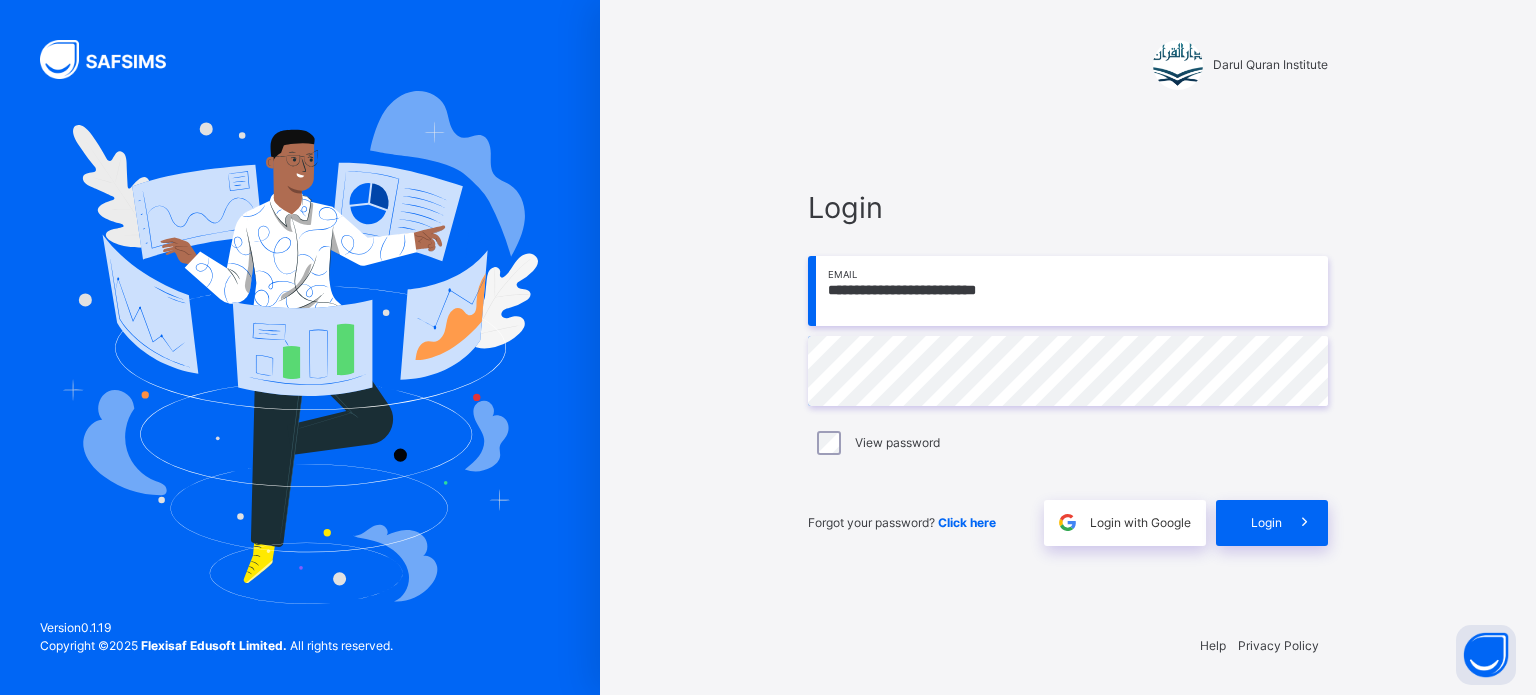 scroll, scrollTop: 0, scrollLeft: 0, axis: both 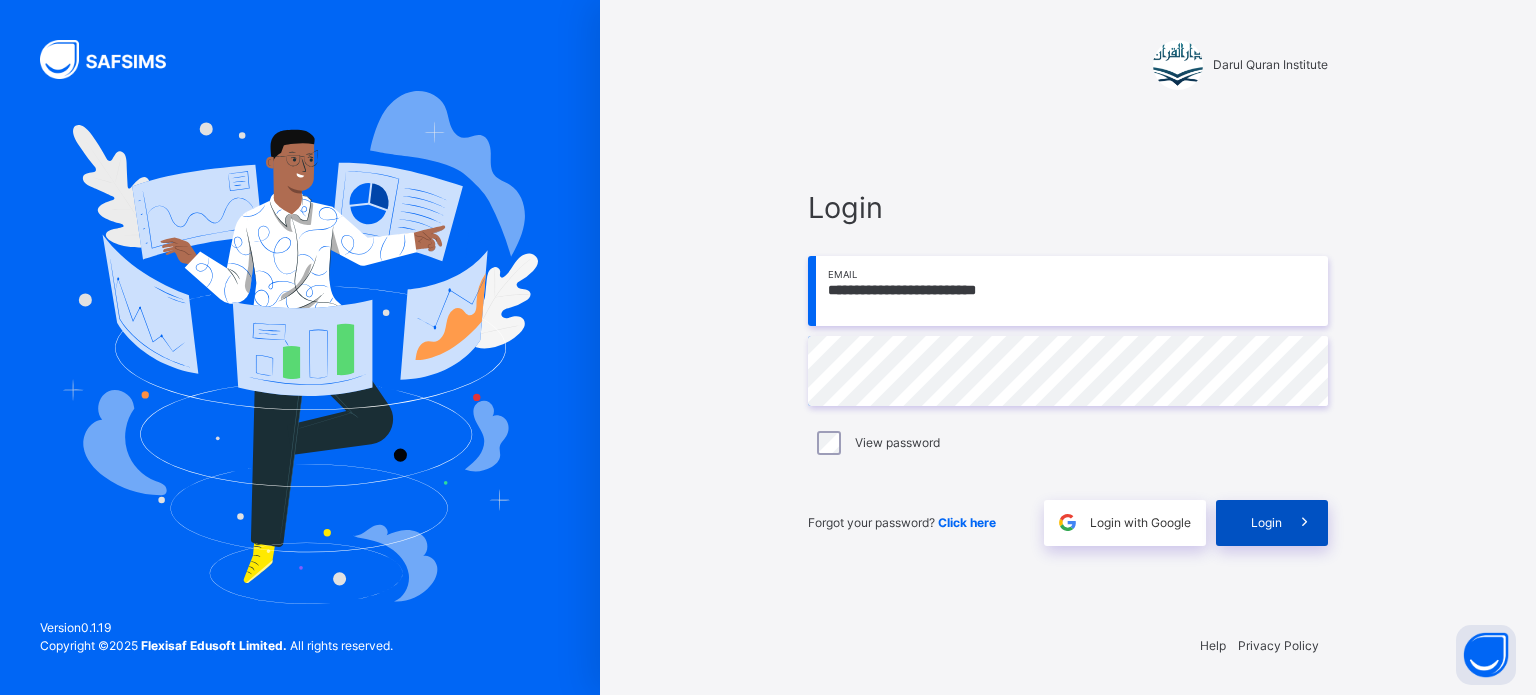 click on "Login" at bounding box center (1266, 523) 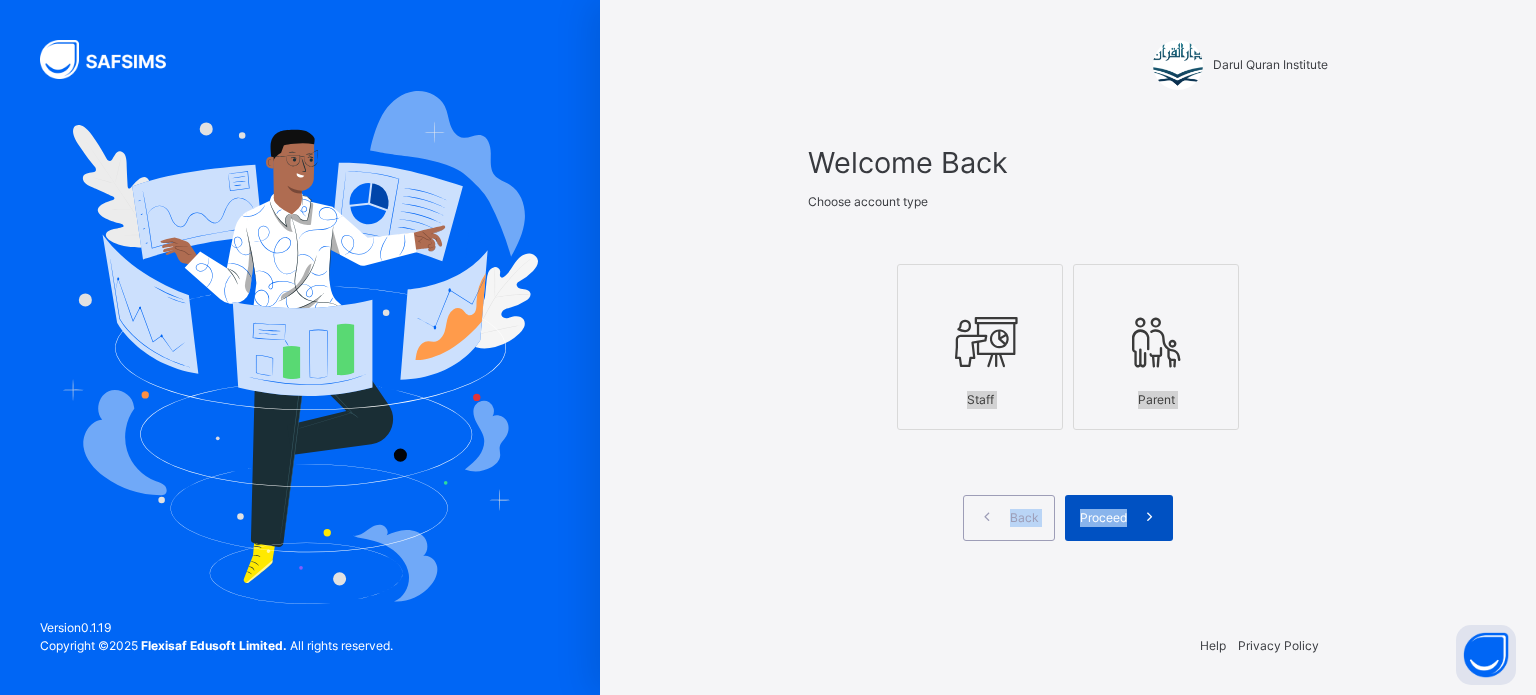 drag, startPoint x: 949, startPoint y: 359, endPoint x: 1124, endPoint y: 535, distance: 248.19548 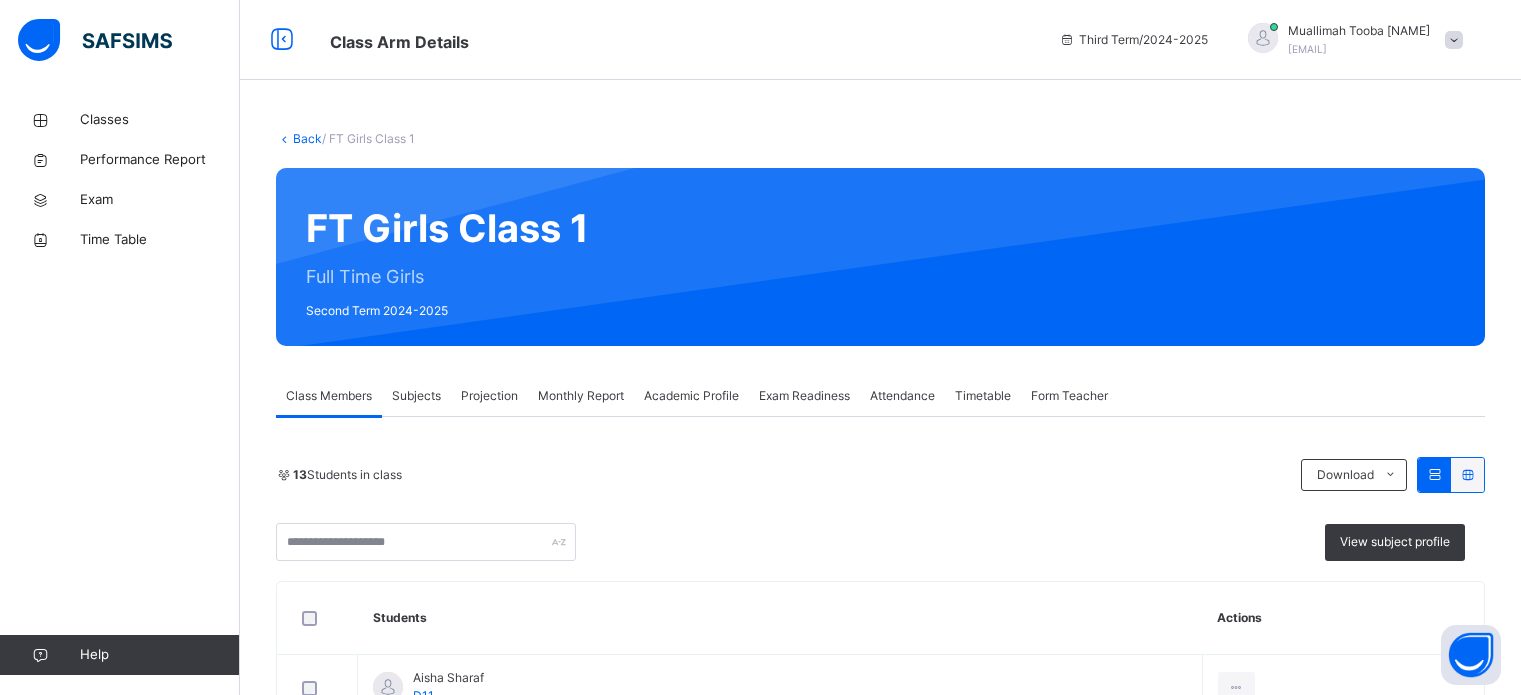 scroll, scrollTop: 0, scrollLeft: 0, axis: both 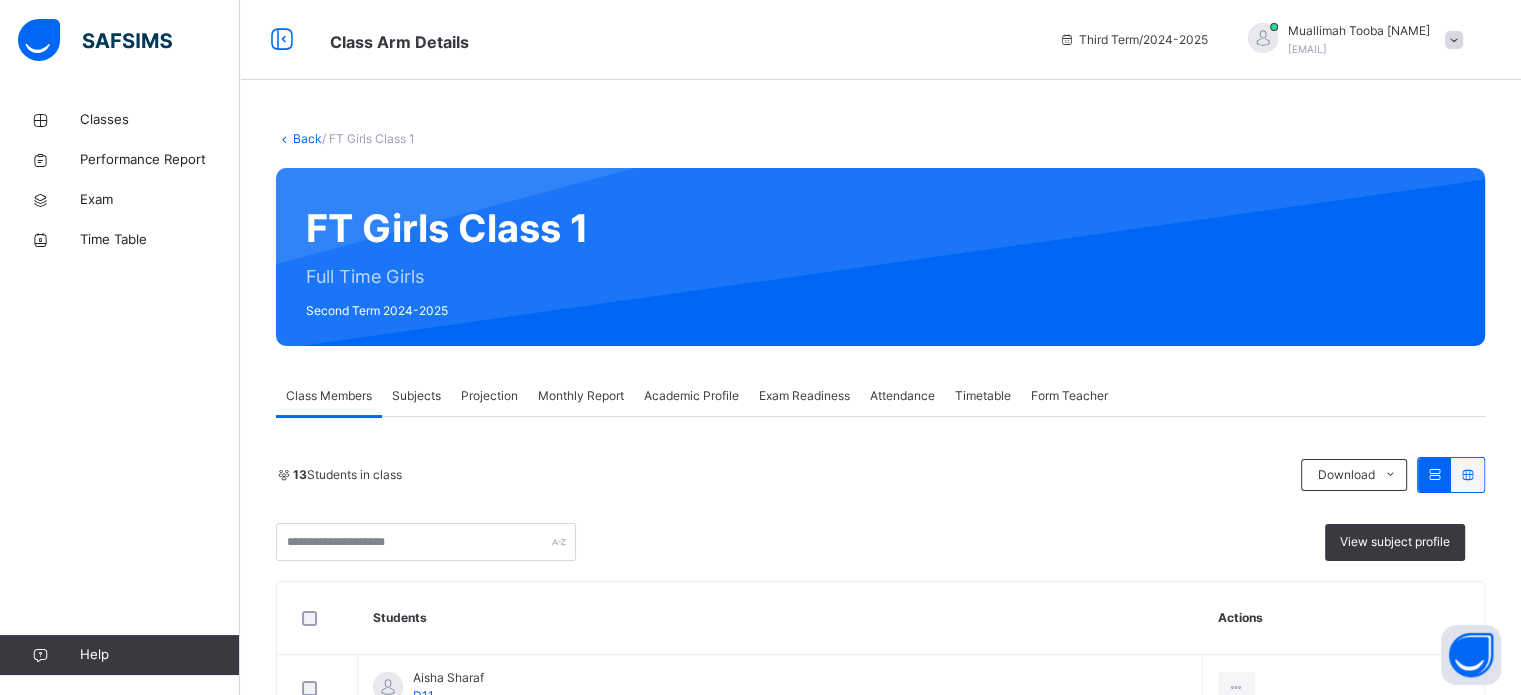 click on "Exam Readiness" at bounding box center [804, 396] 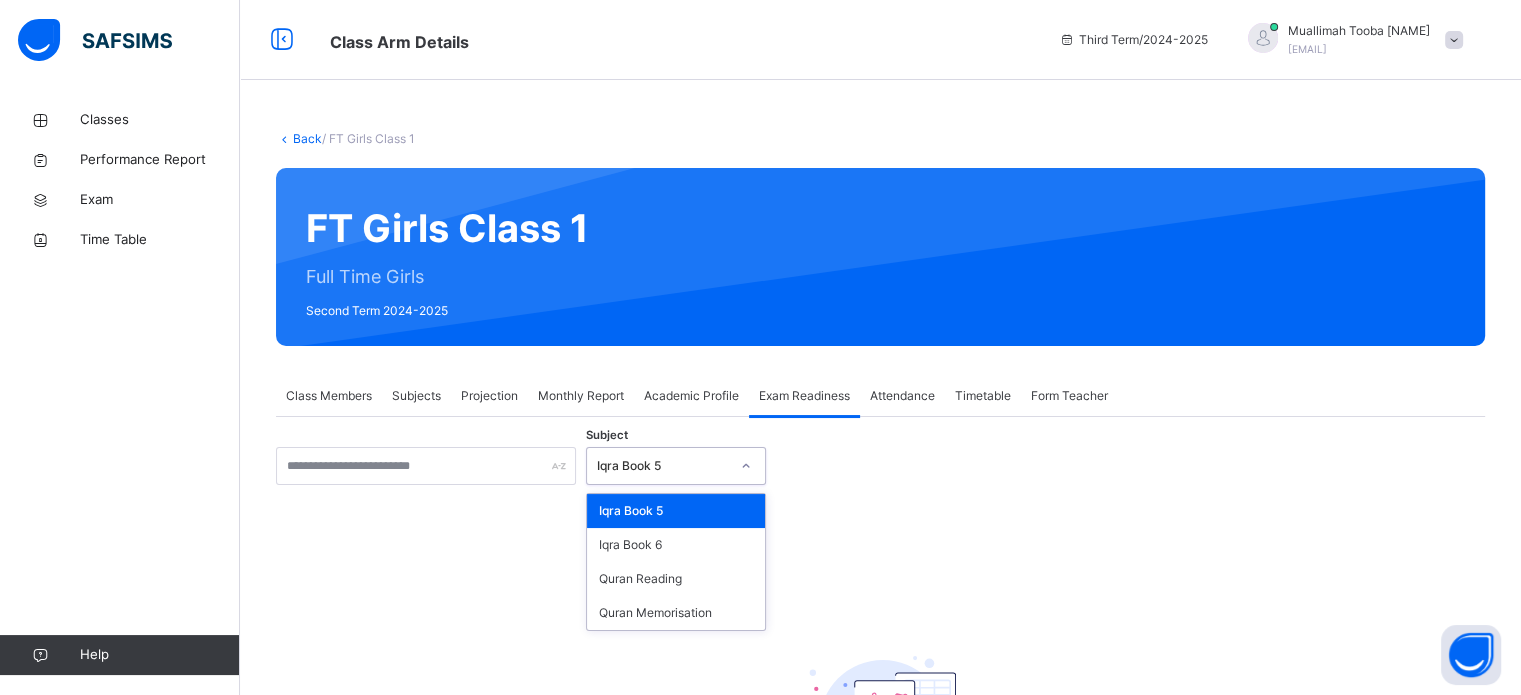 click 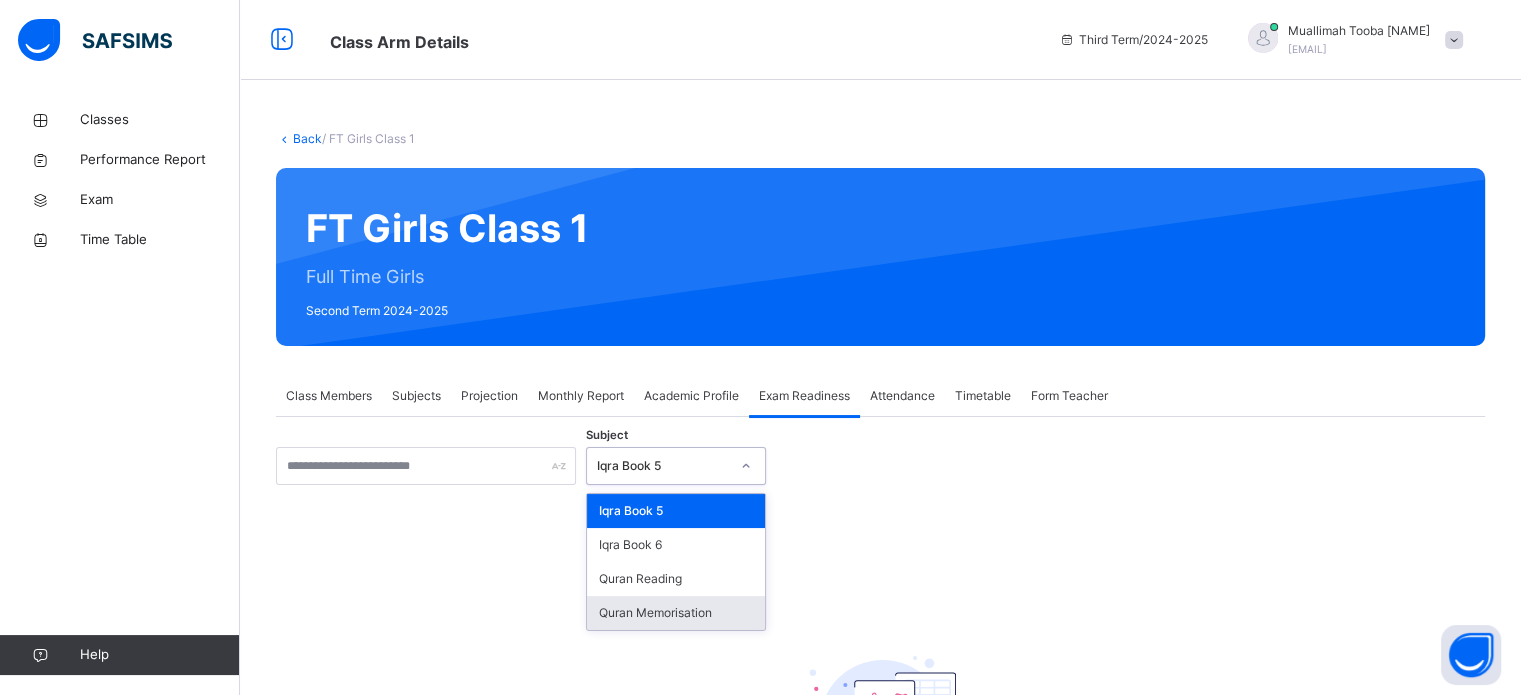 click on "Quran Memorisation" at bounding box center [676, 613] 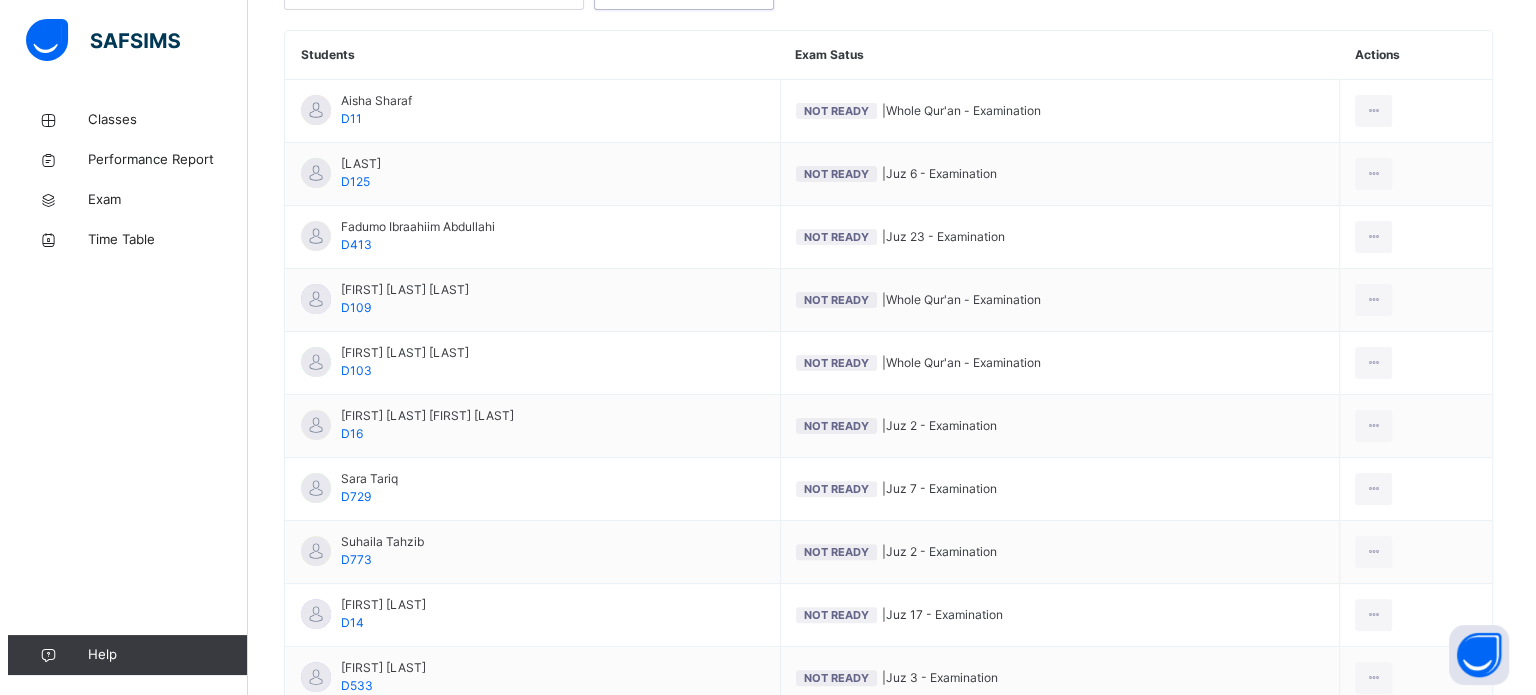 scroll, scrollTop: 476, scrollLeft: 0, axis: vertical 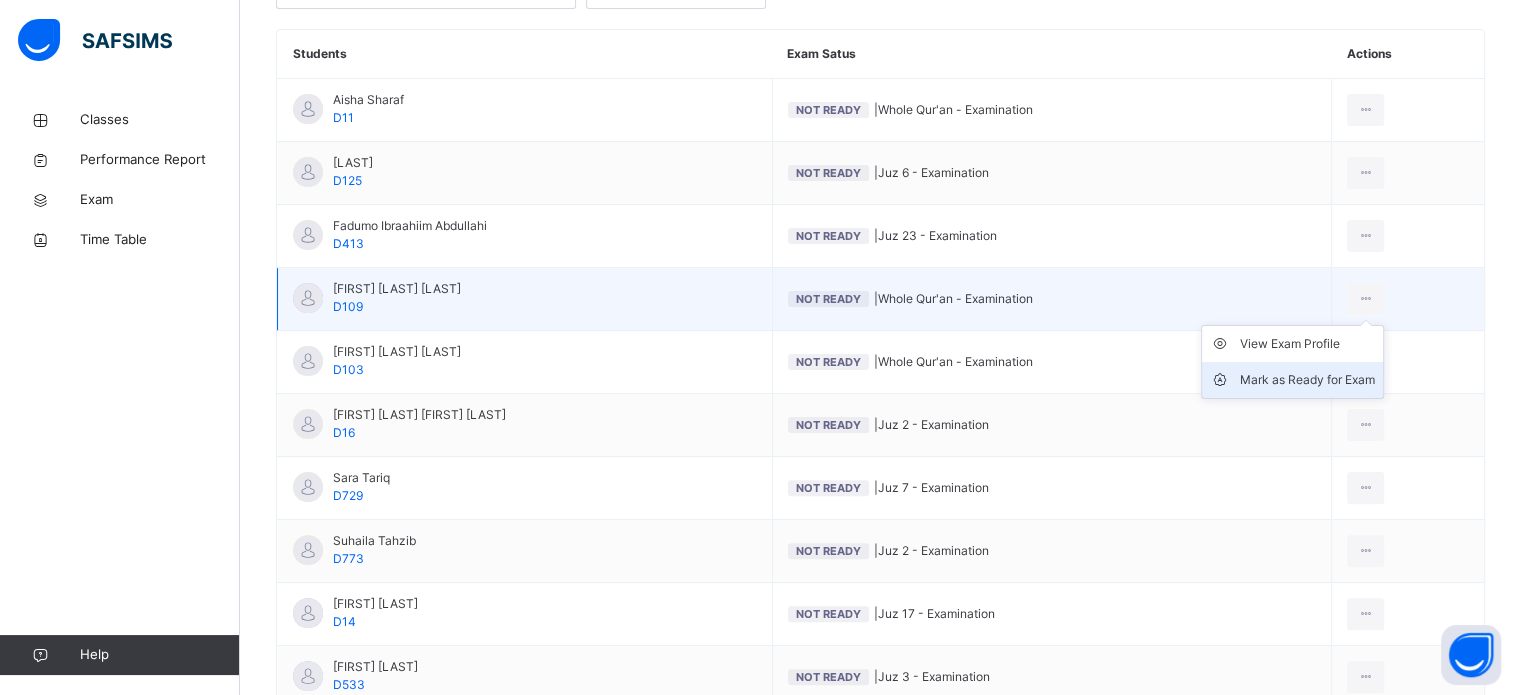 click on "Mark as  Ready for Exam" at bounding box center [1307, 380] 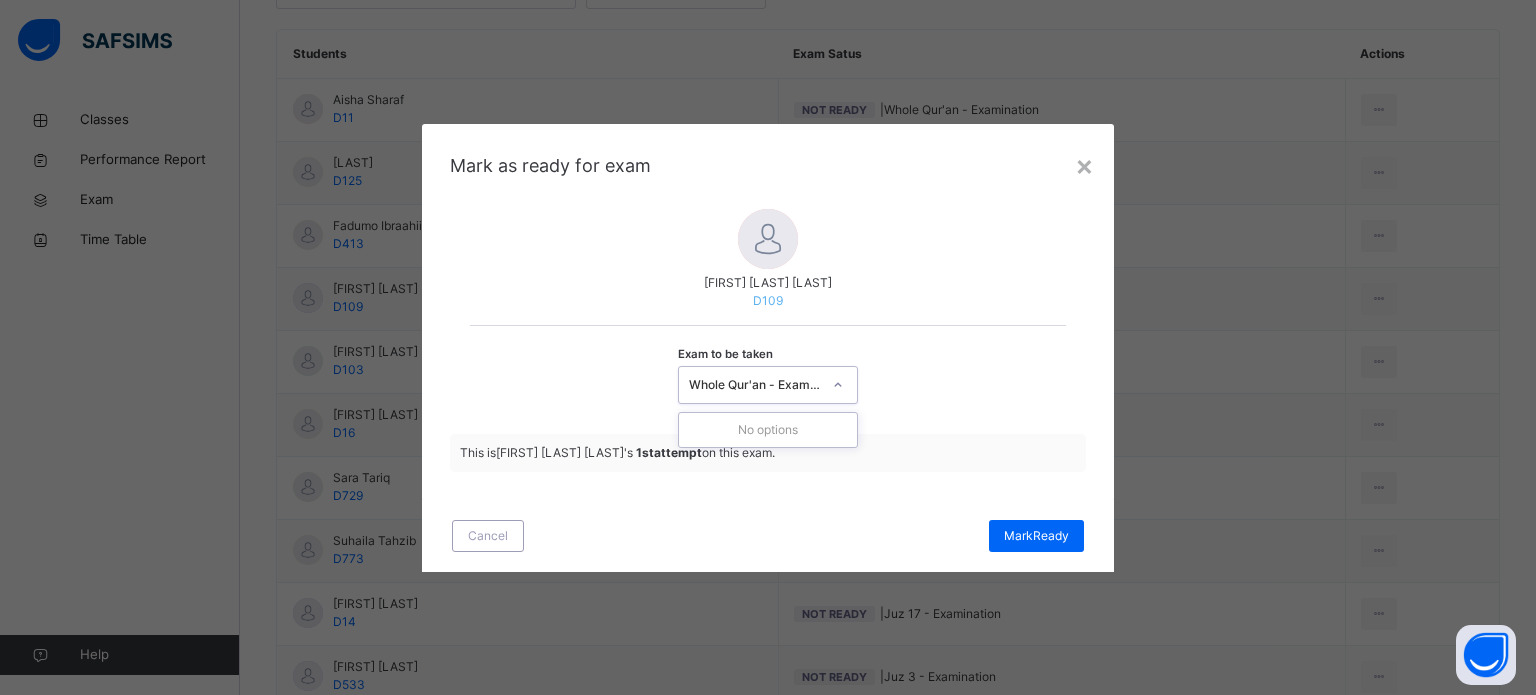 click 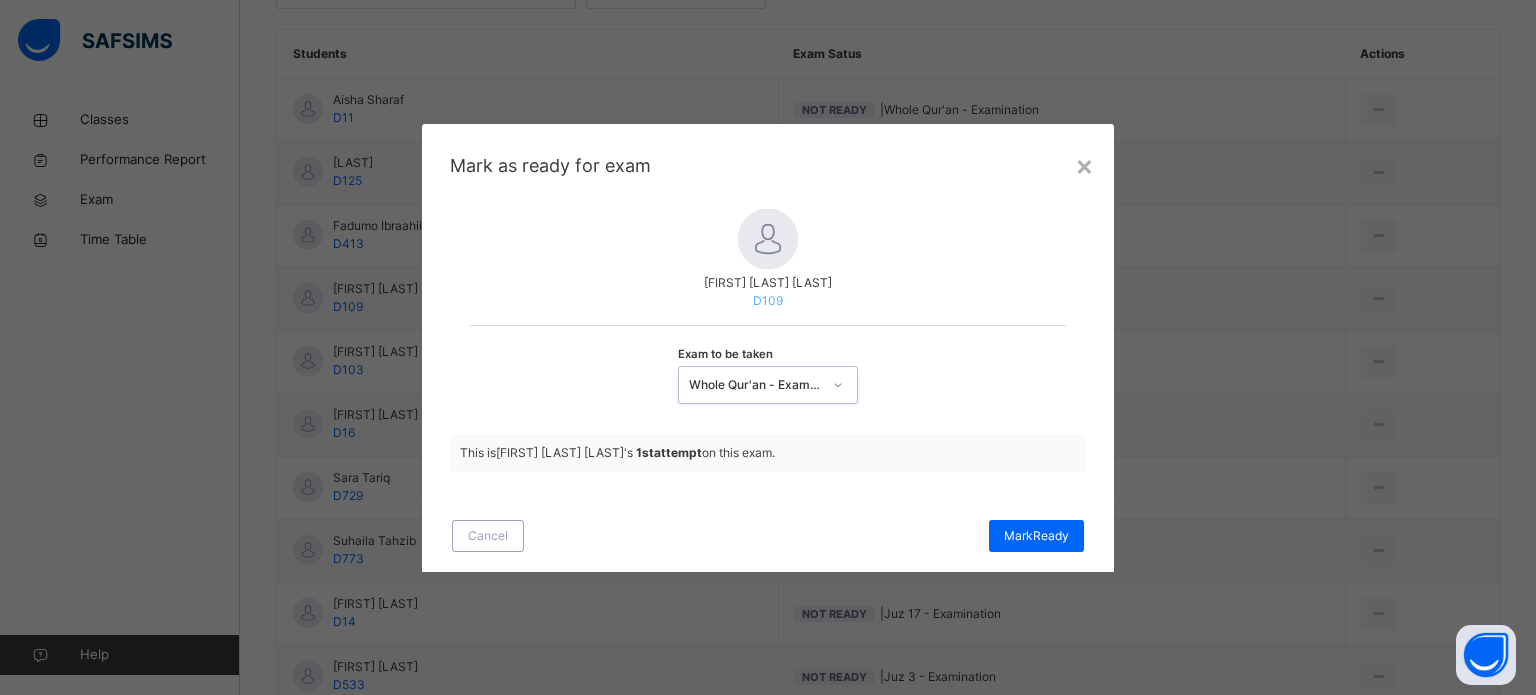 click 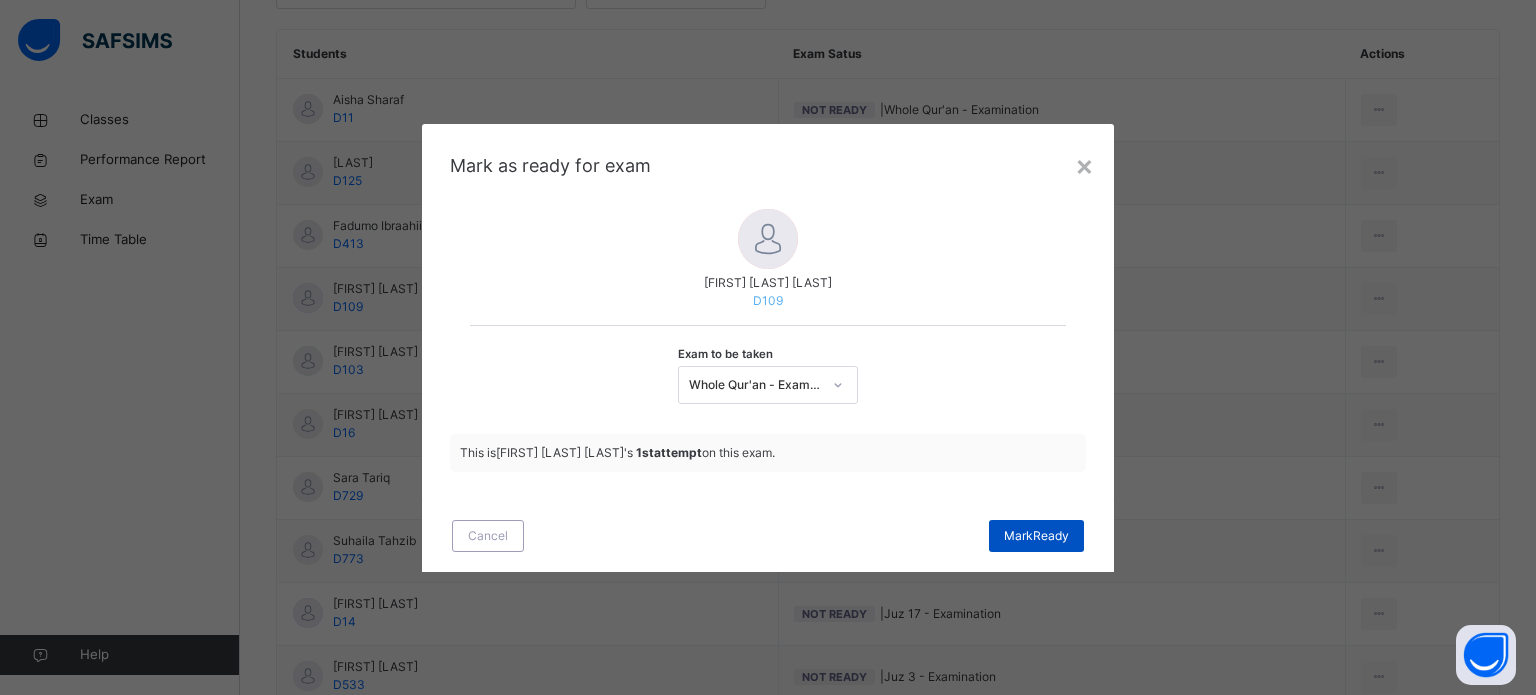 click on "Mark   Ready" at bounding box center (1036, 536) 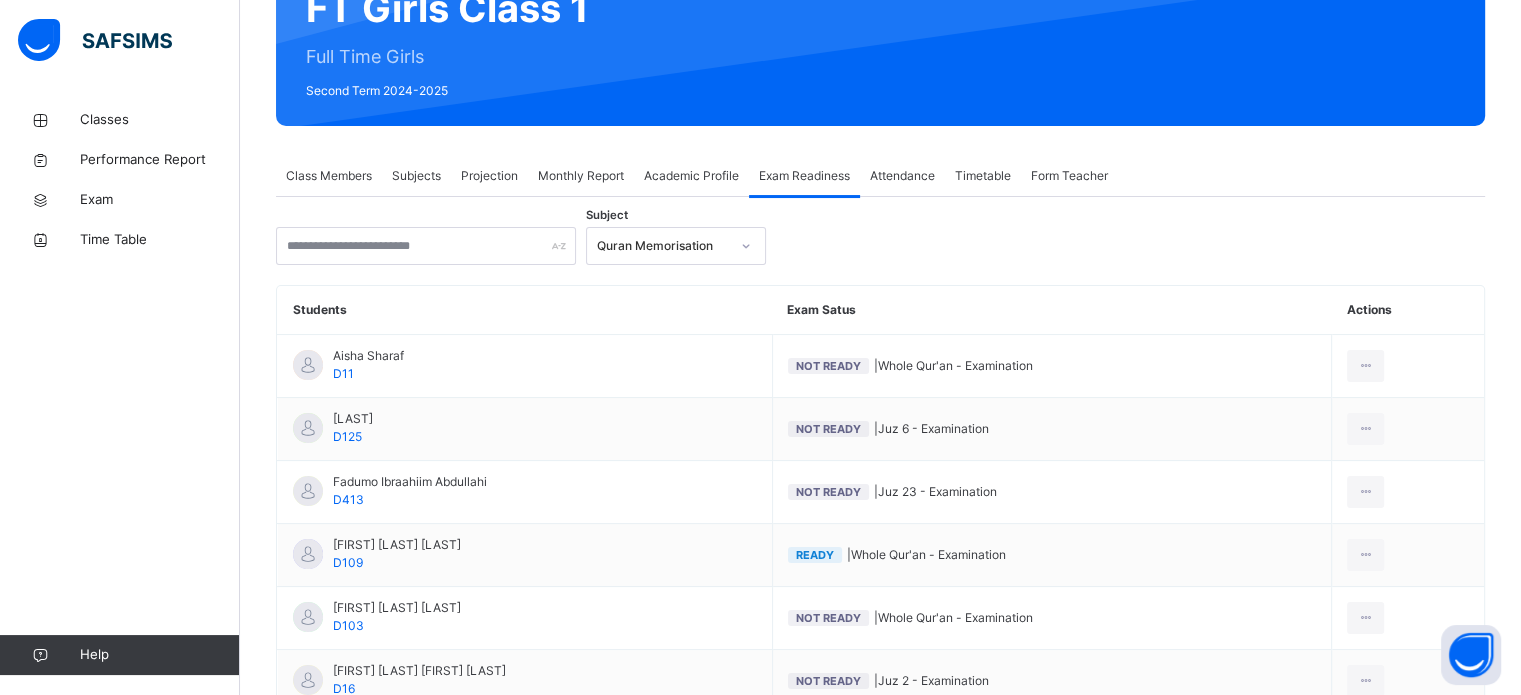 scroll, scrollTop: 476, scrollLeft: 0, axis: vertical 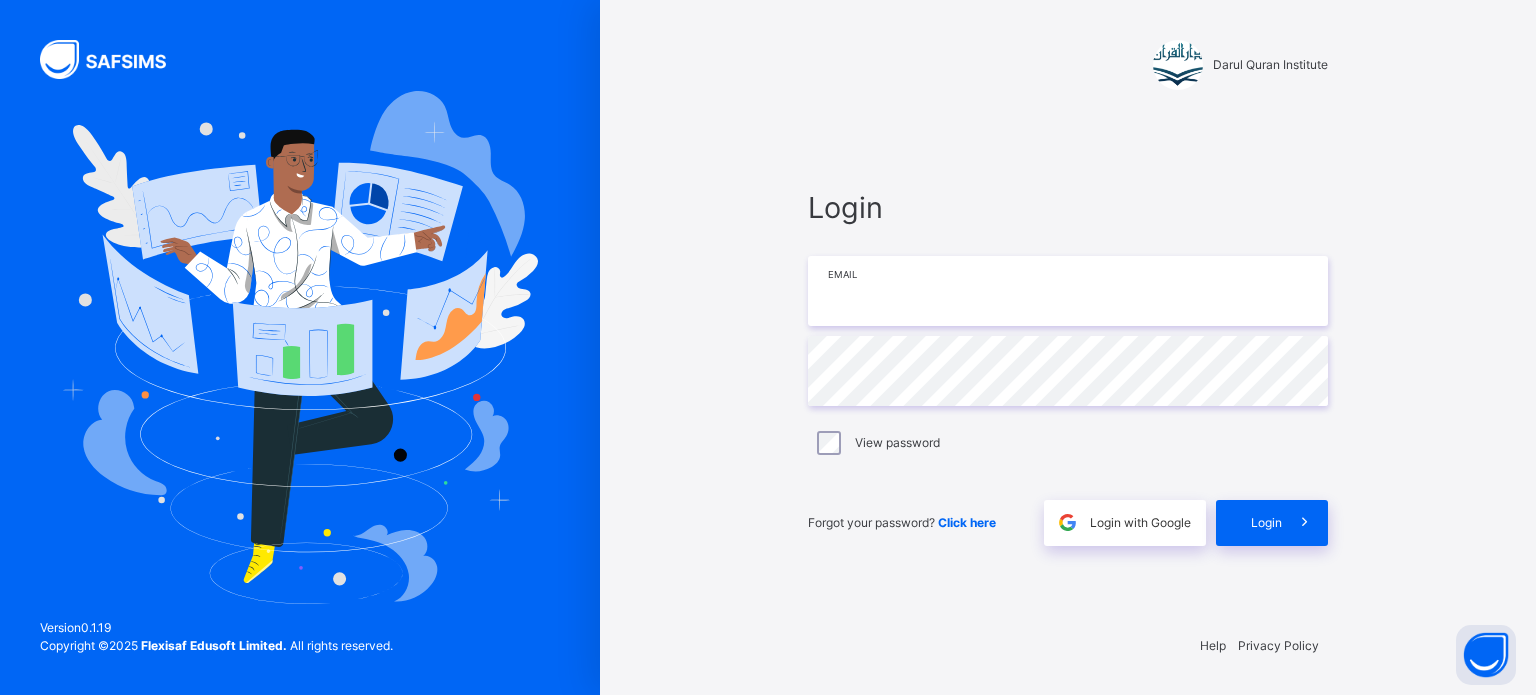 type on "**********" 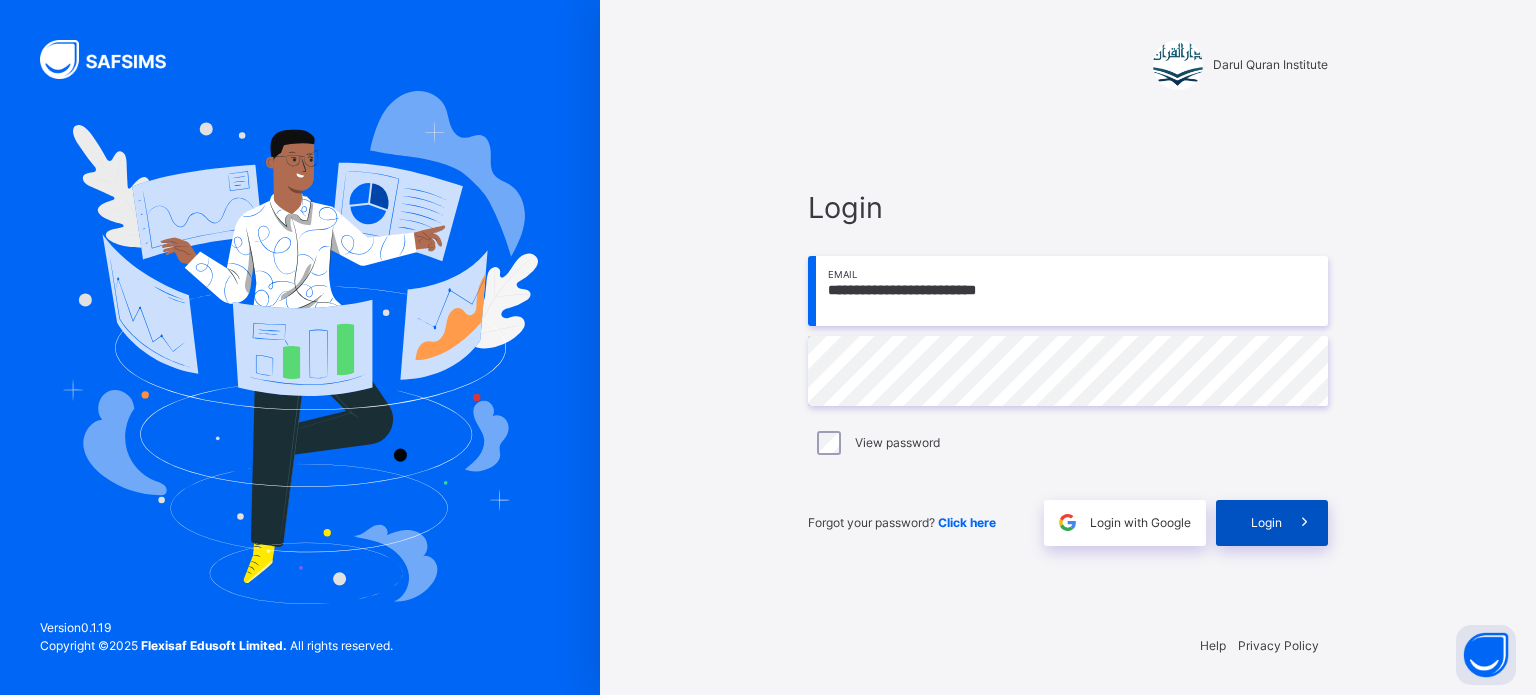 click at bounding box center (1304, 522) 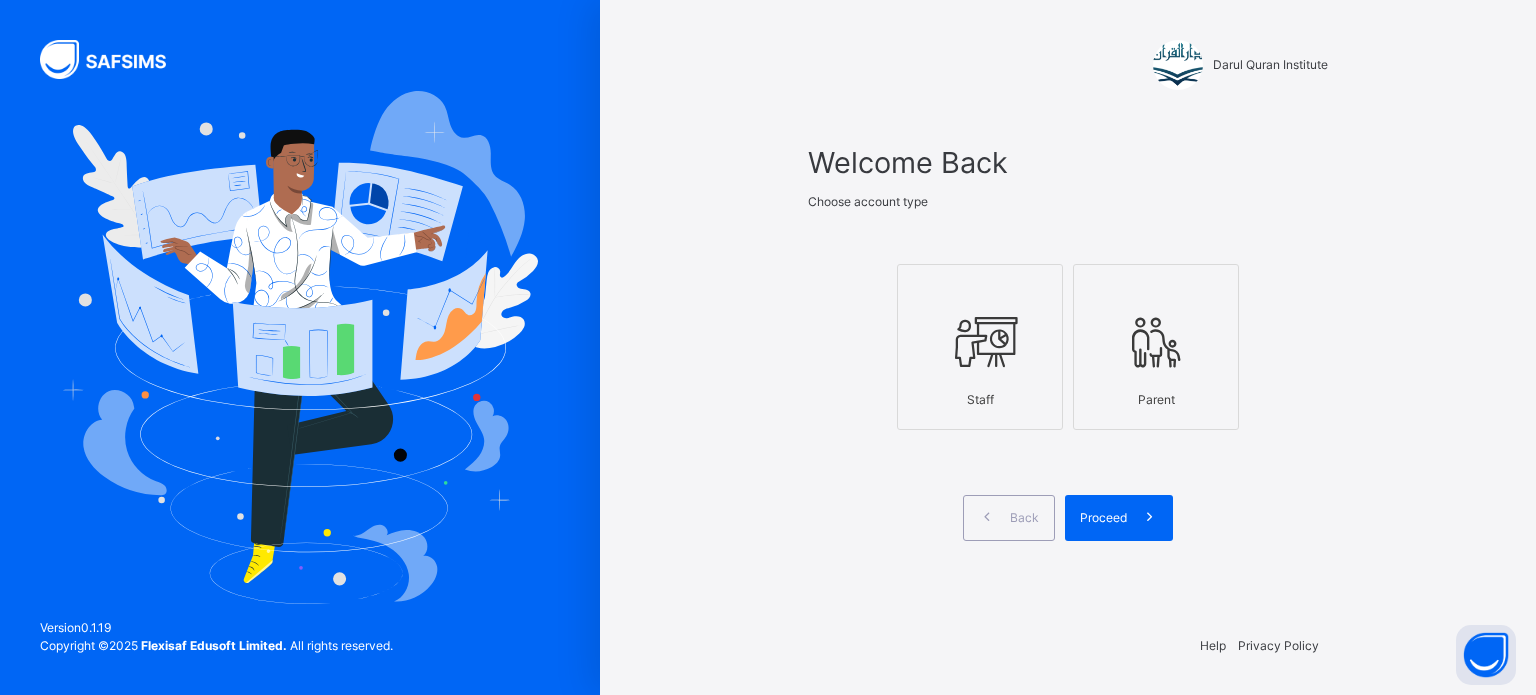 click at bounding box center (980, 342) 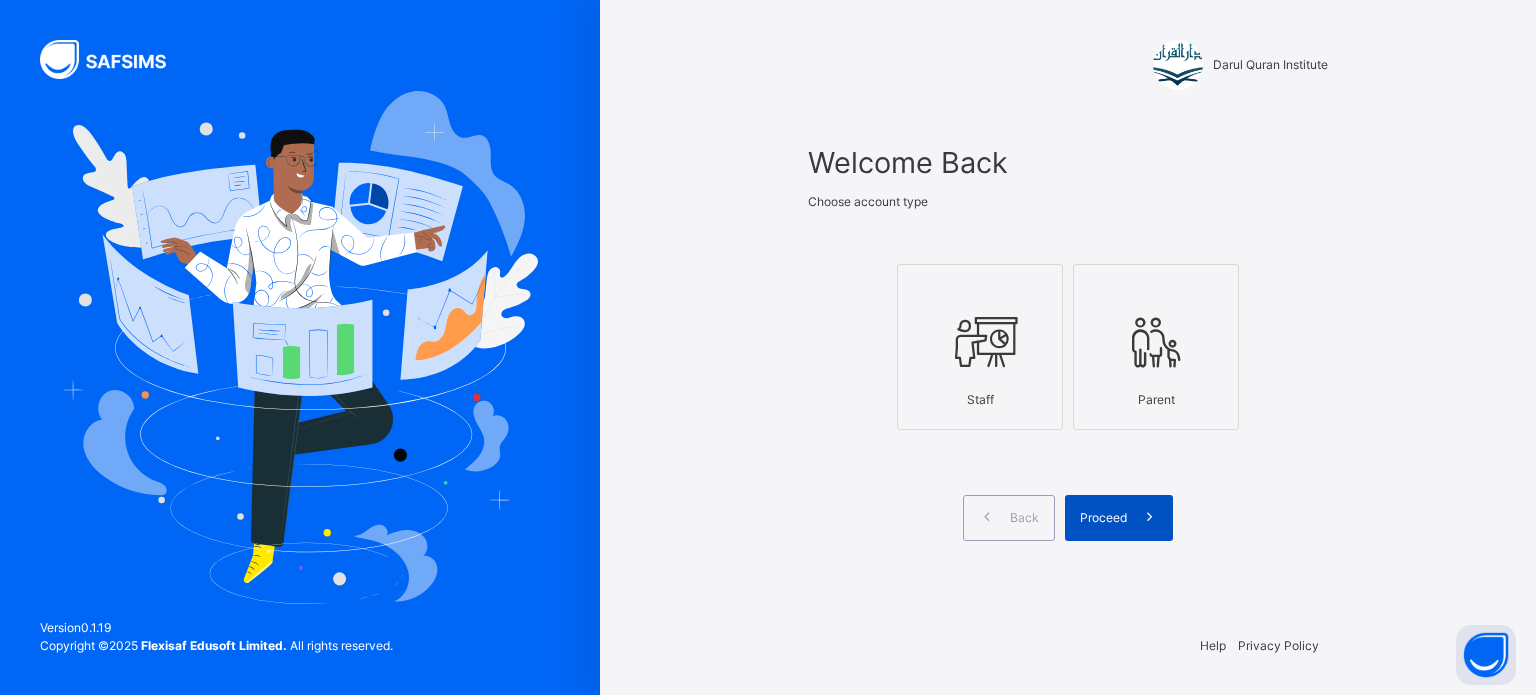 click at bounding box center (1149, 517) 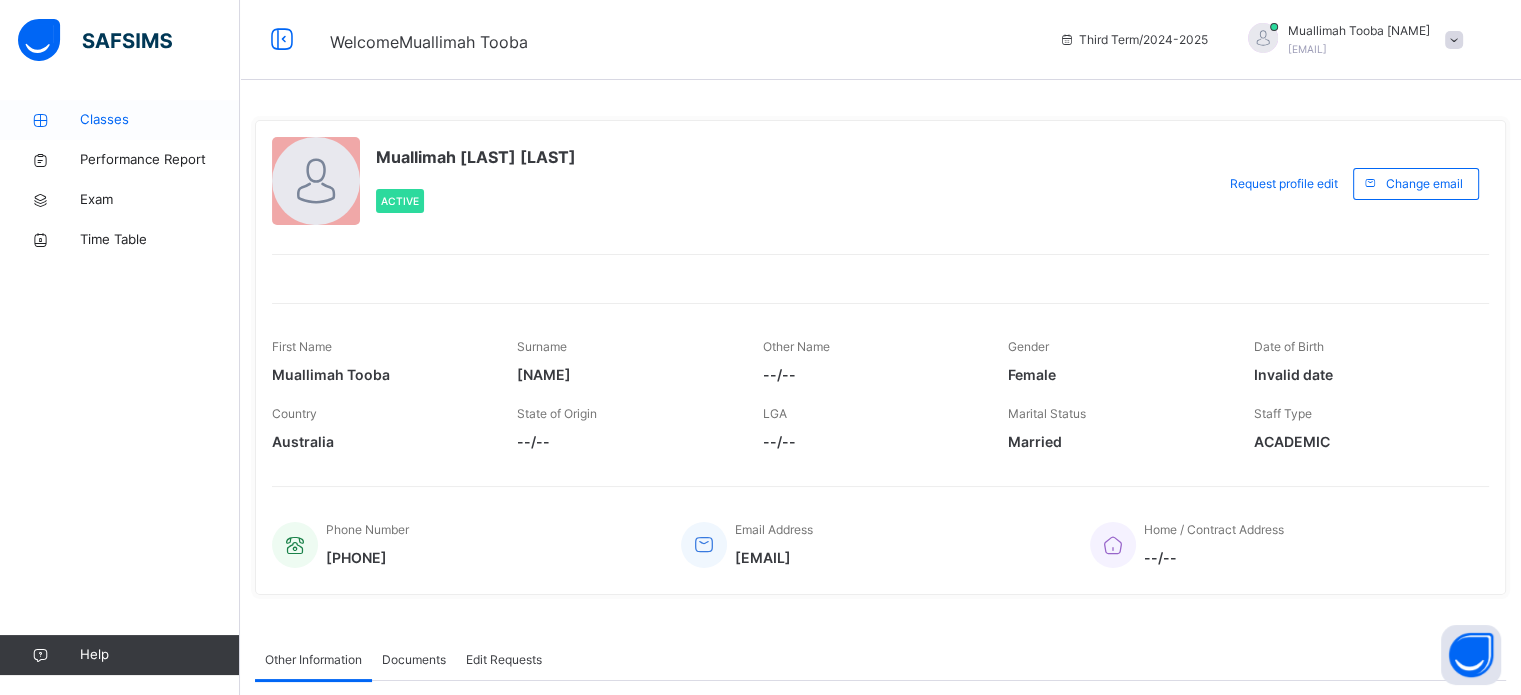 click on "Classes" at bounding box center (120, 120) 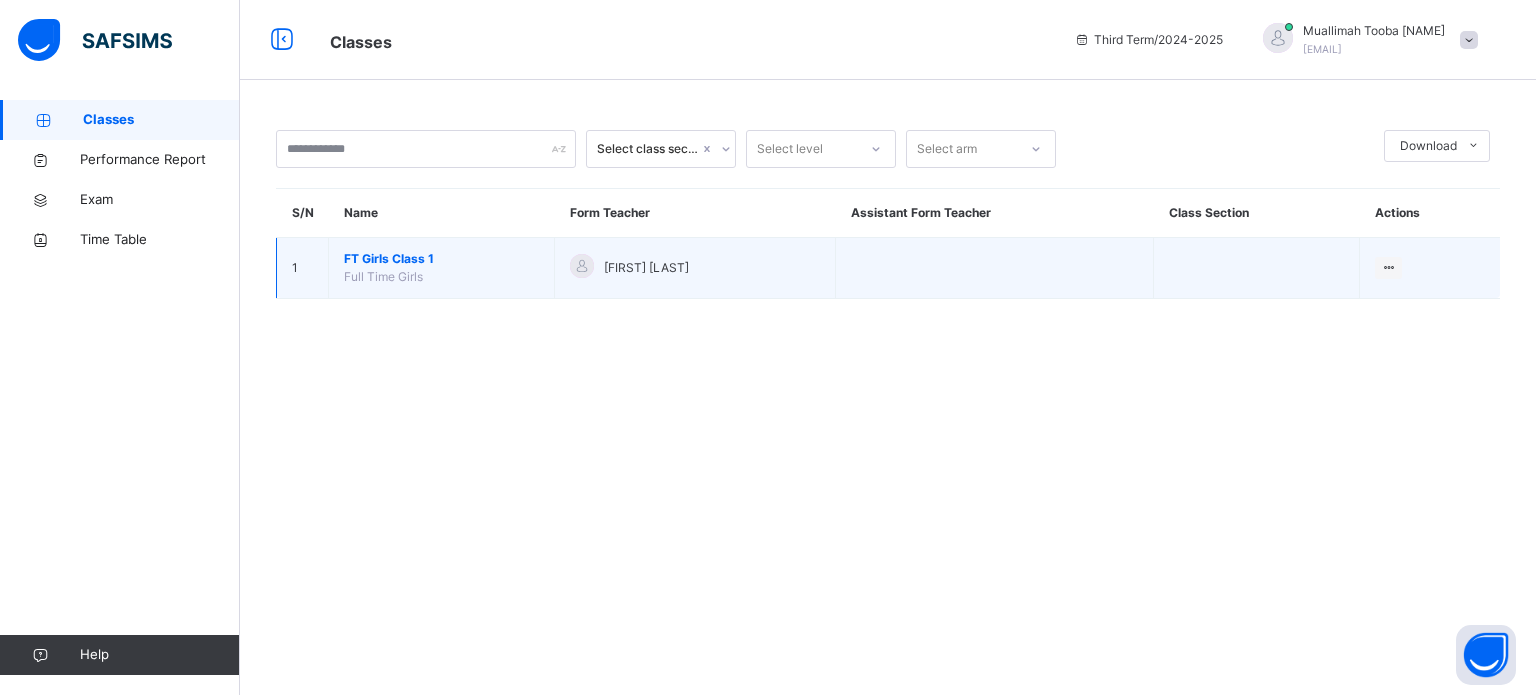 click on "FT Girls   Class 1   Full Time Girls" at bounding box center [442, 268] 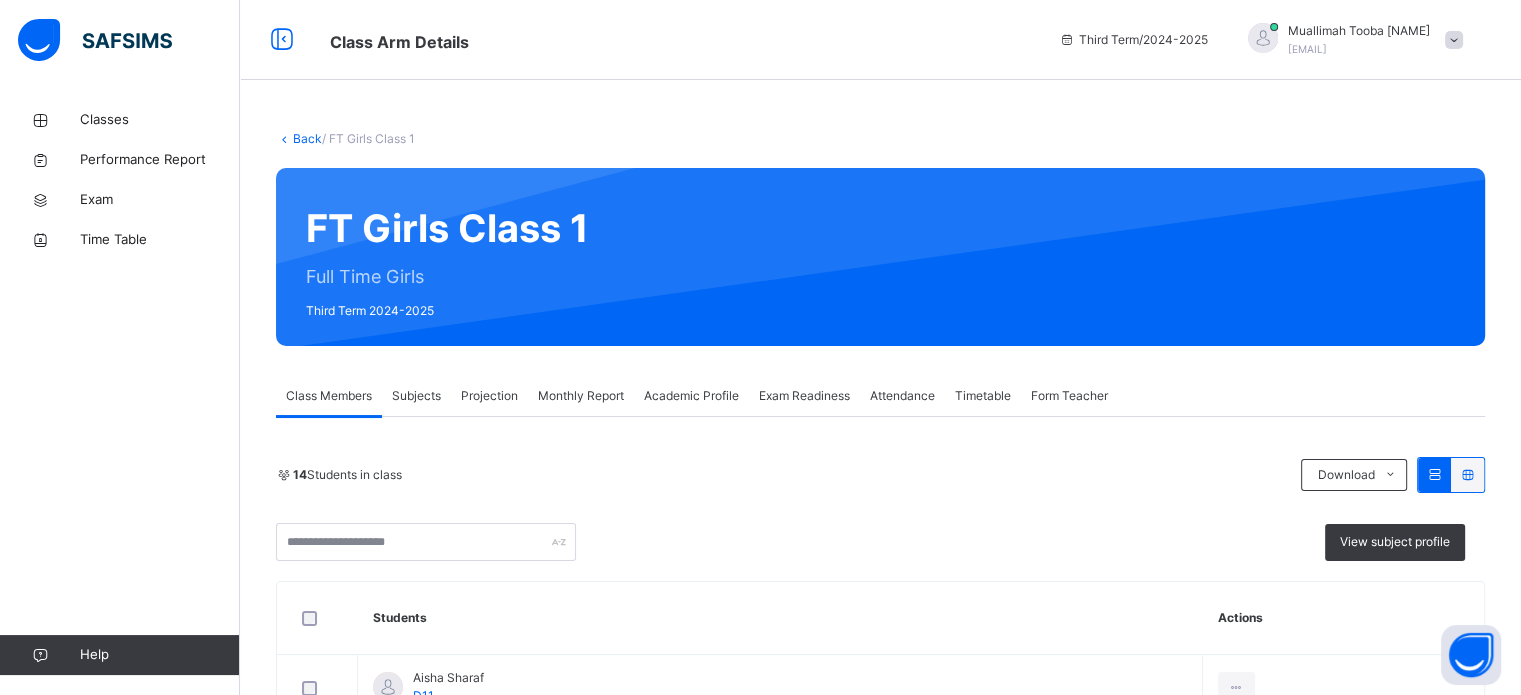 click on "Projection" at bounding box center (489, 396) 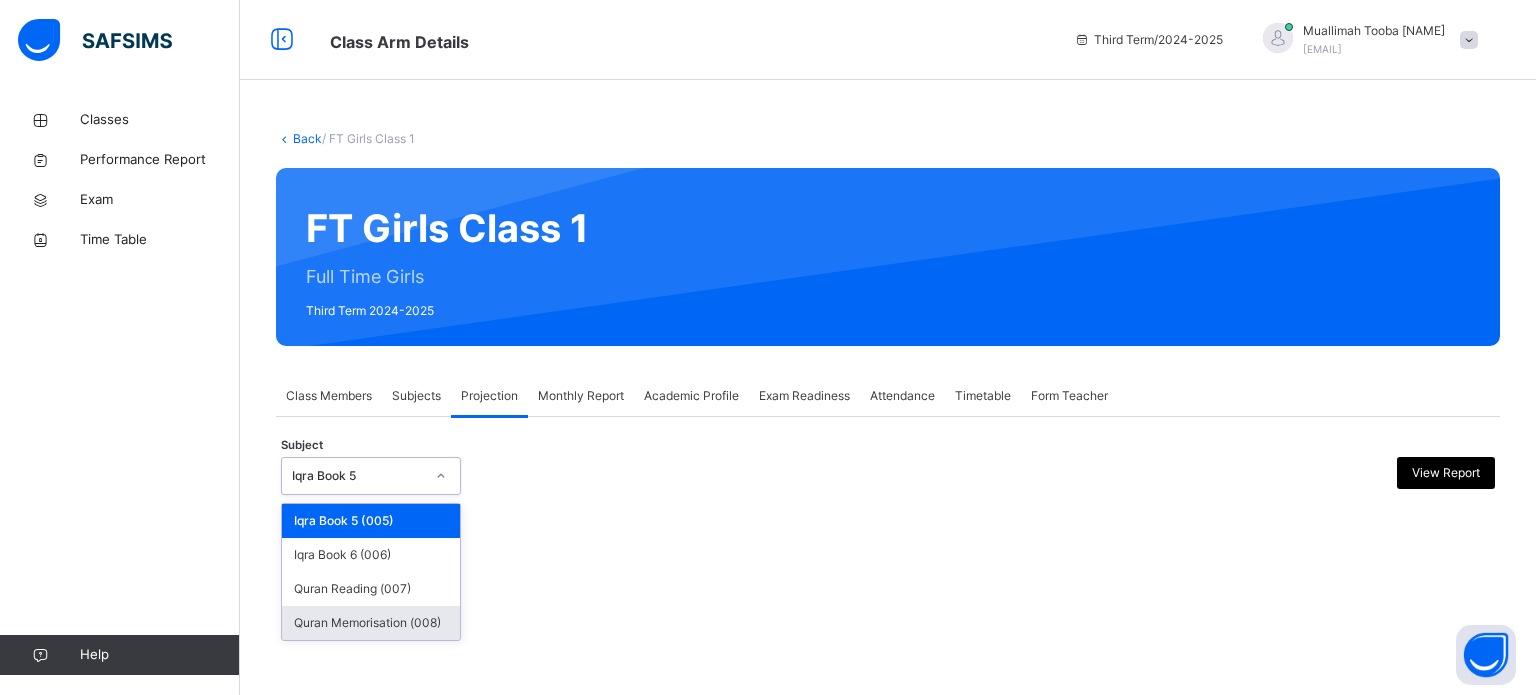 click on "Quran Memorisation (008)" at bounding box center (371, 623) 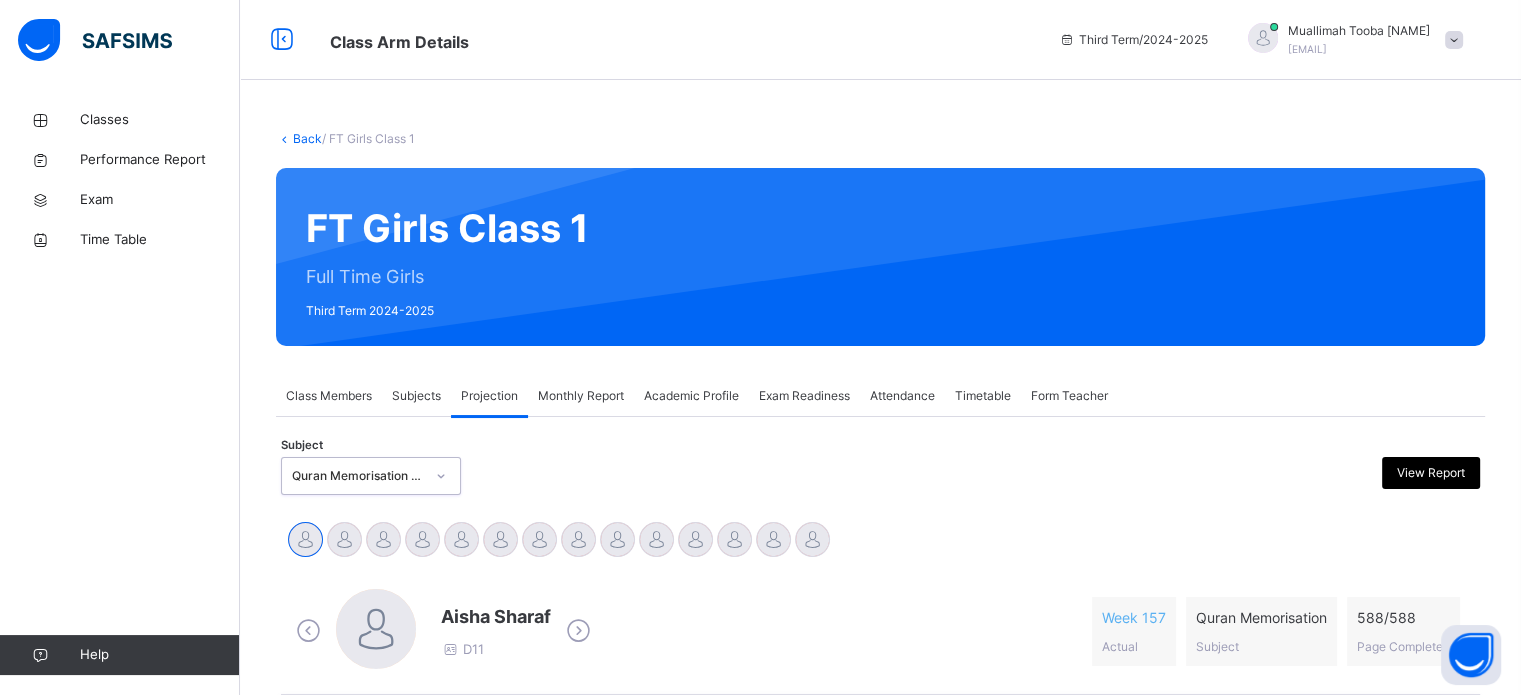 scroll, scrollTop: 353, scrollLeft: 0, axis: vertical 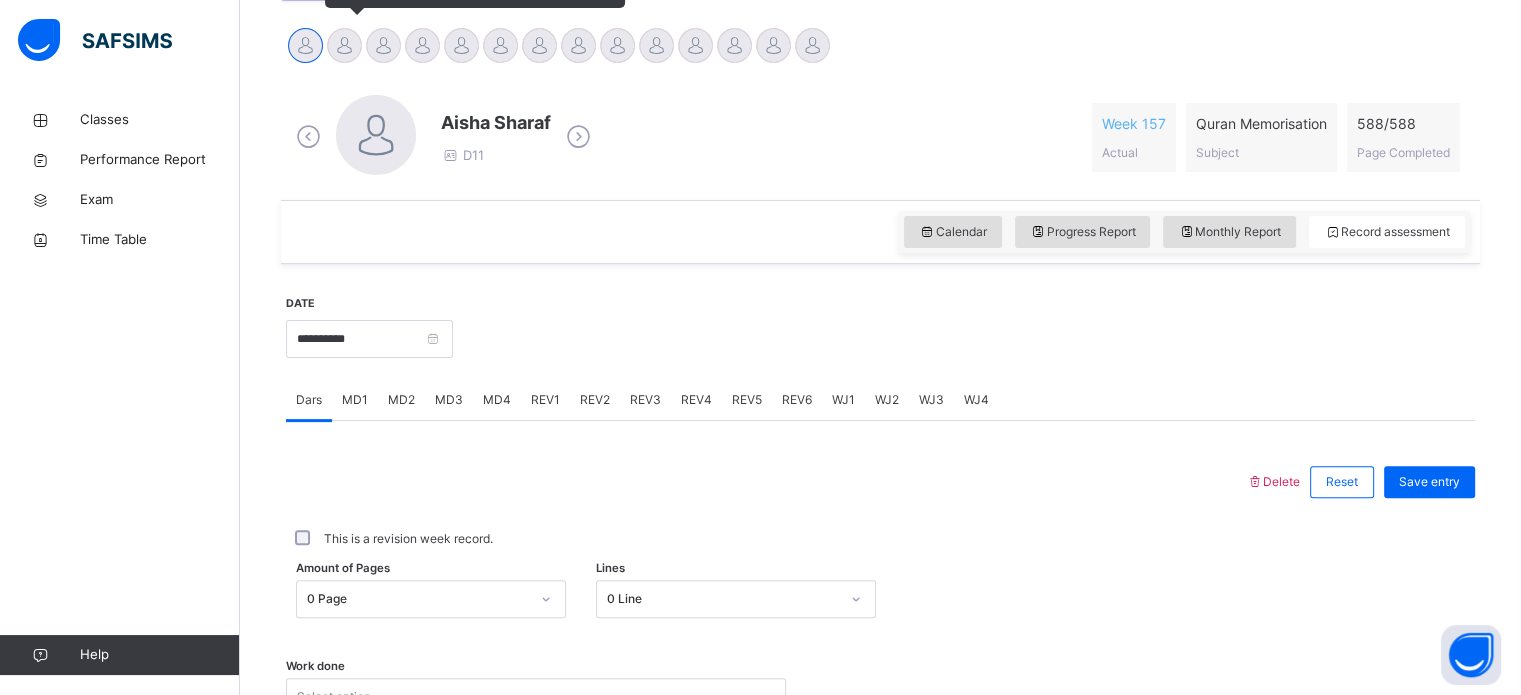 click at bounding box center (344, 45) 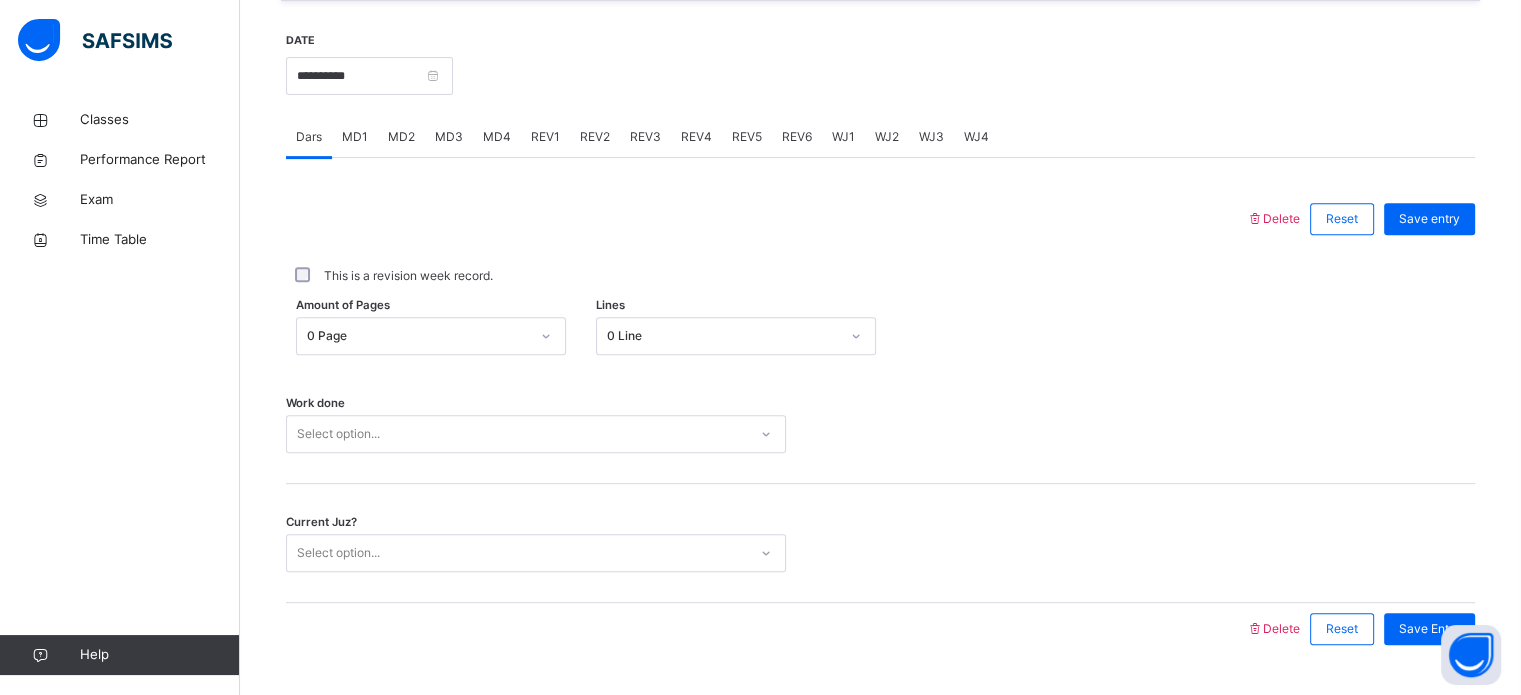 scroll, scrollTop: 753, scrollLeft: 0, axis: vertical 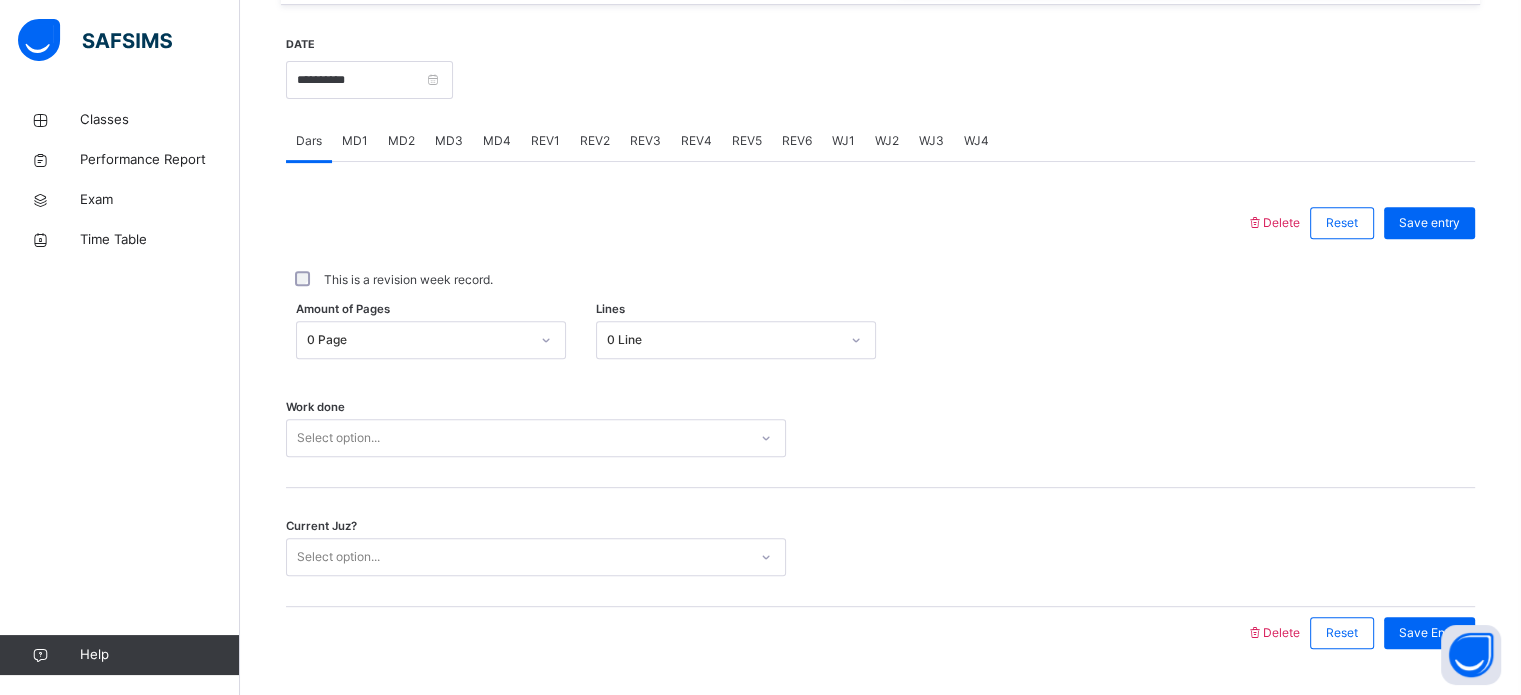 click on "MD3" at bounding box center [449, 141] 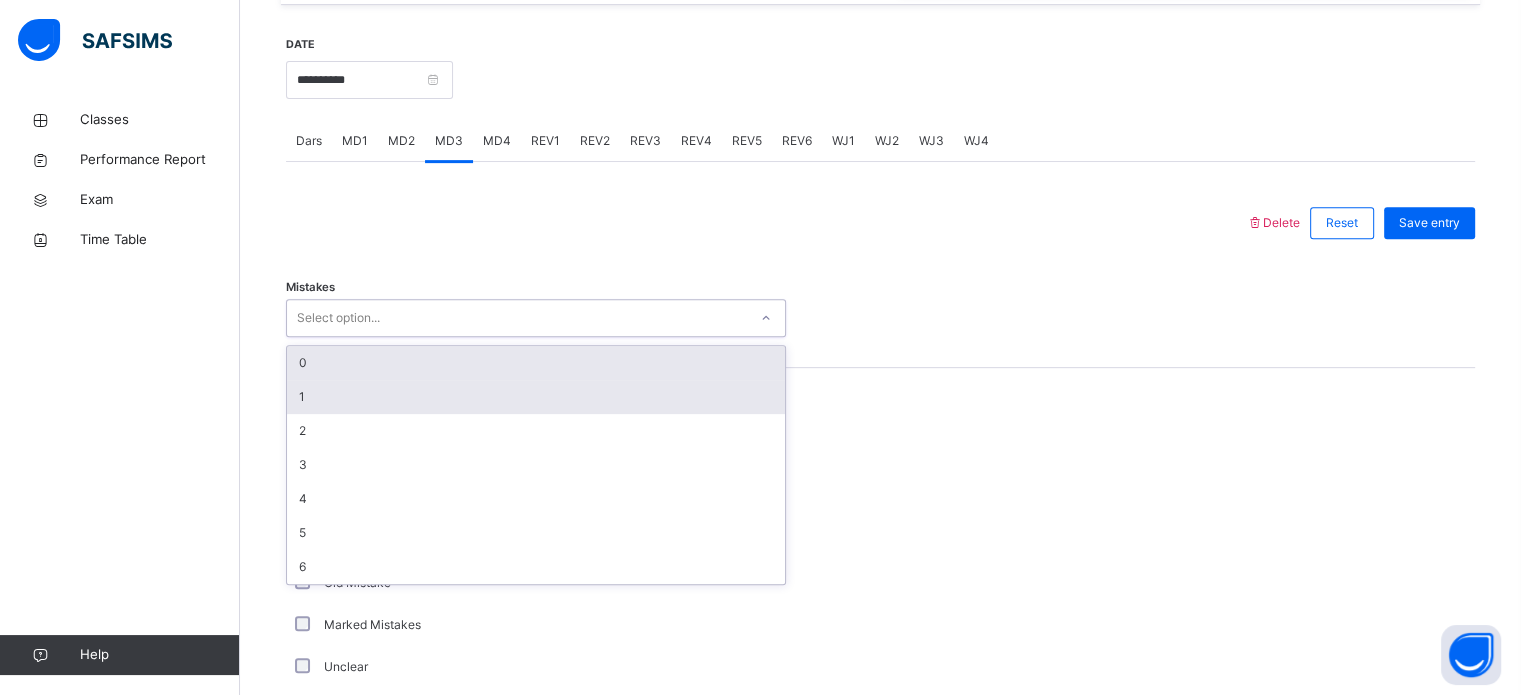 click on "1" at bounding box center [536, 397] 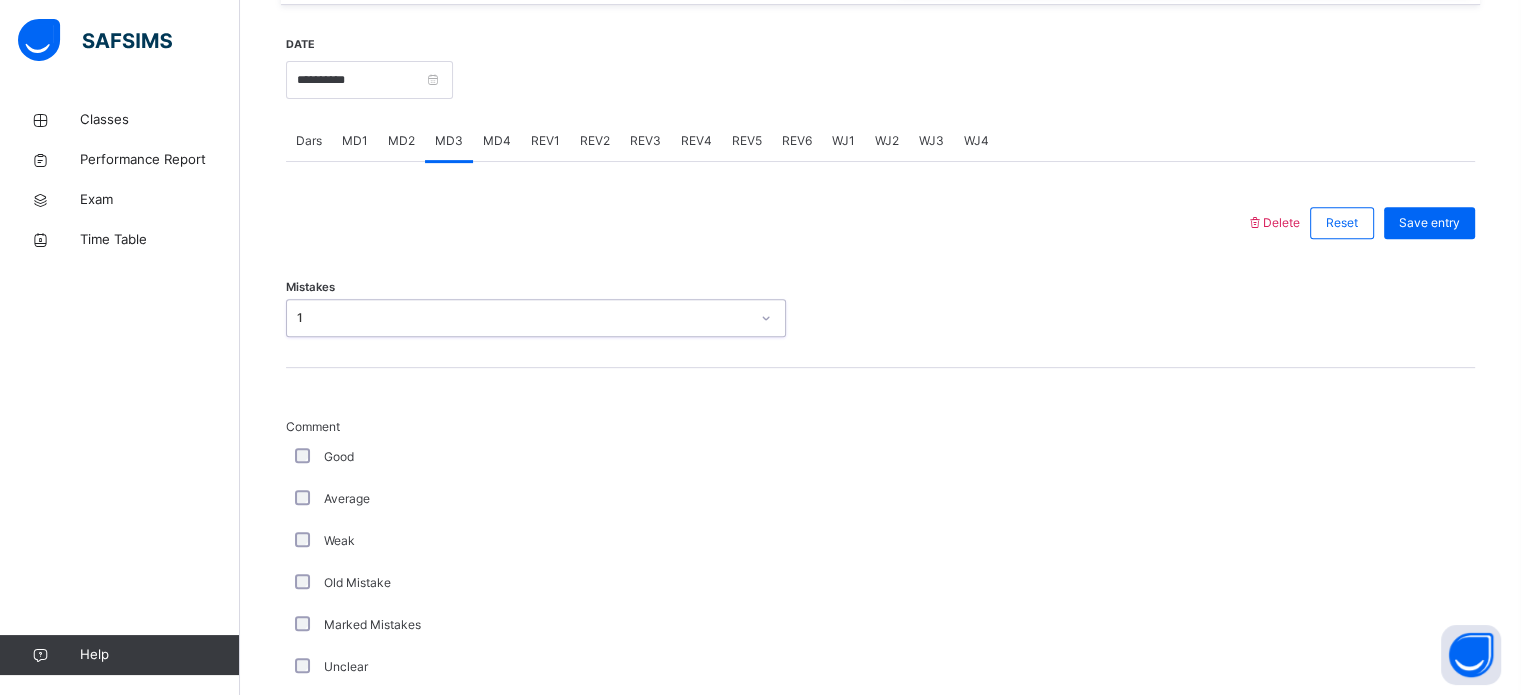 click on "Weak" at bounding box center (536, 541) 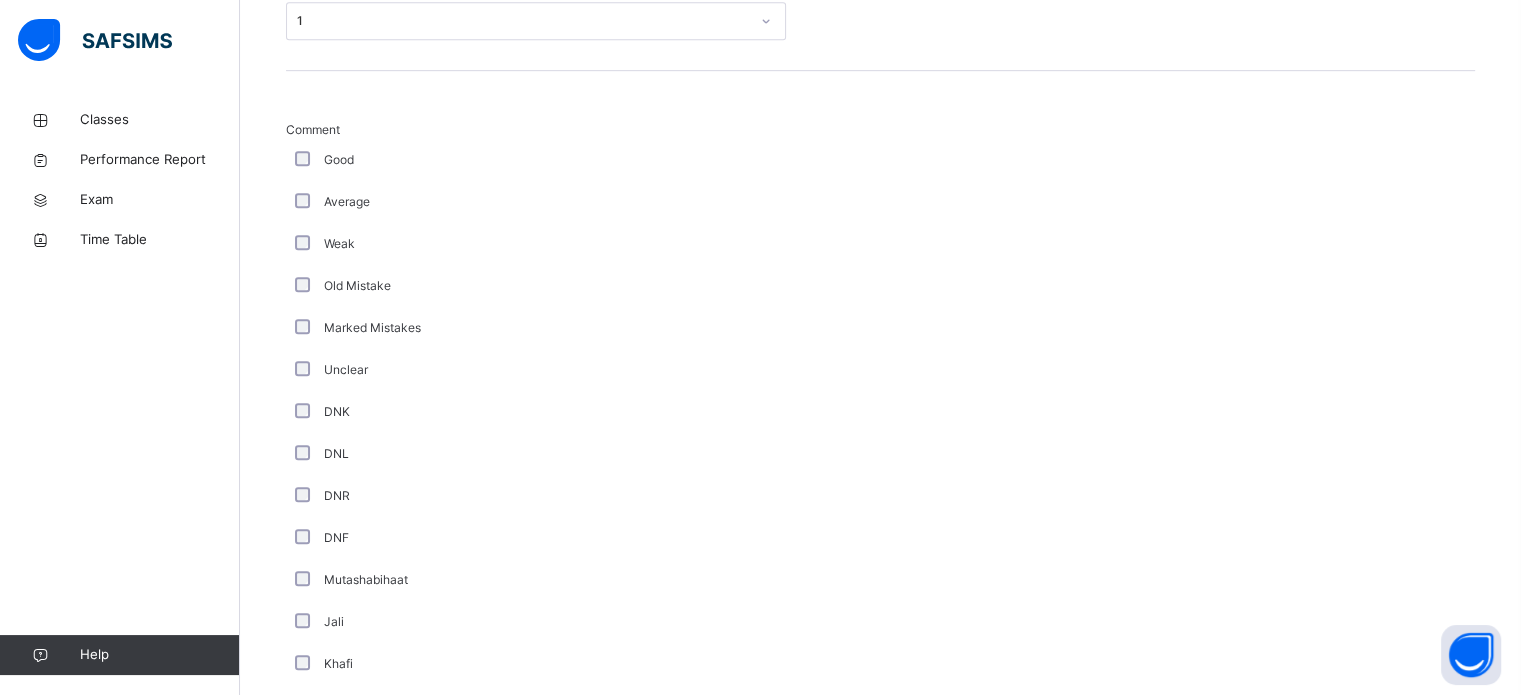 scroll, scrollTop: 1053, scrollLeft: 0, axis: vertical 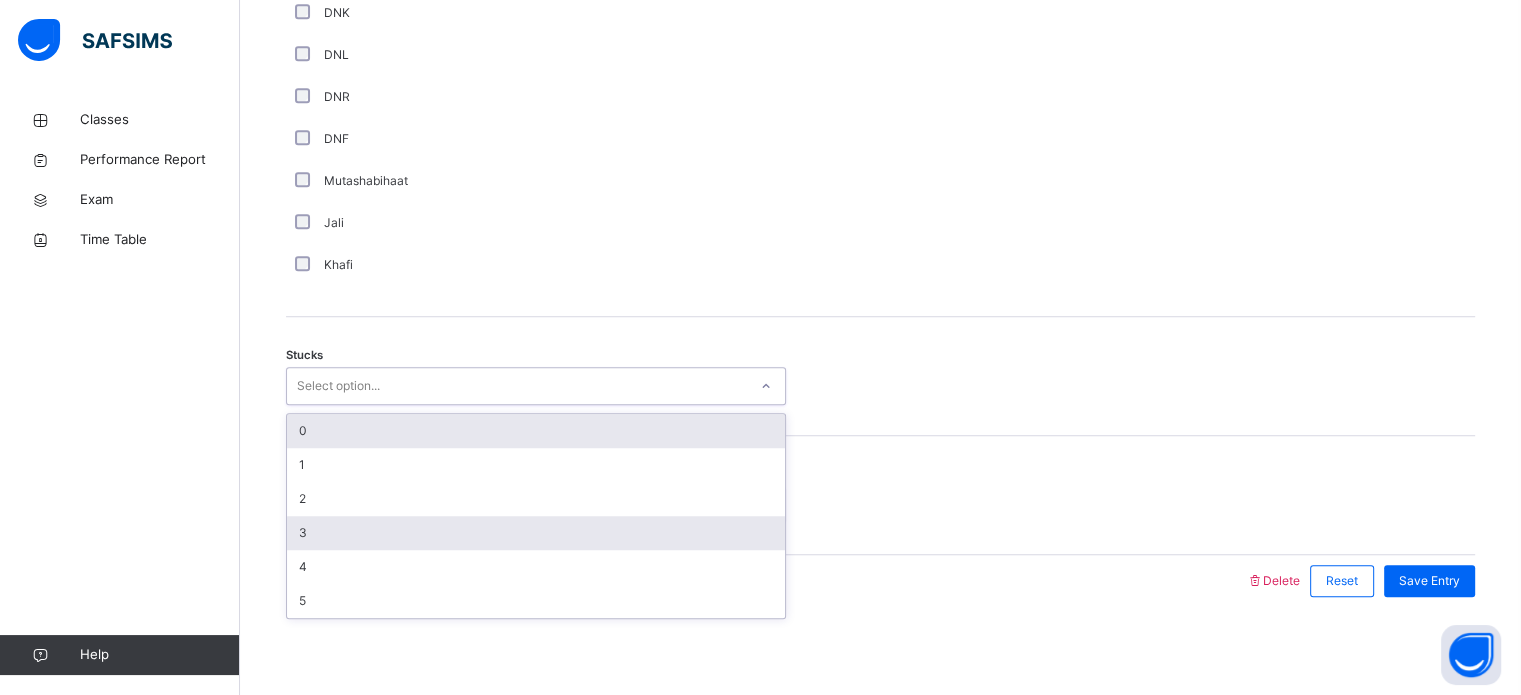 click on "3" at bounding box center [536, 533] 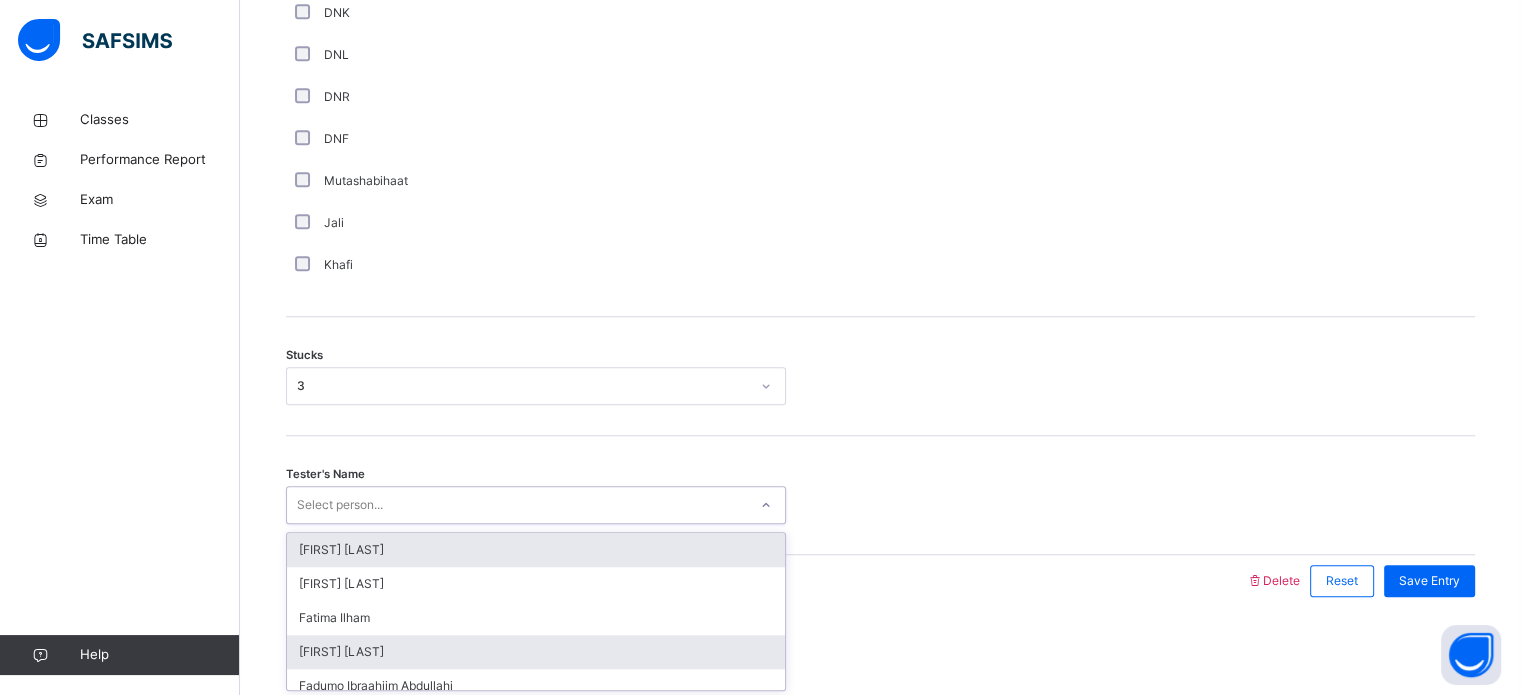 click on "[FIRST]  [LAST]" at bounding box center [536, 652] 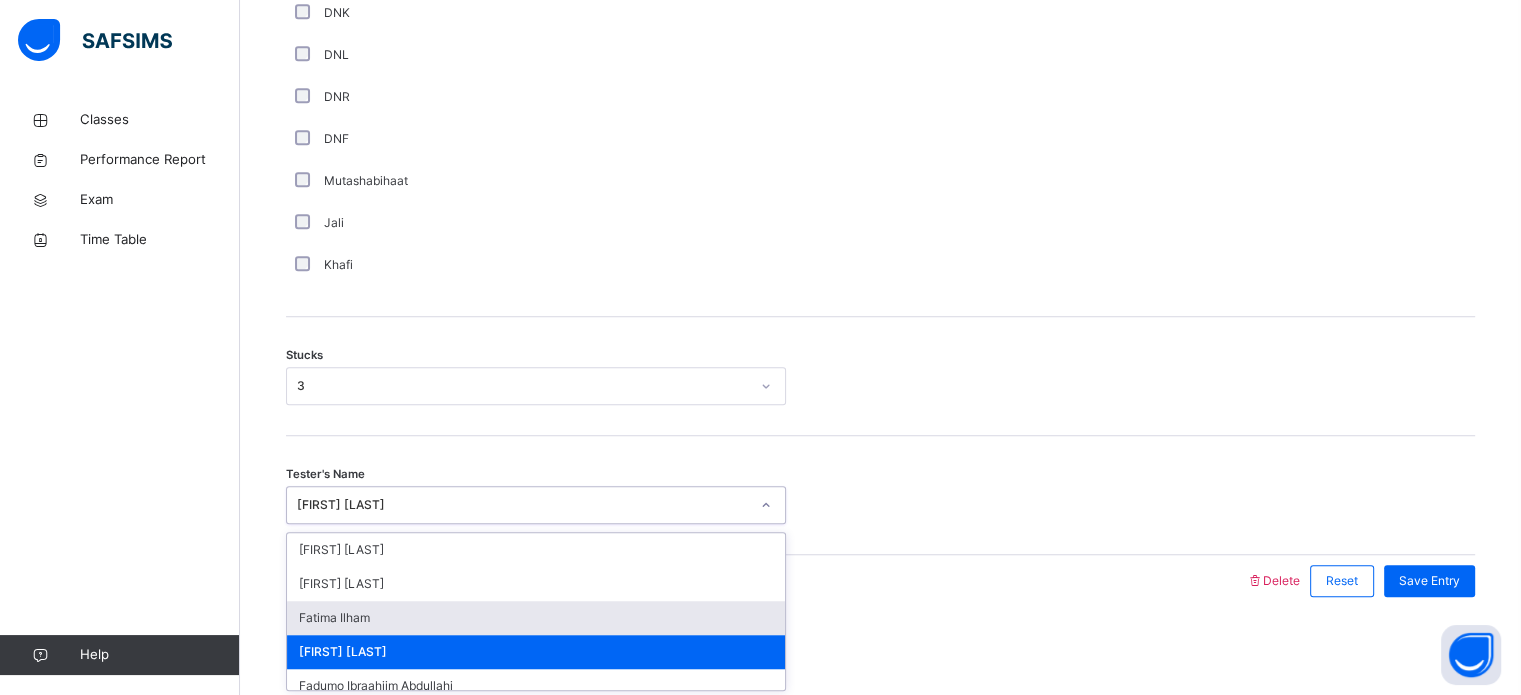 click on "Fatima  Ilham" at bounding box center (536, 618) 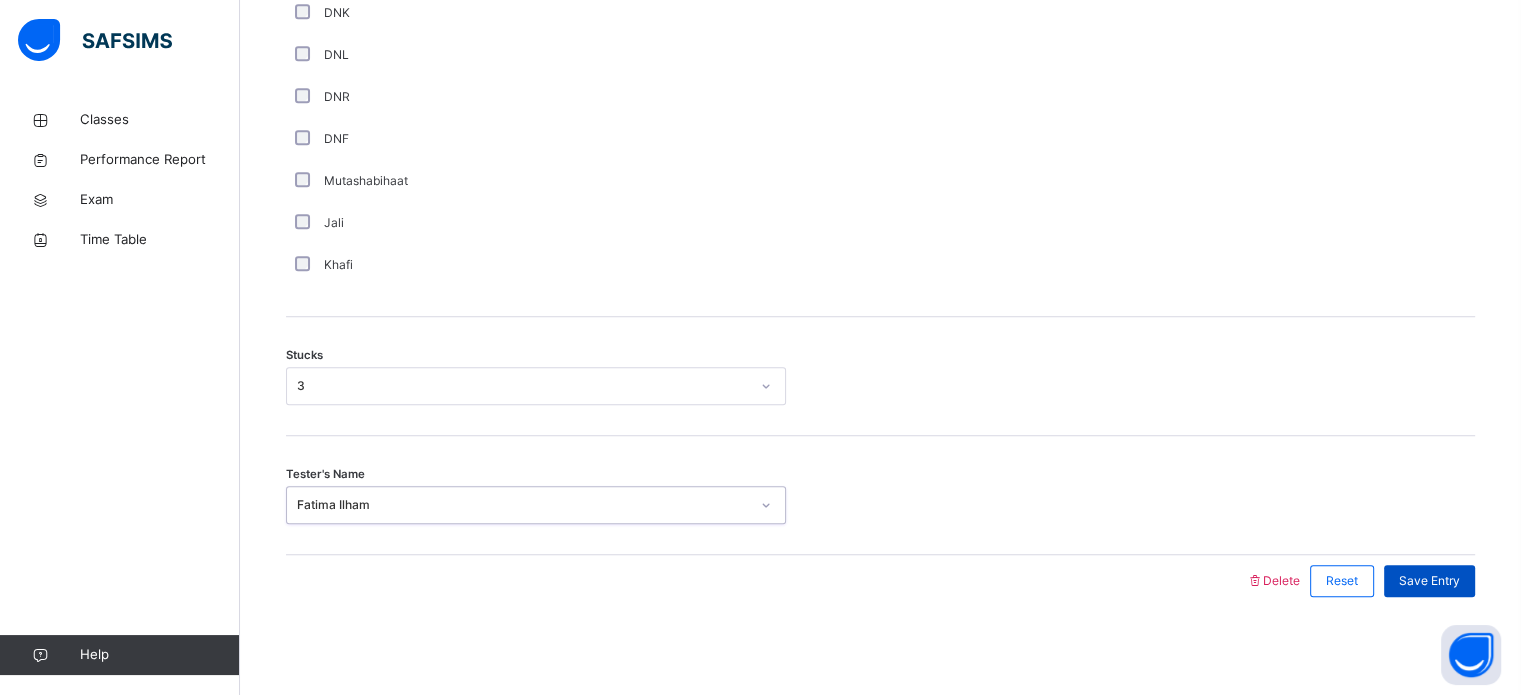 click on "Save Entry" at bounding box center [1429, 581] 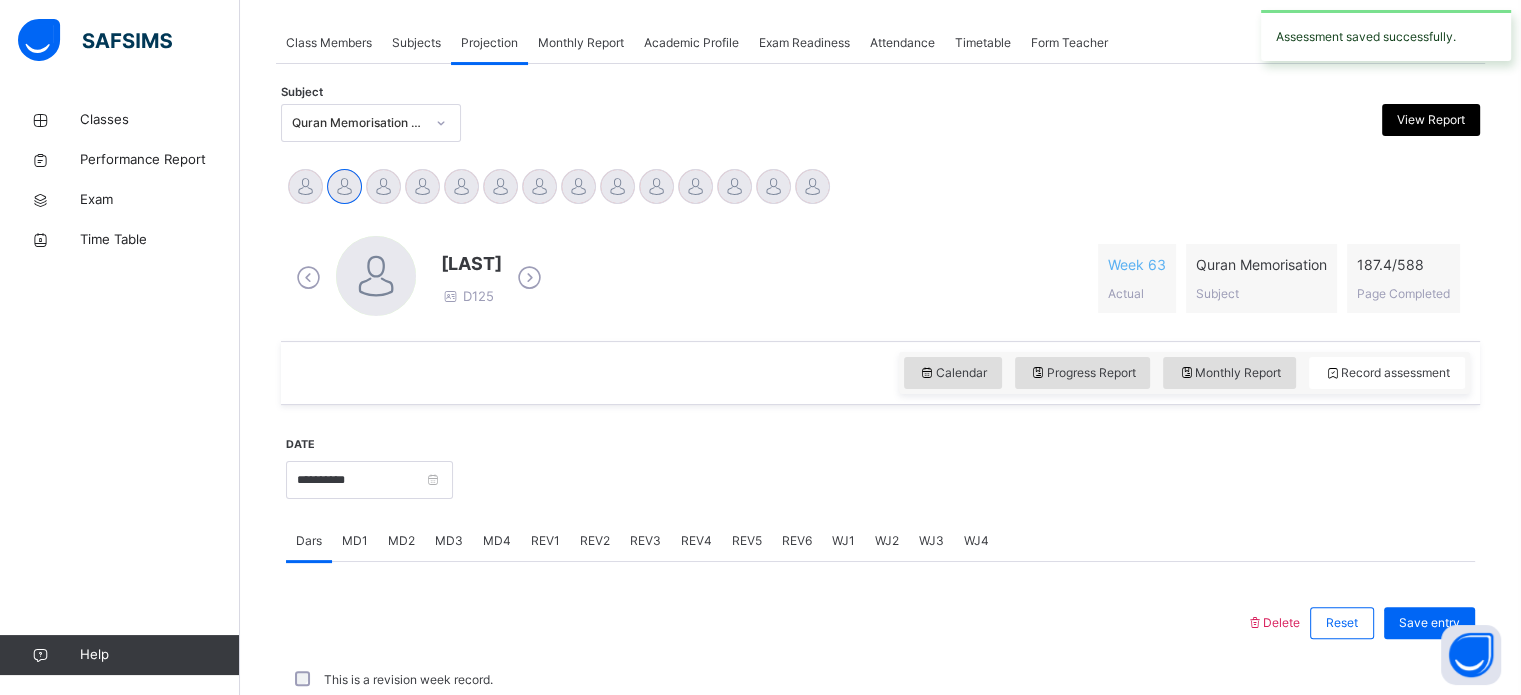 scroll, scrollTop: 806, scrollLeft: 0, axis: vertical 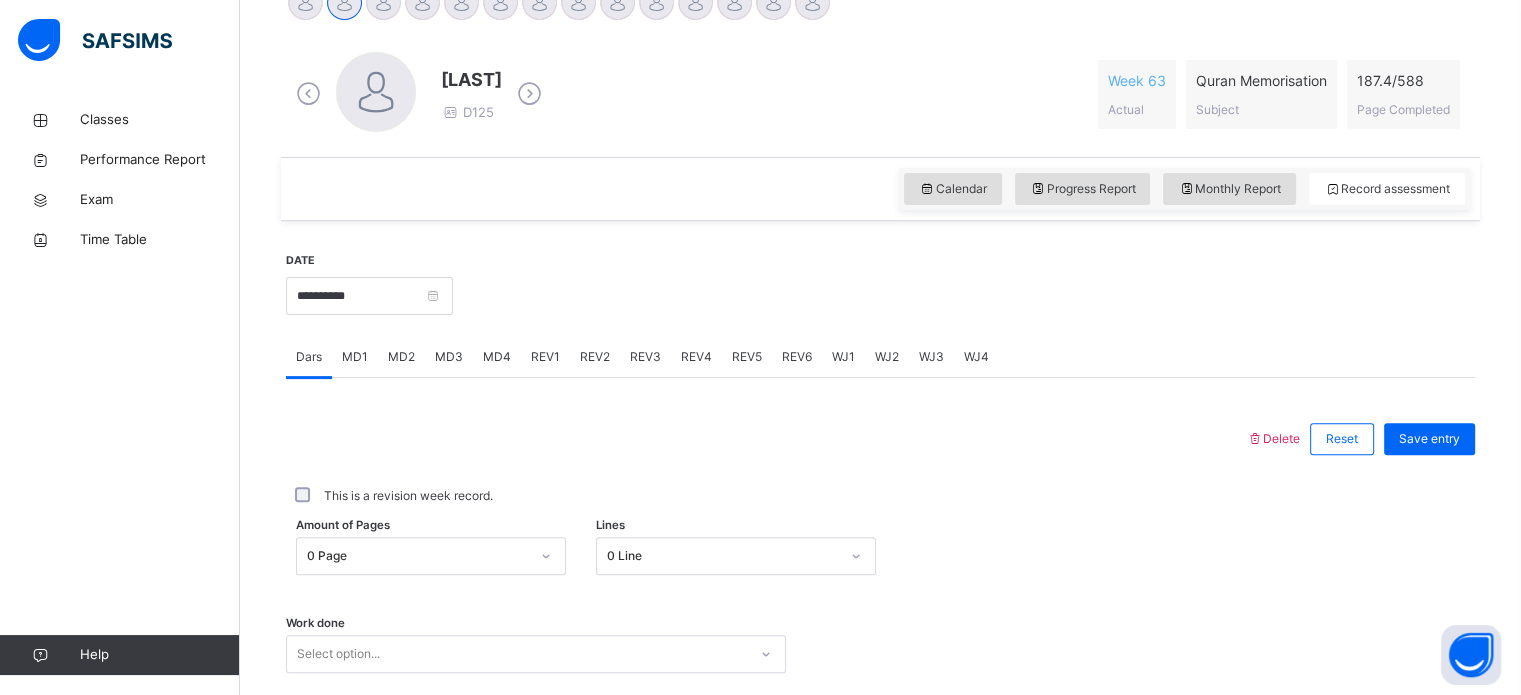 click on "MD4" at bounding box center [497, 357] 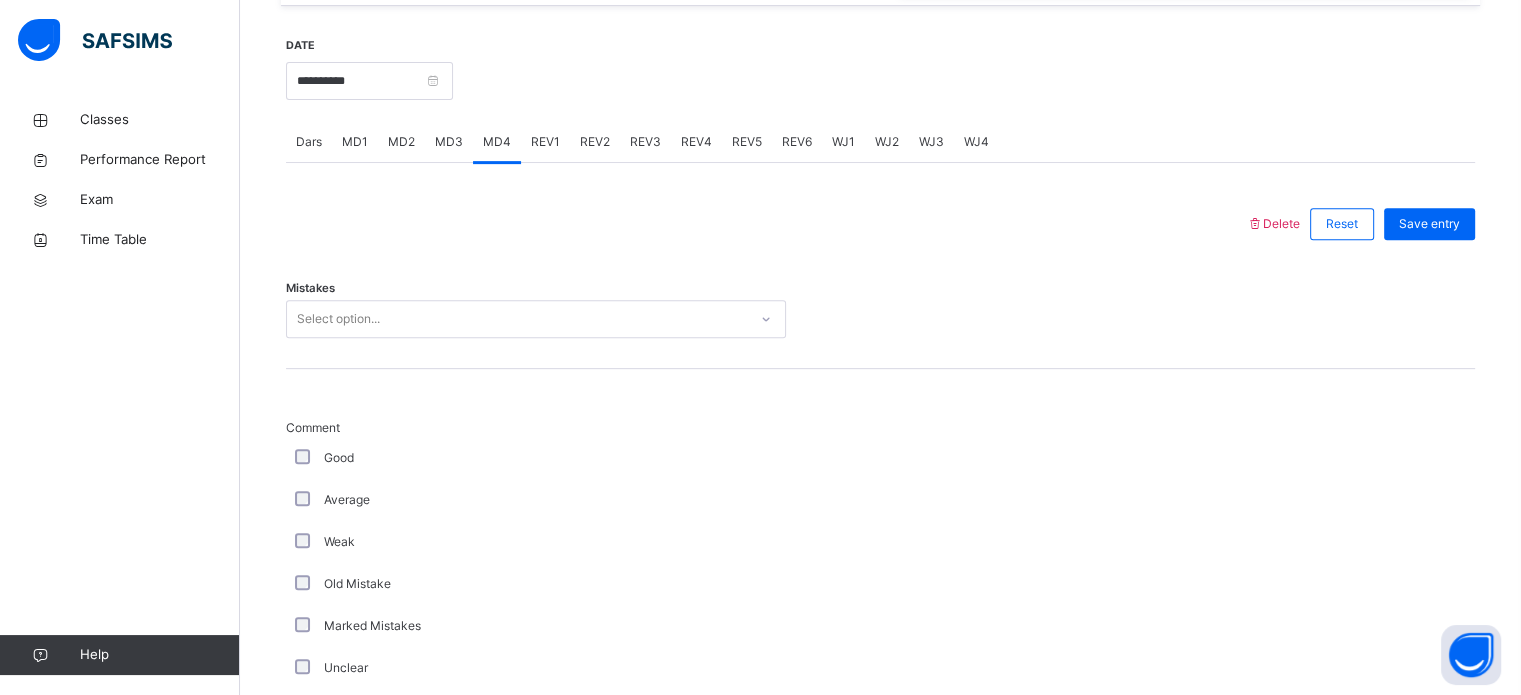 scroll, scrollTop: 754, scrollLeft: 0, axis: vertical 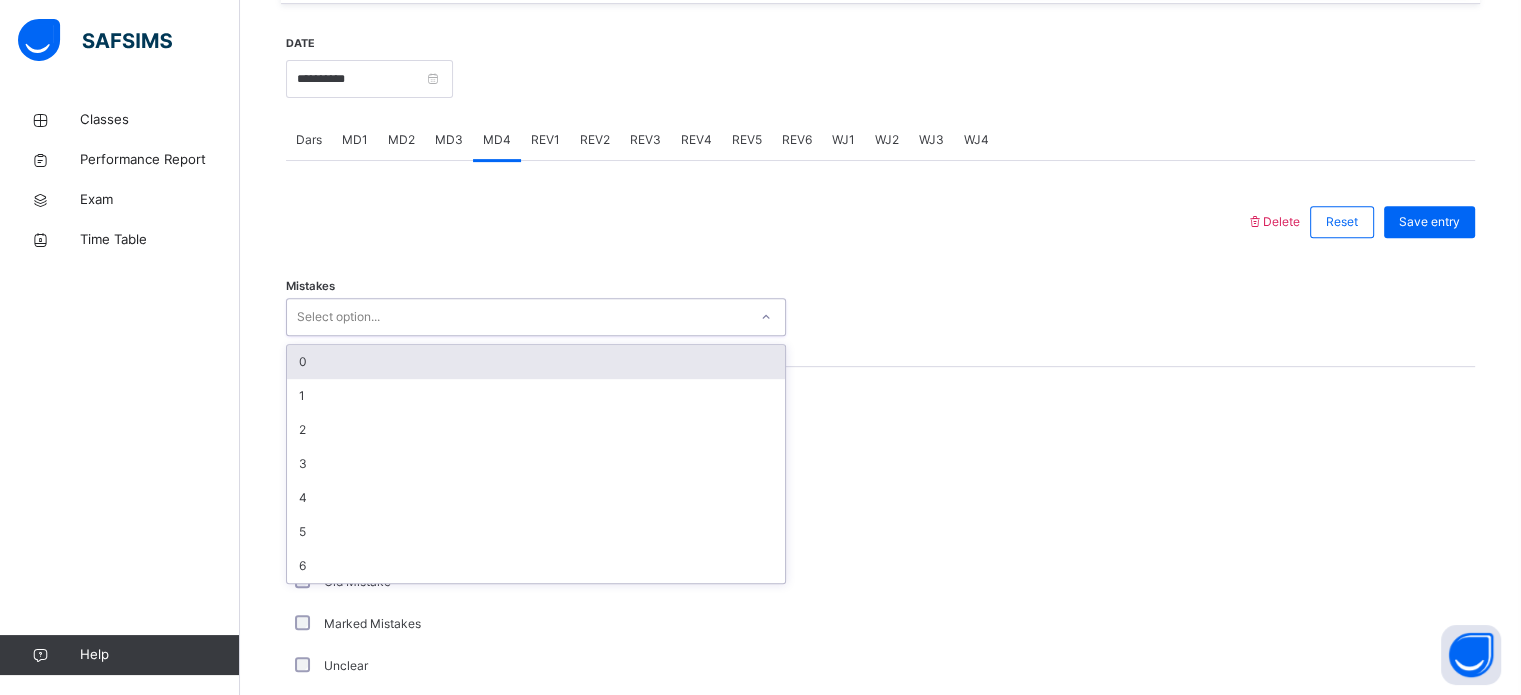 click on "0" at bounding box center (536, 362) 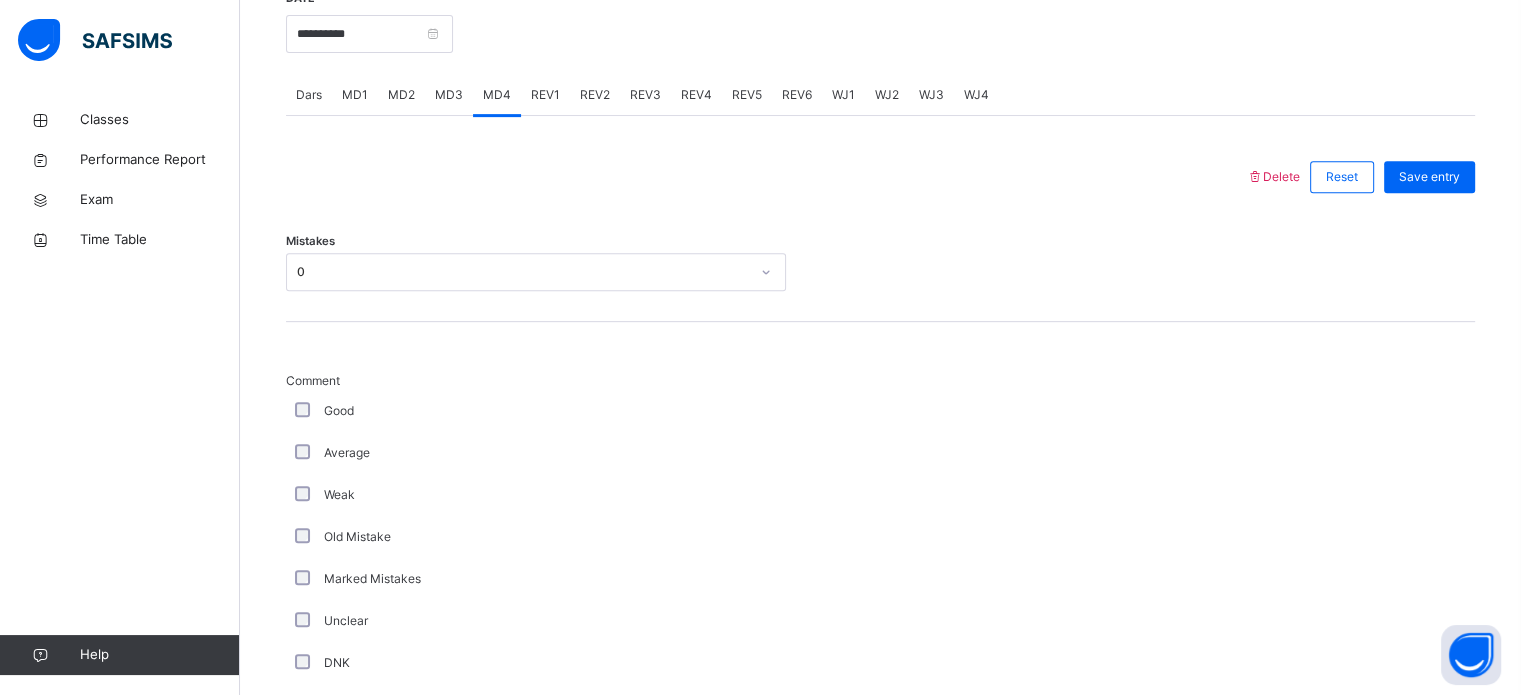 scroll, scrollTop: 796, scrollLeft: 0, axis: vertical 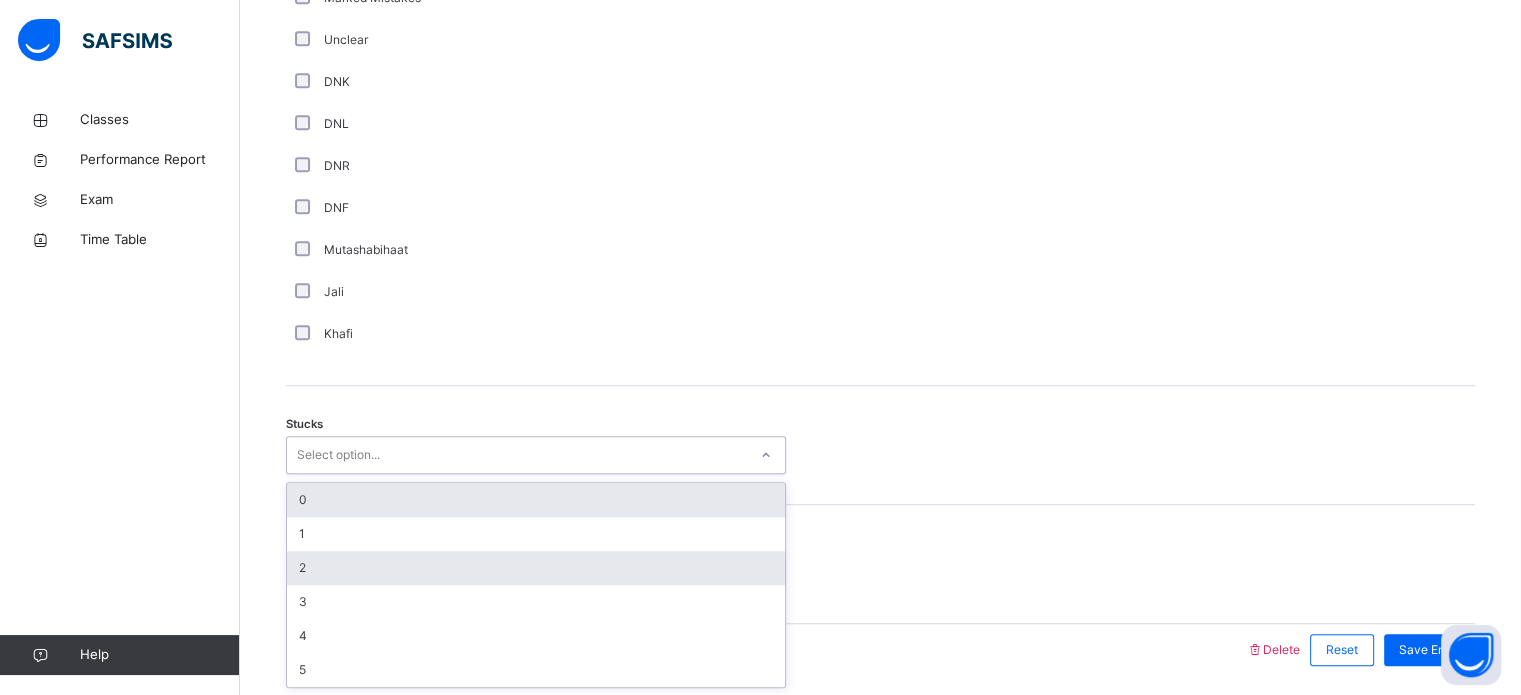 click on "2" at bounding box center [536, 568] 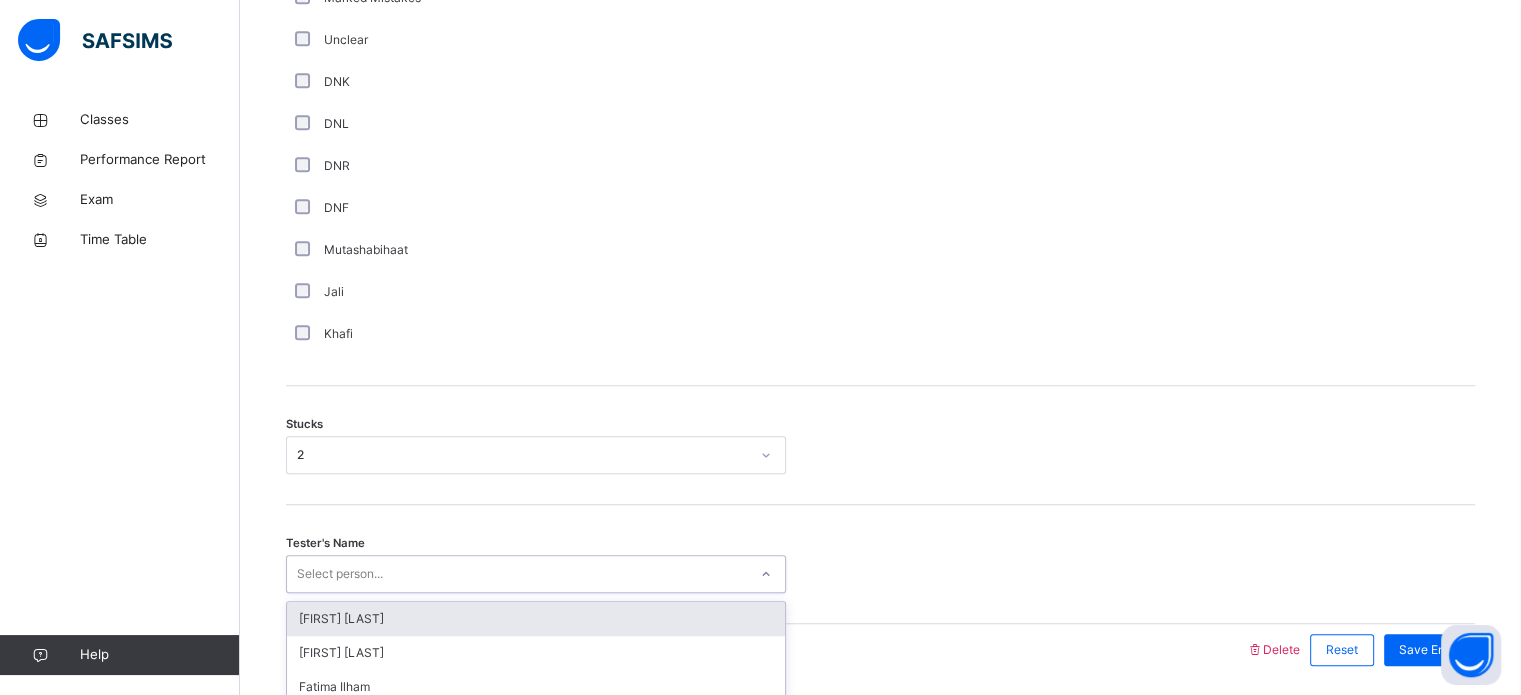 scroll, scrollTop: 1449, scrollLeft: 0, axis: vertical 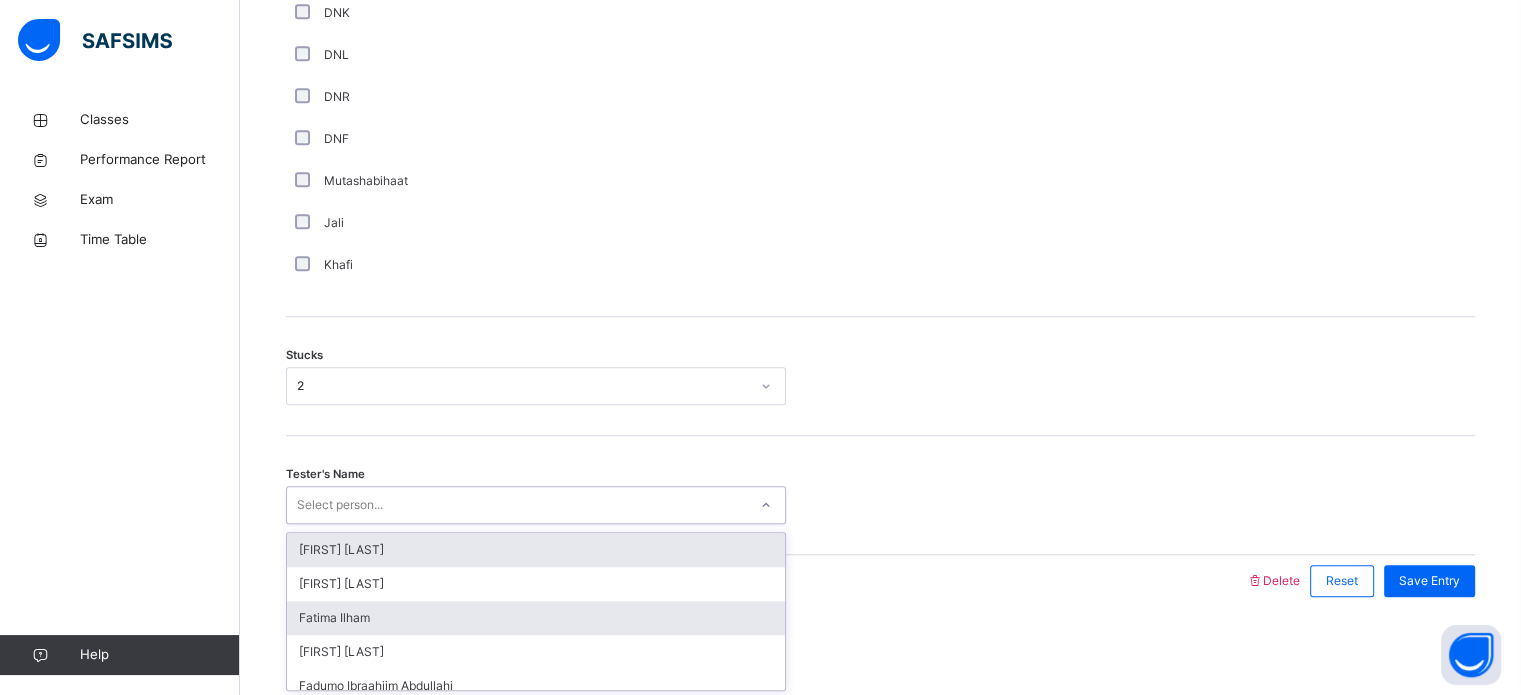 click on "Fatima  Ilham" at bounding box center (536, 618) 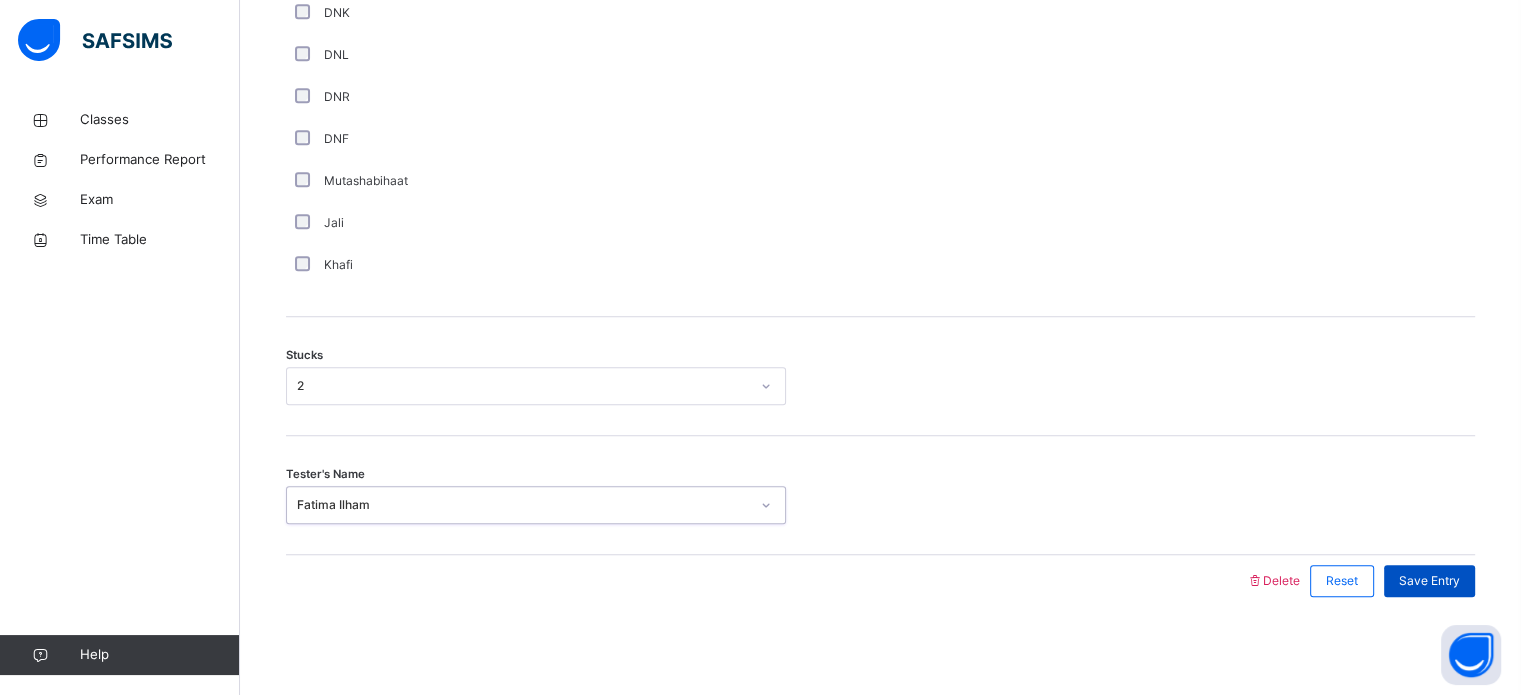 click on "Save Entry" at bounding box center [1429, 581] 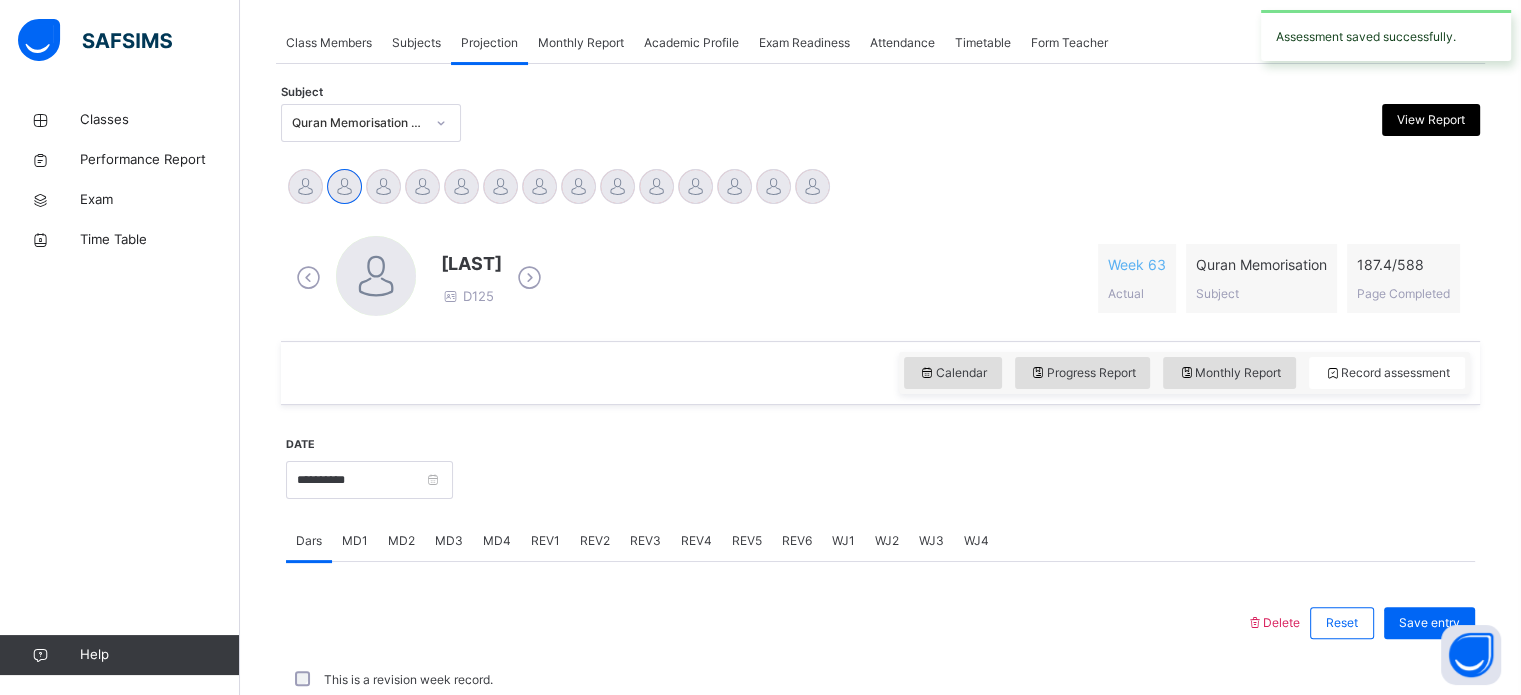 scroll, scrollTop: 806, scrollLeft: 0, axis: vertical 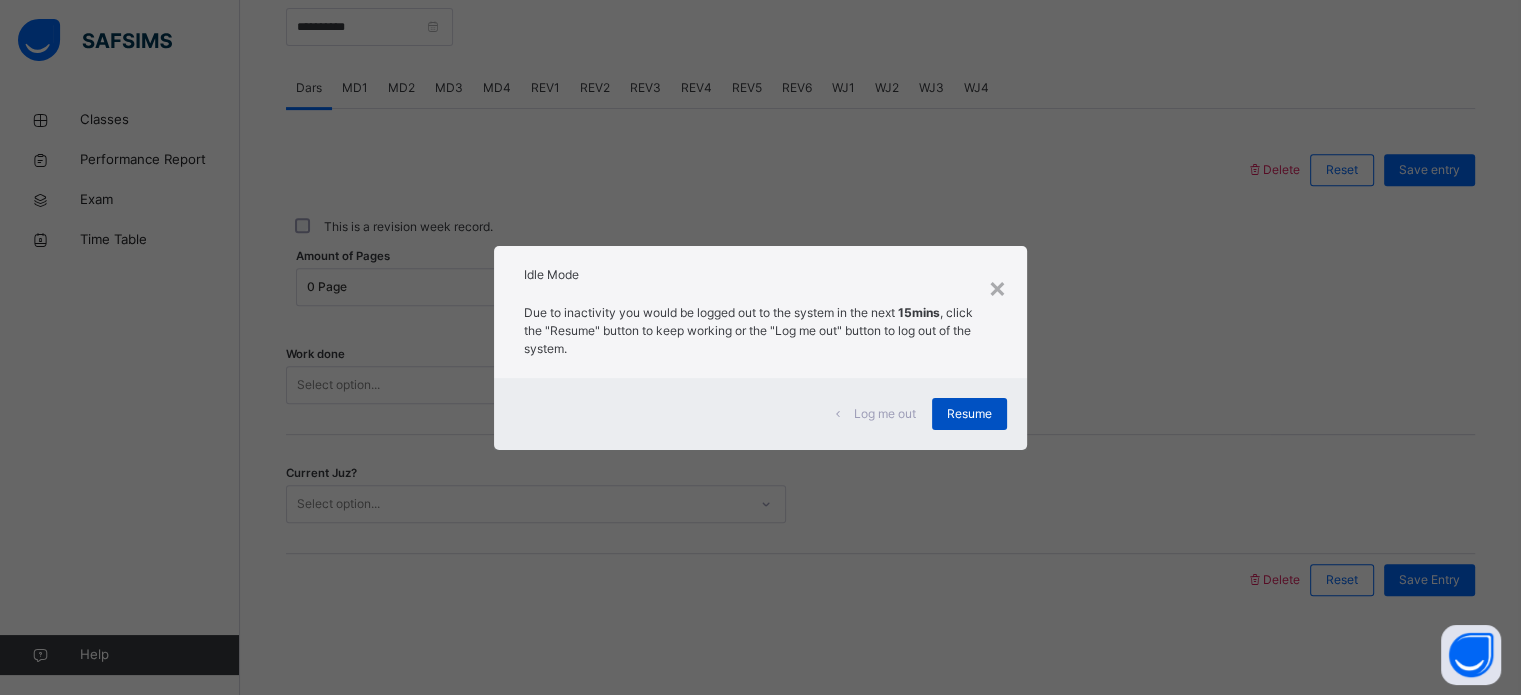 click on "Resume" at bounding box center [969, 414] 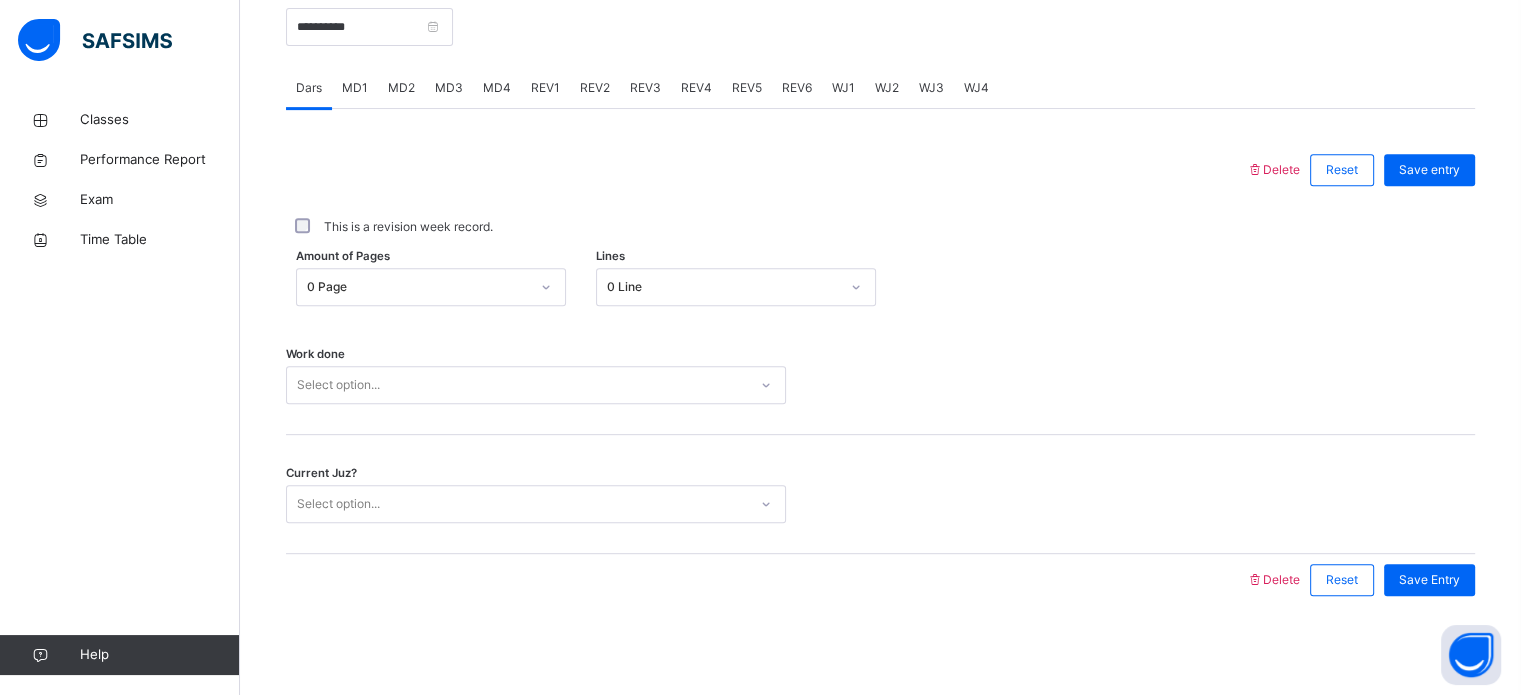 scroll, scrollTop: 797, scrollLeft: 0, axis: vertical 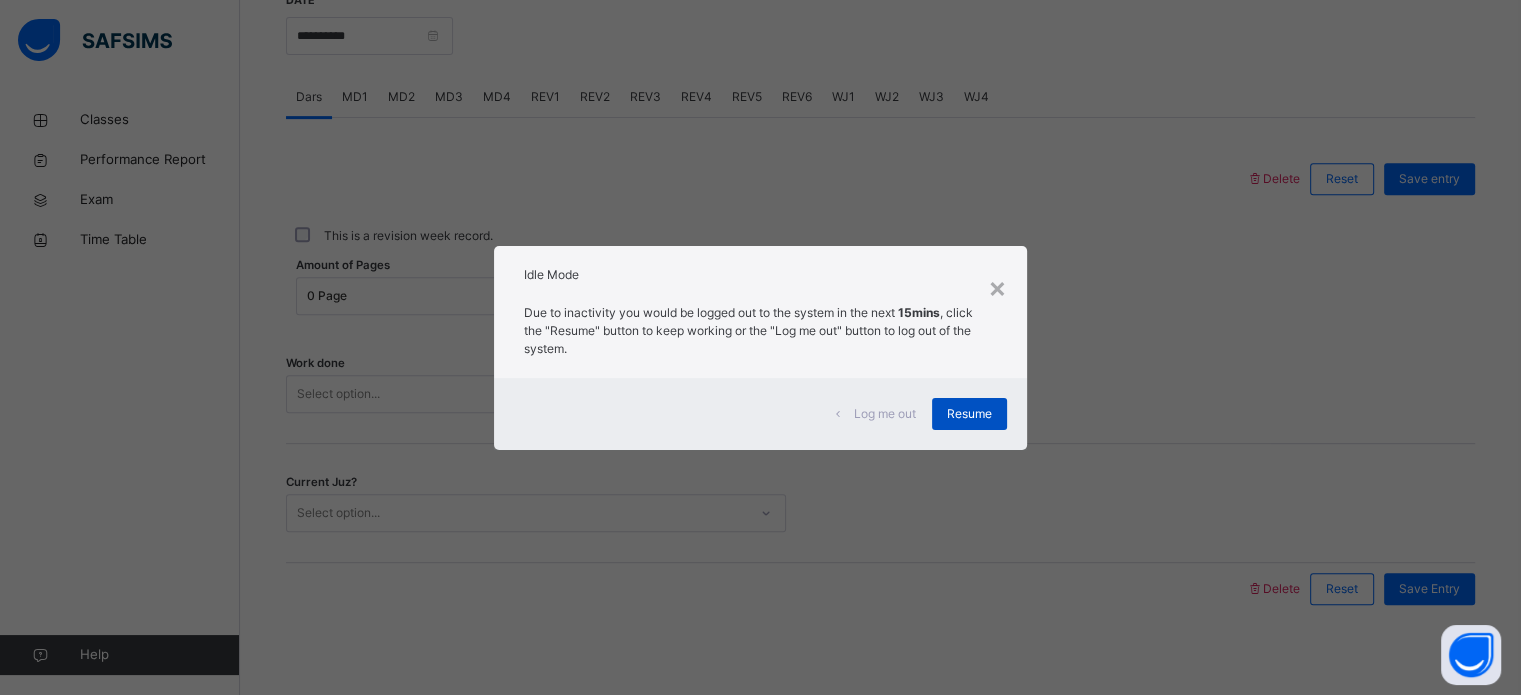click on "Resume" at bounding box center (969, 414) 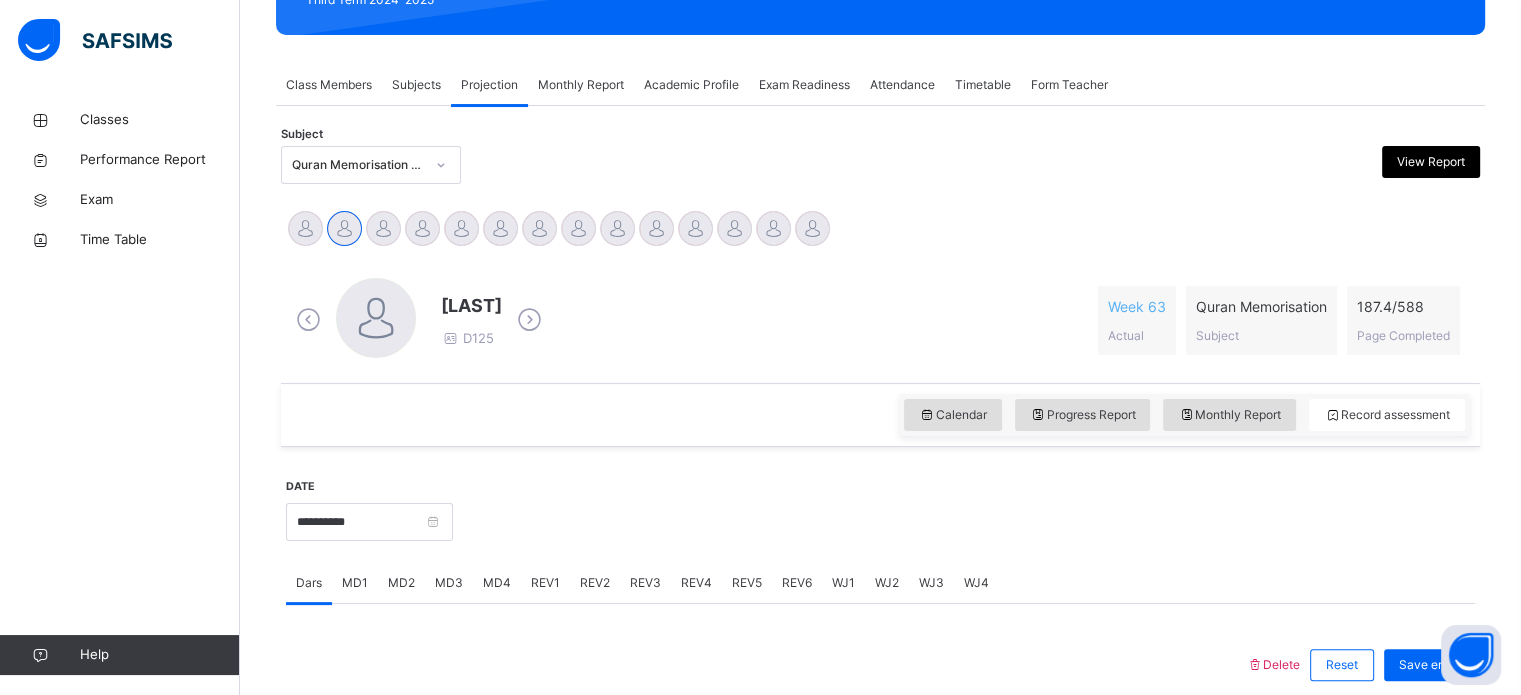 scroll, scrollTop: 308, scrollLeft: 0, axis: vertical 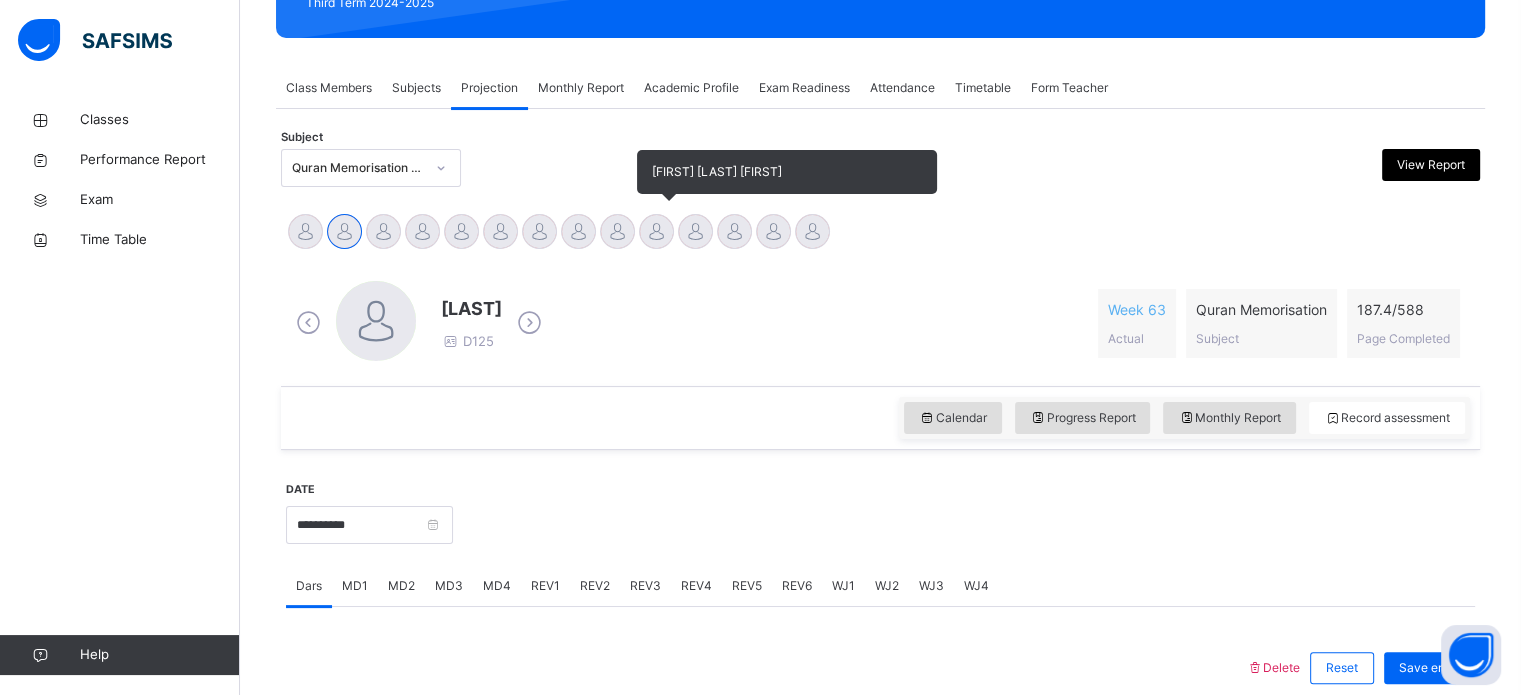 click at bounding box center [656, 231] 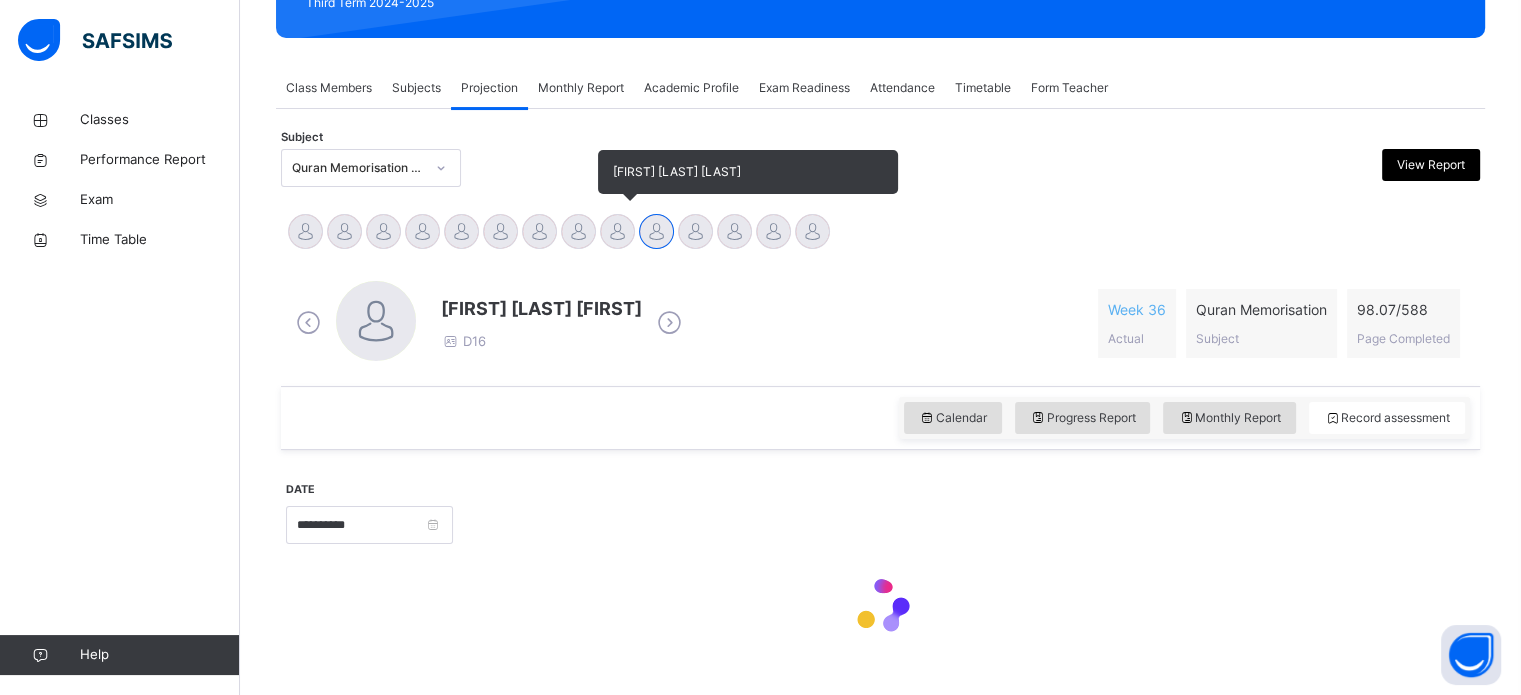 click at bounding box center [617, 231] 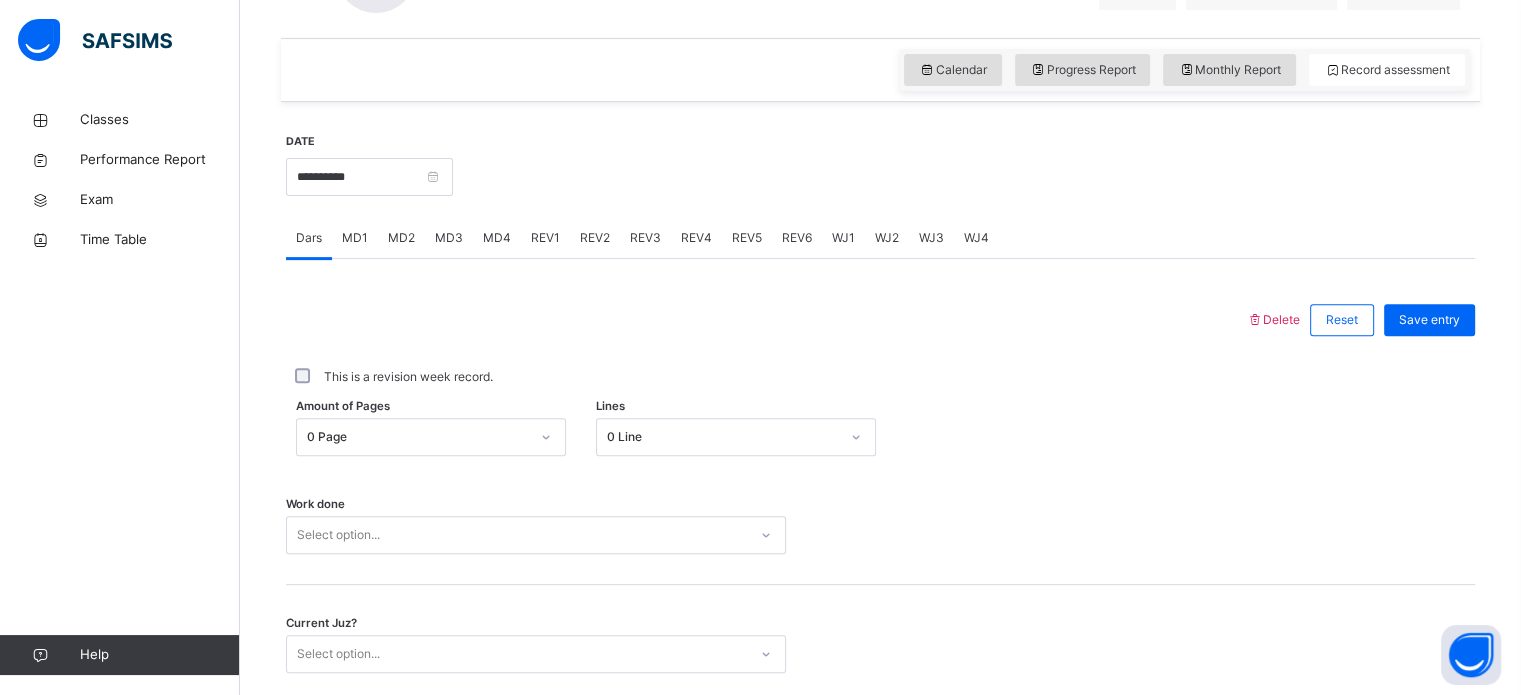 scroll, scrollTop: 806, scrollLeft: 0, axis: vertical 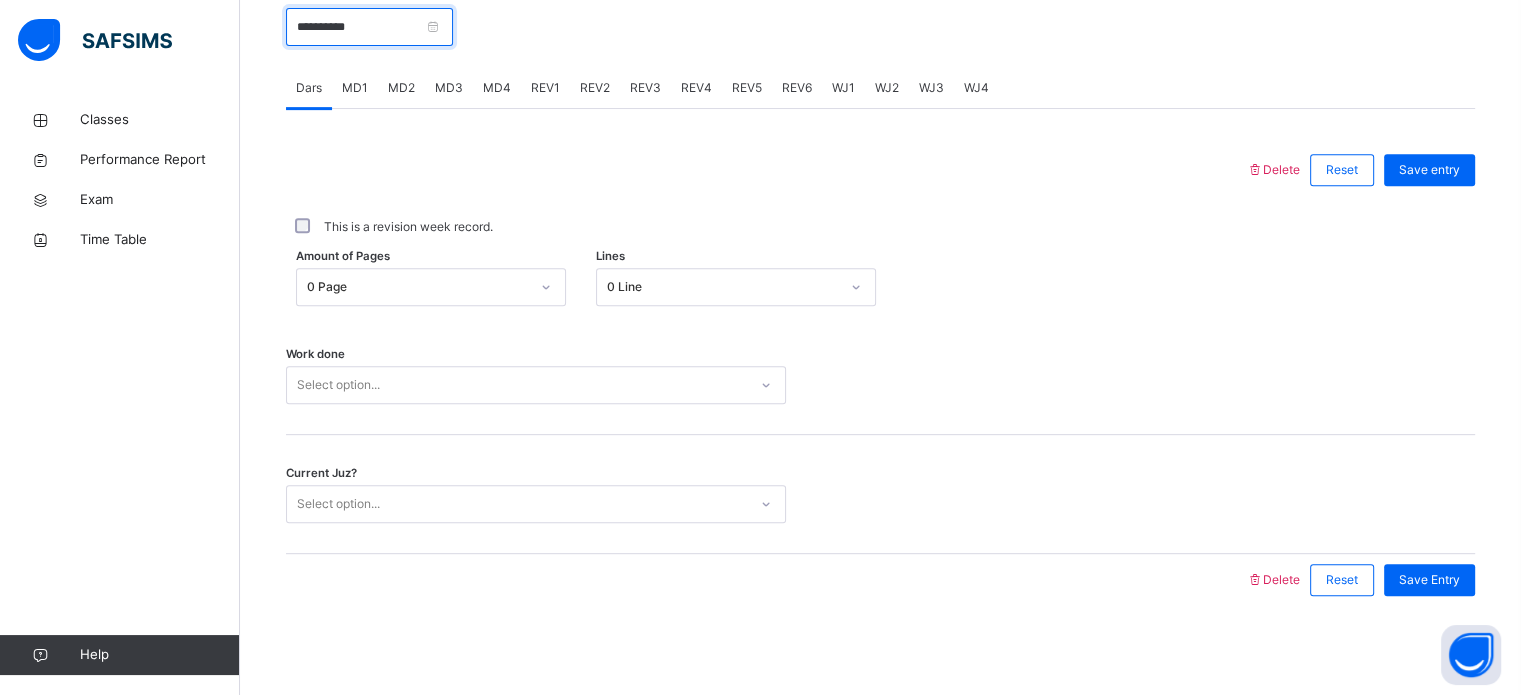 click on "**********" at bounding box center [369, 27] 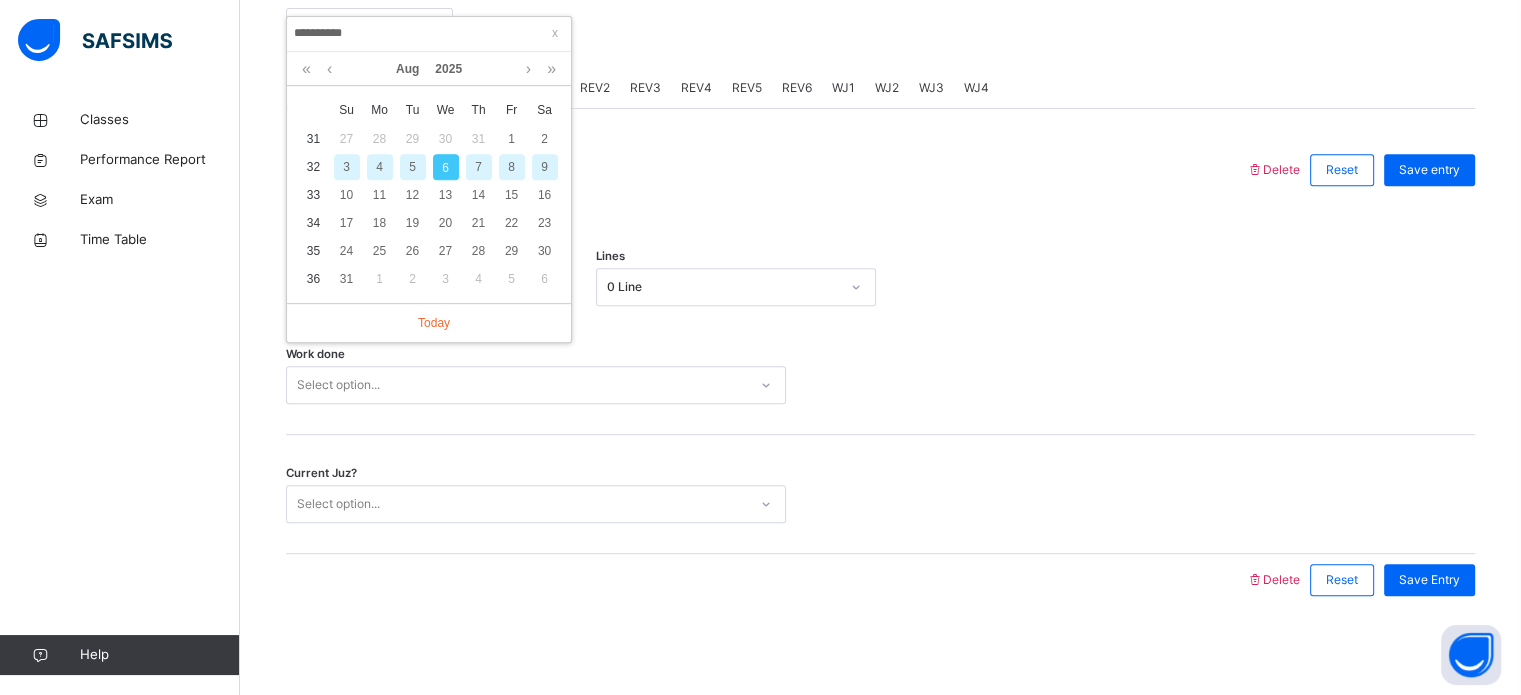 click on "5" at bounding box center (413, 167) 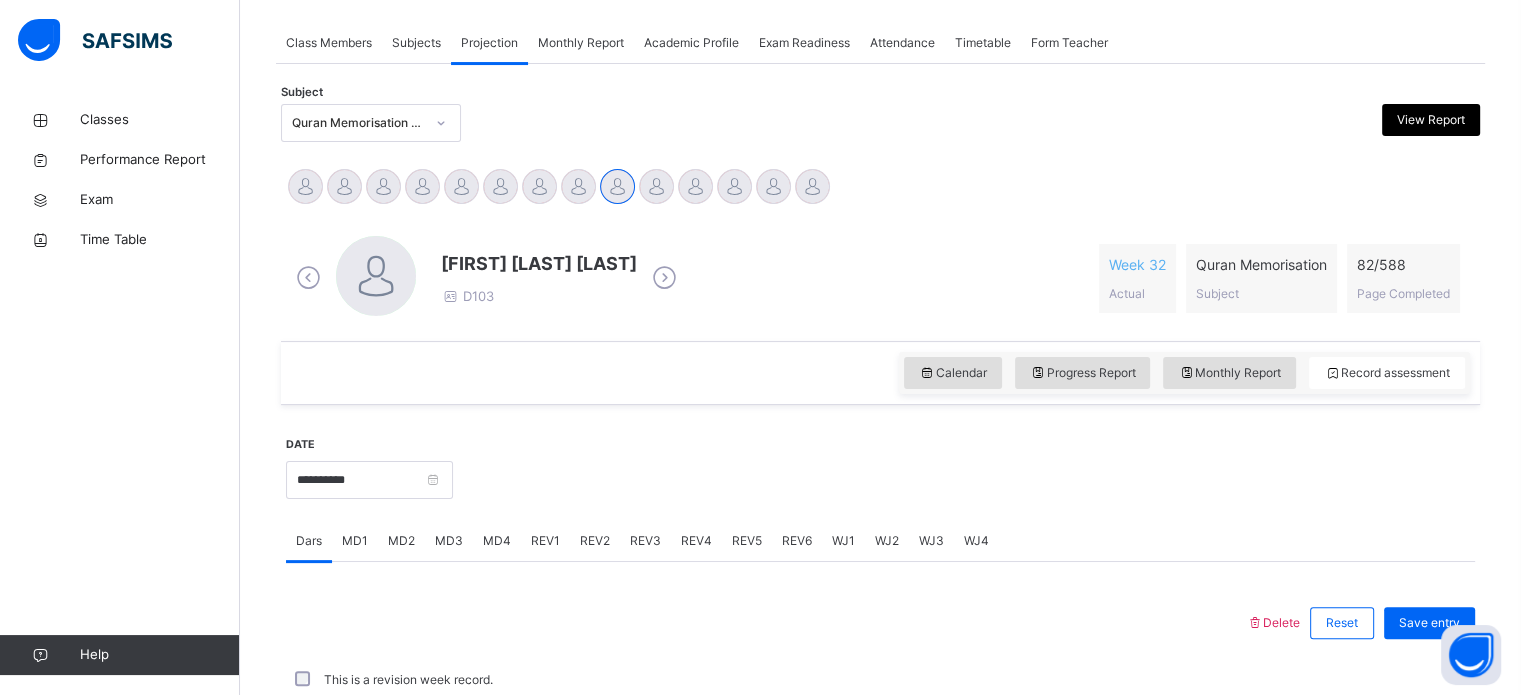 scroll, scrollTop: 806, scrollLeft: 0, axis: vertical 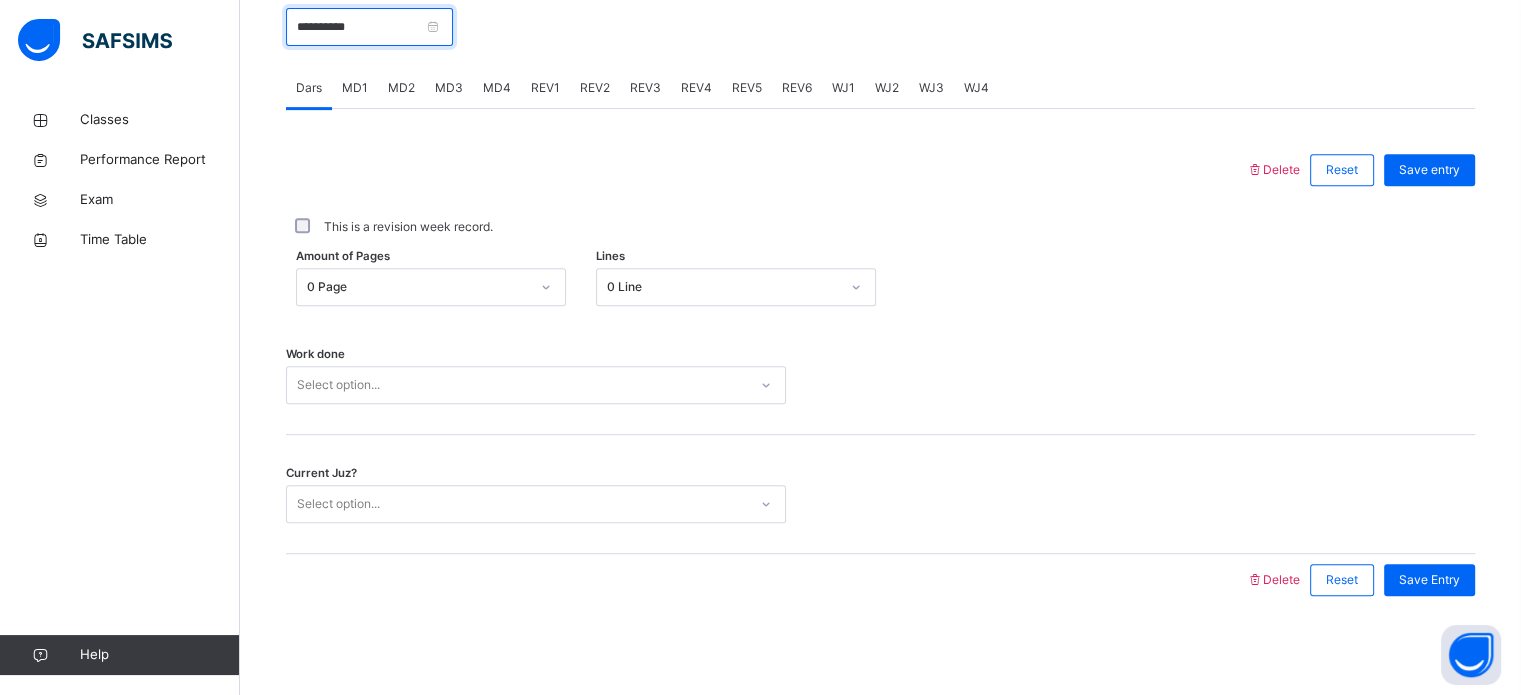 click on "**********" at bounding box center (369, 27) 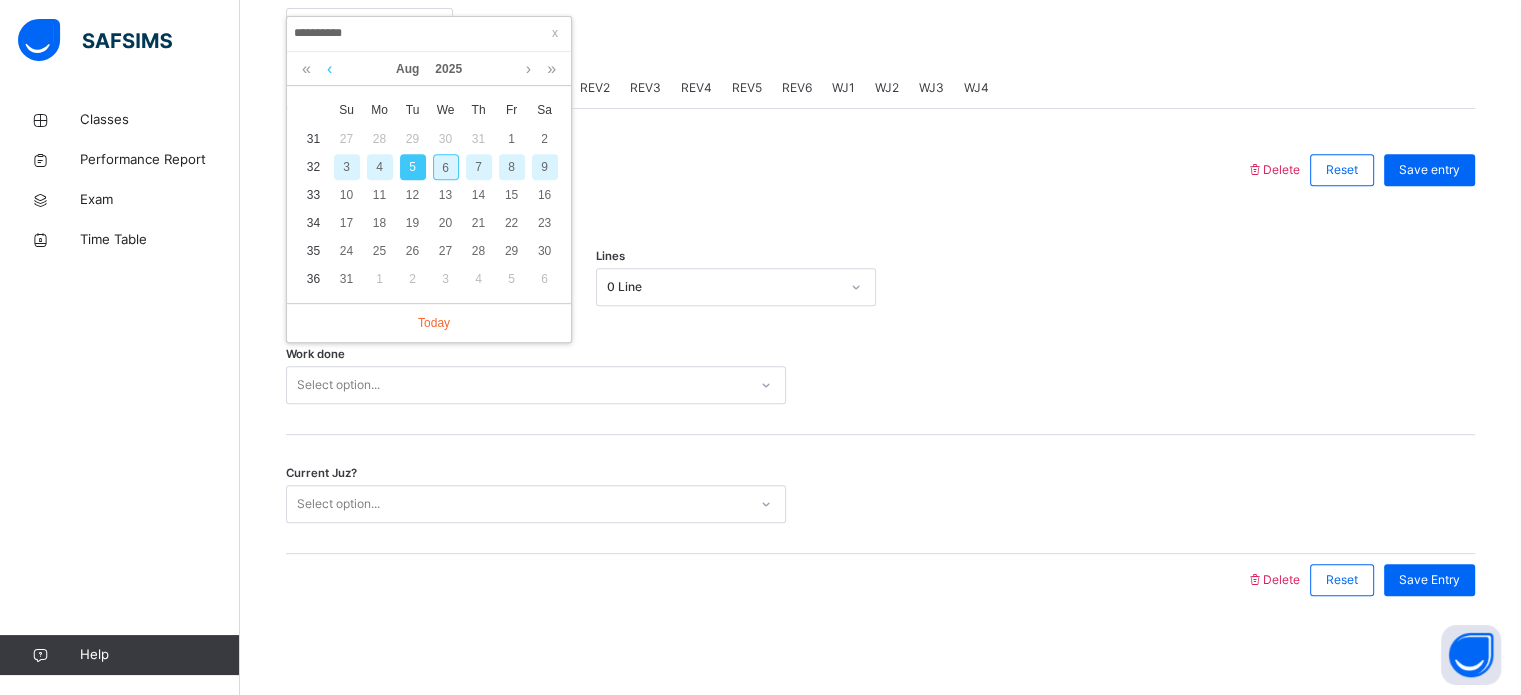 click at bounding box center [329, 69] 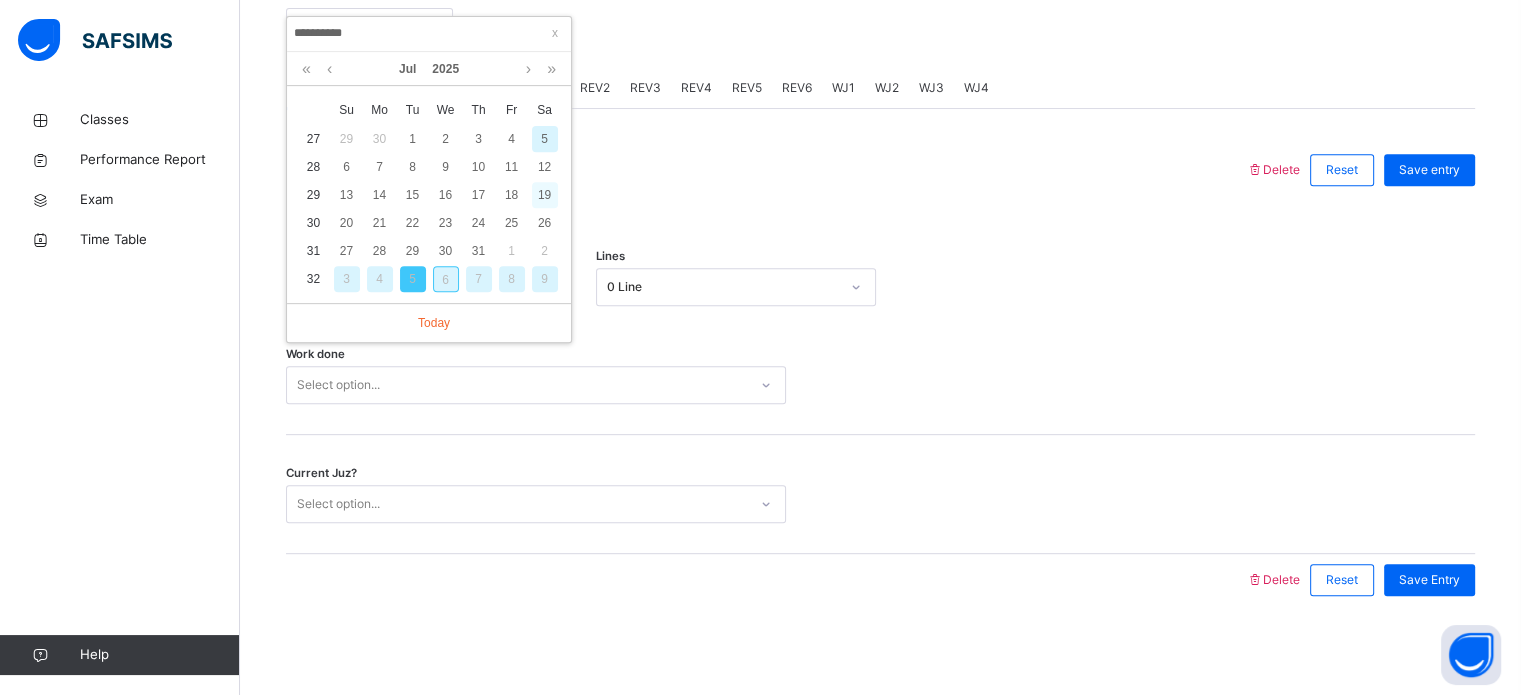 click on "19" at bounding box center [545, 195] 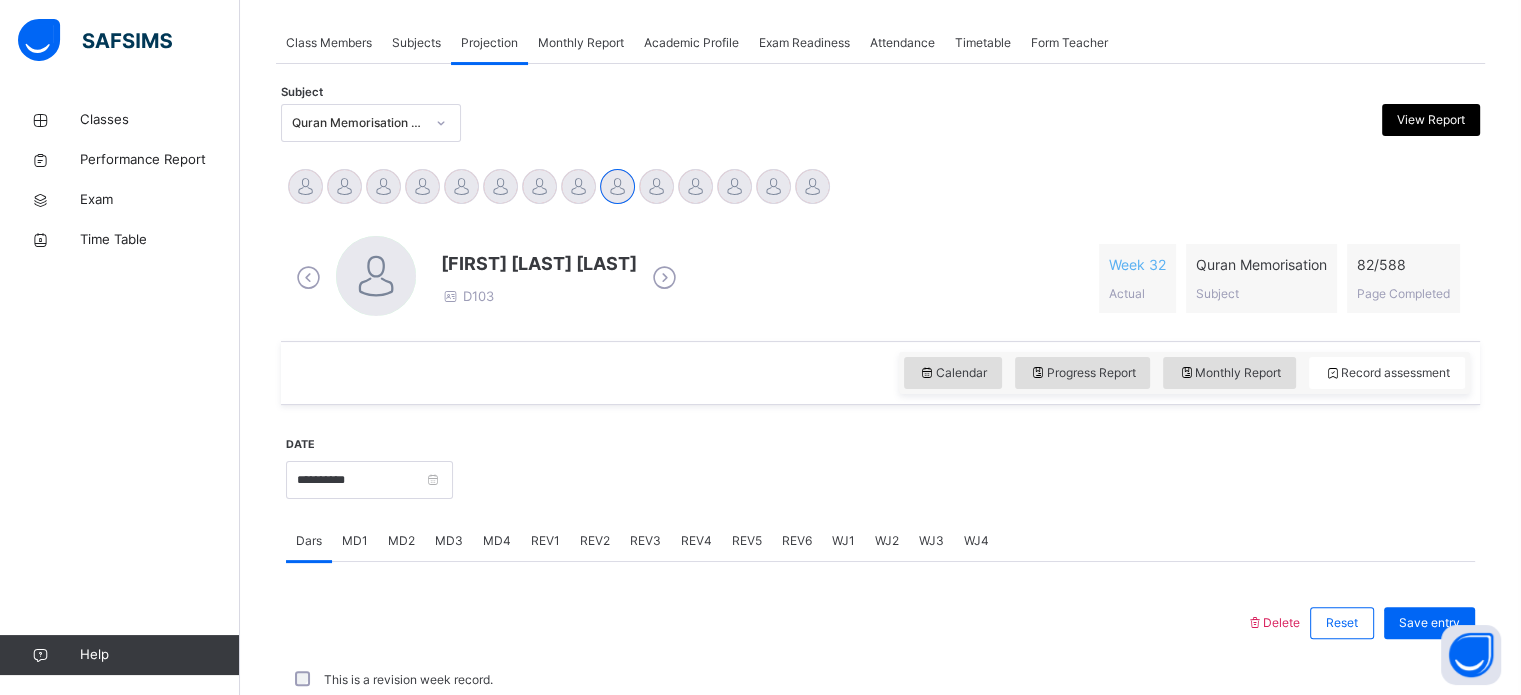 scroll, scrollTop: 806, scrollLeft: 0, axis: vertical 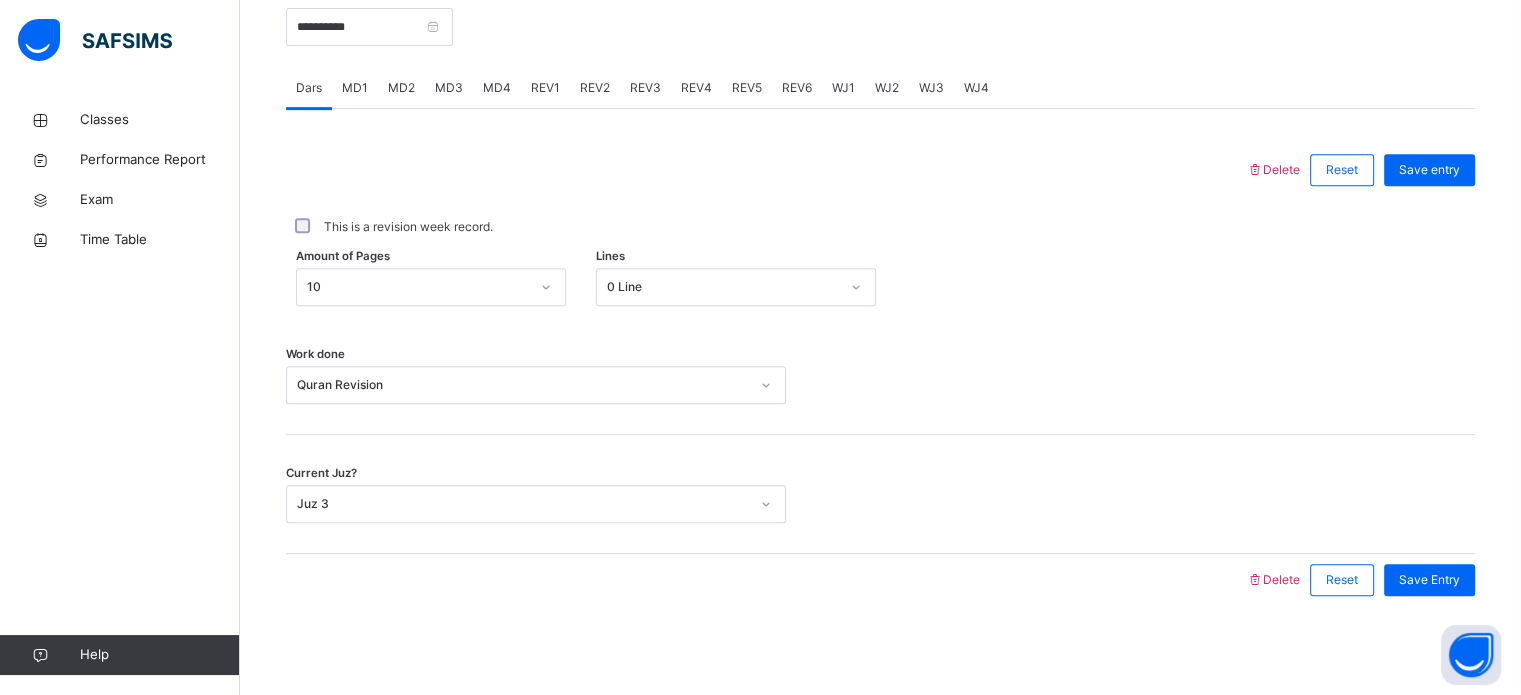 click on "Work done Quran Revision" at bounding box center [880, 375] 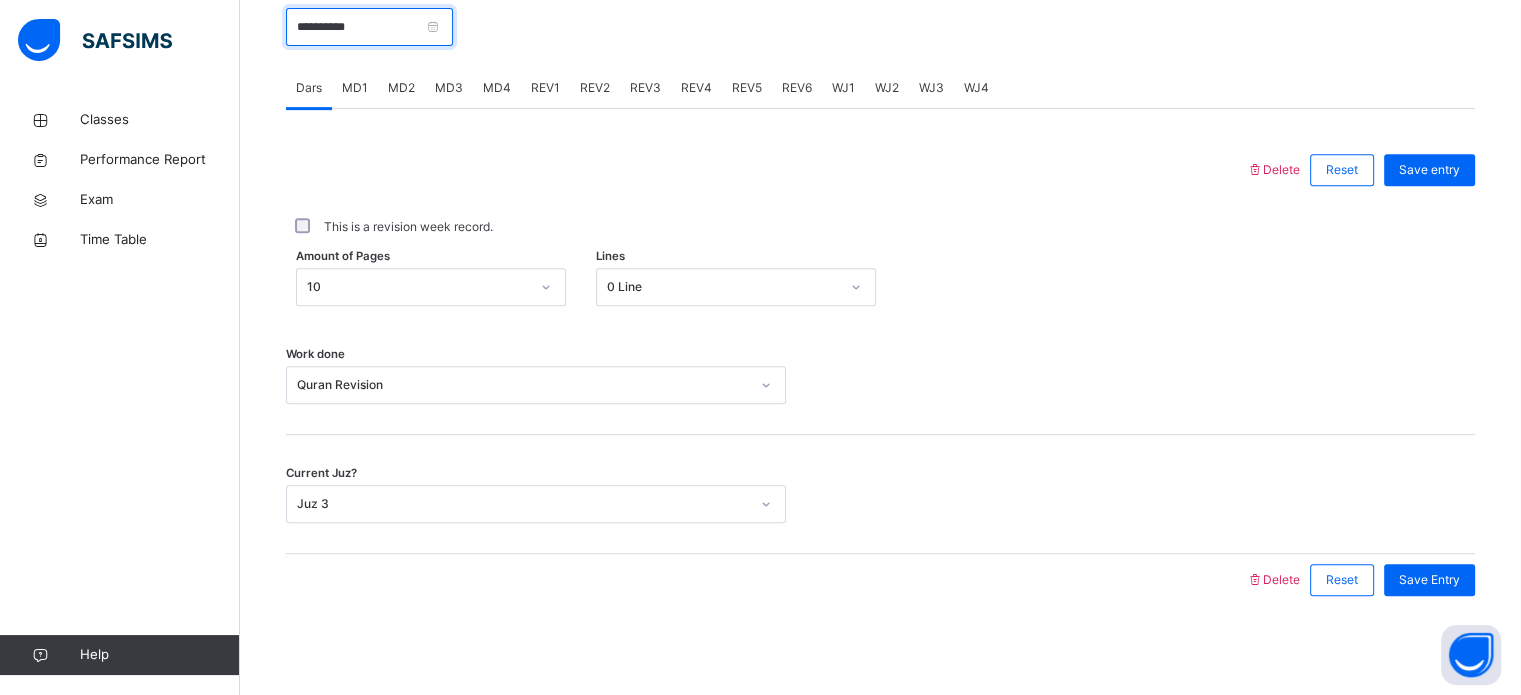 click on "**********" at bounding box center (369, 27) 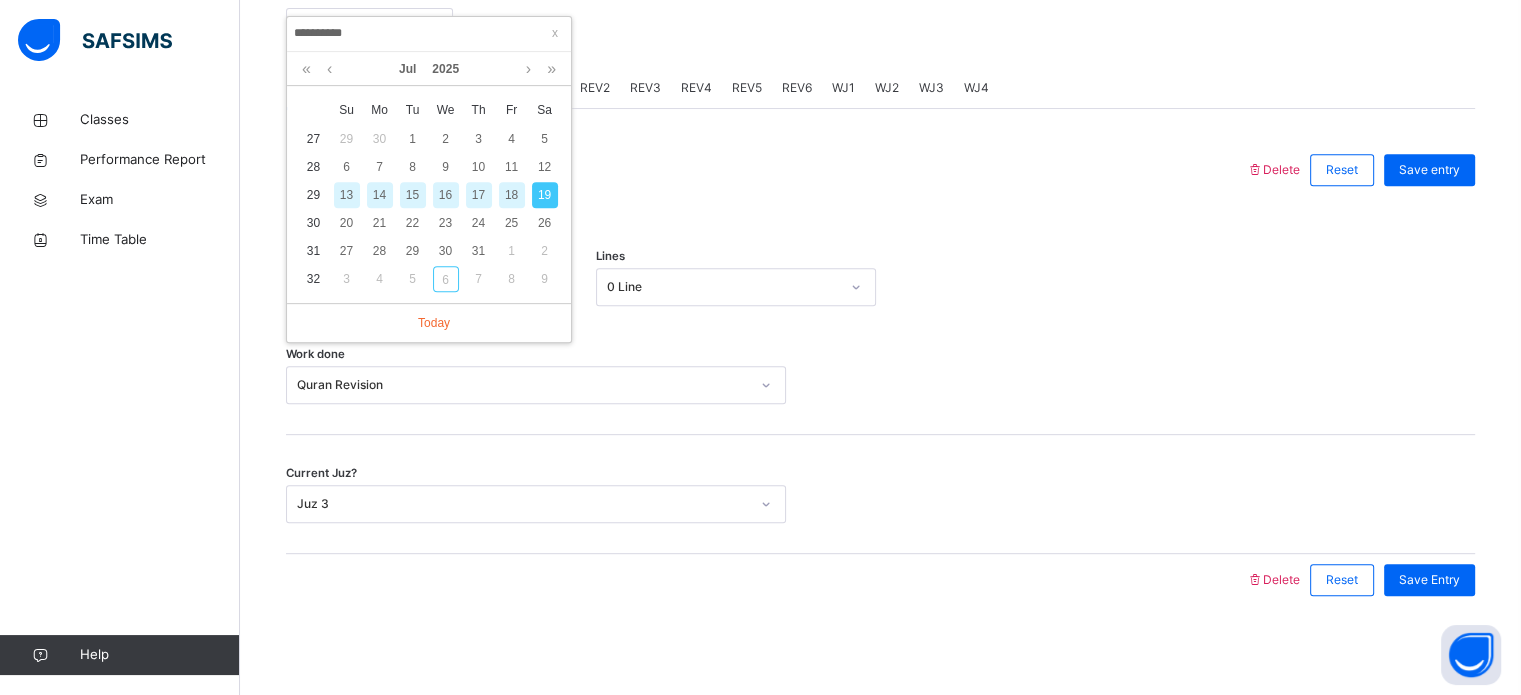 click on "18" at bounding box center [512, 195] 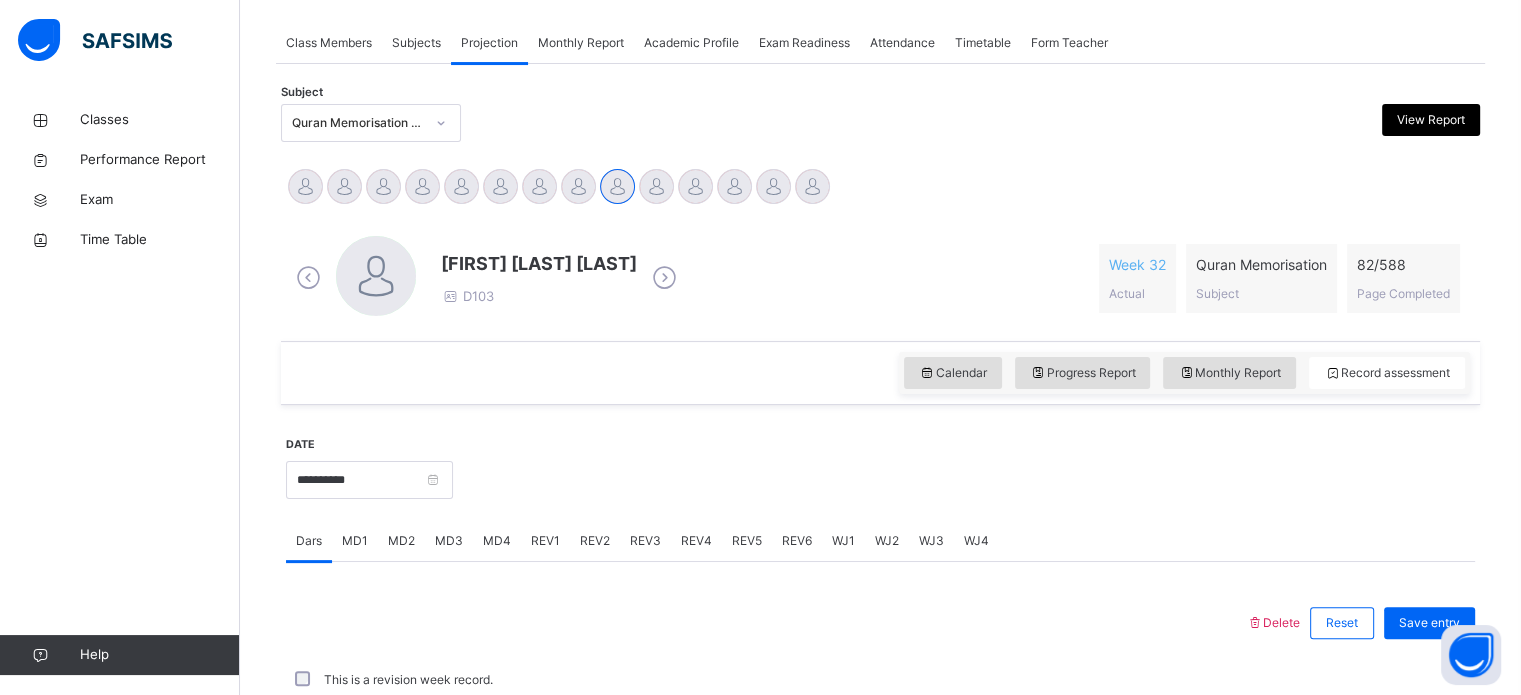 scroll, scrollTop: 806, scrollLeft: 0, axis: vertical 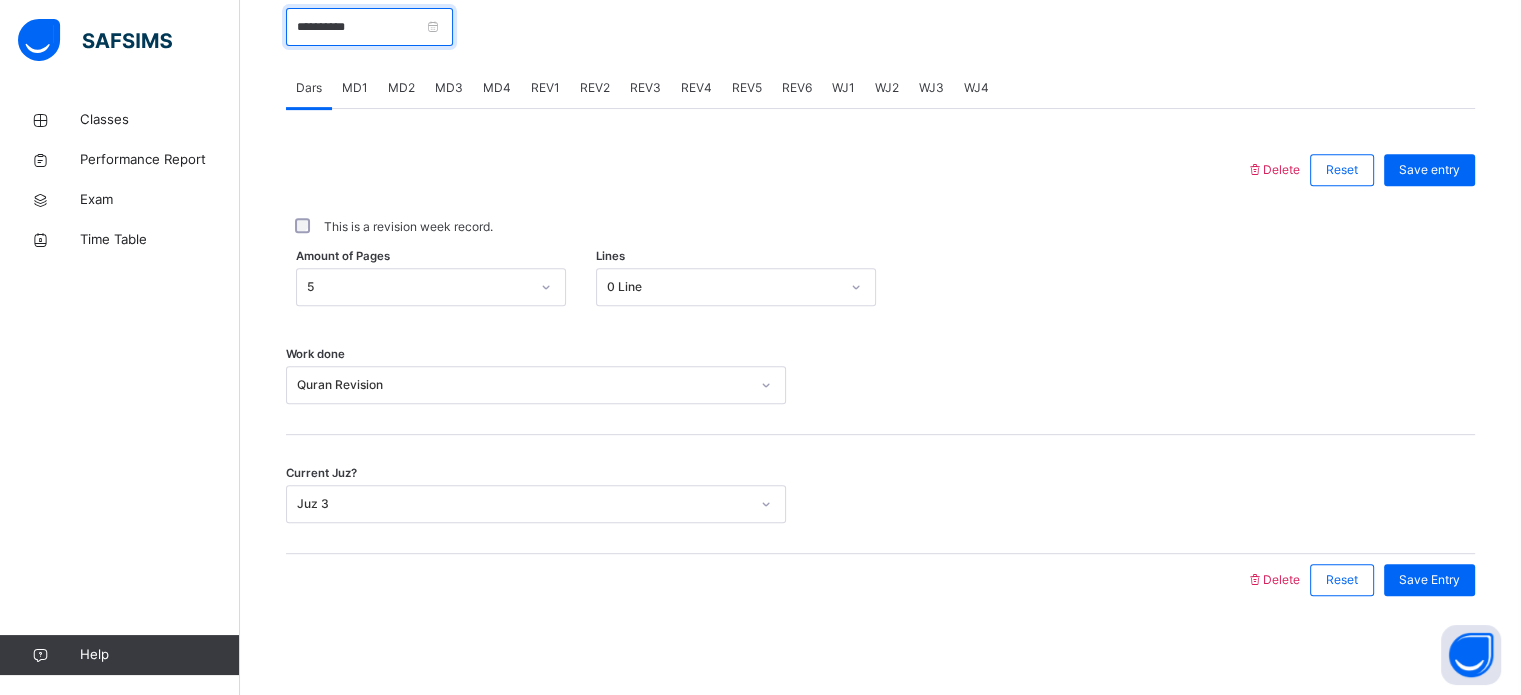 click on "**********" at bounding box center [369, 27] 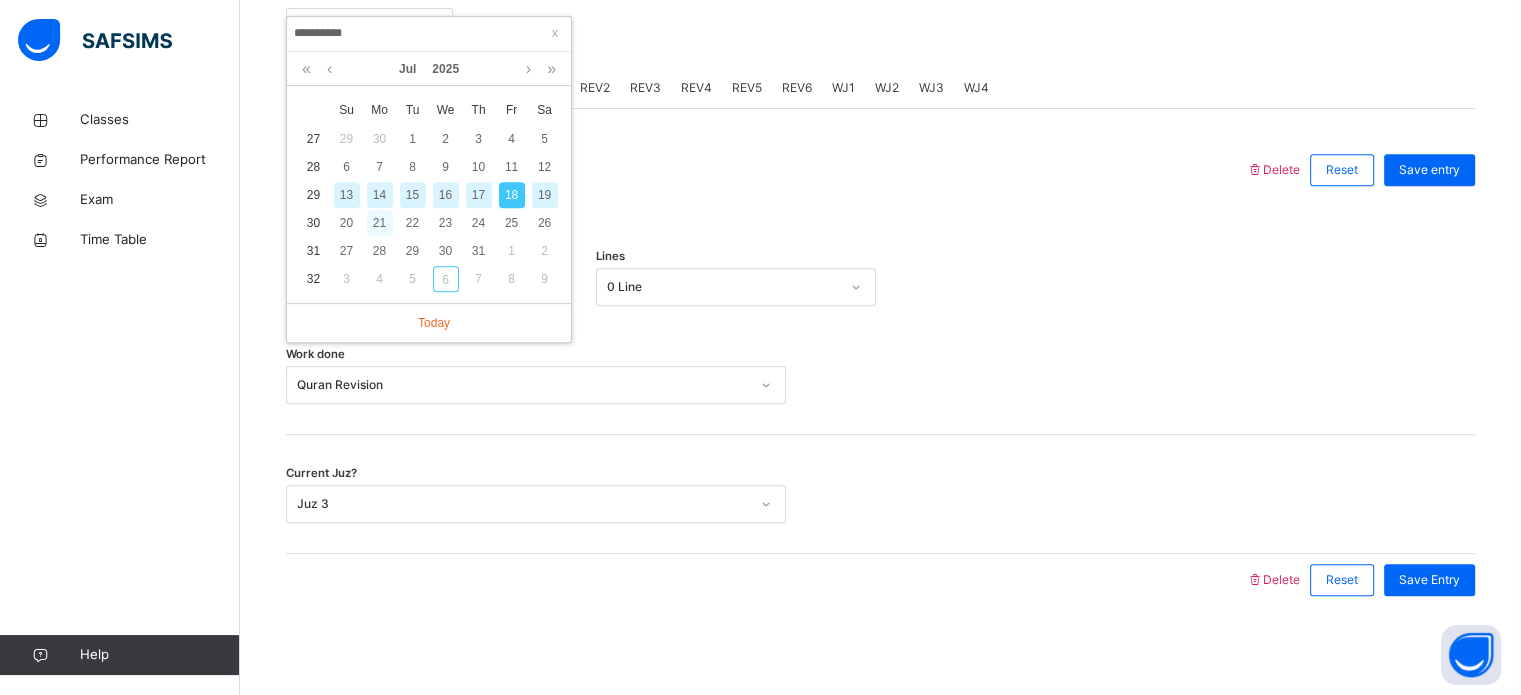 click on "21" at bounding box center [380, 223] 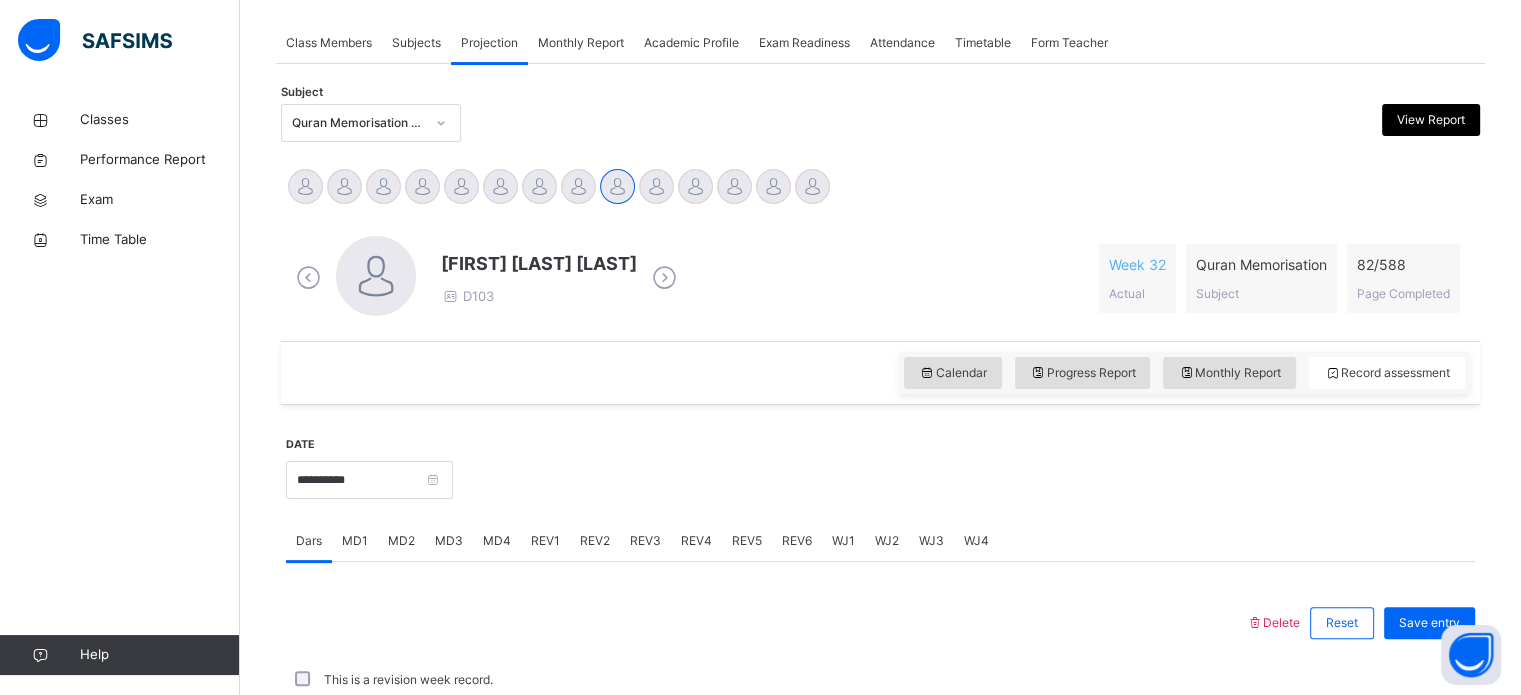 scroll, scrollTop: 806, scrollLeft: 0, axis: vertical 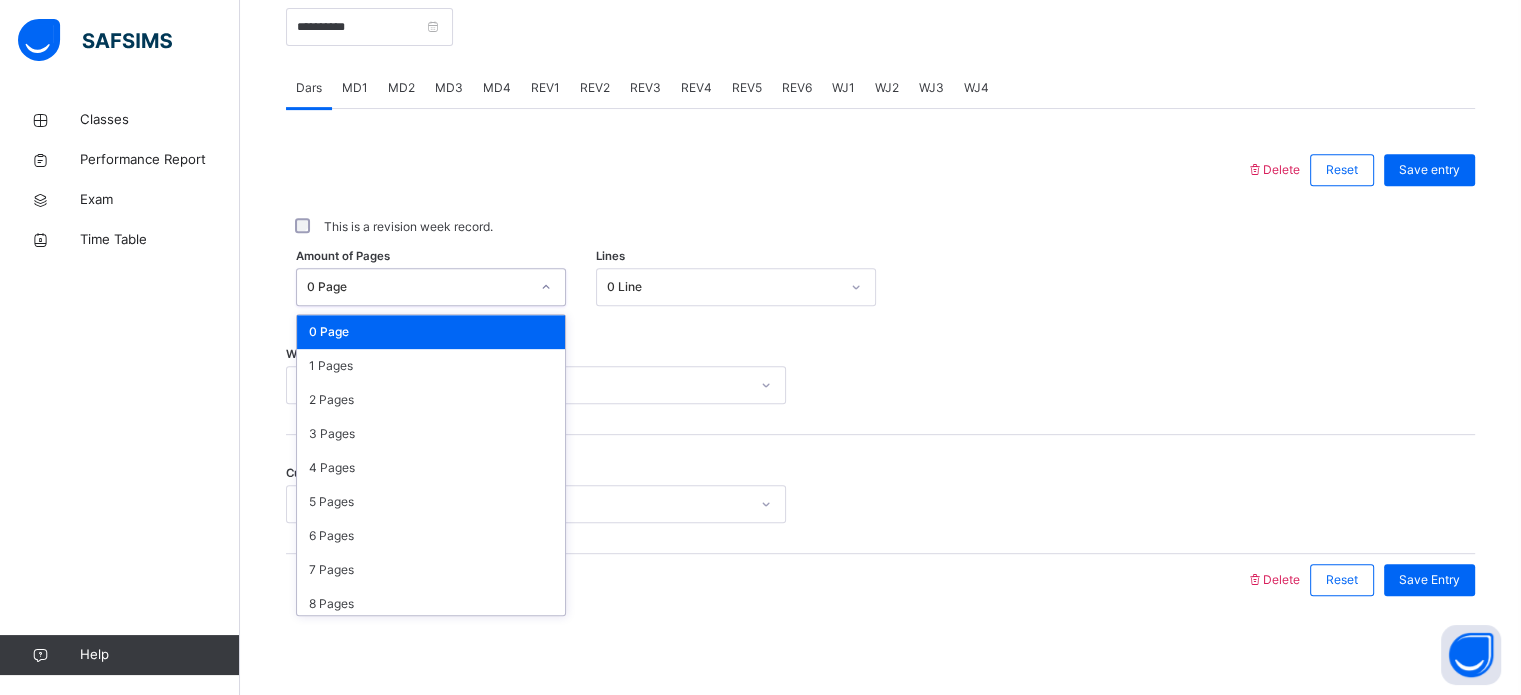 click on "0 Page" at bounding box center (418, 287) 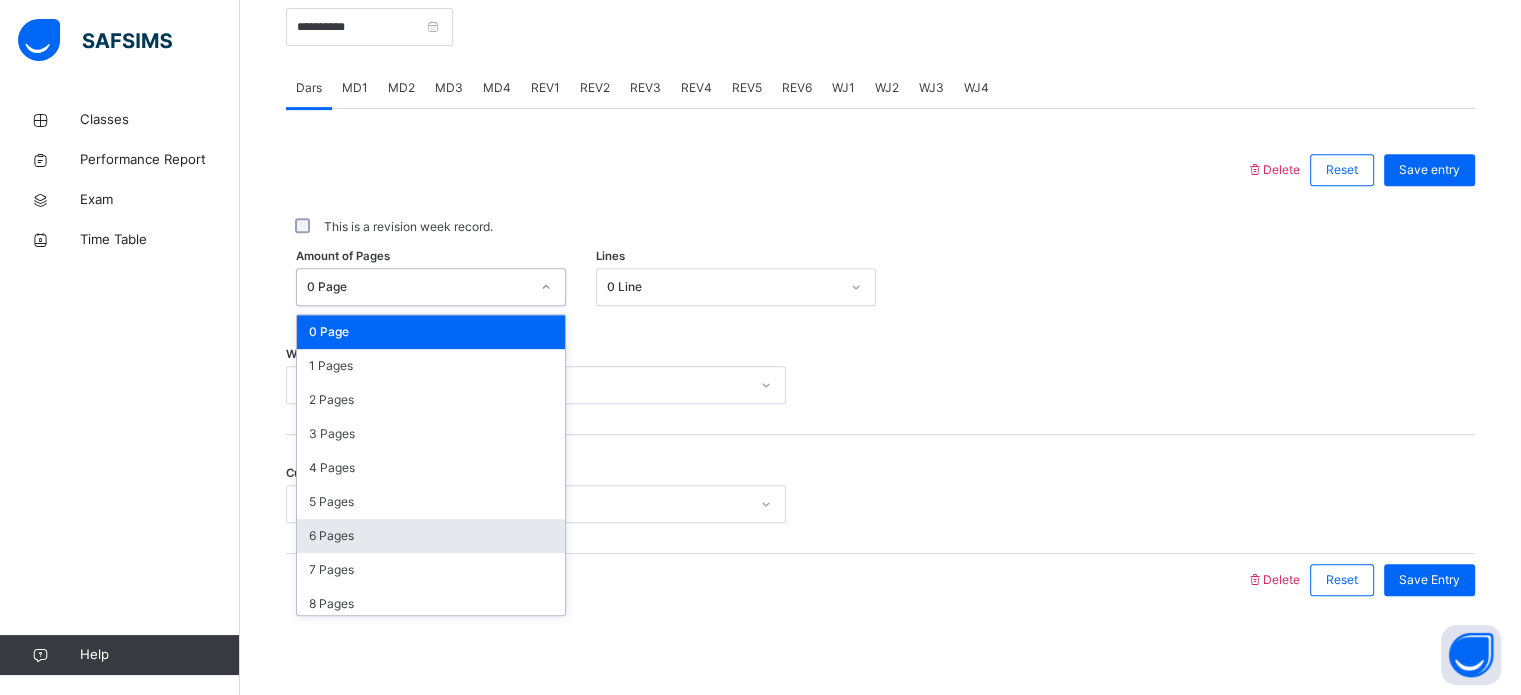 scroll, scrollTop: 144, scrollLeft: 0, axis: vertical 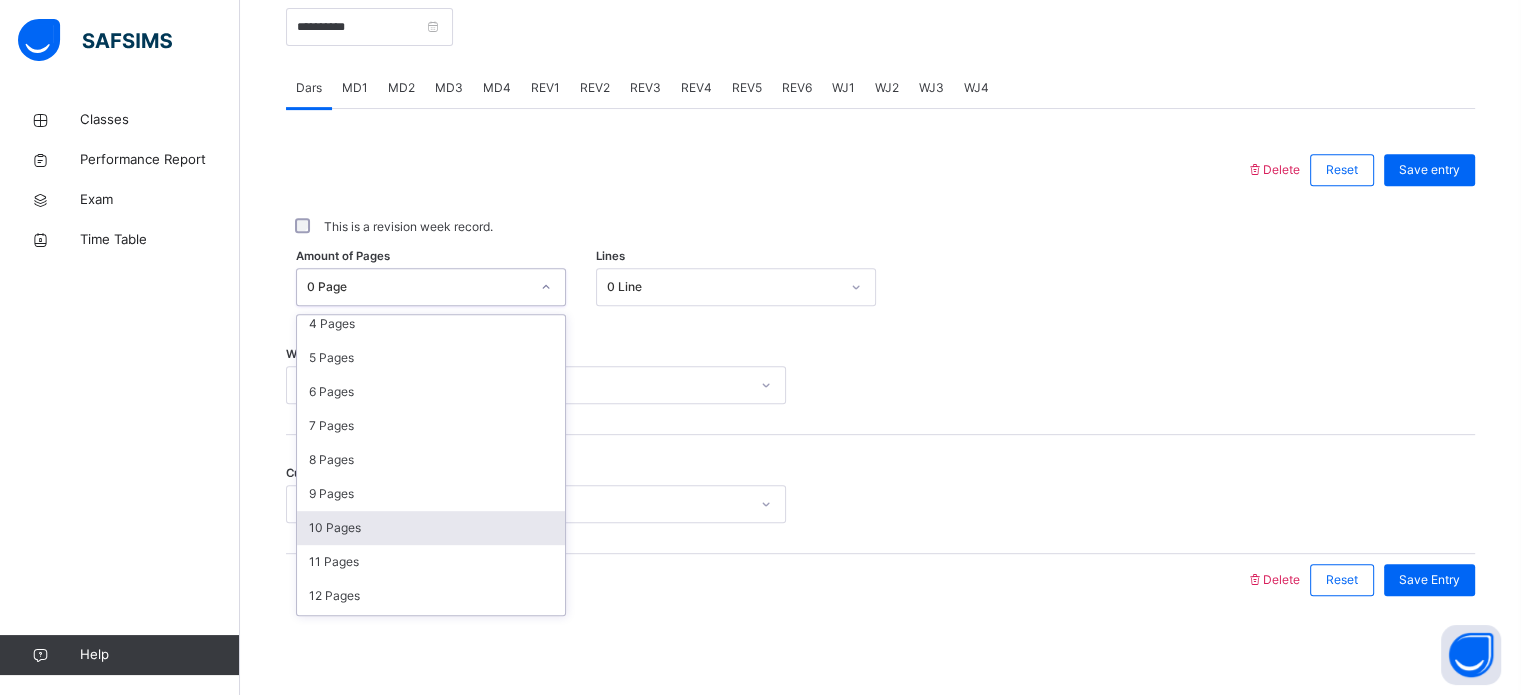 click on "10 Pages" at bounding box center [431, 528] 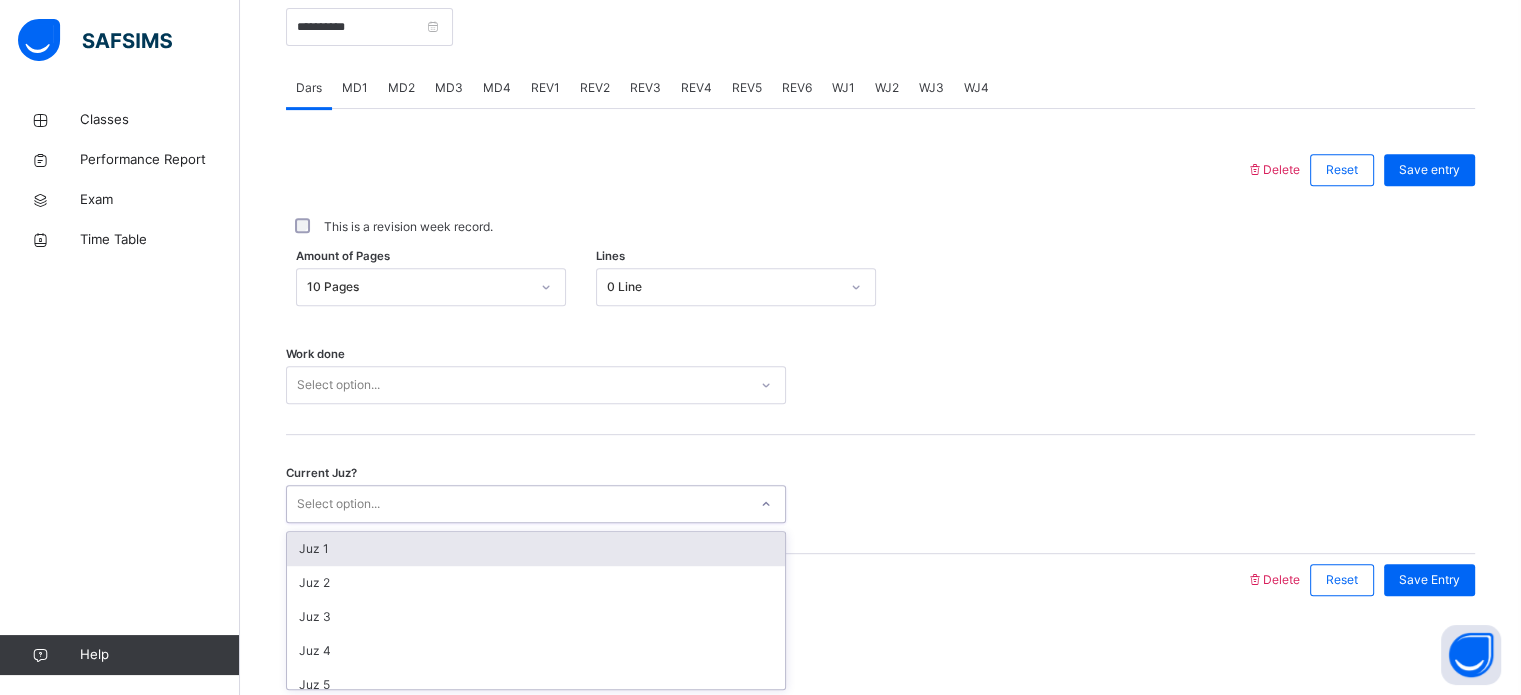 click on "Select option..." at bounding box center (338, 504) 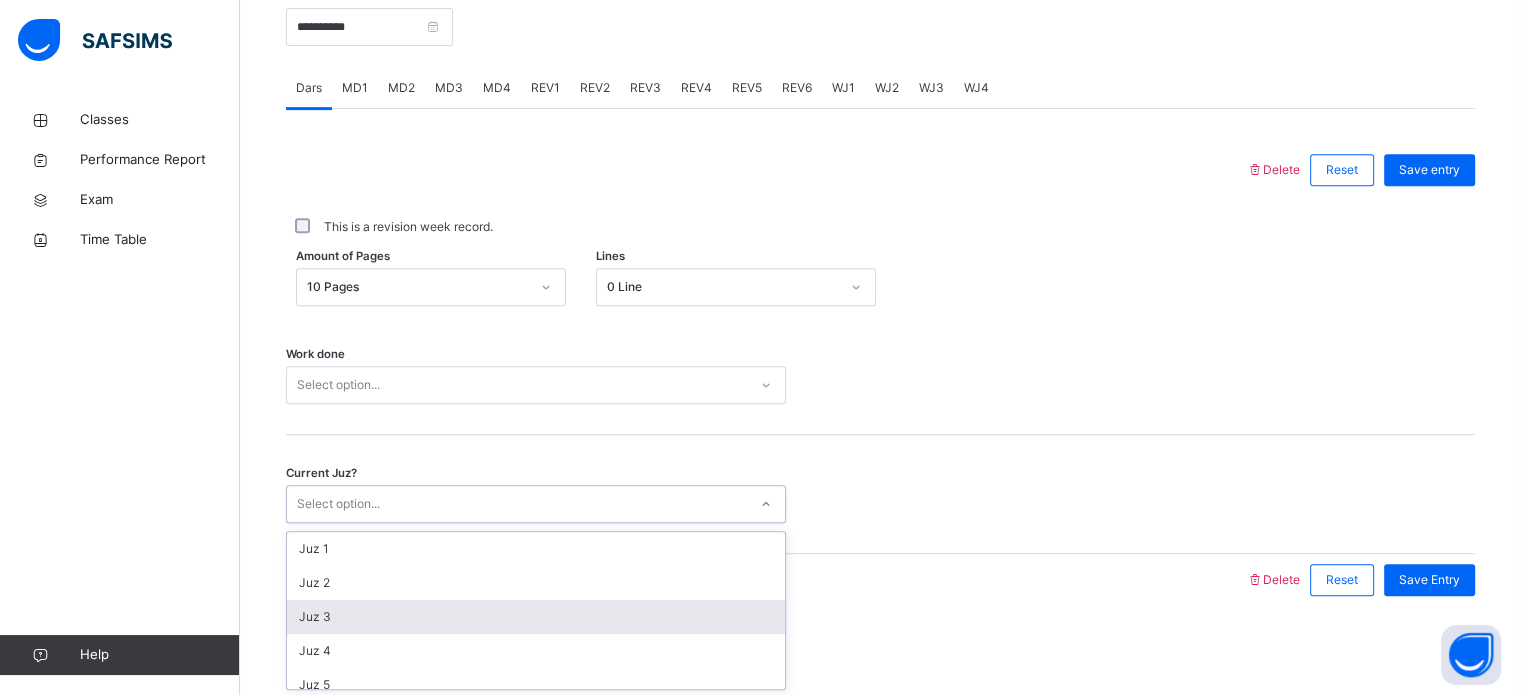 click on "Juz 3" at bounding box center (536, 617) 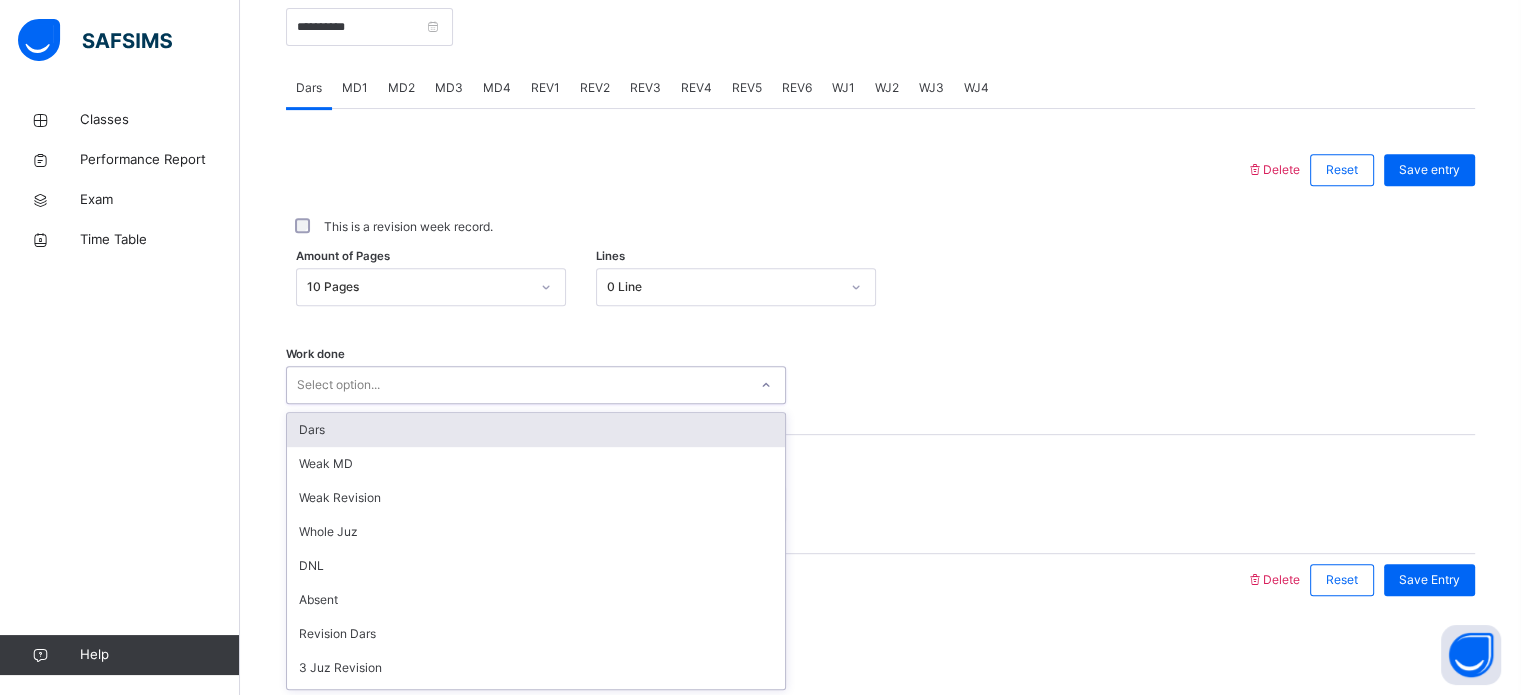 click on "Select option..." at bounding box center (338, 385) 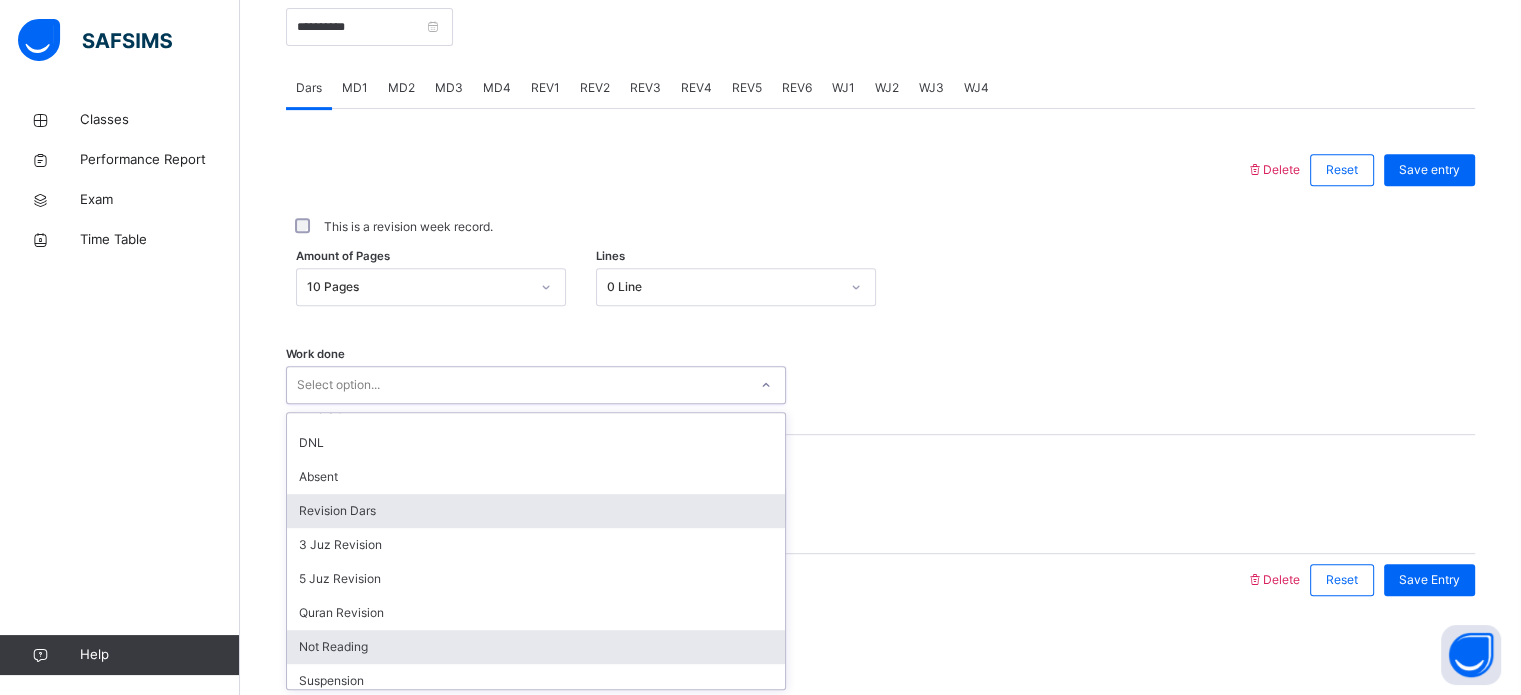 scroll, scrollTop: 124, scrollLeft: 0, axis: vertical 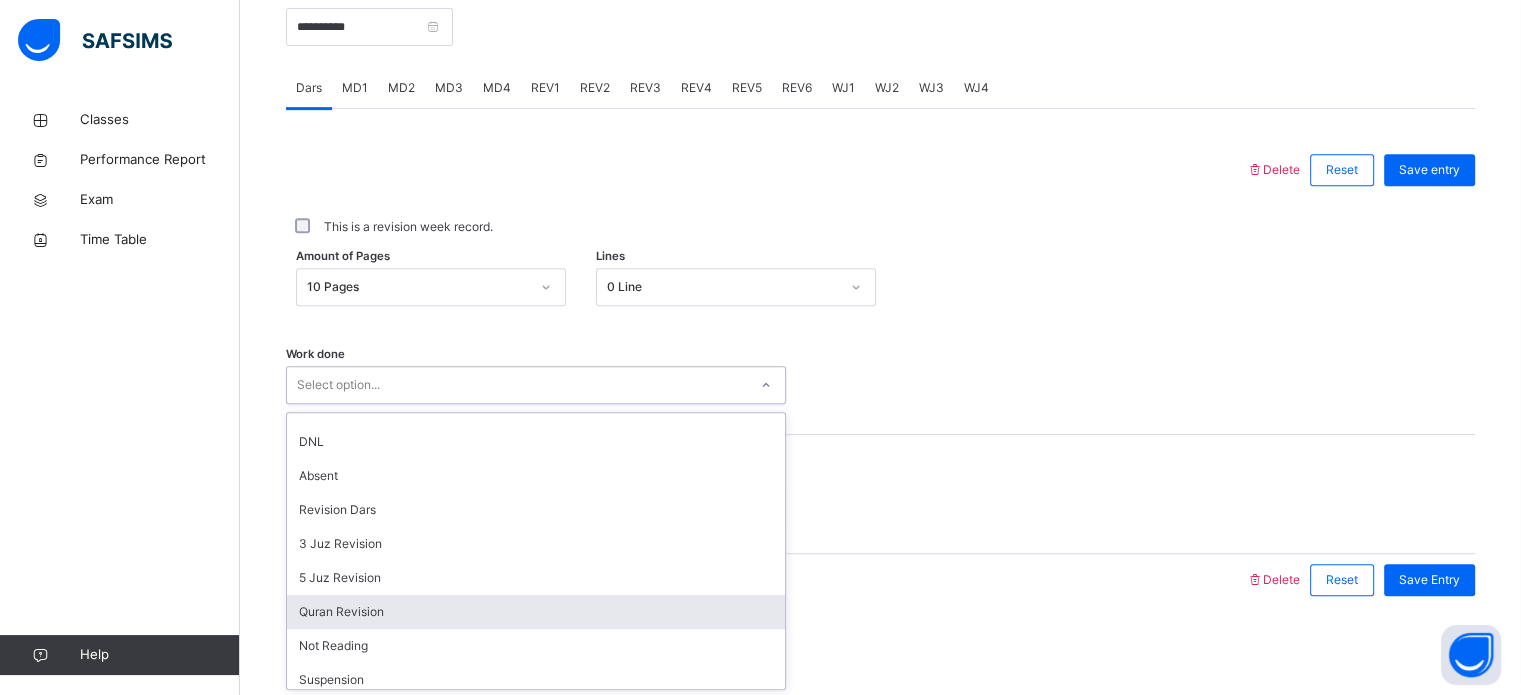 click on "Quran Revision" at bounding box center [536, 612] 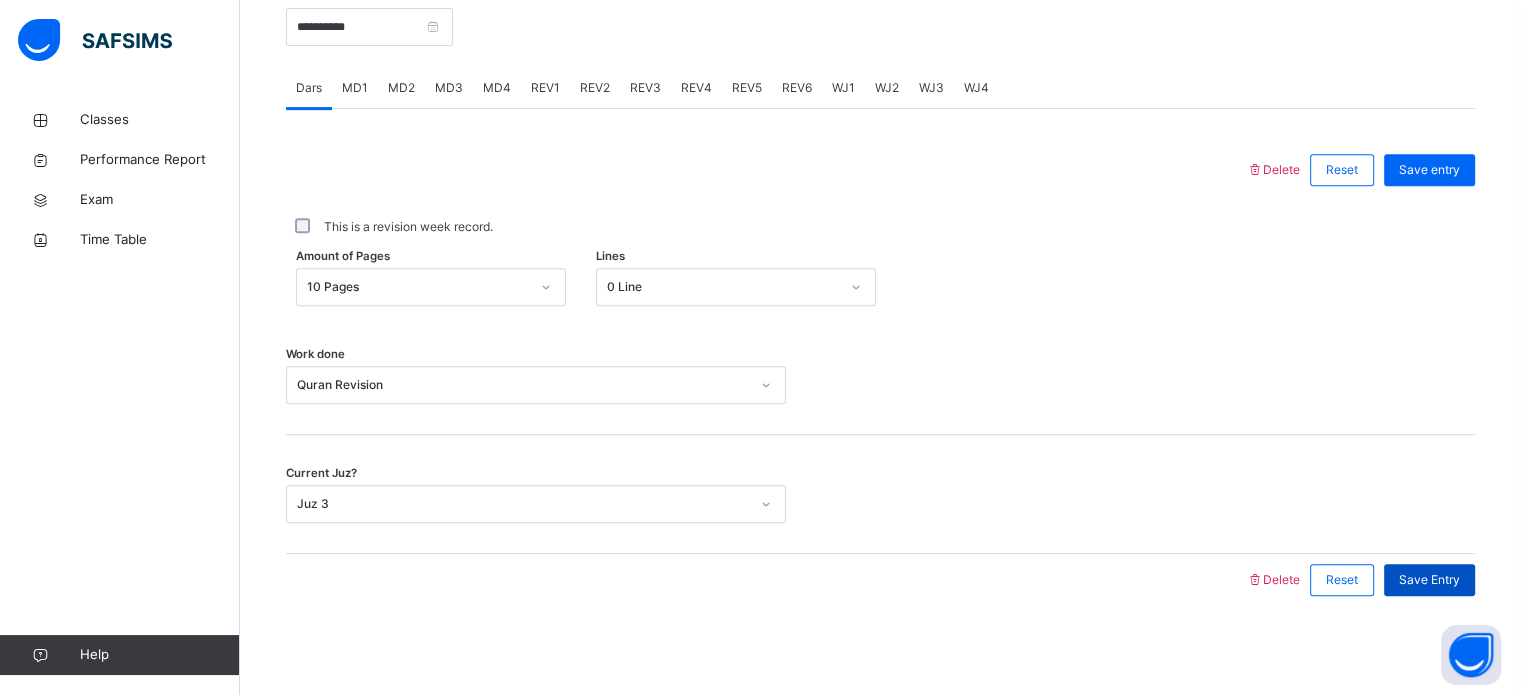 click on "Save Entry" at bounding box center (1429, 580) 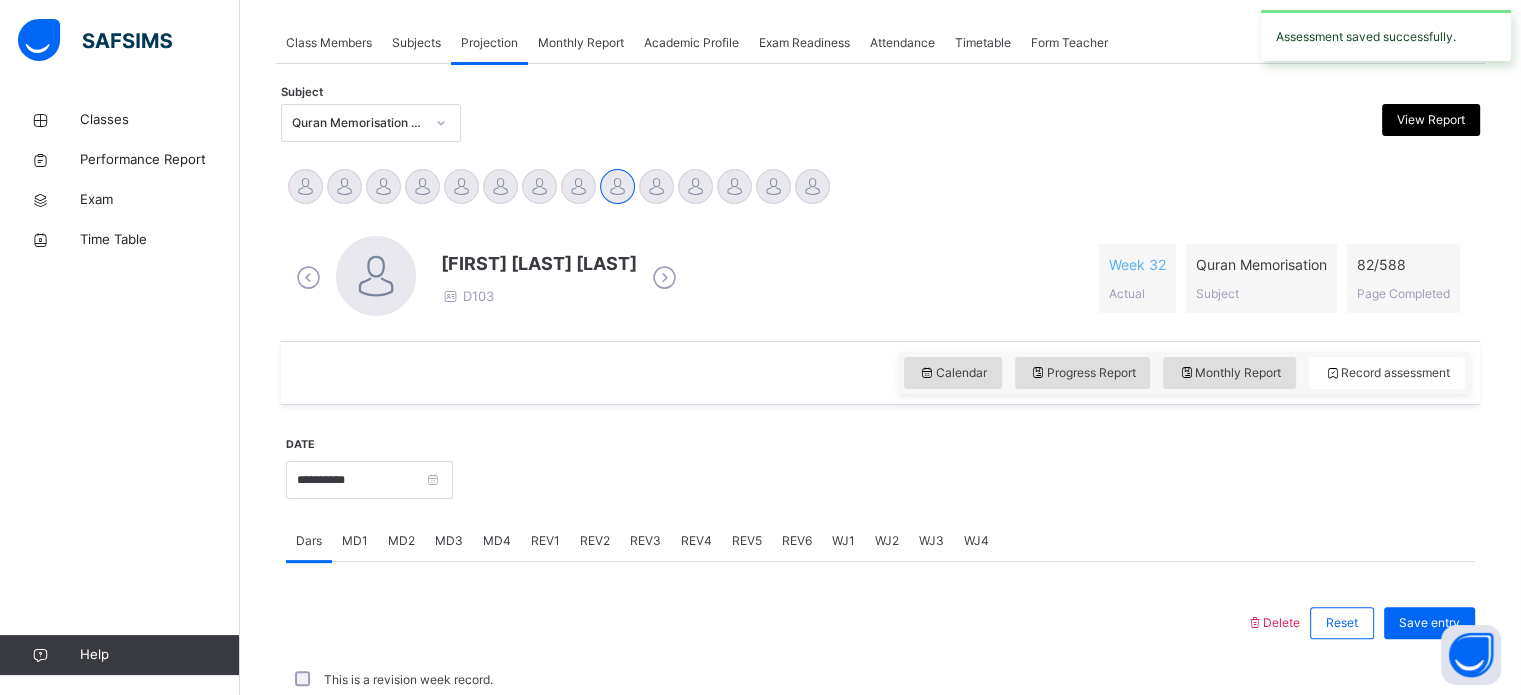 scroll, scrollTop: 806, scrollLeft: 0, axis: vertical 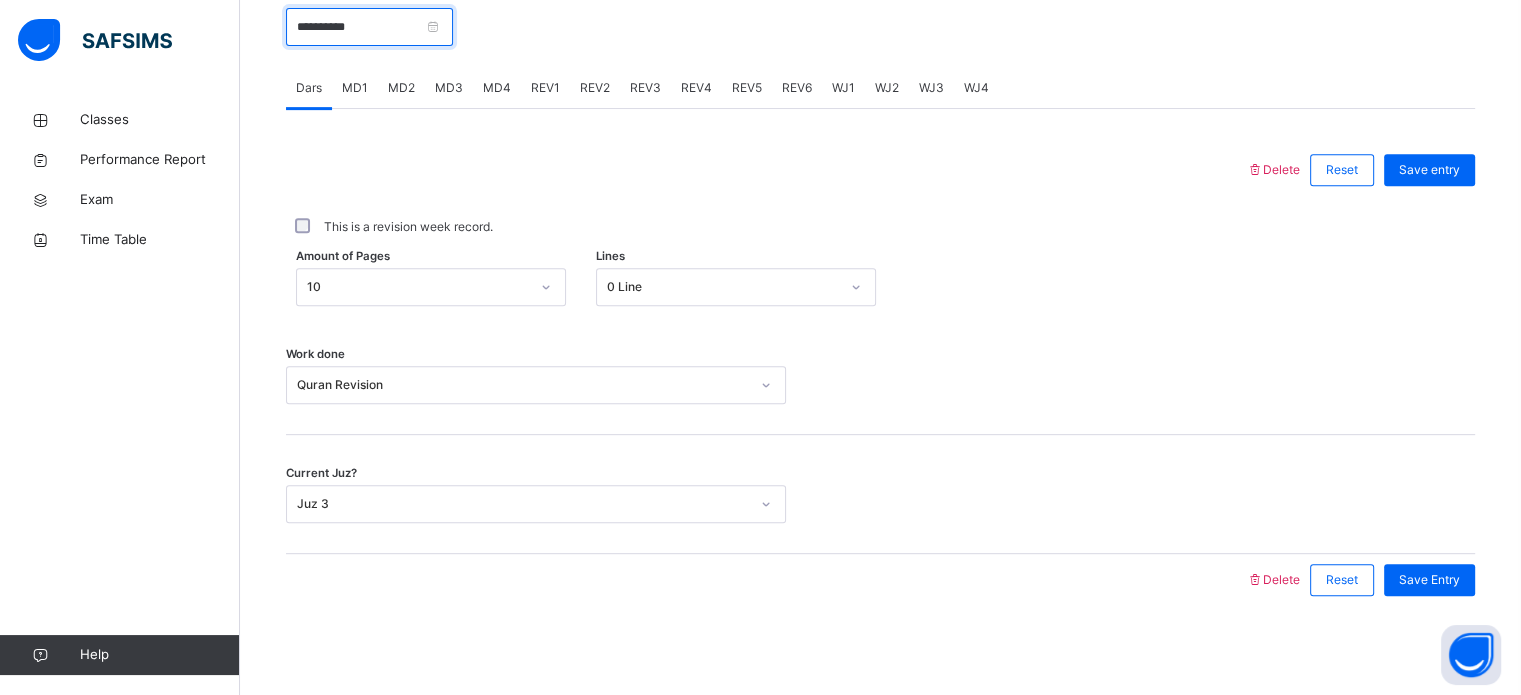 click on "**********" at bounding box center (369, 27) 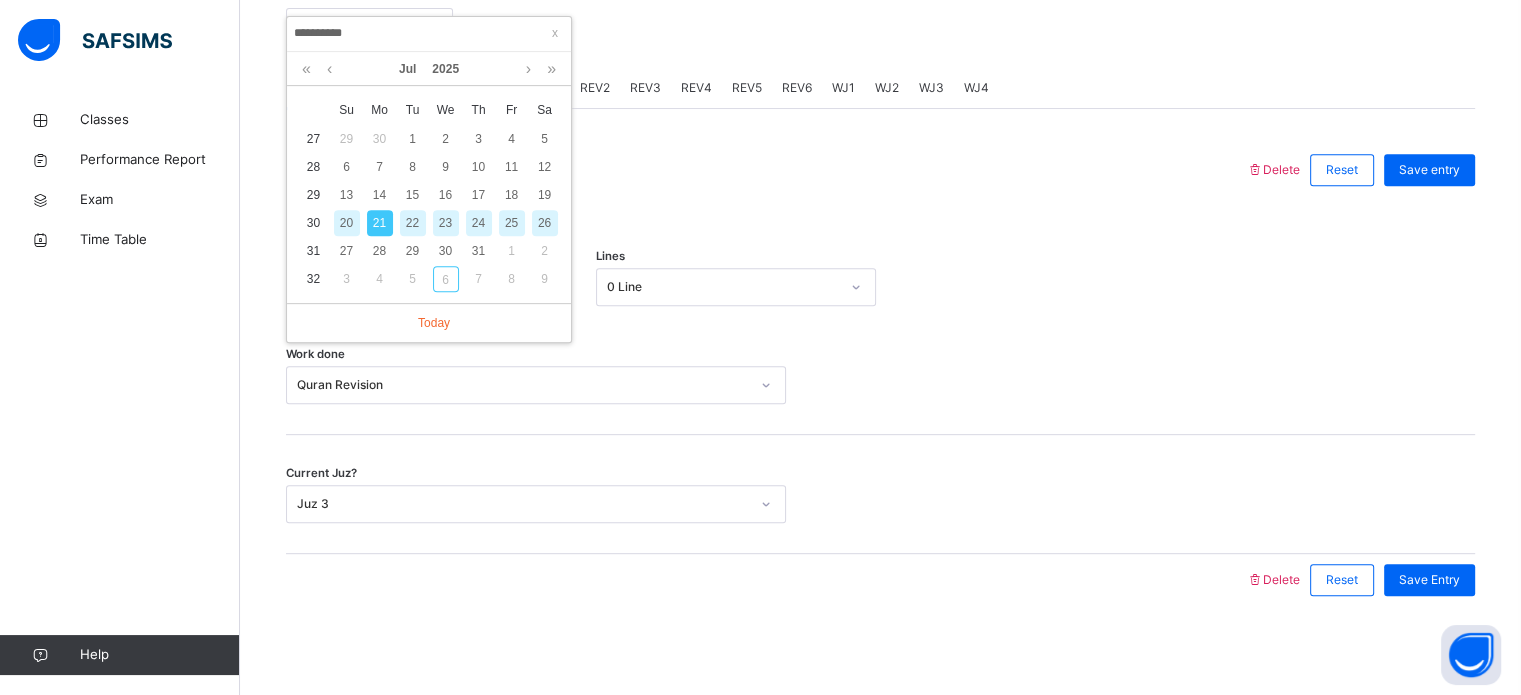 click on "20" at bounding box center (347, 223) 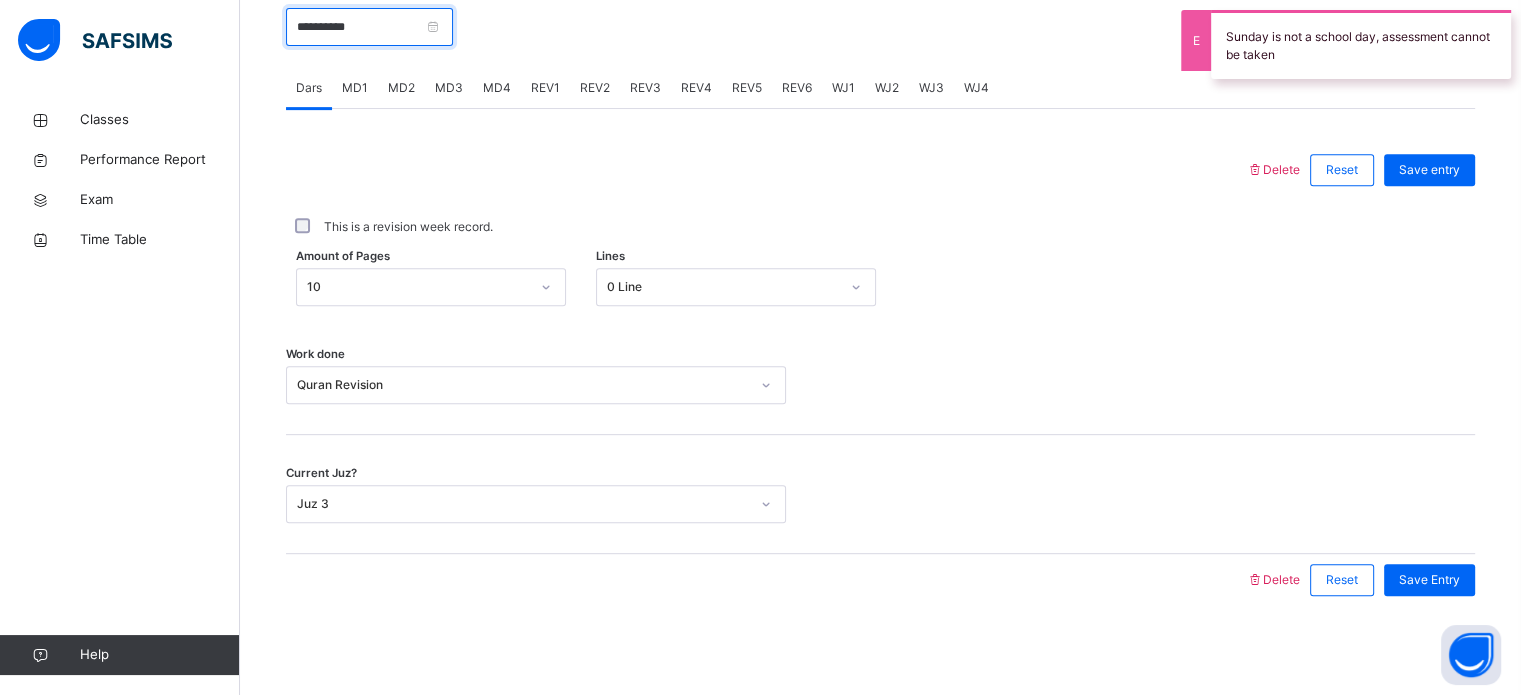 click on "**********" at bounding box center (369, 27) 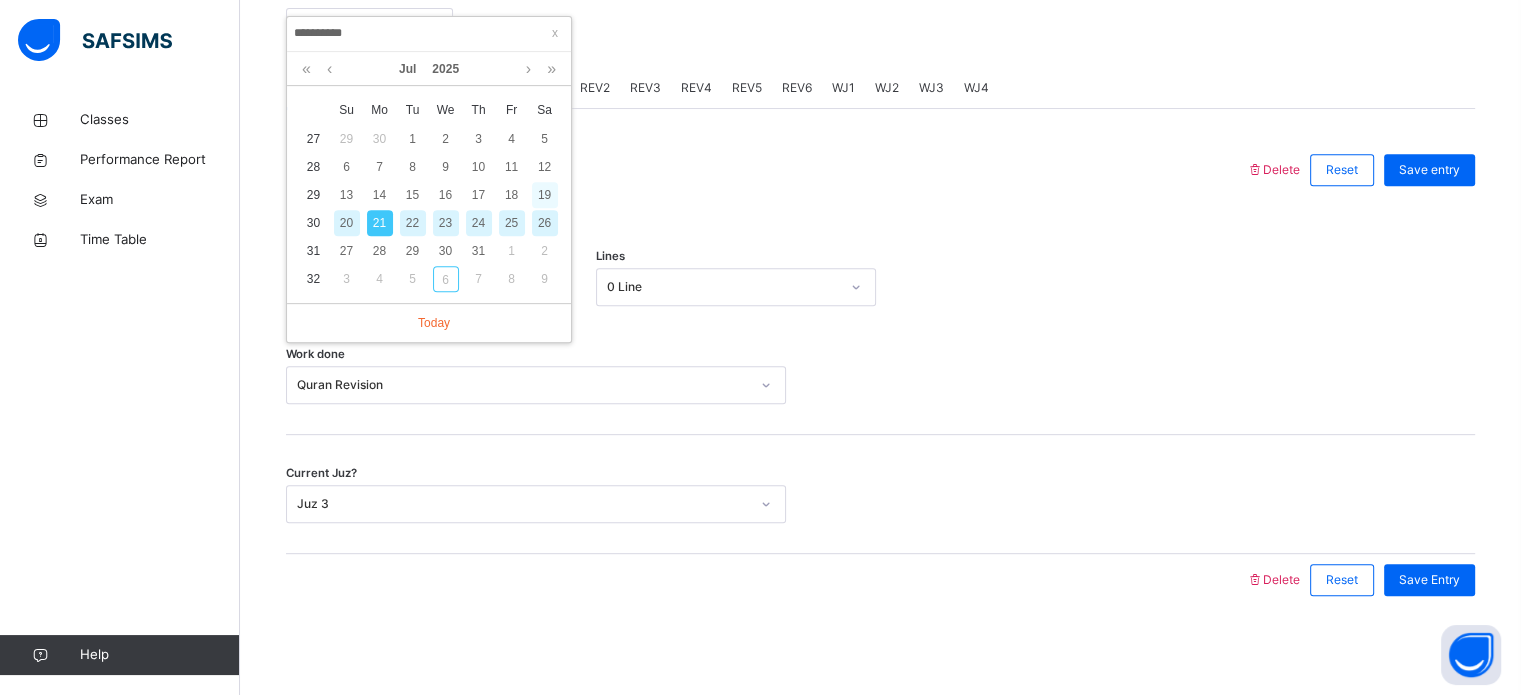 click on "19" at bounding box center (545, 195) 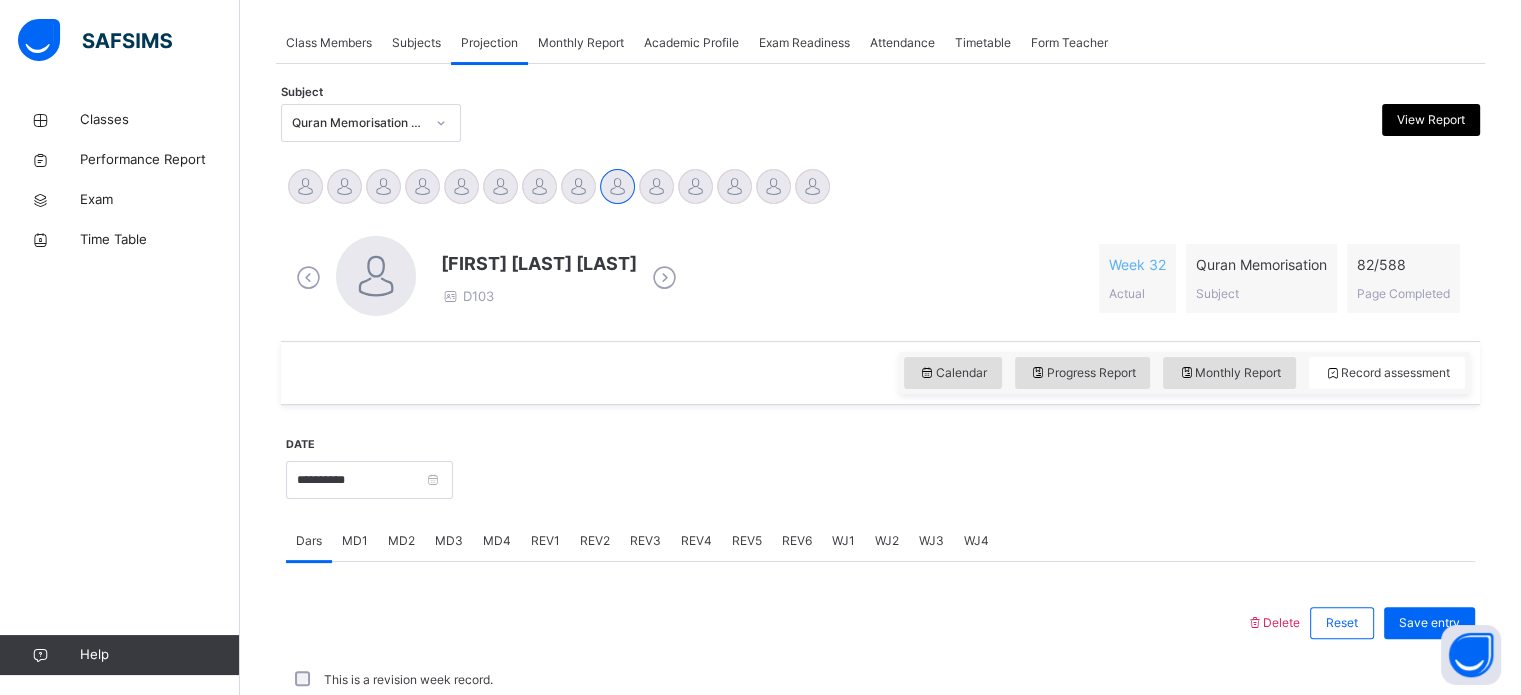 scroll, scrollTop: 806, scrollLeft: 0, axis: vertical 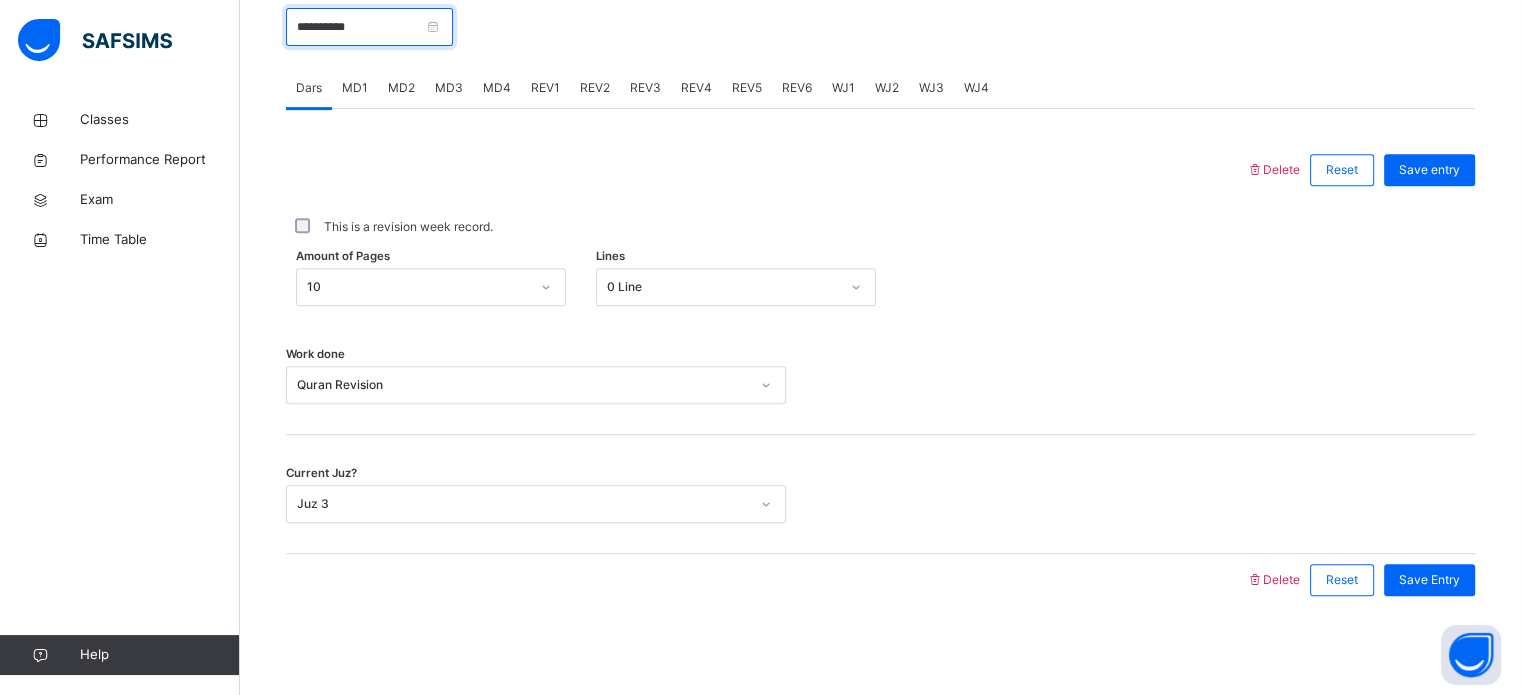 click on "**********" at bounding box center (369, 27) 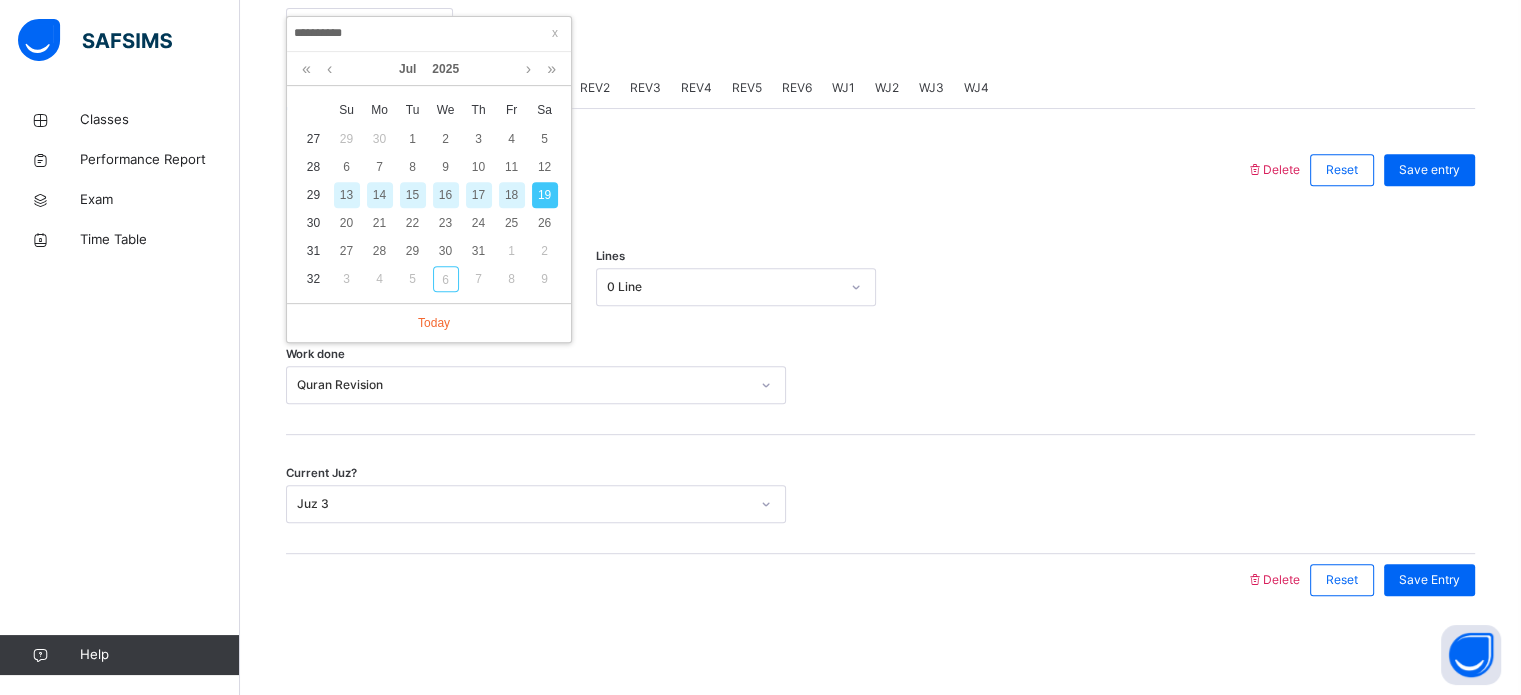 click on "15" at bounding box center [413, 195] 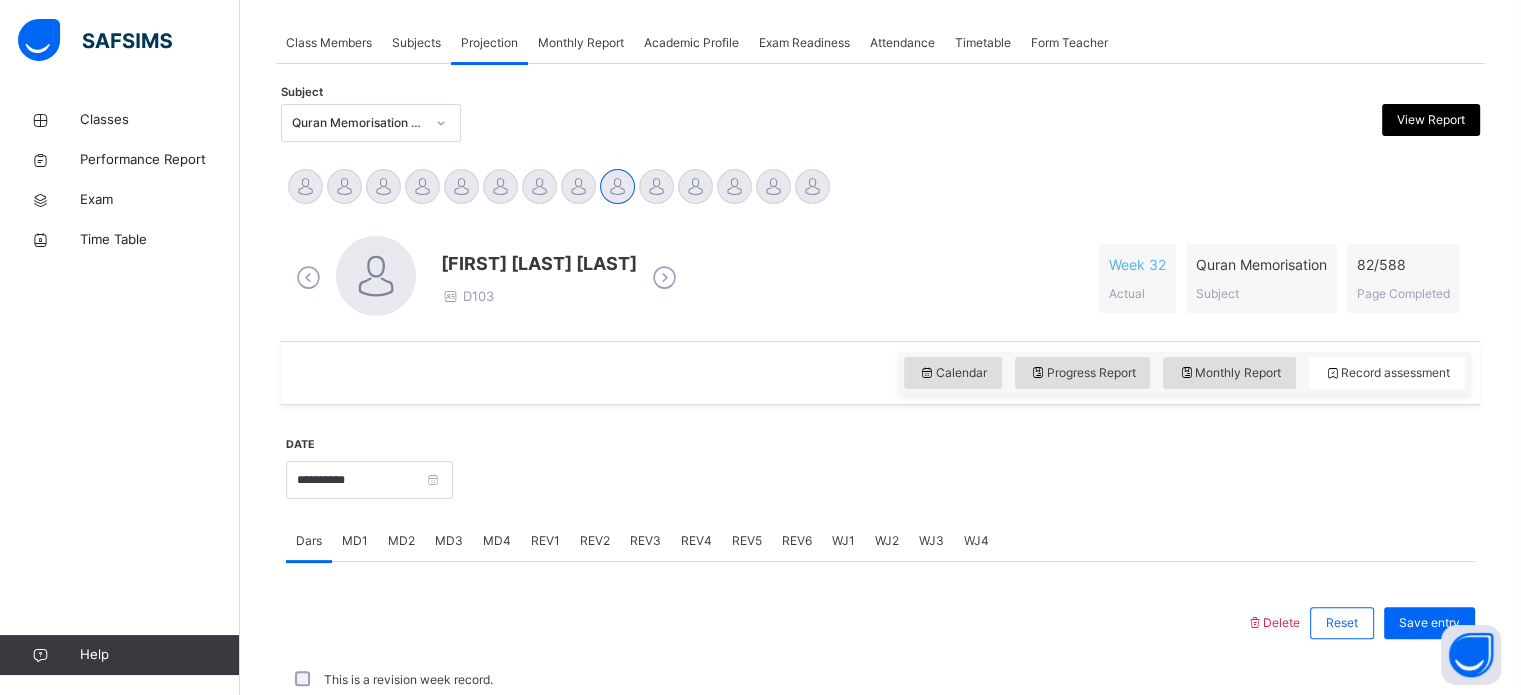 scroll, scrollTop: 806, scrollLeft: 0, axis: vertical 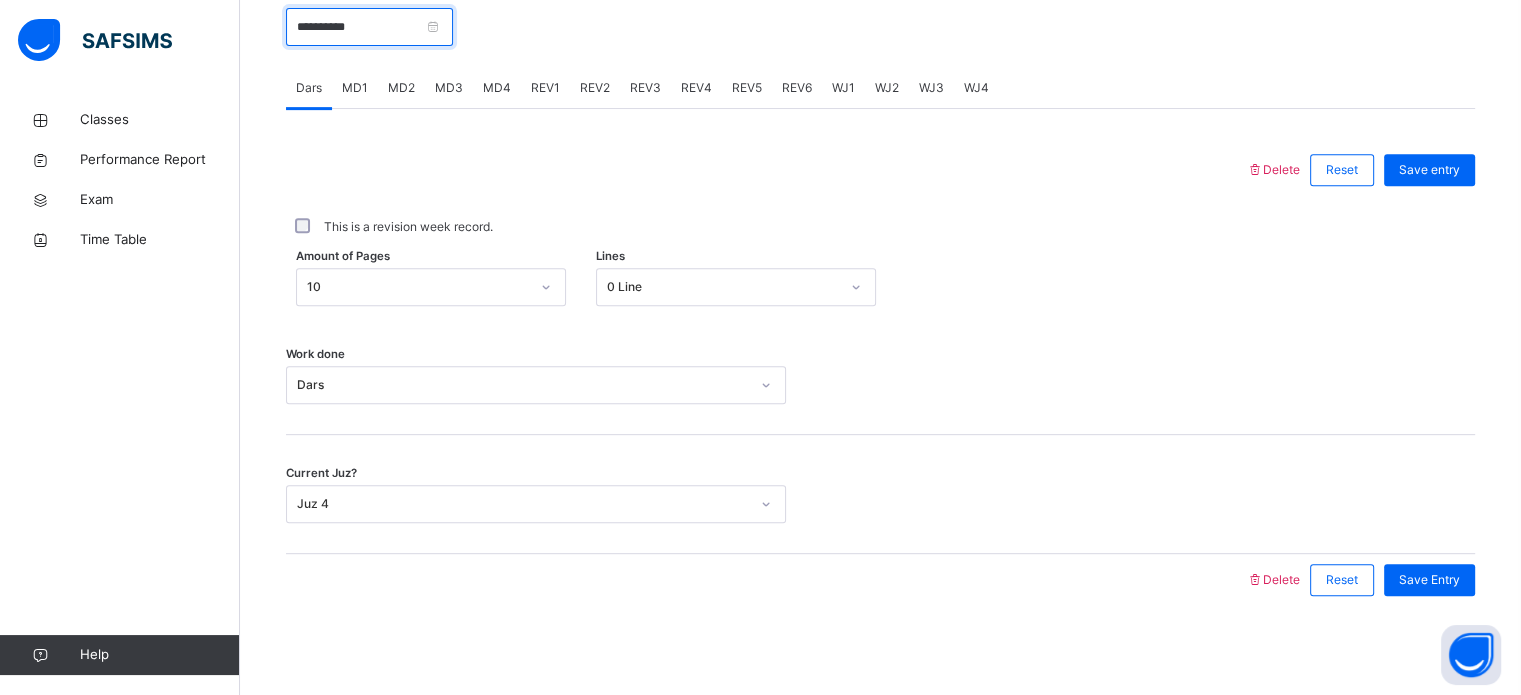 click on "**********" at bounding box center [369, 27] 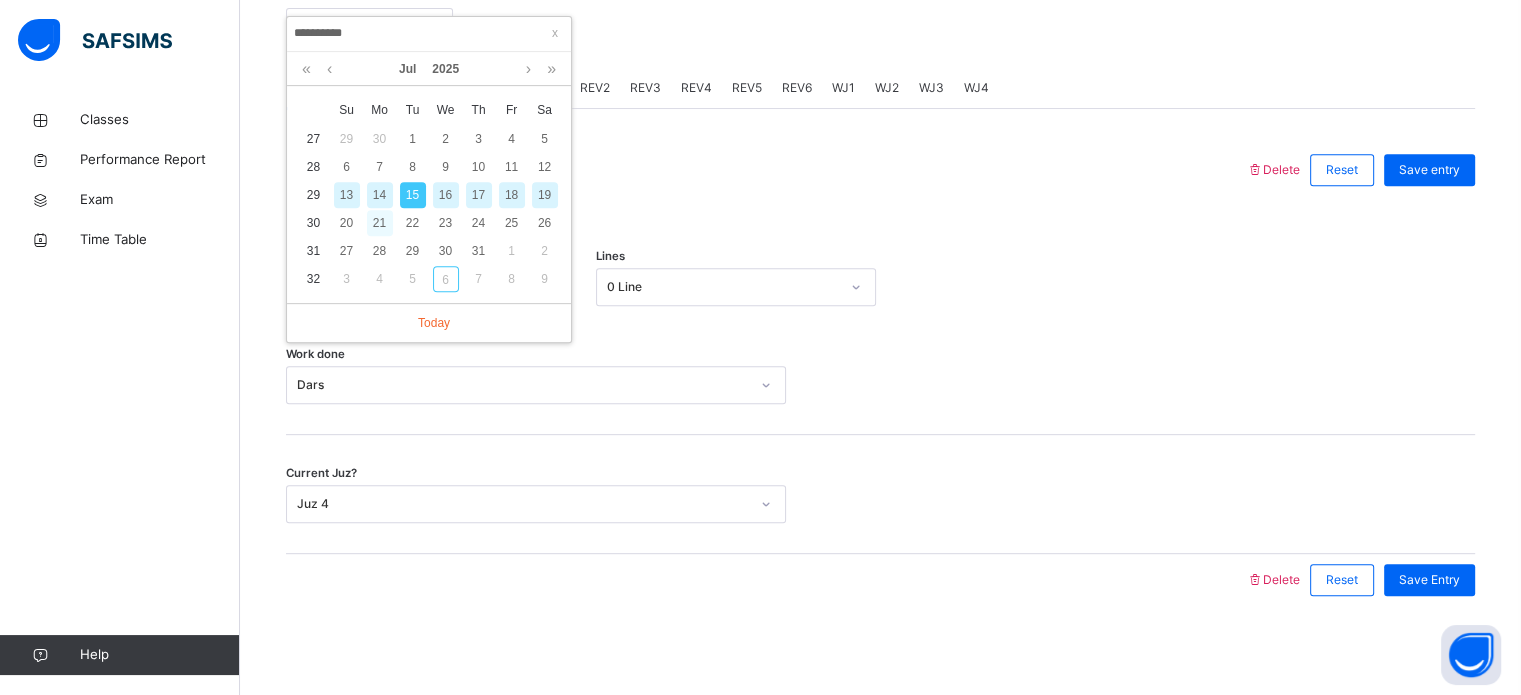 click on "21" at bounding box center [380, 223] 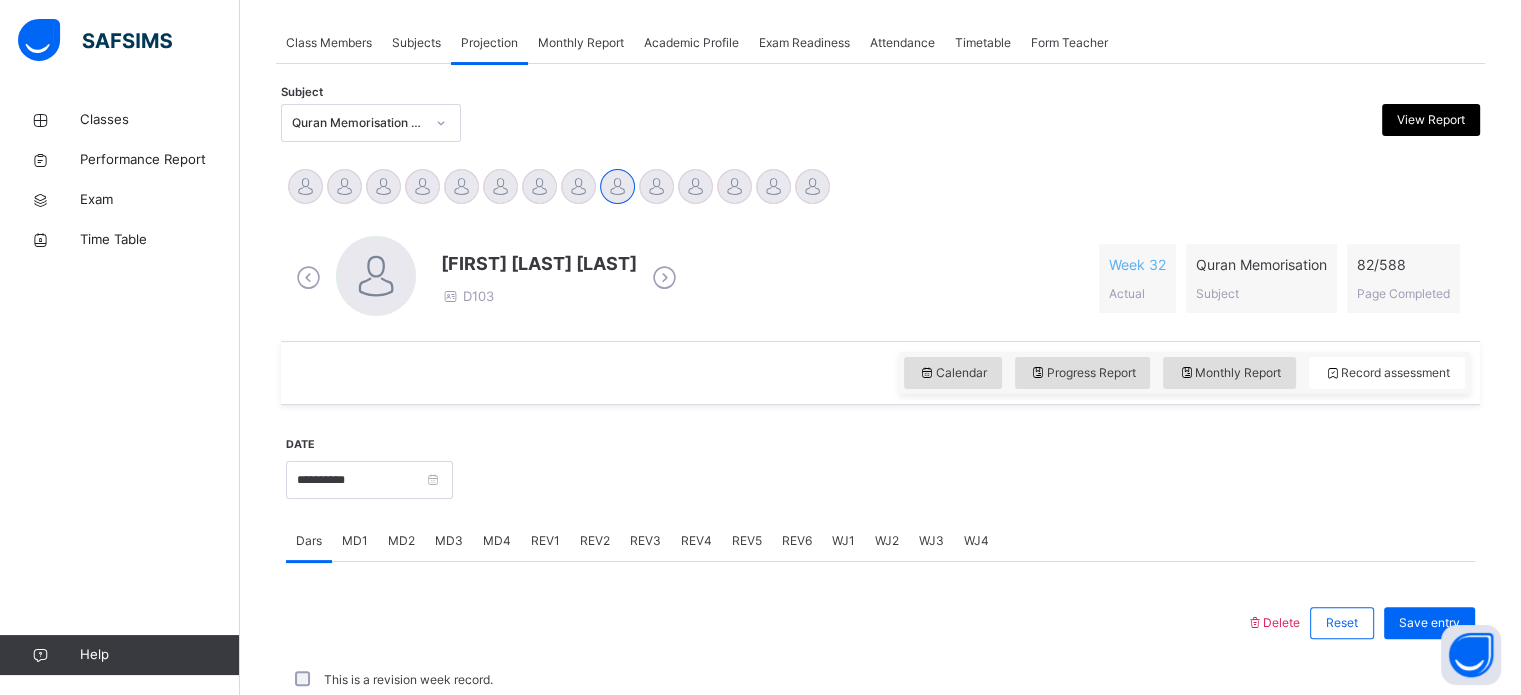 scroll, scrollTop: 806, scrollLeft: 0, axis: vertical 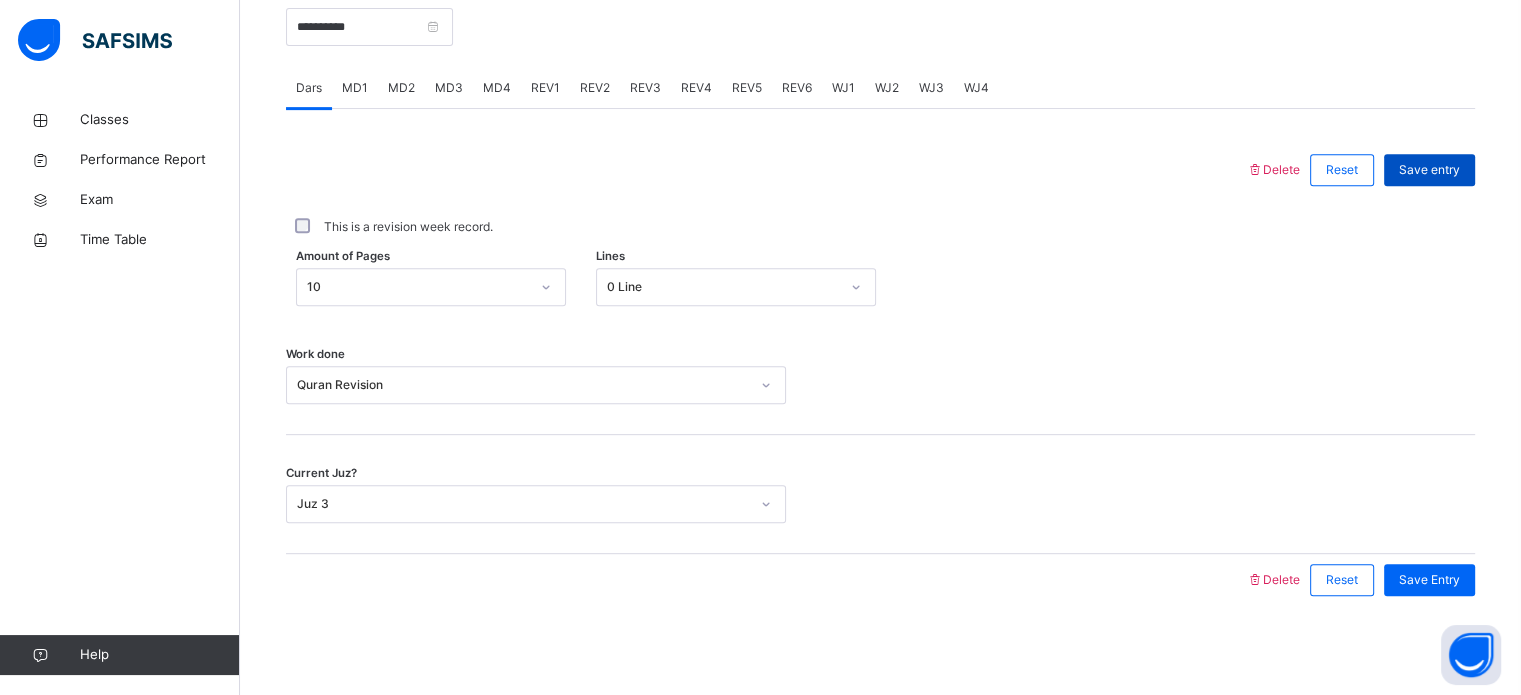 click on "Save entry" at bounding box center (1429, 170) 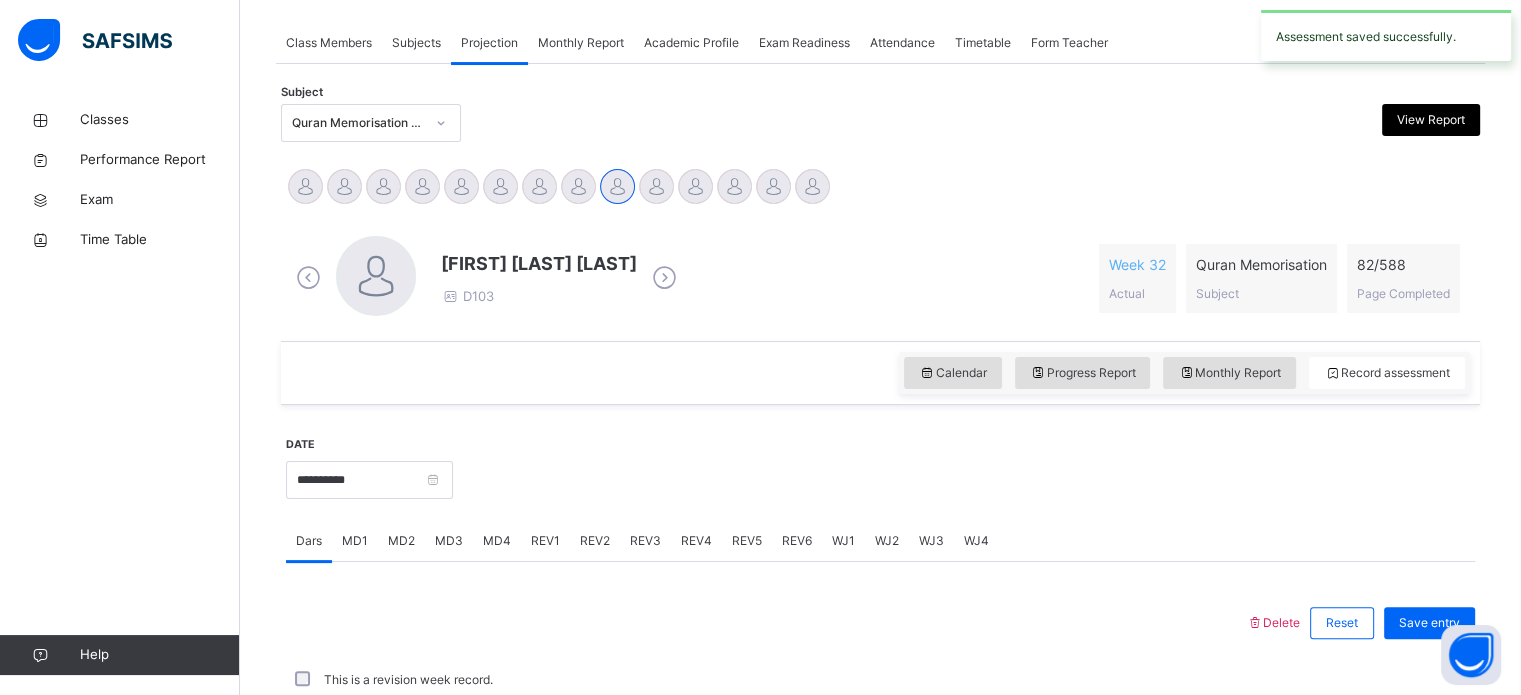 scroll, scrollTop: 806, scrollLeft: 0, axis: vertical 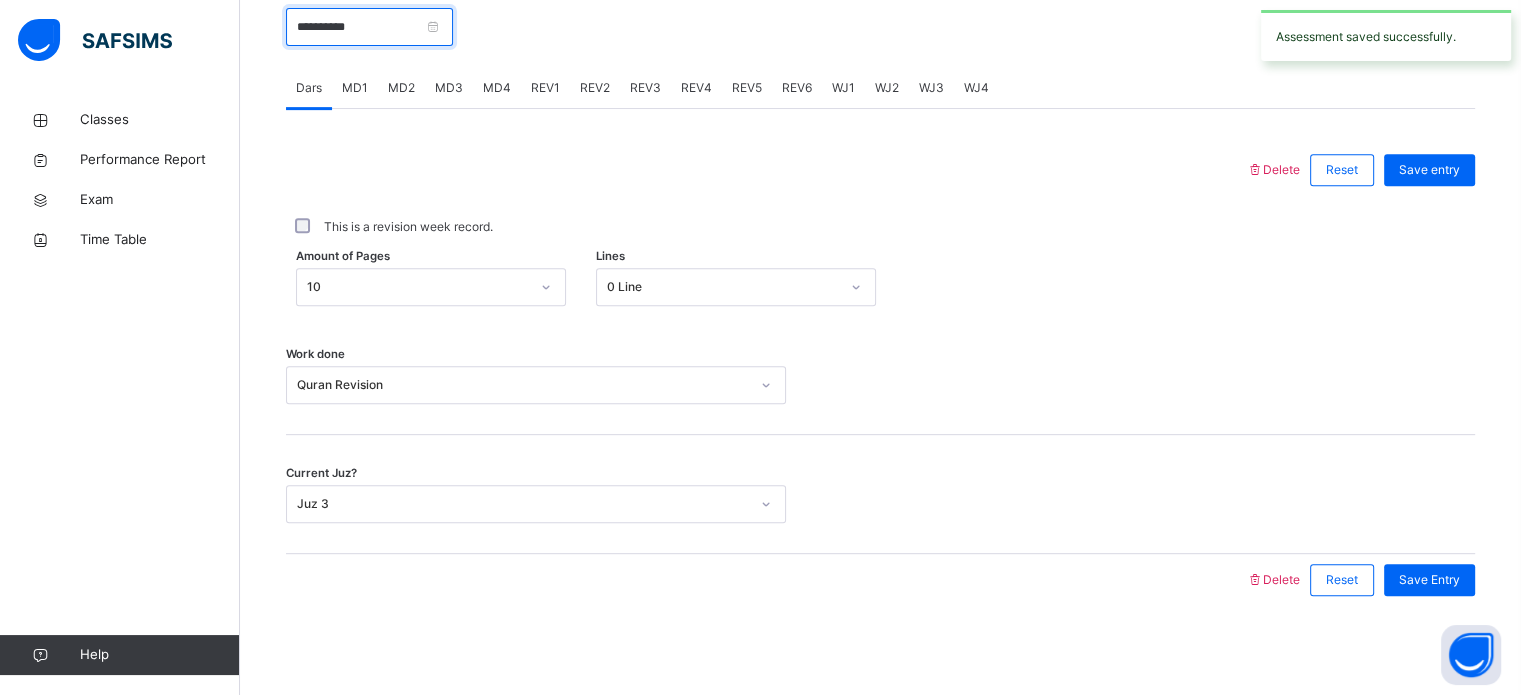 click on "**********" at bounding box center [369, 27] 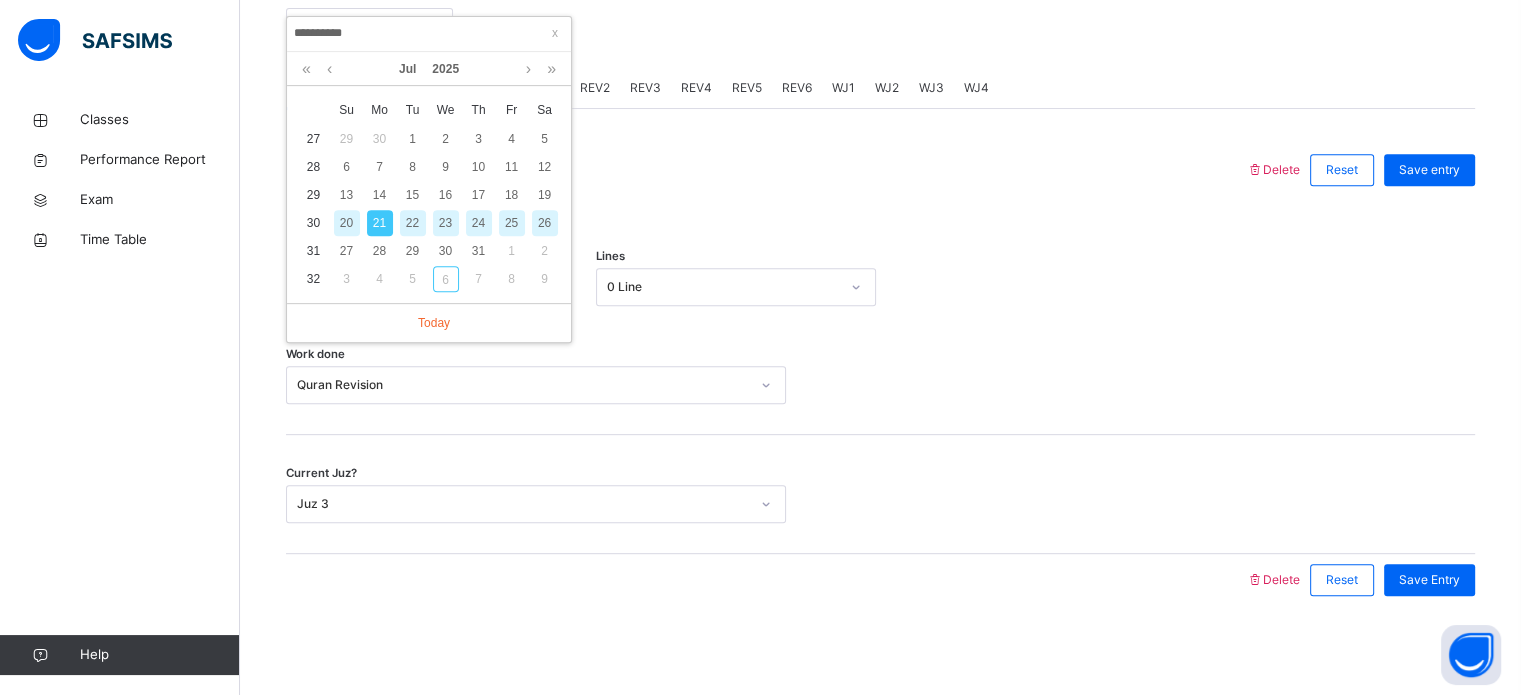 click on "22" at bounding box center (413, 223) 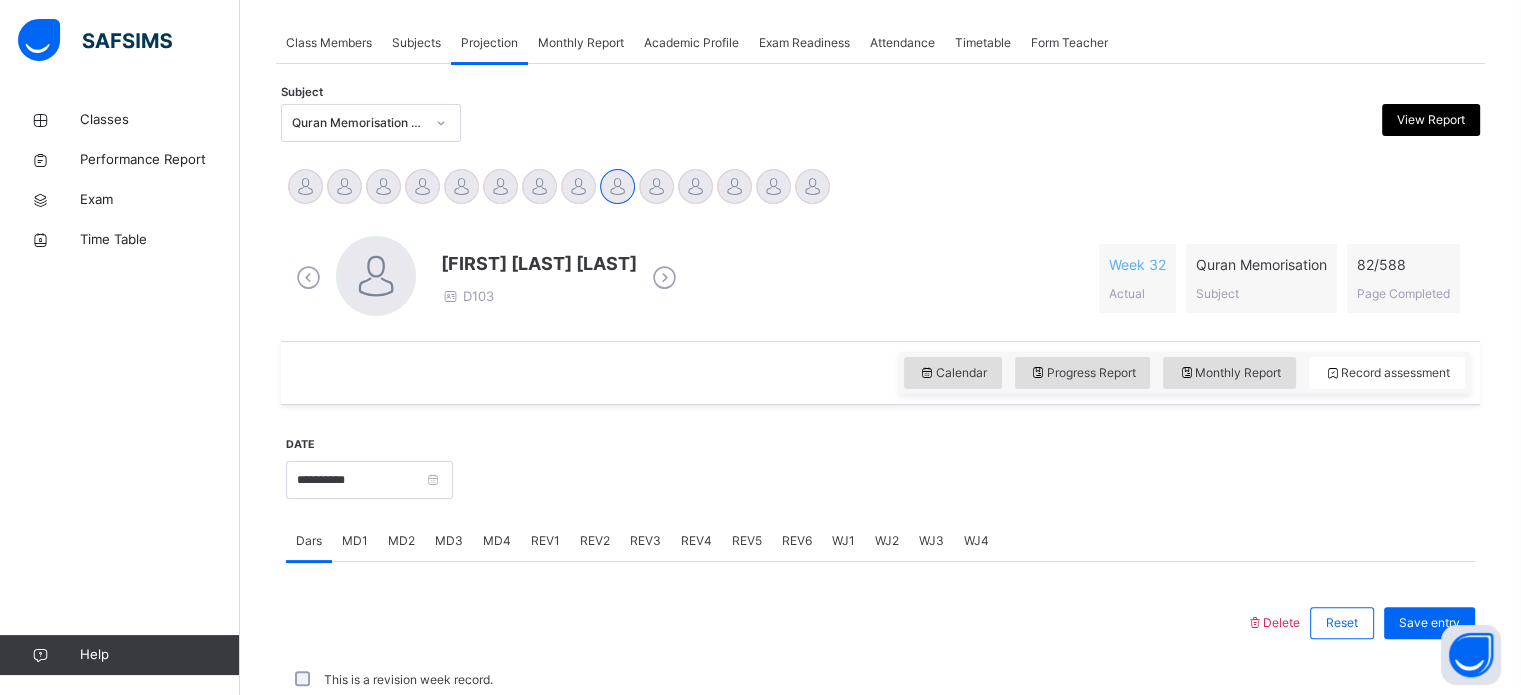 scroll, scrollTop: 806, scrollLeft: 0, axis: vertical 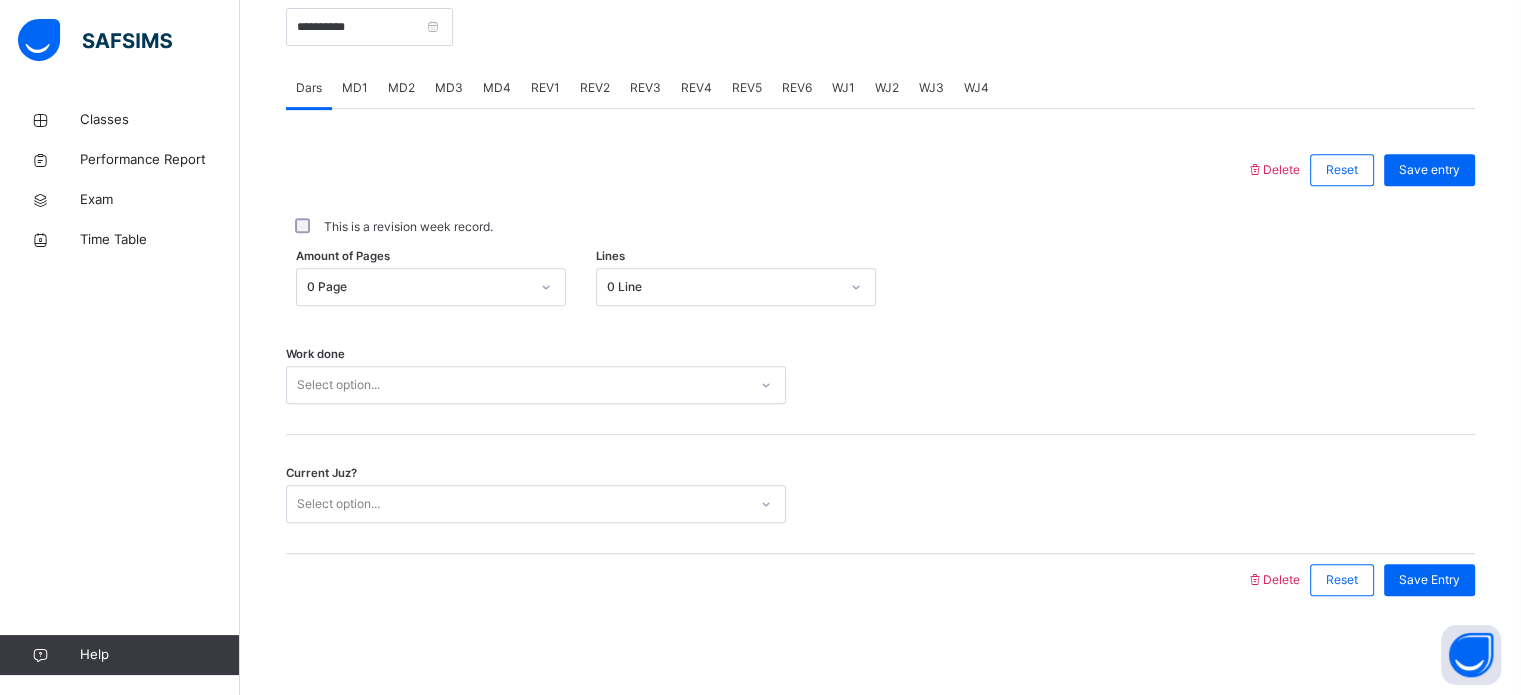 click on "0 Page" at bounding box center [418, 287] 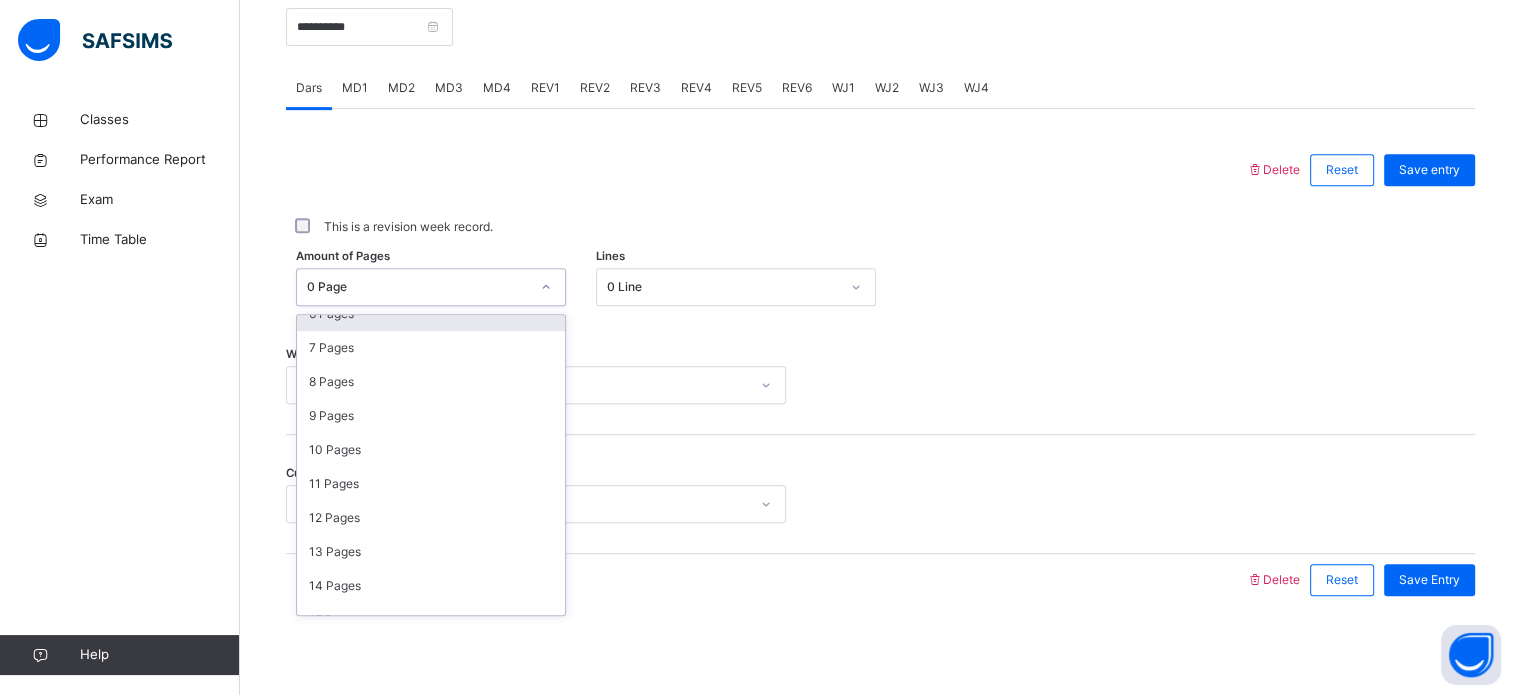 scroll, scrollTop: 238, scrollLeft: 0, axis: vertical 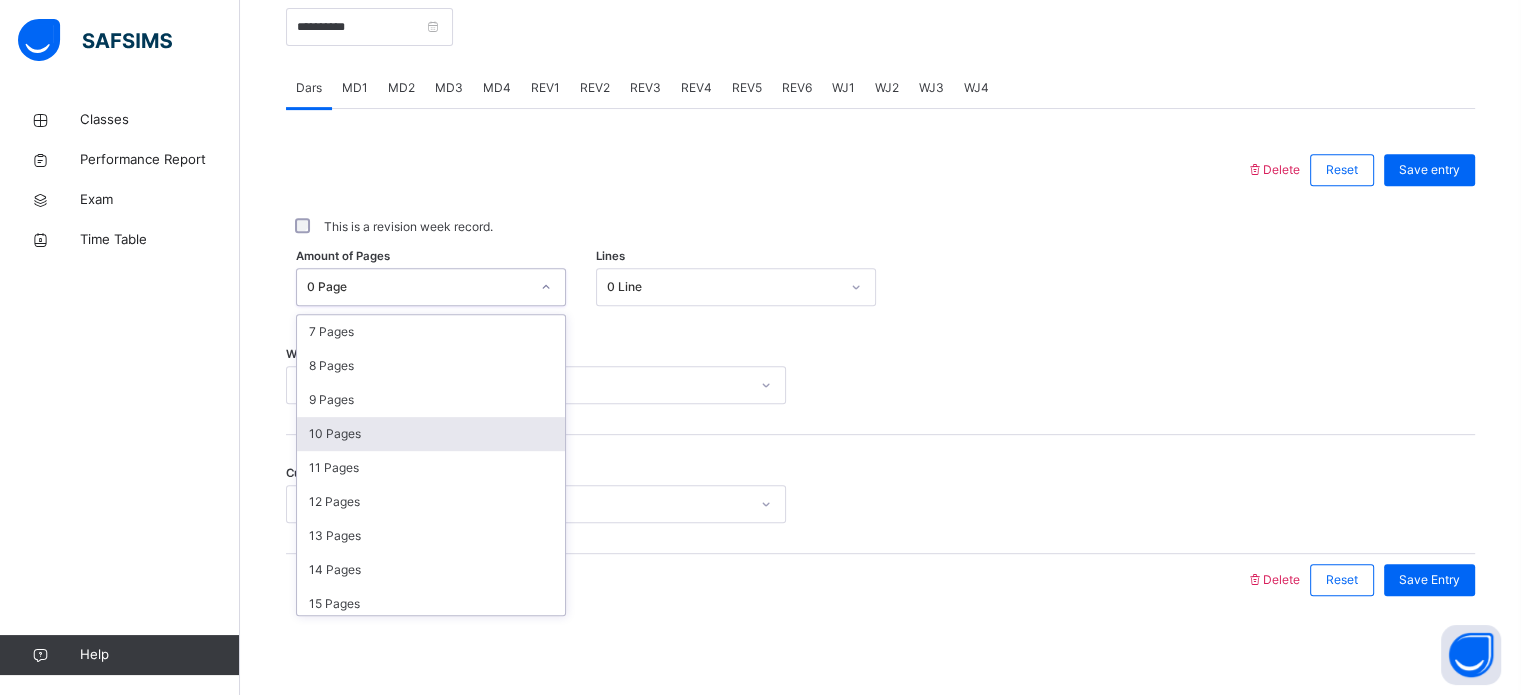 click on "10 Pages" at bounding box center [431, 434] 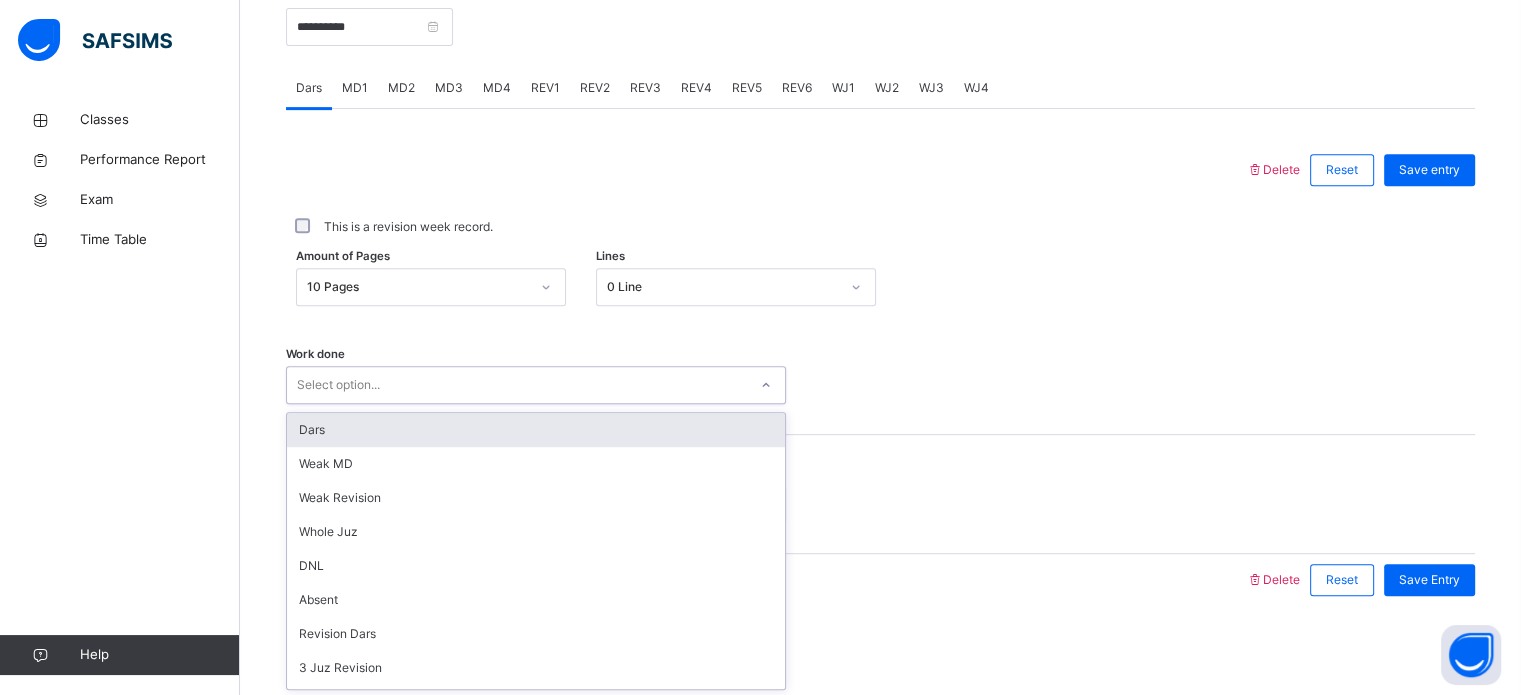 click on "Select option..." at bounding box center (517, 385) 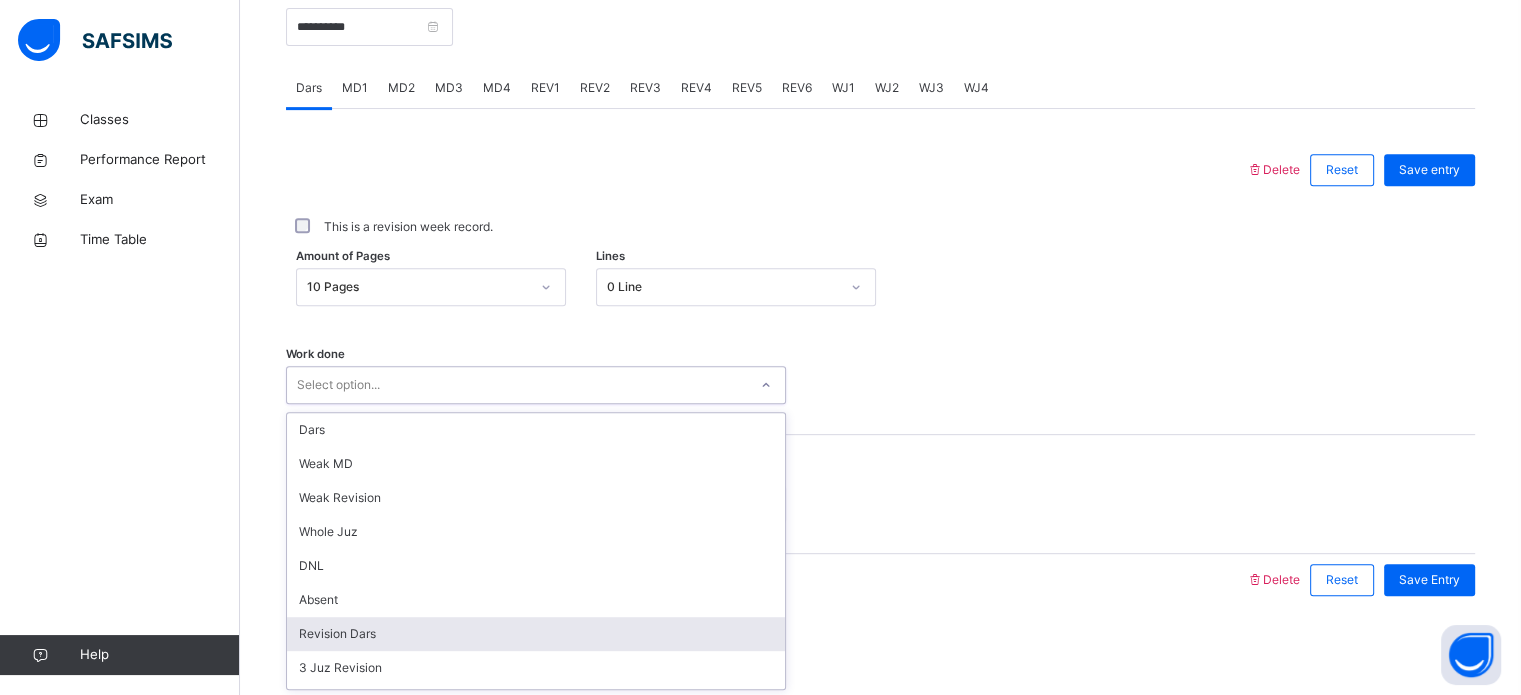 scroll, scrollTop: 0, scrollLeft: 0, axis: both 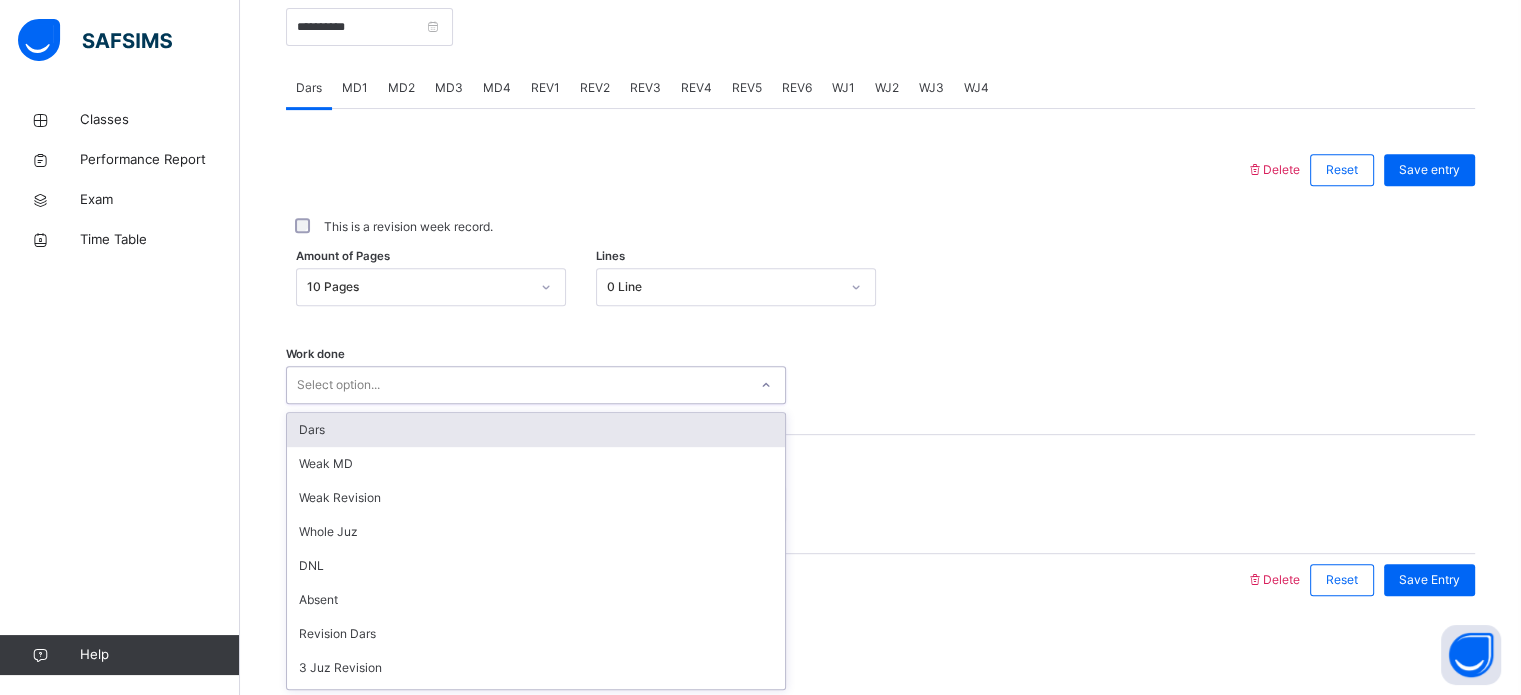 click on "Select option..." at bounding box center (517, 385) 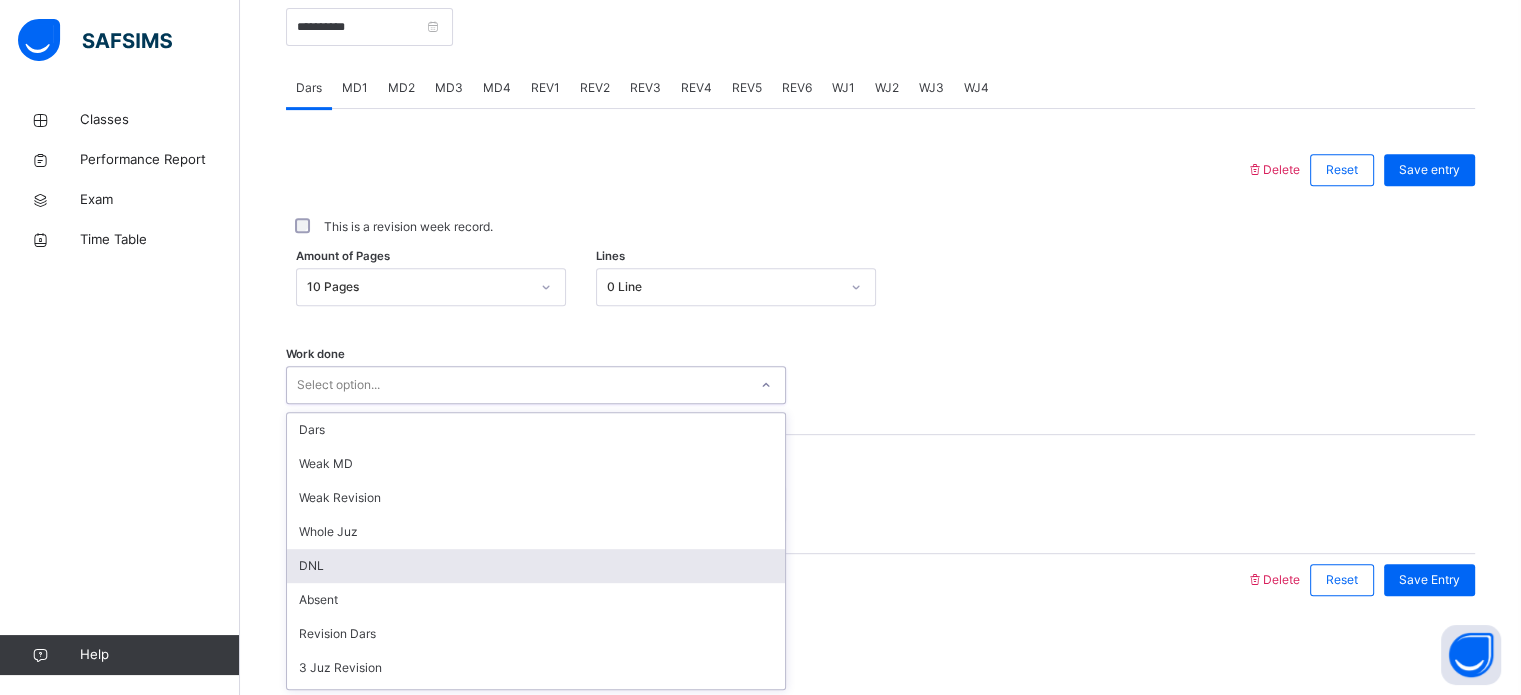 scroll, scrollTop: 0, scrollLeft: 0, axis: both 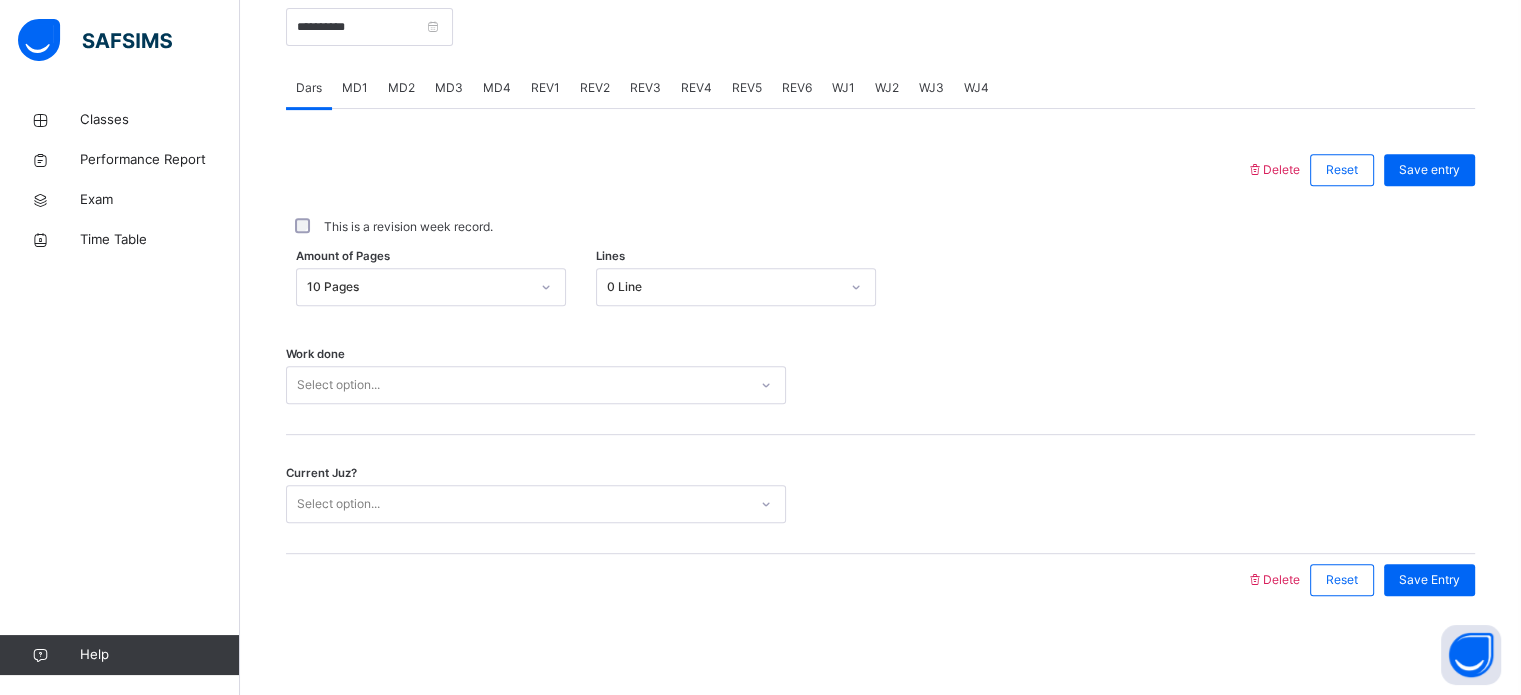 click on "Work done Select option..." at bounding box center [880, 375] 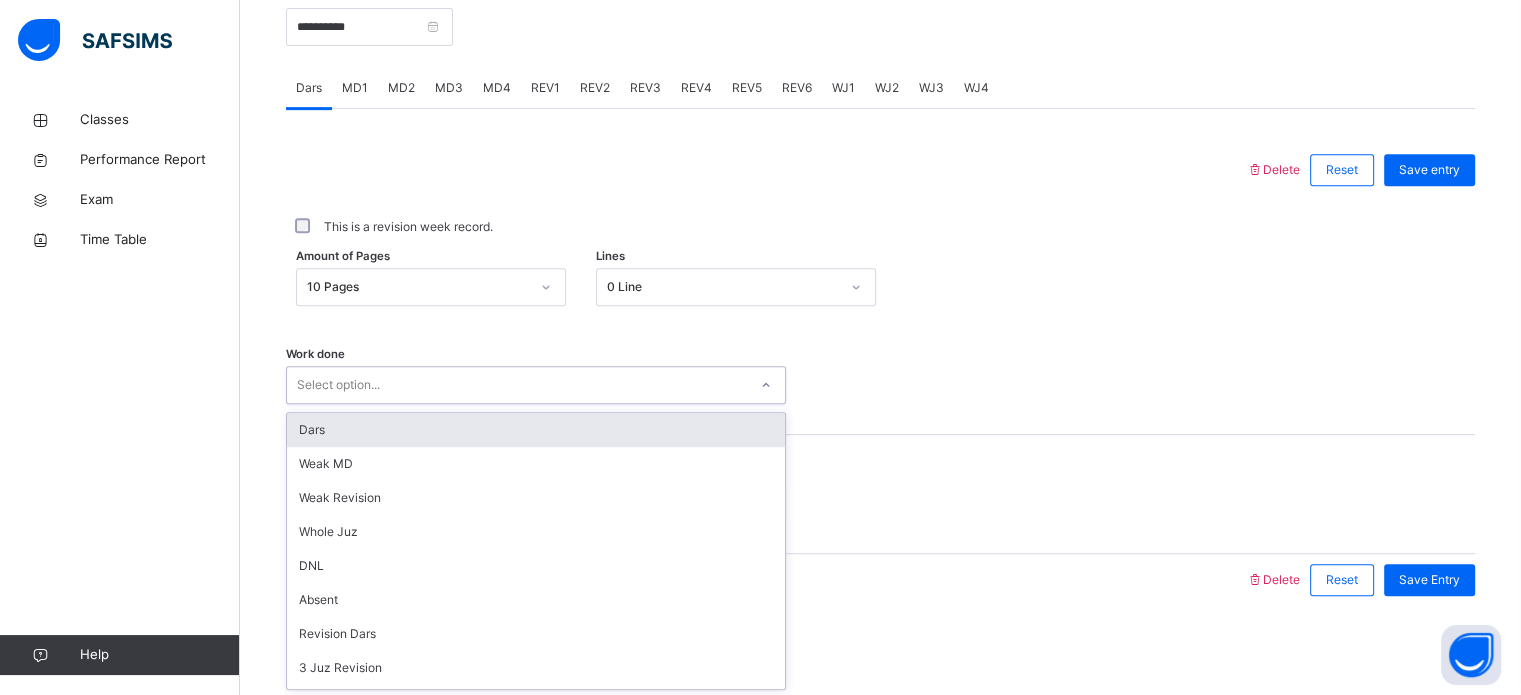 click on "Select option..." at bounding box center (338, 385) 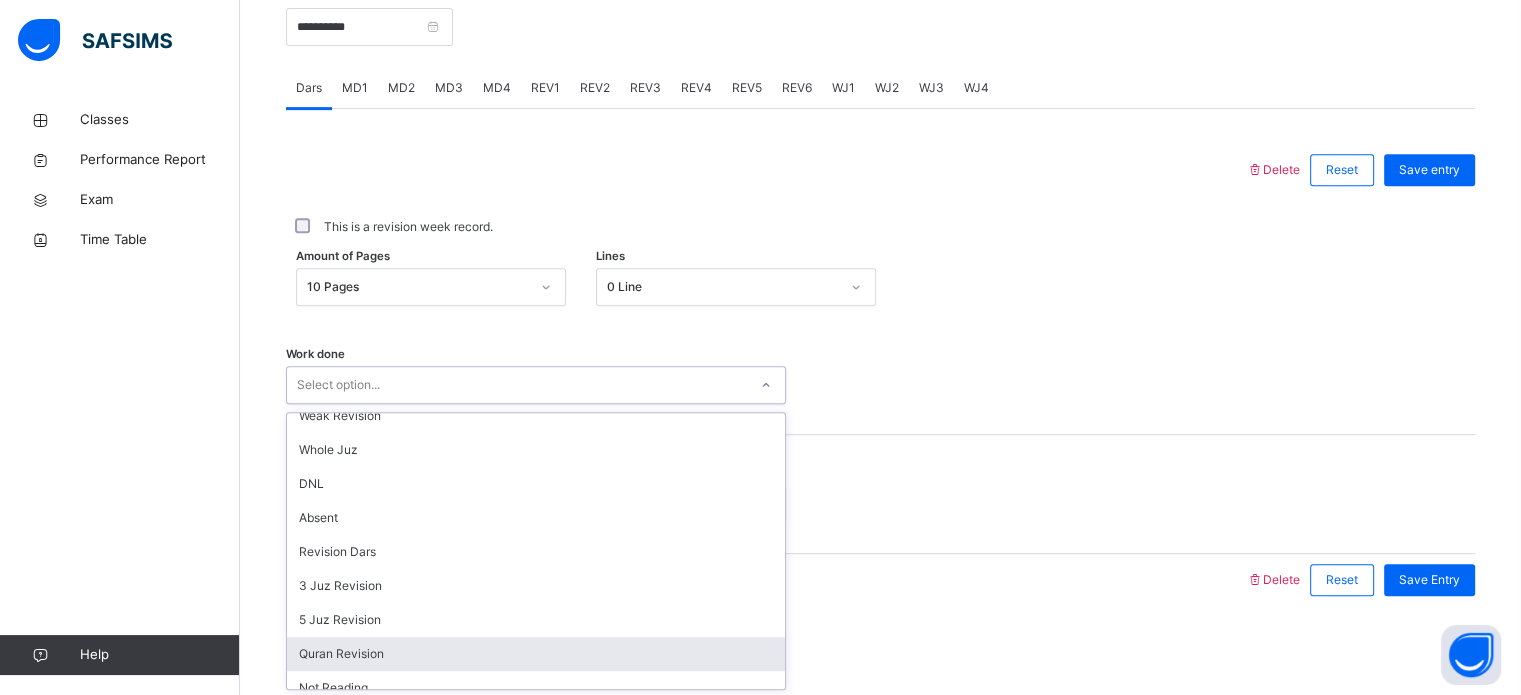 scroll, scrollTop: 140, scrollLeft: 0, axis: vertical 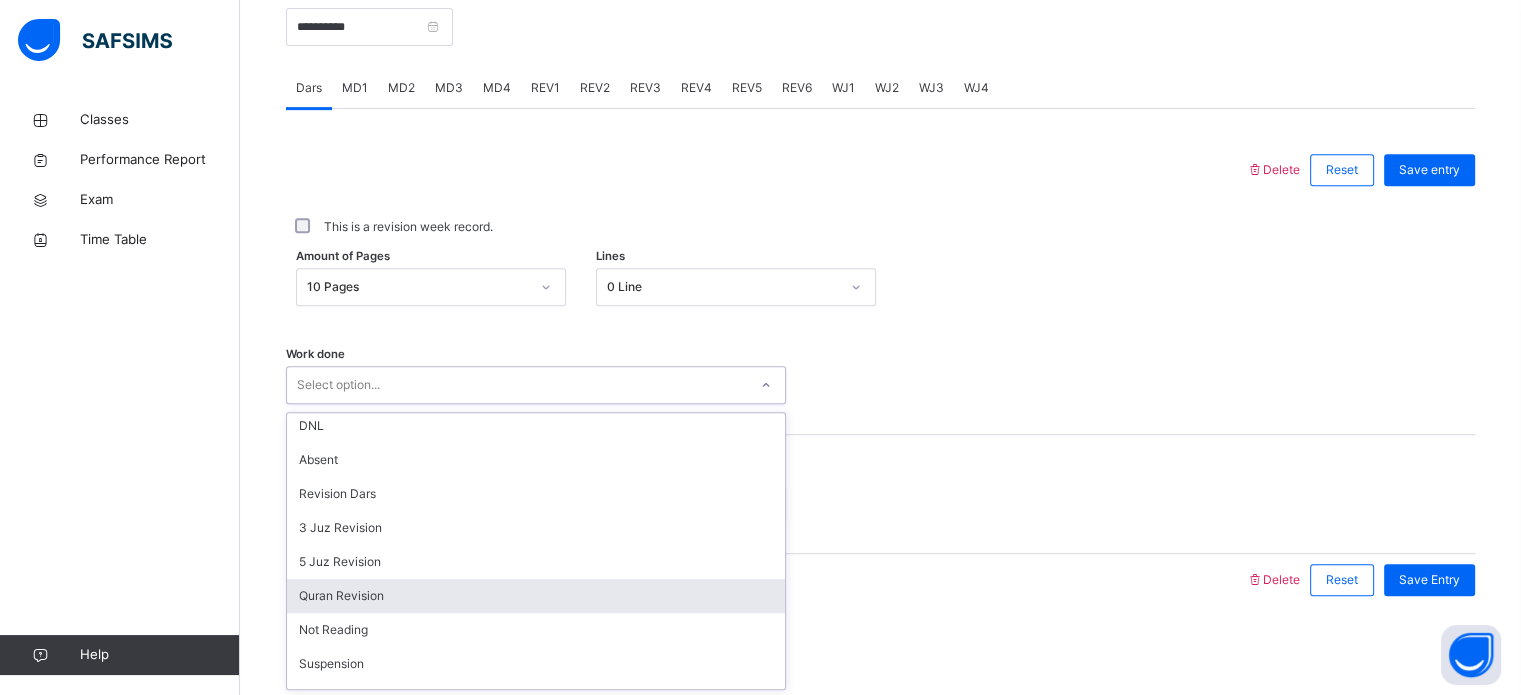 click on "Quran Revision" at bounding box center (536, 596) 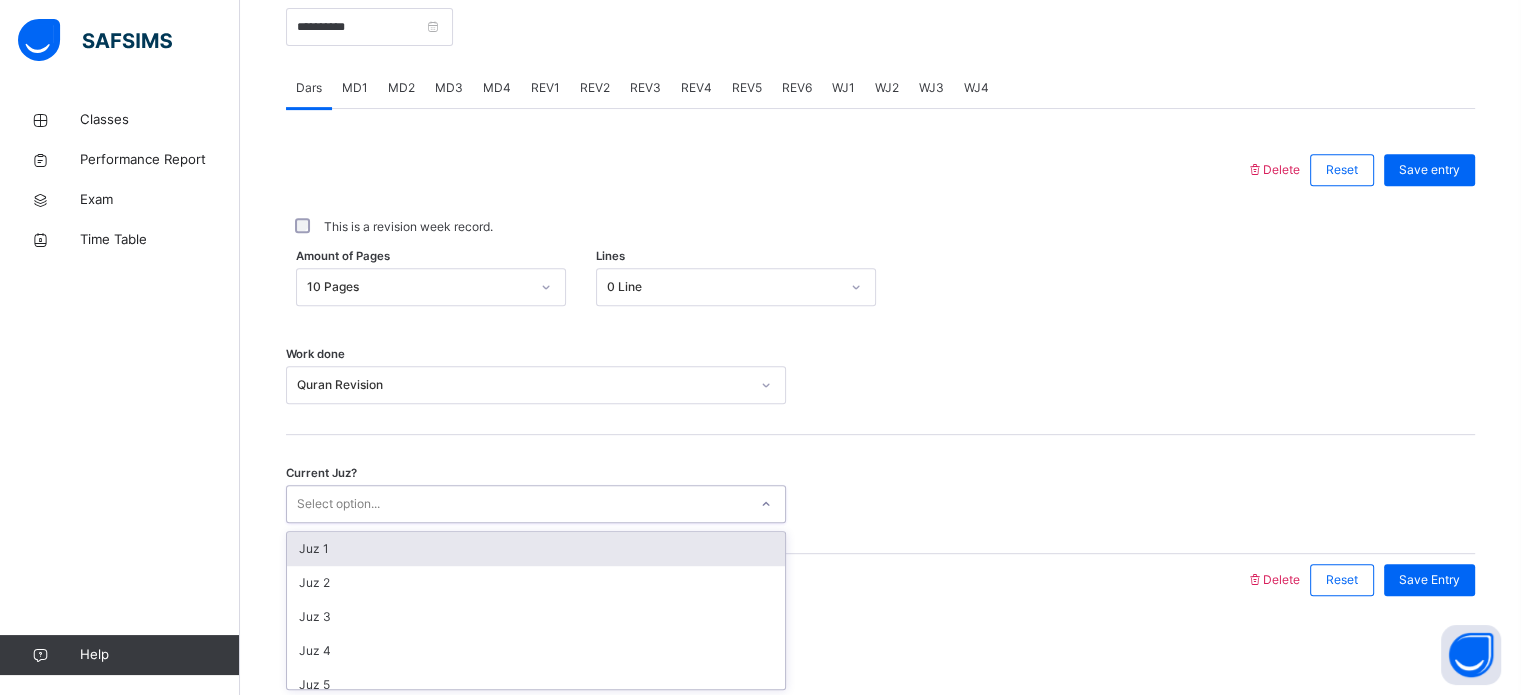 click on "Select option..." at bounding box center [338, 504] 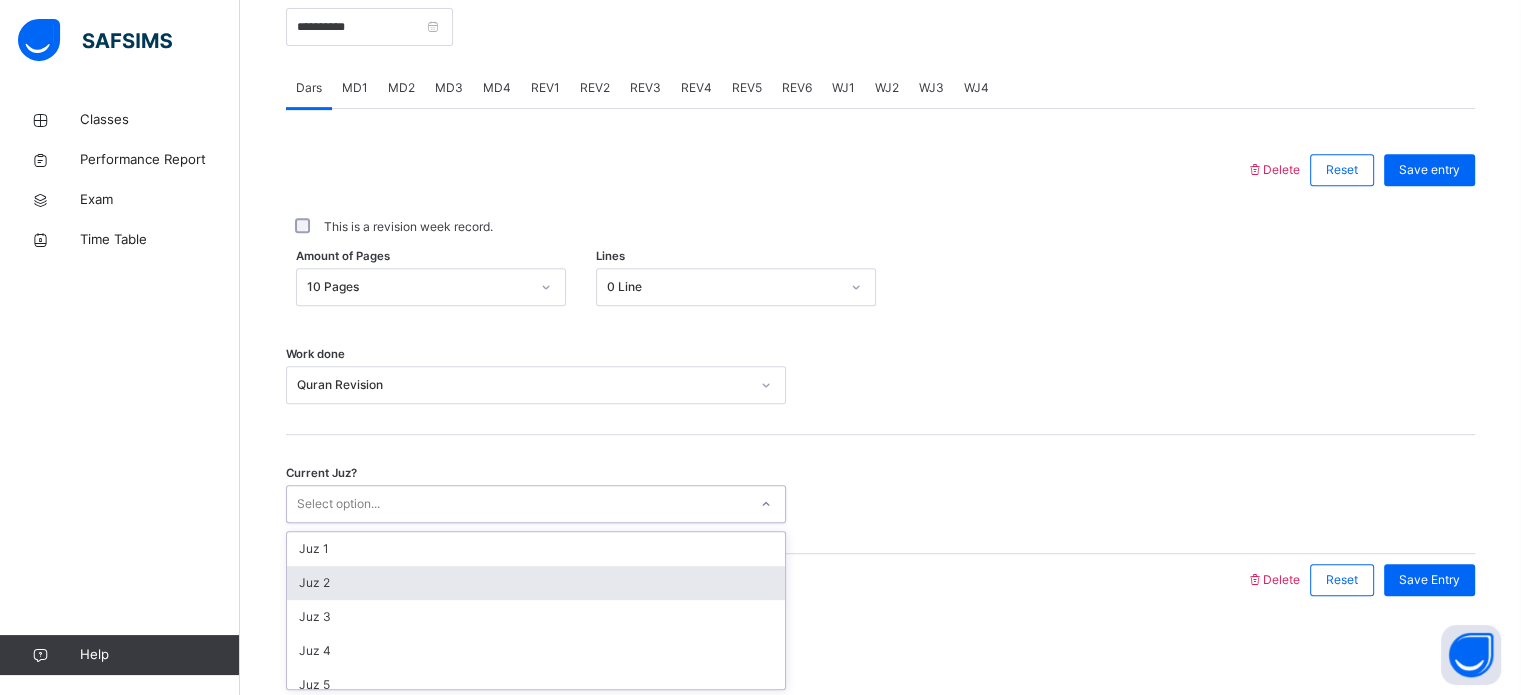 click on "Juz 2" at bounding box center (536, 583) 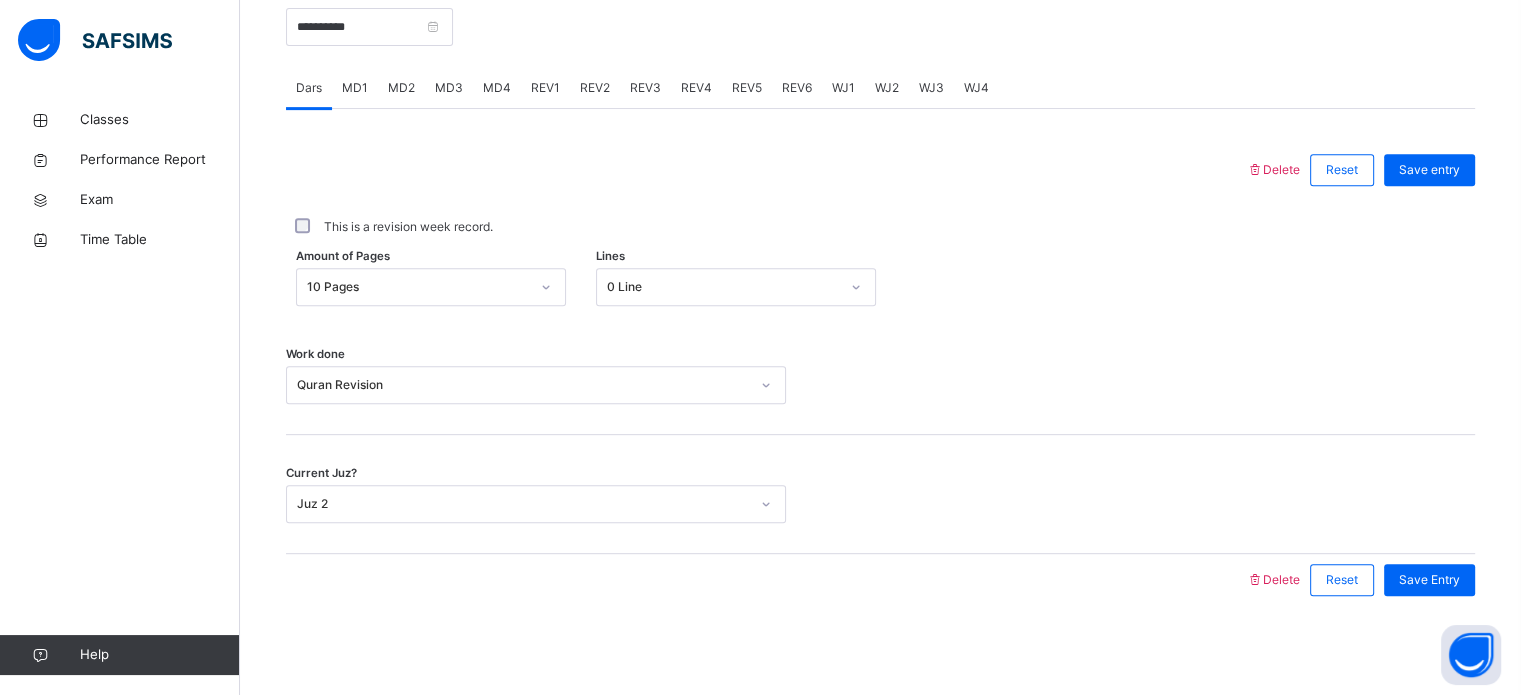click on "Save Entry" at bounding box center (1424, 580) 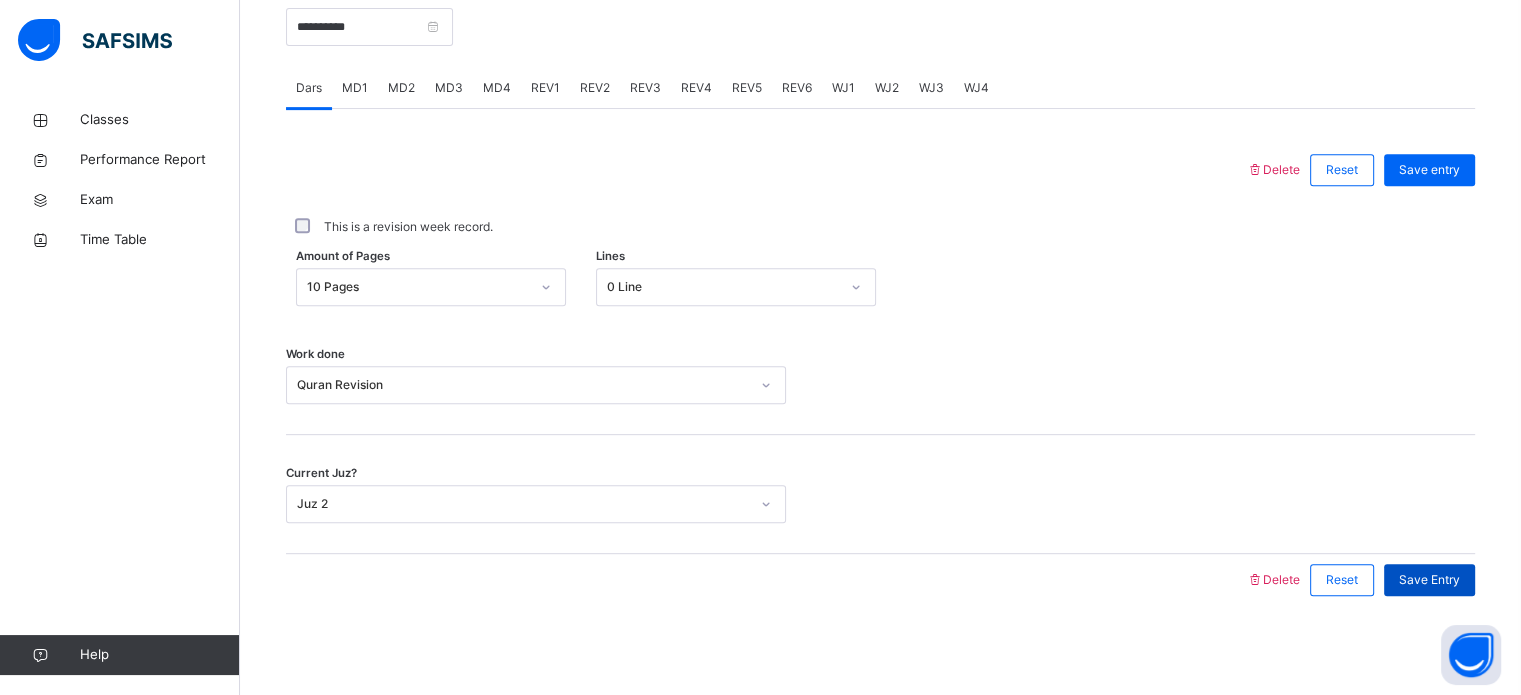 click on "Save Entry" at bounding box center (1429, 580) 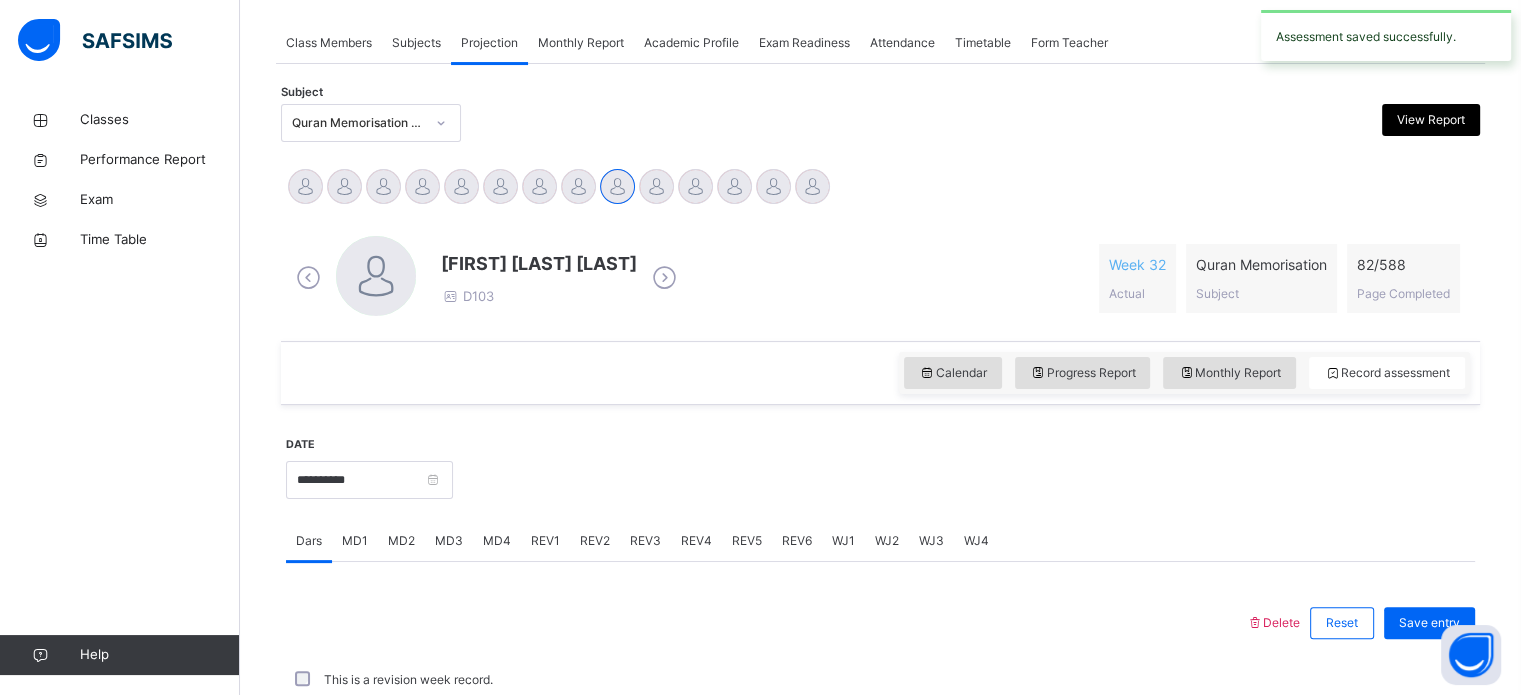 scroll, scrollTop: 806, scrollLeft: 0, axis: vertical 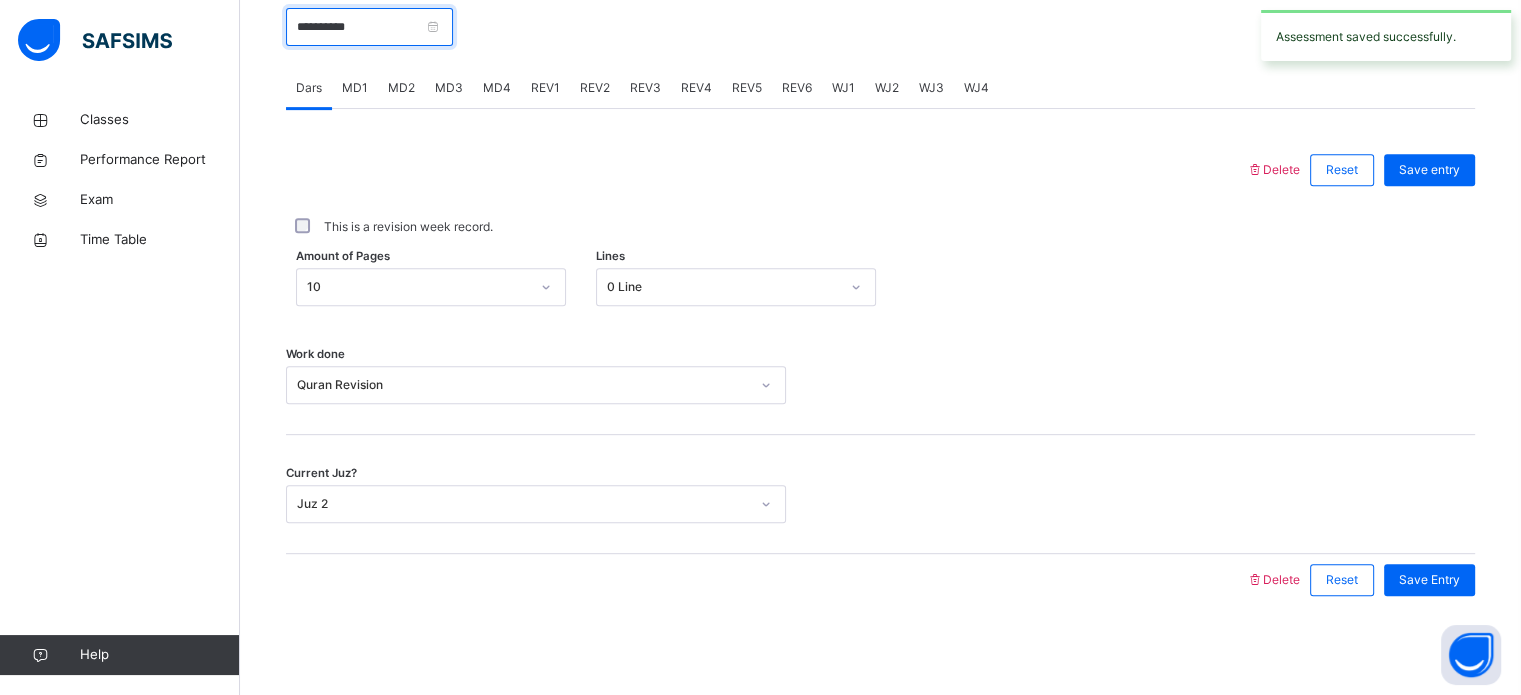 click on "**********" at bounding box center (369, 27) 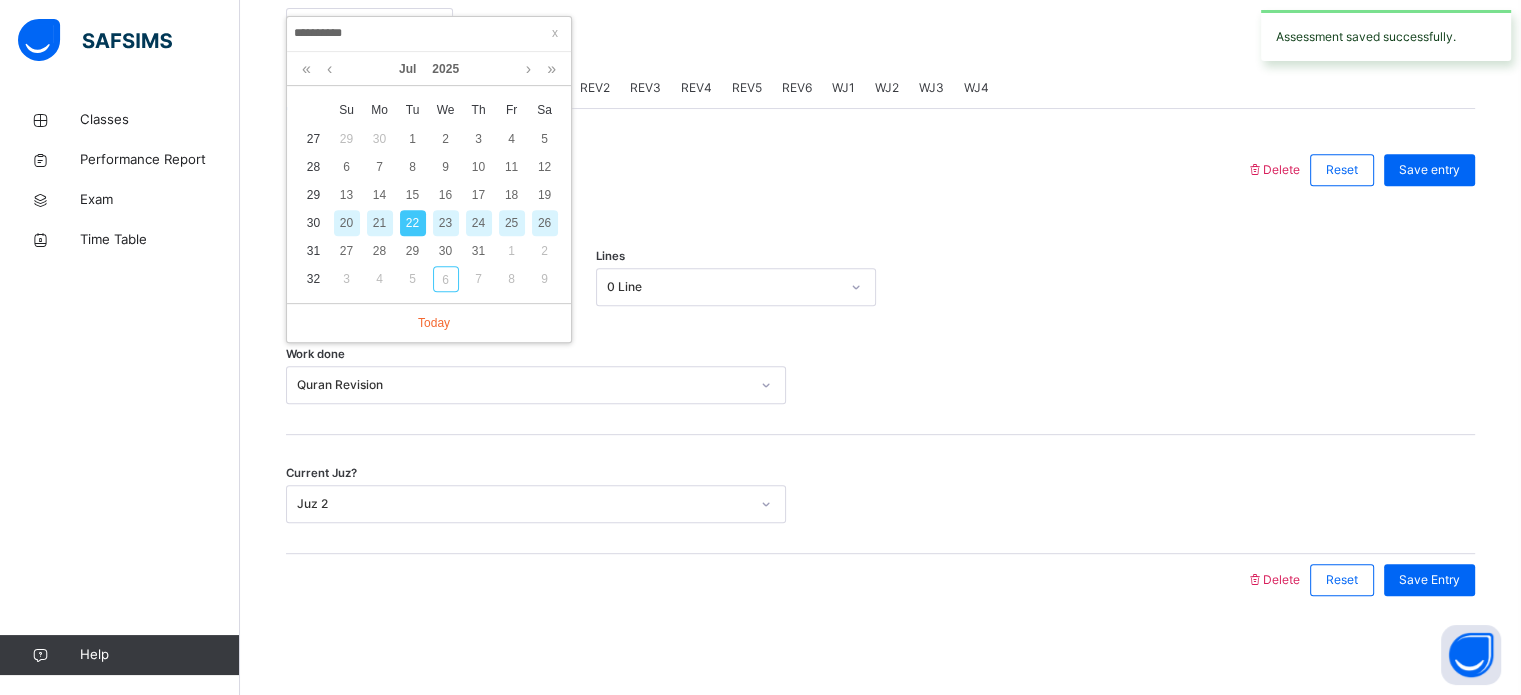 click on "23" at bounding box center (446, 223) 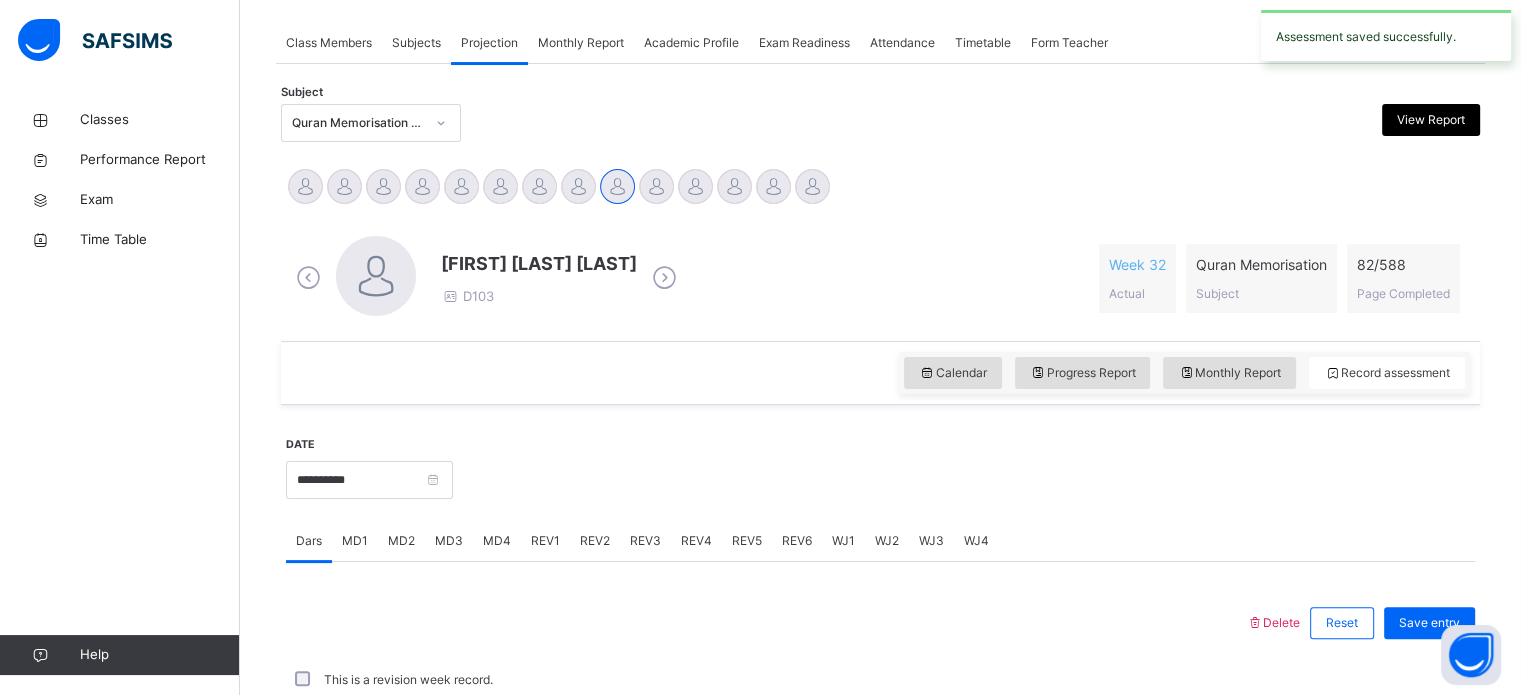 scroll, scrollTop: 806, scrollLeft: 0, axis: vertical 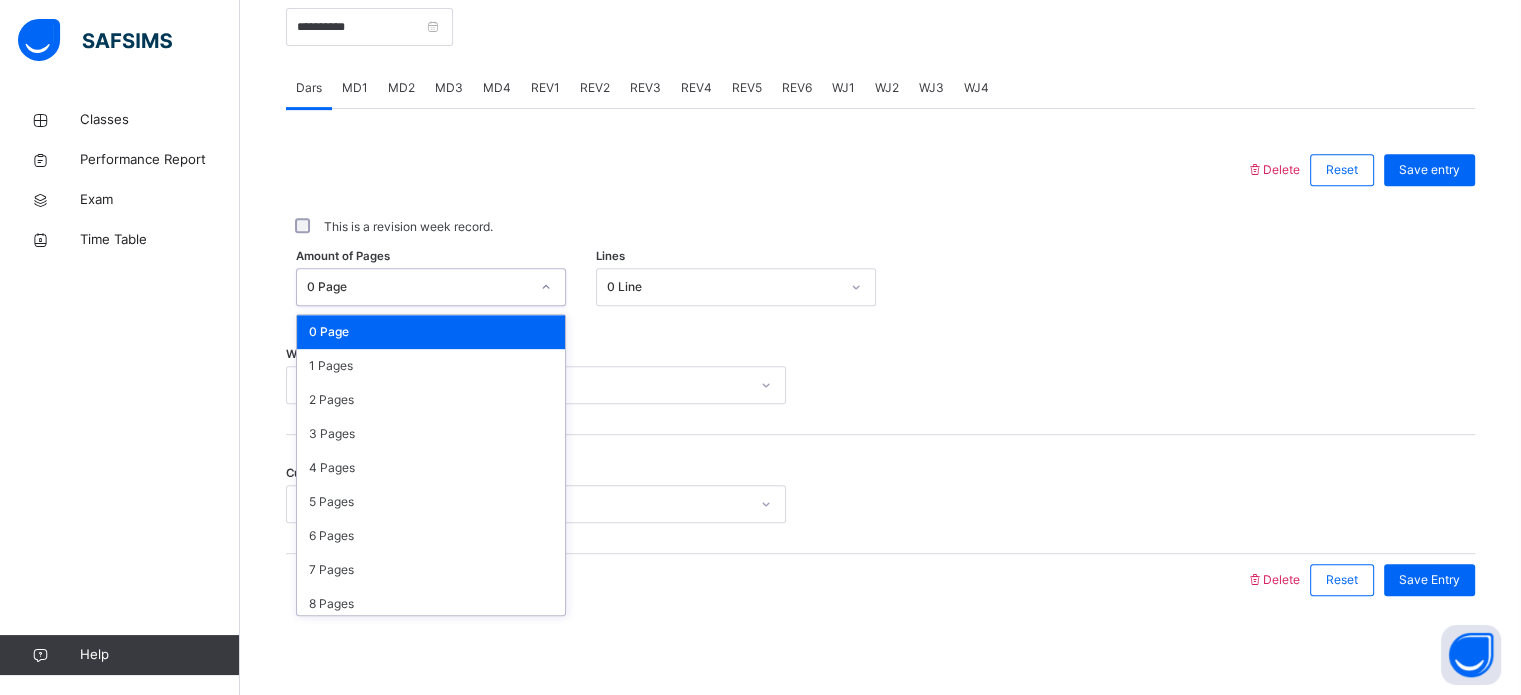 click on "0 Page" at bounding box center (412, 287) 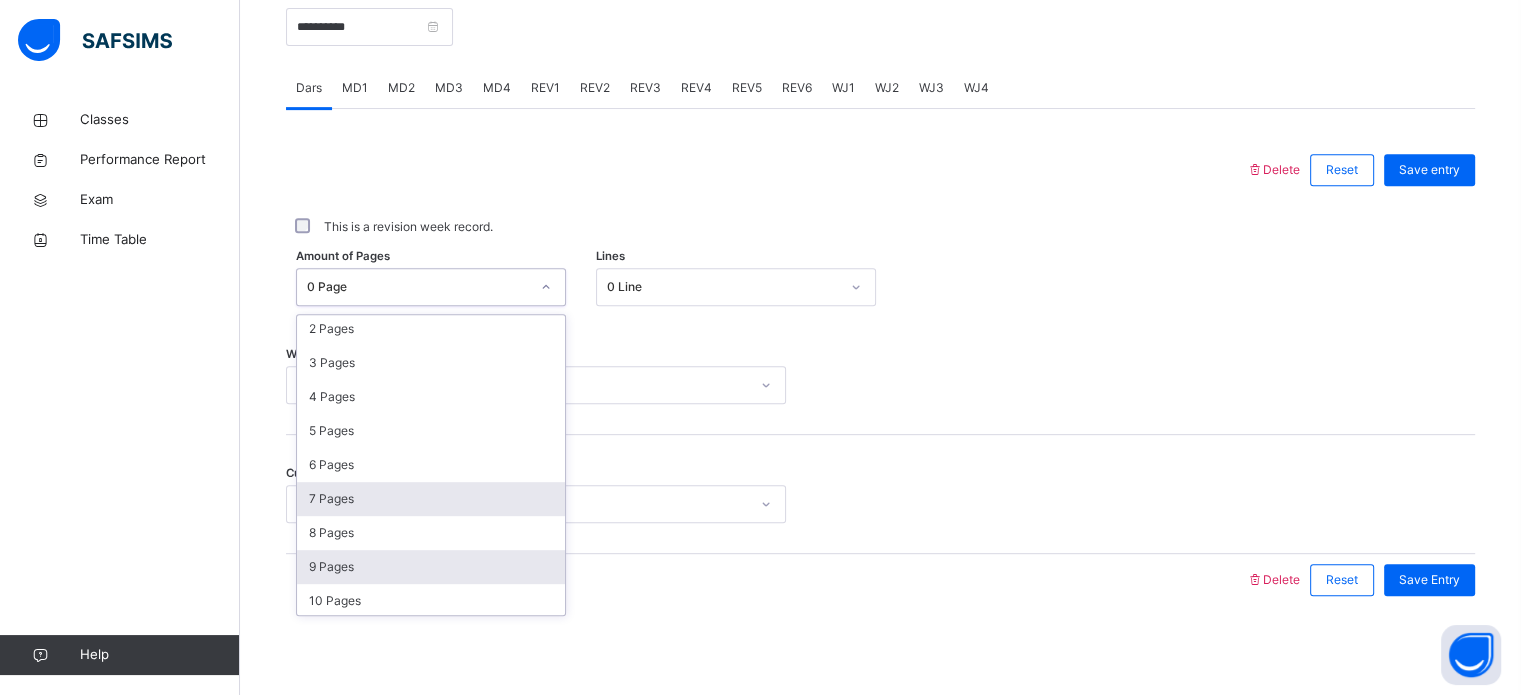 scroll, scrollTop: 72, scrollLeft: 0, axis: vertical 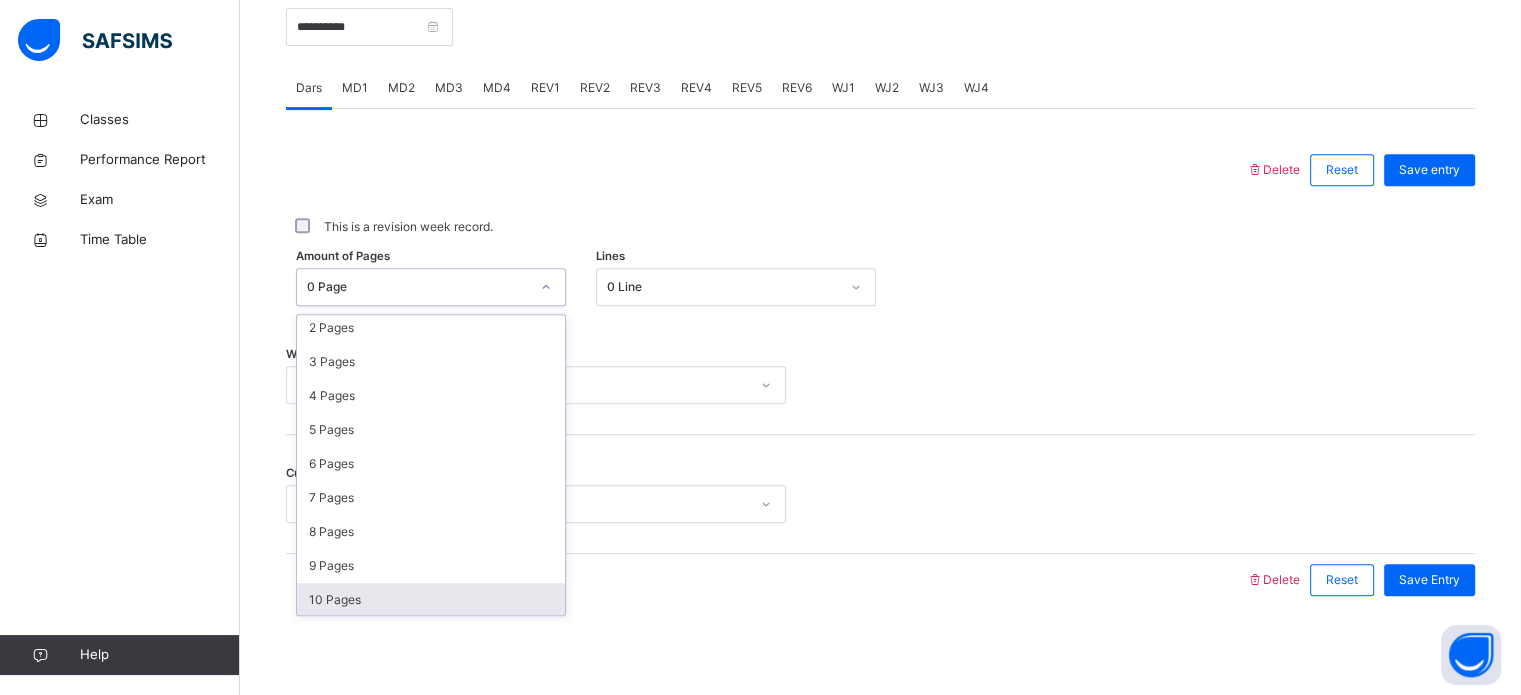click on "10 Pages" at bounding box center [431, 600] 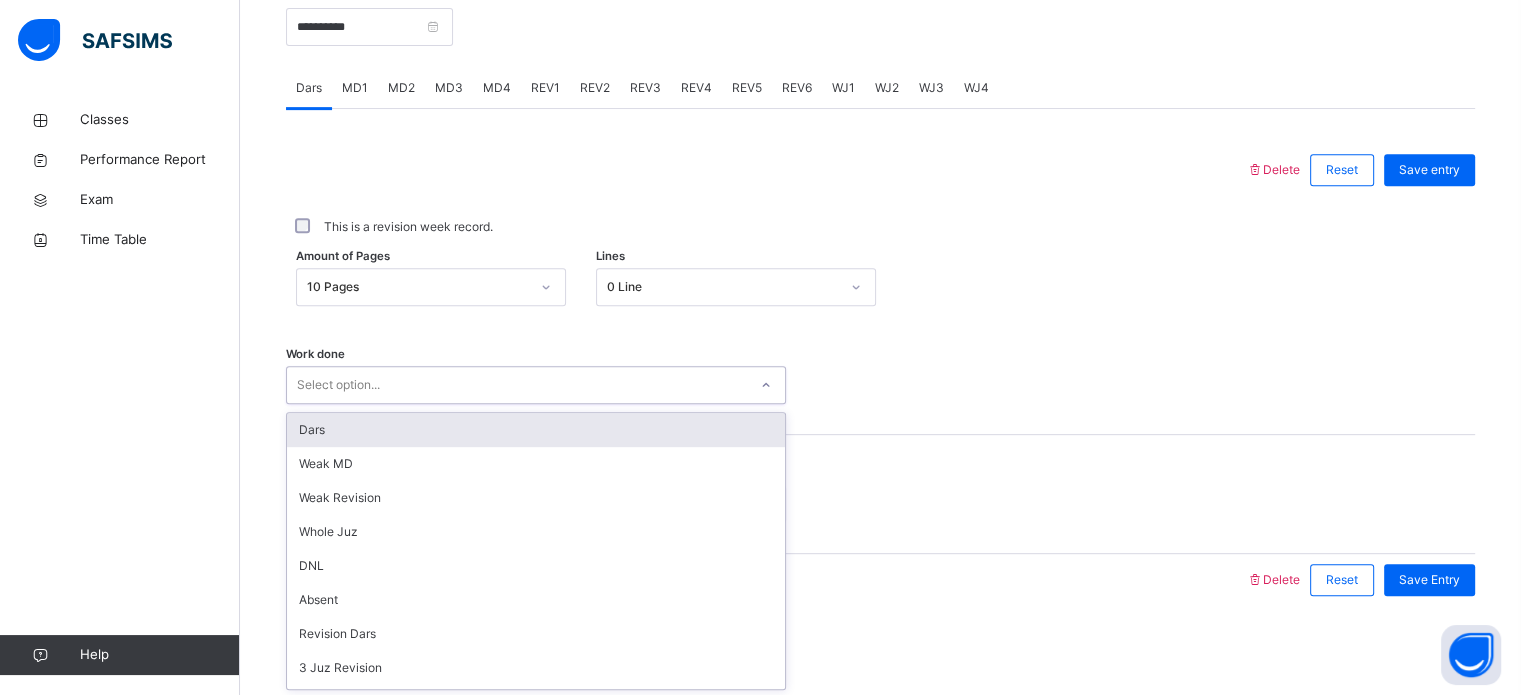 click on "Select option..." at bounding box center (517, 385) 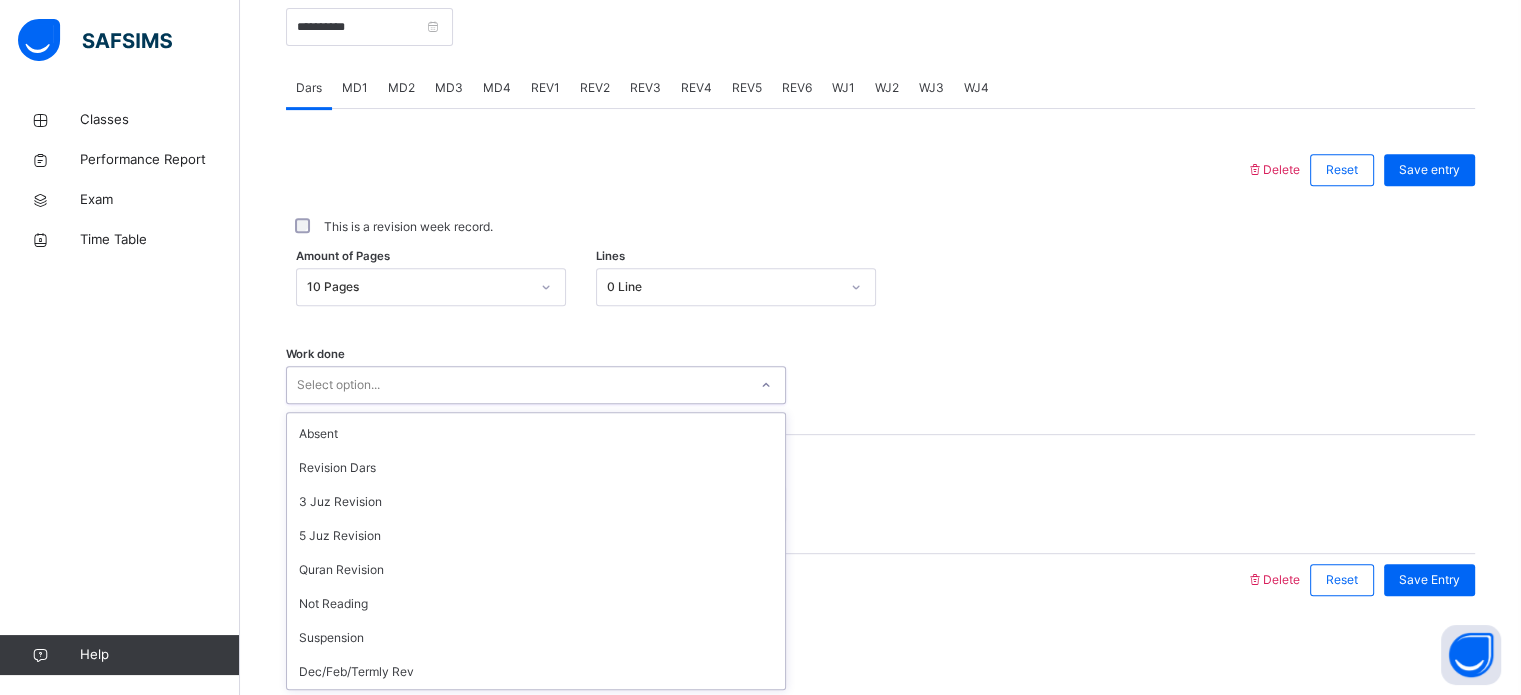 scroll, scrollTop: 176, scrollLeft: 0, axis: vertical 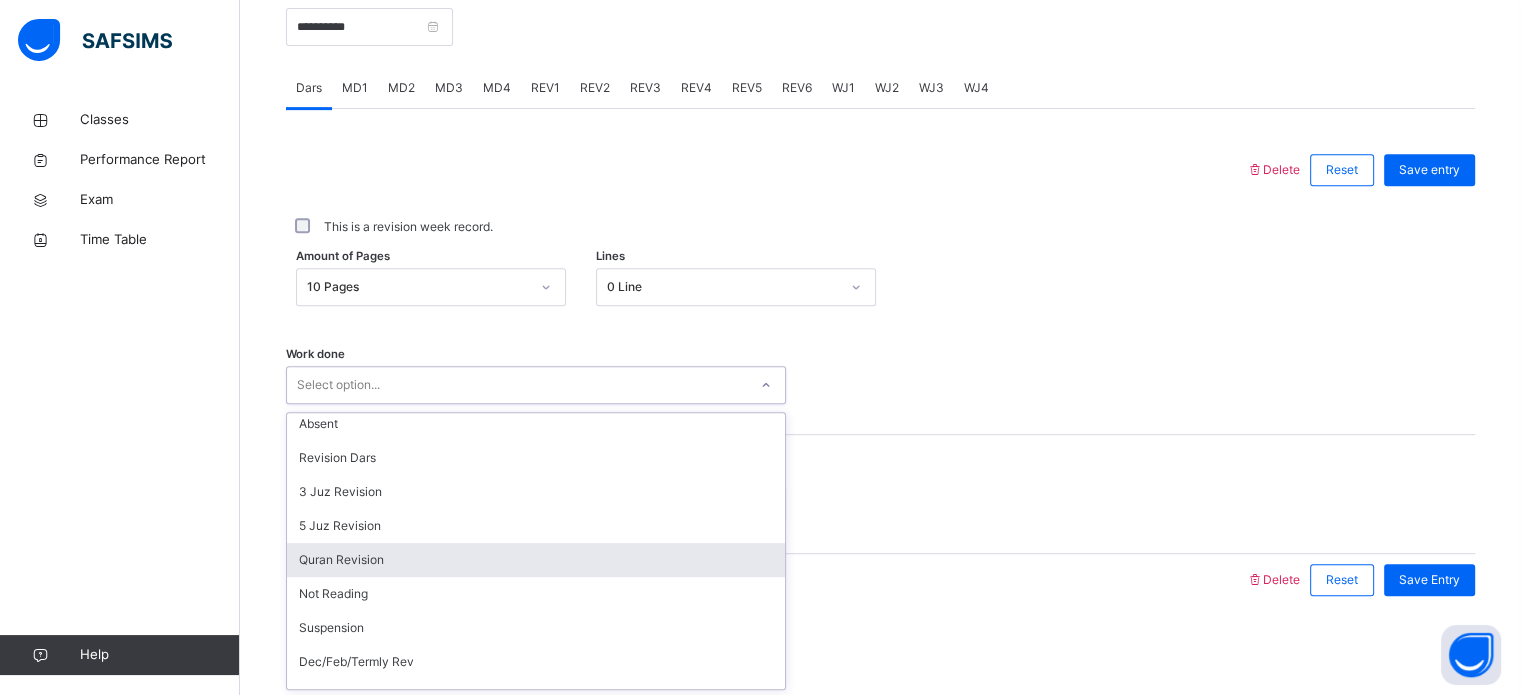 click on "Quran Revision" at bounding box center (536, 560) 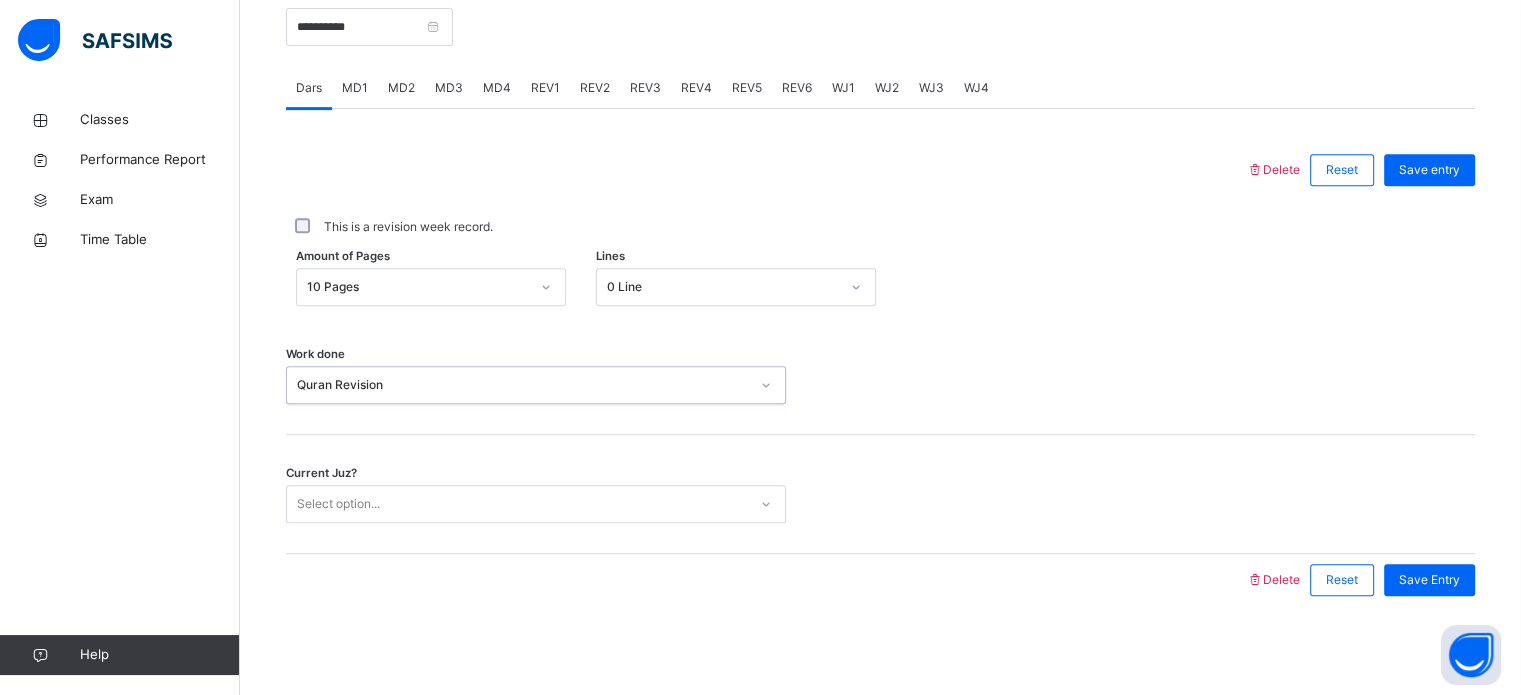 click on "Current Juz? Select option..." at bounding box center (880, 494) 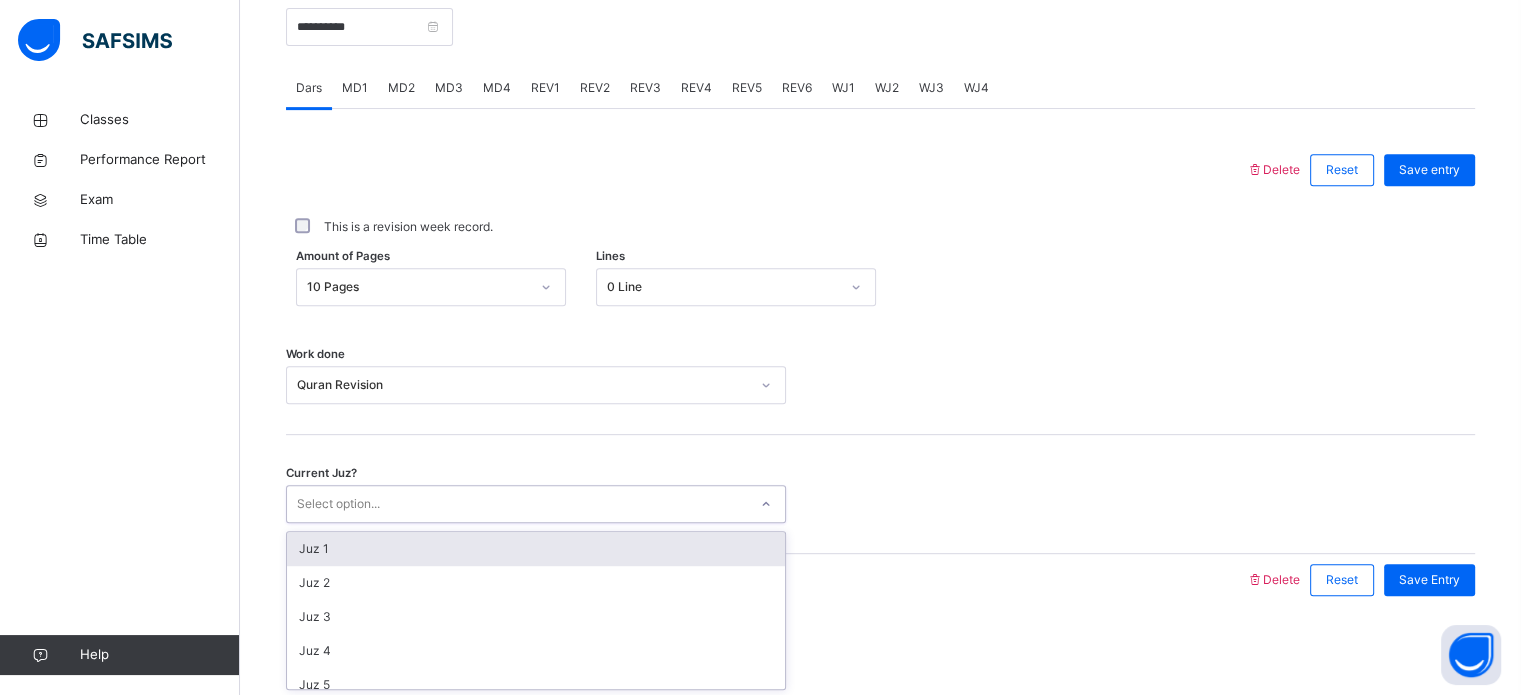 click on "Select option..." at bounding box center [338, 504] 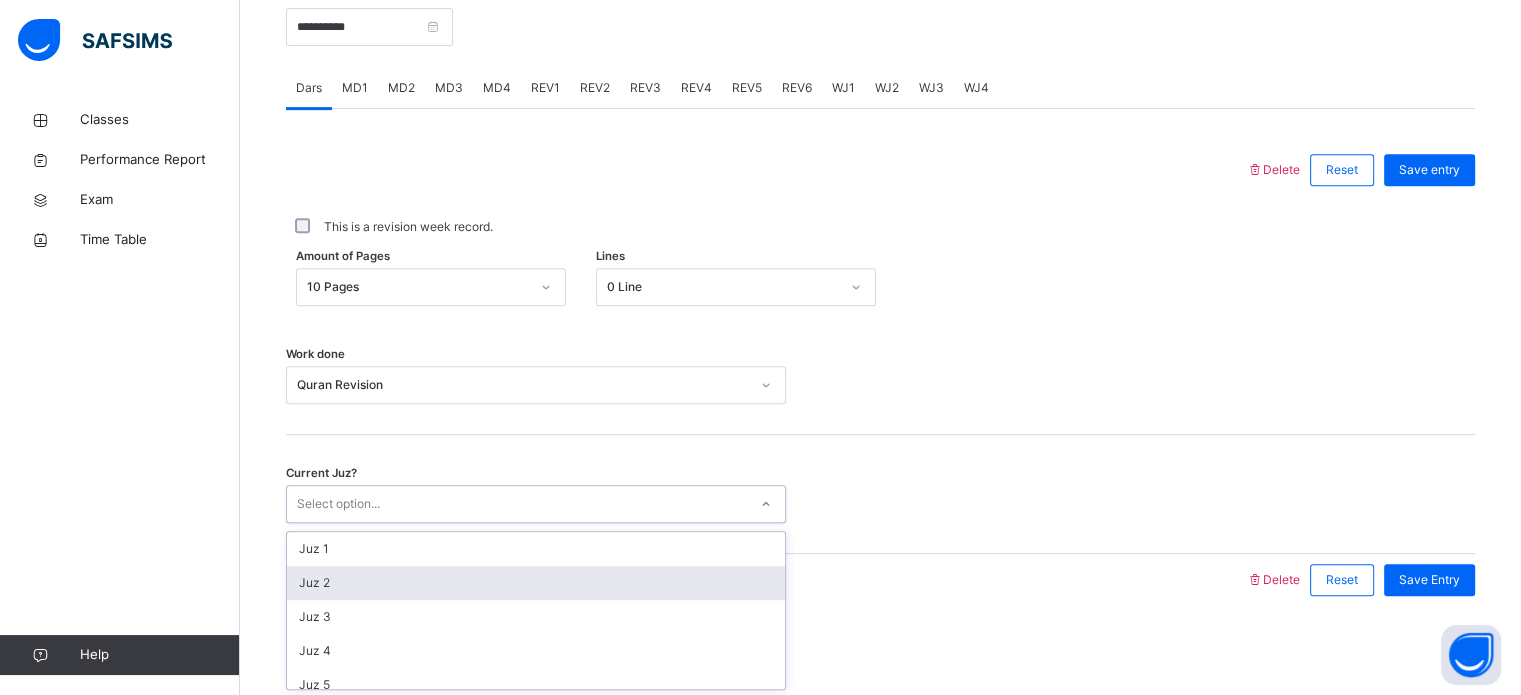 click on "Juz 2" at bounding box center (536, 583) 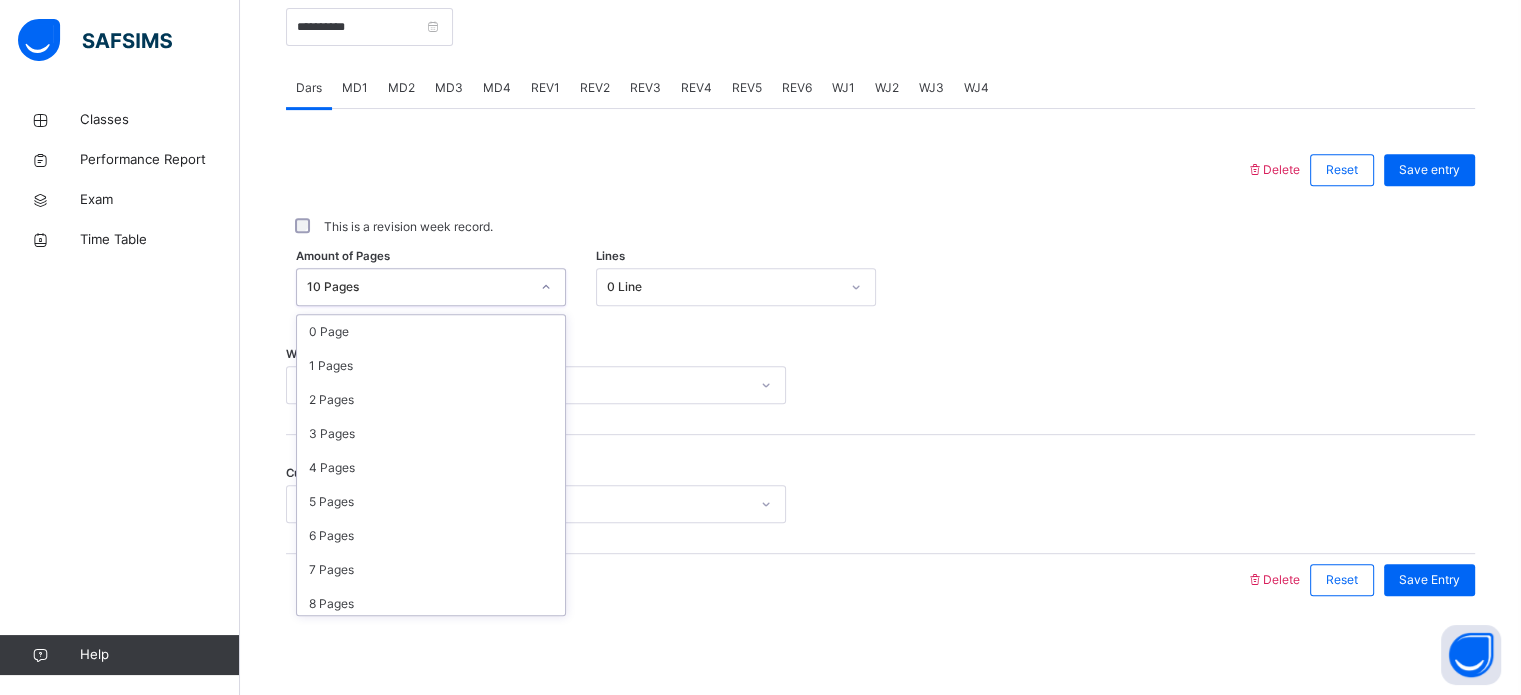 click on "10 Pages" at bounding box center [431, 287] 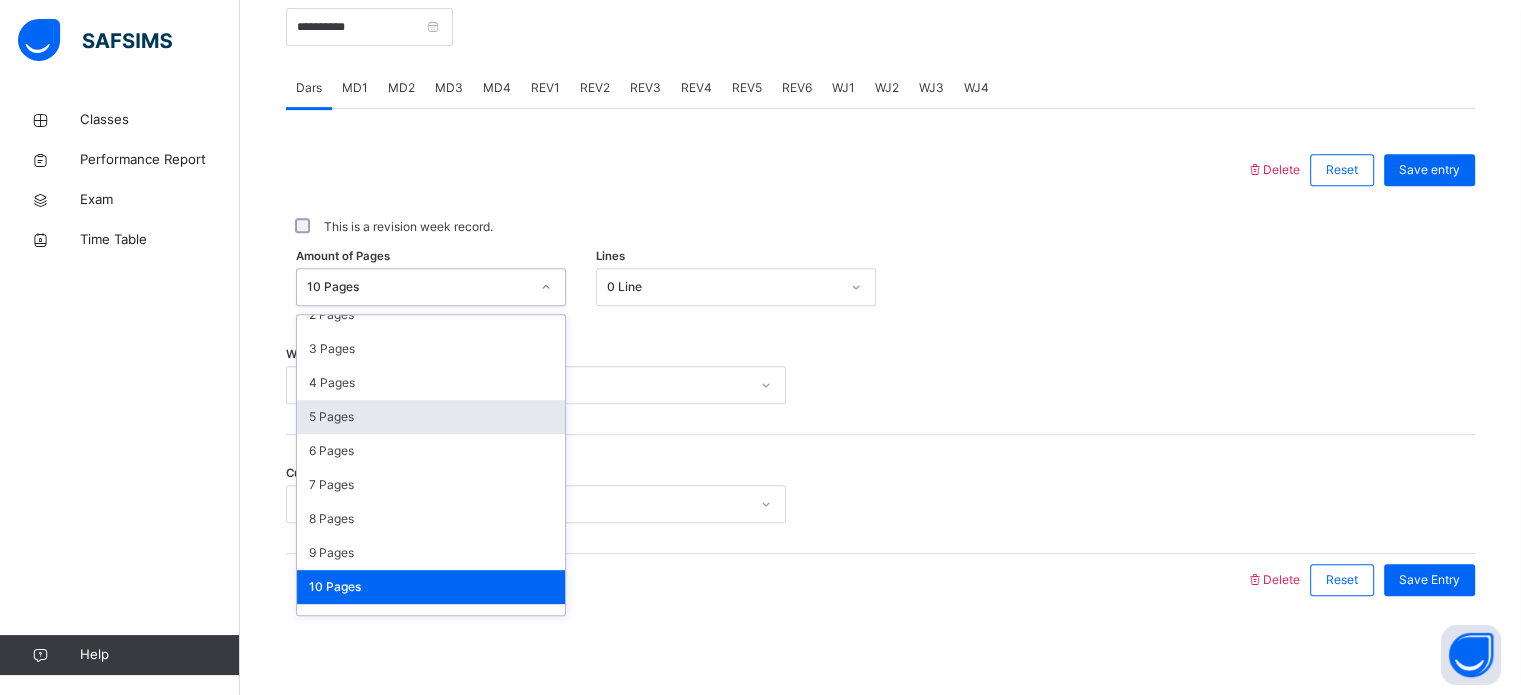 click on "5 Pages" at bounding box center (431, 417) 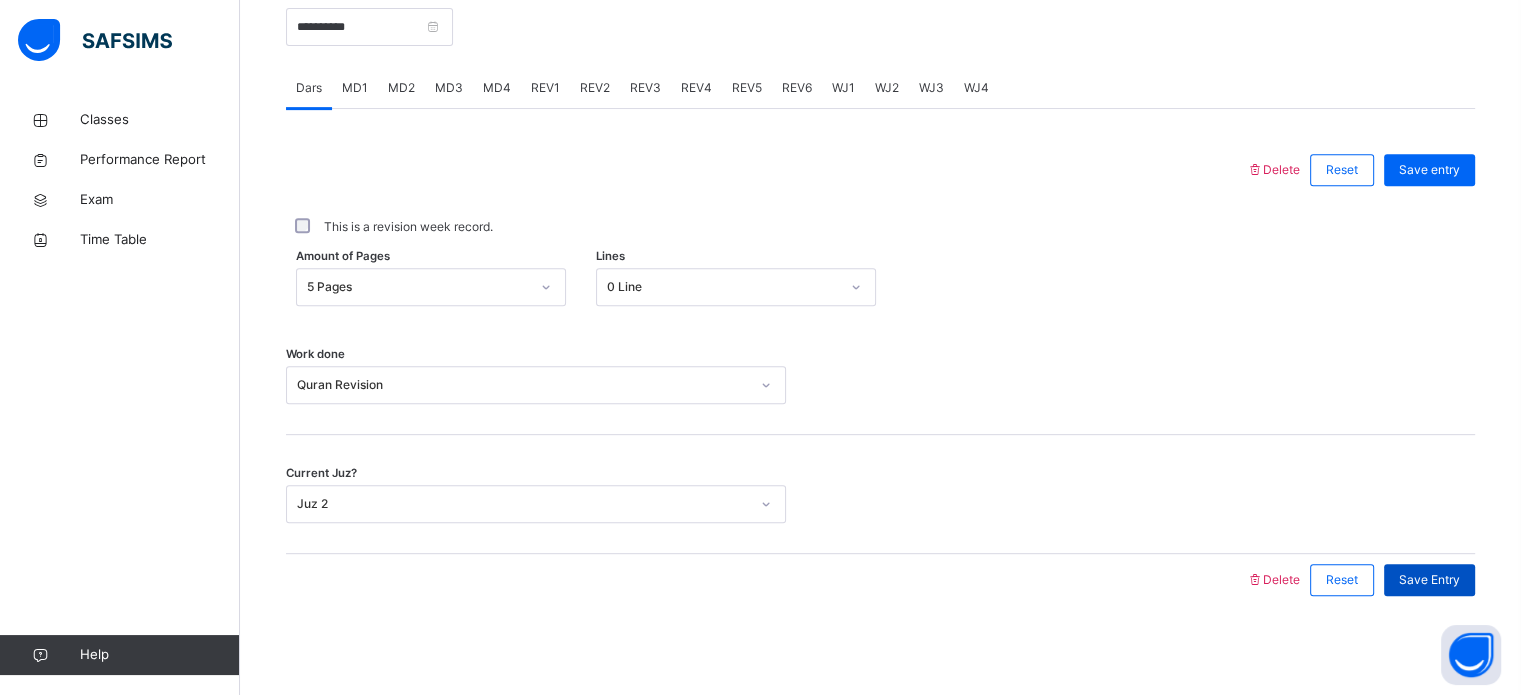 click on "Save Entry" at bounding box center (1429, 580) 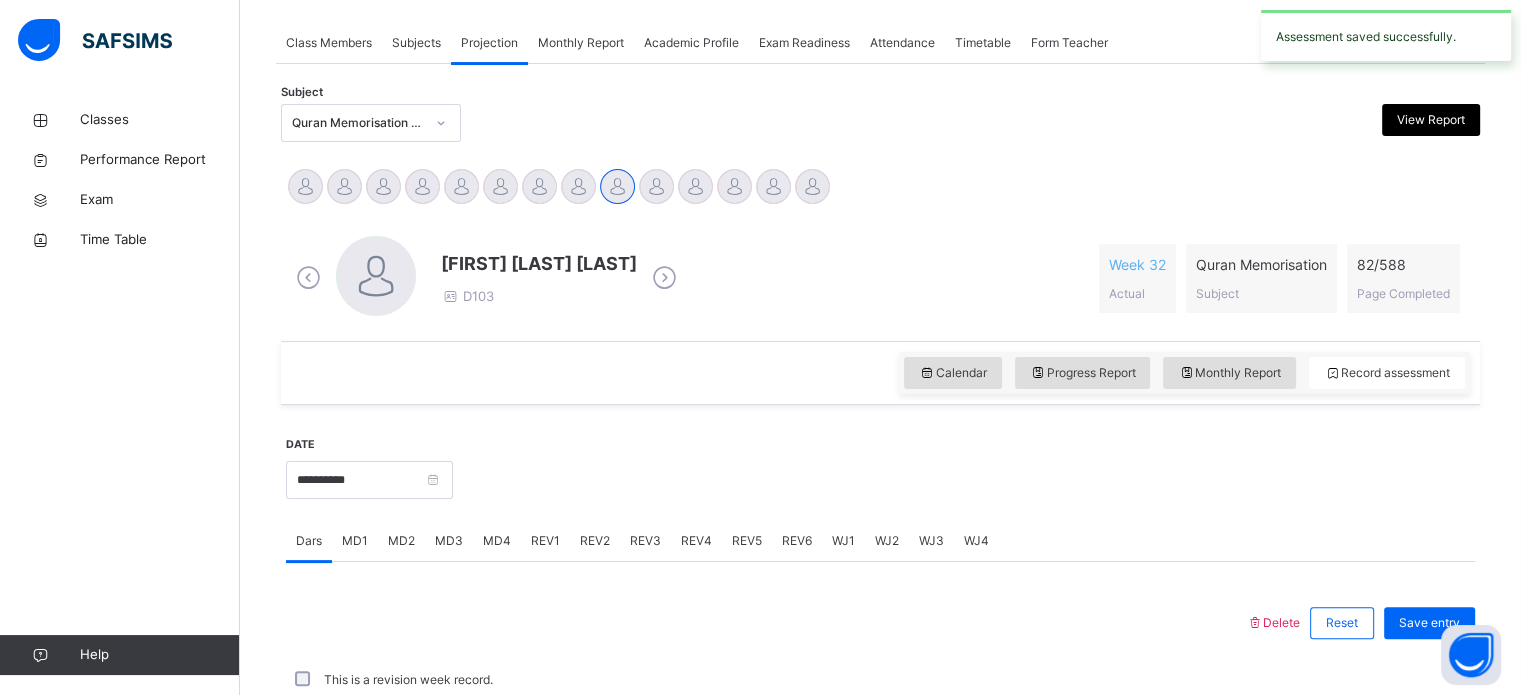 scroll, scrollTop: 806, scrollLeft: 0, axis: vertical 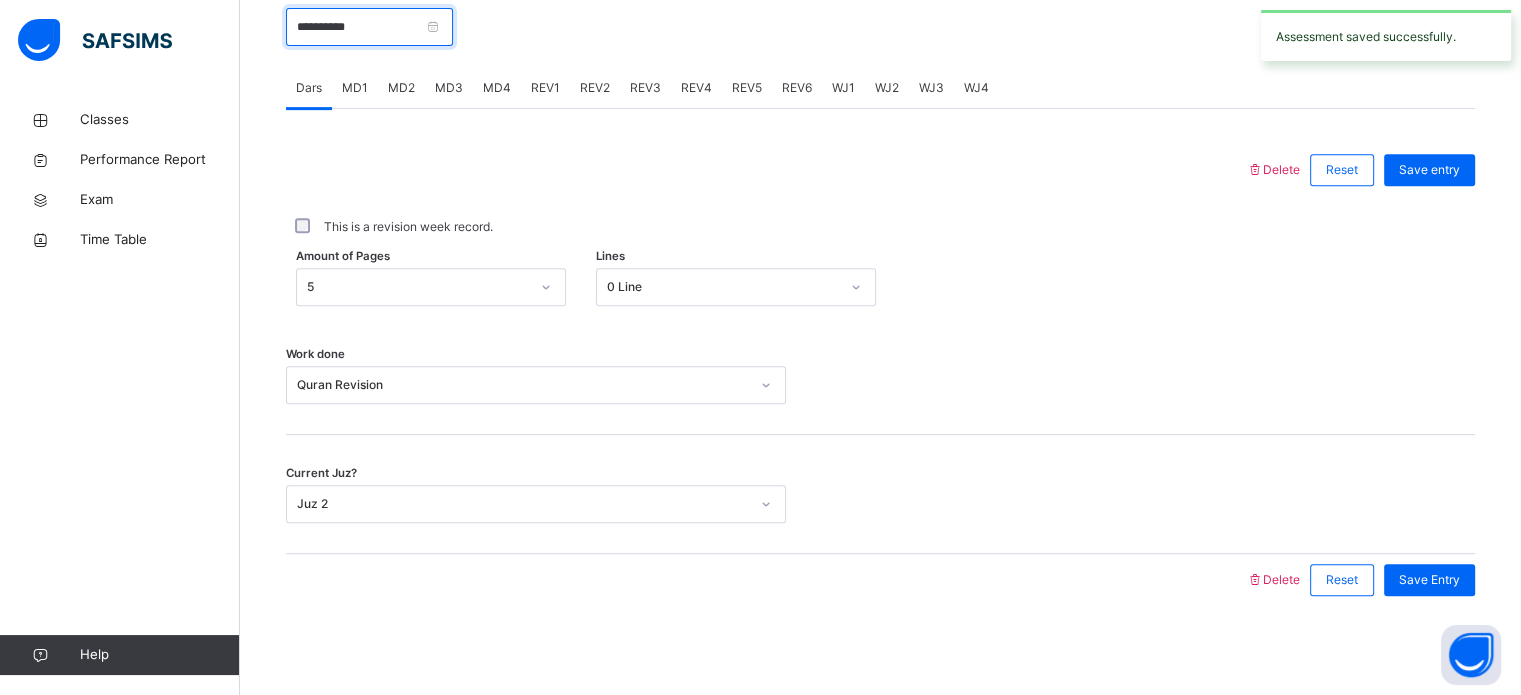 click on "**********" at bounding box center (369, 27) 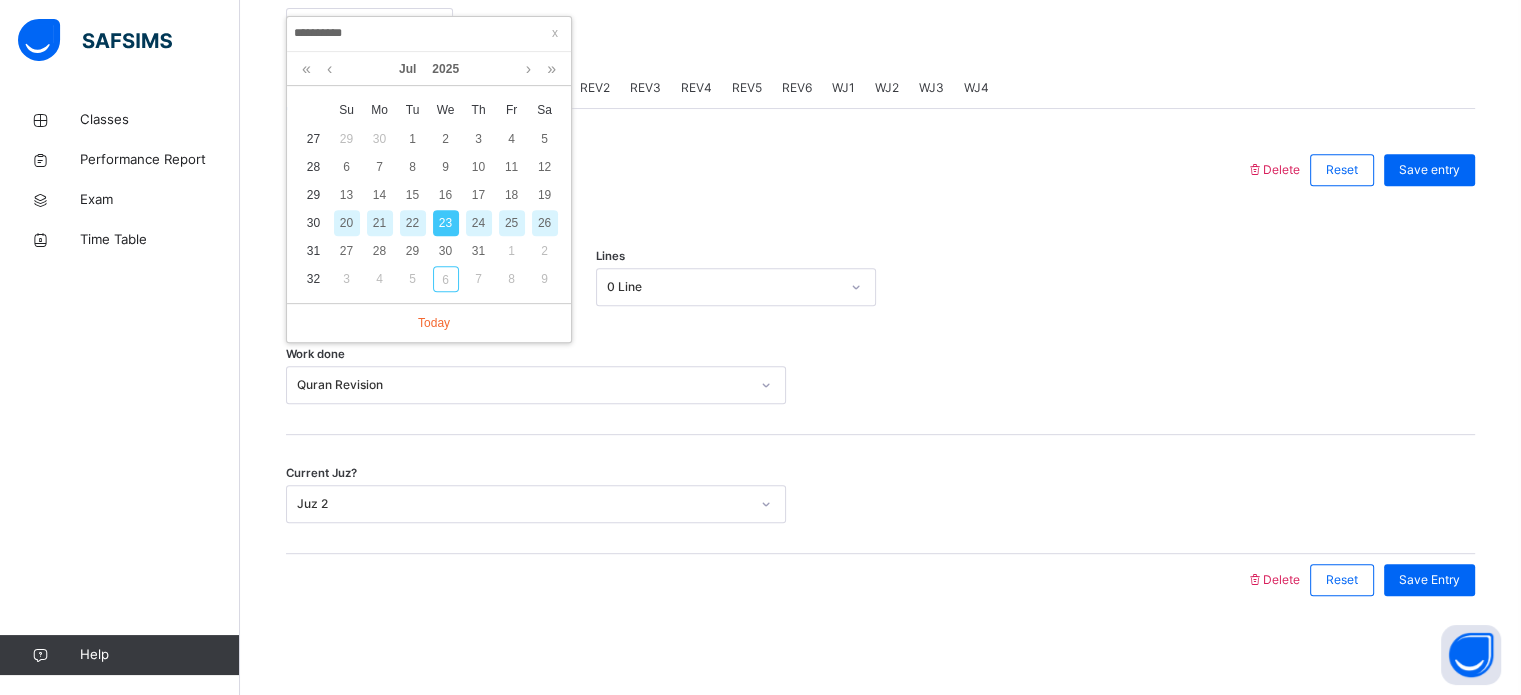 click on "24" at bounding box center [479, 223] 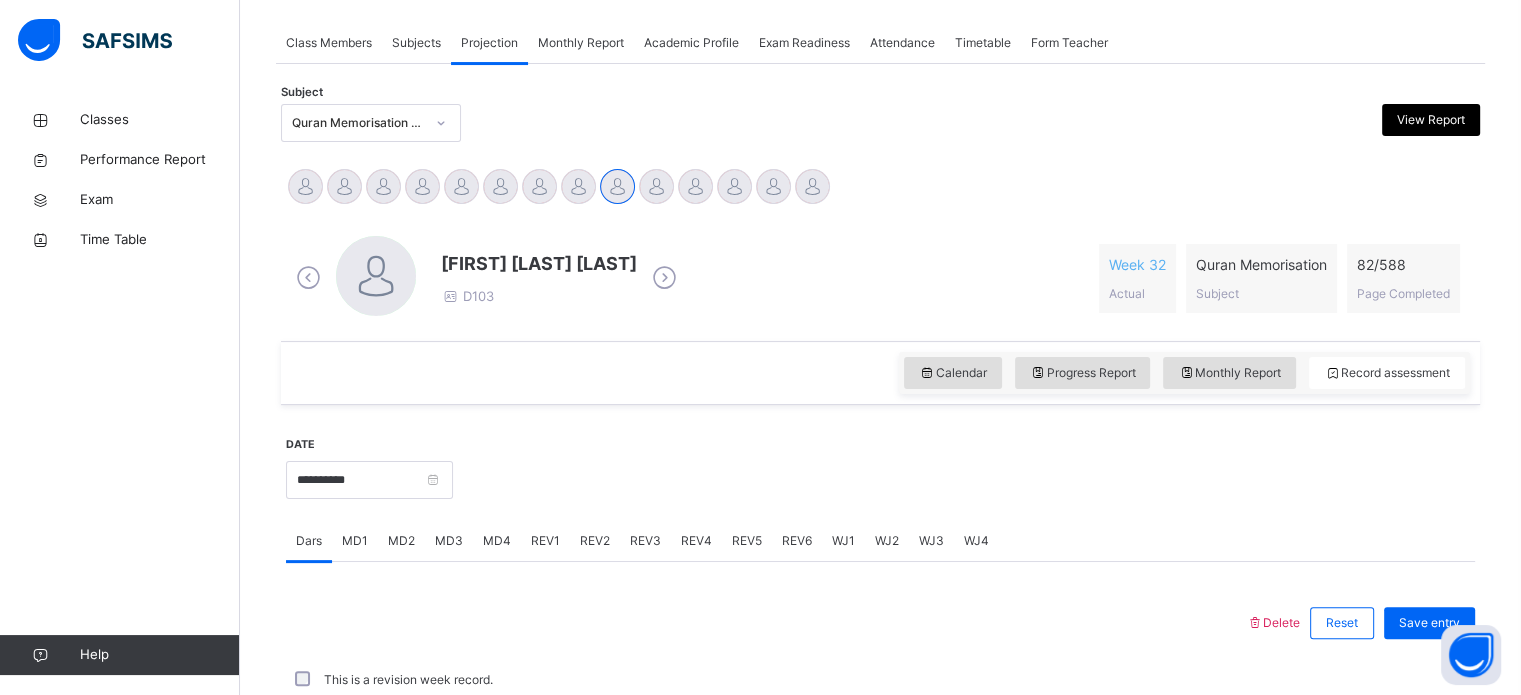 scroll, scrollTop: 806, scrollLeft: 0, axis: vertical 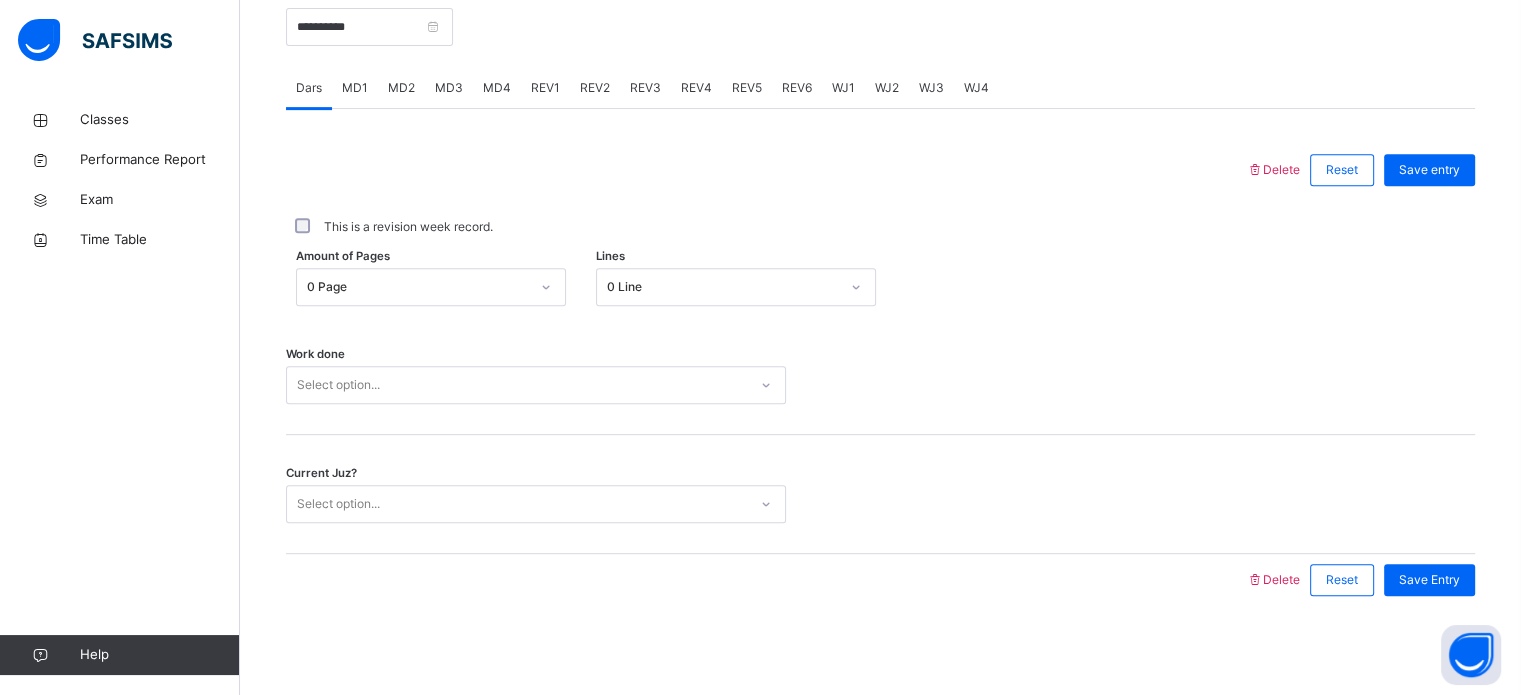 click on "0 Page" at bounding box center [418, 287] 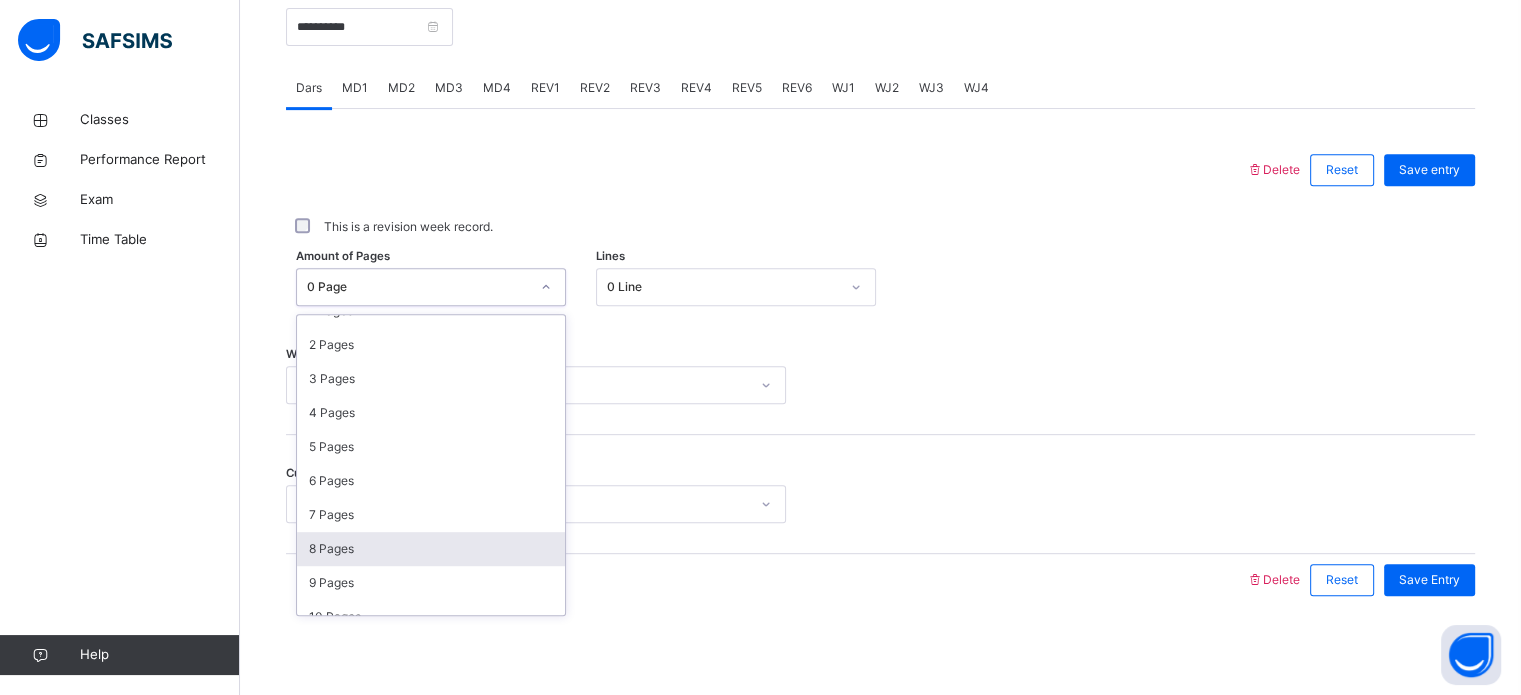 scroll, scrollTop: 128, scrollLeft: 0, axis: vertical 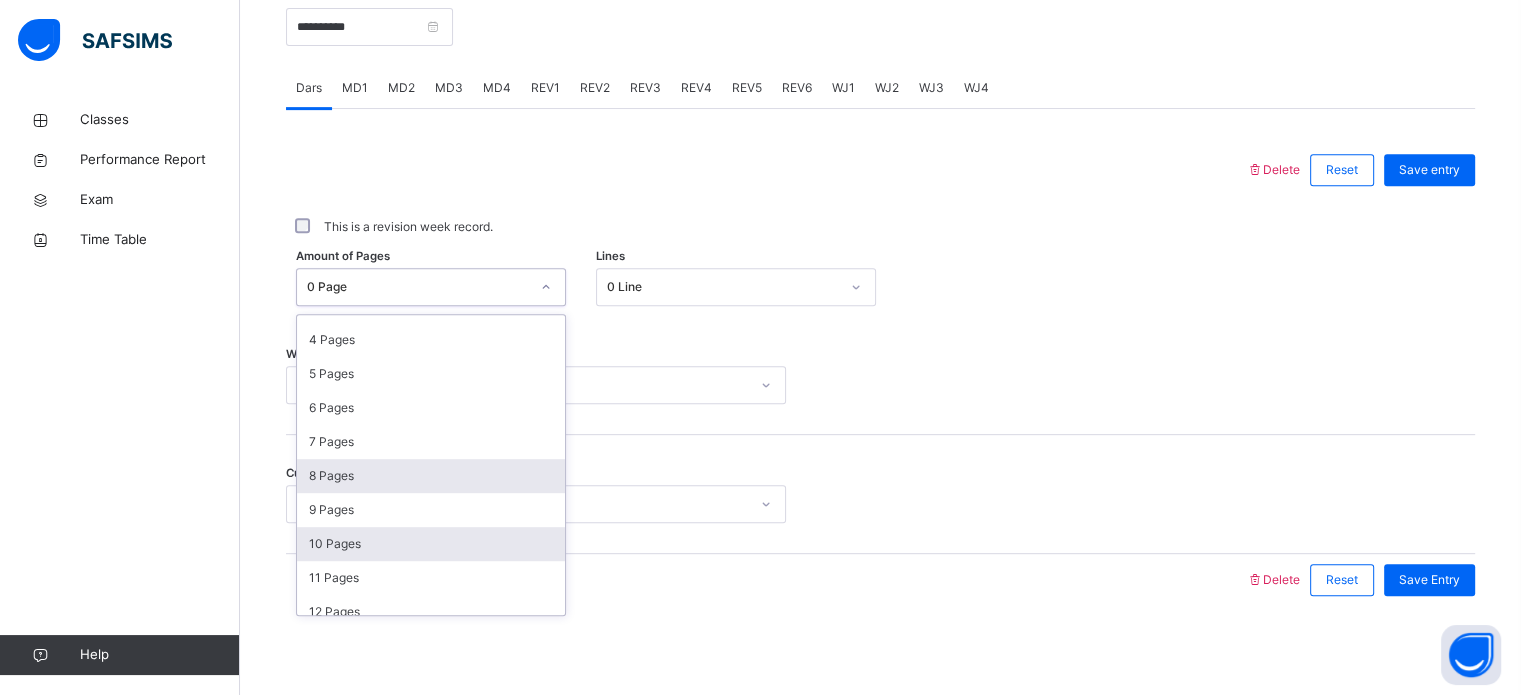 click on "10 Pages" at bounding box center [431, 544] 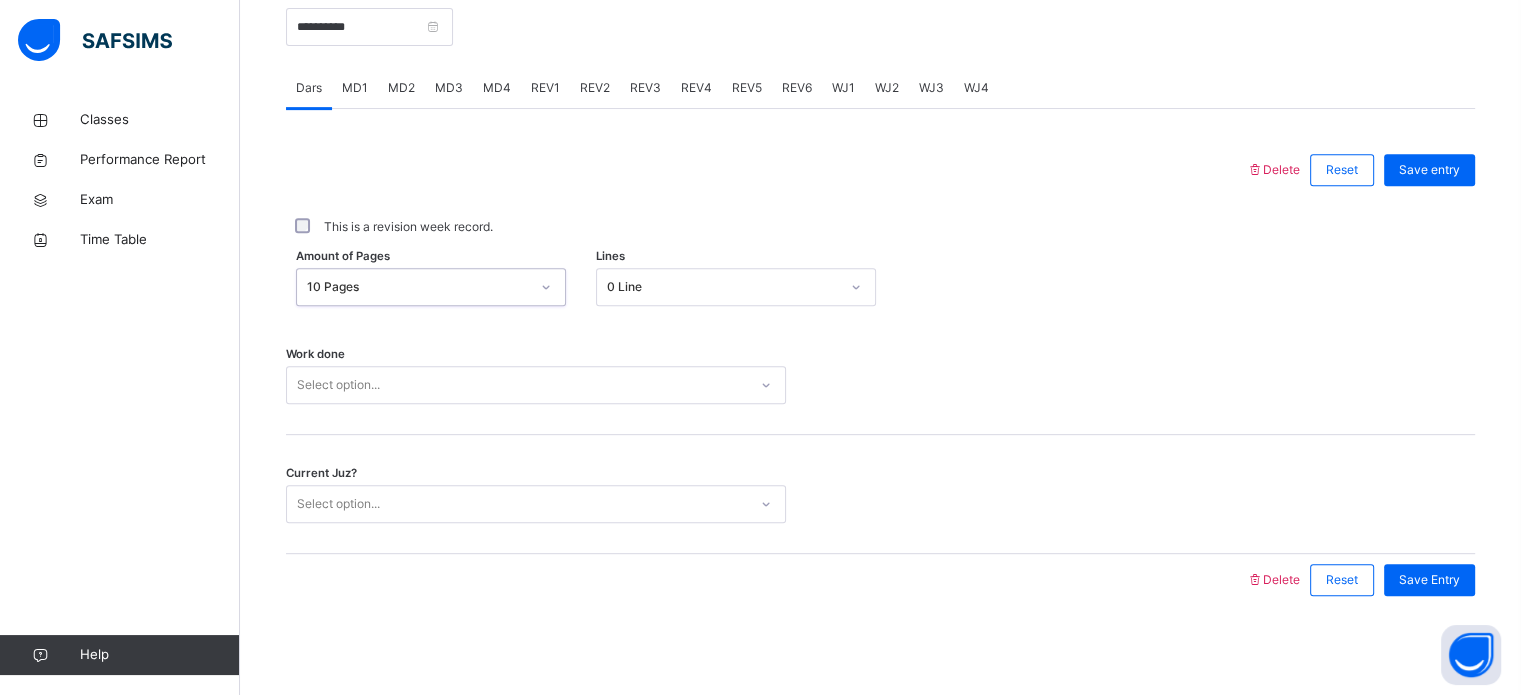 click on "Current Juz? Select option..." at bounding box center (880, 494) 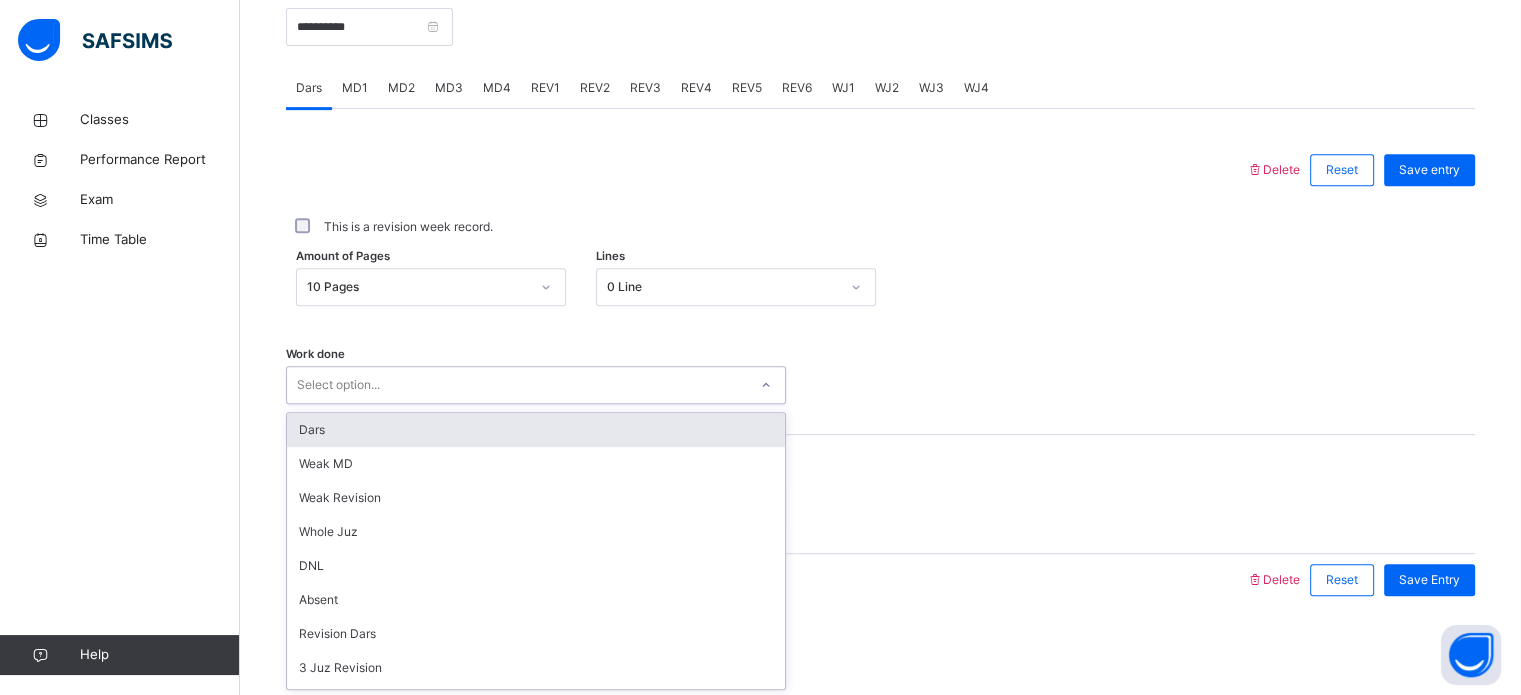 click on "Select option..." at bounding box center [338, 385] 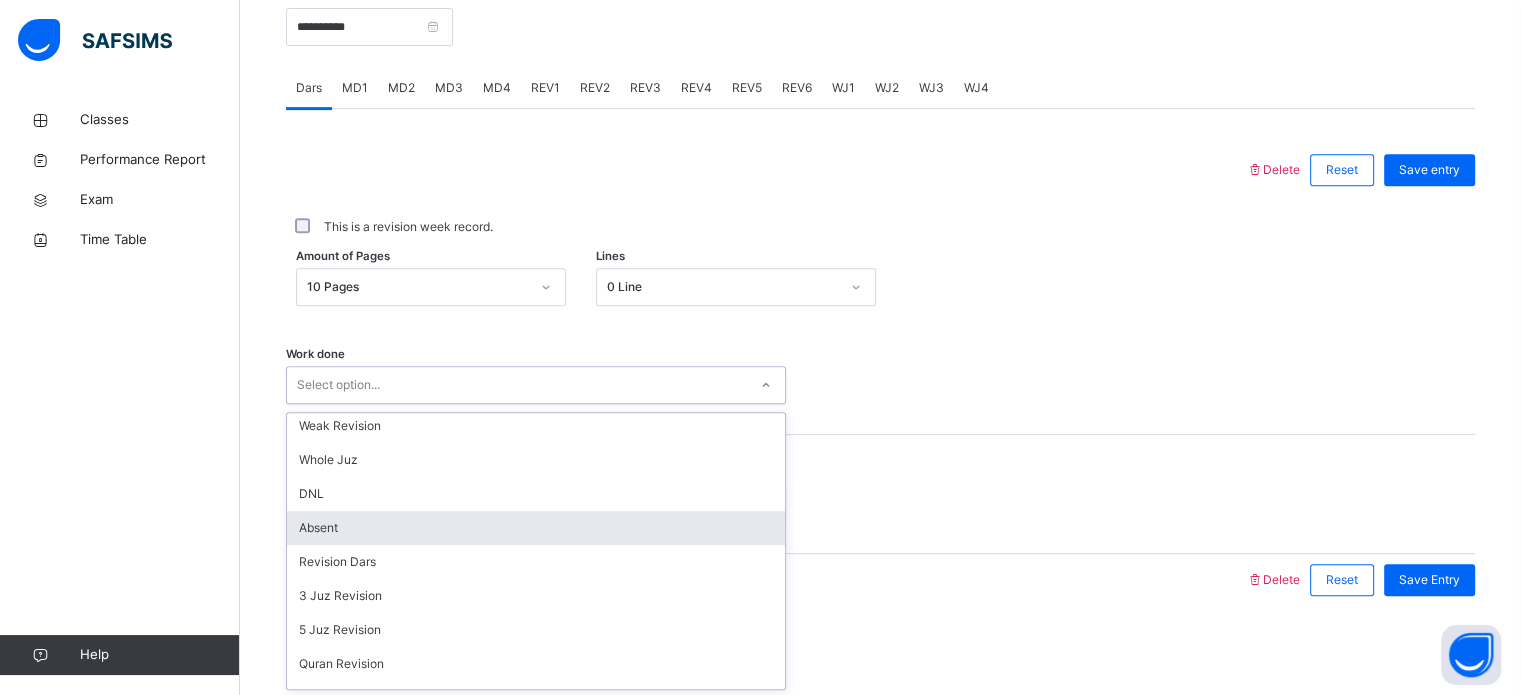 scroll, scrollTop: 76, scrollLeft: 0, axis: vertical 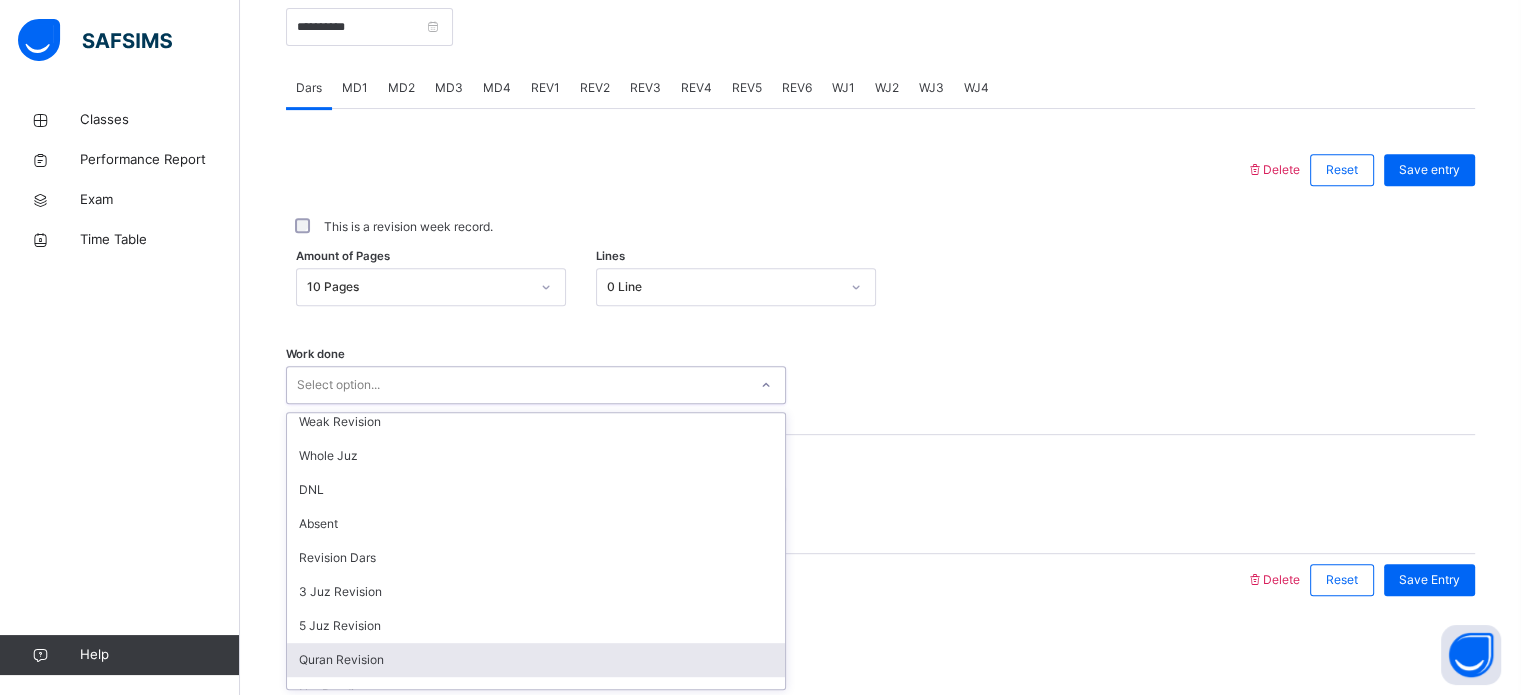 click on "Quran Revision" at bounding box center [536, 660] 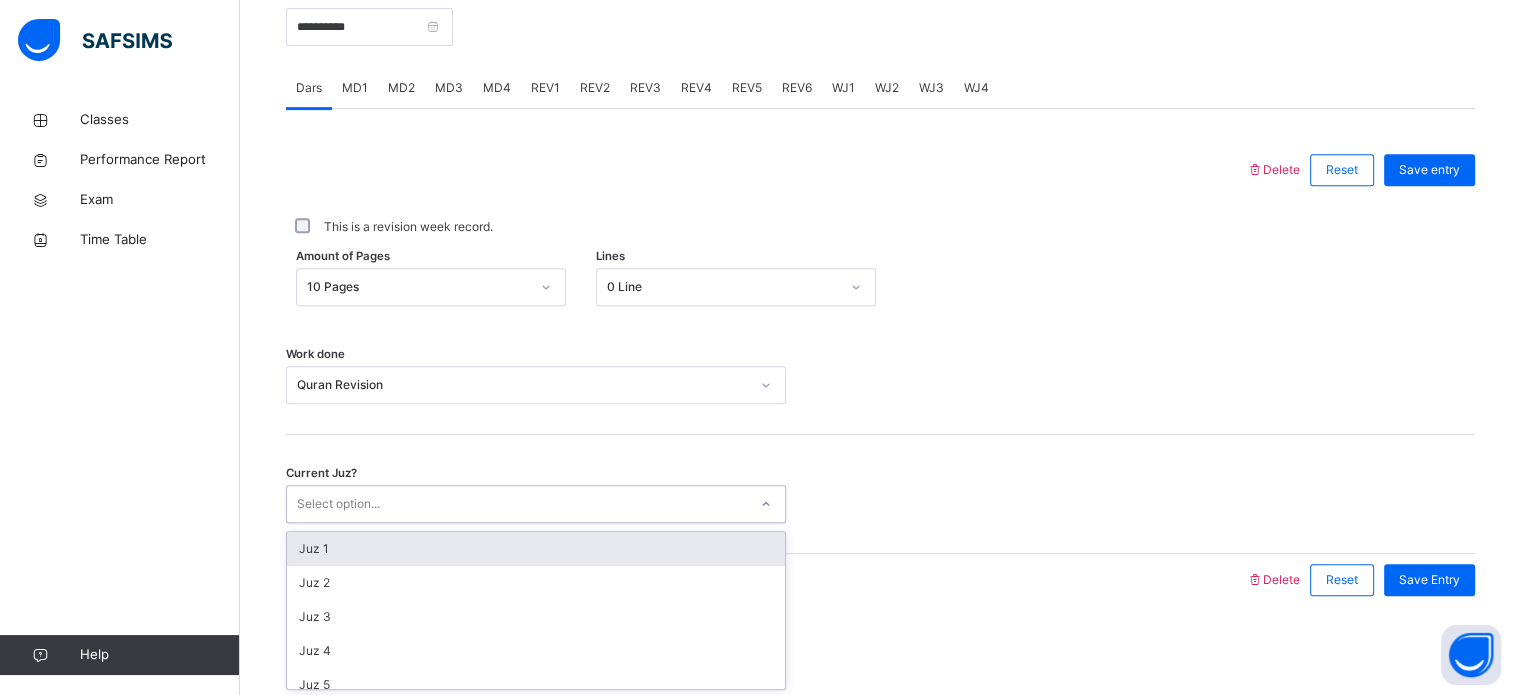 click on "Select option..." at bounding box center [338, 504] 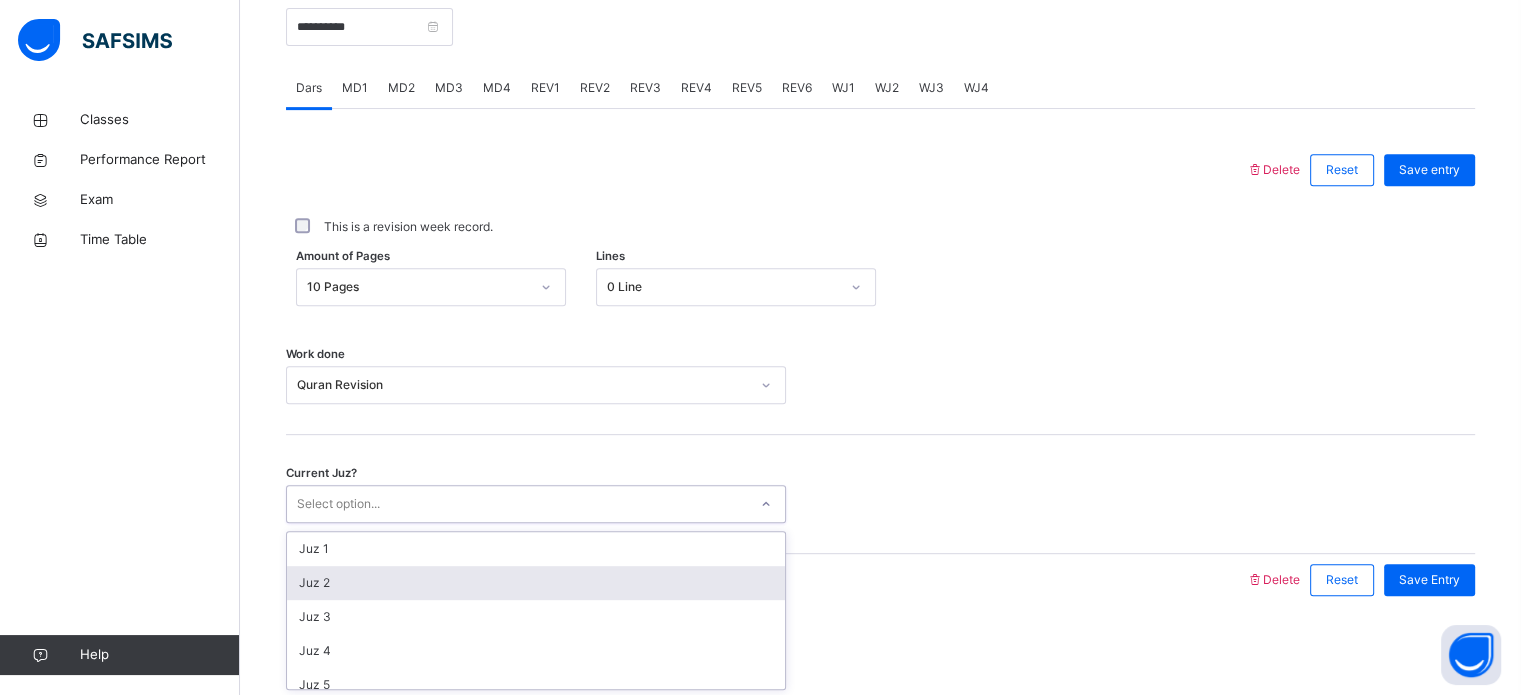 click on "Juz 2" at bounding box center [536, 583] 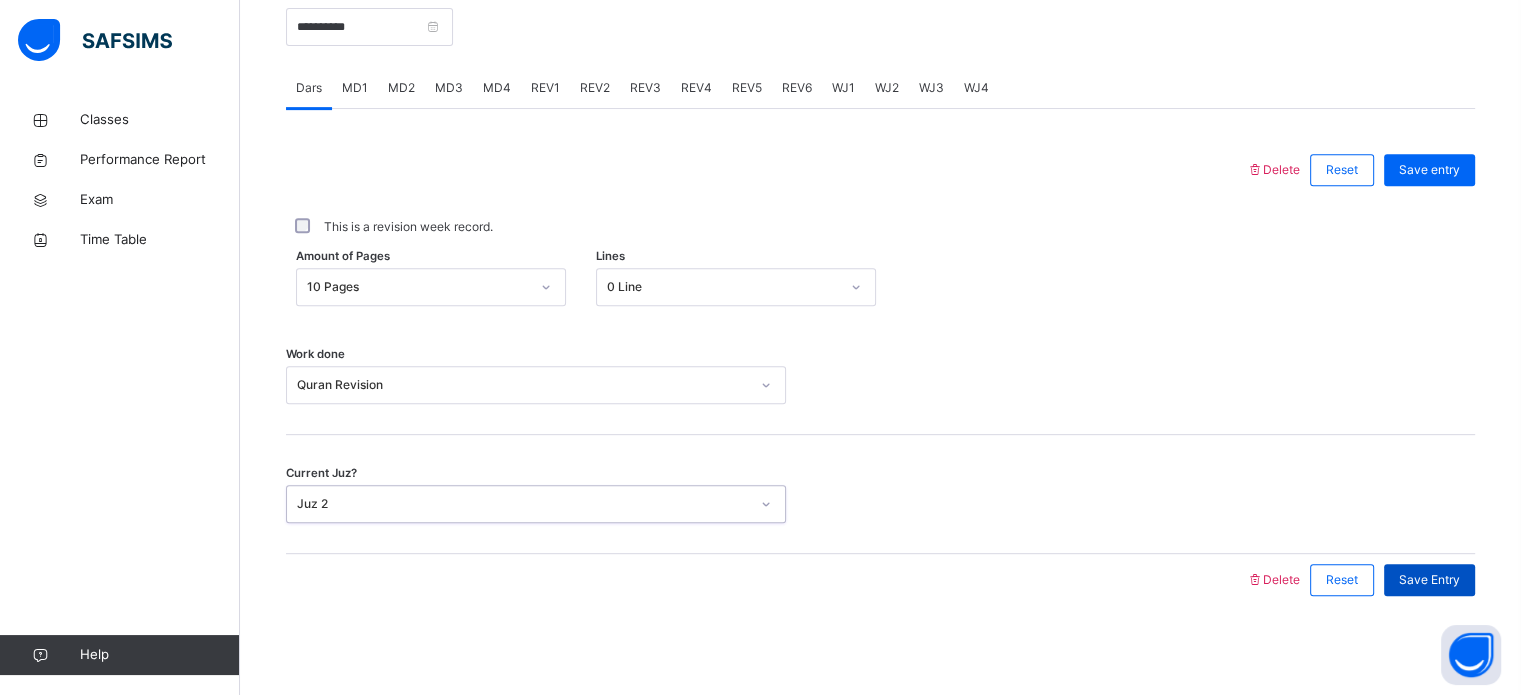 click on "Save Entry" at bounding box center [1429, 580] 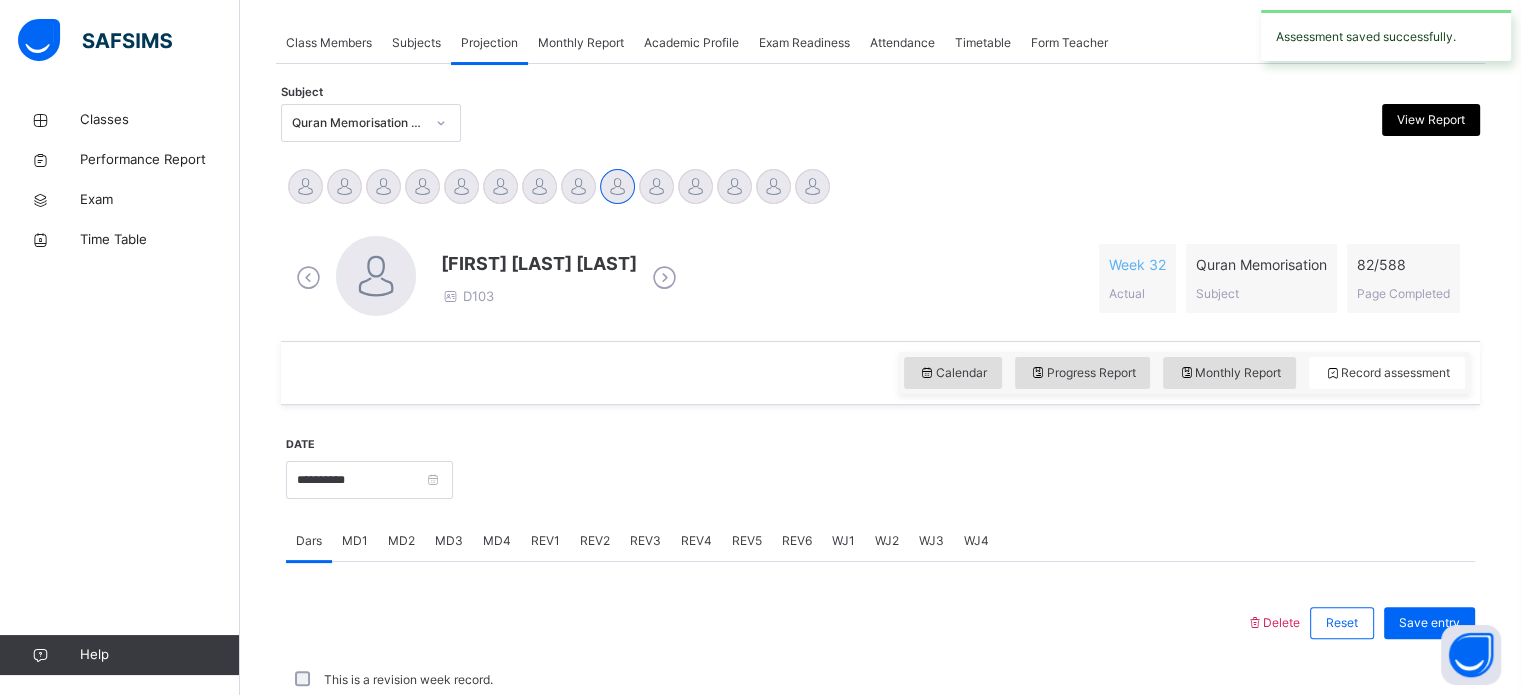 scroll, scrollTop: 806, scrollLeft: 0, axis: vertical 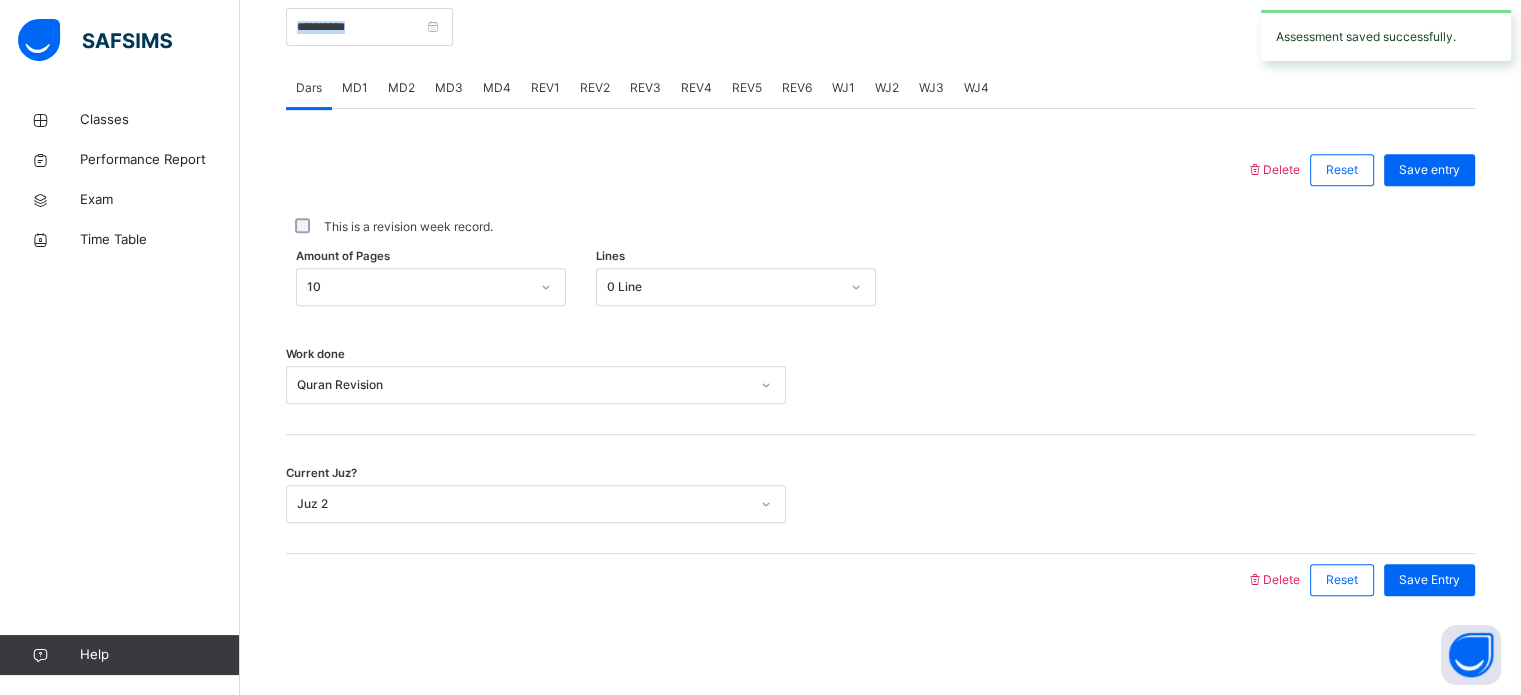 drag, startPoint x: 565, startPoint y: 24, endPoint x: 472, endPoint y: 21, distance: 93.04838 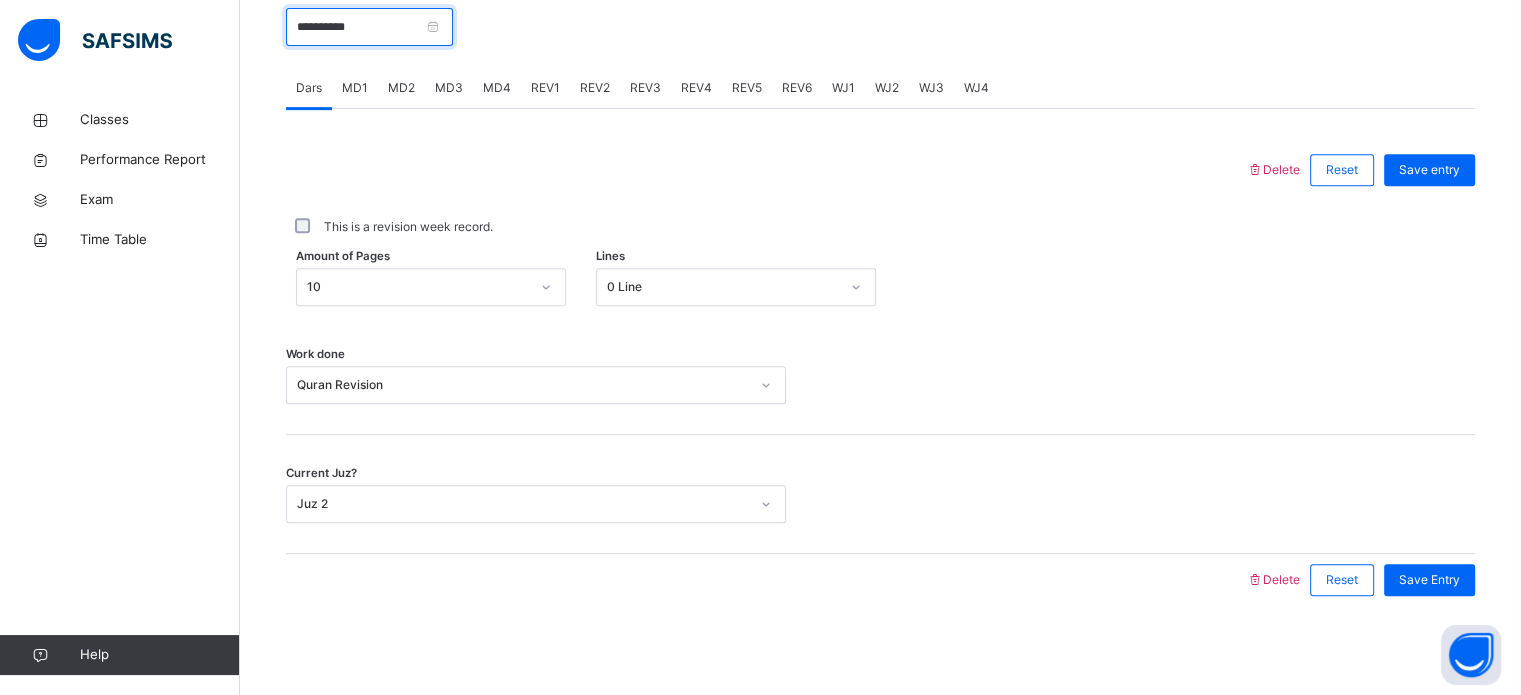 click on "**********" at bounding box center (369, 27) 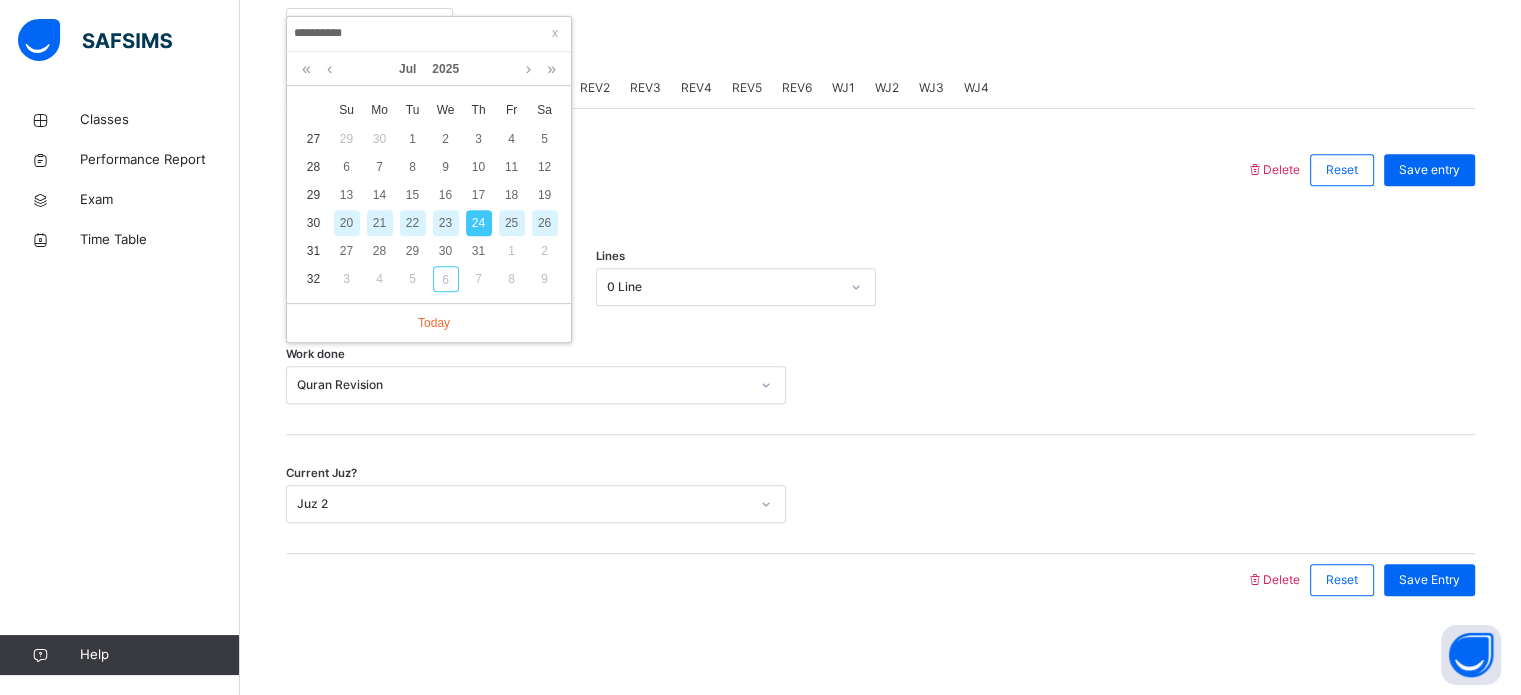 click on "25" at bounding box center (512, 223) 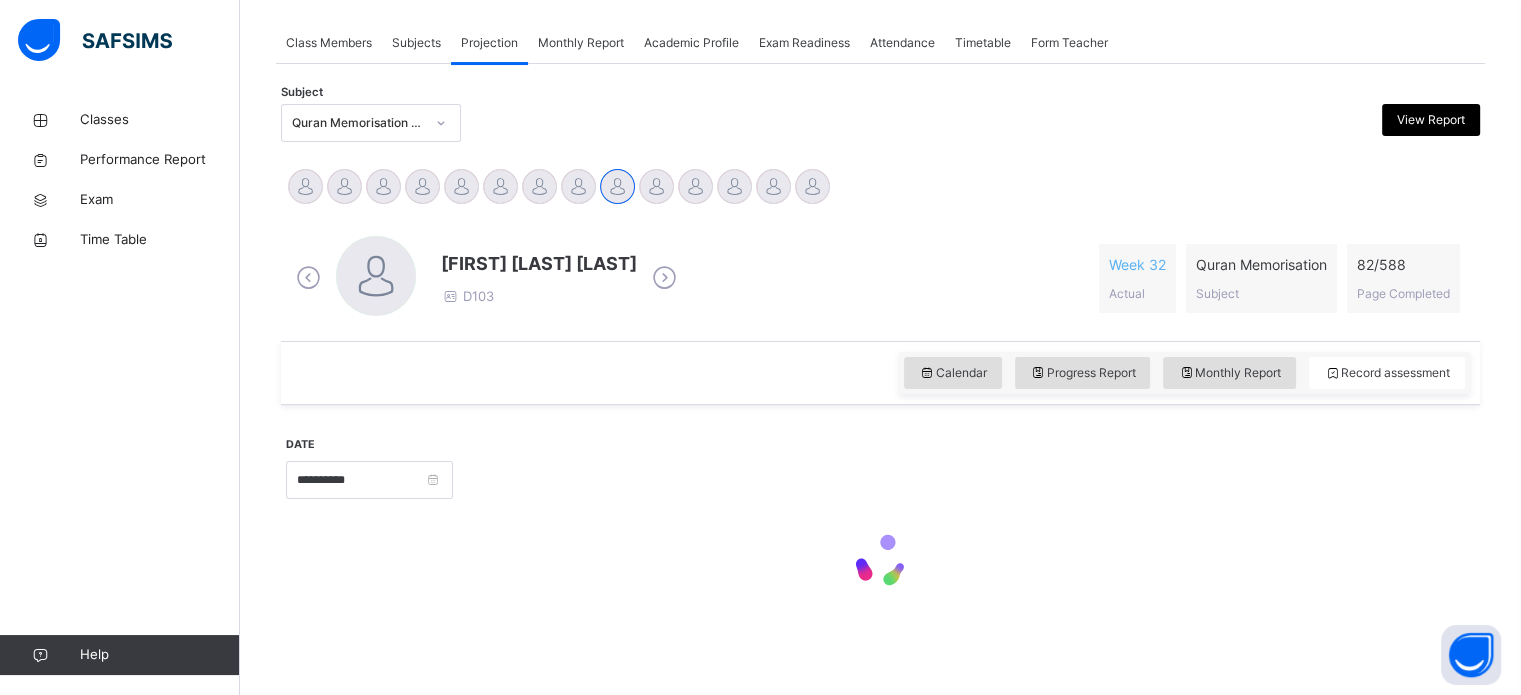 scroll, scrollTop: 806, scrollLeft: 0, axis: vertical 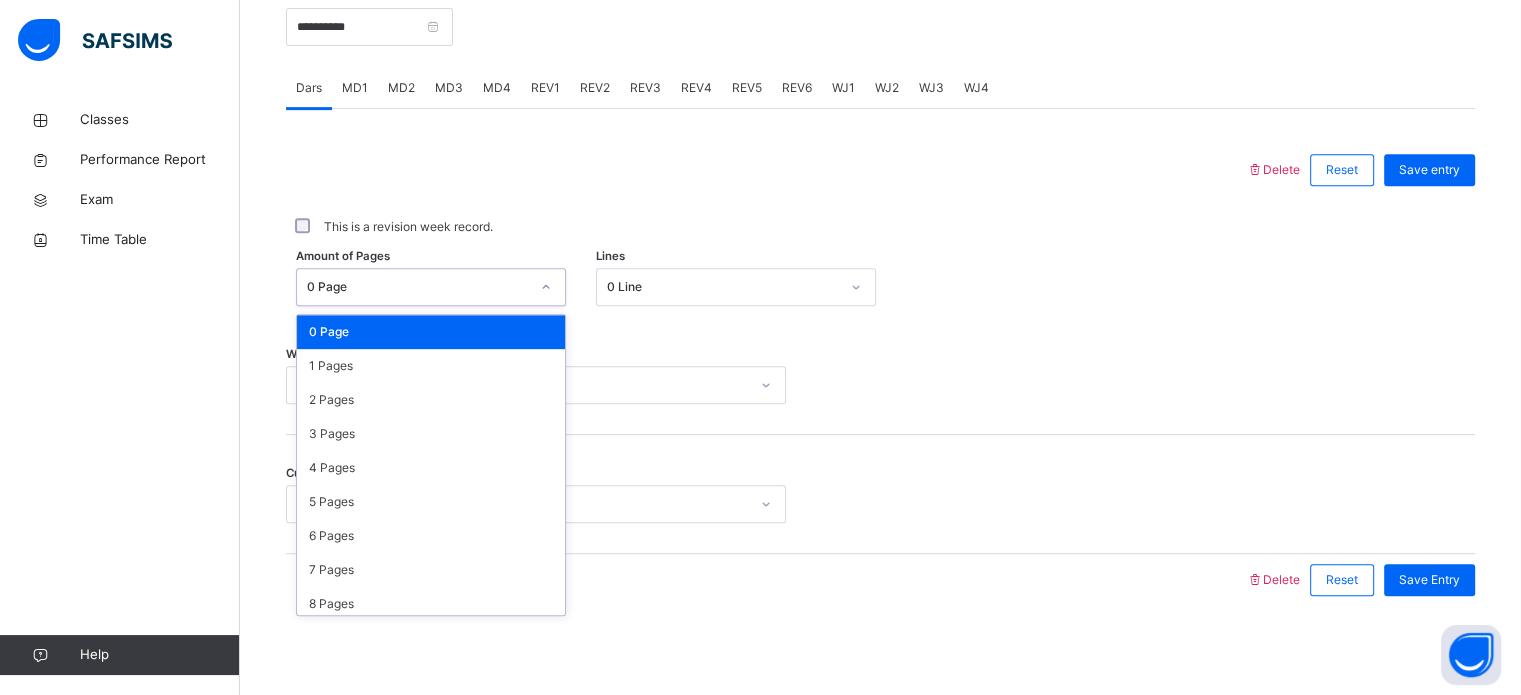 click on "0 Page" at bounding box center (418, 287) 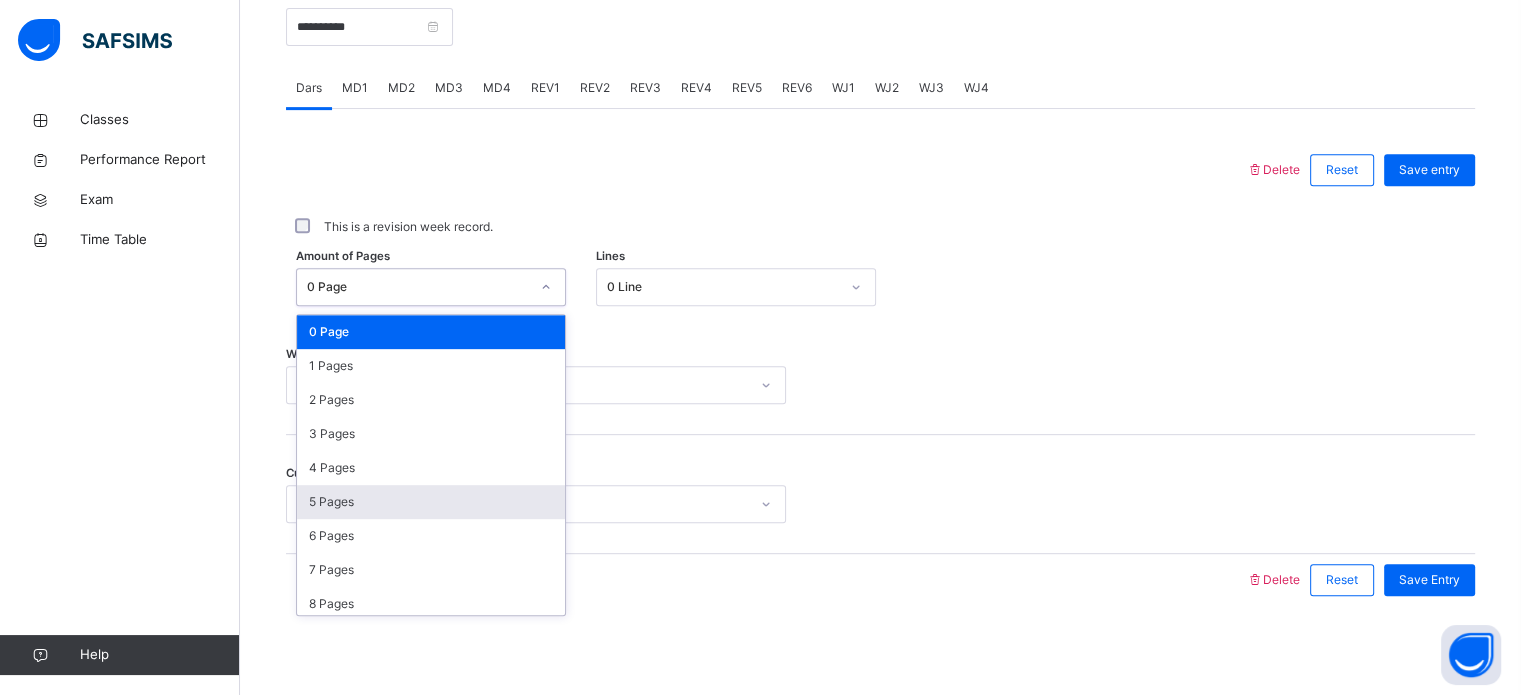 click on "5 Pages" at bounding box center (431, 502) 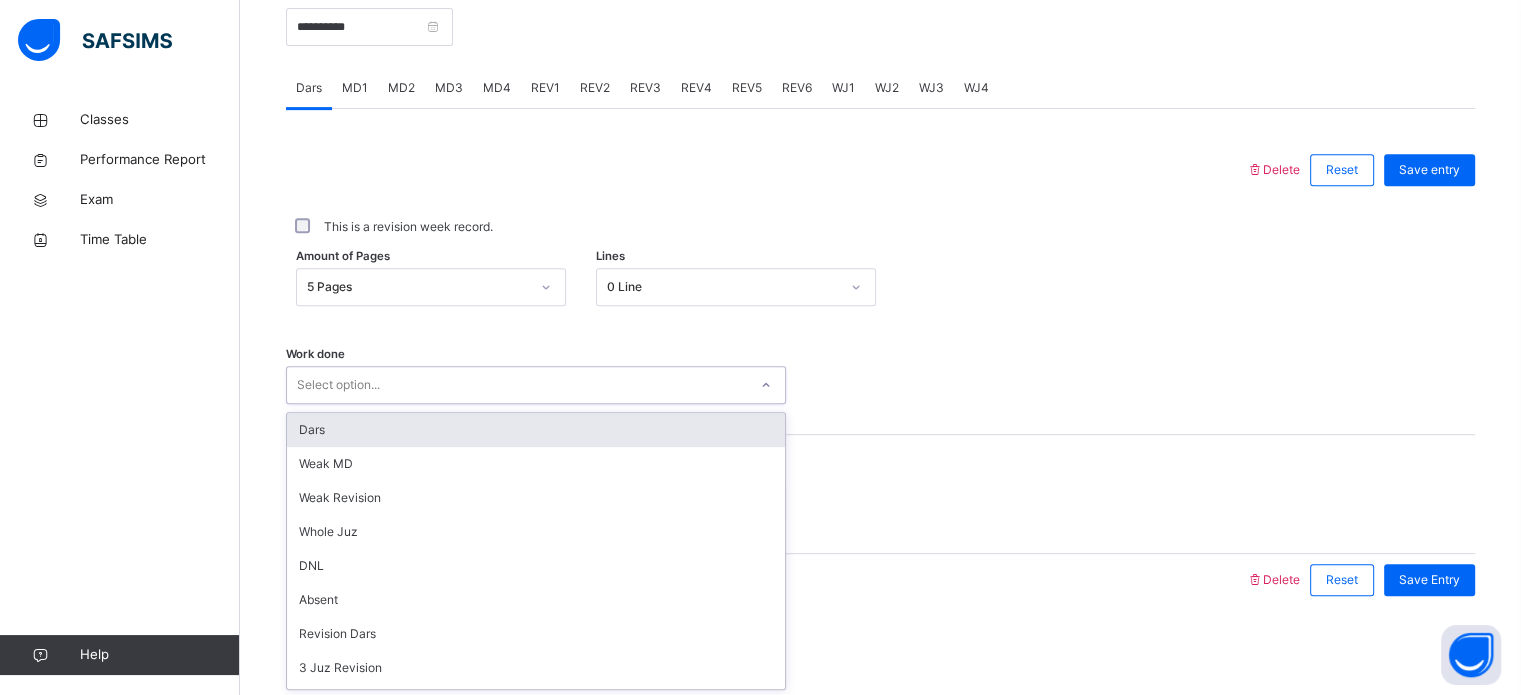 click on "Select option..." at bounding box center [338, 385] 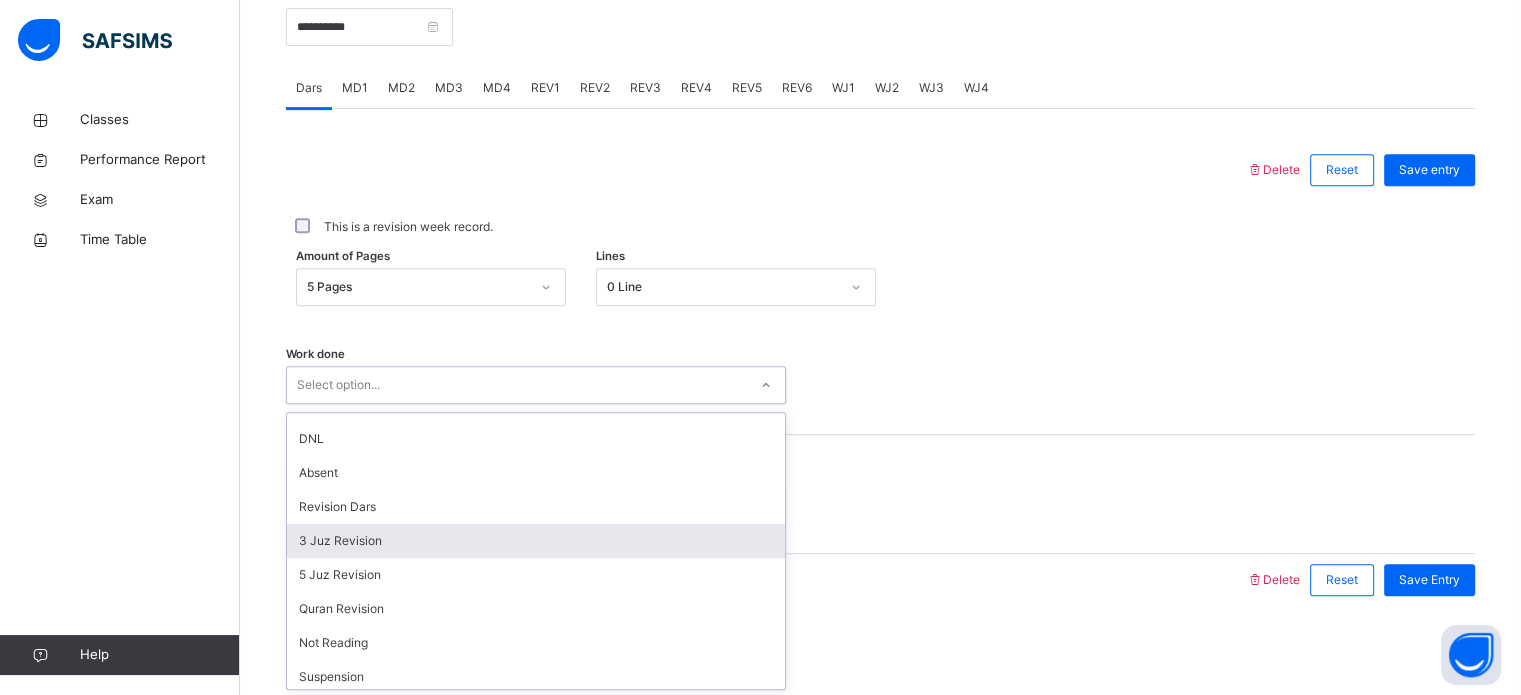 scroll, scrollTop: 128, scrollLeft: 0, axis: vertical 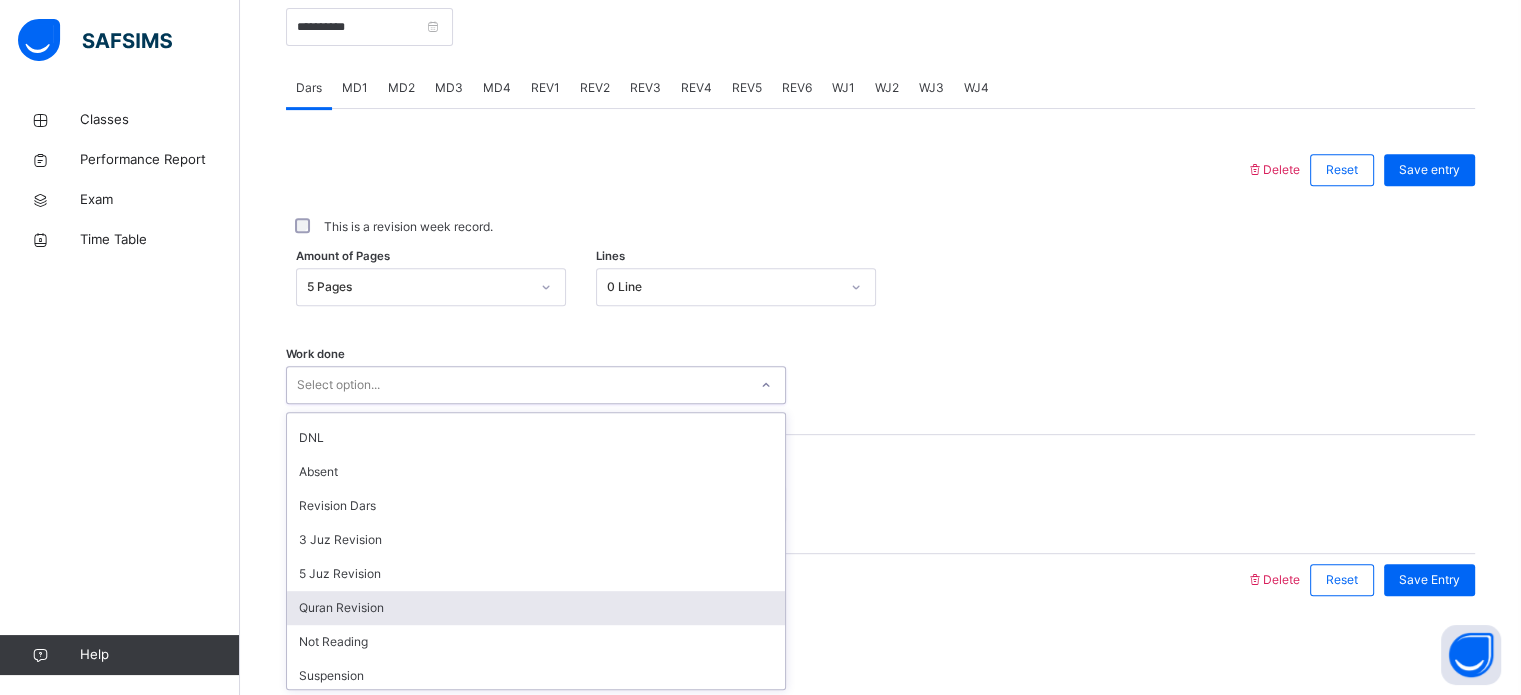 click on "Quran Revision" at bounding box center (536, 608) 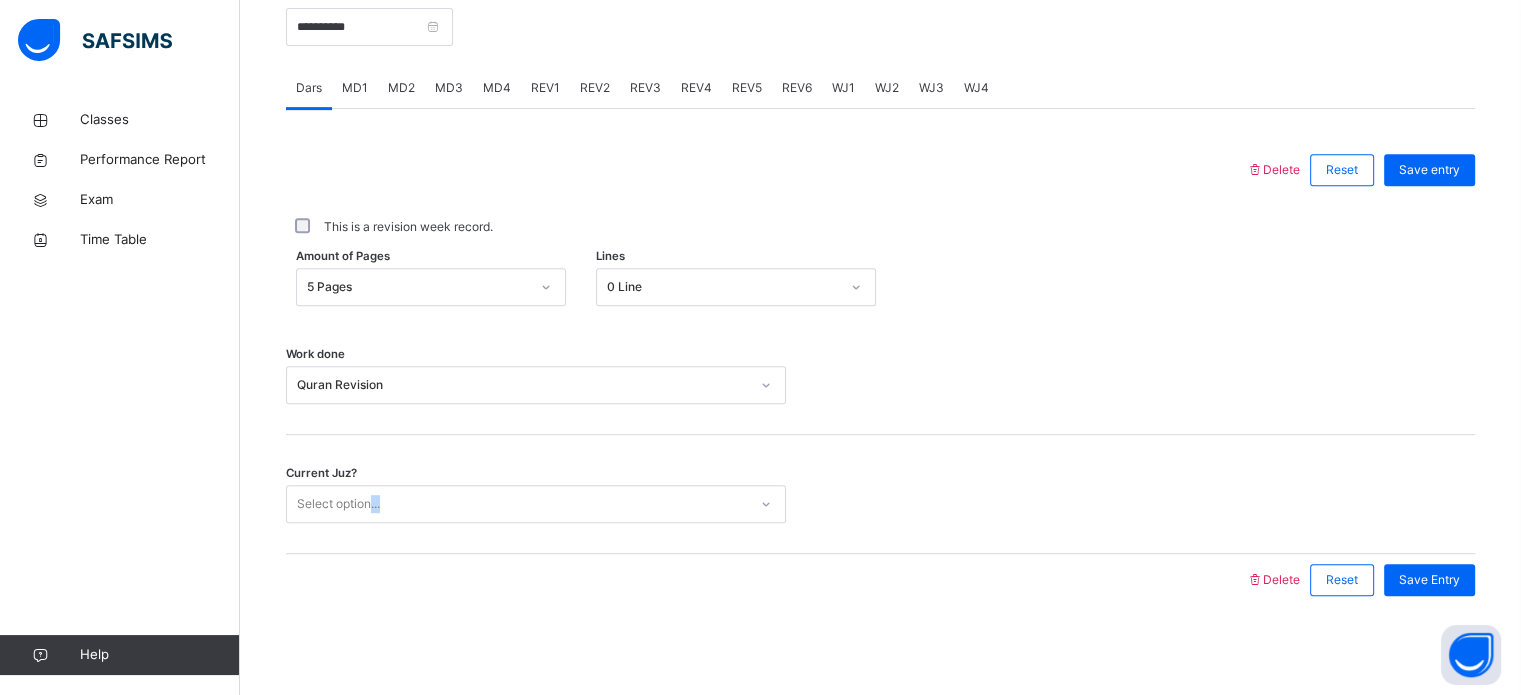 drag, startPoint x: 390, startPoint y: 534, endPoint x: 368, endPoint y: 489, distance: 50.08992 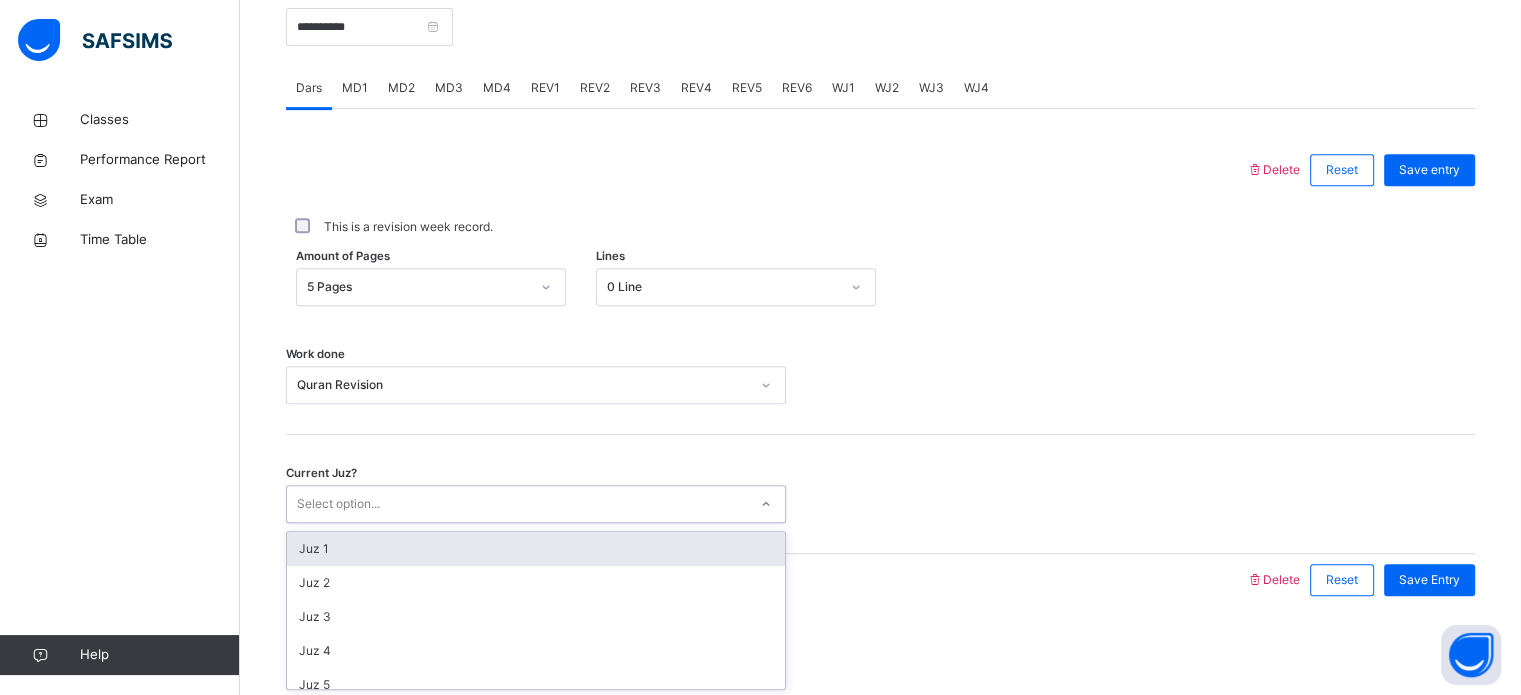 click on "Select option..." at bounding box center [338, 504] 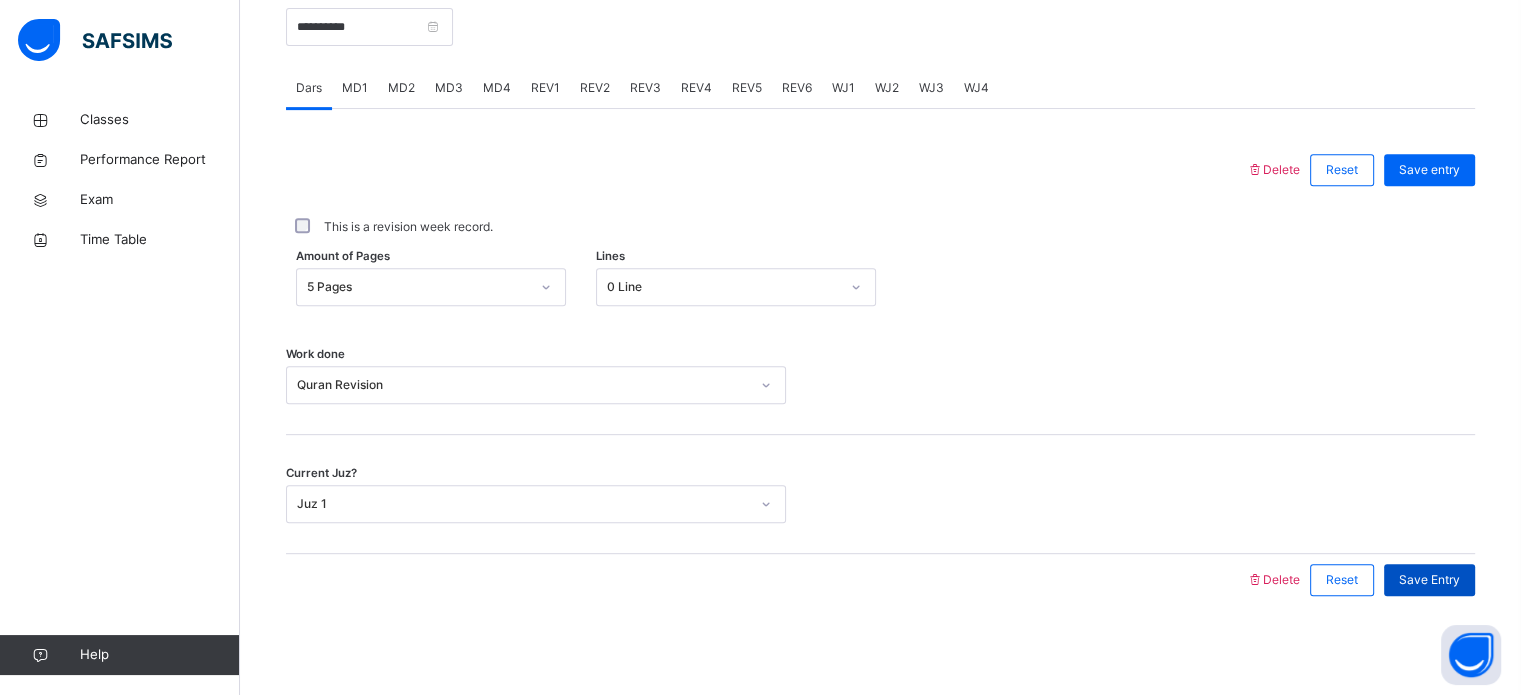 click on "Save Entry" at bounding box center [1429, 580] 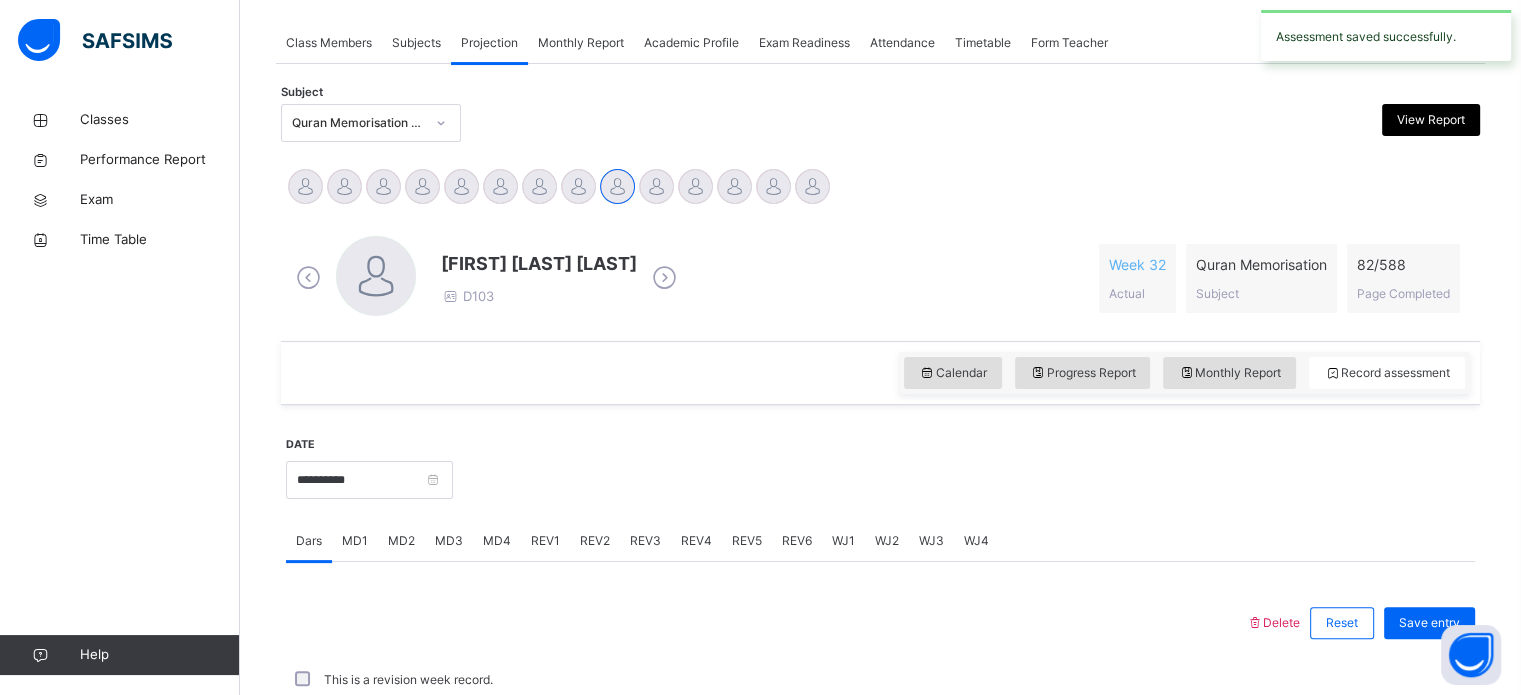 scroll, scrollTop: 806, scrollLeft: 0, axis: vertical 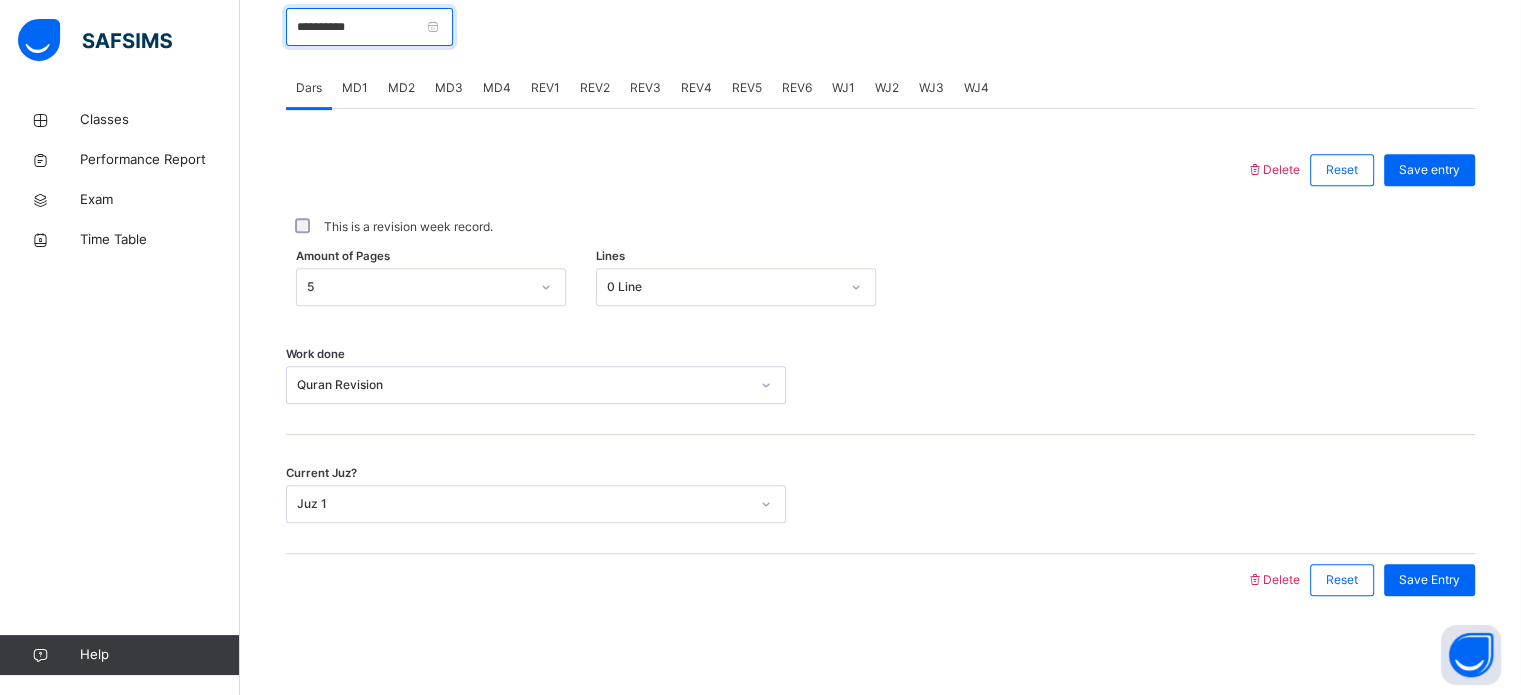 click on "**********" at bounding box center [369, 27] 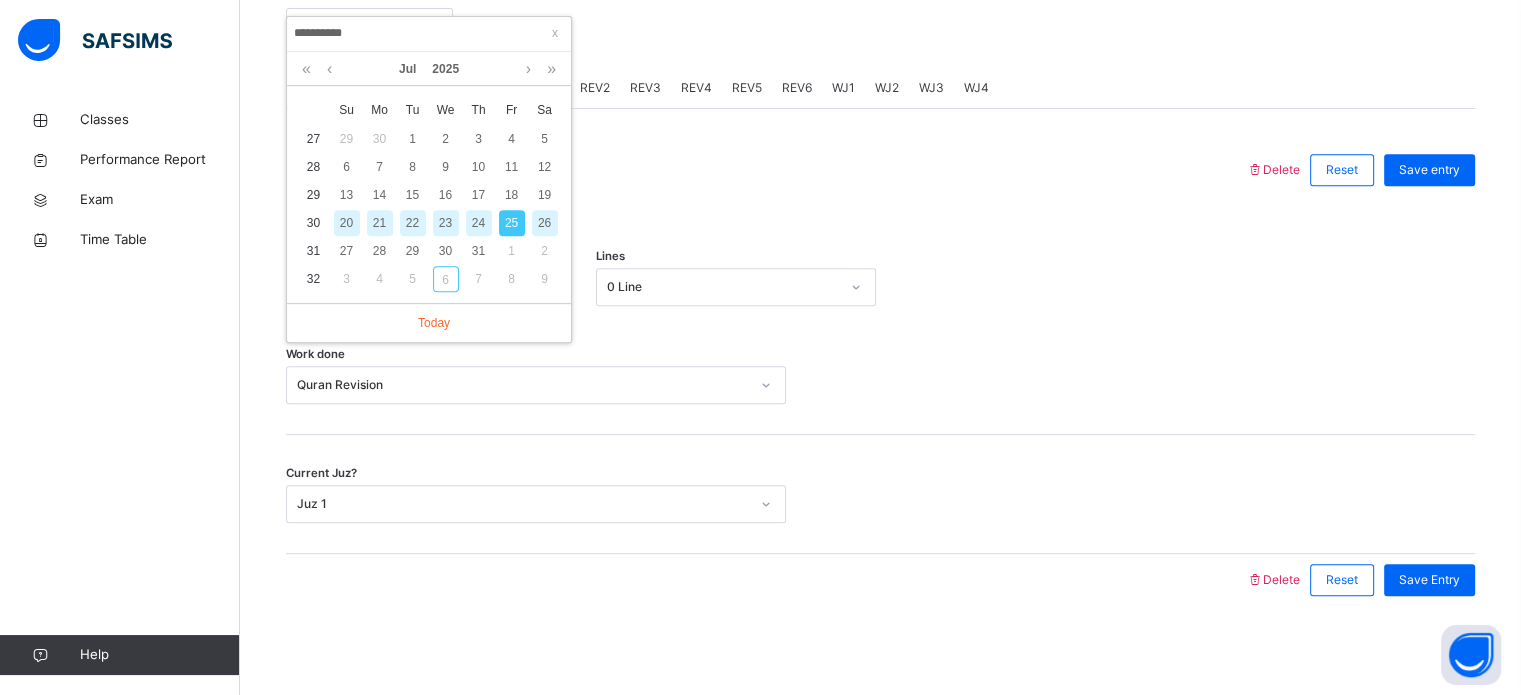 click on "24" at bounding box center (479, 223) 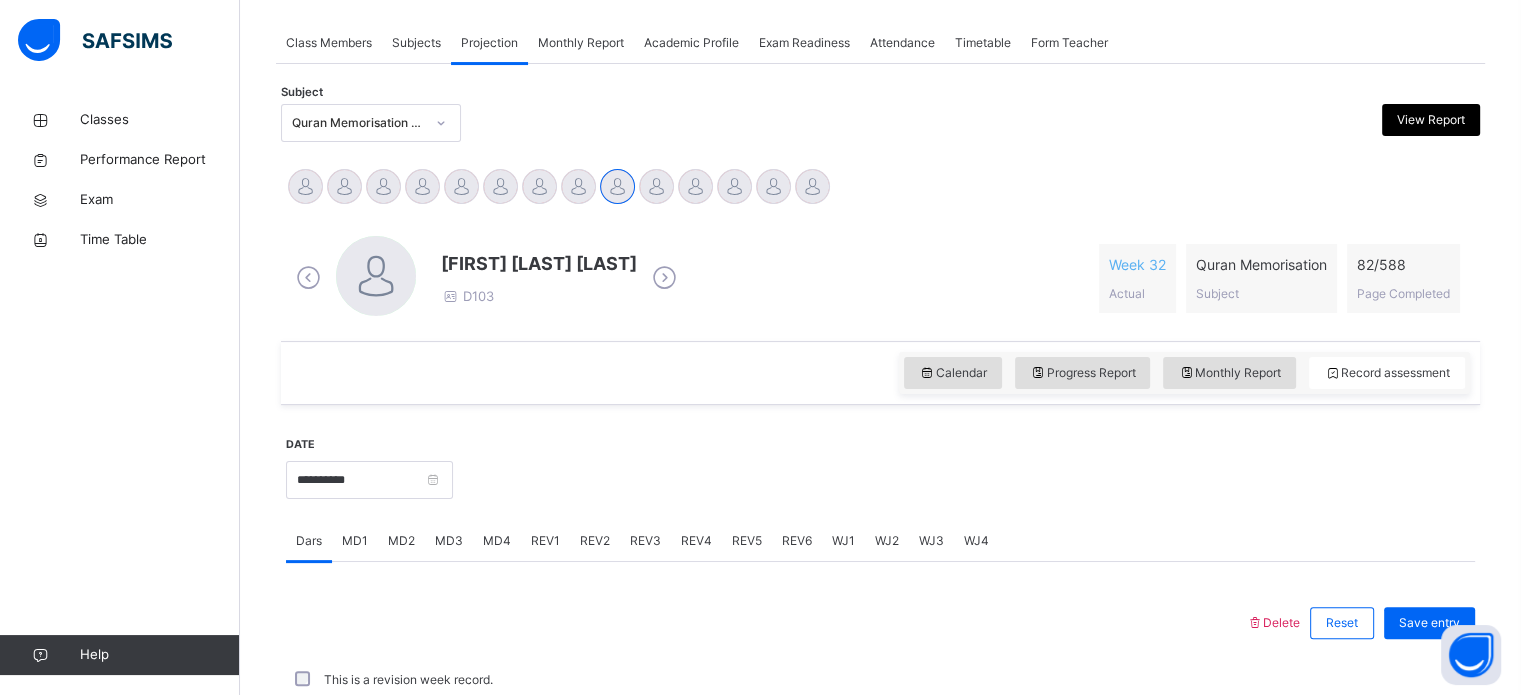 scroll, scrollTop: 806, scrollLeft: 0, axis: vertical 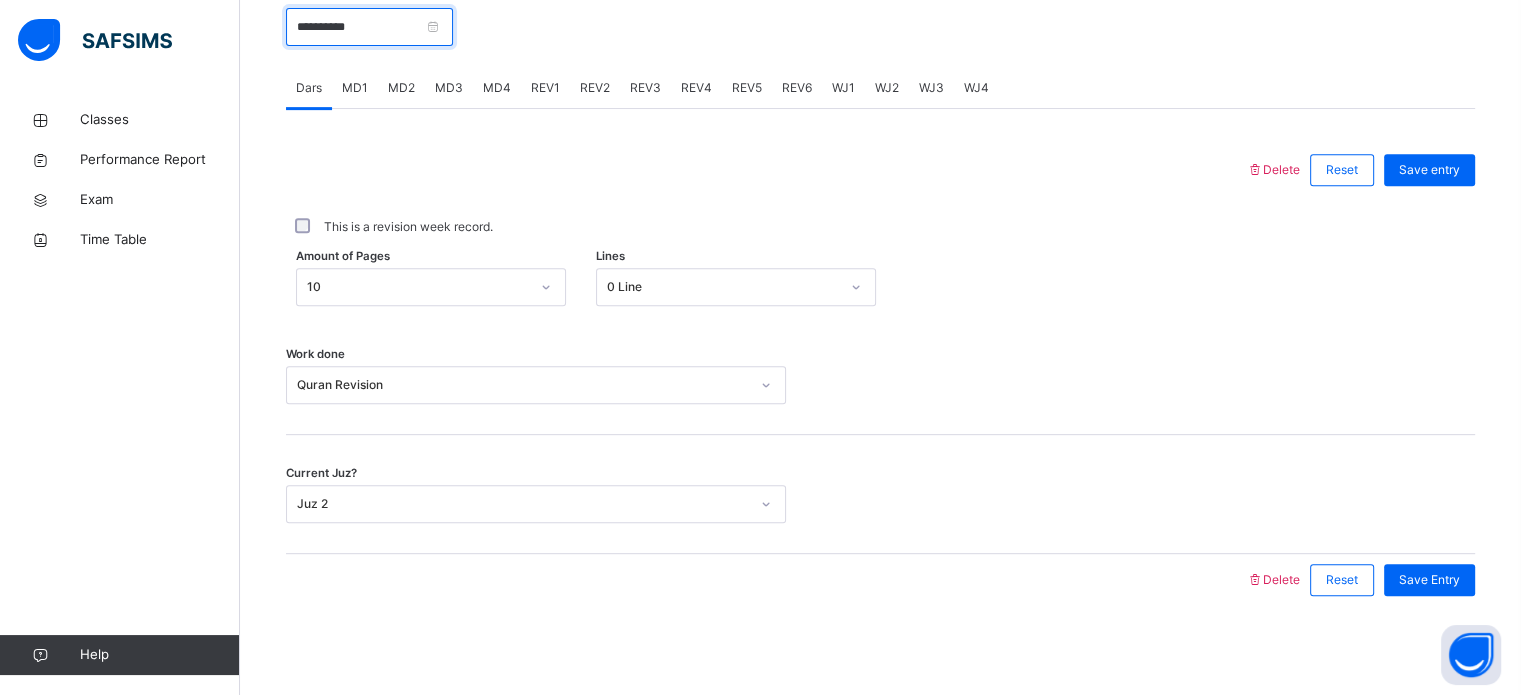 click on "**********" at bounding box center [369, 27] 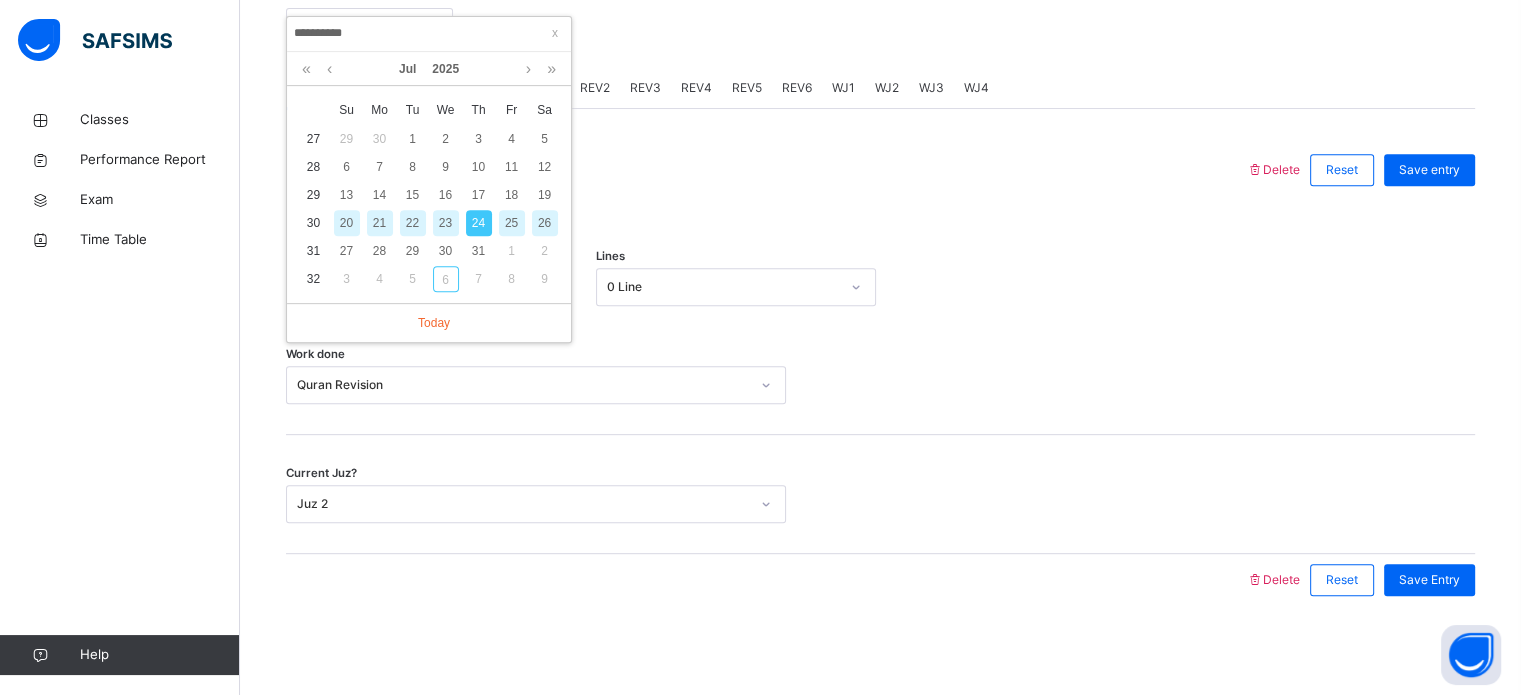 click on "25" at bounding box center [512, 223] 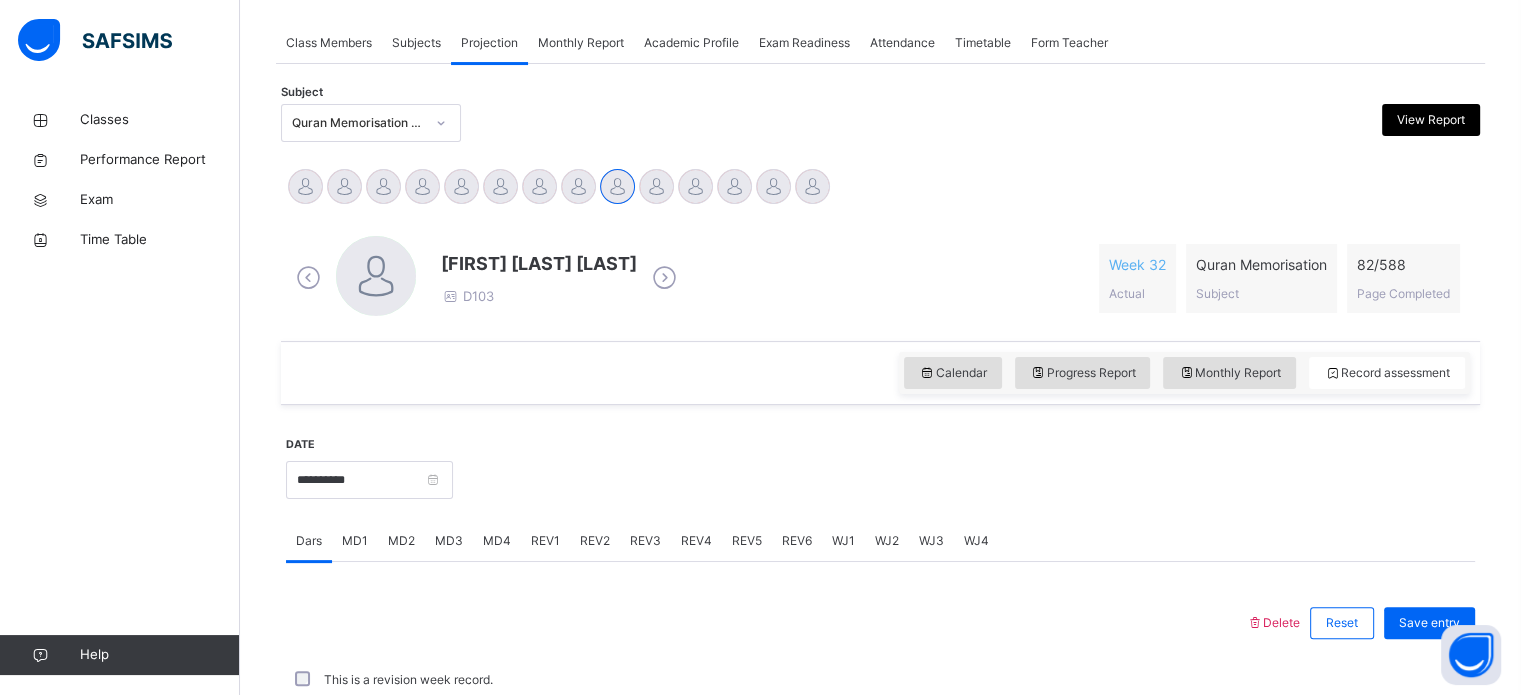 scroll, scrollTop: 806, scrollLeft: 0, axis: vertical 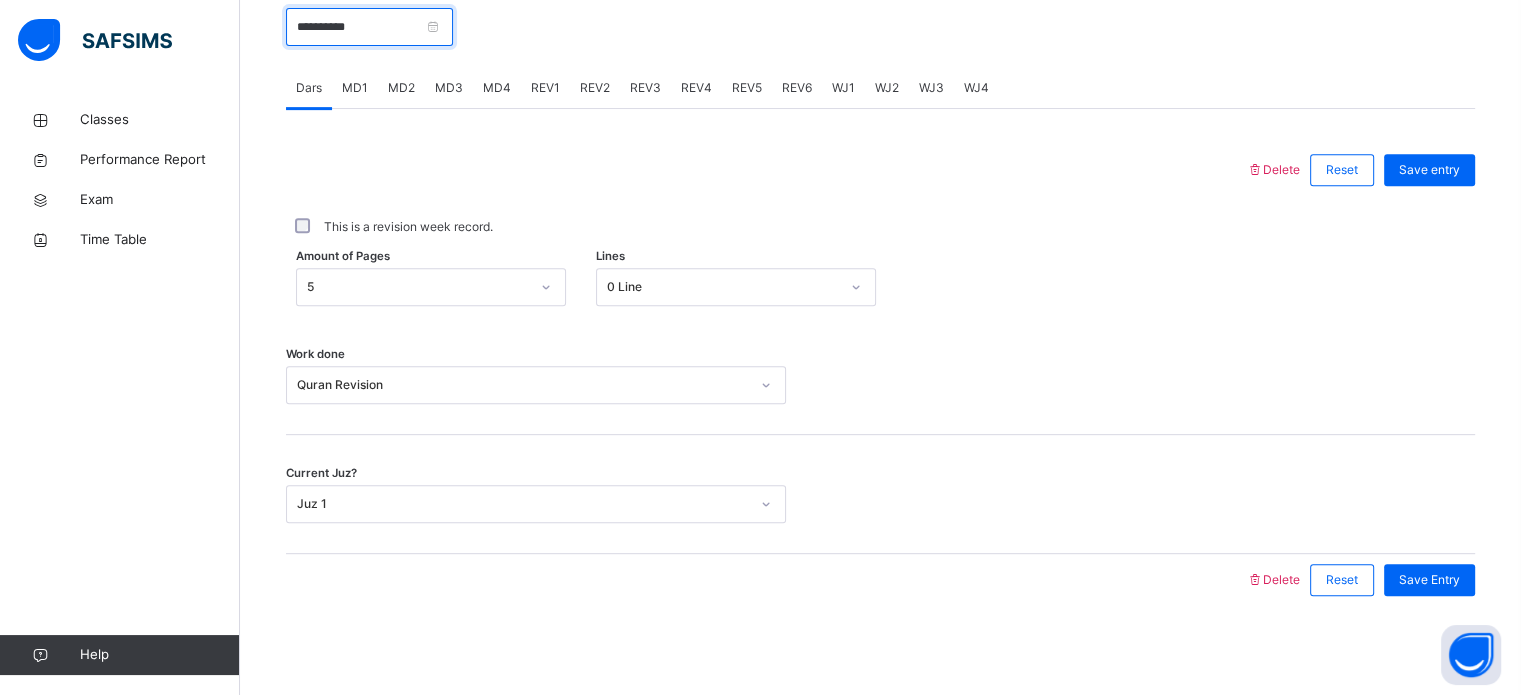 click on "**********" at bounding box center (369, 27) 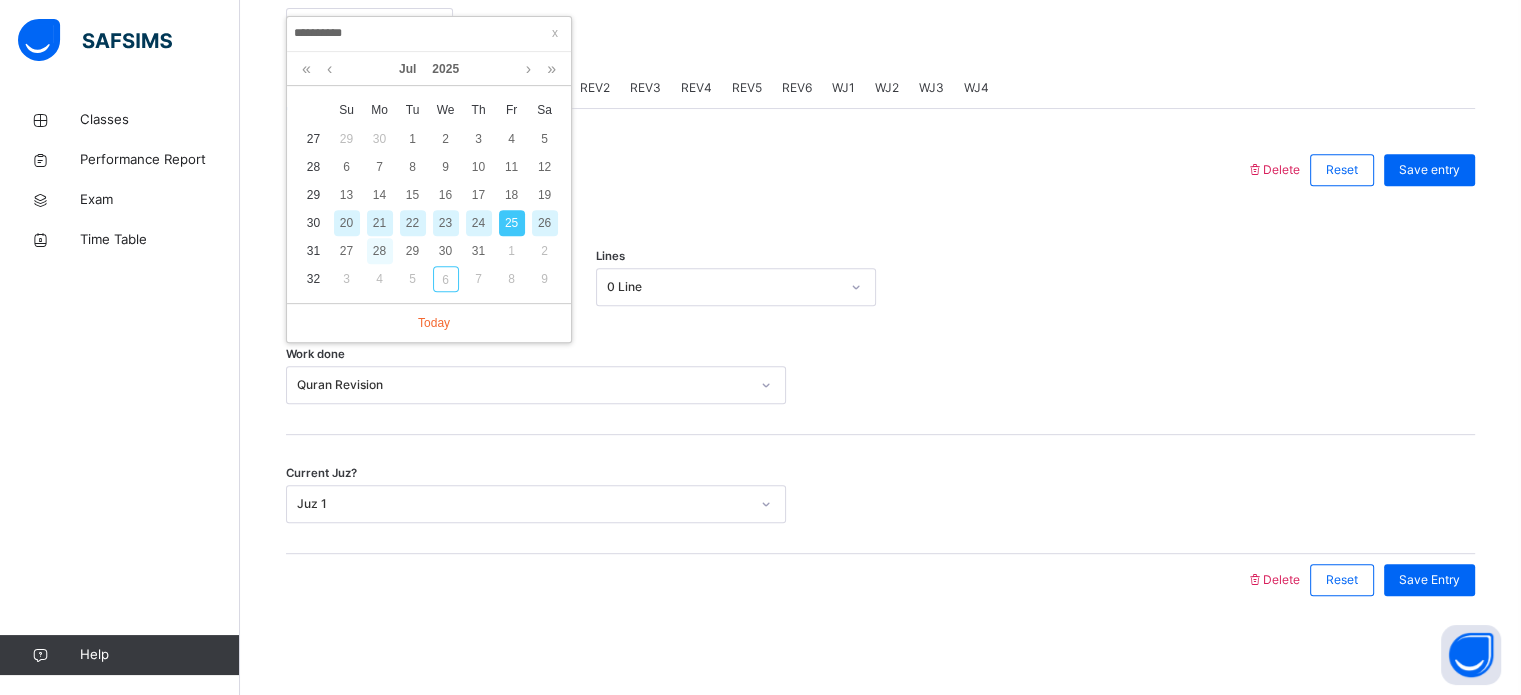 click on "28" at bounding box center (380, 251) 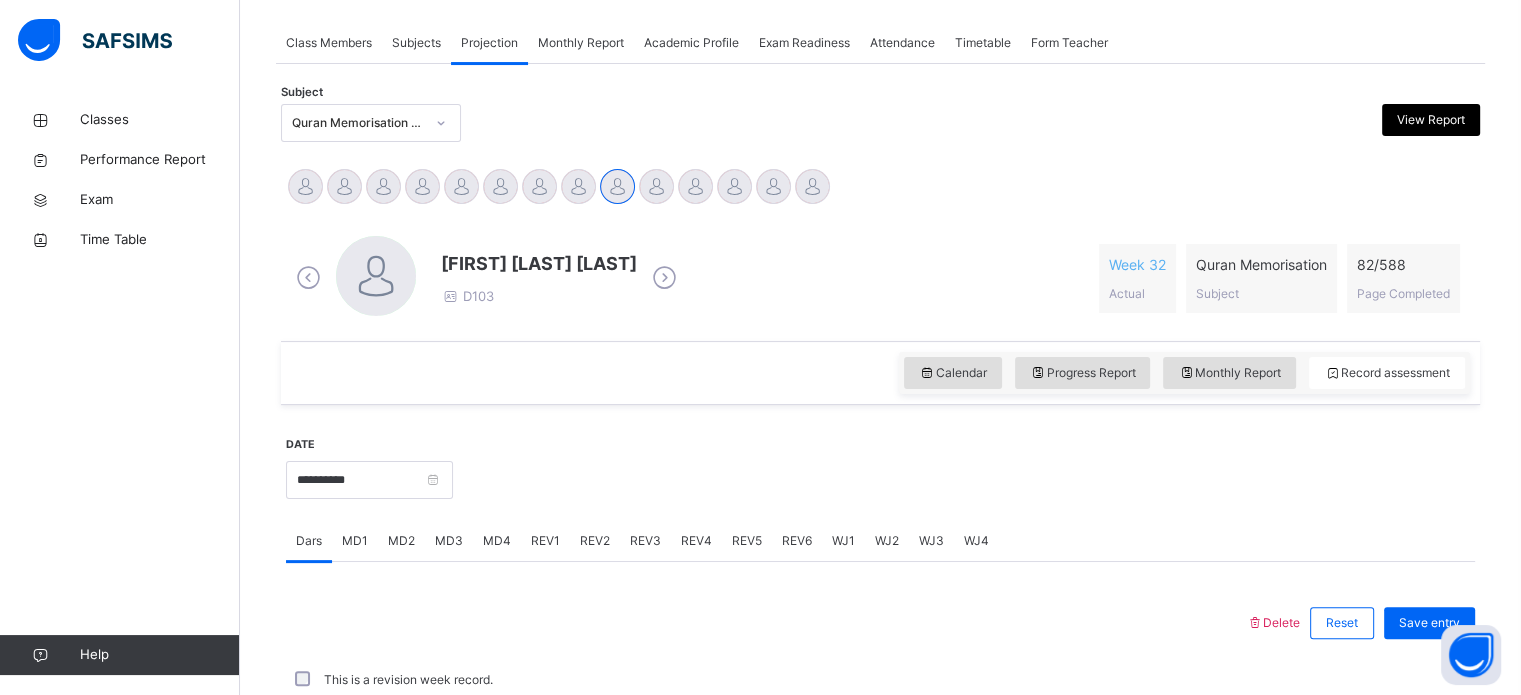 scroll, scrollTop: 806, scrollLeft: 0, axis: vertical 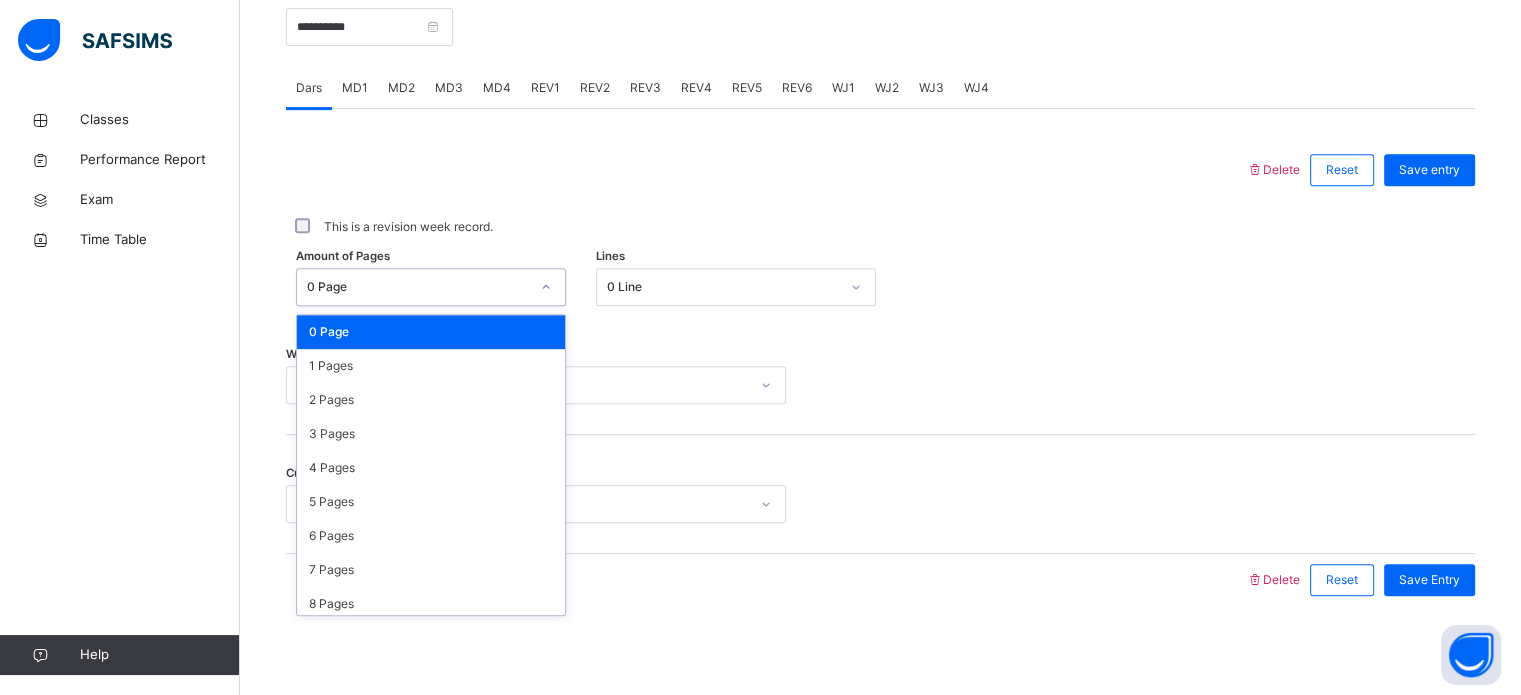 click on "0 Page" at bounding box center [418, 287] 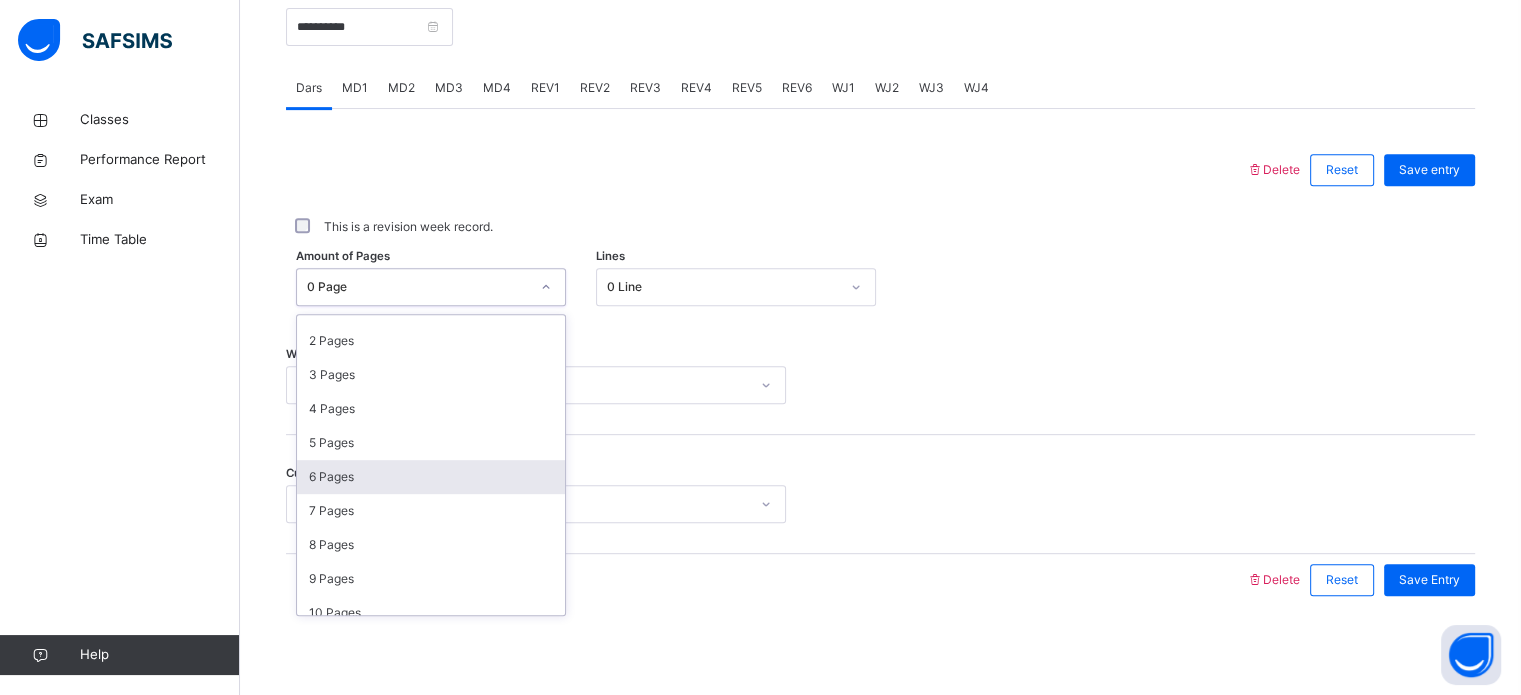 scroll, scrollTop: 60, scrollLeft: 0, axis: vertical 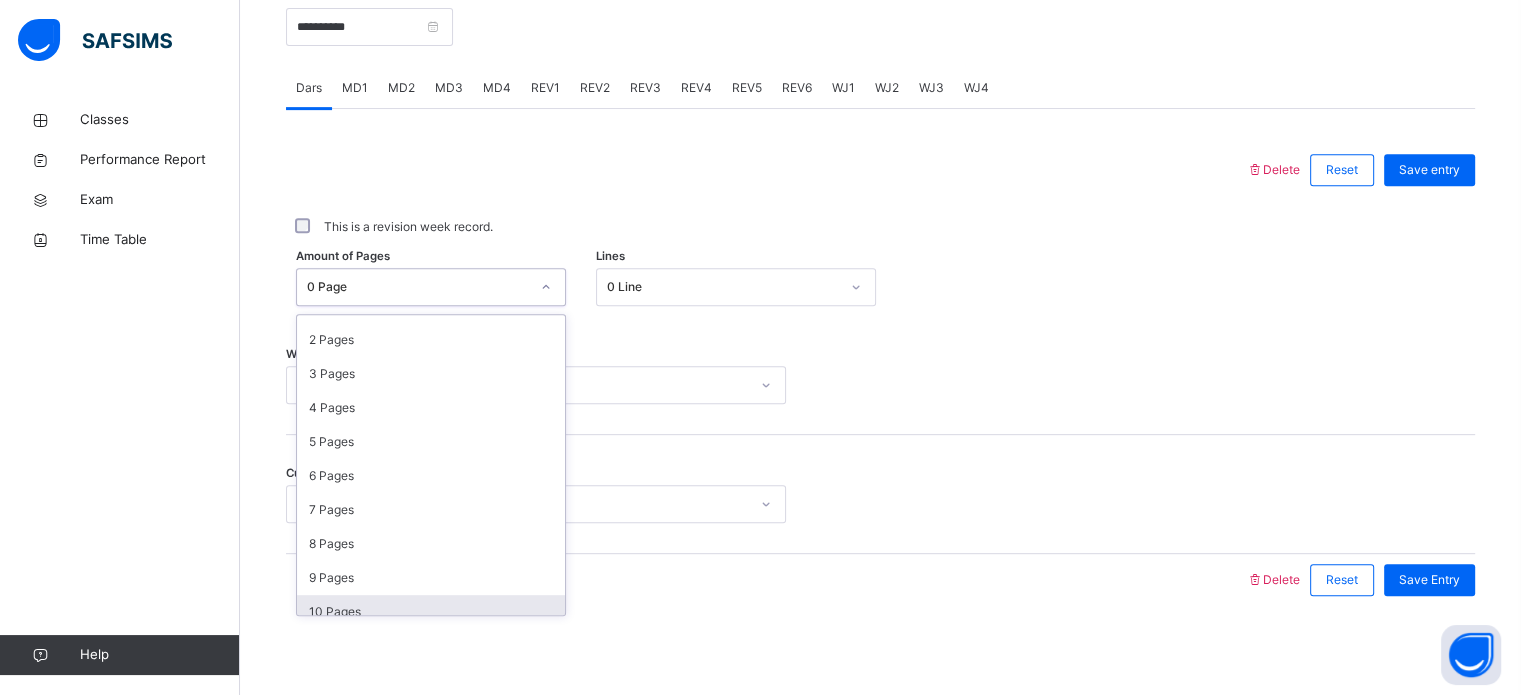 click on "10 Pages" at bounding box center [431, 612] 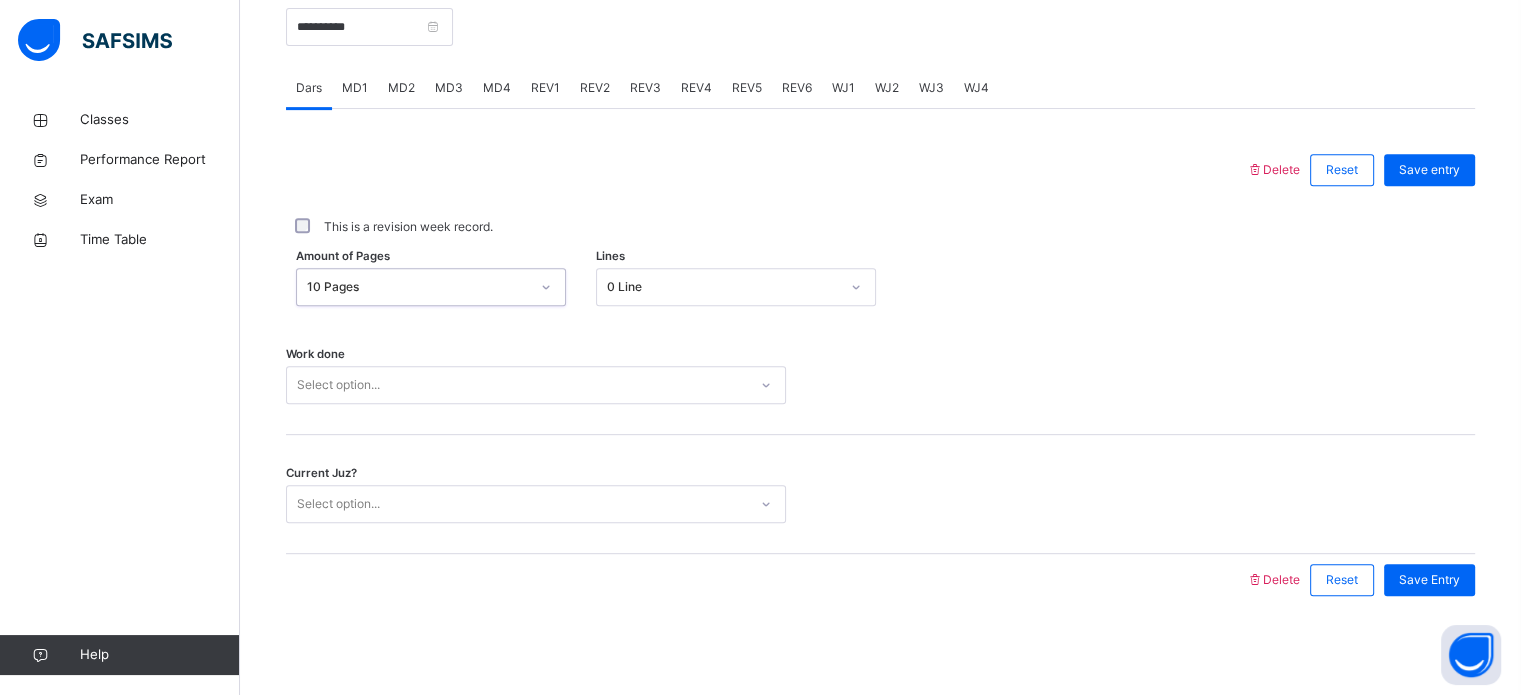 click on "Select option..." at bounding box center [338, 385] 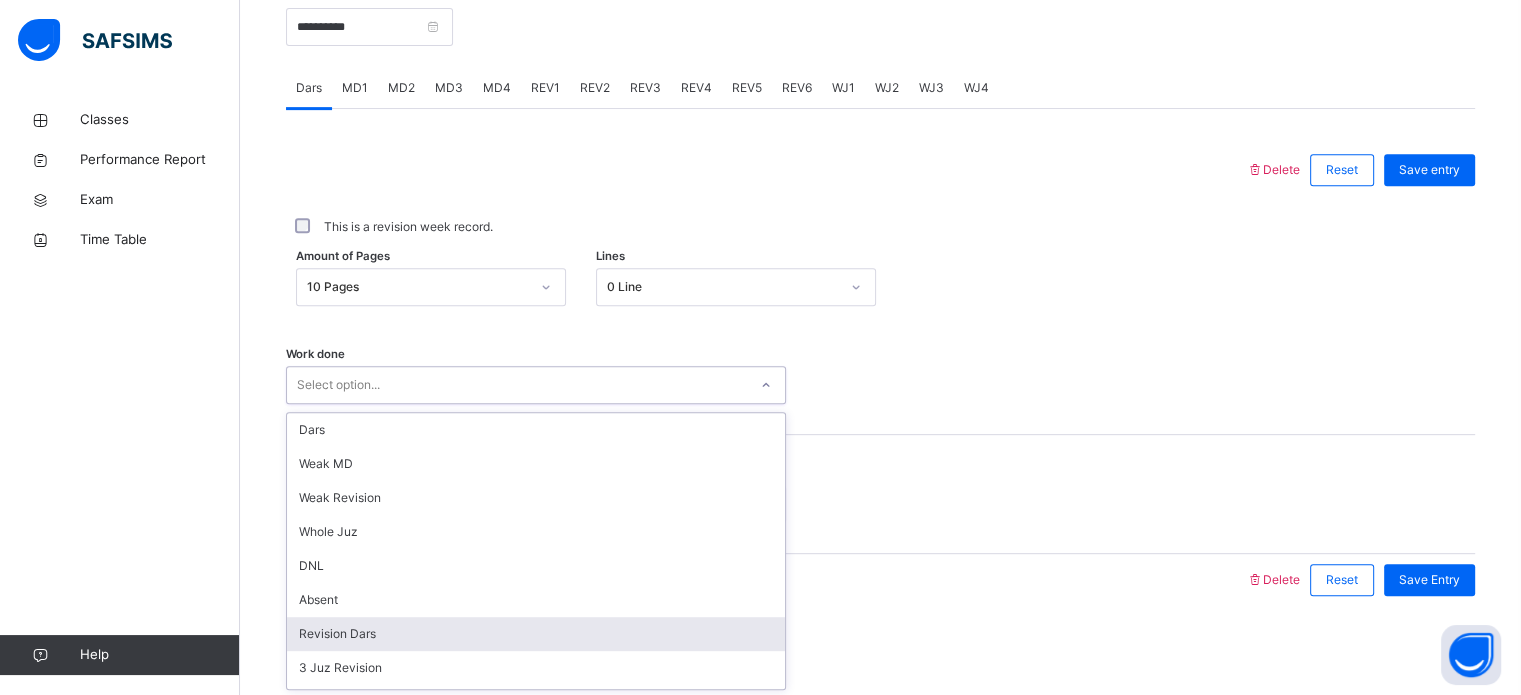 scroll, scrollTop: 116, scrollLeft: 0, axis: vertical 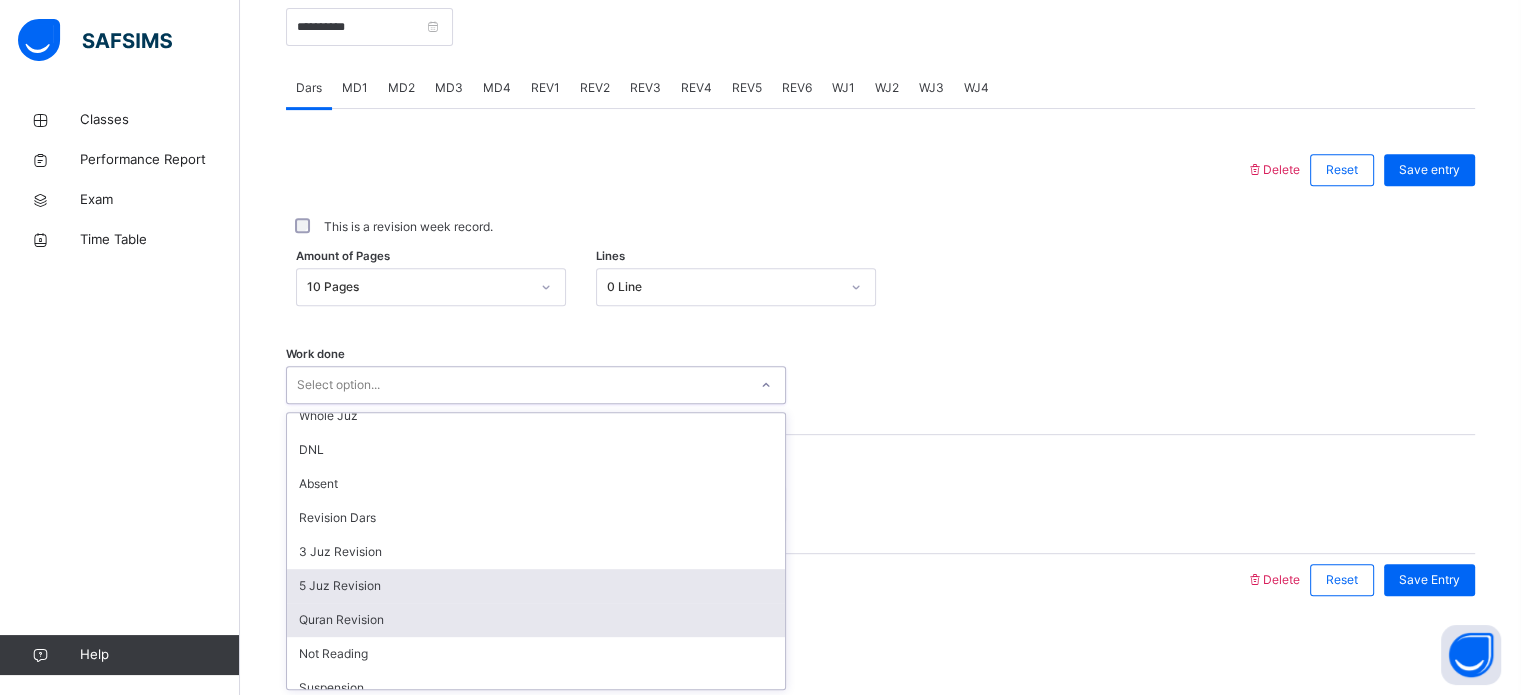 drag, startPoint x: 340, startPoint y: 626, endPoint x: 374, endPoint y: 598, distance: 44.04543 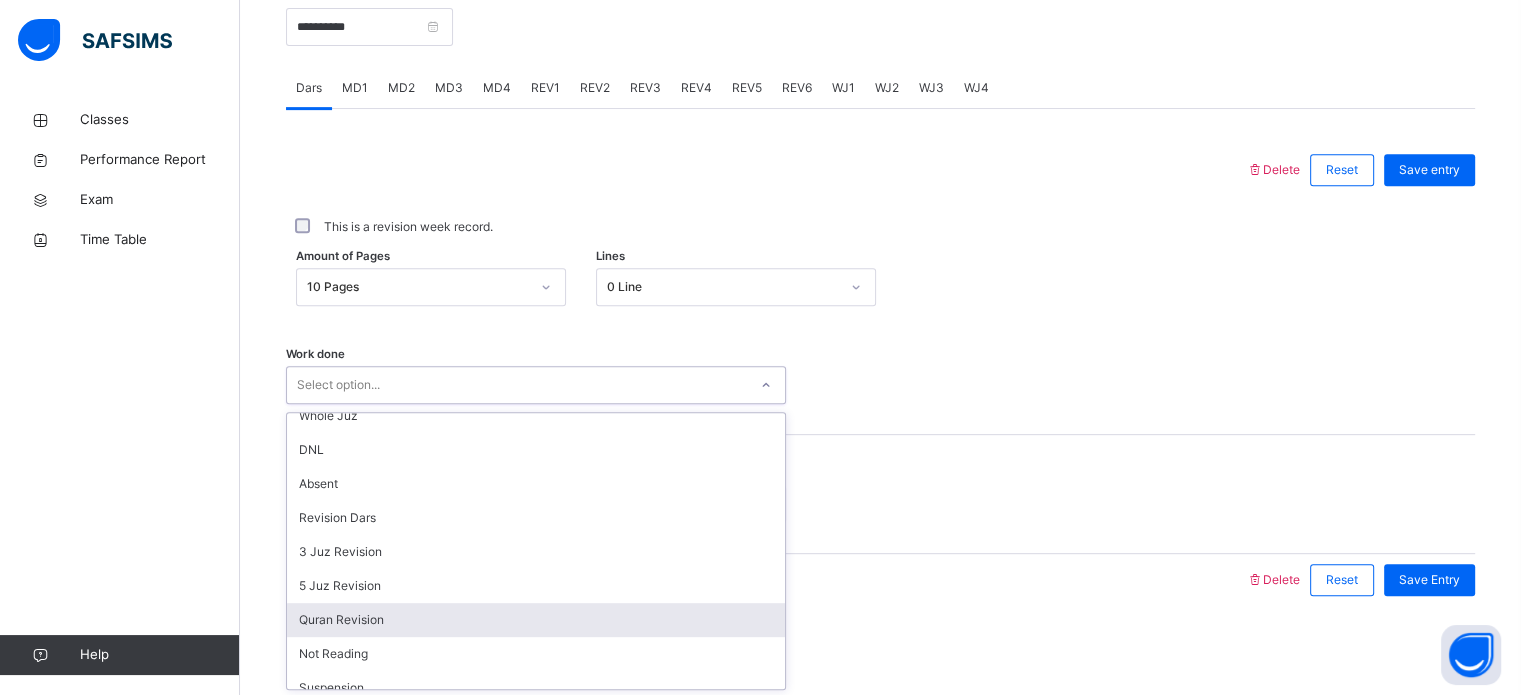 click on "Quran Revision" at bounding box center (536, 620) 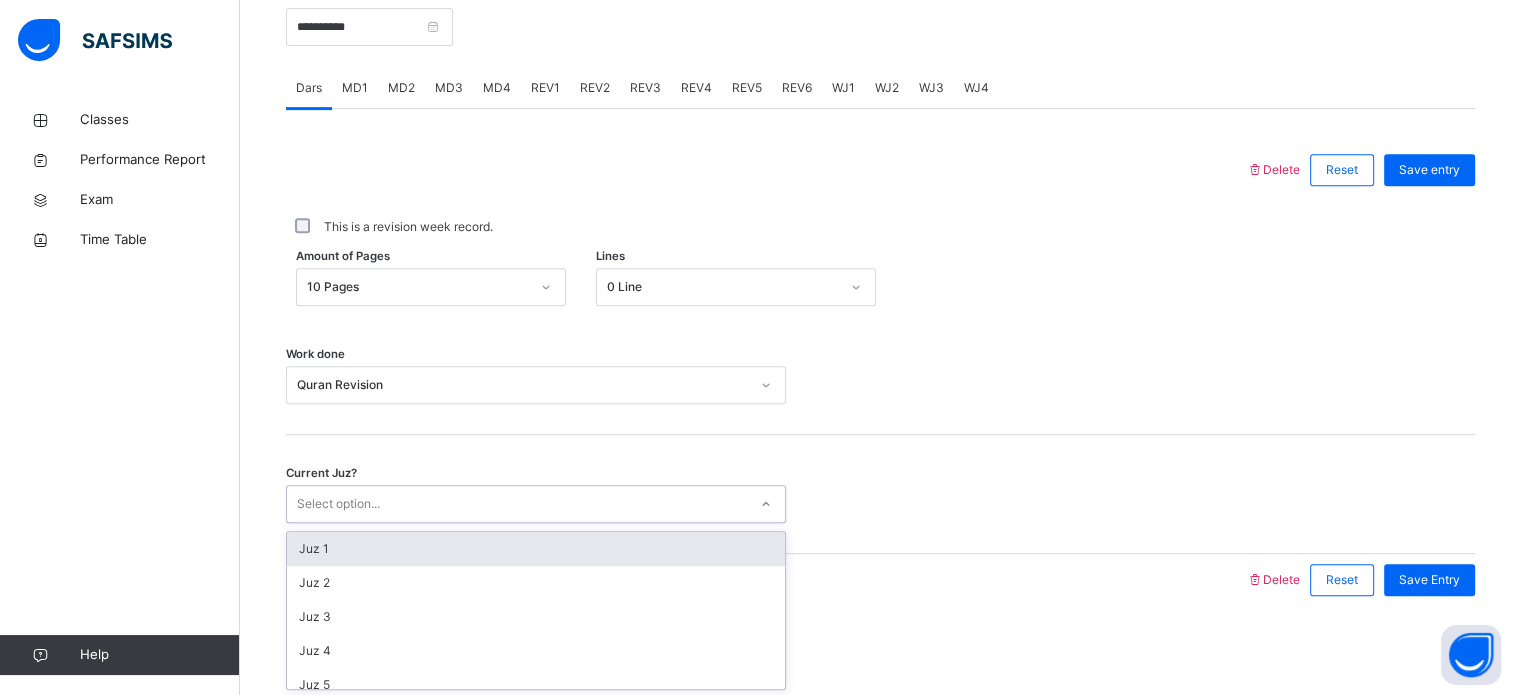click on "Select option..." at bounding box center [536, 504] 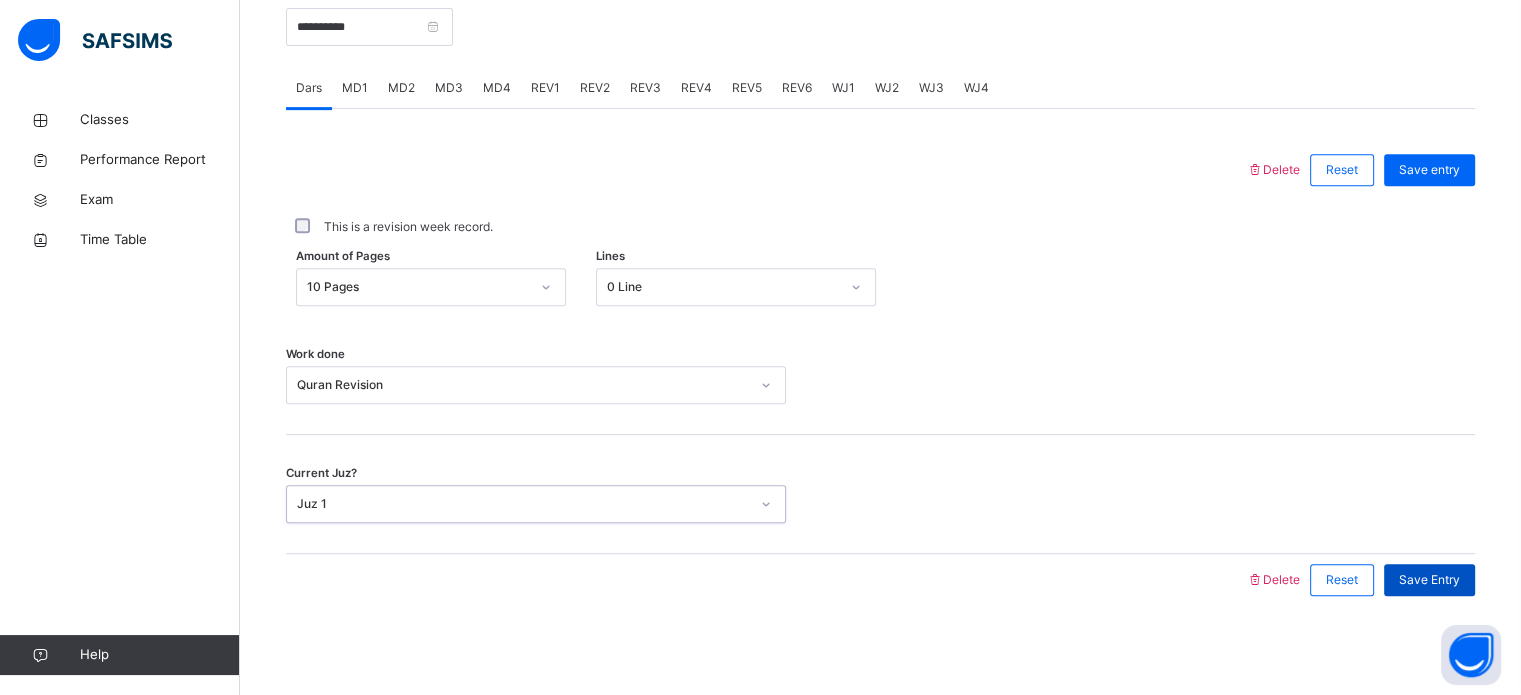 click on "Save Entry" at bounding box center (1429, 580) 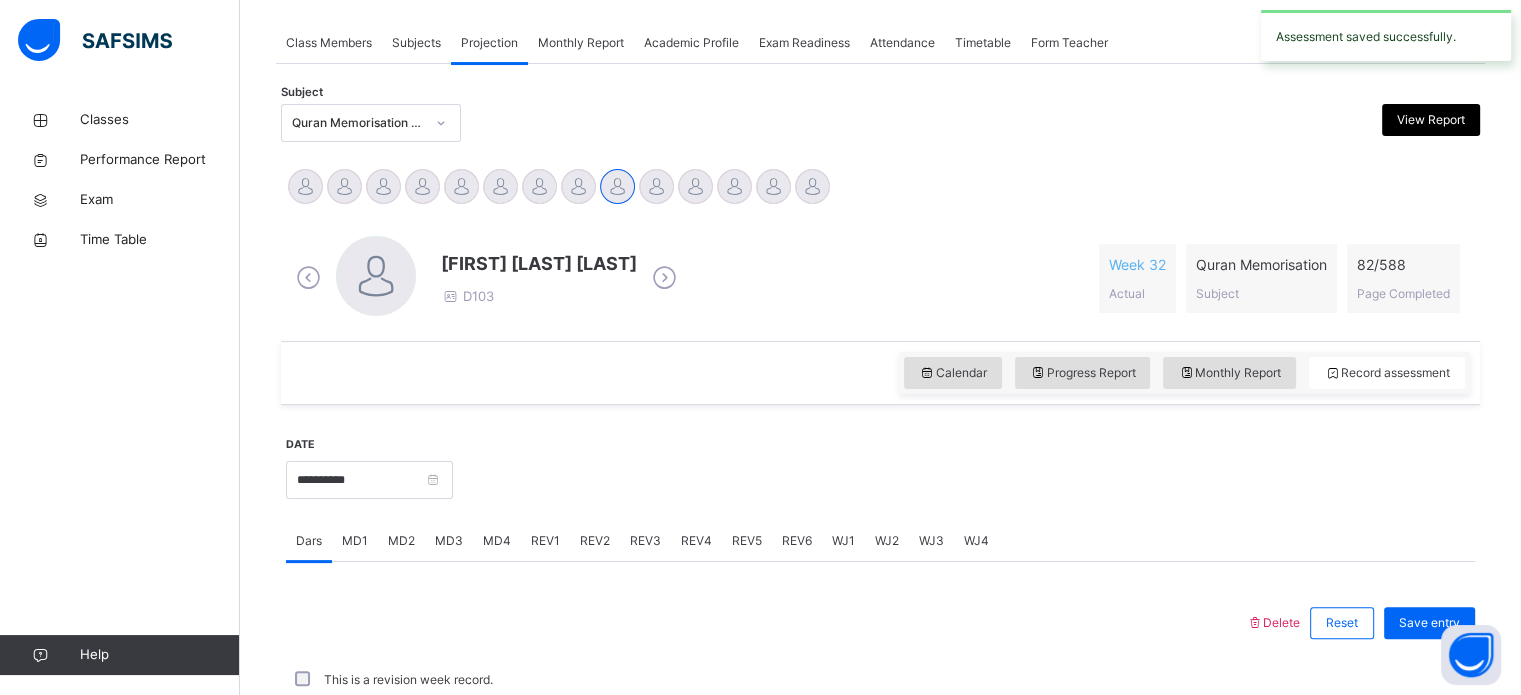 scroll, scrollTop: 806, scrollLeft: 0, axis: vertical 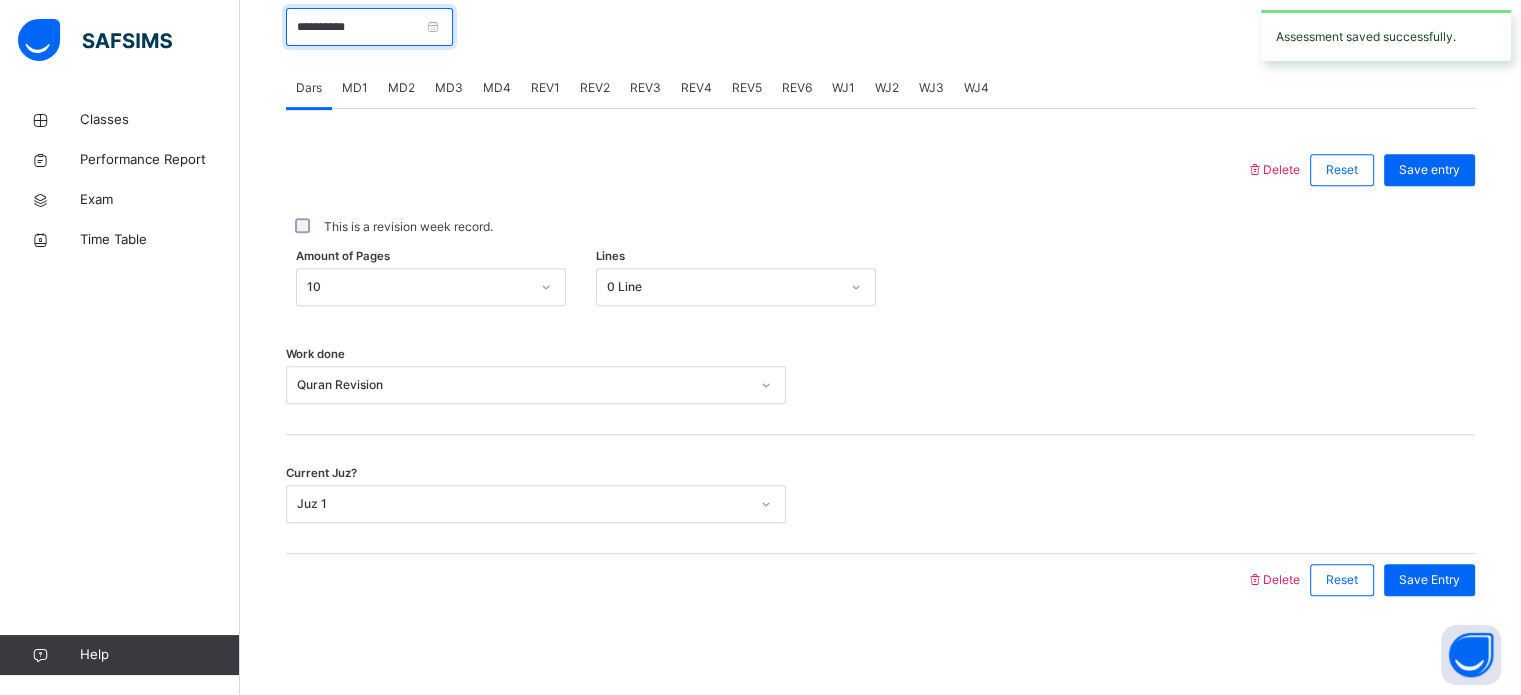 click on "**********" at bounding box center (369, 27) 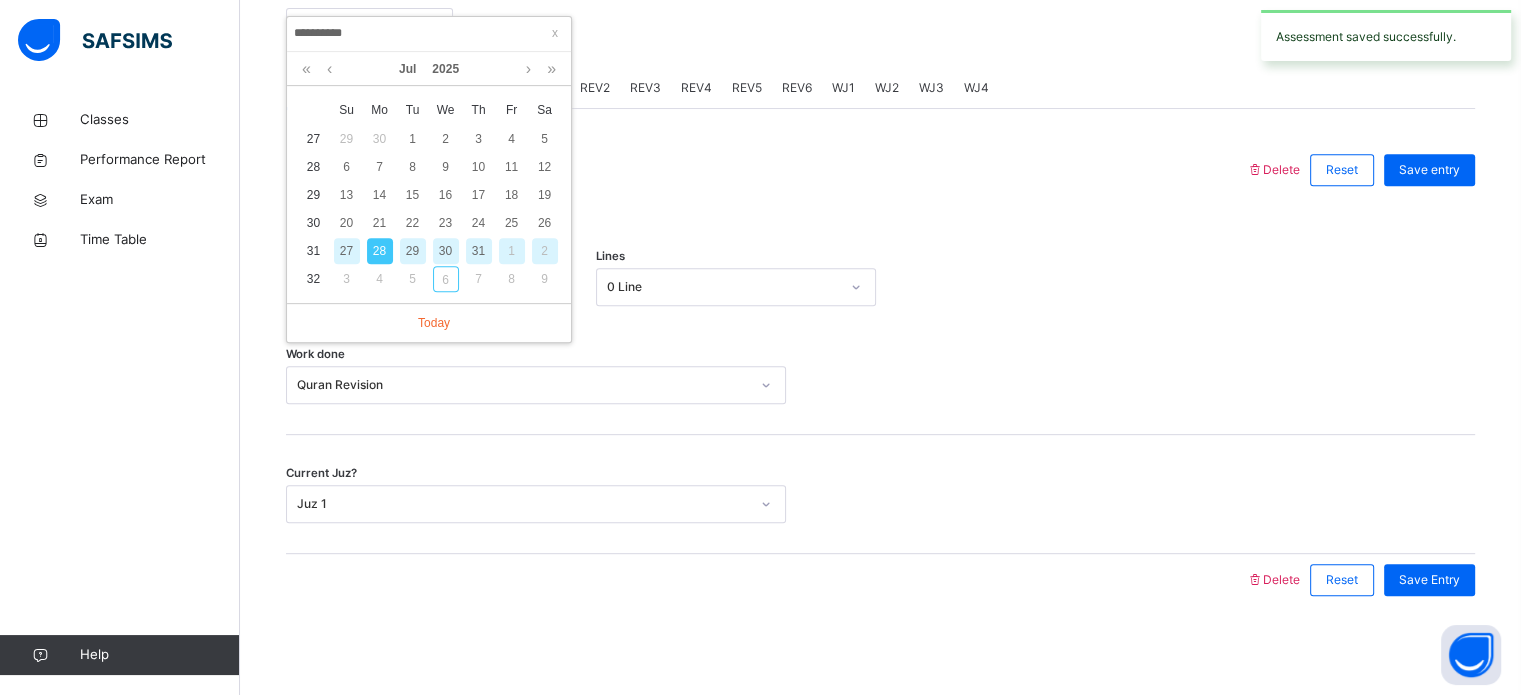 click on "27" at bounding box center (347, 251) 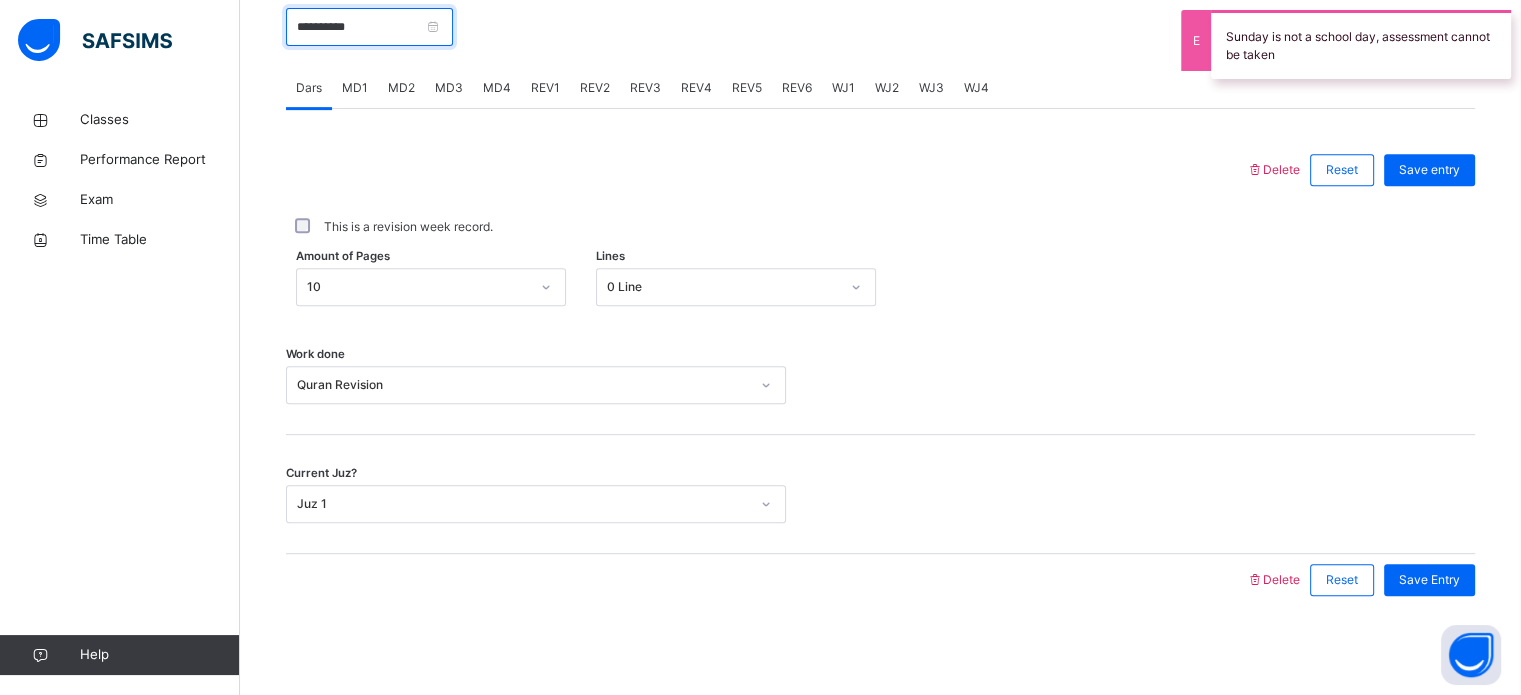 click on "**********" at bounding box center [369, 27] 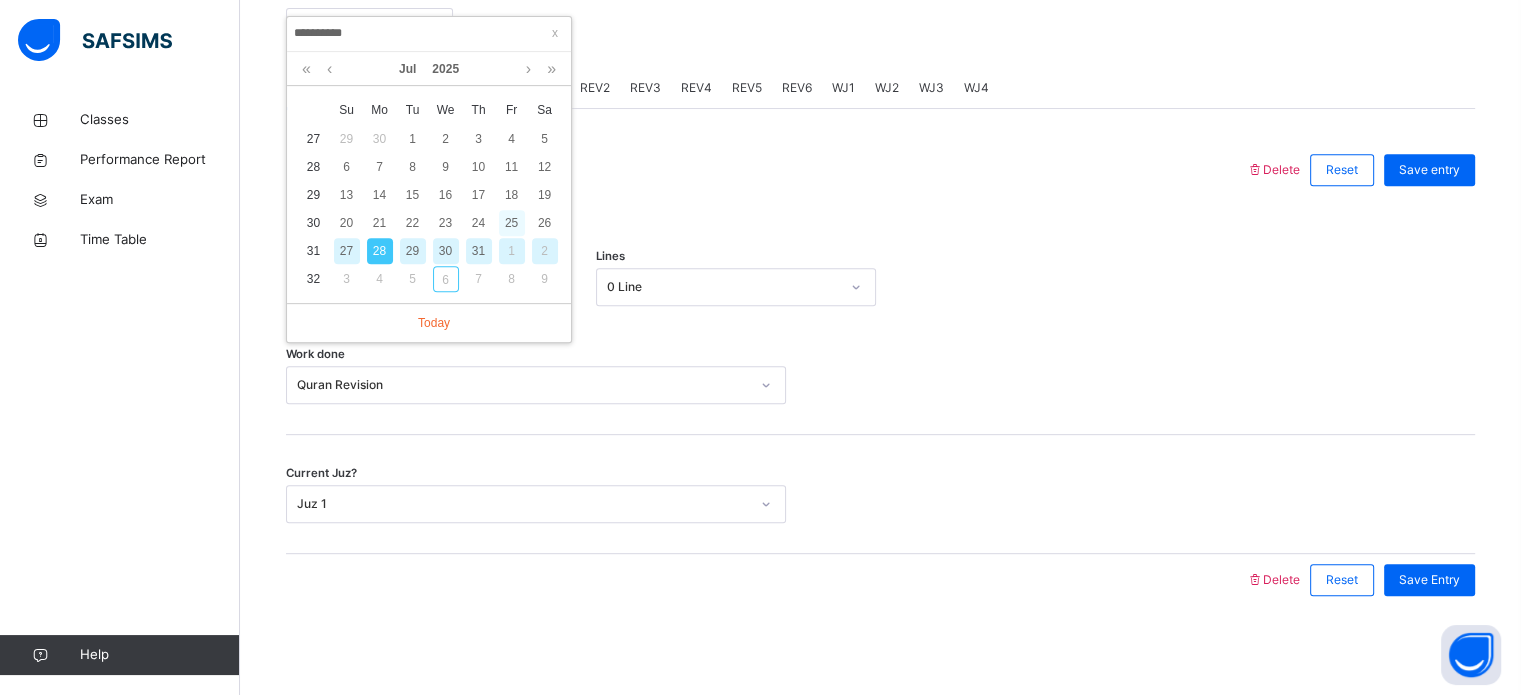 click on "25" at bounding box center [512, 223] 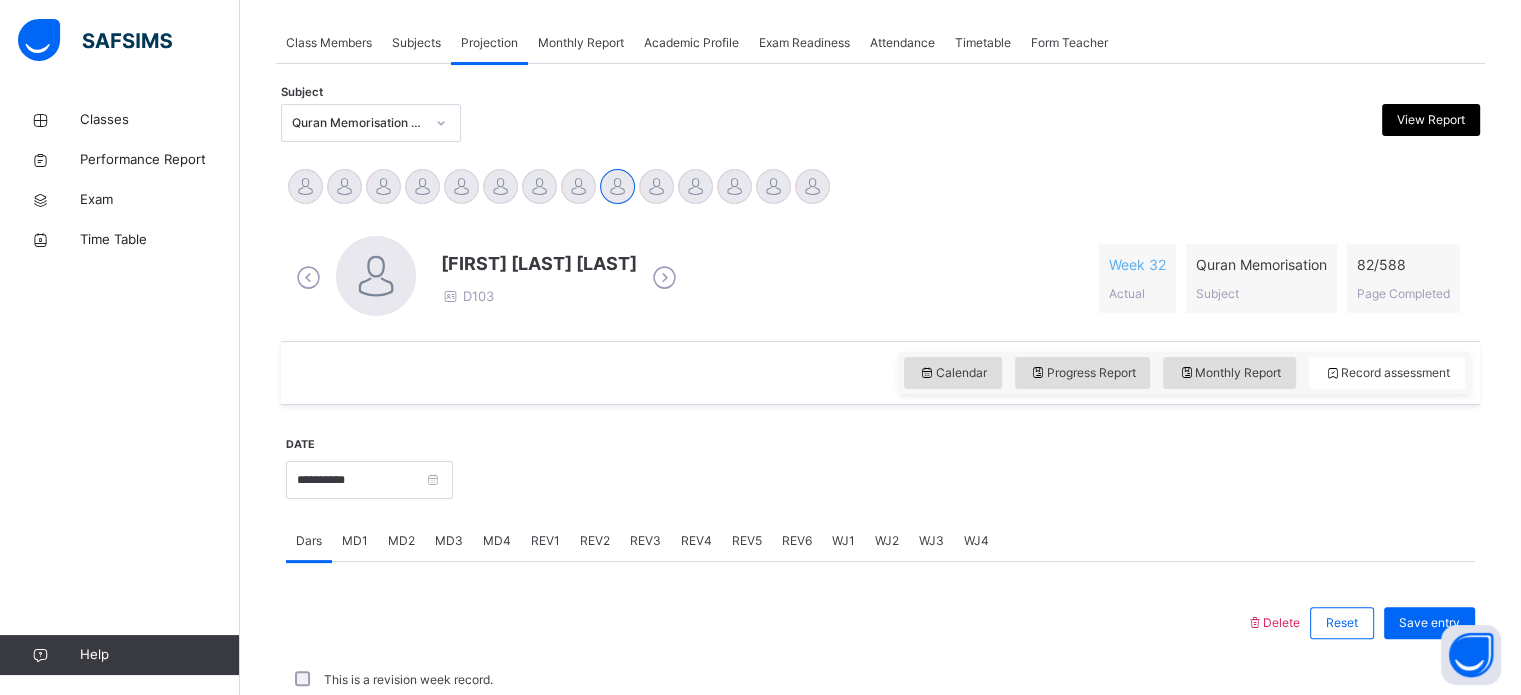 scroll, scrollTop: 806, scrollLeft: 0, axis: vertical 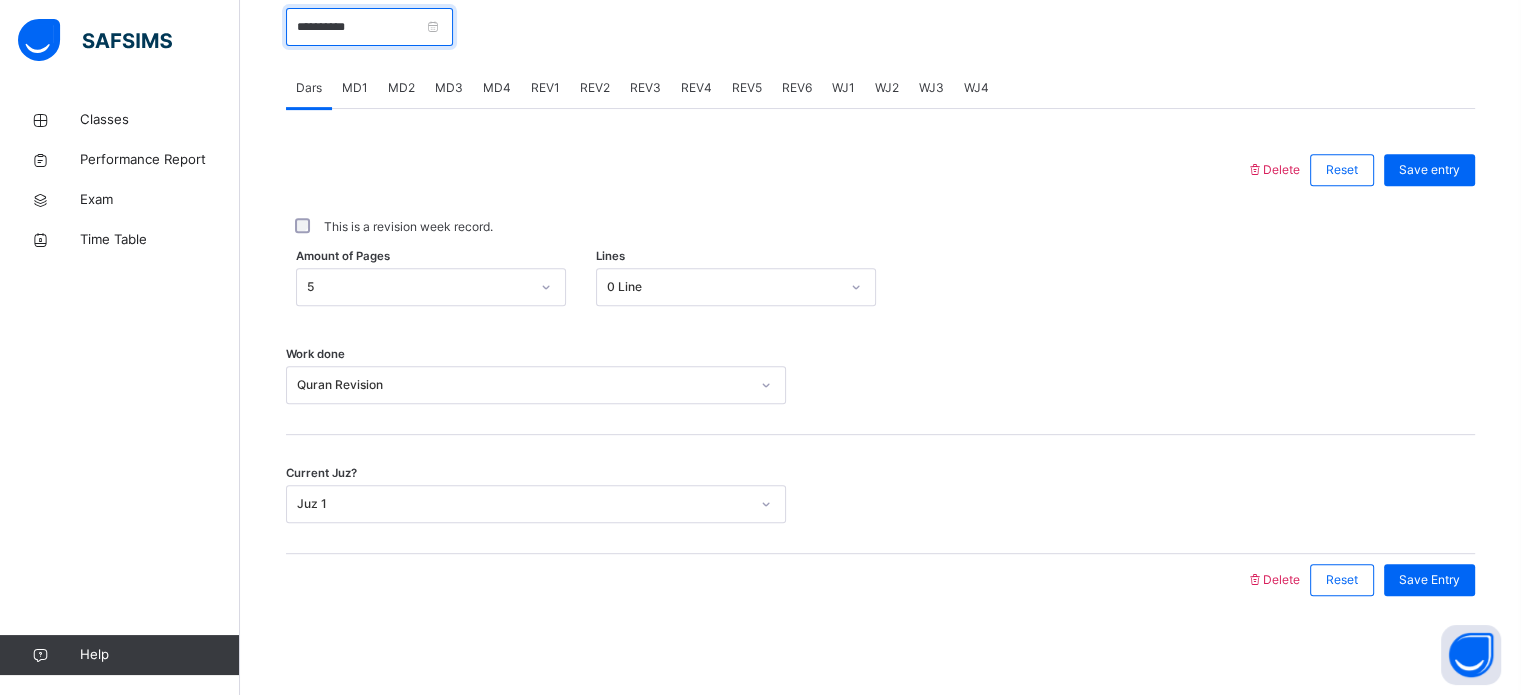 drag, startPoint x: 468, startPoint y: 27, endPoint x: 471, endPoint y: 12, distance: 15.297058 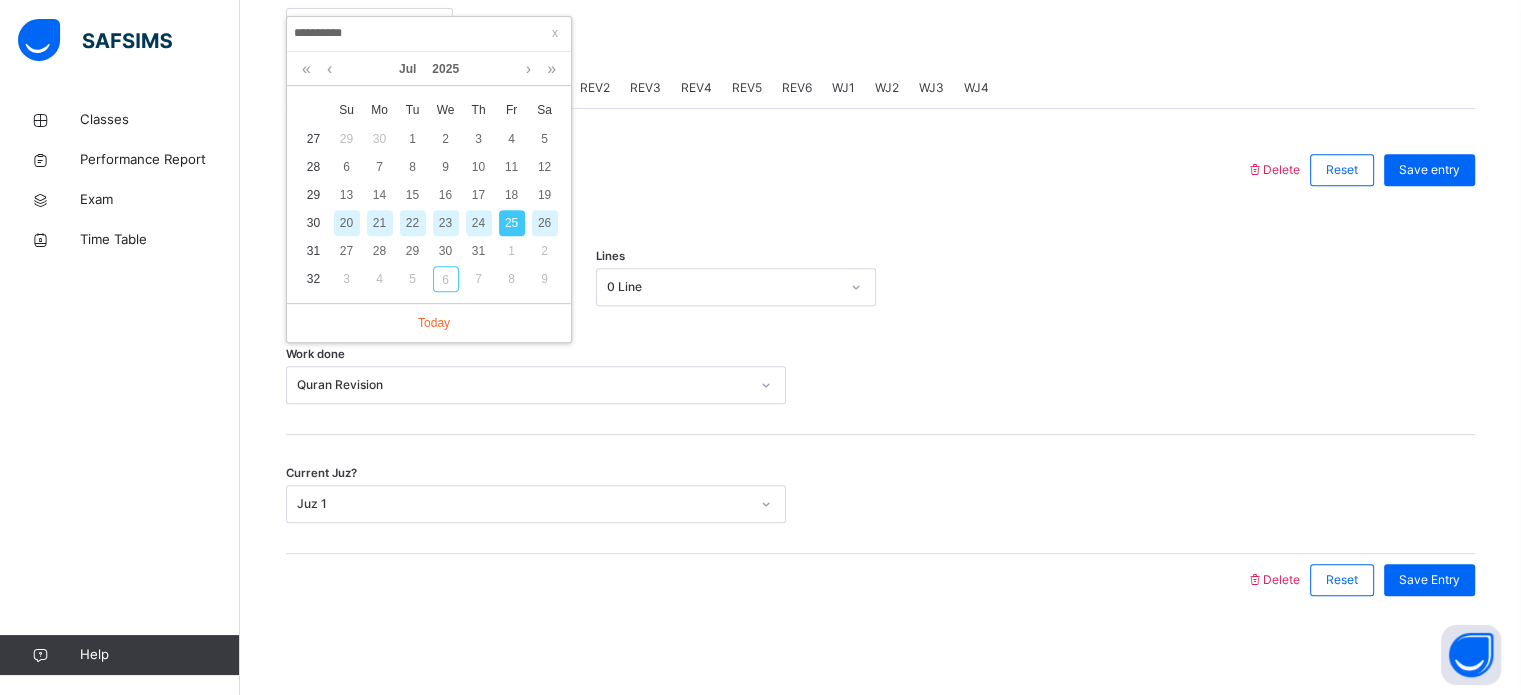 click on "24" at bounding box center (479, 223) 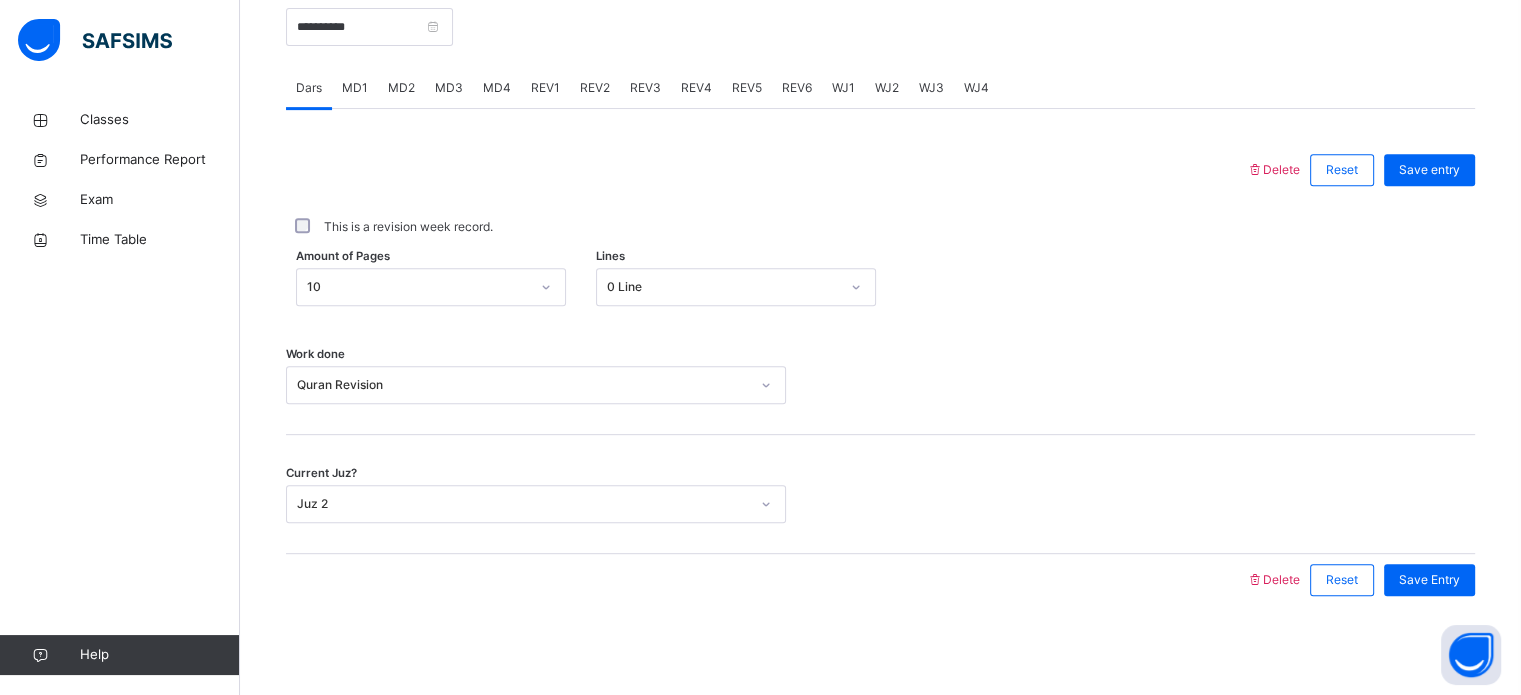 scroll, scrollTop: 749, scrollLeft: 0, axis: vertical 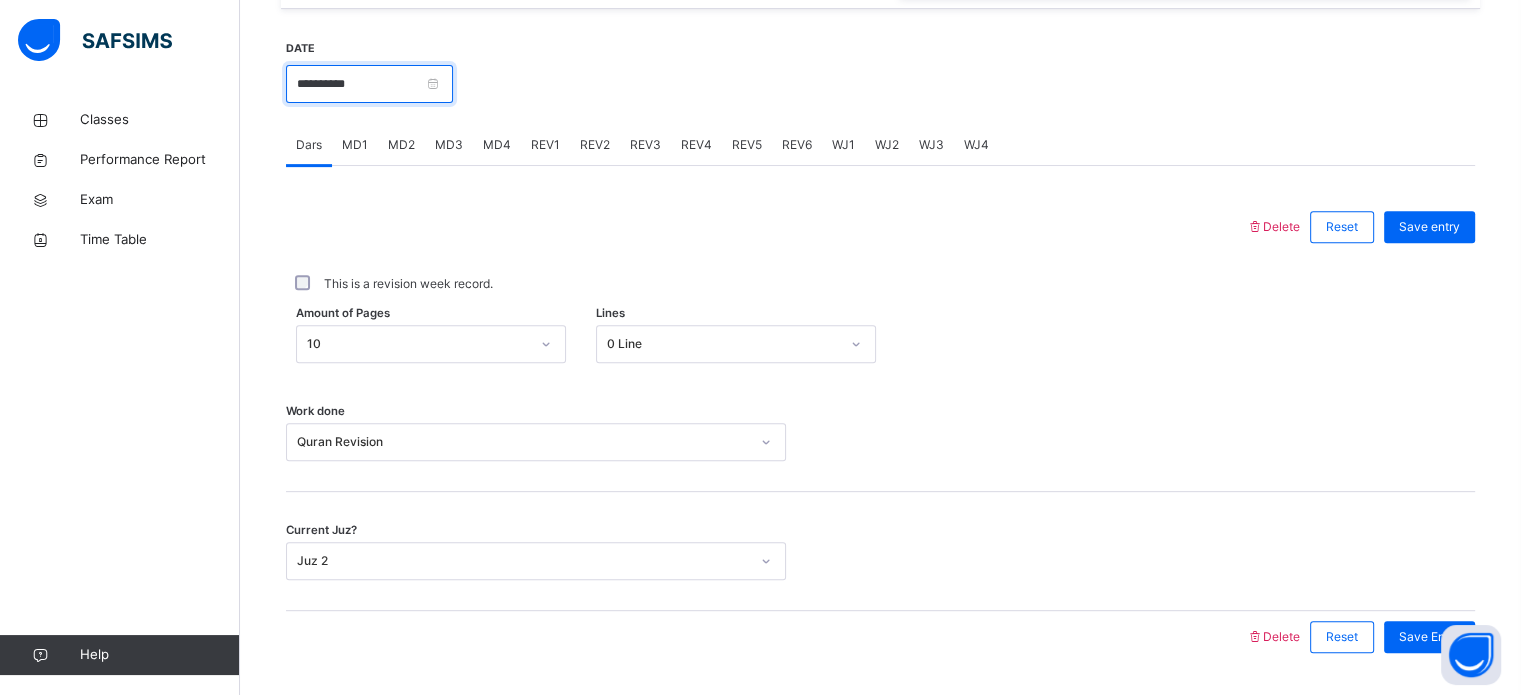 click on "**********" at bounding box center [369, 84] 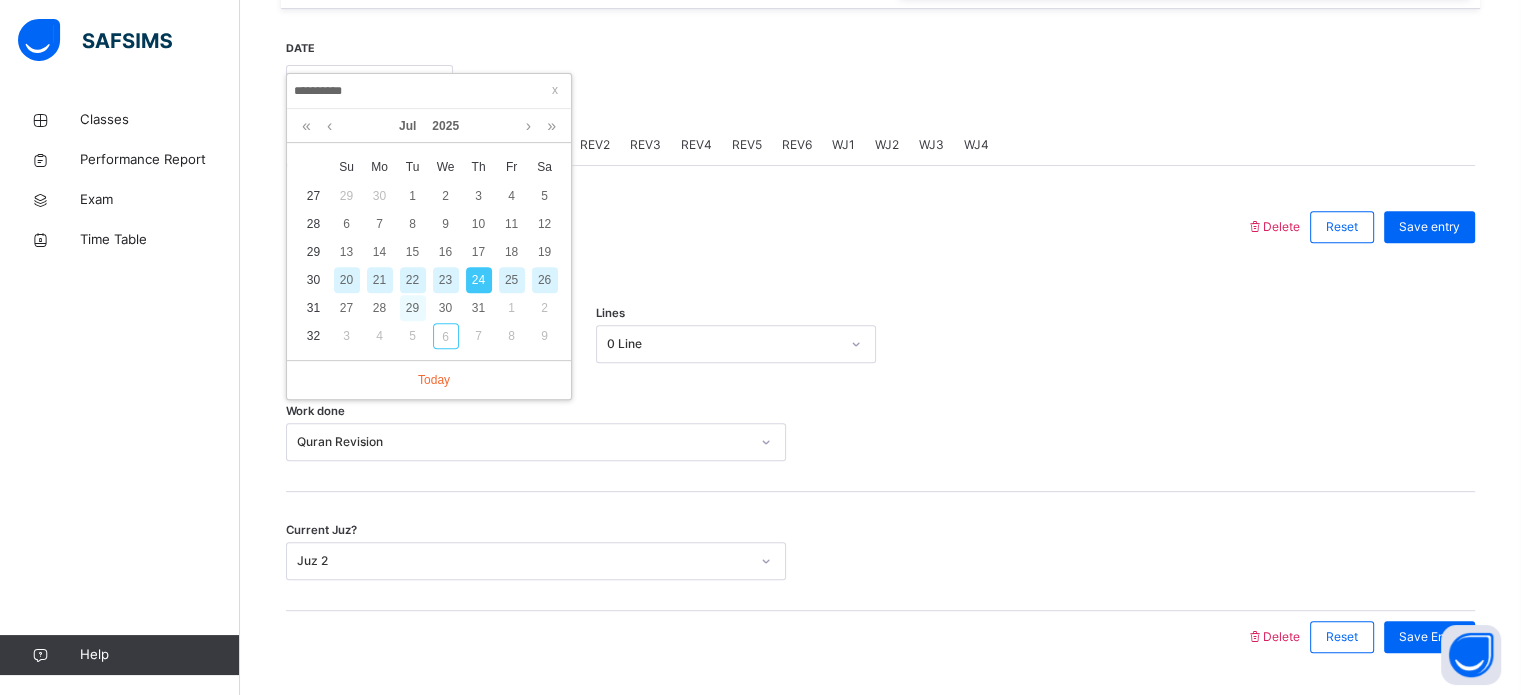 click on "29" at bounding box center [413, 308] 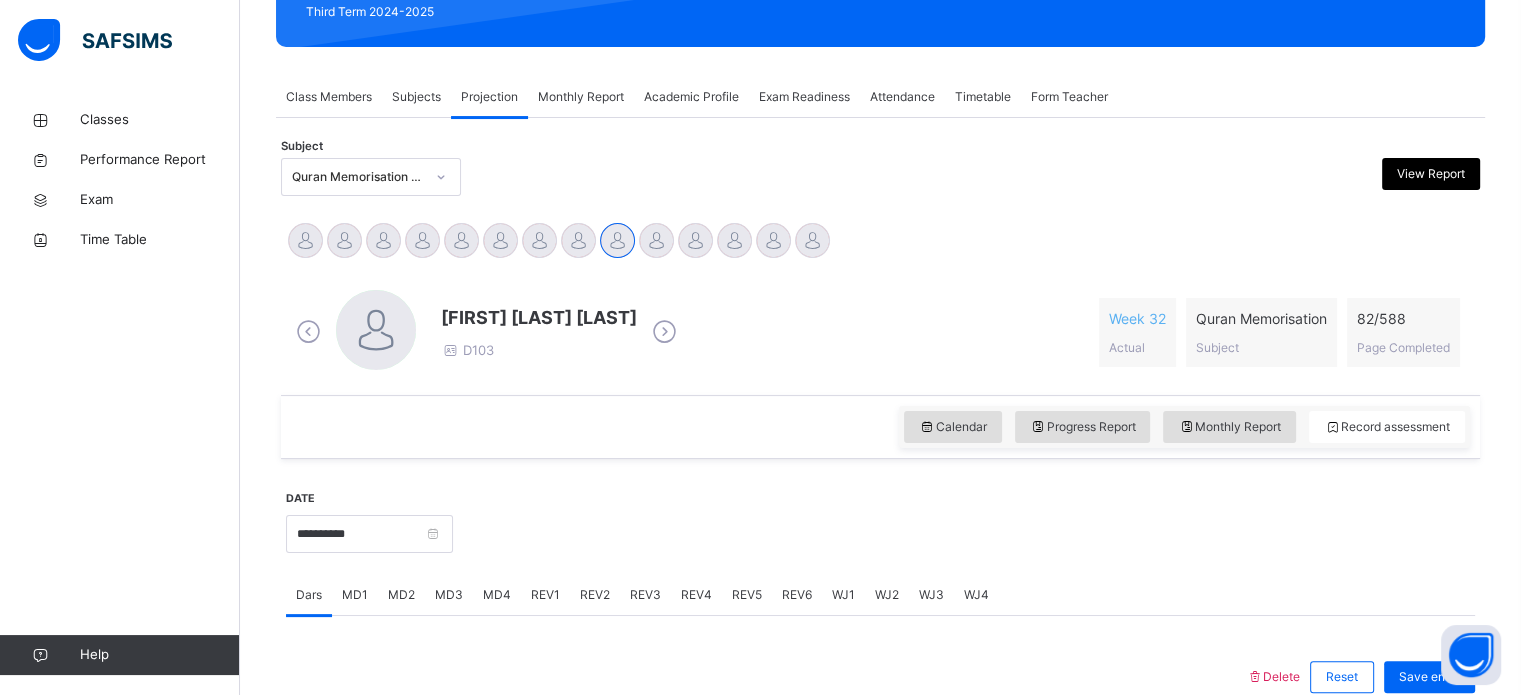 scroll, scrollTop: 300, scrollLeft: 0, axis: vertical 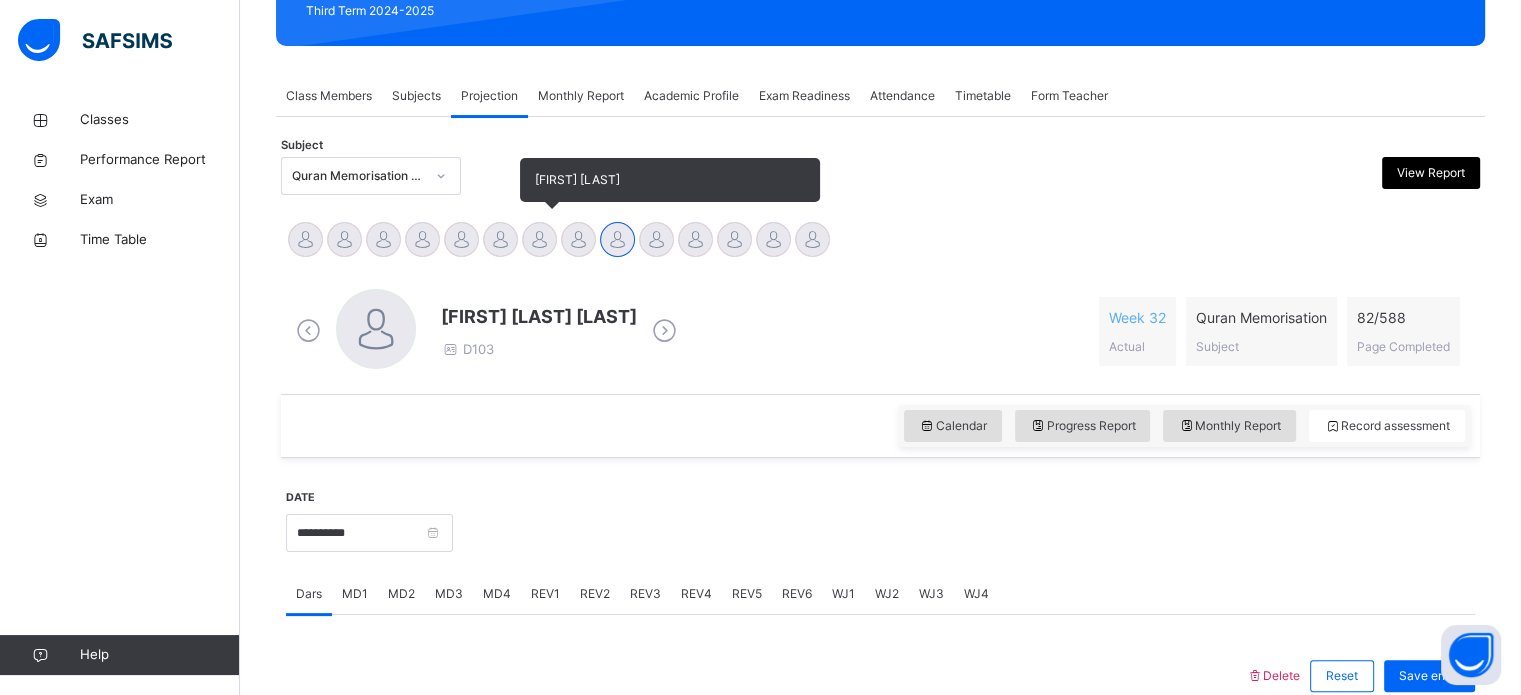 click at bounding box center (539, 239) 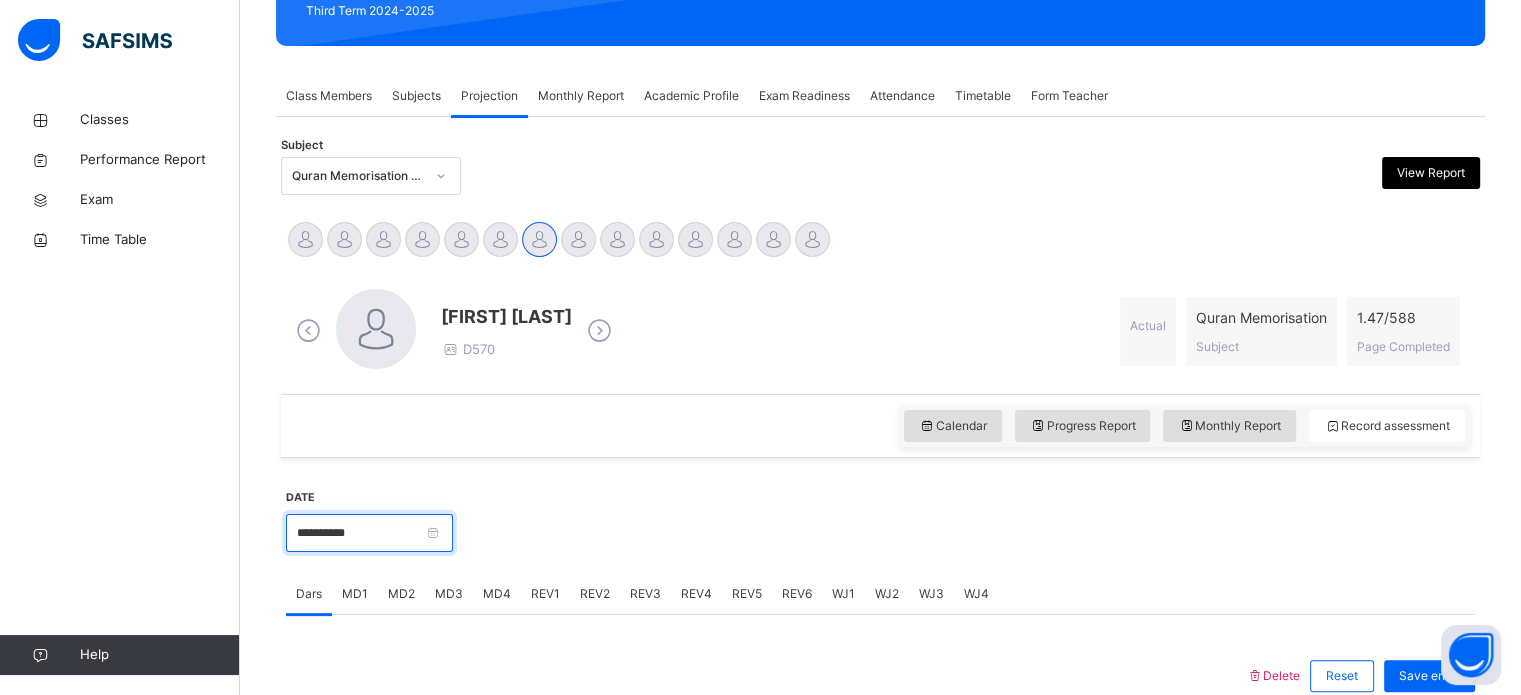 click on "**********" at bounding box center (369, 533) 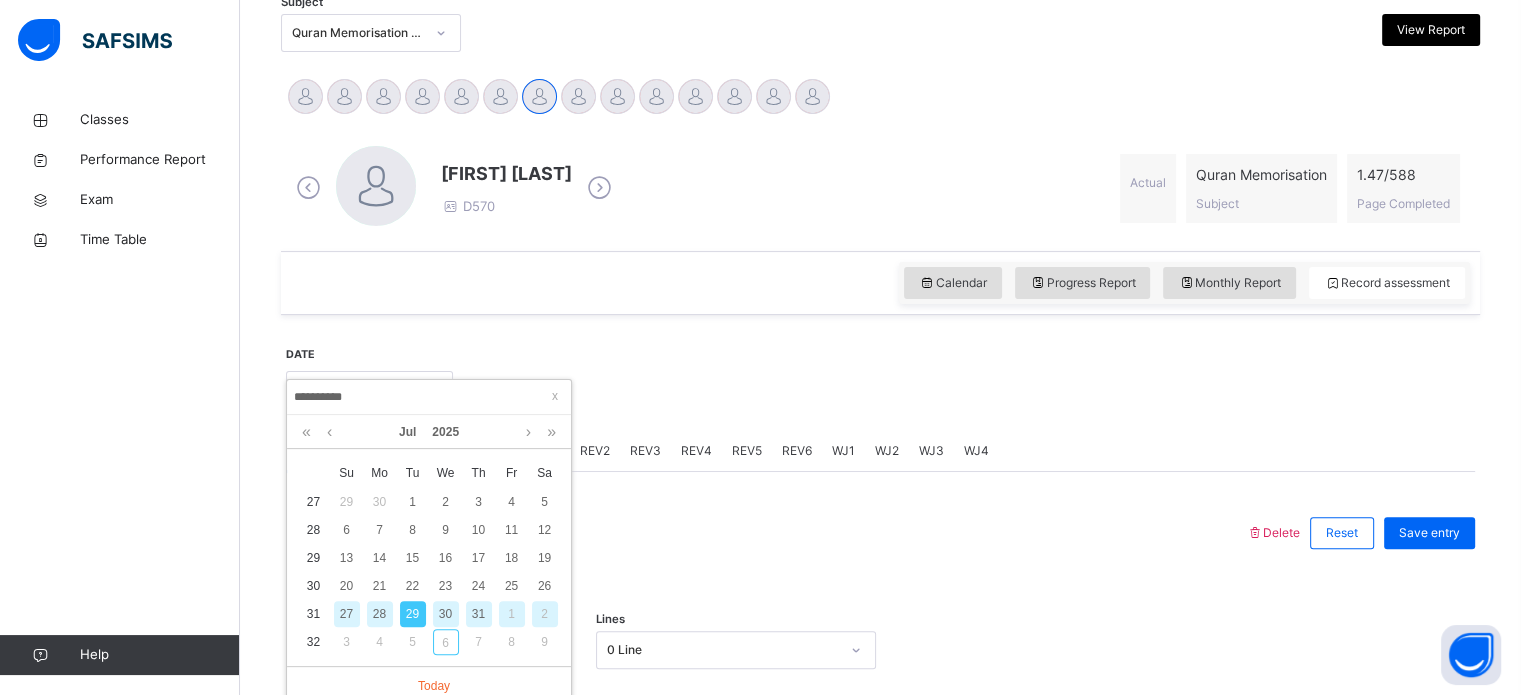 scroll, scrollTop: 444, scrollLeft: 0, axis: vertical 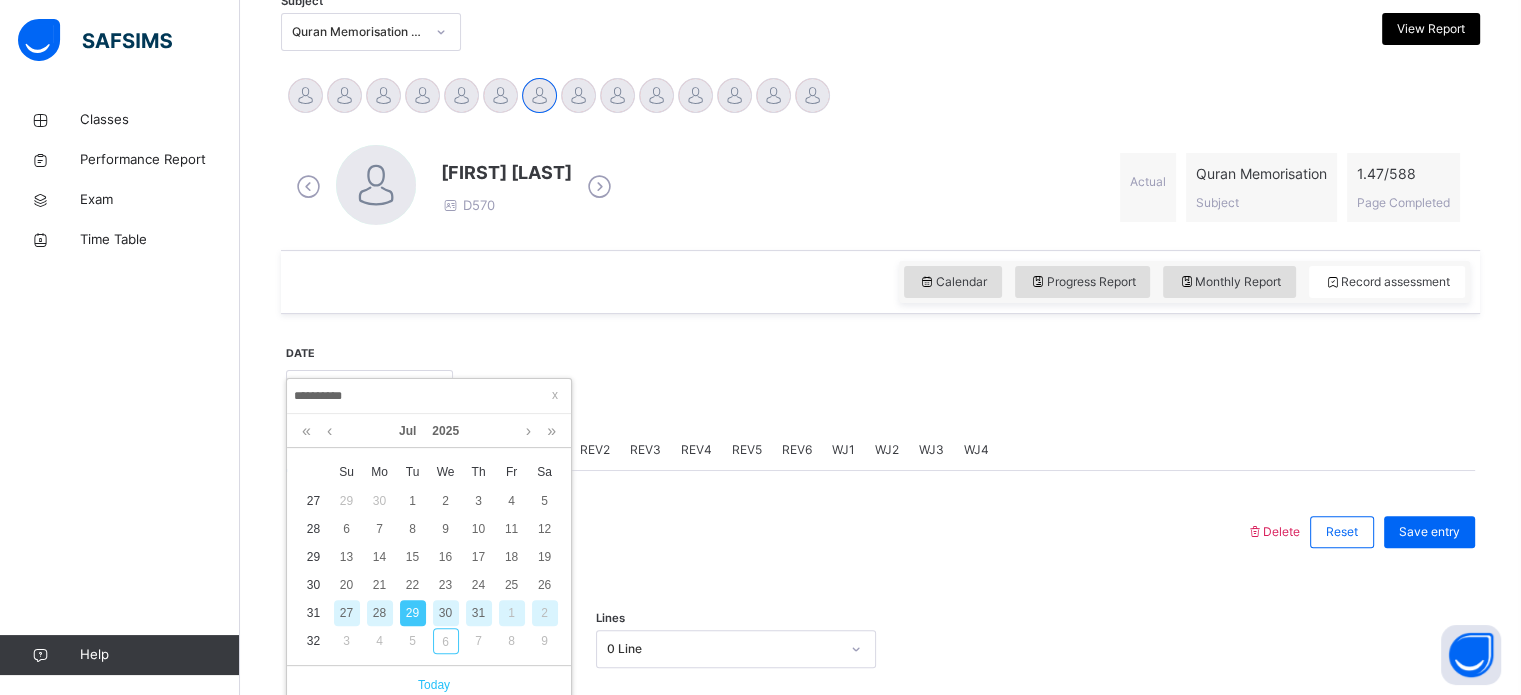 click on "Today" at bounding box center [429, 685] 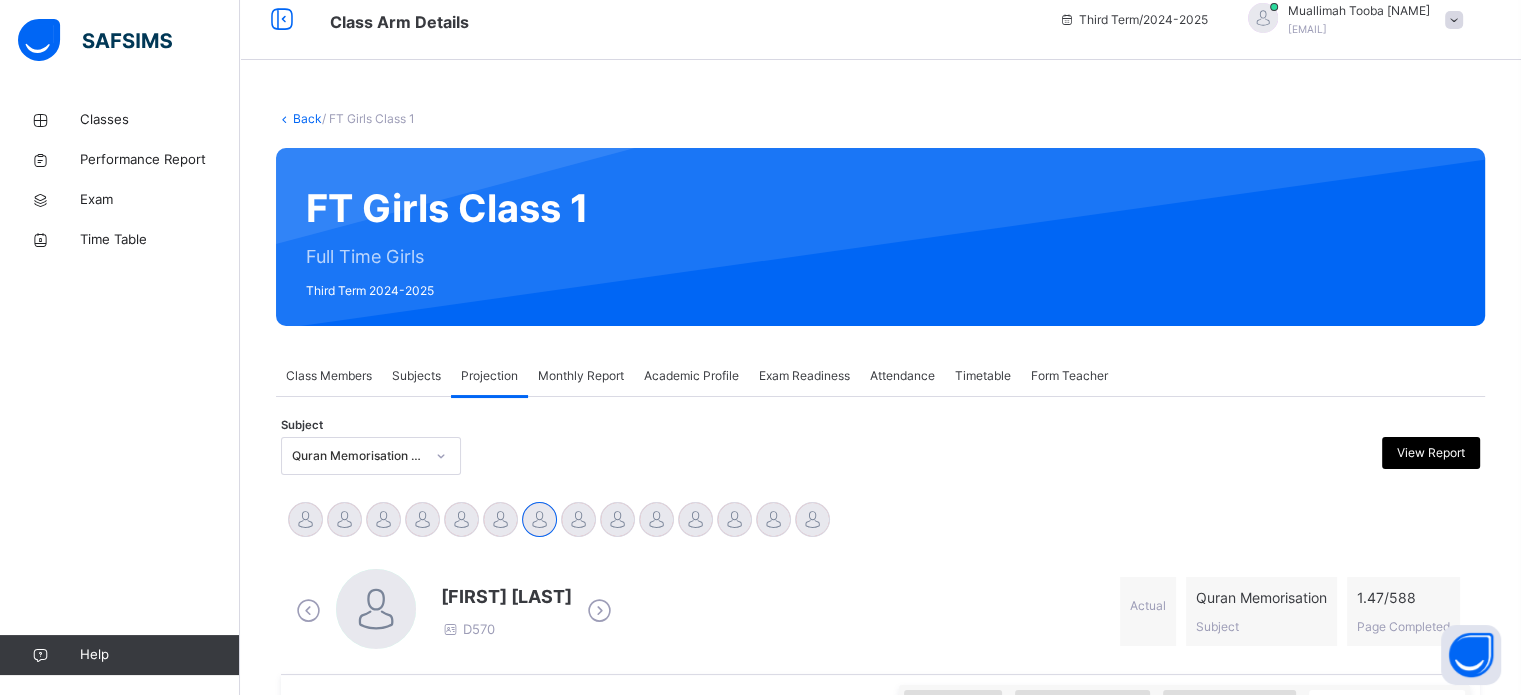 scroll, scrollTop: 0, scrollLeft: 0, axis: both 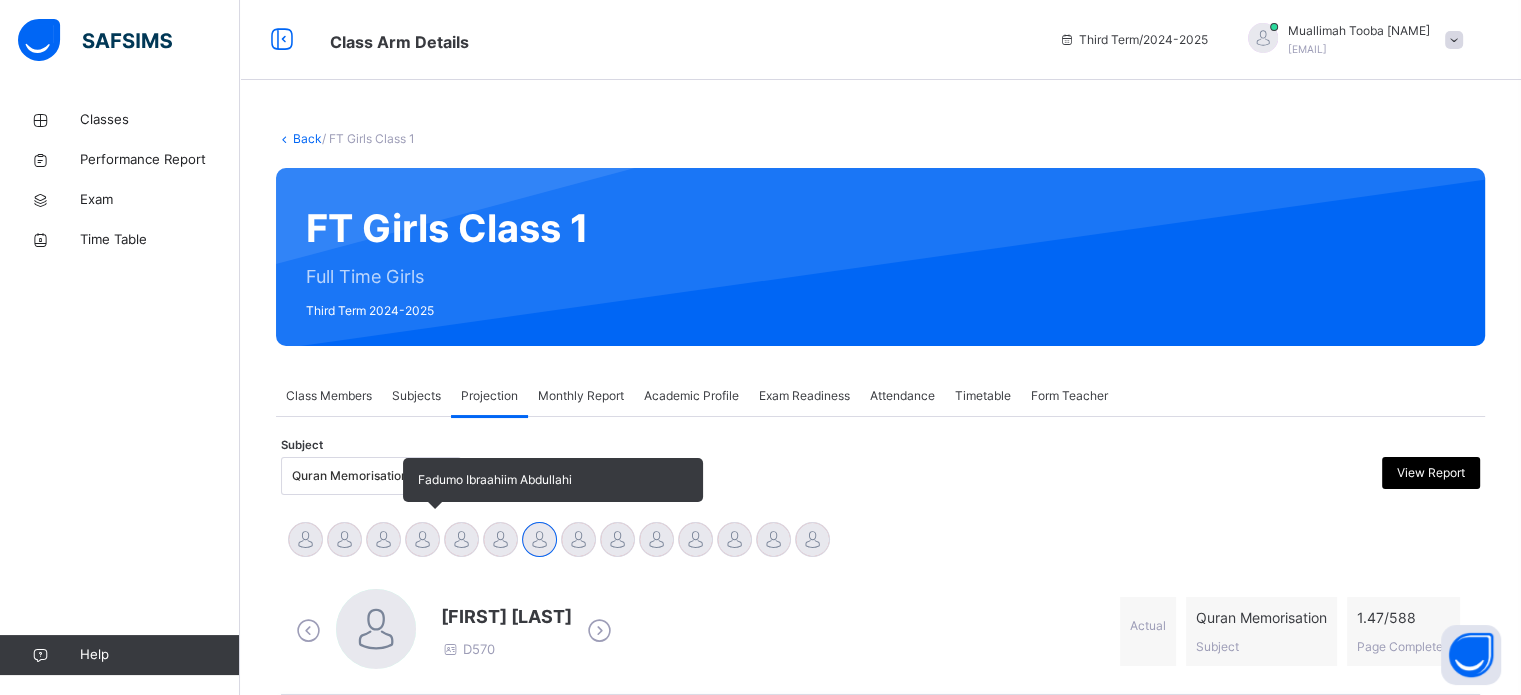 click at bounding box center [422, 539] 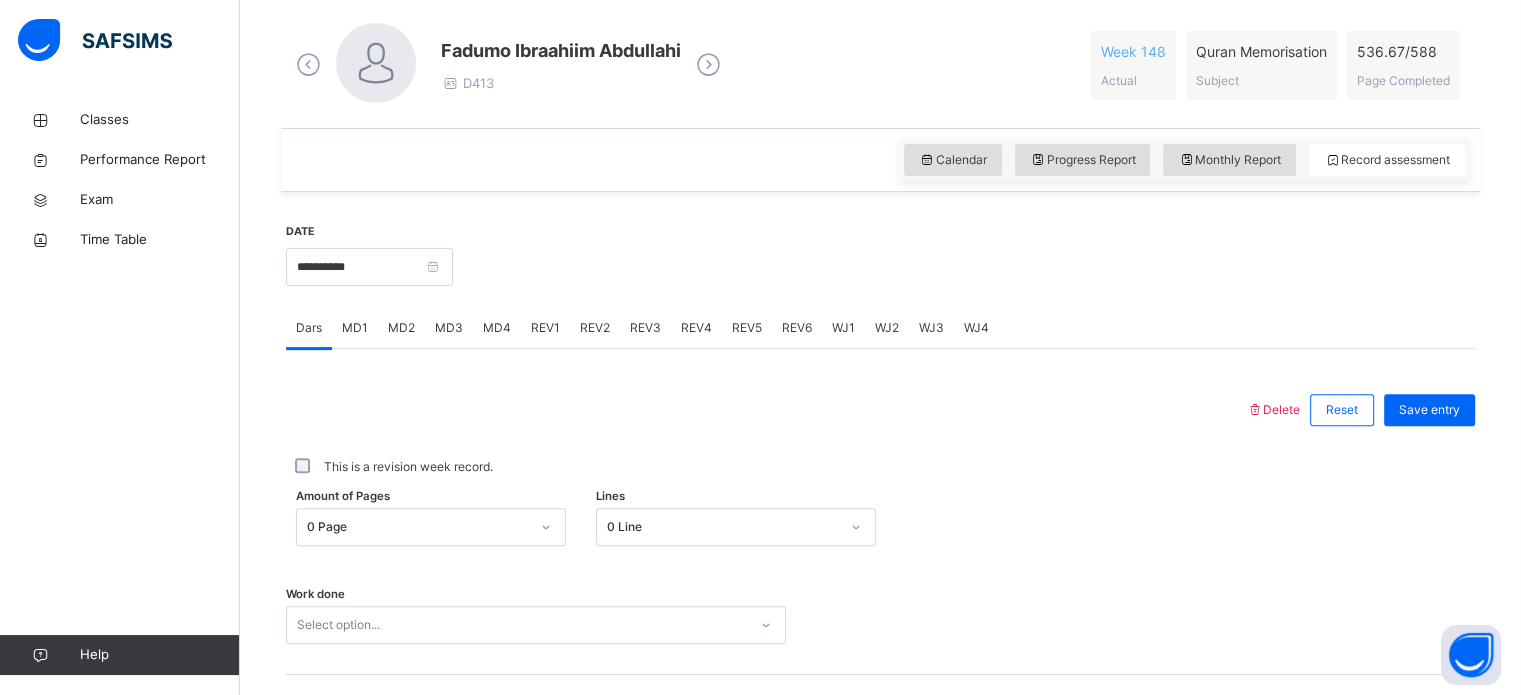 scroll, scrollTop: 572, scrollLeft: 0, axis: vertical 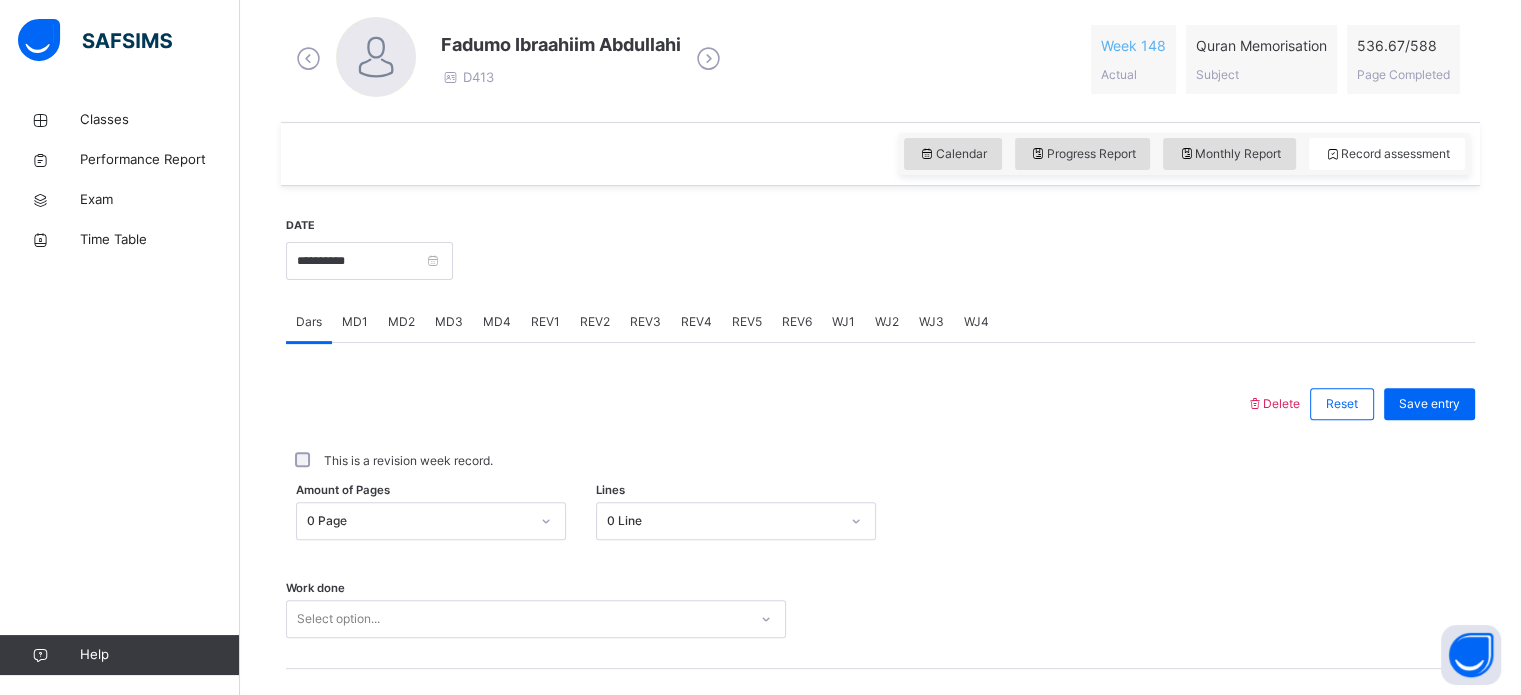 click on "REV4" at bounding box center (696, 322) 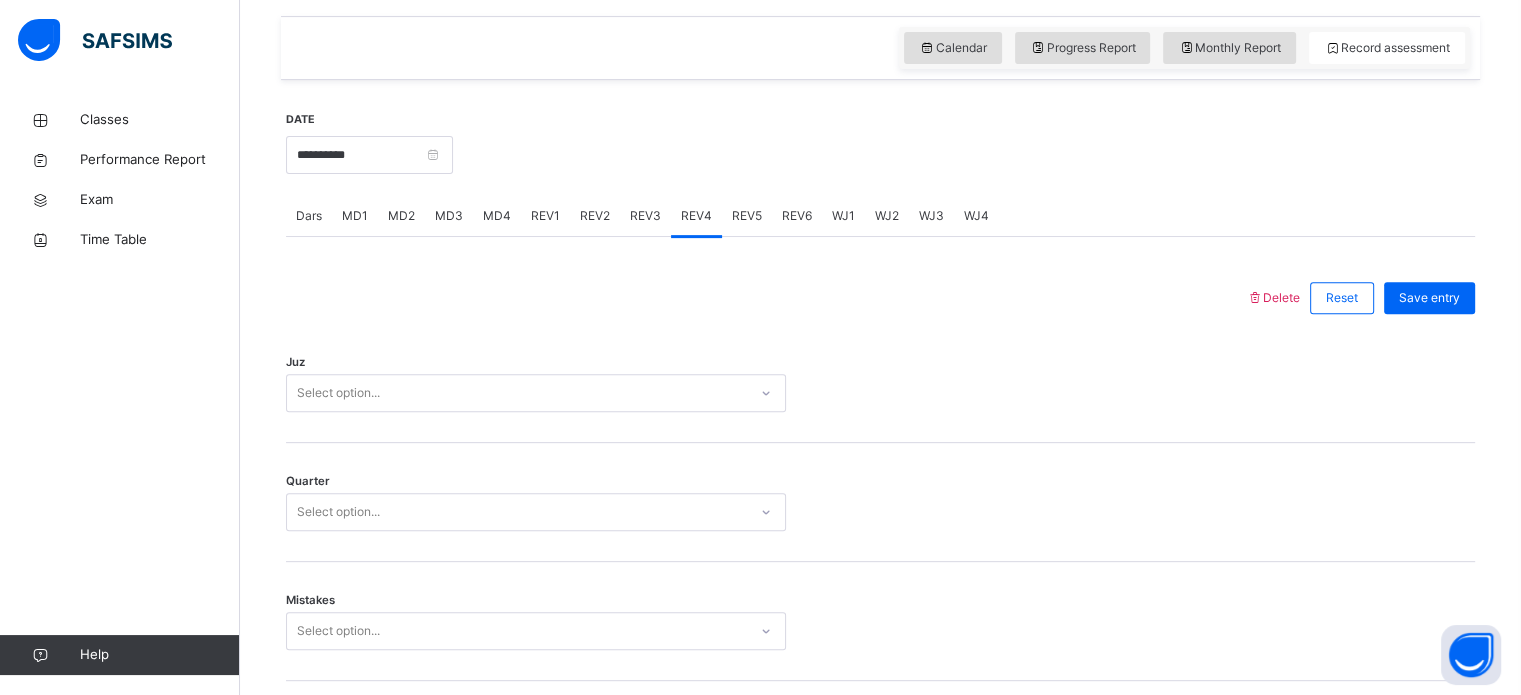 scroll, scrollTop: 714, scrollLeft: 0, axis: vertical 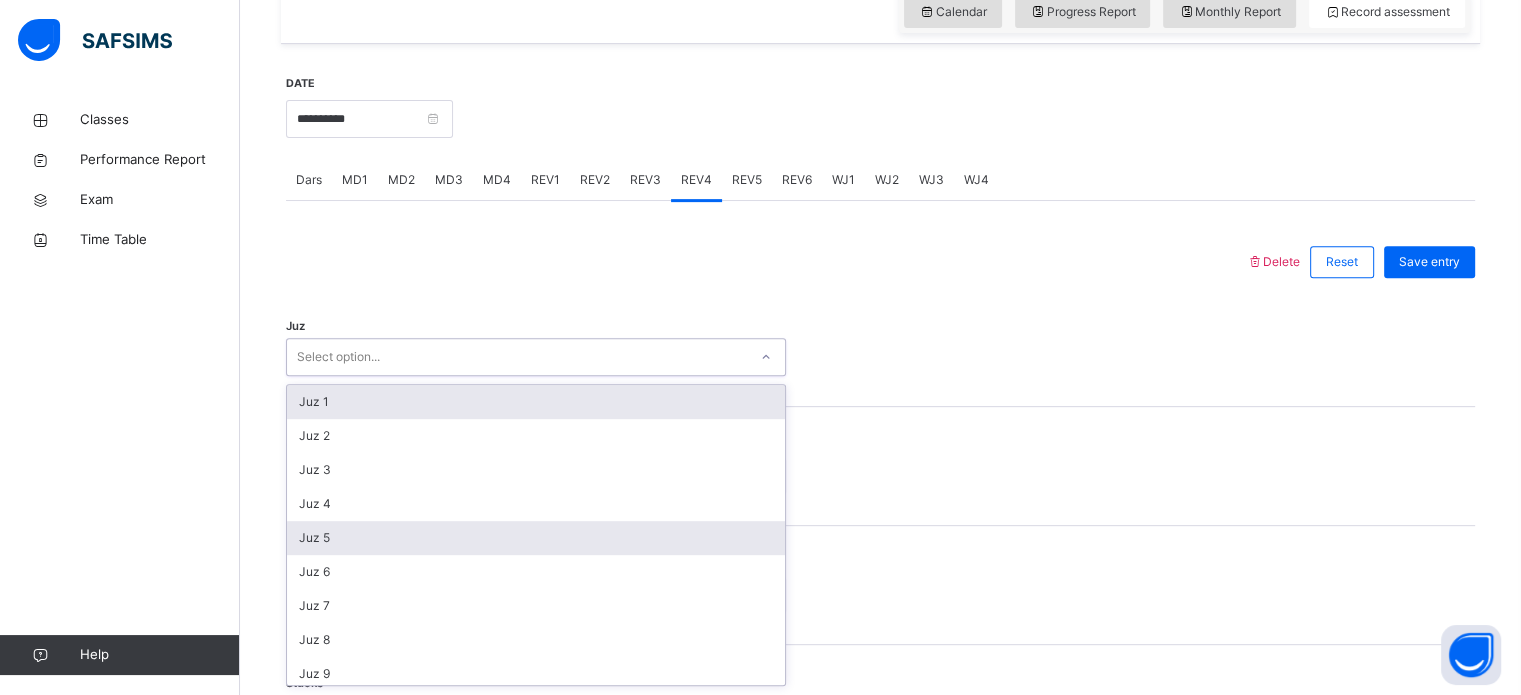drag, startPoint x: 724, startPoint y: 363, endPoint x: 636, endPoint y: 543, distance: 200.35968 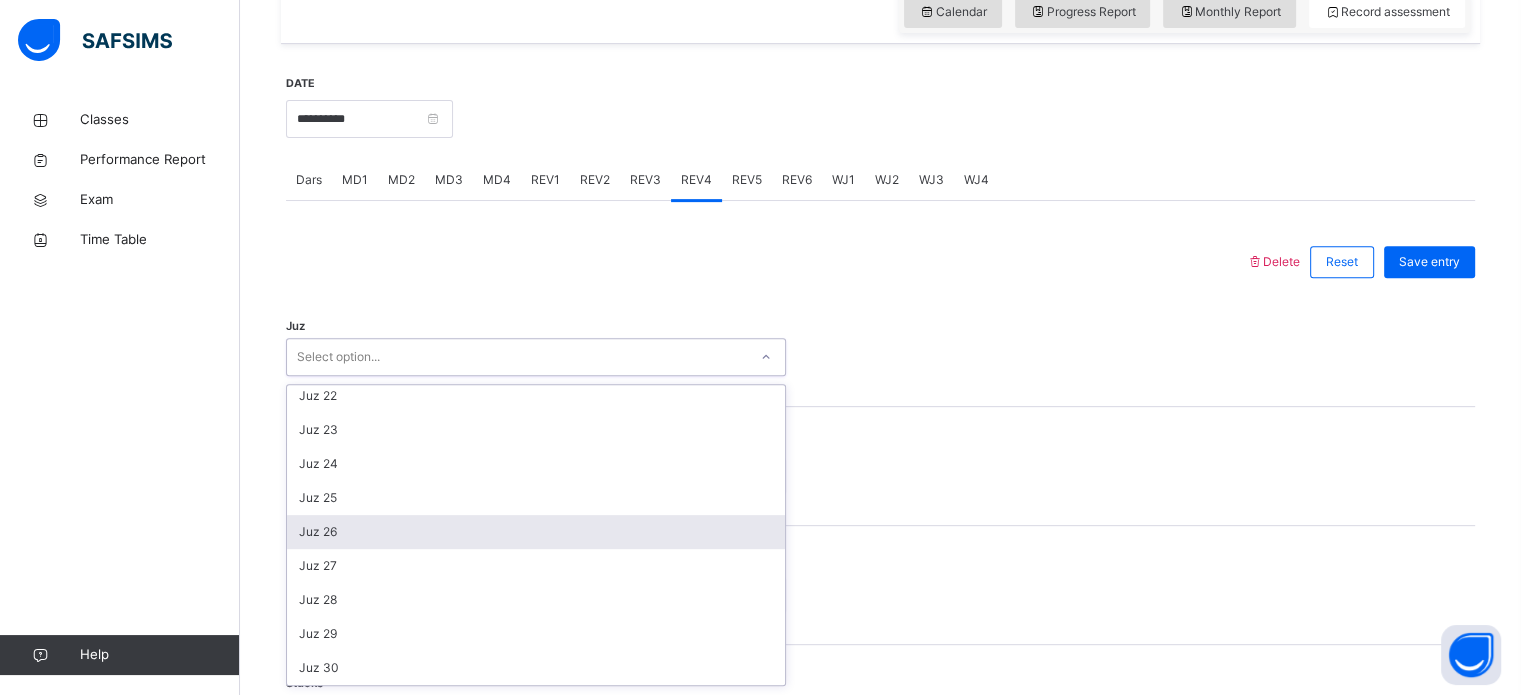 scroll, scrollTop: 719, scrollLeft: 0, axis: vertical 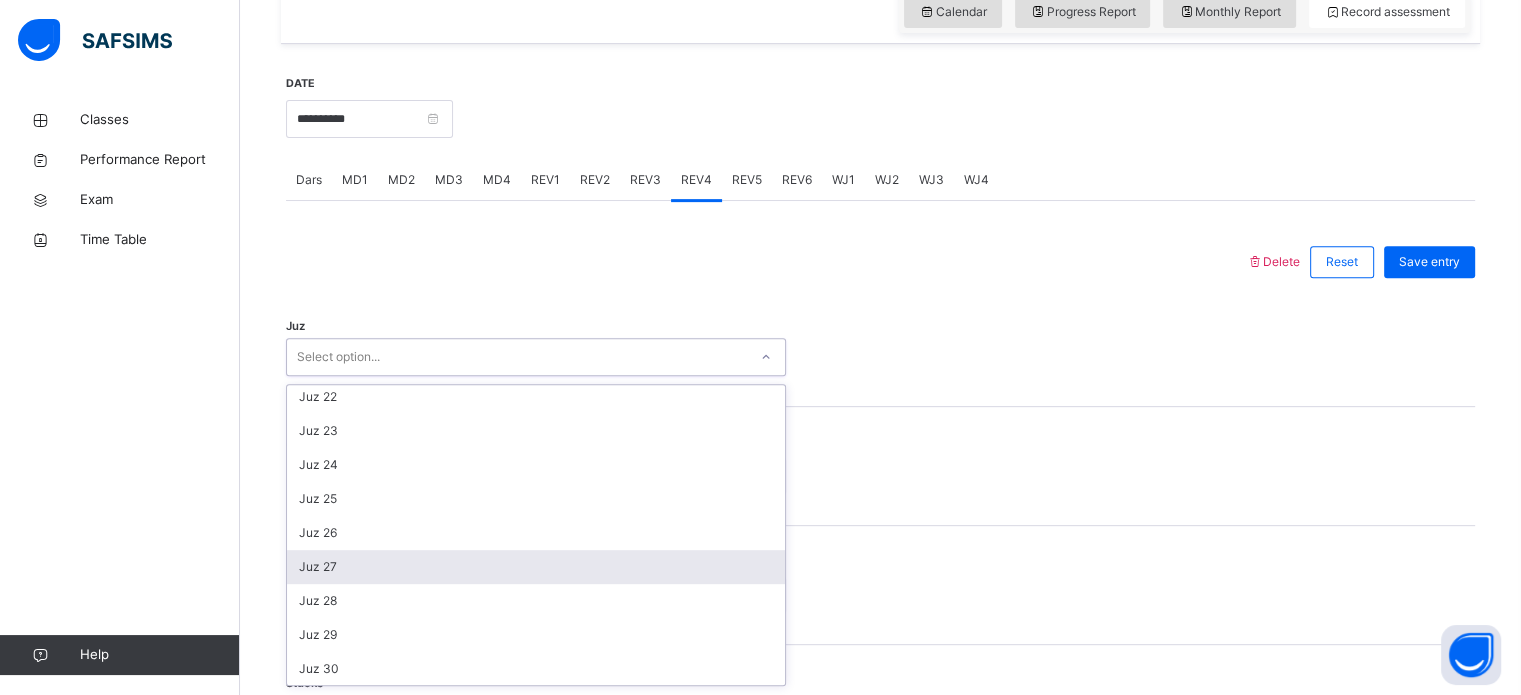 click on "Juz 27" at bounding box center [536, 567] 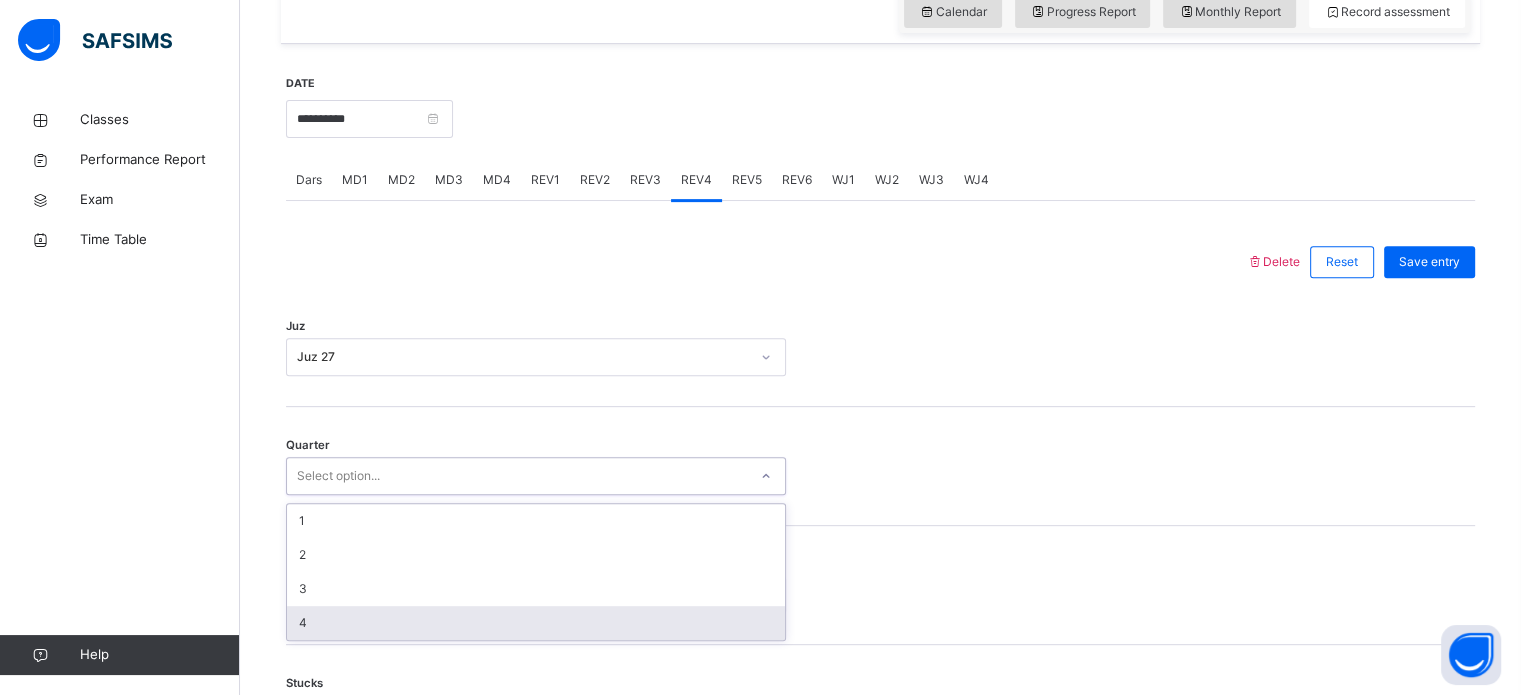 drag, startPoint x: 464, startPoint y: 463, endPoint x: 376, endPoint y: 627, distance: 186.11824 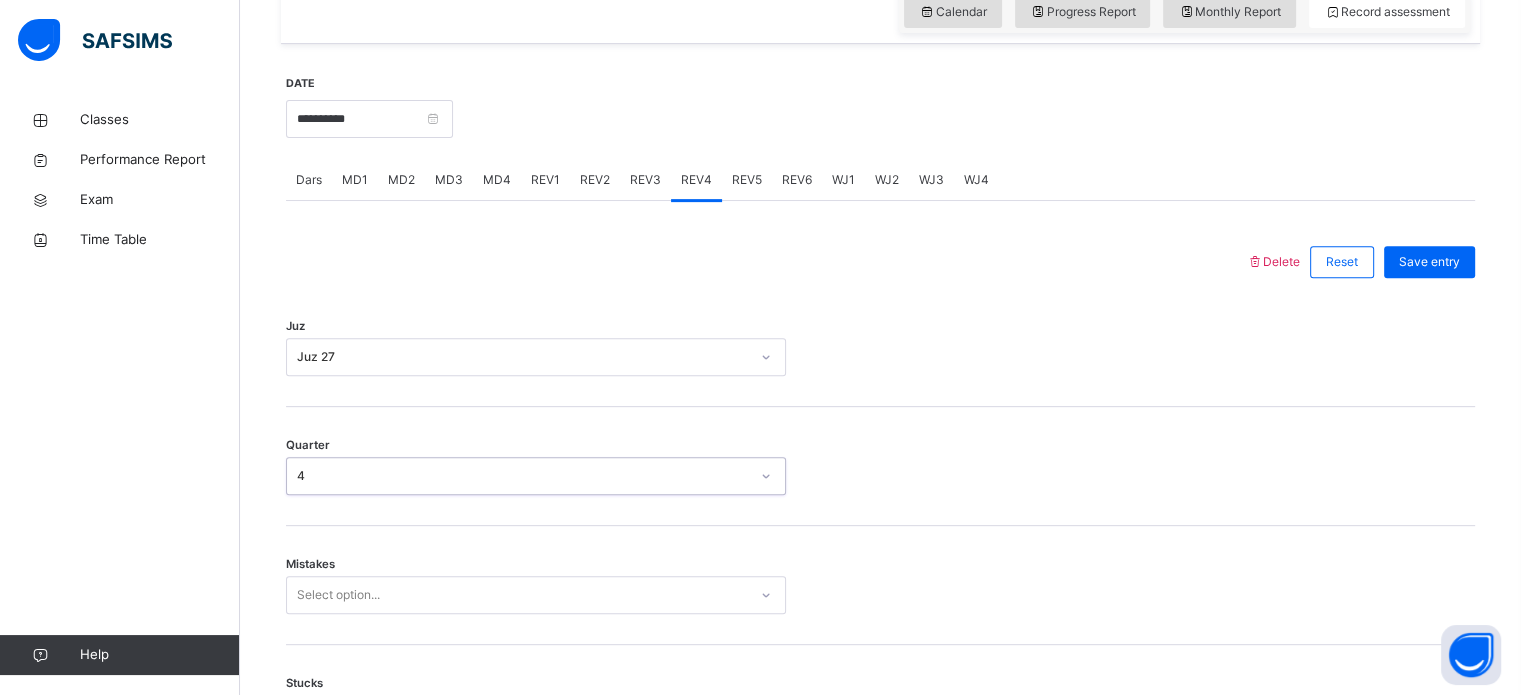 scroll, scrollTop: 895, scrollLeft: 0, axis: vertical 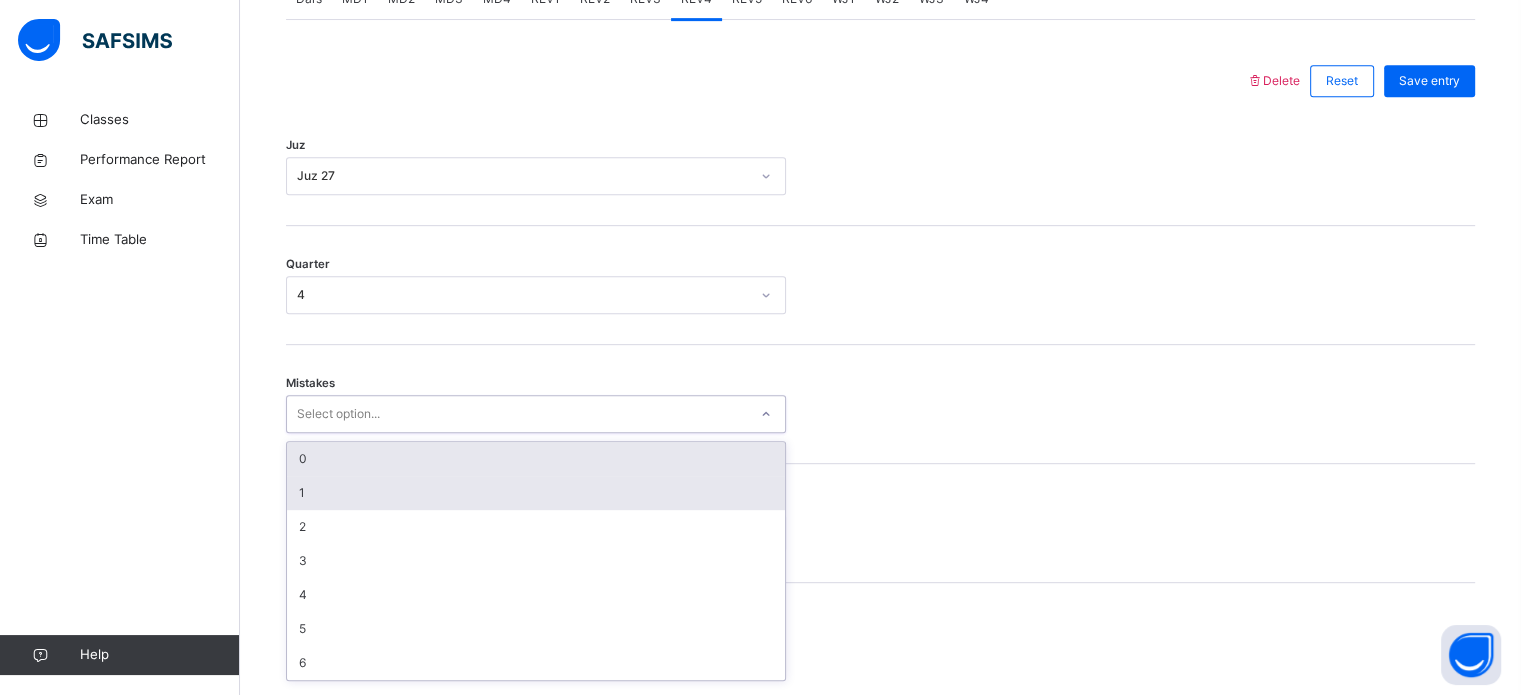 drag, startPoint x: 379, startPoint y: 407, endPoint x: 347, endPoint y: 483, distance: 82.46211 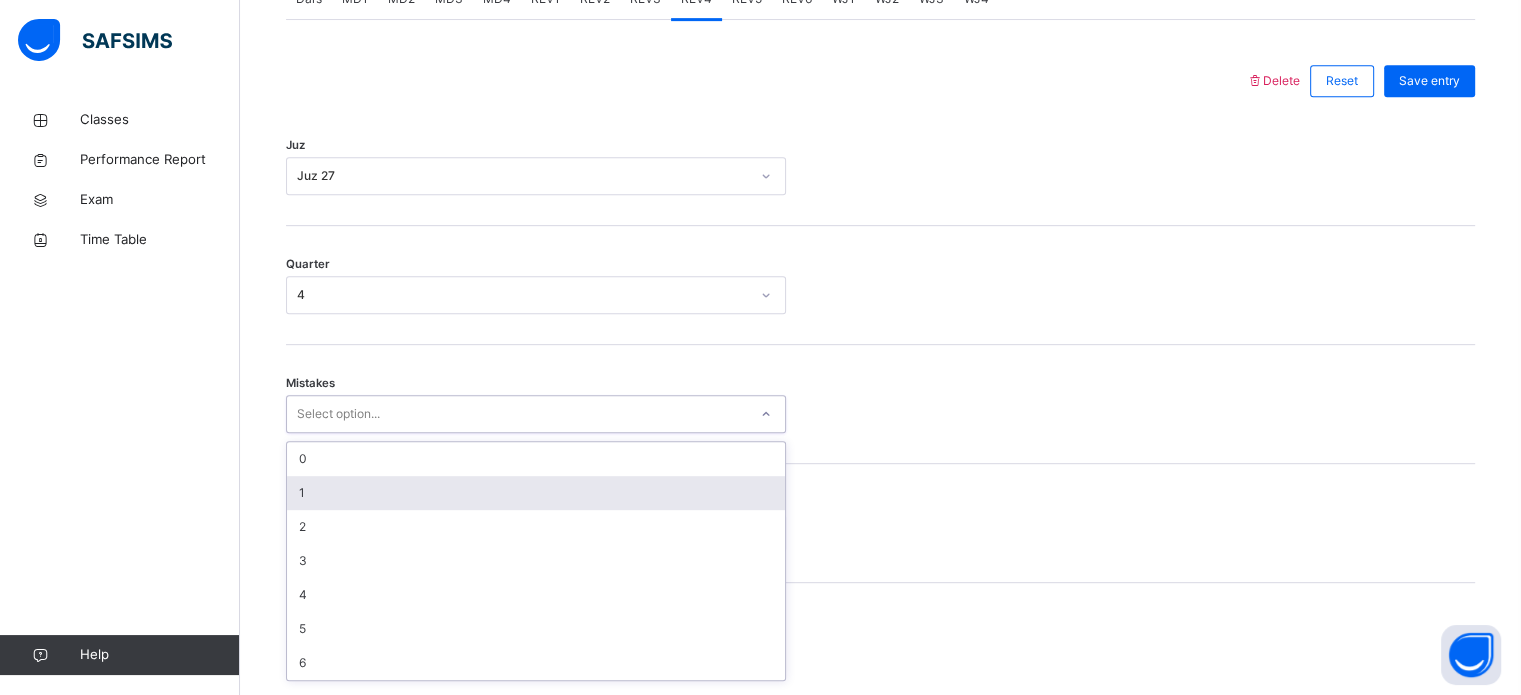 click on "1" at bounding box center [536, 493] 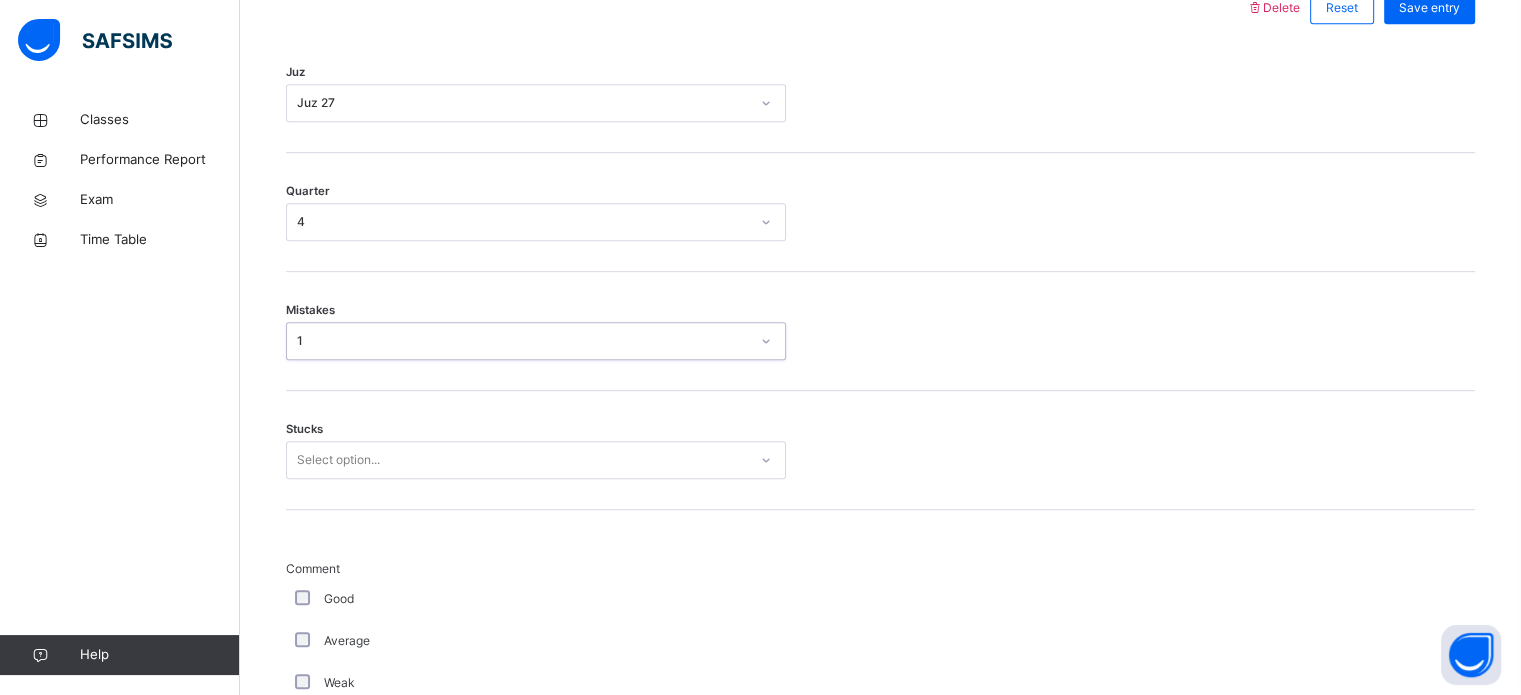 click on "Select option..." at bounding box center [536, 460] 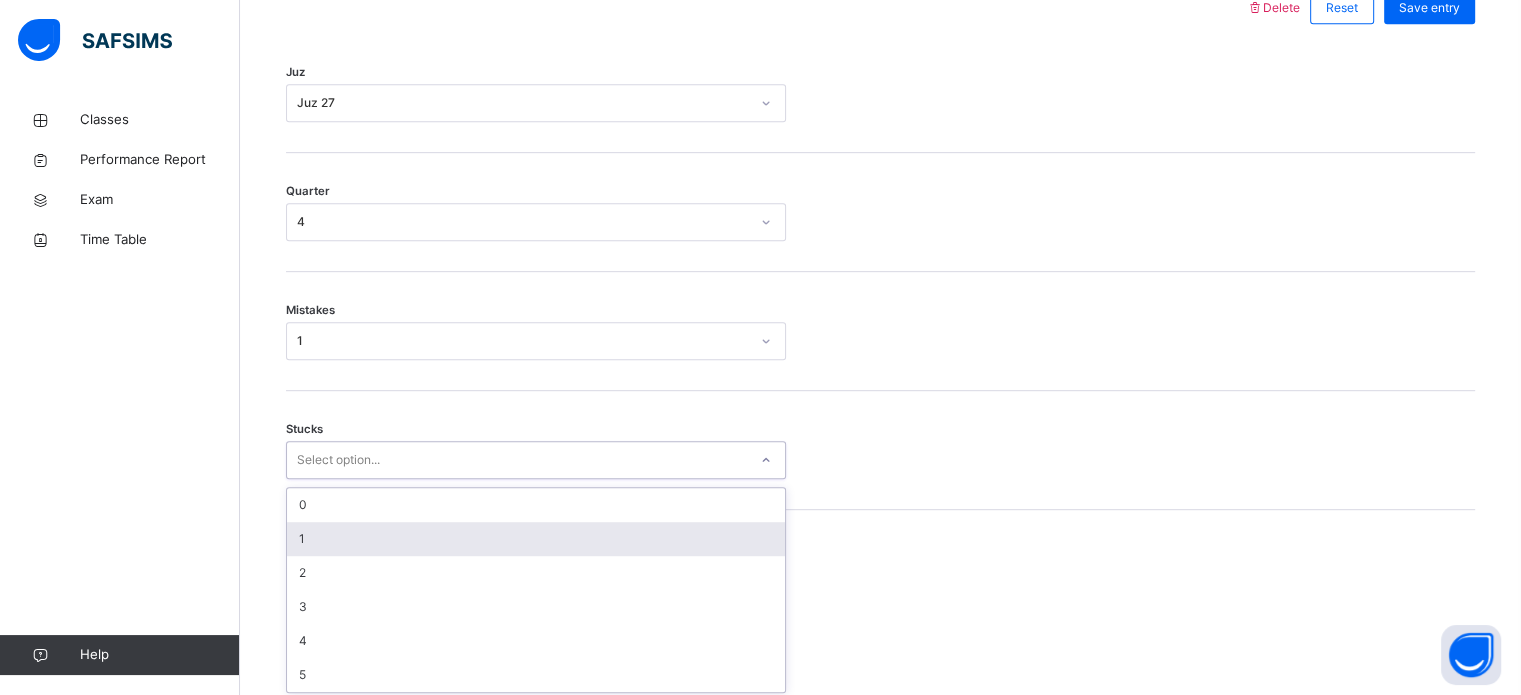 scroll, scrollTop: 972, scrollLeft: 0, axis: vertical 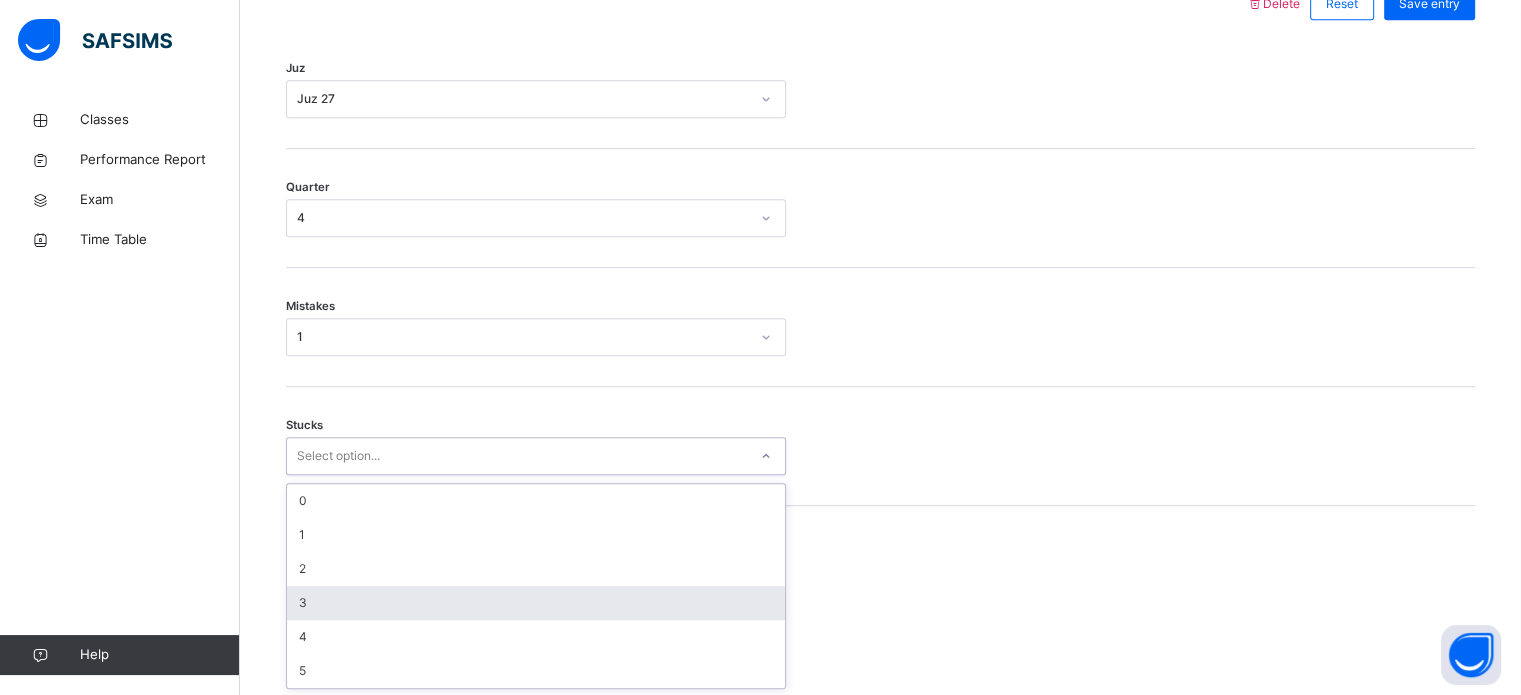 click on "3" at bounding box center [536, 603] 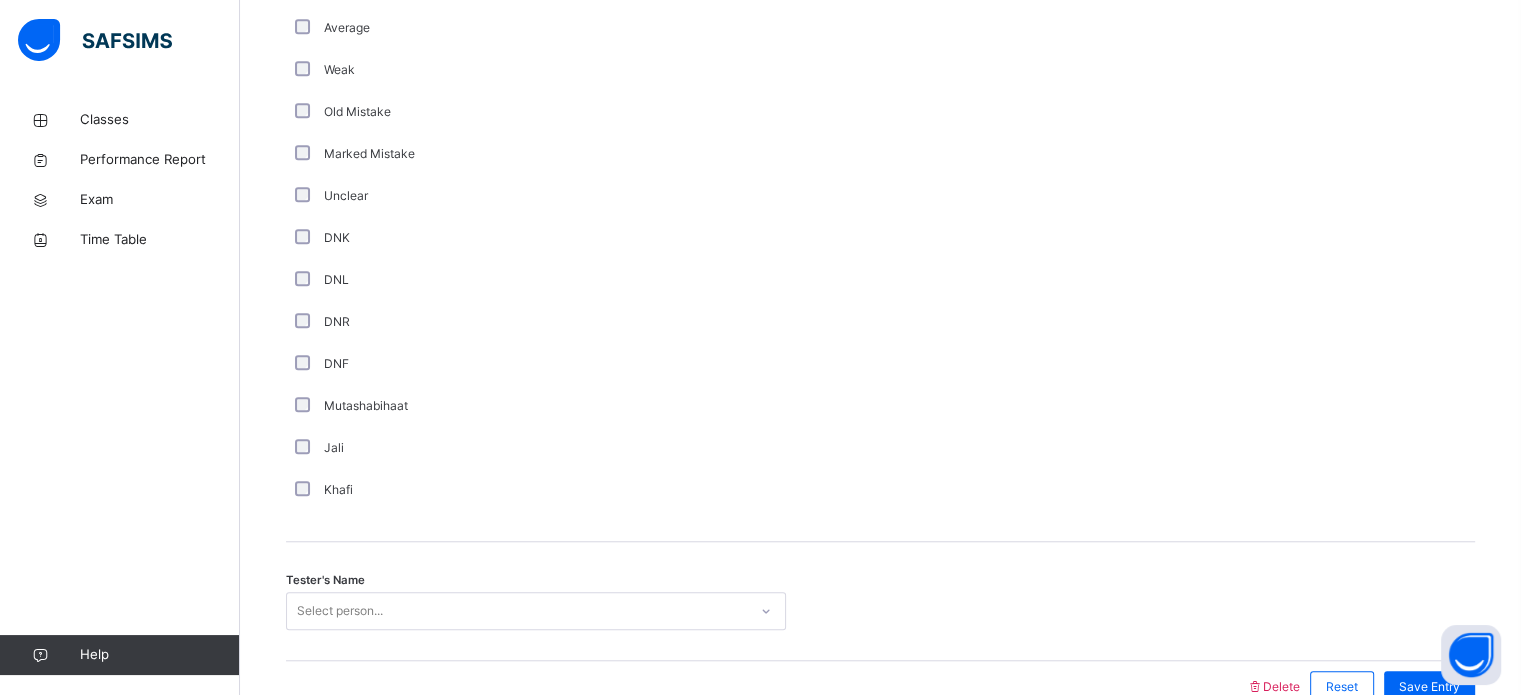 scroll, scrollTop: 1687, scrollLeft: 0, axis: vertical 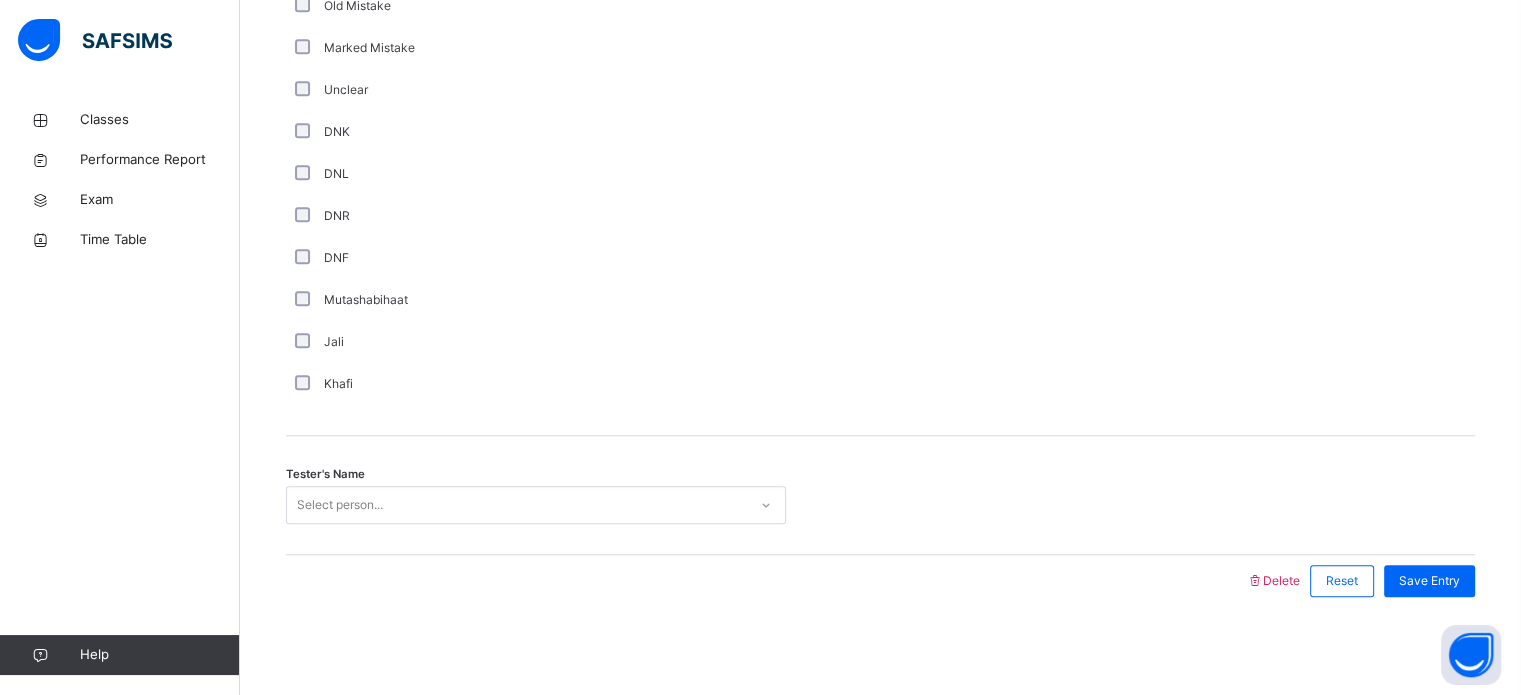 click on "Select person..." at bounding box center (517, 505) 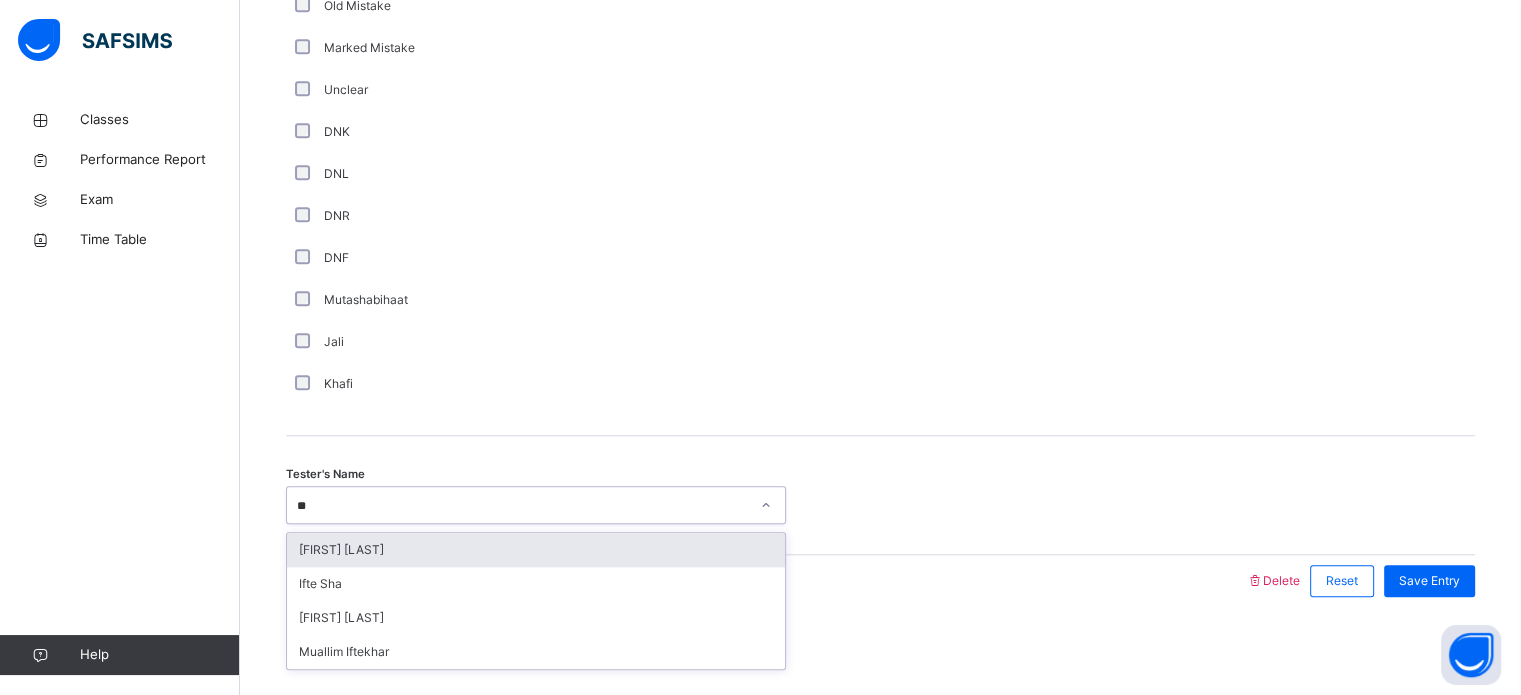 type on "***" 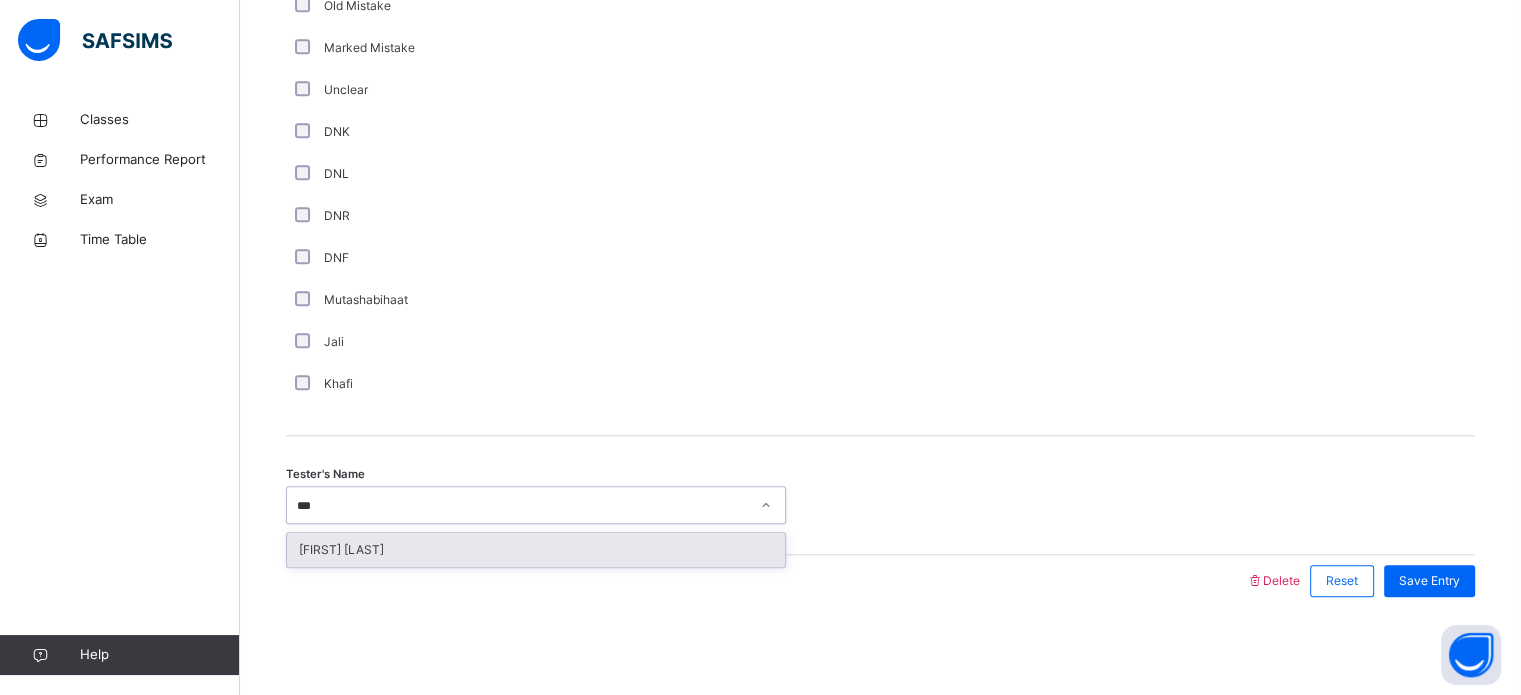 type 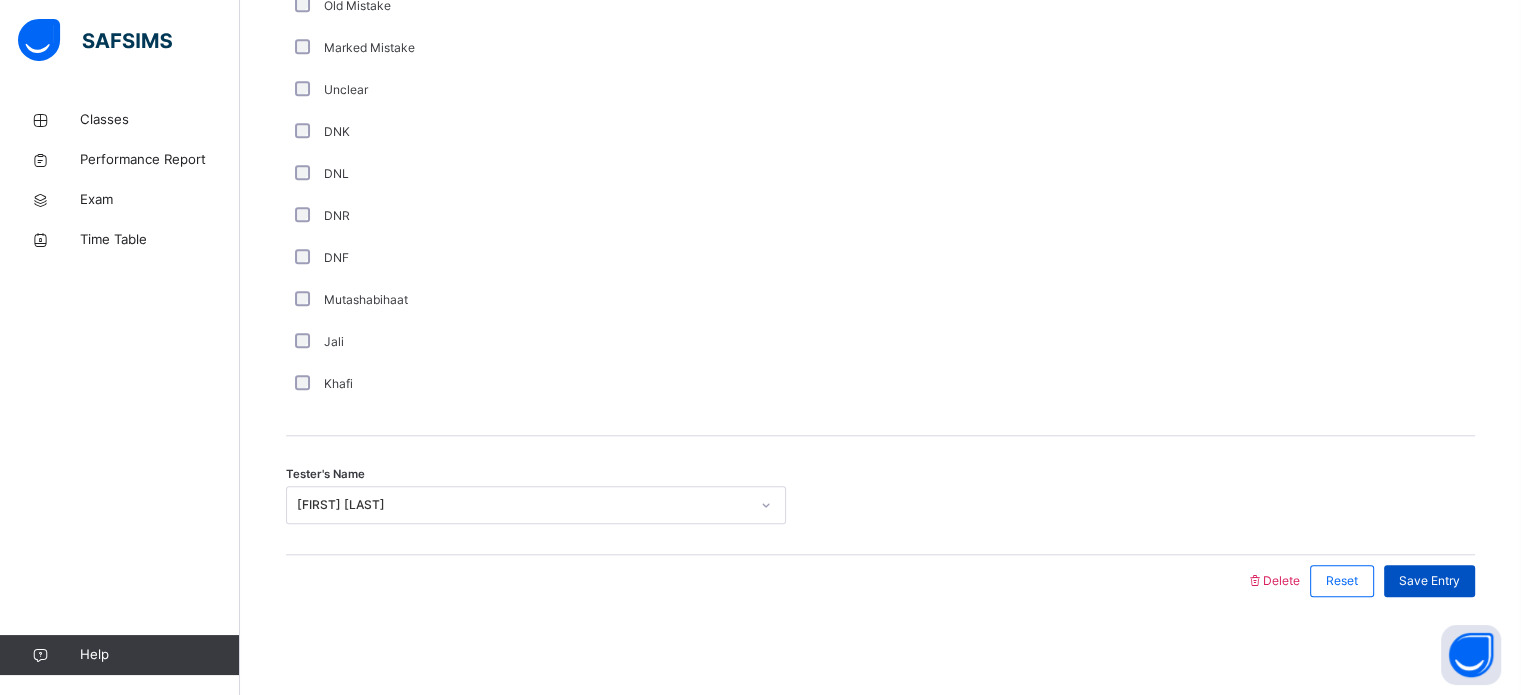 click on "Save Entry" at bounding box center [1429, 581] 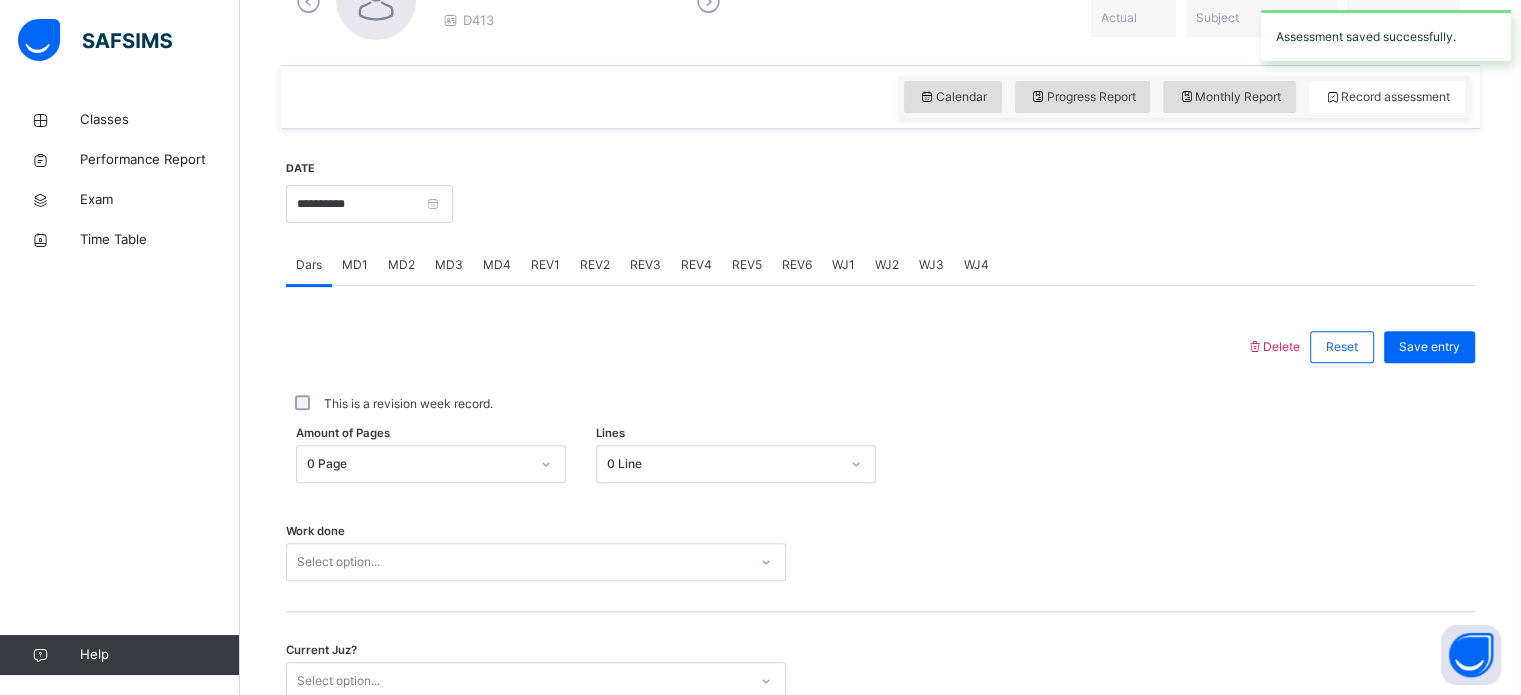 scroll, scrollTop: 617, scrollLeft: 0, axis: vertical 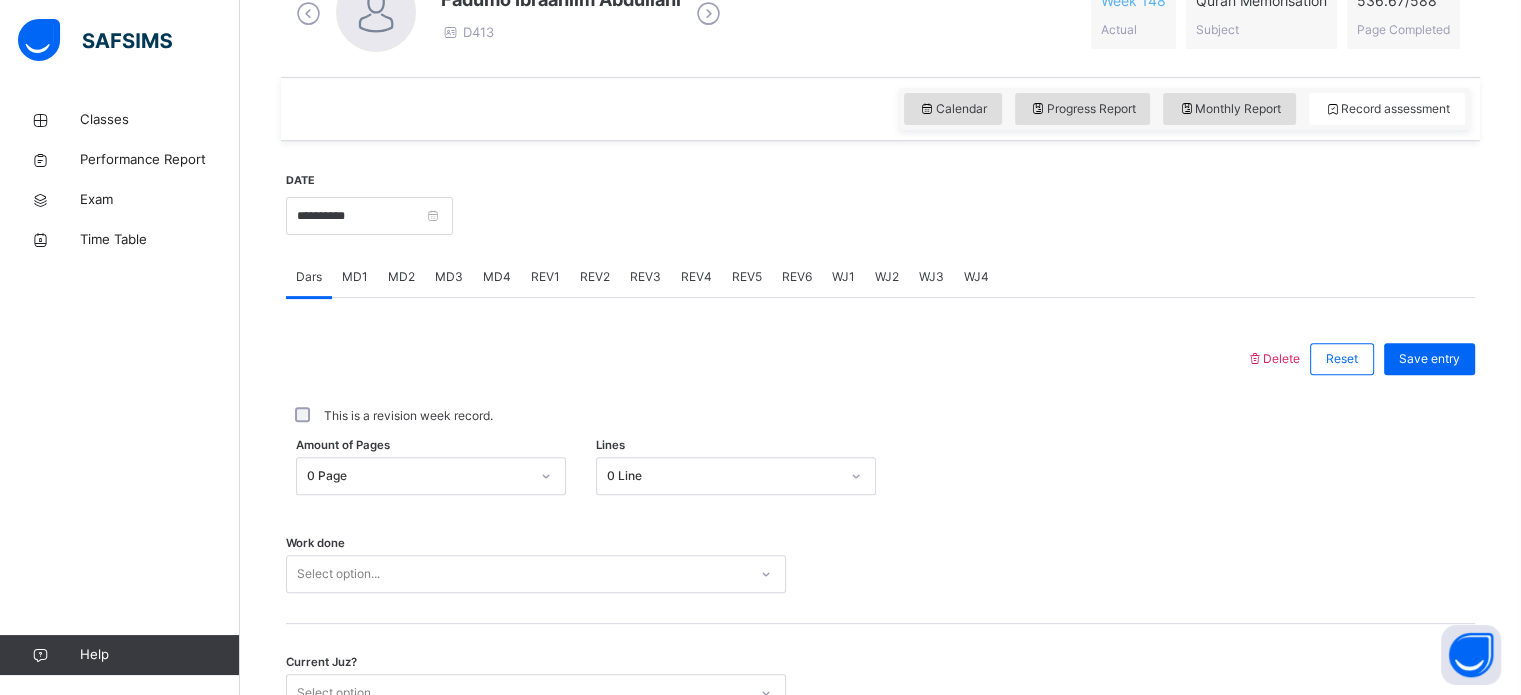 click on "WJ2" at bounding box center (887, 277) 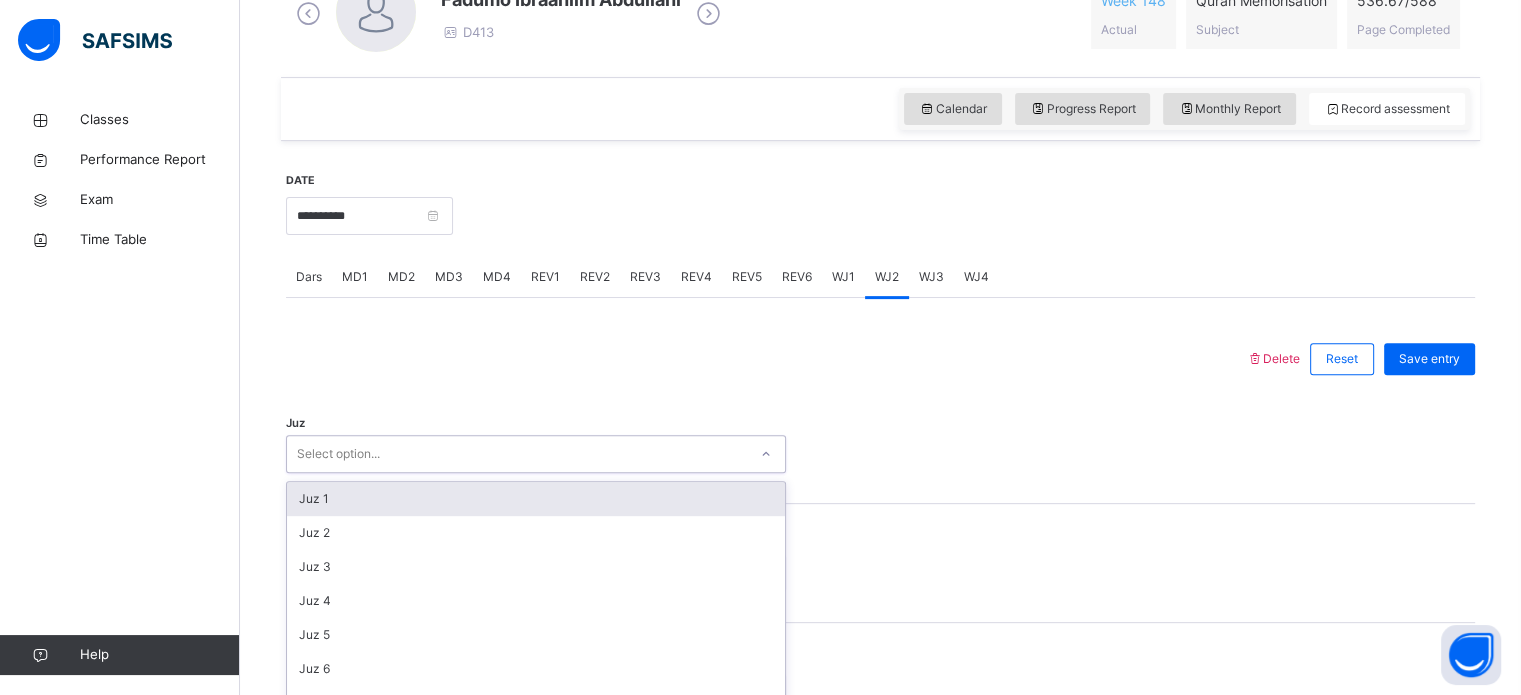 scroll, scrollTop: 712, scrollLeft: 0, axis: vertical 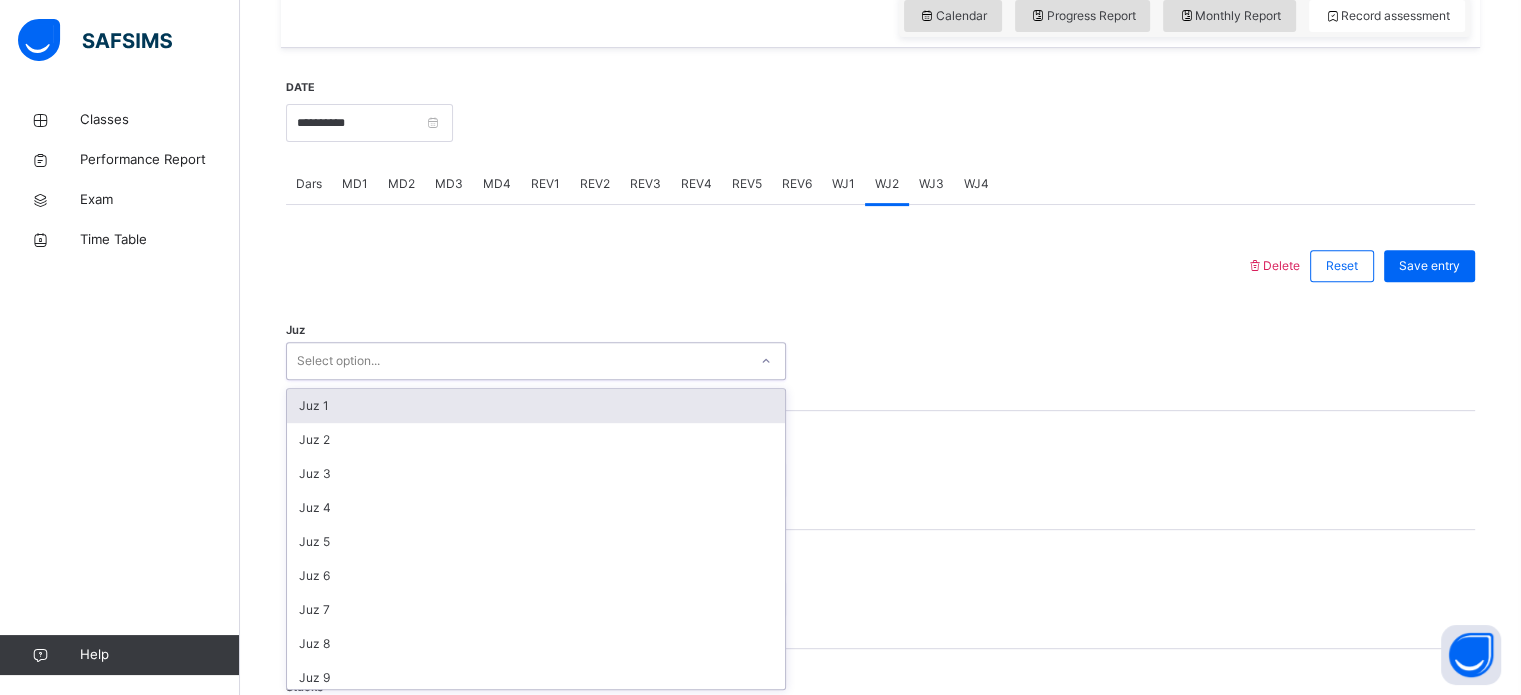 click on "option Juz 1 focused, 1 of 30. 30 results available. Use Up and Down to choose options, press Enter to select the currently focused option, press Escape to exit the menu, press Tab to select the option and exit the menu. Select option... Juz 1 Juz 2 Juz 3 Juz 4 Juz 5 Juz 6 Juz 7 Juz 8 Juz 9 Juz 10 Juz 11 Juz 12 Juz 13 Juz 14 Juz 15 Juz 16 Juz 17 Juz 18 Juz 19 Juz 20 Juz 21 Juz 22 Juz 23 Juz 24 Juz 25 Juz 26 Juz 27 Juz 28 Juz 29 Juz 30" at bounding box center (536, 361) 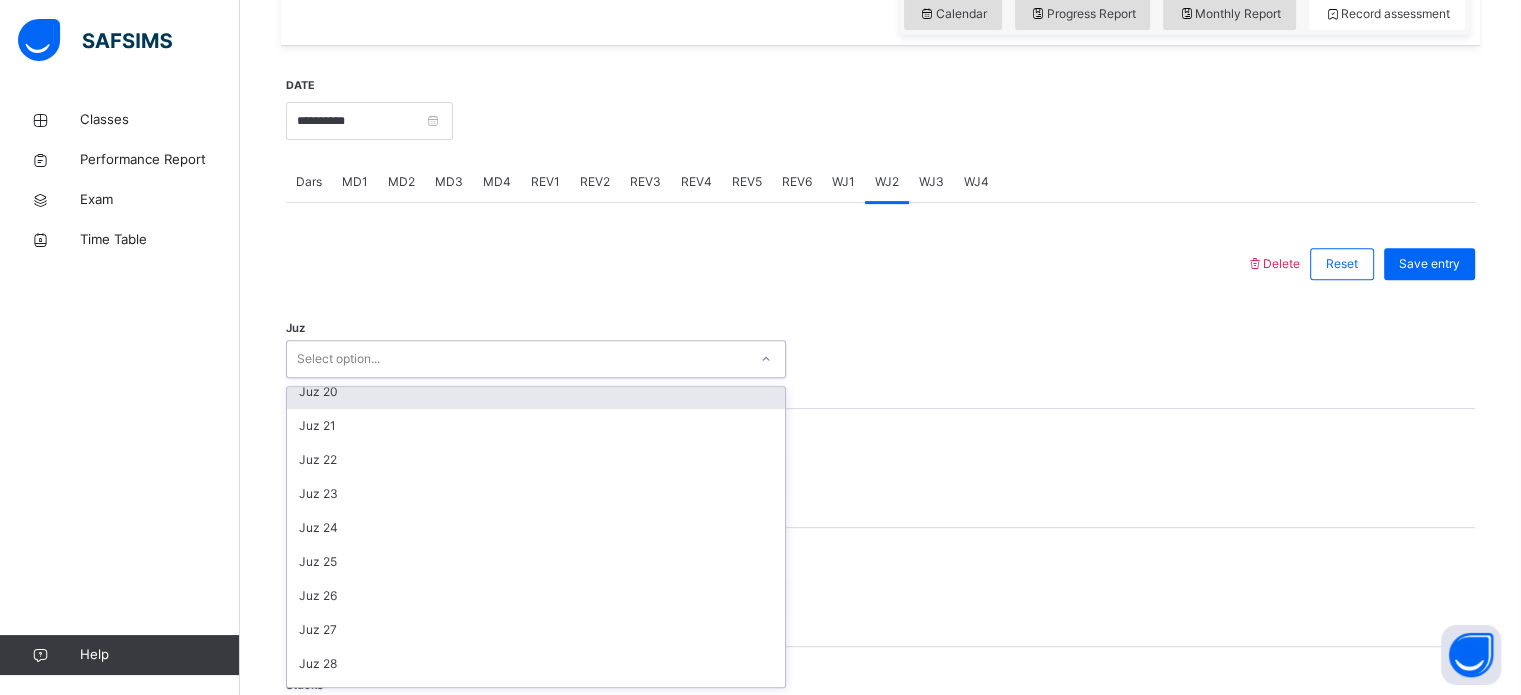 scroll, scrollTop: 659, scrollLeft: 0, axis: vertical 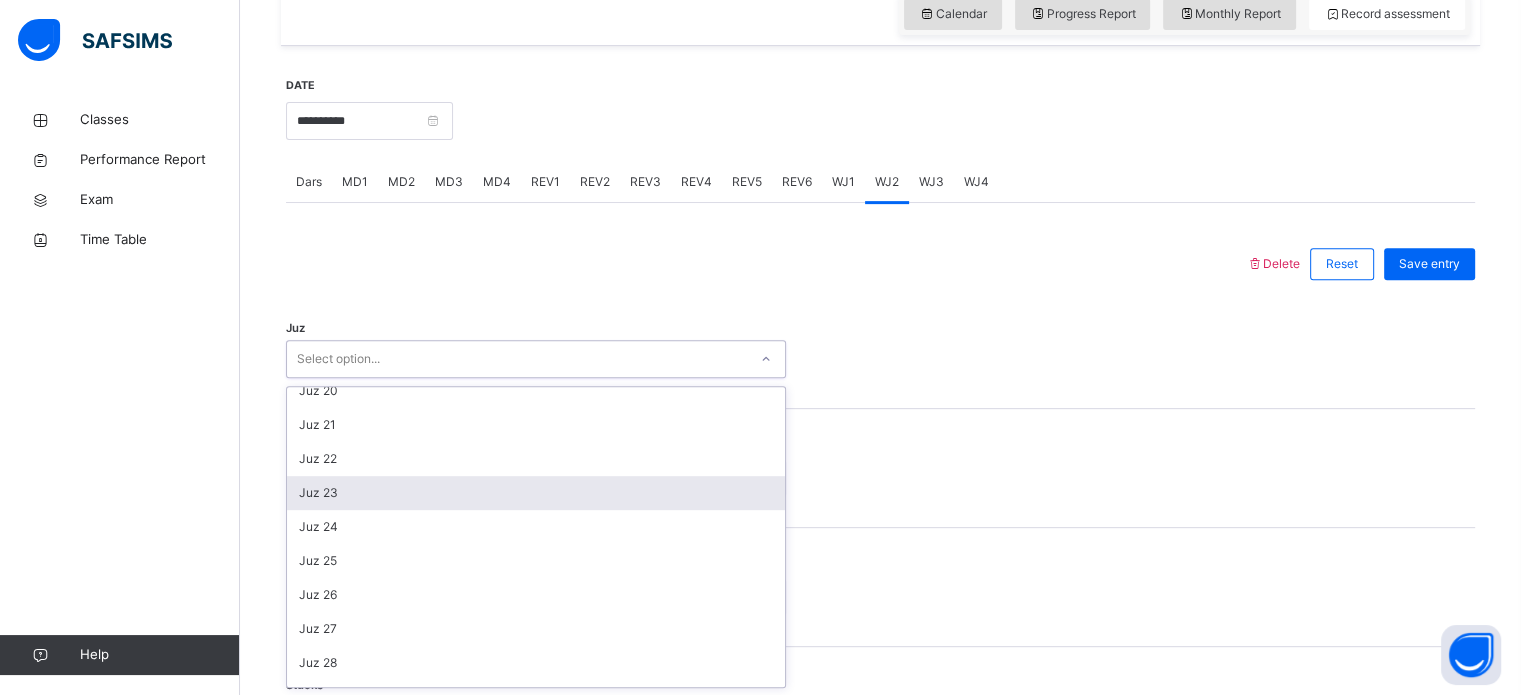 click on "Juz 23" at bounding box center [536, 493] 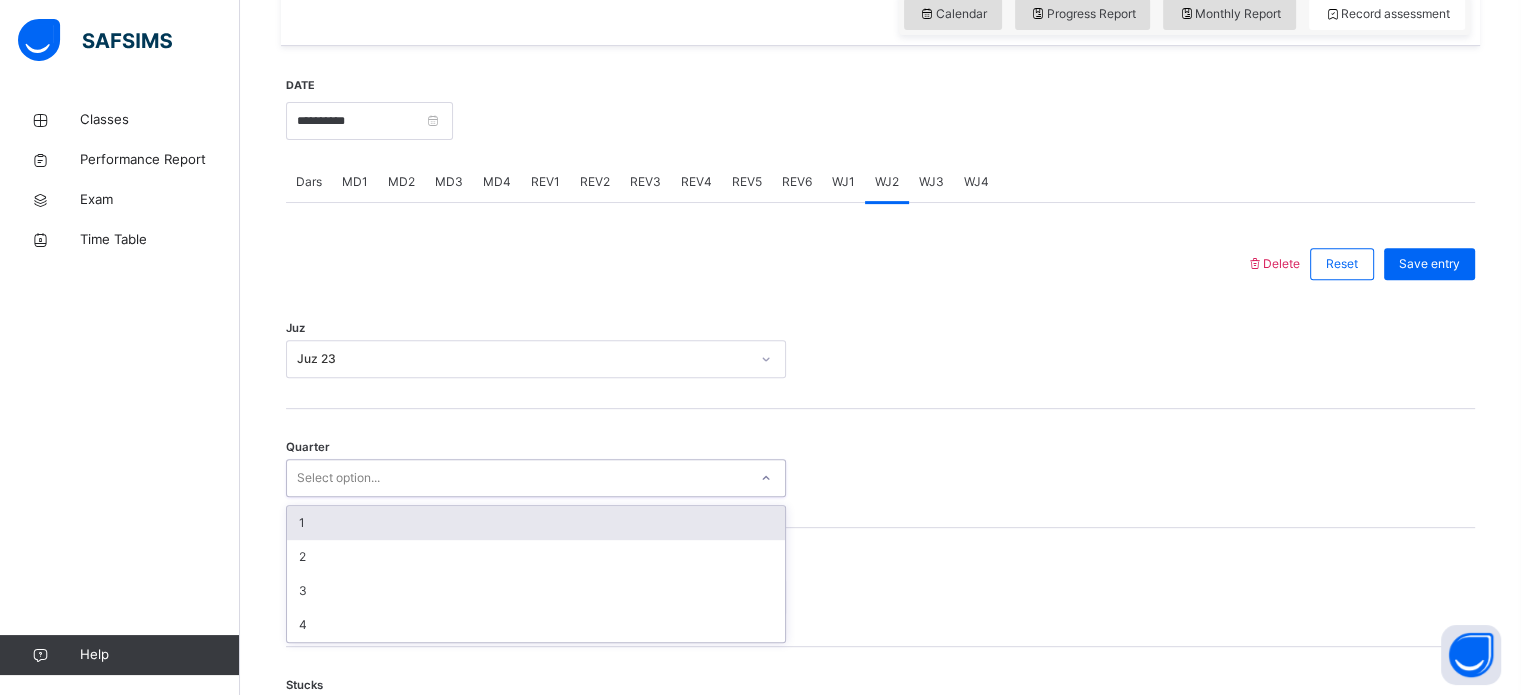 click on "Select option..." at bounding box center (338, 478) 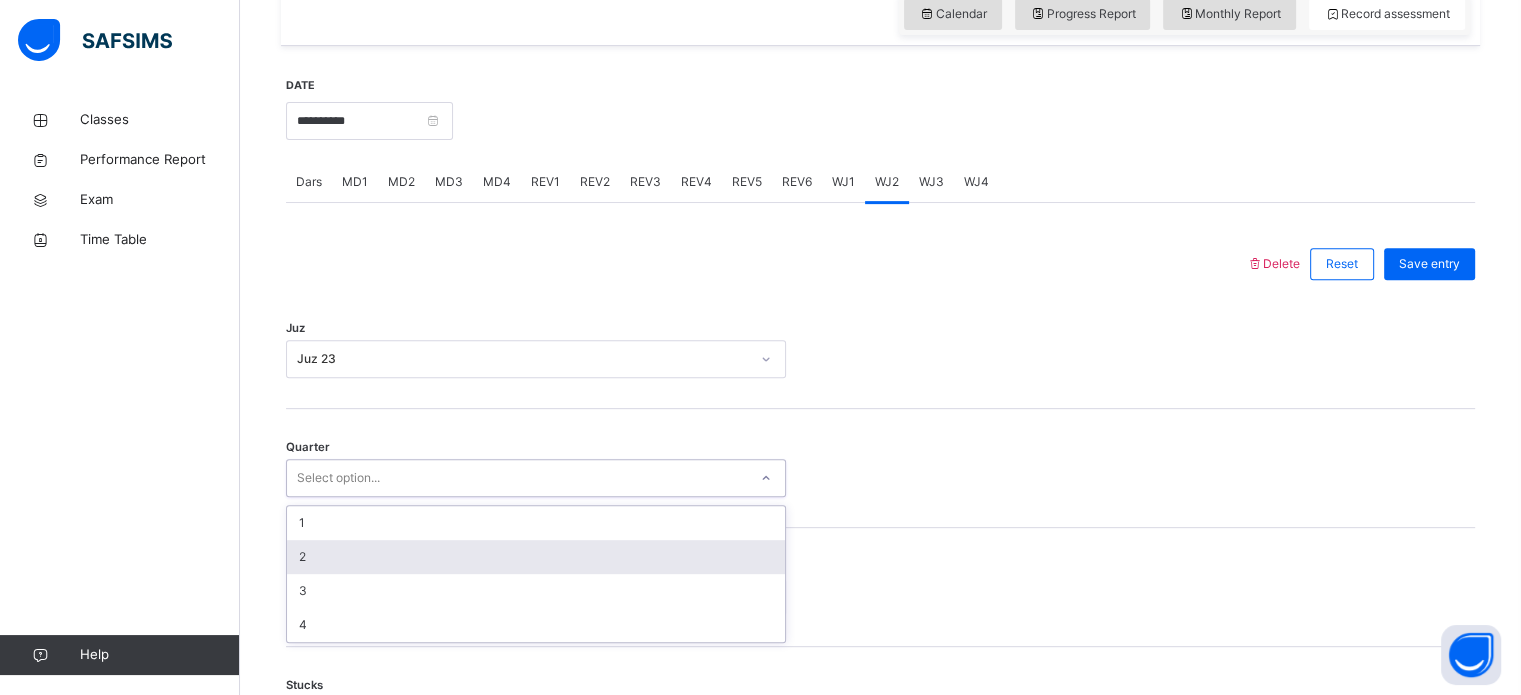 click on "2" at bounding box center [536, 557] 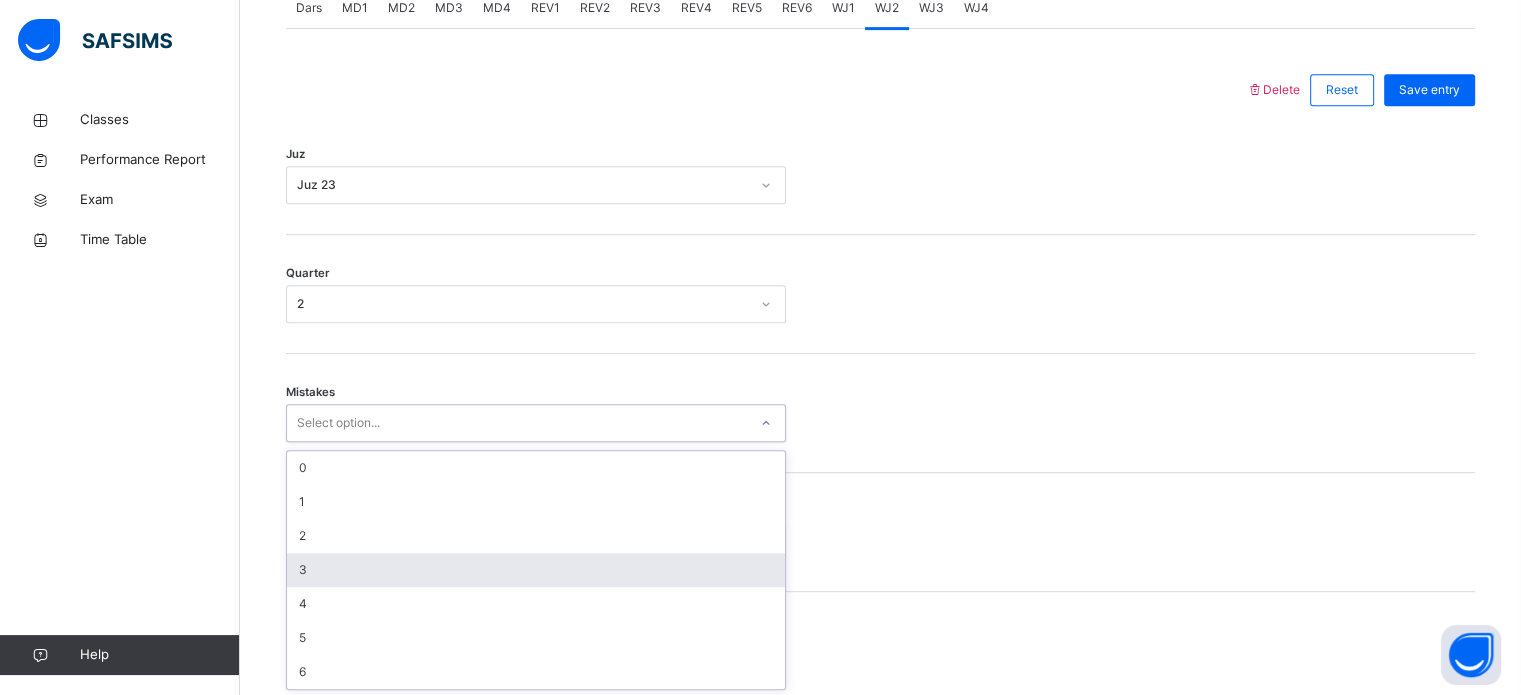 click on "option 3 focused, 4 of 7. 7 results available. Use Up and Down to choose options, press Enter to select the currently focused option, press Escape to exit the menu, press Tab to select the option and exit the menu. Select option... 0 1 2 3 4 5 6" at bounding box center (536, 423) 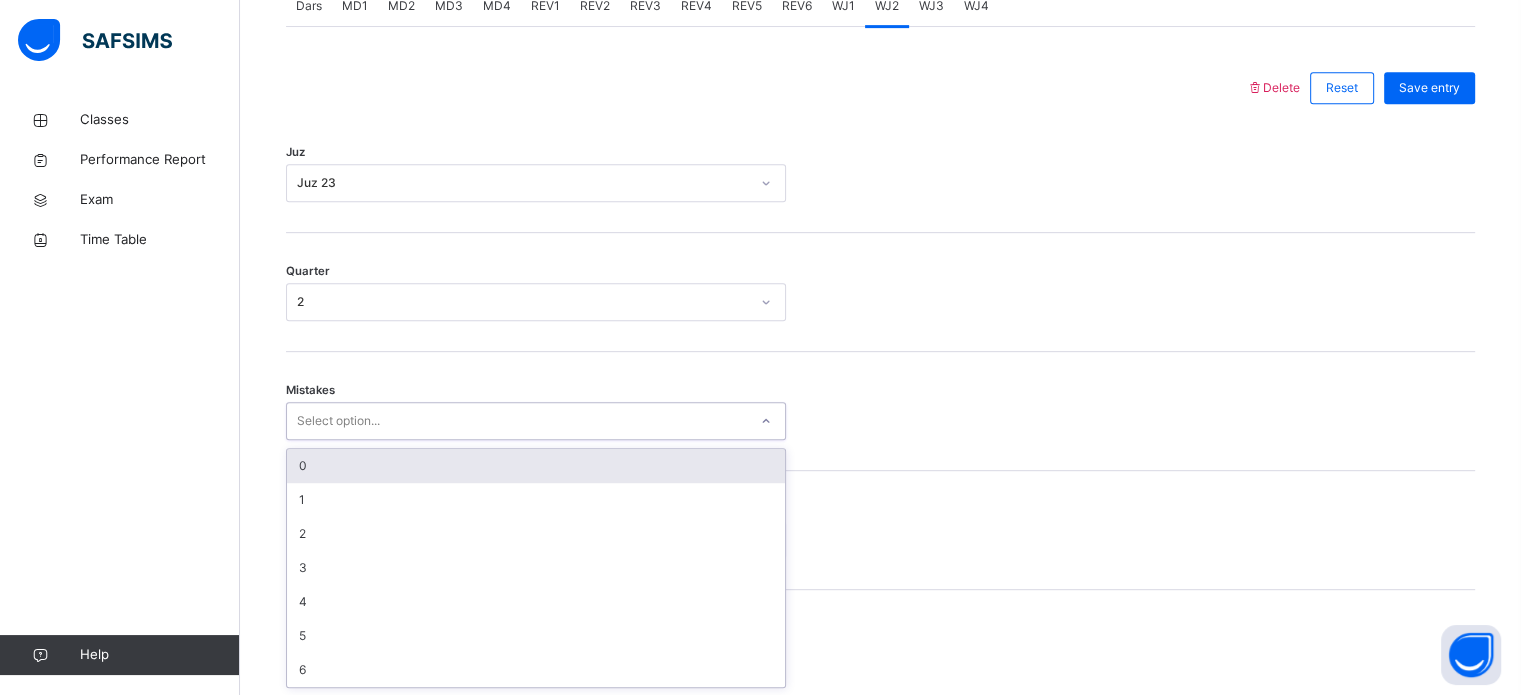 click on "0" at bounding box center [536, 466] 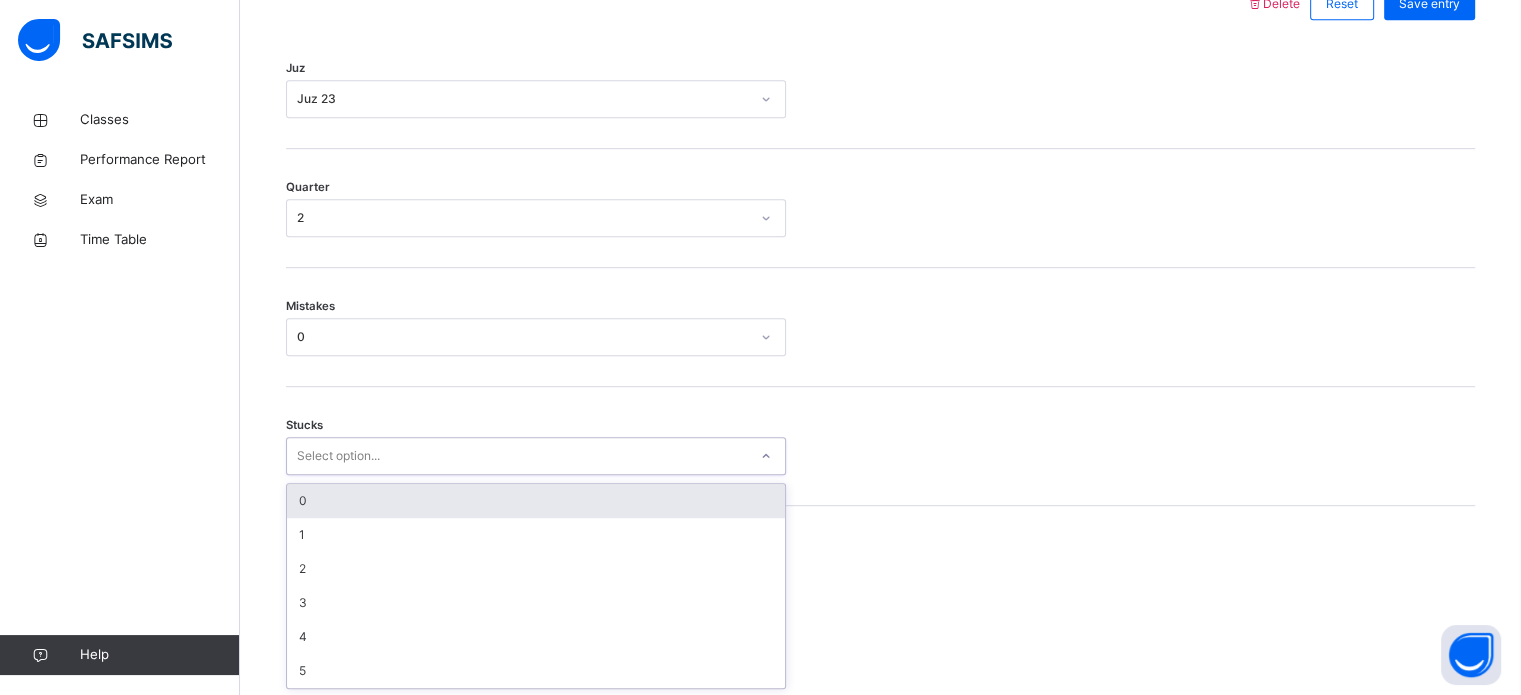 click on "option 0 focused, 1 of 6. 6 results available. Use Up and Down to choose options, press Enter to select the currently focused option, press Escape to exit the menu, press Tab to select the option and exit the menu. Select option... 0 1 2 3 4 5" at bounding box center [536, 456] 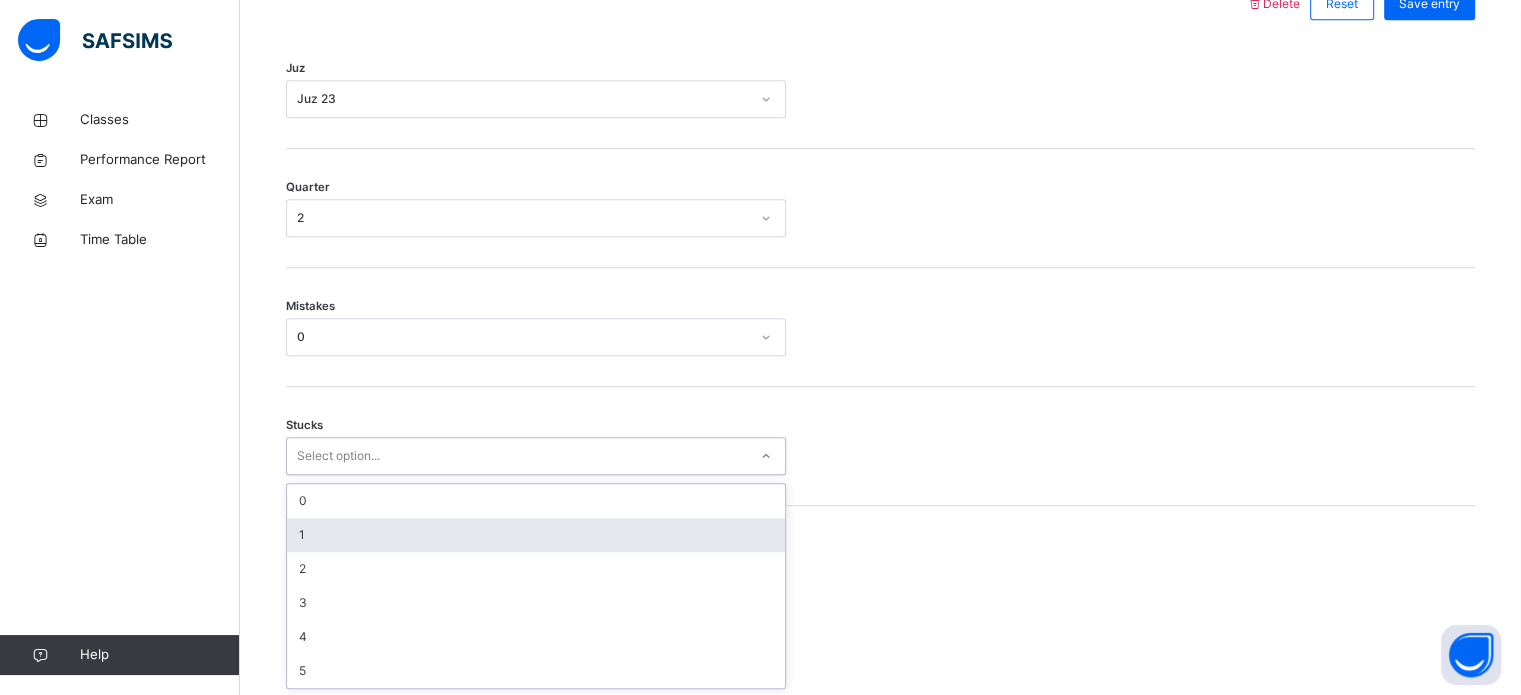 click on "1" at bounding box center [536, 535] 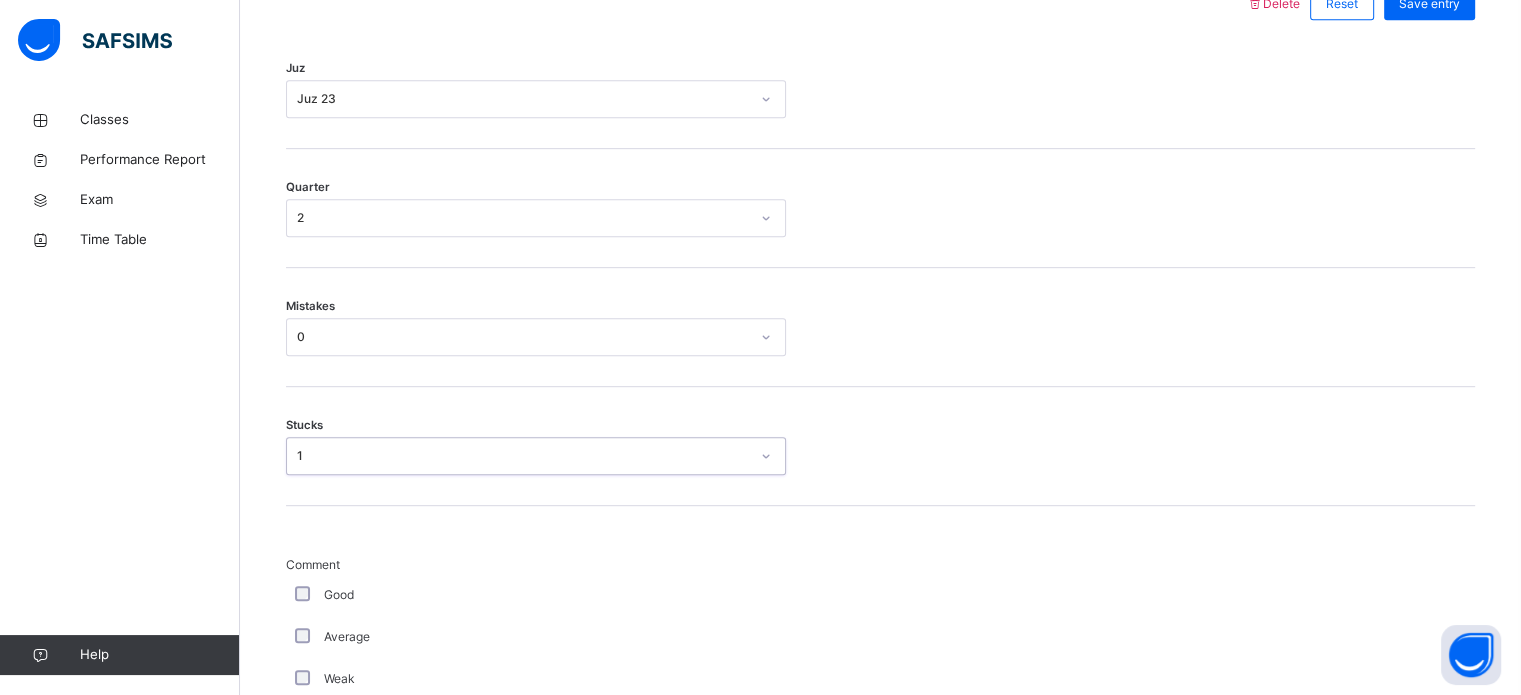 scroll, scrollTop: 1008, scrollLeft: 0, axis: vertical 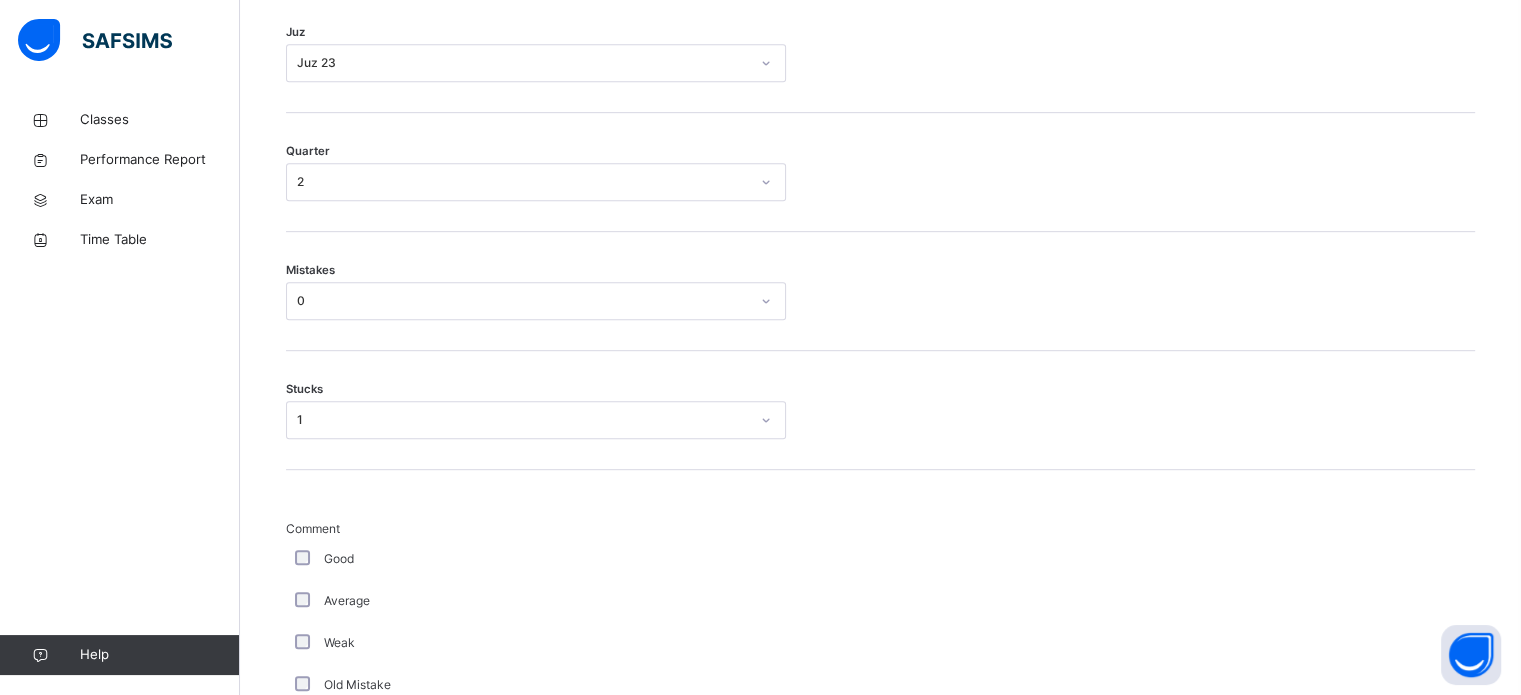 click on "Good" at bounding box center (536, 559) 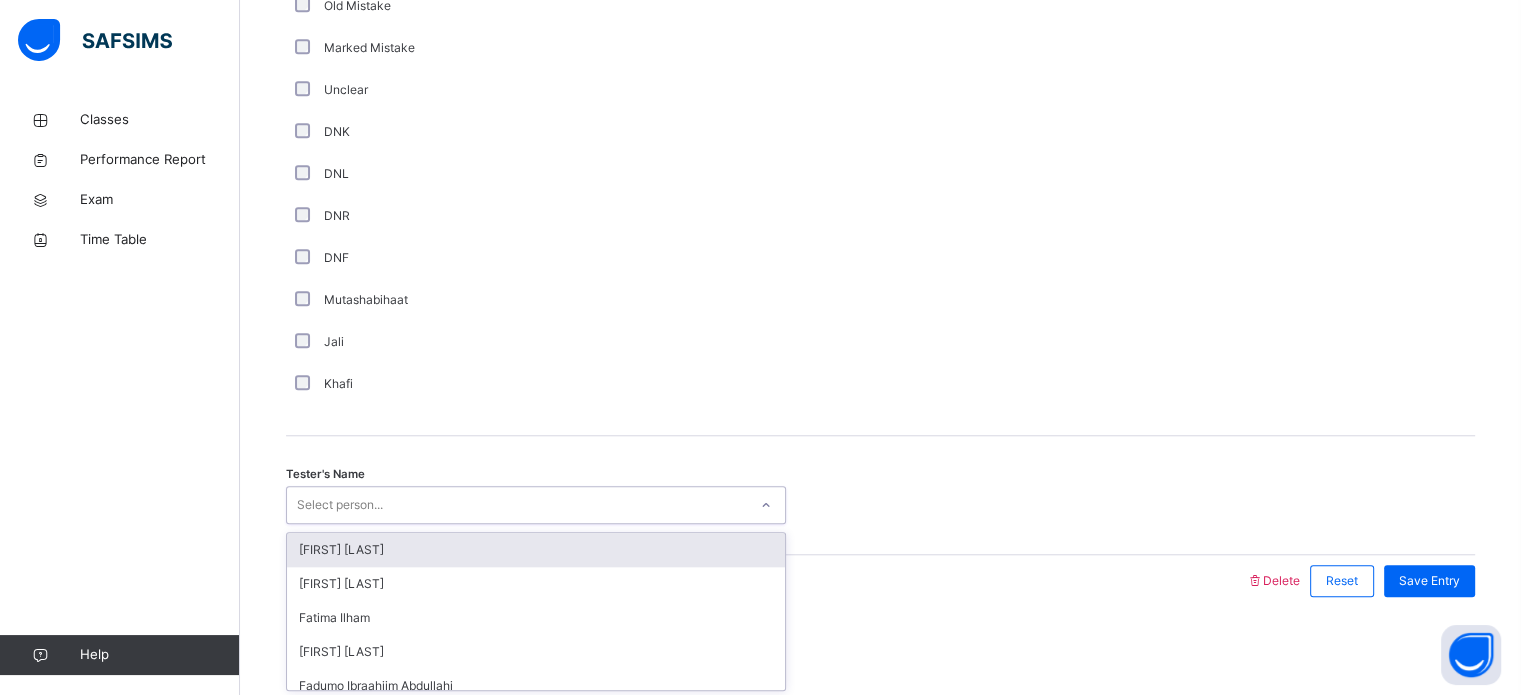 click on "Select person..." at bounding box center [517, 505] 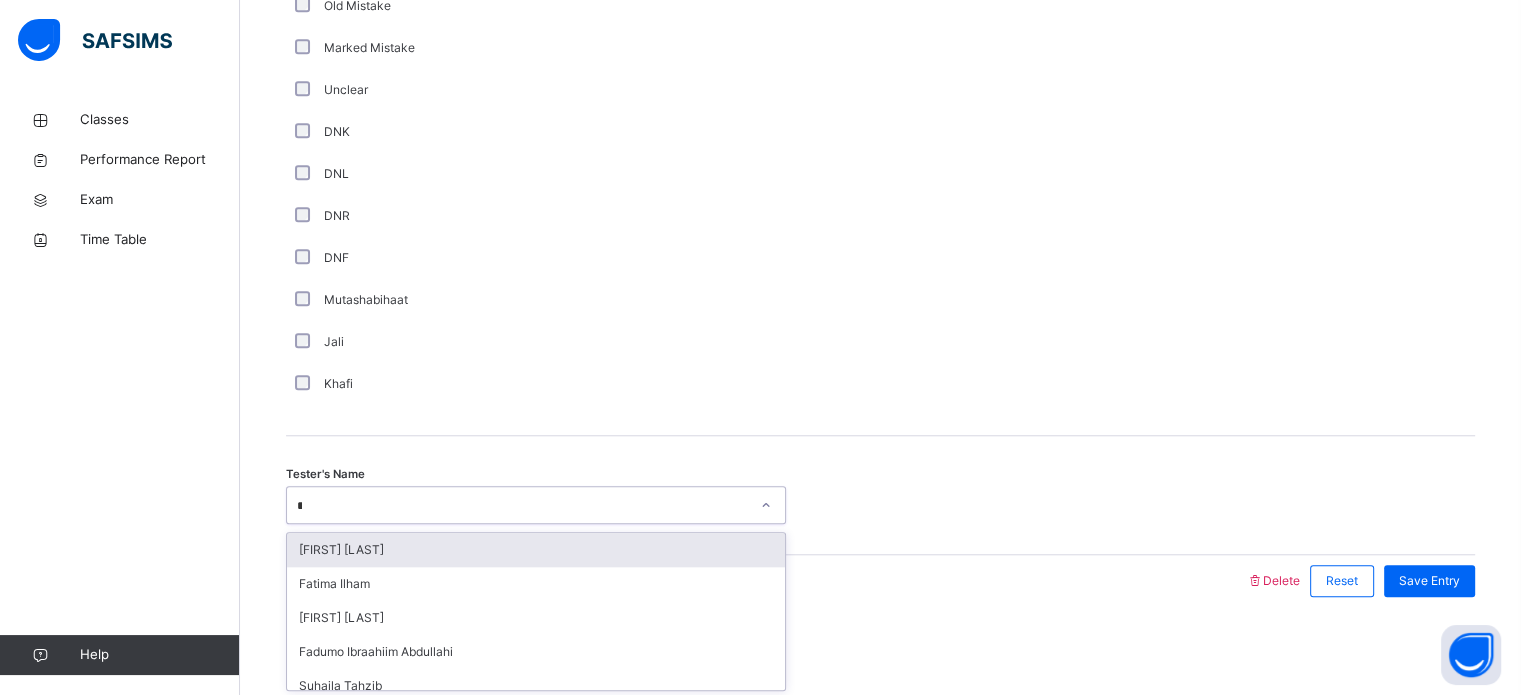 type on "***" 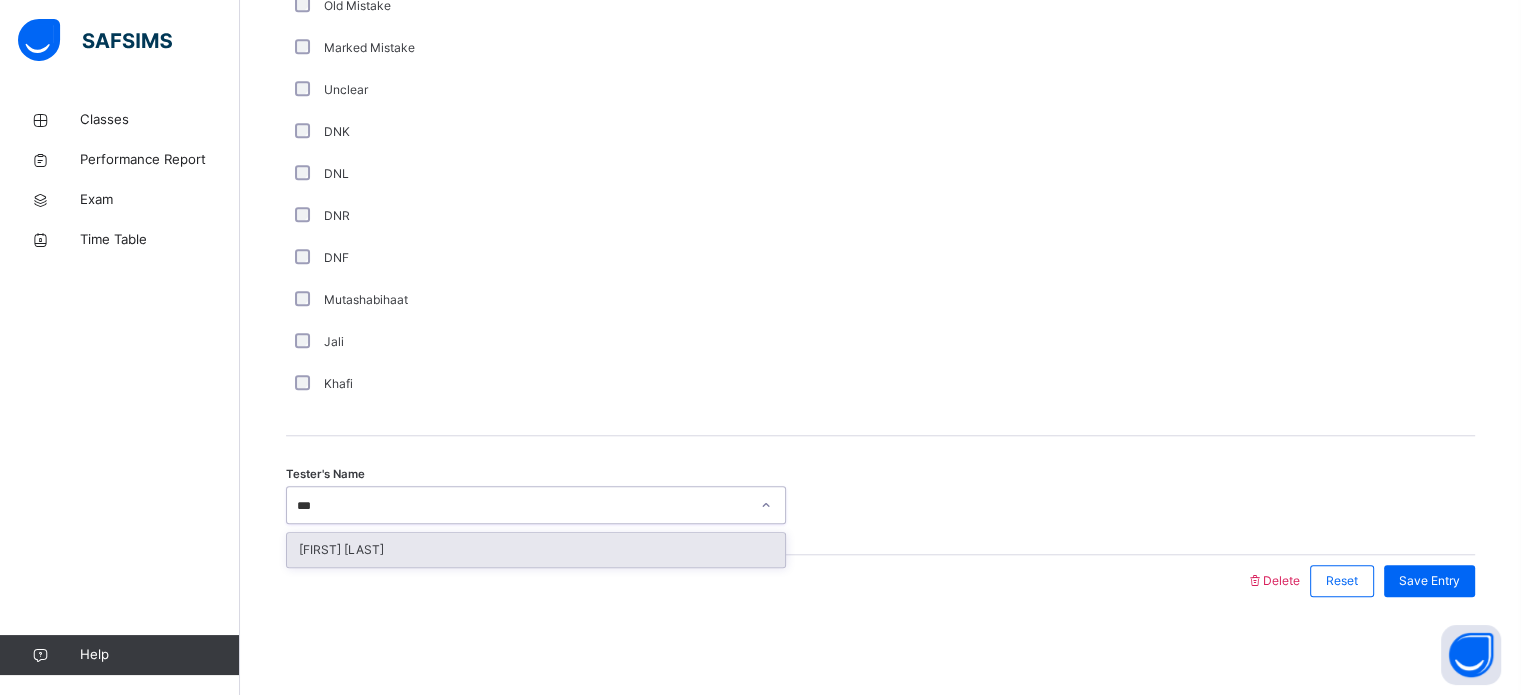 type 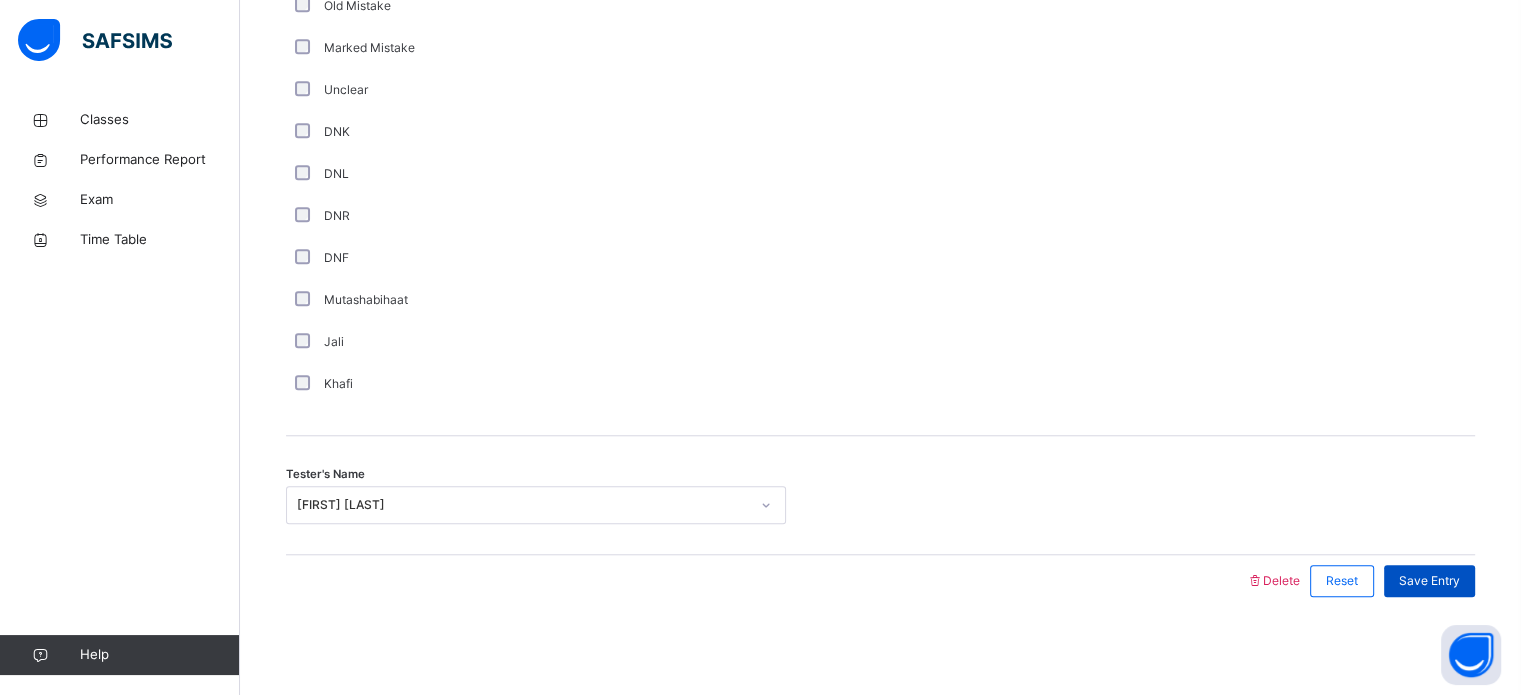 click on "Save Entry" at bounding box center [1429, 581] 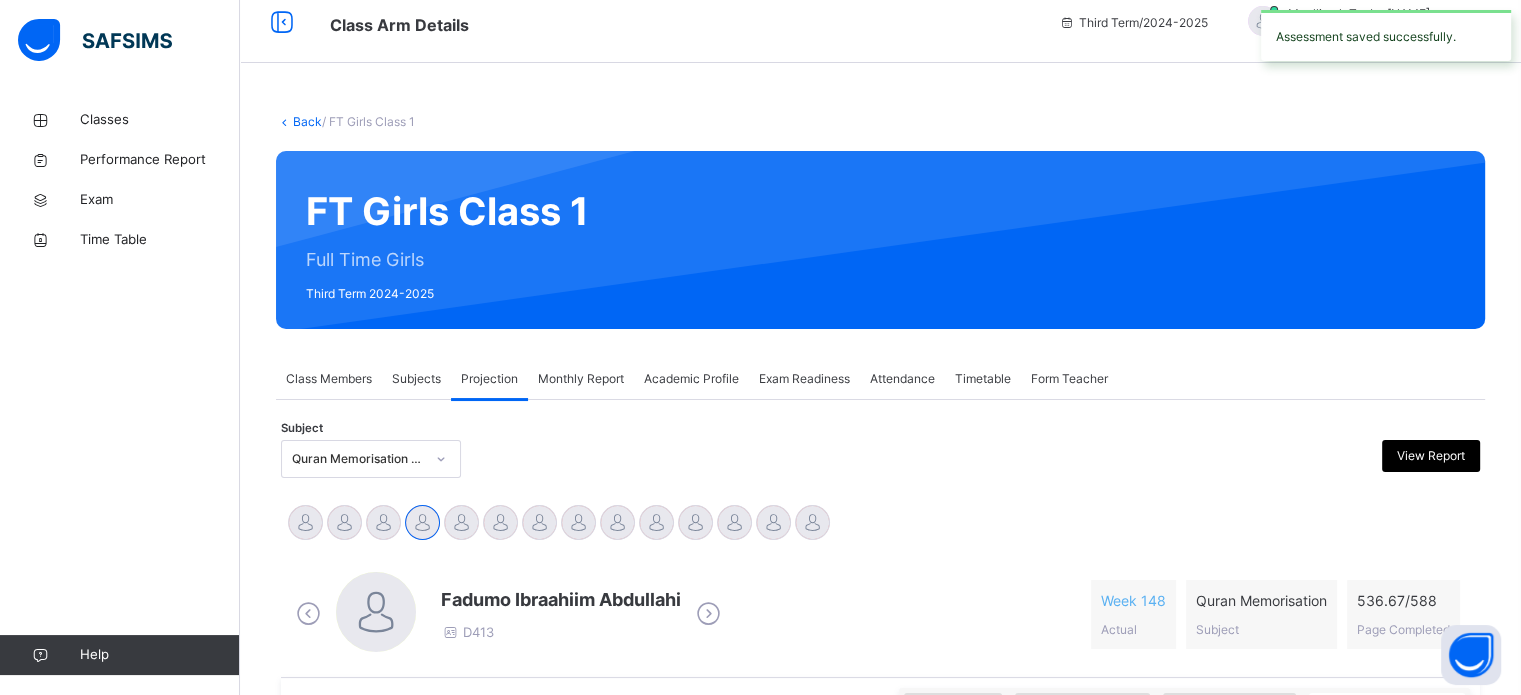 scroll, scrollTop: 0, scrollLeft: 0, axis: both 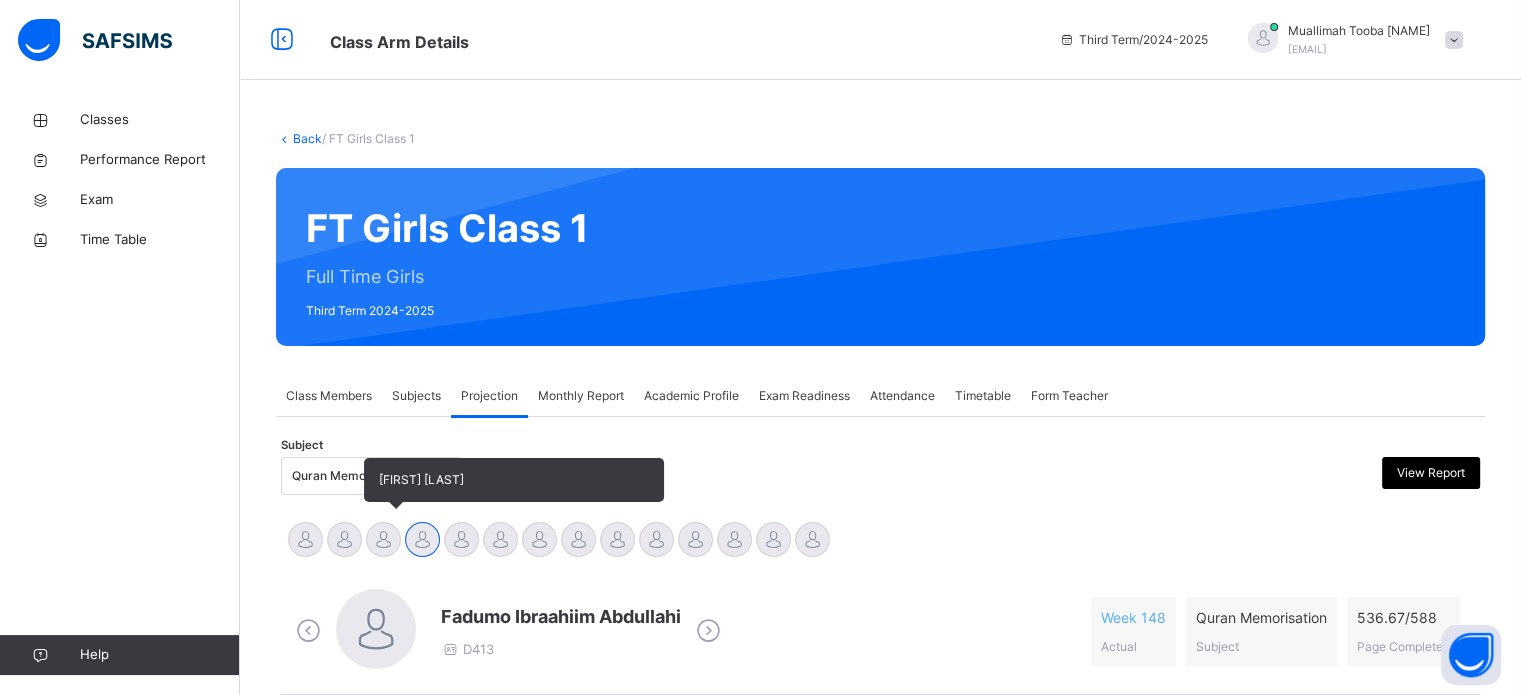 click at bounding box center [383, 539] 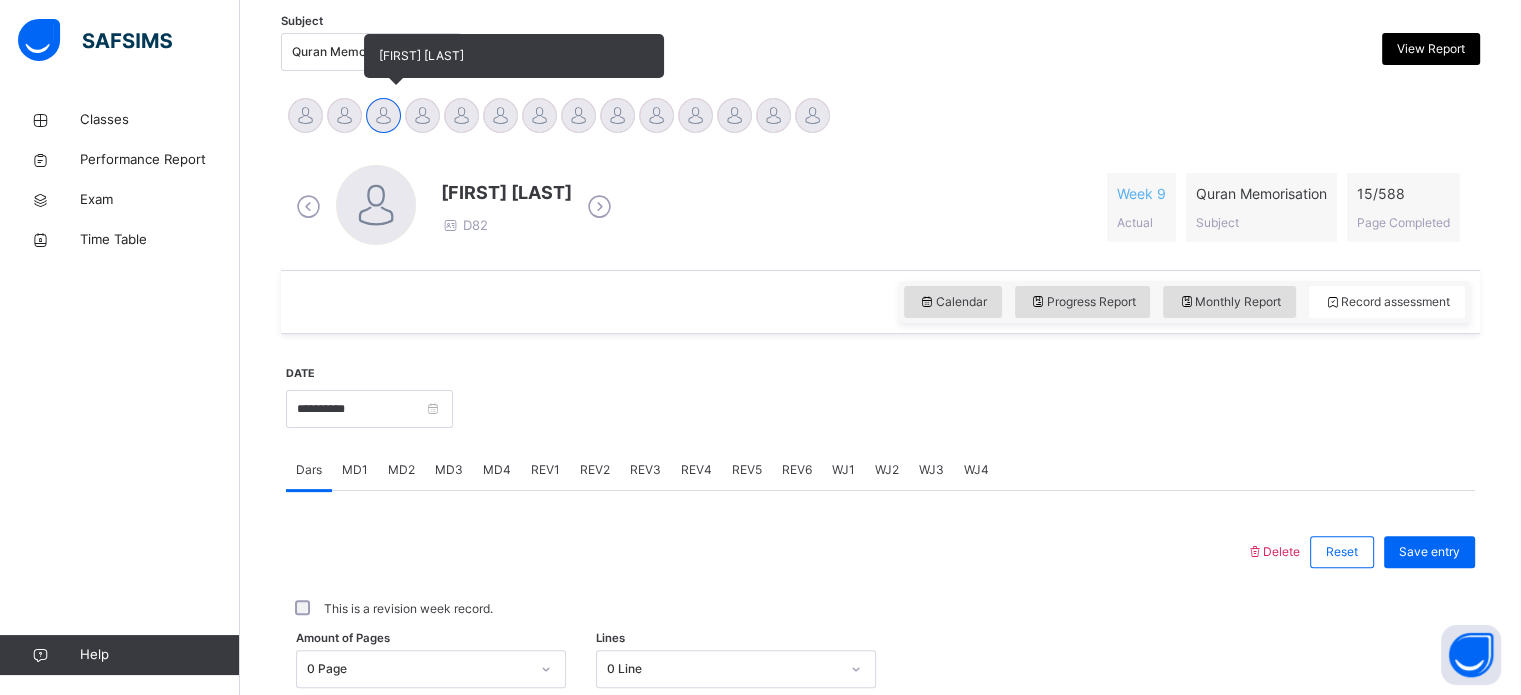 scroll, scrollTop: 431, scrollLeft: 0, axis: vertical 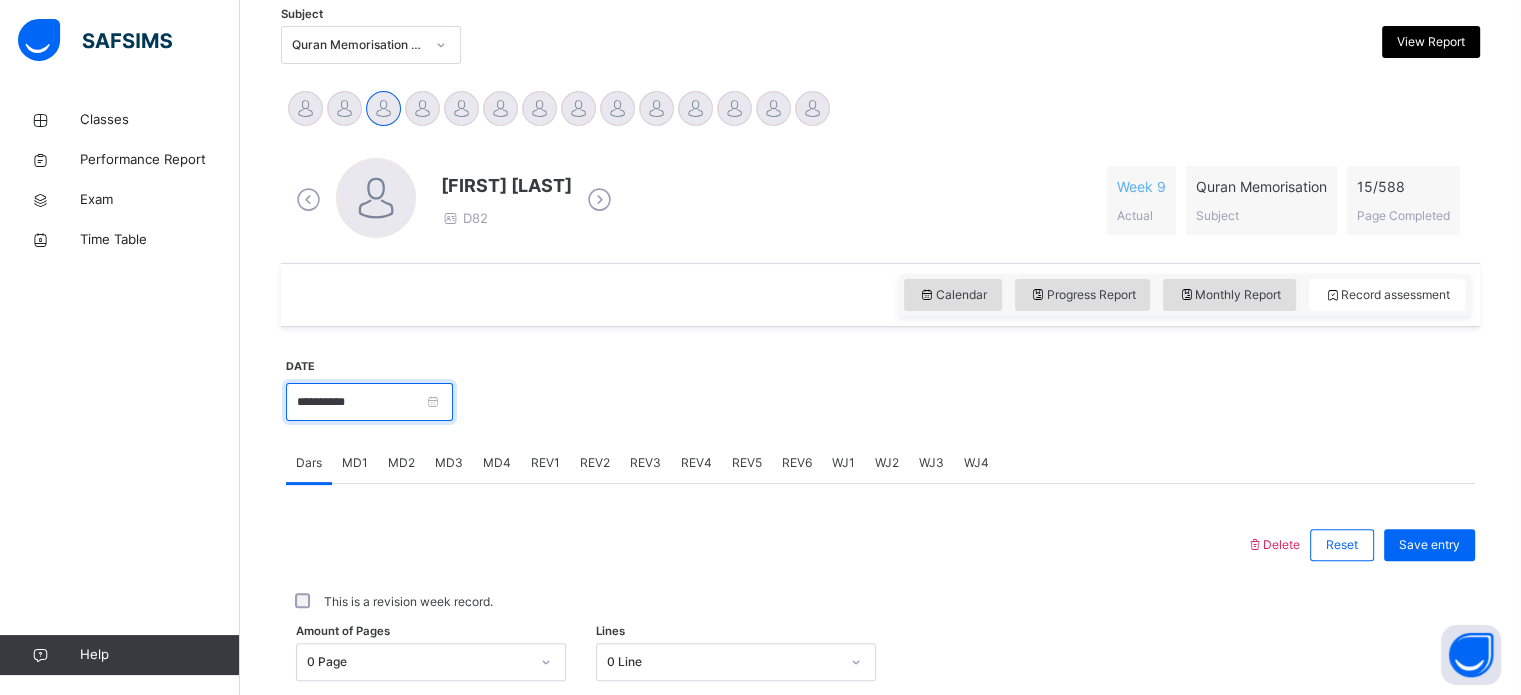 click on "**********" at bounding box center (369, 402) 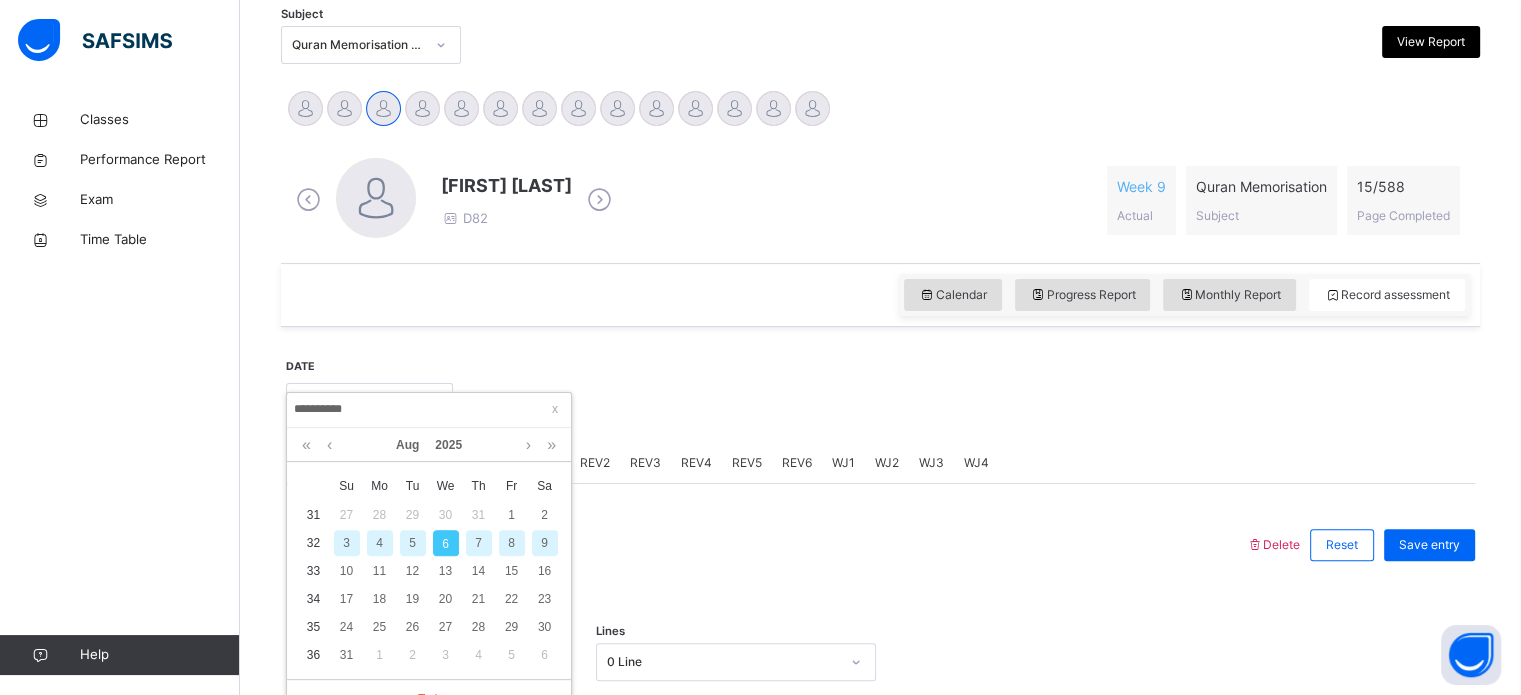 click on "5" at bounding box center (413, 543) 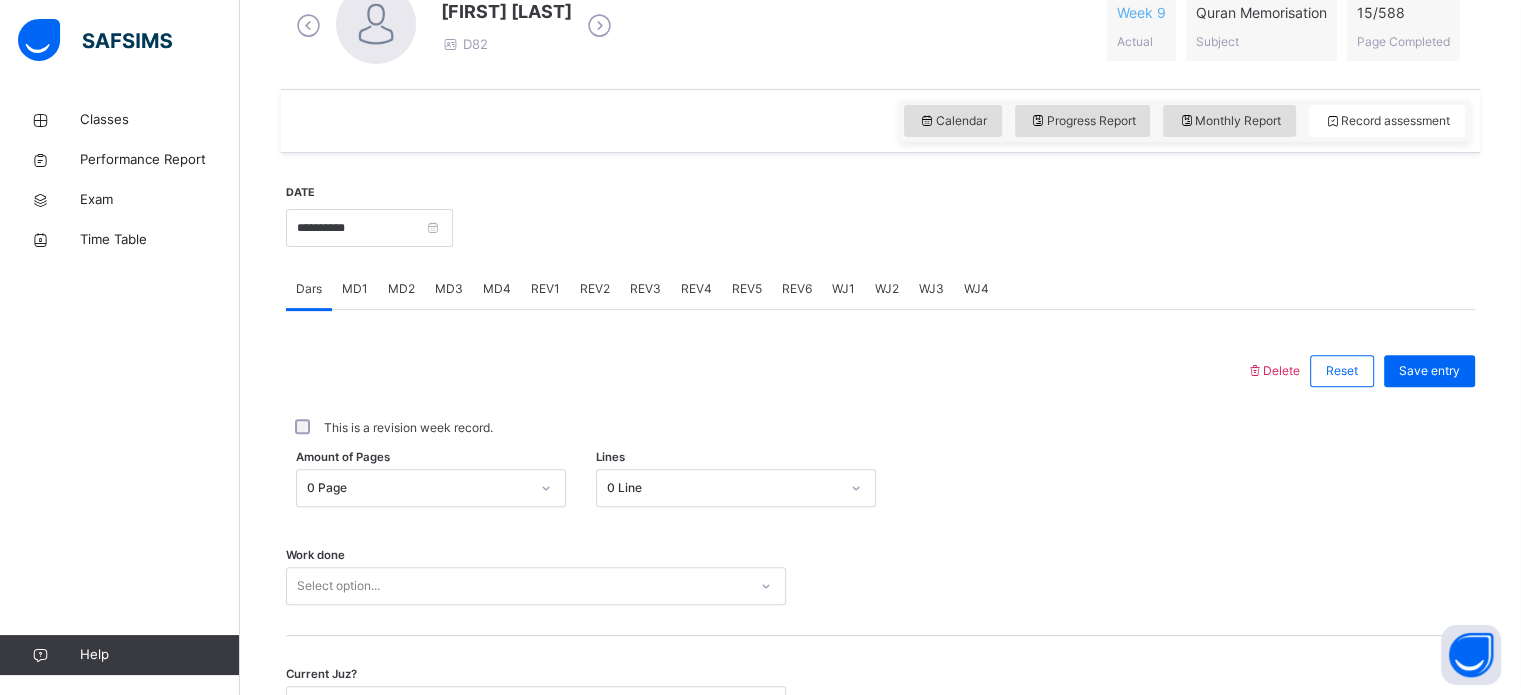 scroll, scrollTop: 603, scrollLeft: 0, axis: vertical 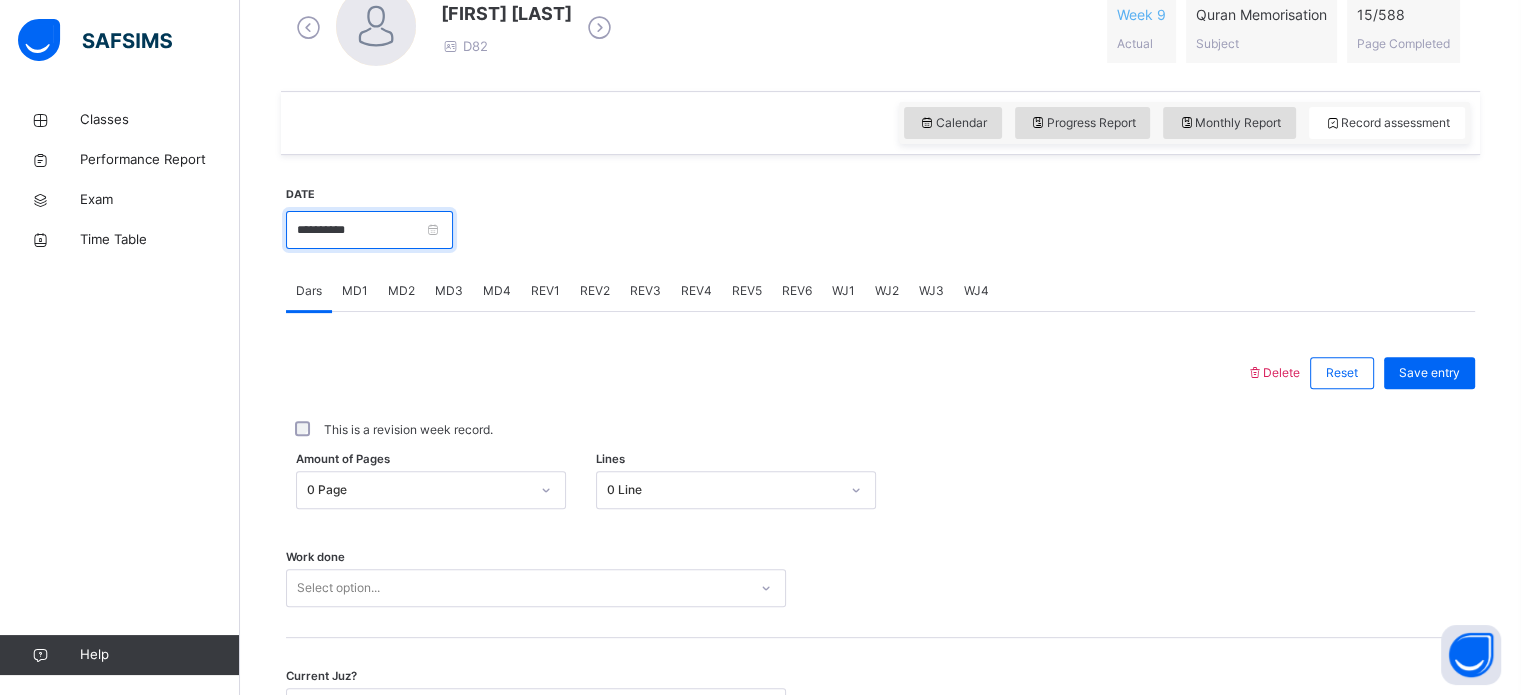click on "**********" at bounding box center (369, 230) 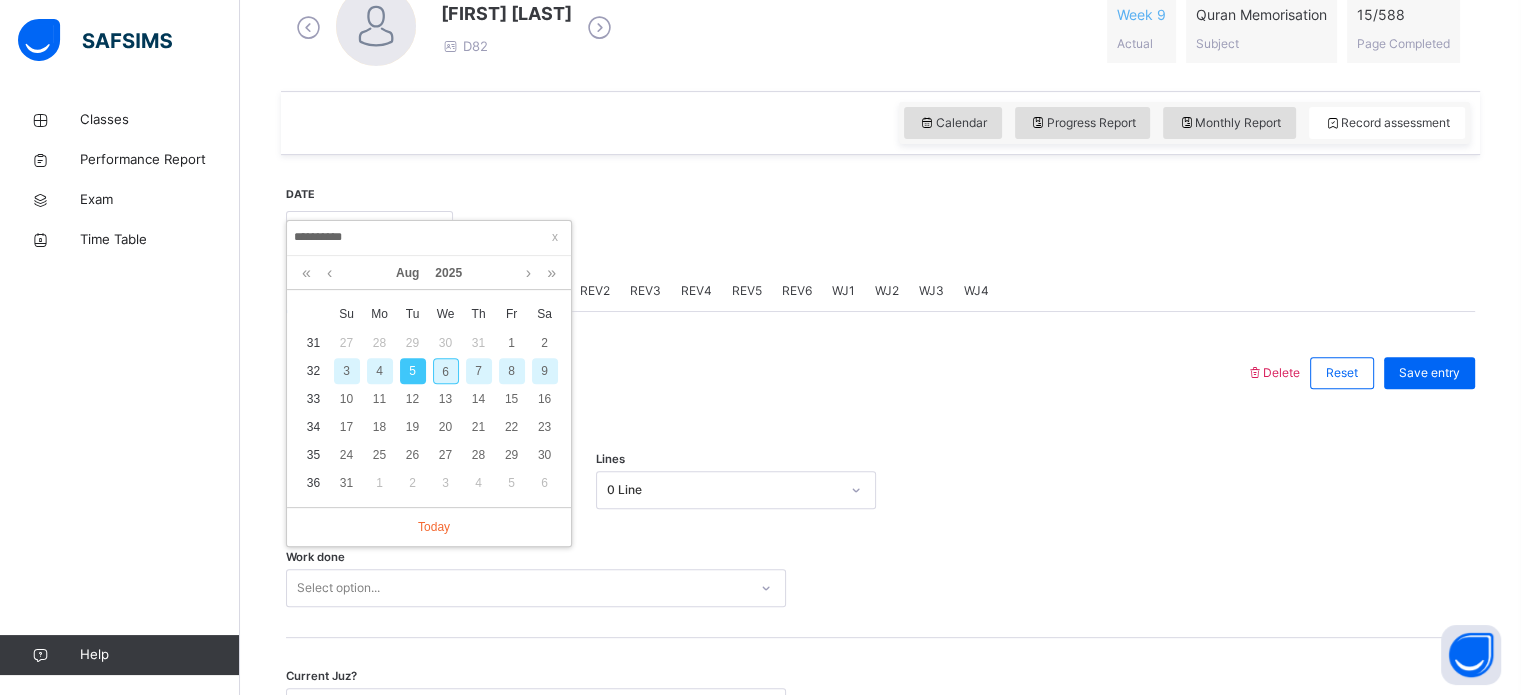 click on "6" at bounding box center [446, 371] 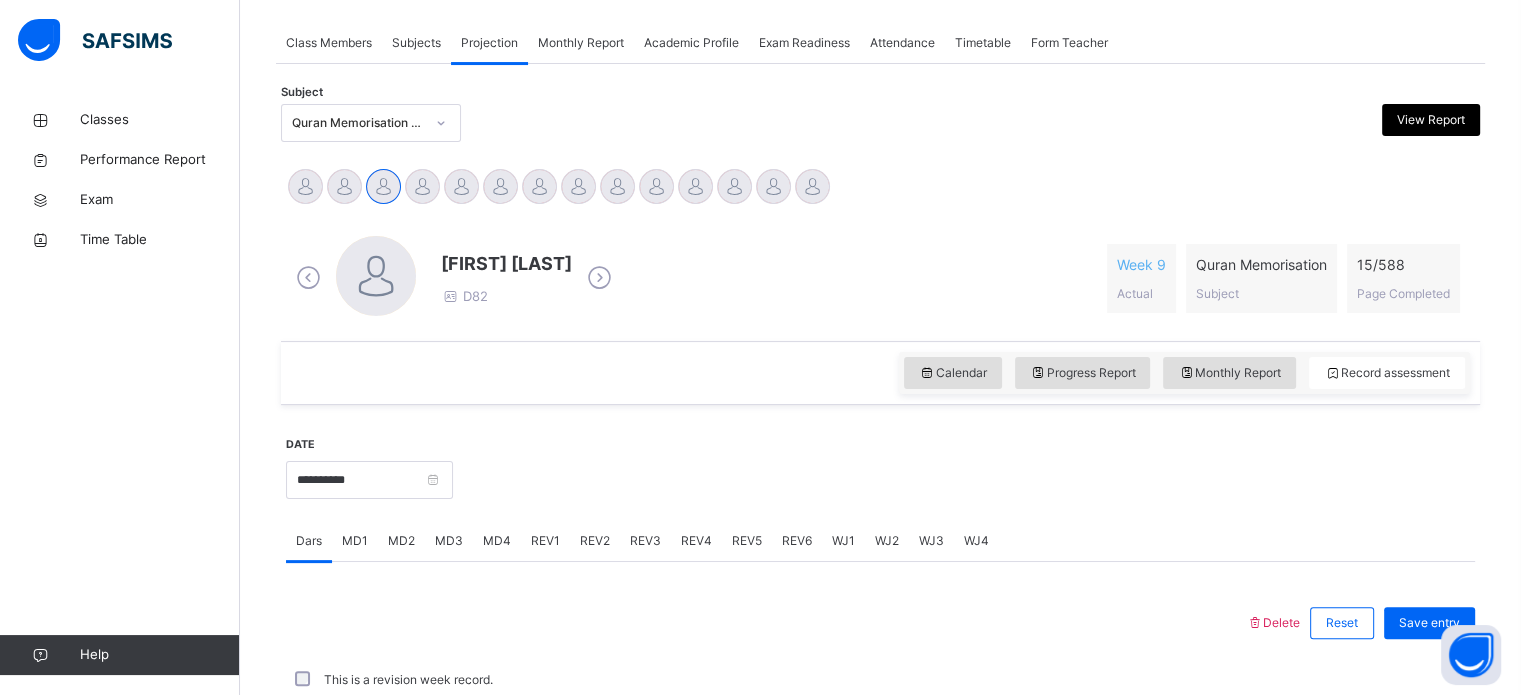 scroll, scrollTop: 603, scrollLeft: 0, axis: vertical 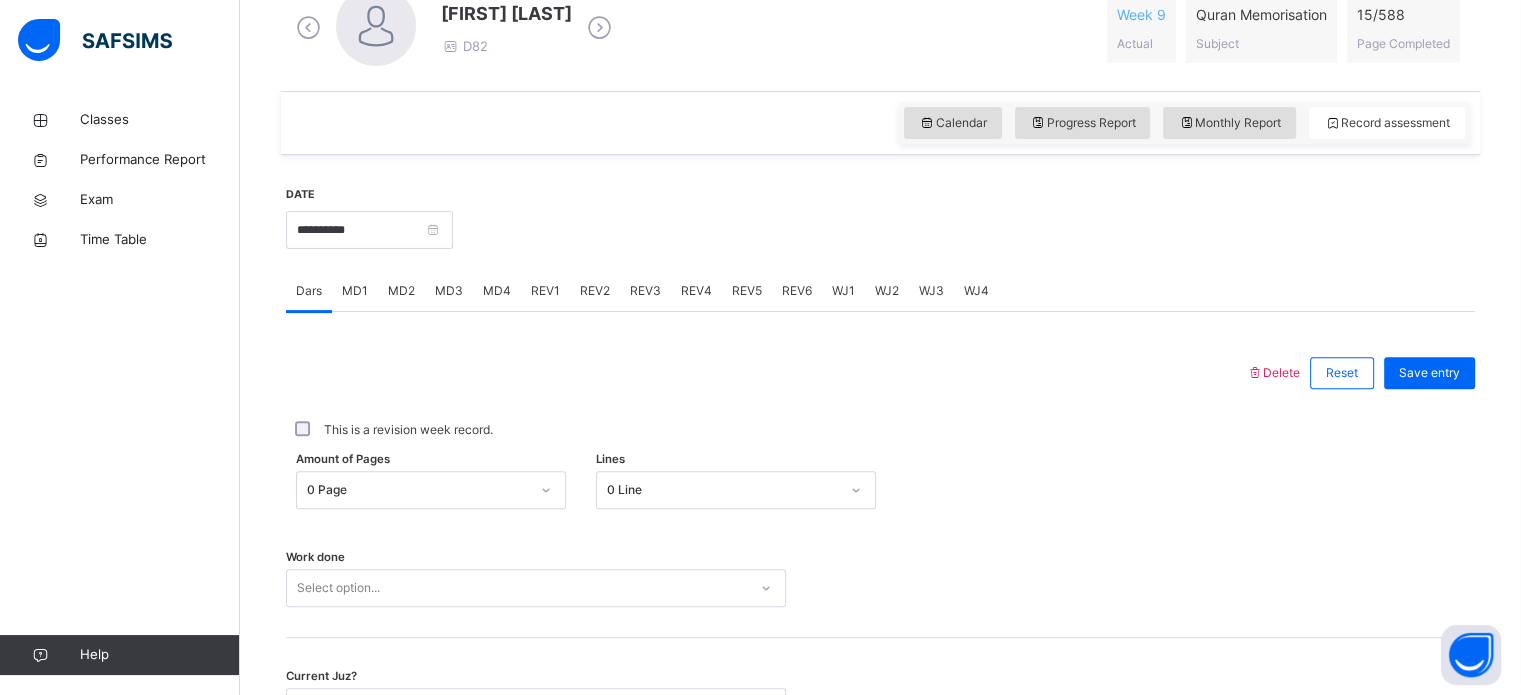 click on "MD4" at bounding box center [497, 291] 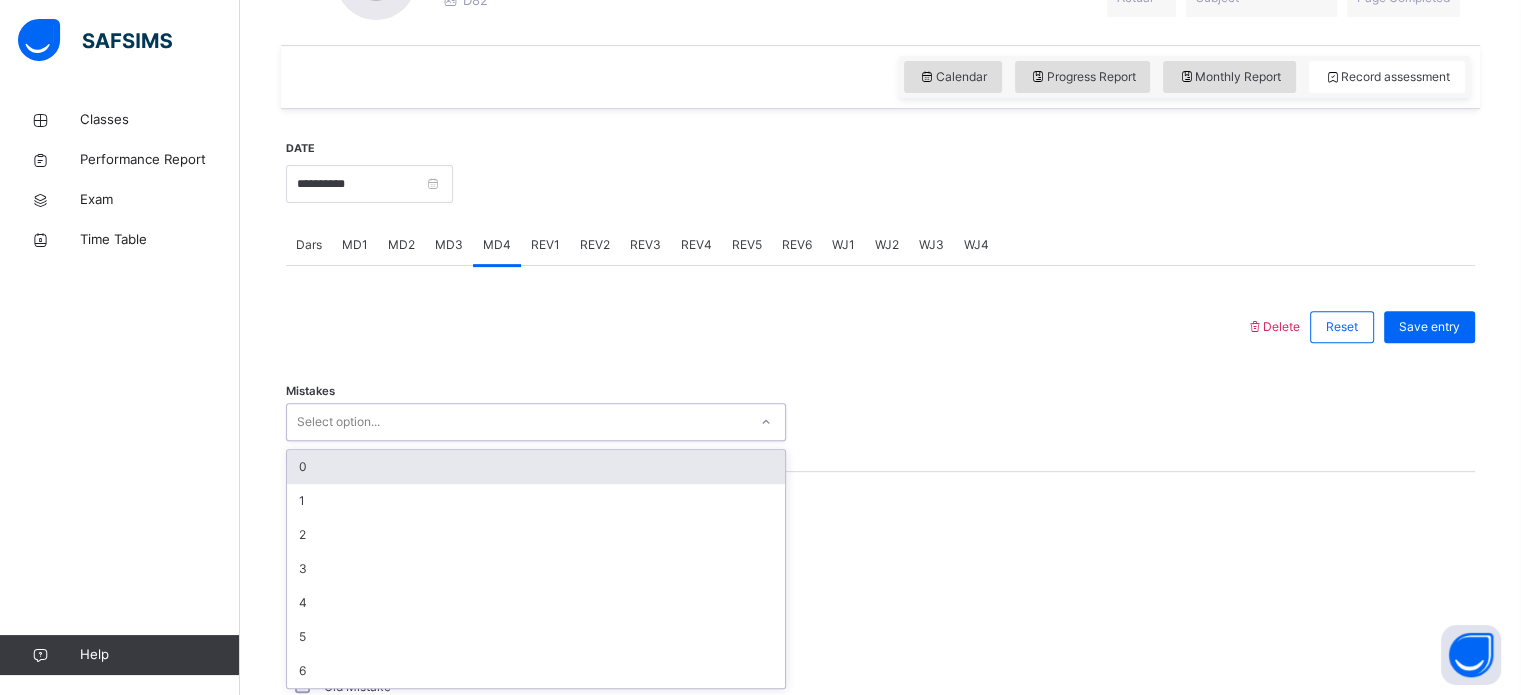 scroll, scrollTop: 650, scrollLeft: 0, axis: vertical 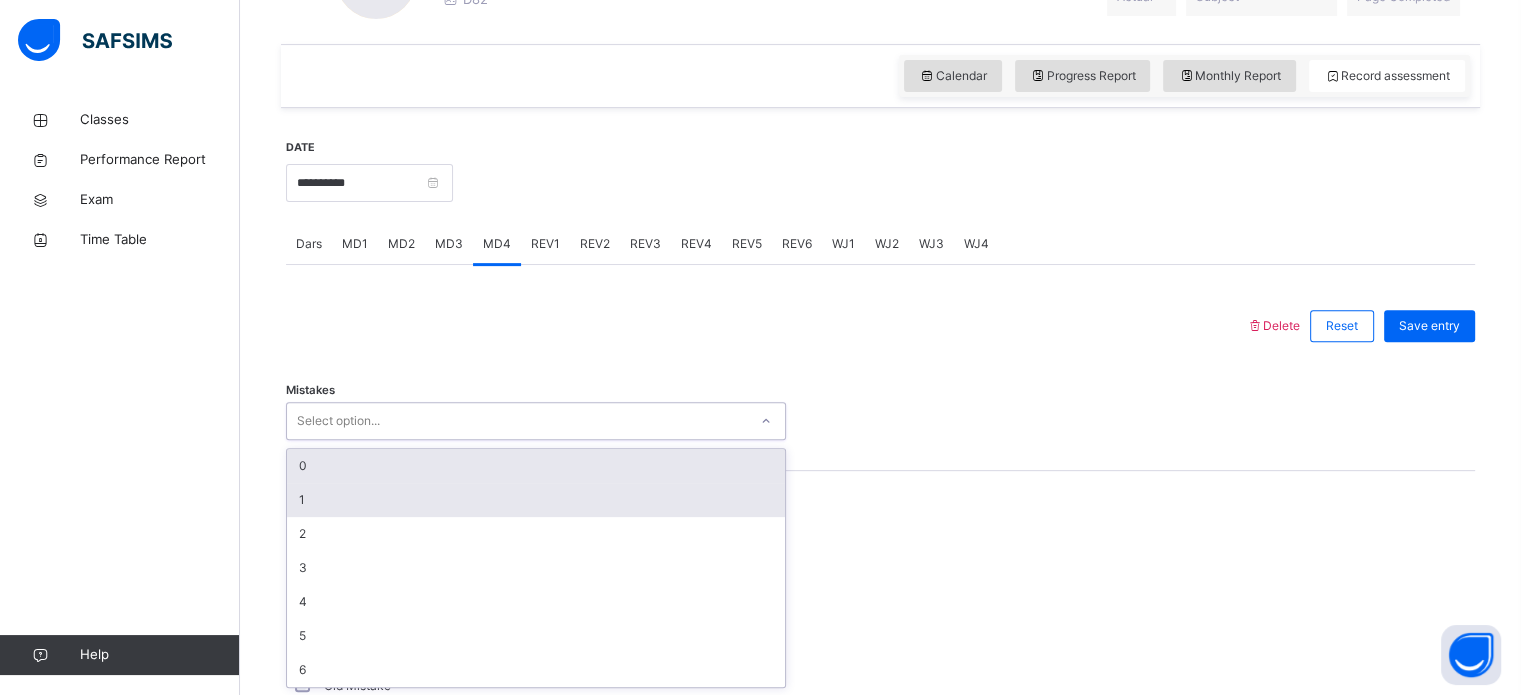 click on "1" at bounding box center [536, 500] 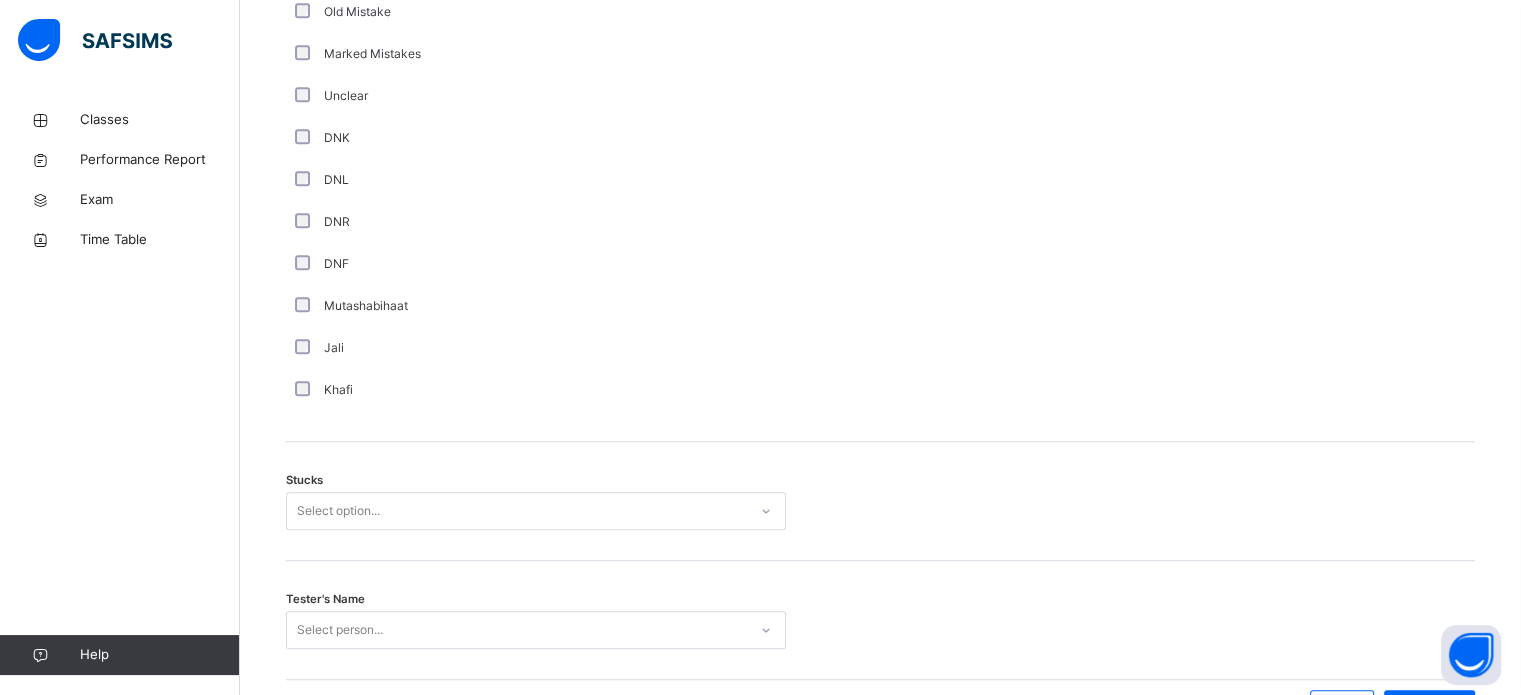 scroll, scrollTop: 1449, scrollLeft: 0, axis: vertical 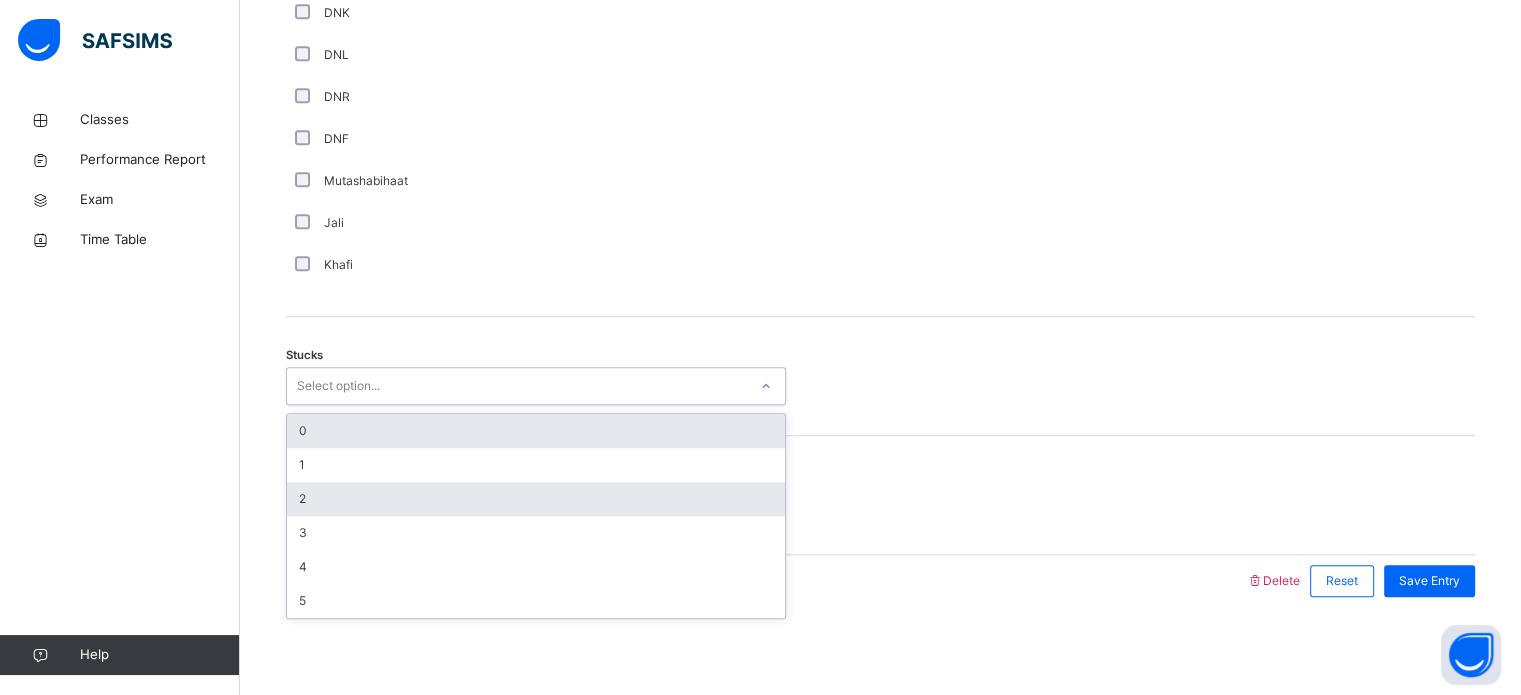 click on "2" at bounding box center (536, 499) 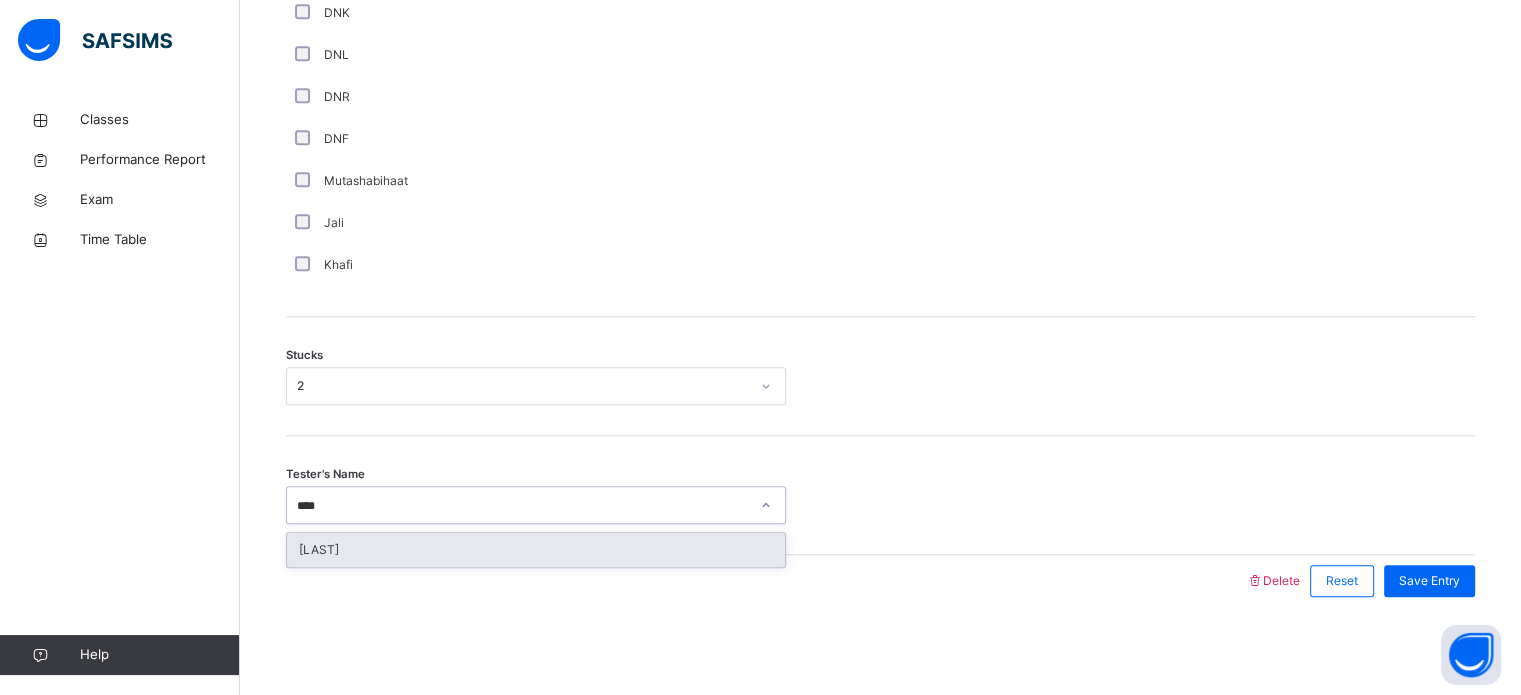 type on "*****" 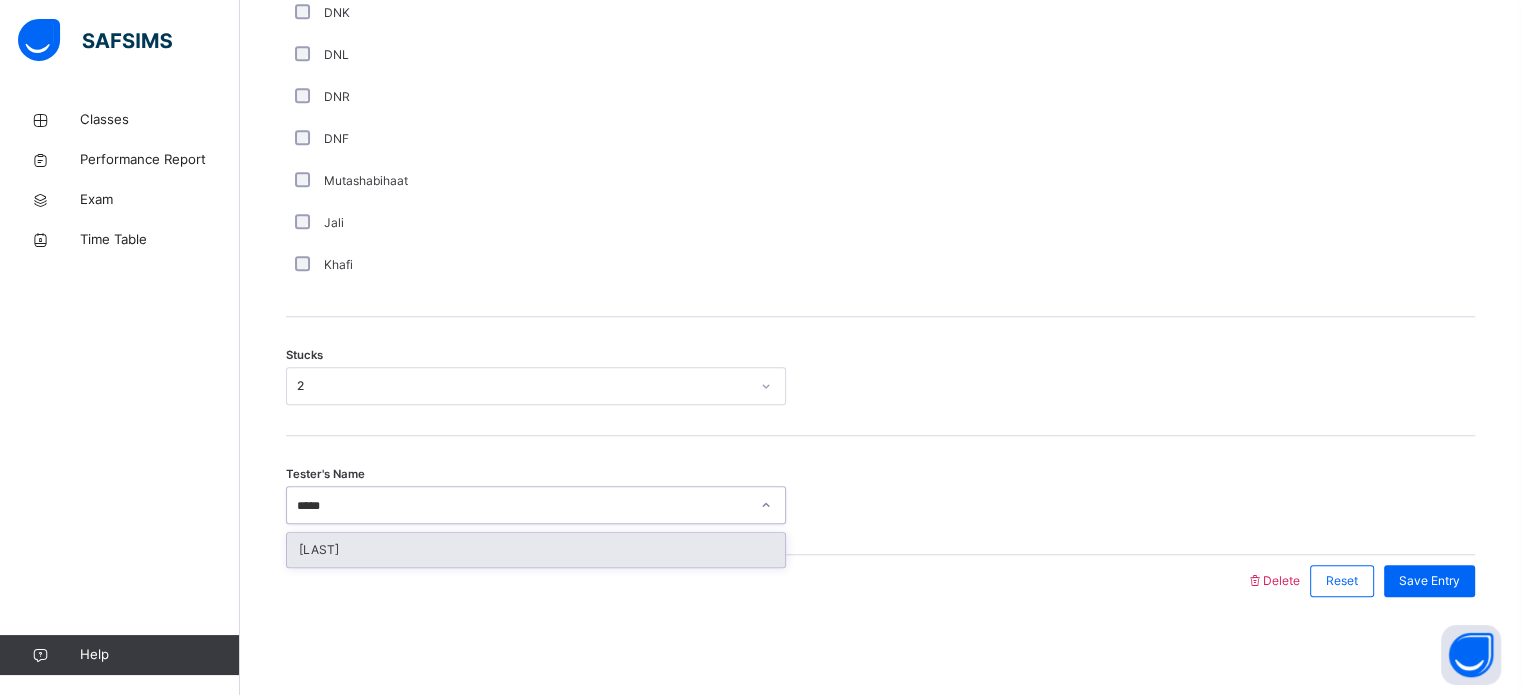 type 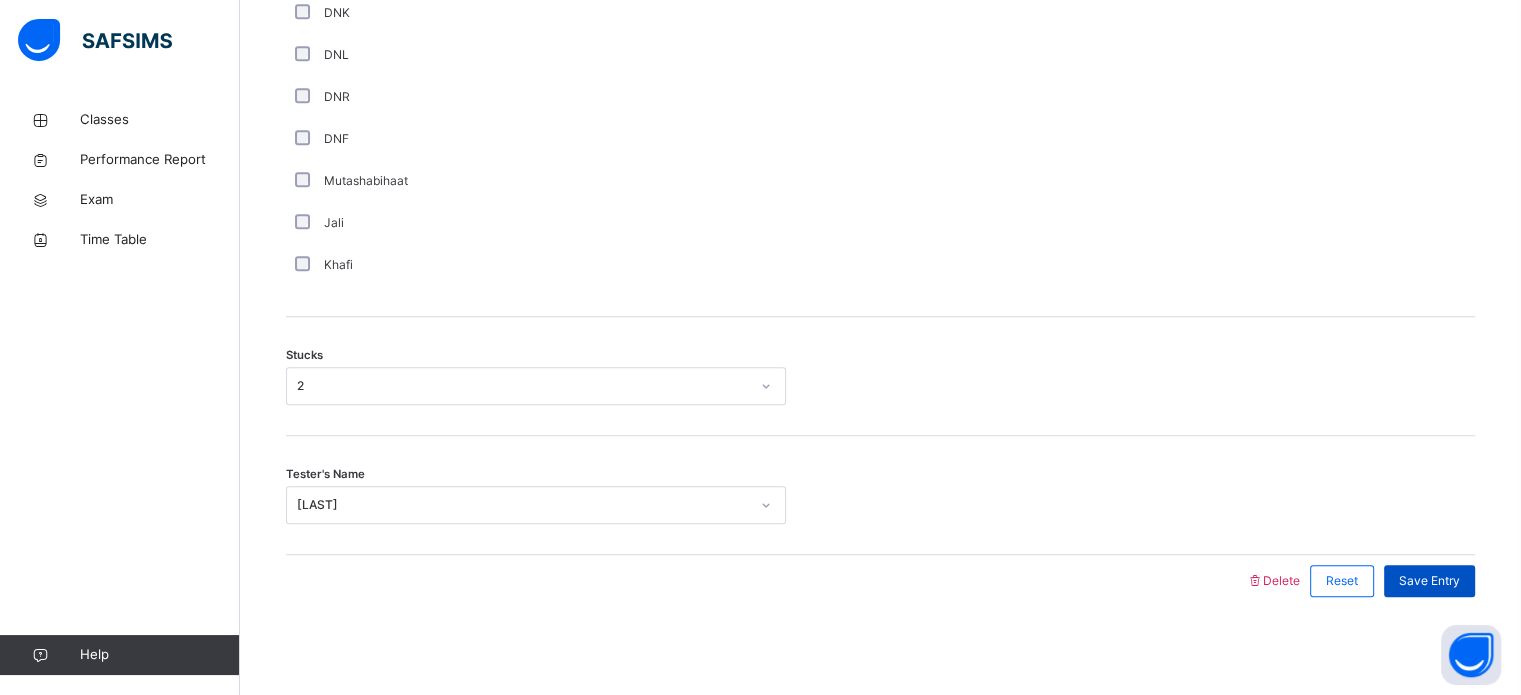 click on "Save Entry" at bounding box center [1429, 581] 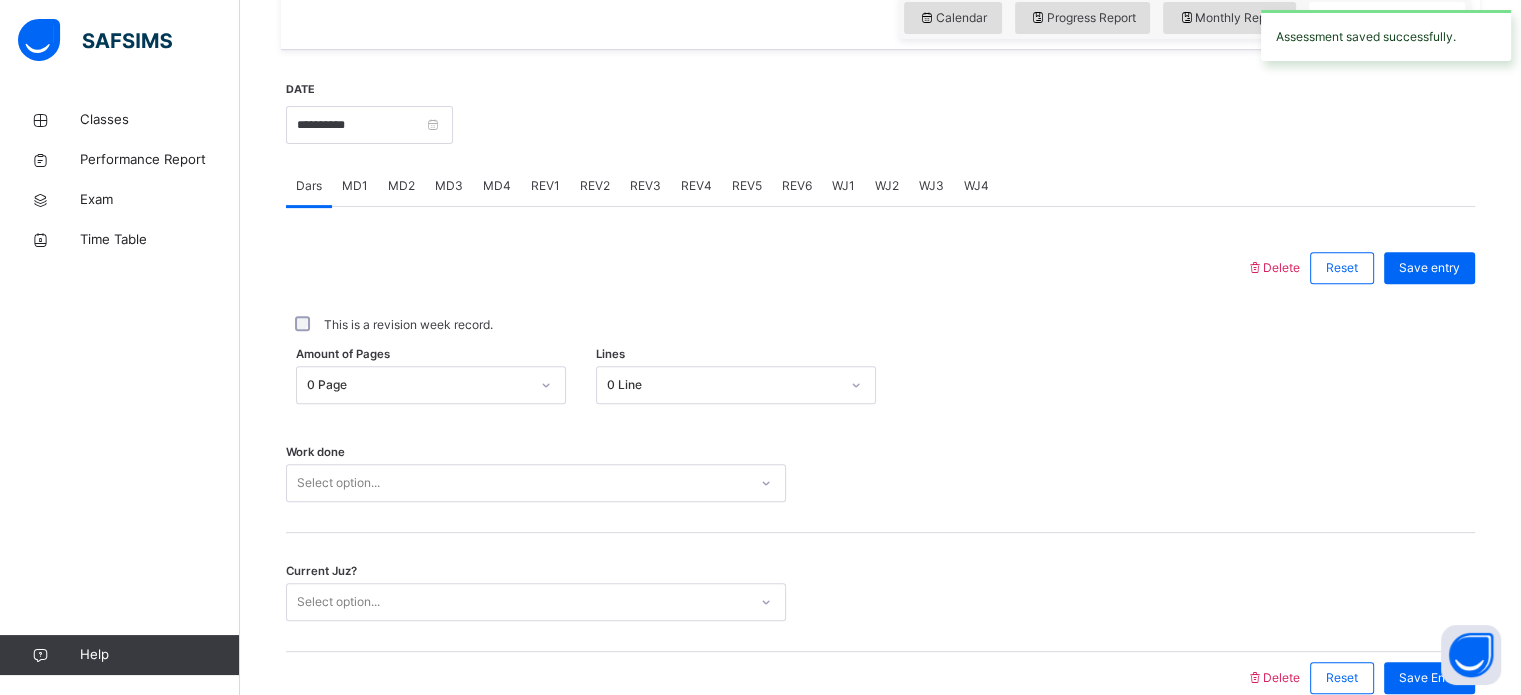 scroll, scrollTop: 695, scrollLeft: 0, axis: vertical 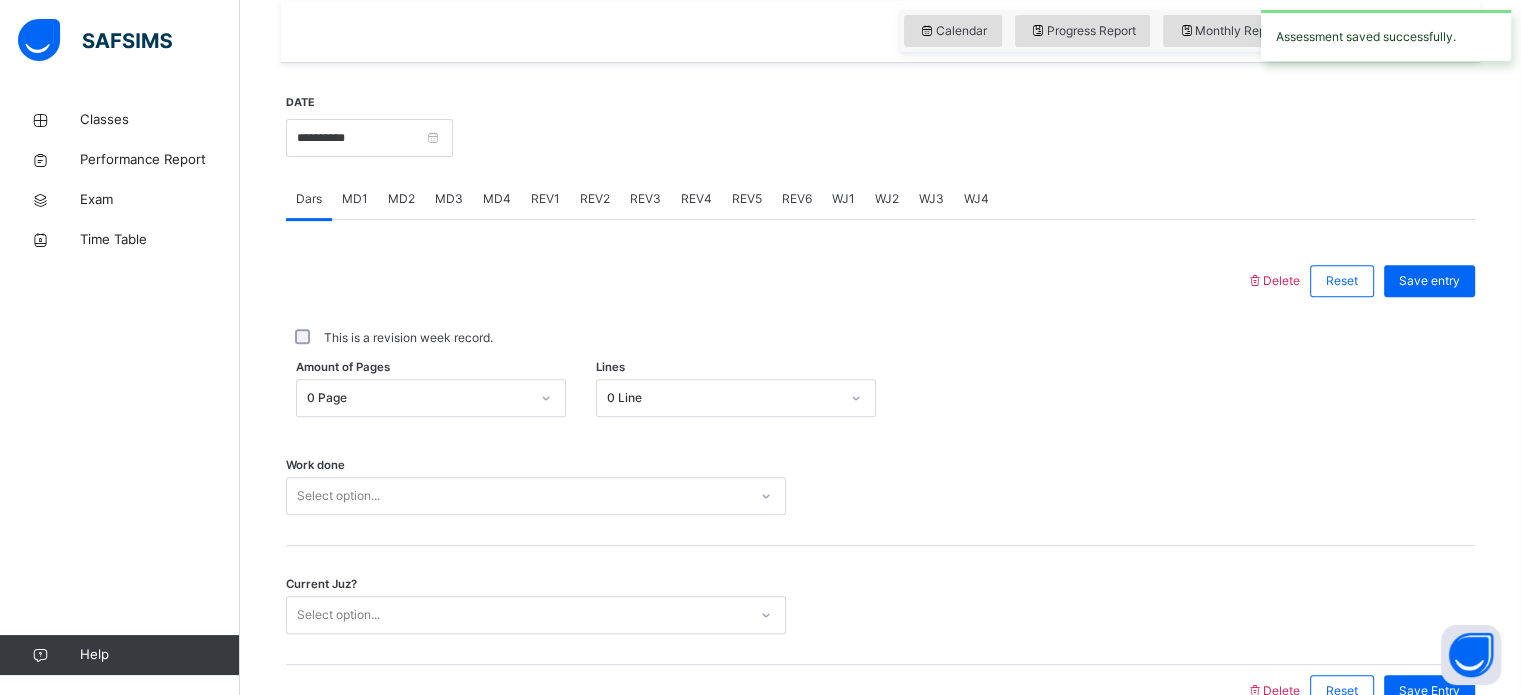 click on "MD2" at bounding box center (401, 199) 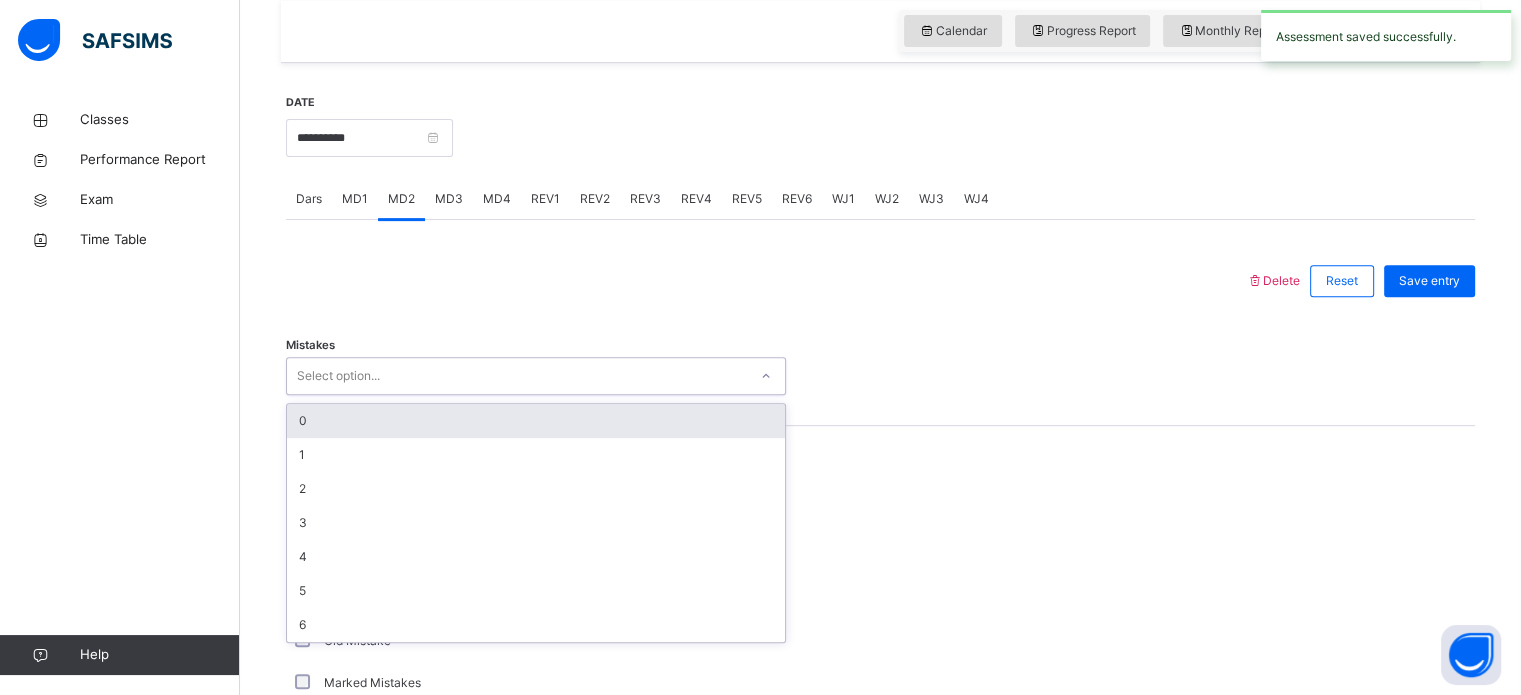click on "0" at bounding box center [536, 421] 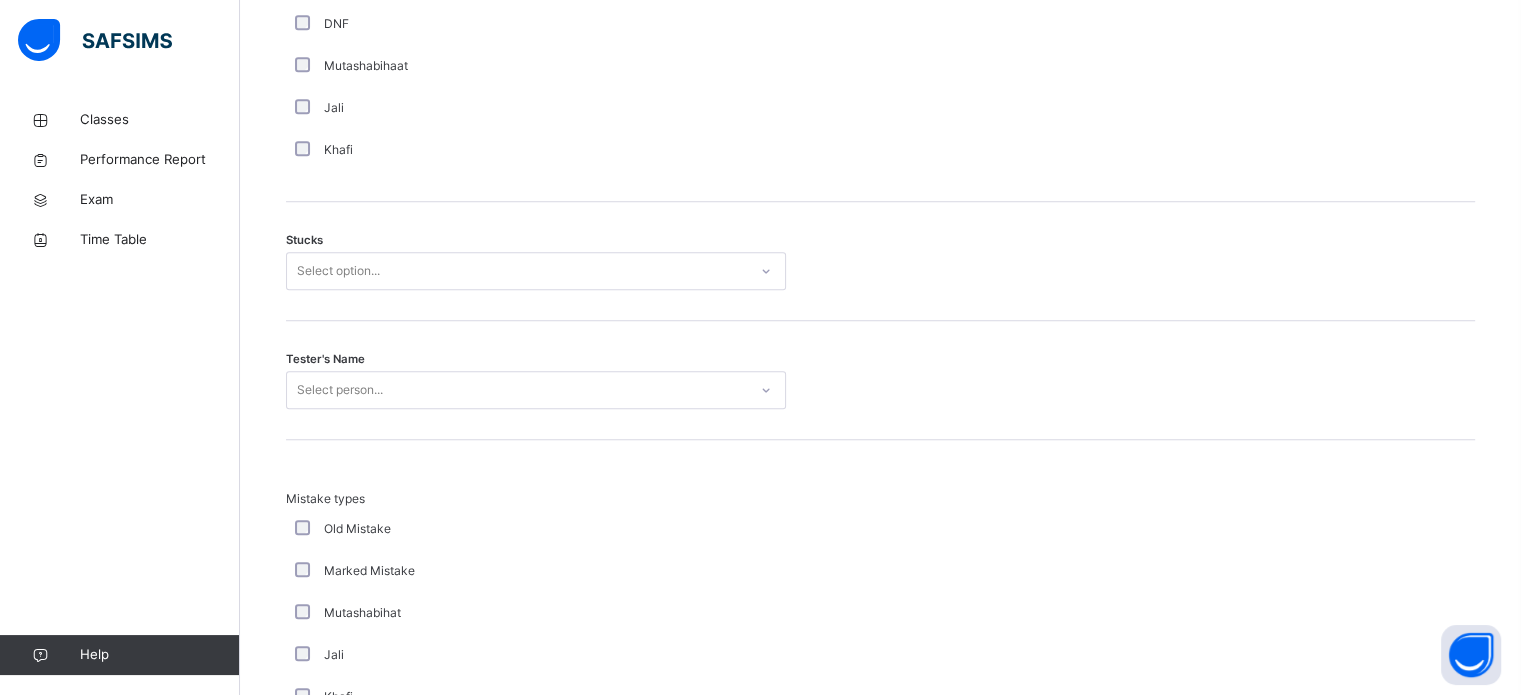 scroll, scrollTop: 1561, scrollLeft: 0, axis: vertical 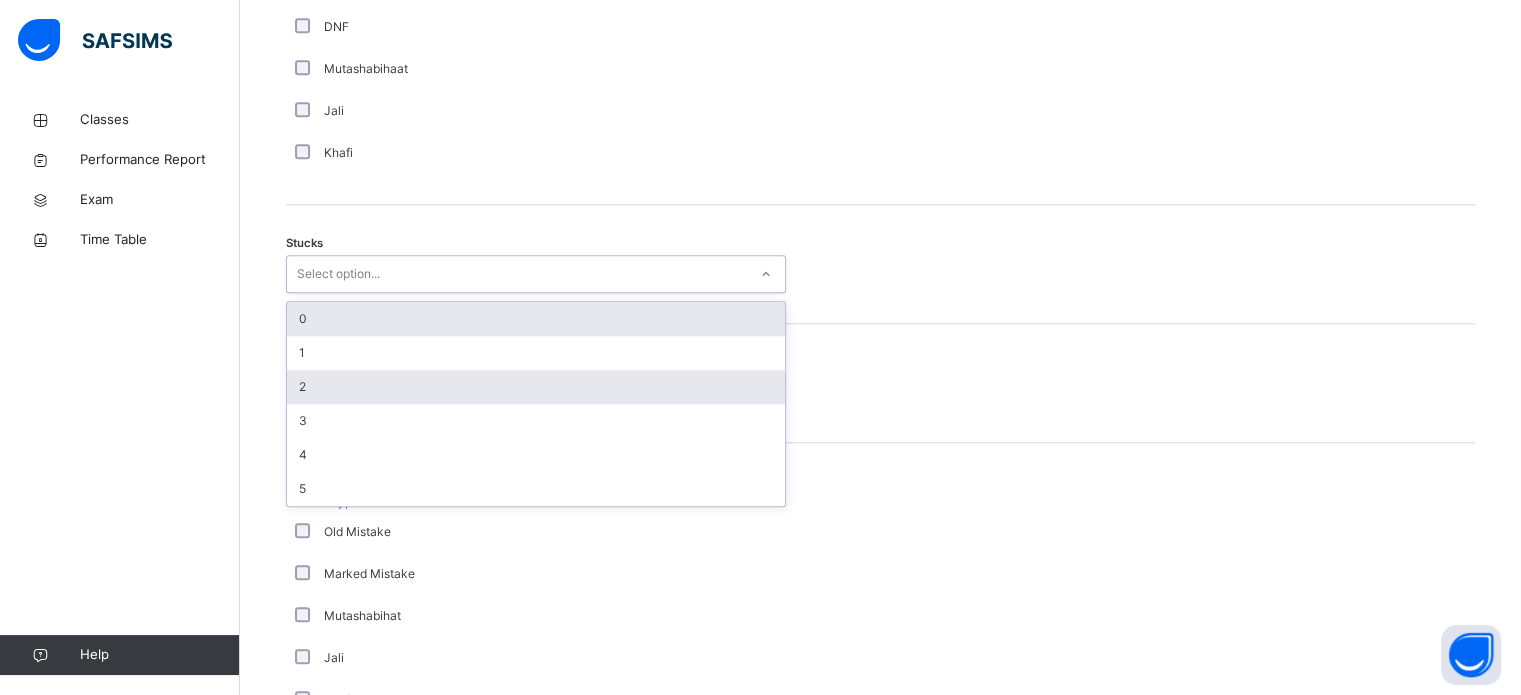 click on "2" at bounding box center [536, 387] 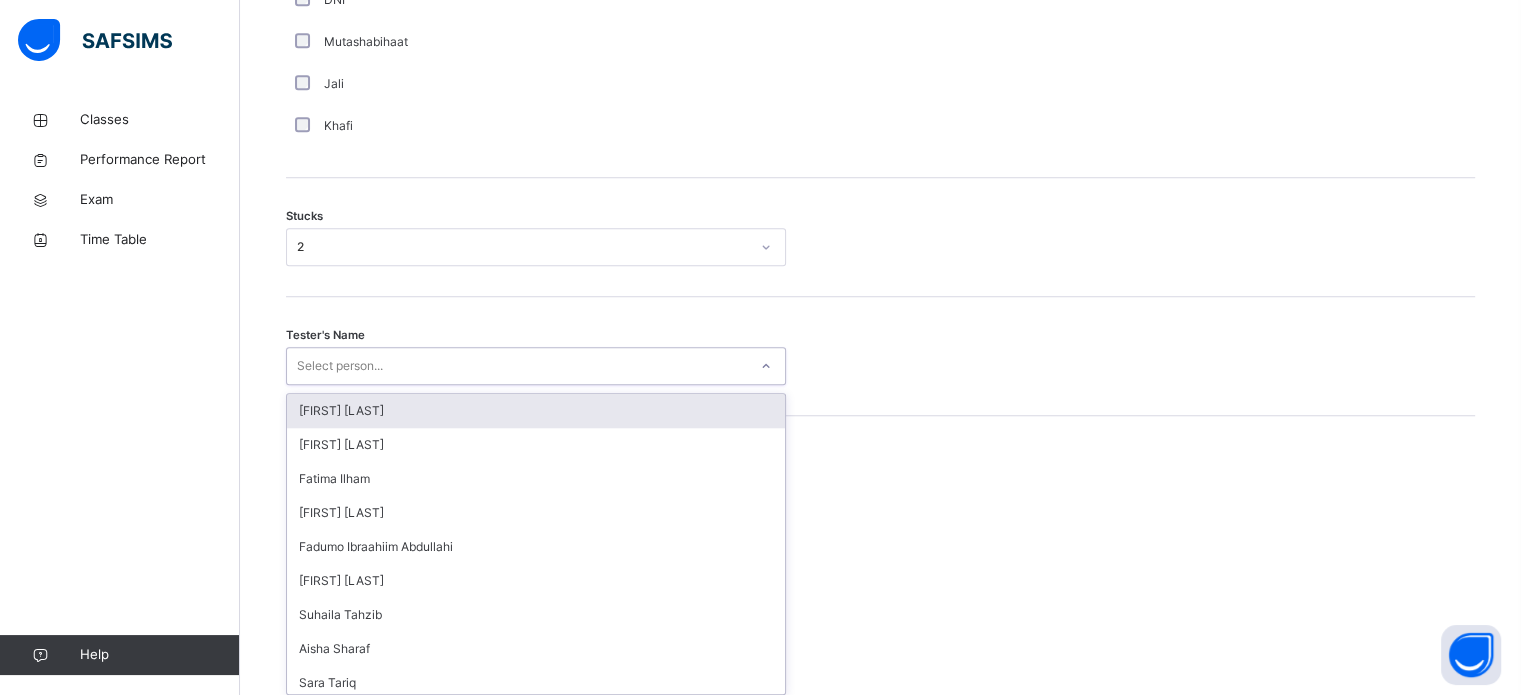 scroll, scrollTop: 1594, scrollLeft: 0, axis: vertical 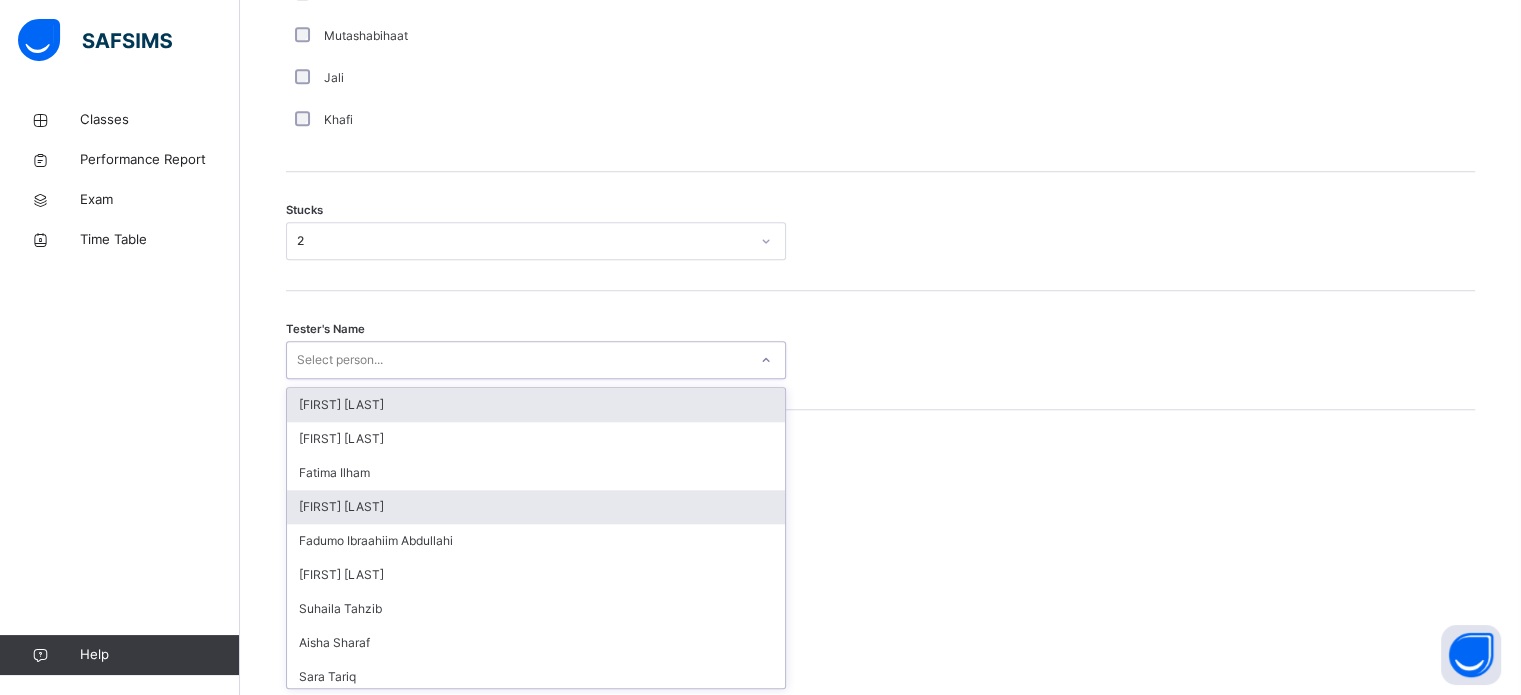 click on "[FIRST]  [LAST]" at bounding box center (536, 507) 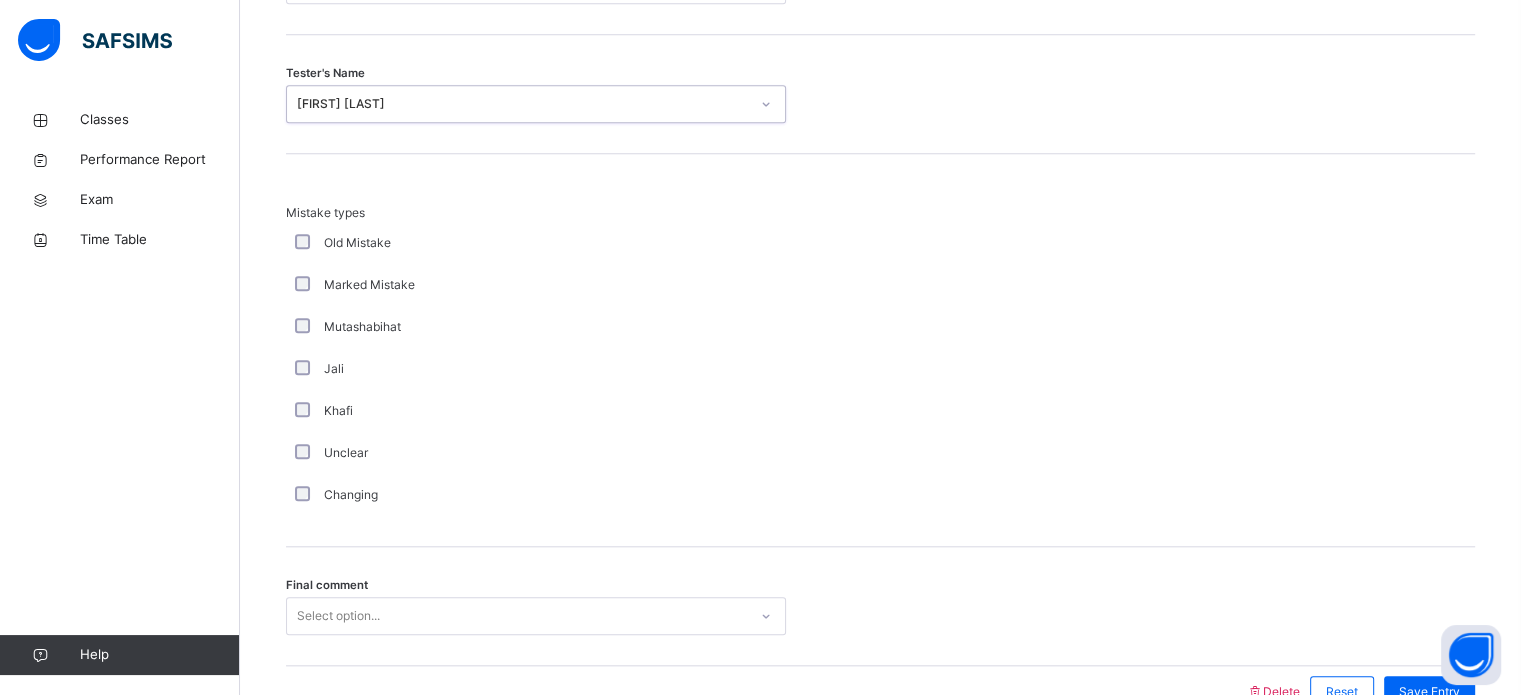 scroll, scrollTop: 1949, scrollLeft: 0, axis: vertical 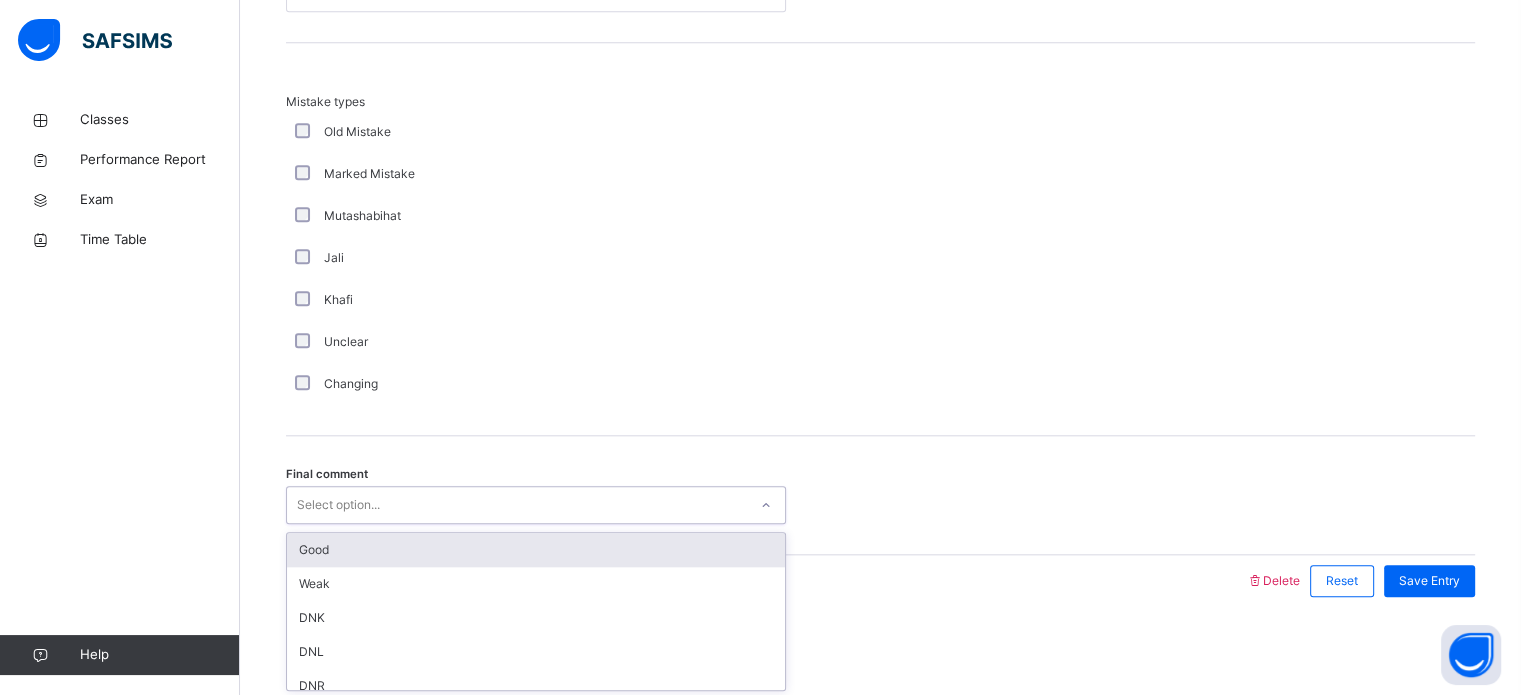 click on "Good" at bounding box center (536, 550) 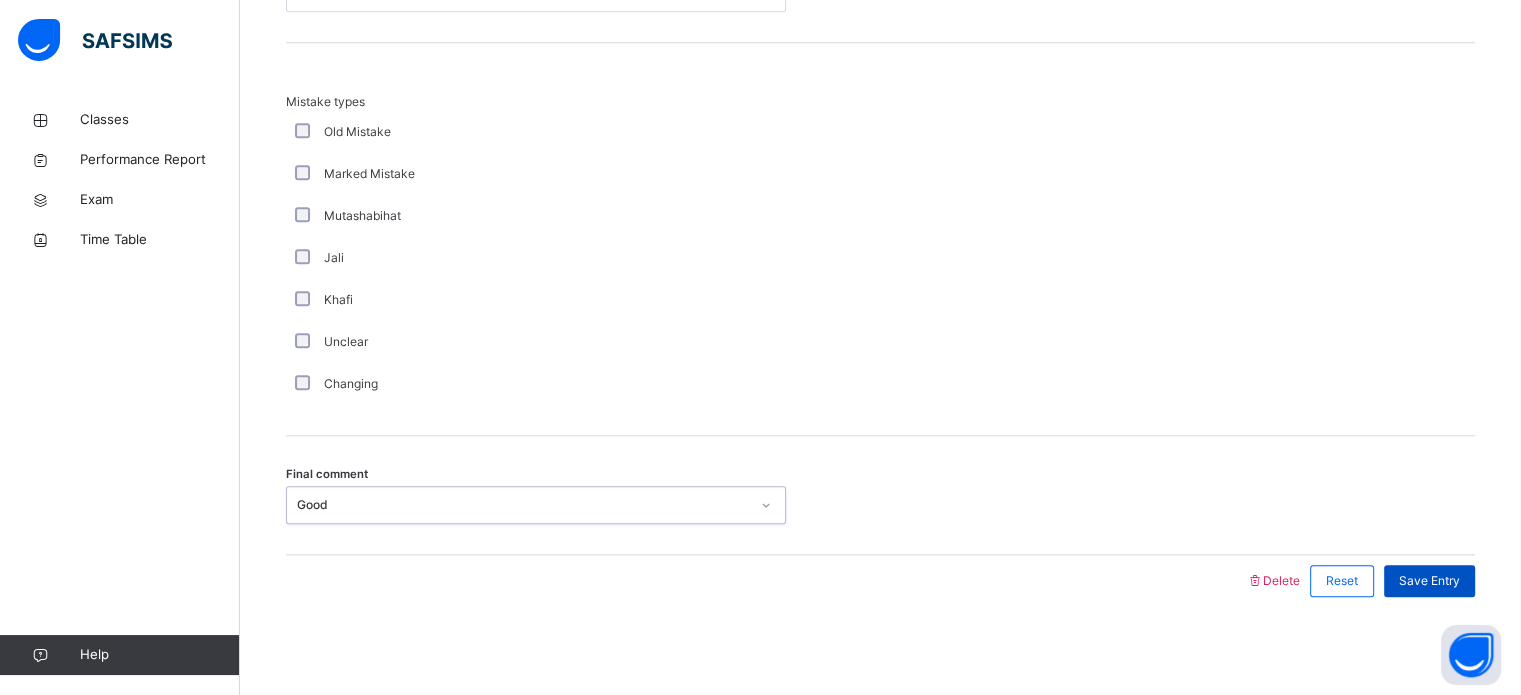 click on "Save Entry" at bounding box center (1429, 581) 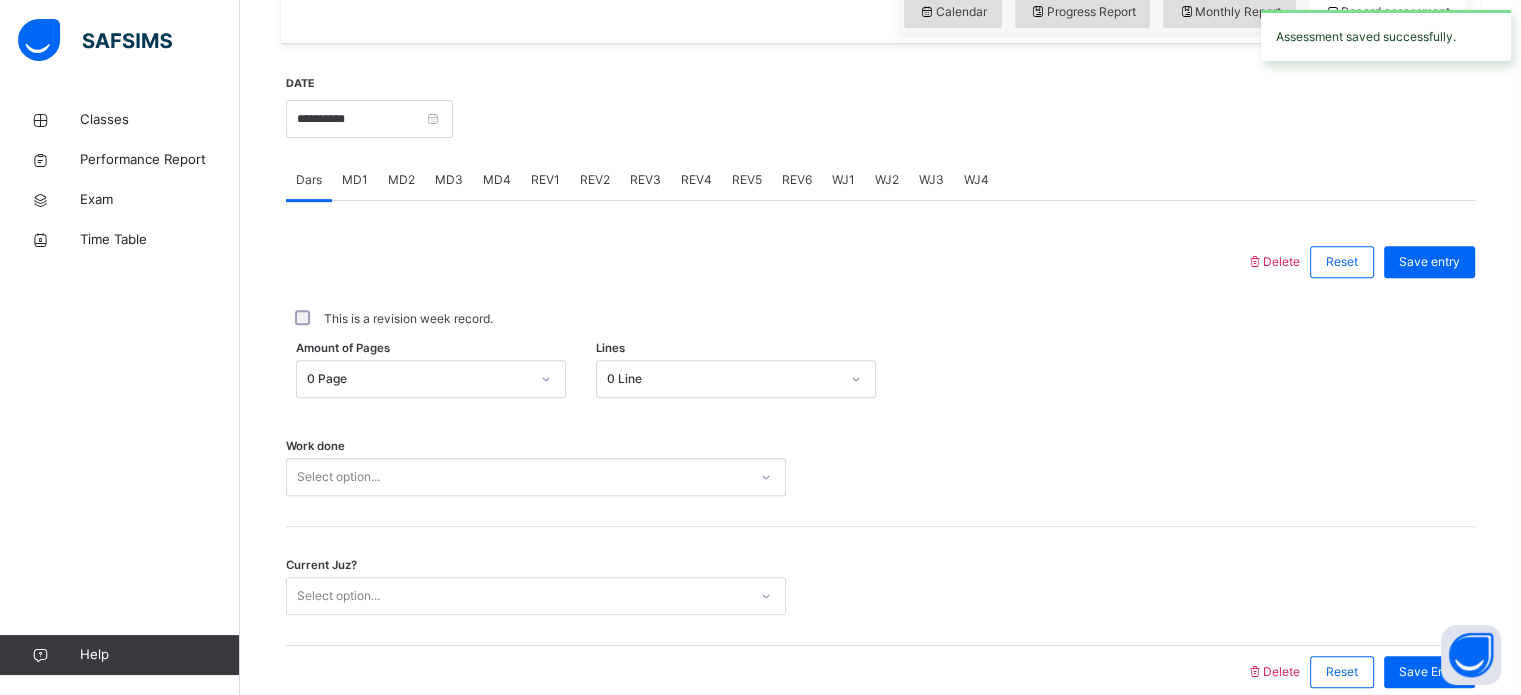 scroll, scrollTop: 664, scrollLeft: 0, axis: vertical 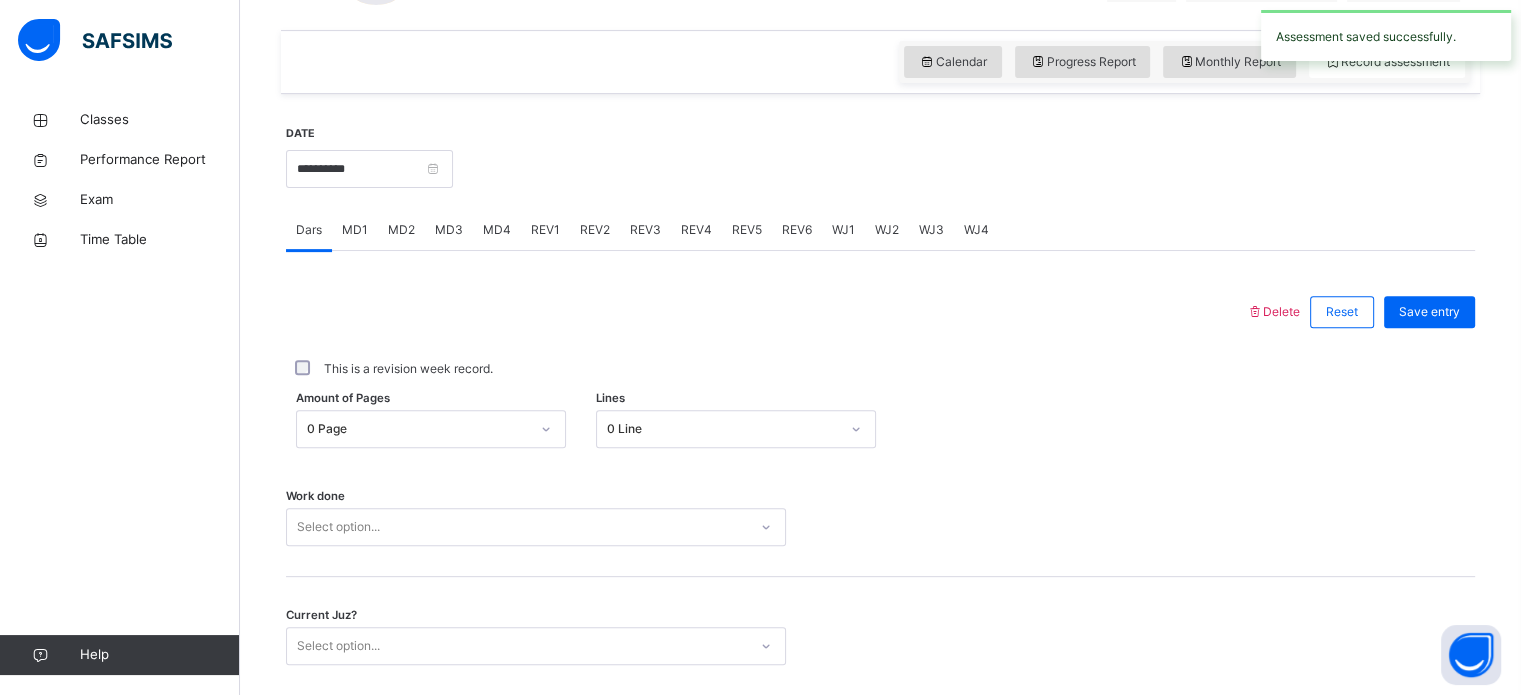 click on "MD4" at bounding box center [497, 230] 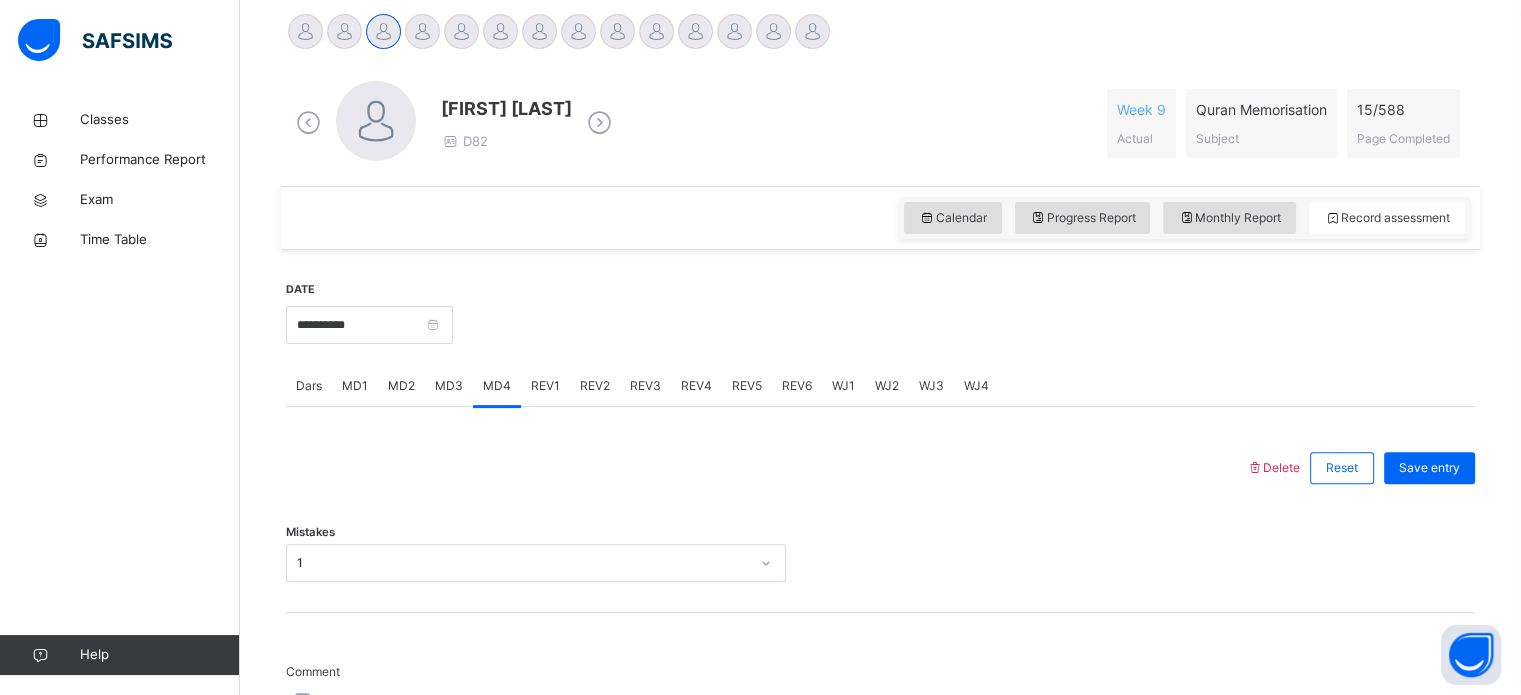 scroll, scrollTop: 506, scrollLeft: 0, axis: vertical 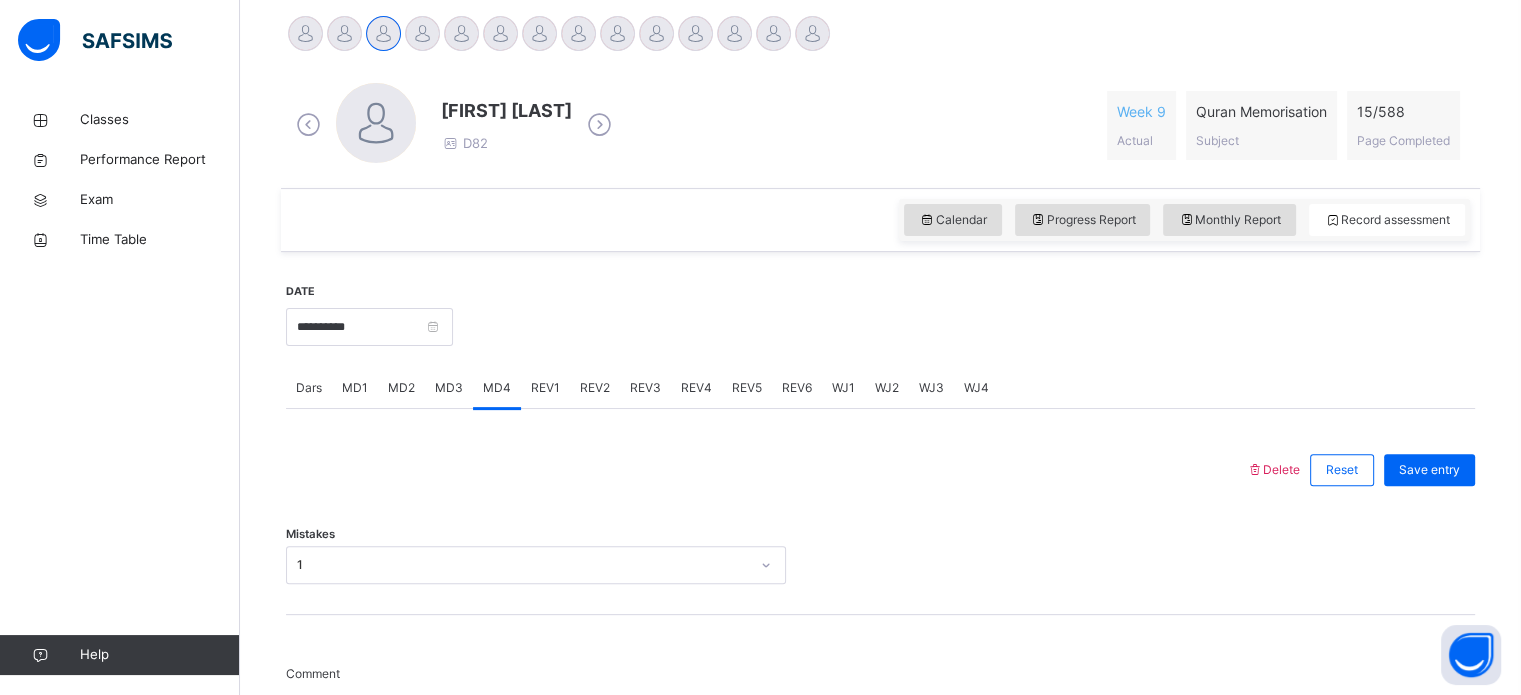 click on "MD2" at bounding box center [401, 388] 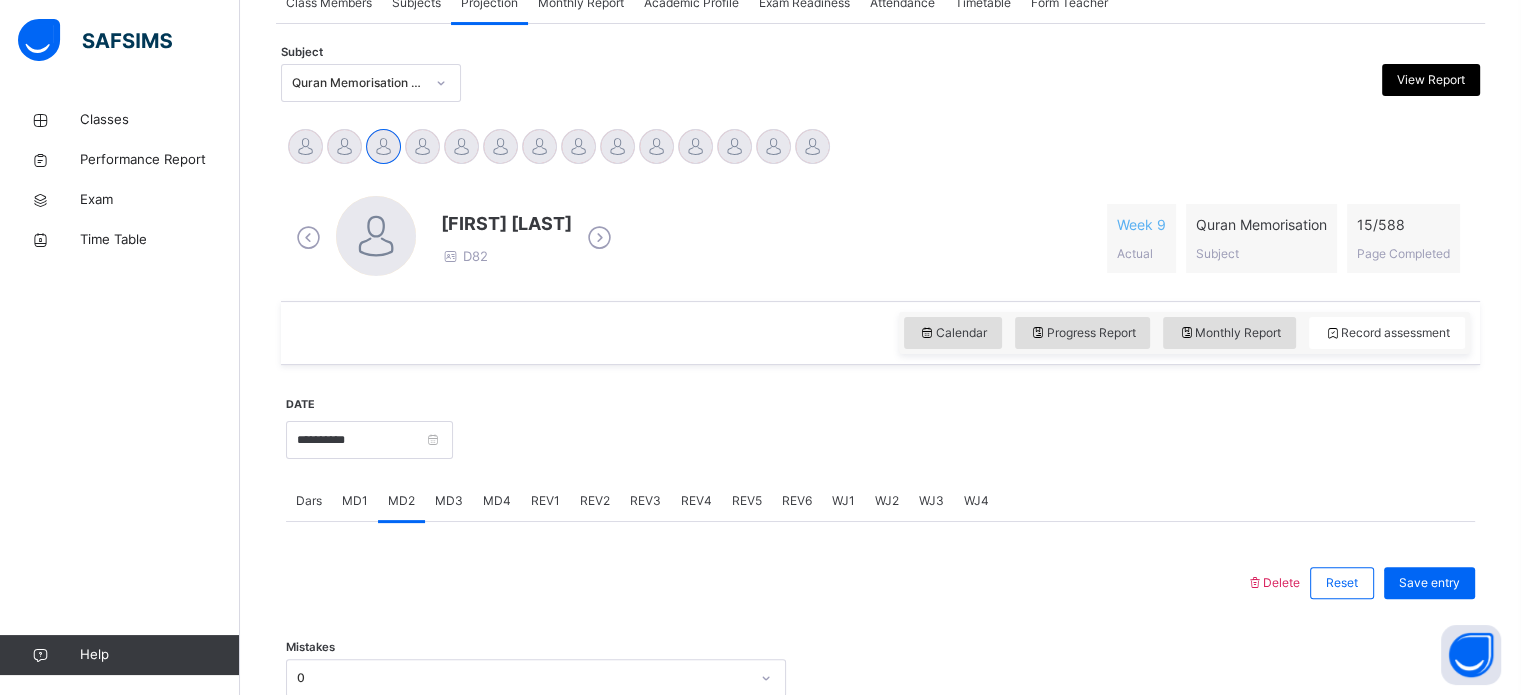 scroll, scrollTop: 396, scrollLeft: 0, axis: vertical 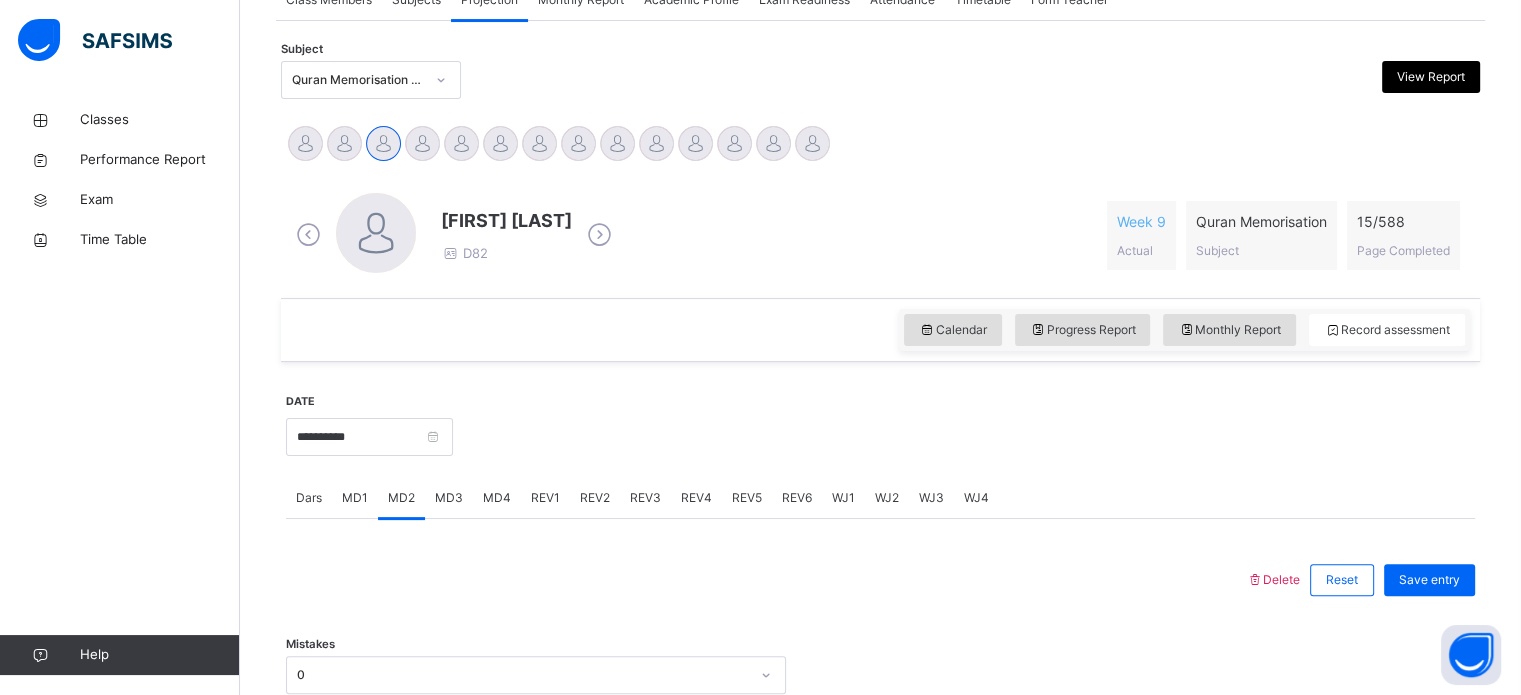 click on "MD4" at bounding box center (497, 498) 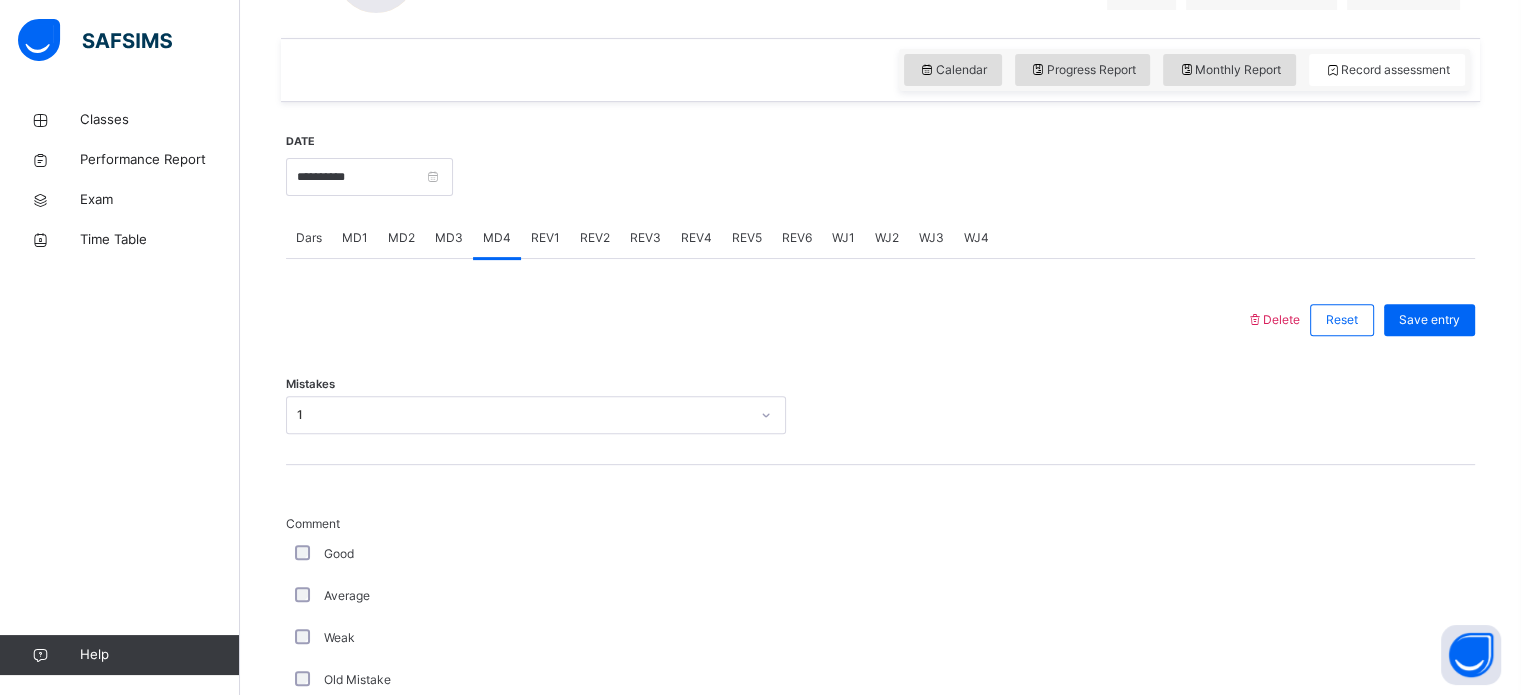 scroll, scrollTop: 654, scrollLeft: 0, axis: vertical 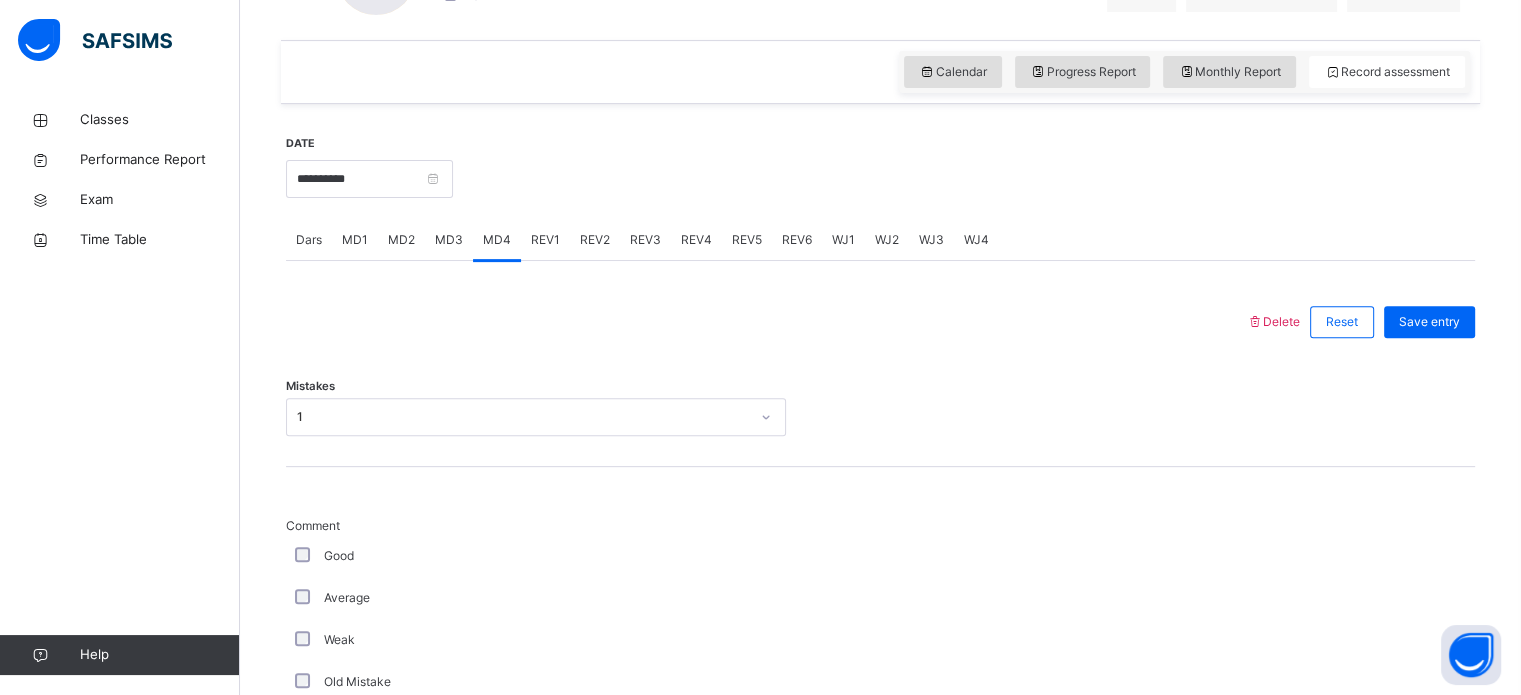 click on "MD3" at bounding box center (449, 240) 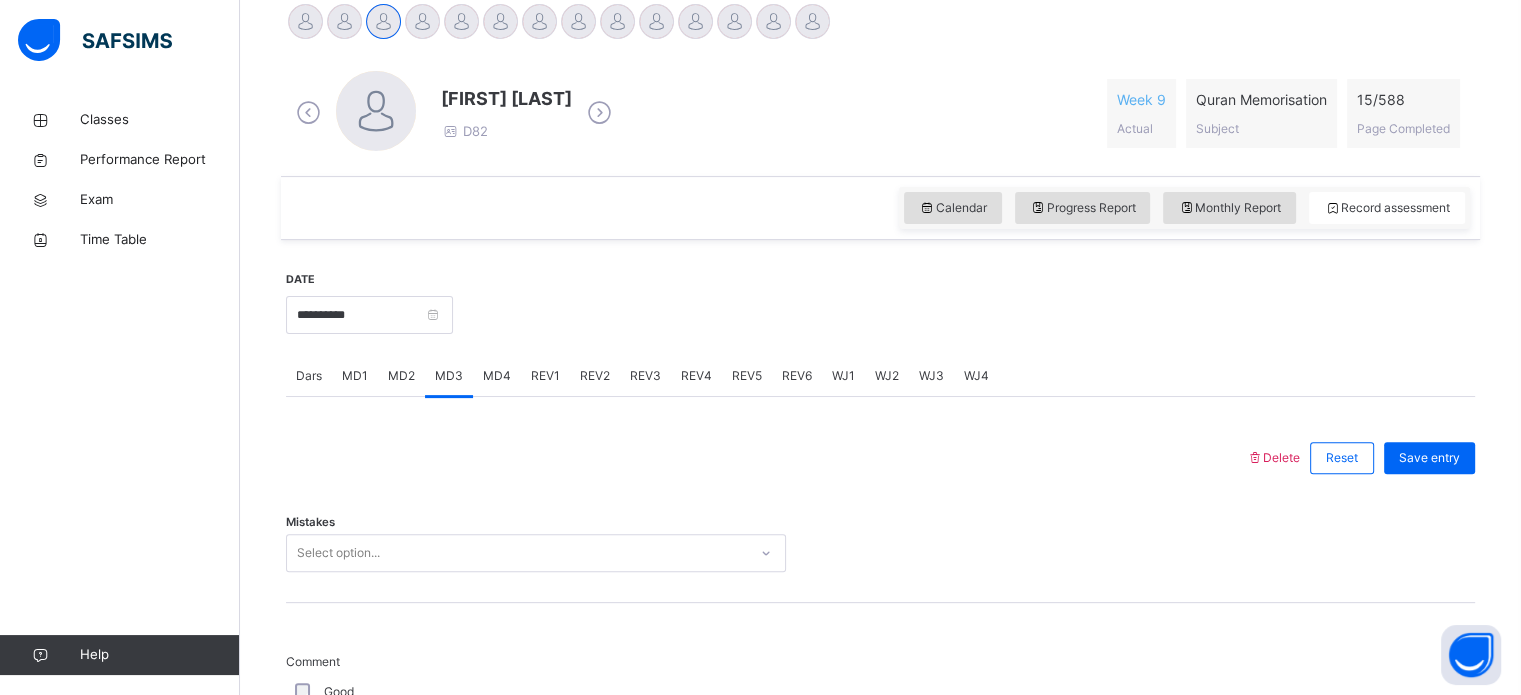 click on "MD2" at bounding box center (401, 376) 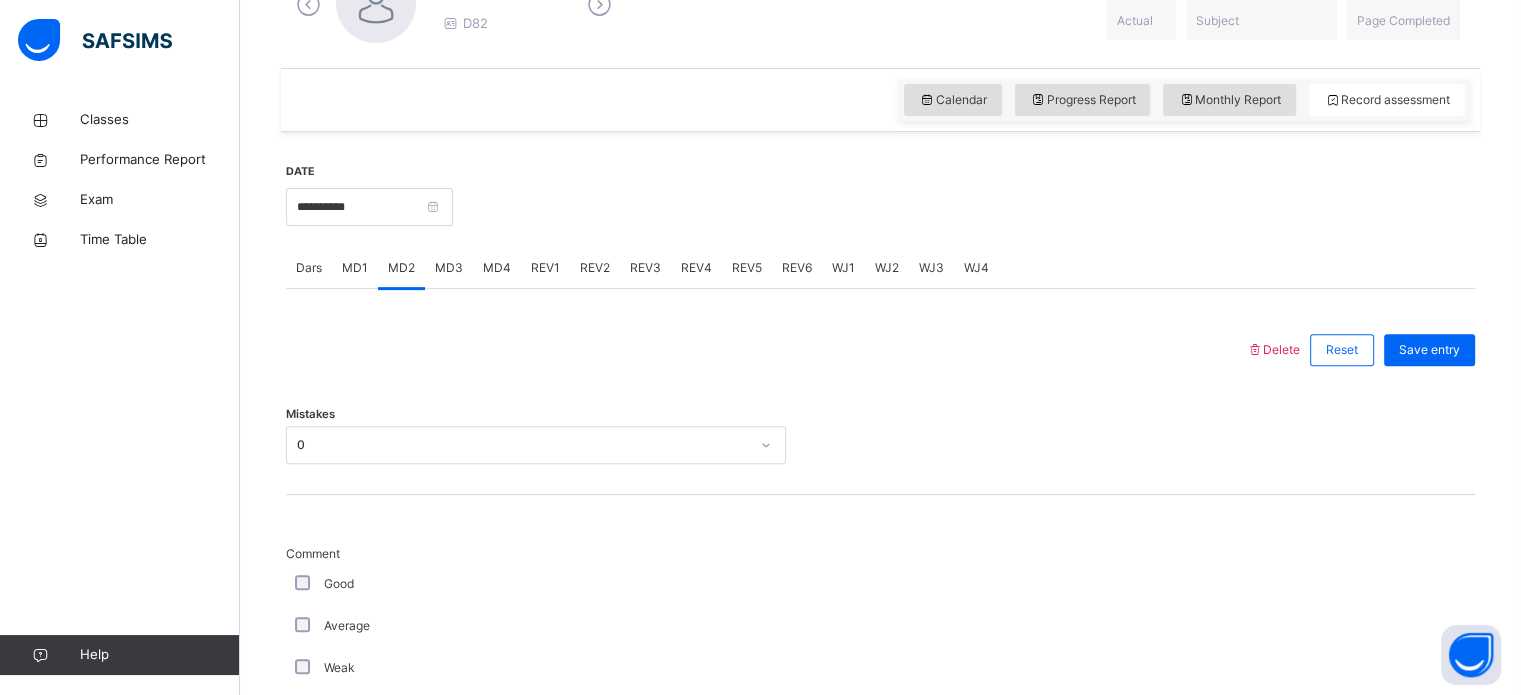 scroll, scrollTop: 624, scrollLeft: 0, axis: vertical 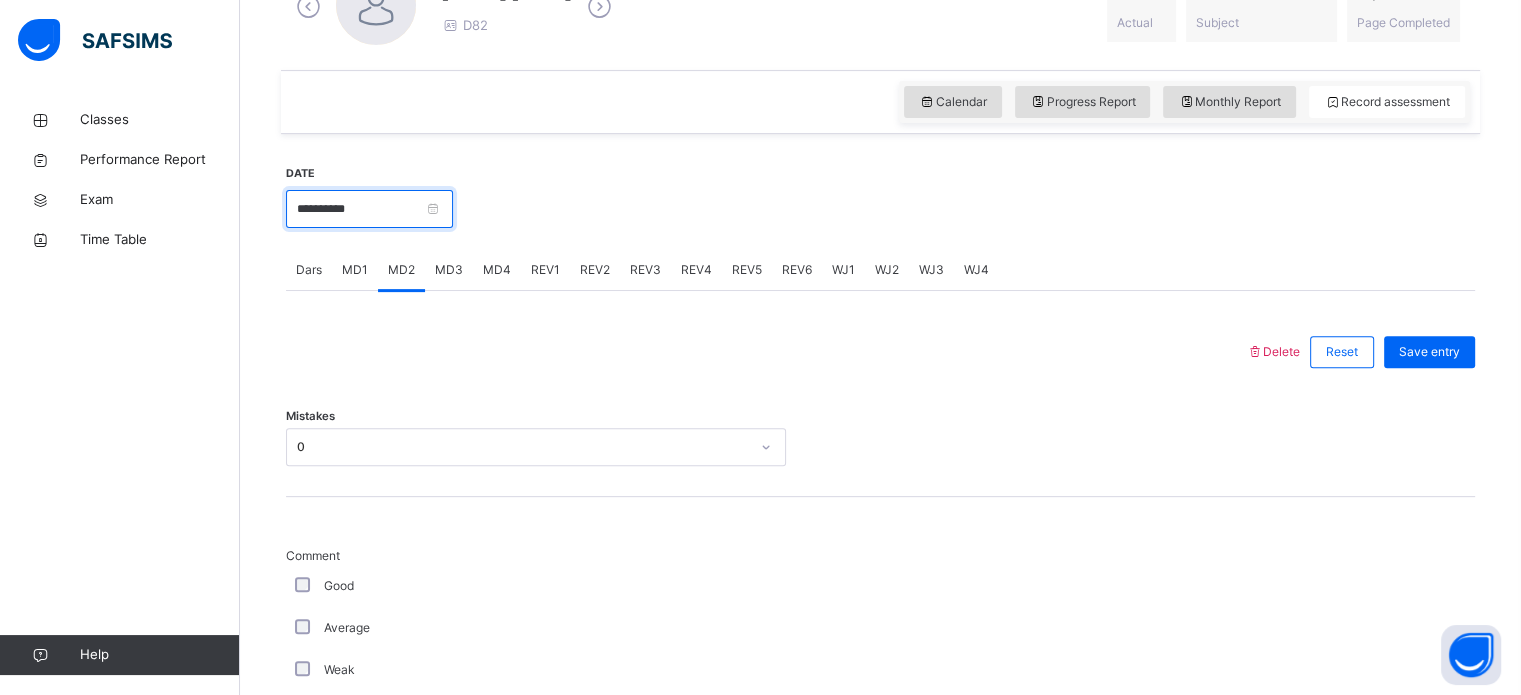 click on "**********" at bounding box center (369, 209) 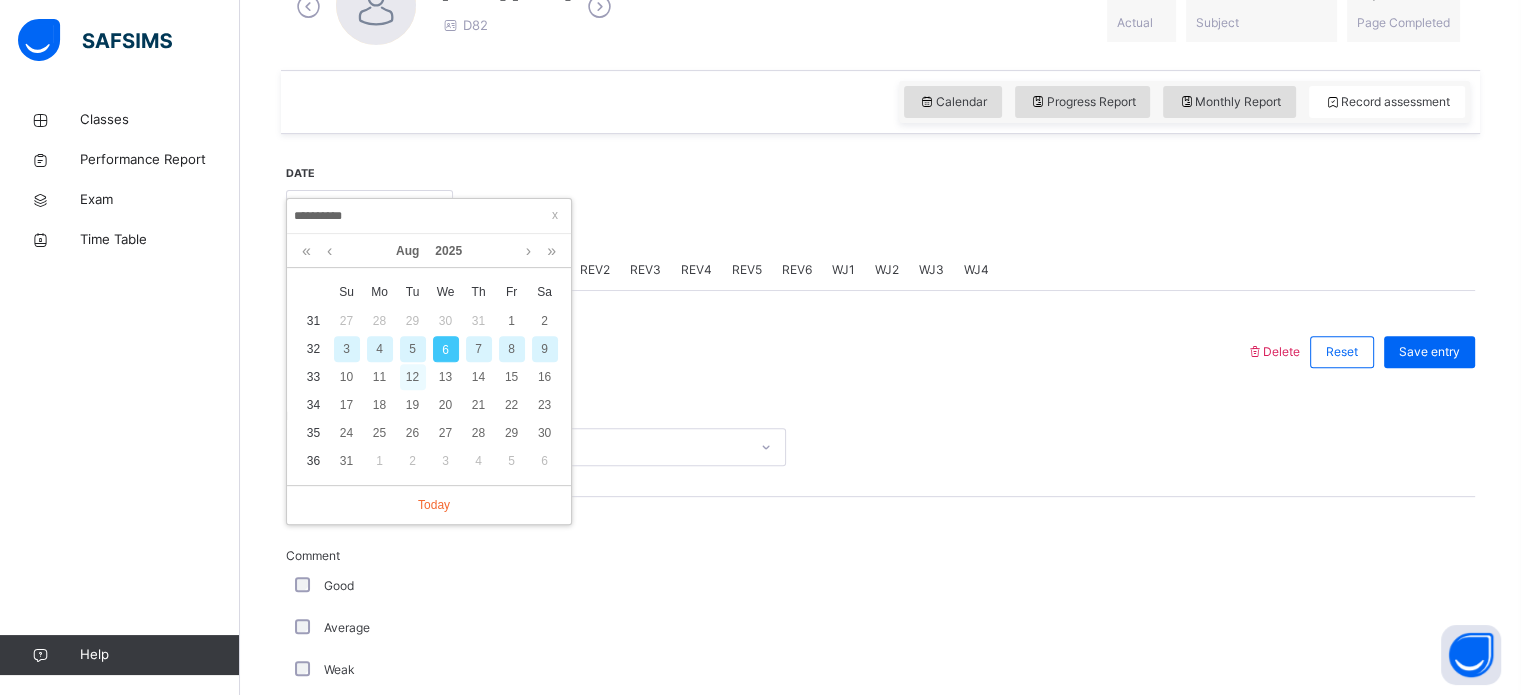 click on "12" at bounding box center (413, 377) 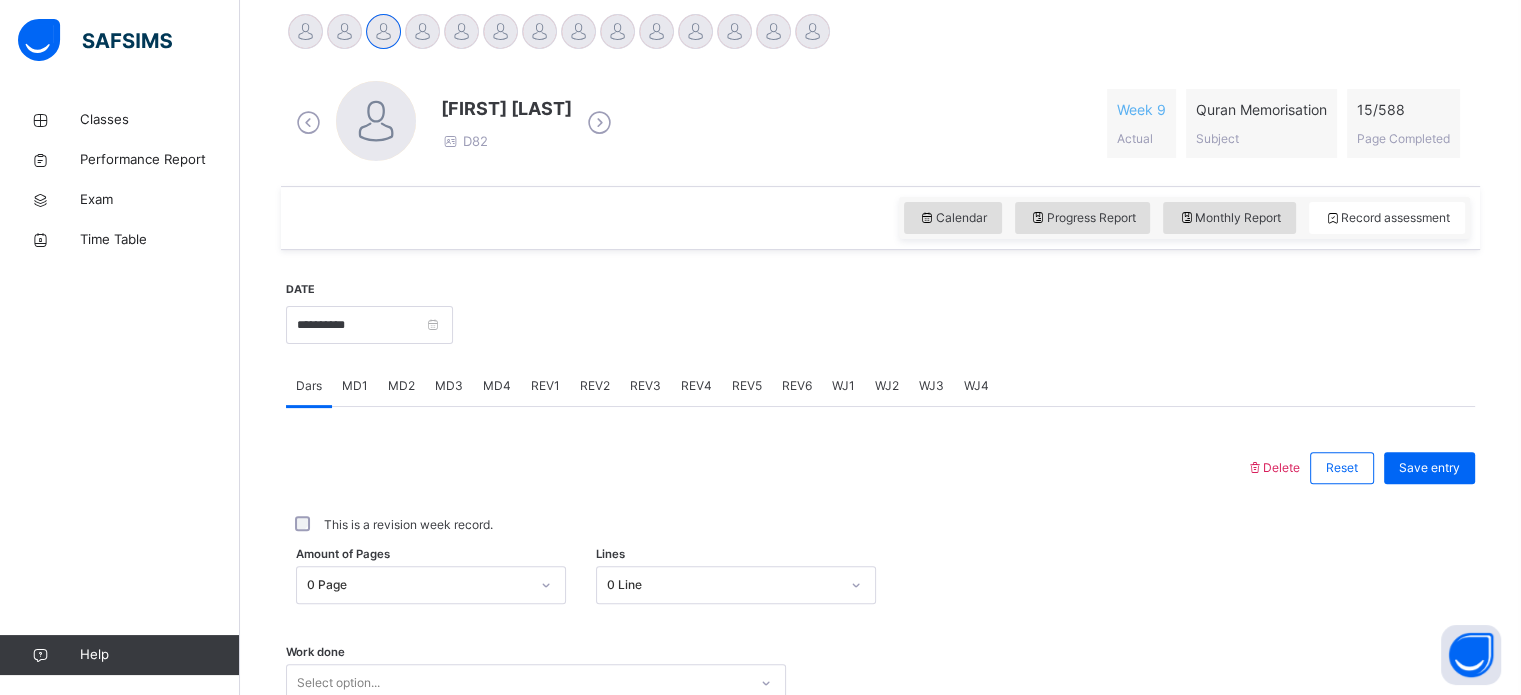 scroll, scrollTop: 557, scrollLeft: 0, axis: vertical 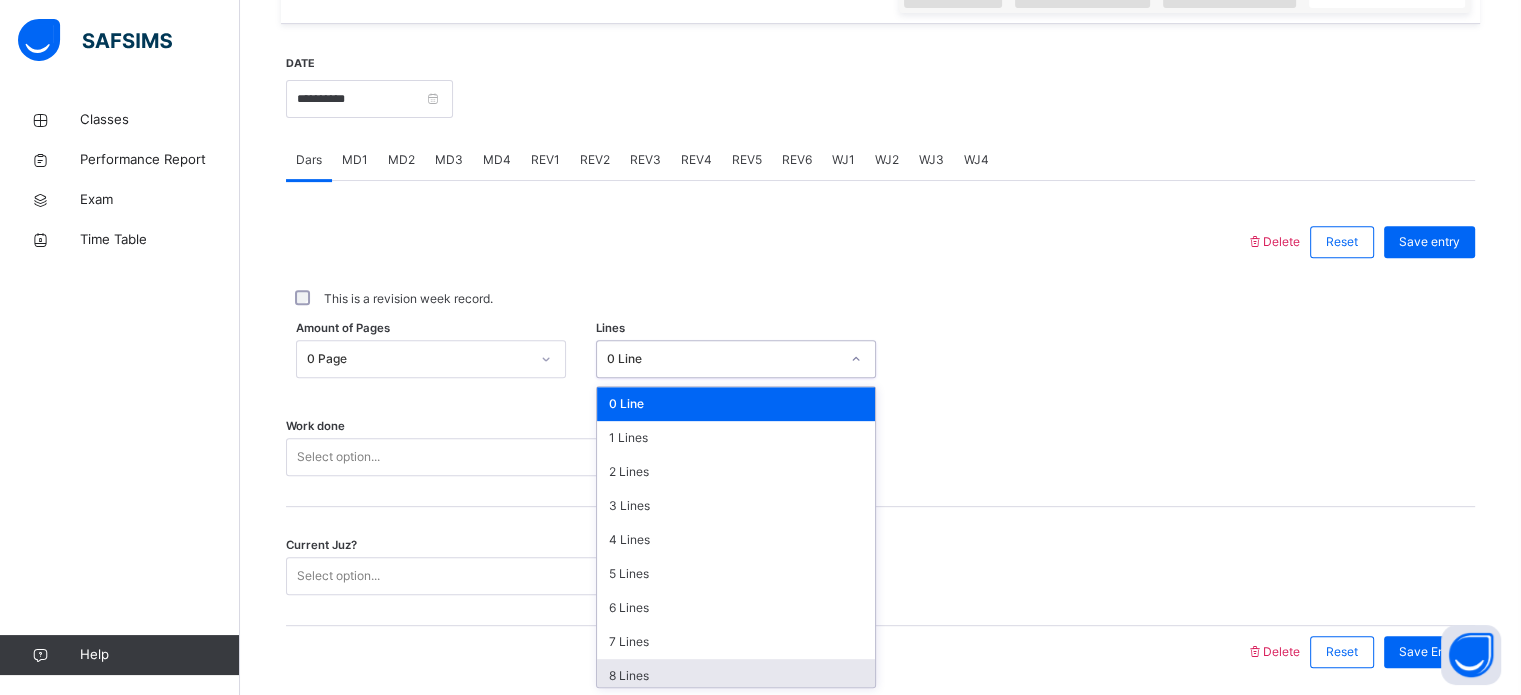 click on "8 Lines" at bounding box center [736, 676] 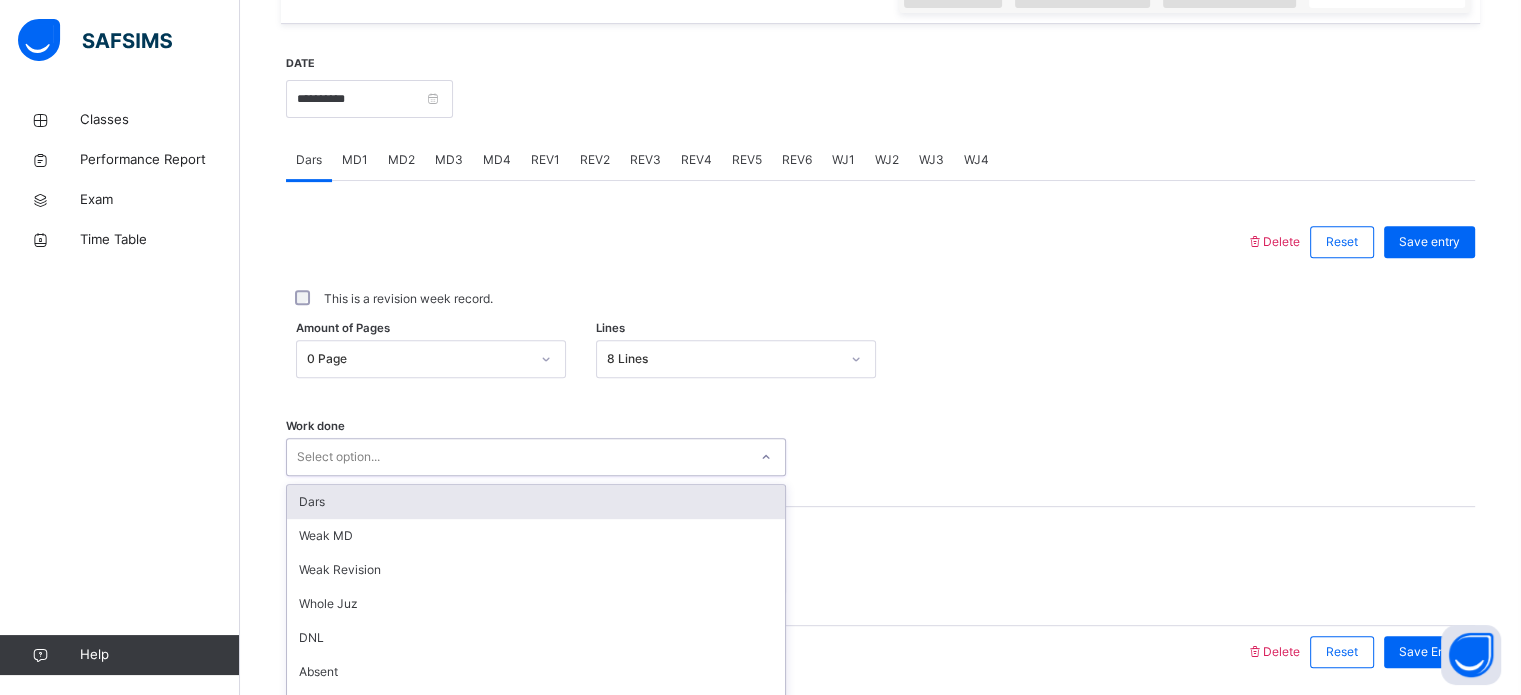 scroll, scrollTop: 806, scrollLeft: 0, axis: vertical 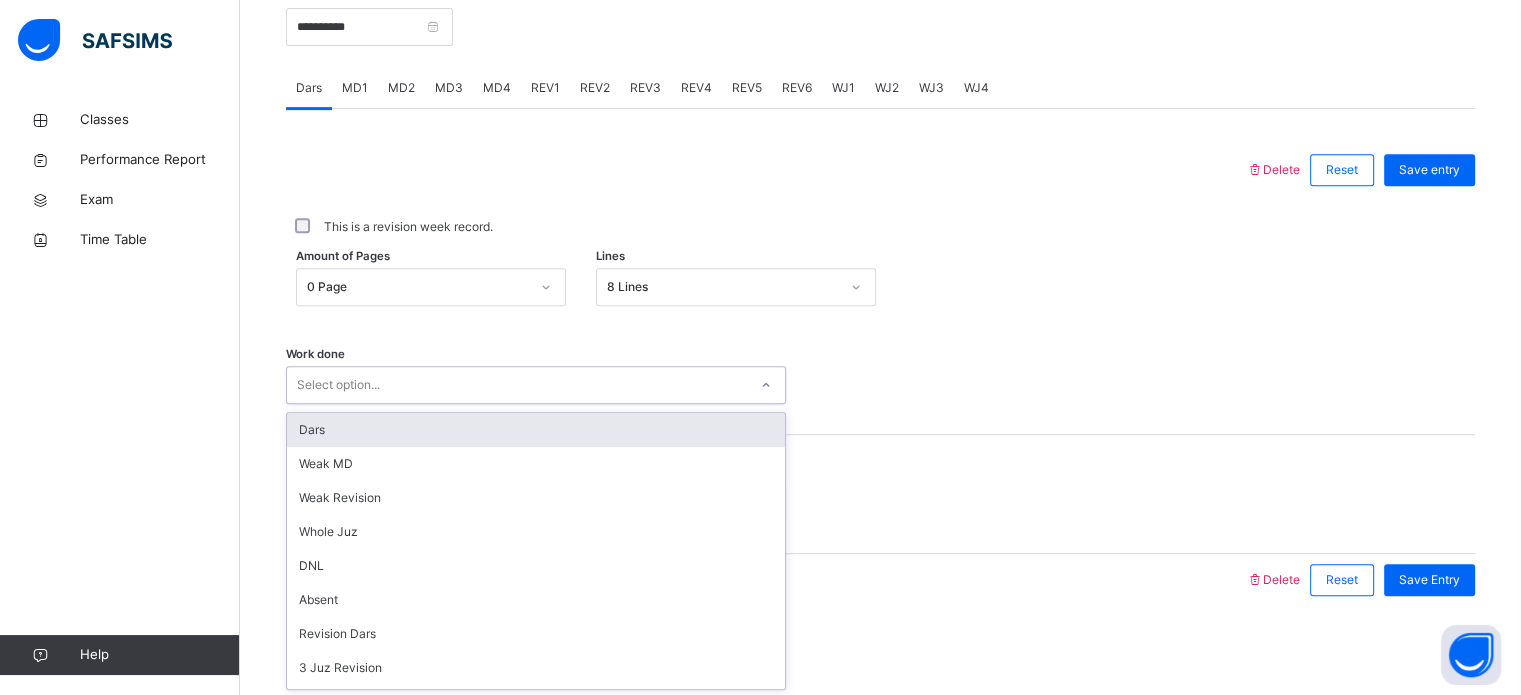 click on "Dars" at bounding box center (536, 430) 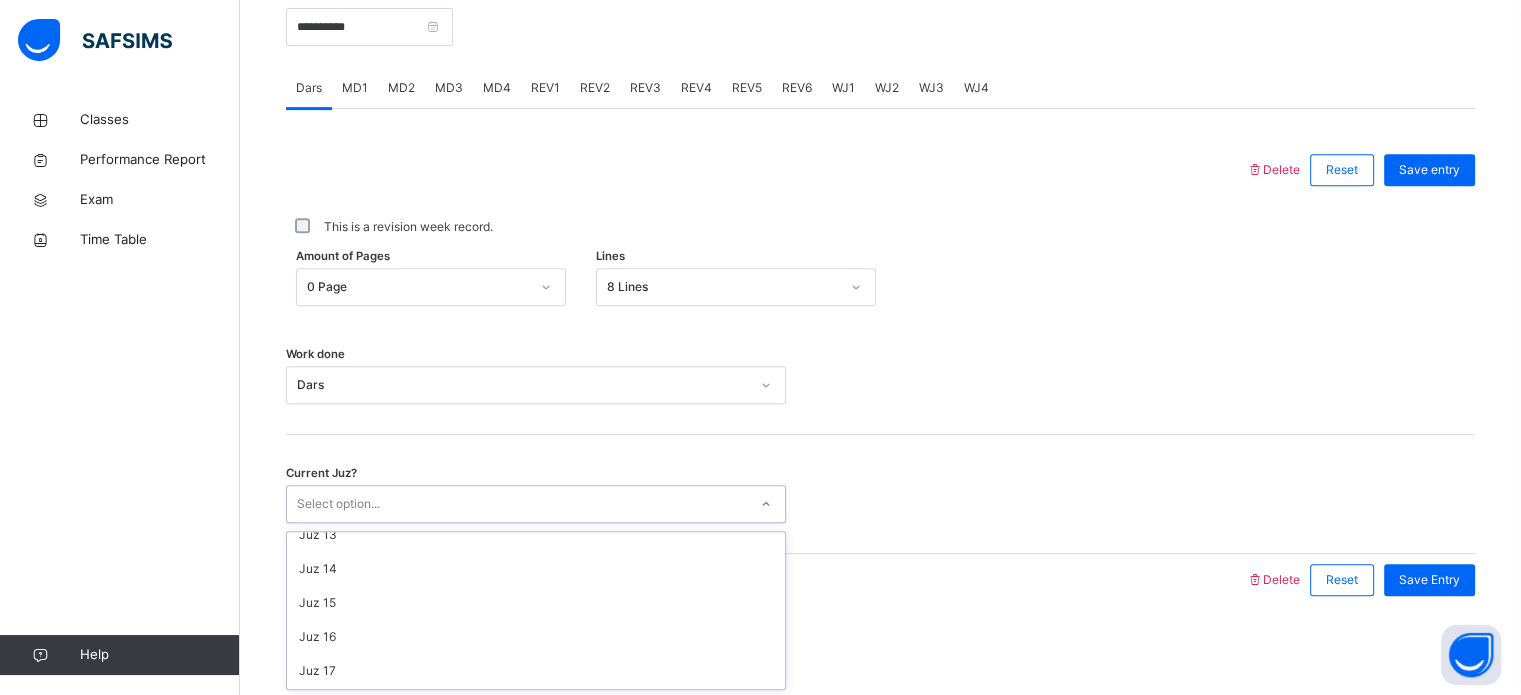 scroll, scrollTop: 863, scrollLeft: 0, axis: vertical 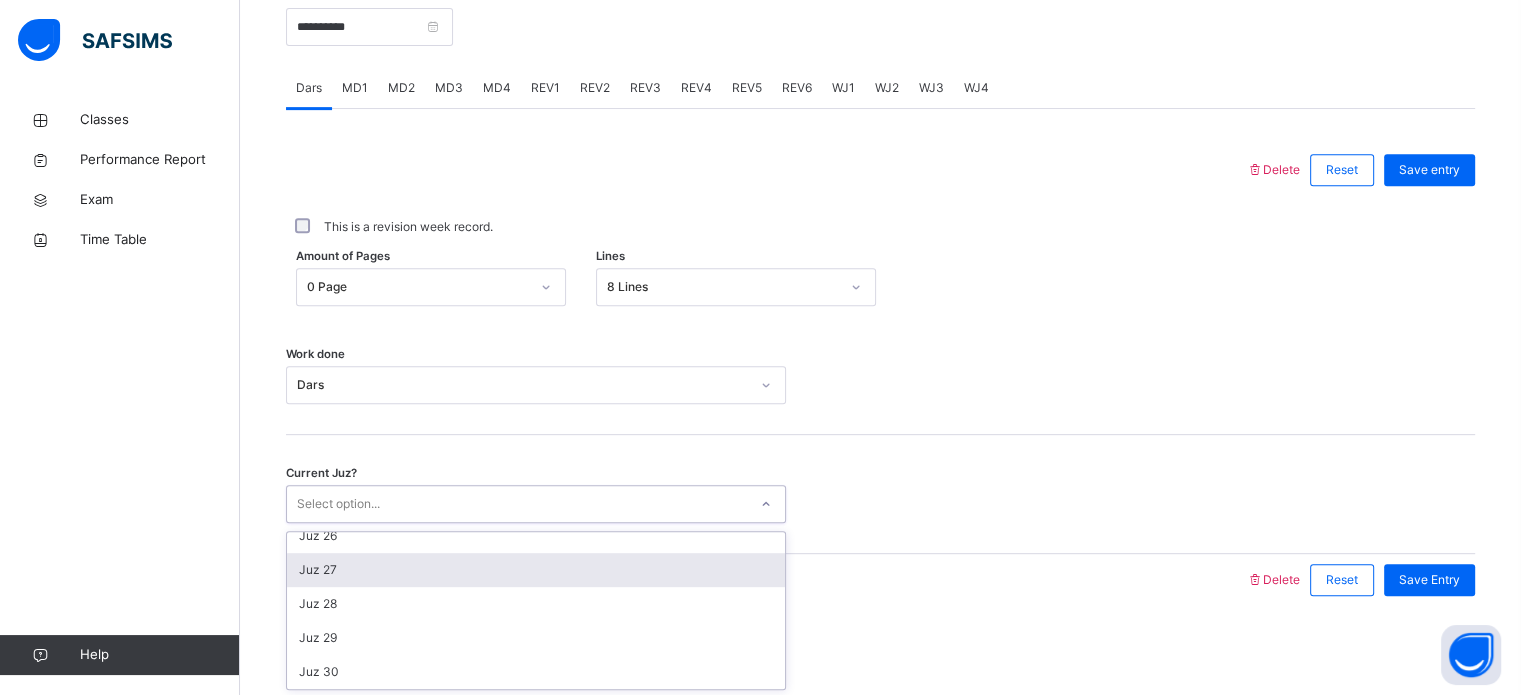 click on "Juz 27" at bounding box center (536, 570) 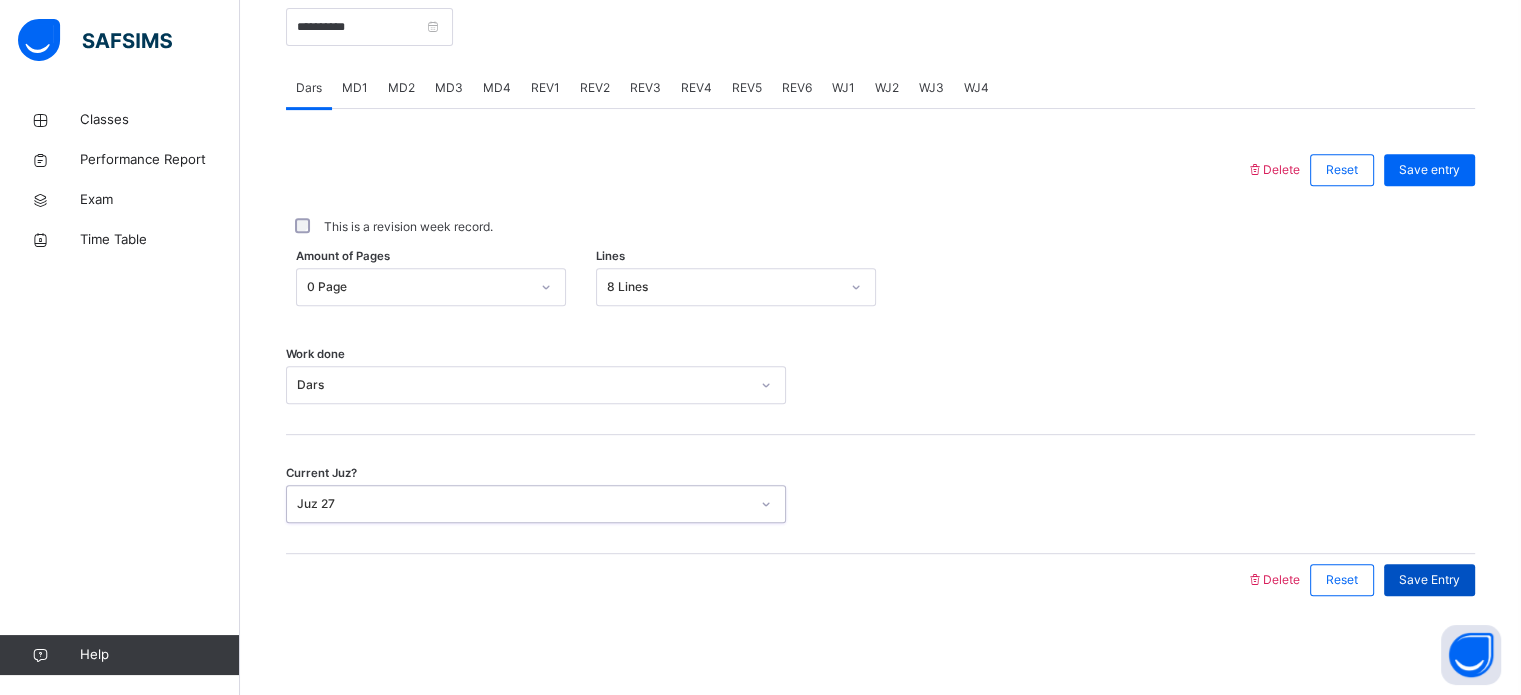click on "Save Entry" at bounding box center (1429, 580) 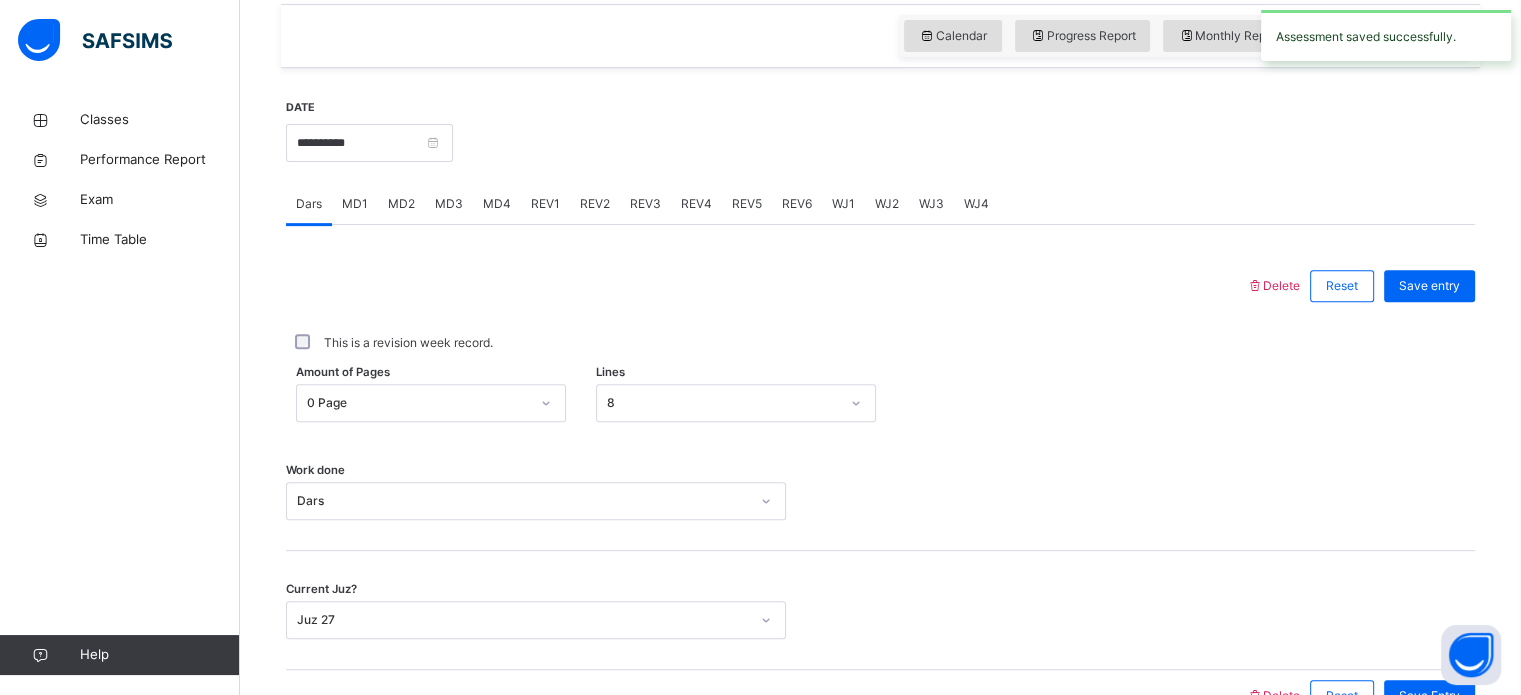 scroll, scrollTop: 687, scrollLeft: 0, axis: vertical 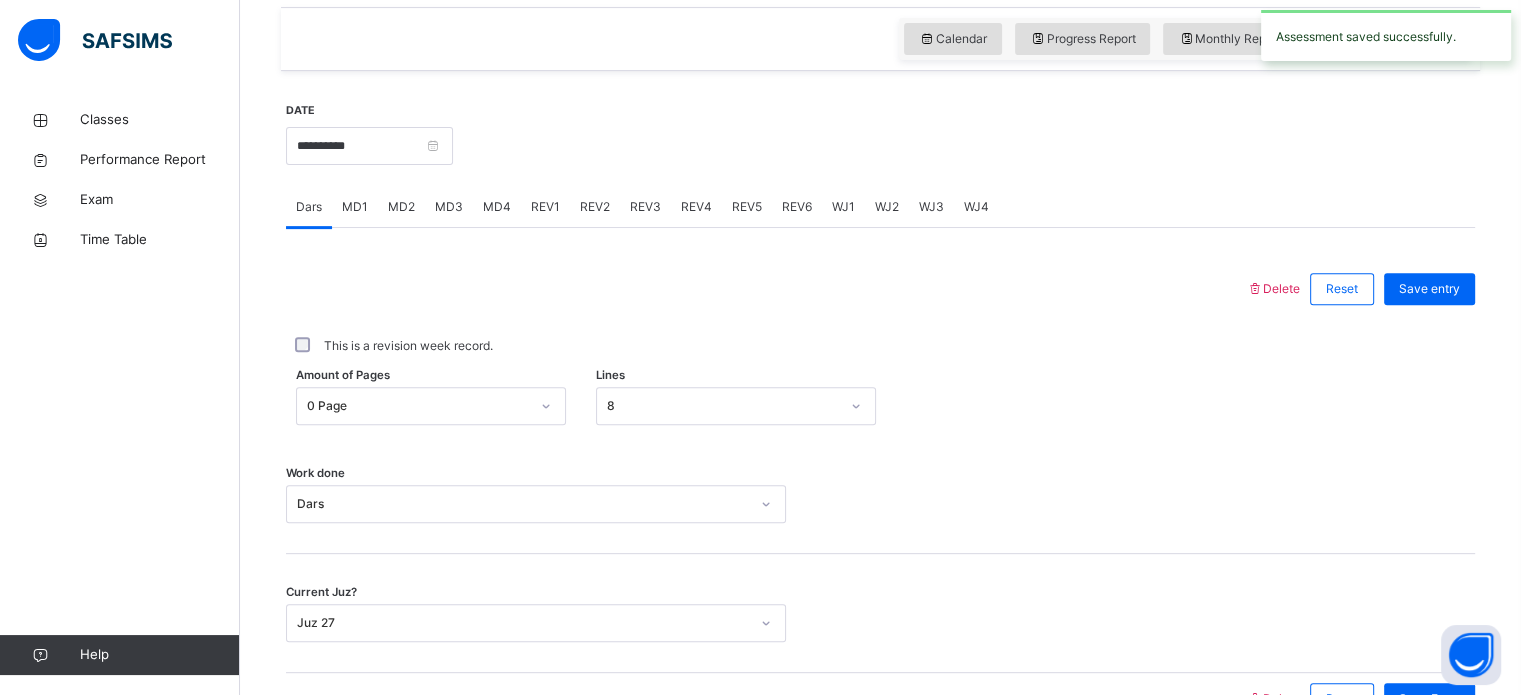 click on "MD1" at bounding box center [355, 207] 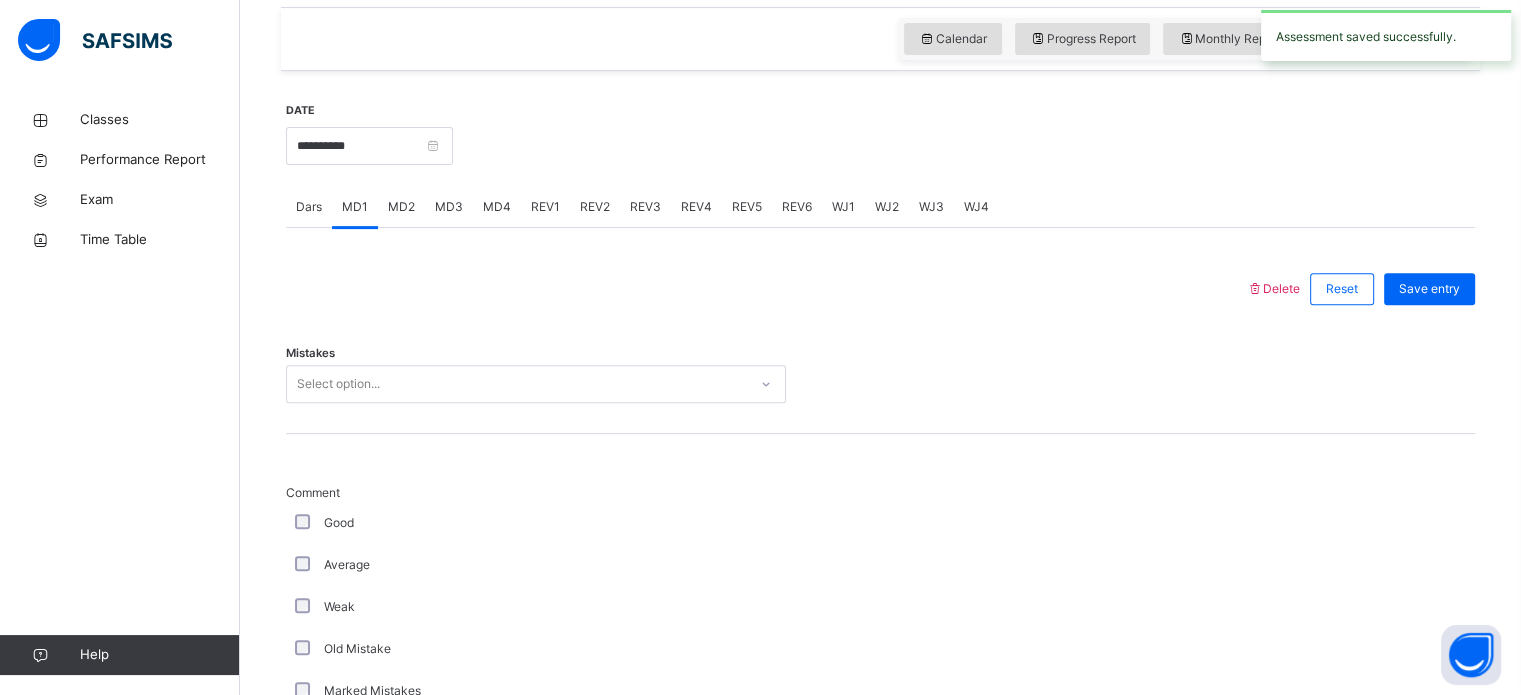 click on "MD2" at bounding box center [401, 207] 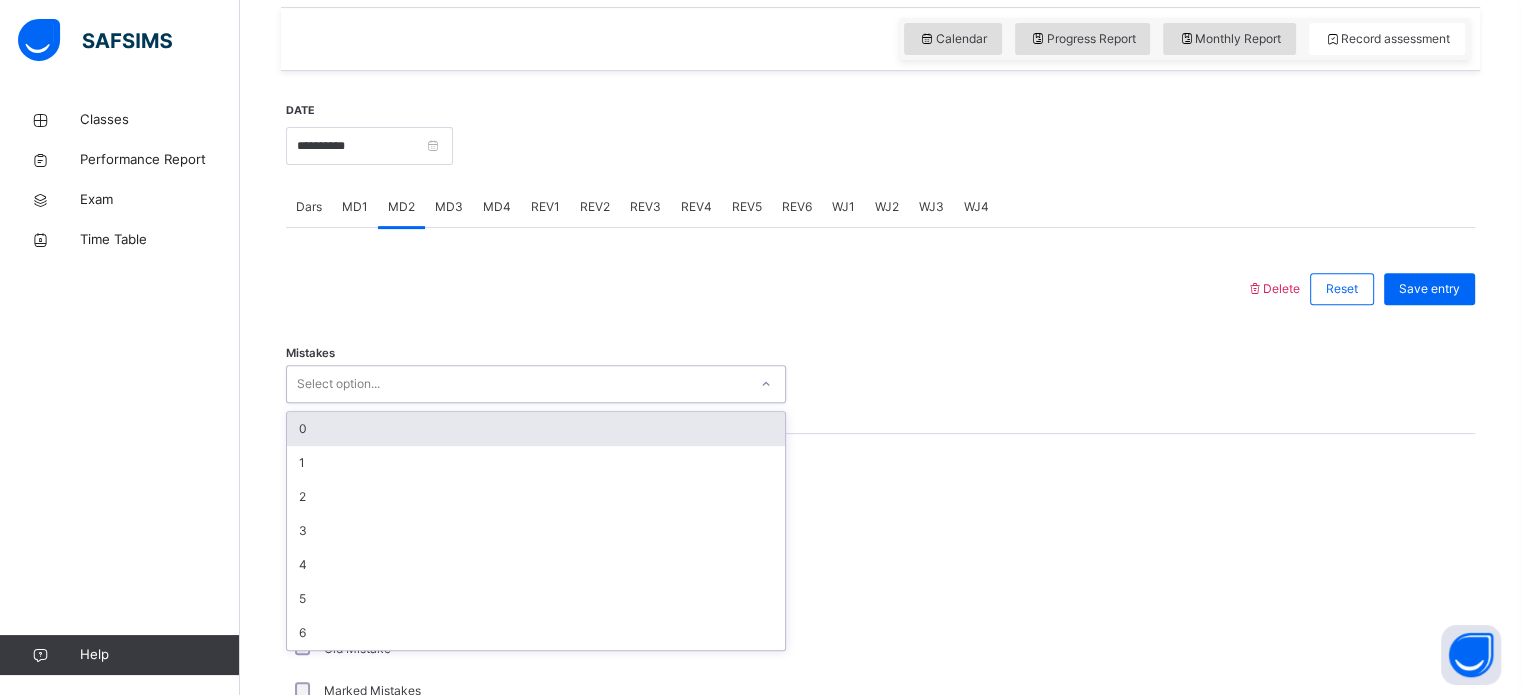 click on "0" at bounding box center [536, 429] 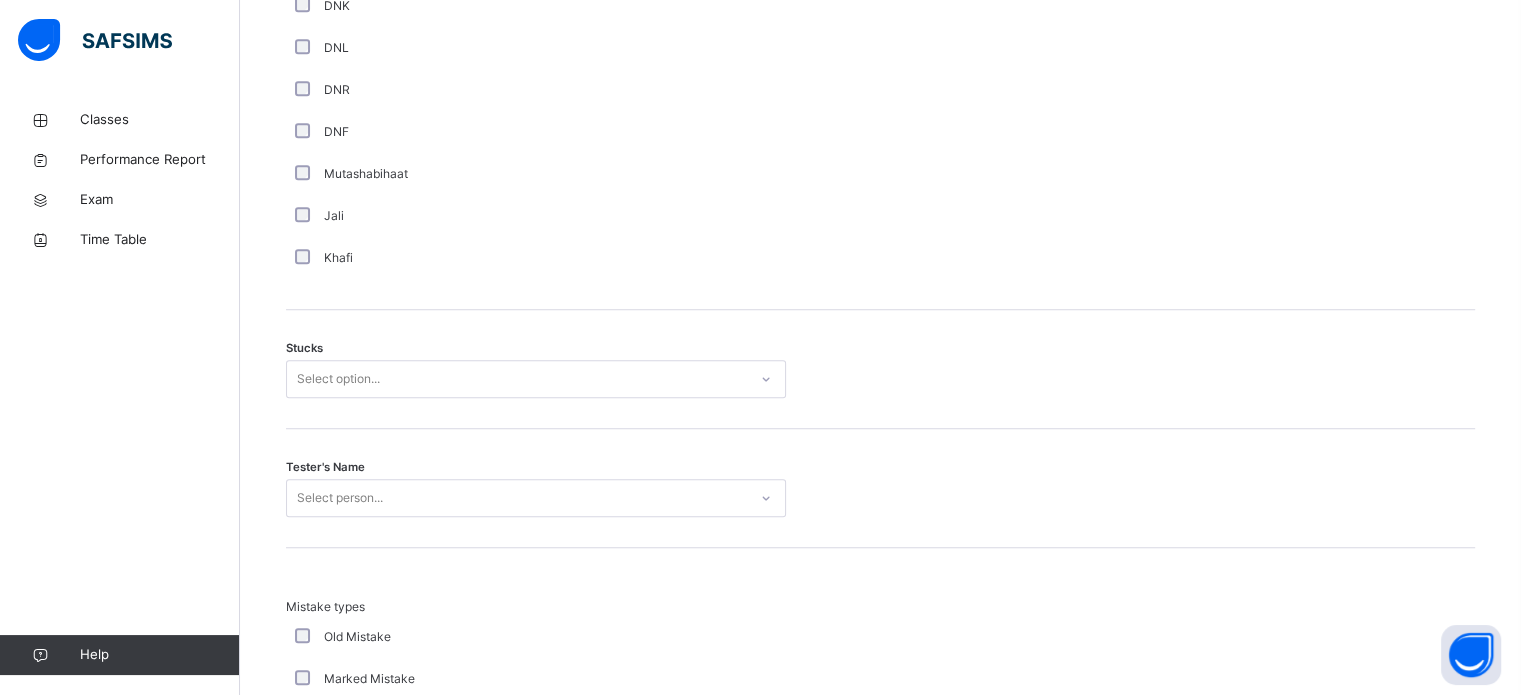 scroll, scrollTop: 1484, scrollLeft: 0, axis: vertical 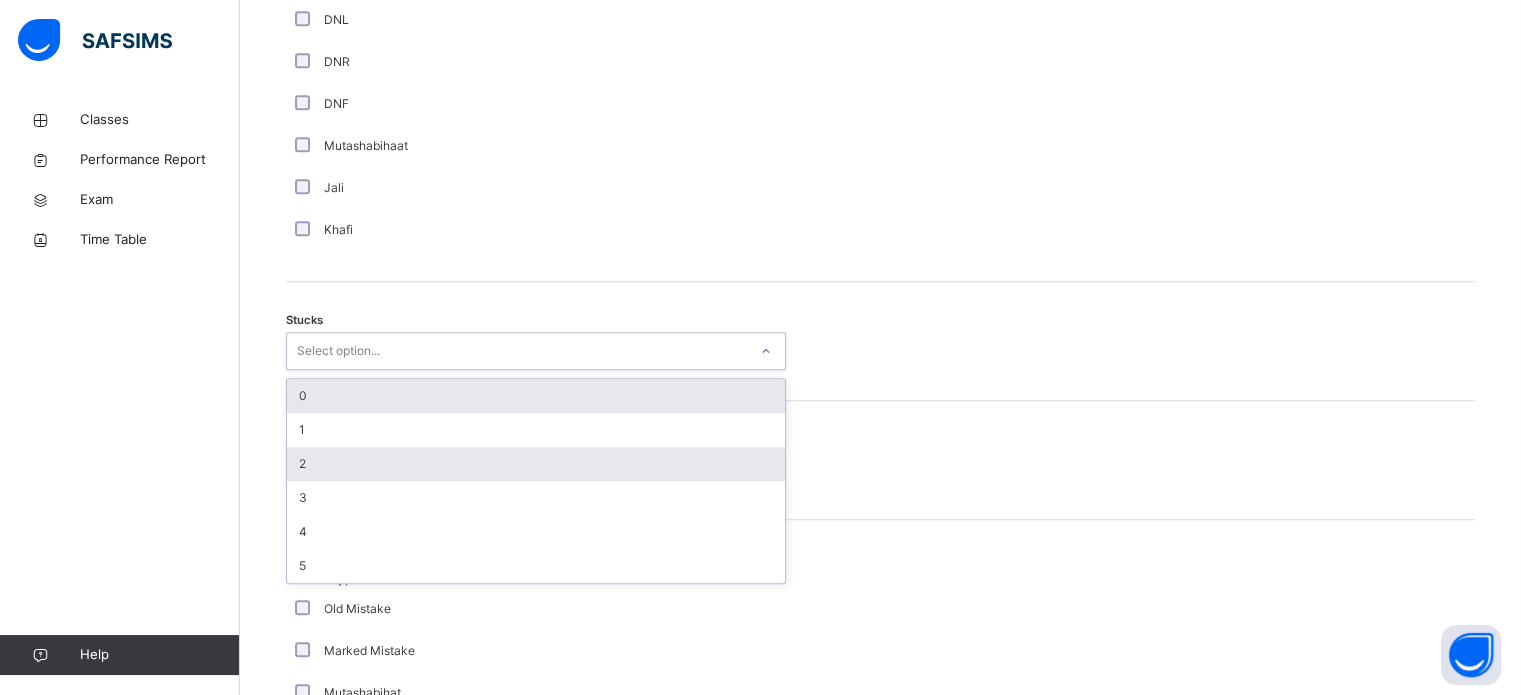 click on "2" at bounding box center (536, 464) 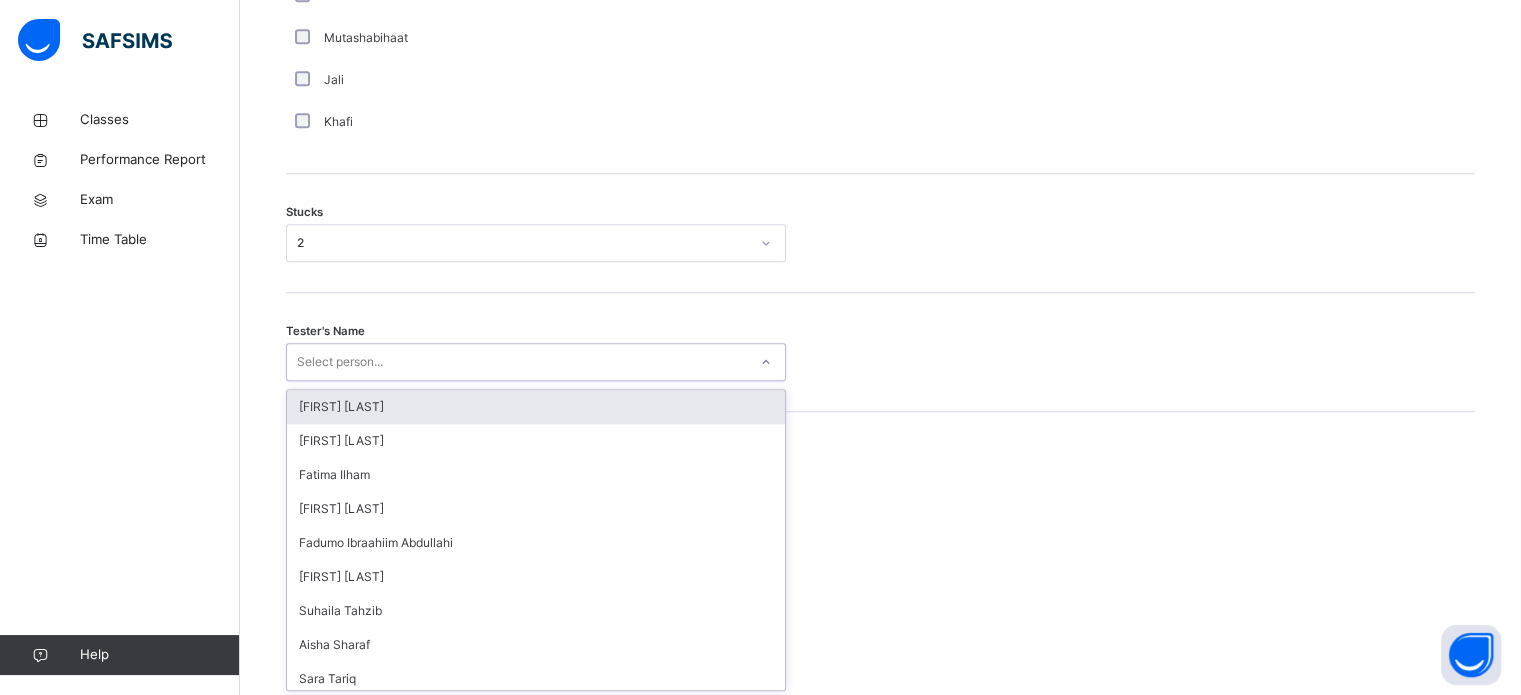 scroll, scrollTop: 1594, scrollLeft: 0, axis: vertical 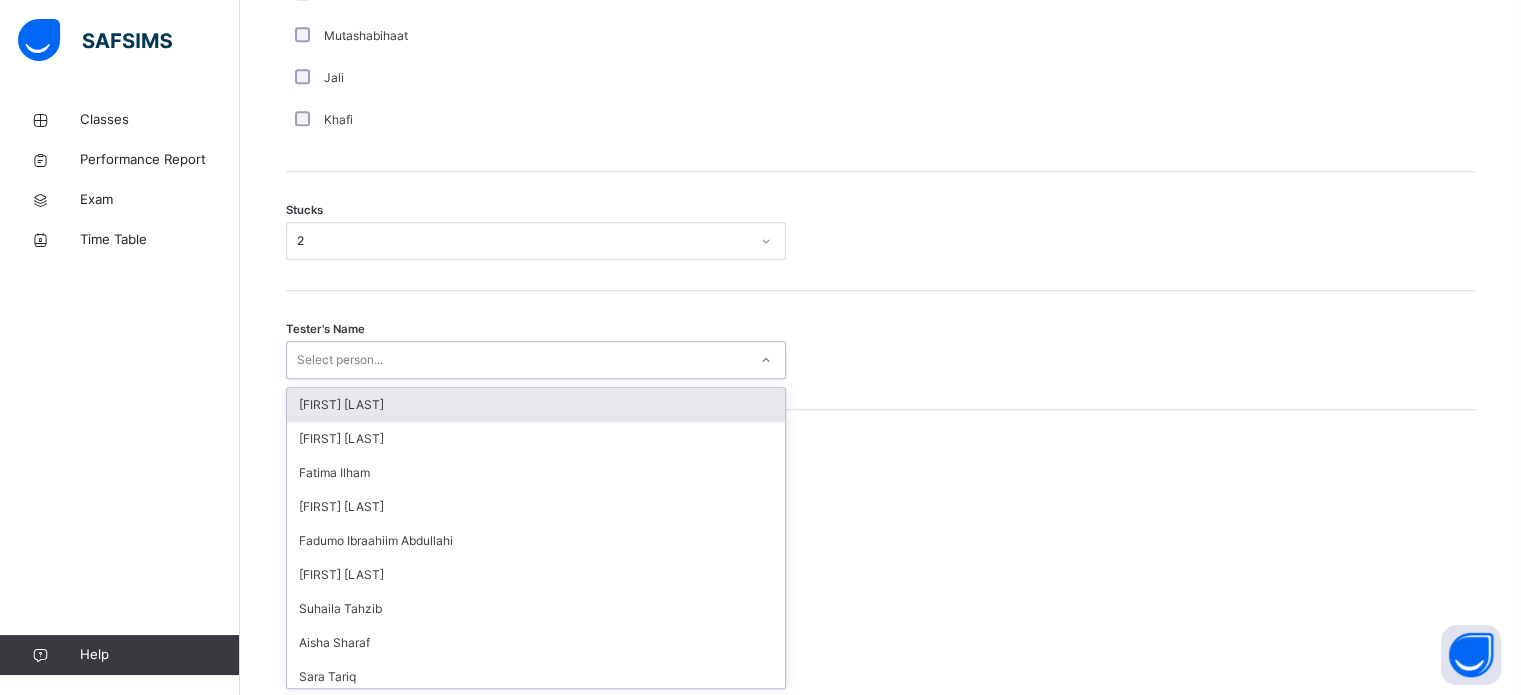 click on "[FIRST]  [LAST]" at bounding box center (536, 405) 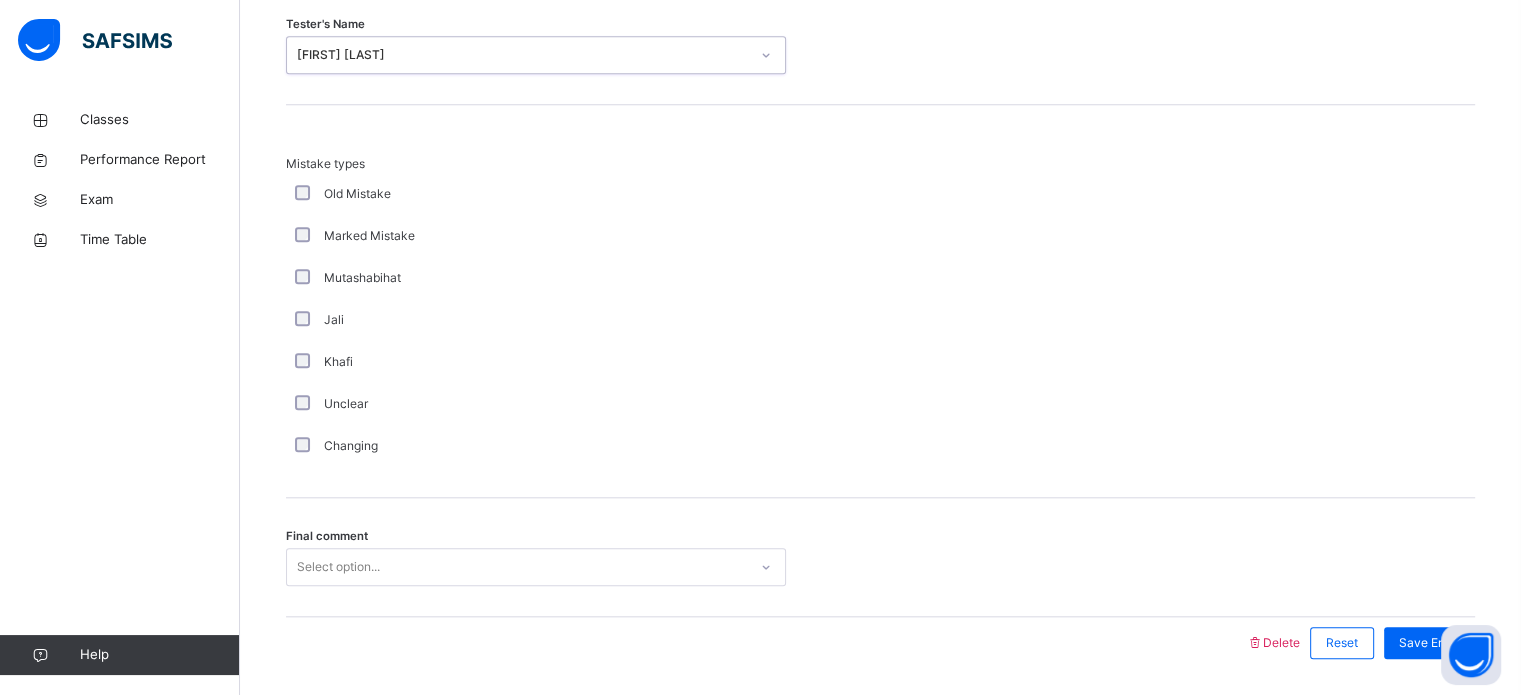 scroll, scrollTop: 1961, scrollLeft: 0, axis: vertical 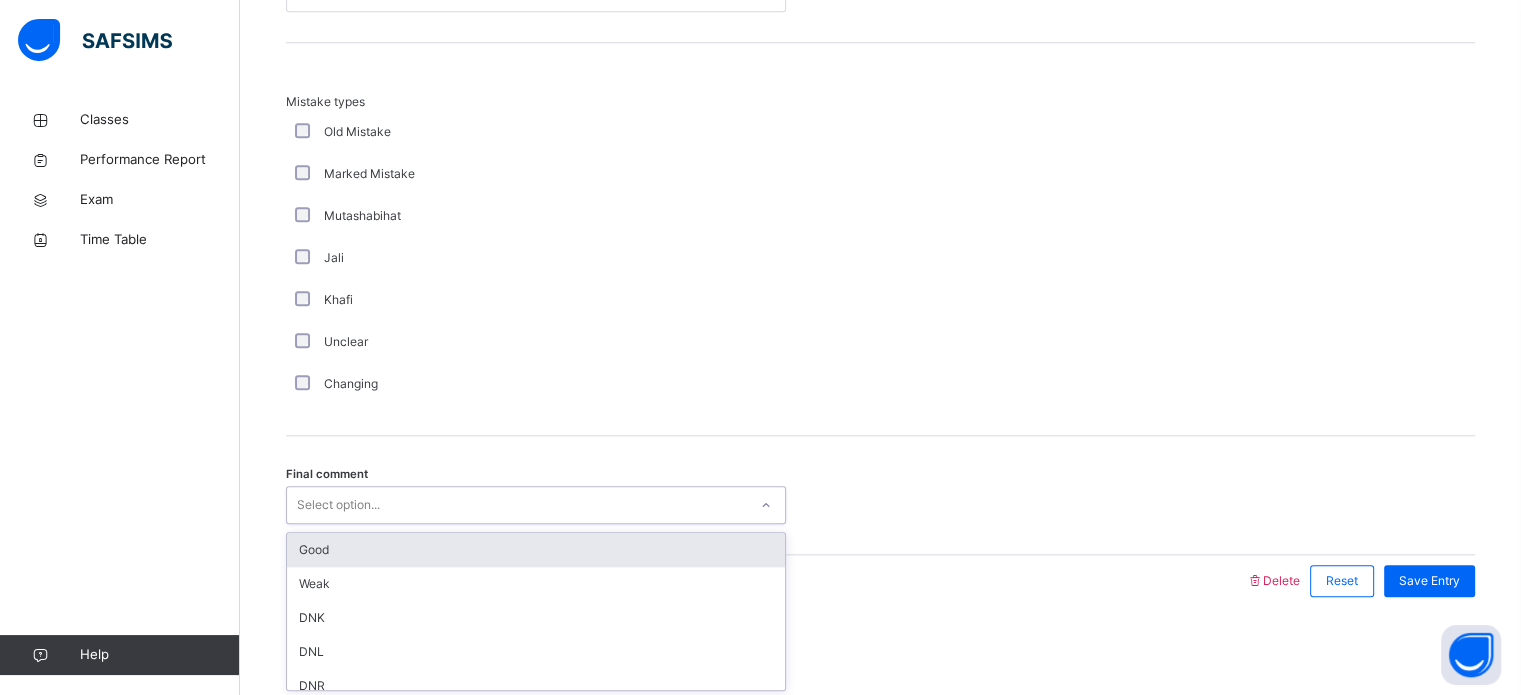 click on "Good" at bounding box center [536, 550] 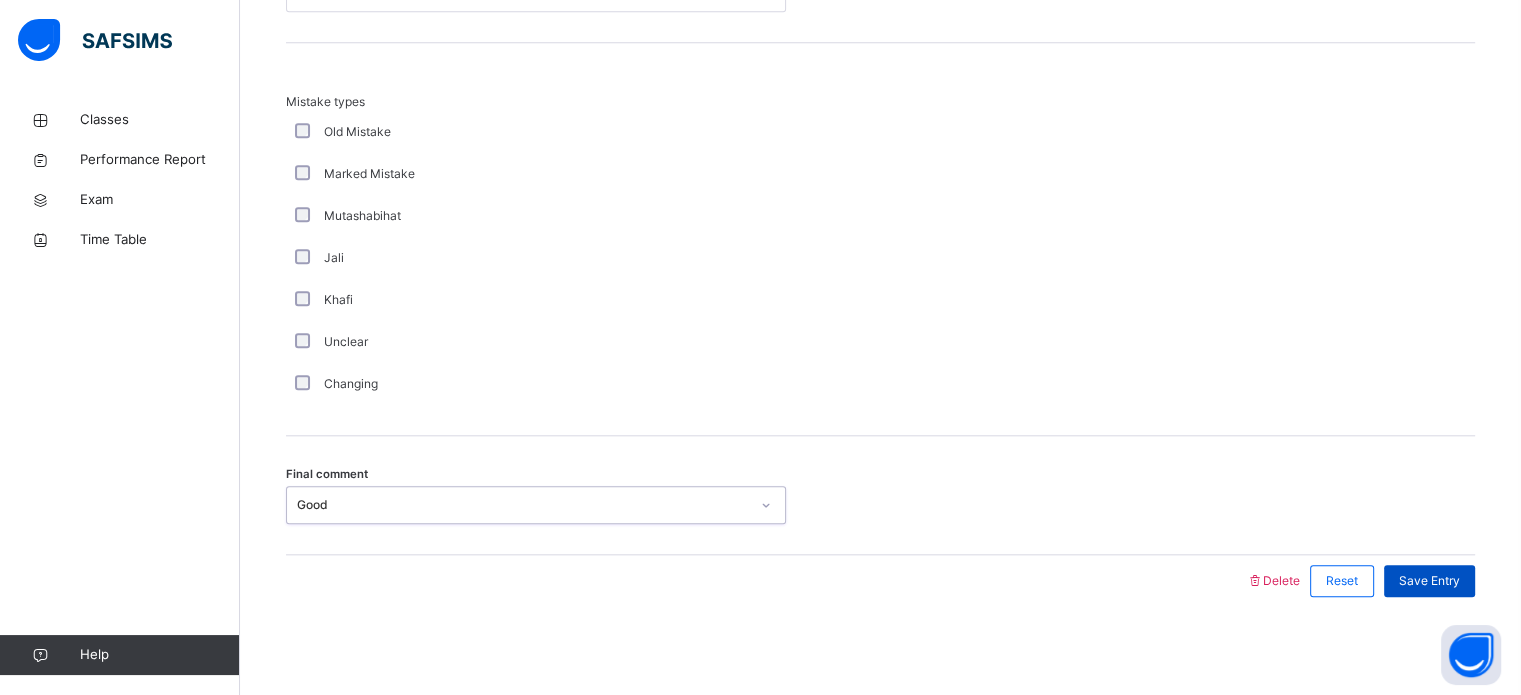 click on "Save Entry" at bounding box center (1429, 581) 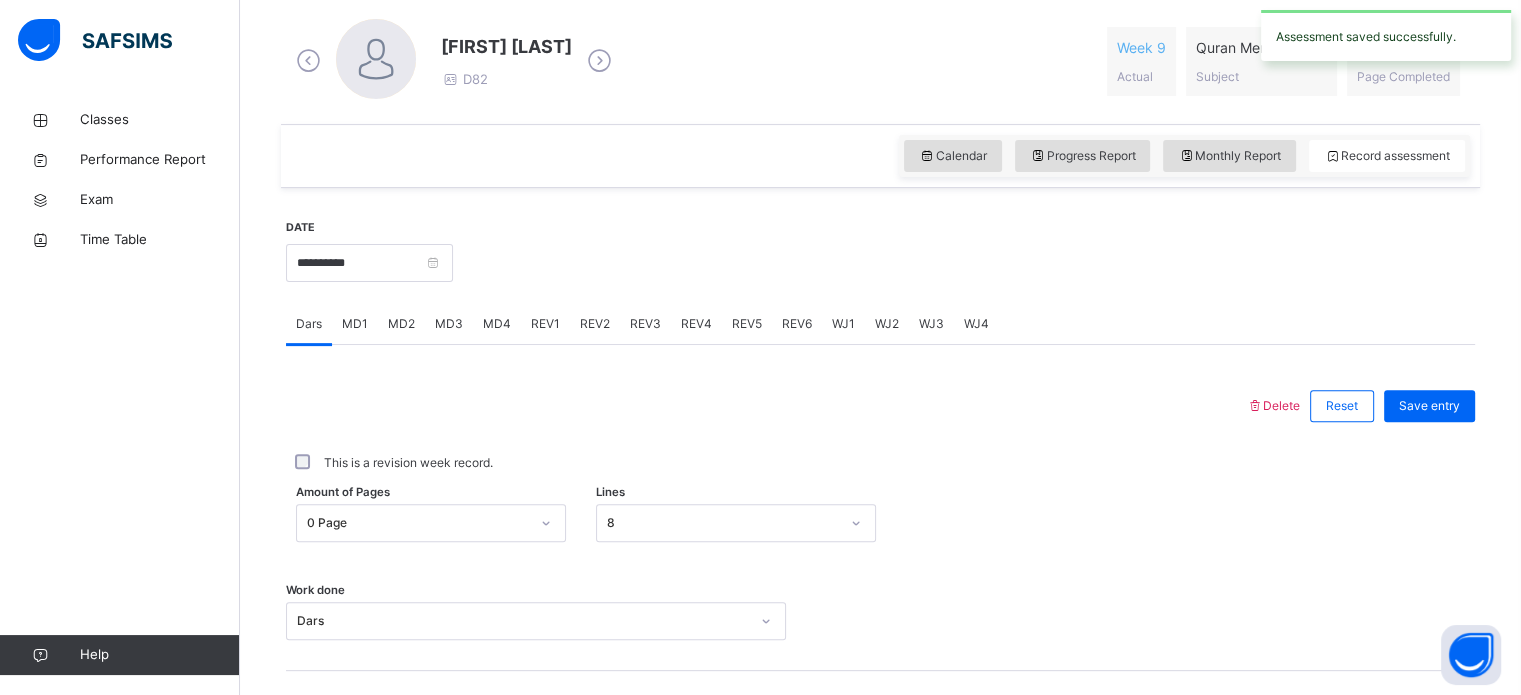 scroll, scrollTop: 573, scrollLeft: 0, axis: vertical 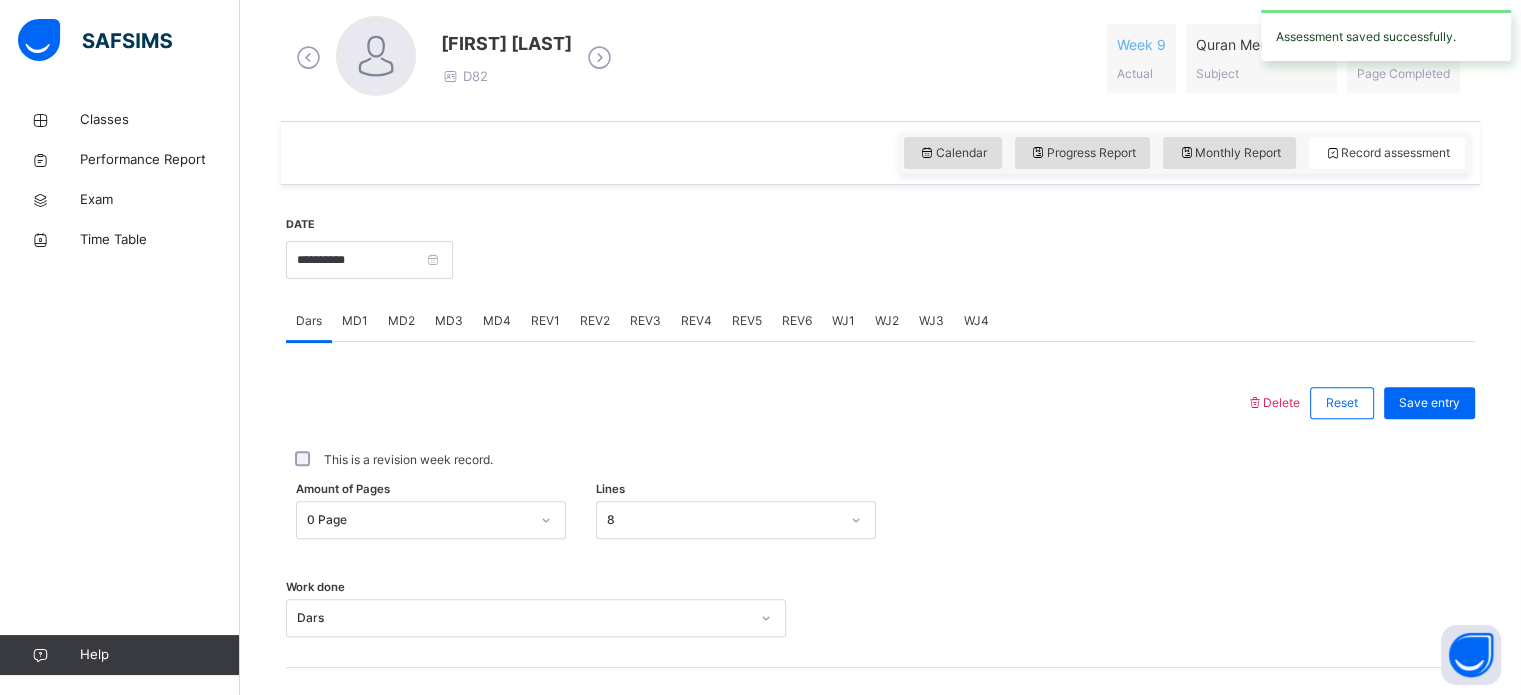 click on "MD4" at bounding box center [497, 321] 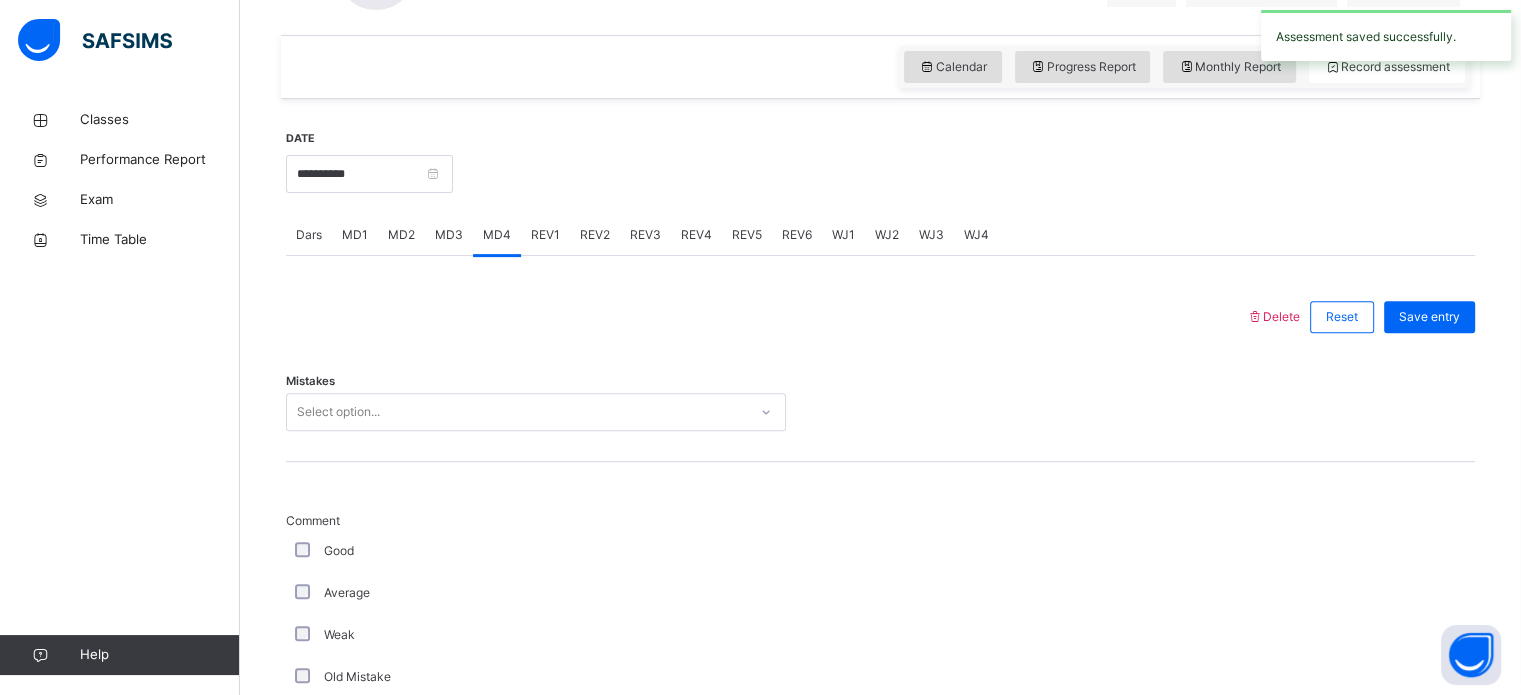 scroll, scrollTop: 668, scrollLeft: 0, axis: vertical 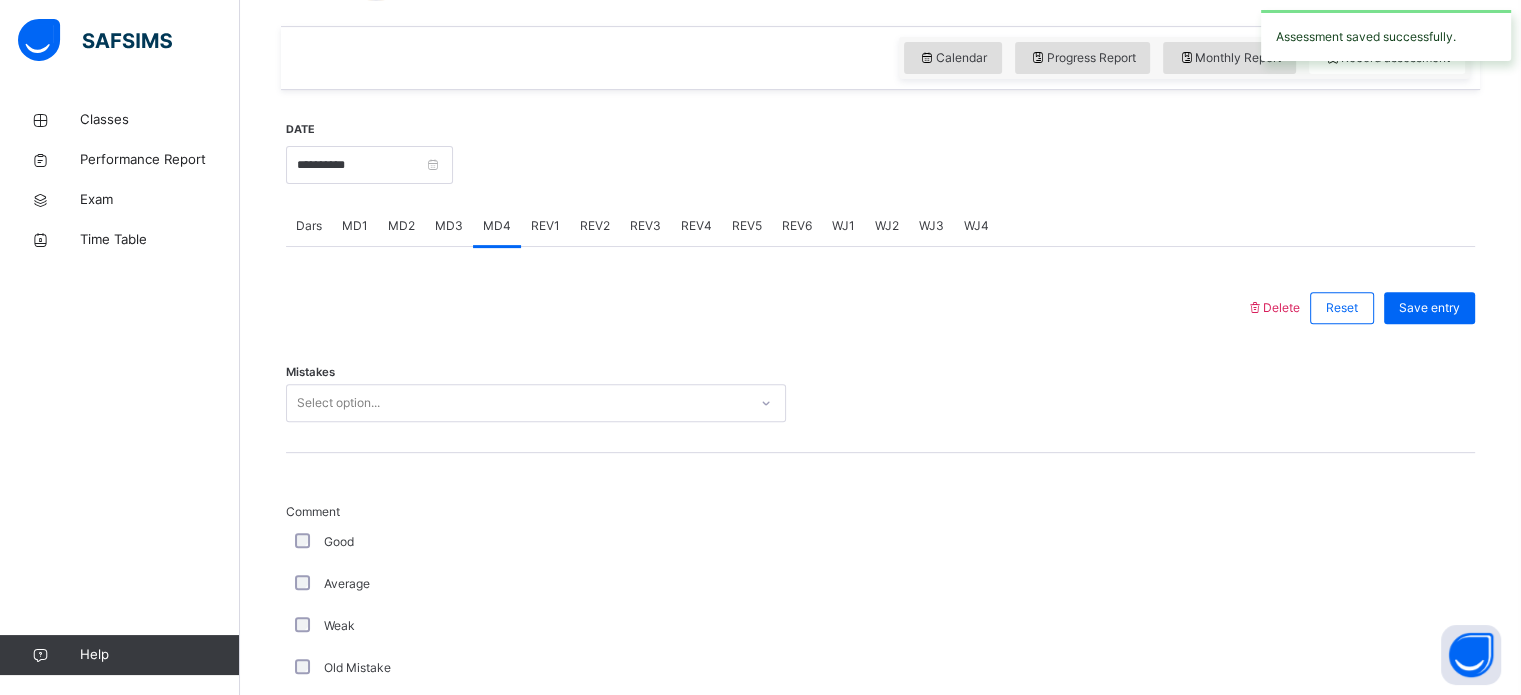 click on "MD3" at bounding box center (449, 226) 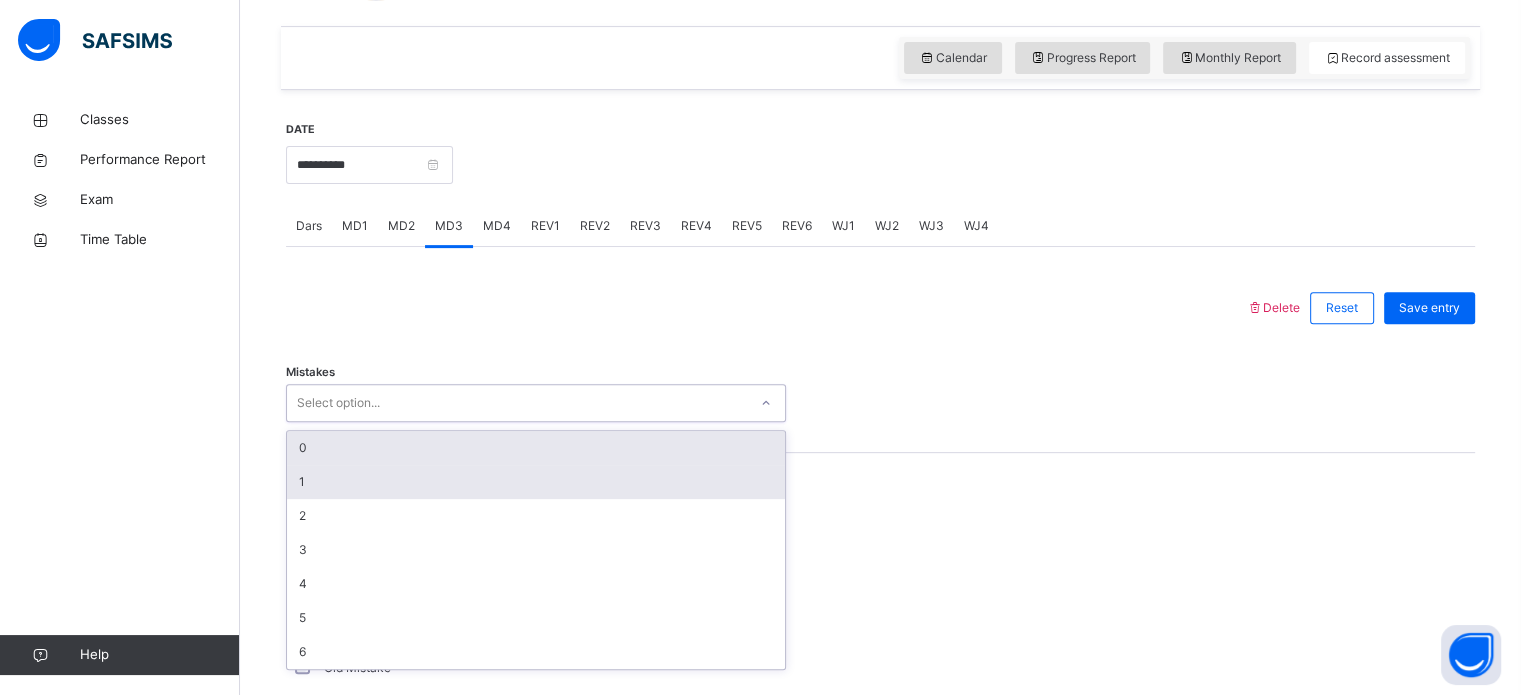 click on "1" at bounding box center [536, 482] 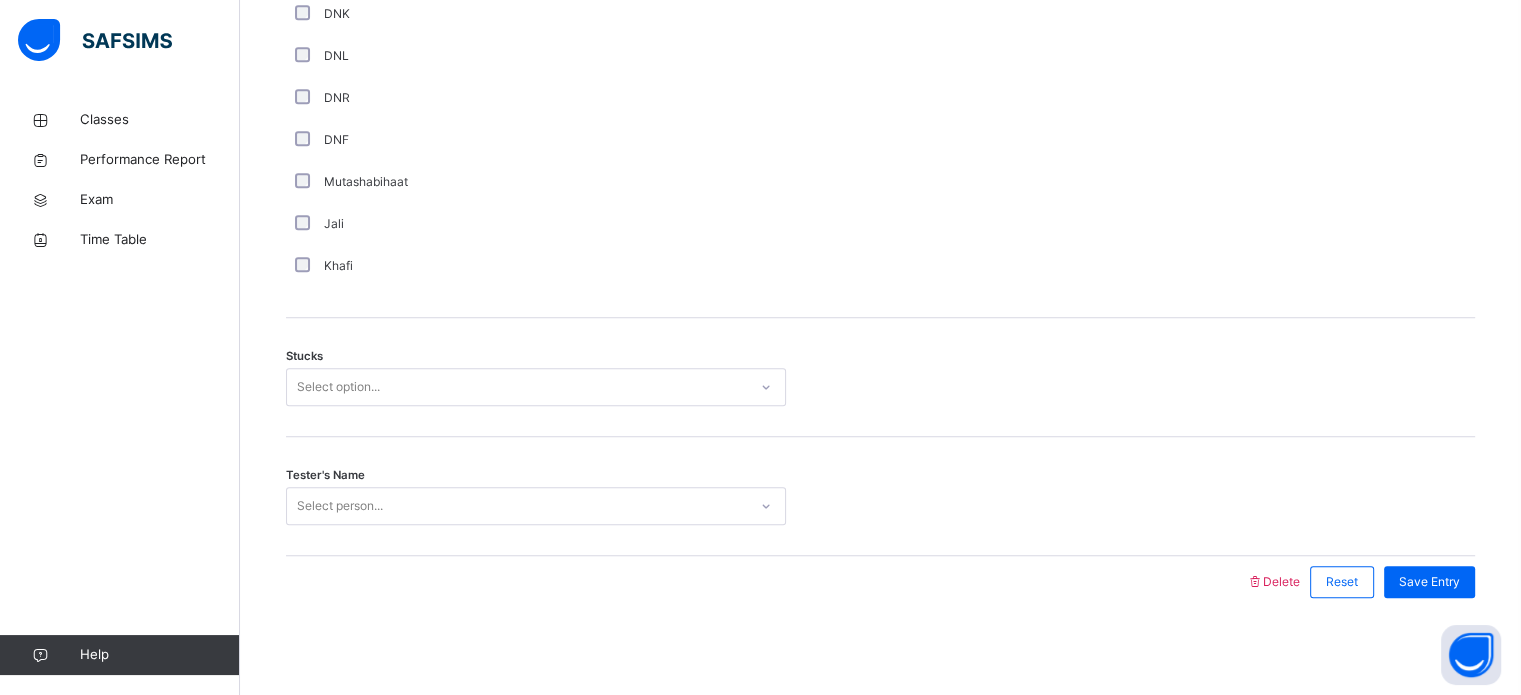 scroll, scrollTop: 1449, scrollLeft: 0, axis: vertical 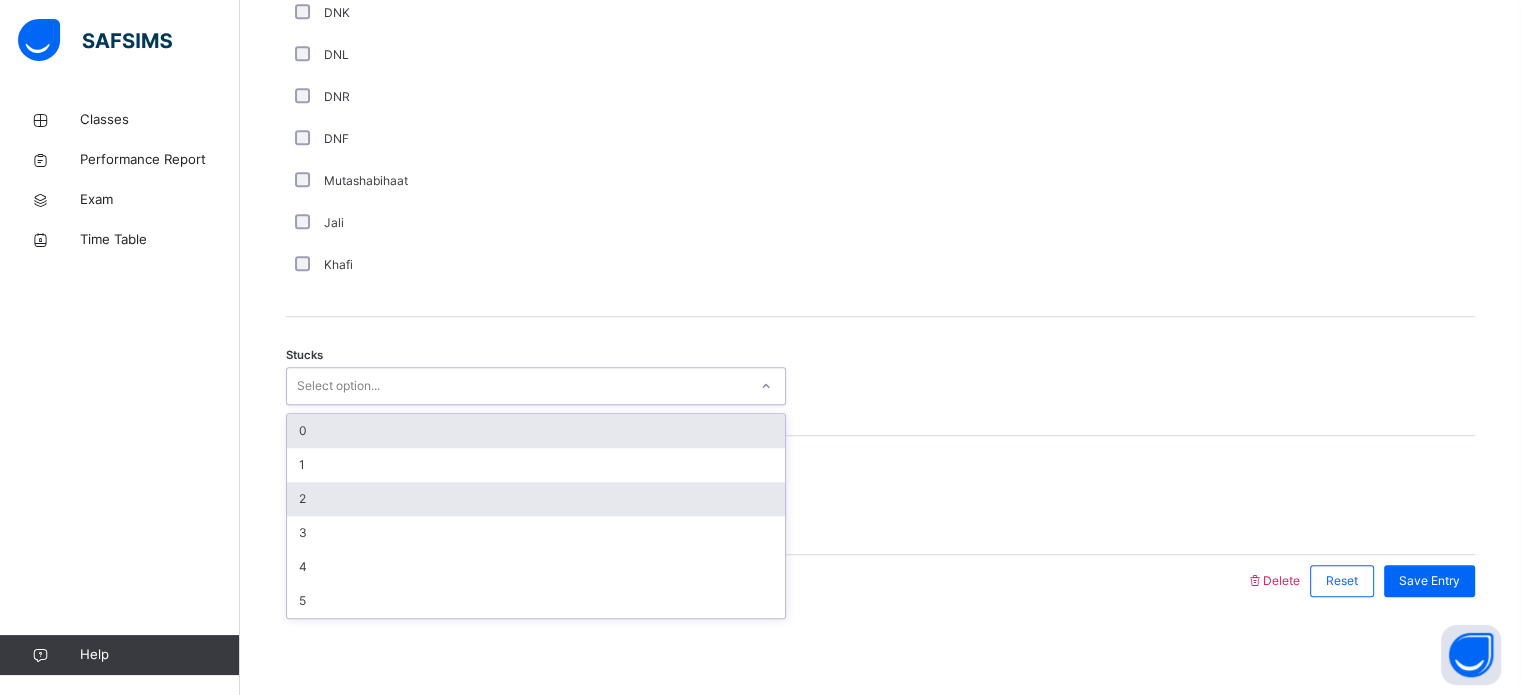 click on "2" at bounding box center (536, 499) 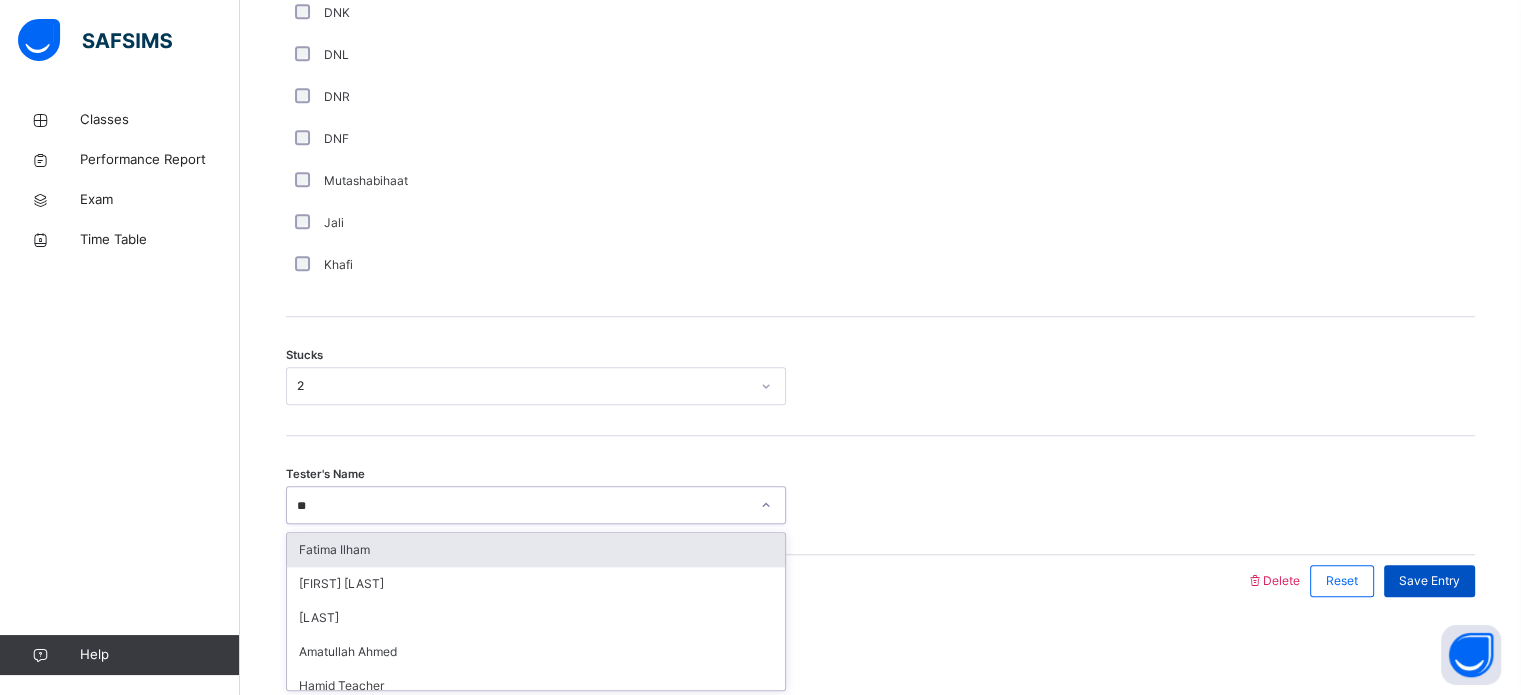 type on "***" 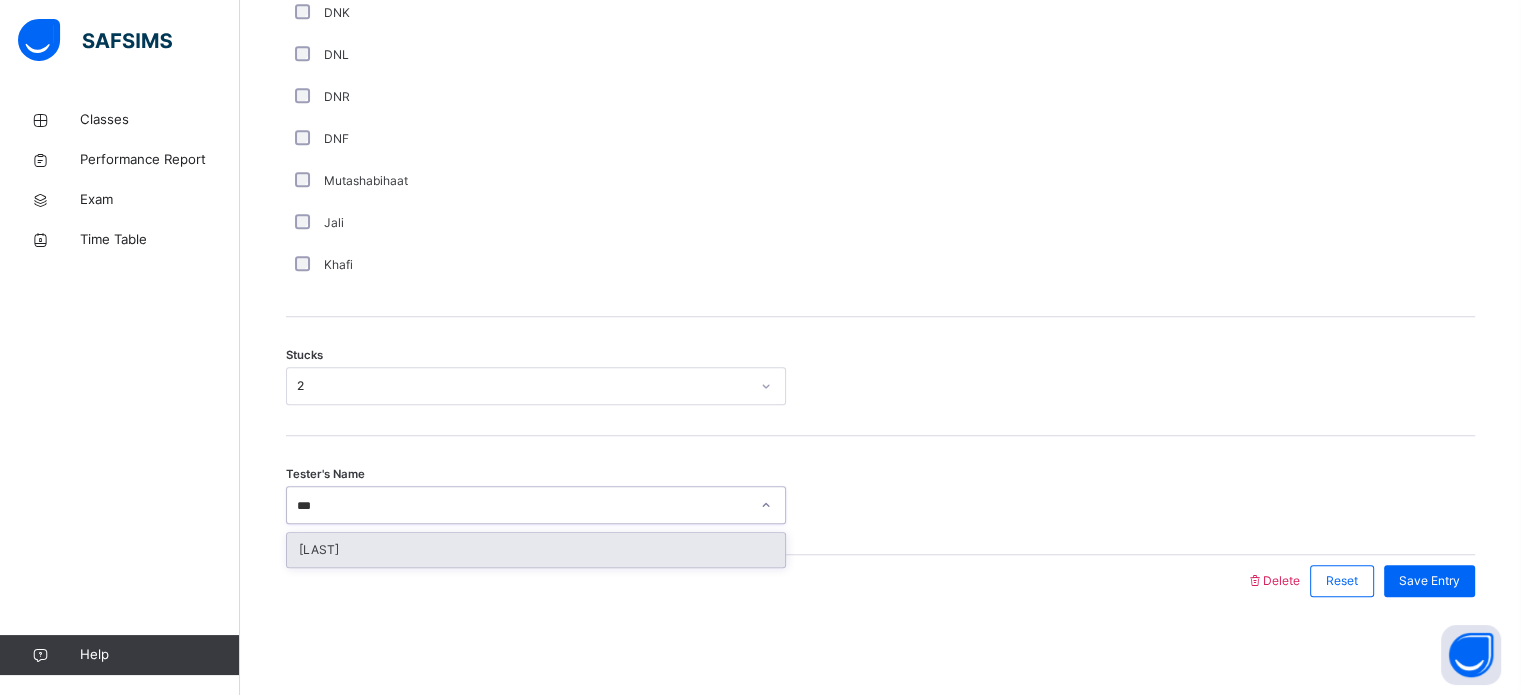 click on "[LAST]" at bounding box center [536, 550] 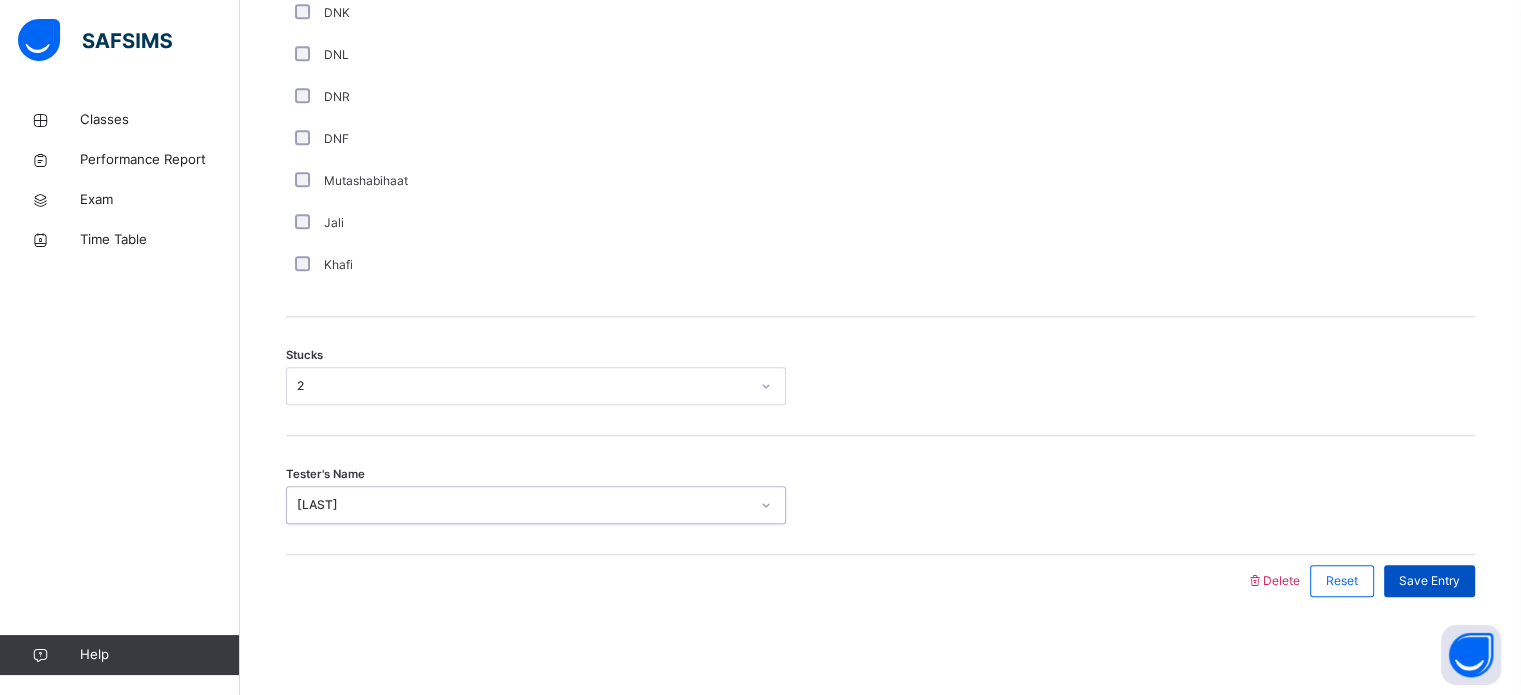 click on "Save Entry" at bounding box center [1429, 581] 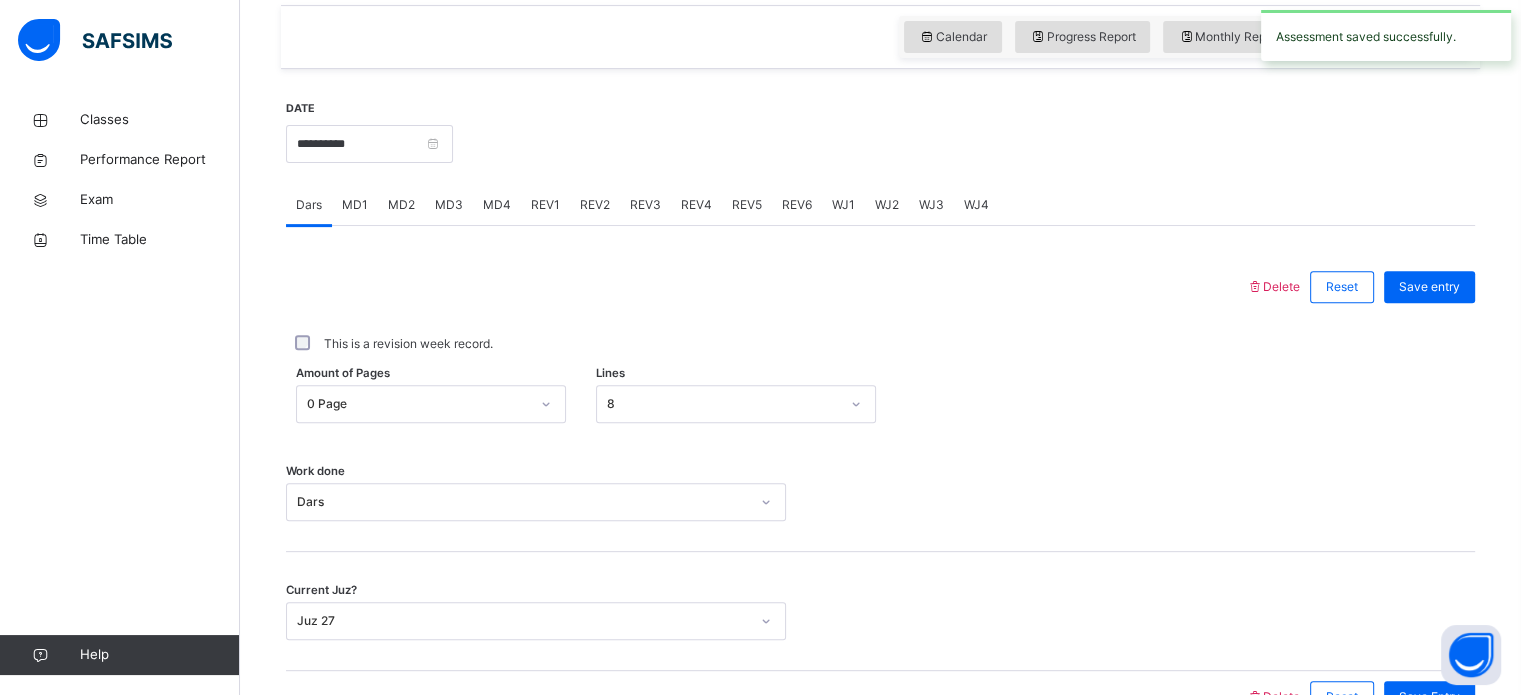 scroll, scrollTop: 691, scrollLeft: 0, axis: vertical 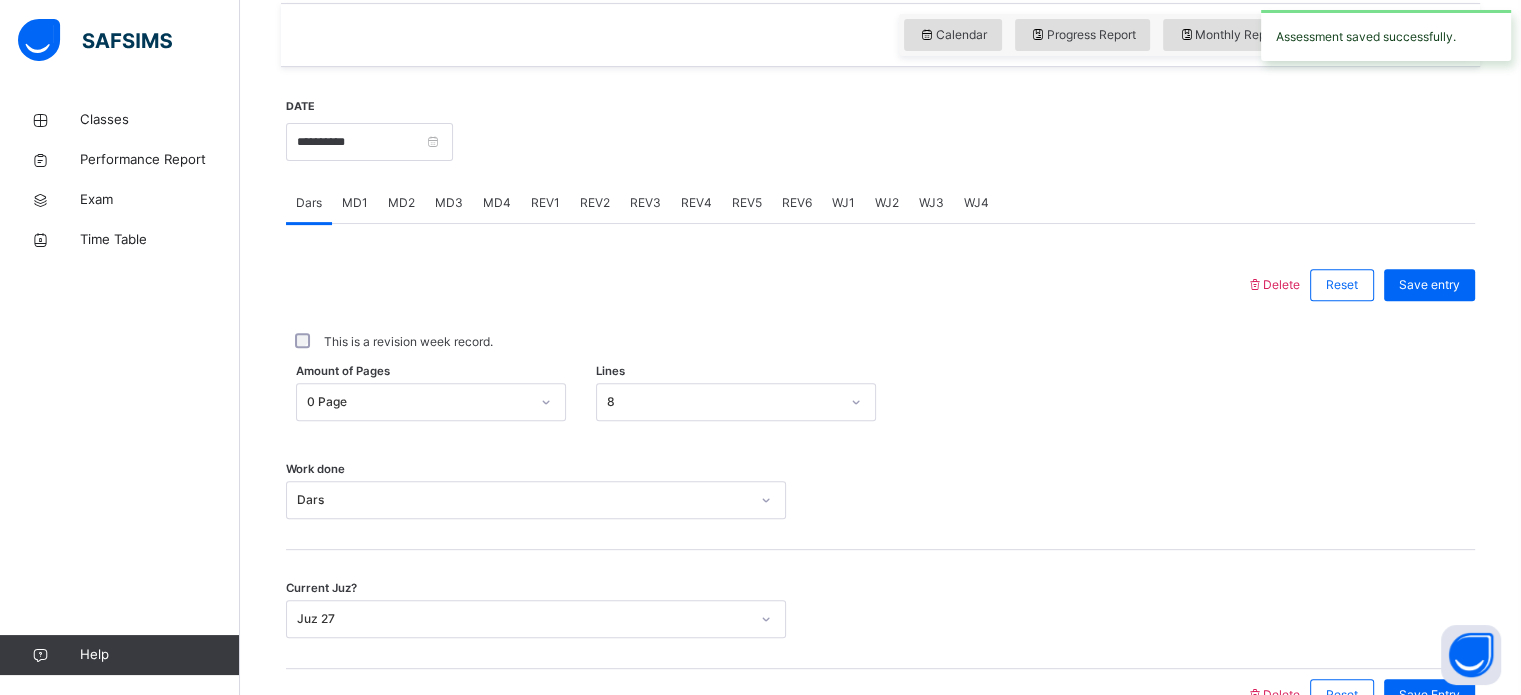 click on "MD4" at bounding box center (497, 203) 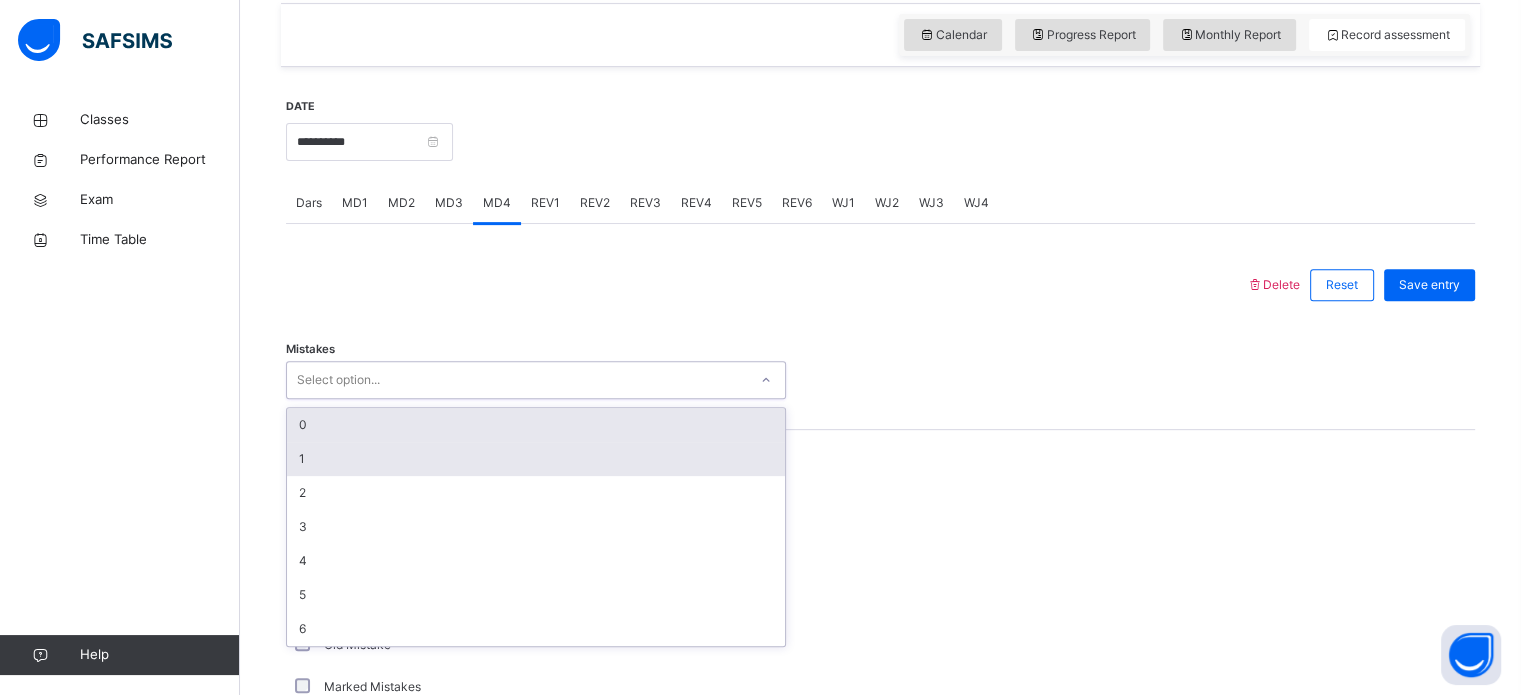 click on "1" at bounding box center (536, 459) 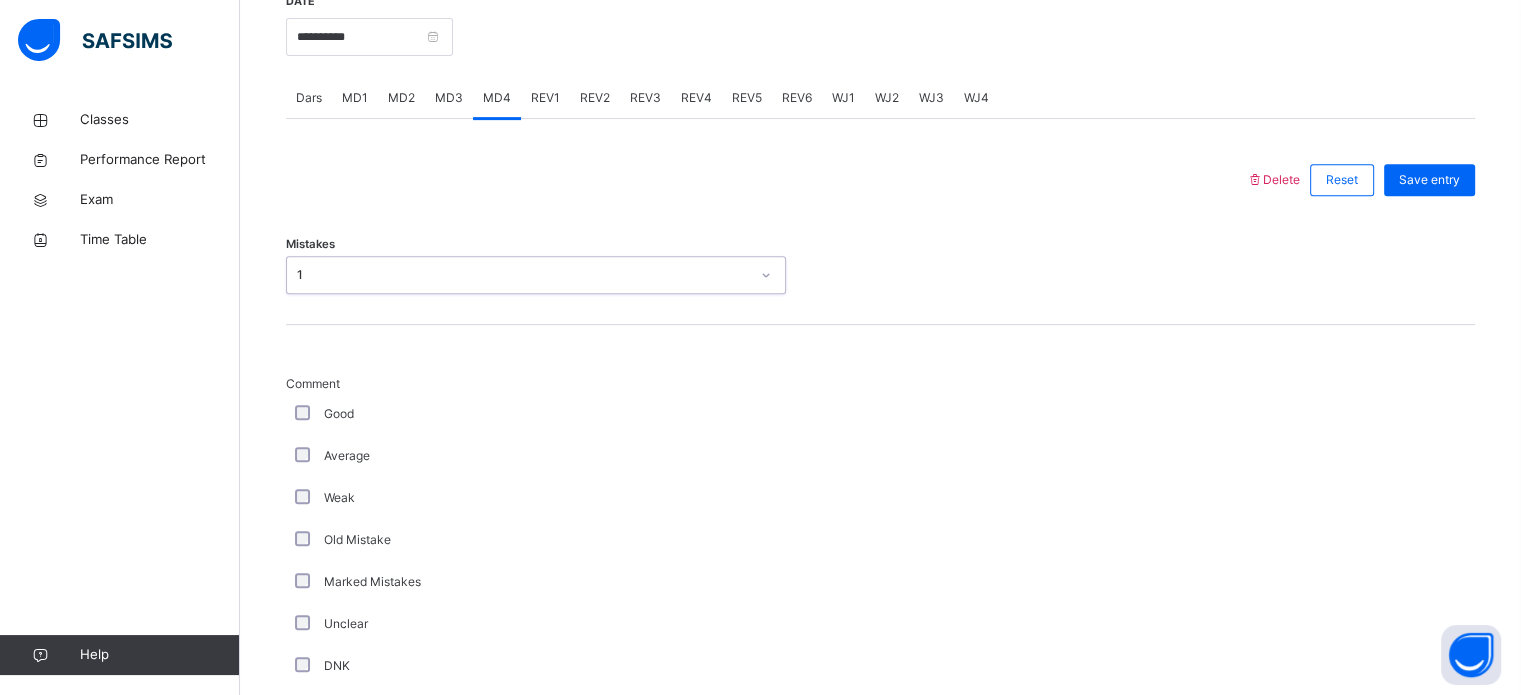 scroll, scrollTop: 826, scrollLeft: 0, axis: vertical 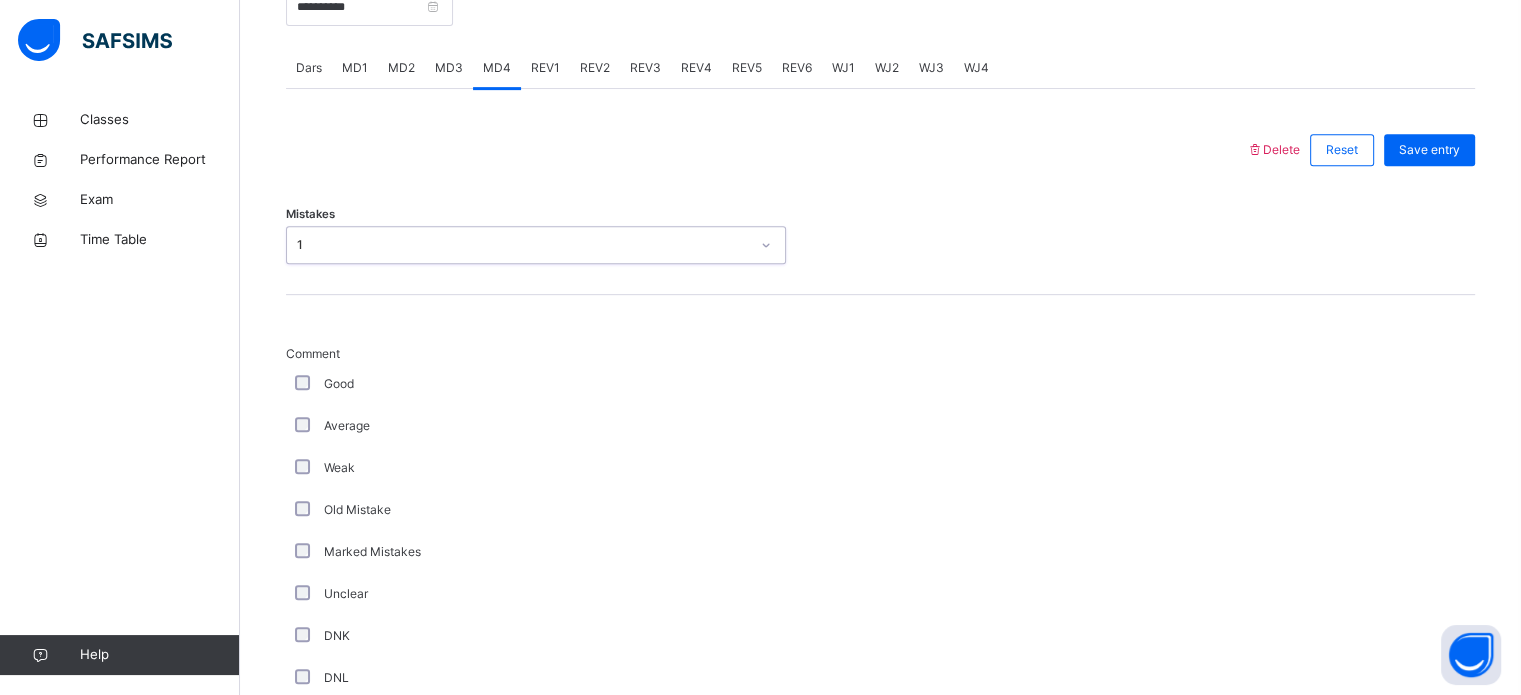 click on "Weak" at bounding box center (536, 468) 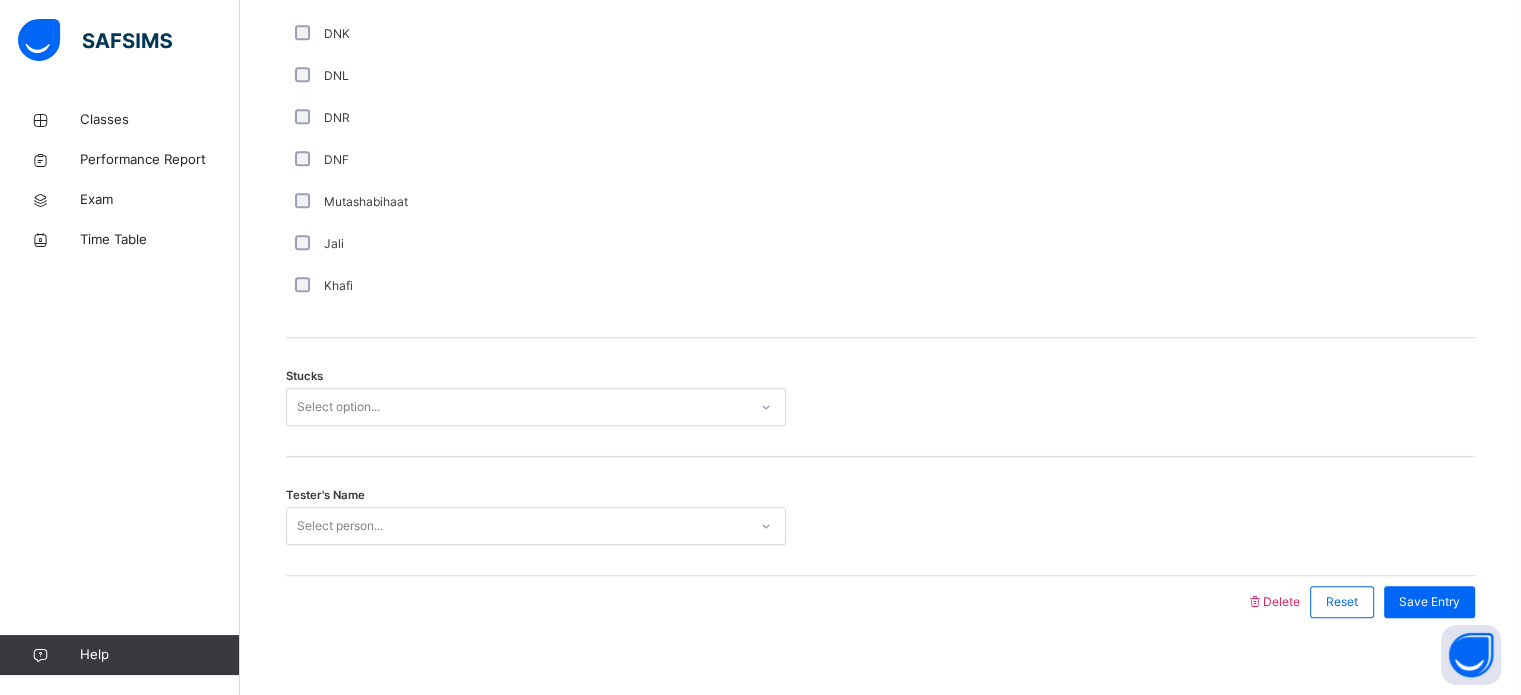 scroll, scrollTop: 1427, scrollLeft: 0, axis: vertical 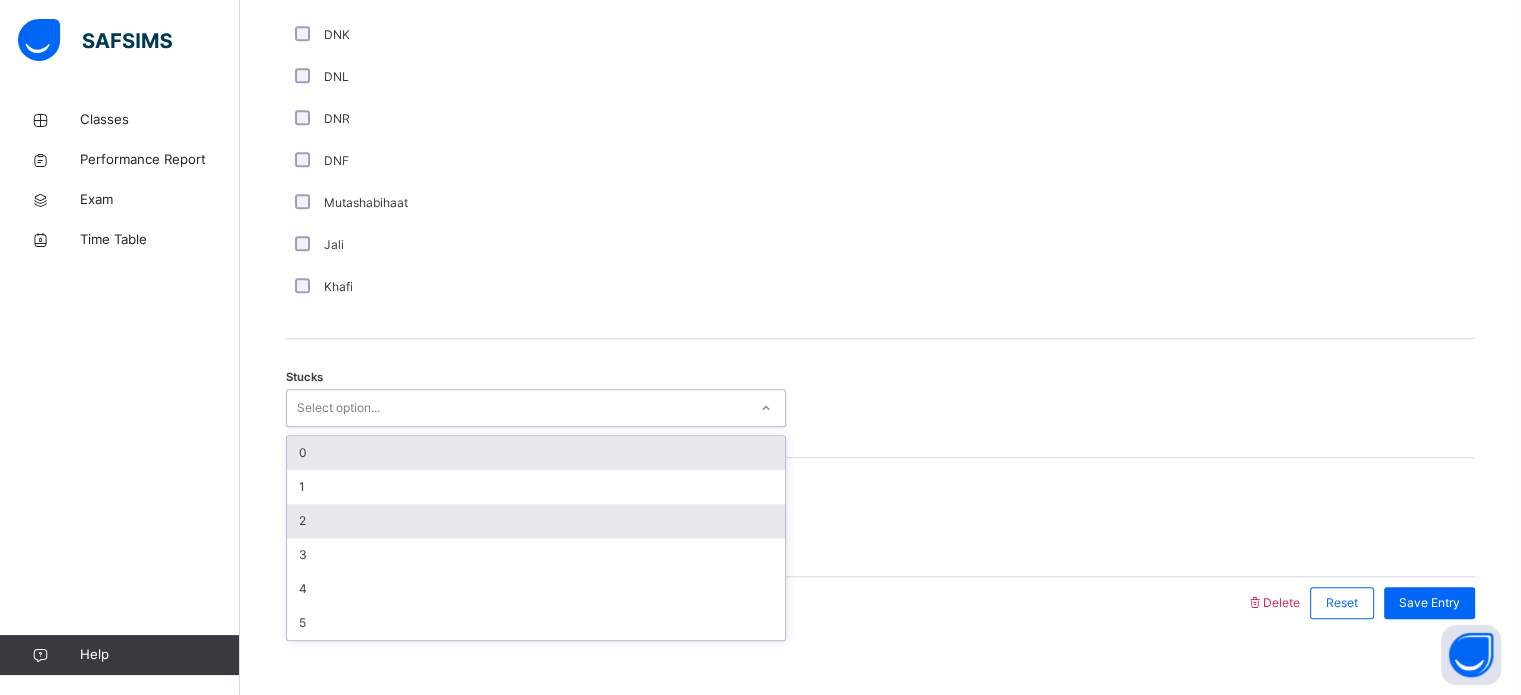 click on "2" at bounding box center (536, 521) 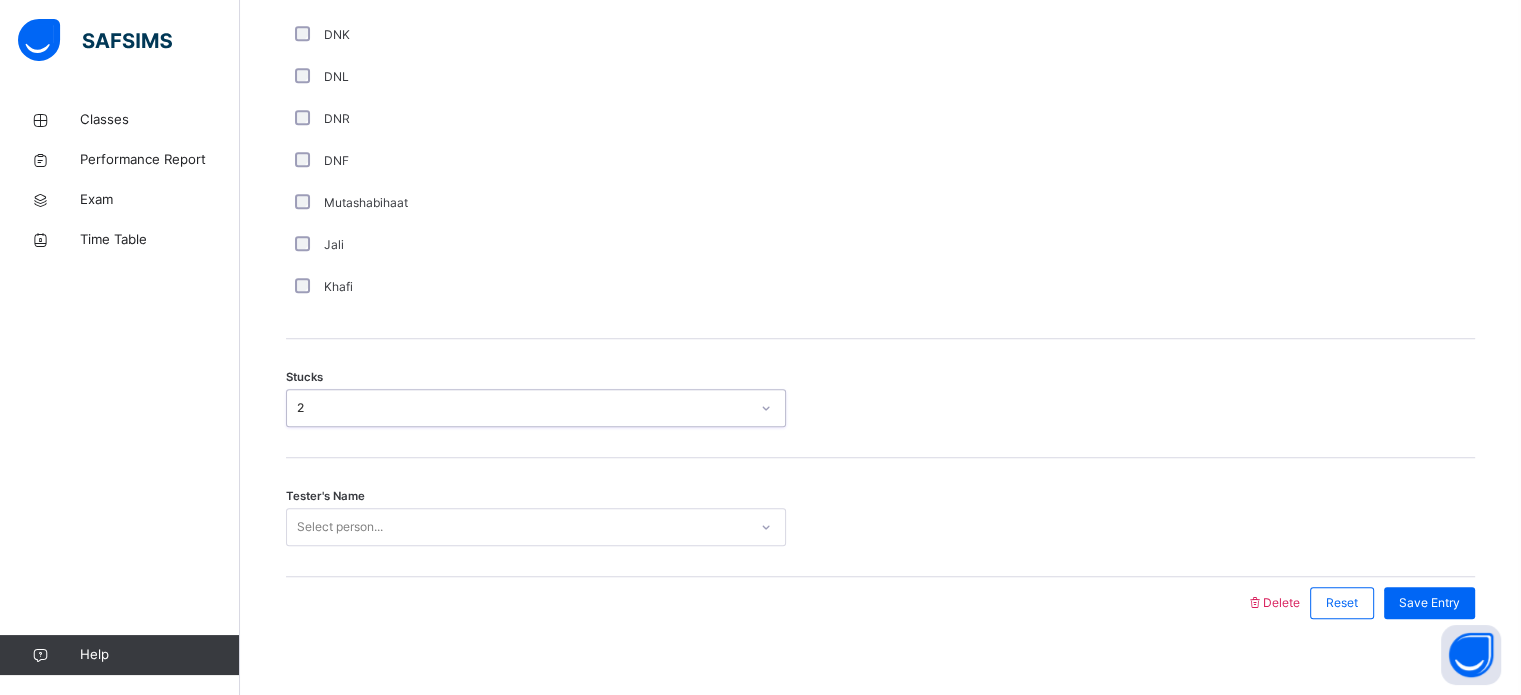scroll, scrollTop: 1449, scrollLeft: 0, axis: vertical 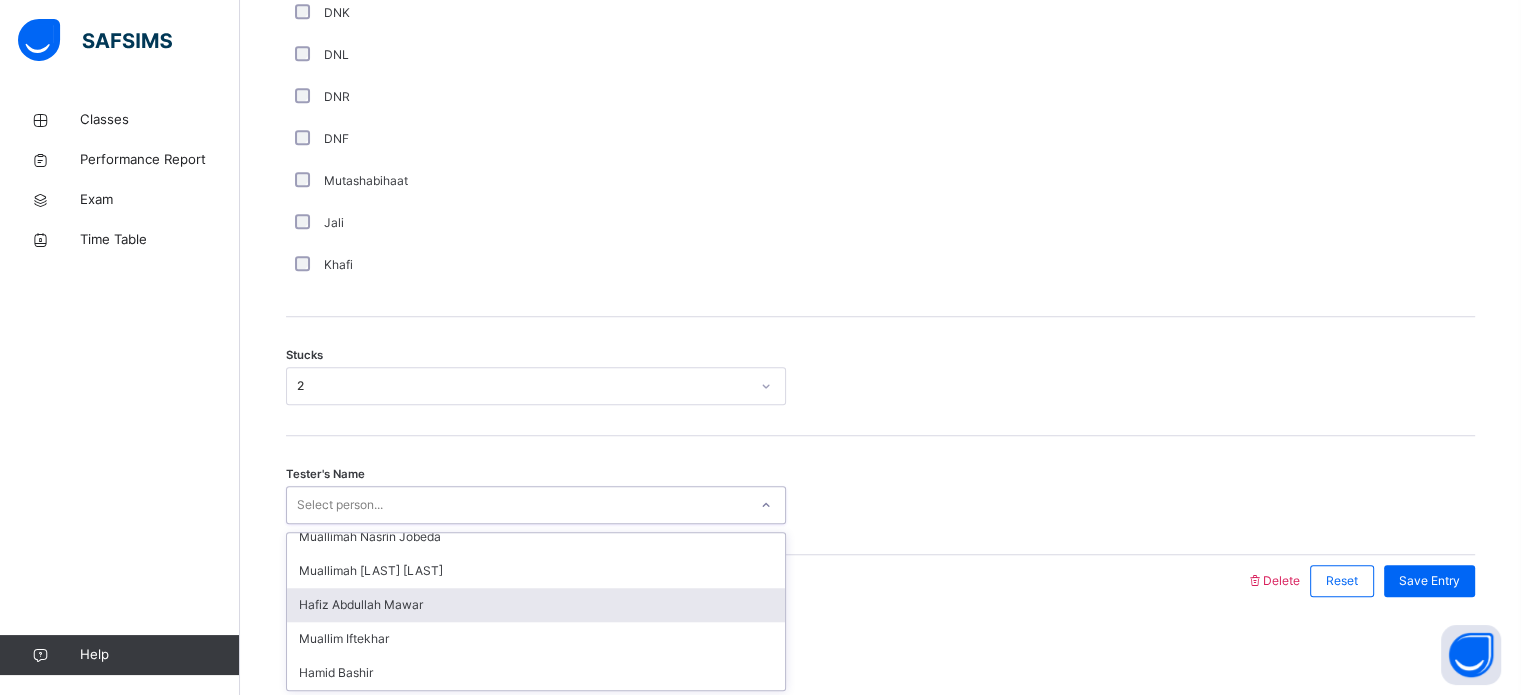 click on "Hafiz Abdullah  Mawar" at bounding box center [536, 605] 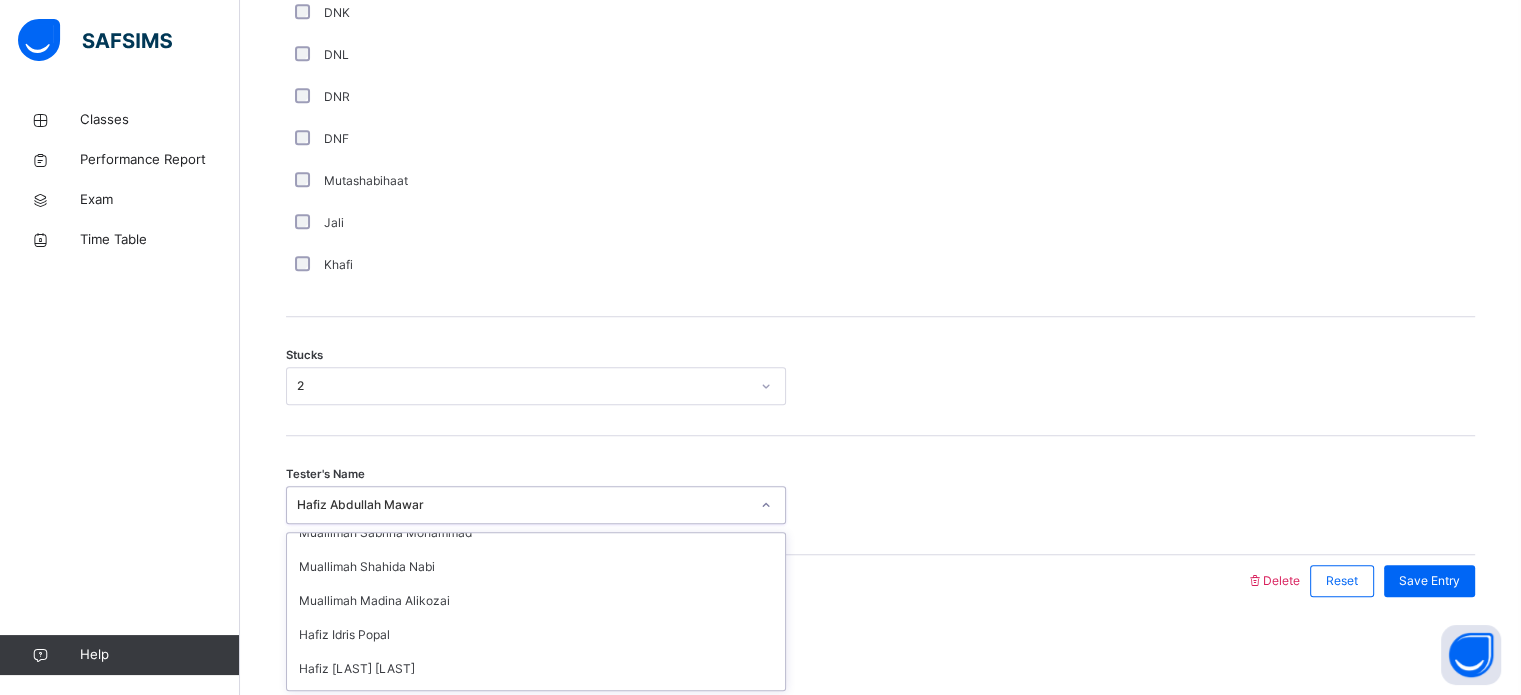 scroll, scrollTop: 1373, scrollLeft: 0, axis: vertical 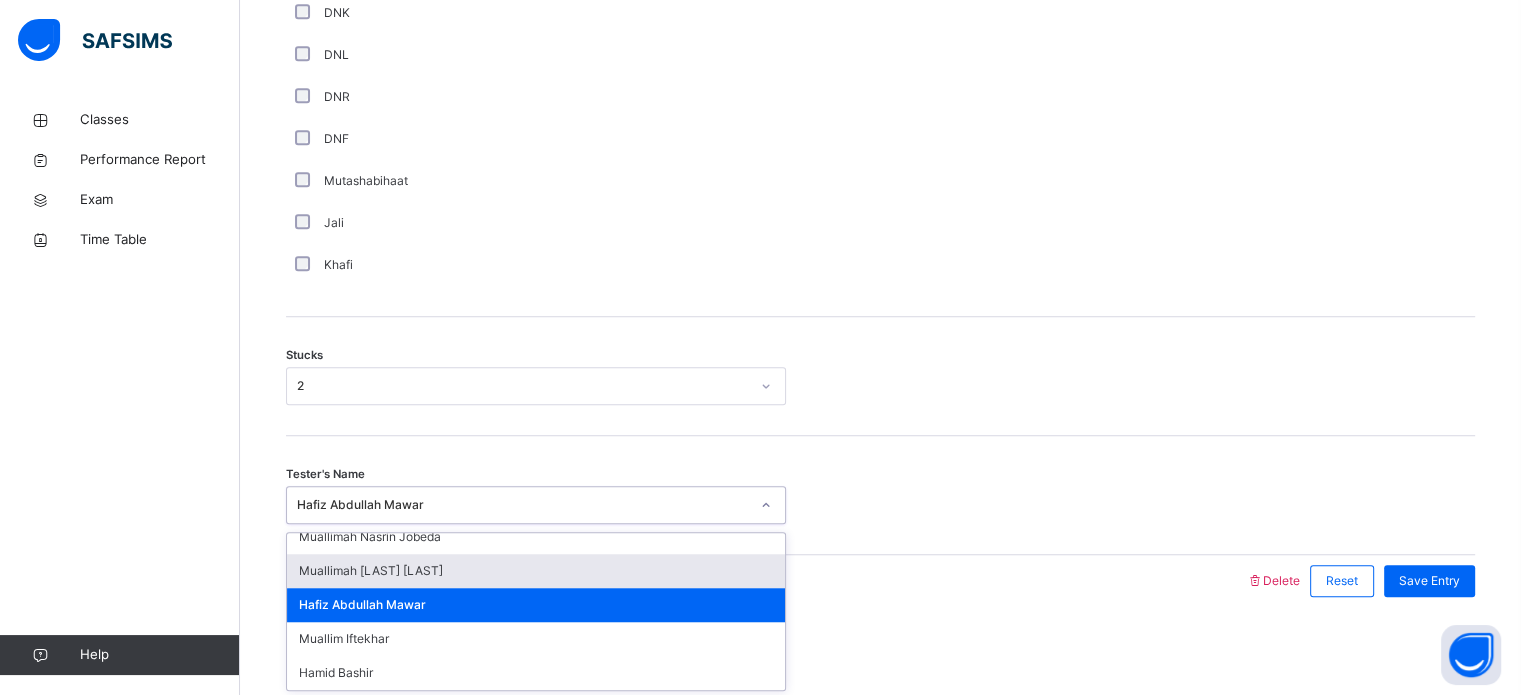 click on "Muallimah [LAST]  [LAST]" at bounding box center (536, 571) 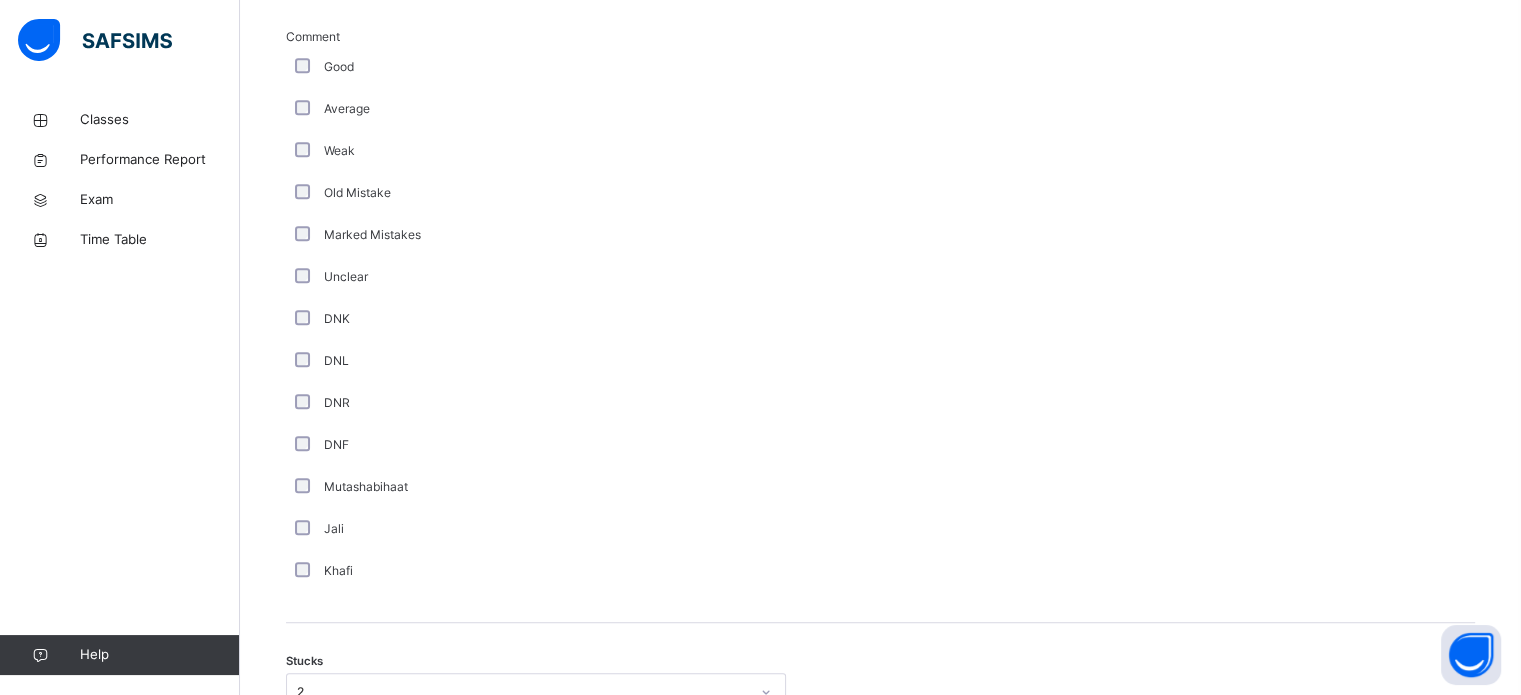 scroll, scrollTop: 1449, scrollLeft: 0, axis: vertical 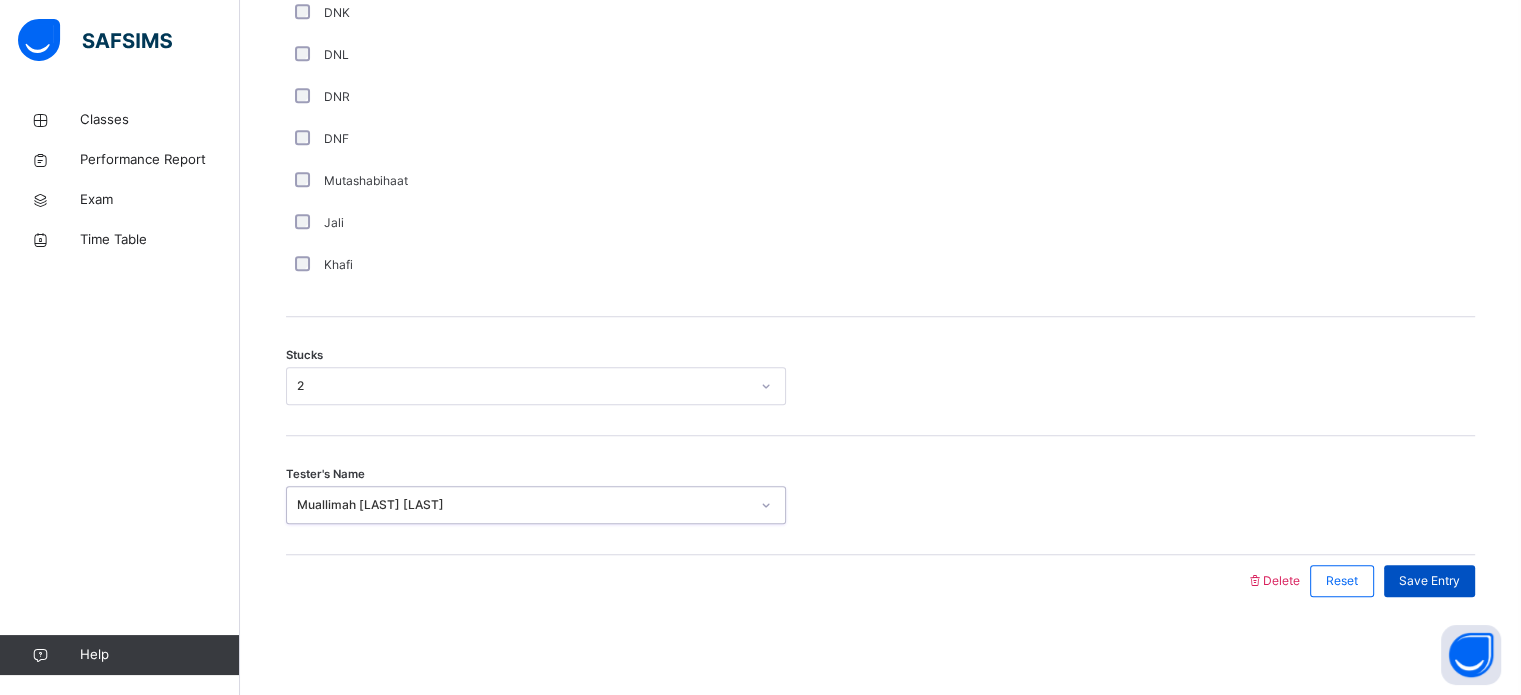 click on "Save Entry" at bounding box center (1429, 581) 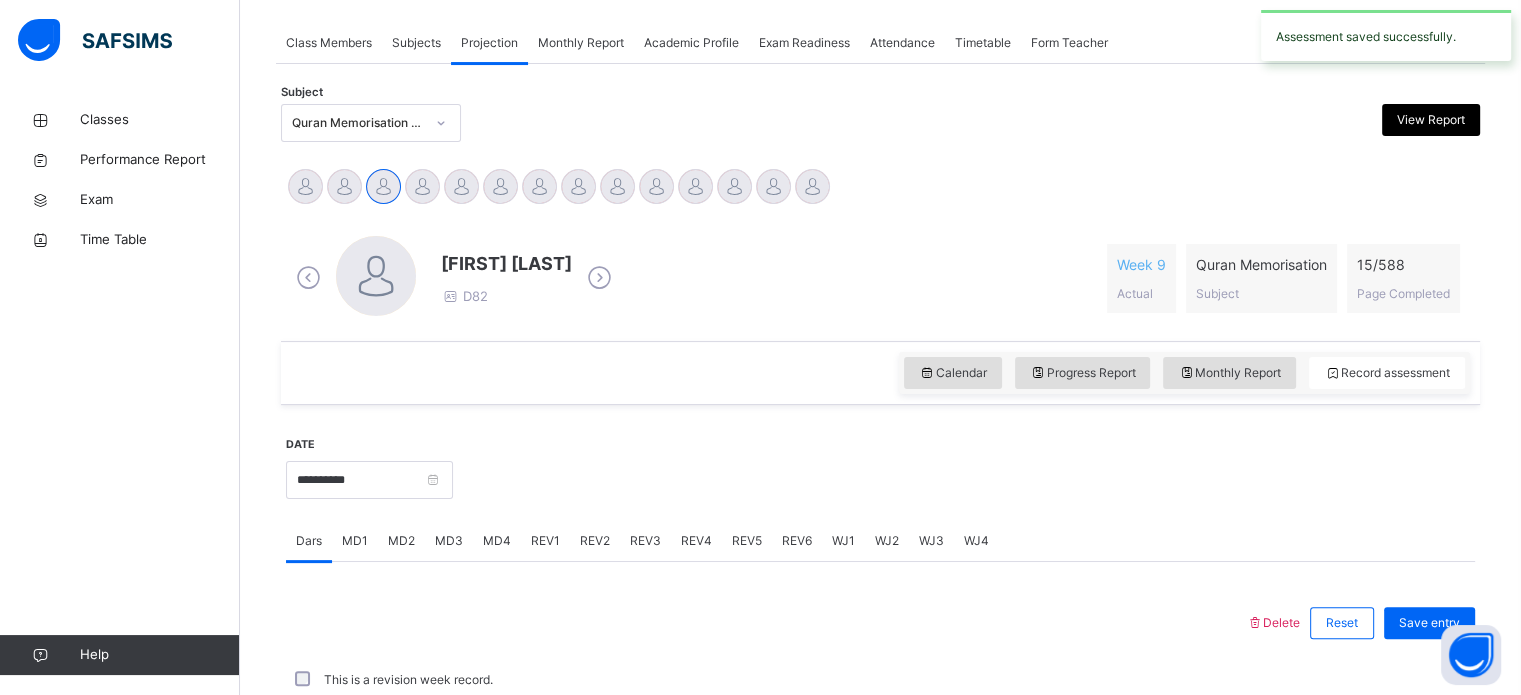 scroll, scrollTop: 806, scrollLeft: 0, axis: vertical 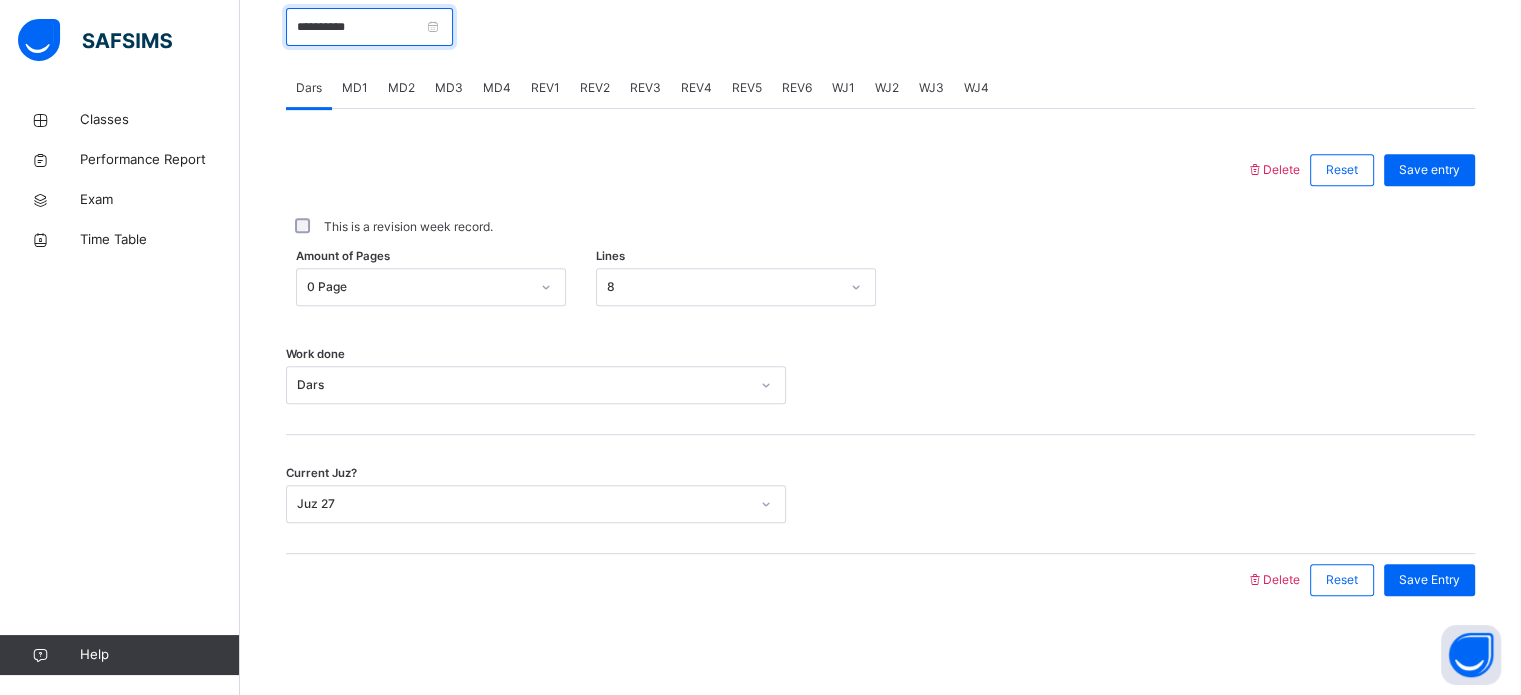 click on "**********" at bounding box center (369, 27) 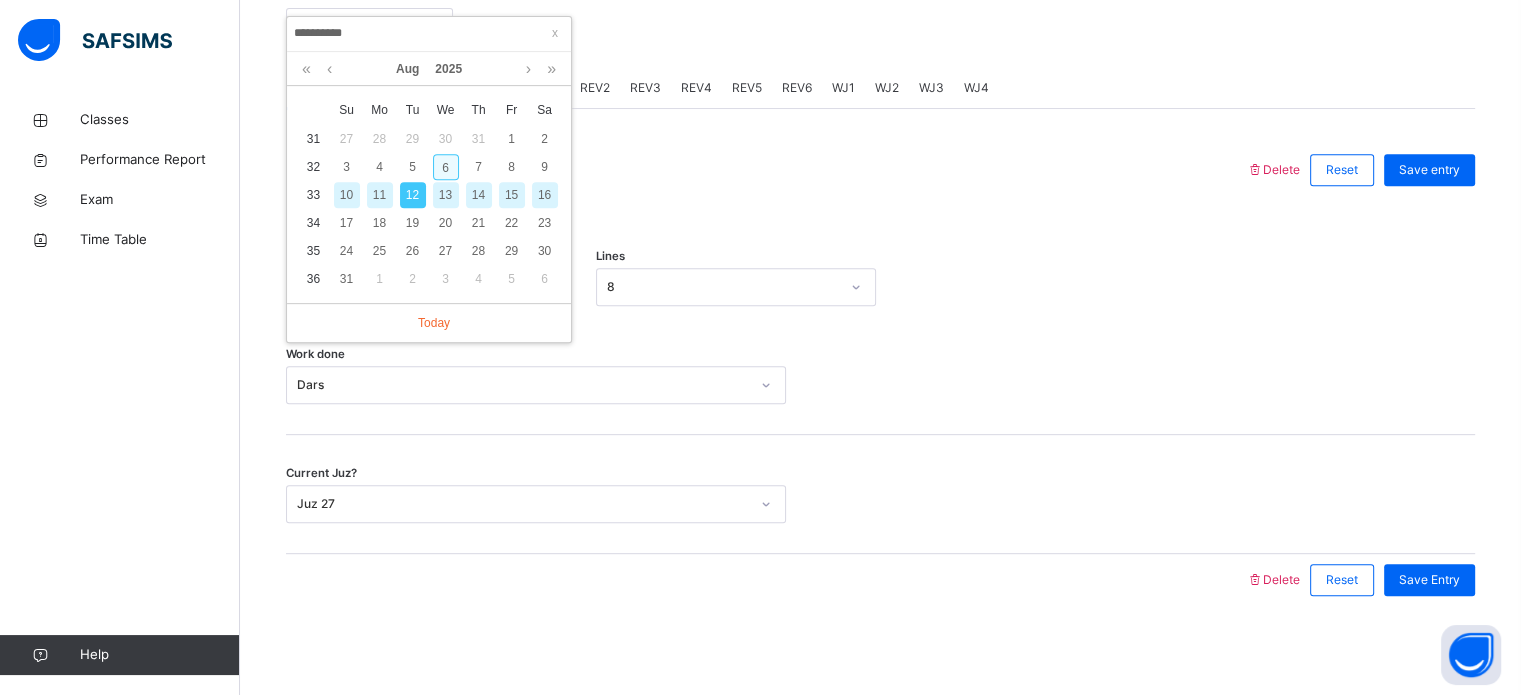 click on "6" at bounding box center [446, 167] 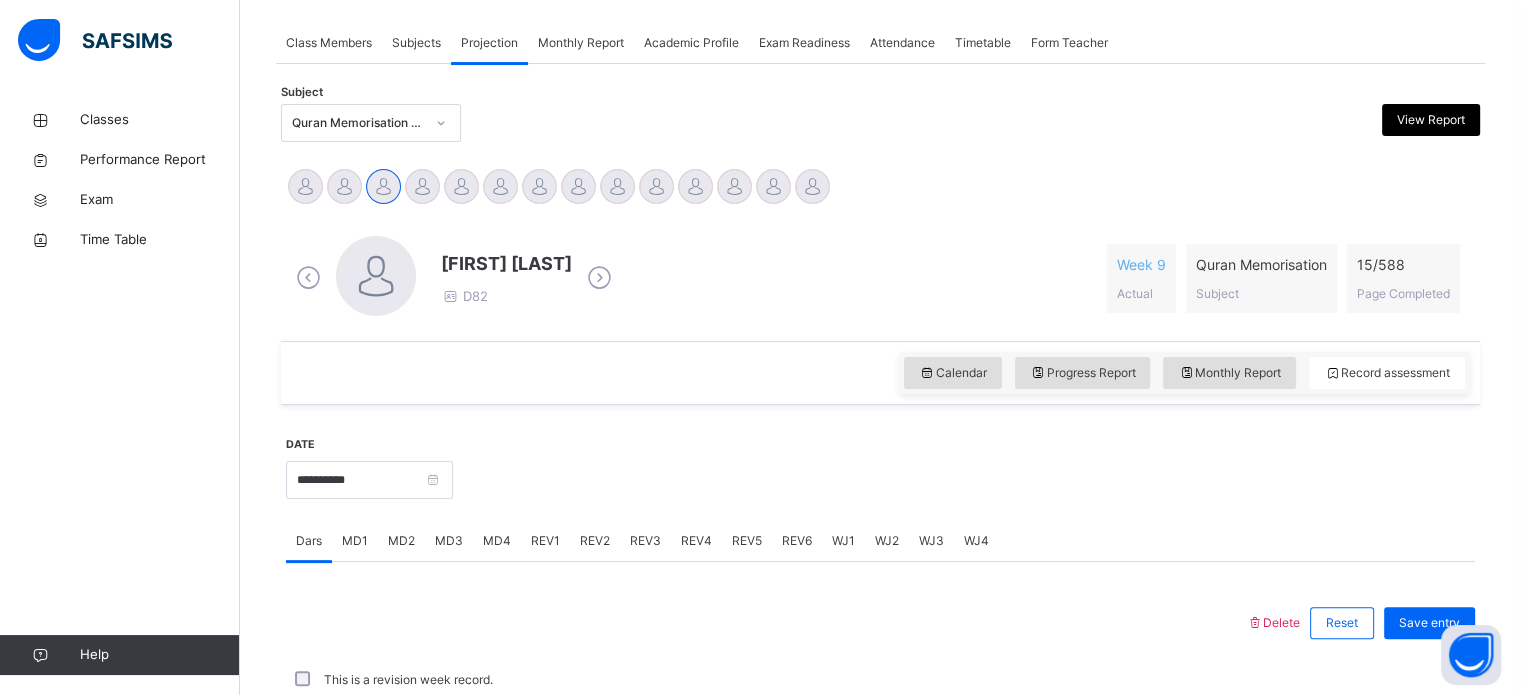 scroll, scrollTop: 806, scrollLeft: 0, axis: vertical 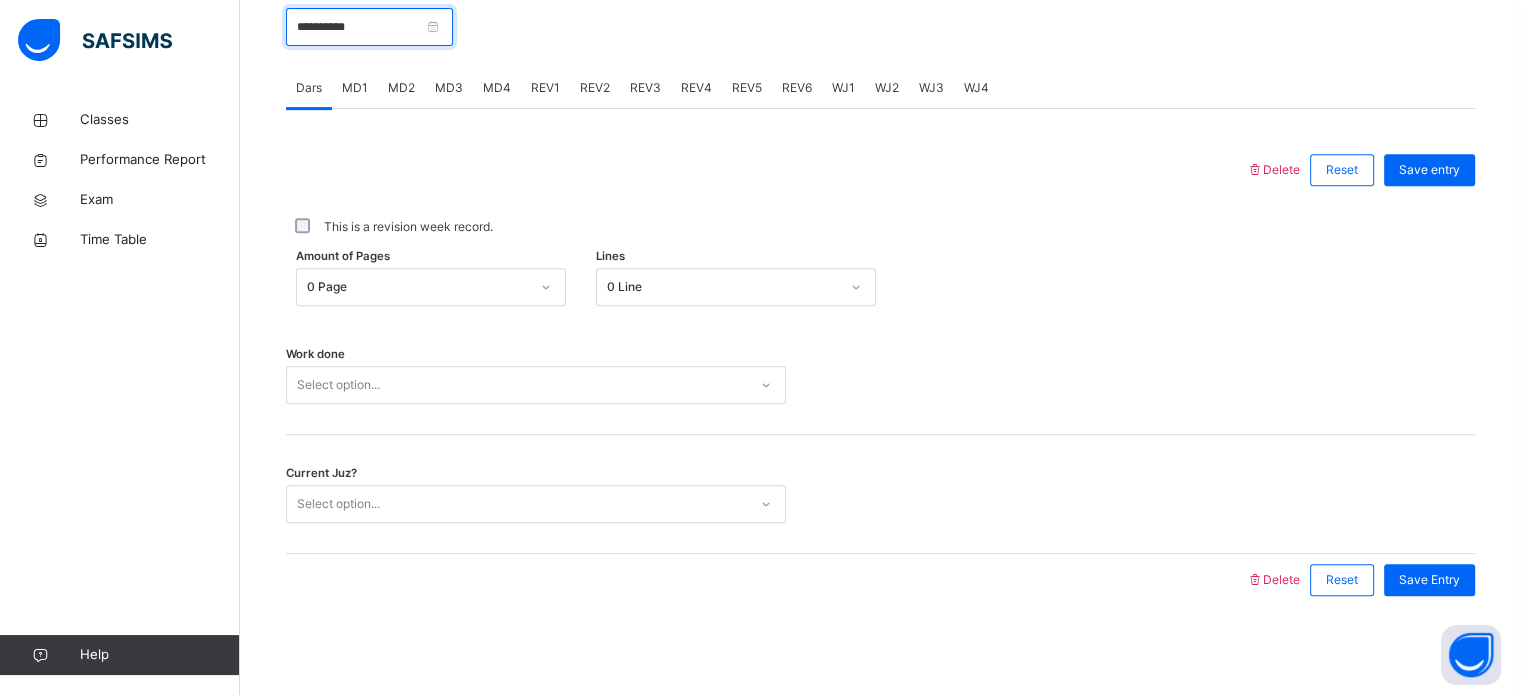click on "**********" at bounding box center (369, 27) 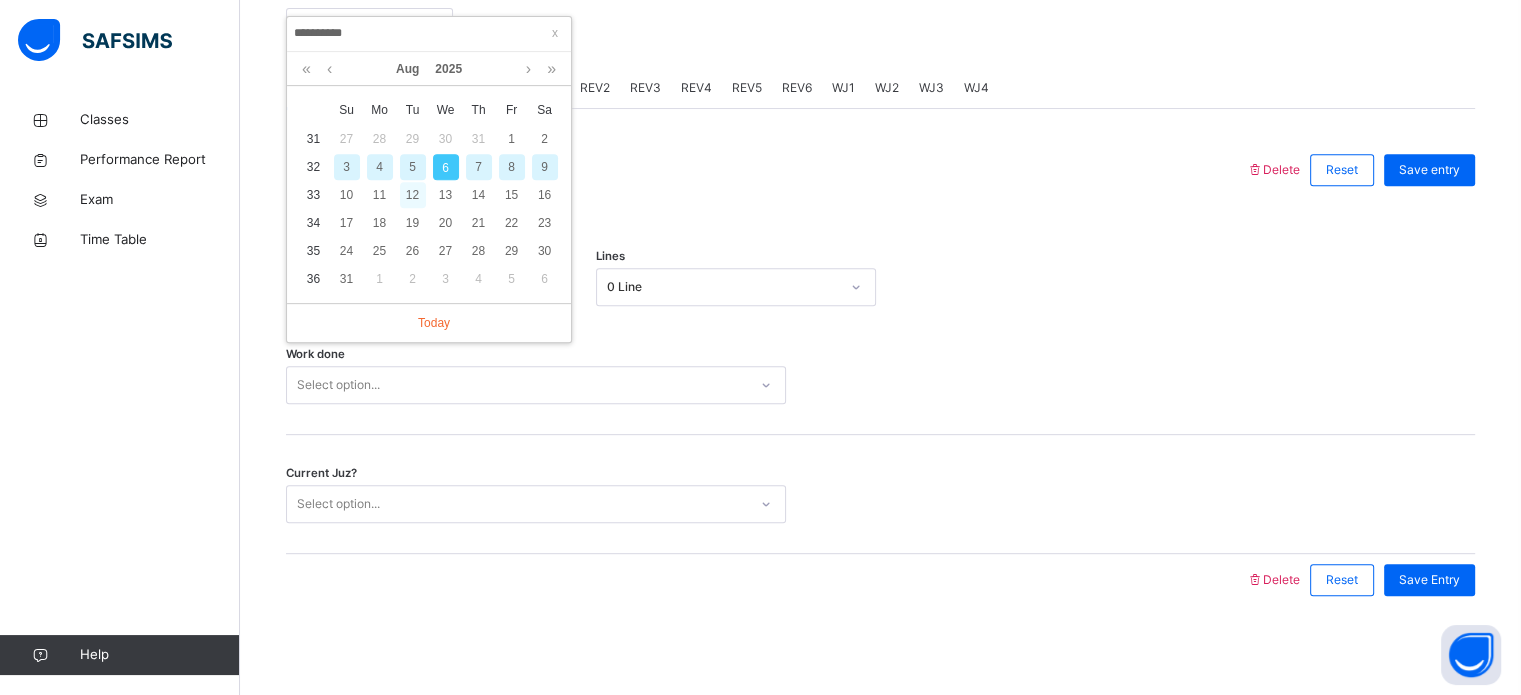 click on "12" at bounding box center (413, 195) 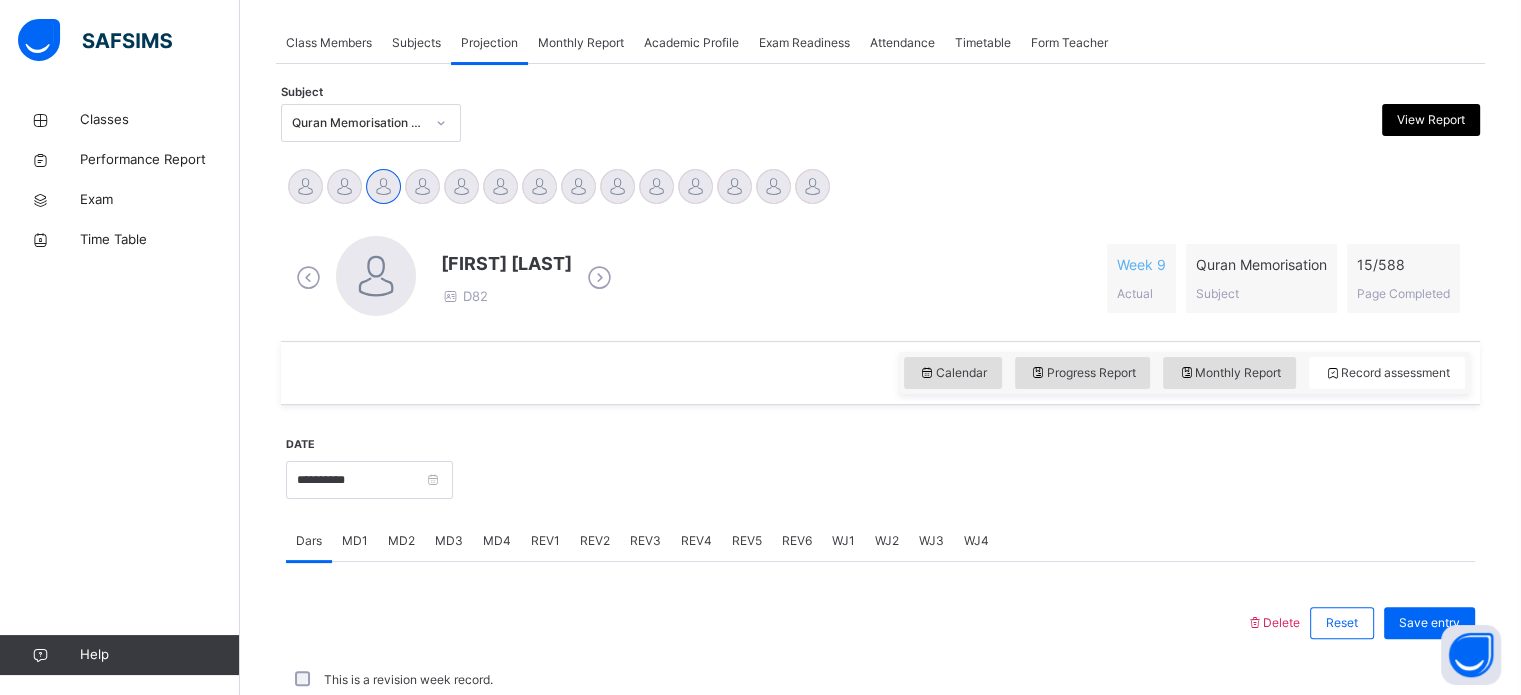 scroll, scrollTop: 806, scrollLeft: 0, axis: vertical 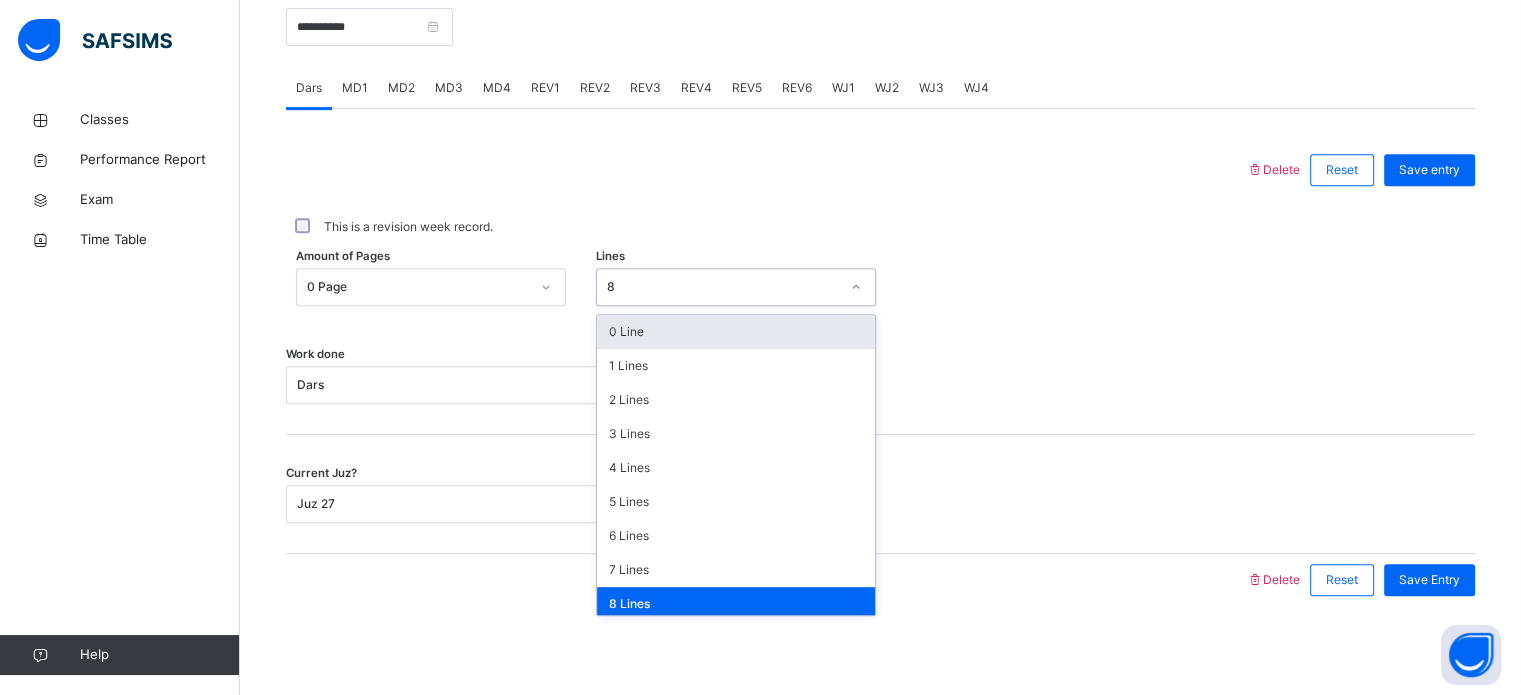 click on "0 Line" at bounding box center [736, 332] 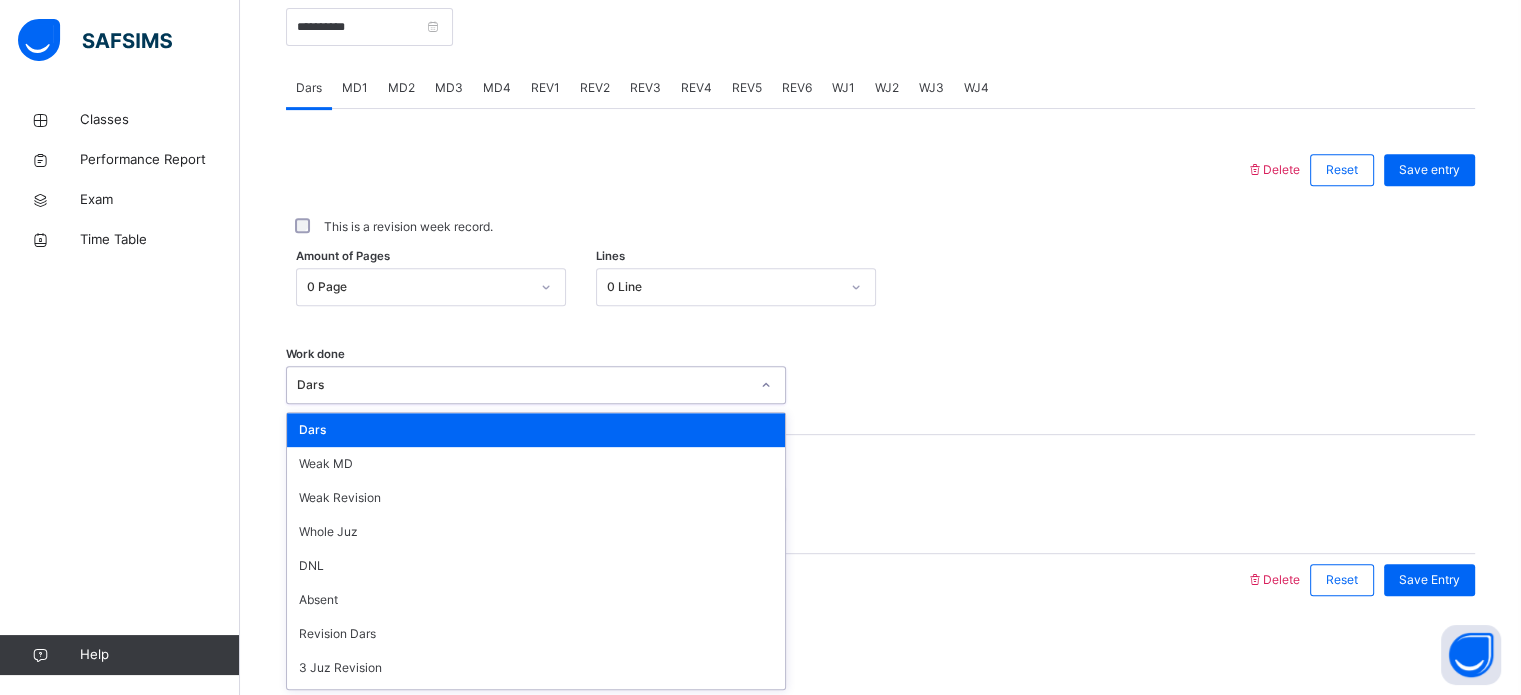 click on "Dars" at bounding box center (536, 430) 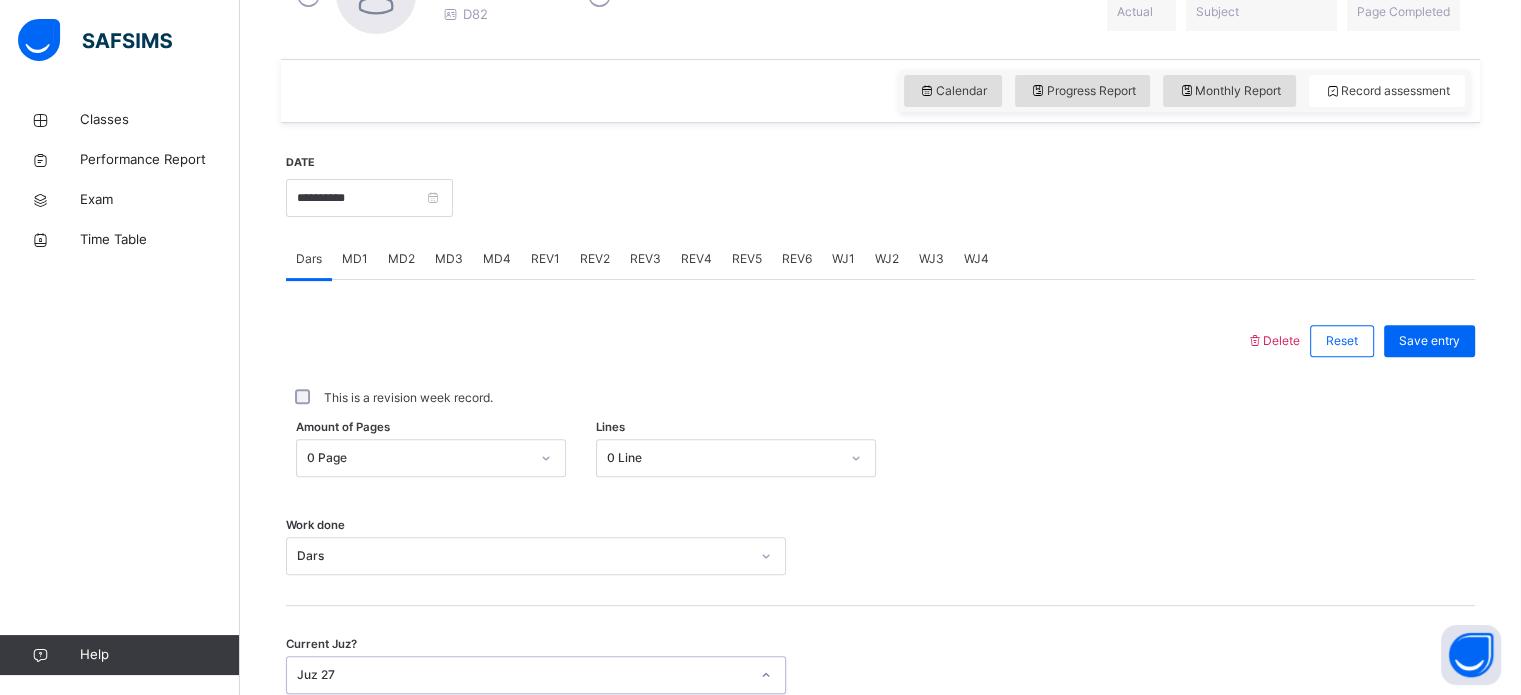 scroll, scrollTop: 608, scrollLeft: 0, axis: vertical 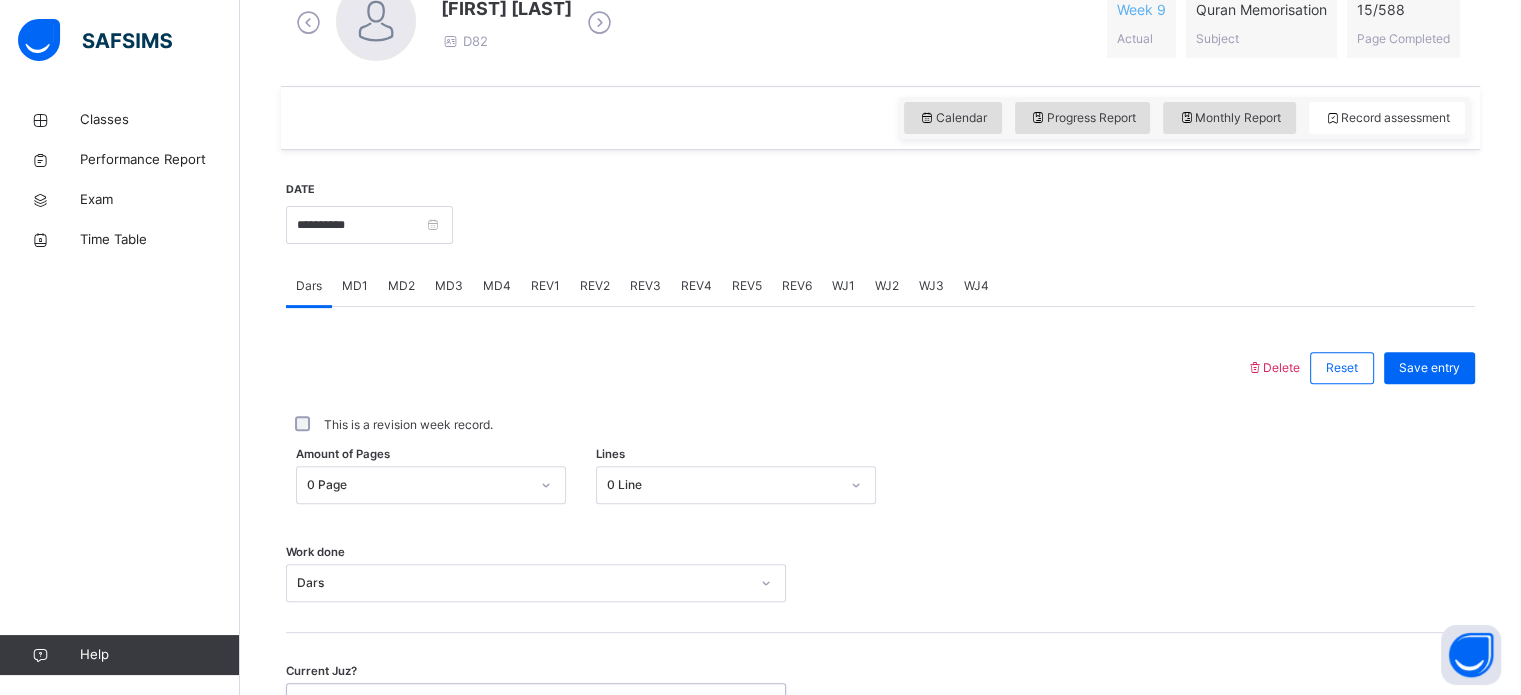 click on "Amount of Pages 0 Page Lines 0 Line" at bounding box center (880, 485) 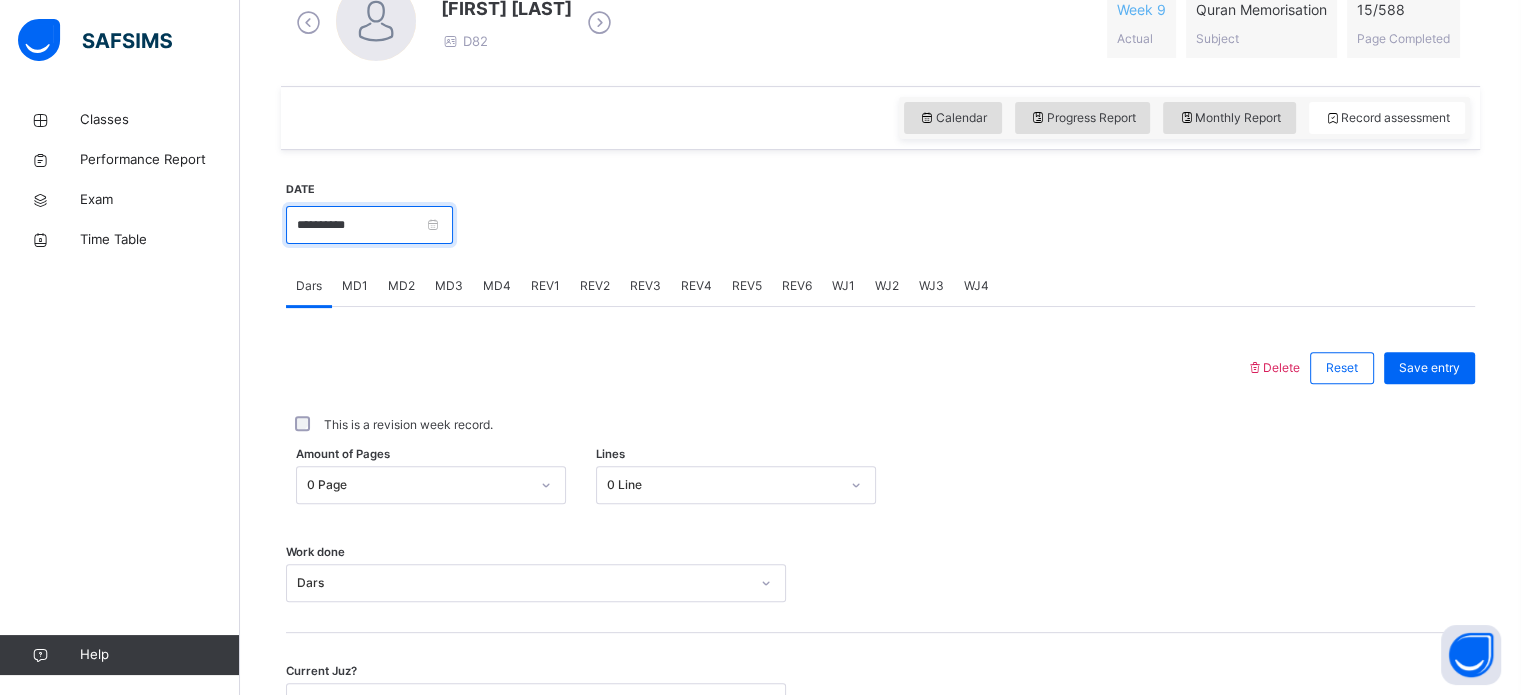 click on "**********" at bounding box center (369, 225) 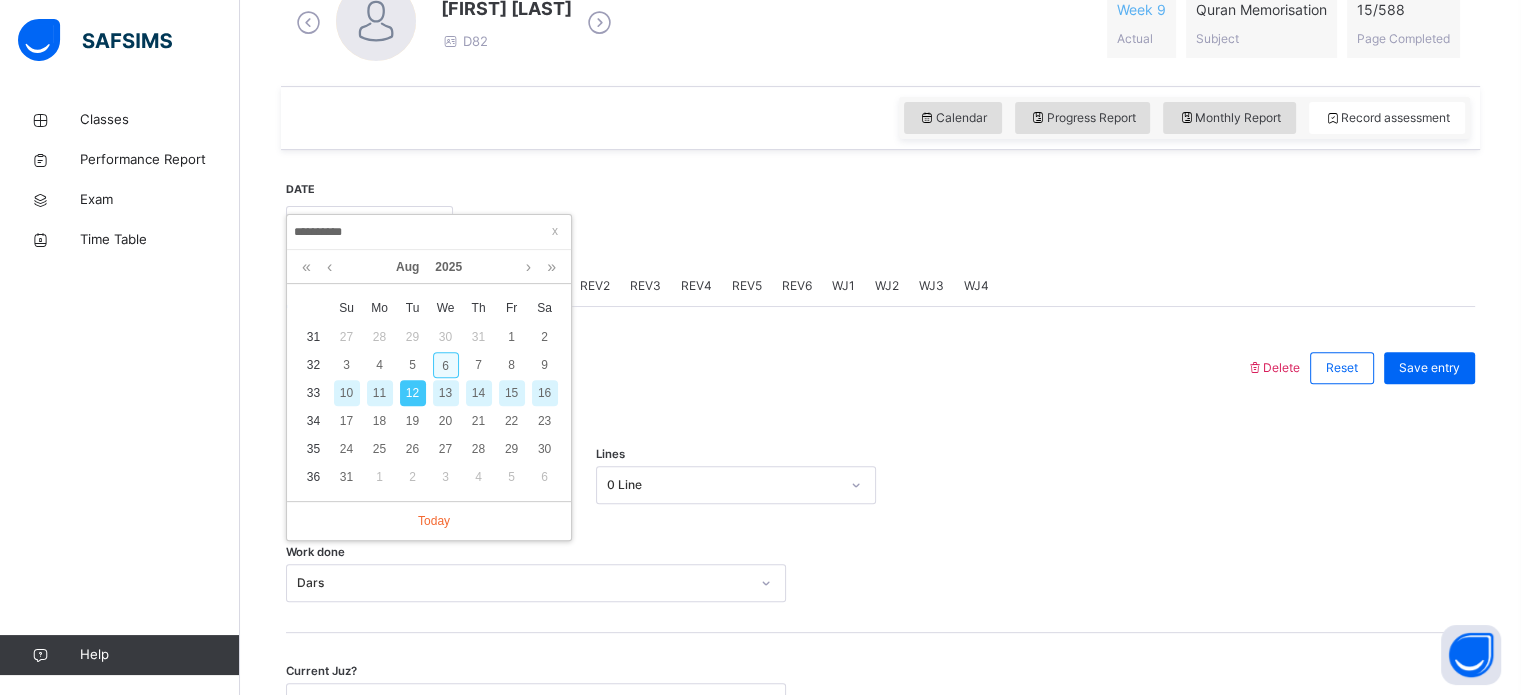 click on "6" at bounding box center [446, 365] 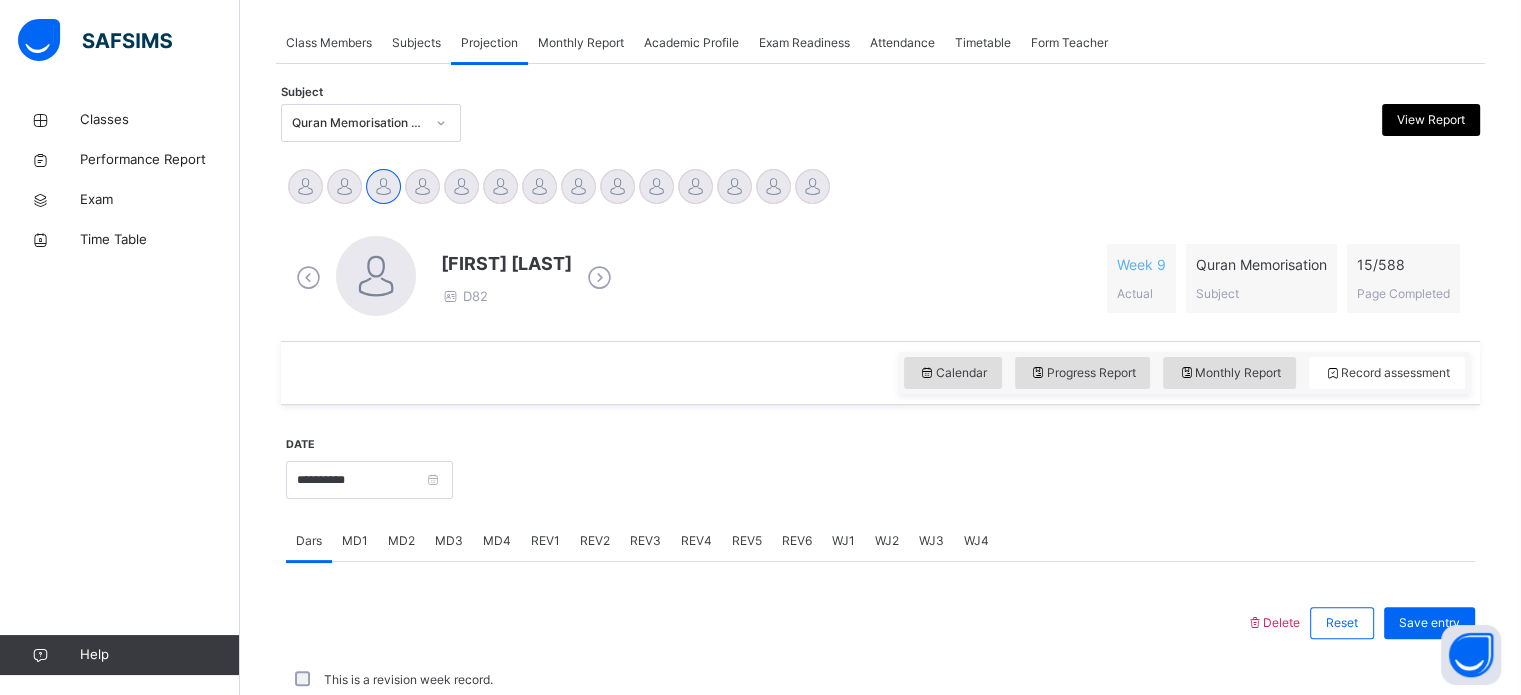 scroll, scrollTop: 608, scrollLeft: 0, axis: vertical 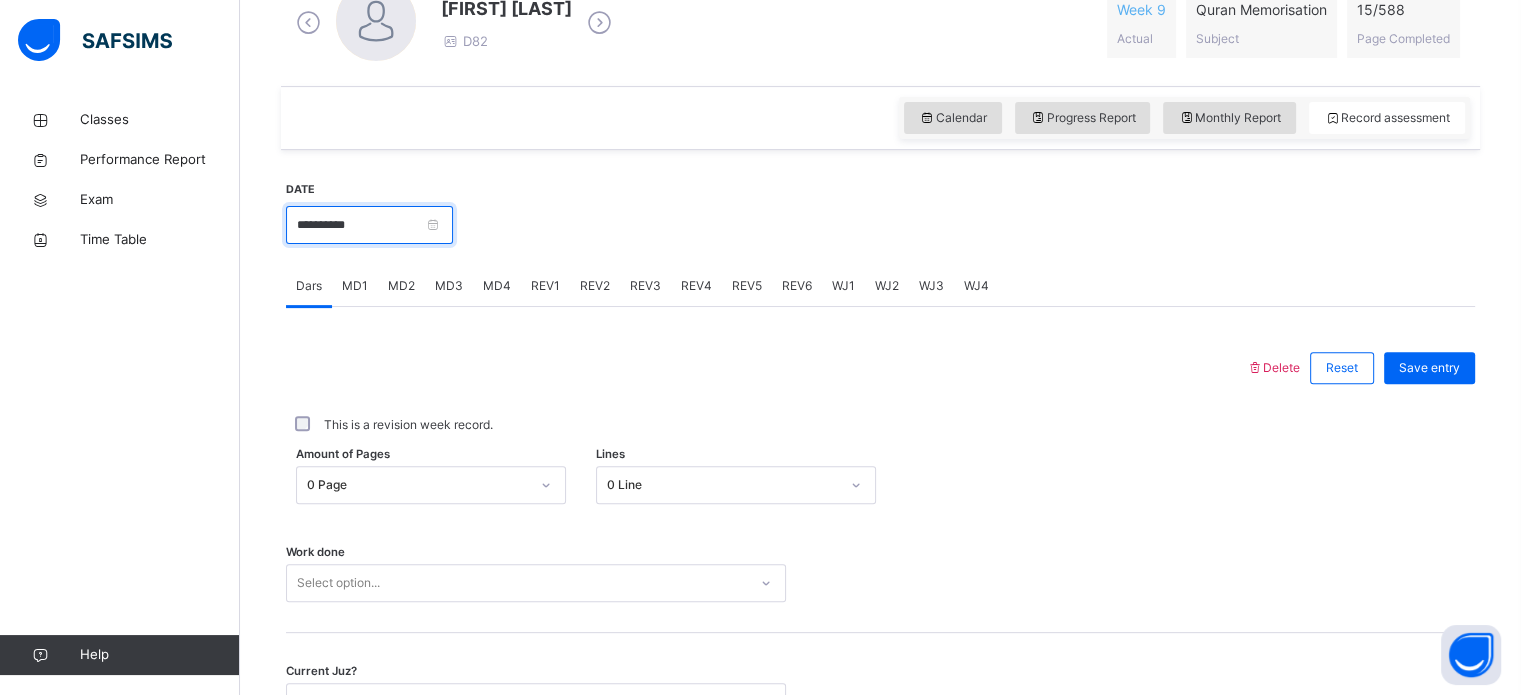 click on "**********" at bounding box center (369, 225) 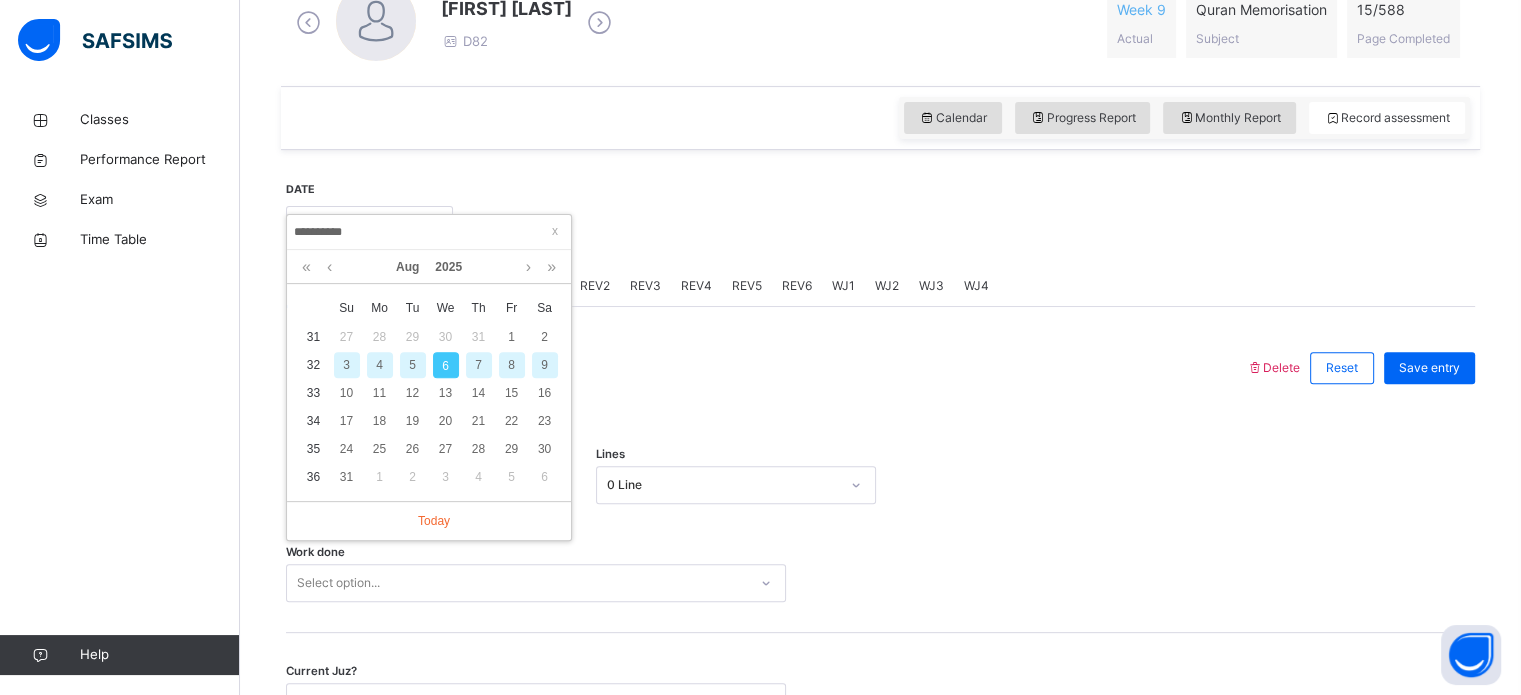 click on "5" at bounding box center (413, 365) 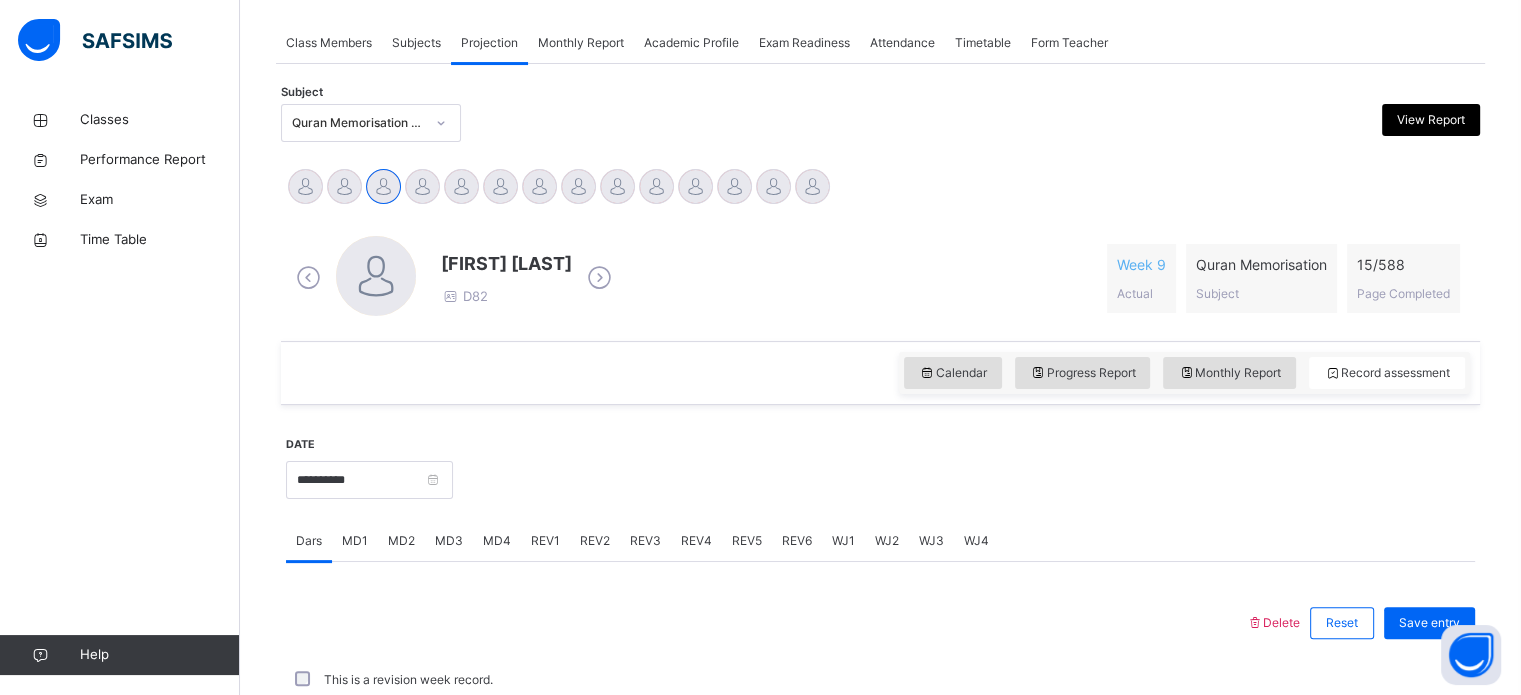 scroll, scrollTop: 608, scrollLeft: 0, axis: vertical 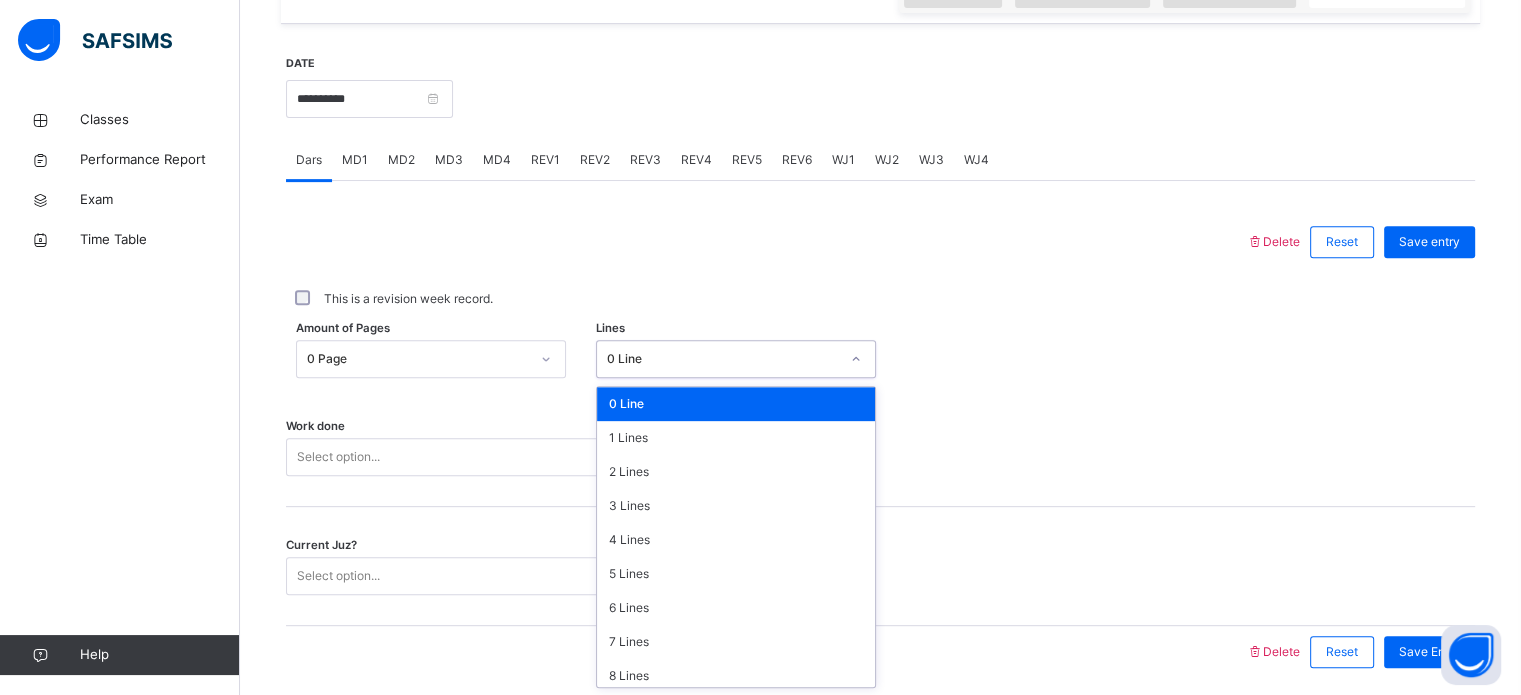 click on "**********" at bounding box center [880, 366] 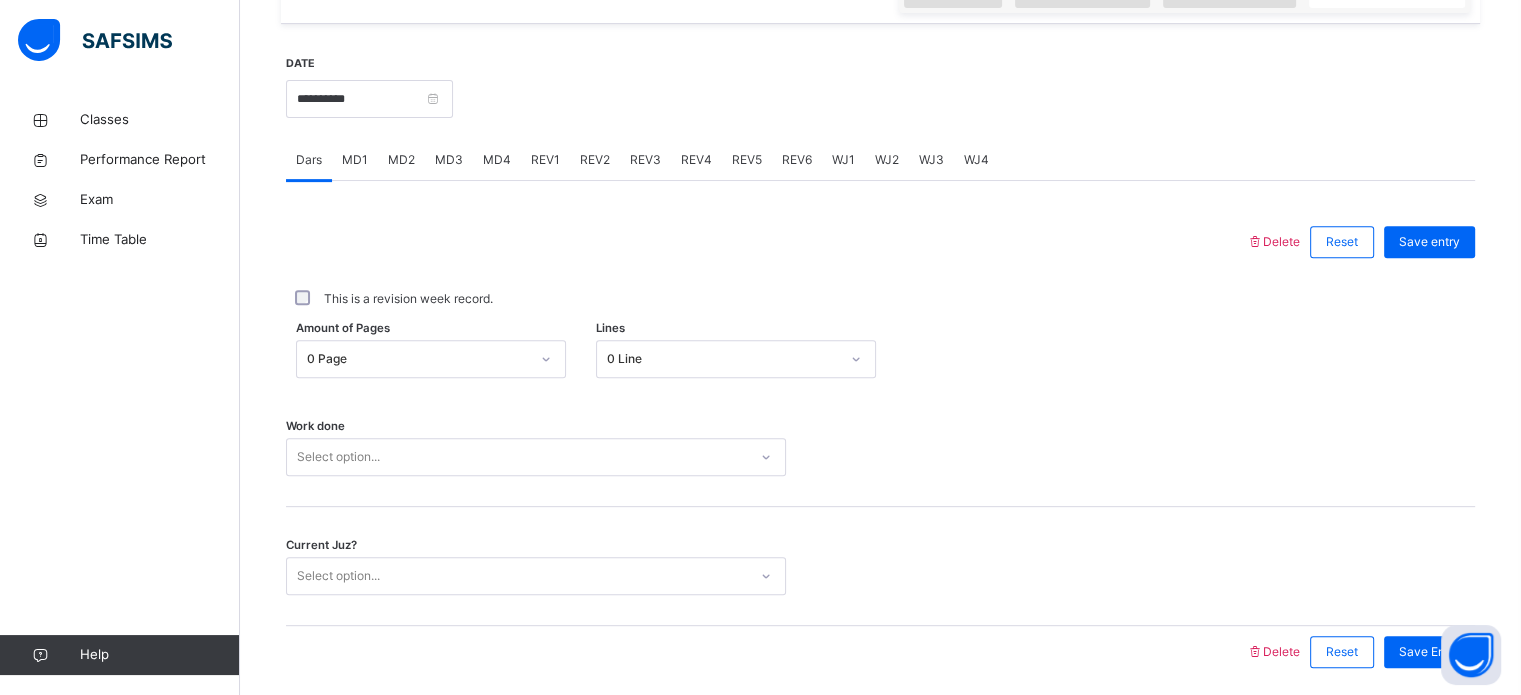 scroll, scrollTop: 806, scrollLeft: 0, axis: vertical 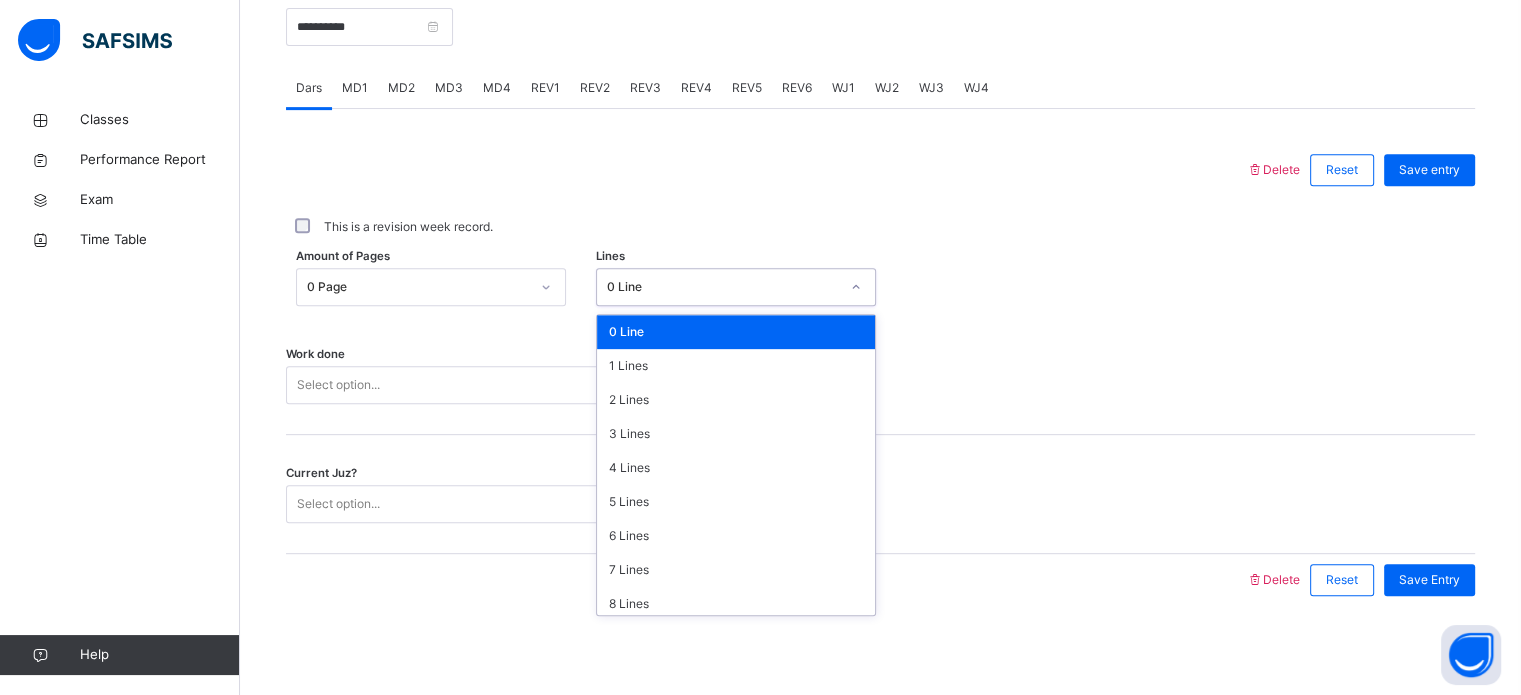 click on "**********" at bounding box center (880, 294) 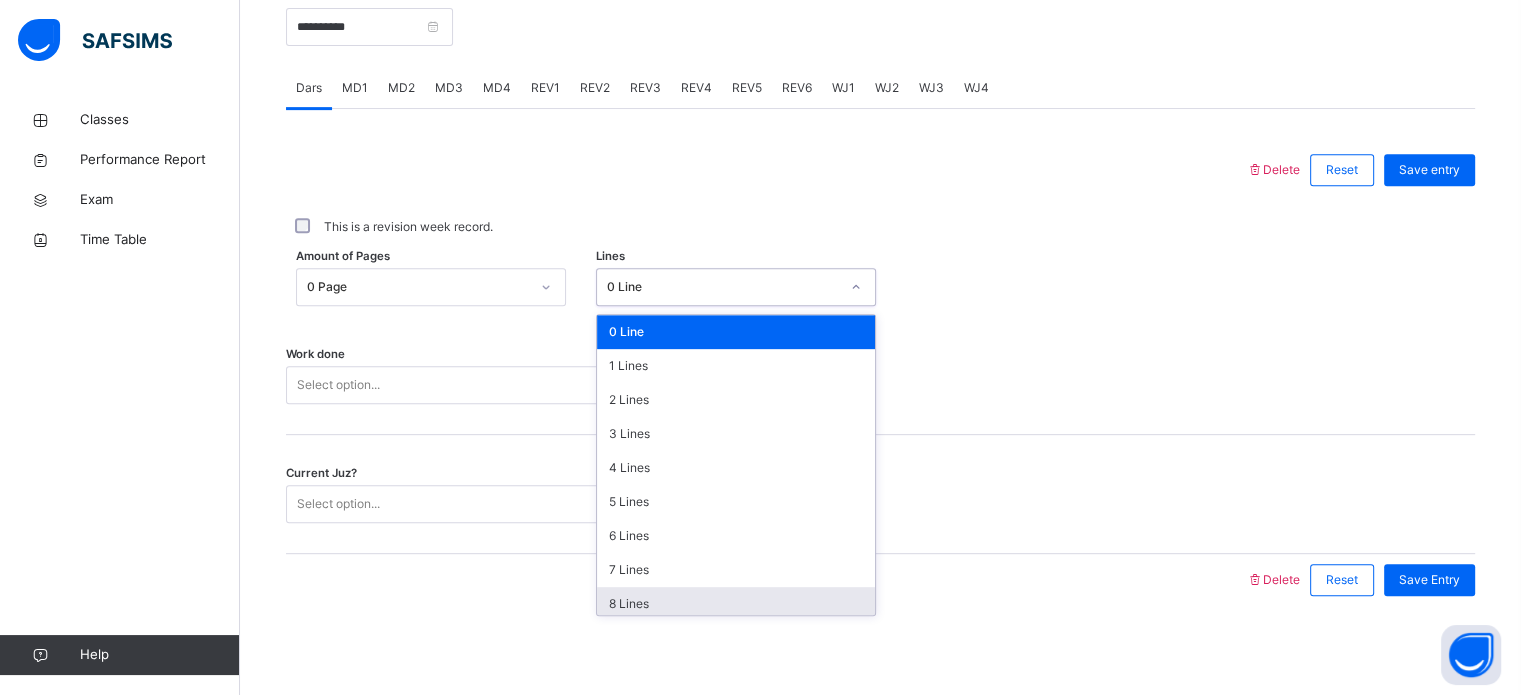 click on "8 Lines" at bounding box center (736, 604) 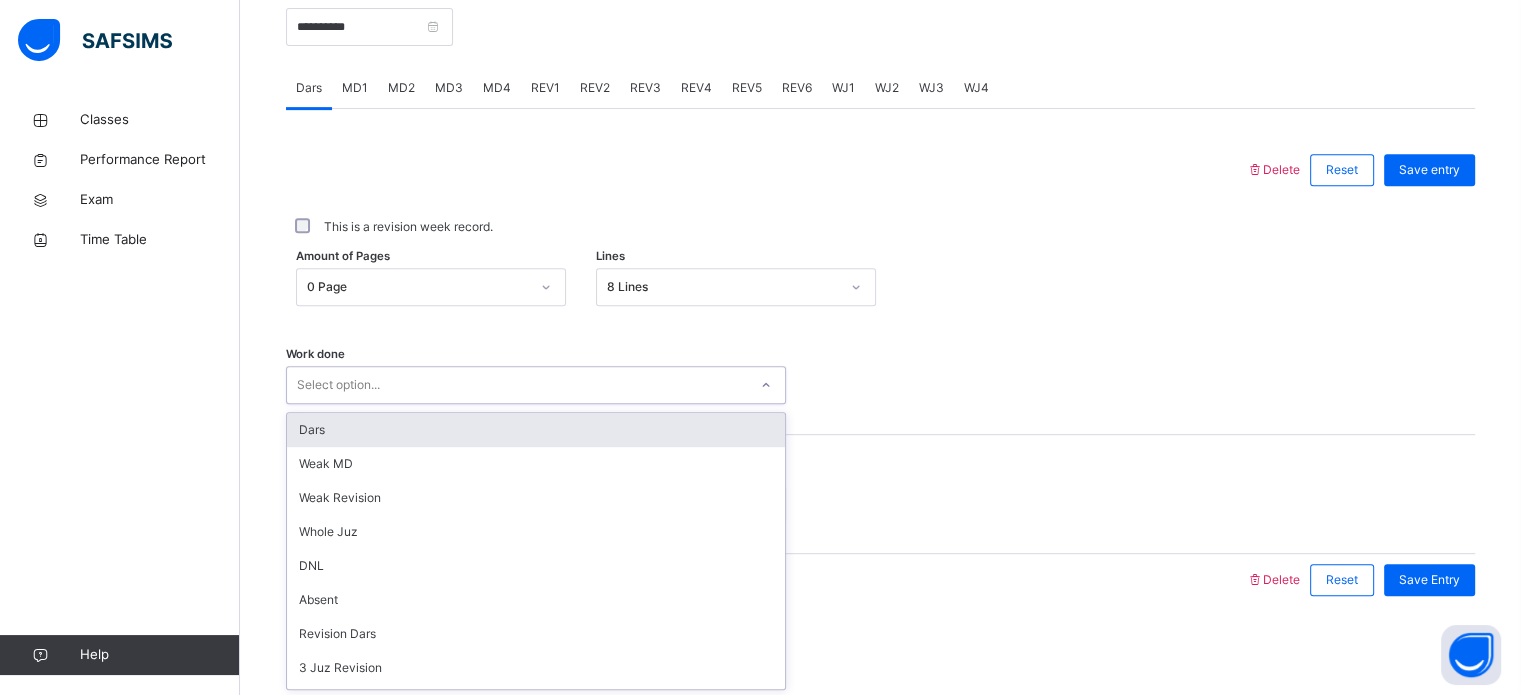 click on "Dars" at bounding box center (536, 430) 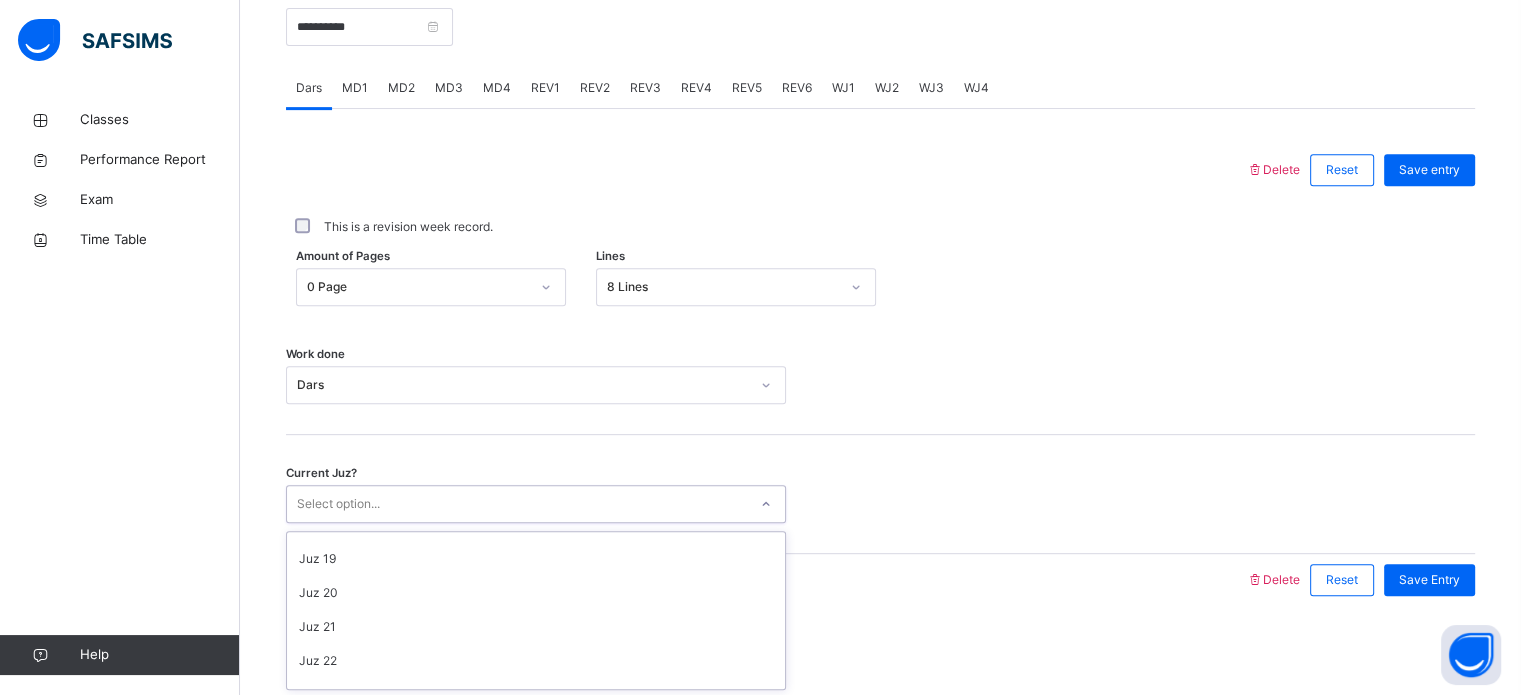 scroll, scrollTop: 863, scrollLeft: 0, axis: vertical 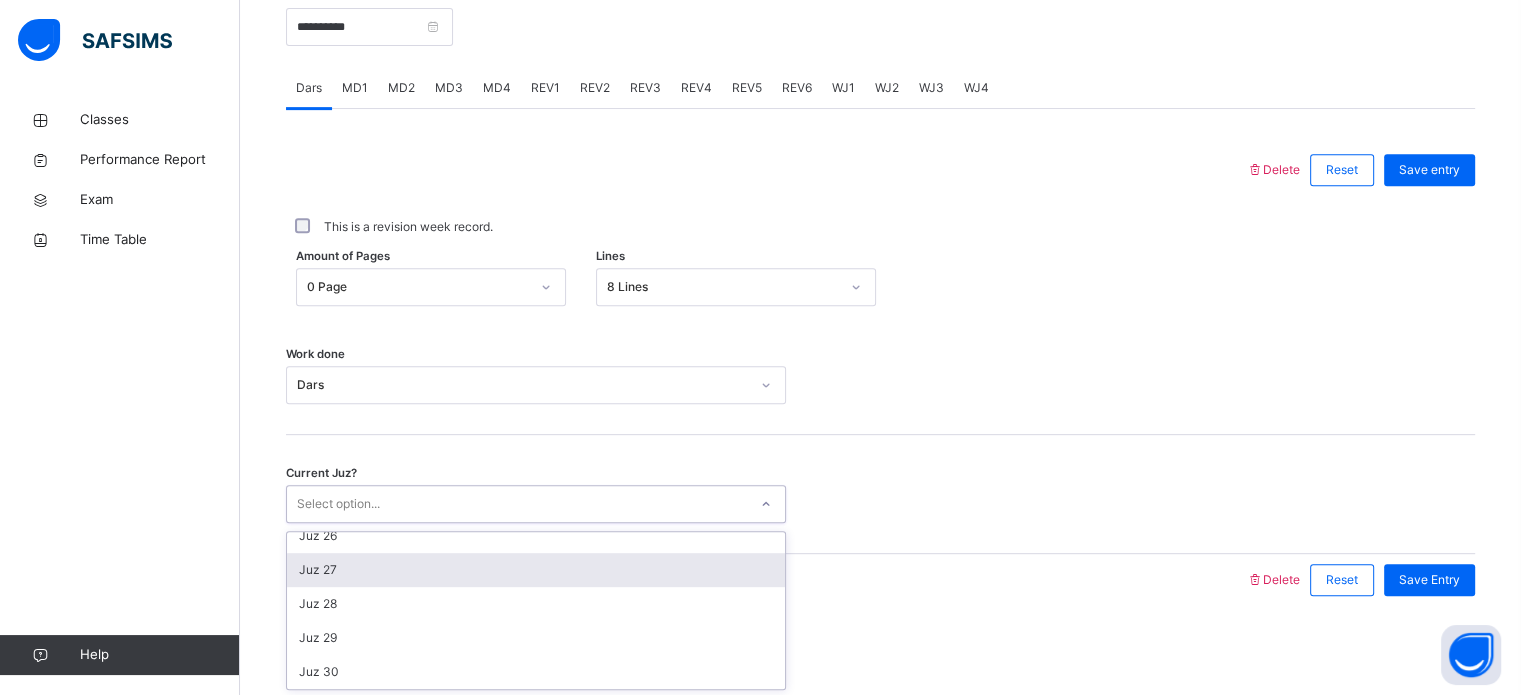 click on "Juz 27" at bounding box center (536, 570) 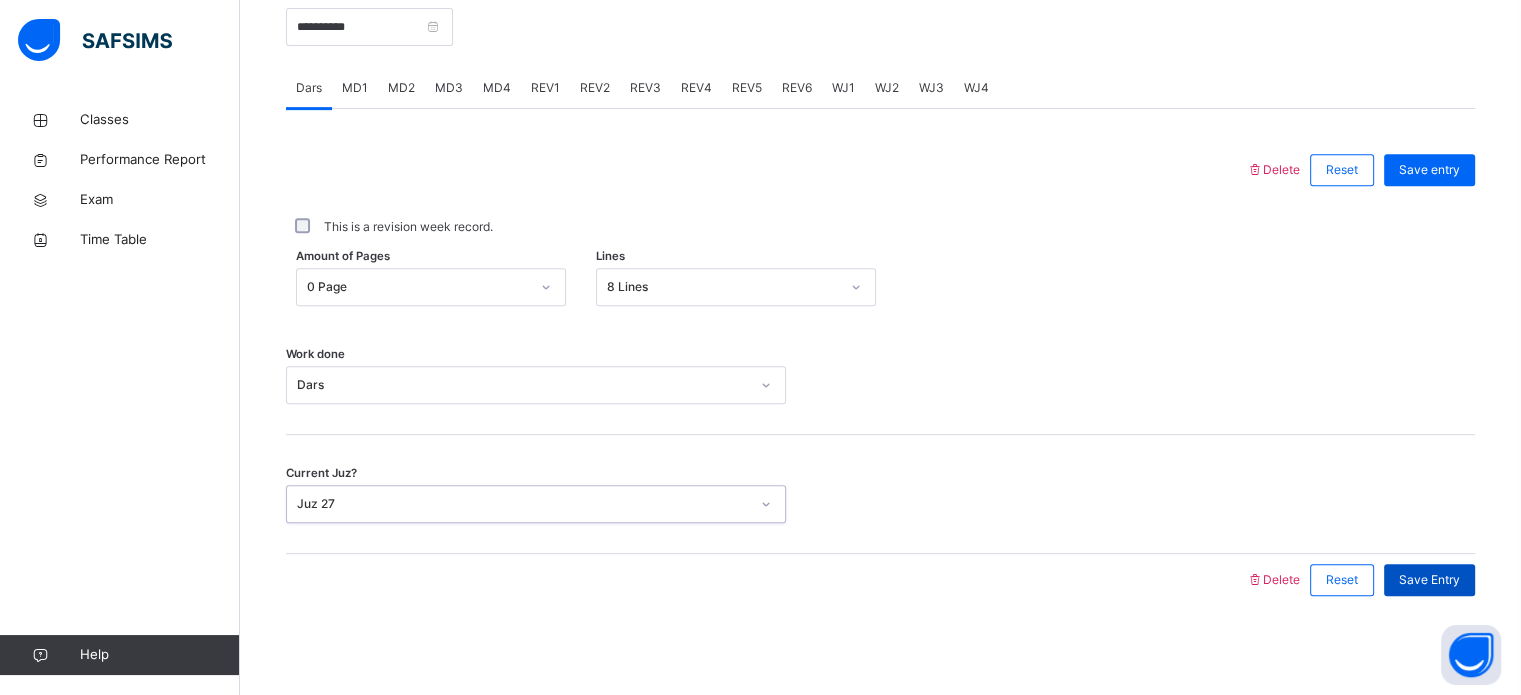 click on "Save Entry" at bounding box center [1429, 580] 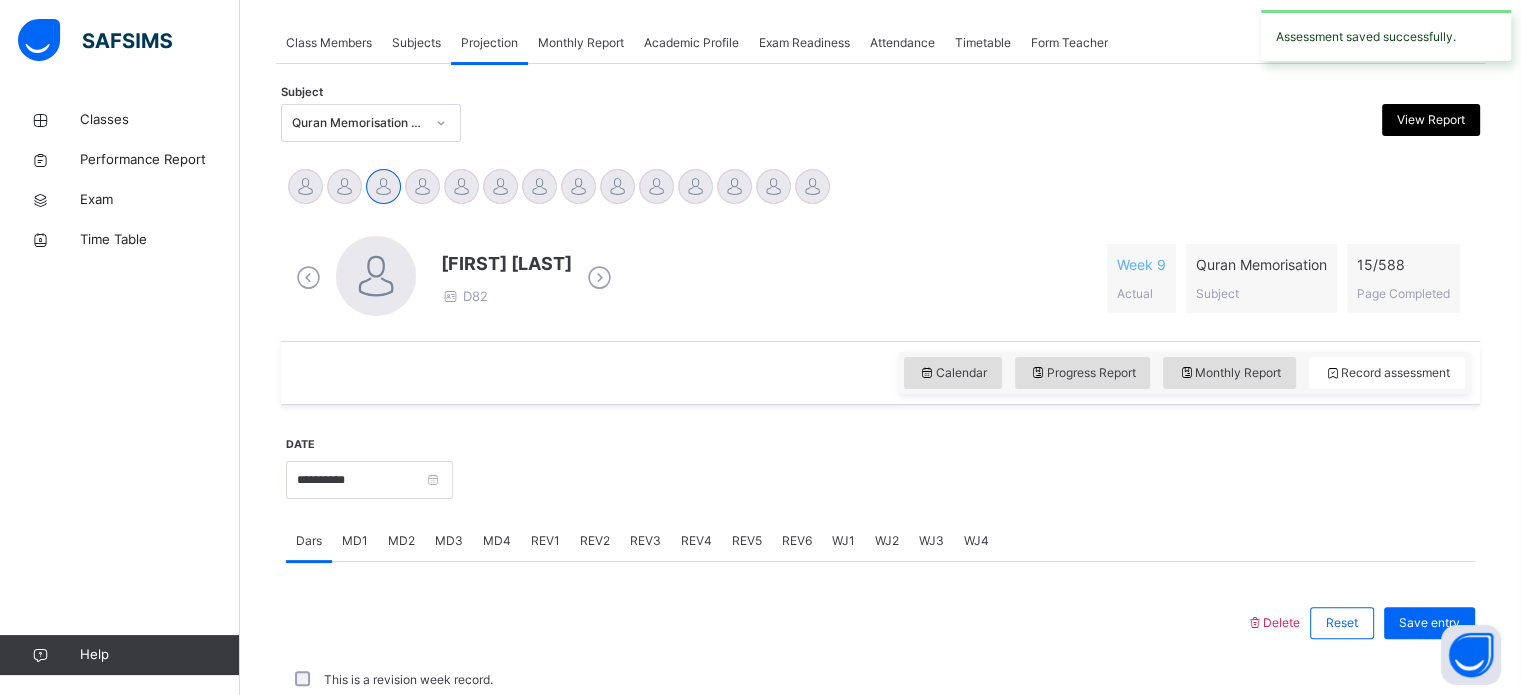 scroll, scrollTop: 806, scrollLeft: 0, axis: vertical 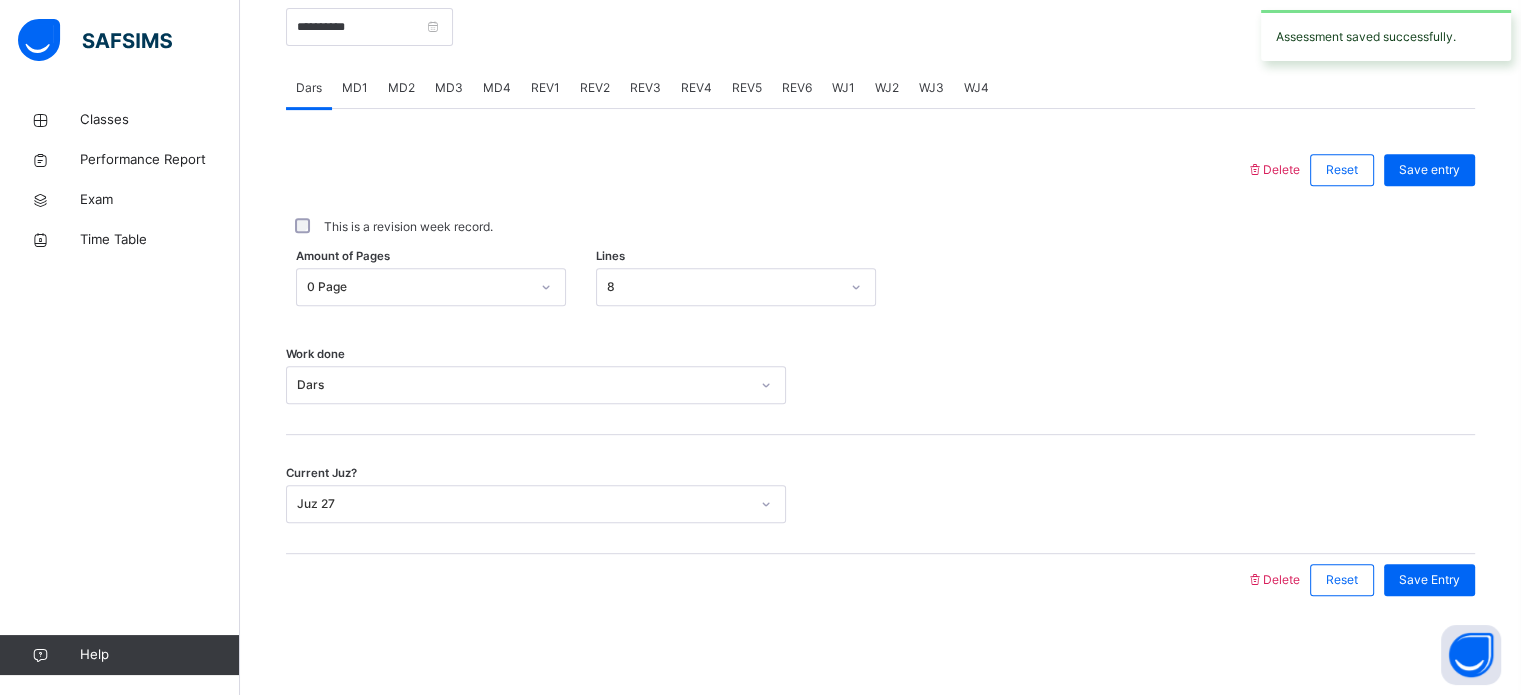 click on "MD1" at bounding box center (355, 88) 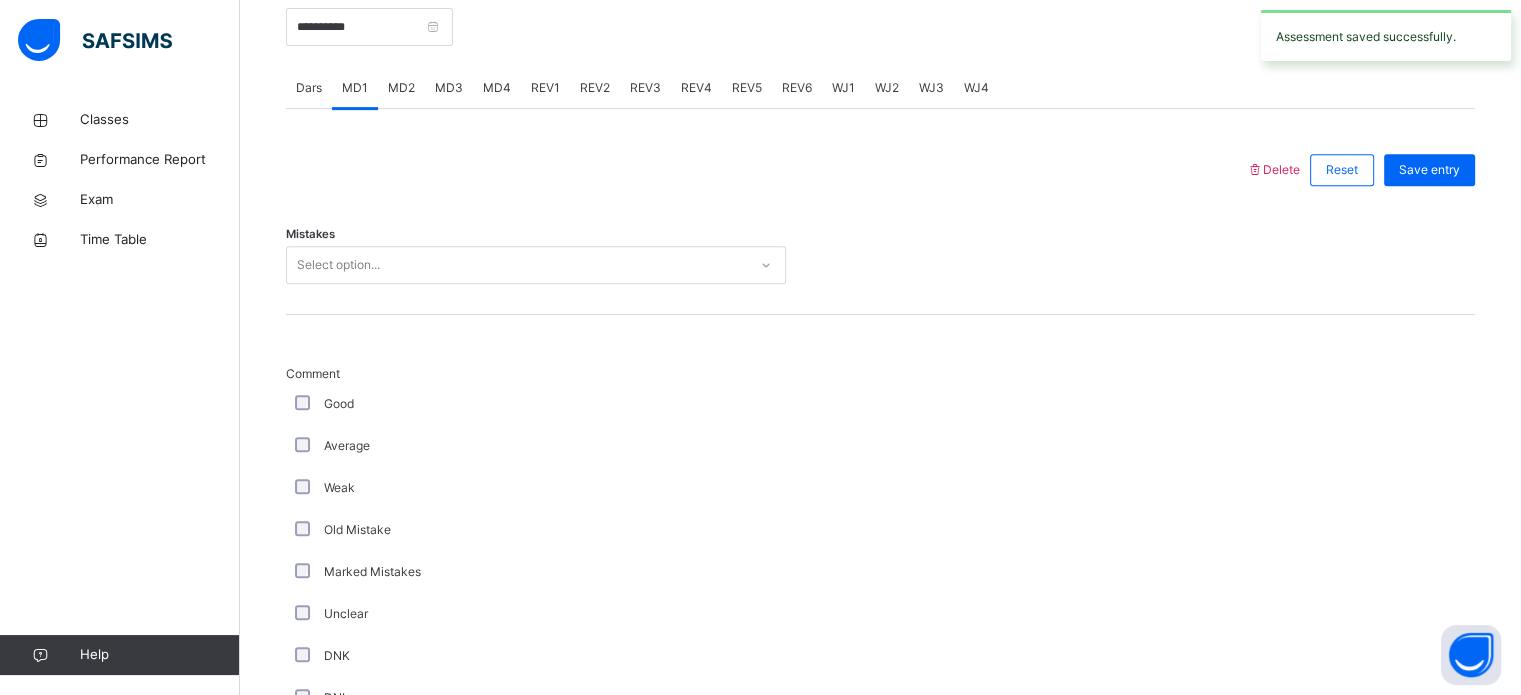 click on "MD2" at bounding box center (401, 88) 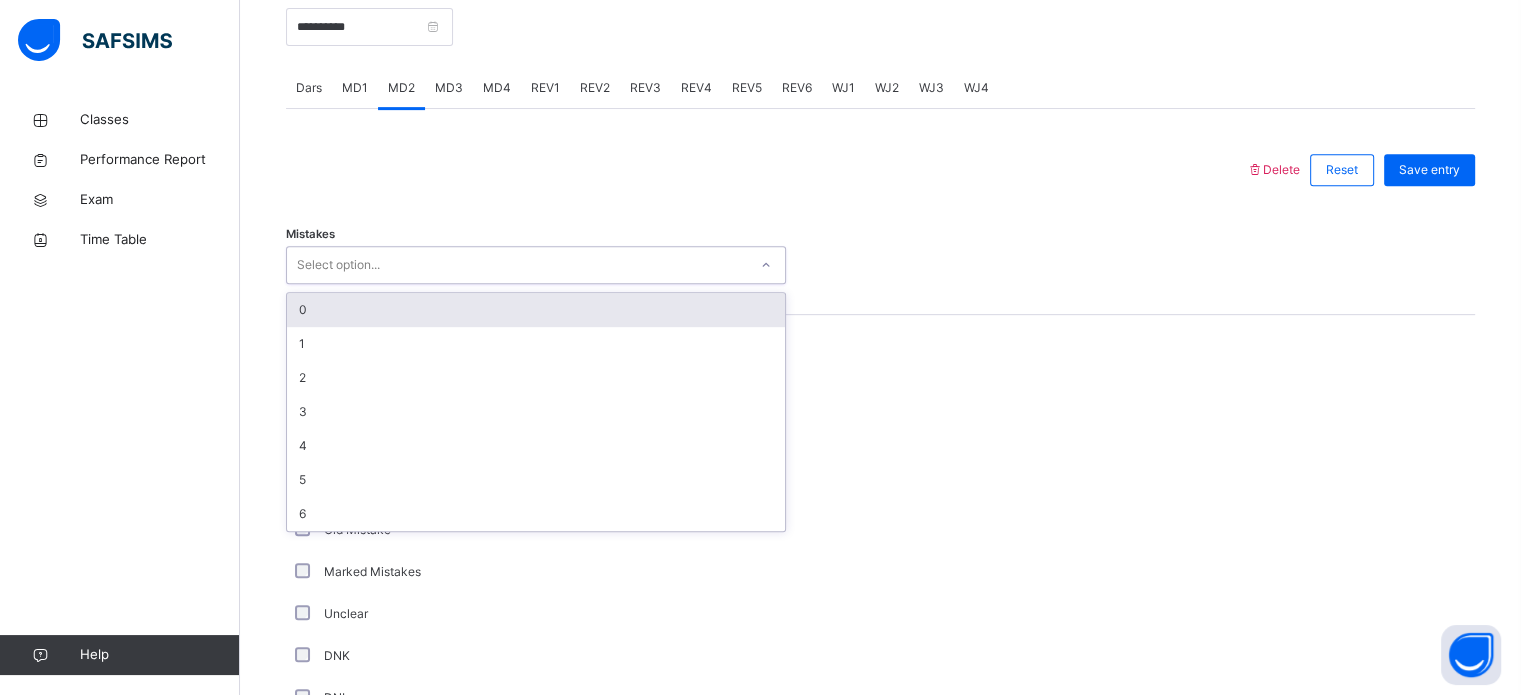 click on "0" at bounding box center [536, 310] 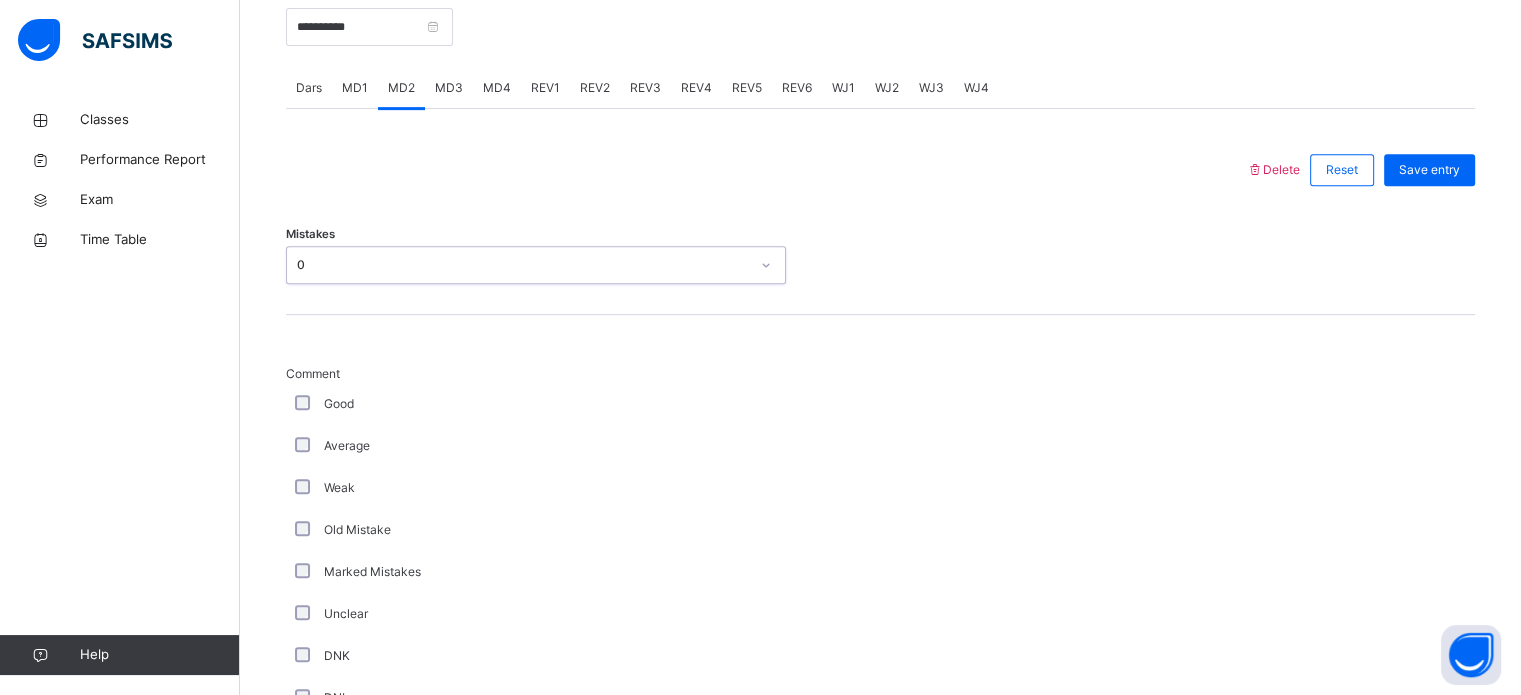 click on "Good" at bounding box center (536, 404) 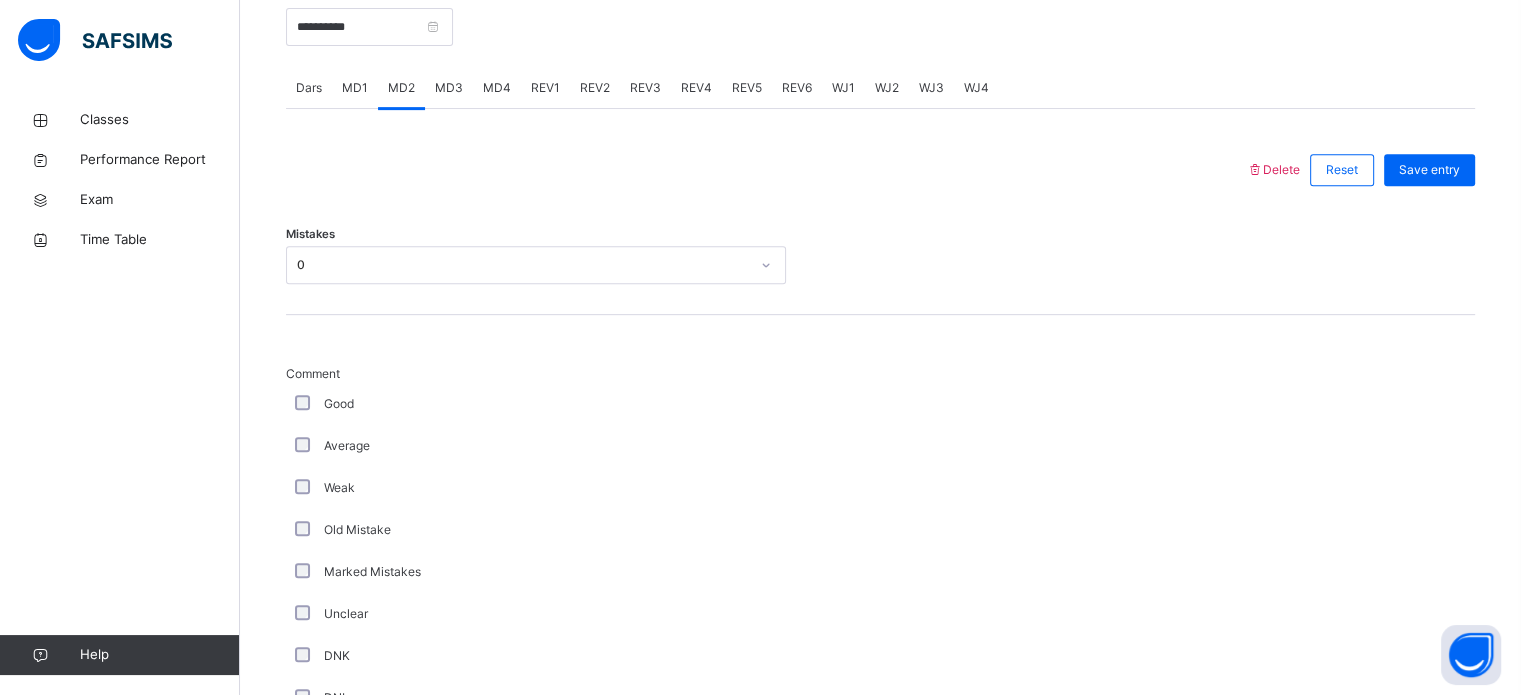 click on "Average" at bounding box center (536, 446) 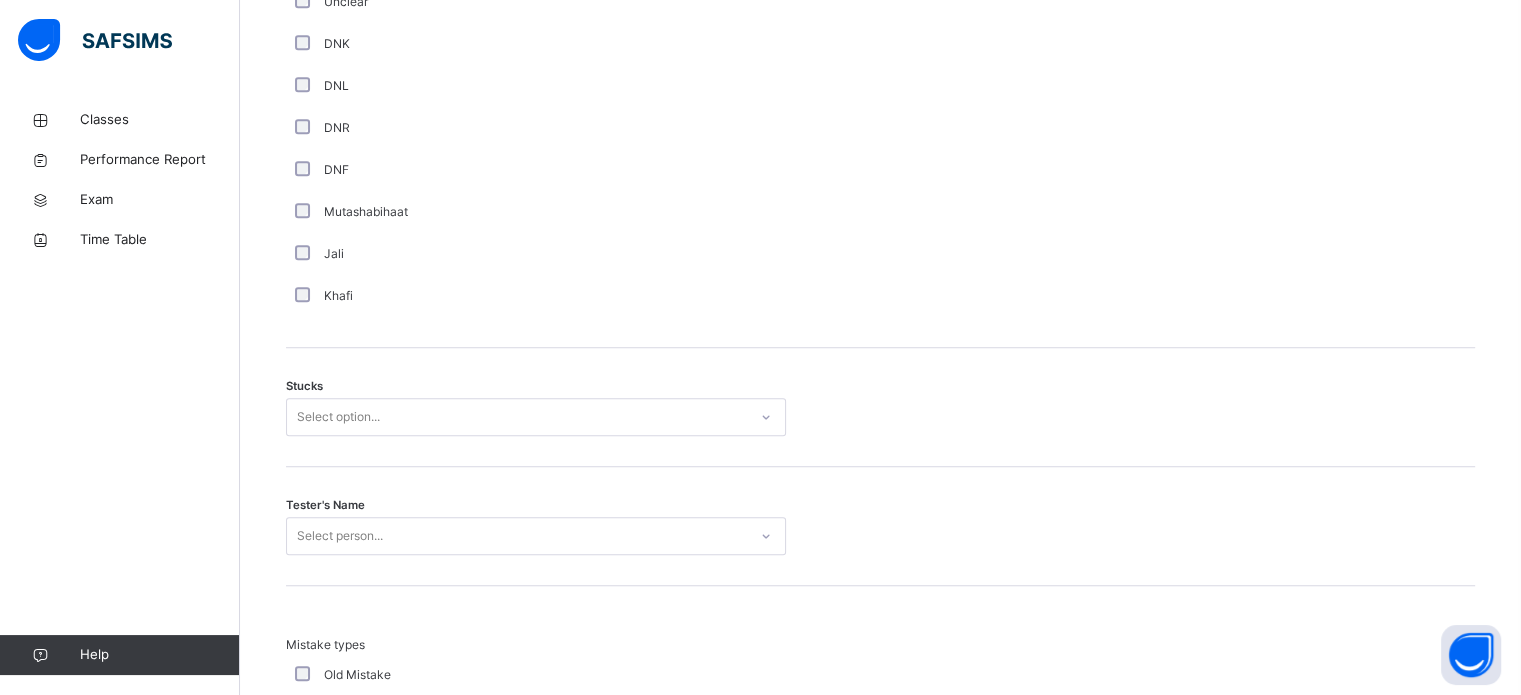 scroll, scrollTop: 1420, scrollLeft: 0, axis: vertical 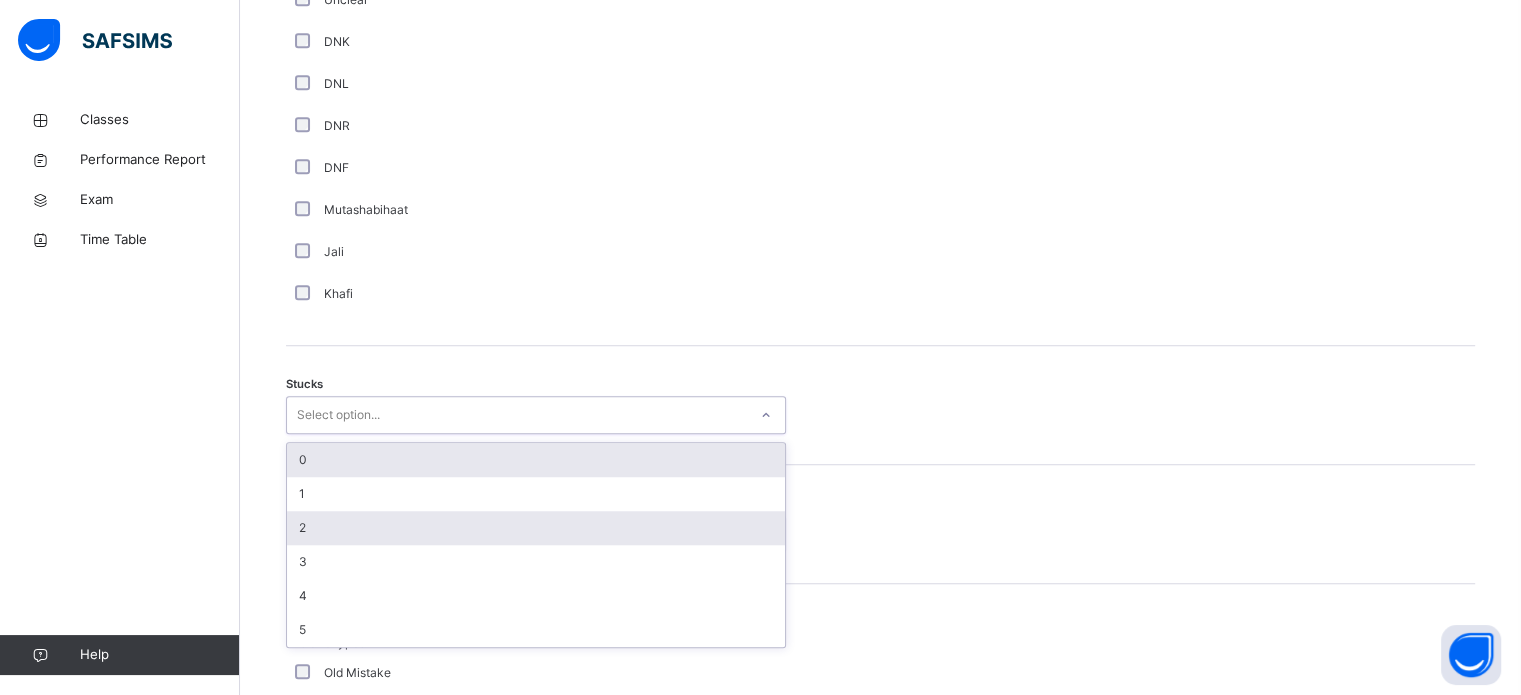 click on "2" at bounding box center (536, 528) 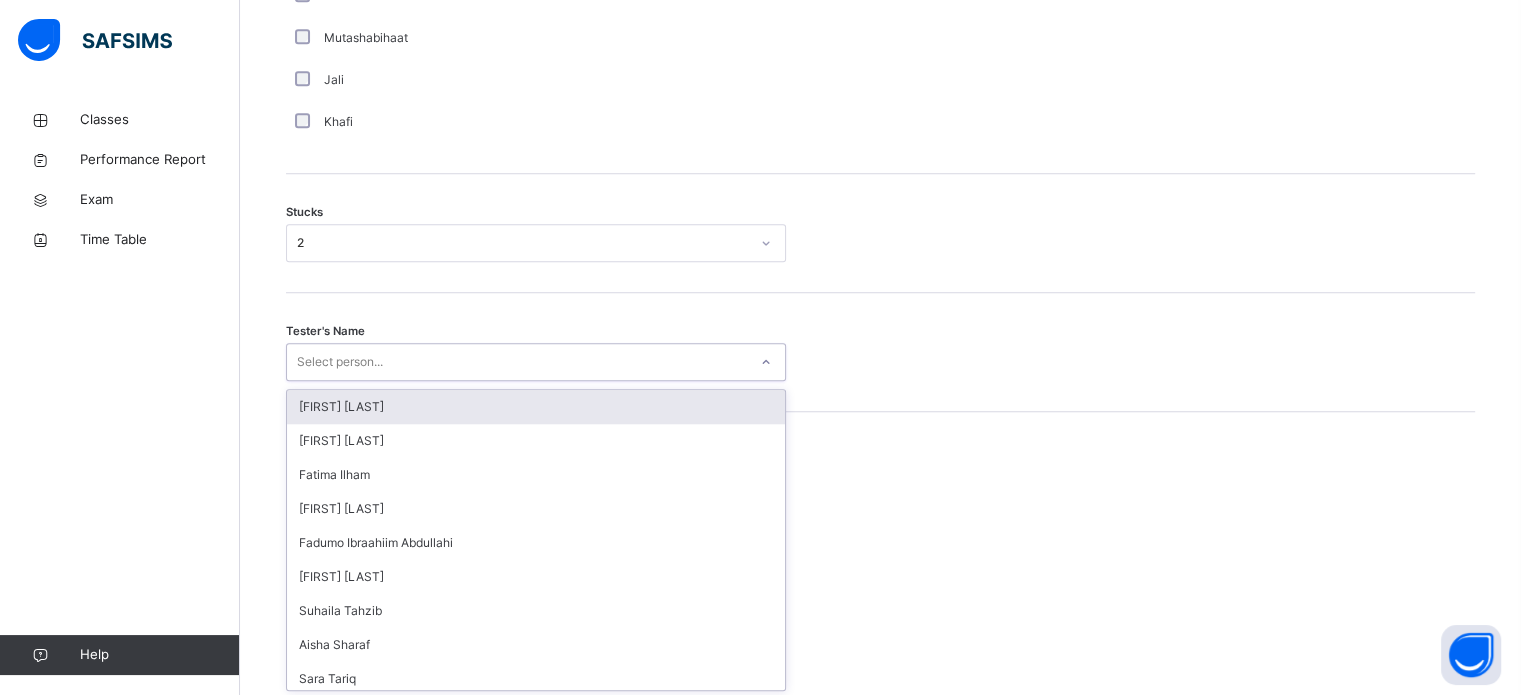 scroll, scrollTop: 1594, scrollLeft: 0, axis: vertical 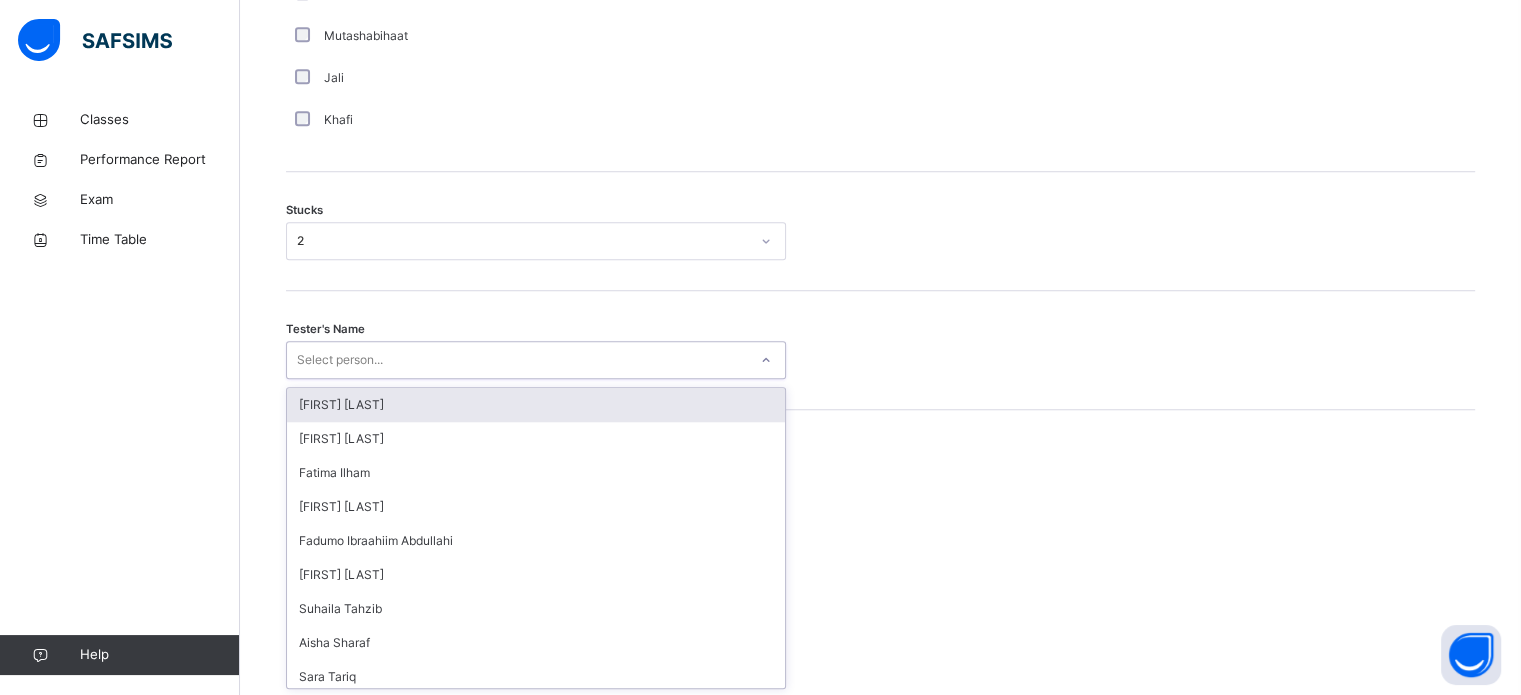 click on "[FIRST]  [LAST]" at bounding box center [536, 405] 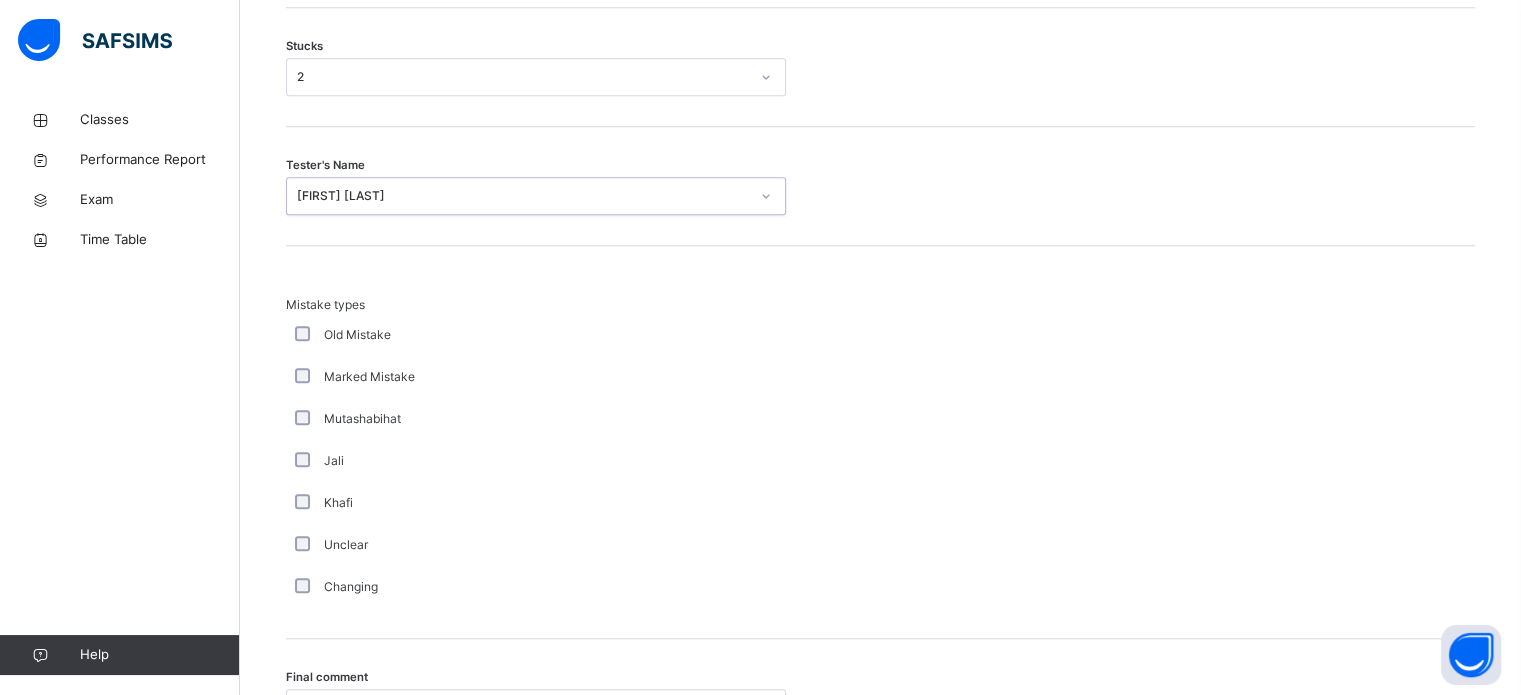scroll, scrollTop: 1759, scrollLeft: 0, axis: vertical 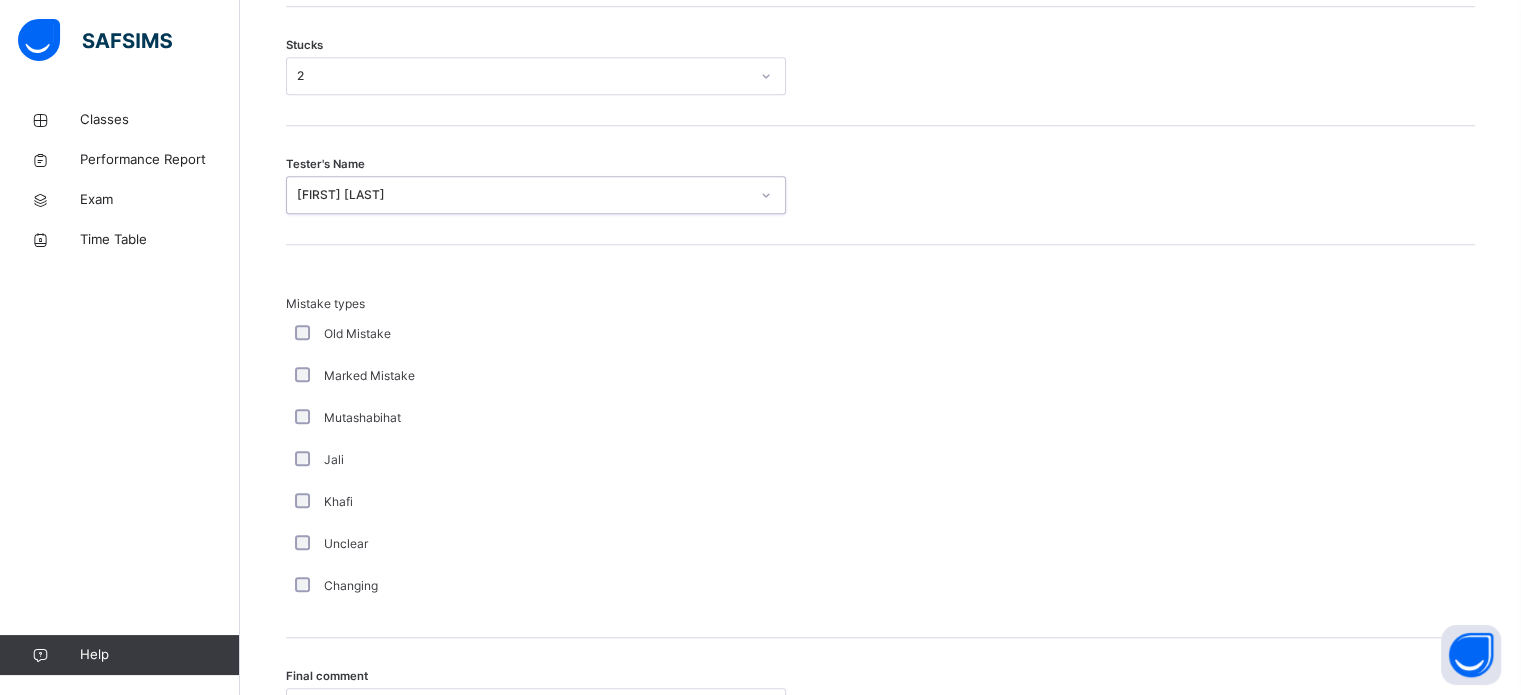 click on "Final comment Select option..." at bounding box center [880, 697] 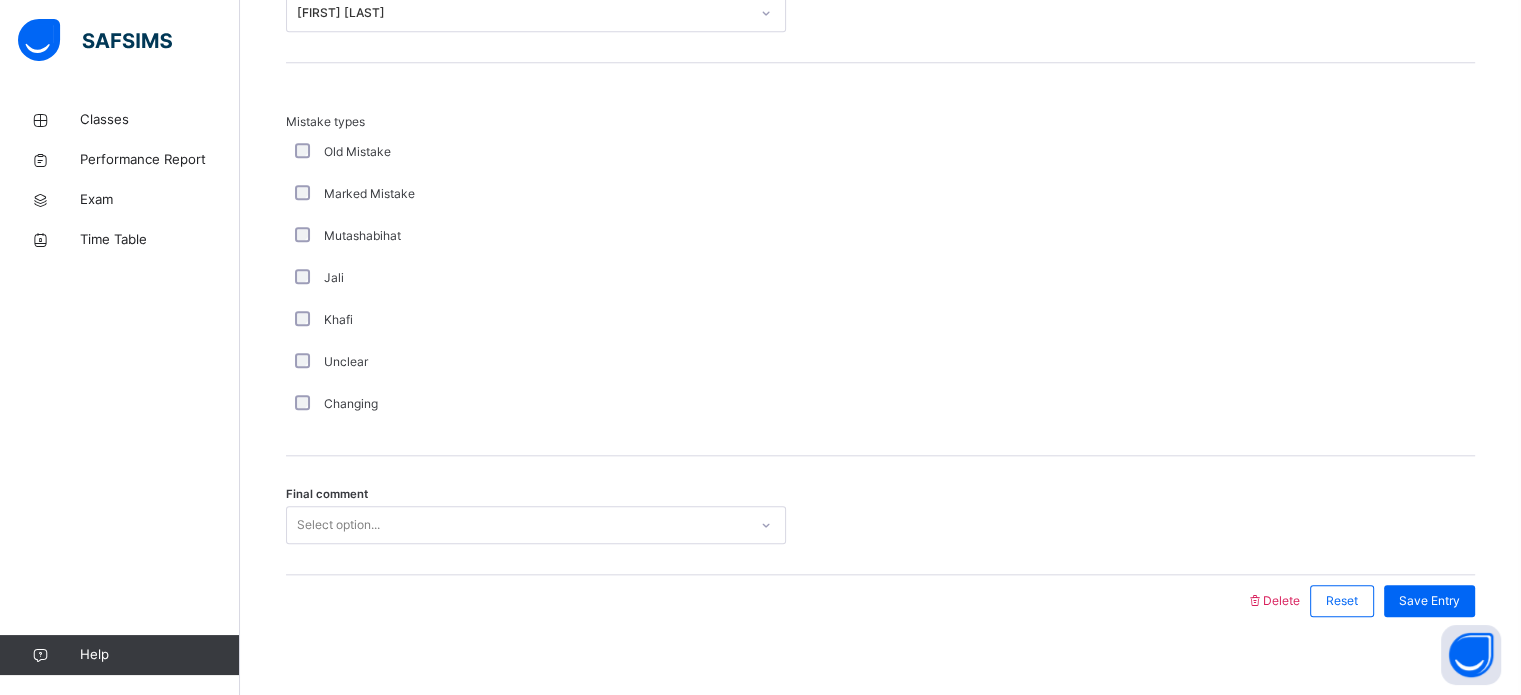 scroll, scrollTop: 1961, scrollLeft: 0, axis: vertical 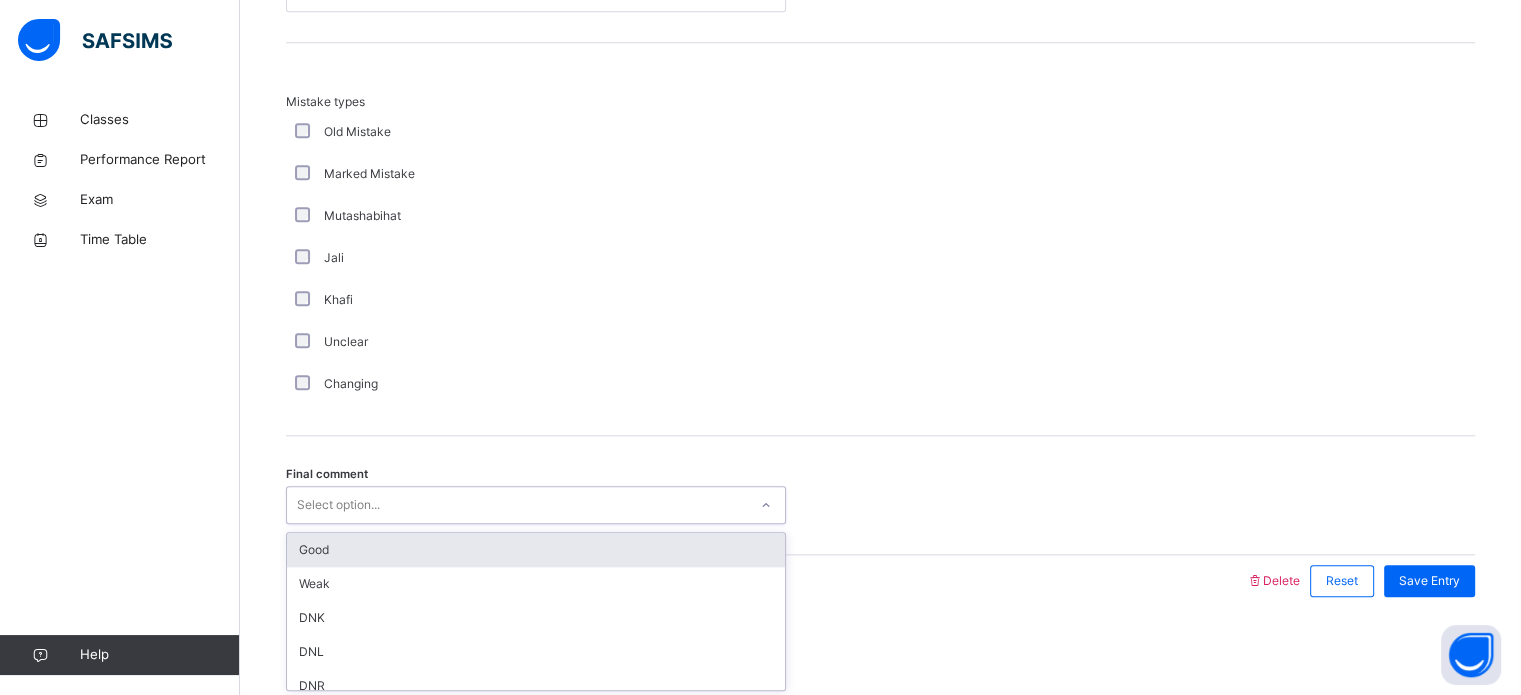 click on "Good" at bounding box center [536, 550] 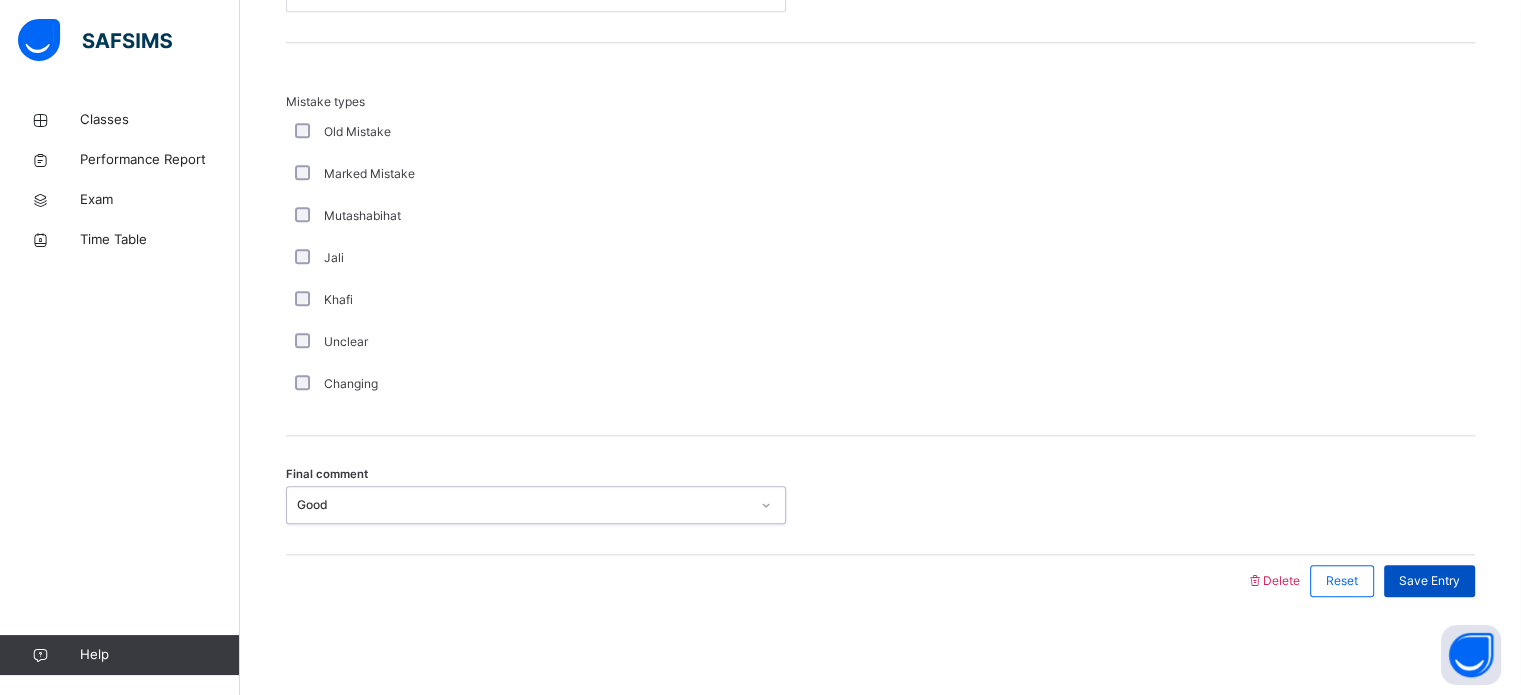 click on "Save Entry" at bounding box center (1429, 581) 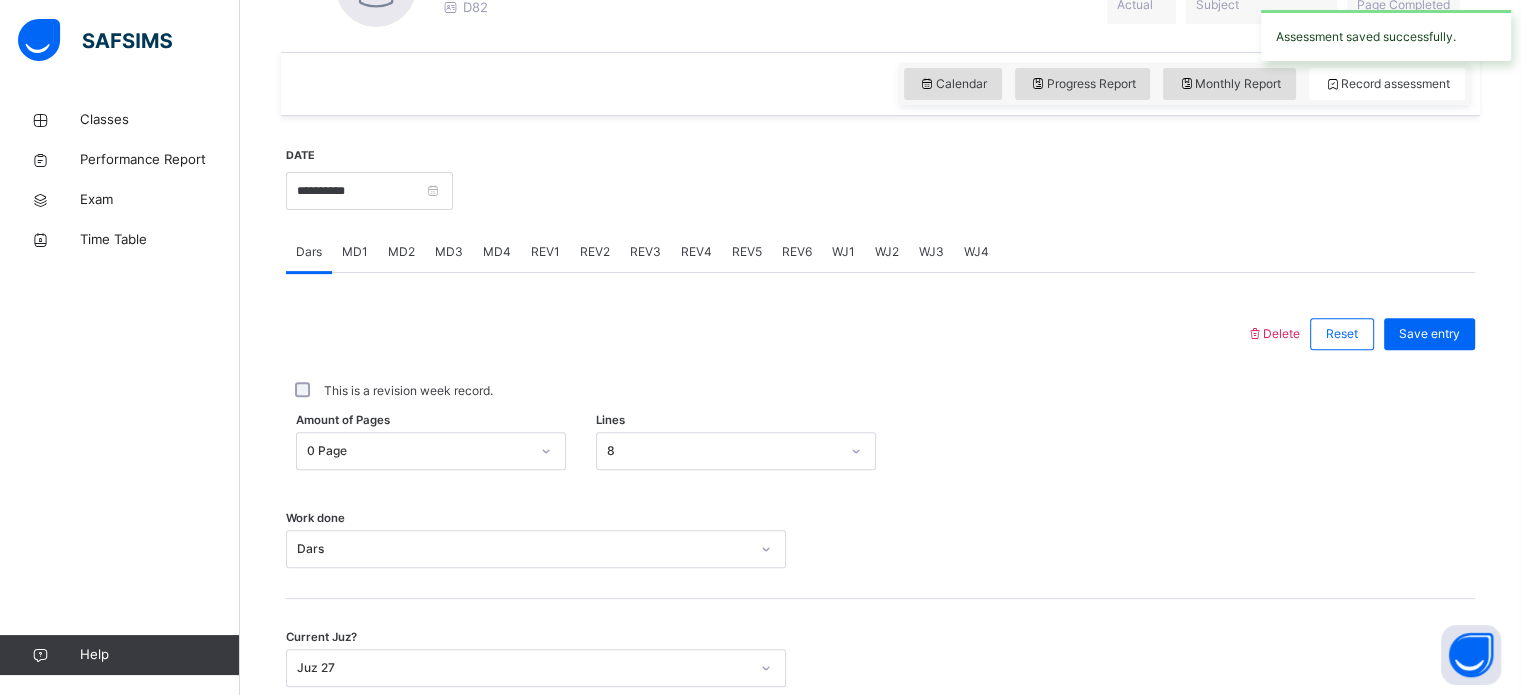 scroll, scrollTop: 617, scrollLeft: 0, axis: vertical 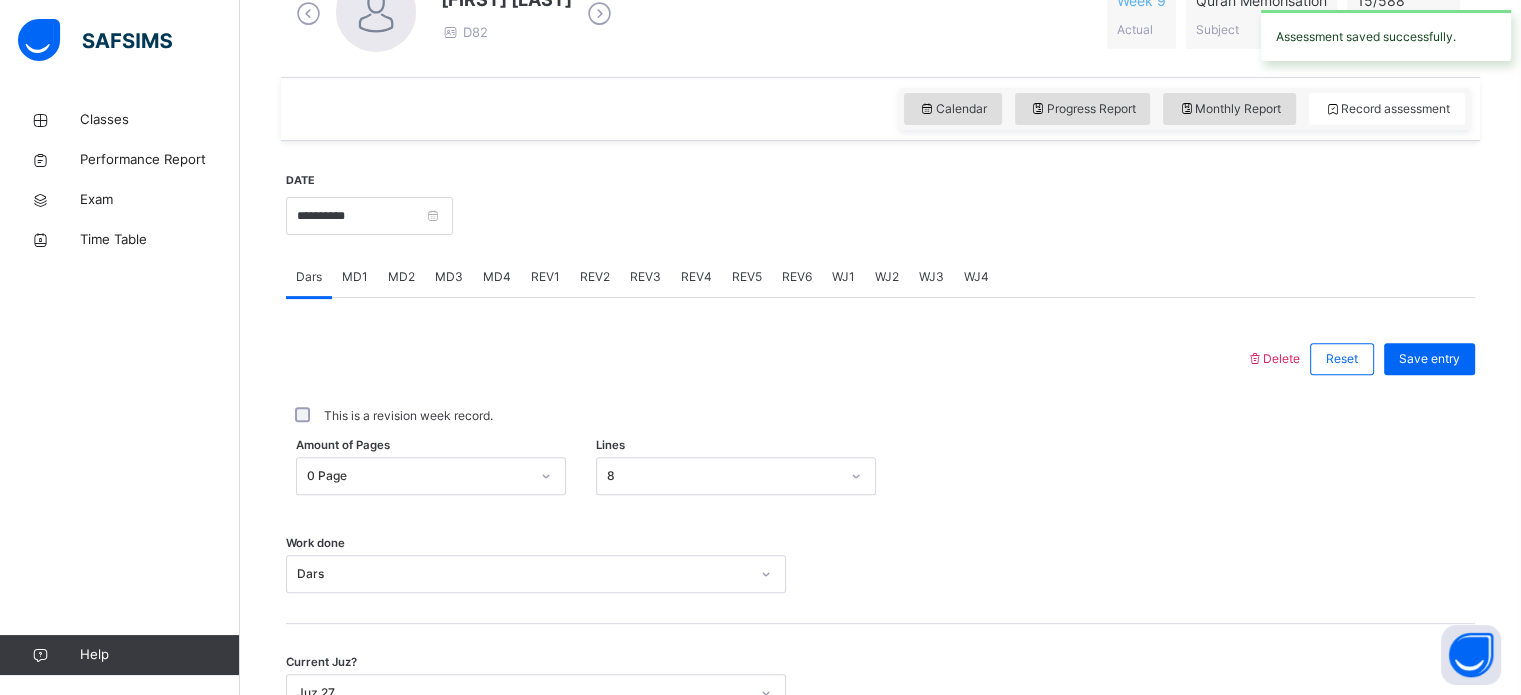 click on "MD3" at bounding box center [449, 277] 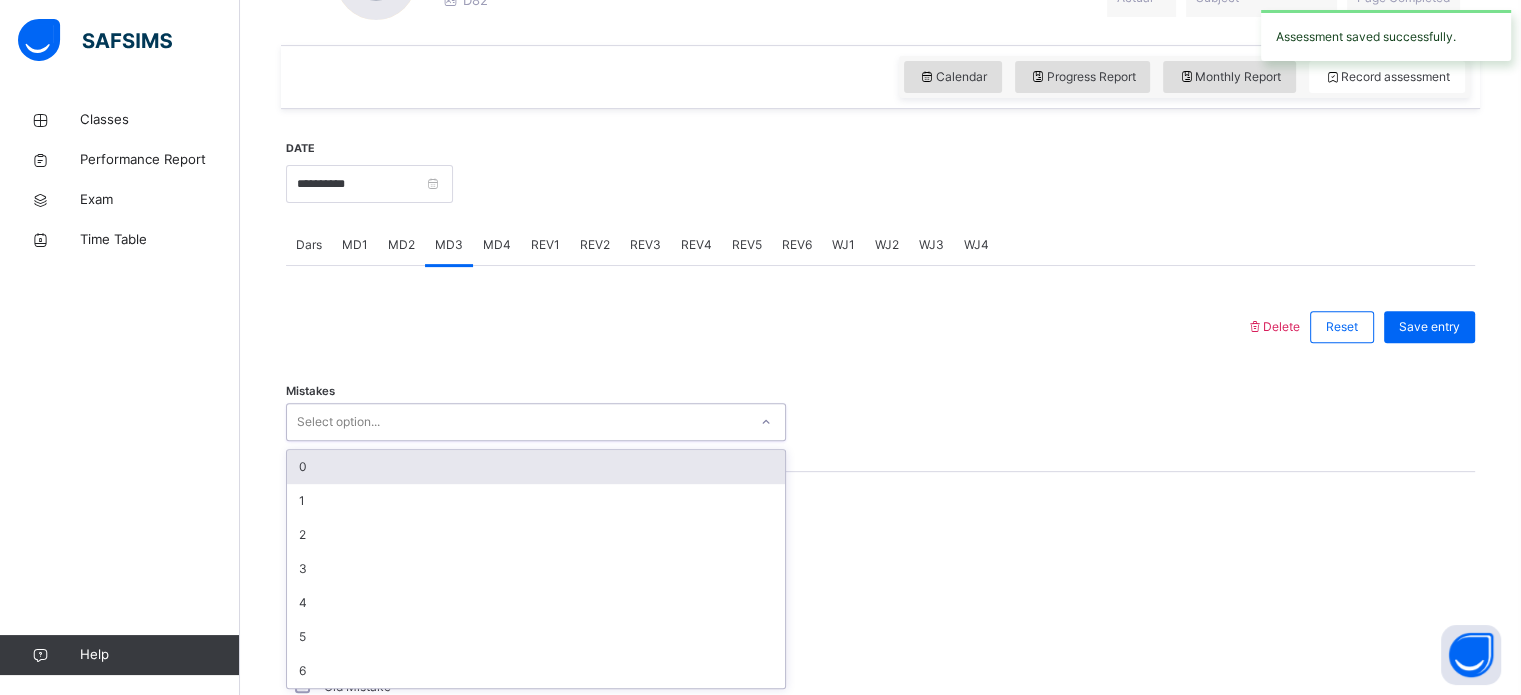 scroll, scrollTop: 650, scrollLeft: 0, axis: vertical 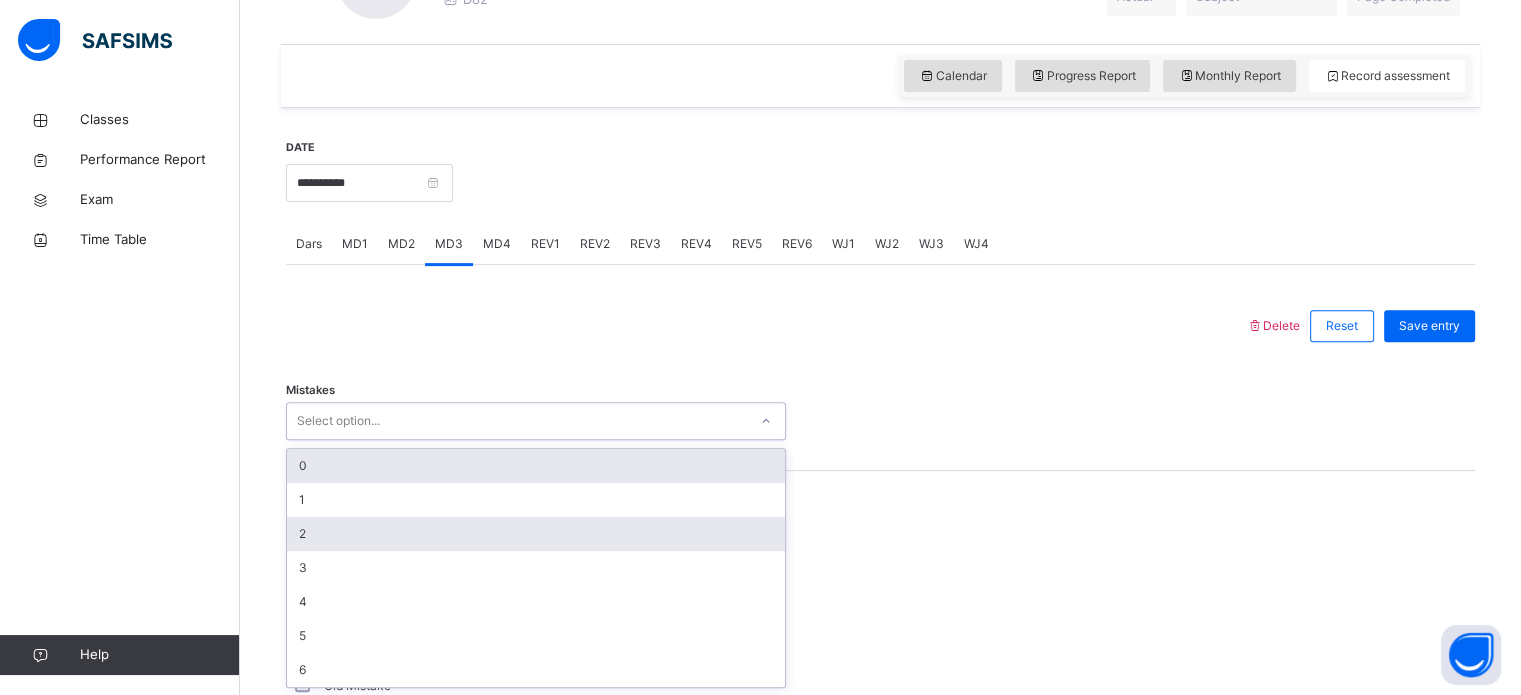 click on "2" at bounding box center [536, 534] 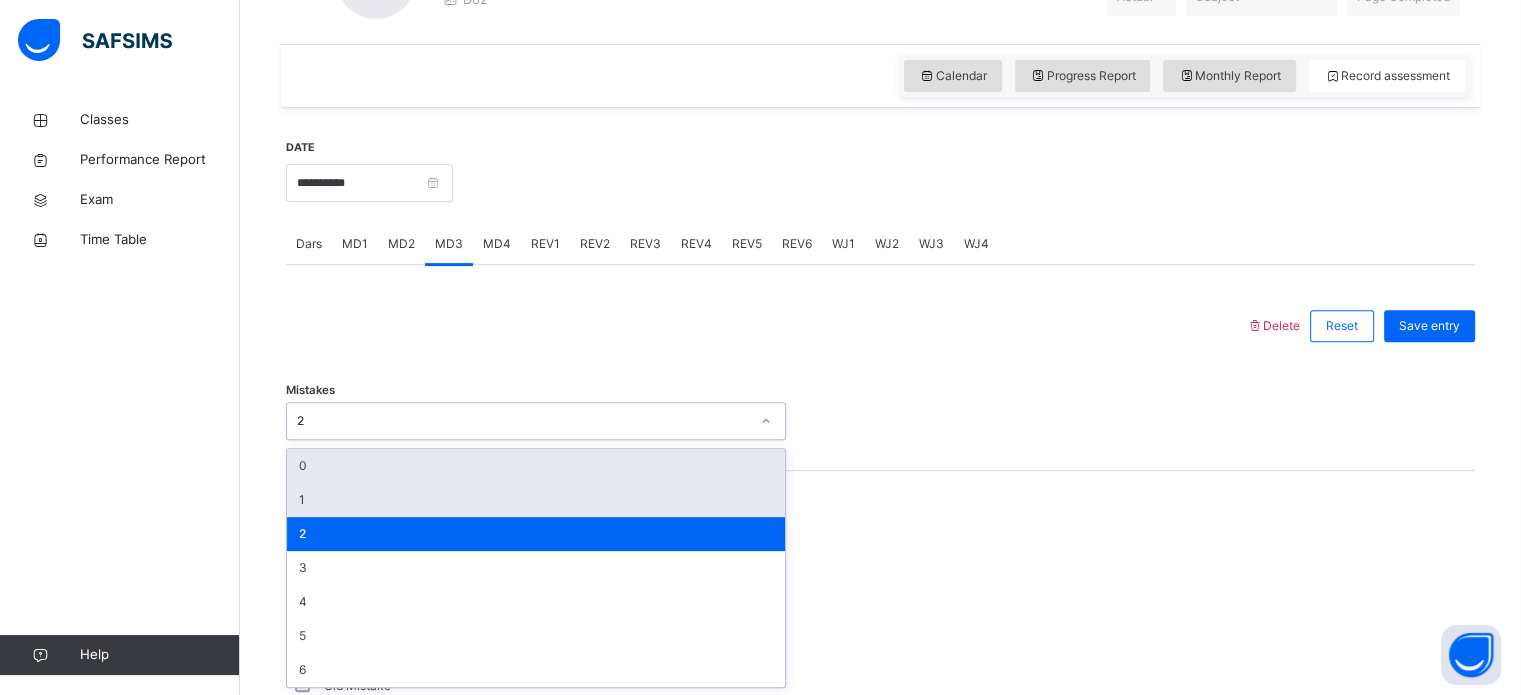click on "1" at bounding box center (536, 500) 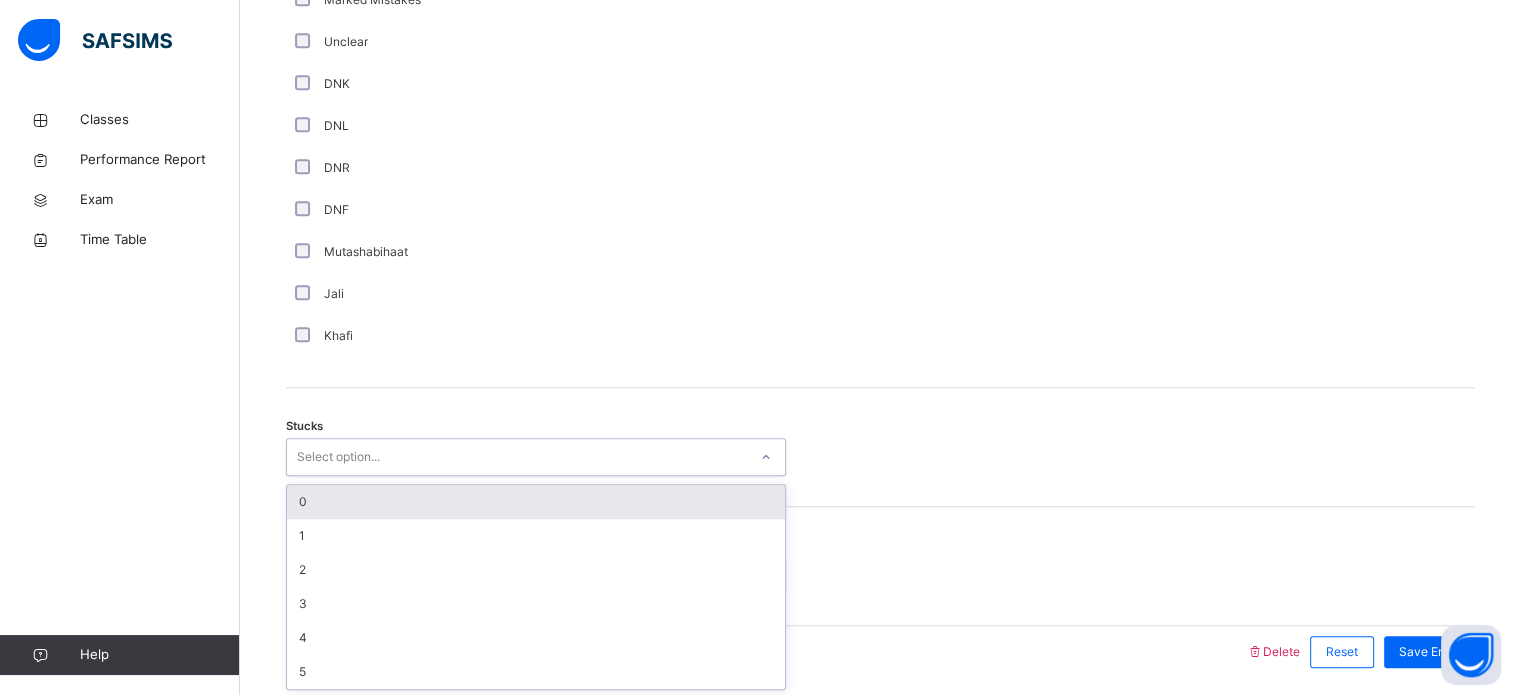 scroll, scrollTop: 1380, scrollLeft: 0, axis: vertical 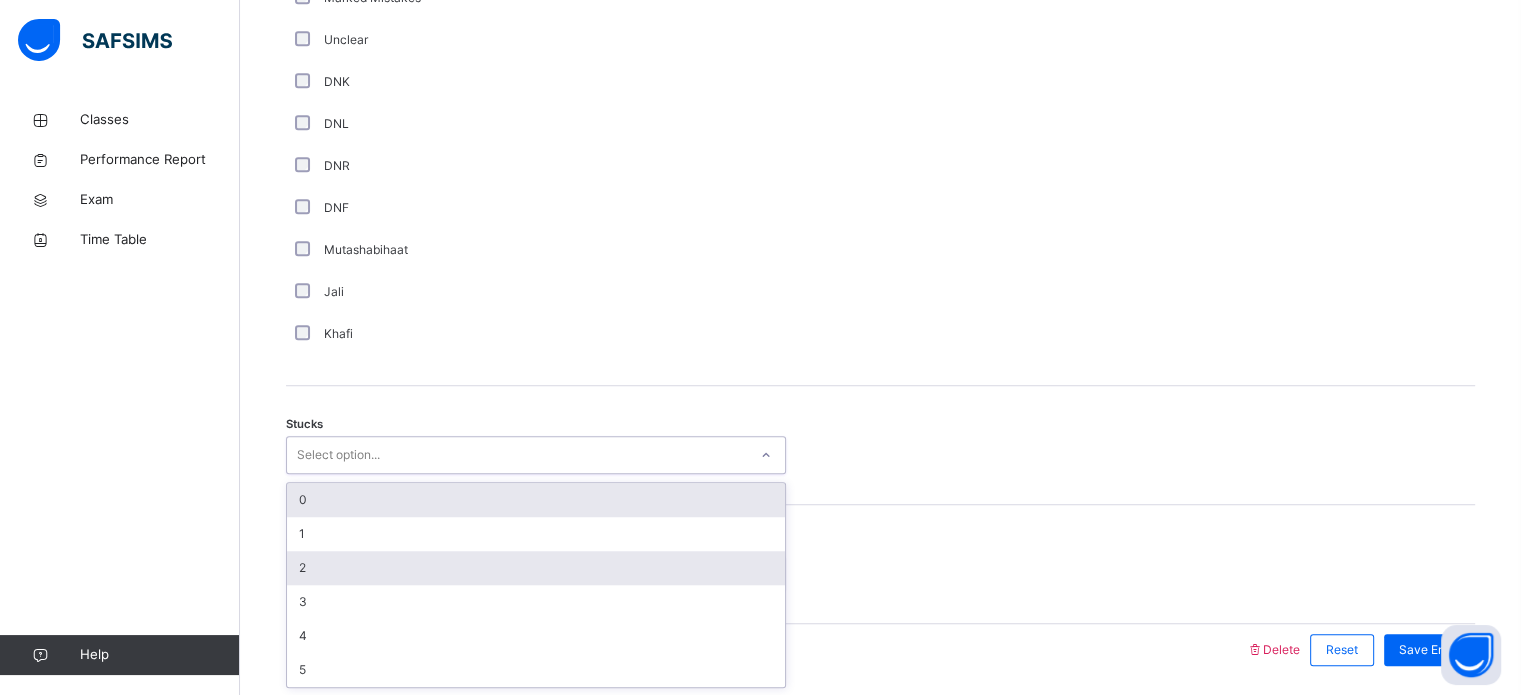 click on "2" at bounding box center (536, 568) 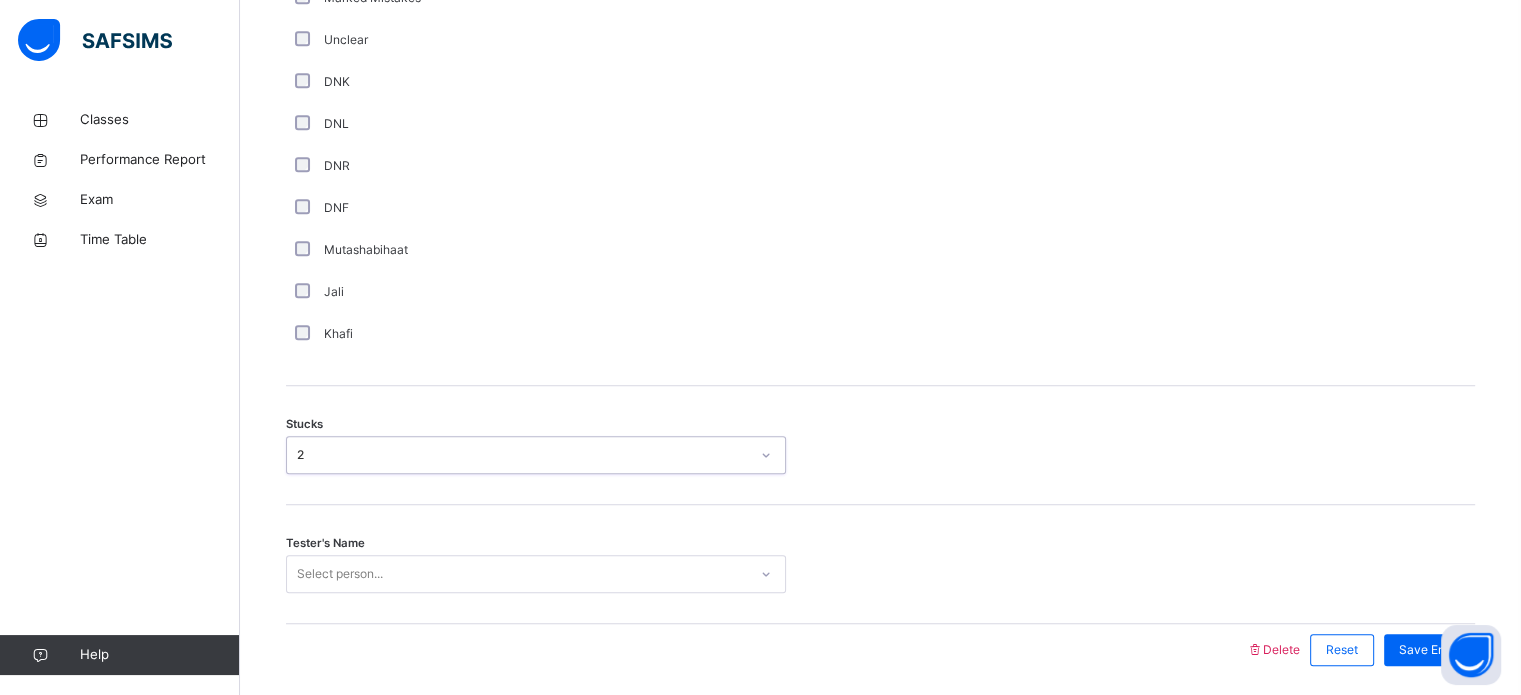 scroll, scrollTop: 1449, scrollLeft: 0, axis: vertical 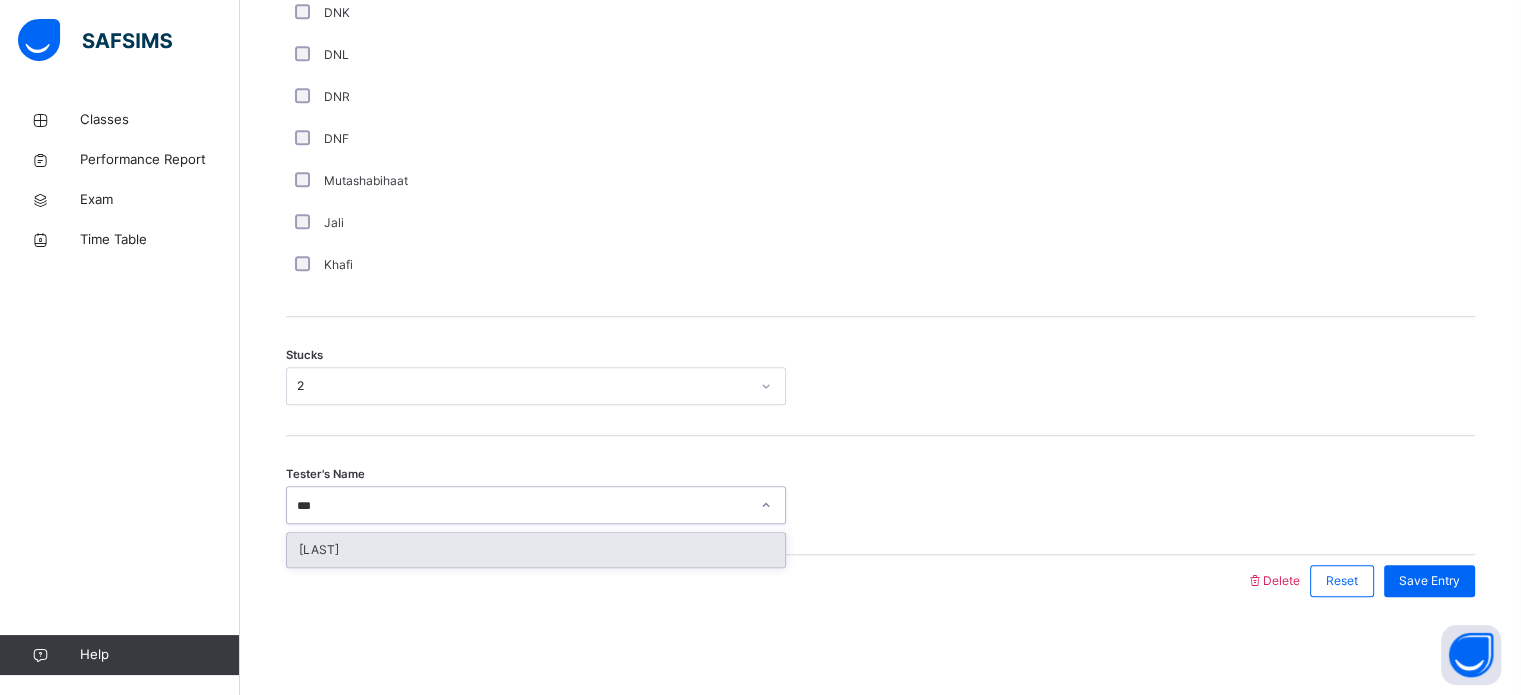 type on "***" 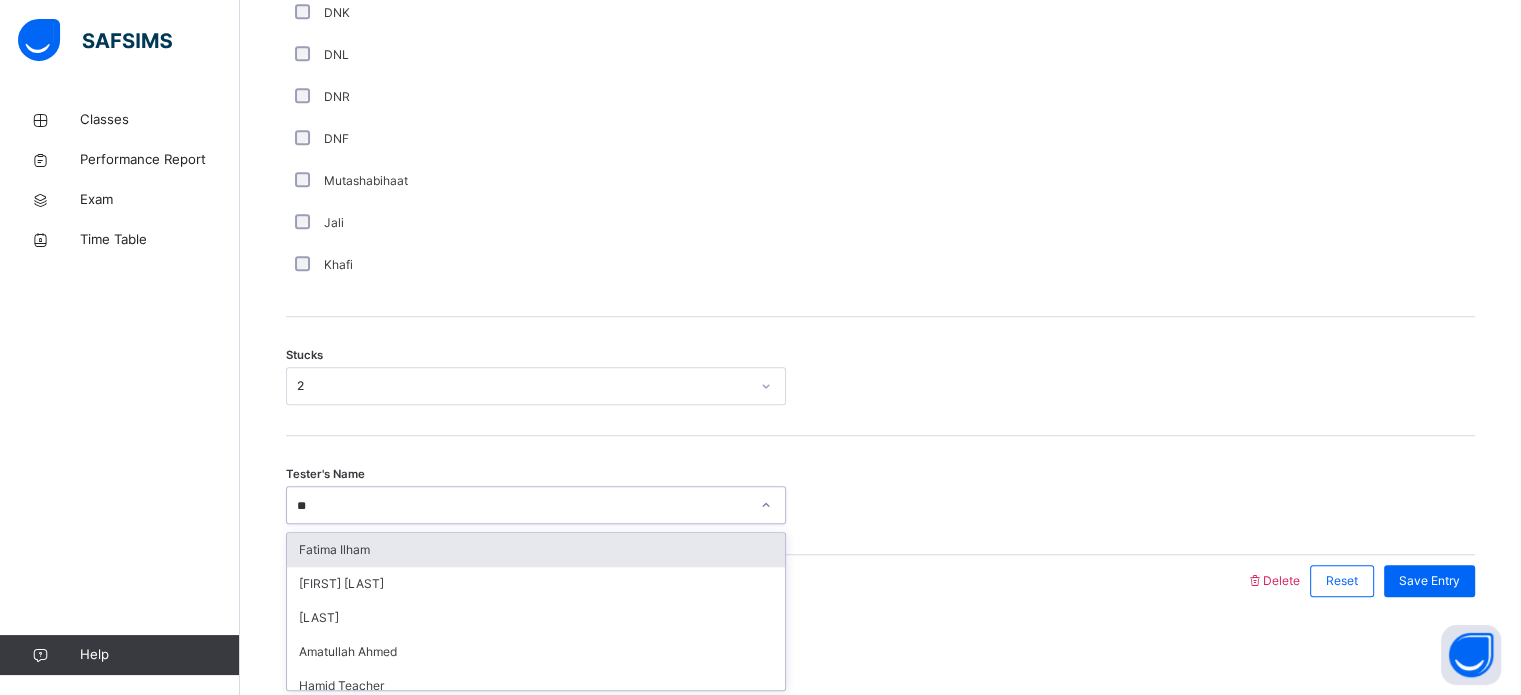 type on "***" 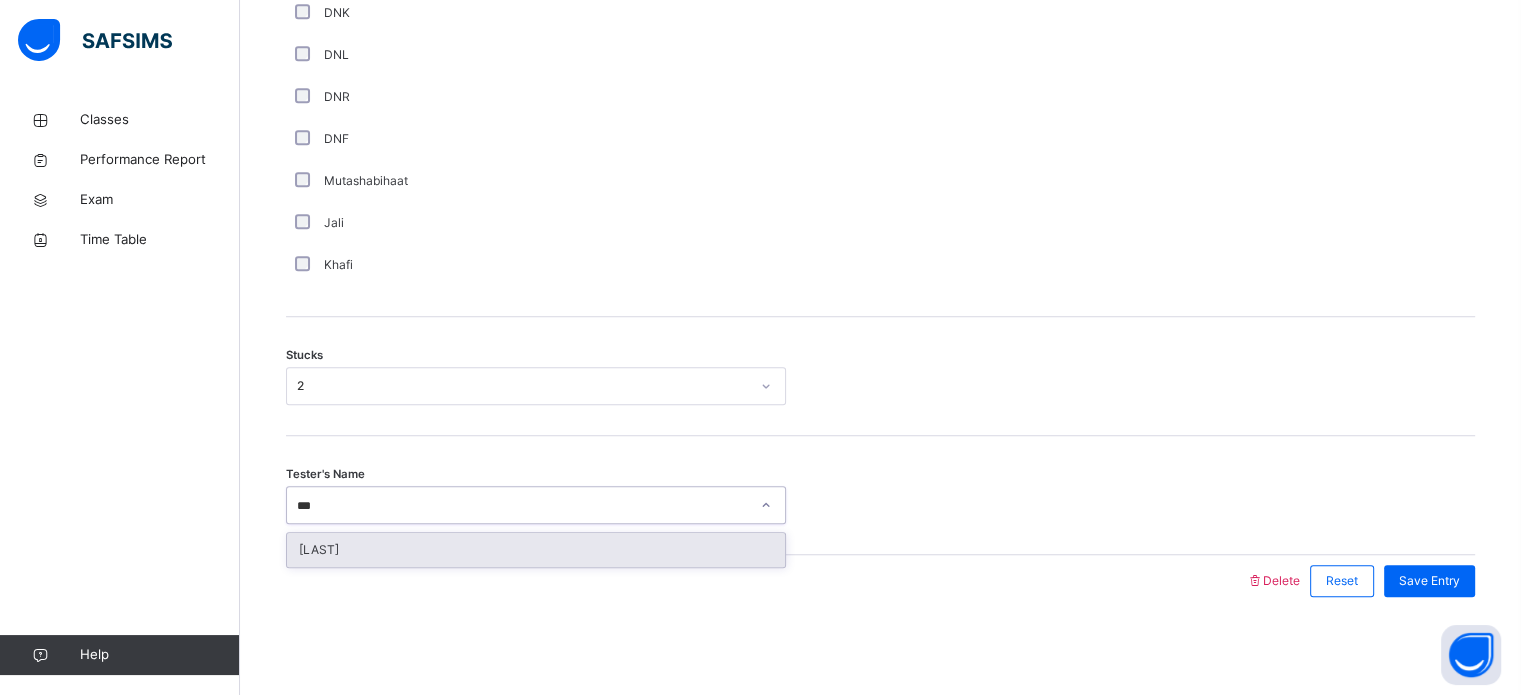 click on "[LAST]" at bounding box center (536, 550) 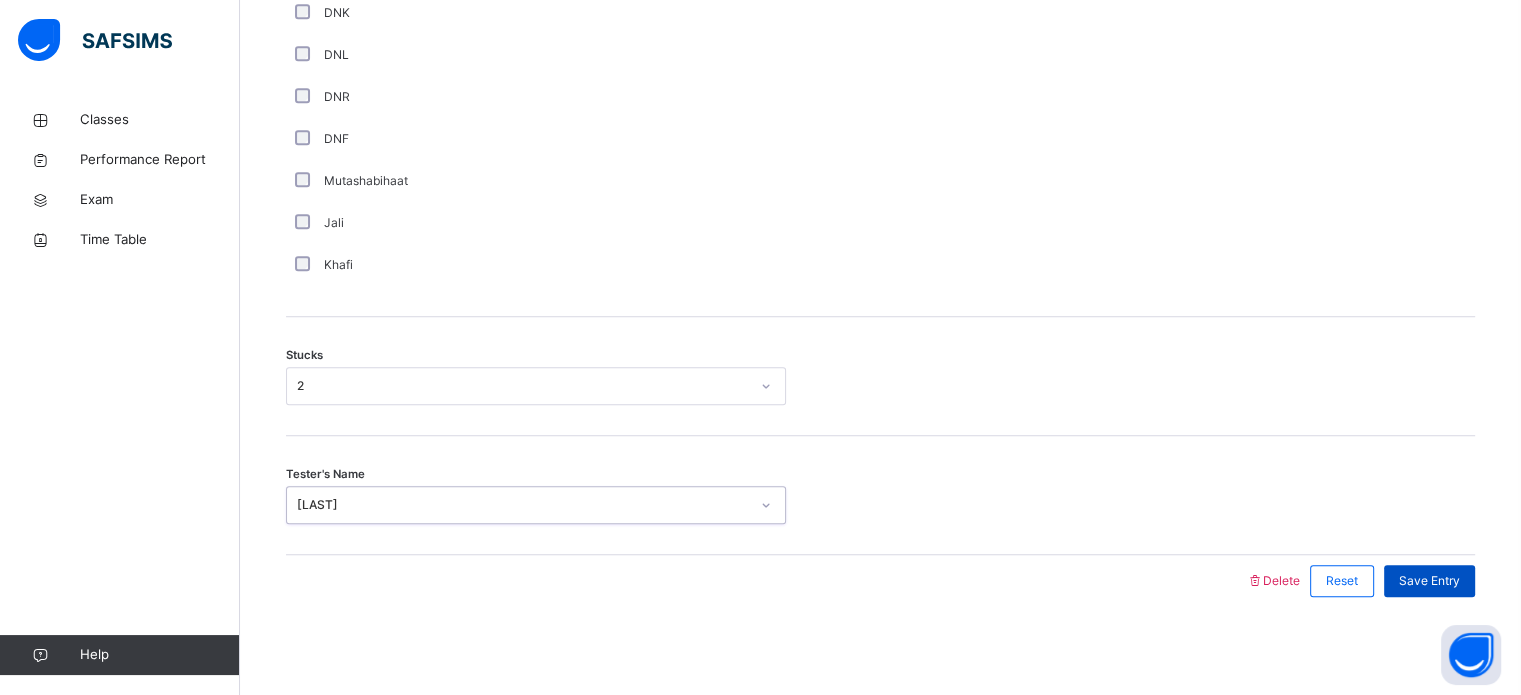 click on "Save Entry" at bounding box center [1429, 581] 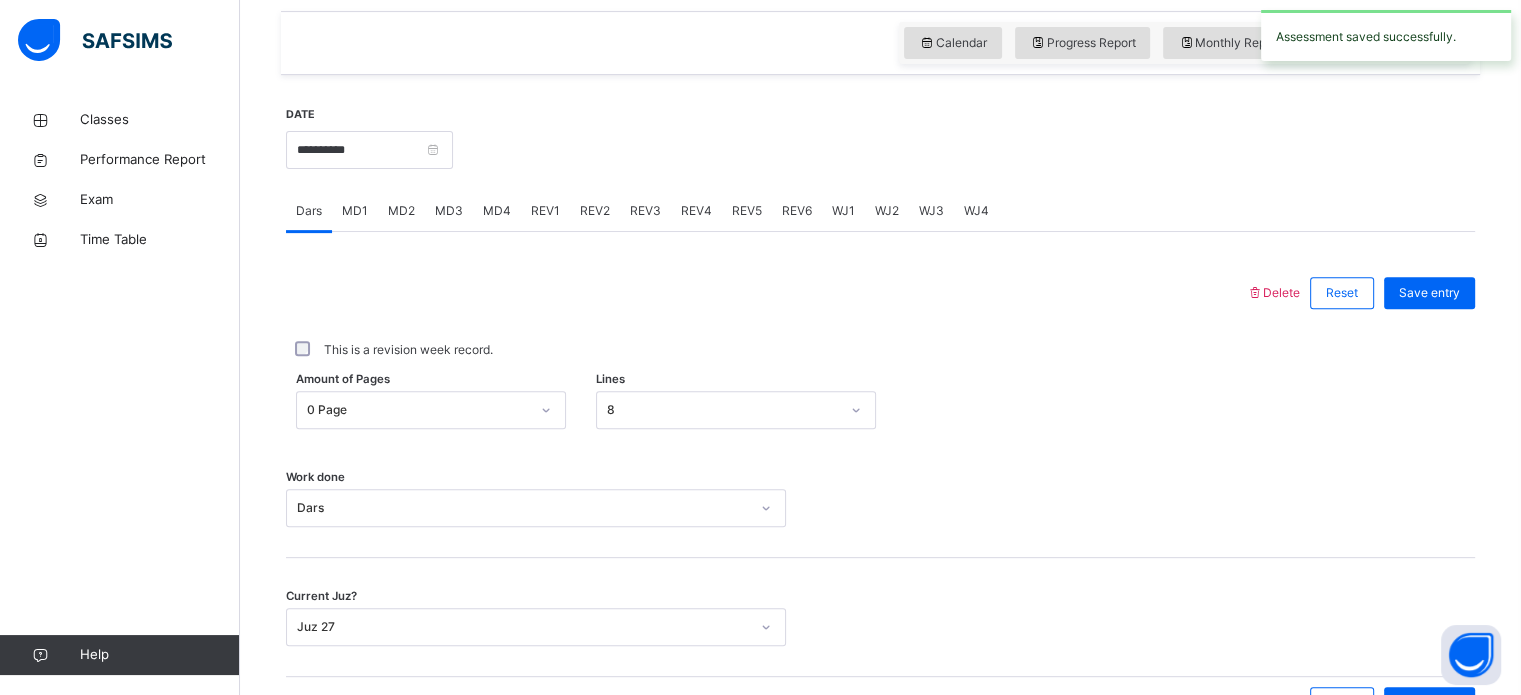 click on "MD4" at bounding box center (497, 211) 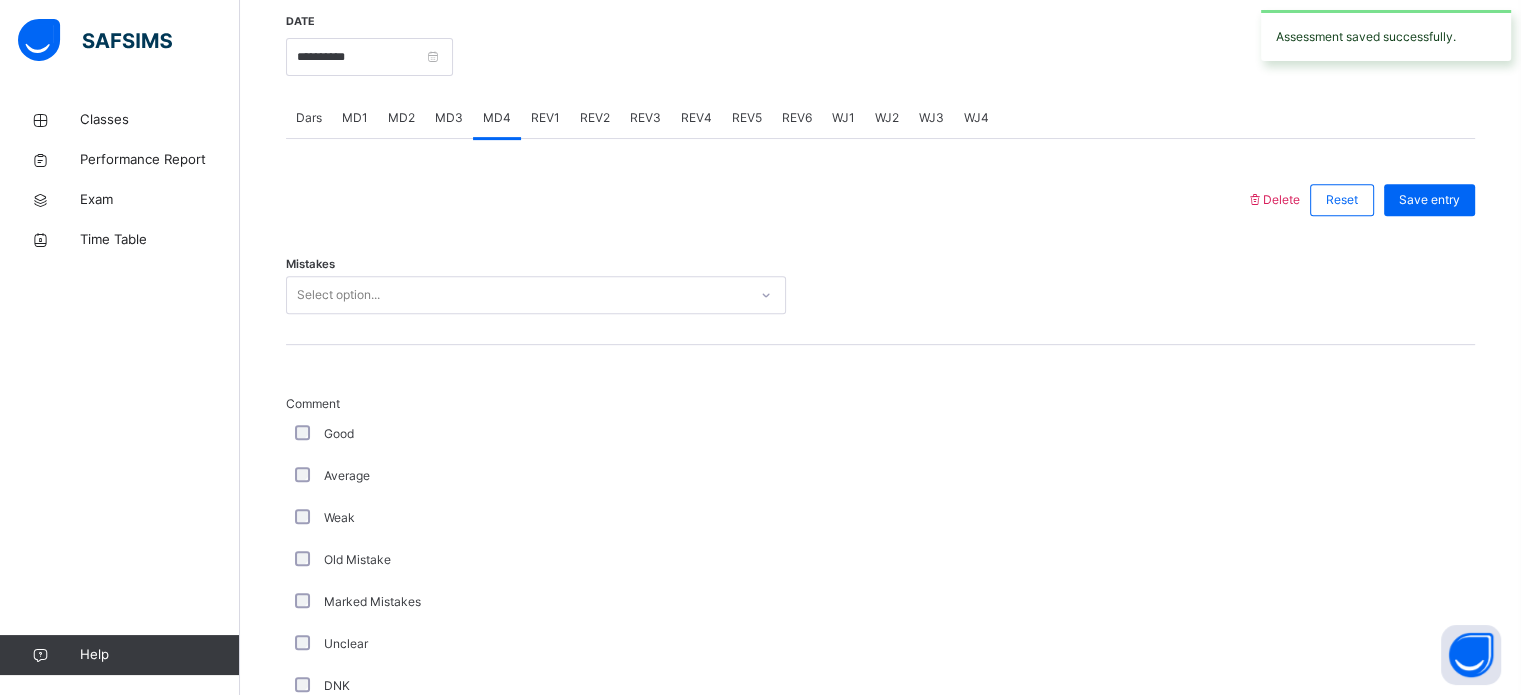 scroll, scrollTop: 783, scrollLeft: 0, axis: vertical 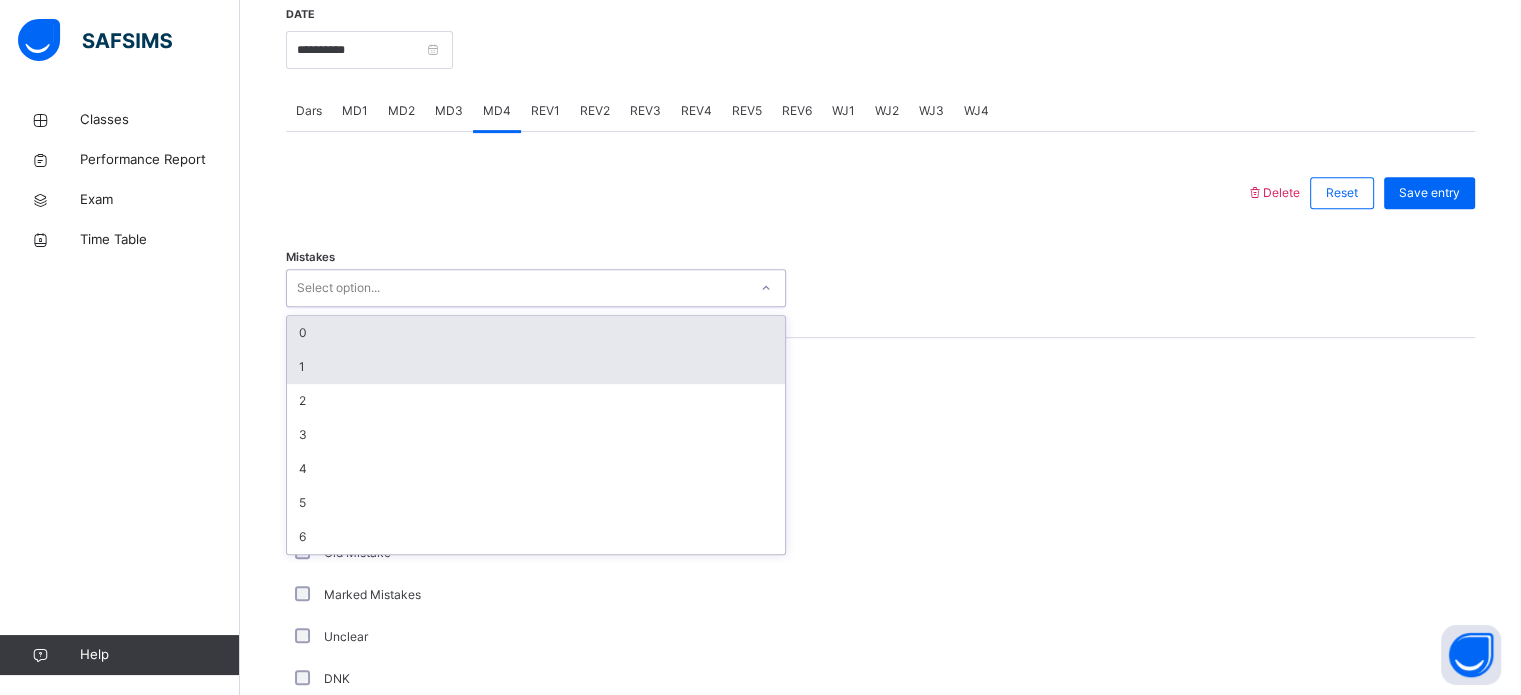 click on "1" at bounding box center (536, 367) 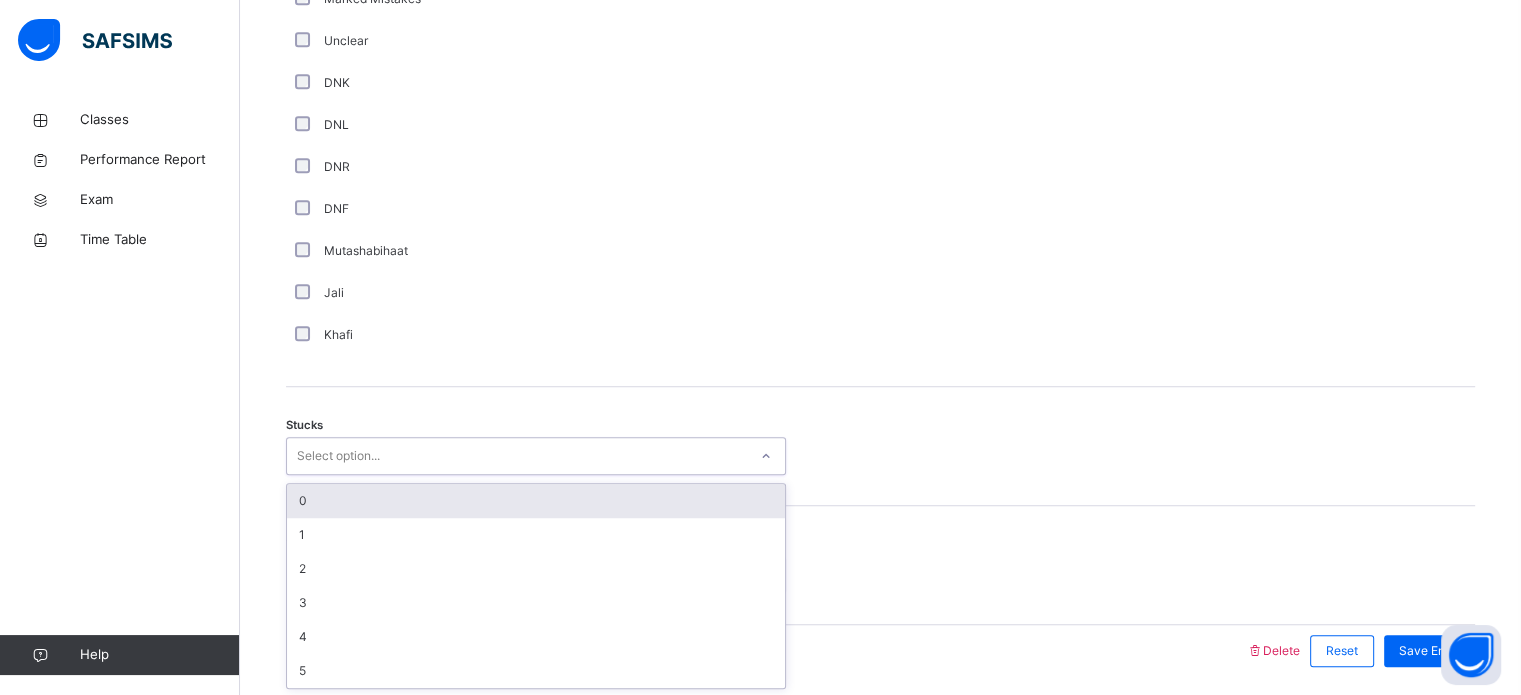 scroll, scrollTop: 1380, scrollLeft: 0, axis: vertical 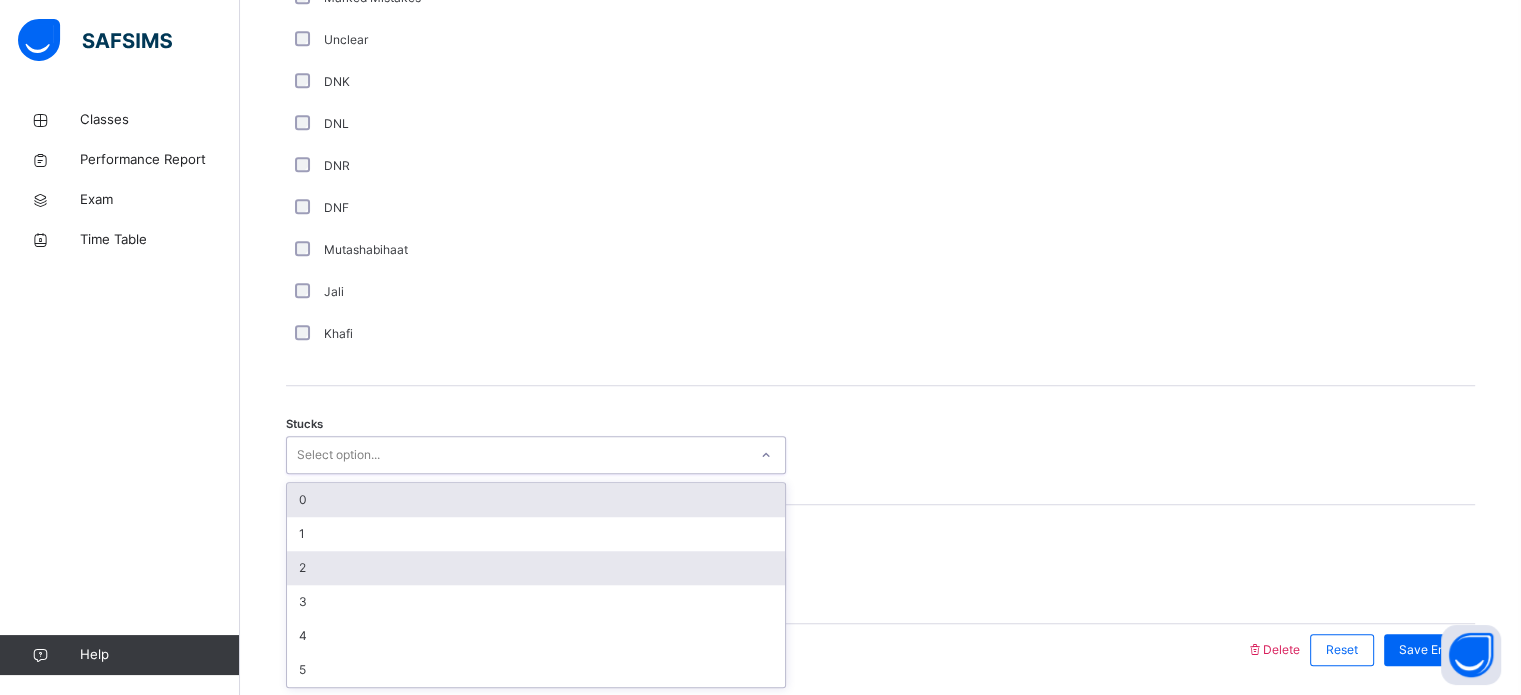 click on "2" at bounding box center (536, 568) 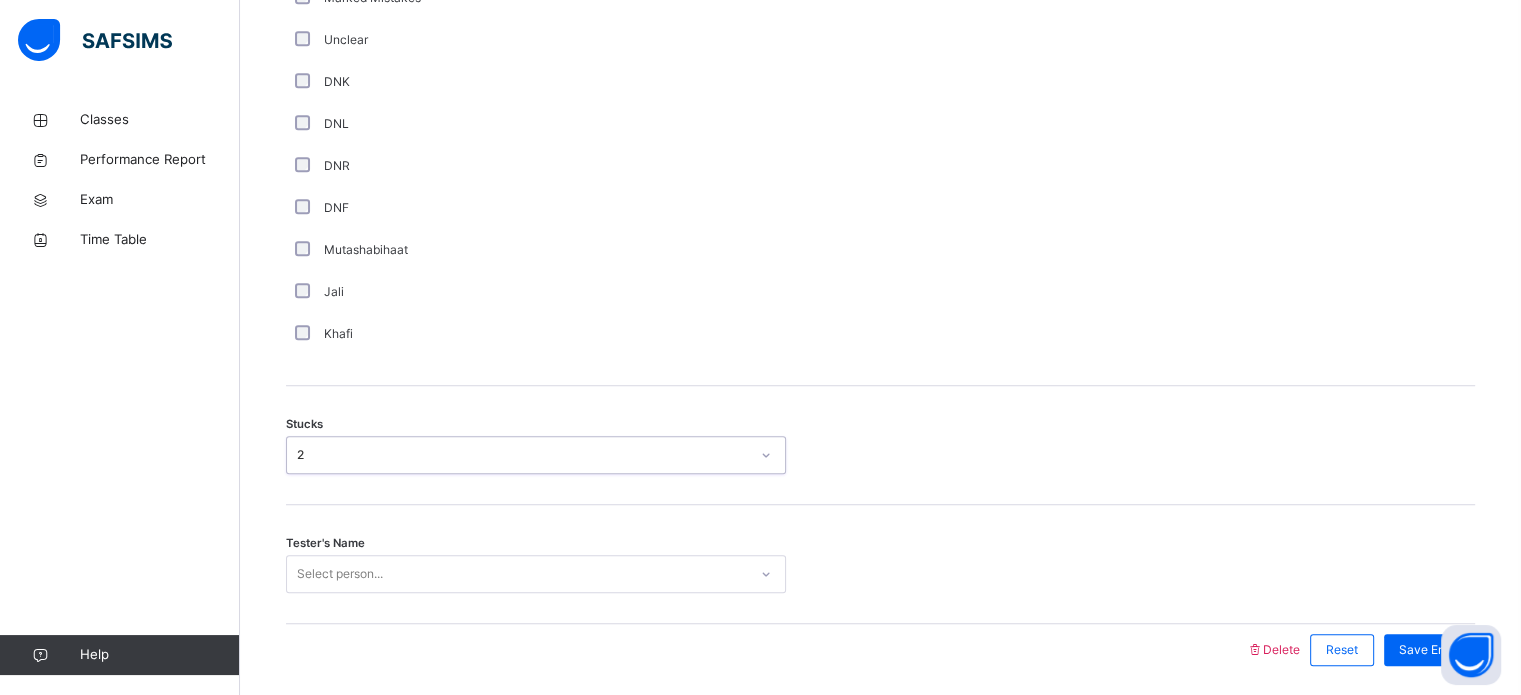 scroll, scrollTop: 1449, scrollLeft: 0, axis: vertical 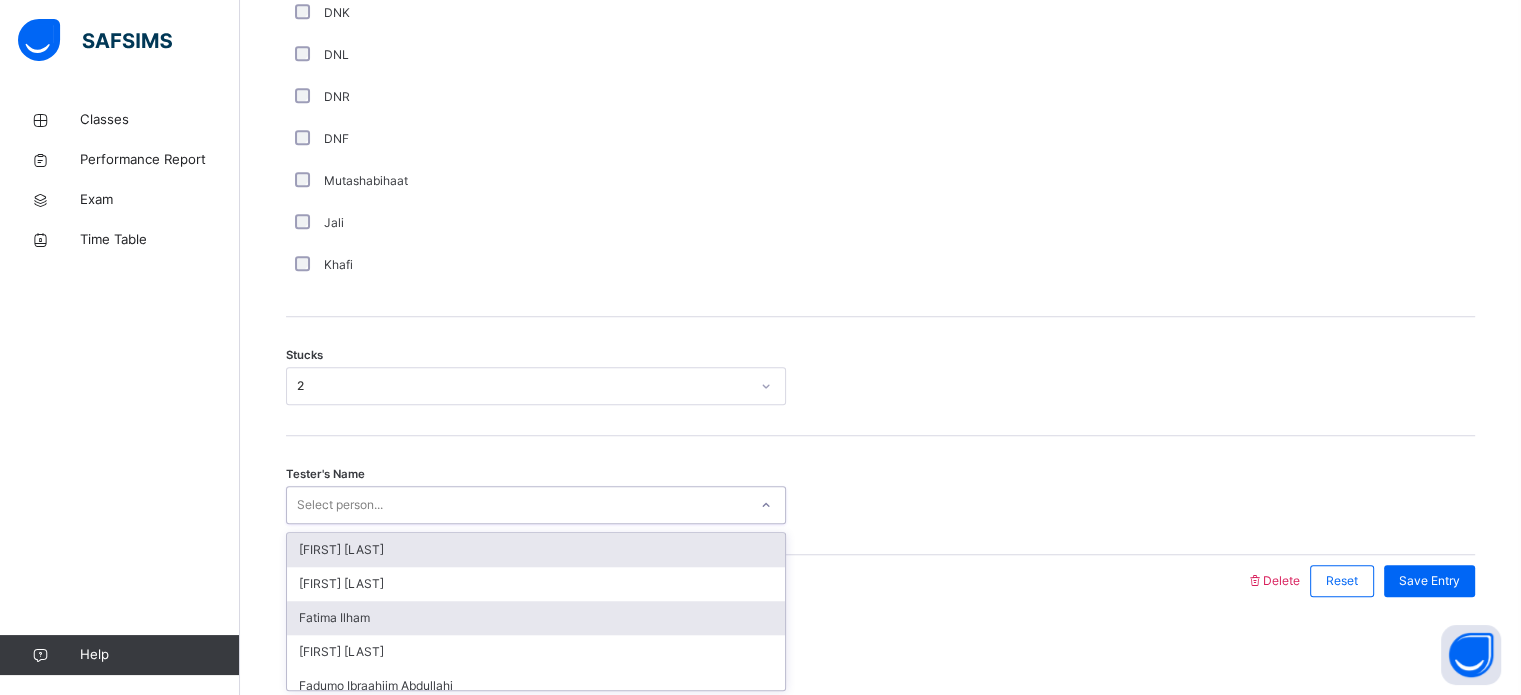 click on "Fatima  Ilham" at bounding box center (536, 618) 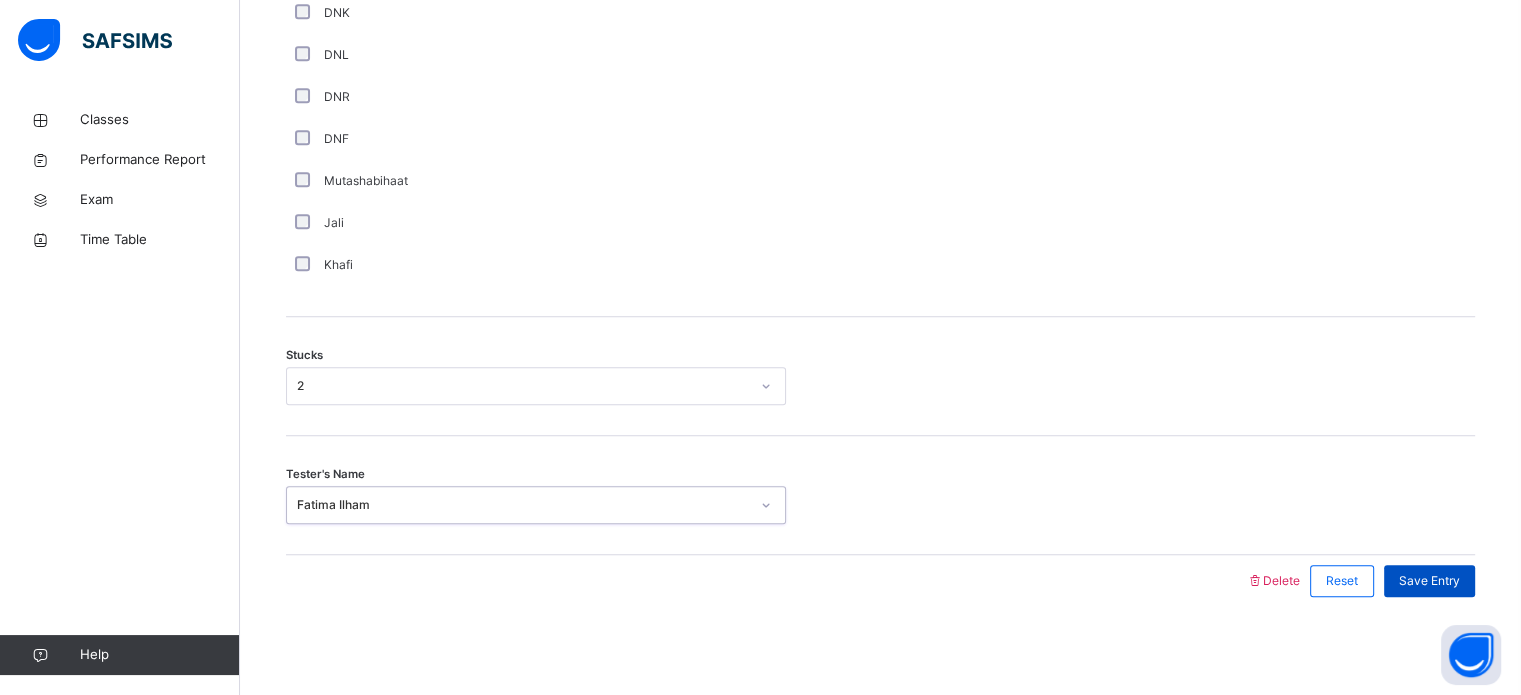 click on "Save Entry" at bounding box center [1429, 581] 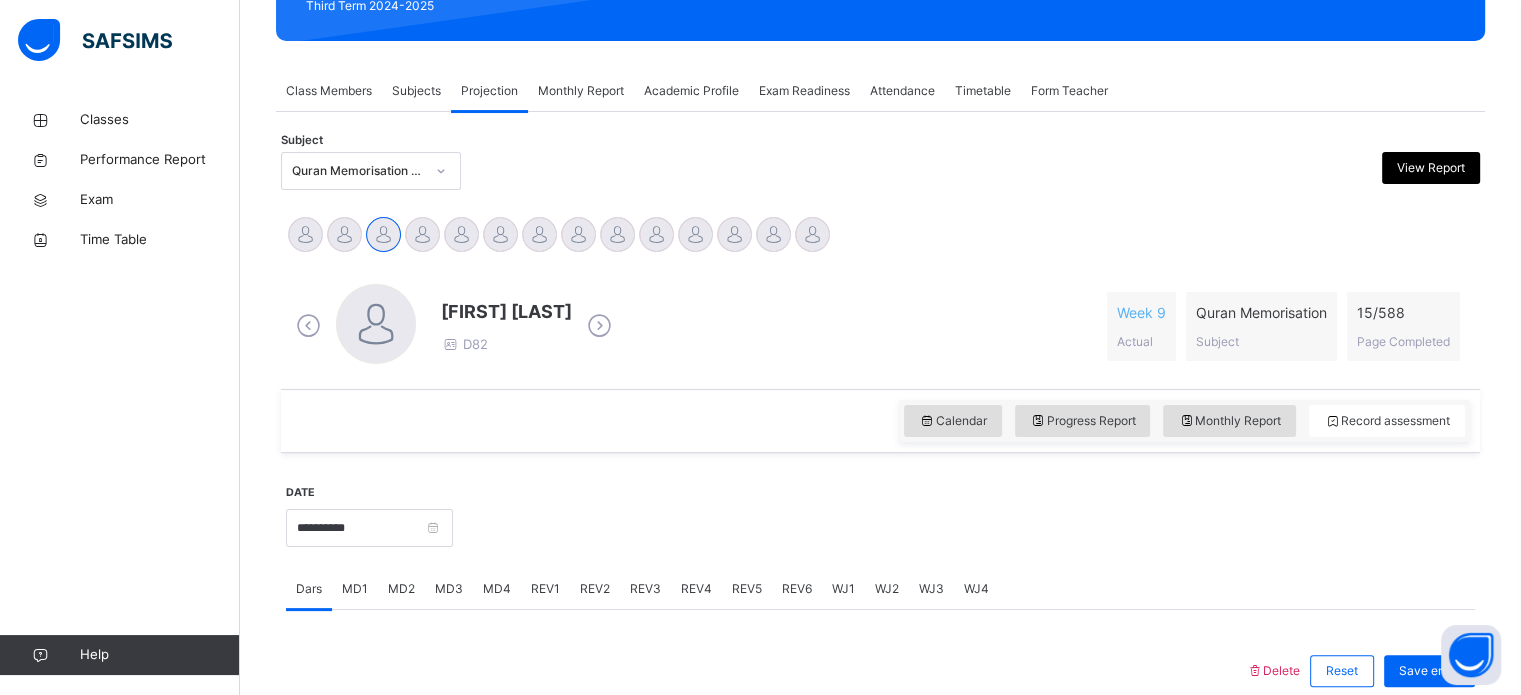 scroll, scrollTop: 306, scrollLeft: 0, axis: vertical 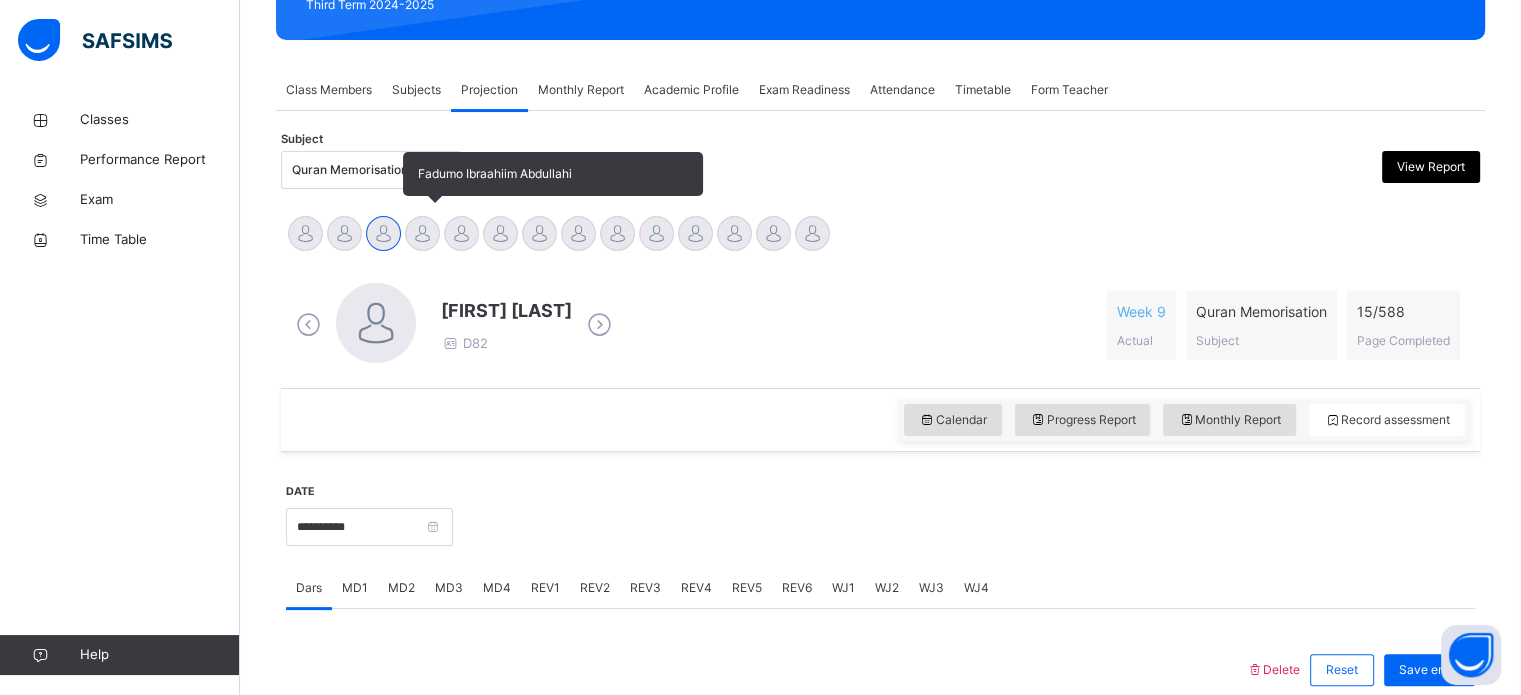 click at bounding box center [422, 233] 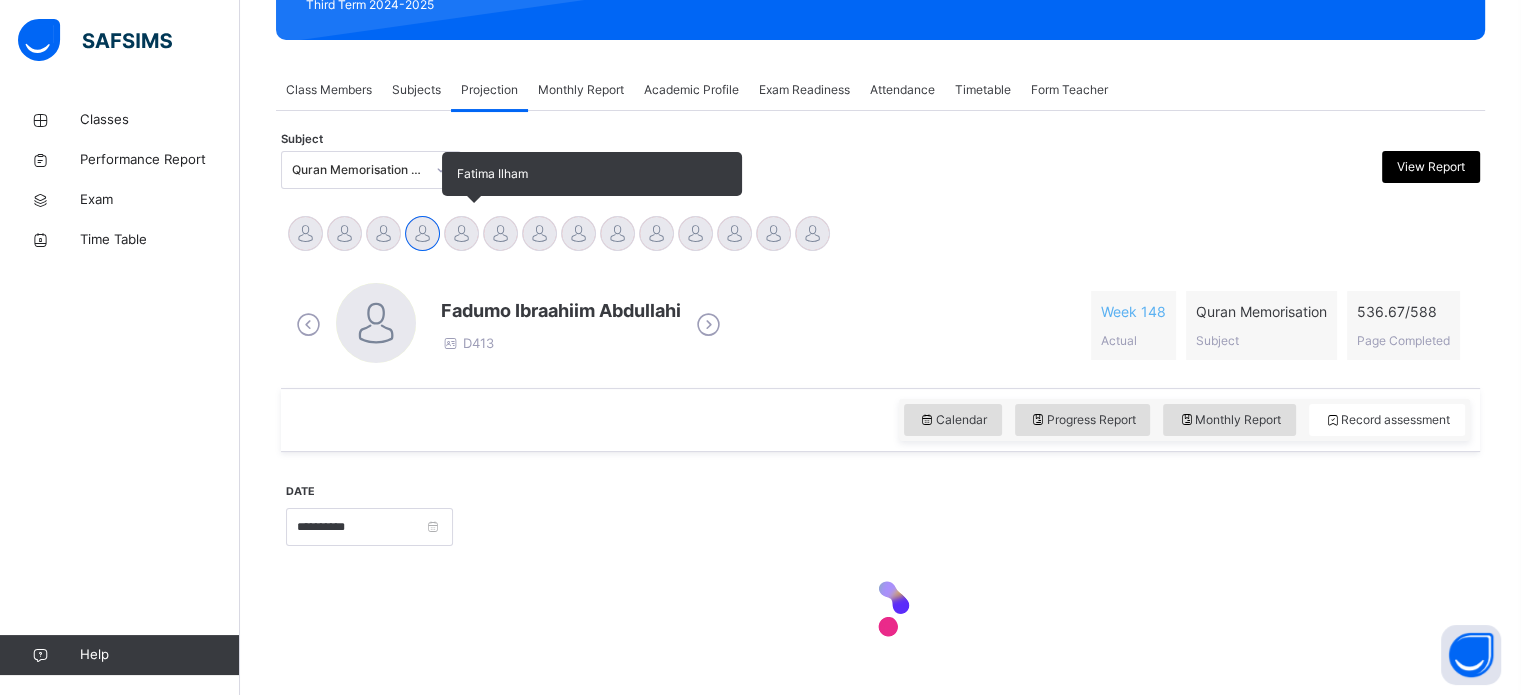 click at bounding box center (461, 233) 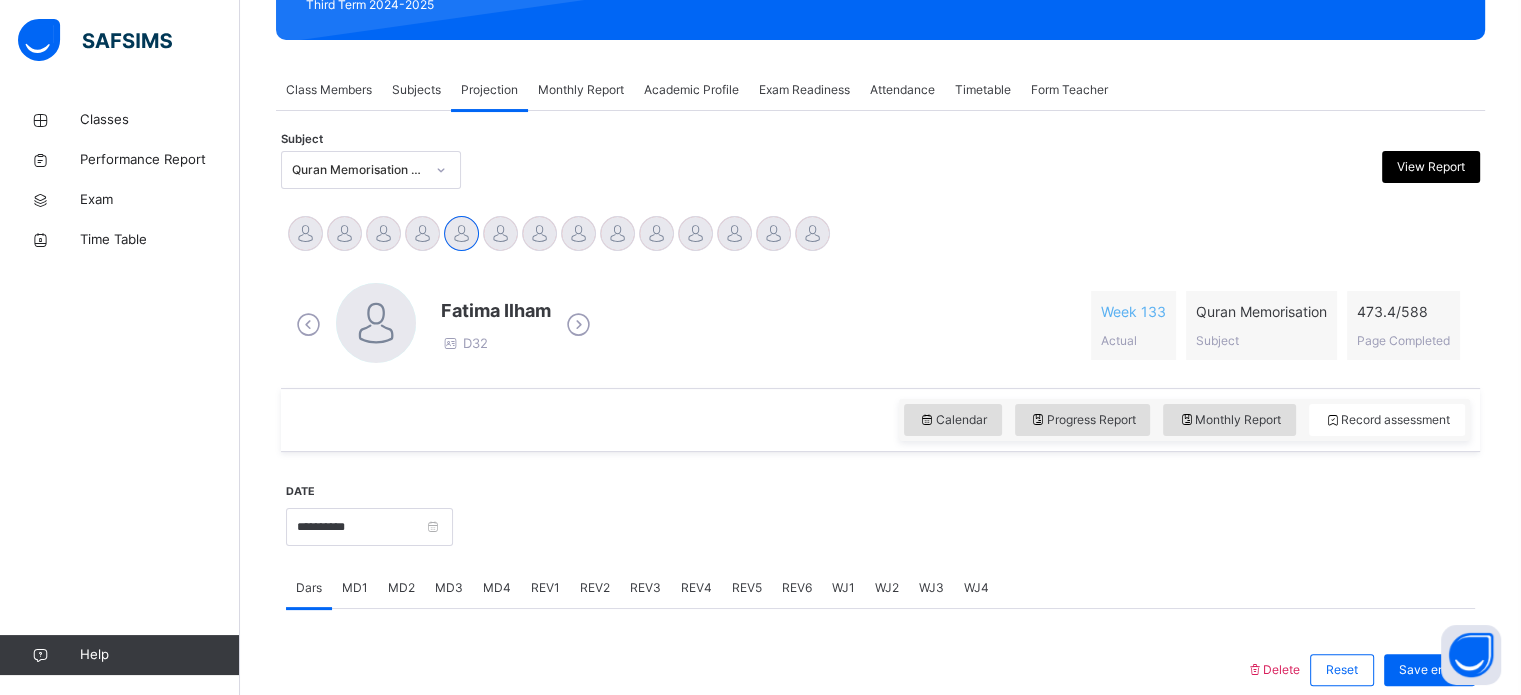 scroll, scrollTop: 518, scrollLeft: 0, axis: vertical 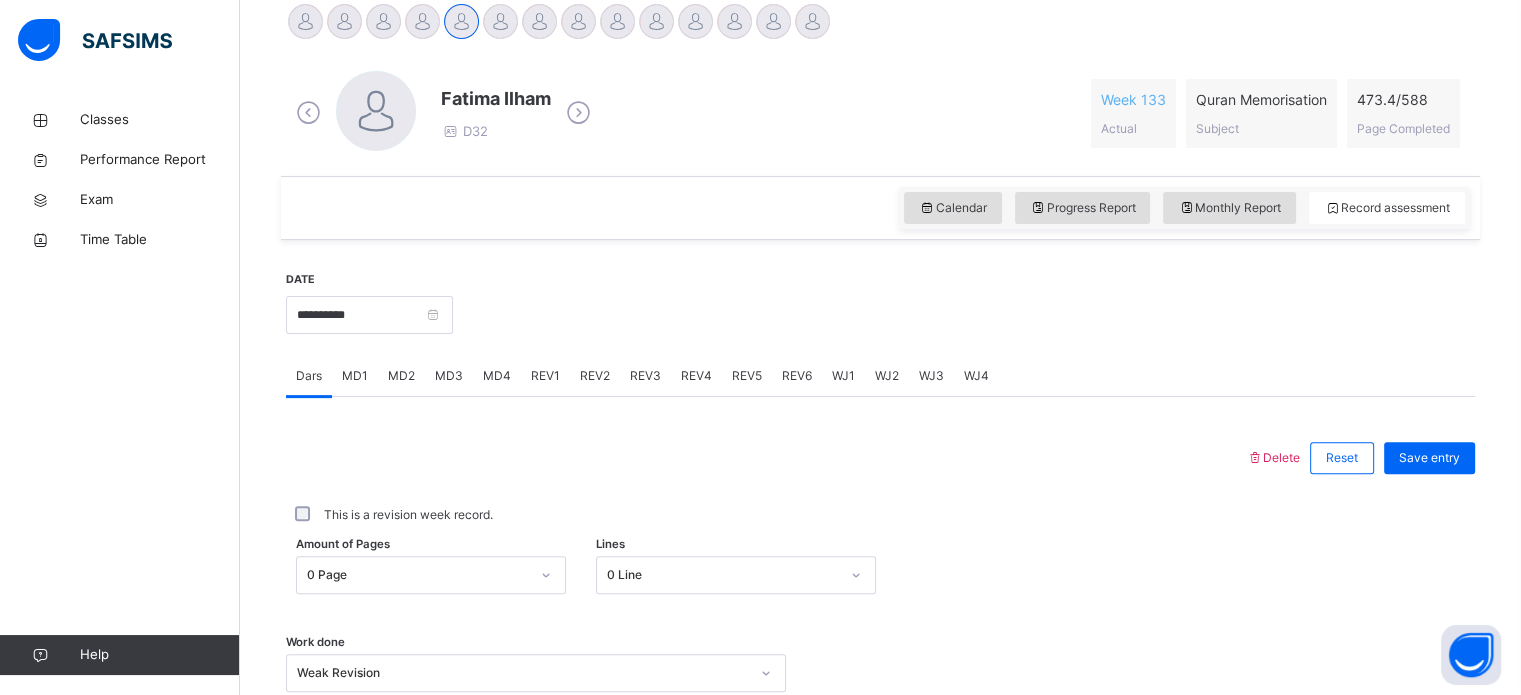 click on "WJ1" at bounding box center [843, 376] 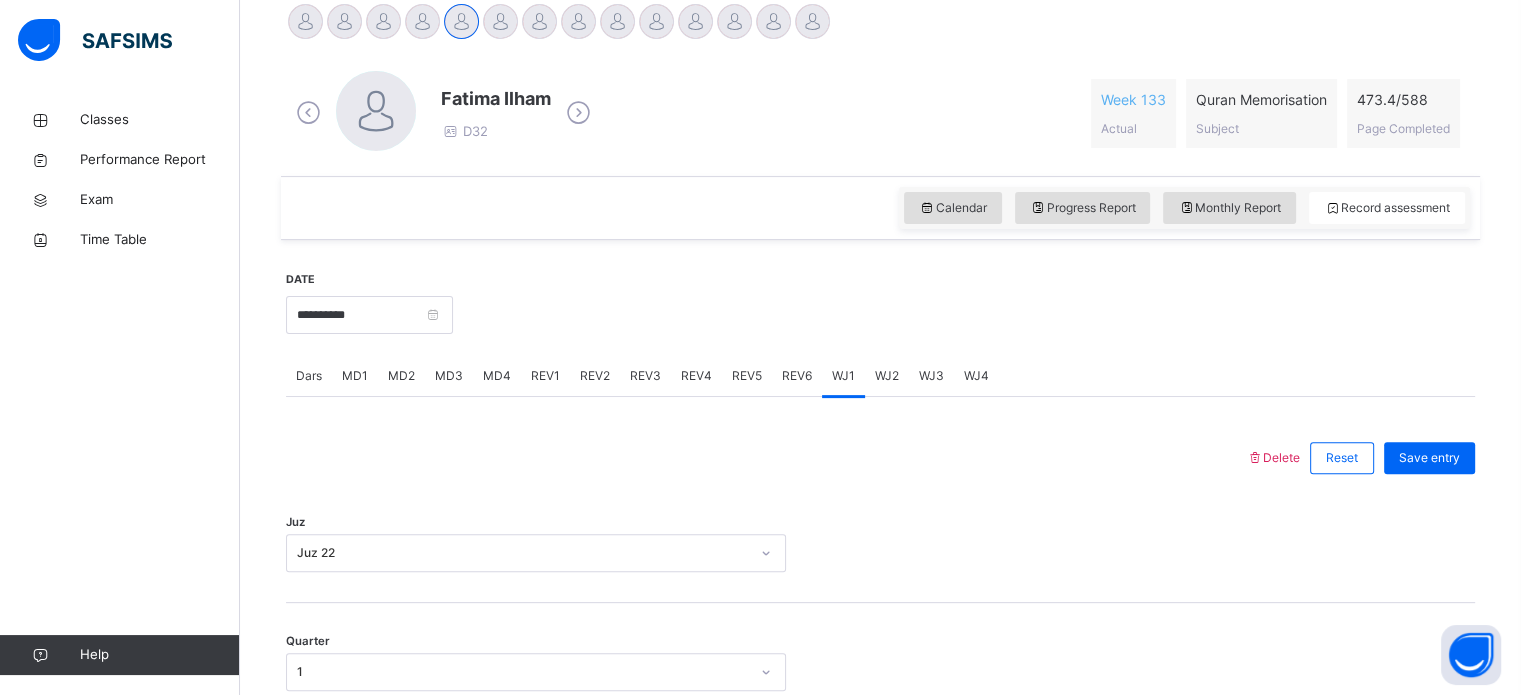 click on "WJ2" at bounding box center (887, 376) 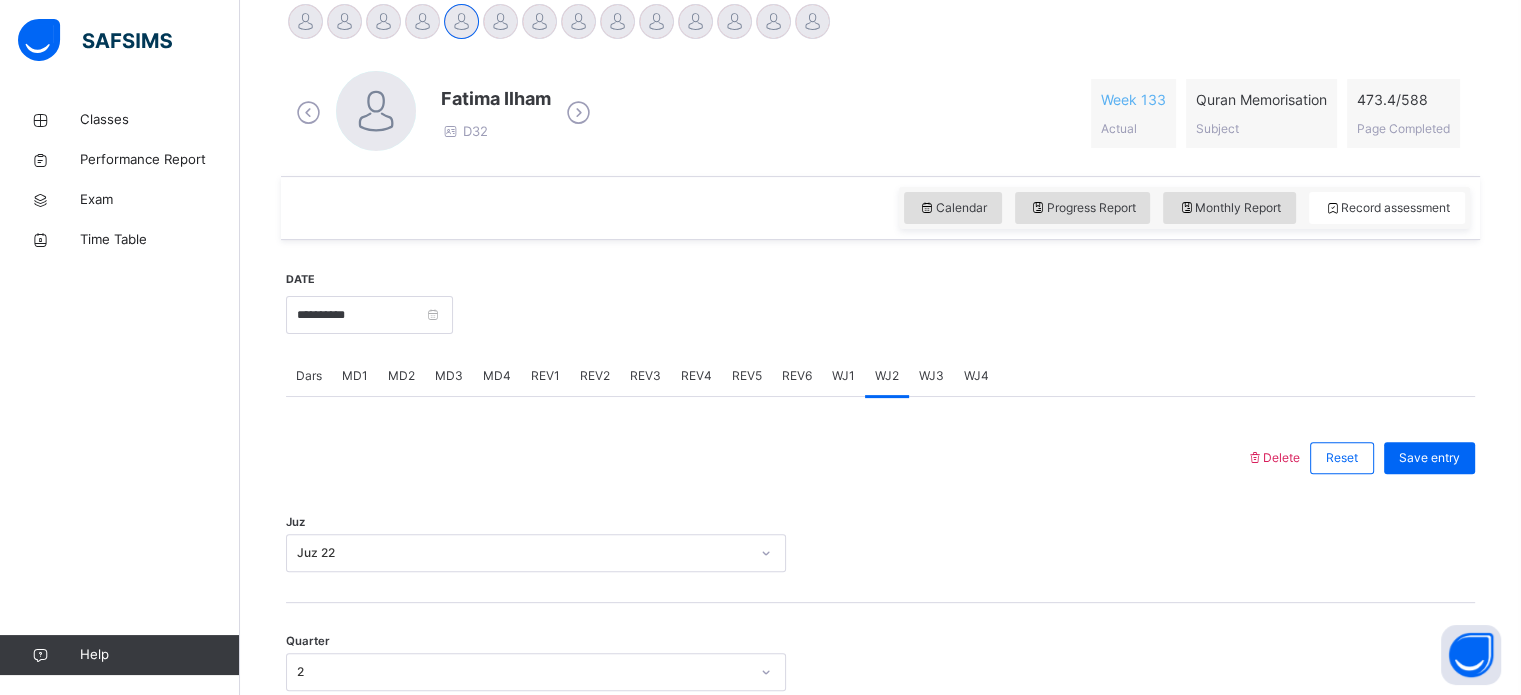click on "**********" at bounding box center (369, 313) 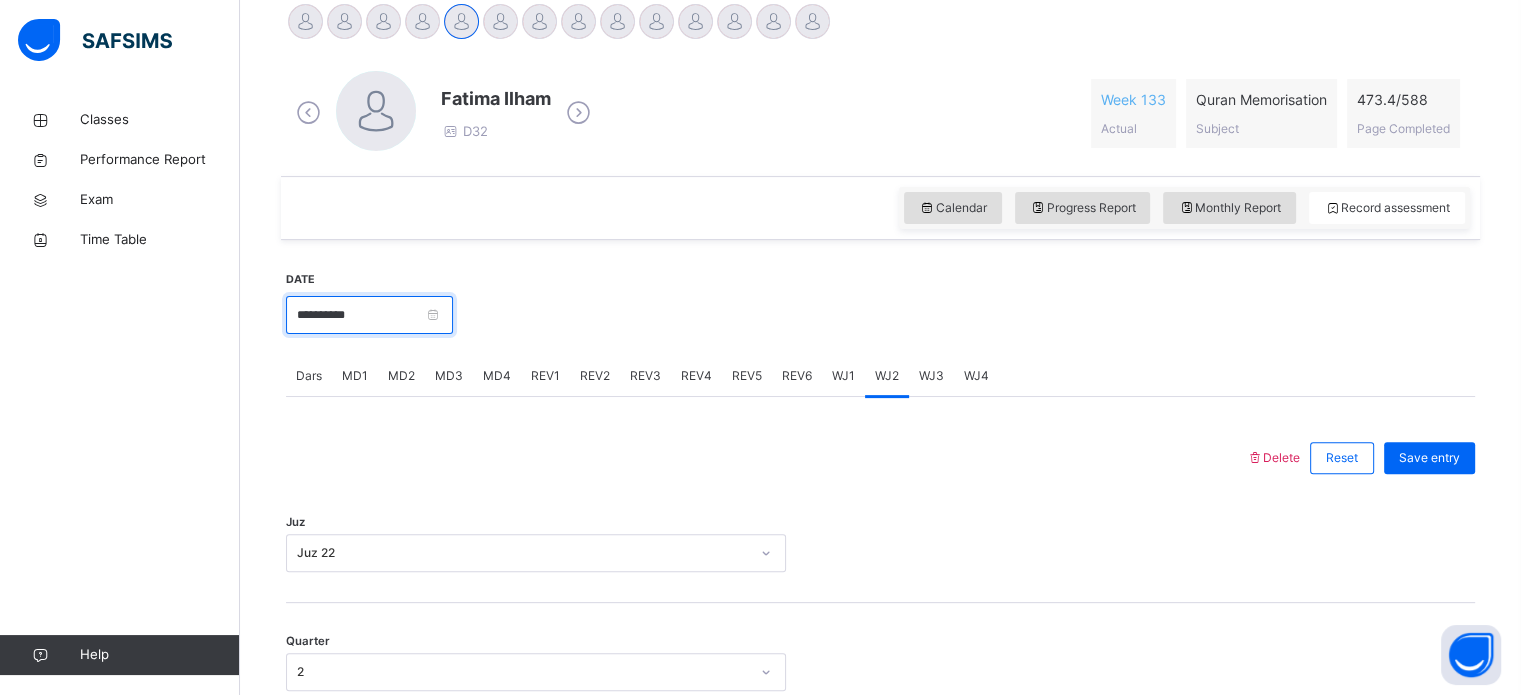 click on "**********" at bounding box center (369, 315) 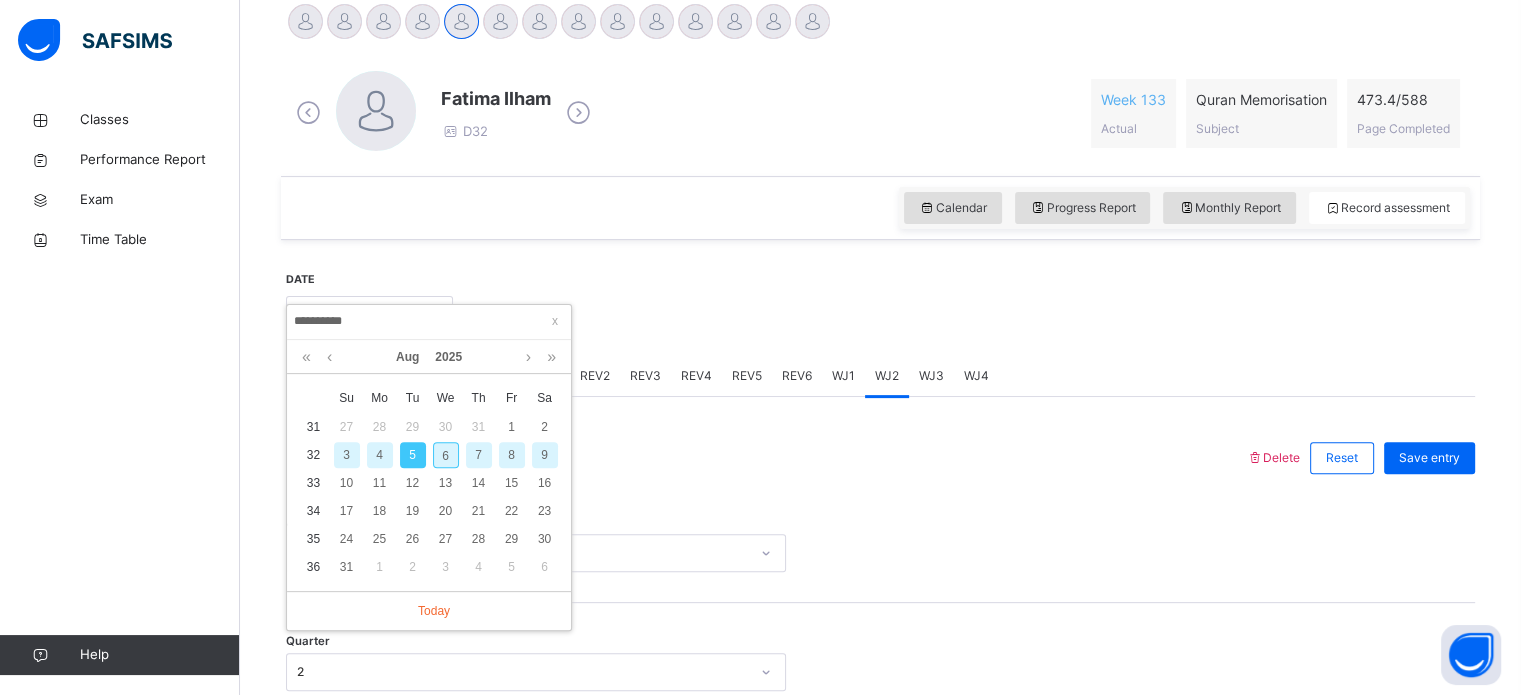 click on "6" at bounding box center [446, 455] 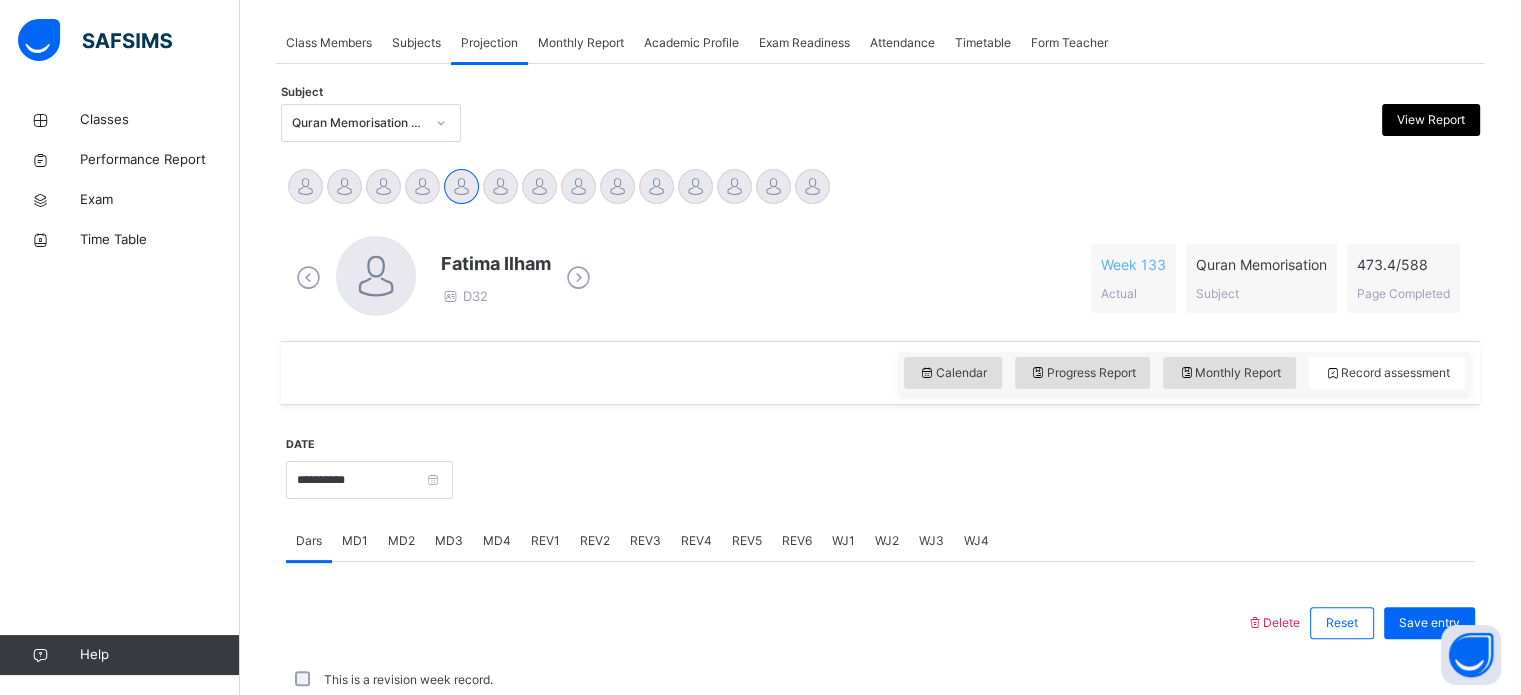 scroll, scrollTop: 518, scrollLeft: 0, axis: vertical 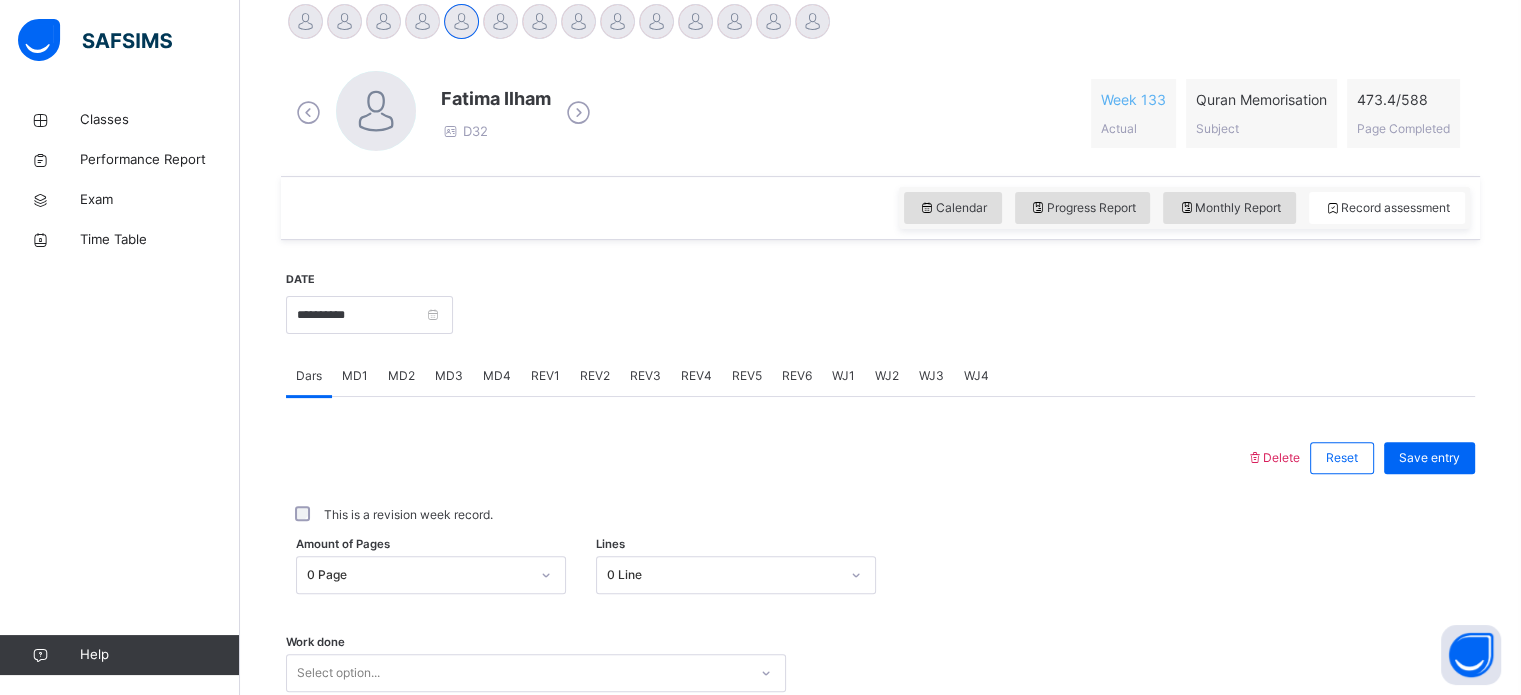 click on "WJ1" at bounding box center [843, 376] 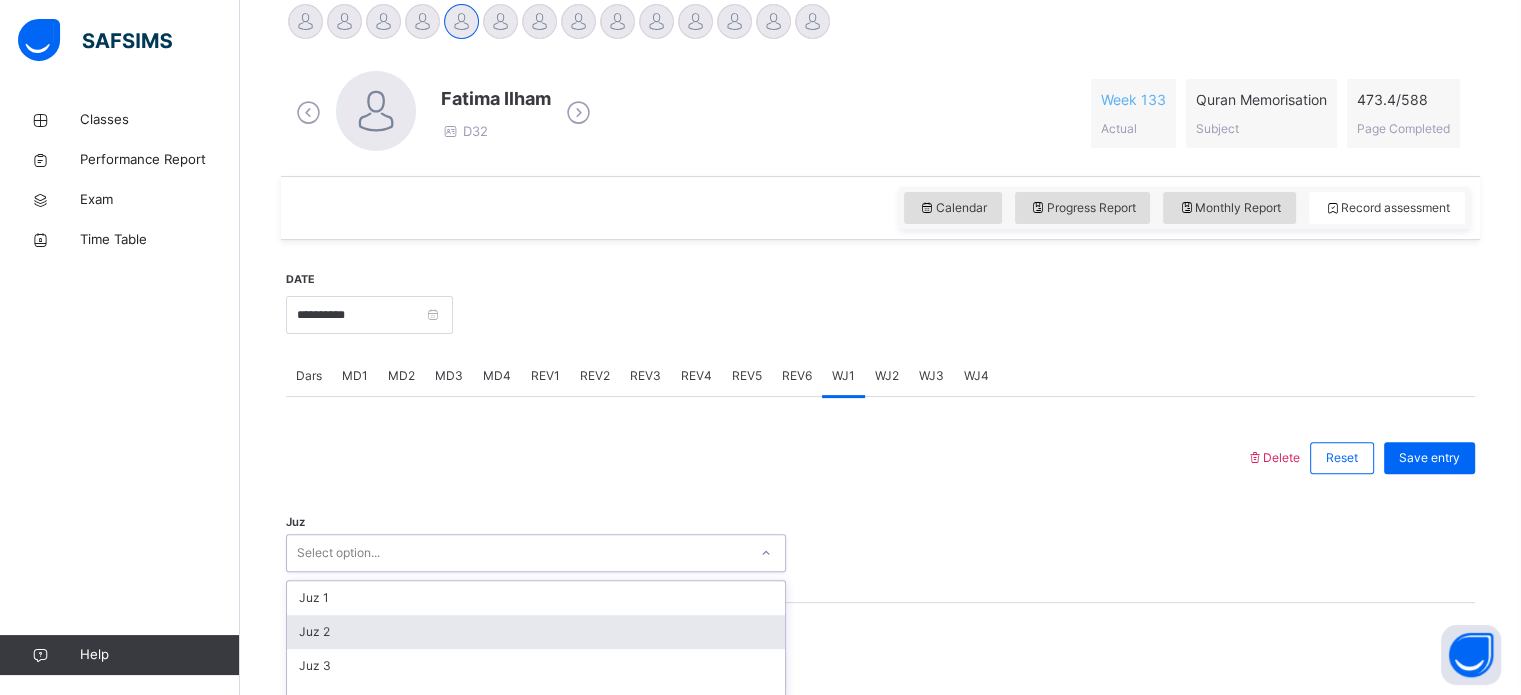 scroll, scrollTop: 712, scrollLeft: 0, axis: vertical 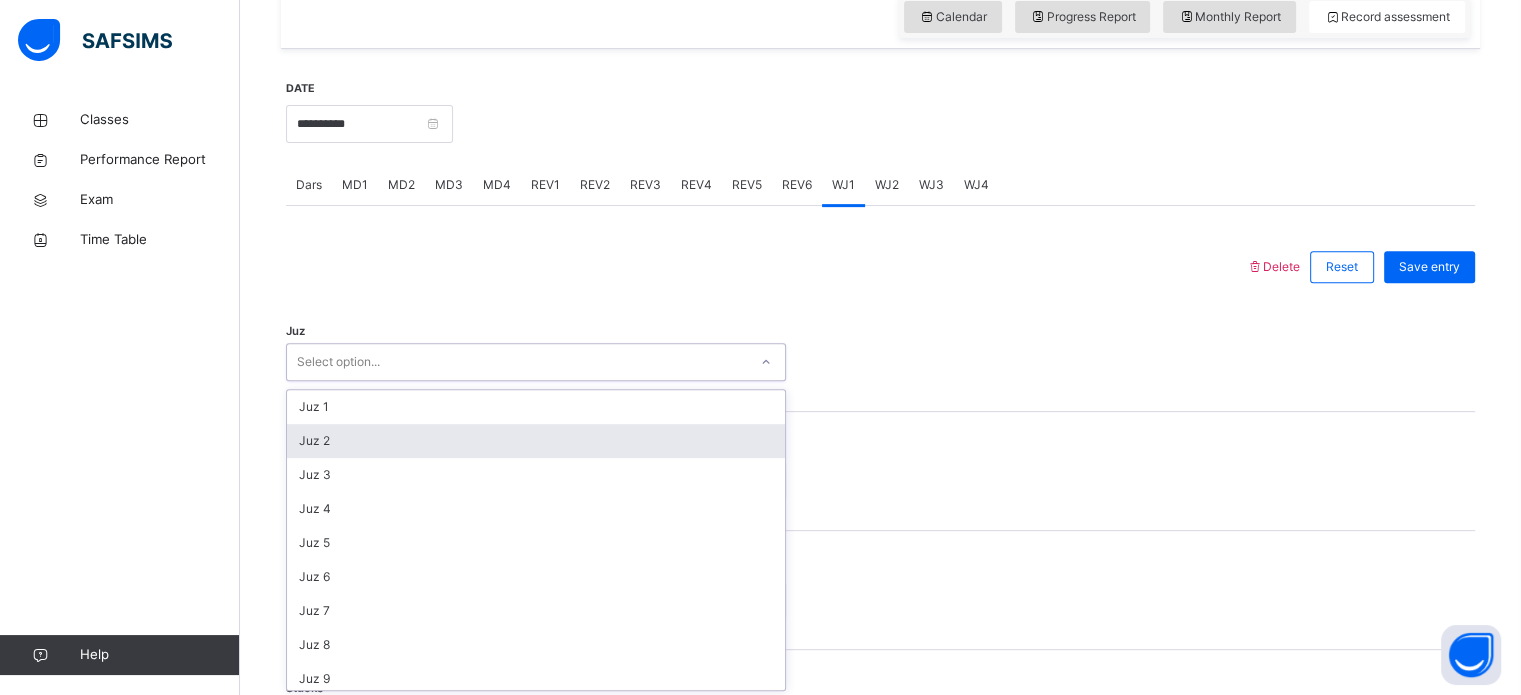 click on "option Juz 2 focused, 2 of 30. 30 results available. Use Up and Down to choose options, press Enter to select the currently focused option, press Escape to exit the menu, press Tab to select the option and exit the menu. Select option... Juz 1 Juz 2 Juz 3 Juz 4 Juz 5 Juz 6 Juz 7 Juz 8 Juz 9 Juz 10 Juz 11 Juz 12 Juz 13 Juz 14 Juz 15 Juz 16 Juz 17 Juz 18 Juz 19 Juz 20 Juz 21 Juz 22 Juz 23 Juz 24 Juz 25 Juz 26 Juz 27 Juz 28 Juz 29 Juz 30" at bounding box center (536, 362) 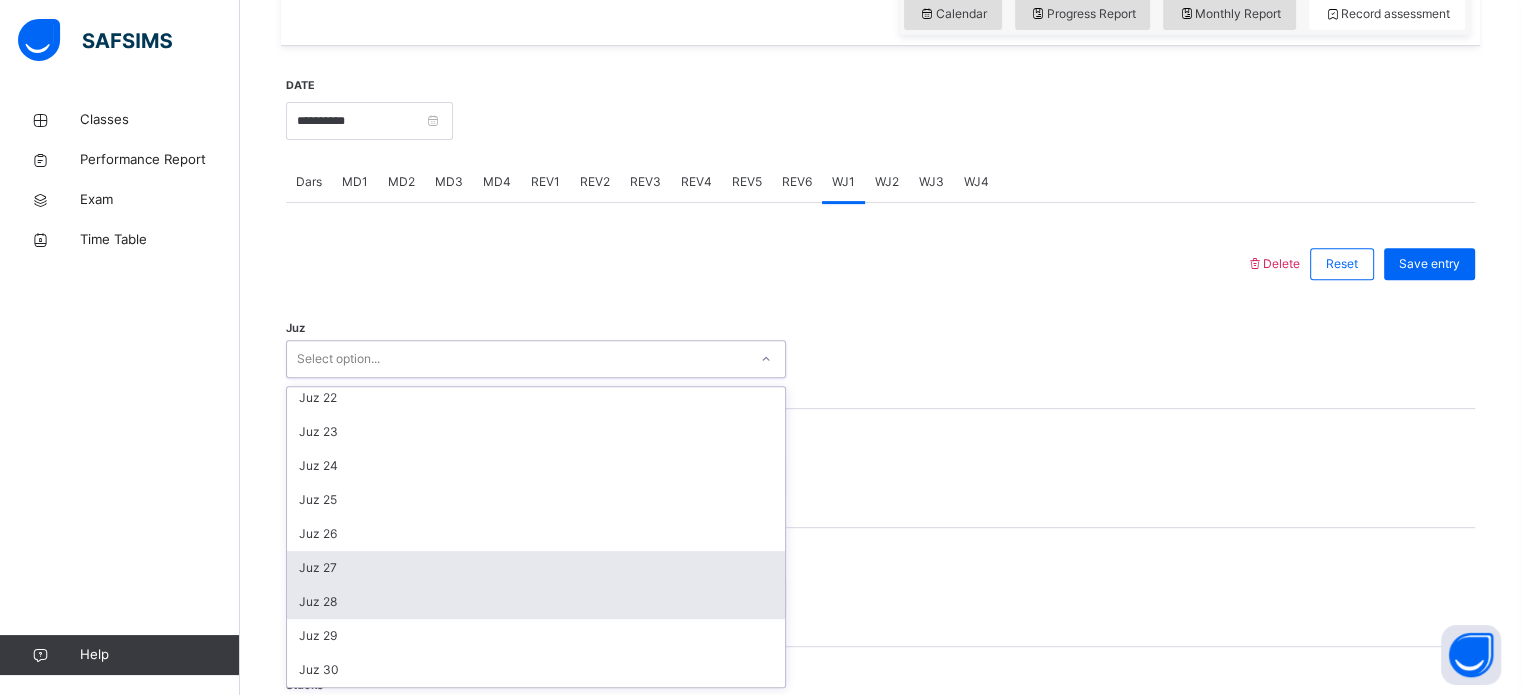 scroll, scrollTop: 719, scrollLeft: 0, axis: vertical 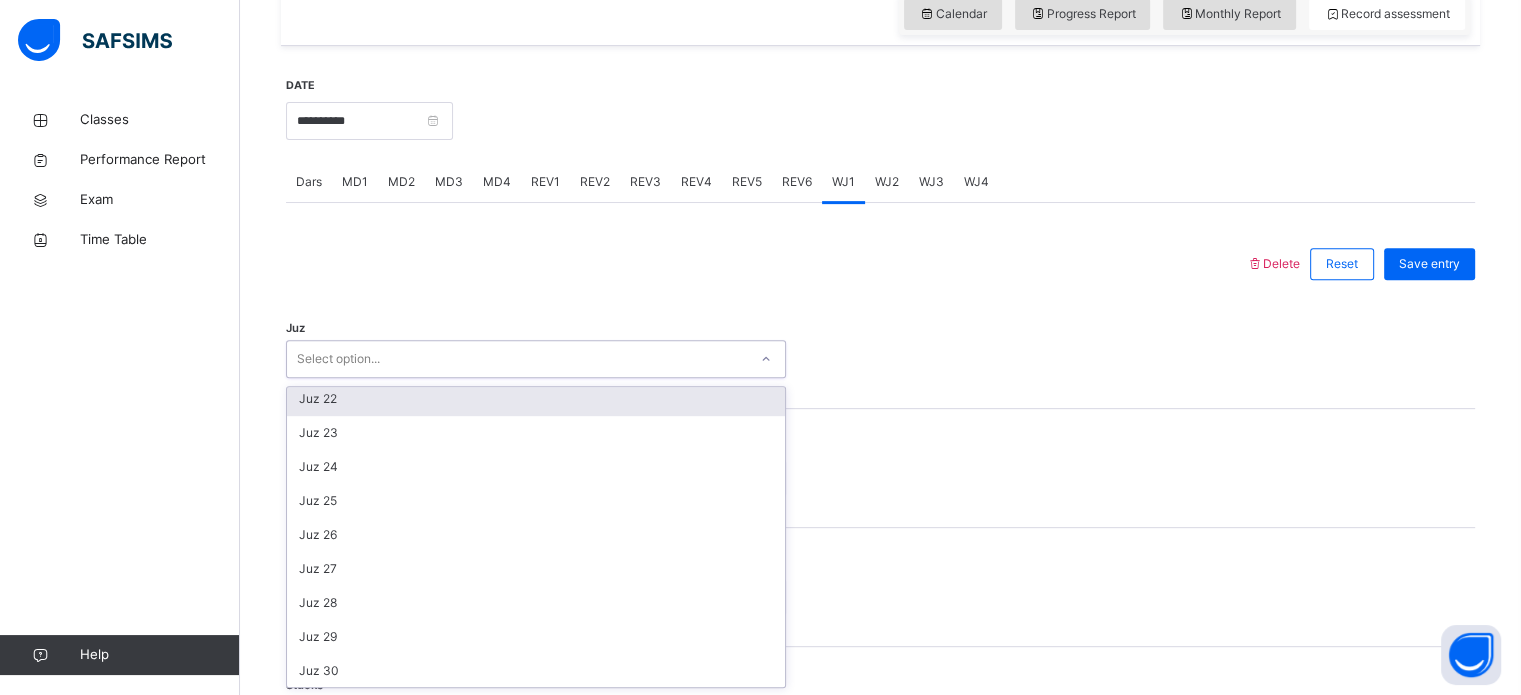 click on "Juz 22" at bounding box center [536, 399] 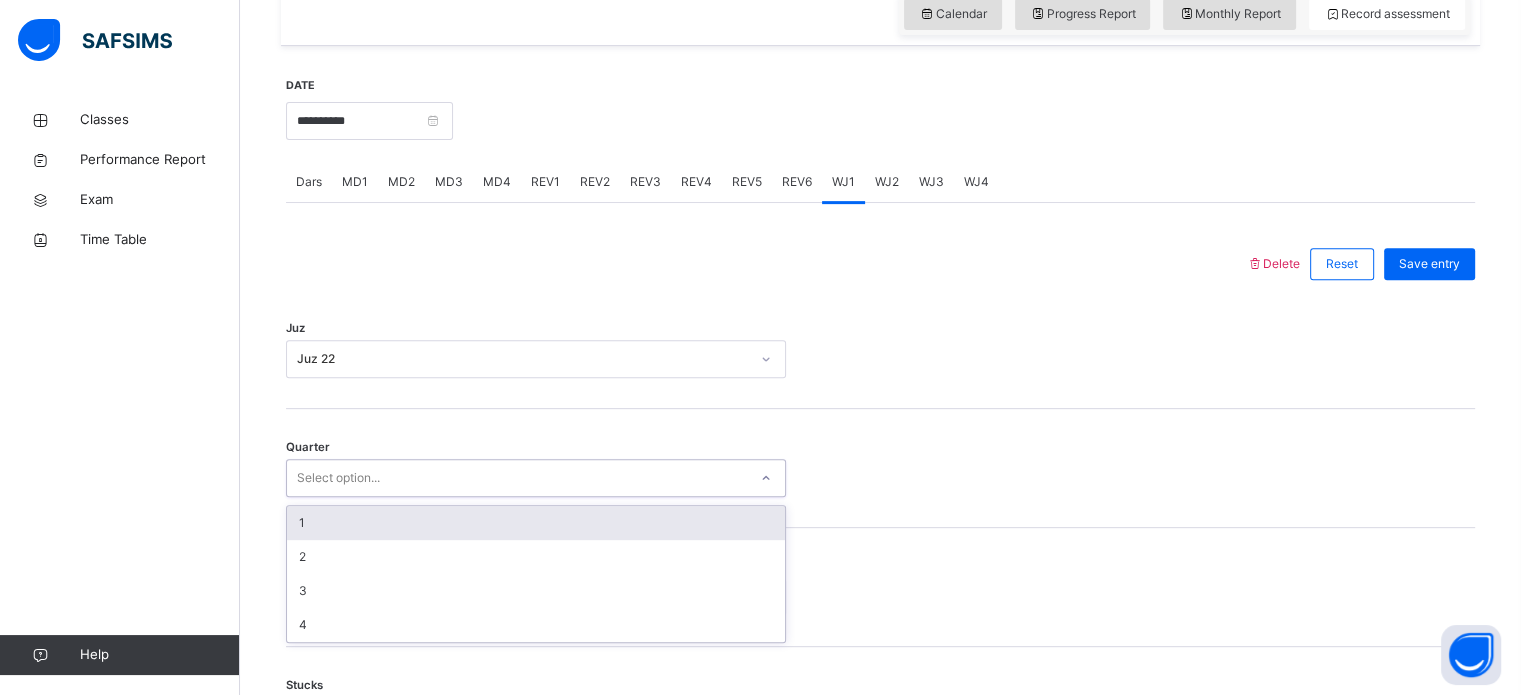 click on "Select option..." at bounding box center (338, 478) 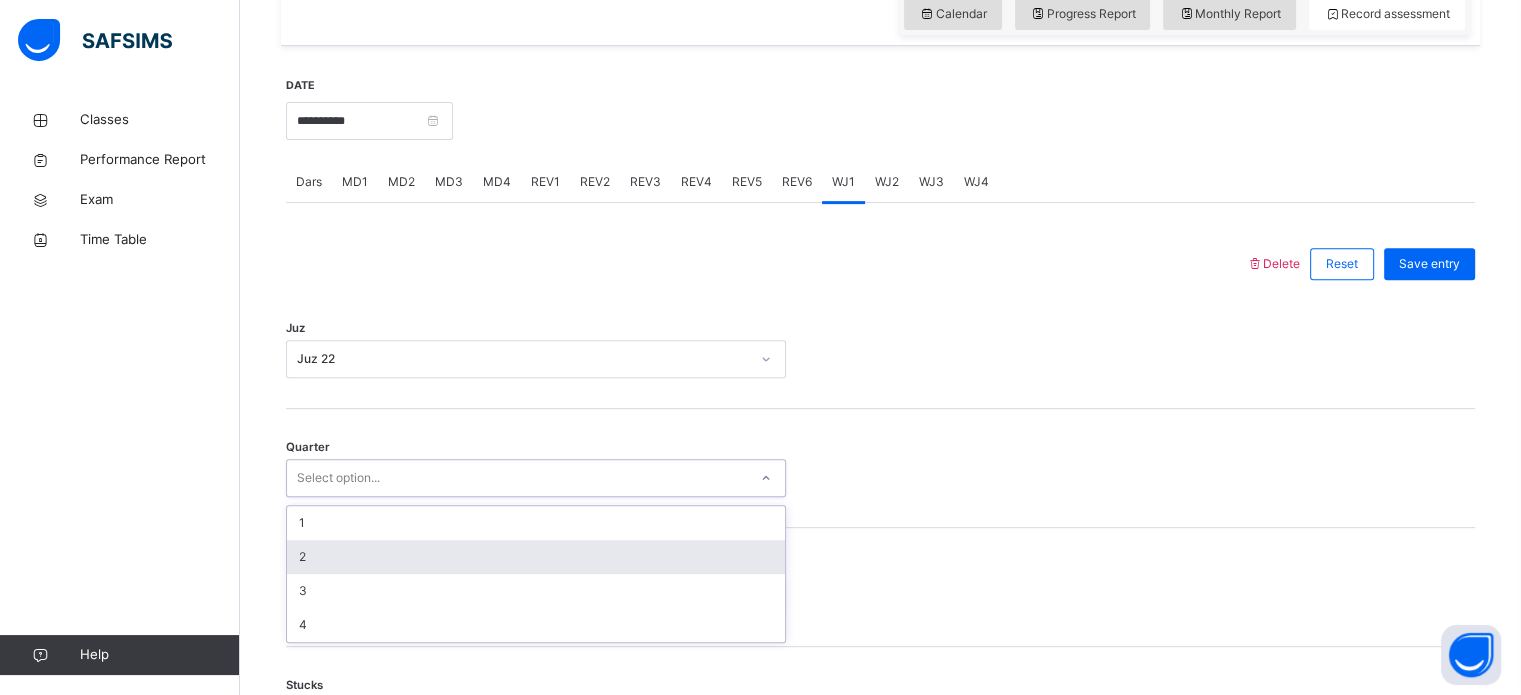 click on "2" at bounding box center (536, 557) 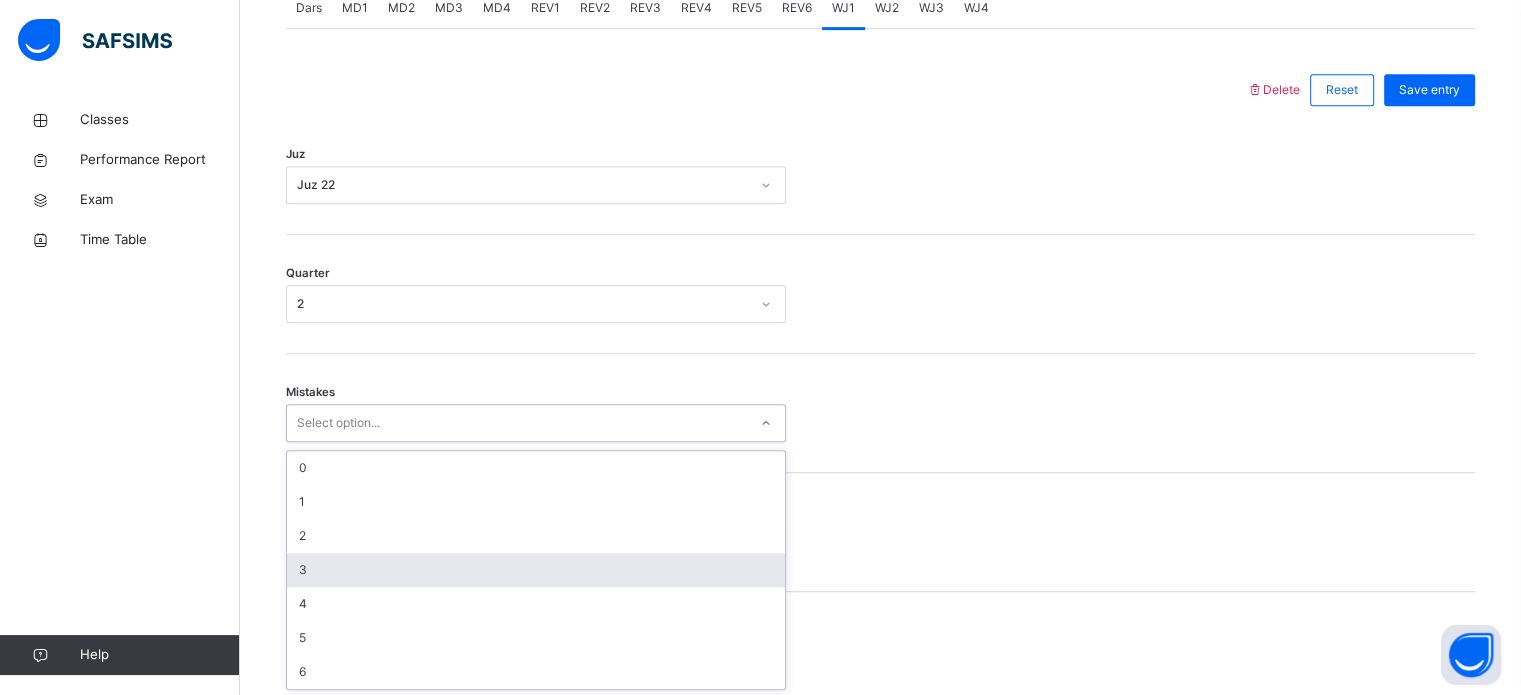 click on "option 3 focused, 4 of 7. 7 results available. Use Up and Down to choose options, press Enter to select the currently focused option, press Escape to exit the menu, press Tab to select the option and exit the menu. Select option... 0 1 2 3 4 5 6" at bounding box center (536, 423) 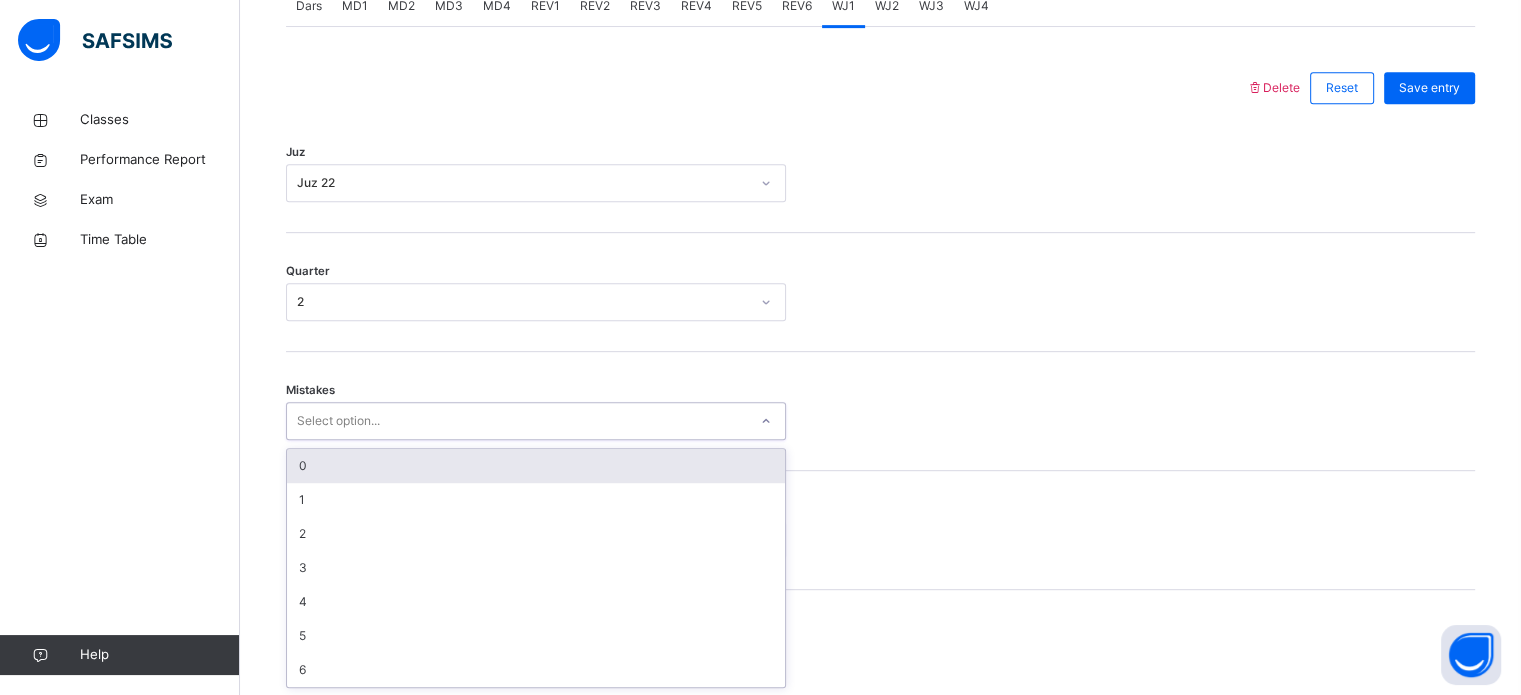 drag, startPoint x: 310, startPoint y: 467, endPoint x: 330, endPoint y: 438, distance: 35.22783 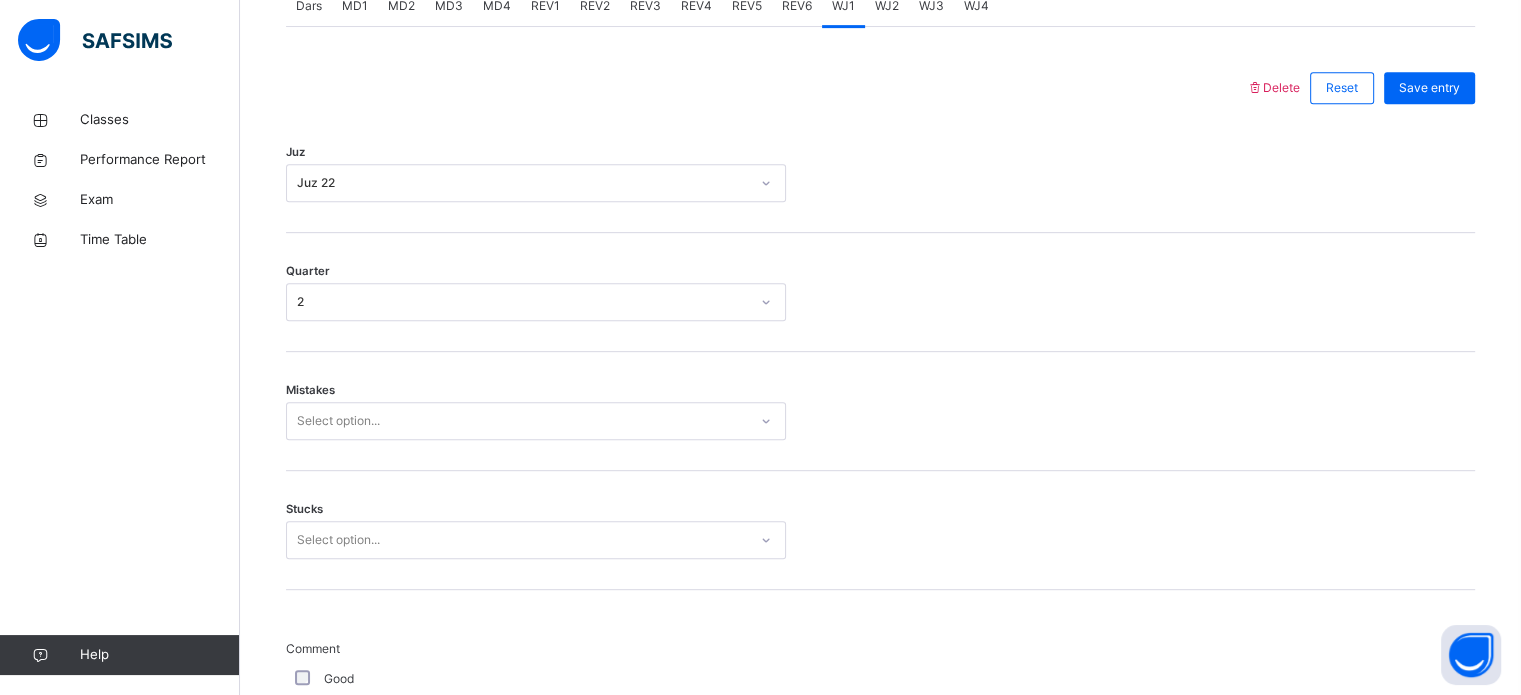 click on "Mistakes Select option..." at bounding box center (880, 411) 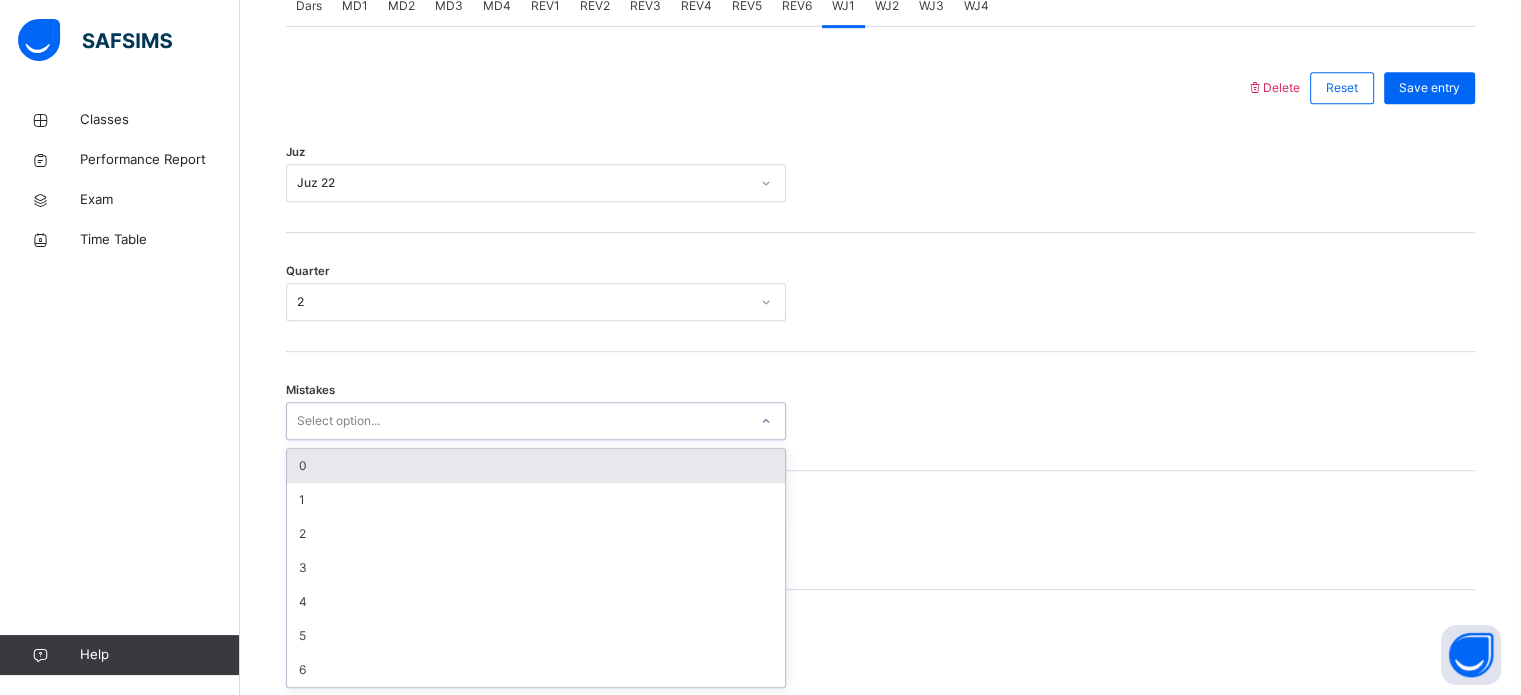 drag, startPoint x: 340, startPoint y: 408, endPoint x: 320, endPoint y: 467, distance: 62.297672 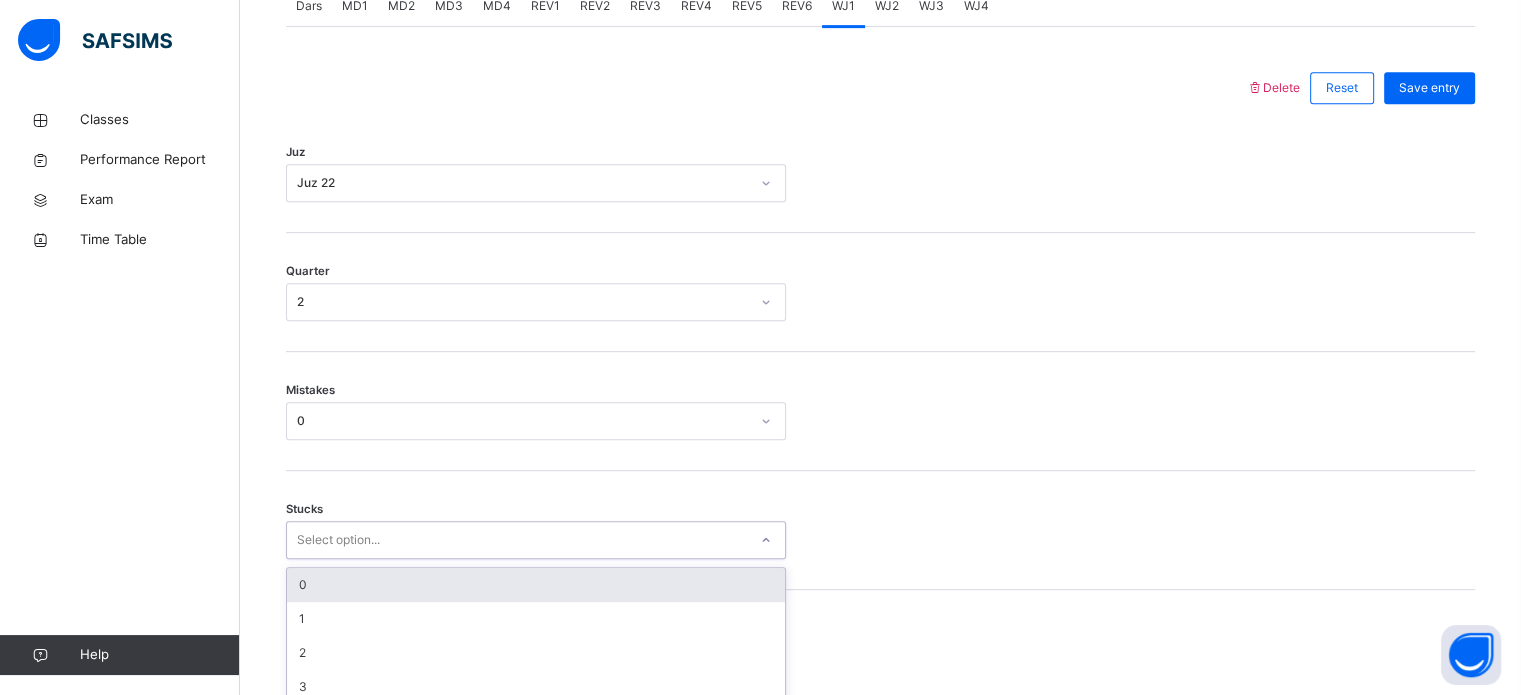 scroll, scrollTop: 972, scrollLeft: 0, axis: vertical 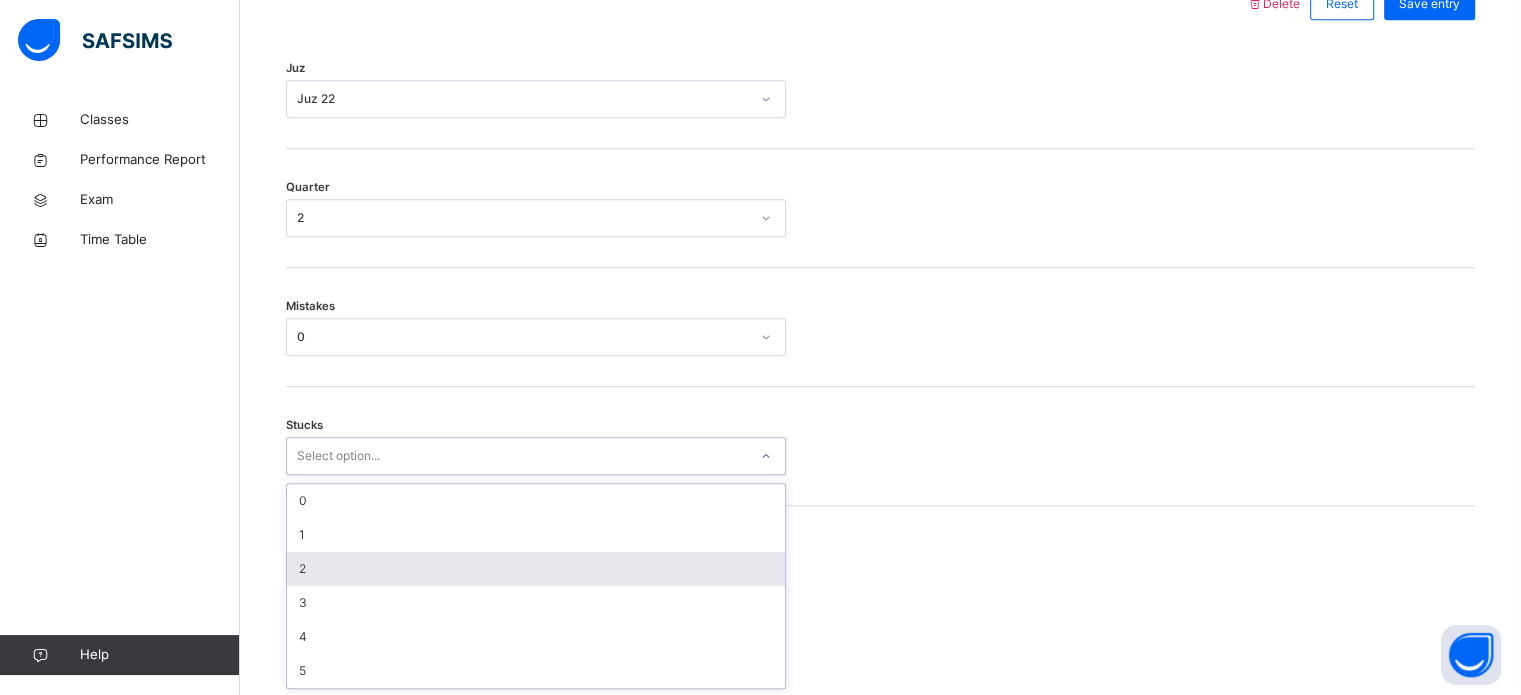 drag, startPoint x: 322, startPoint y: 527, endPoint x: 314, endPoint y: 559, distance: 32.984844 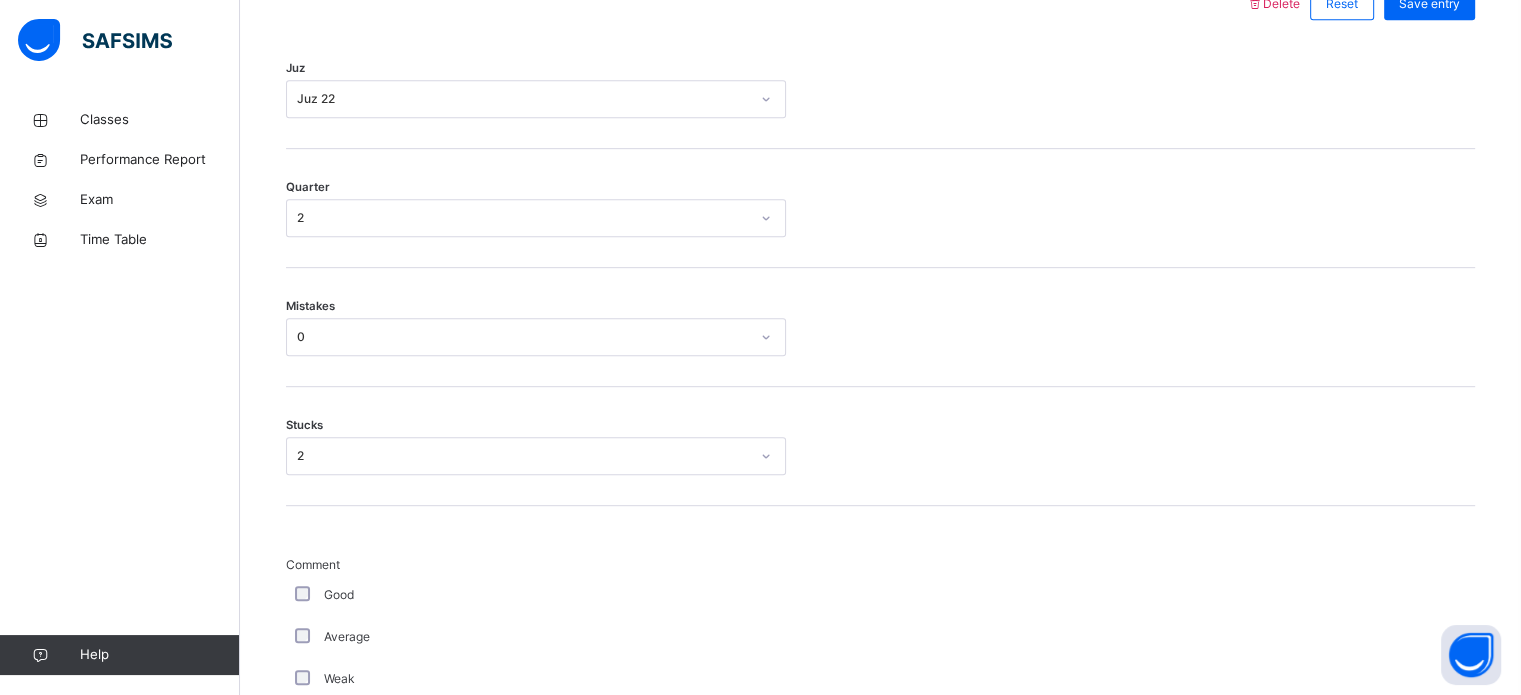 scroll, scrollTop: 1687, scrollLeft: 0, axis: vertical 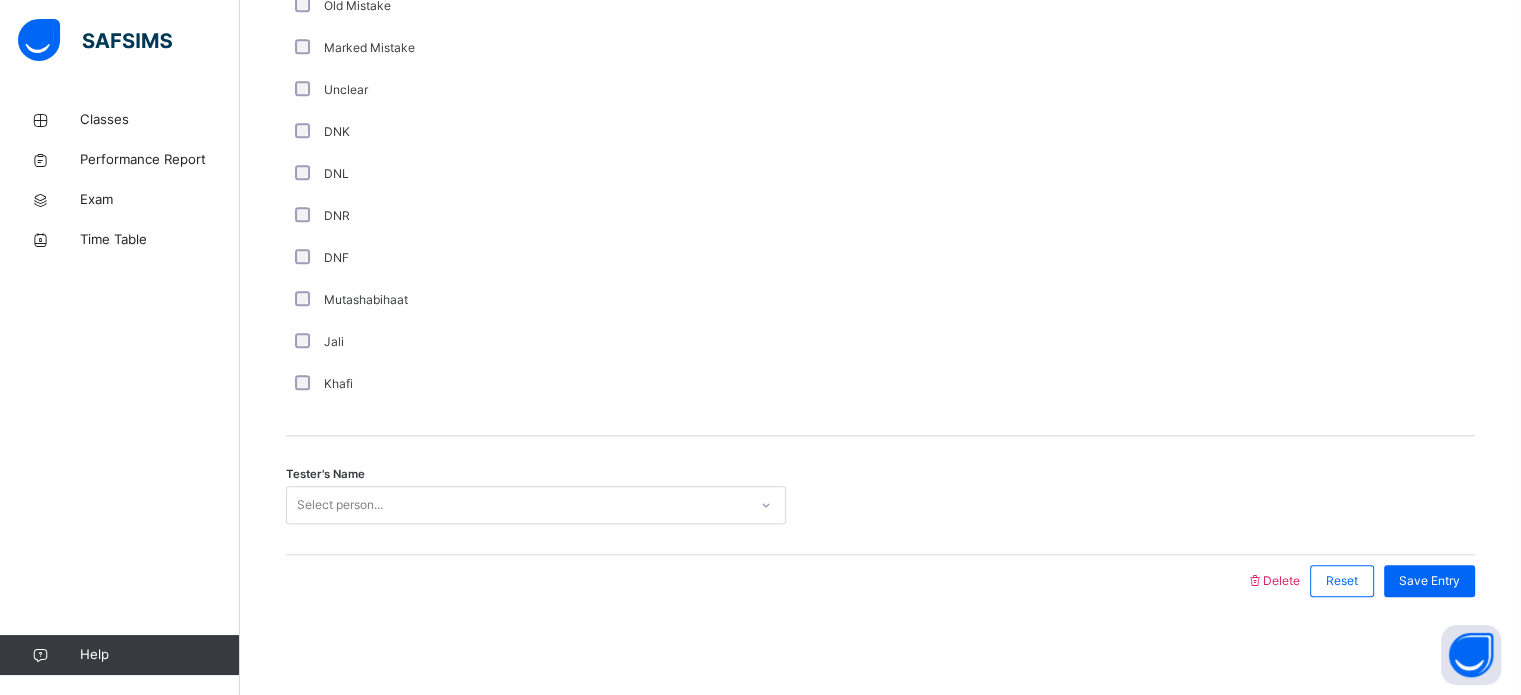 click on "Tester's Name Select person..." at bounding box center [880, 495] 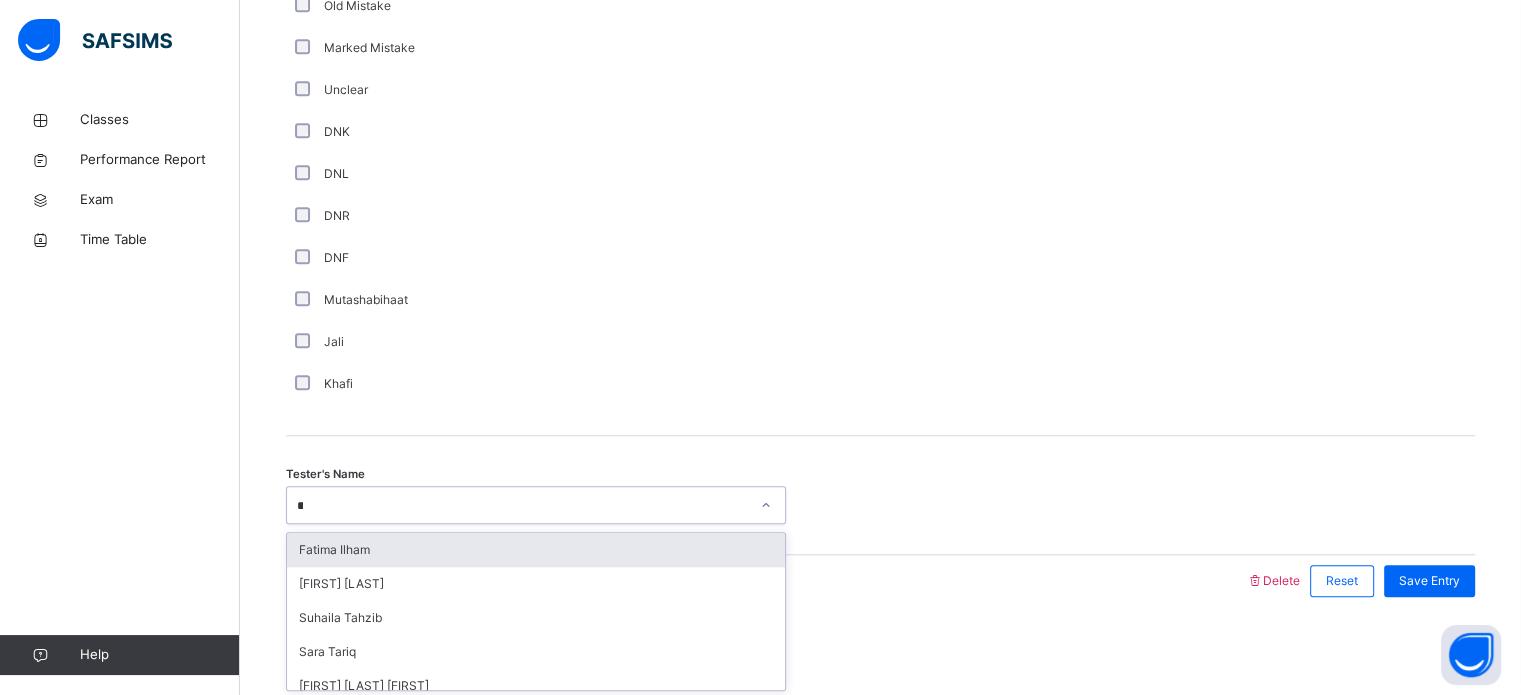 type on "***" 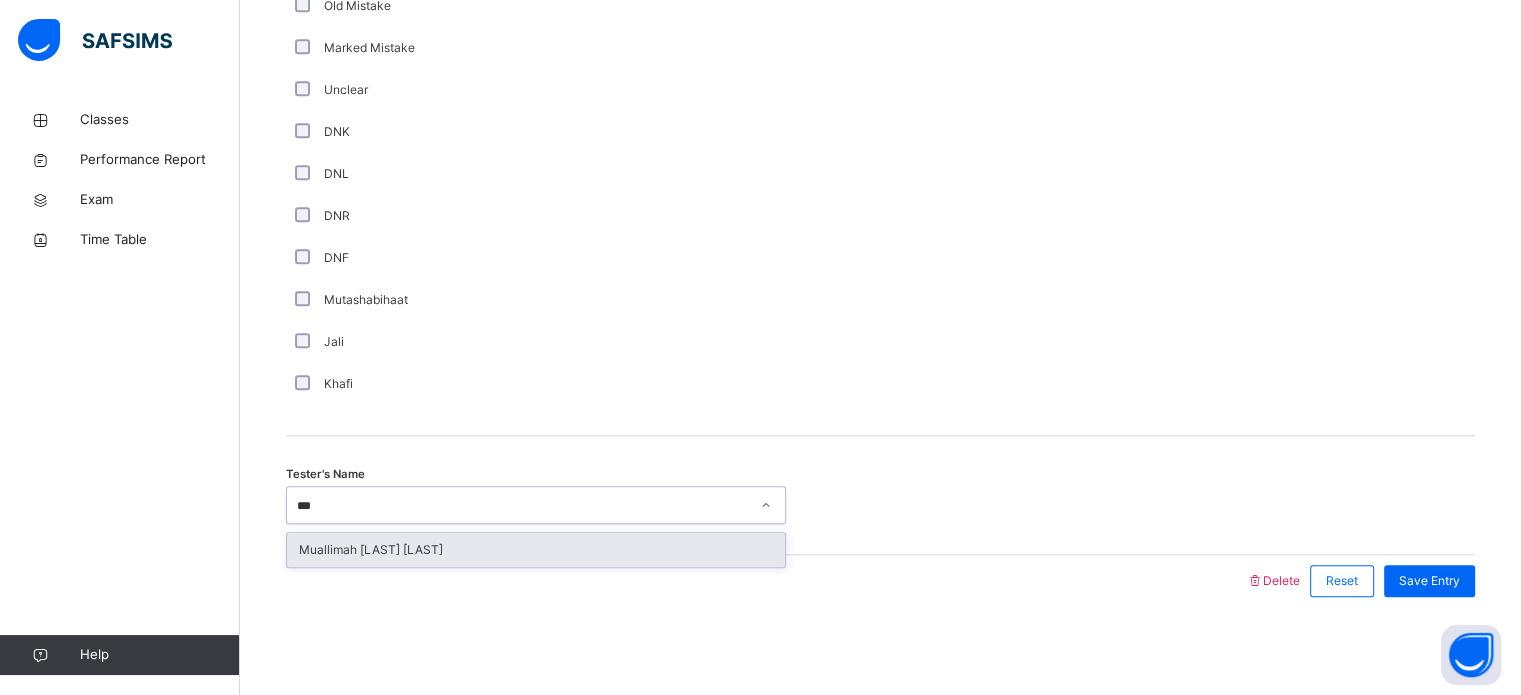 click on "Muallimah [LAST]  [LAST]" at bounding box center [536, 550] 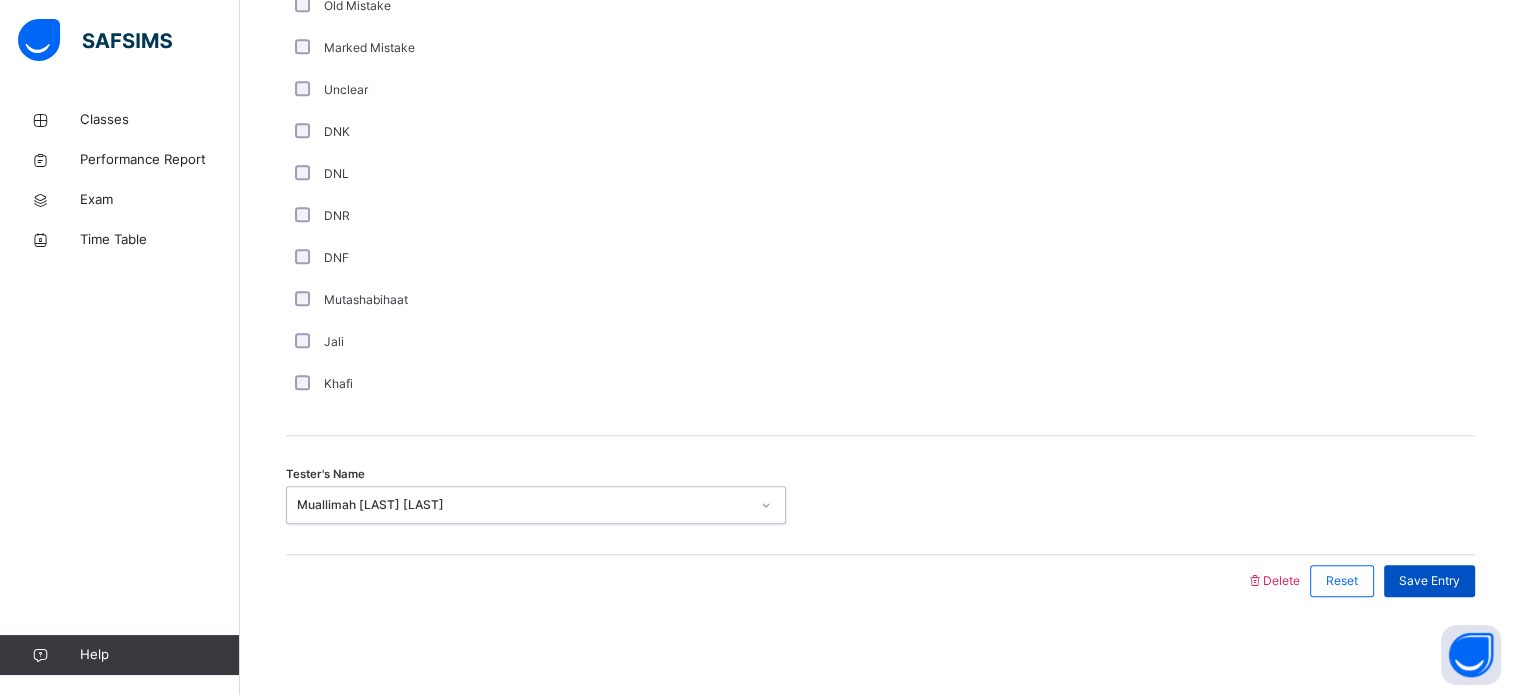 click on "Save Entry" at bounding box center (1429, 581) 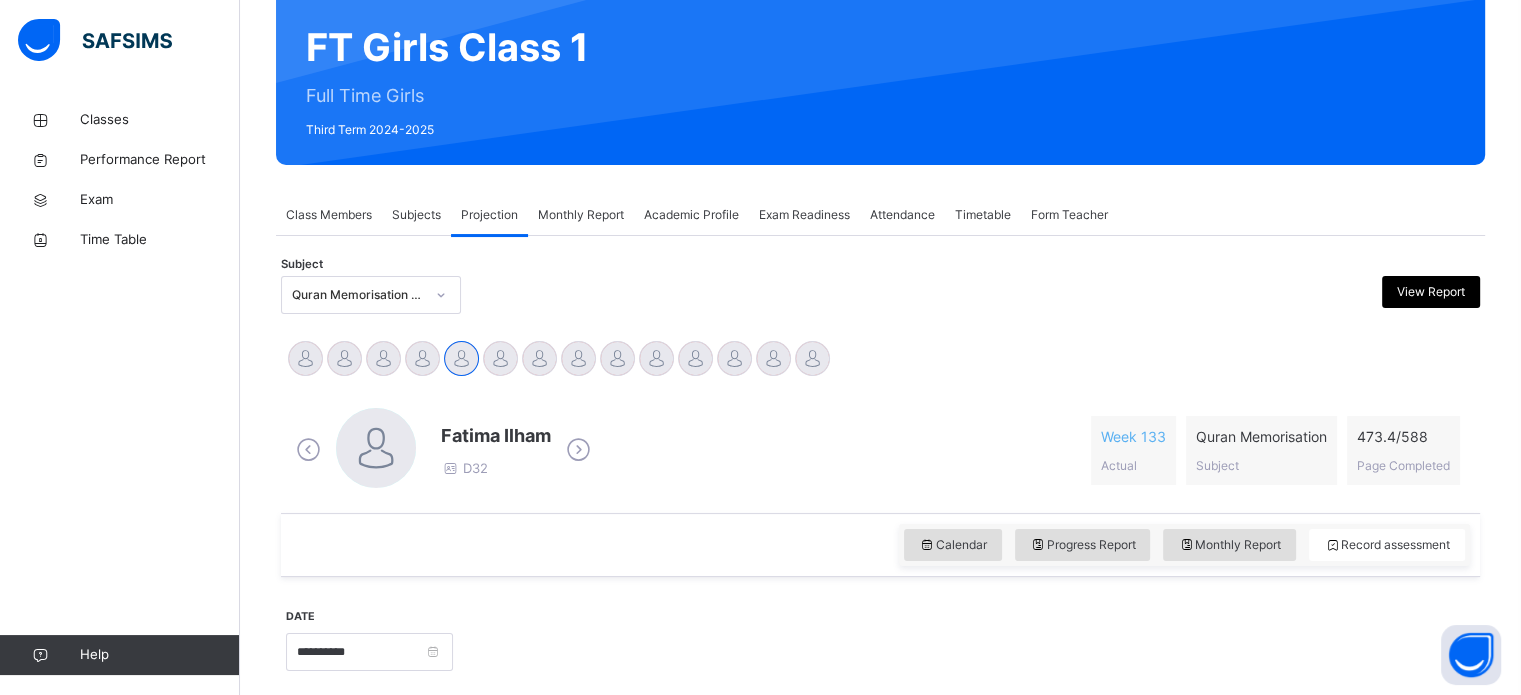 scroll, scrollTop: 183, scrollLeft: 0, axis: vertical 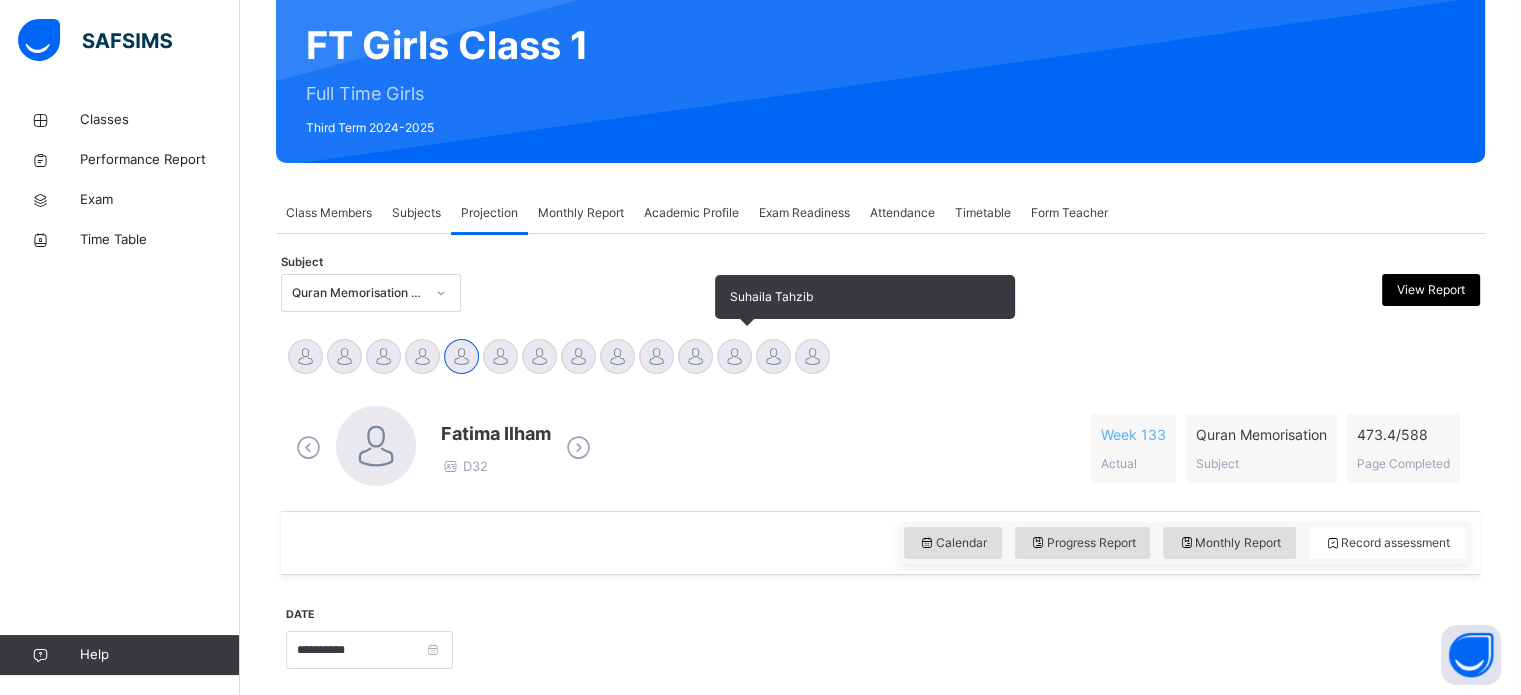 click at bounding box center (734, 356) 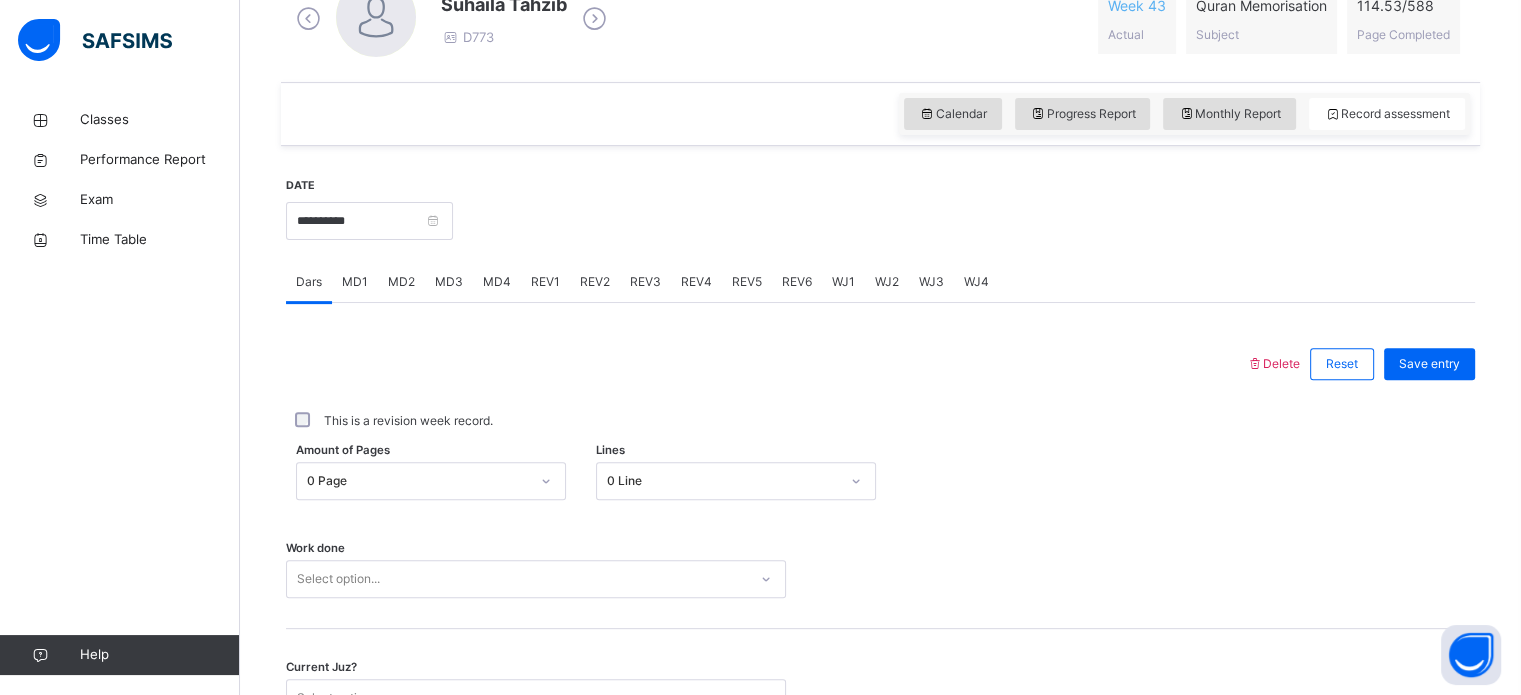 scroll, scrollTop: 614, scrollLeft: 0, axis: vertical 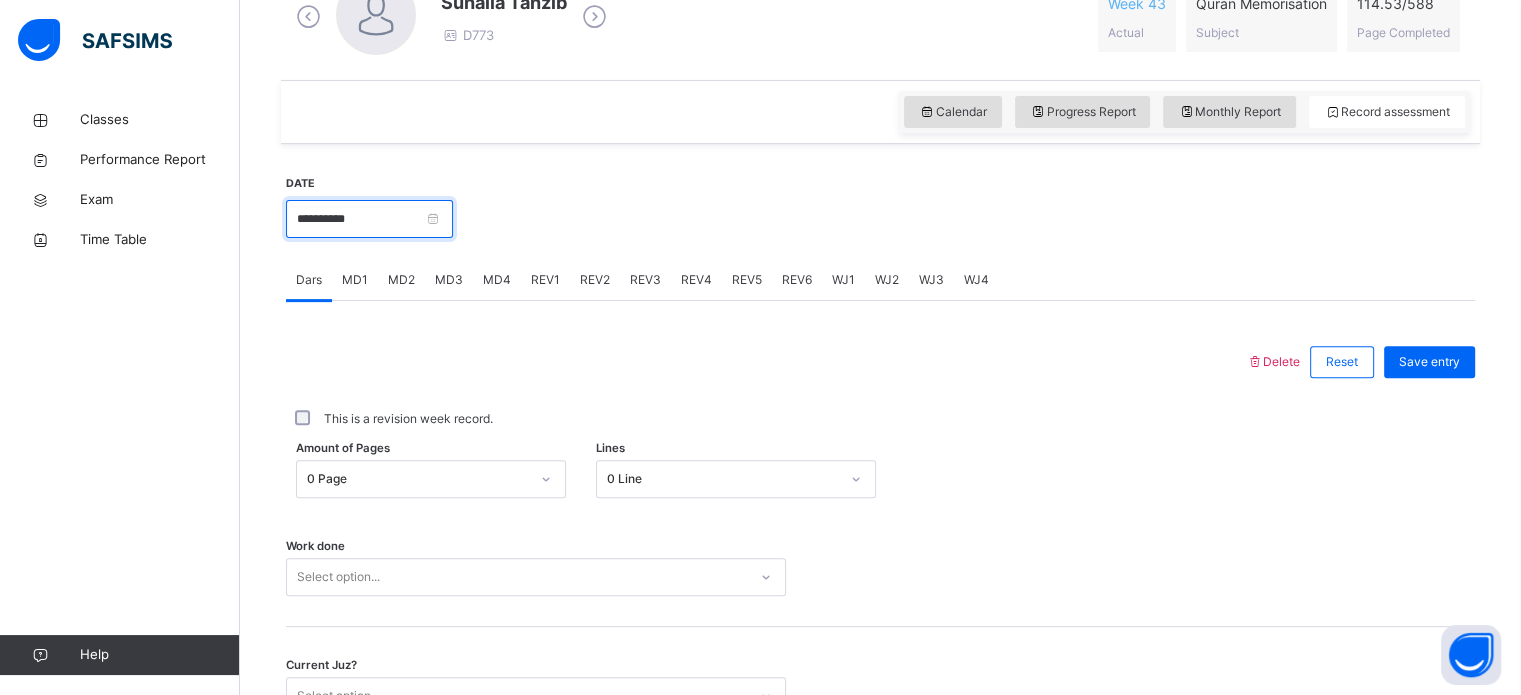 click on "**********" at bounding box center [369, 219] 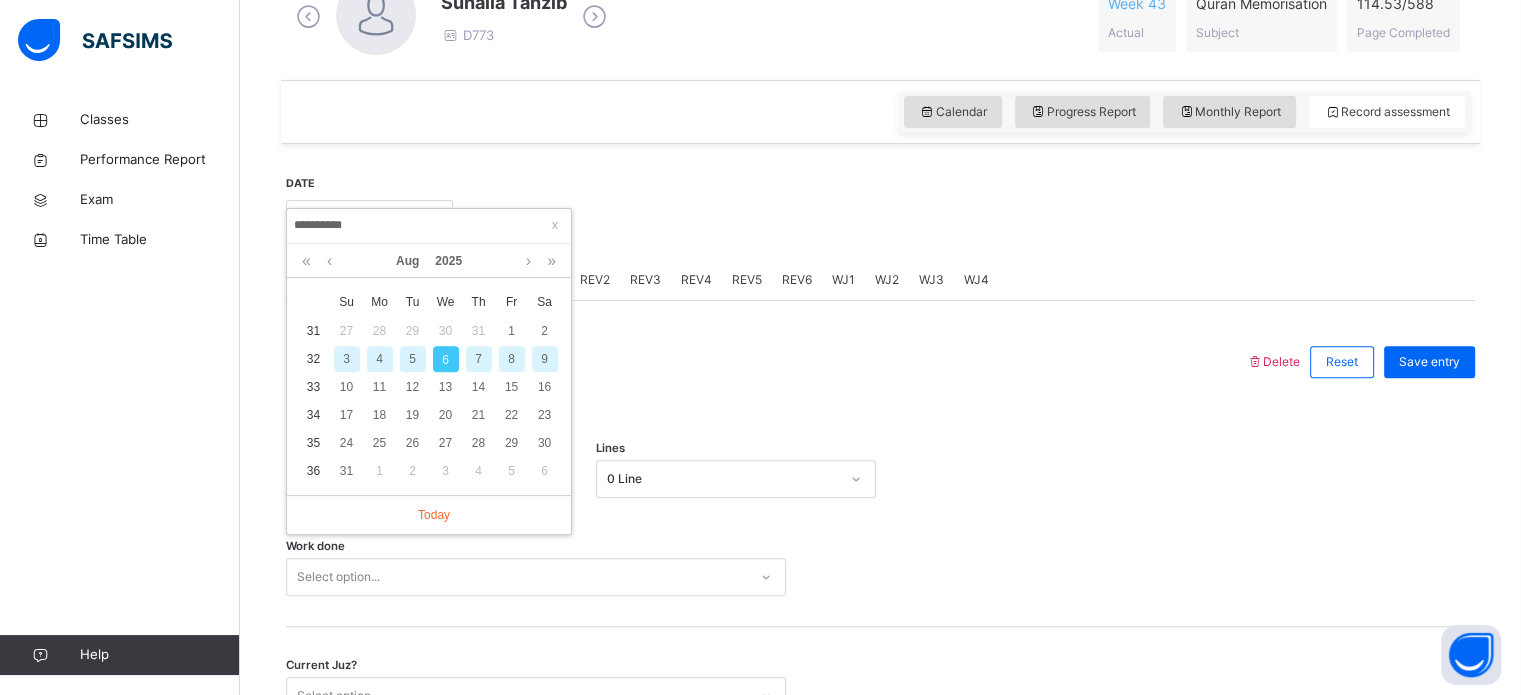 click on "5" at bounding box center [413, 359] 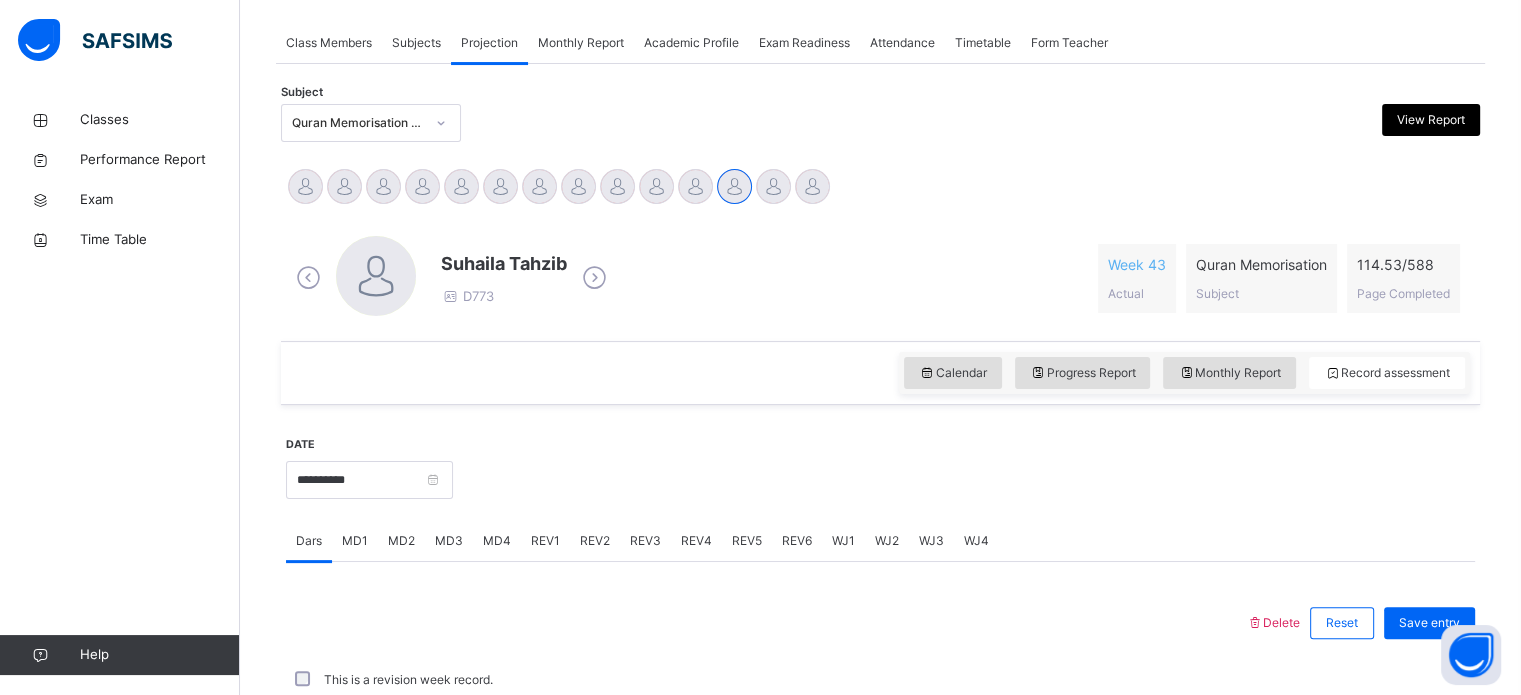 scroll, scrollTop: 614, scrollLeft: 0, axis: vertical 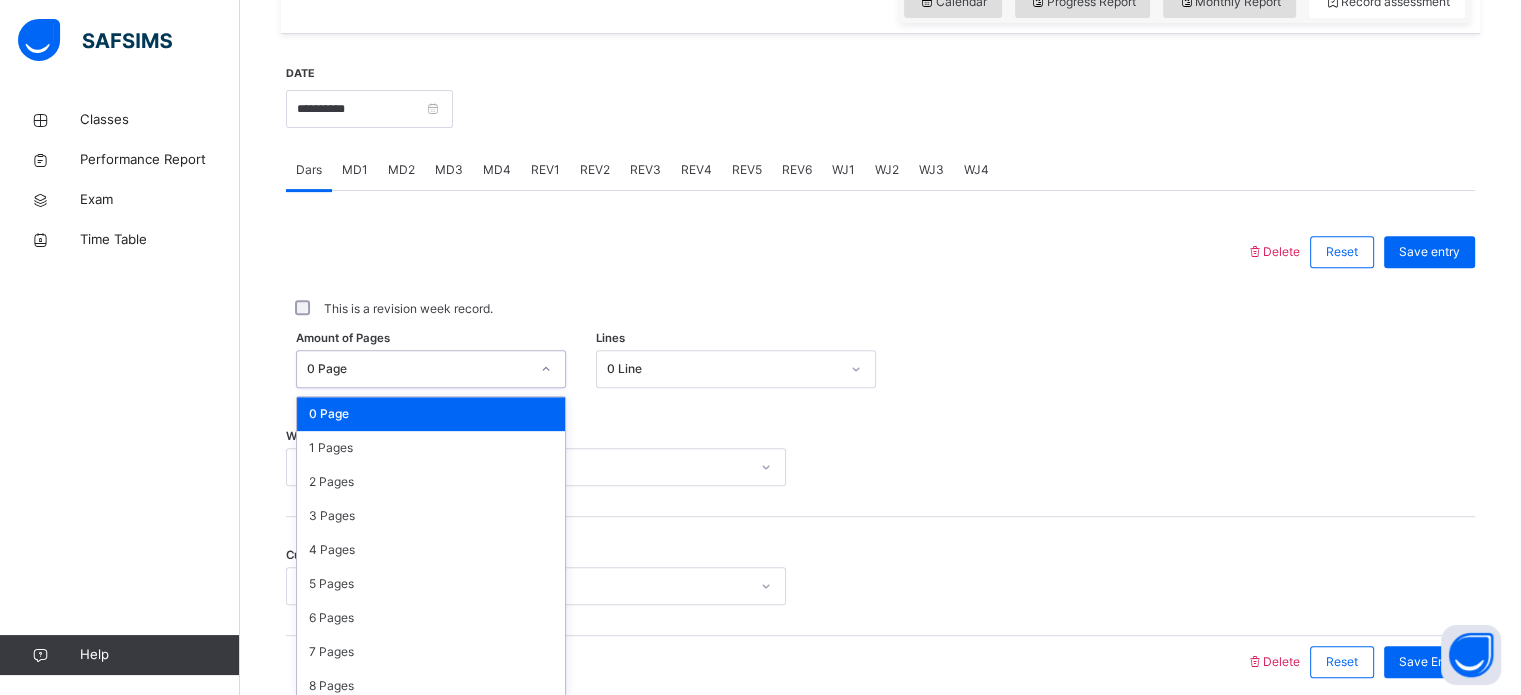 click on "option 0 Page focused, 1 of 589. 589 results available. Use Up and Down to choose options, press Enter to select the currently focused option, press Escape to exit the menu, press Tab to select the option and exit the menu. 0 Page 0 Page 1 Pages 2 Pages 3 Pages 4 Pages 5 Pages 6 Pages 7 Pages 8 Pages 9 Pages 10 Pages 11 Pages 12 Pages 13 Pages 14 Pages 15 Pages 16 Pages 17 Pages 18 Pages 19 Pages 20 Pages 21 Pages 22 Pages 23 Pages 24 Pages 25 Pages 26 Pages 27 Pages 28 Pages 29 Pages 30 Pages 31 Pages 32 Pages 33 Pages 34 Pages 35 Pages 36 Pages 37 Pages 38 Pages 39 Pages 40 Pages 41 Pages 42 Pages 43 Pages 44 Pages 45 Pages 46 Pages 47 Pages 48 Pages 49 Pages 50 Pages 51 Pages 52 Pages 53 Pages 54 Pages 55 Pages 56 Pages 57 Pages 58 Pages 59 Pages 60 Pages 61 Pages 62 Pages 63 Pages 64 Pages 65 Pages 66 Pages 67 Pages 68 Pages 69 Pages 70 Pages 71 Pages 72 Pages 73 Pages 74 Pages 75 Pages 76 Pages 77 Pages 78 Pages 79 Pages 80 Pages 81 Pages 82 Pages 83 Pages 84 Pages 85 Pages 86 Pages 87 Pages" at bounding box center (431, 369) 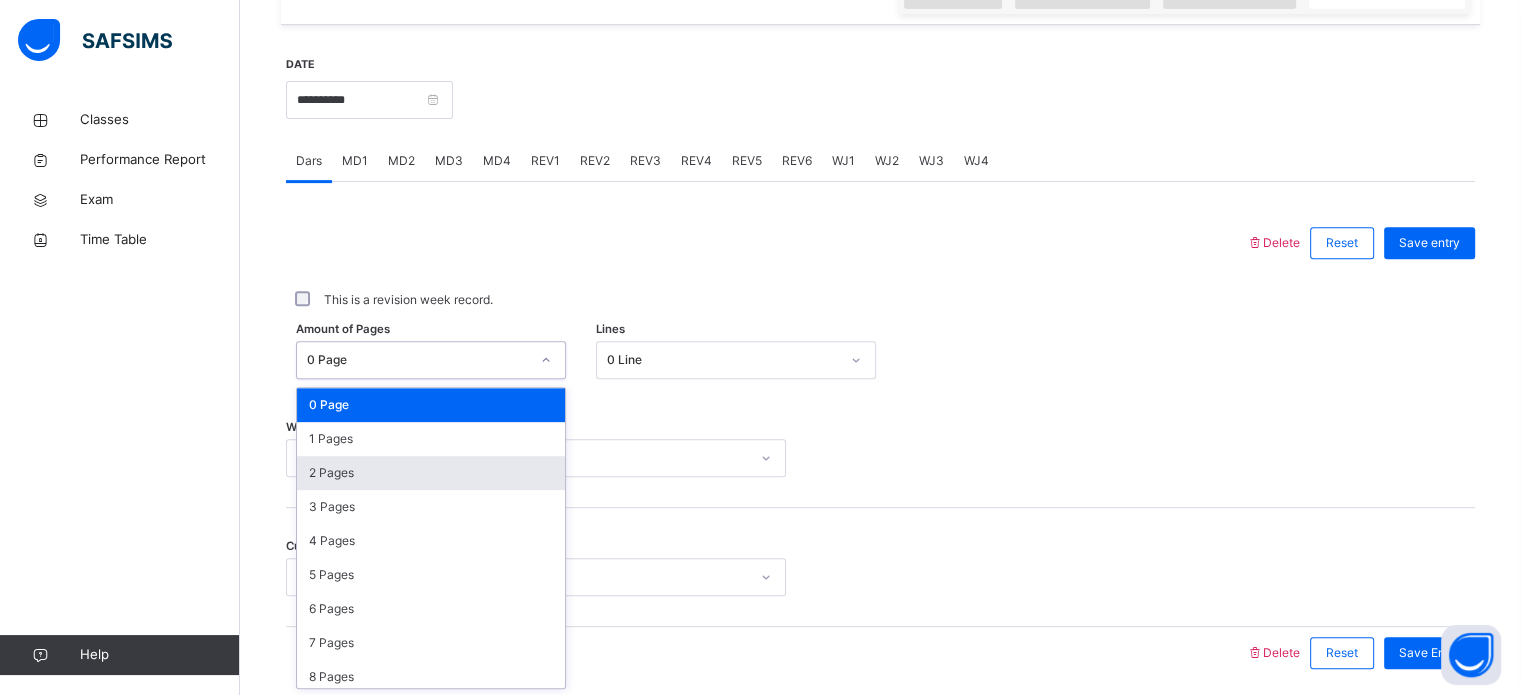 scroll, scrollTop: 734, scrollLeft: 0, axis: vertical 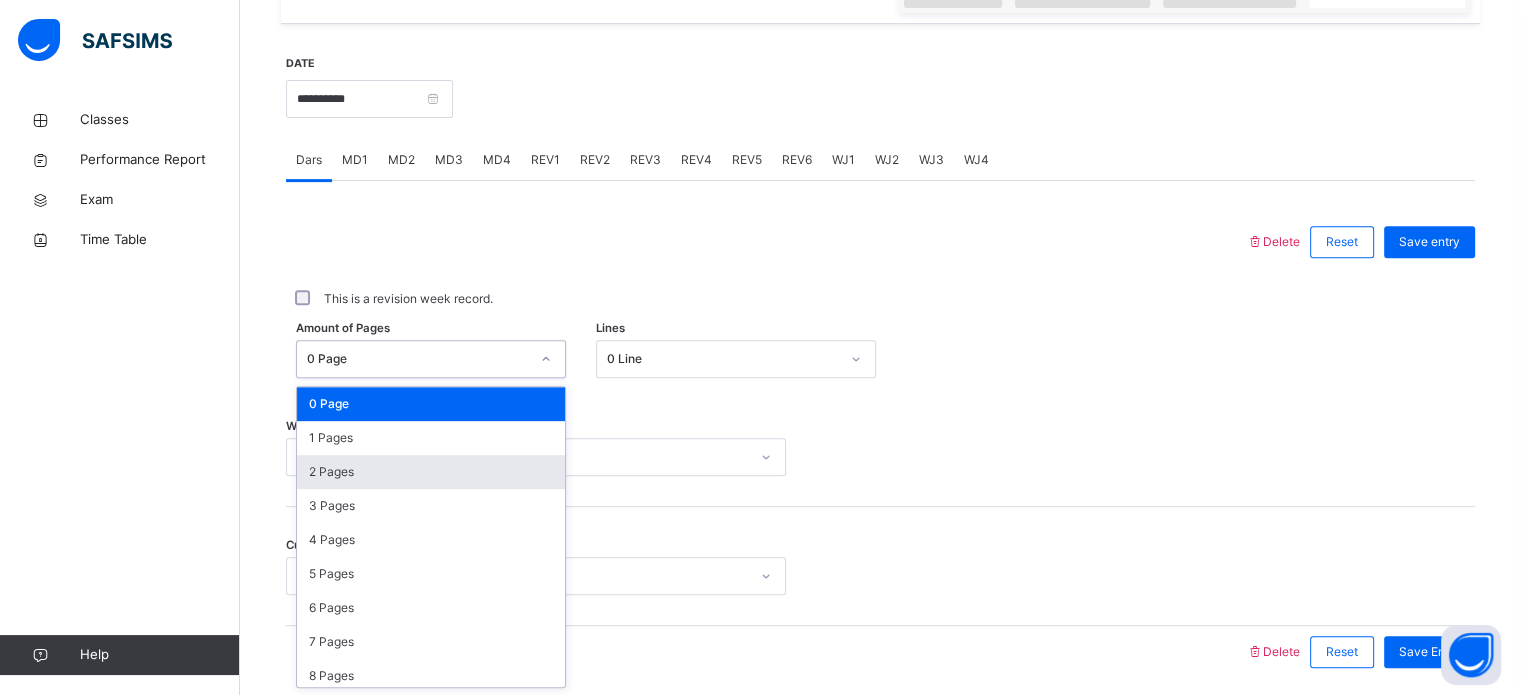 click on "2 Pages" at bounding box center (431, 472) 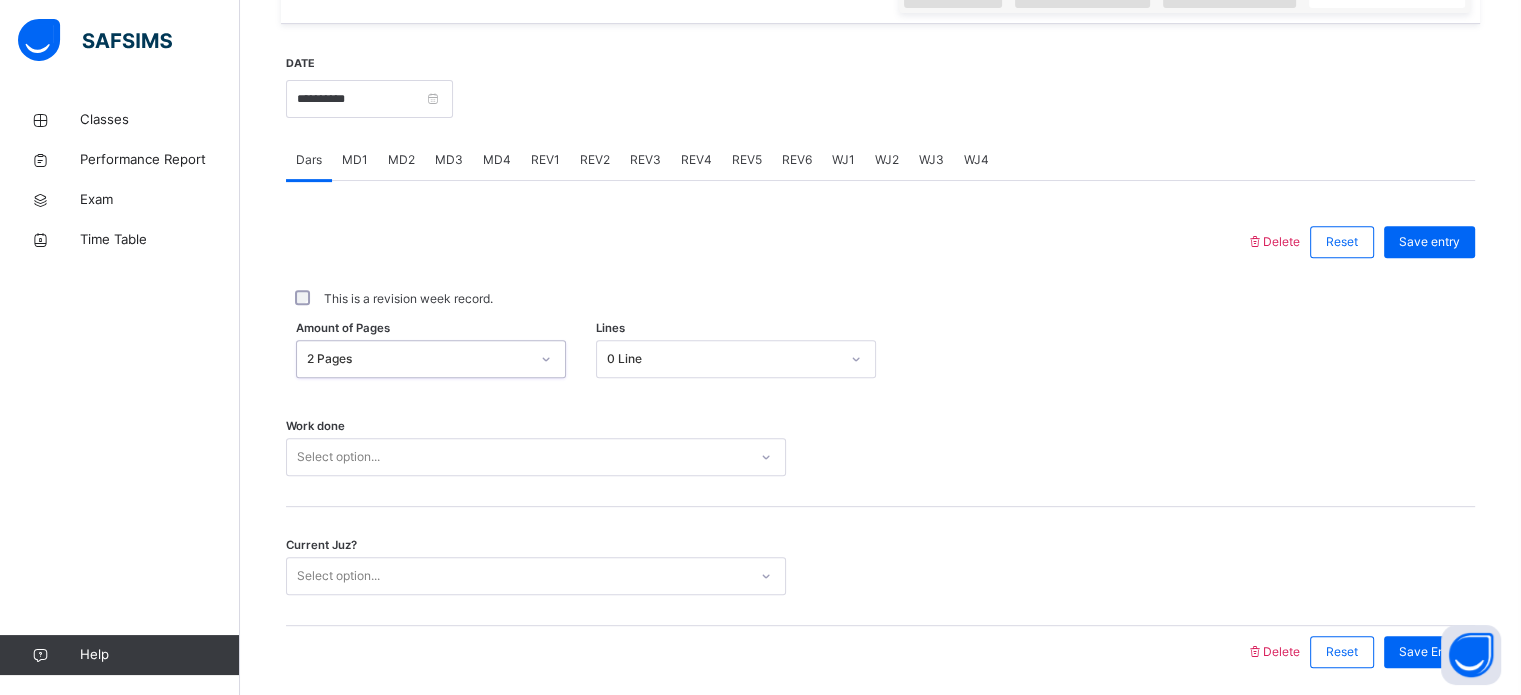 scroll, scrollTop: 806, scrollLeft: 0, axis: vertical 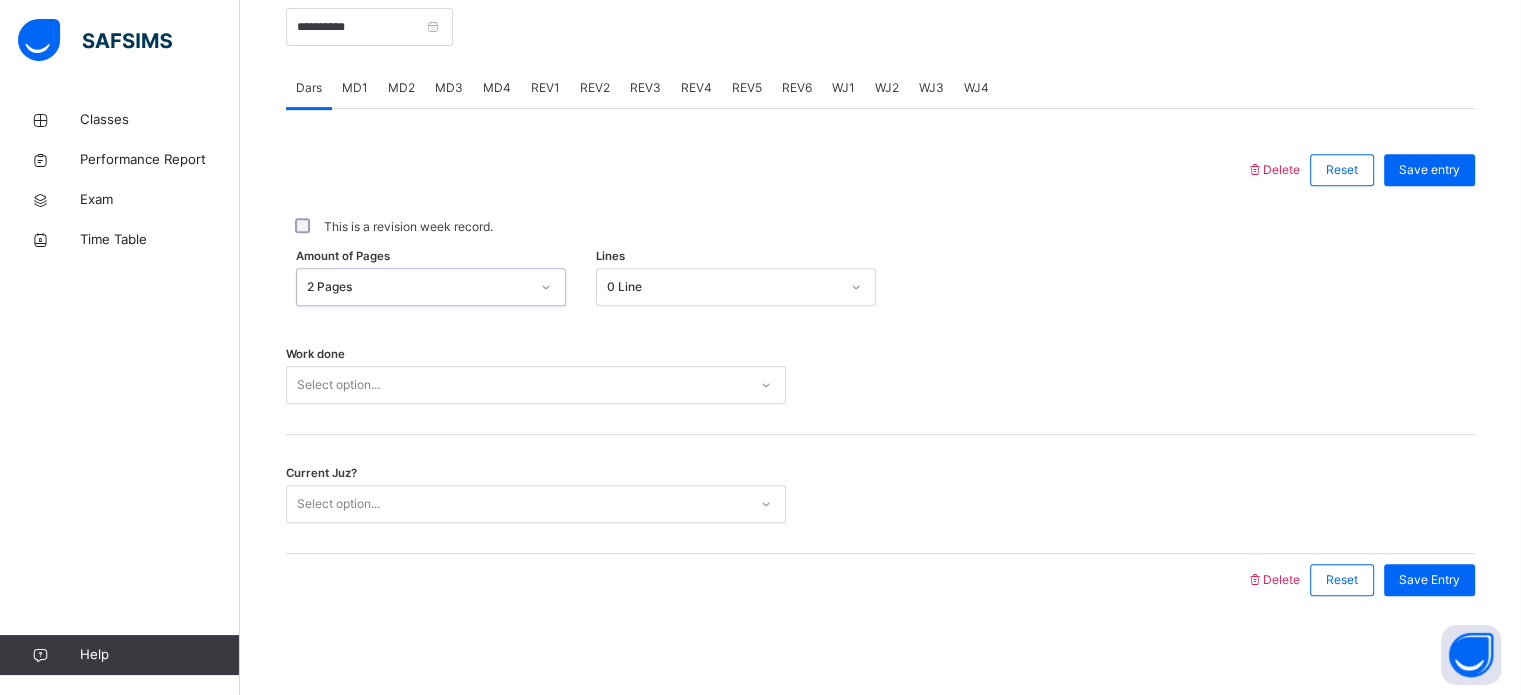 click on "Select option..." at bounding box center (536, 385) 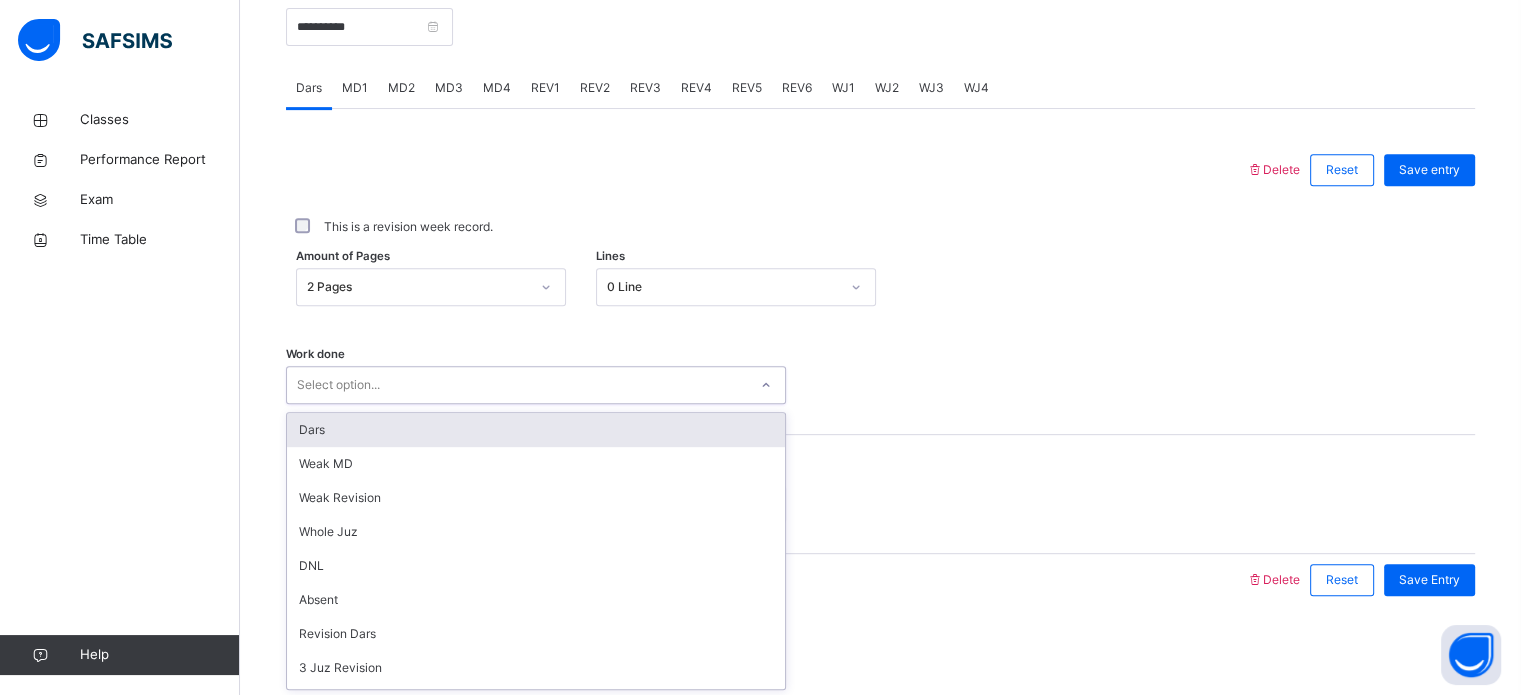 click on "Dars" at bounding box center (536, 430) 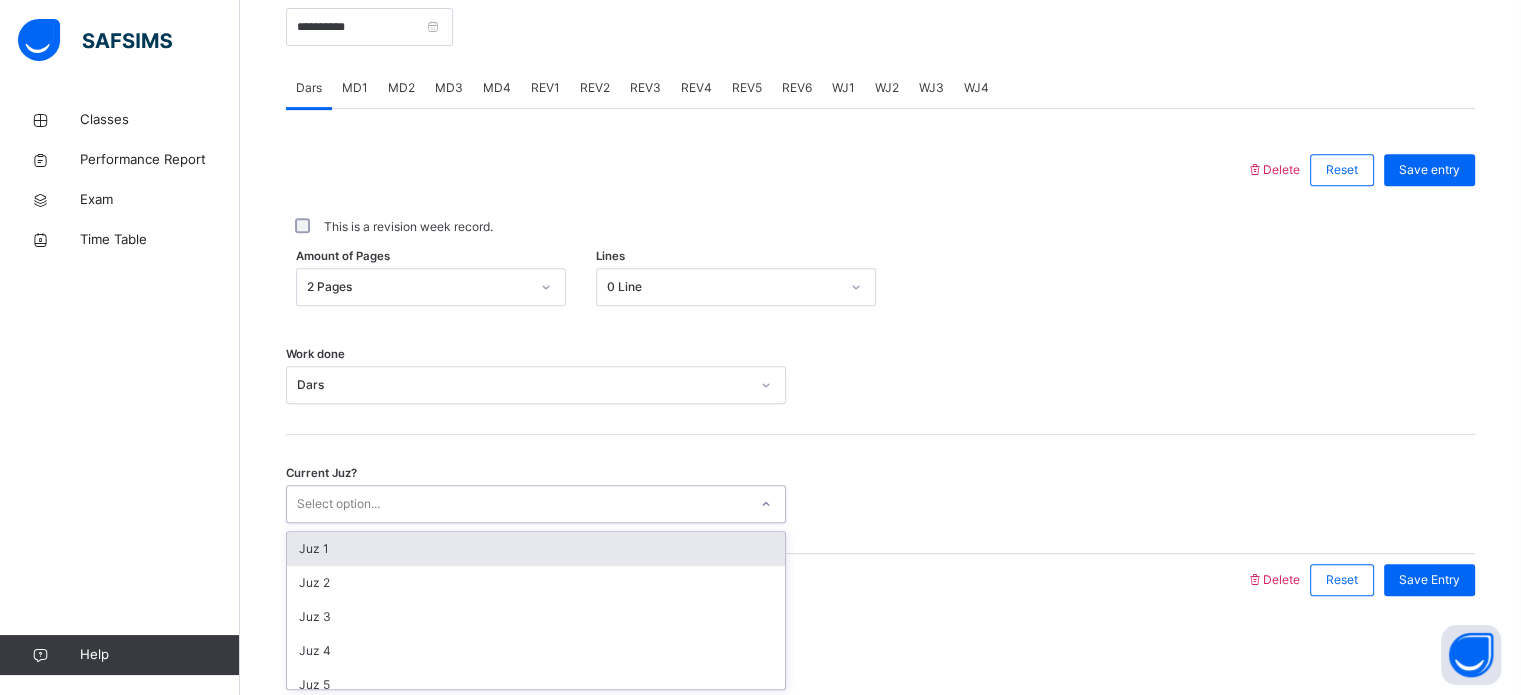 click on "Select option..." at bounding box center (517, 504) 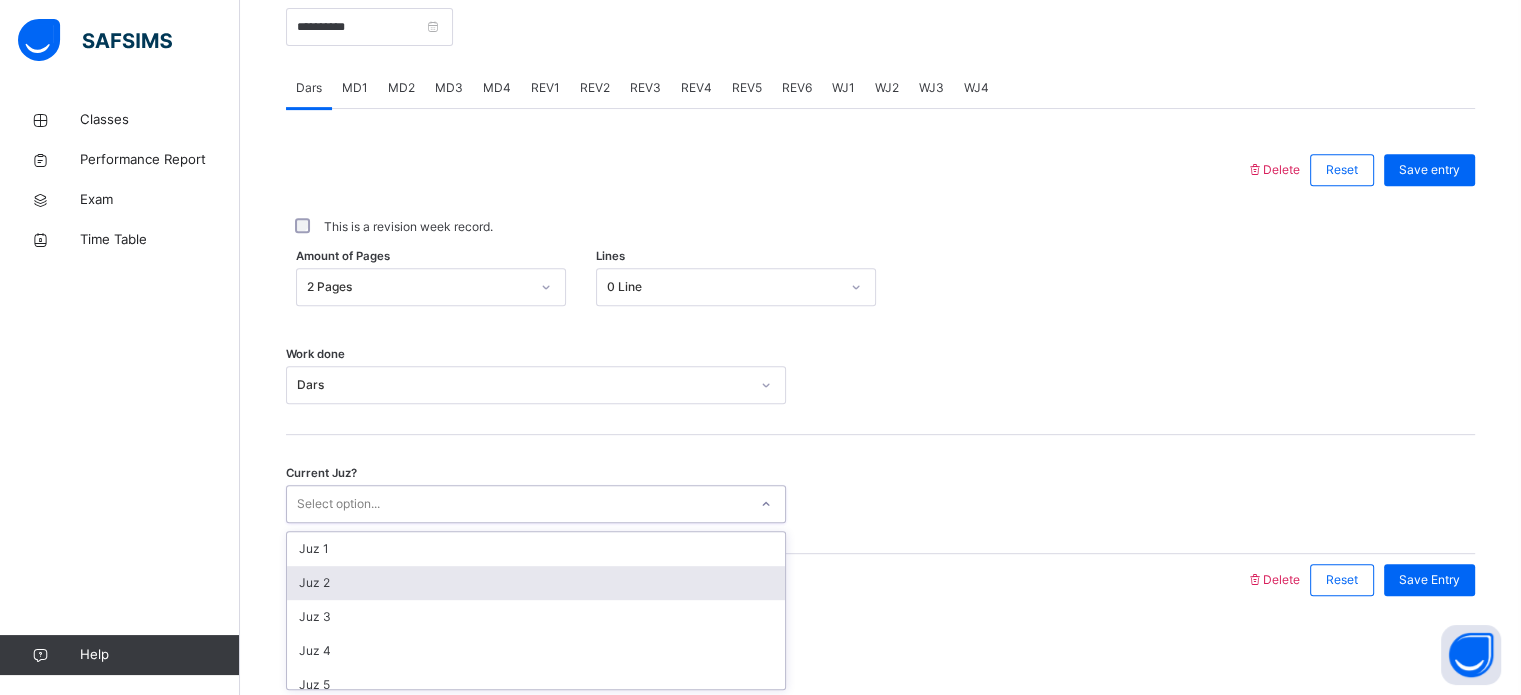 click on "Juz 2" at bounding box center [536, 583] 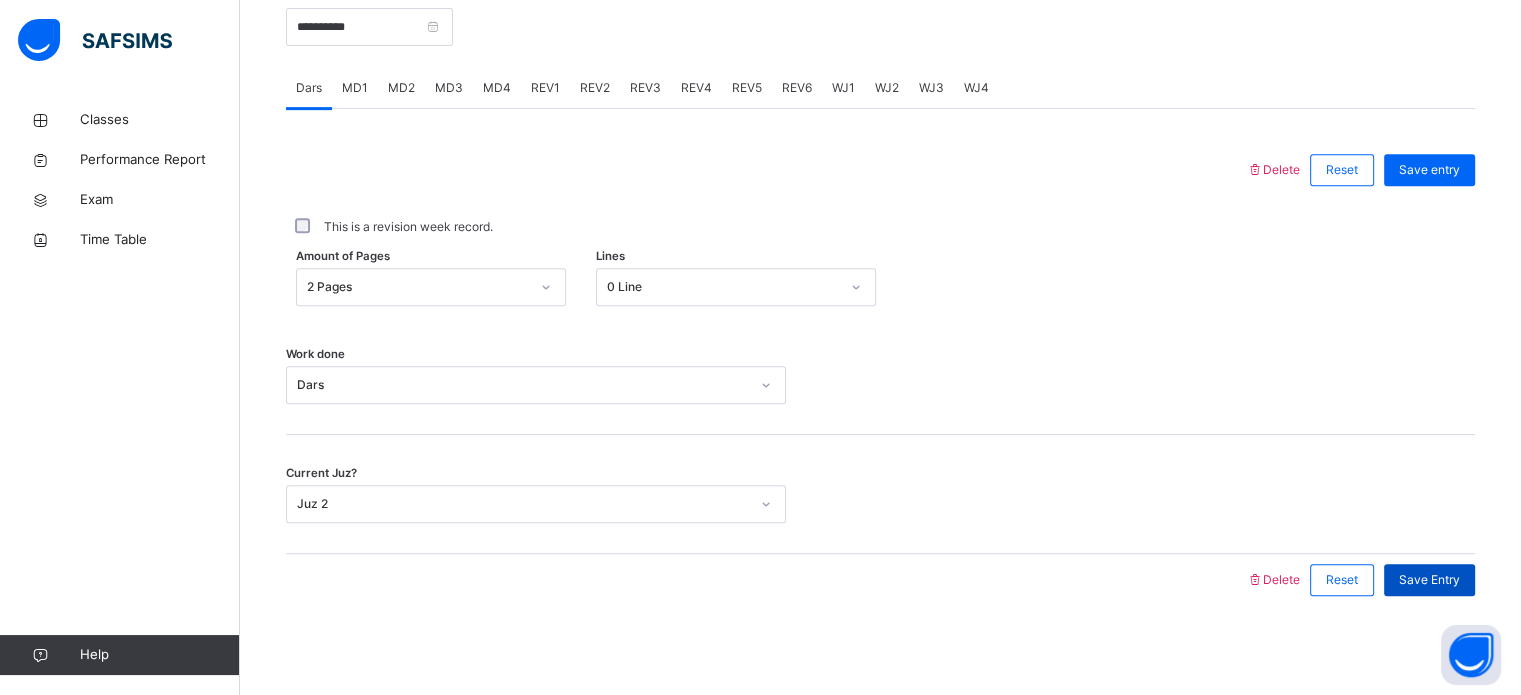 click on "Save Entry" at bounding box center [1429, 580] 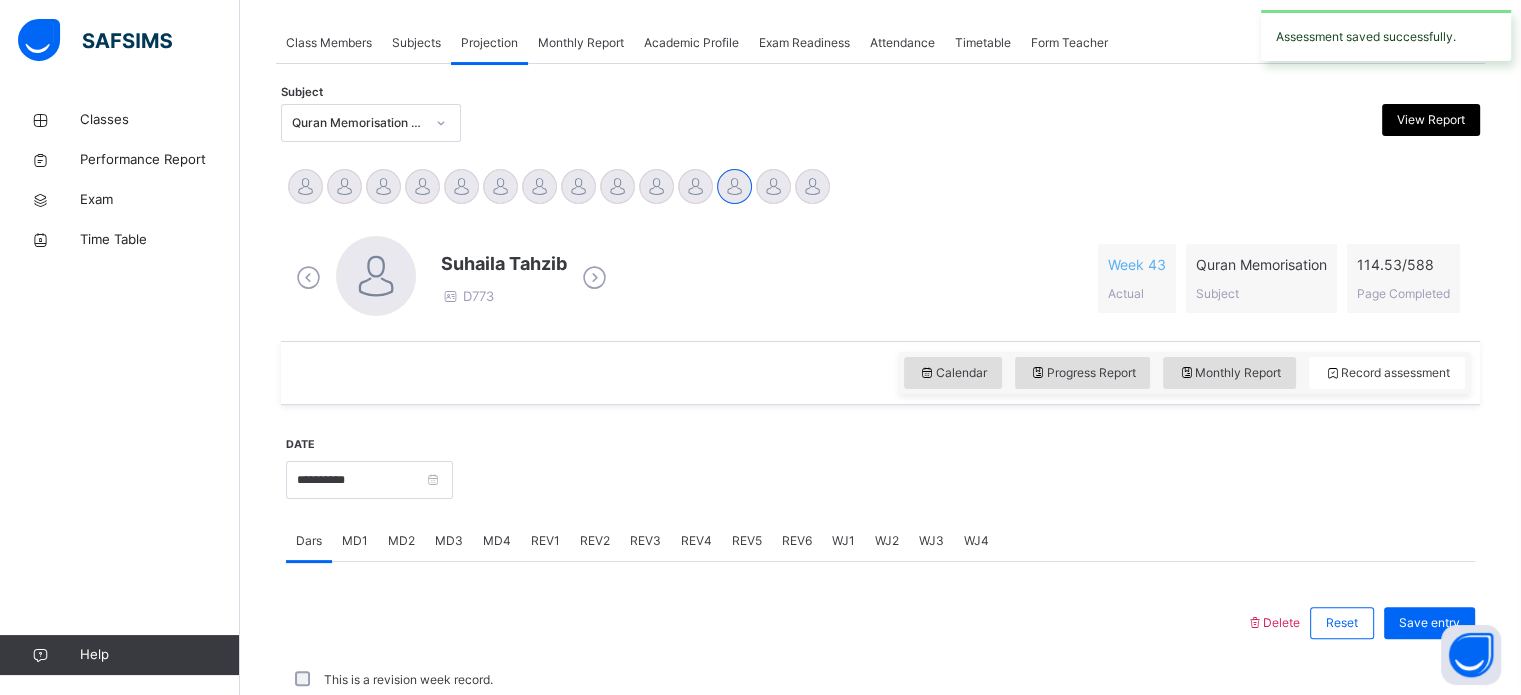 scroll, scrollTop: 806, scrollLeft: 0, axis: vertical 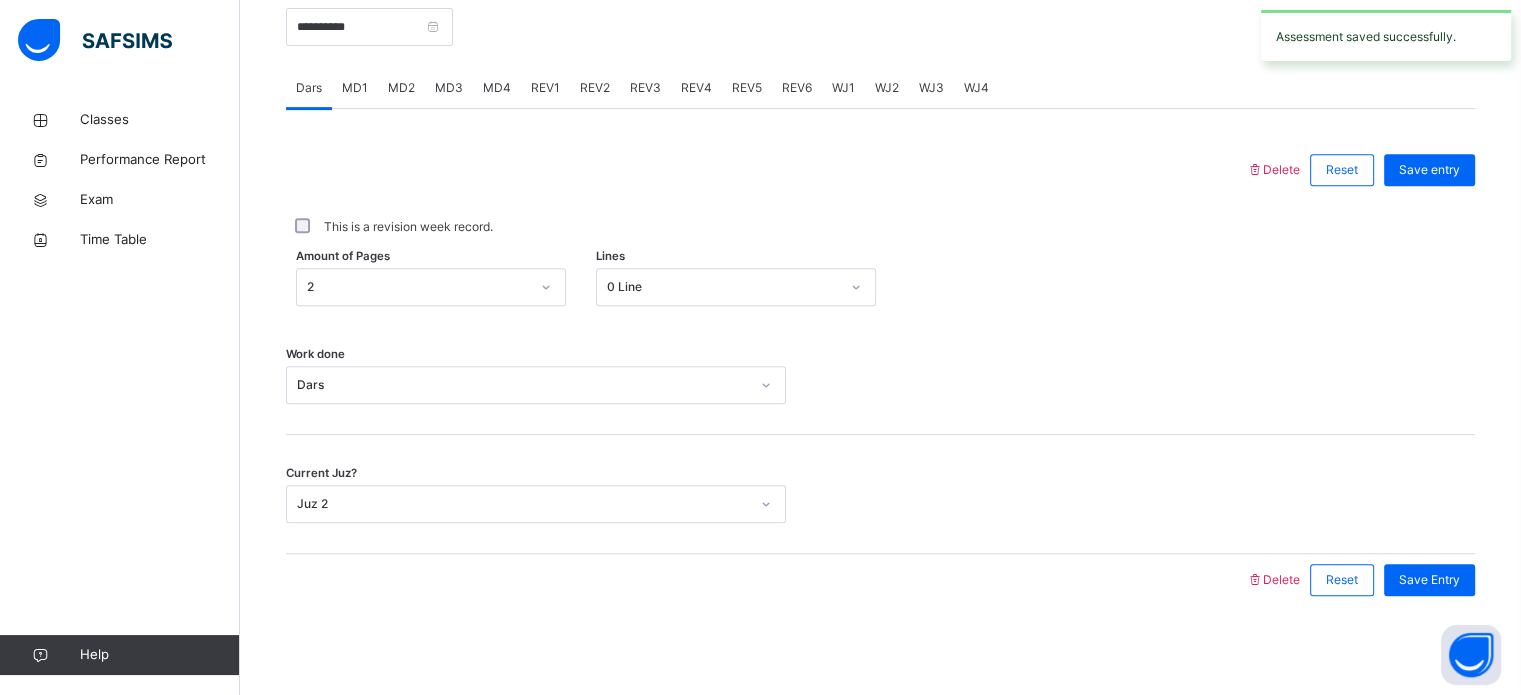 click on "MD1" at bounding box center (355, 88) 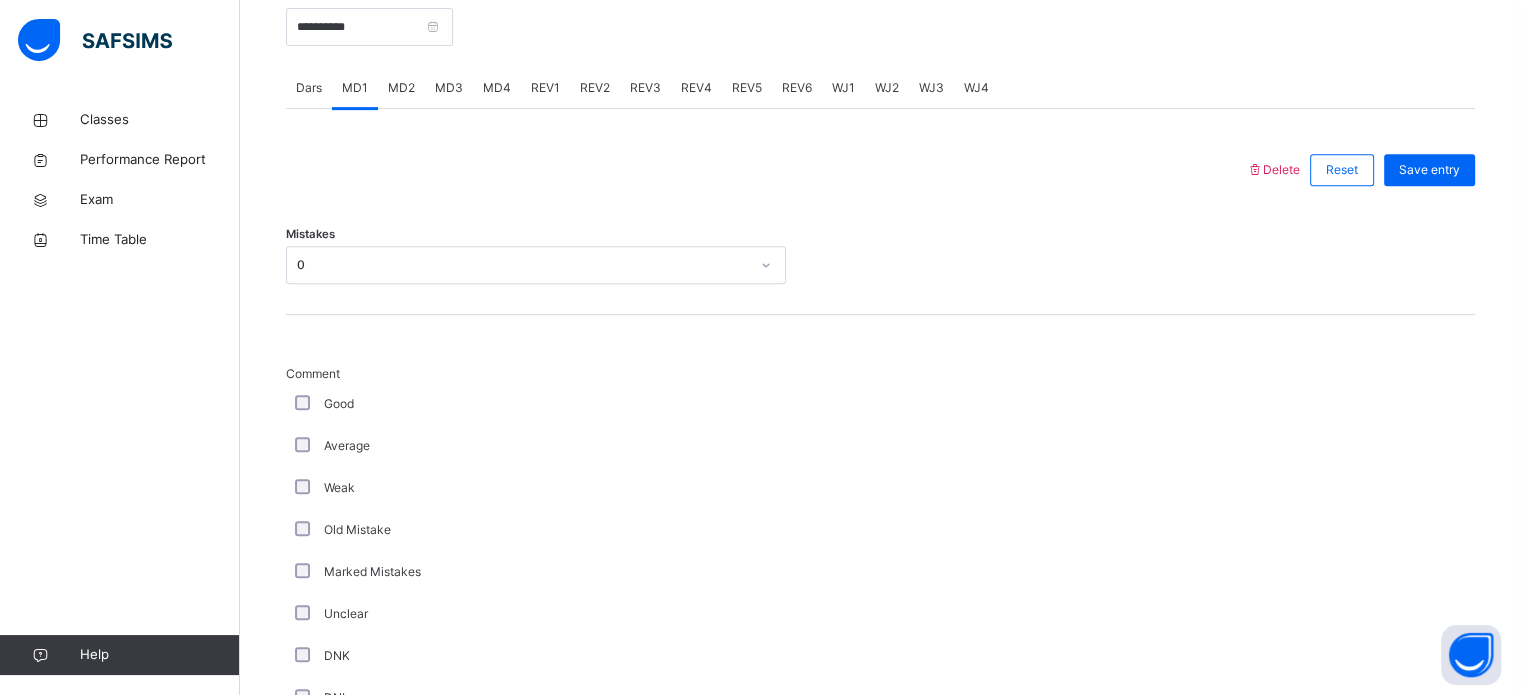 click on "MD4" at bounding box center (497, 88) 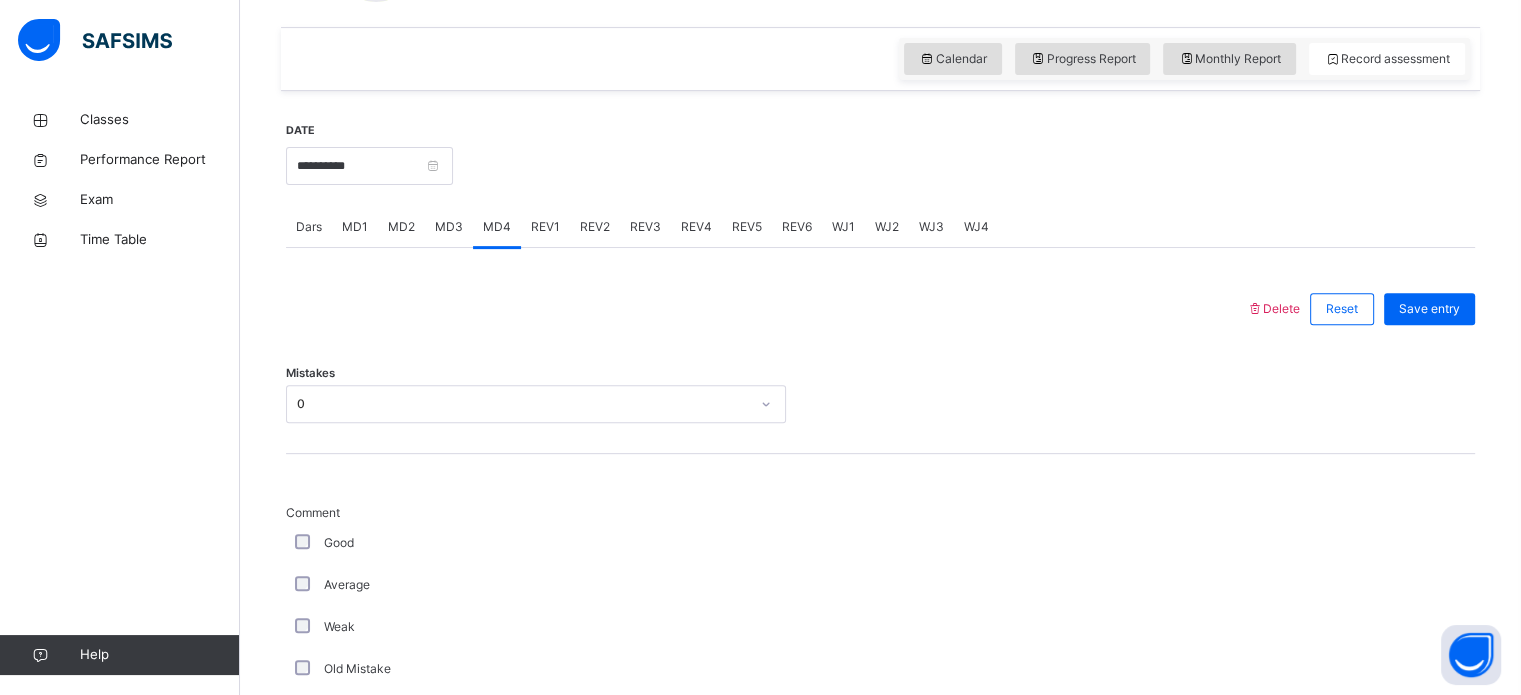 scroll, scrollTop: 666, scrollLeft: 0, axis: vertical 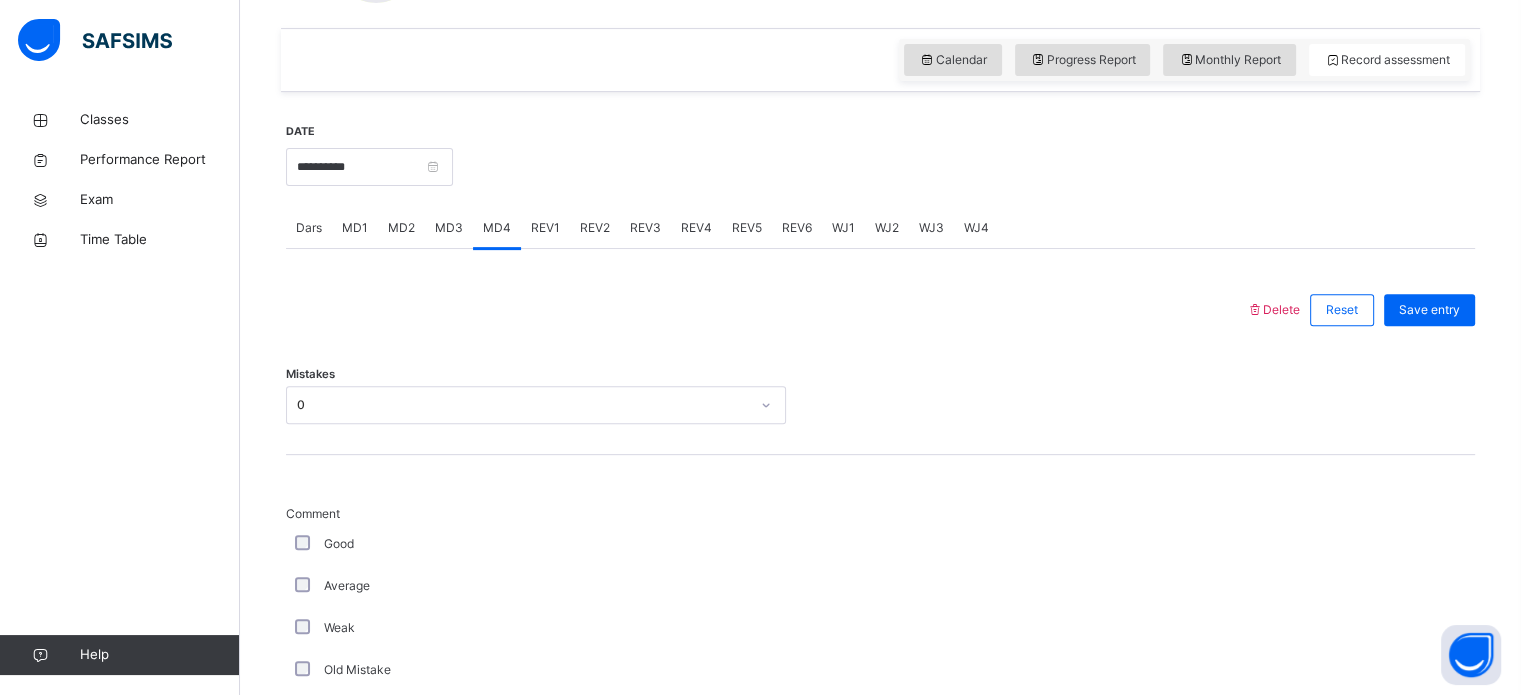 click on "REV1" at bounding box center [545, 228] 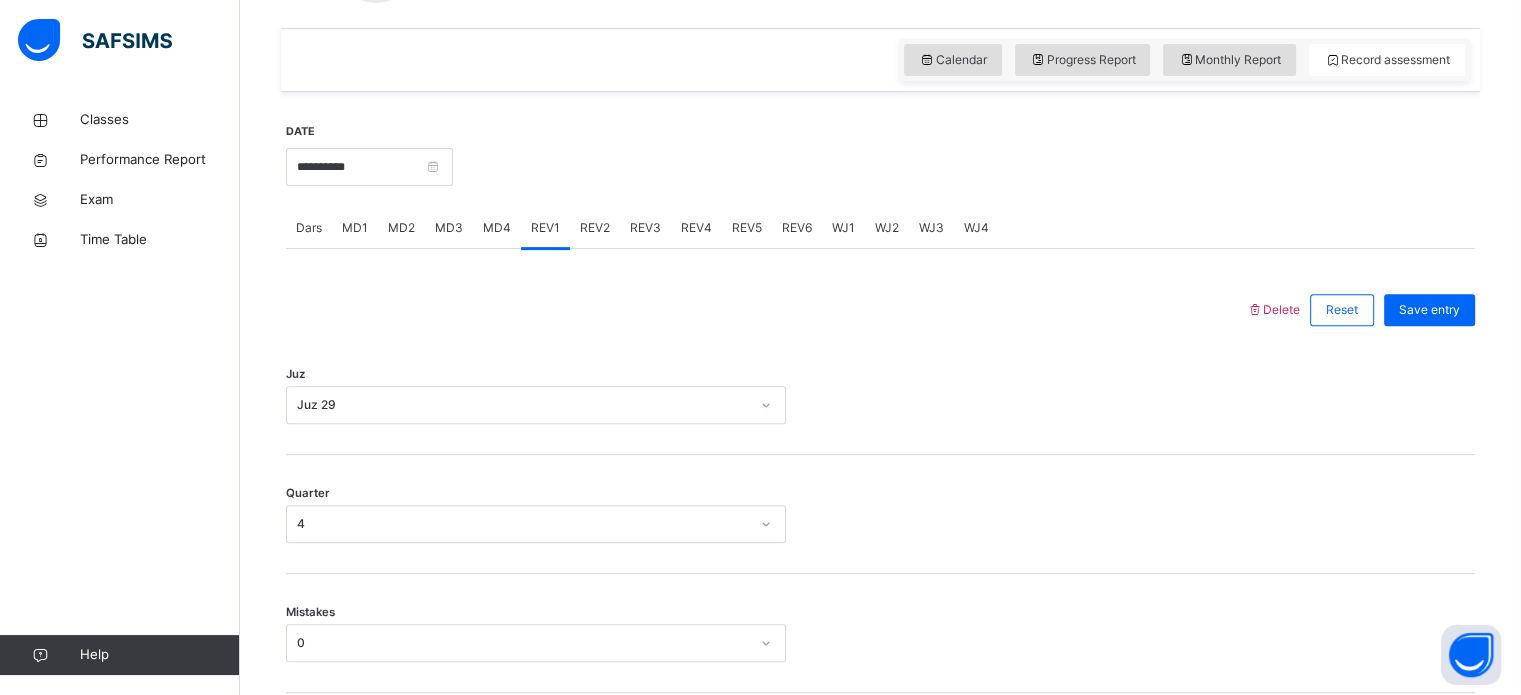 click on "REV2" at bounding box center (595, 228) 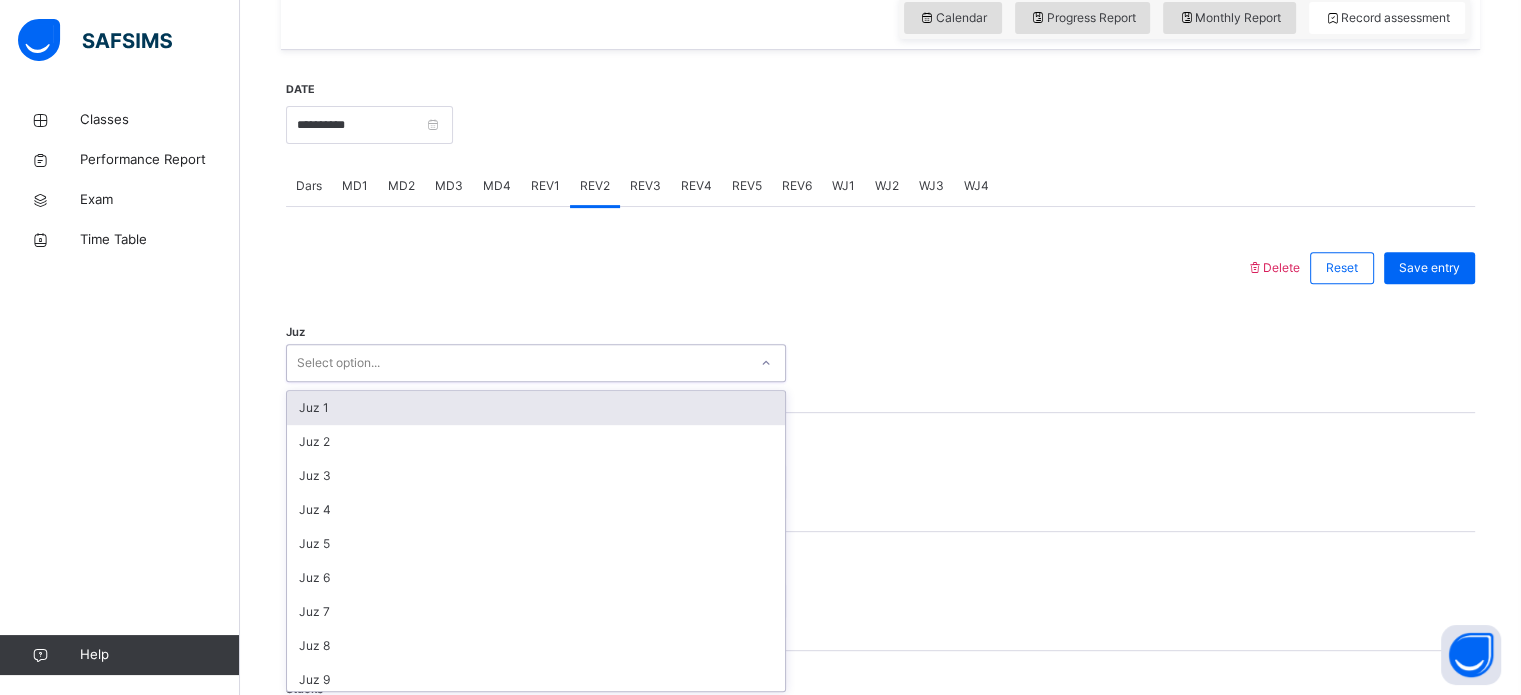 click on "option Juz 1 focused, 1 of 30. 30 results available. Use Up and Down to choose options, press Enter to select the currently focused option, press Escape to exit the menu, press Tab to select the option and exit the menu. Select option... Juz 1 Juz 2 Juz 3 Juz 4 Juz 5 Juz 6 Juz 7 Juz 8 Juz 9 Juz 10 Juz 11 Juz 12 Juz 13 Juz 14 Juz 15 Juz 16 Juz 17 Juz 18 Juz 19 Juz 20 Juz 21 Juz 22 Juz 23 Juz 24 Juz 25 Juz 26 Juz 27 Juz 28 Juz 29 Juz 30" at bounding box center (536, 363) 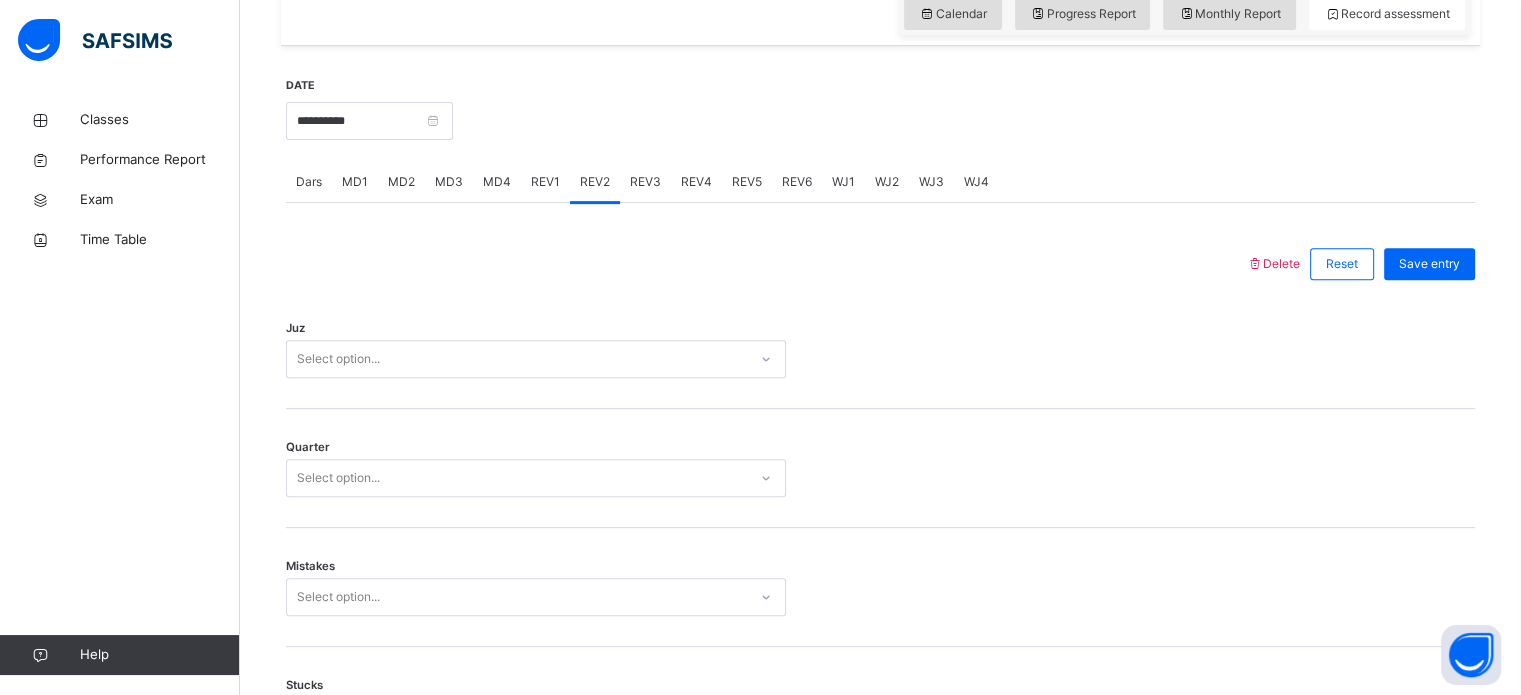 click on "REV1" at bounding box center (545, 182) 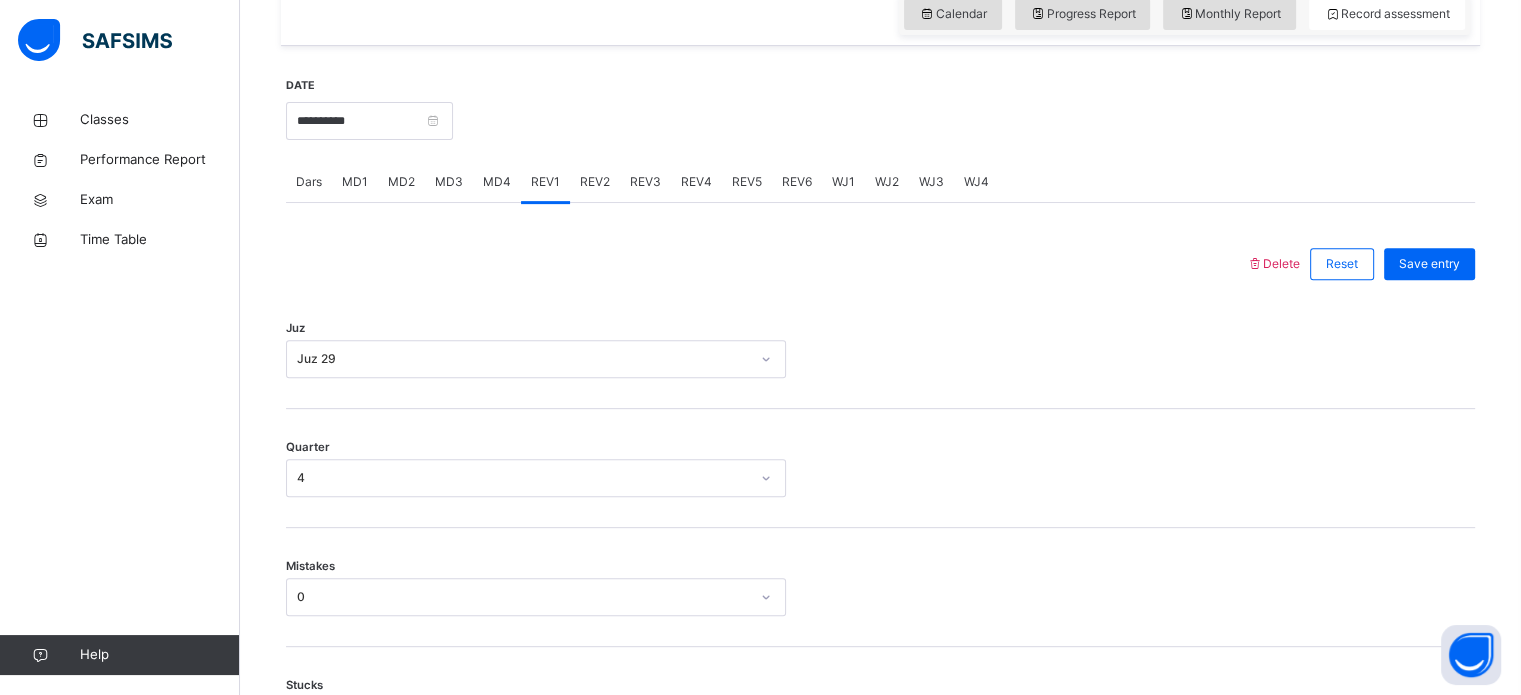 click on "REV2" at bounding box center [595, 182] 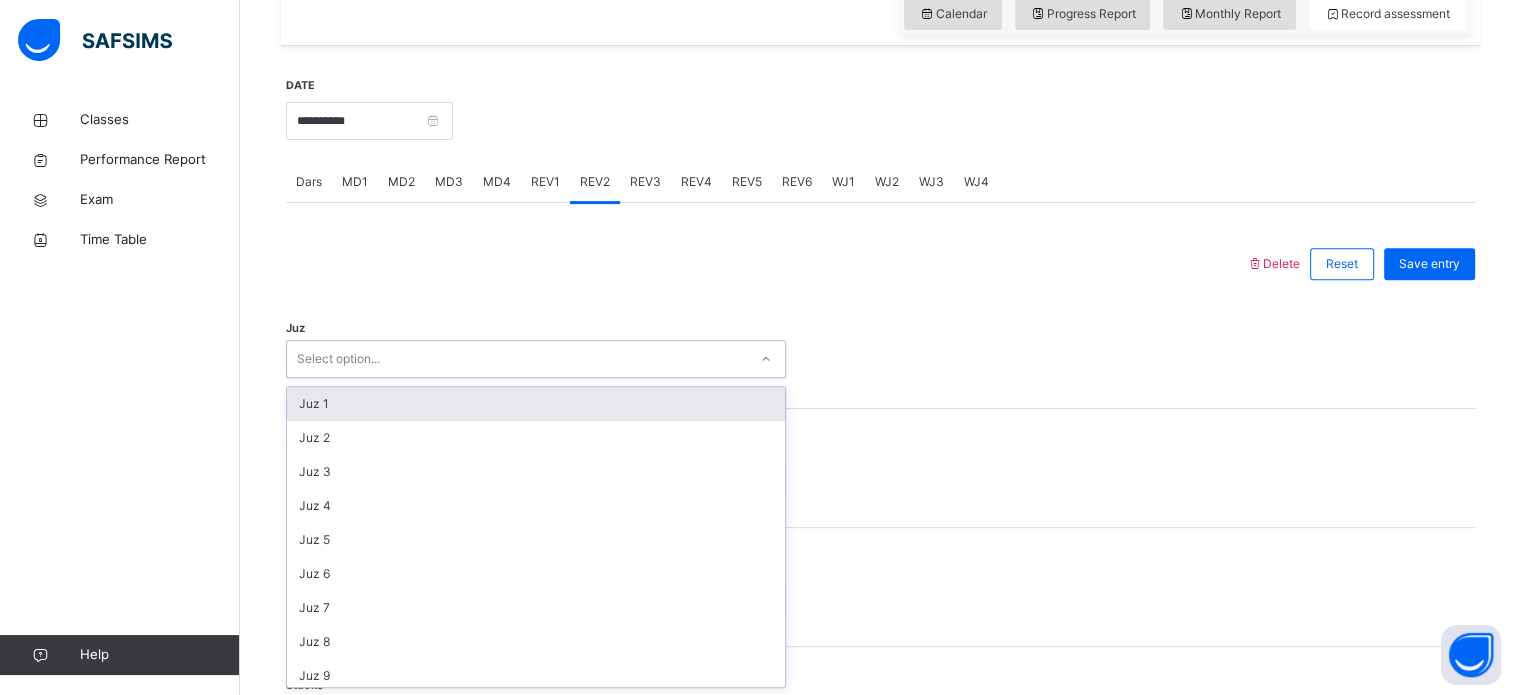 click on "Select option..." at bounding box center (517, 359) 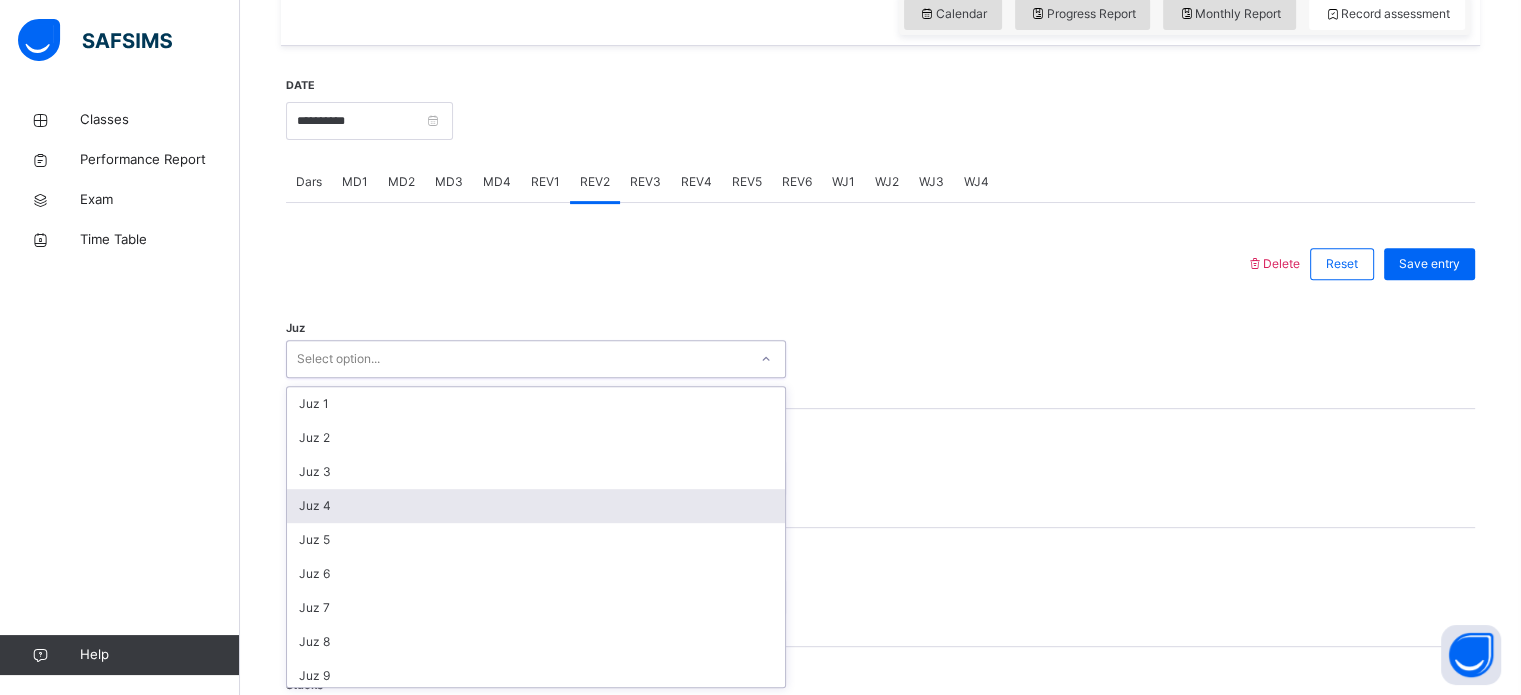 scroll, scrollTop: 720, scrollLeft: 0, axis: vertical 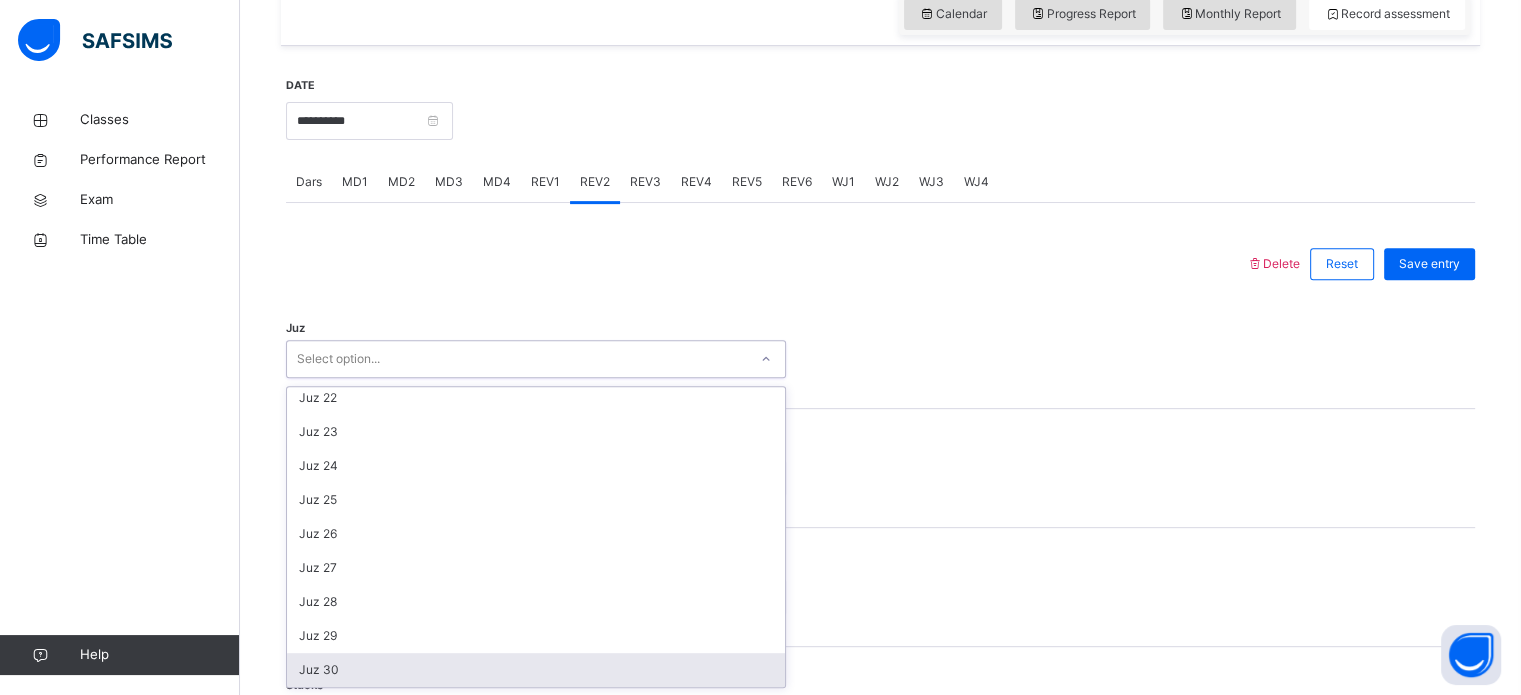 click on "Juz 30" at bounding box center (536, 670) 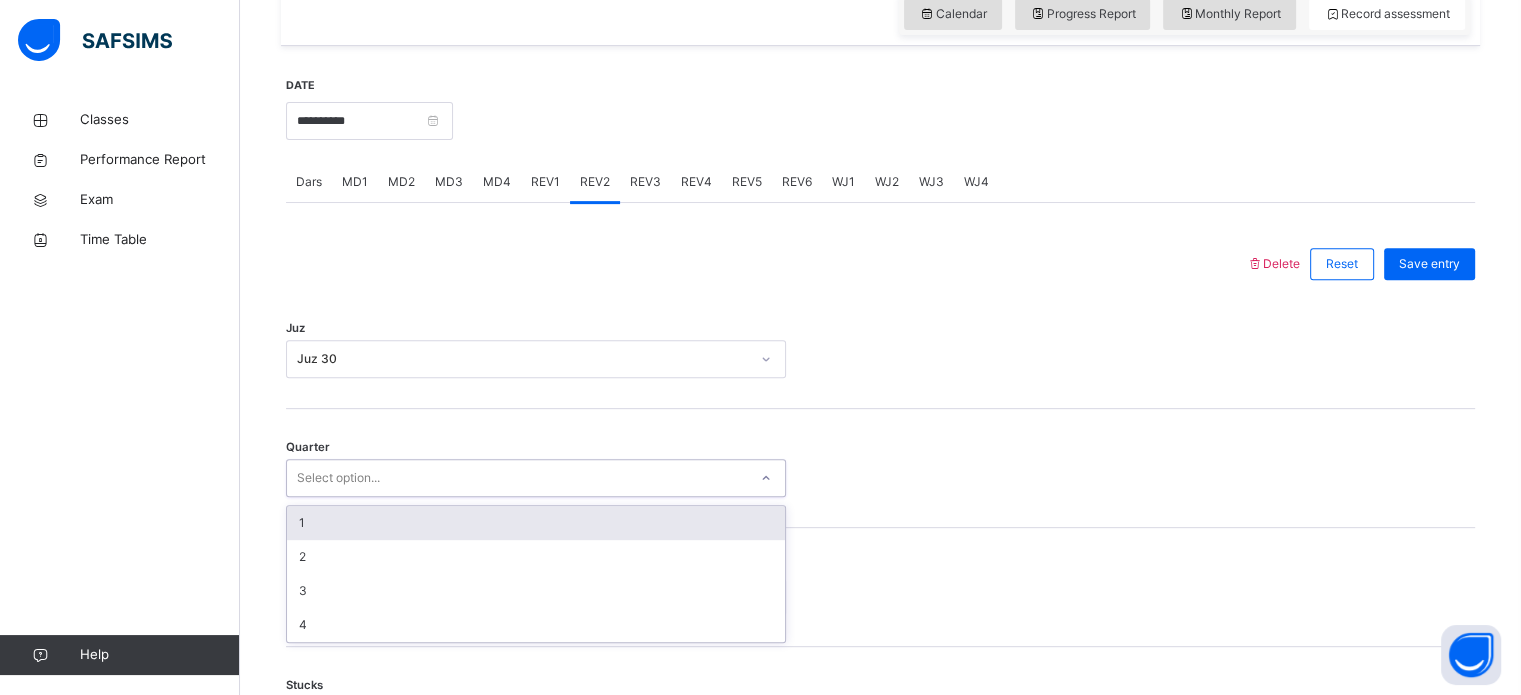 drag, startPoint x: 488, startPoint y: 484, endPoint x: 447, endPoint y: 518, distance: 53.263496 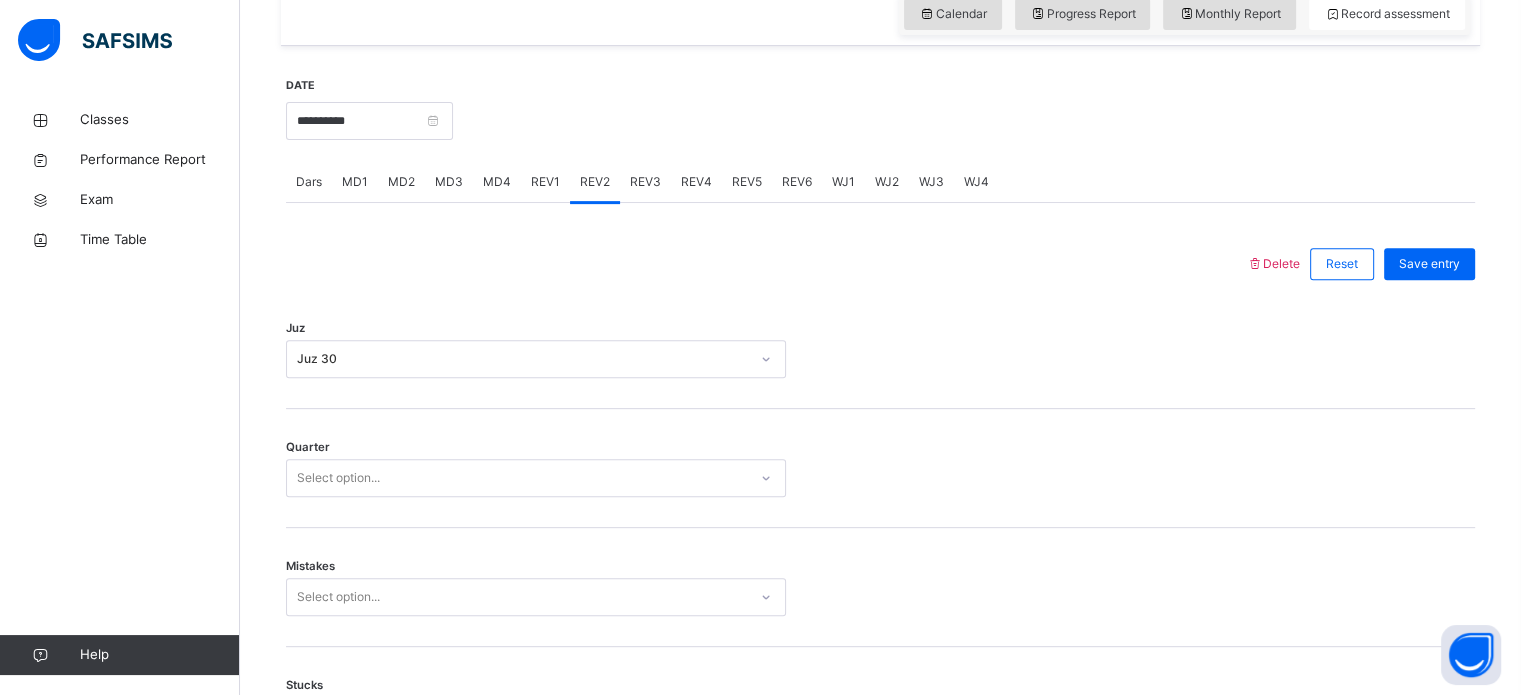 click on "Juz Juz 30" at bounding box center (880, 349) 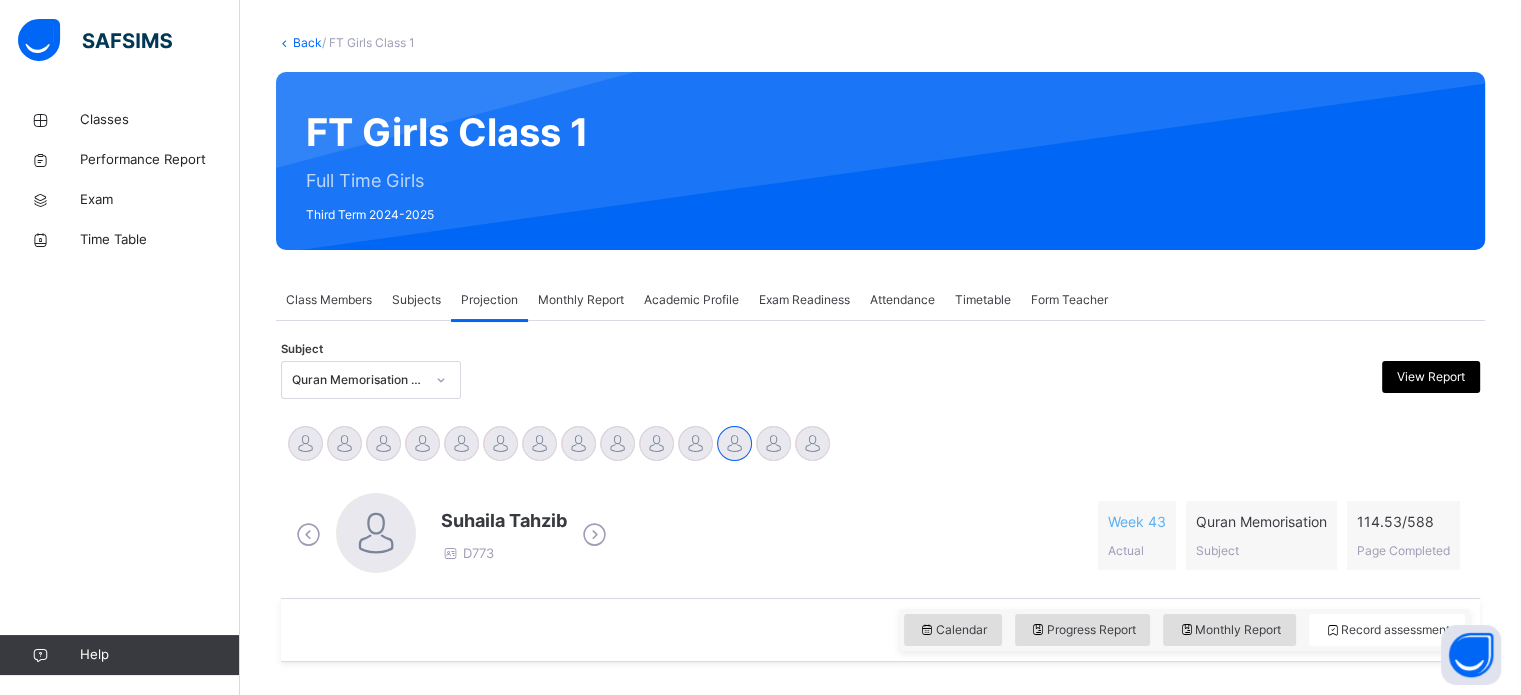 scroll, scrollTop: 0, scrollLeft: 0, axis: both 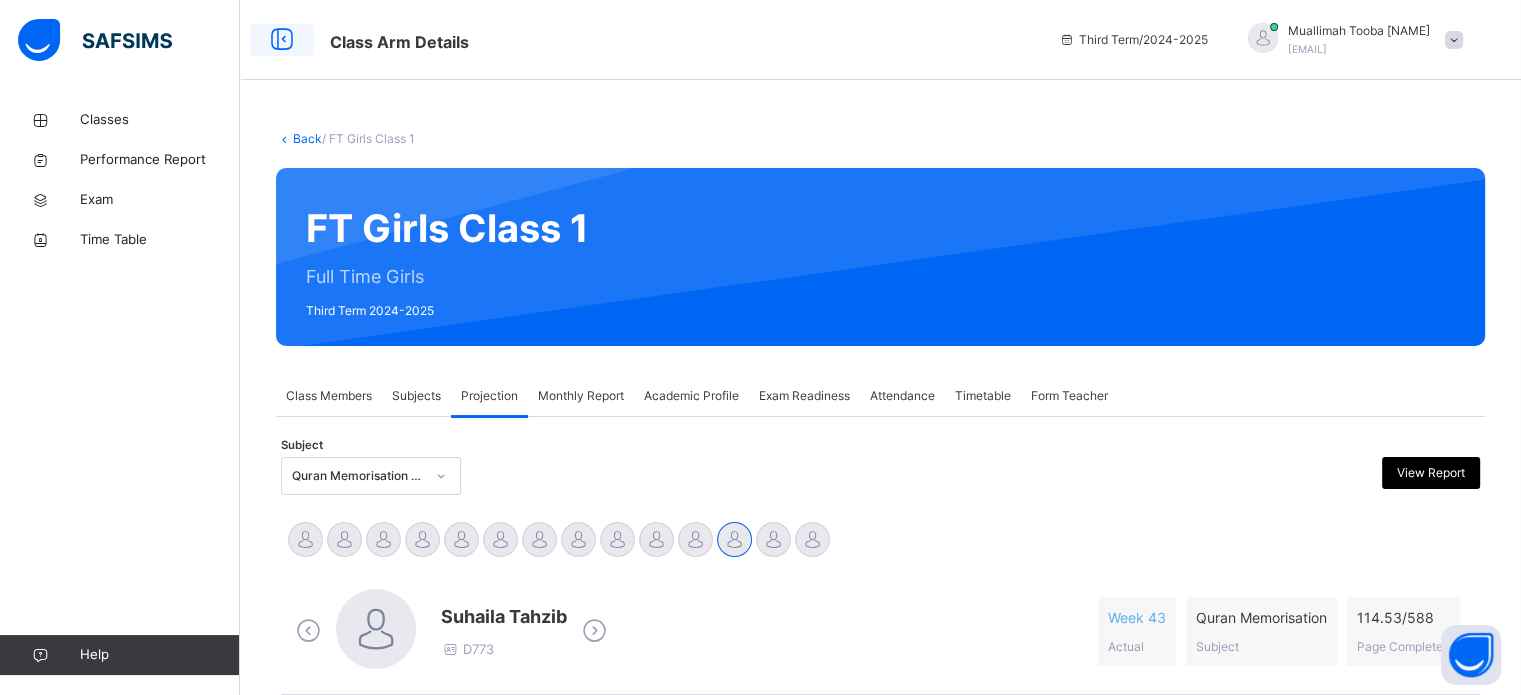 click at bounding box center [282, 40] 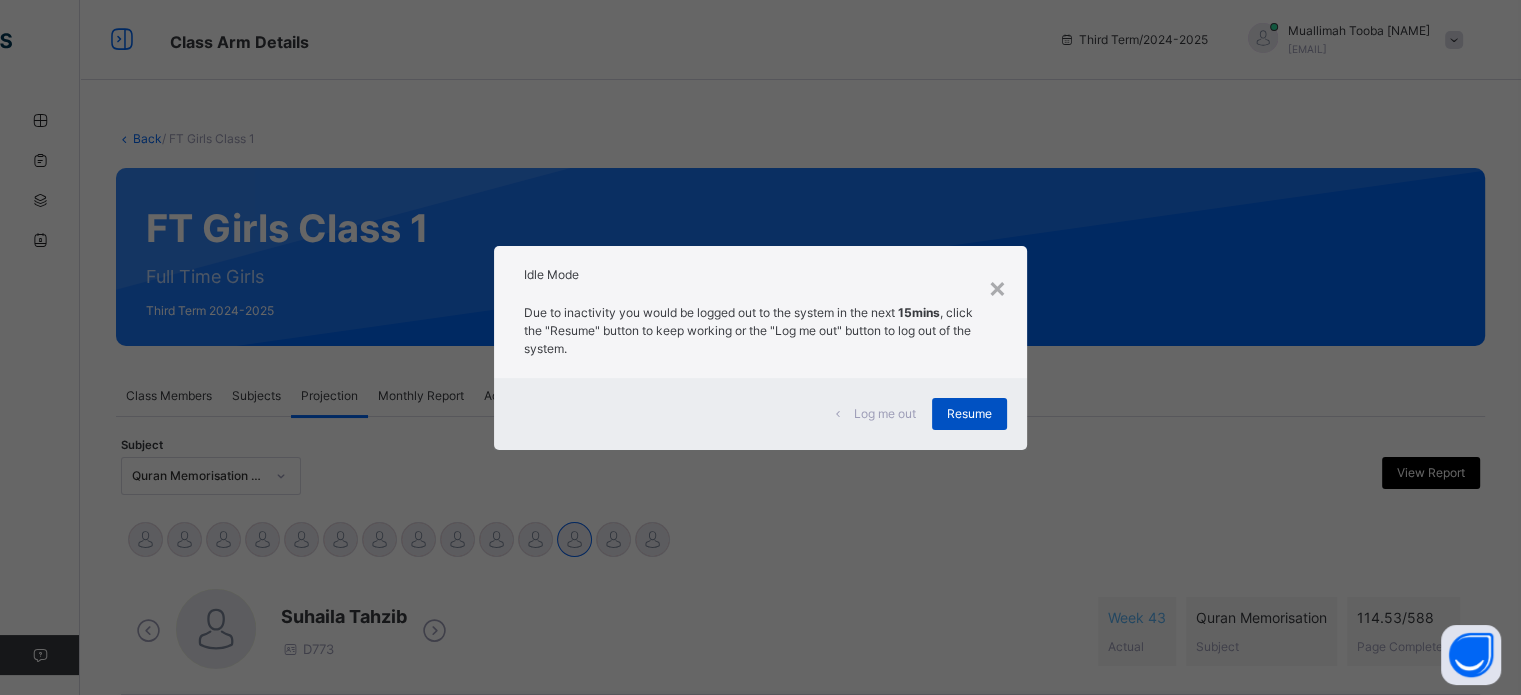 click on "Resume" at bounding box center (969, 414) 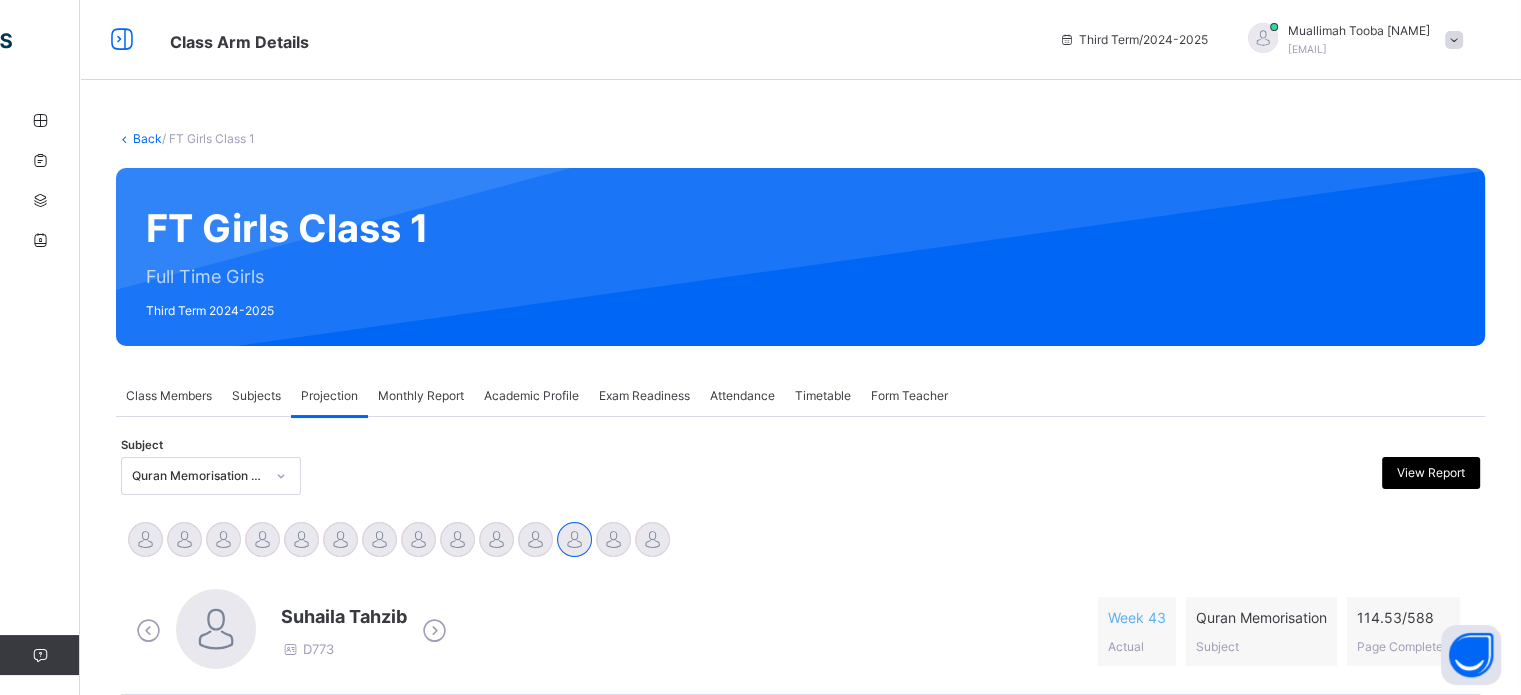 click on "View Report" at bounding box center [1314, 476] 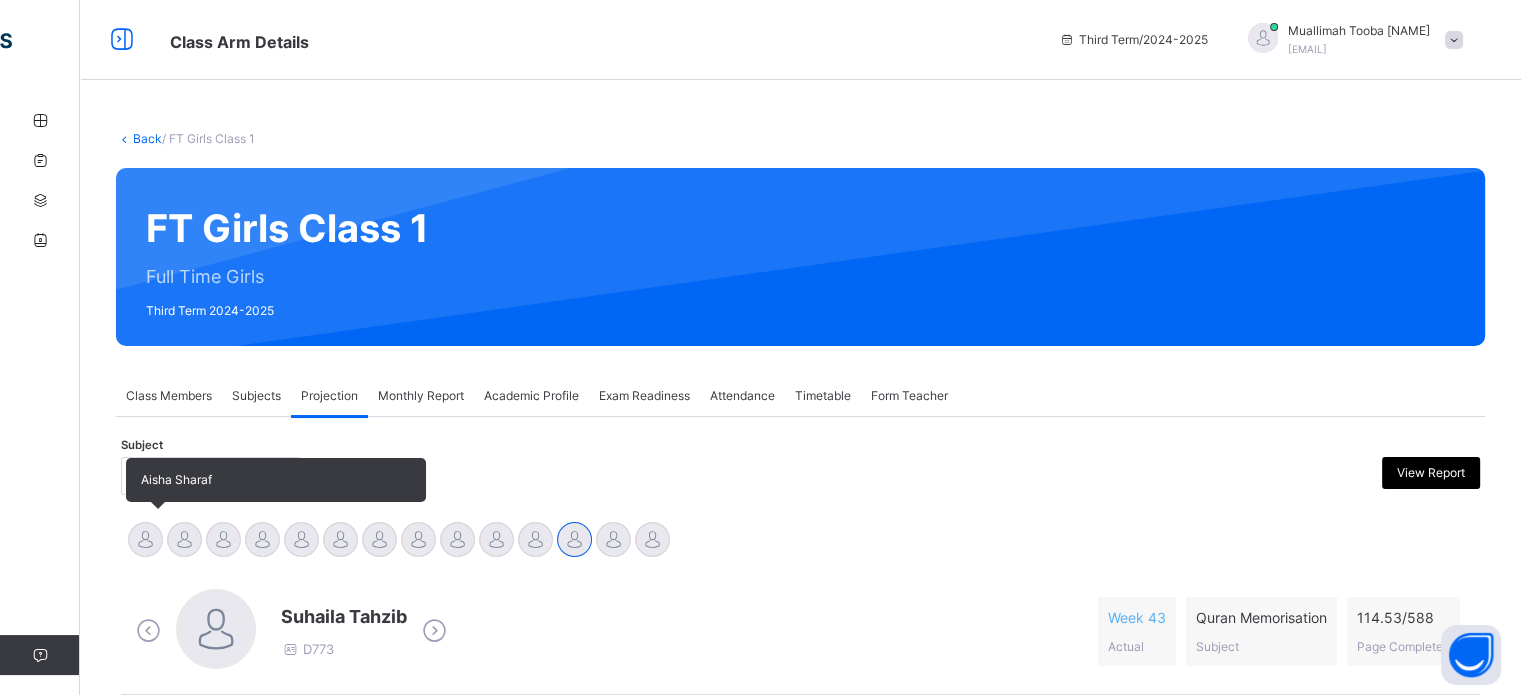 click at bounding box center [145, 539] 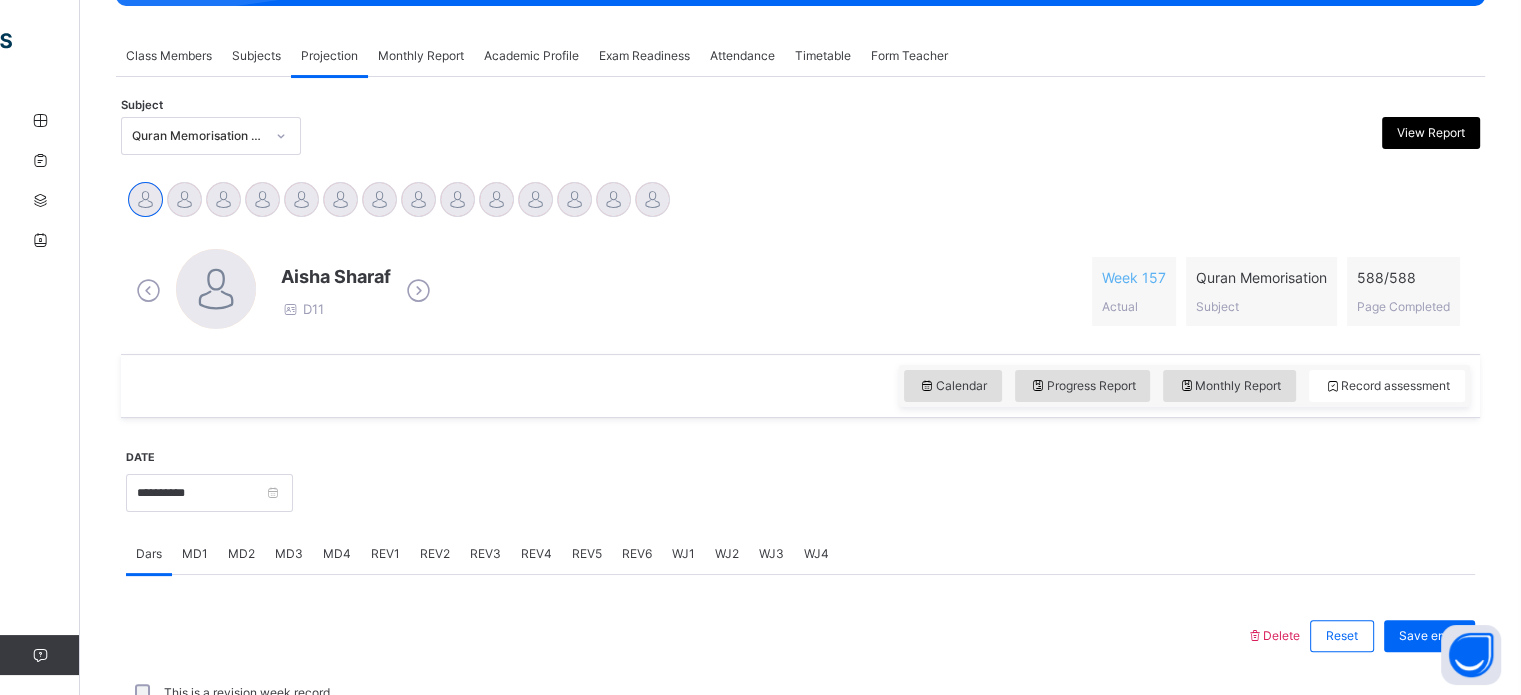scroll, scrollTop: 340, scrollLeft: 0, axis: vertical 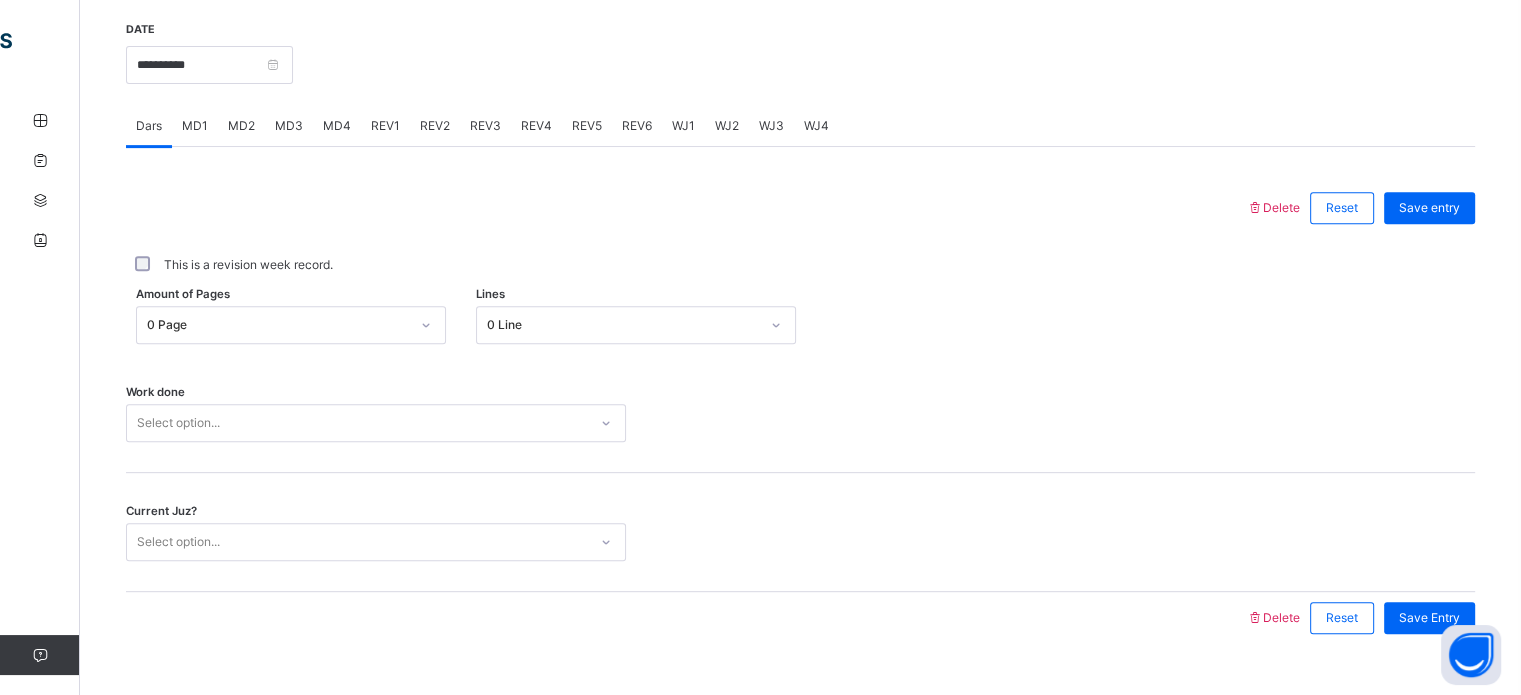 click on "0 Page" at bounding box center (278, 325) 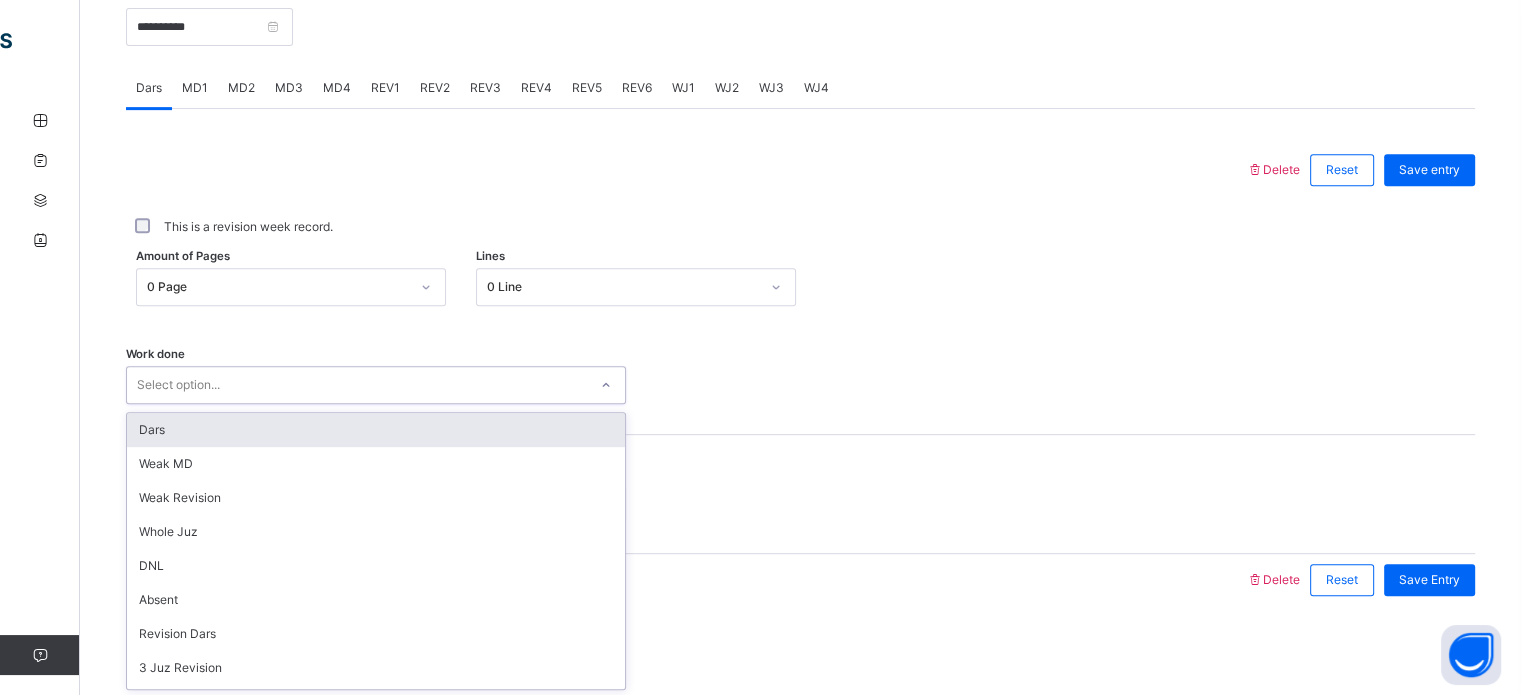 click on "option Dars focused, 1 of 14. 14 results available. Use Up and Down to choose options, press Enter to select the currently focused option, press Escape to exit the menu, press Tab to select the option and exit the menu. Select option... Dars Weak MD Weak Revision Whole Juz DNL Absent Revision Dars 3 Juz Revision 5 Juz Revision Quran Revision Not Reading Suspension Dec/Feb/Termly Rev Talqeen Program" at bounding box center [376, 385] 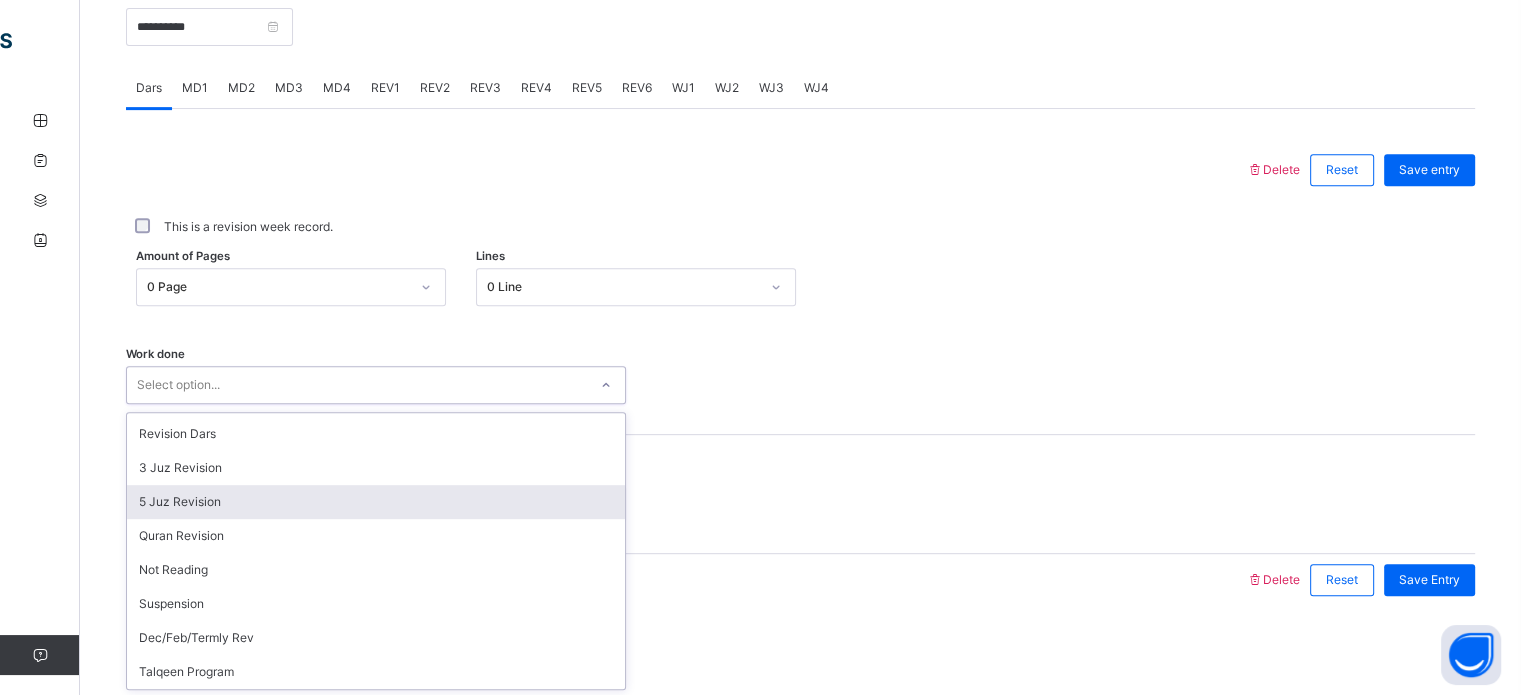scroll, scrollTop: 0, scrollLeft: 0, axis: both 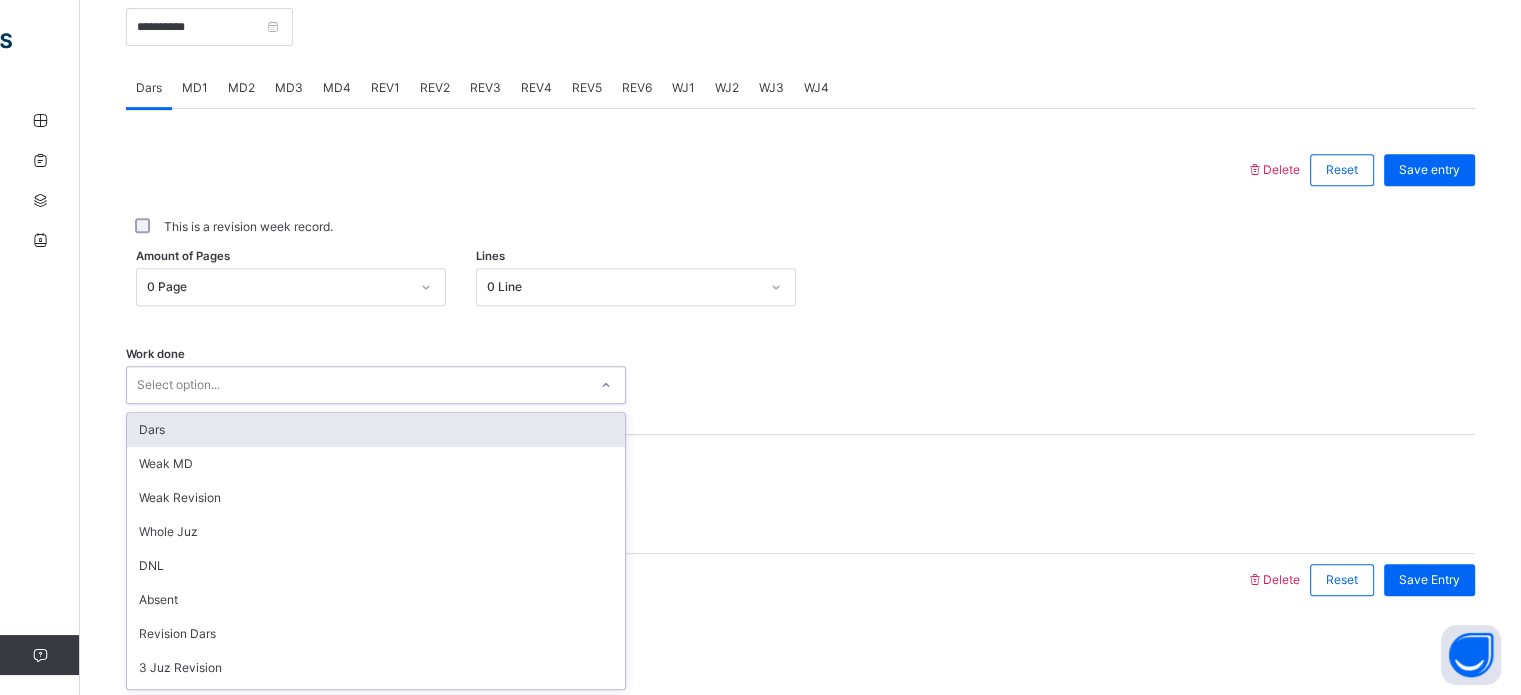 click on "Work done      option Dars focused, 1 of 14. 14 results available. Use Up and Down to choose options, press Enter to select the currently focused option, press Escape to exit the menu, press Tab to select the option and exit the menu. Select option... Dars Weak MD Weak Revision Whole Juz DNL Absent Revision Dars 3 Juz Revision 5 Juz Revision Quran Revision Not Reading Suspension Dec/Feb/Termly Rev Talqeen Program" at bounding box center (800, 375) 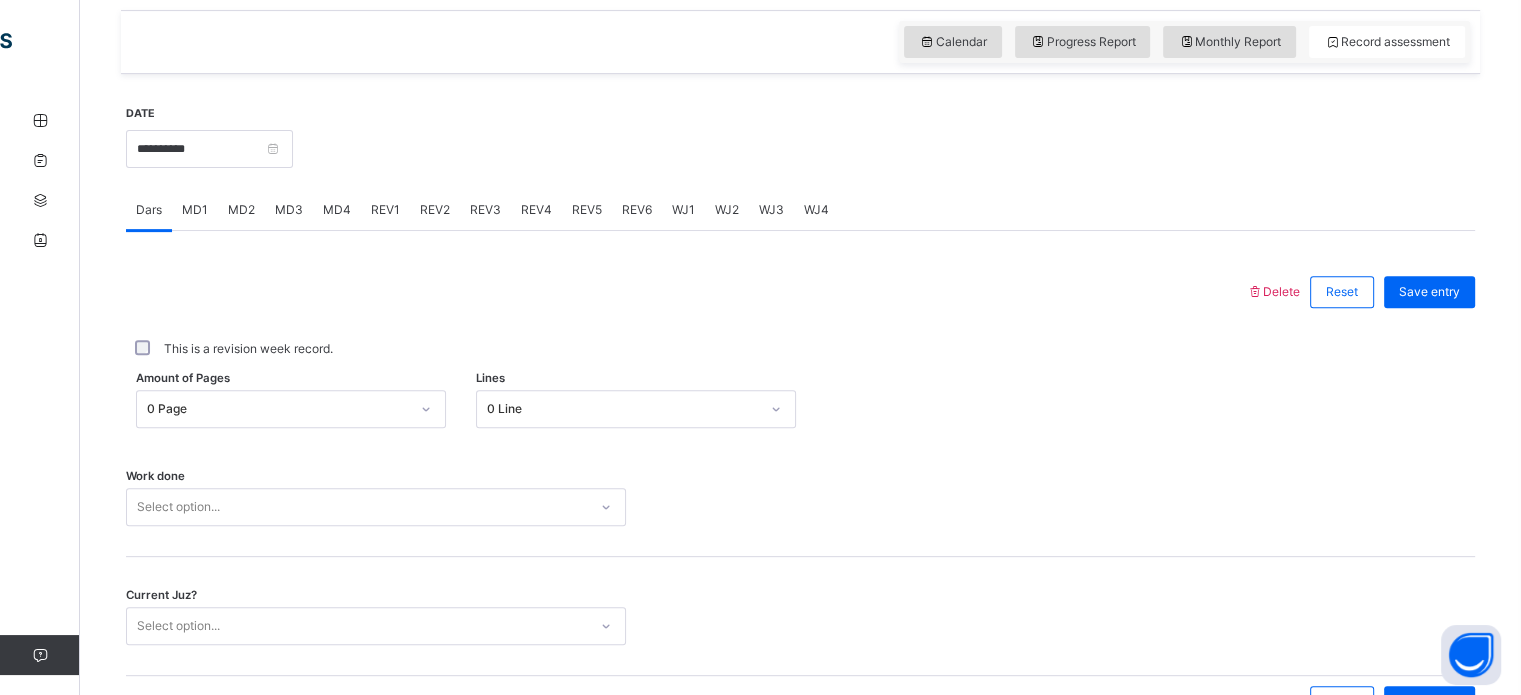 scroll, scrollTop: 686, scrollLeft: 0, axis: vertical 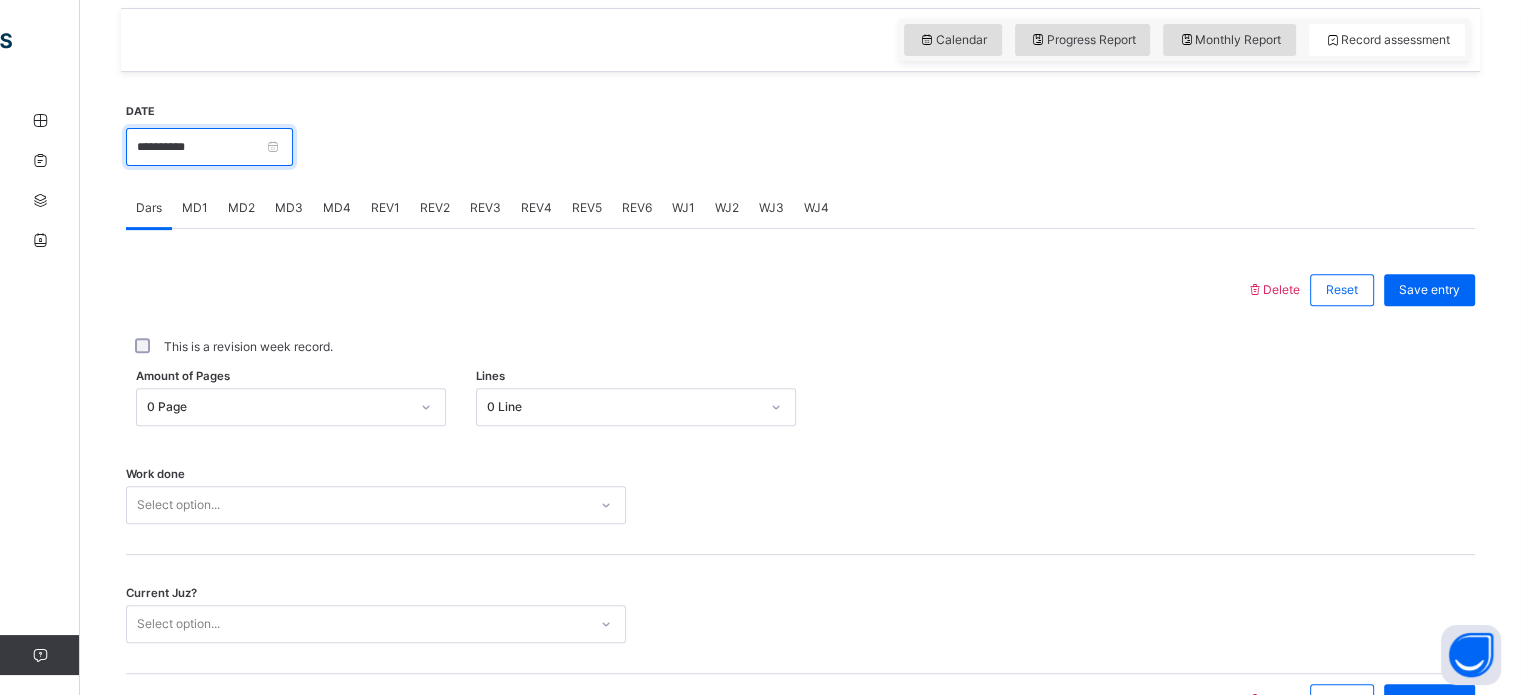 click on "**********" at bounding box center [209, 147] 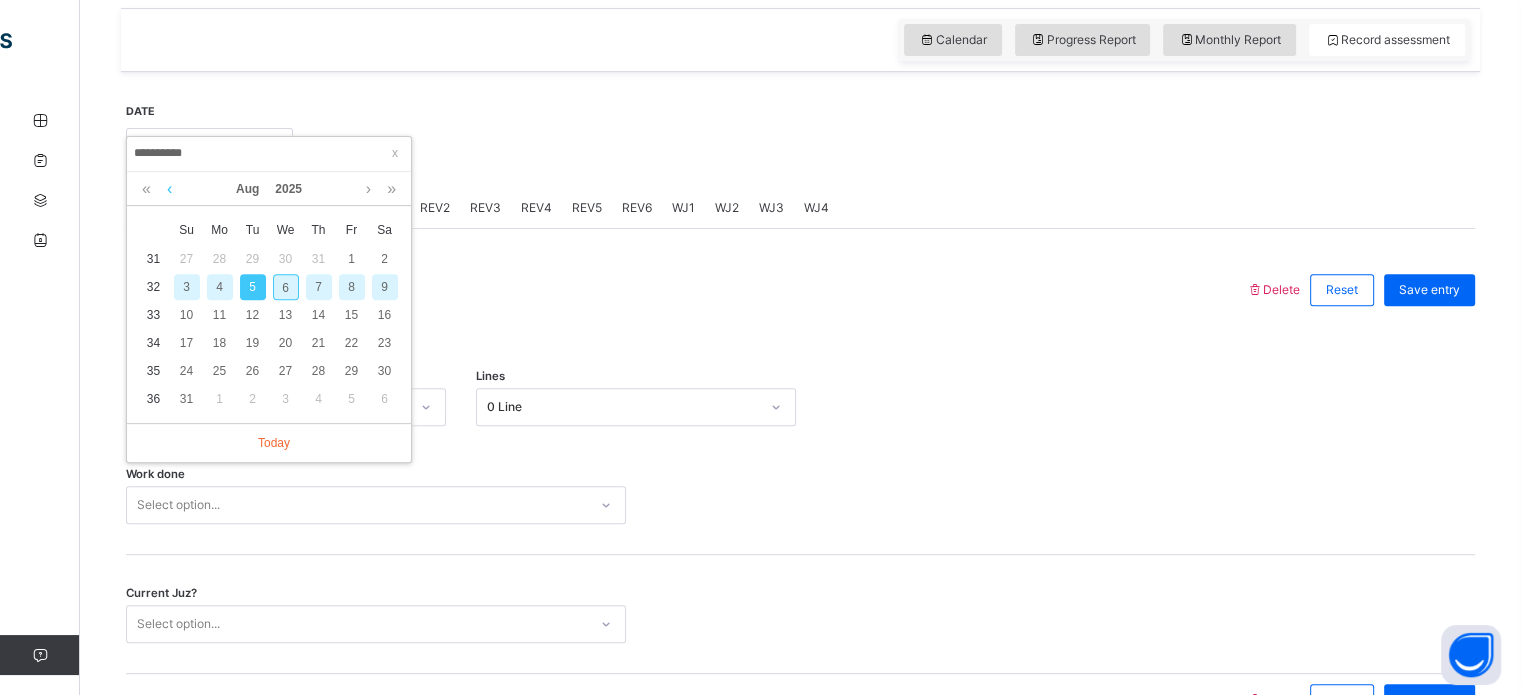 click at bounding box center (169, 189) 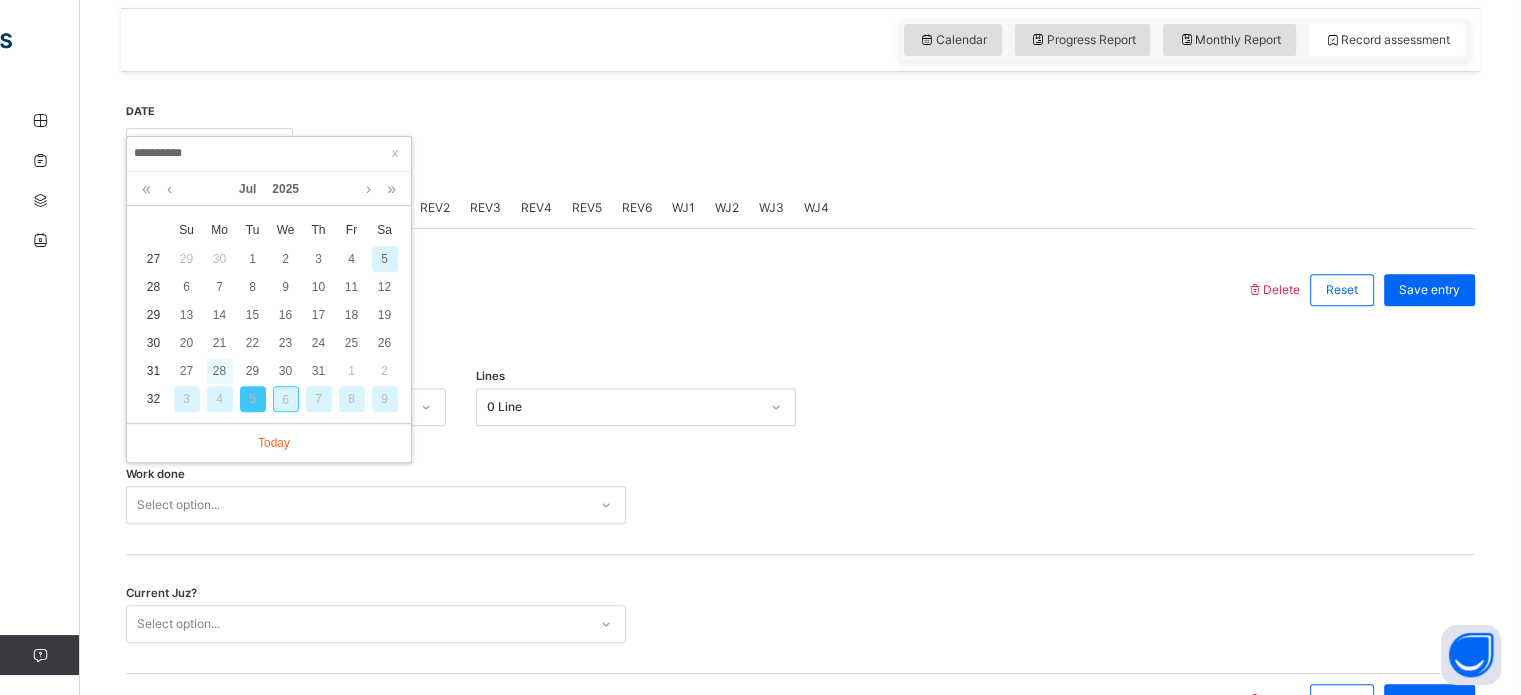 click on "28" at bounding box center [220, 371] 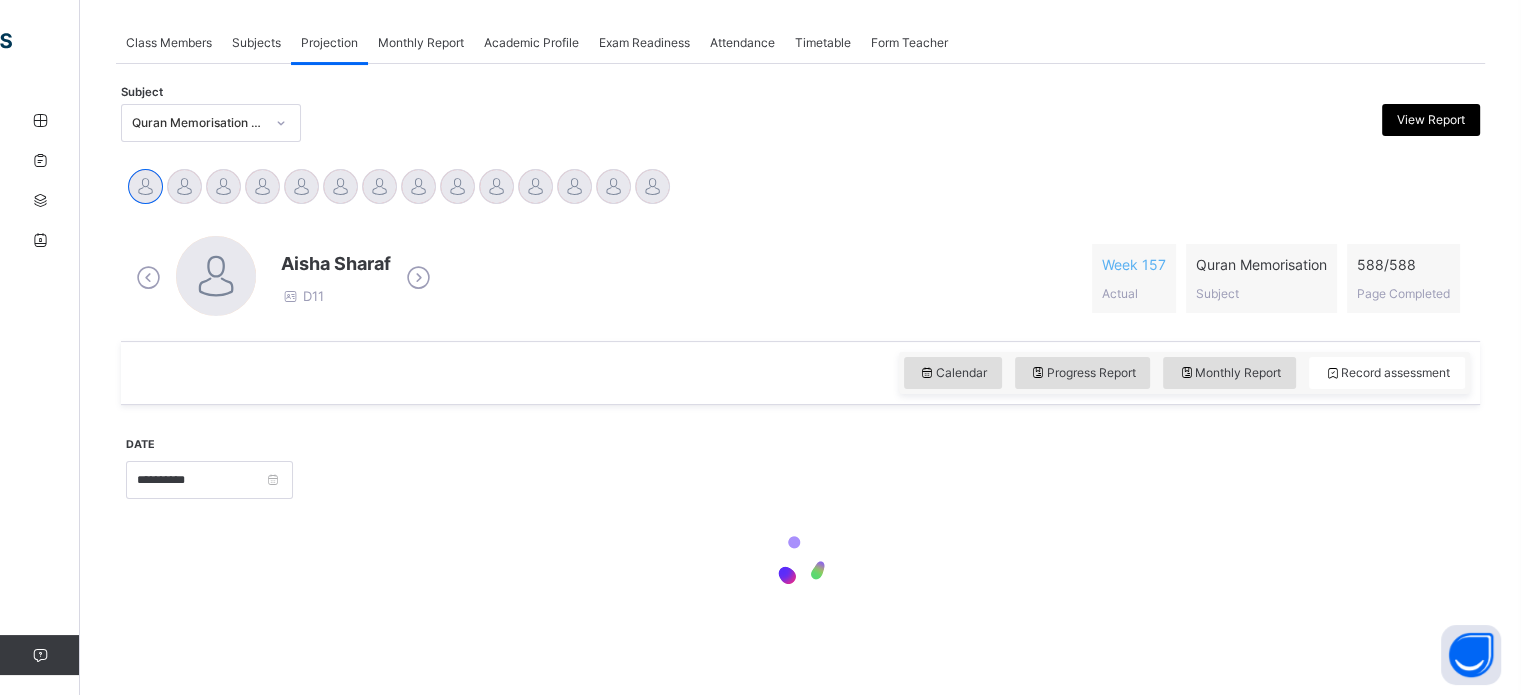 scroll, scrollTop: 309, scrollLeft: 0, axis: vertical 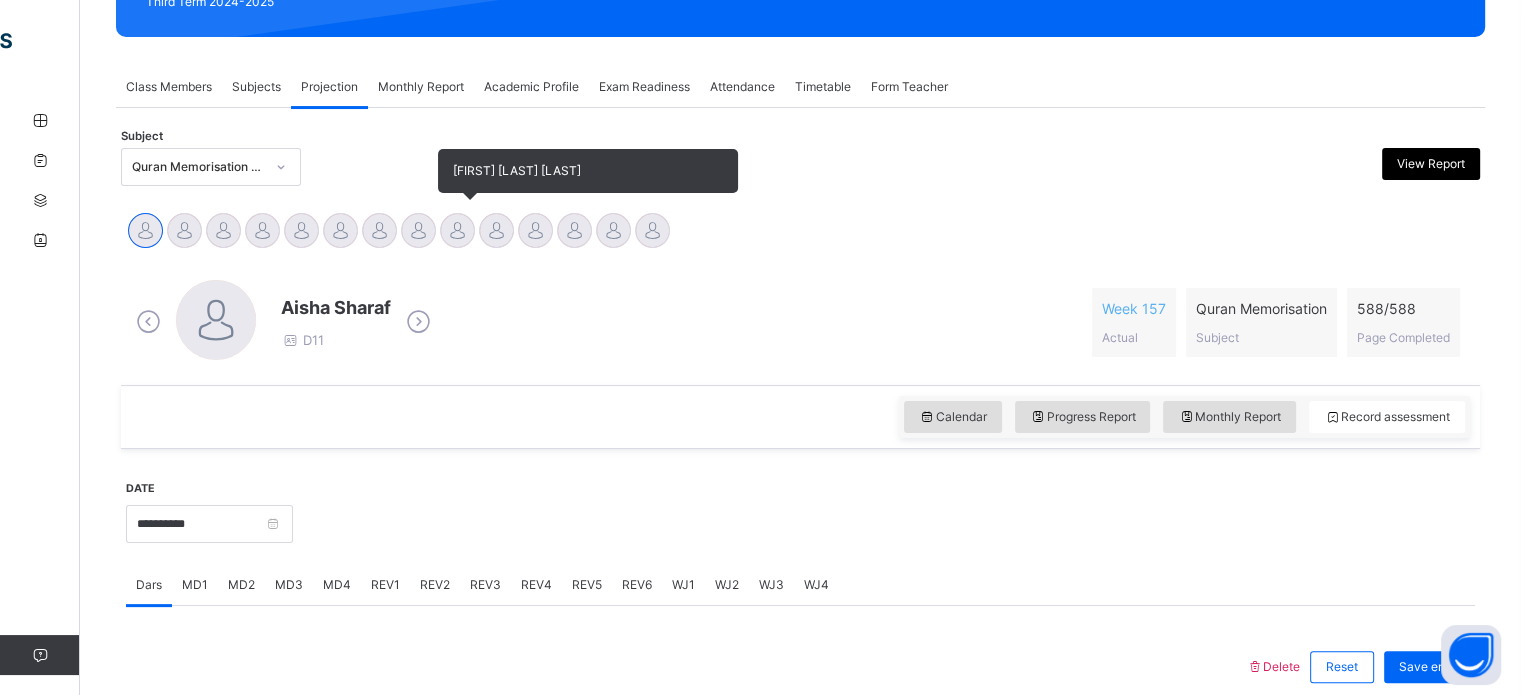 click at bounding box center (457, 230) 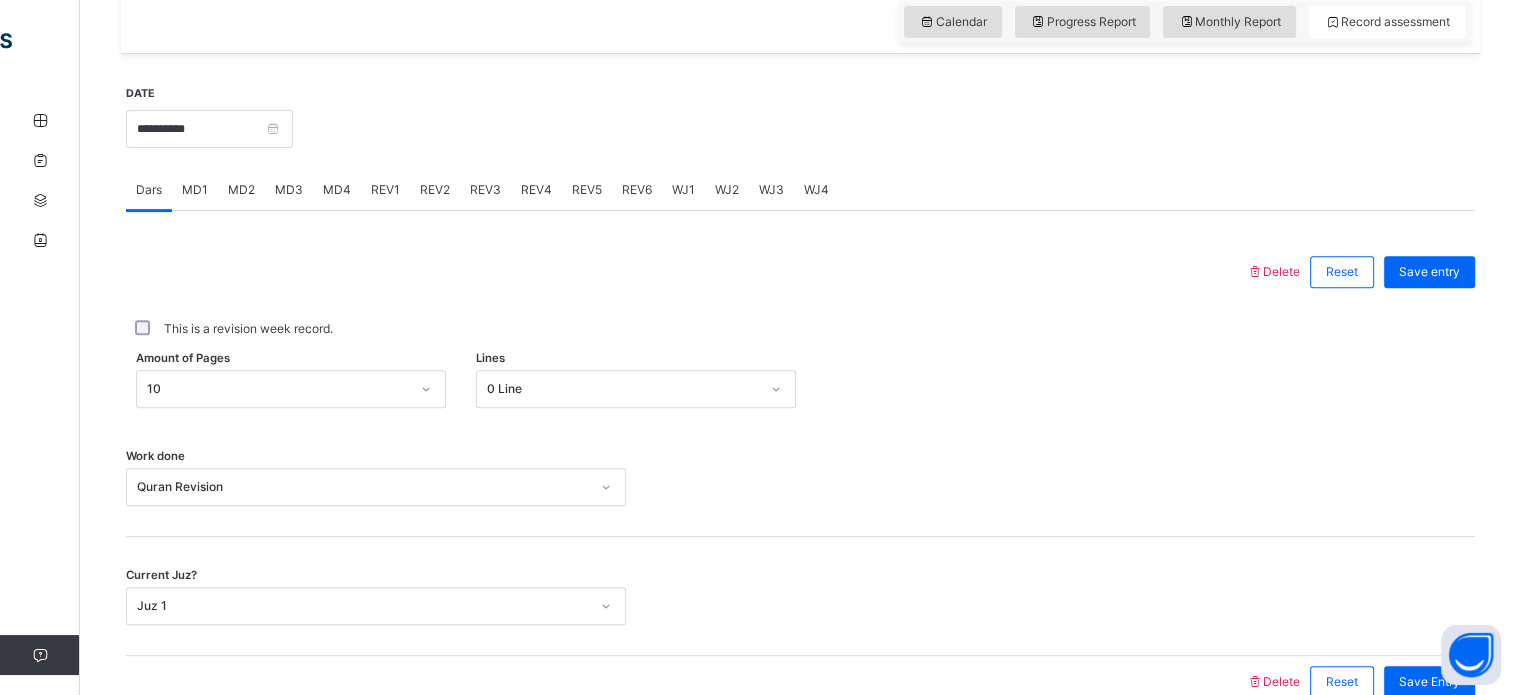 scroll, scrollTop: 734, scrollLeft: 0, axis: vertical 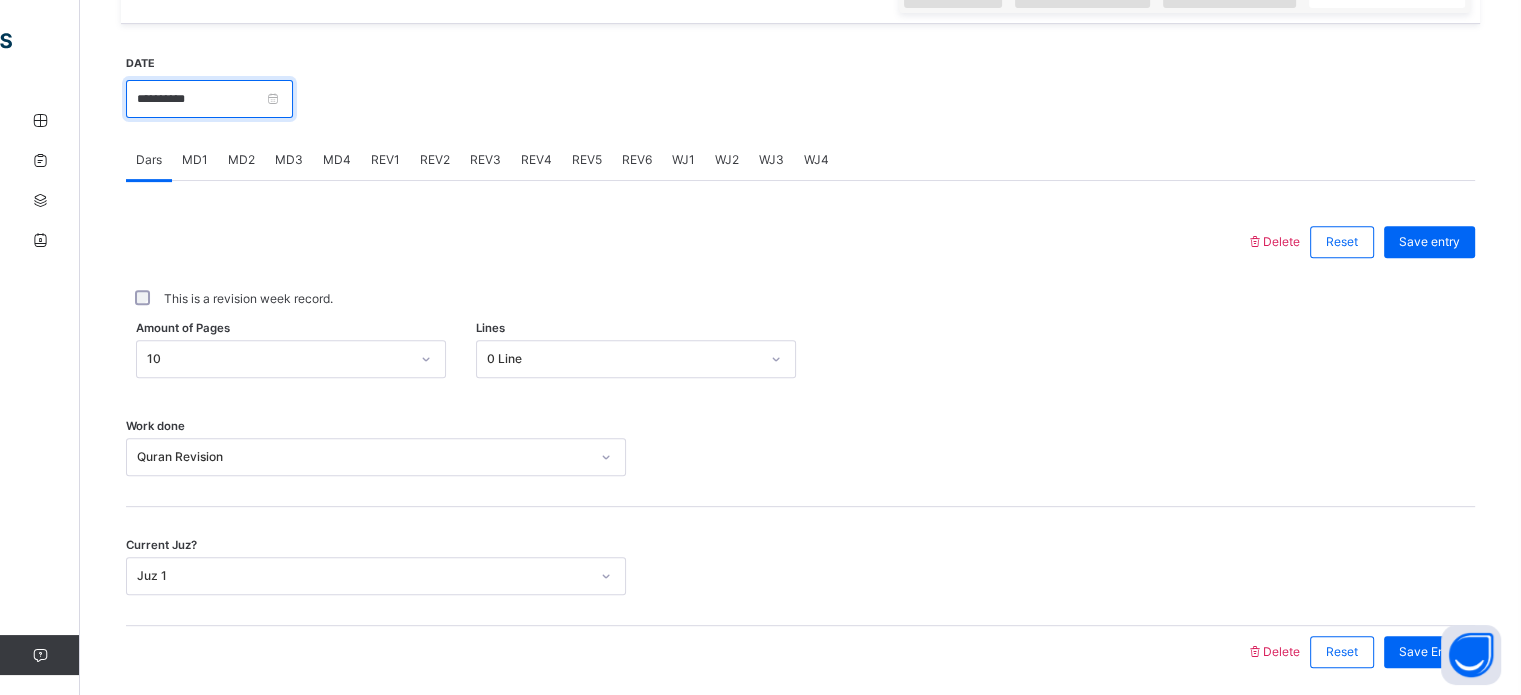 click on "**********" at bounding box center [209, 99] 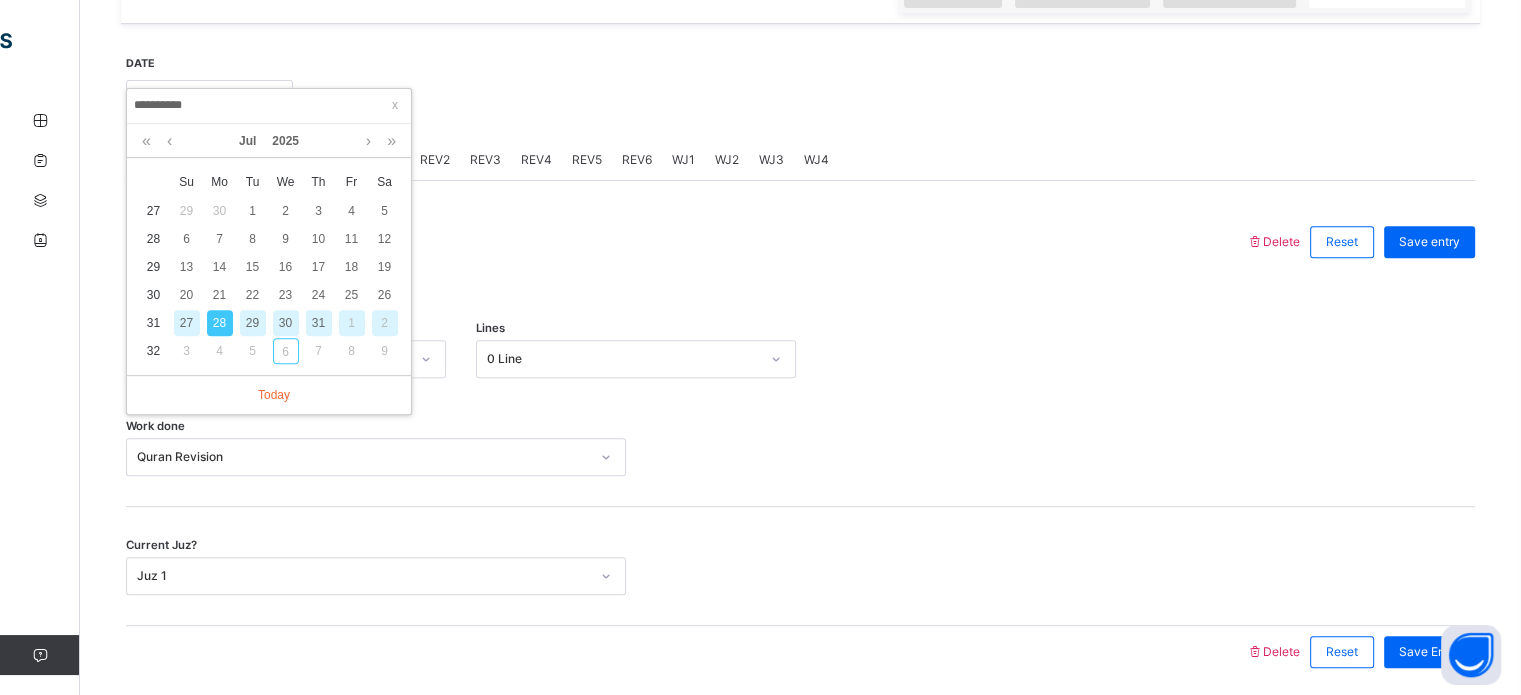 click on "29" at bounding box center [253, 323] 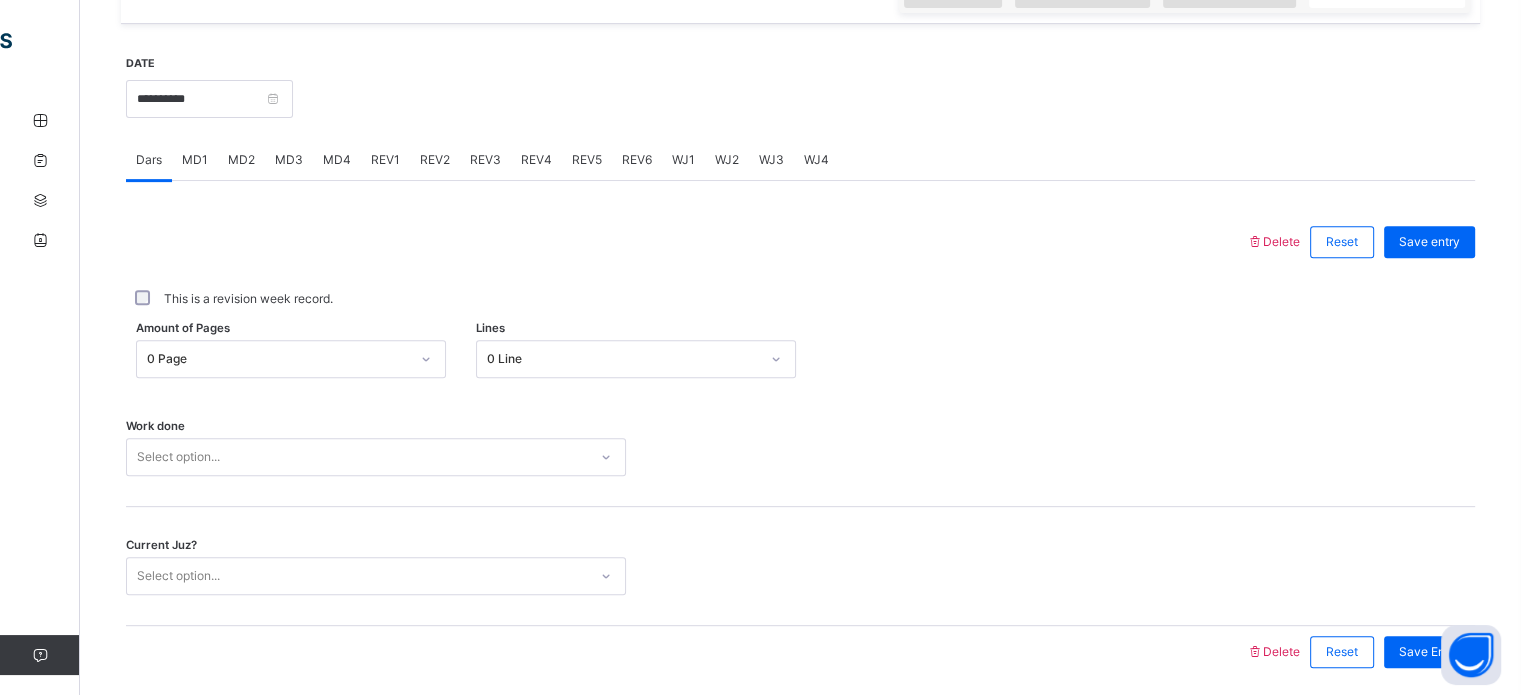 scroll, scrollTop: 806, scrollLeft: 0, axis: vertical 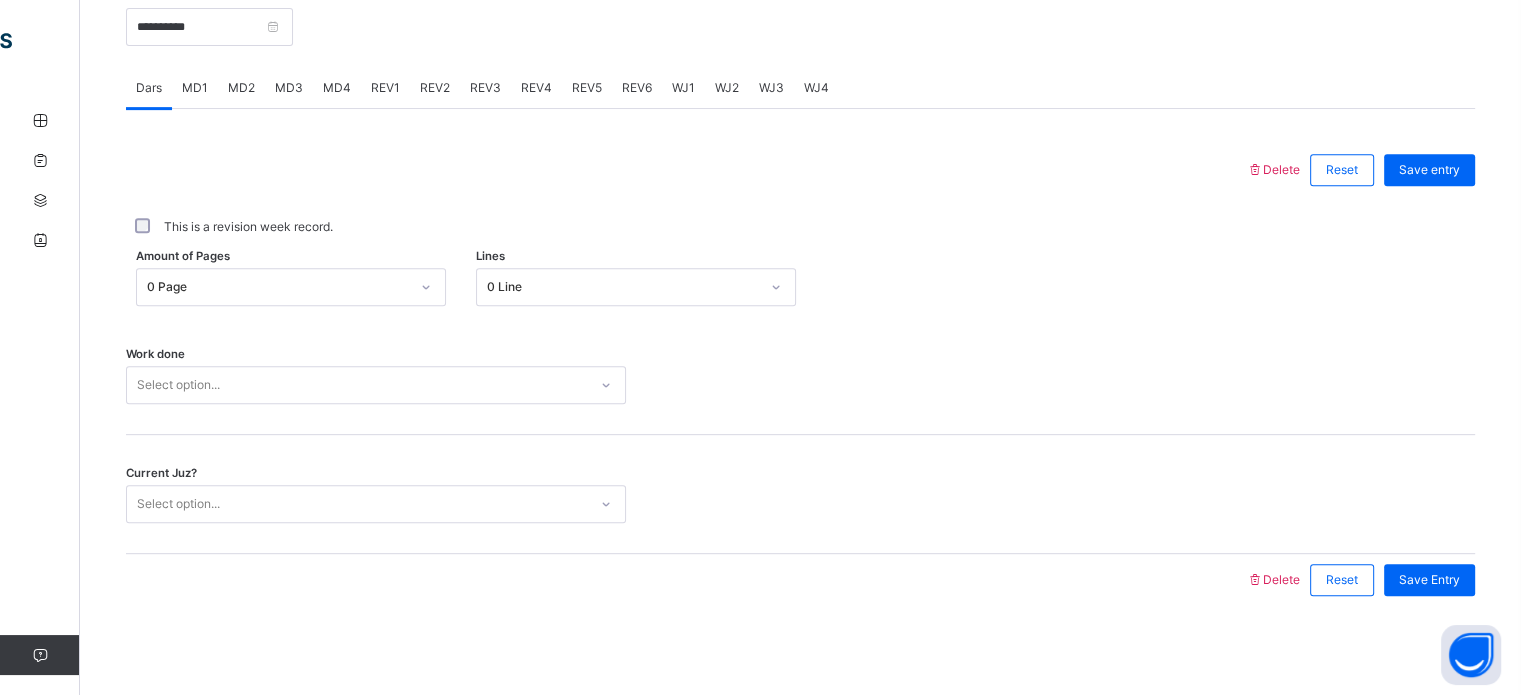 click on "Select option..." at bounding box center [357, 385] 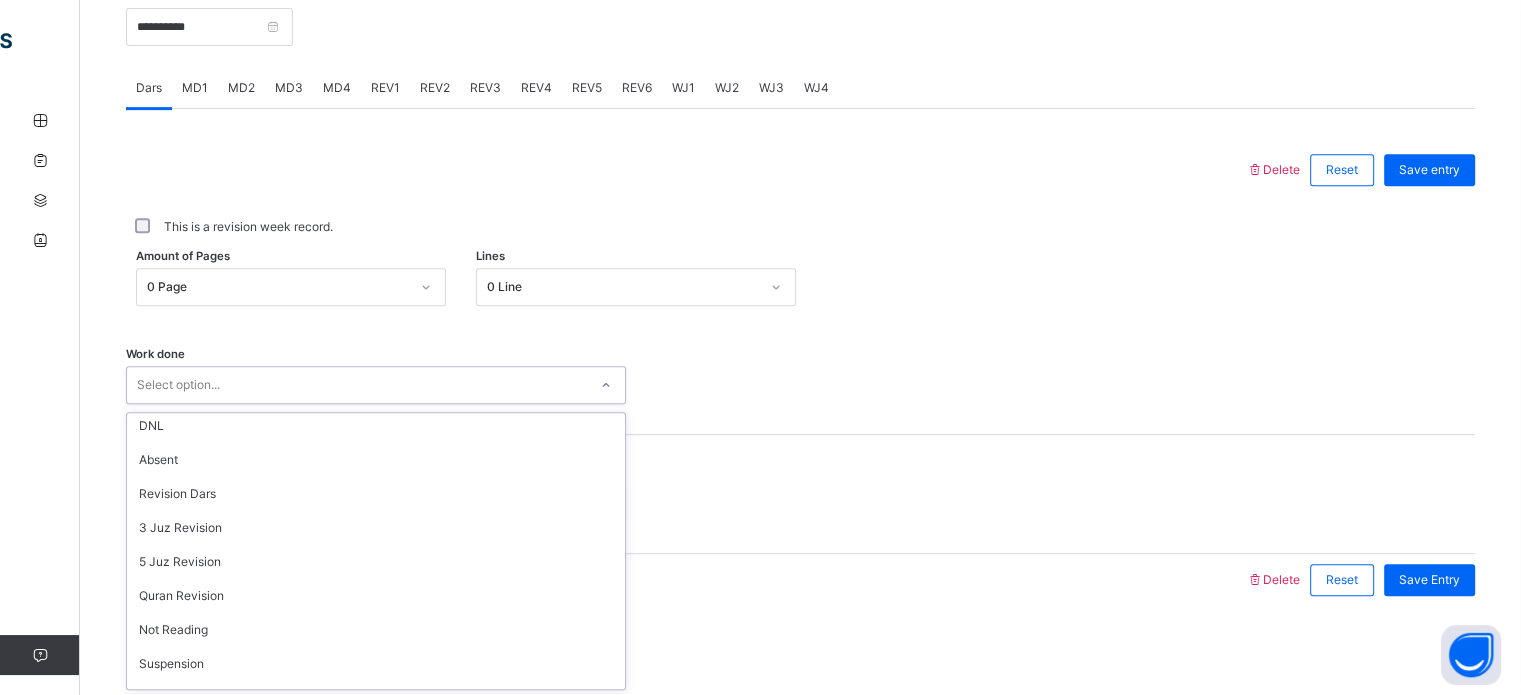 scroll, scrollTop: 147, scrollLeft: 0, axis: vertical 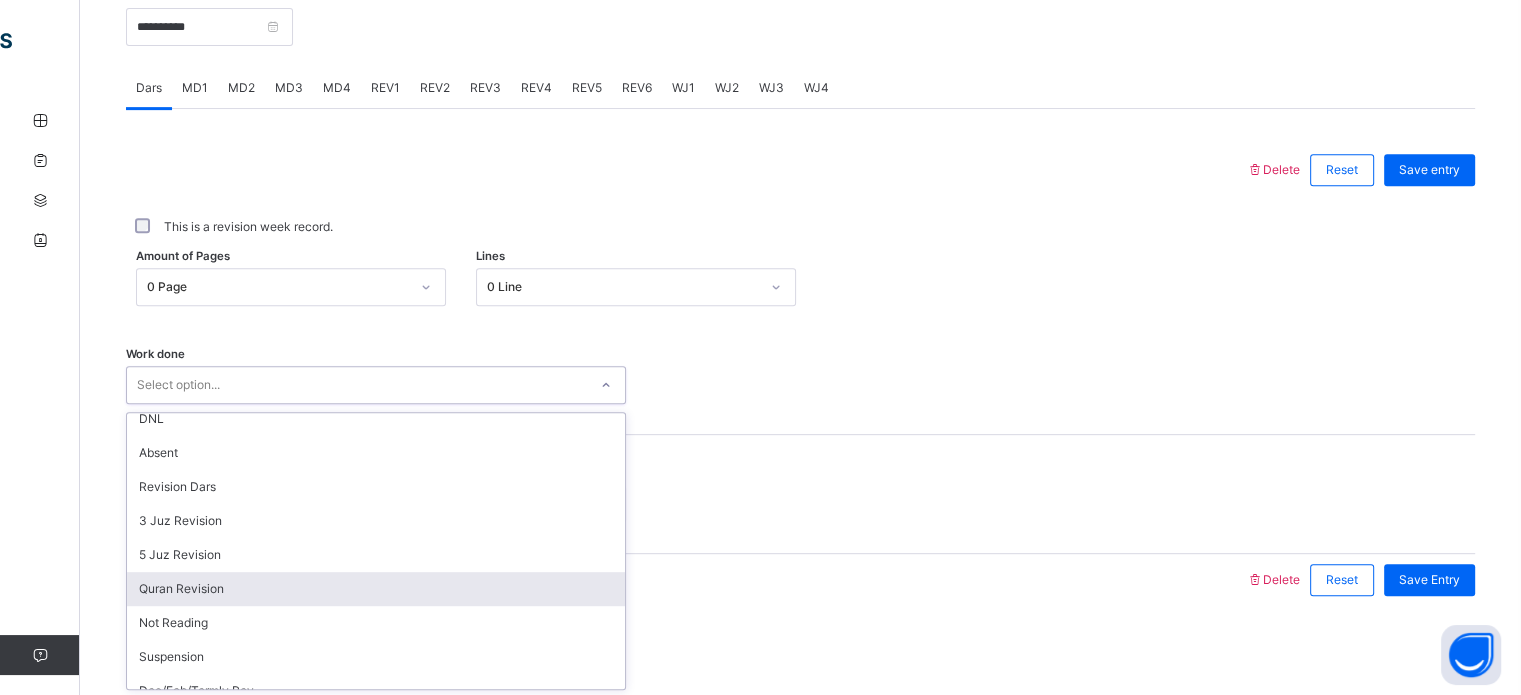 click on "Quran Revision" at bounding box center [376, 589] 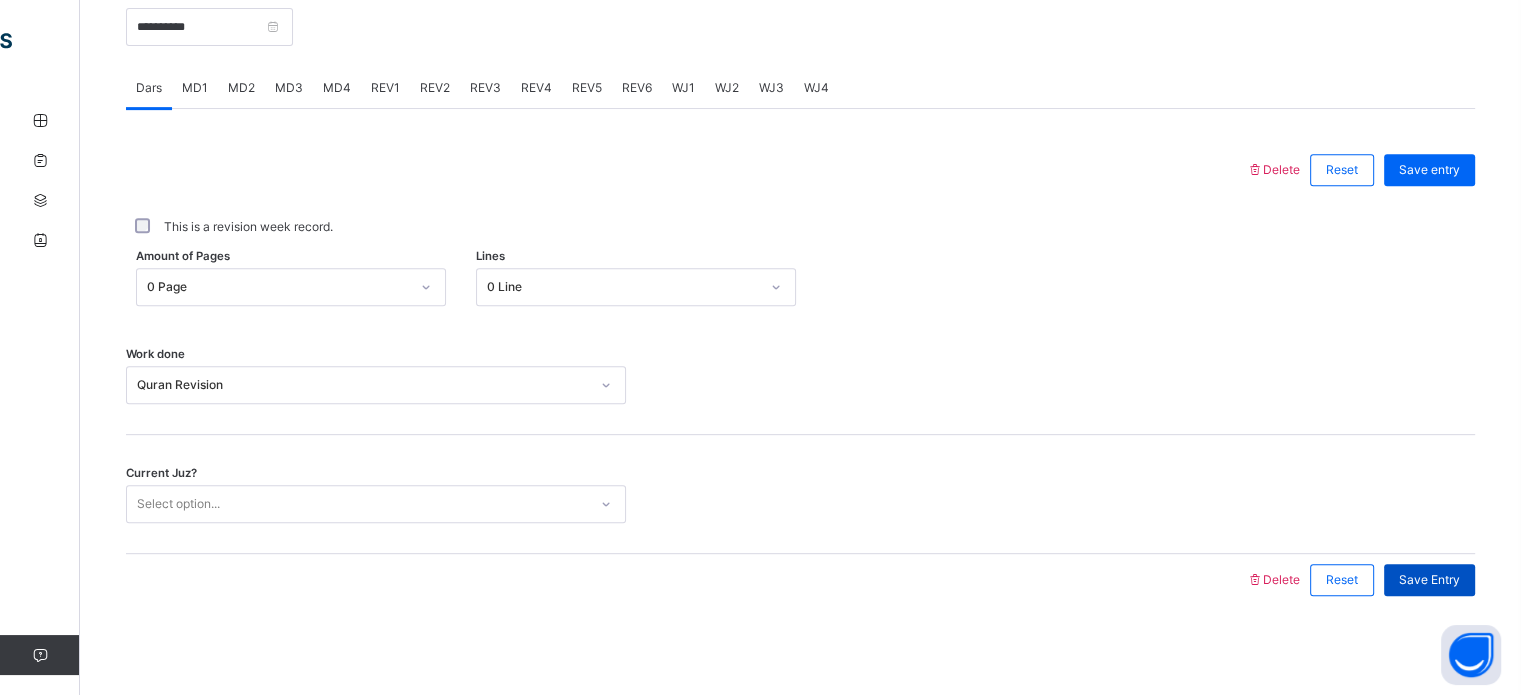 click on "Save Entry" at bounding box center (1429, 580) 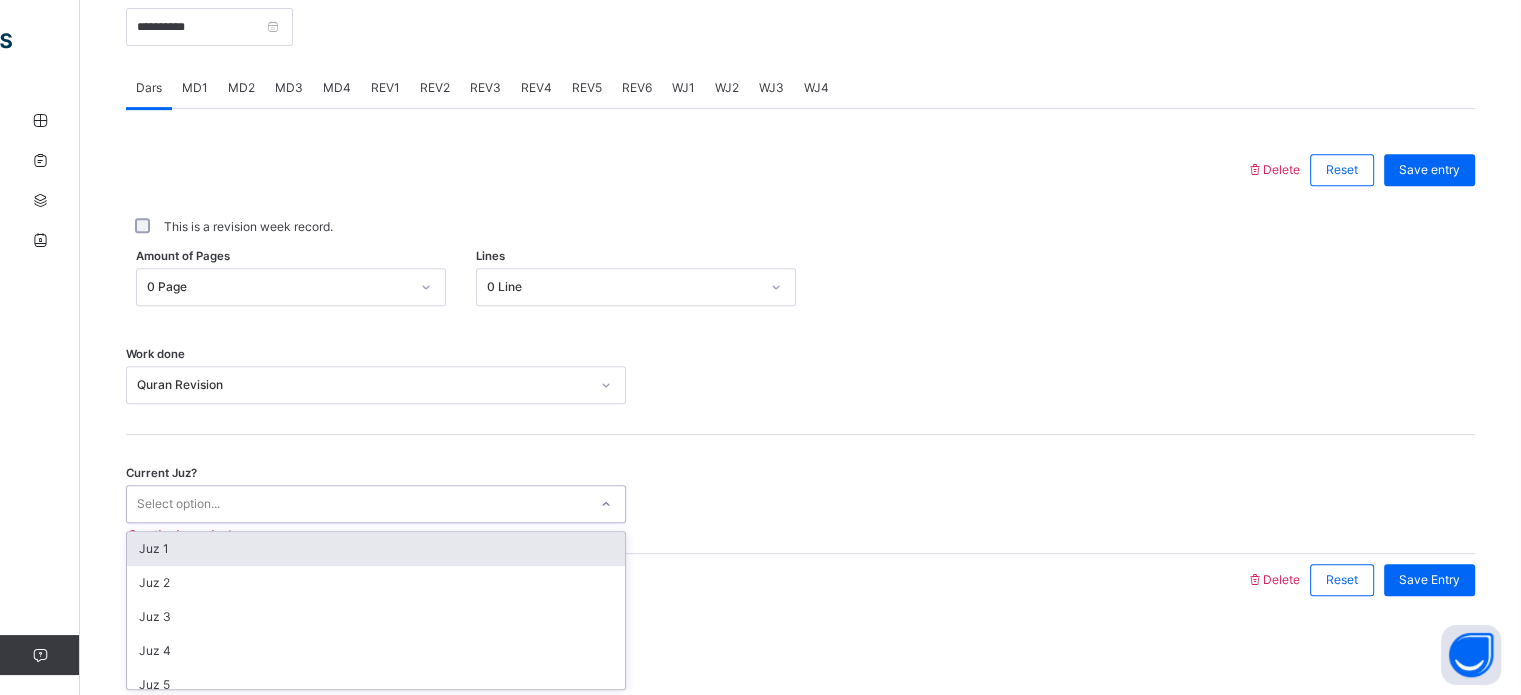 click on "Select option..." at bounding box center (357, 504) 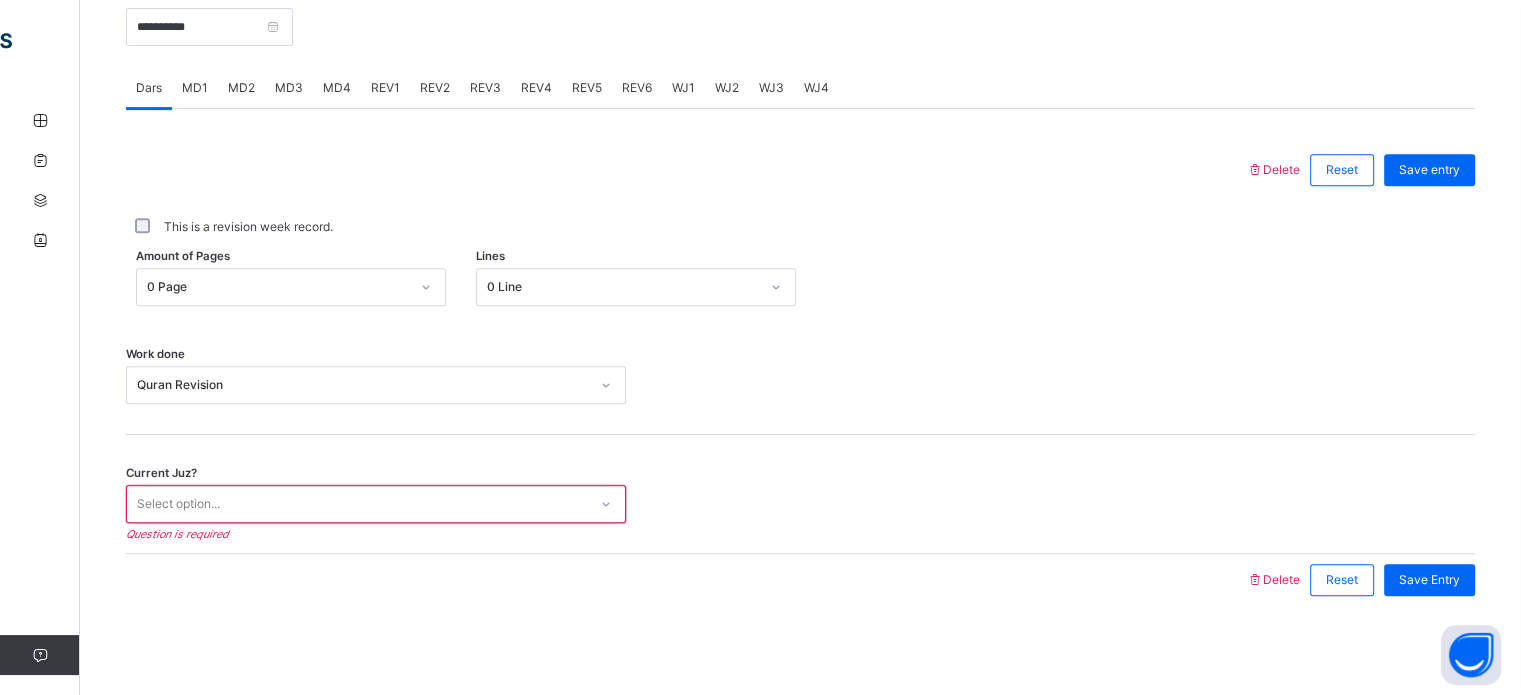click at bounding box center [800, 385] 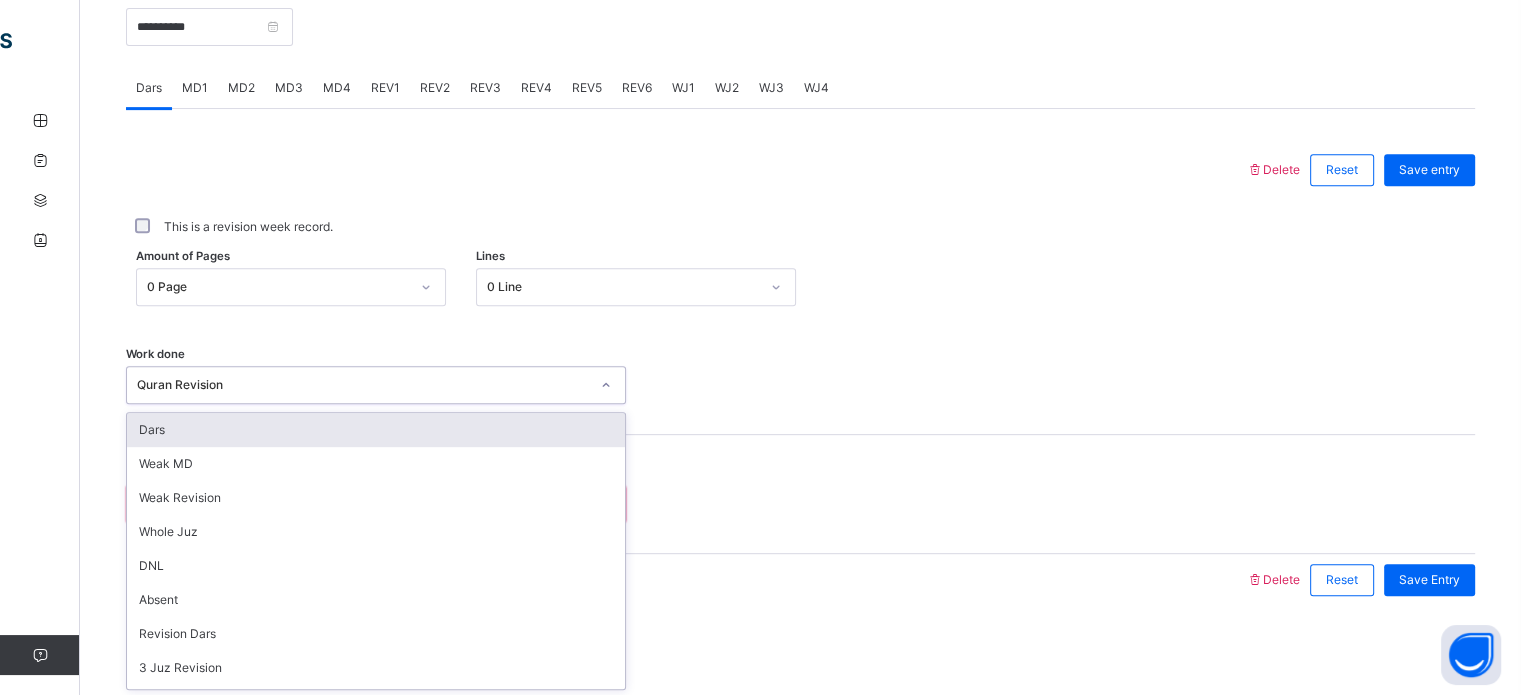 click at bounding box center [606, 385] 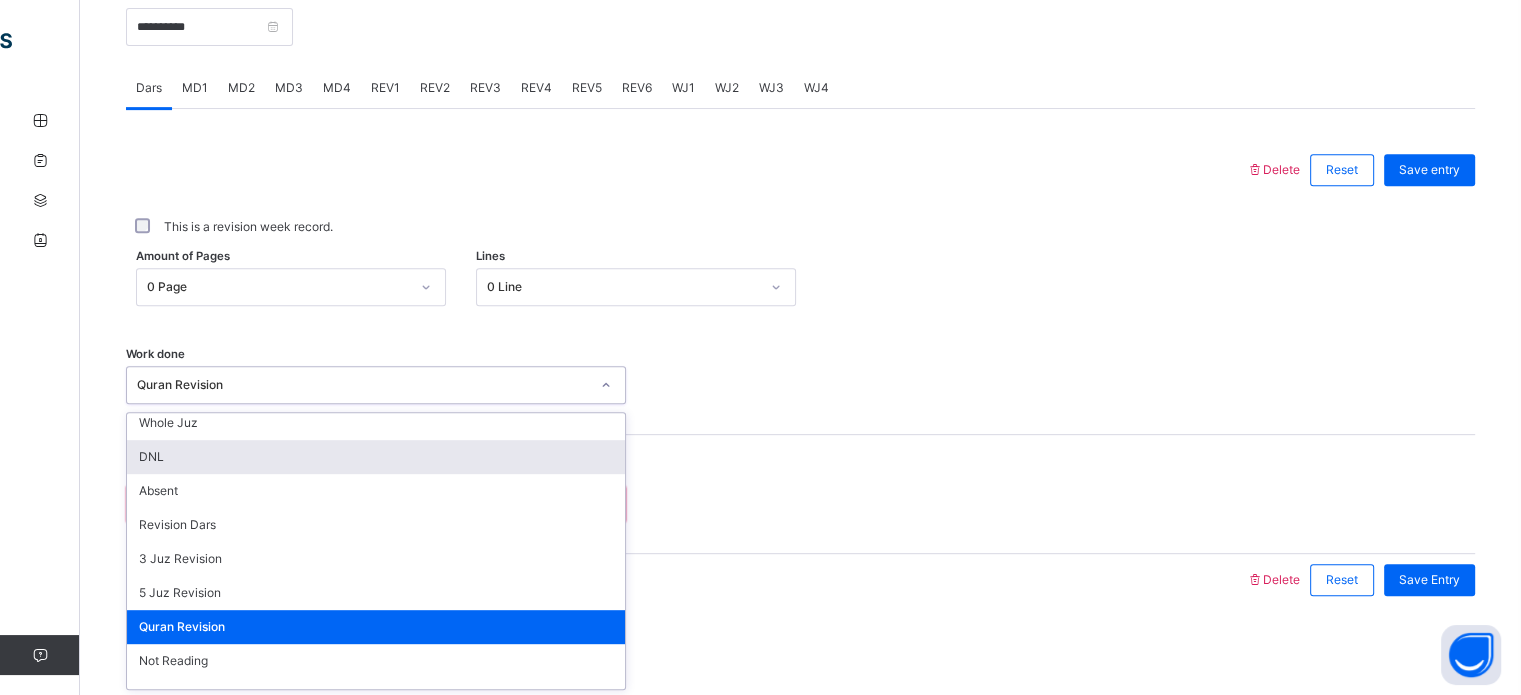 scroll, scrollTop: 112, scrollLeft: 0, axis: vertical 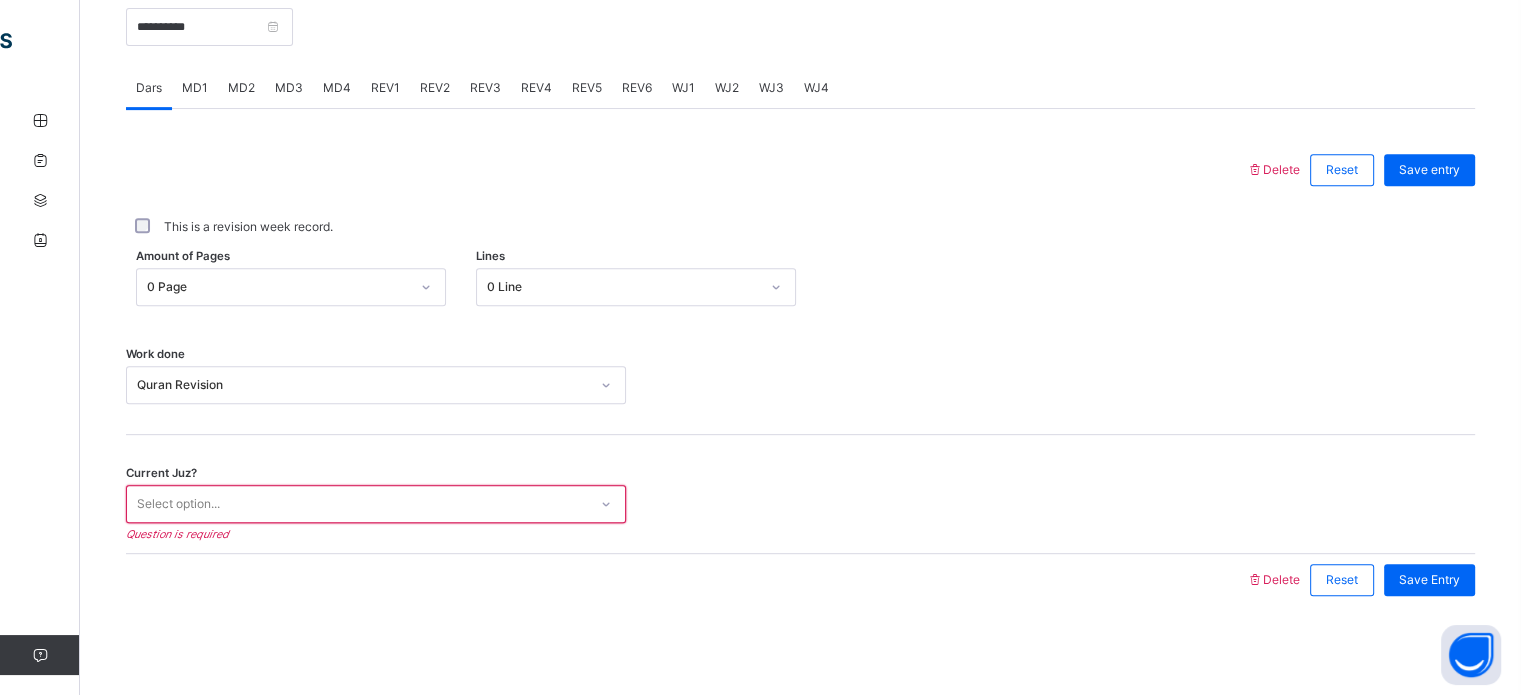 click at bounding box center (800, 385) 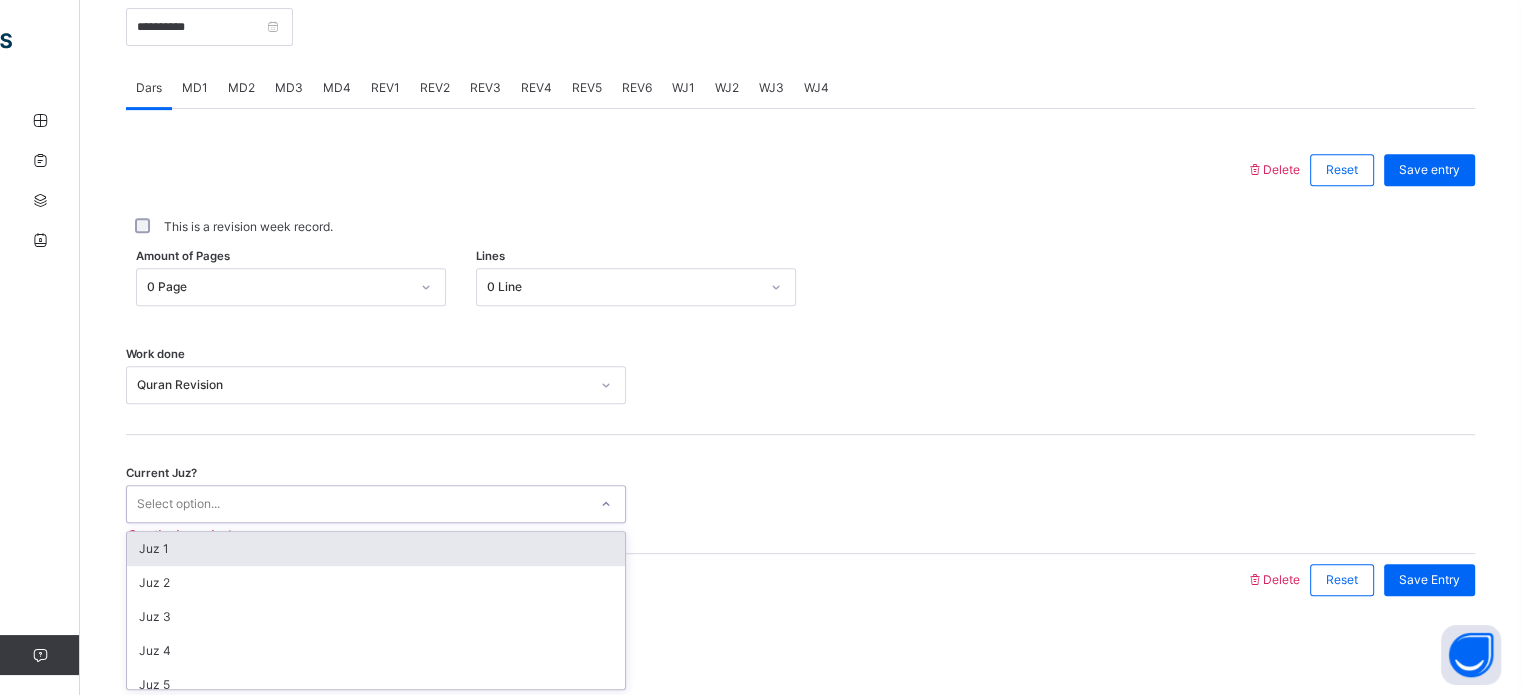 click 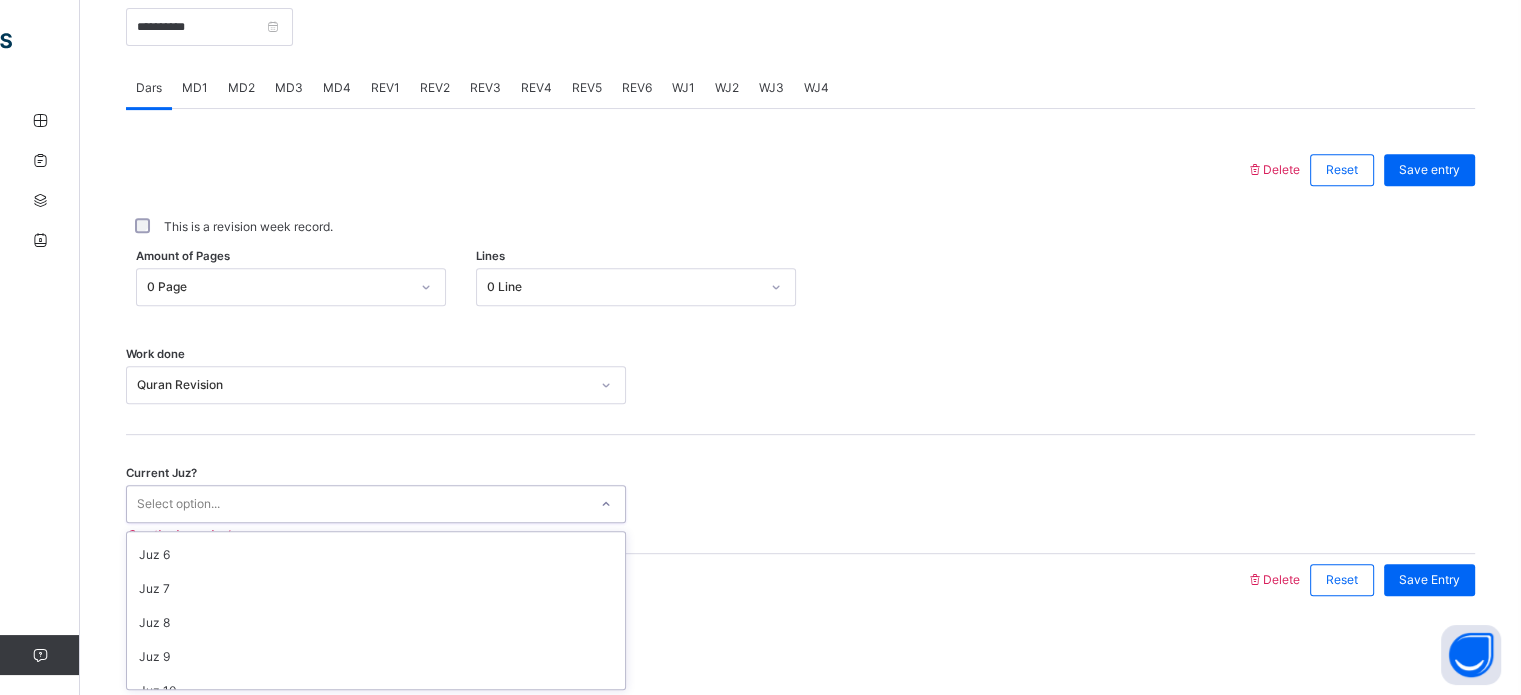 scroll, scrollTop: 0, scrollLeft: 0, axis: both 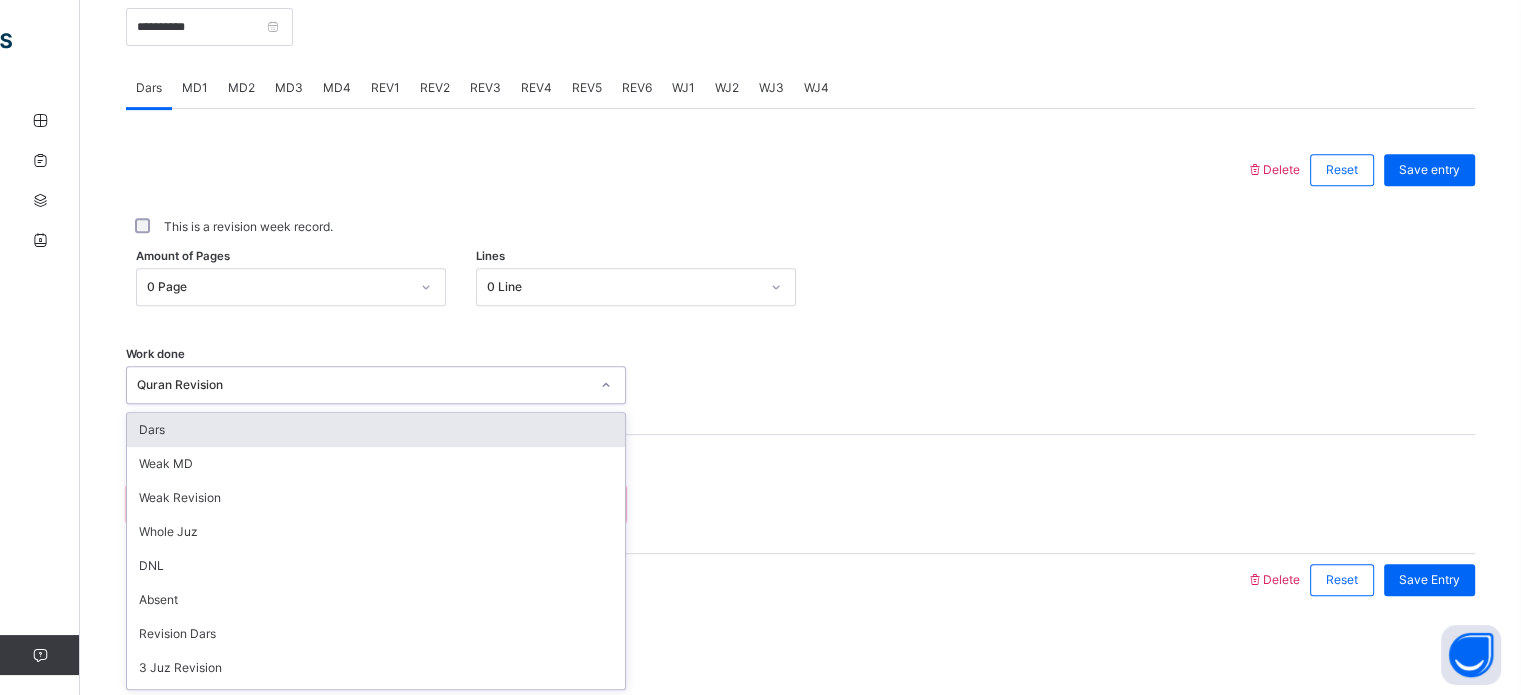 click 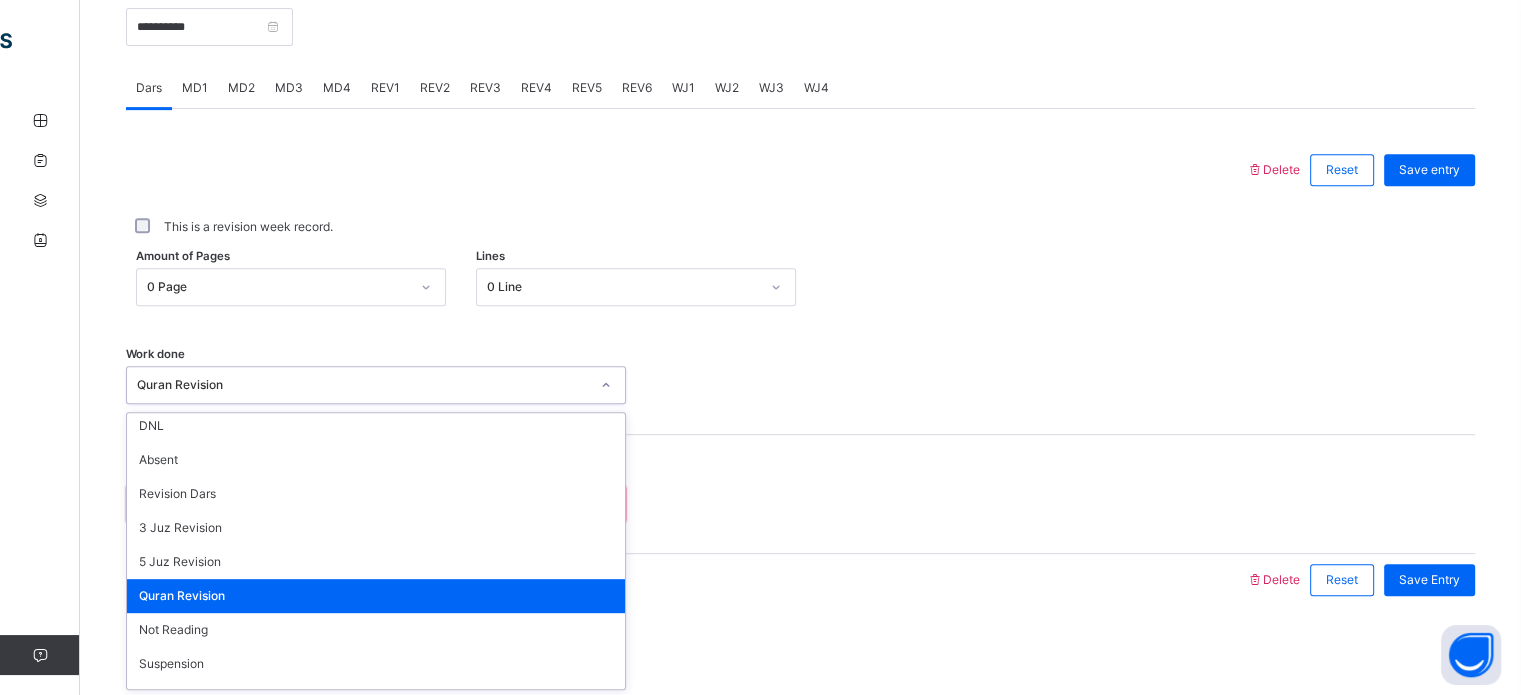 scroll, scrollTop: 144, scrollLeft: 0, axis: vertical 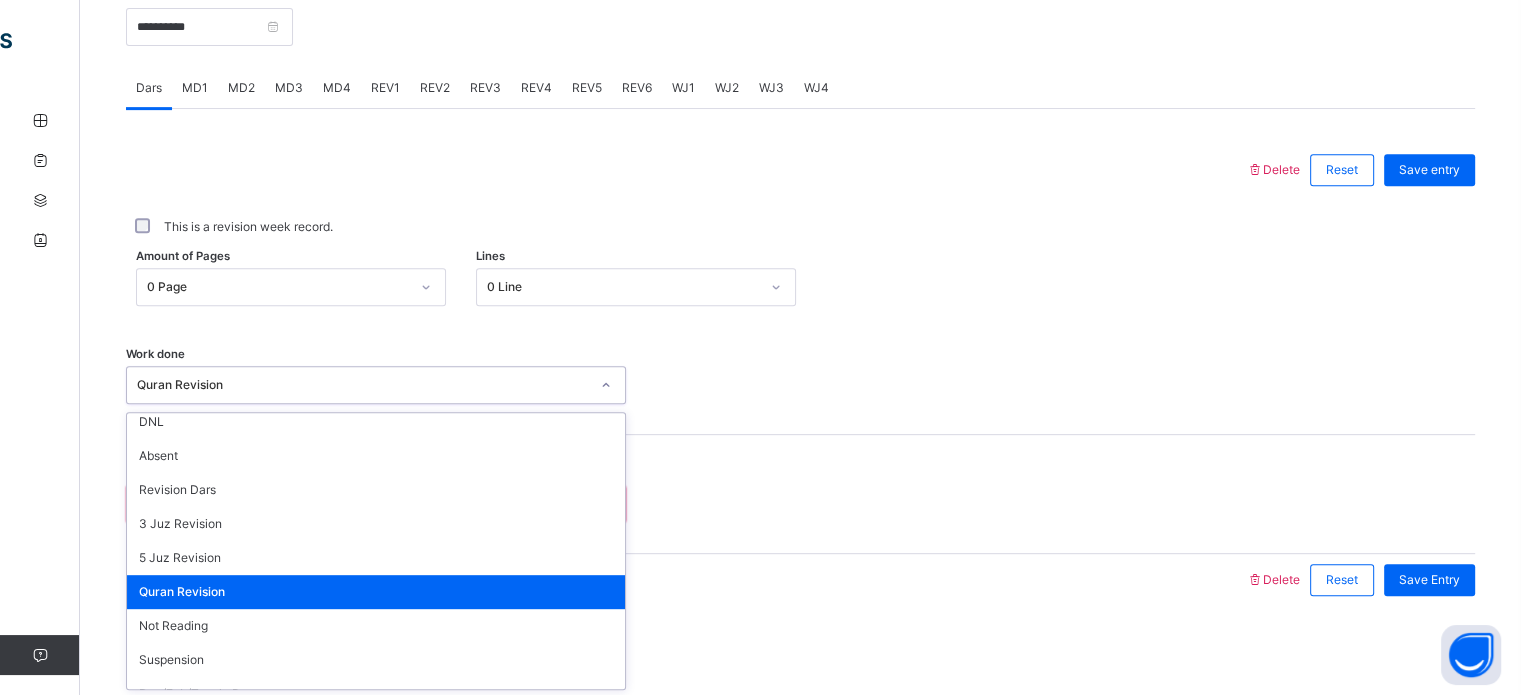 click on "Quran Revision" at bounding box center (376, 592) 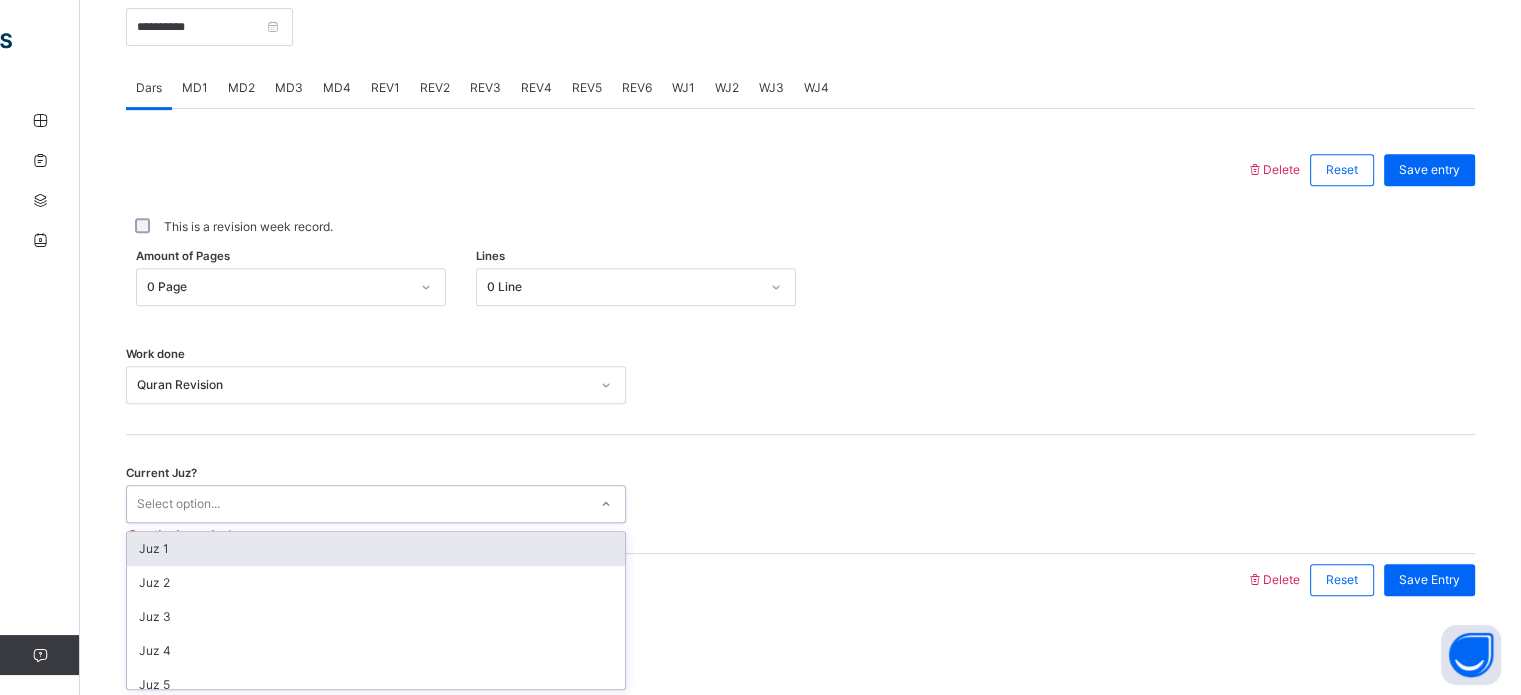 click on "Select option..." at bounding box center [376, 504] 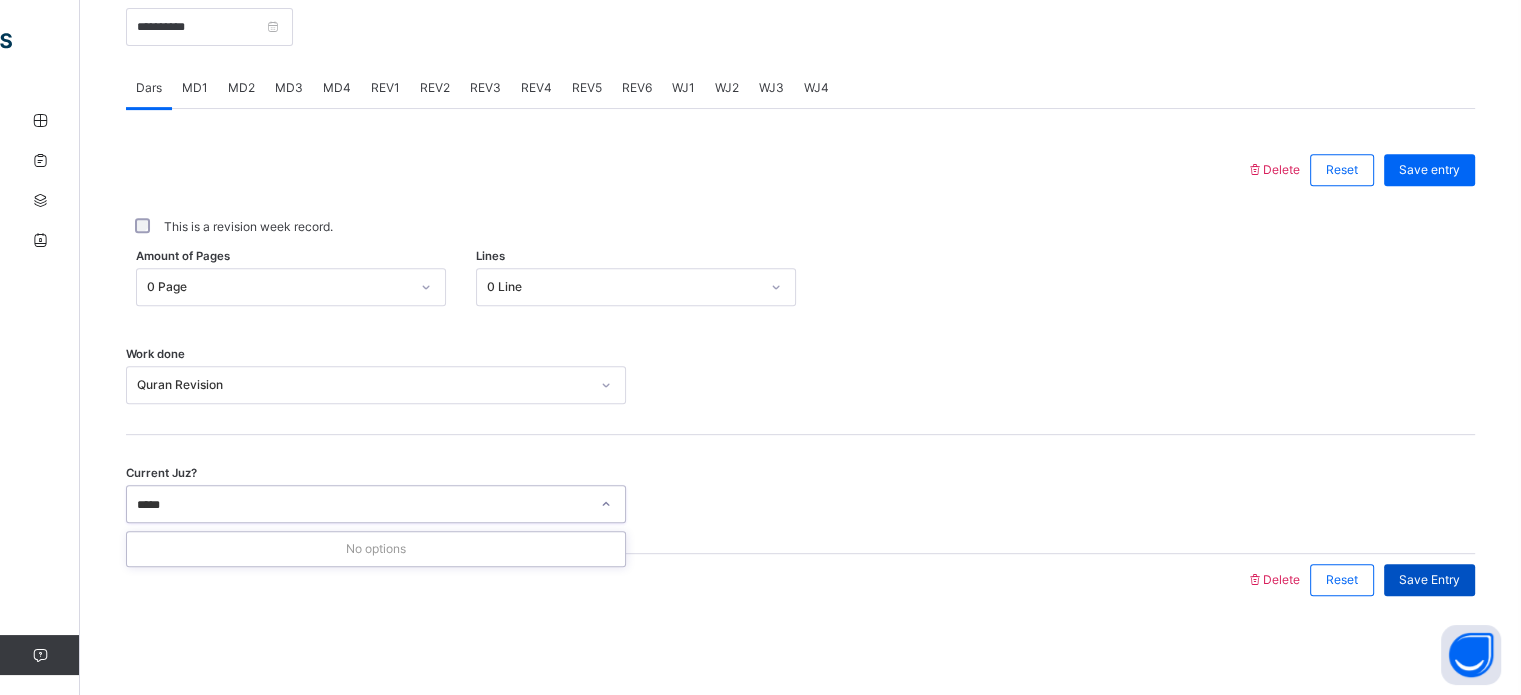 type on "*****" 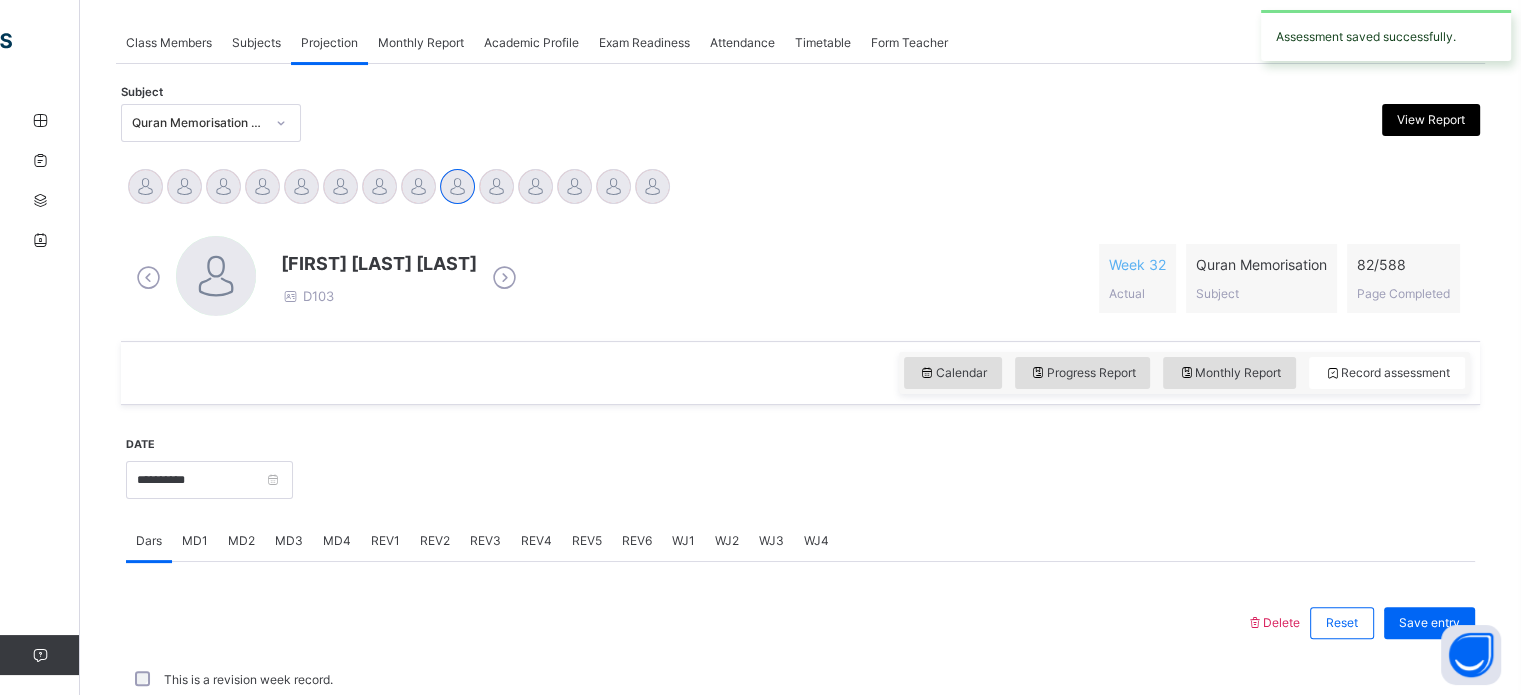scroll, scrollTop: 806, scrollLeft: 0, axis: vertical 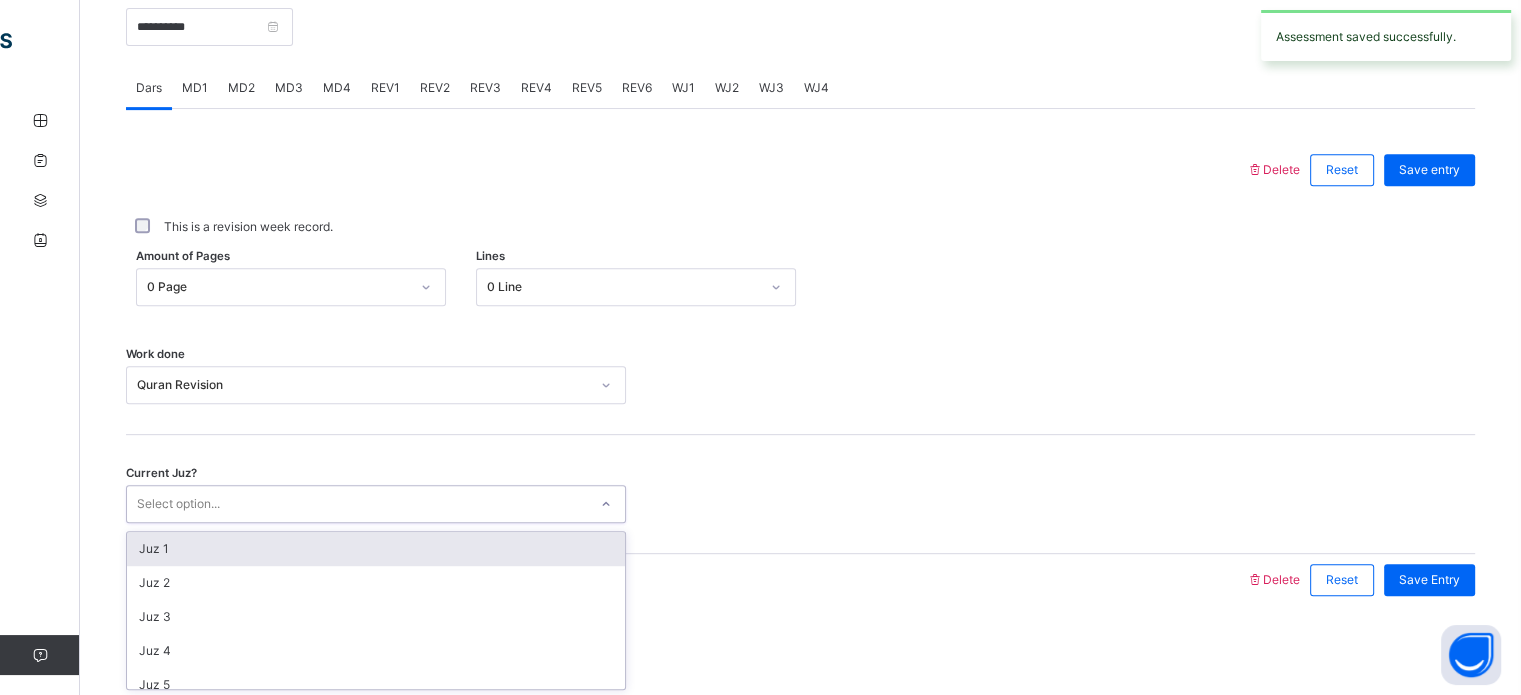 click on "Select option..." at bounding box center [357, 504] 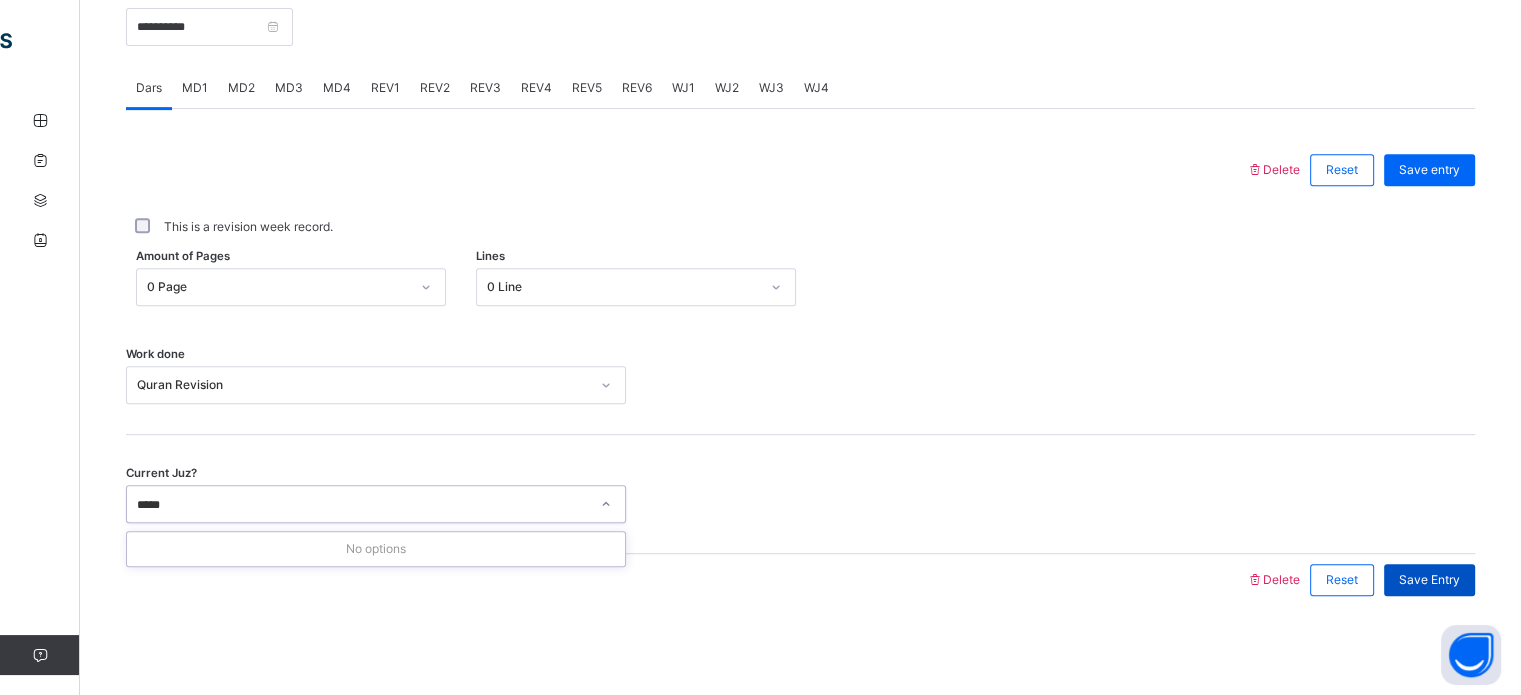 type on "*****" 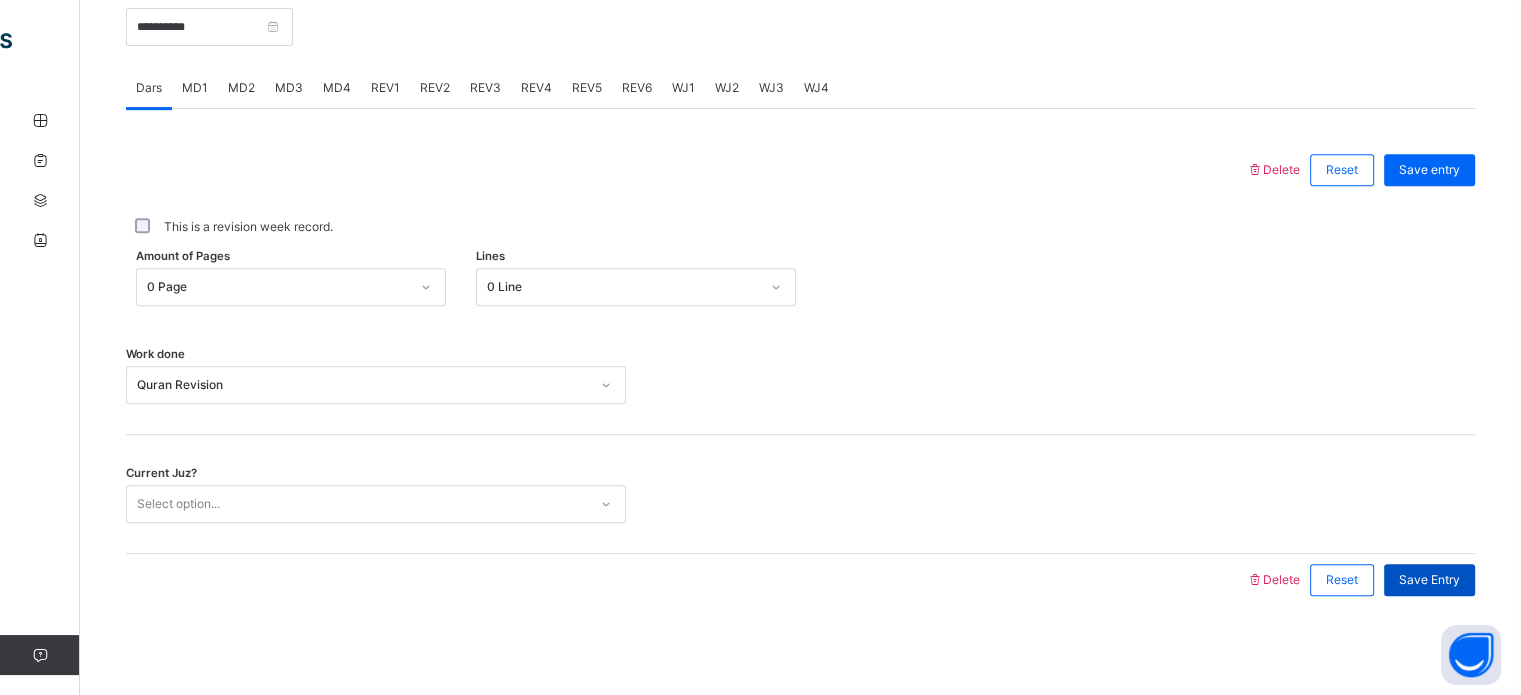 click on "Save Entry" at bounding box center [1429, 580] 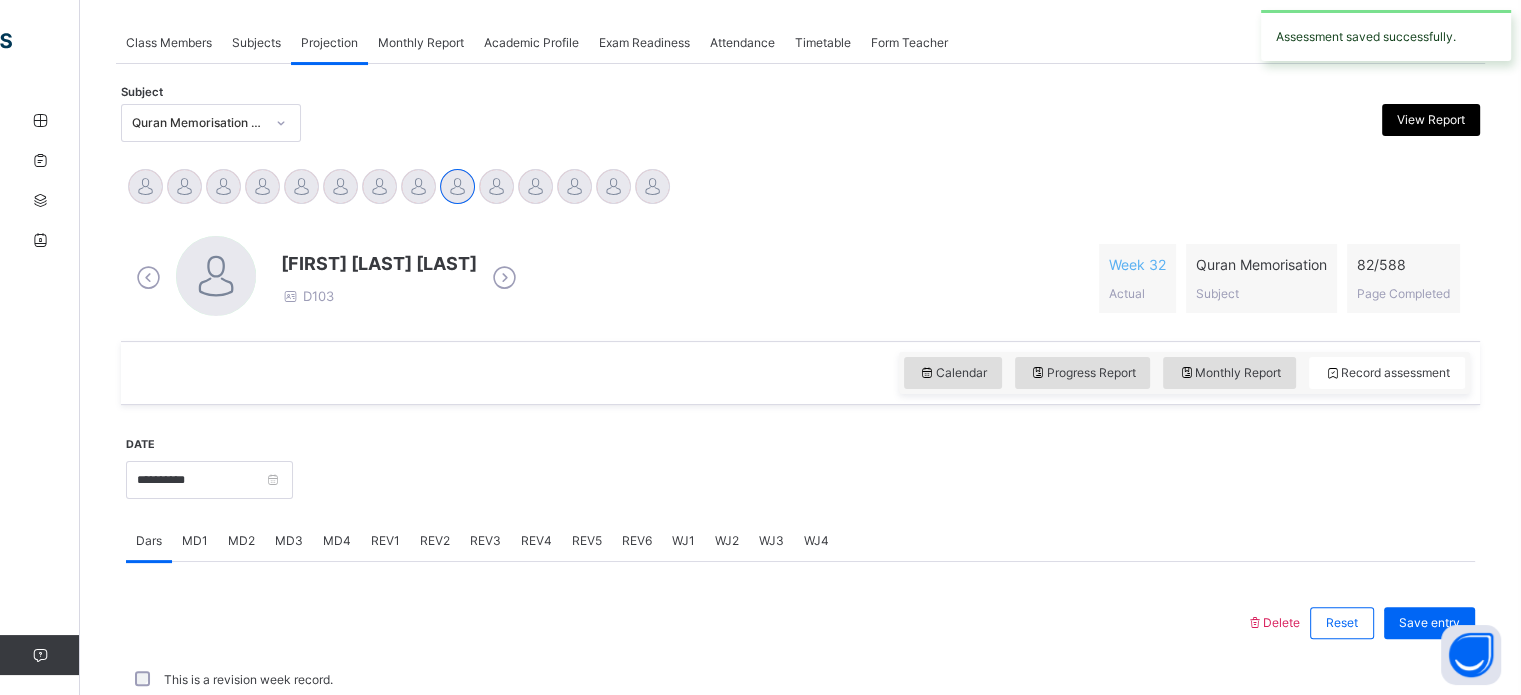 scroll, scrollTop: 806, scrollLeft: 0, axis: vertical 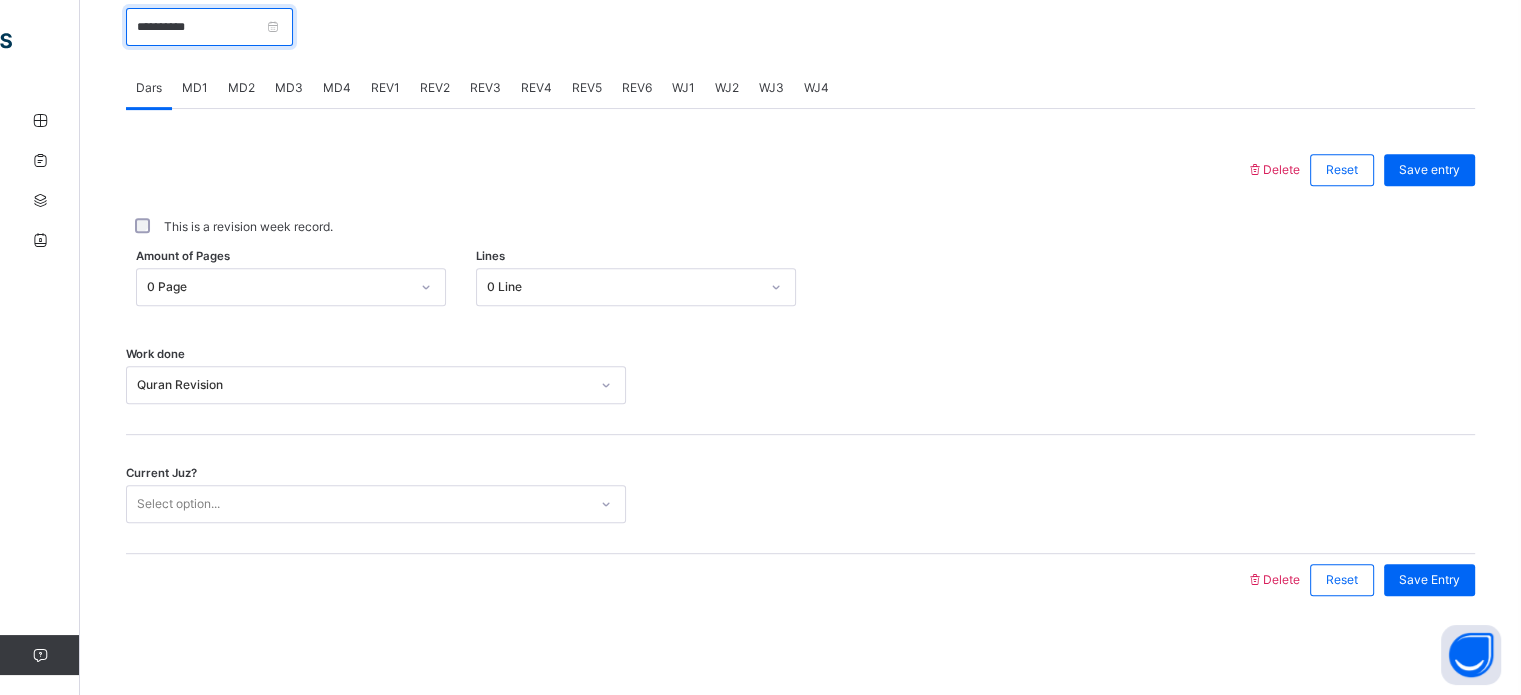click on "**********" at bounding box center [209, 27] 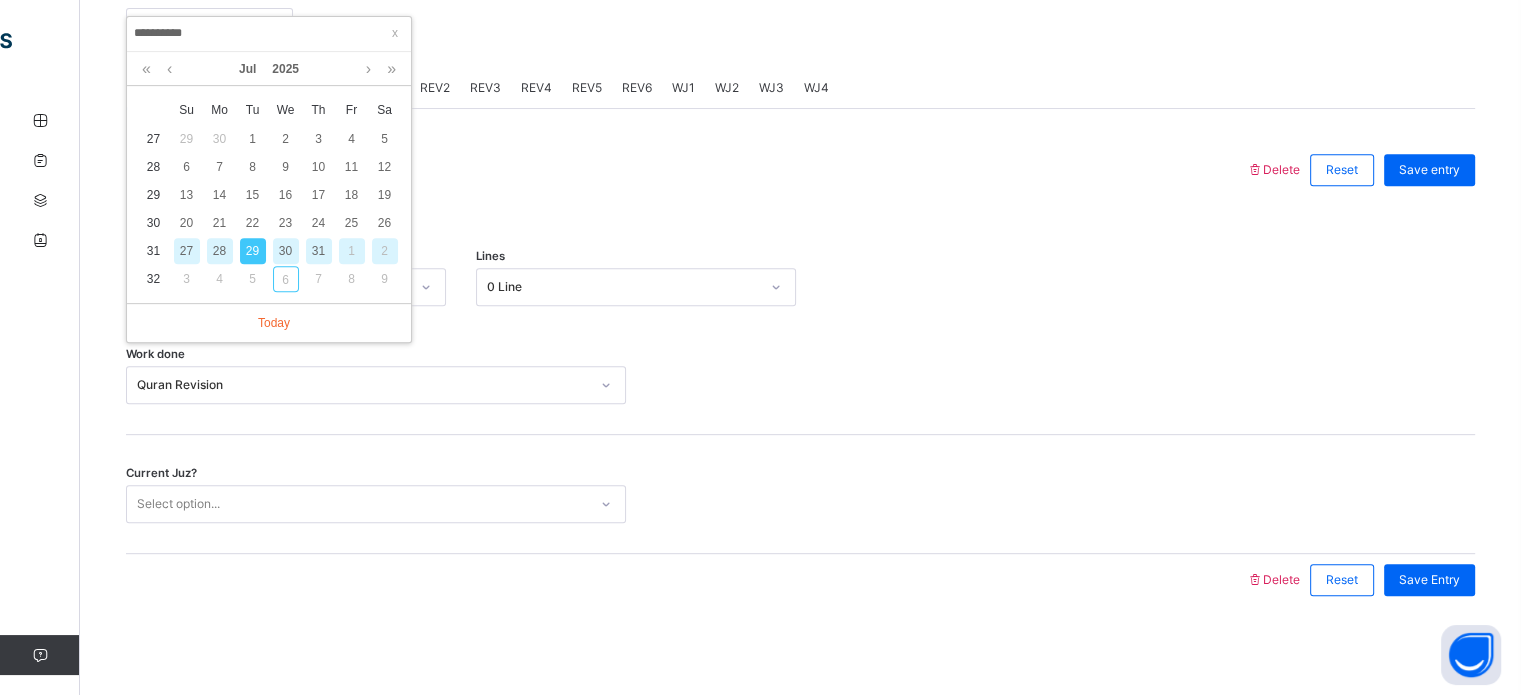 click on "30" at bounding box center (286, 251) 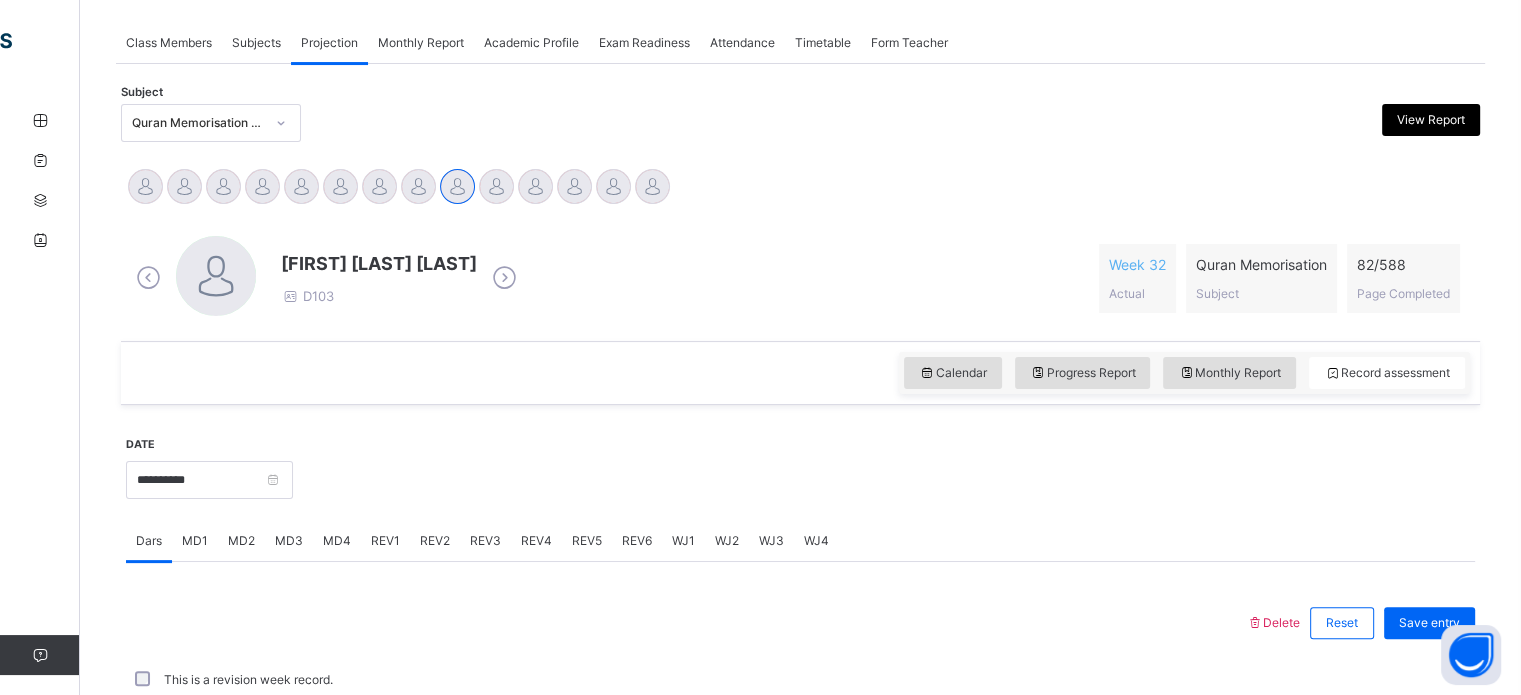 scroll, scrollTop: 806, scrollLeft: 0, axis: vertical 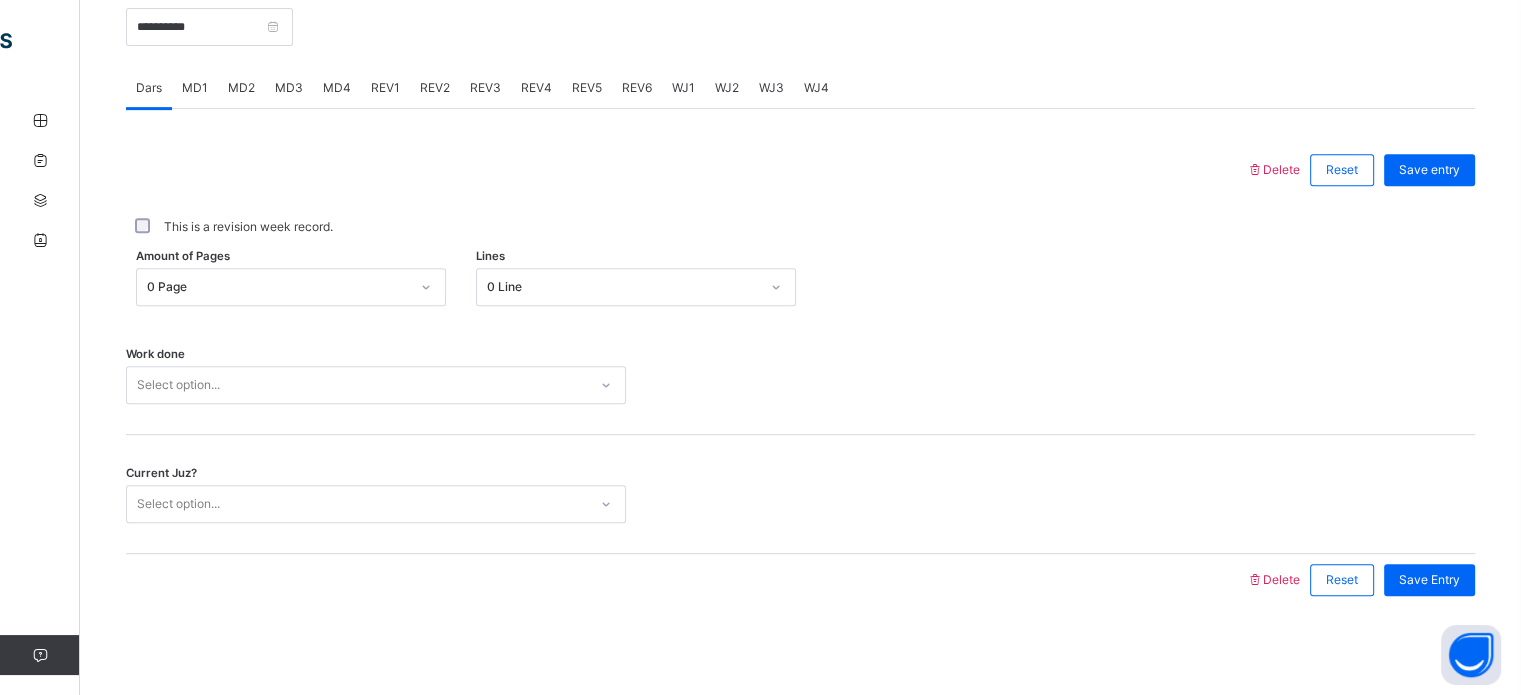 click on "Current Juz? Select option..." at bounding box center [800, 494] 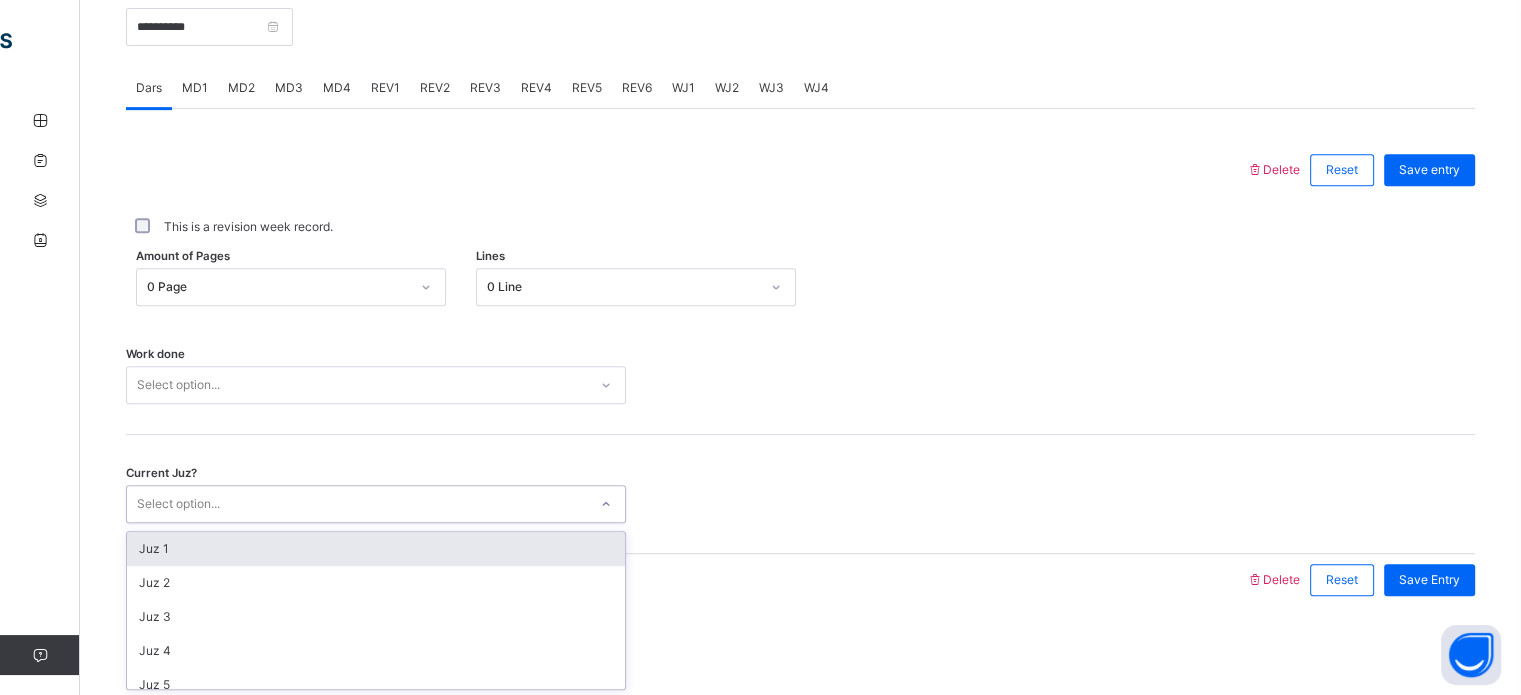 click on "Select option..." at bounding box center (357, 504) 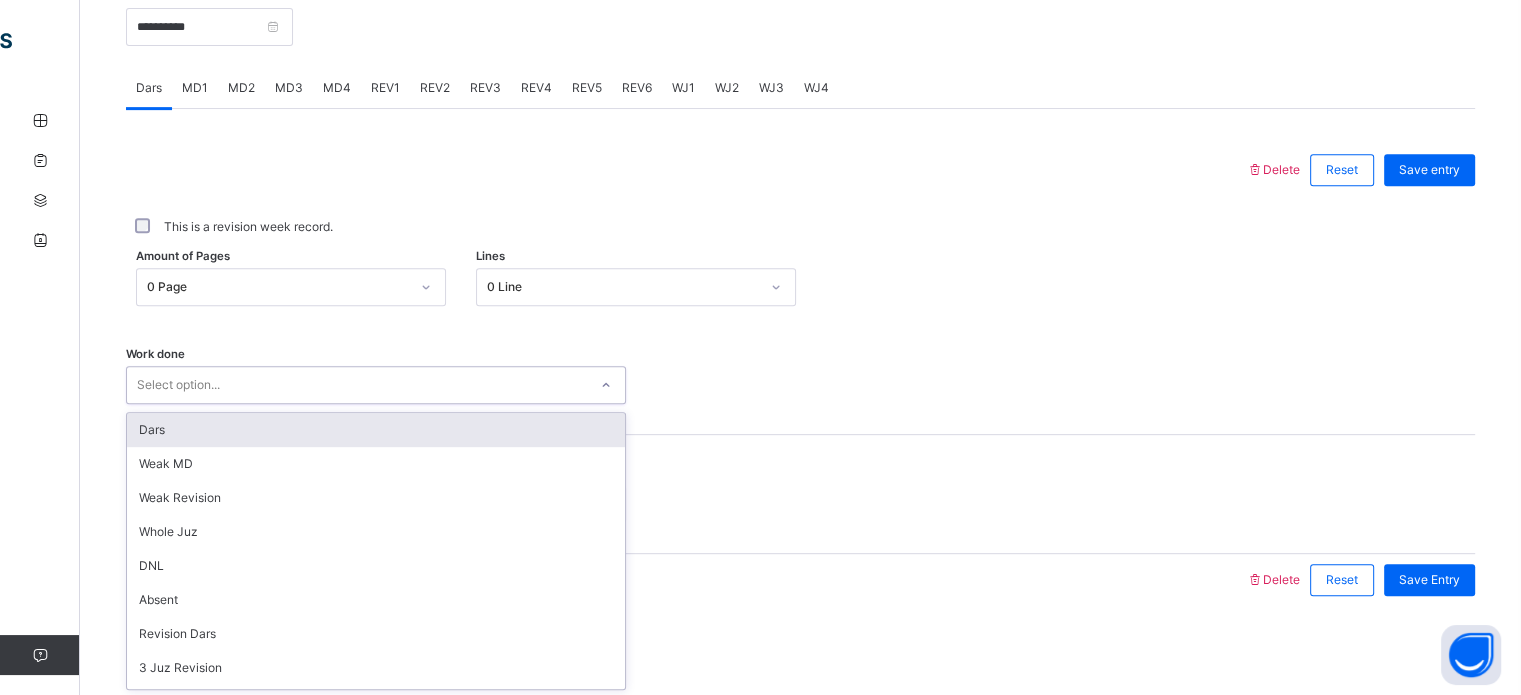 click on "Select option..." at bounding box center [376, 385] 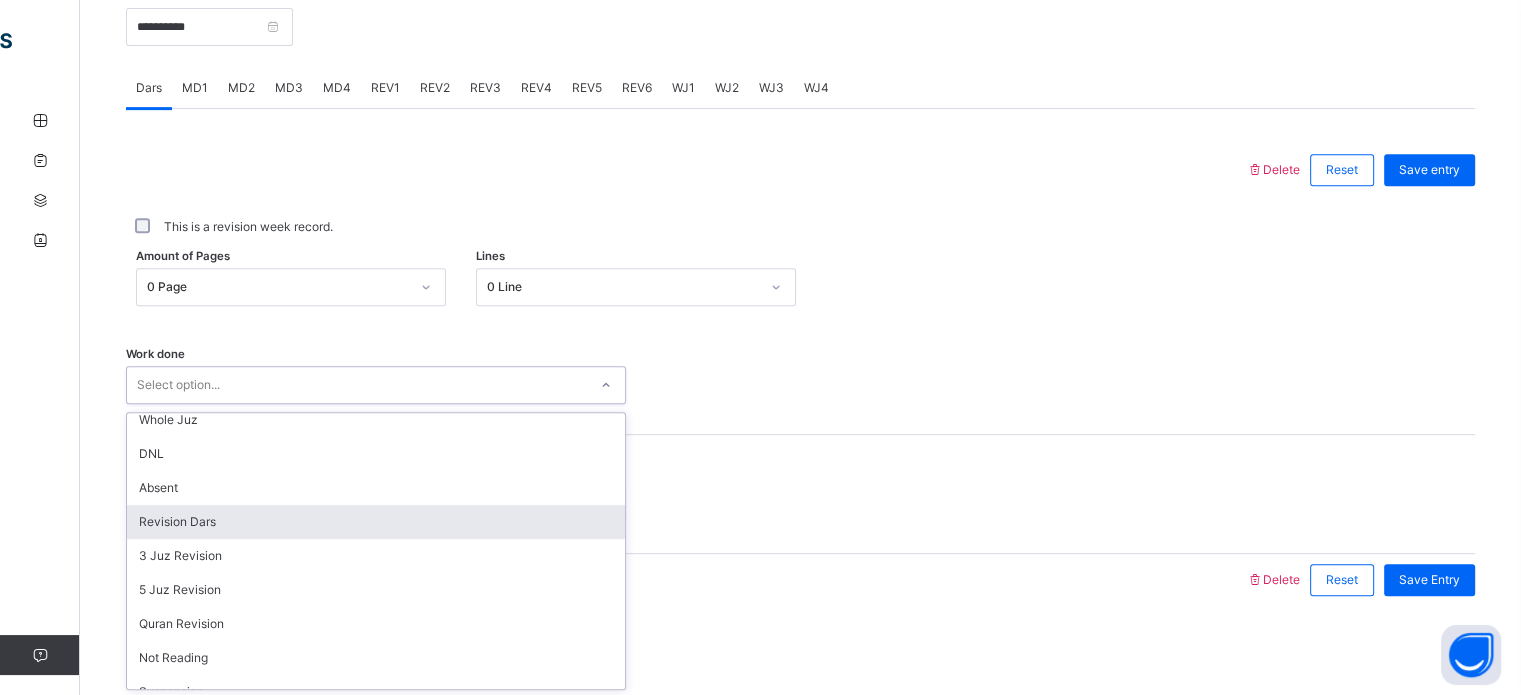 scroll, scrollTop: 127, scrollLeft: 0, axis: vertical 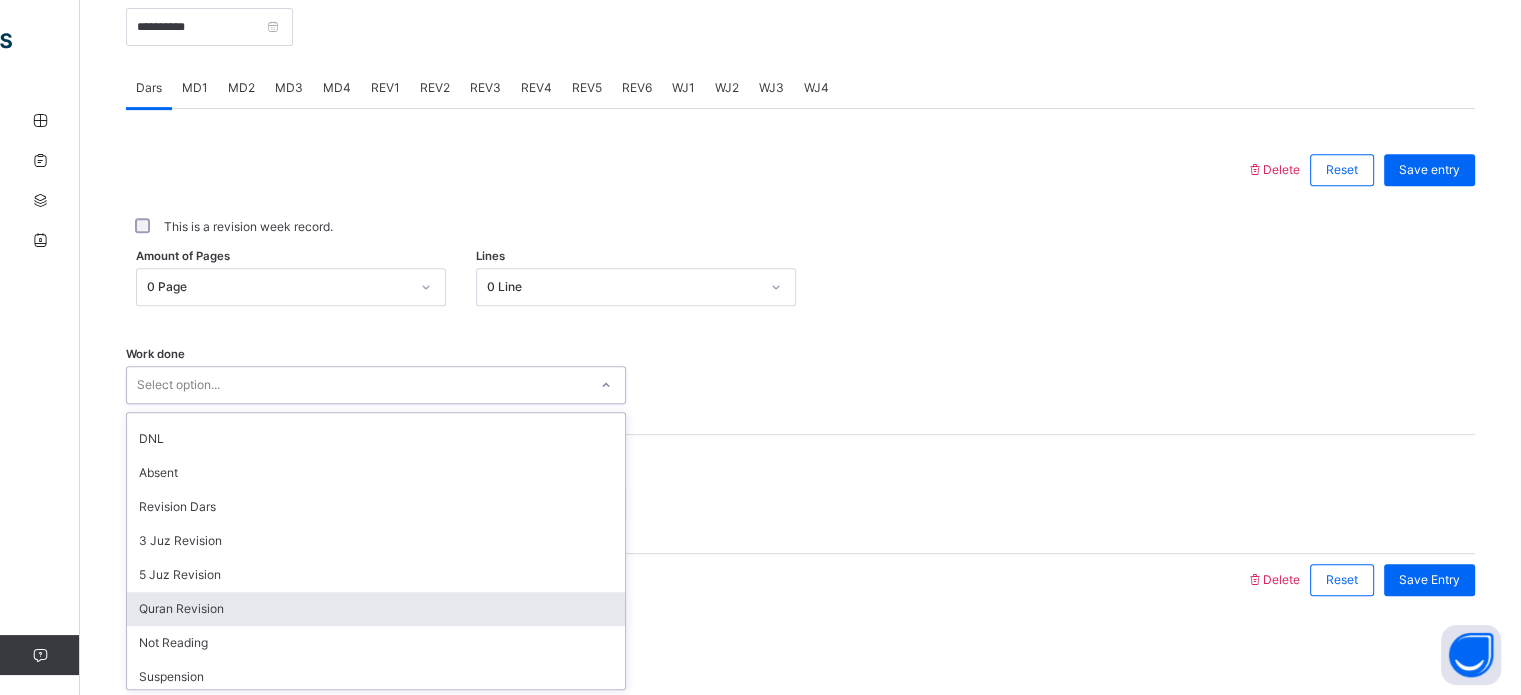 click on "Quran Revision" at bounding box center (376, 609) 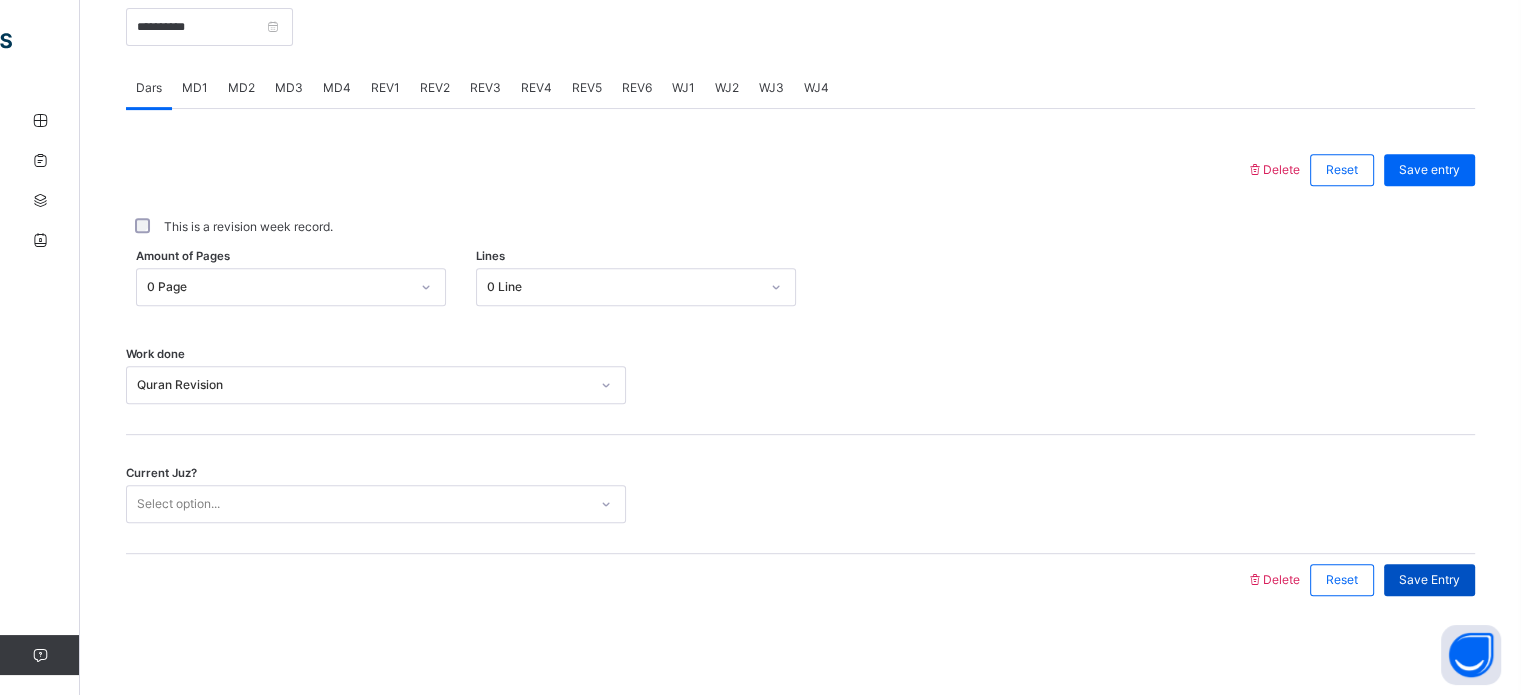 click on "Save Entry" at bounding box center [1429, 580] 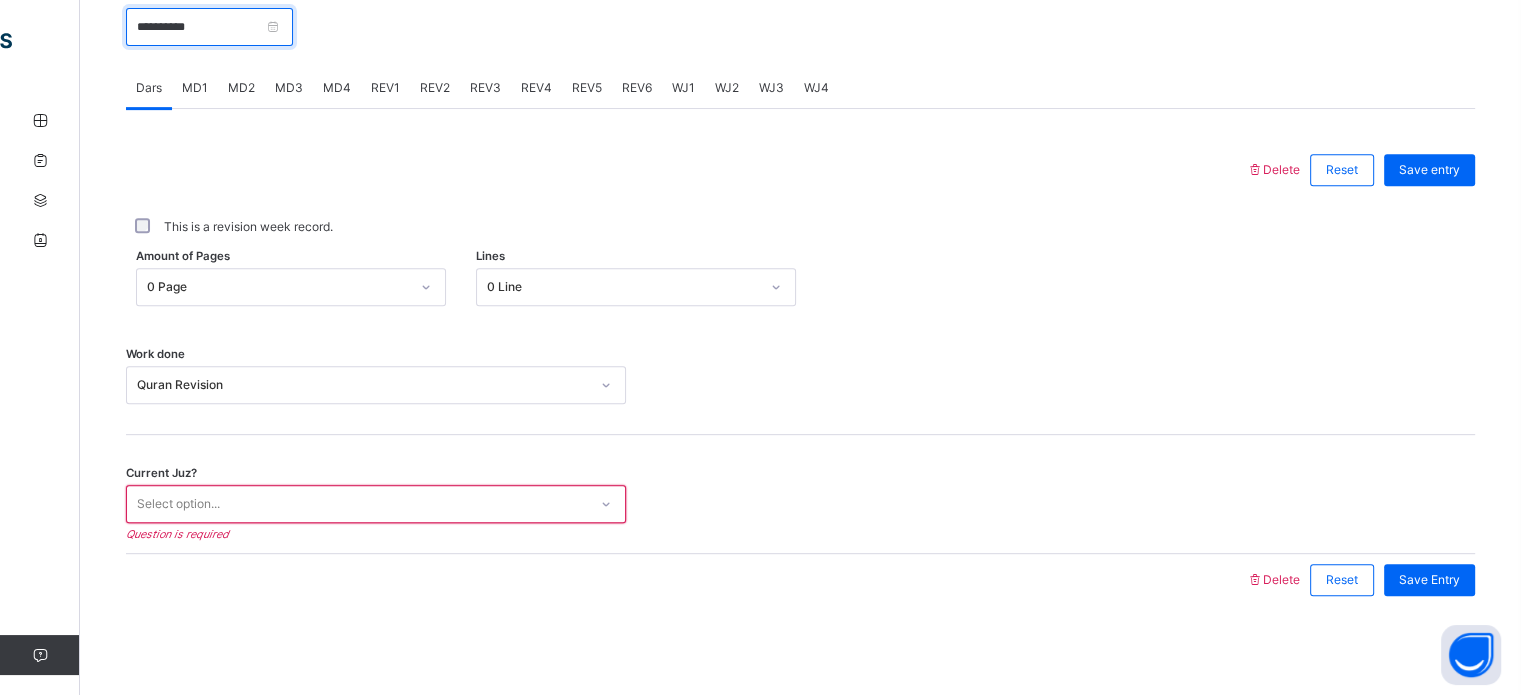 drag, startPoint x: 305, startPoint y: 33, endPoint x: 317, endPoint y: 33, distance: 12 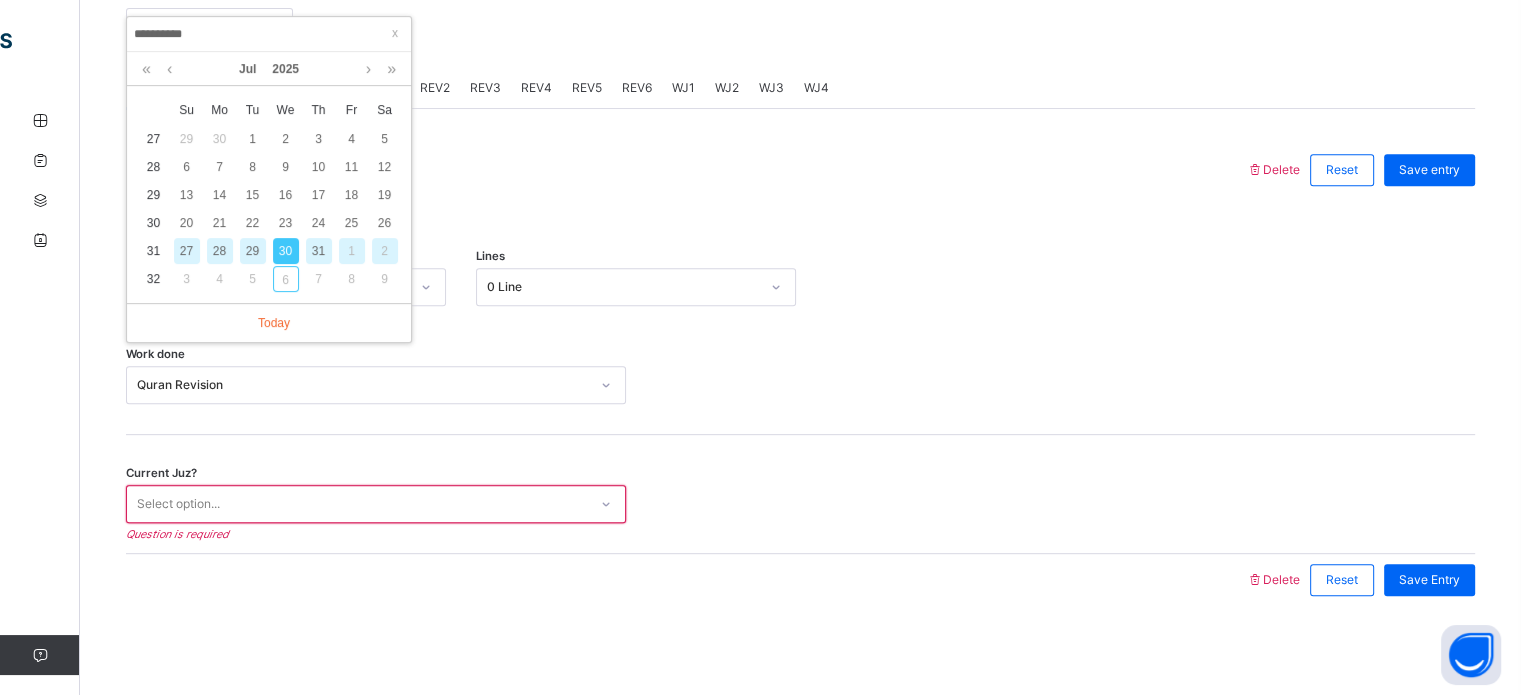 click on "**********" at bounding box center [269, 34] 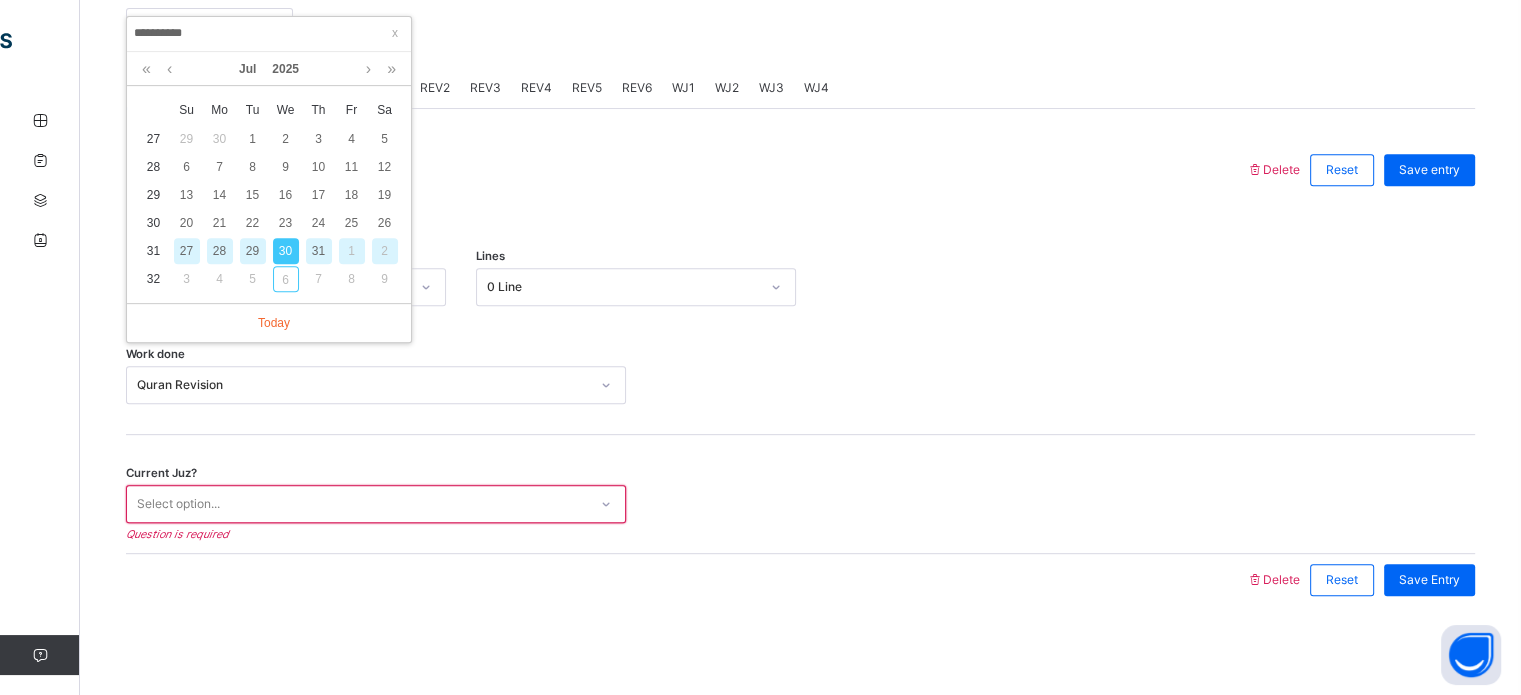 click on "29" at bounding box center [253, 251] 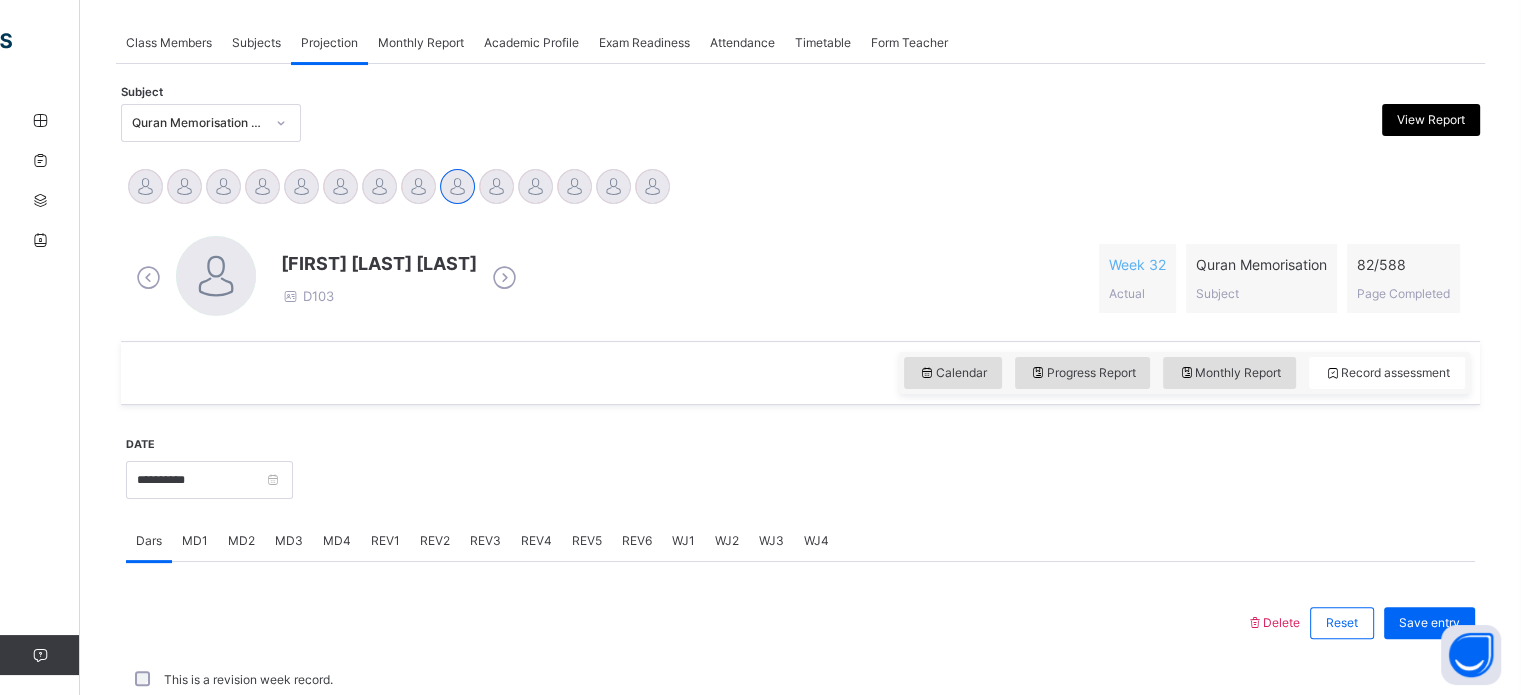 scroll, scrollTop: 806, scrollLeft: 0, axis: vertical 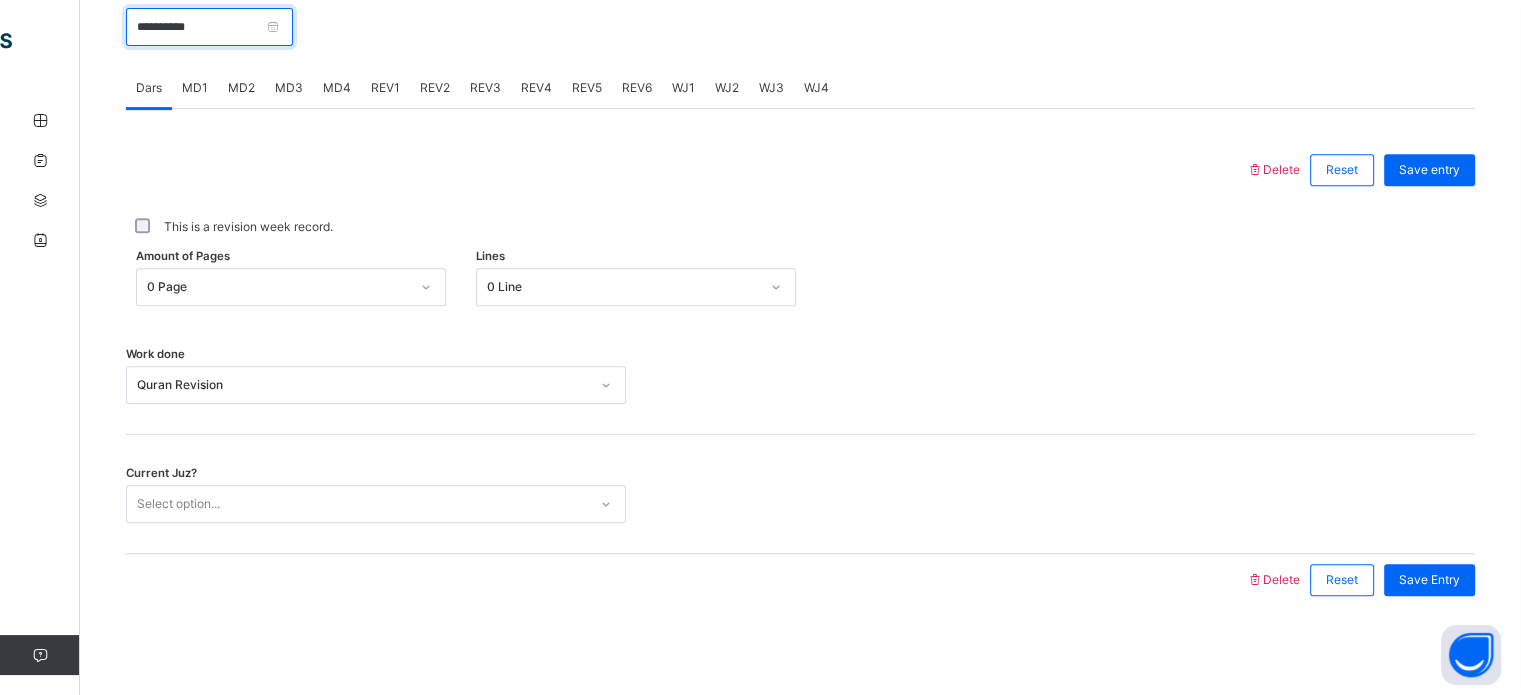 click on "**********" at bounding box center (209, 27) 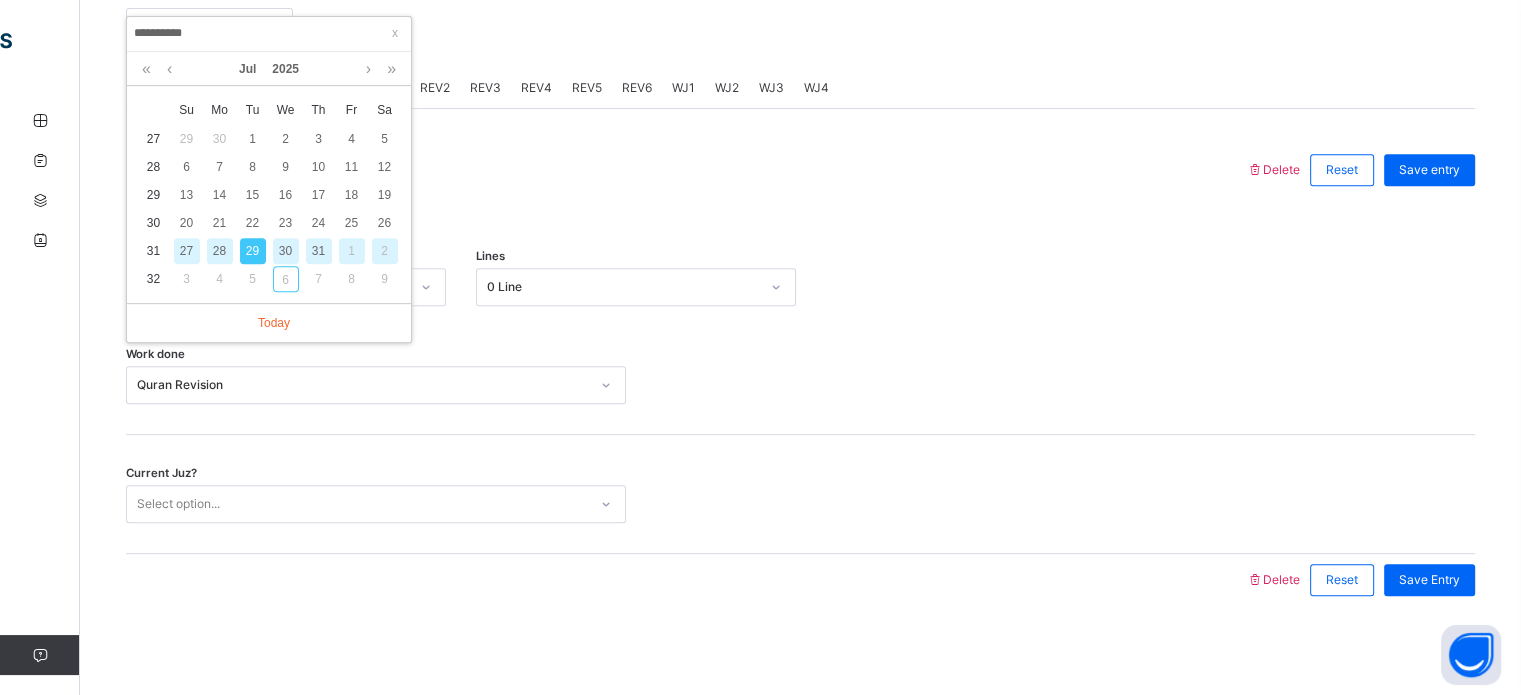 click on "30" at bounding box center (286, 251) 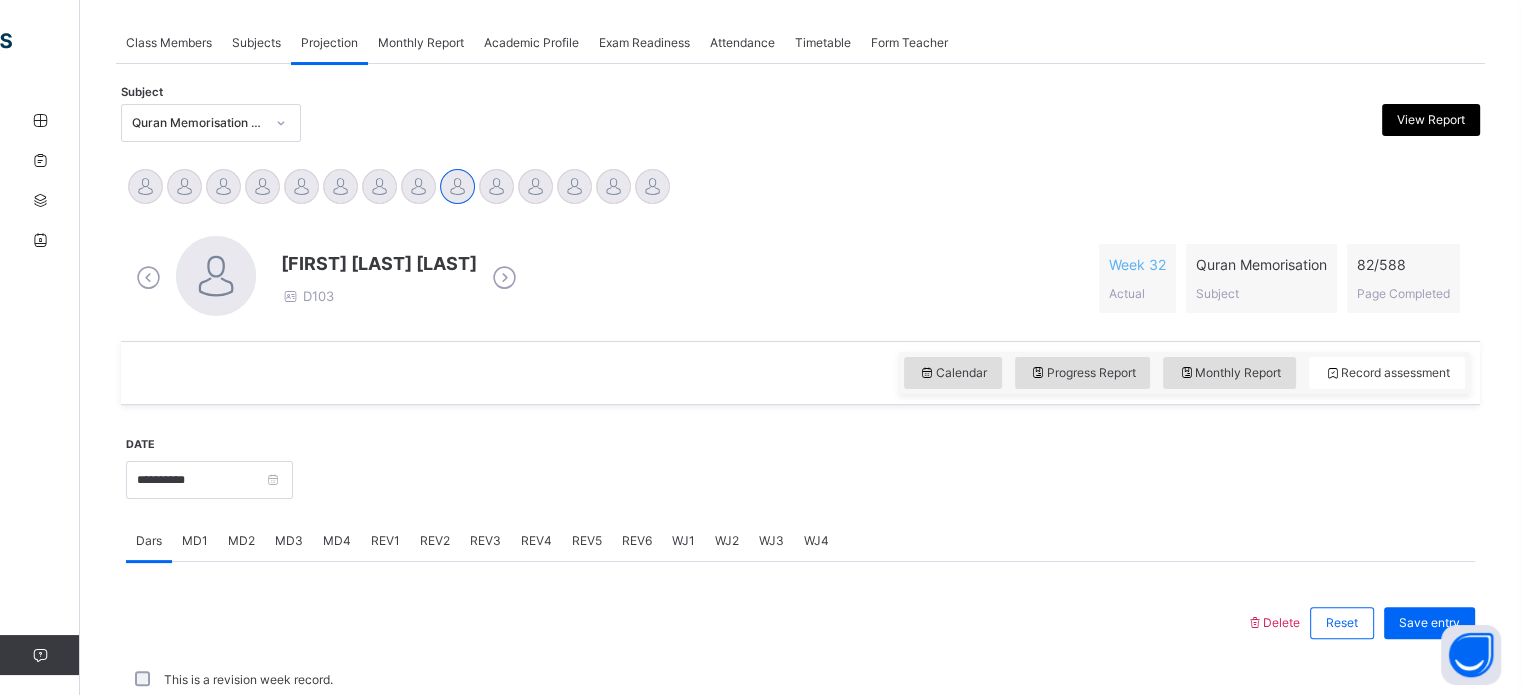 scroll, scrollTop: 806, scrollLeft: 0, axis: vertical 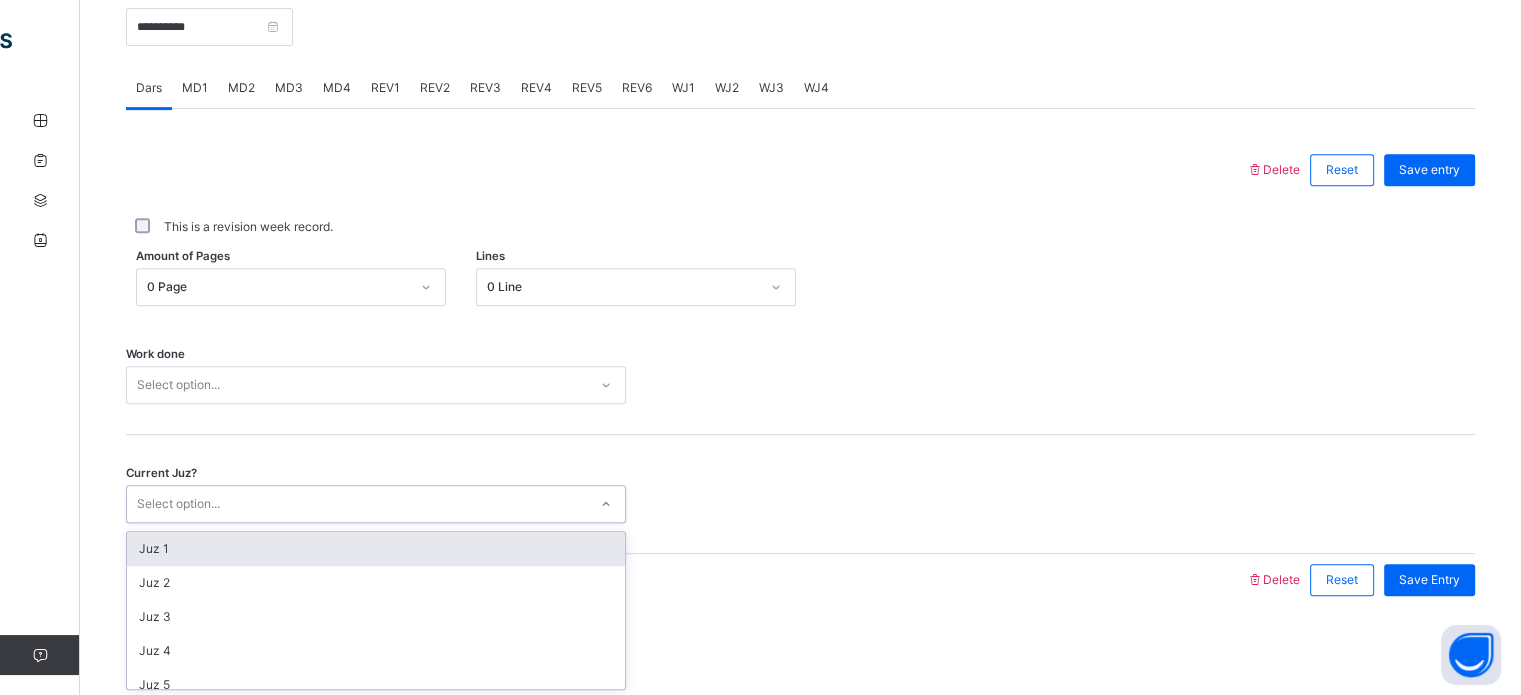 click on "Select option..." at bounding box center [357, 504] 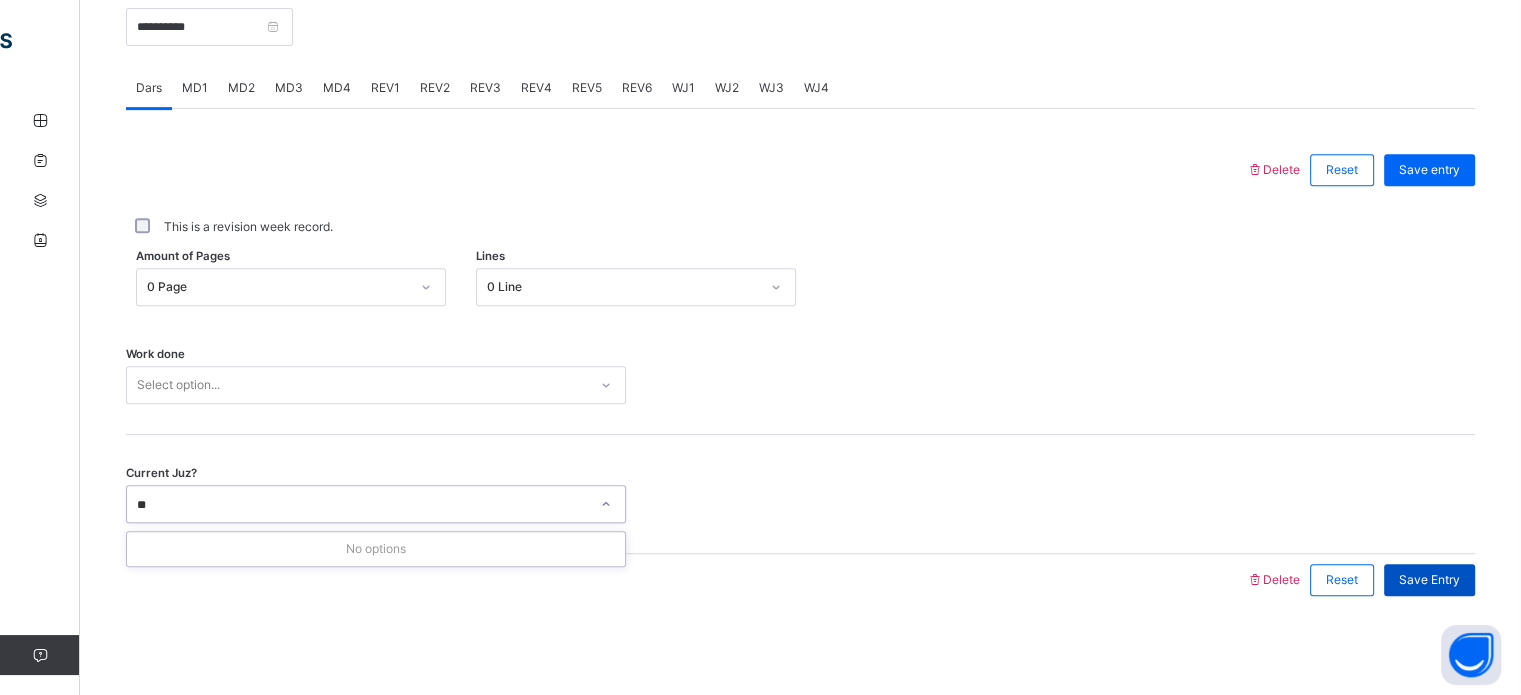 type on "**" 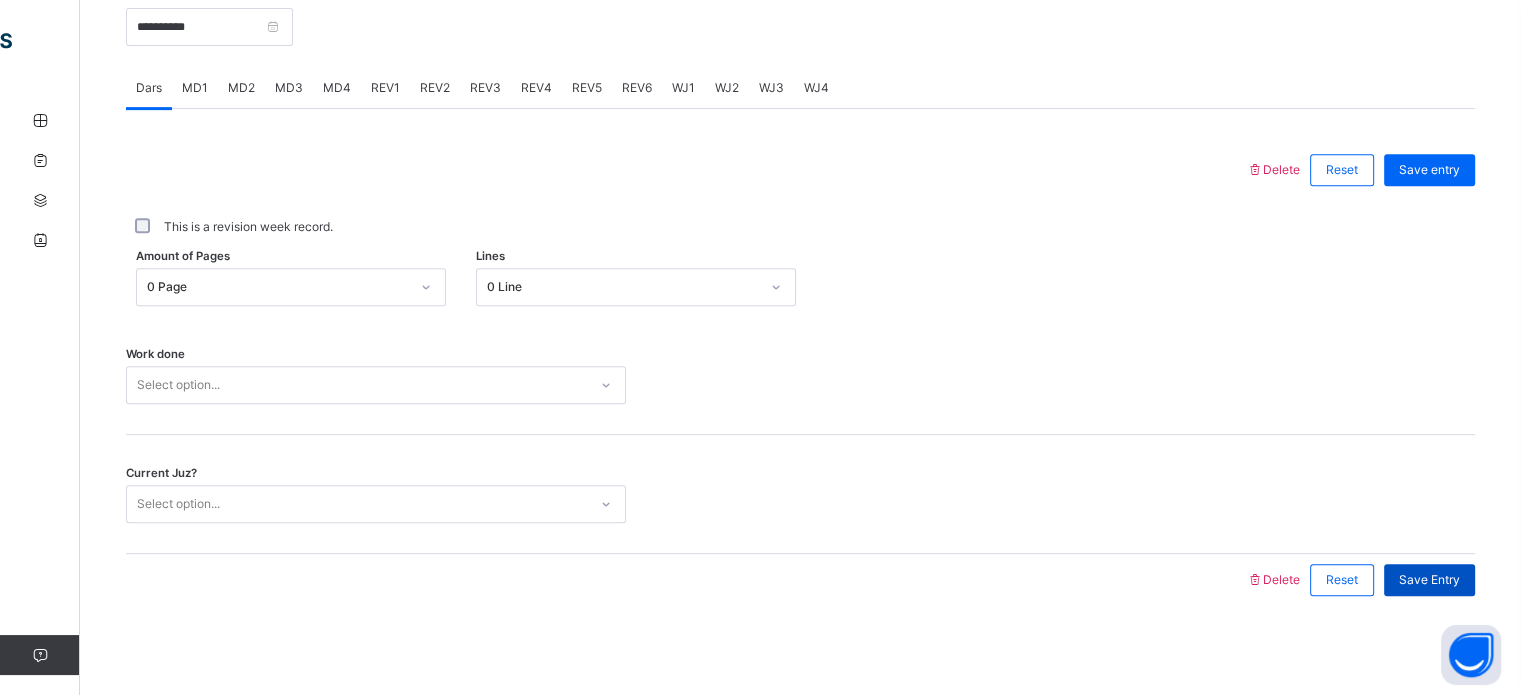 click on "Save Entry" at bounding box center (1429, 580) 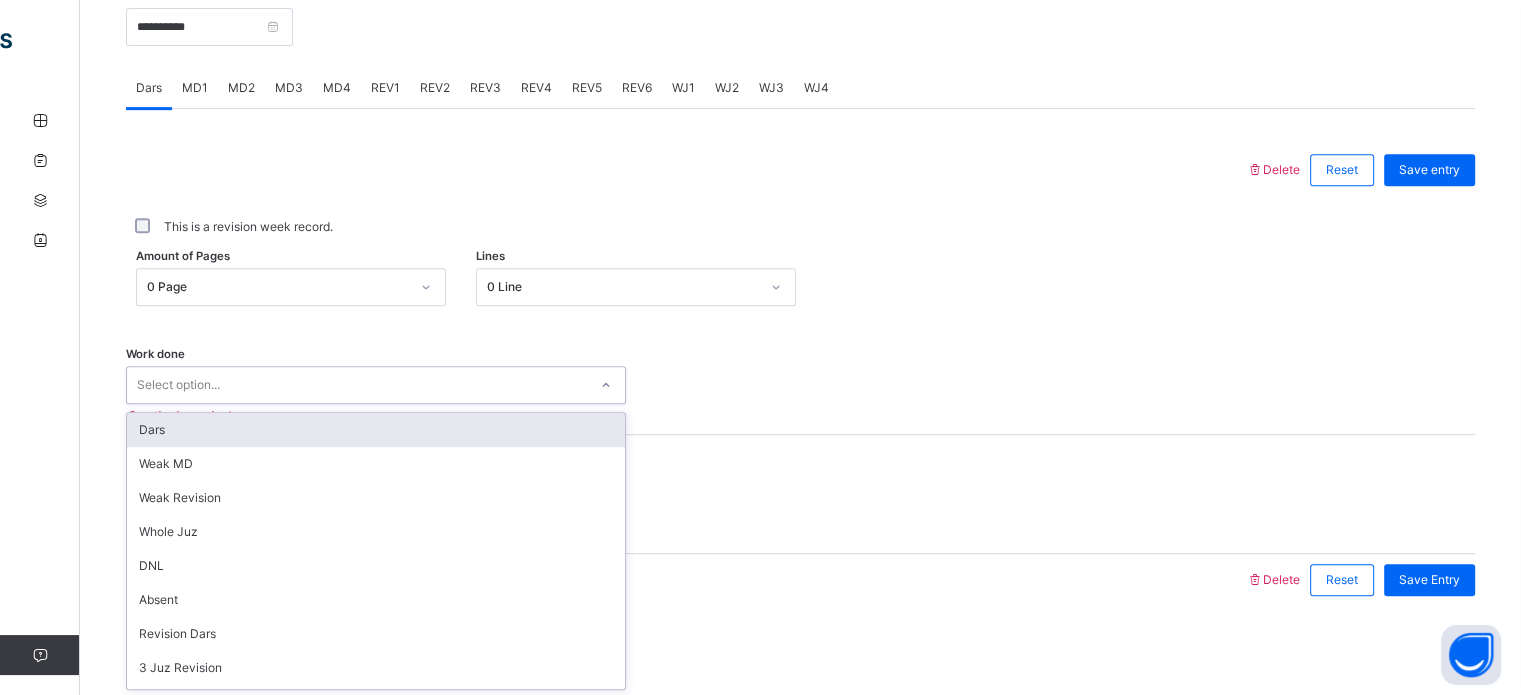 click on "Select option..." at bounding box center (376, 385) 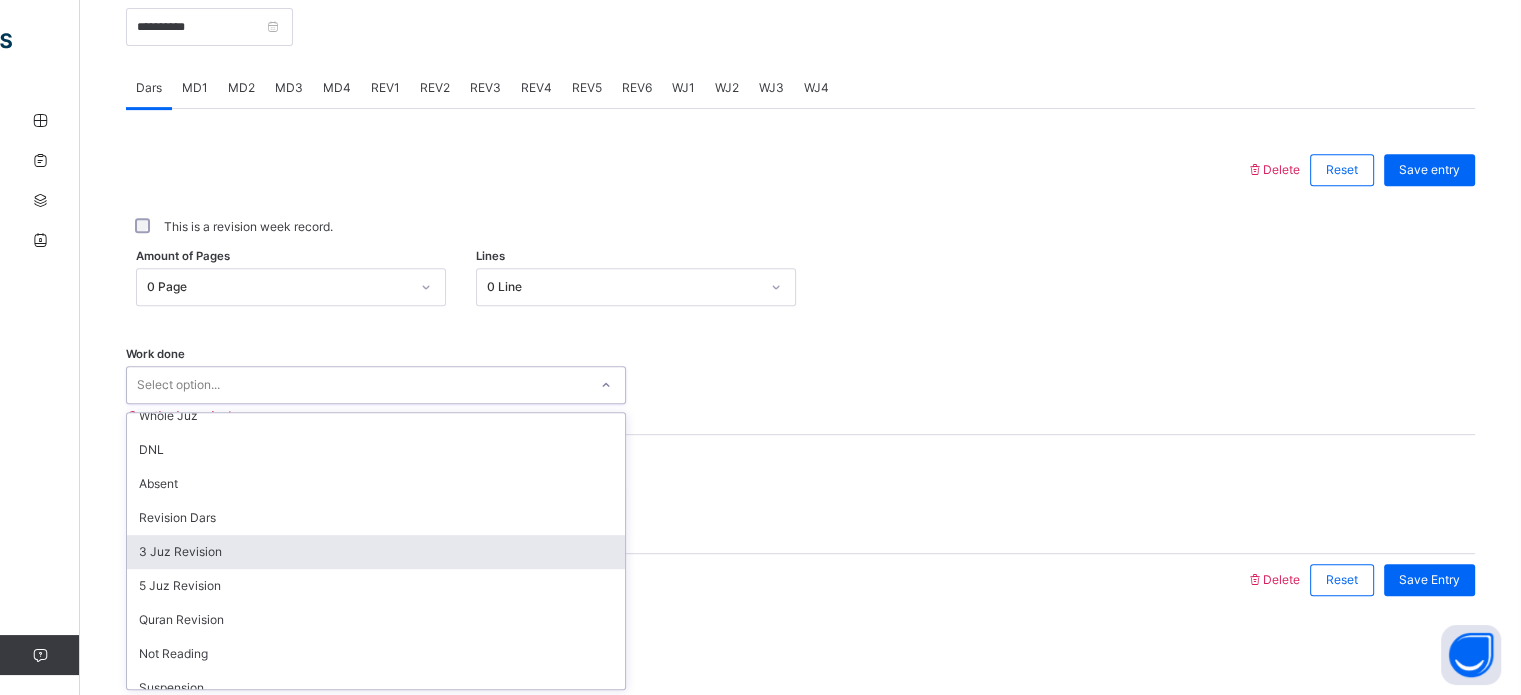 scroll, scrollTop: 126, scrollLeft: 0, axis: vertical 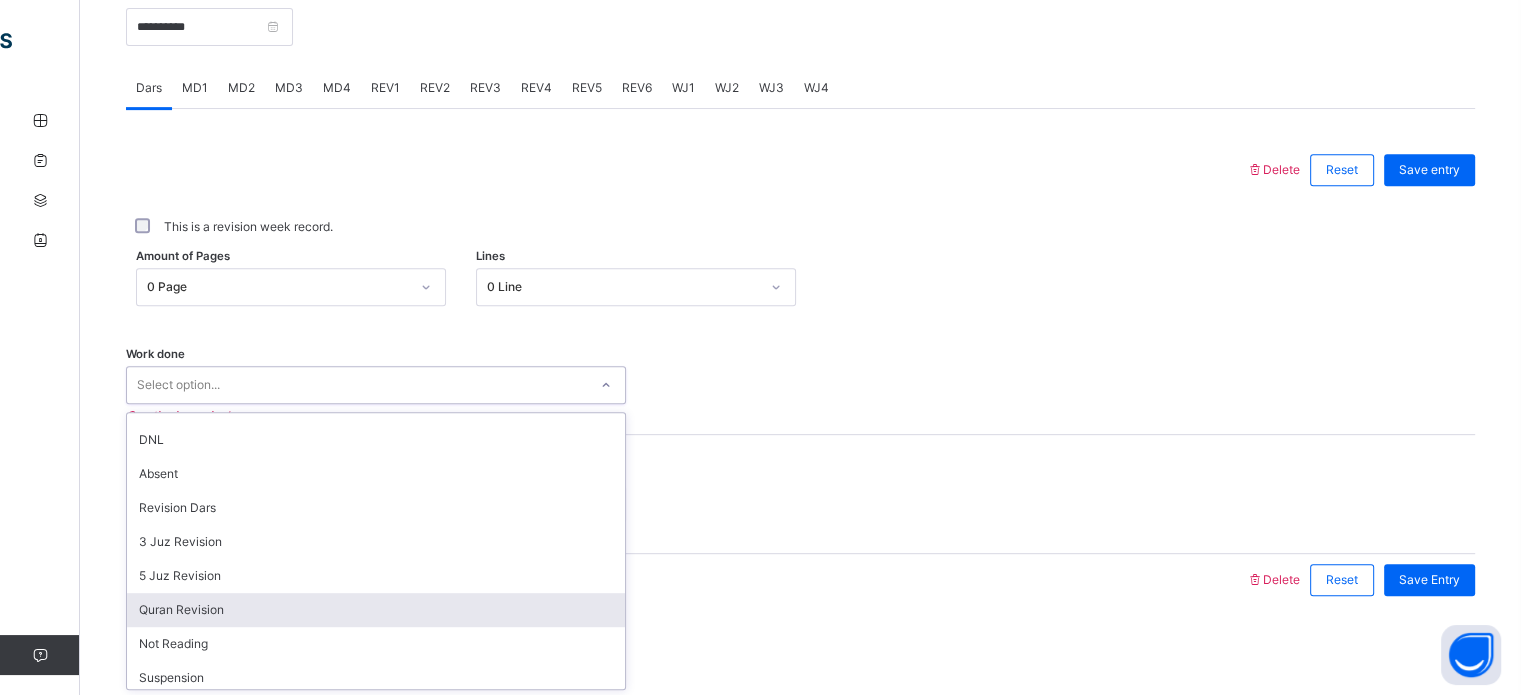 click on "Quran Revision" at bounding box center [376, 610] 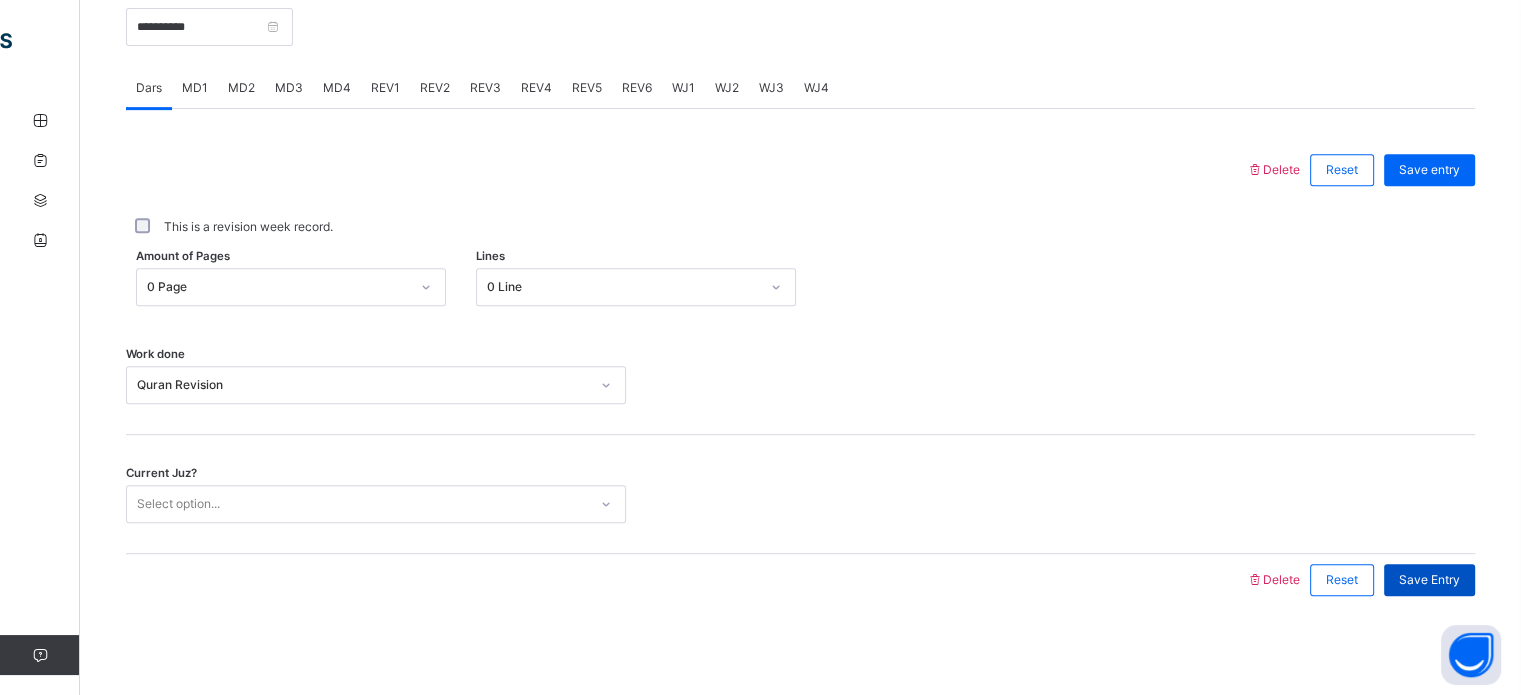 click on "Save Entry" at bounding box center (1429, 580) 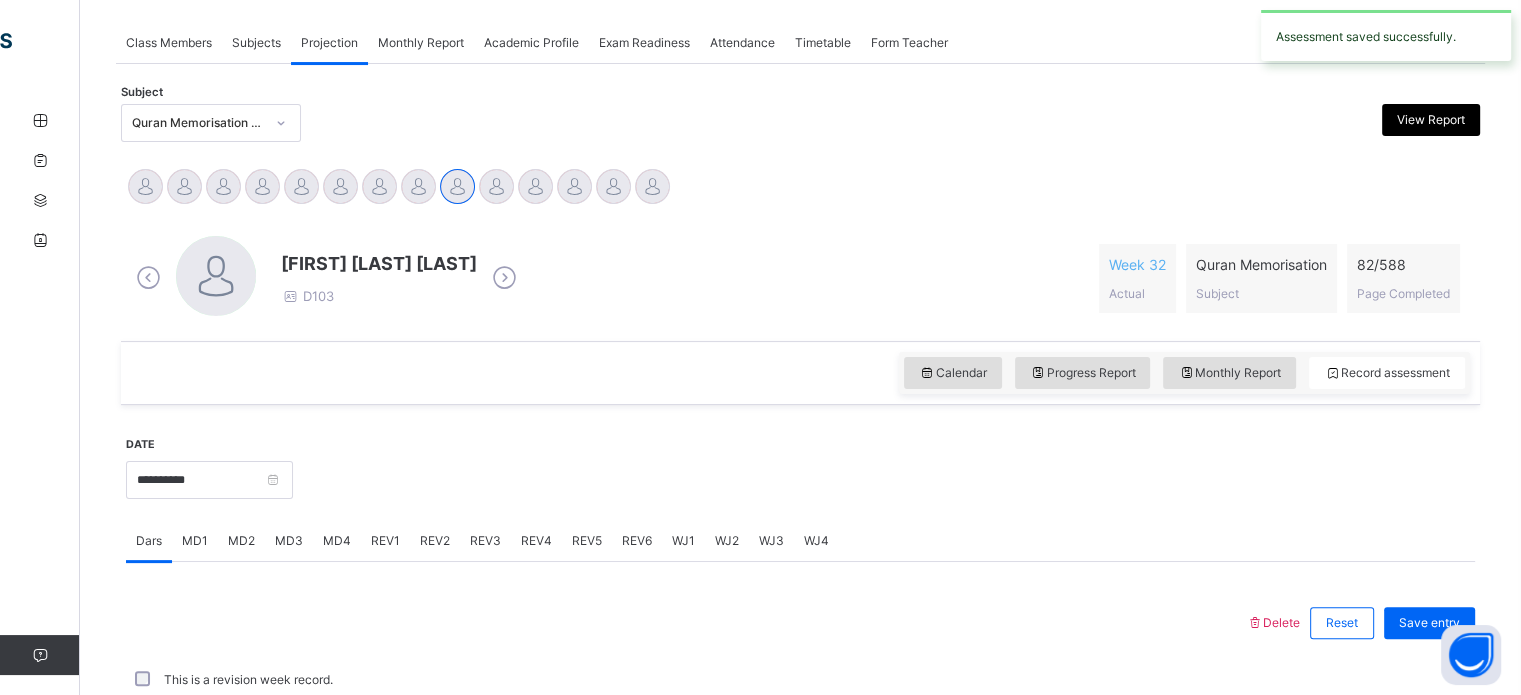 scroll, scrollTop: 806, scrollLeft: 0, axis: vertical 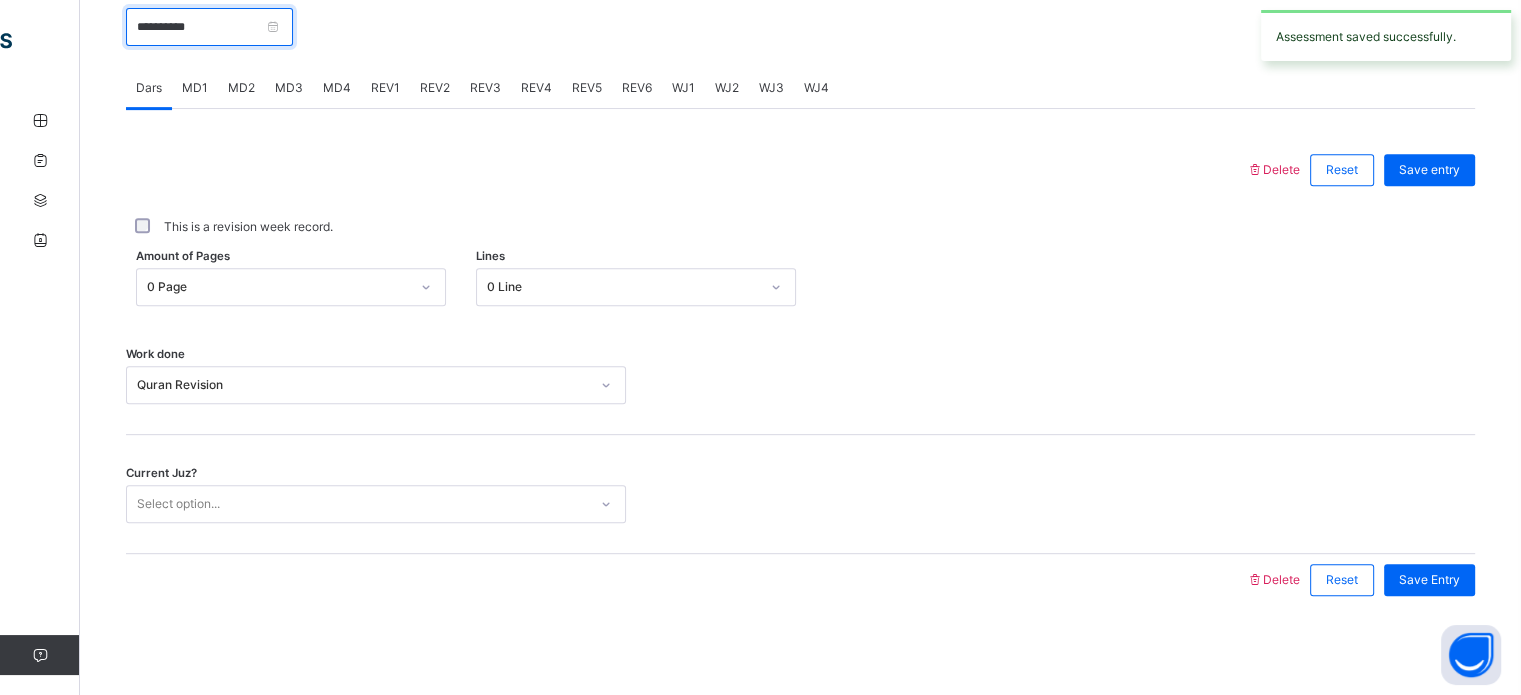 click on "**********" at bounding box center (209, 27) 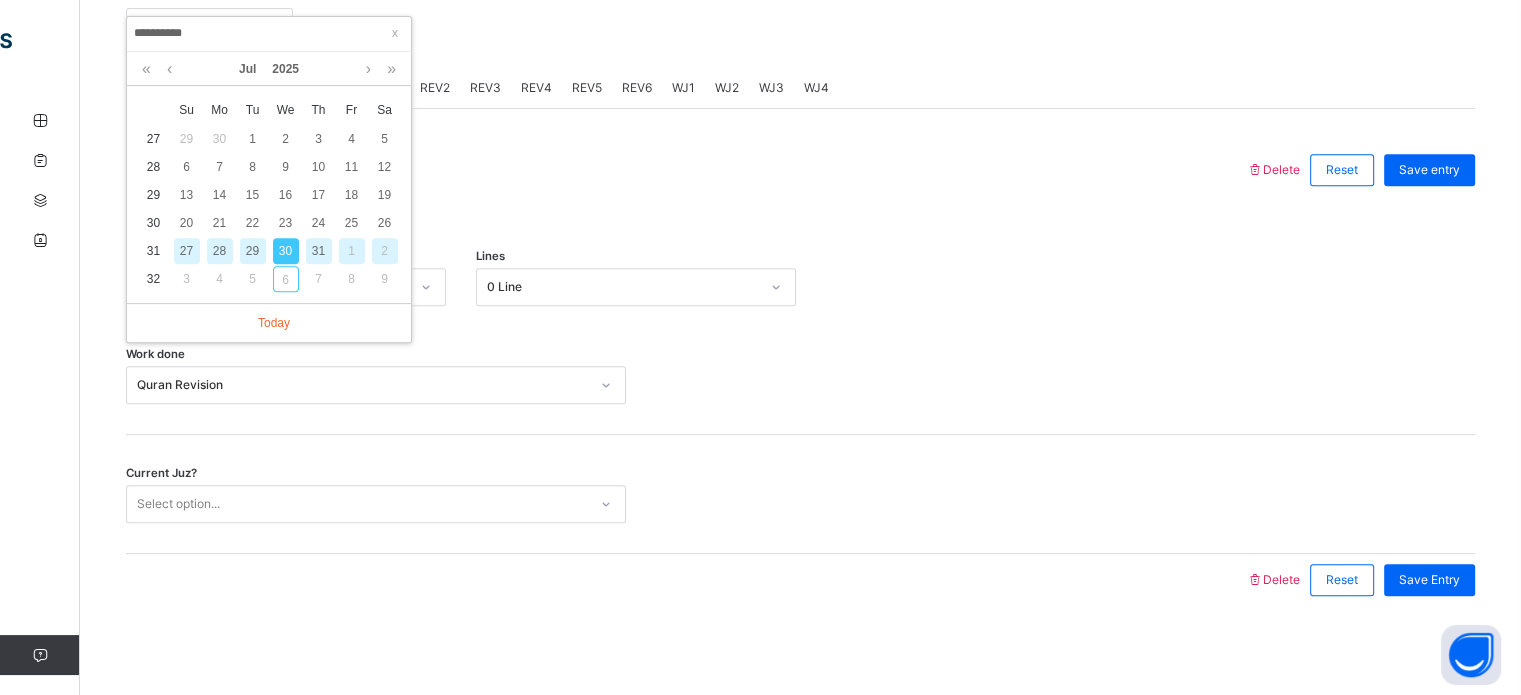 click on "31" at bounding box center (319, 251) 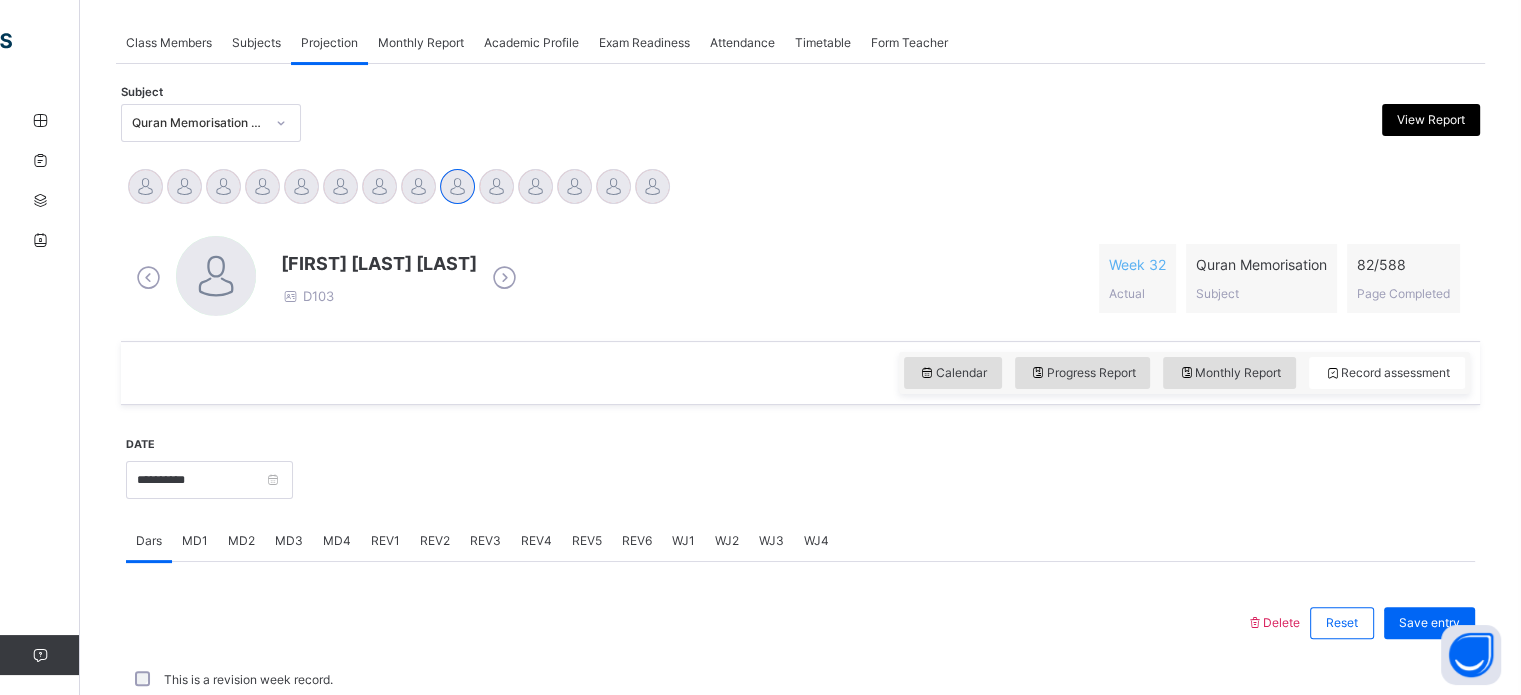 scroll, scrollTop: 806, scrollLeft: 0, axis: vertical 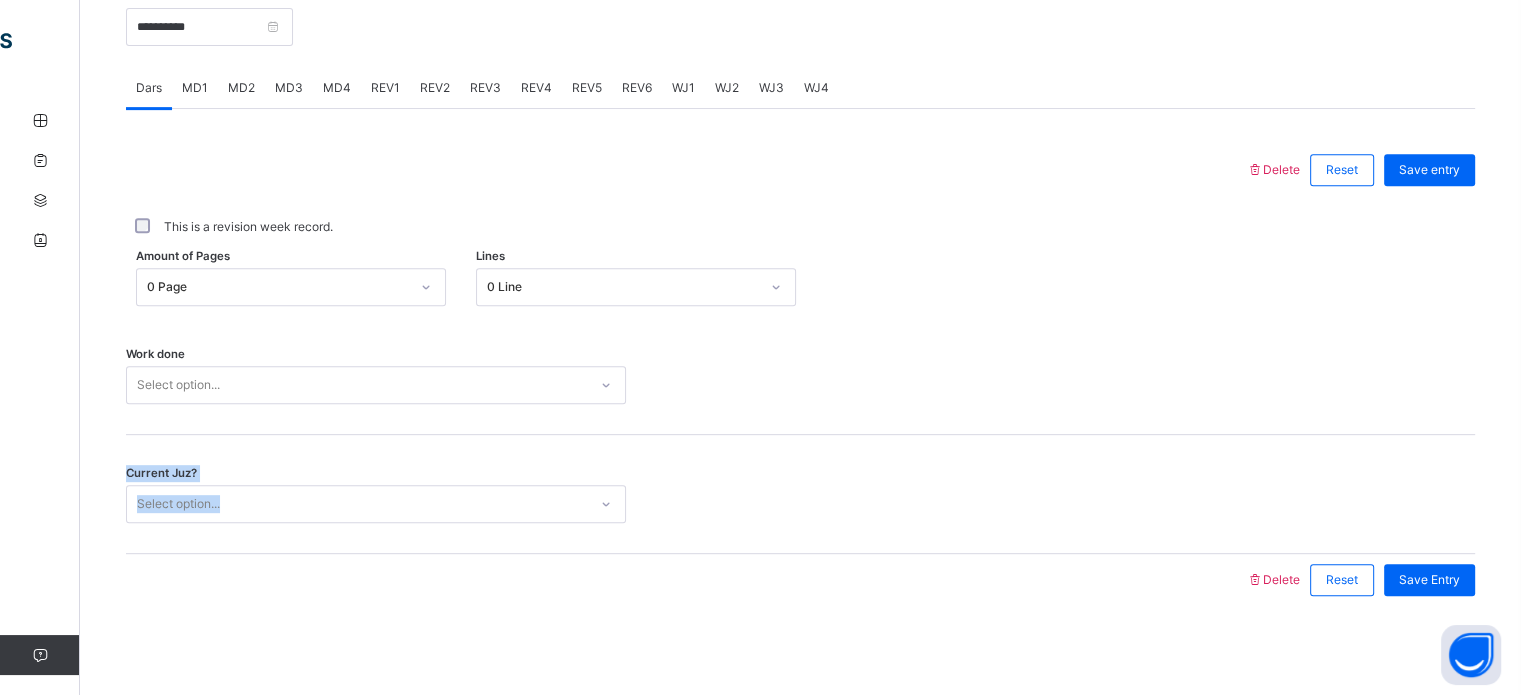 drag, startPoint x: 250, startPoint y: 439, endPoint x: 224, endPoint y: 375, distance: 69.079666 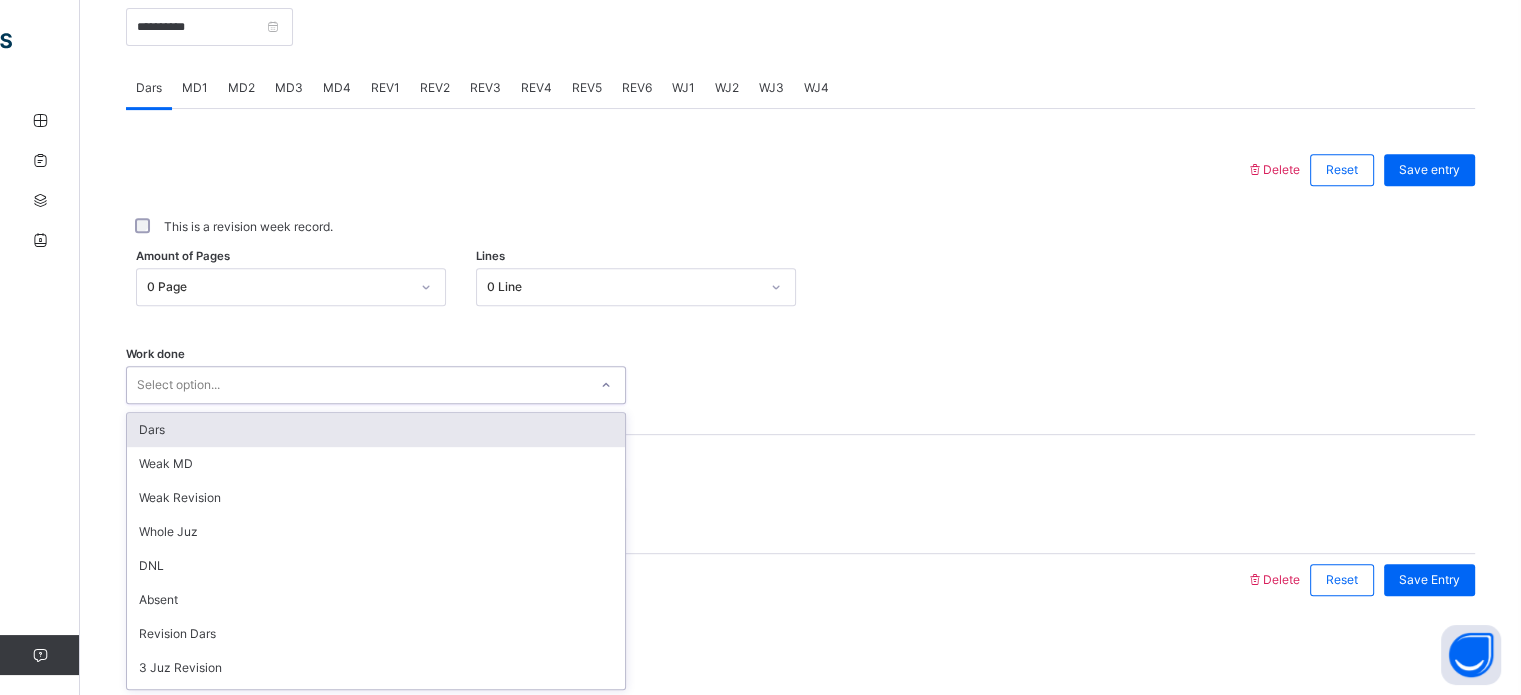 click on "Select option..." at bounding box center [357, 385] 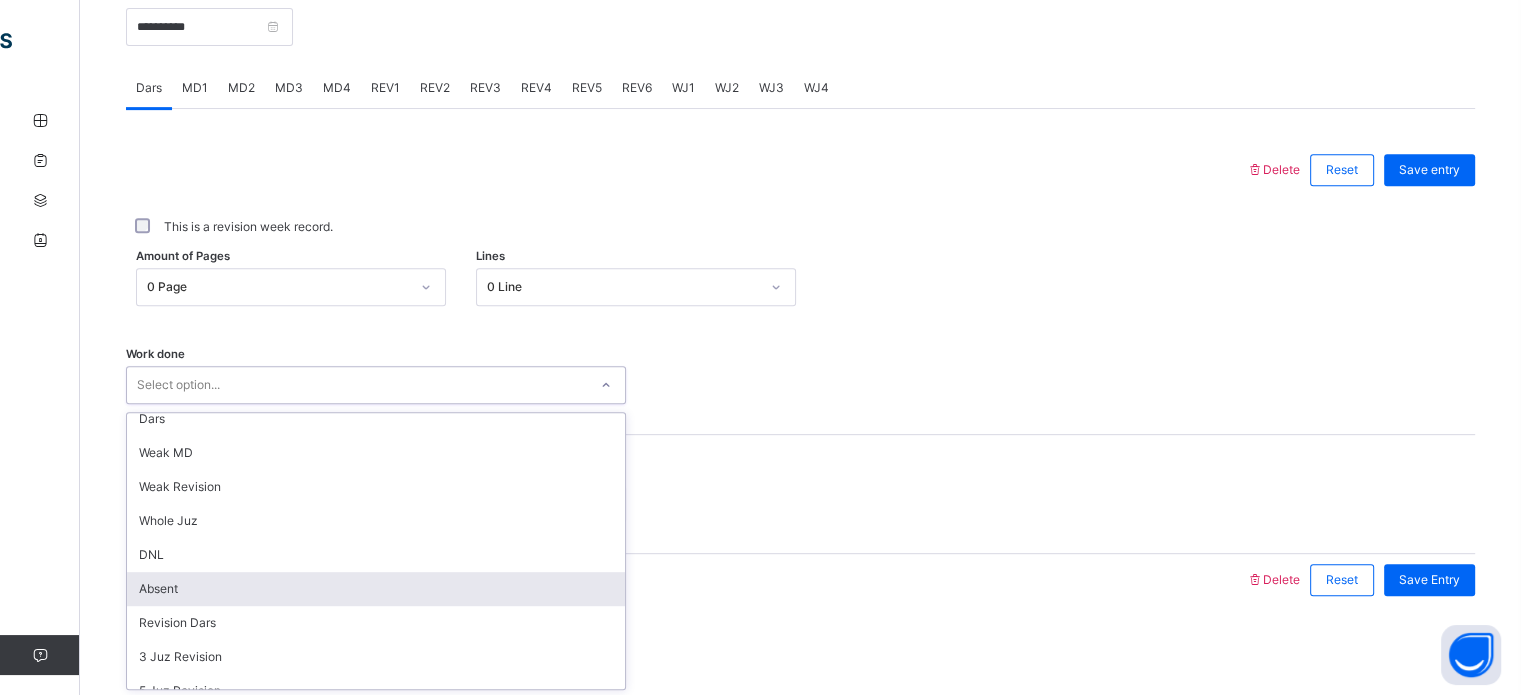 scroll, scrollTop: 200, scrollLeft: 0, axis: vertical 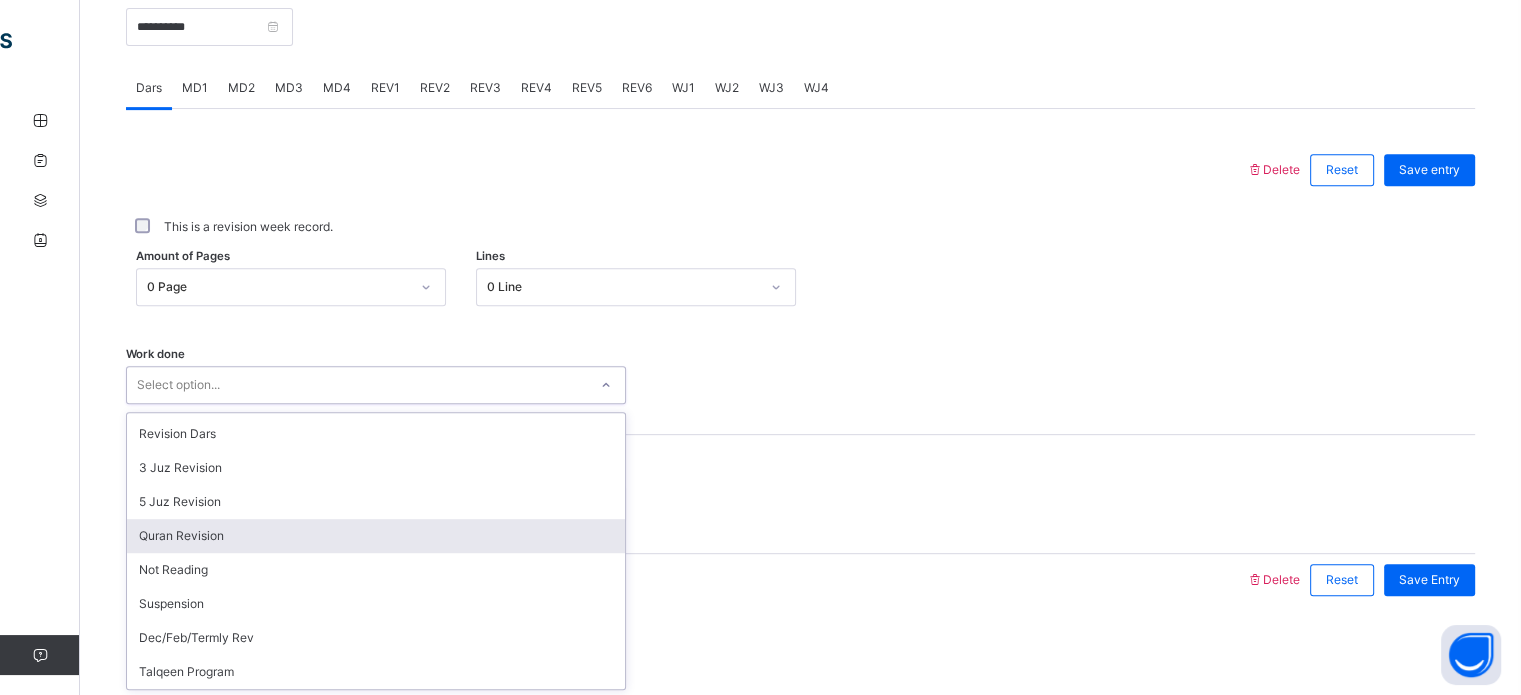 click on "Quran Revision" at bounding box center (376, 536) 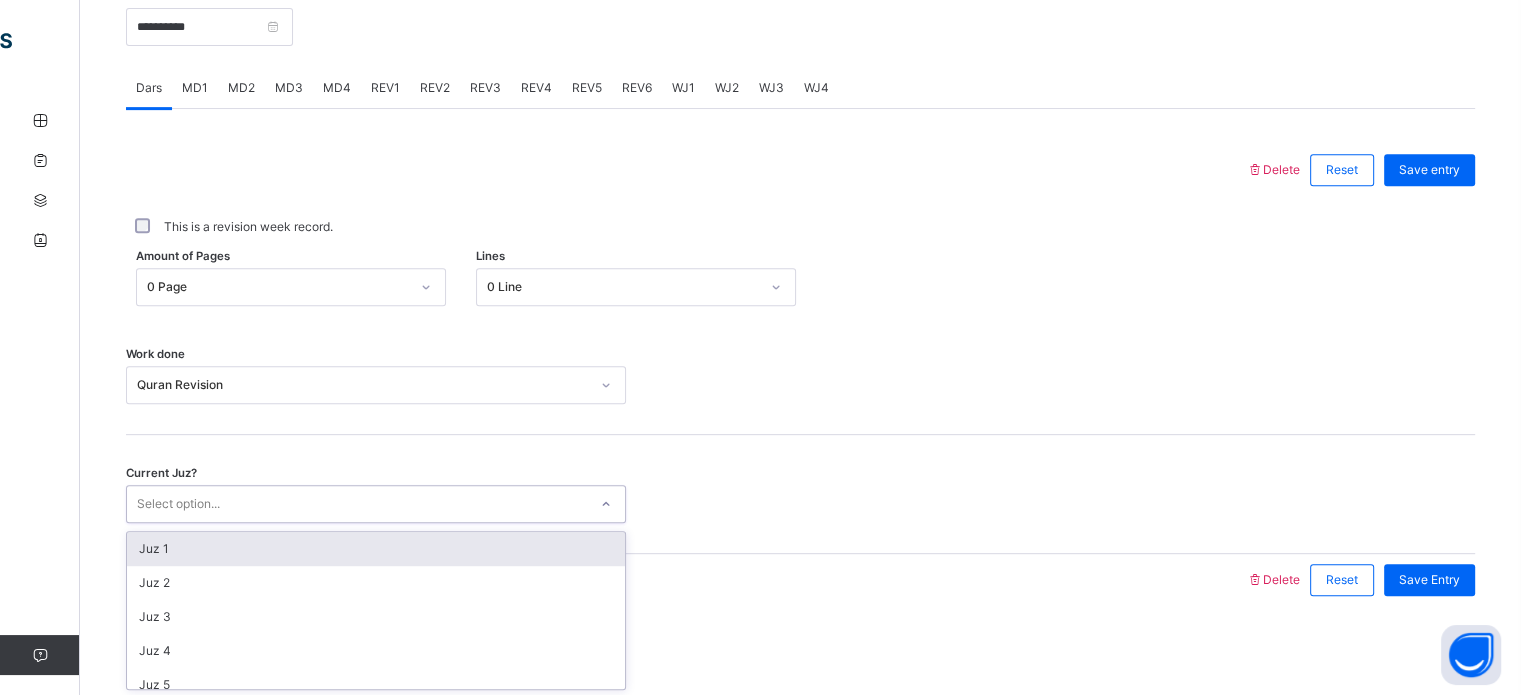 click on "Select option..." at bounding box center [178, 504] 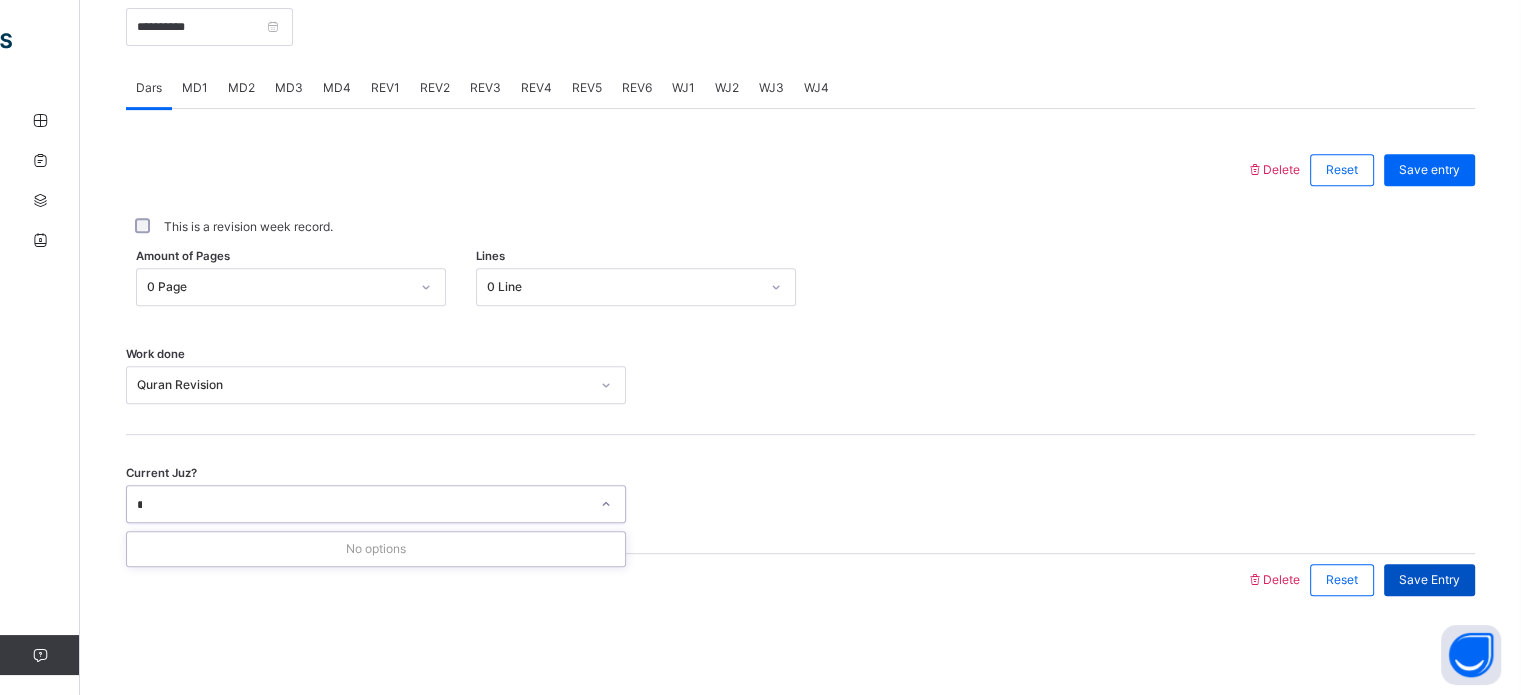 type on "*" 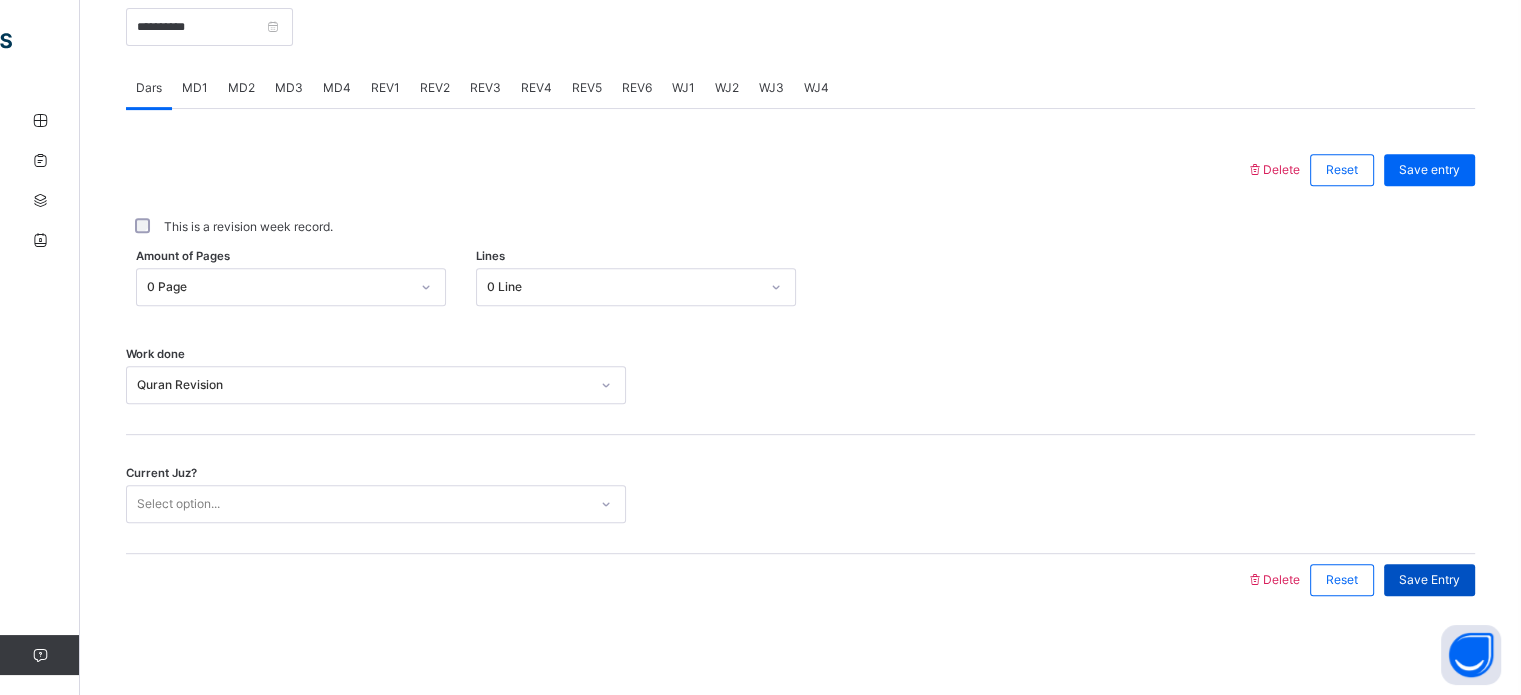 click on "Save Entry" at bounding box center [1429, 580] 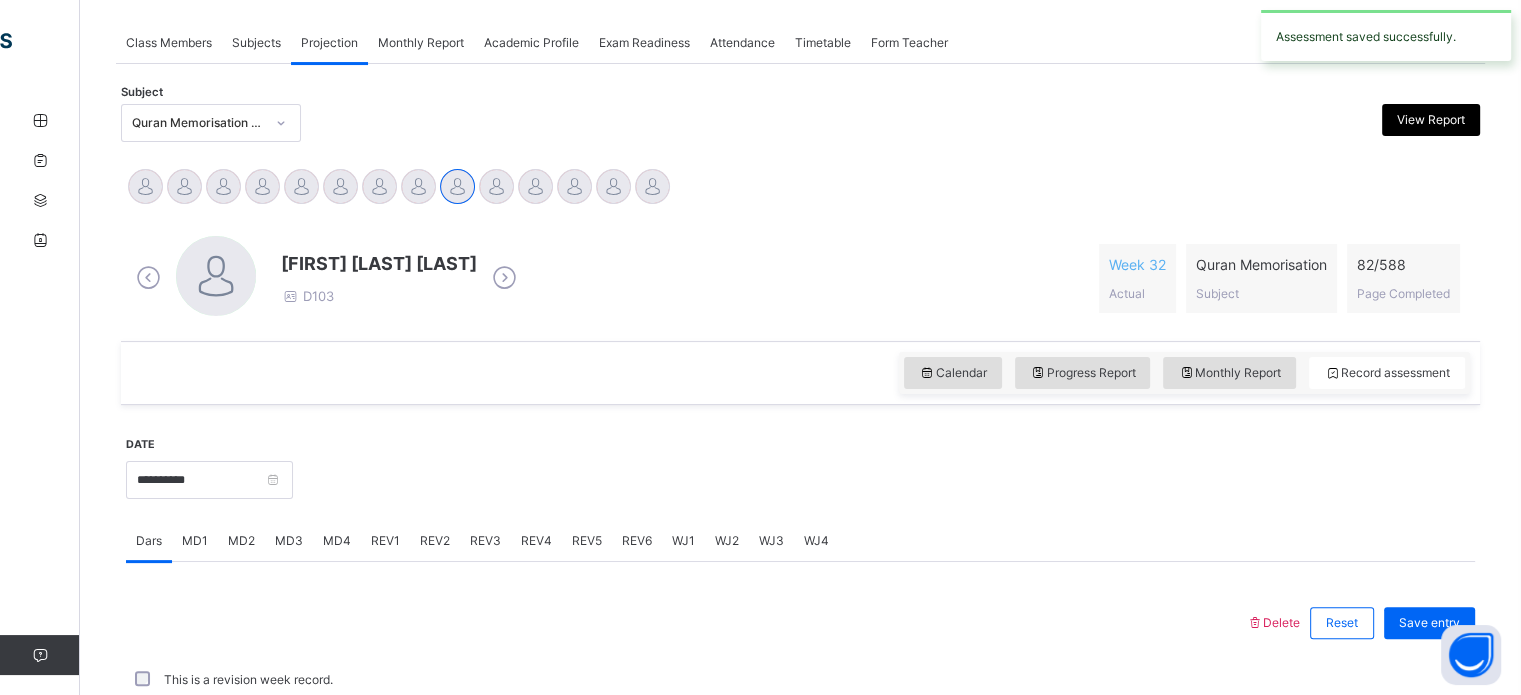 scroll, scrollTop: 806, scrollLeft: 0, axis: vertical 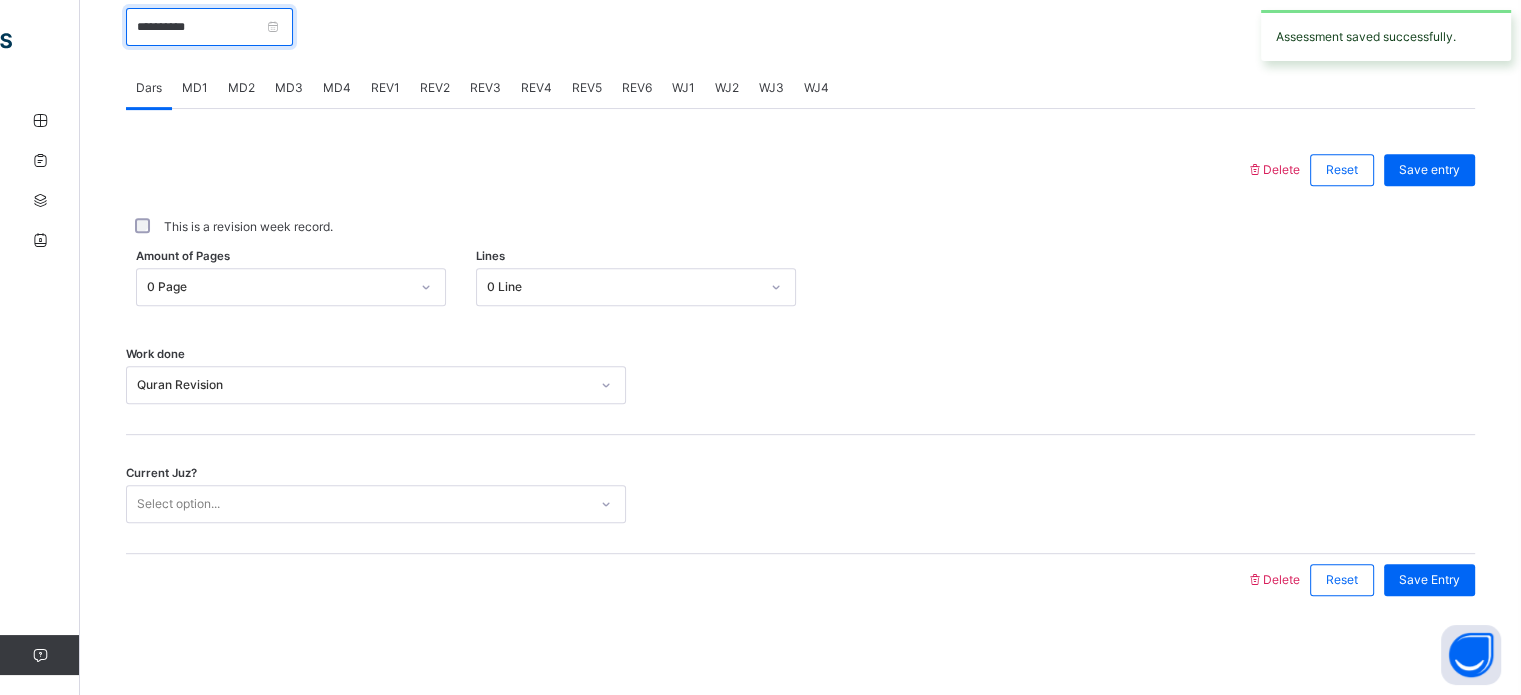 click on "**********" at bounding box center (209, 27) 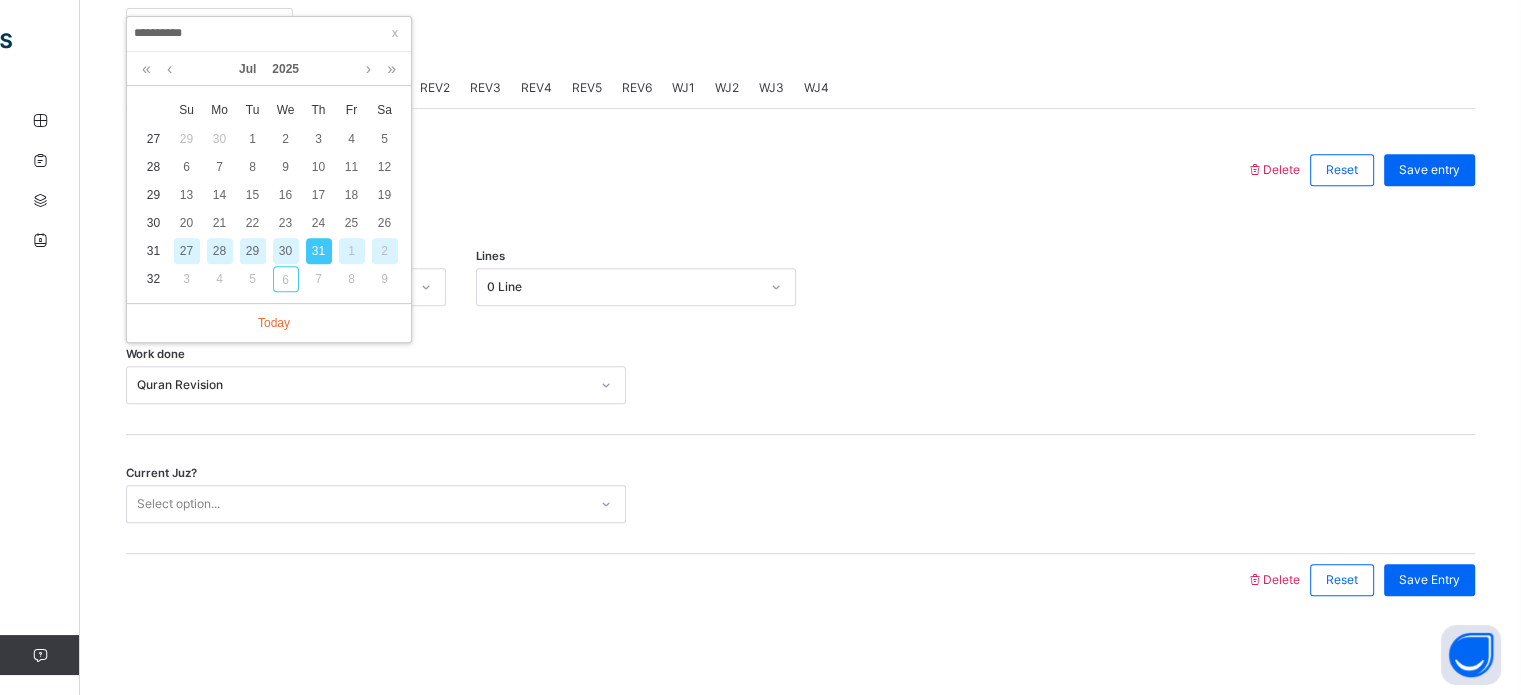 click on "1" at bounding box center [352, 251] 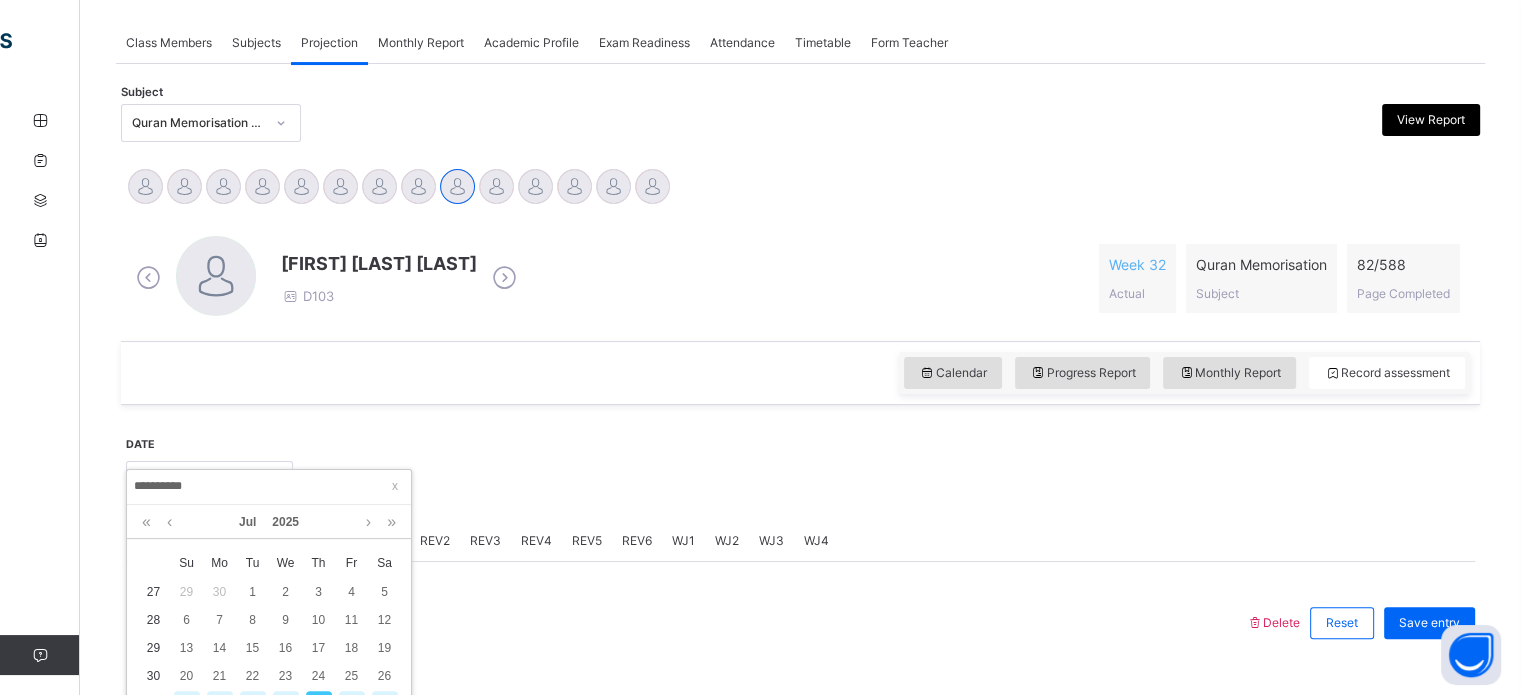 type on "**********" 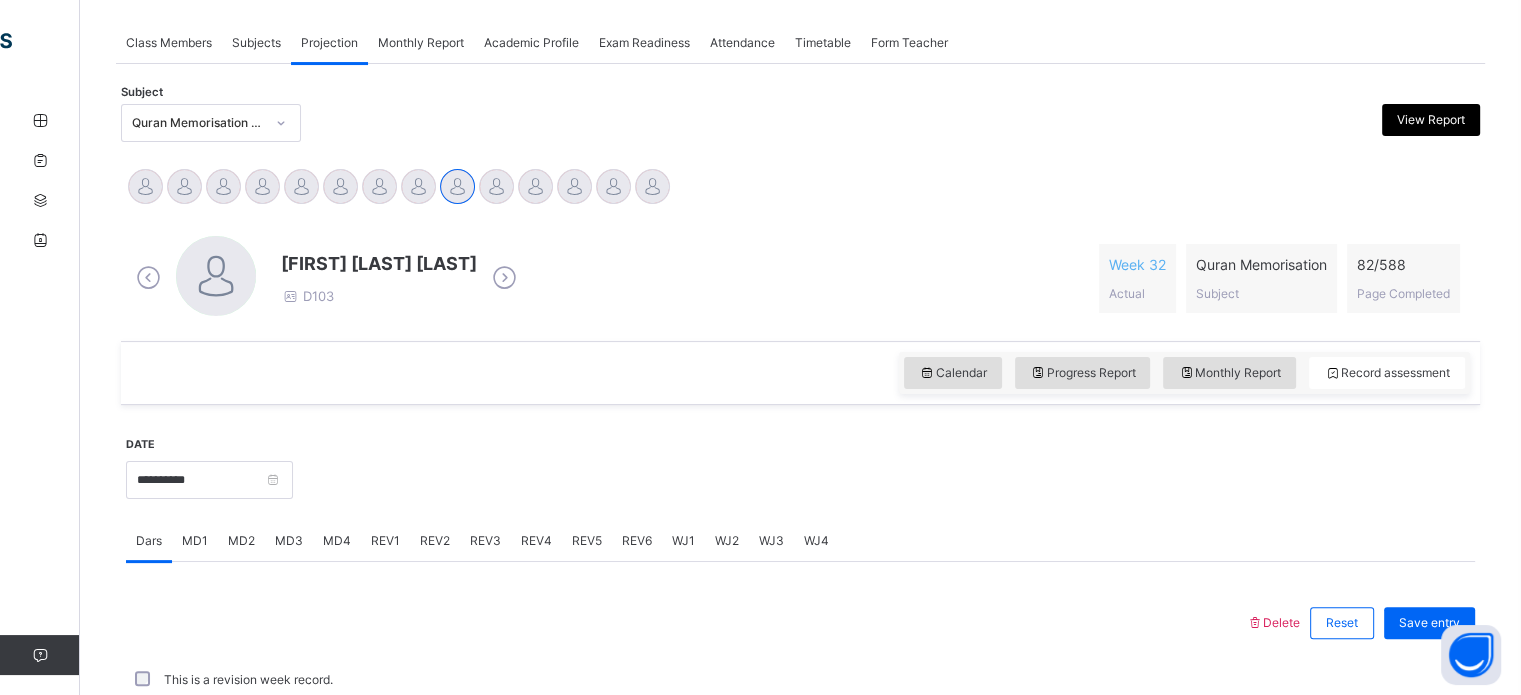 scroll, scrollTop: 806, scrollLeft: 0, axis: vertical 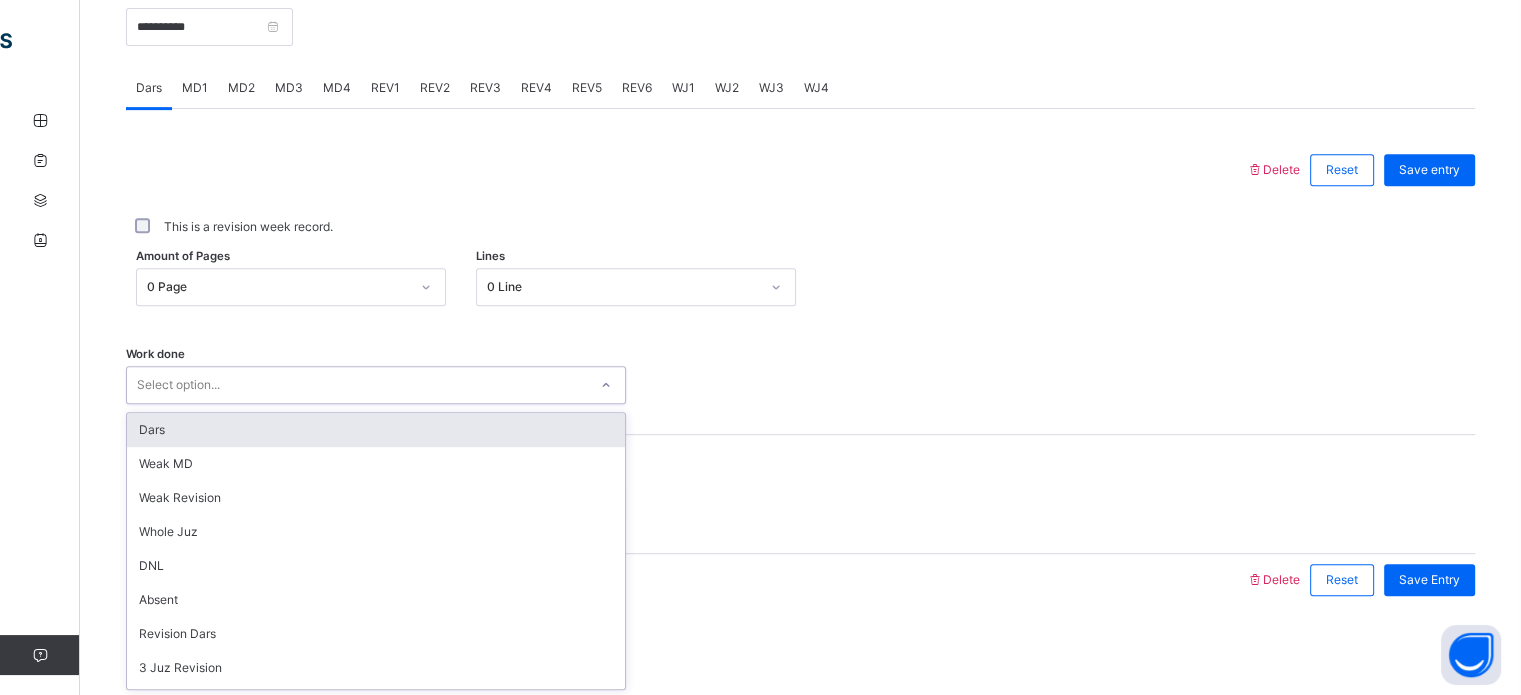click on "Select option..." at bounding box center [357, 385] 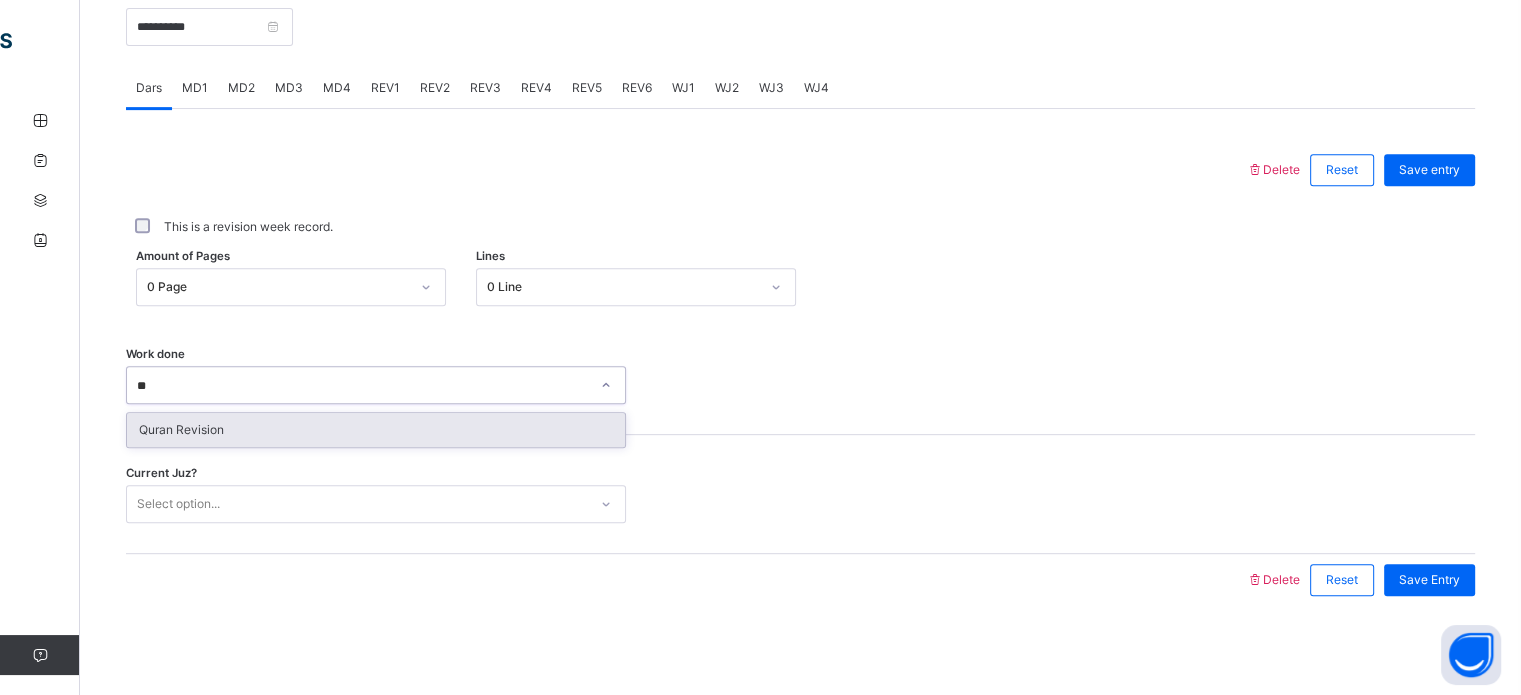 type on "***" 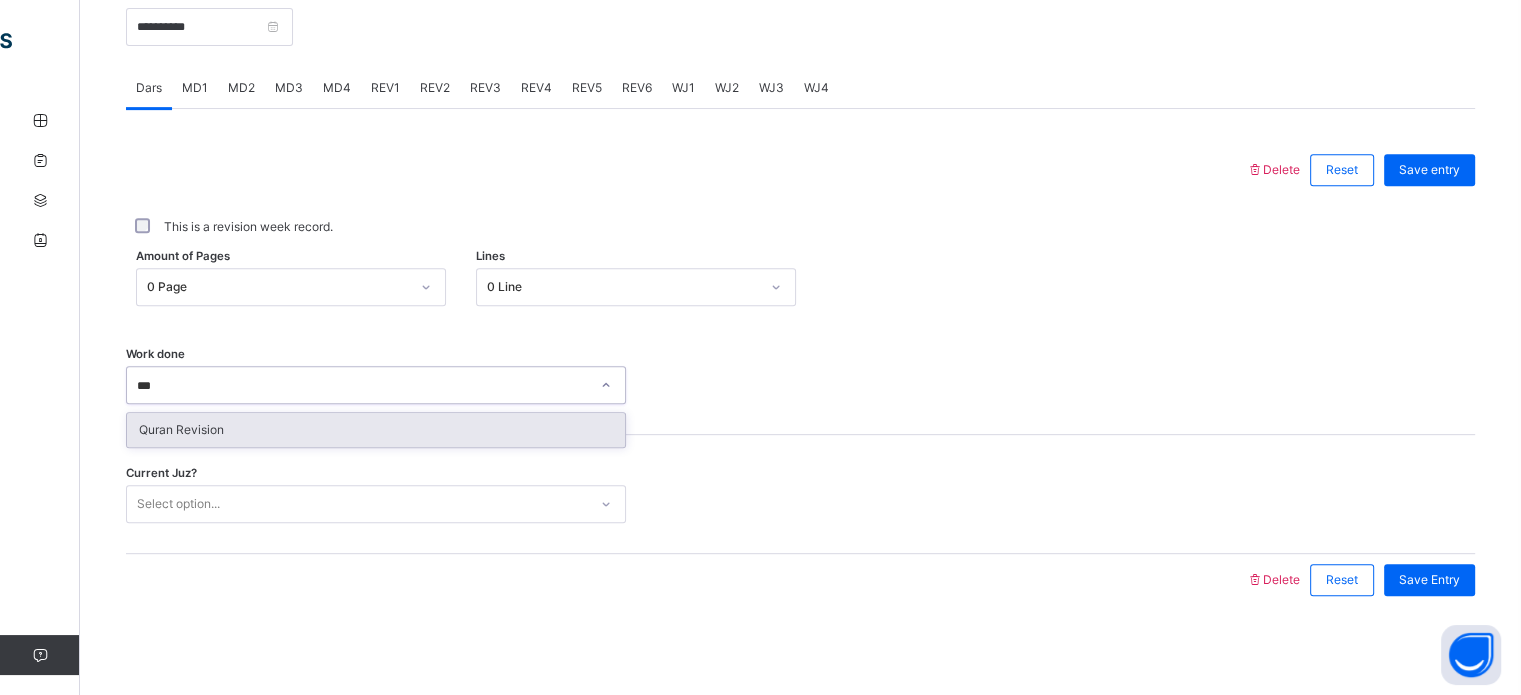 click on "Quran Revision" at bounding box center (376, 430) 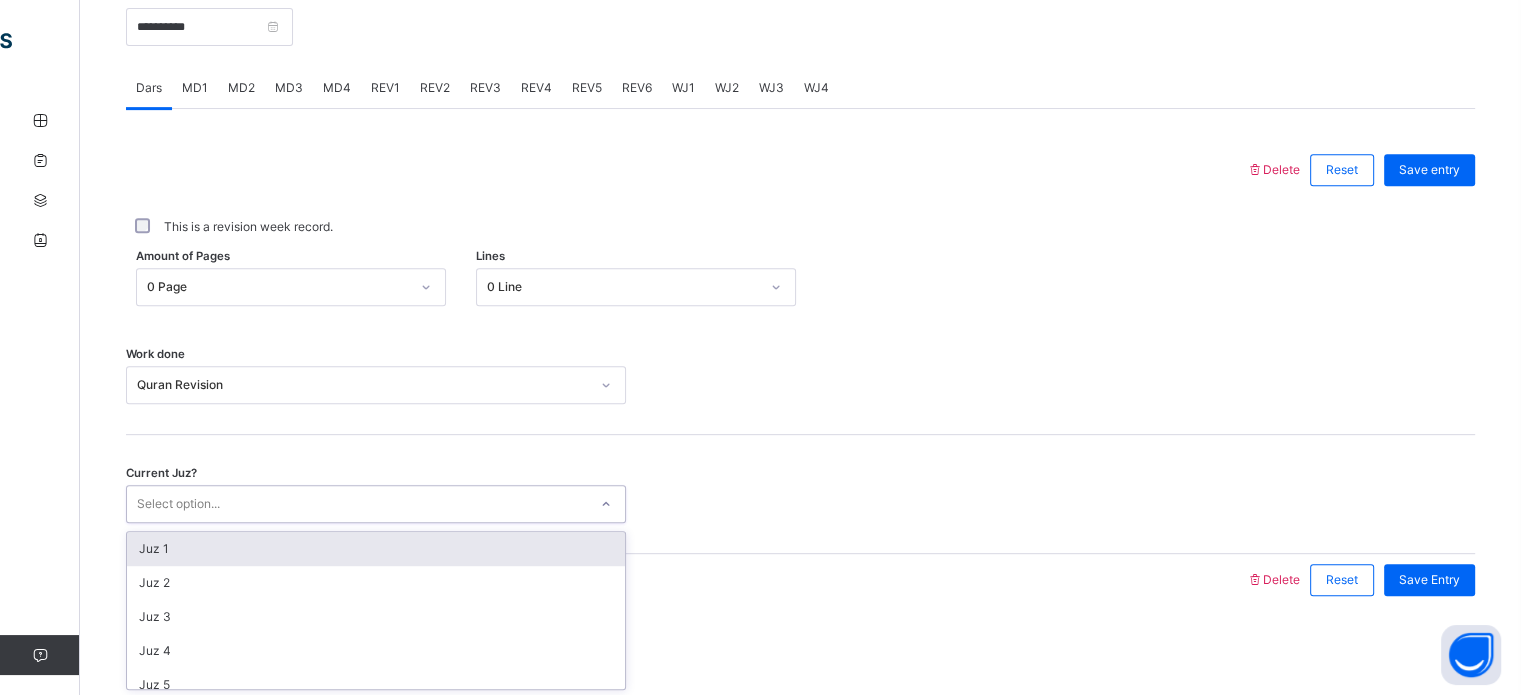 click on "Select option..." at bounding box center [178, 504] 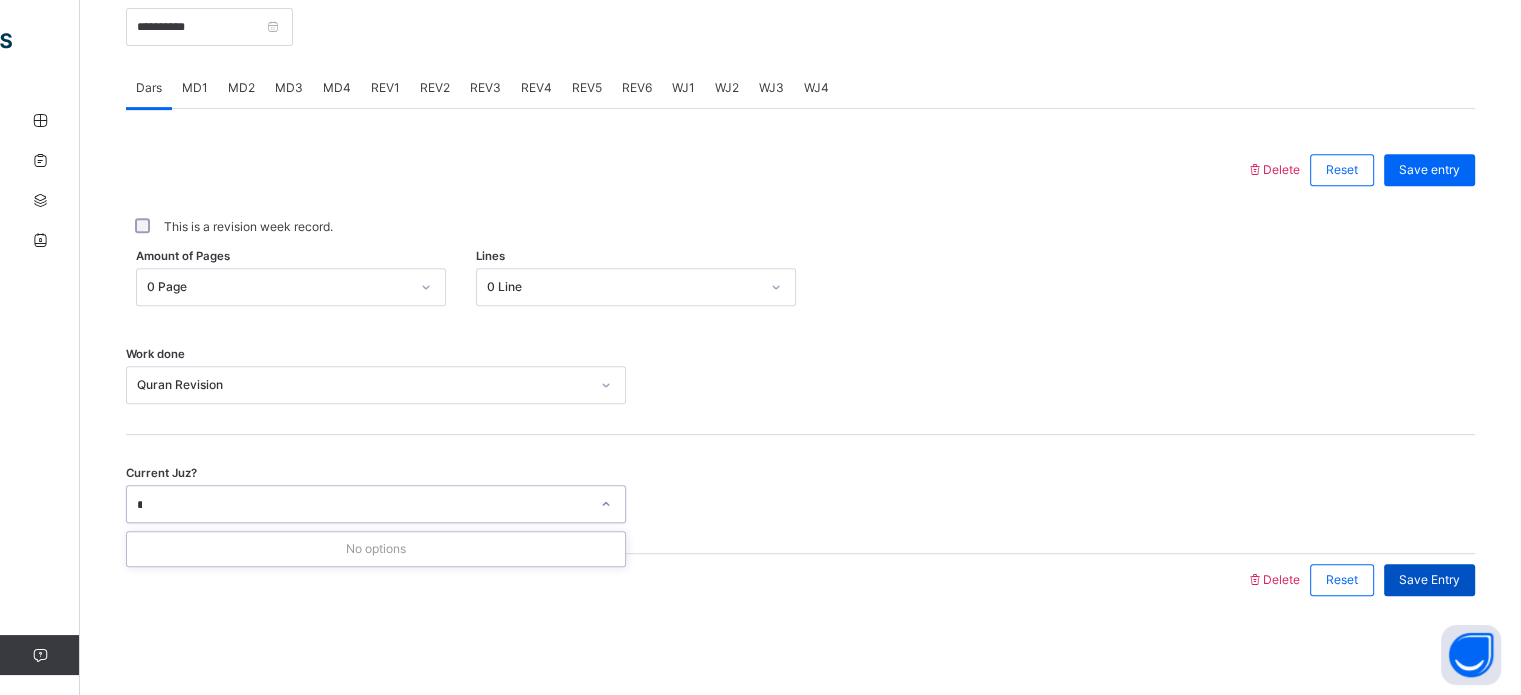 type on "*" 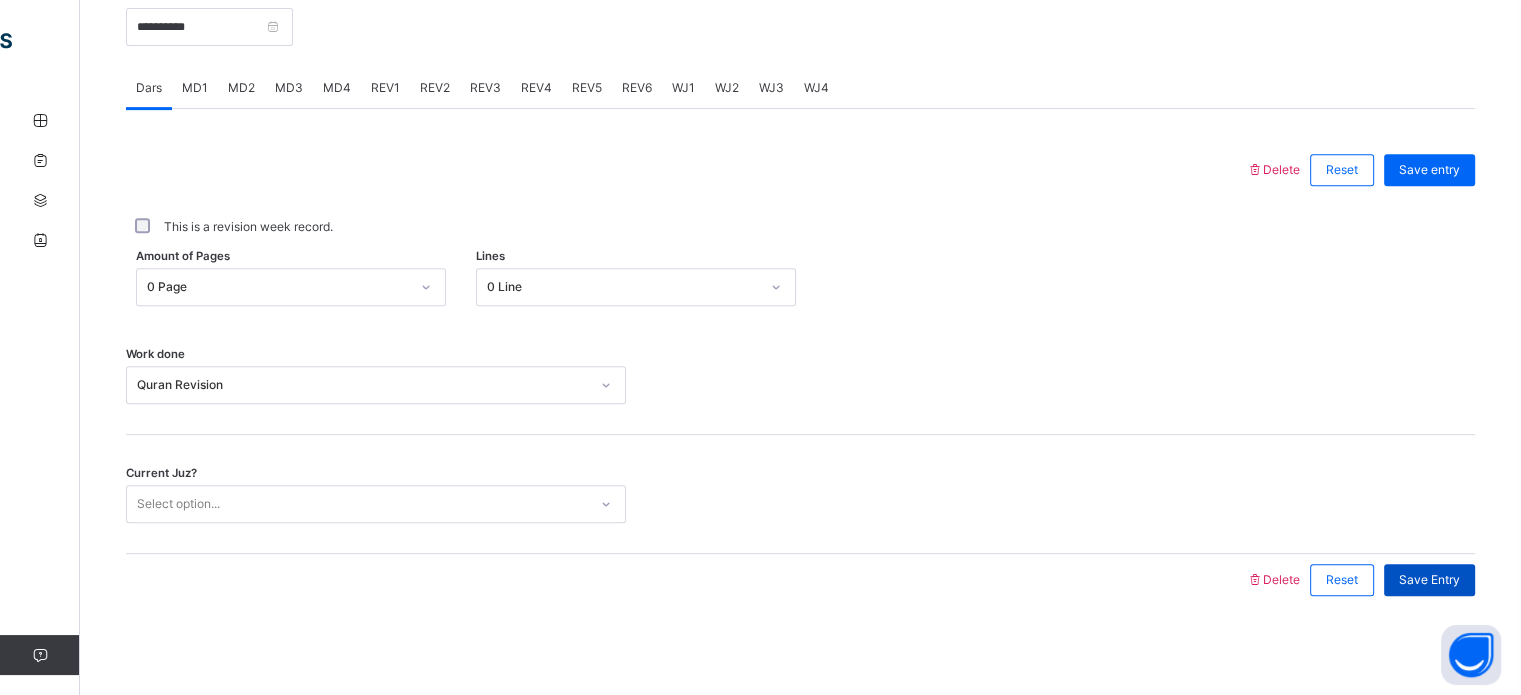 click on "Save Entry" at bounding box center (1429, 580) 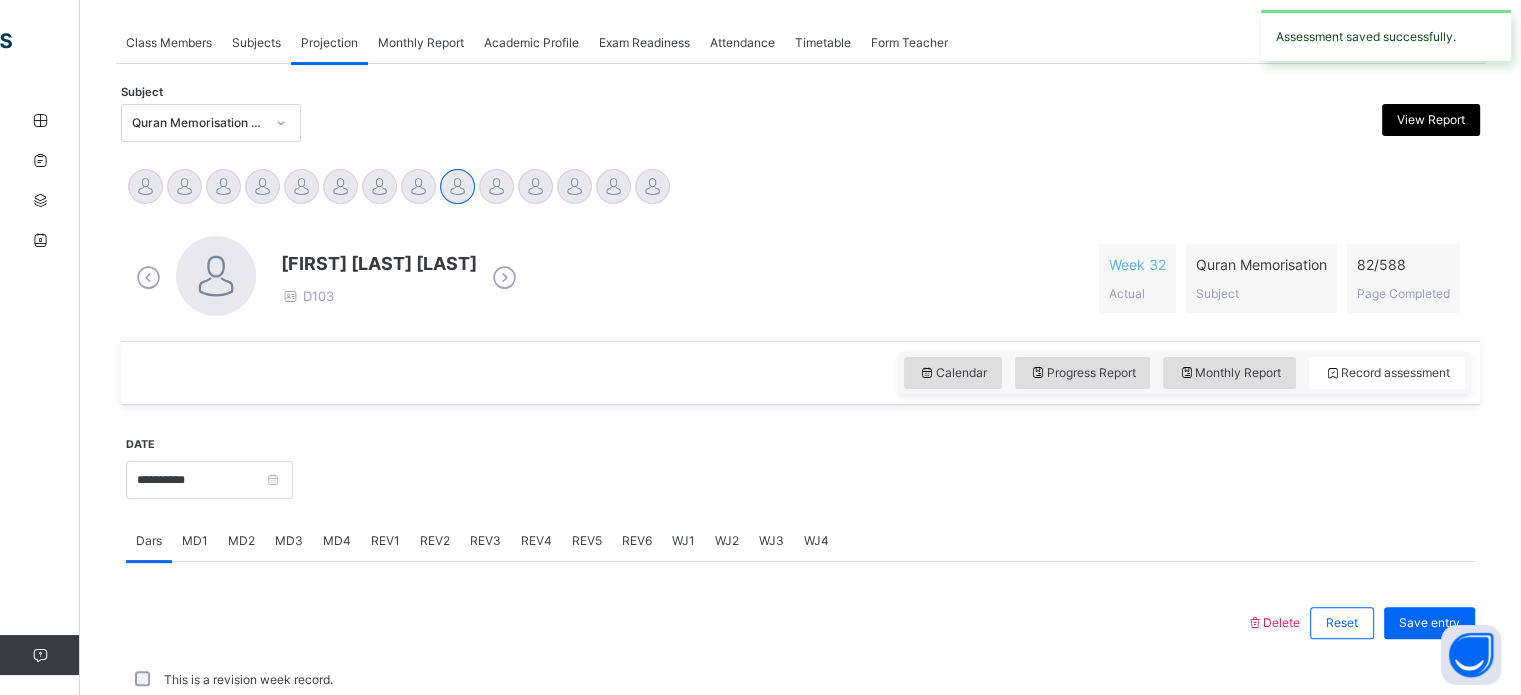 scroll, scrollTop: 806, scrollLeft: 0, axis: vertical 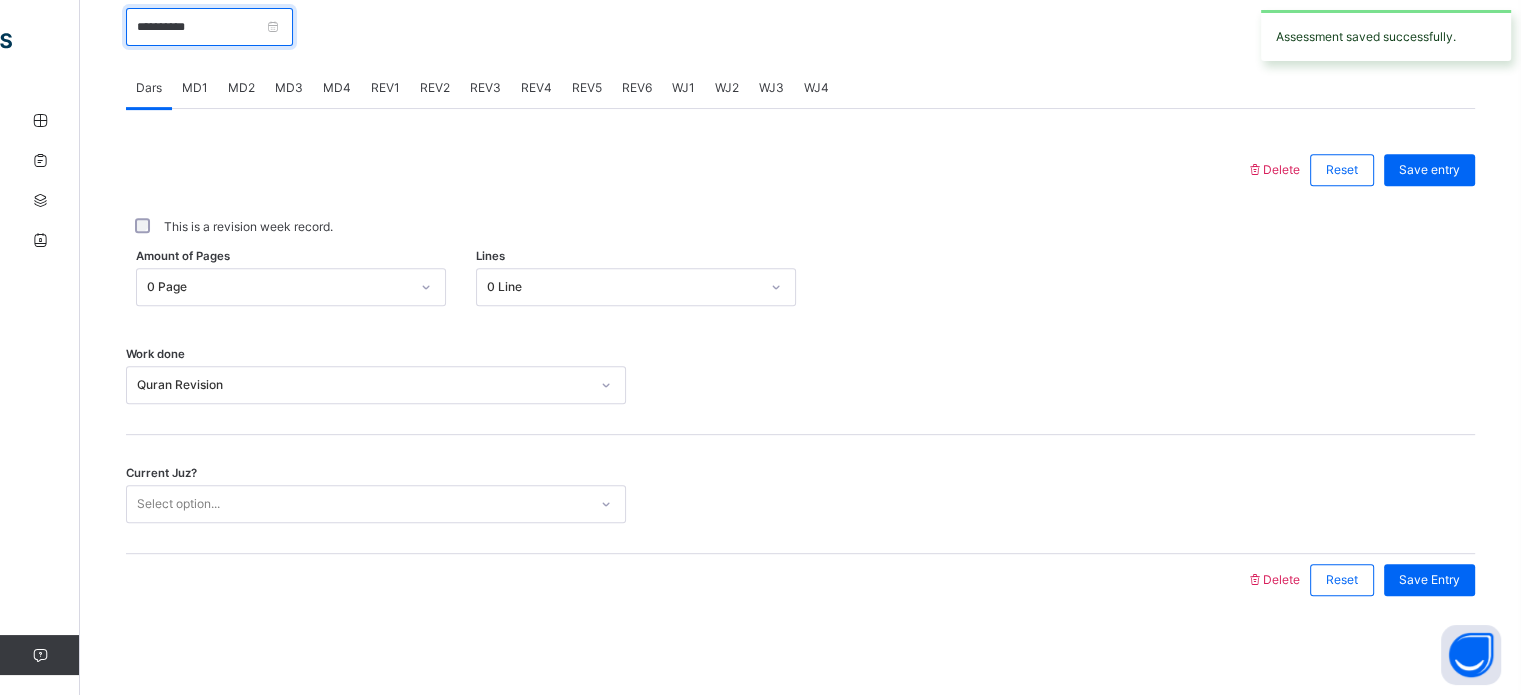 click on "**********" at bounding box center (209, 27) 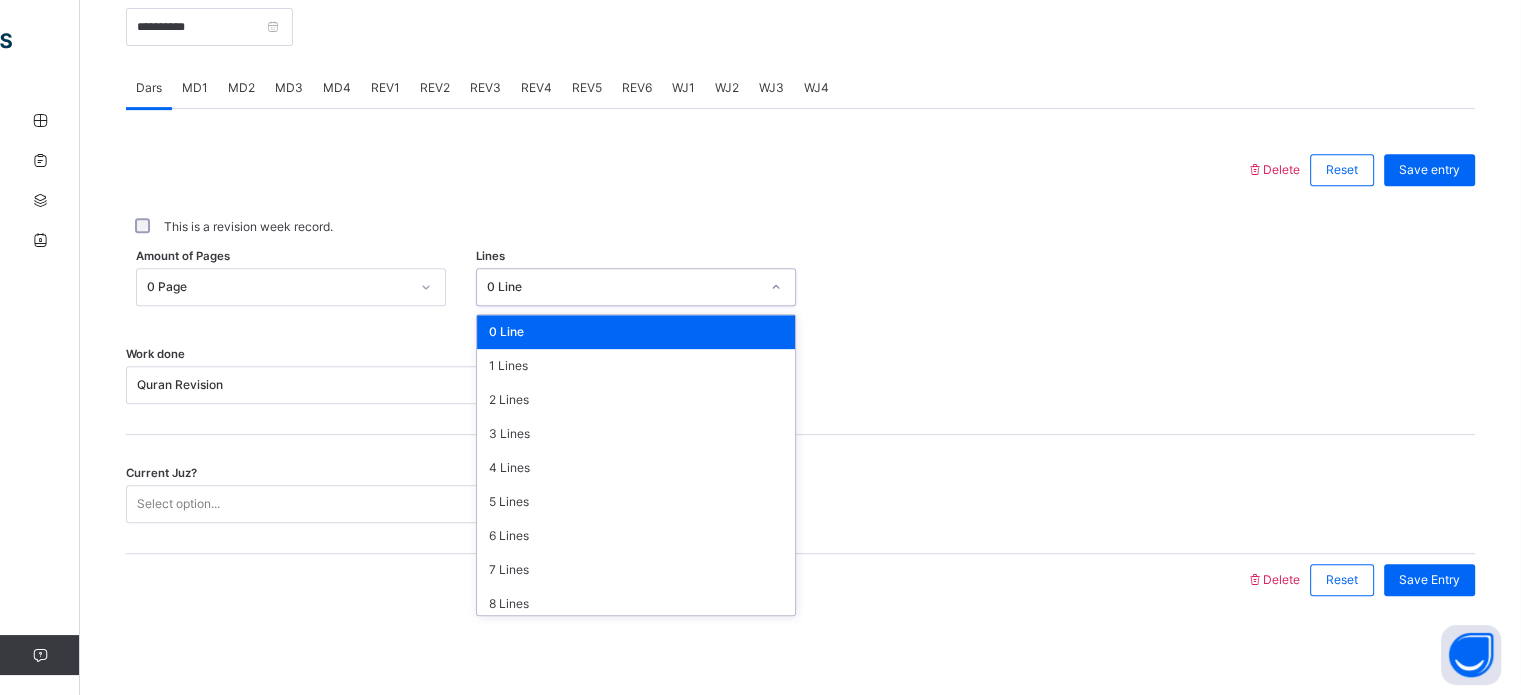 click on "0 Line" at bounding box center (623, 287) 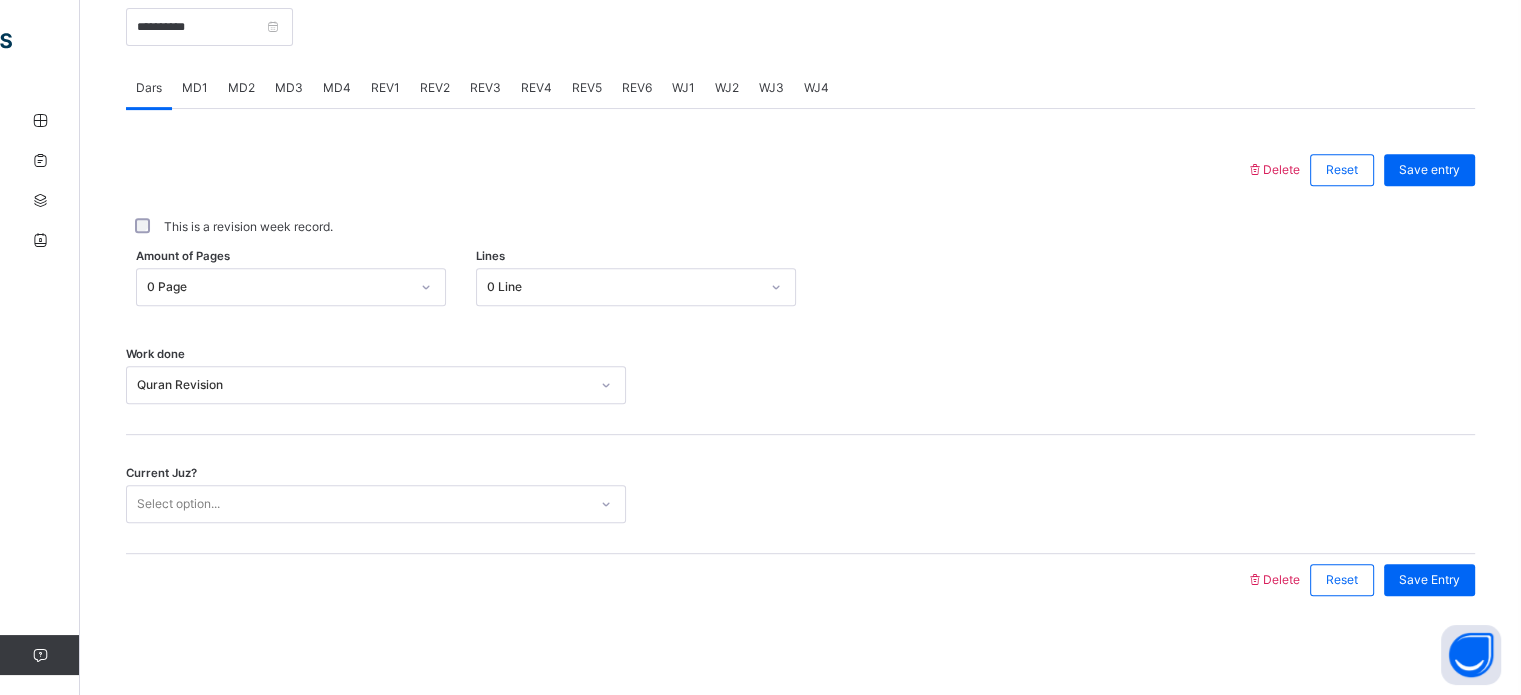click at bounding box center [686, 170] 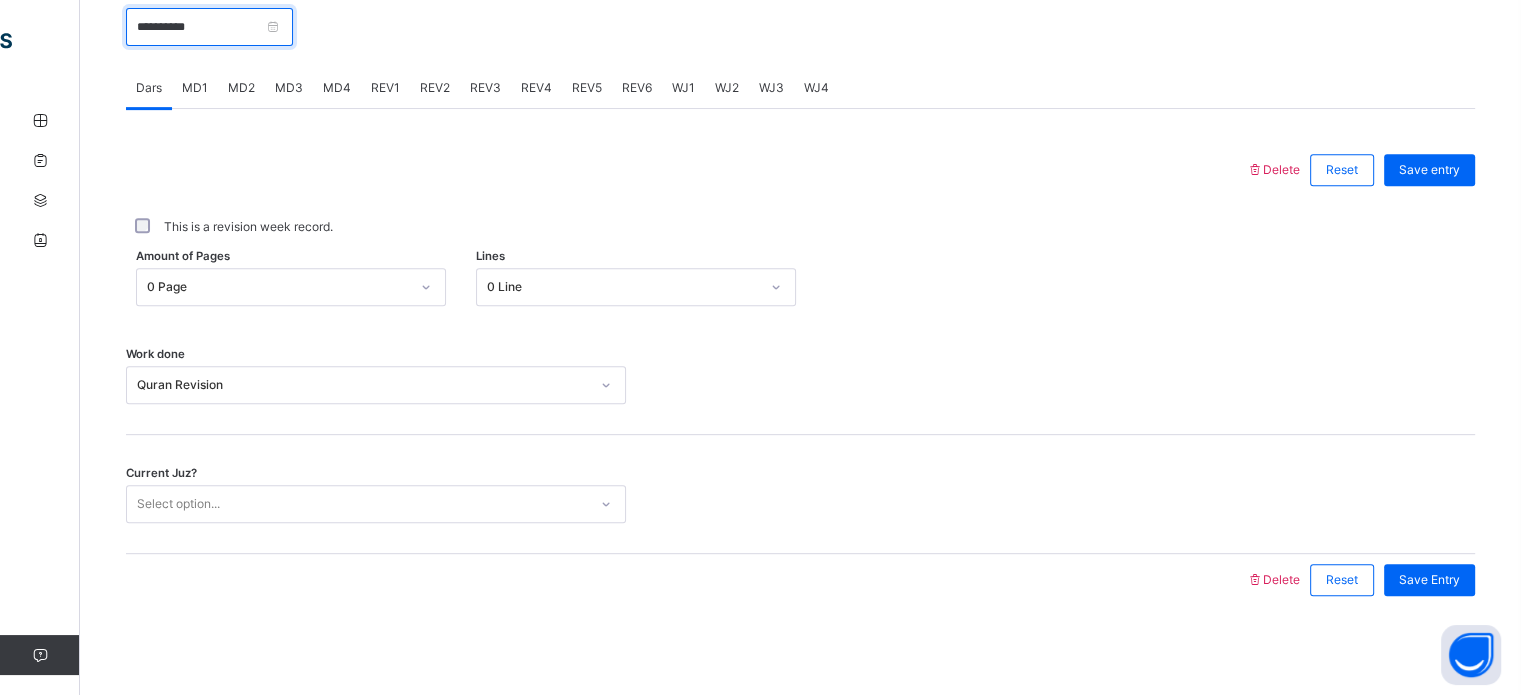 click on "**********" at bounding box center (209, 27) 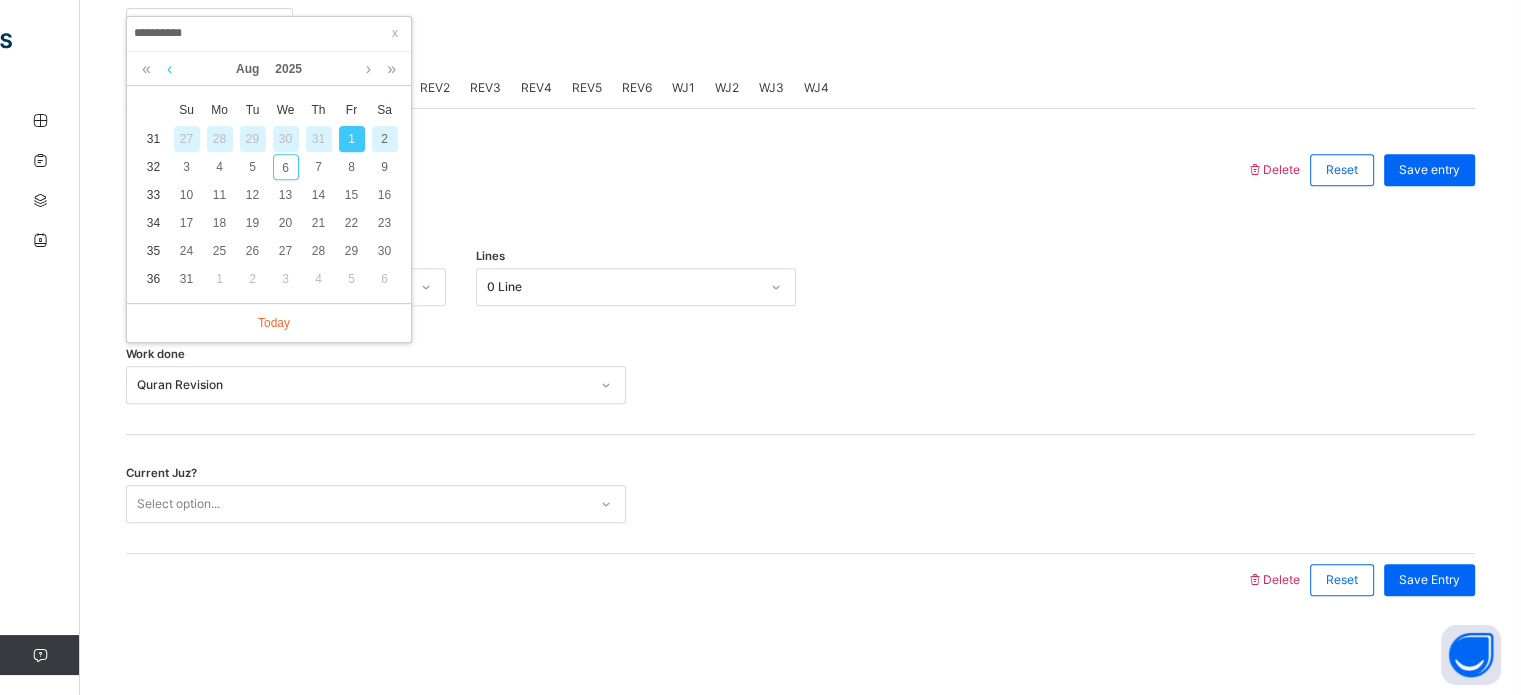 click at bounding box center [169, 69] 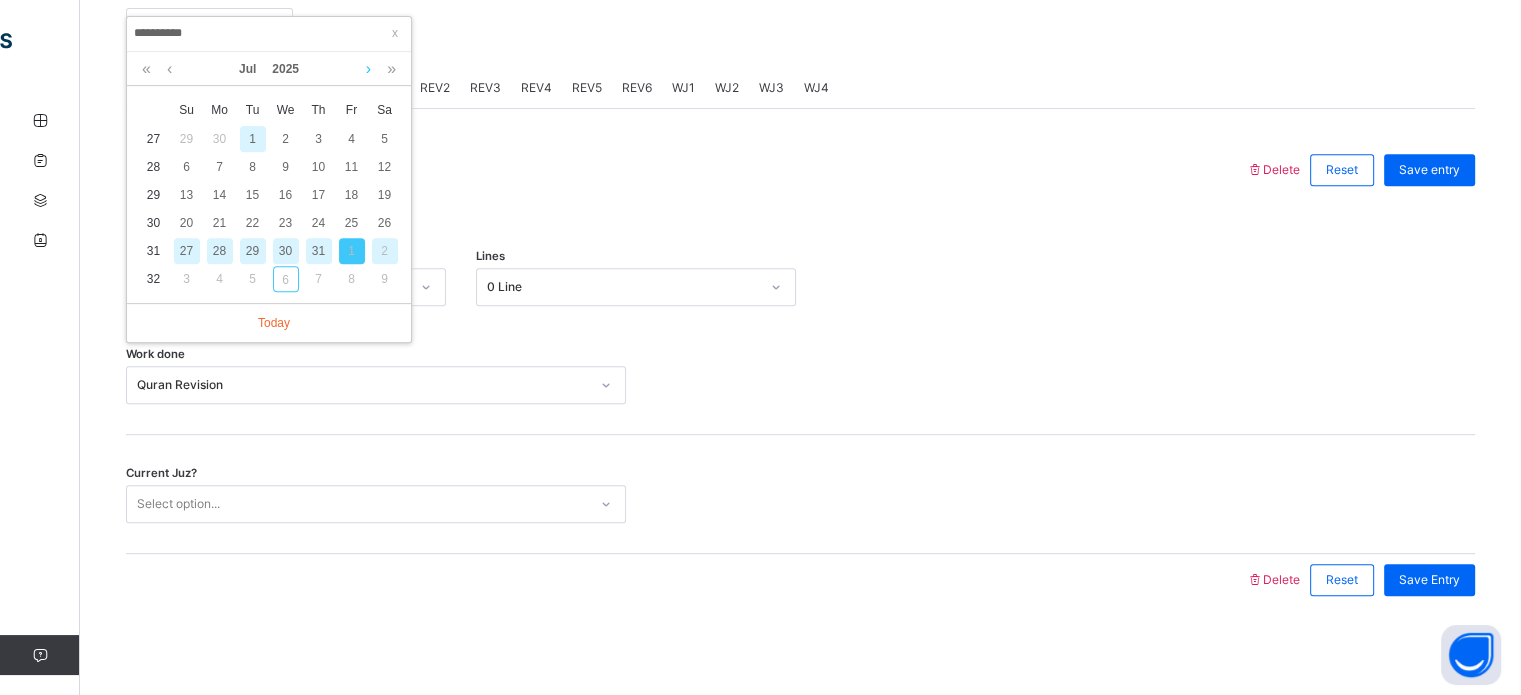 click at bounding box center (368, 69) 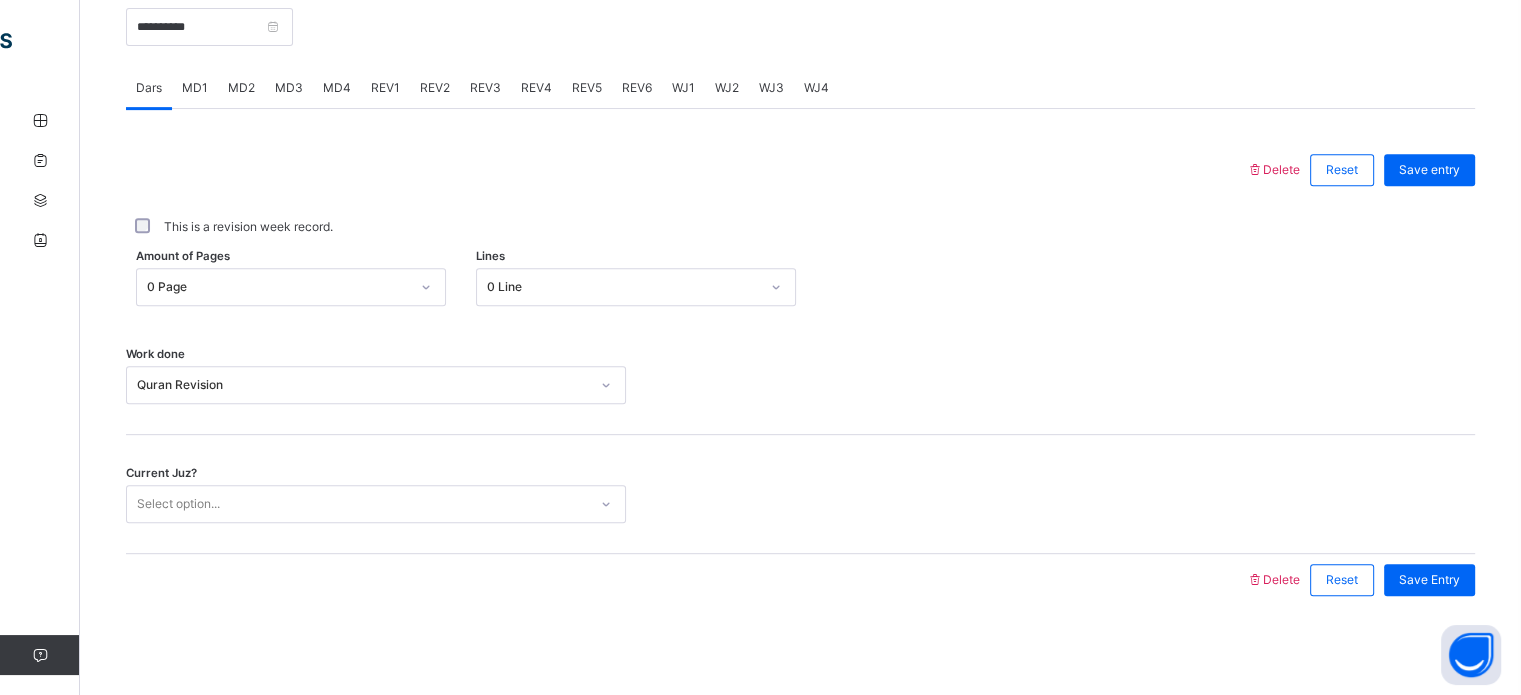 click at bounding box center (800, 504) 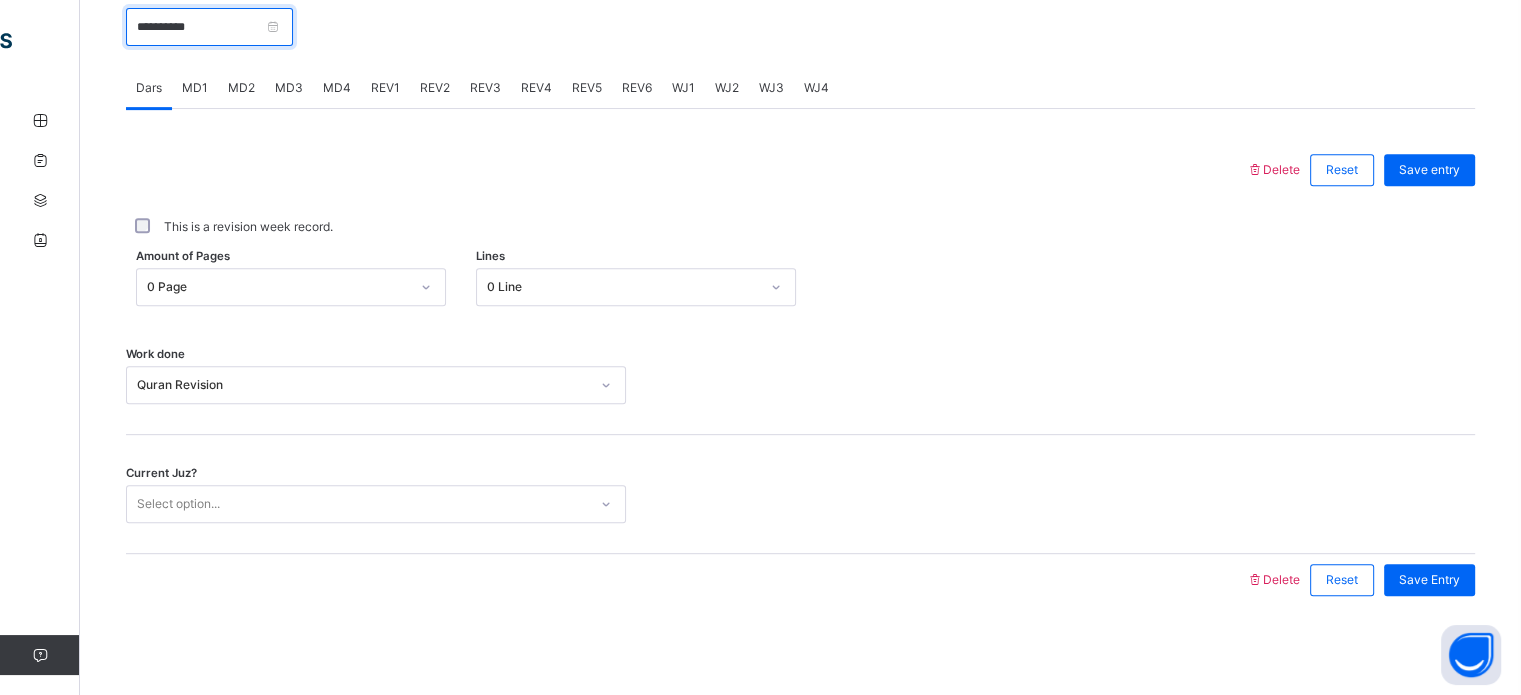 click on "**********" at bounding box center [209, 27] 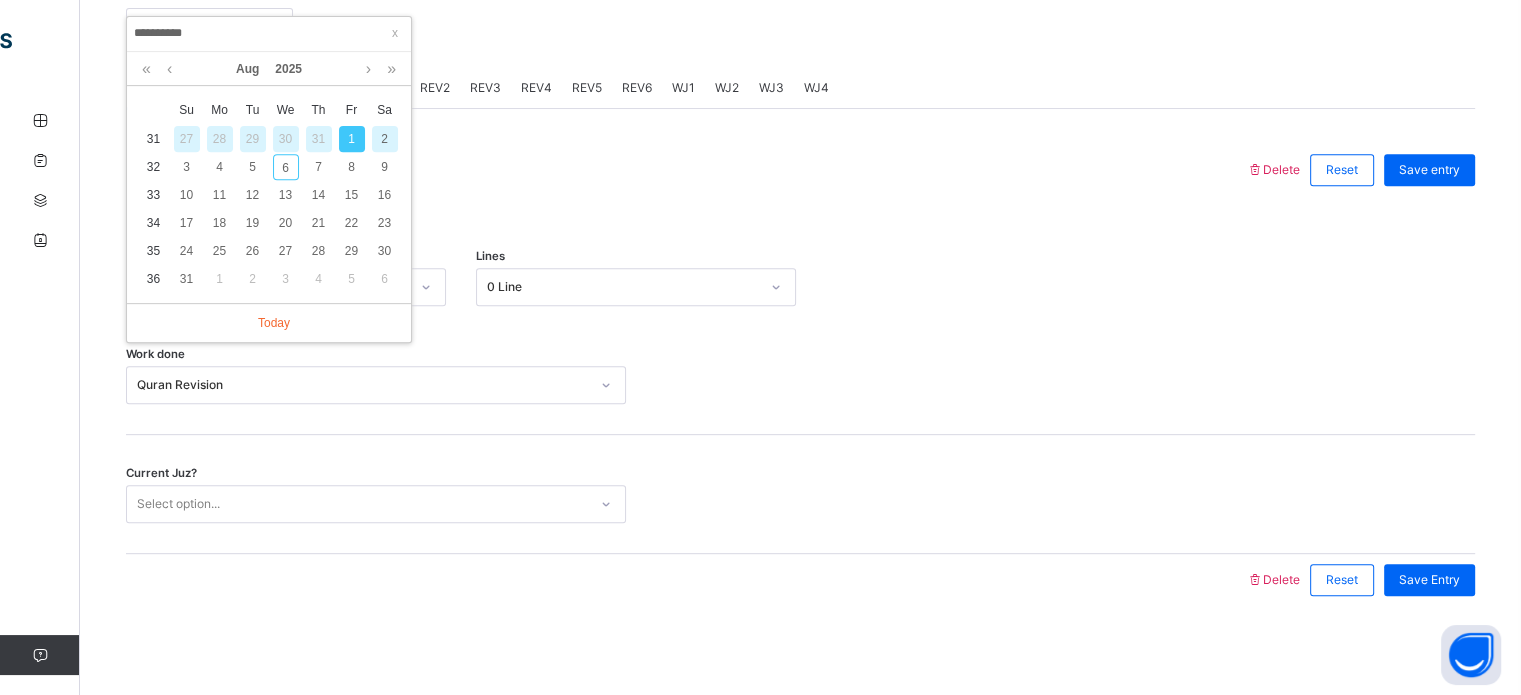 click on "2" at bounding box center (385, 139) 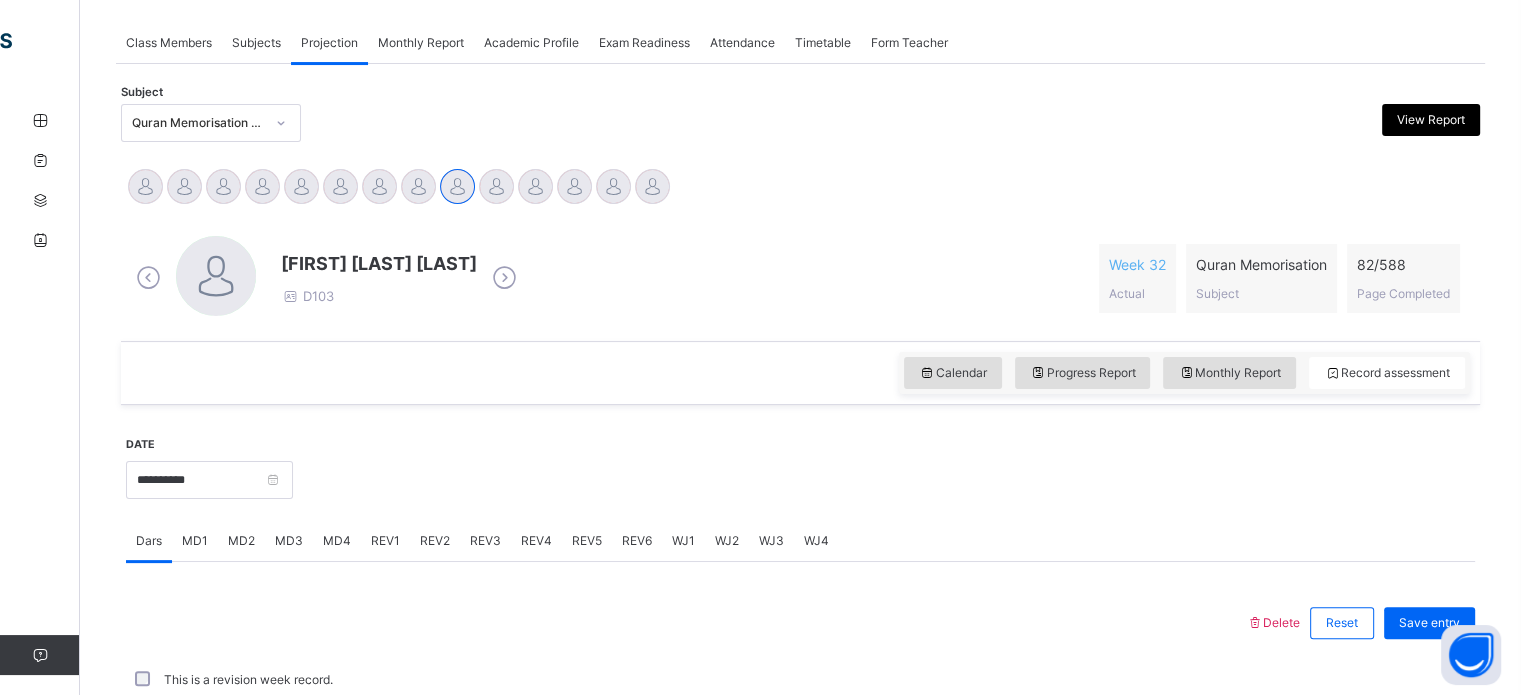 scroll, scrollTop: 806, scrollLeft: 0, axis: vertical 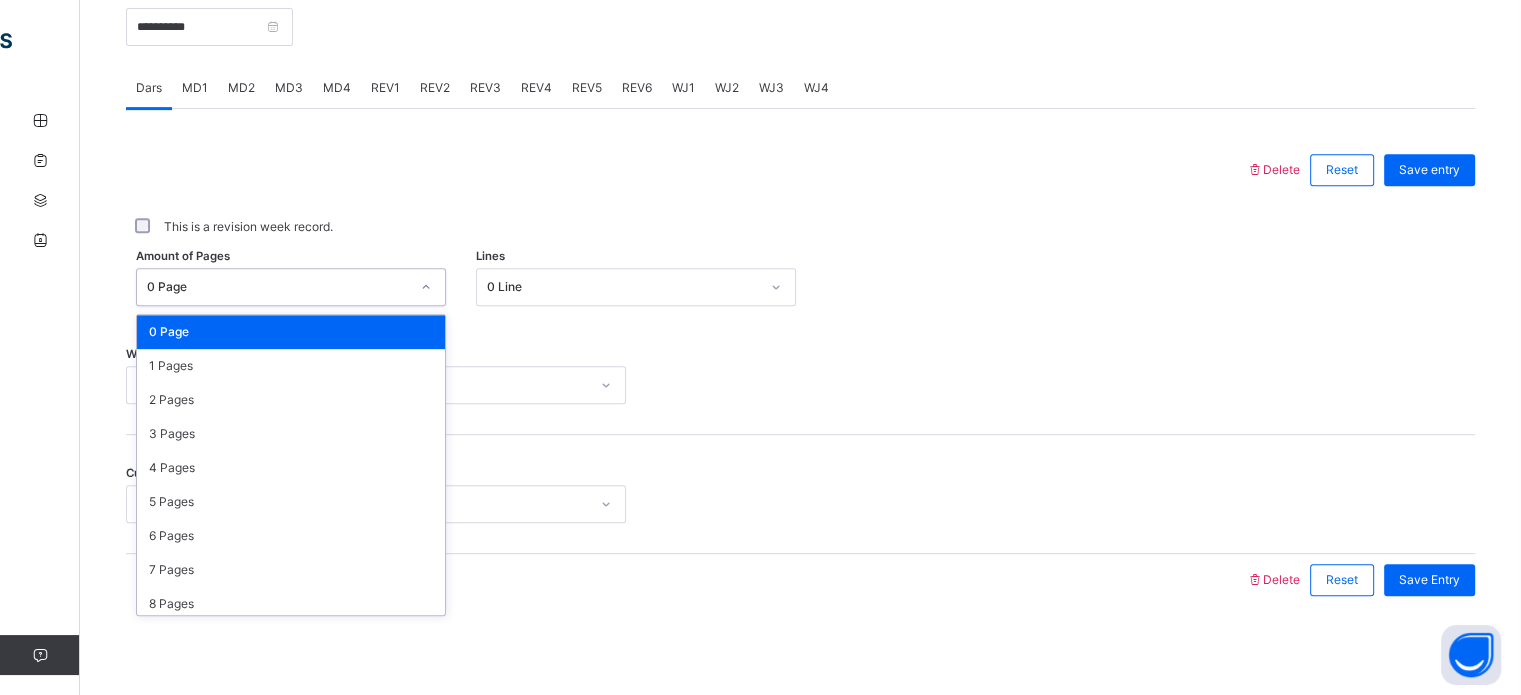 click on "0 Page" at bounding box center (278, 287) 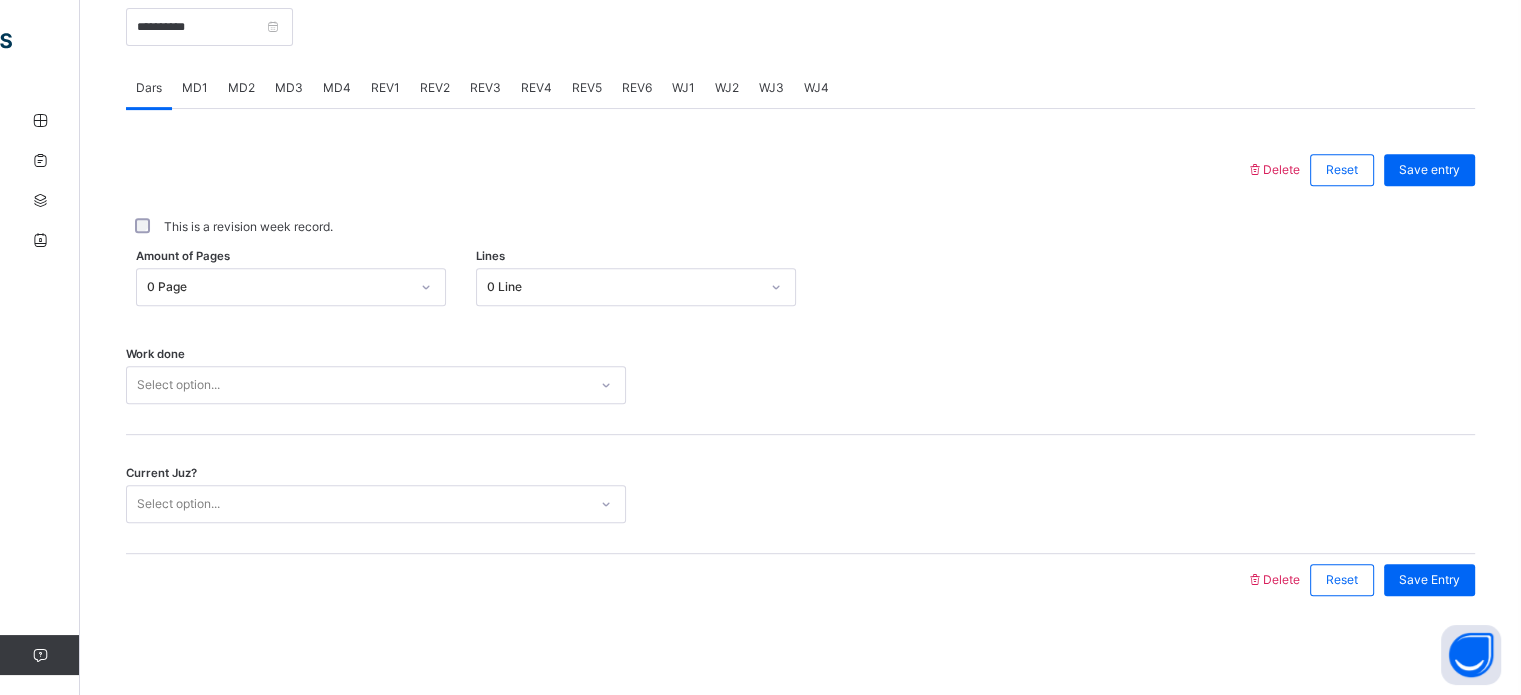 drag, startPoint x: 563, startPoint y: 422, endPoint x: 536, endPoint y: 392, distance: 40.36087 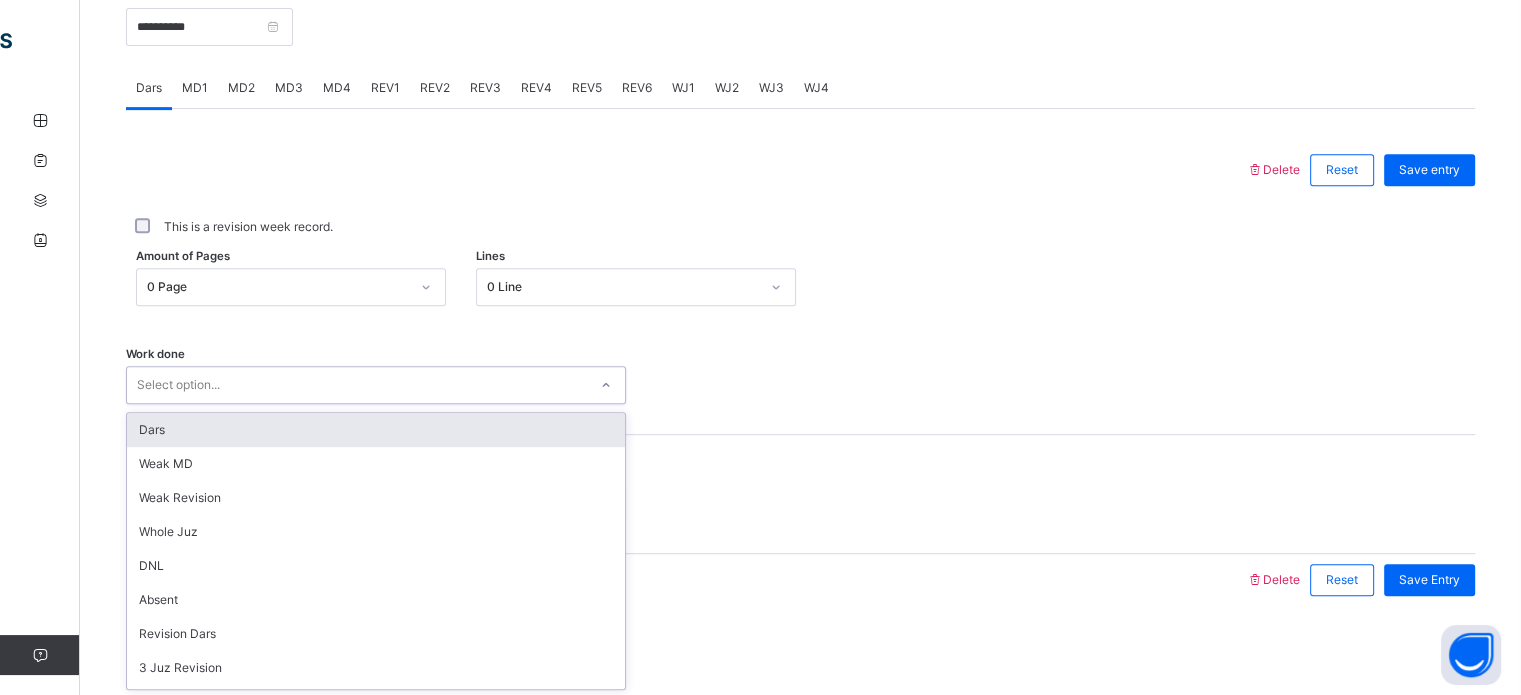 click on "Select option..." at bounding box center [357, 385] 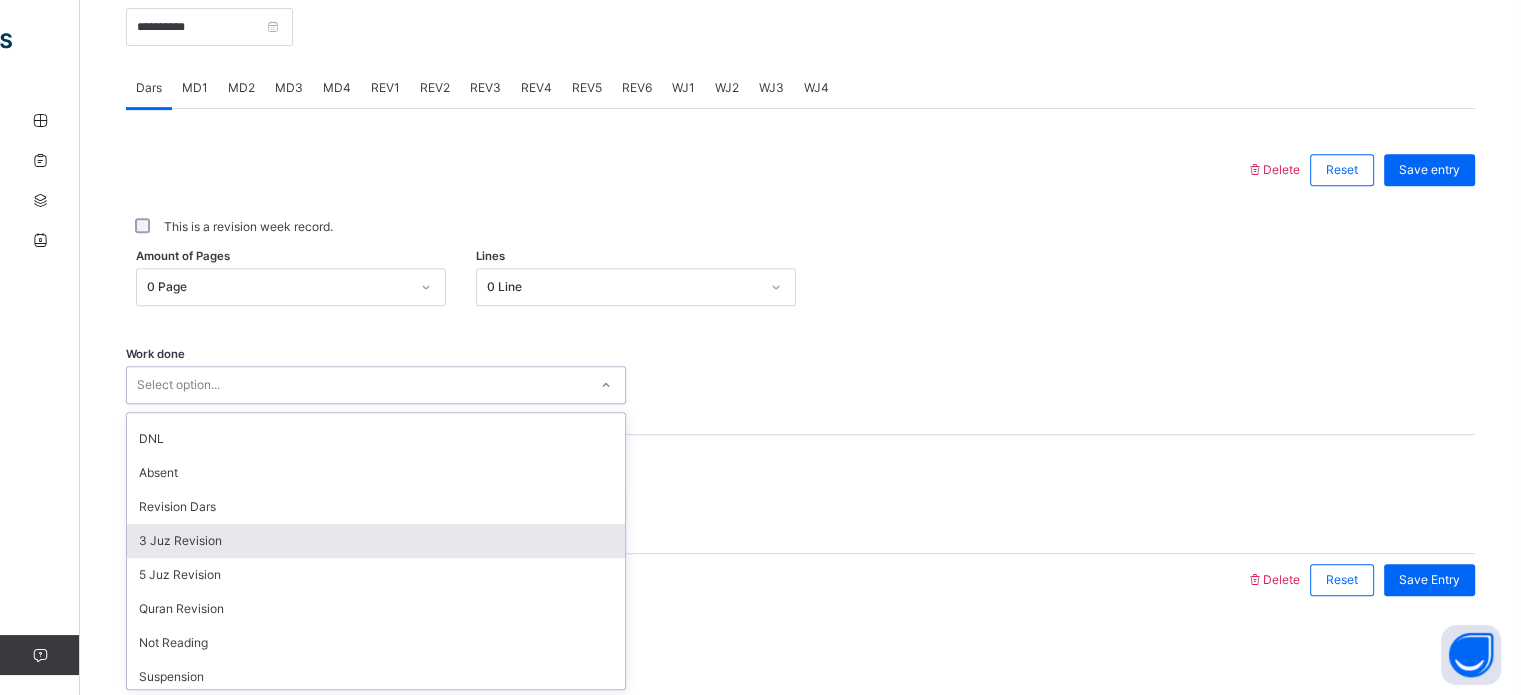 scroll, scrollTop: 134, scrollLeft: 0, axis: vertical 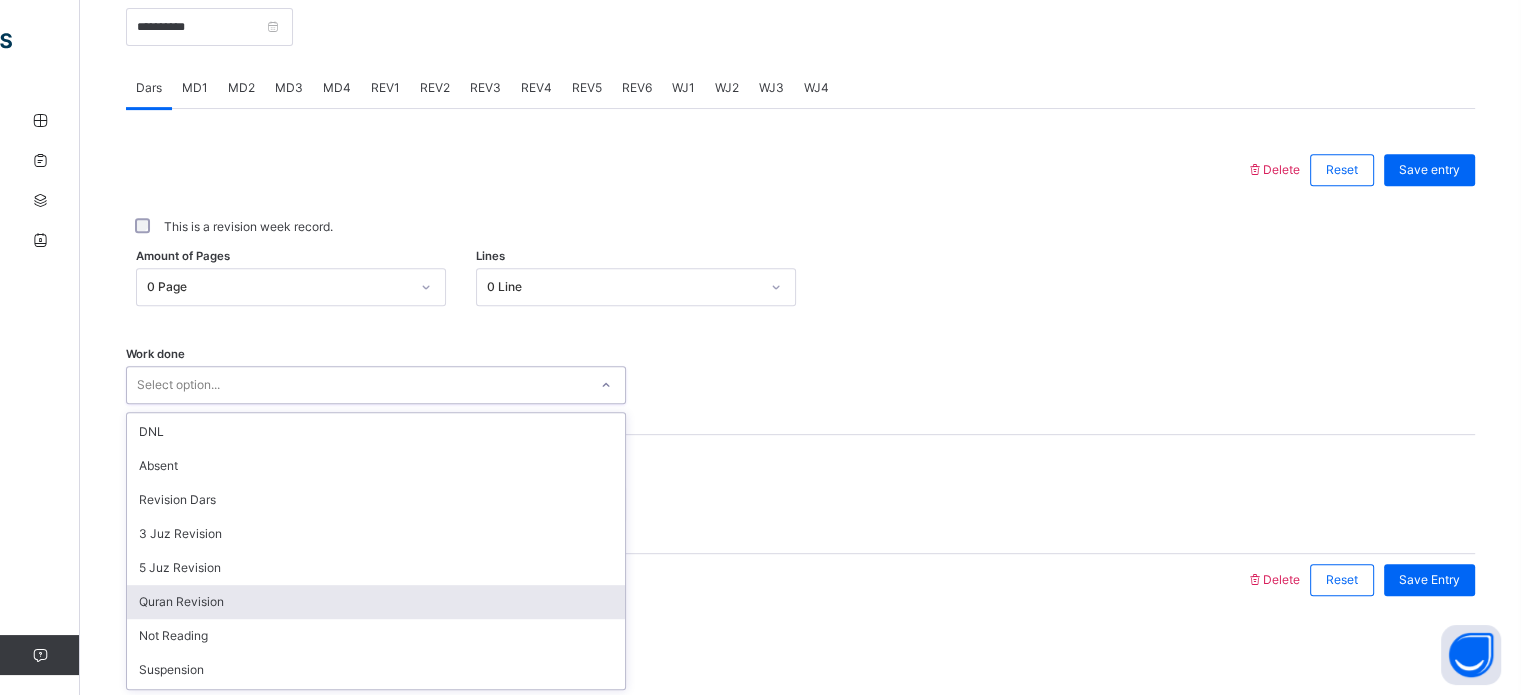 click on "Quran Revision" at bounding box center (376, 602) 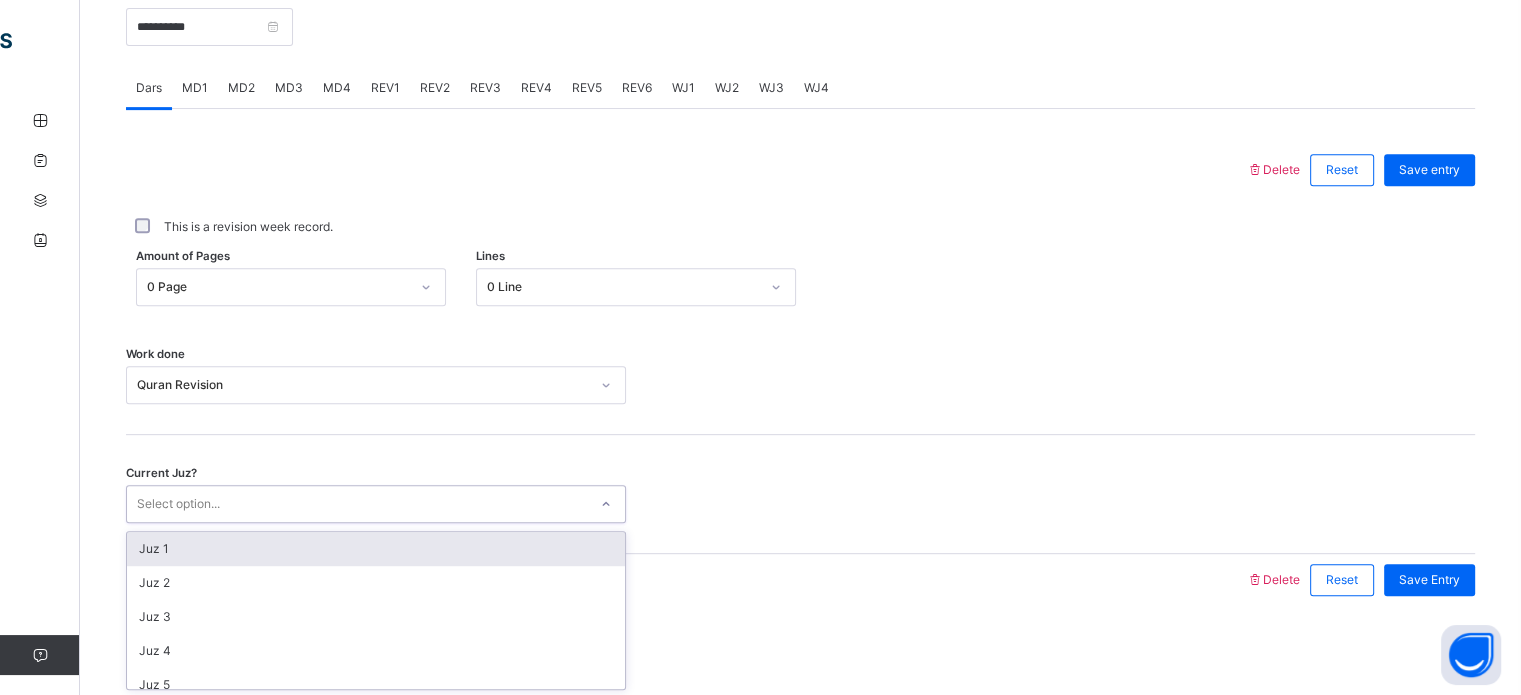 click on "Select option..." at bounding box center [357, 504] 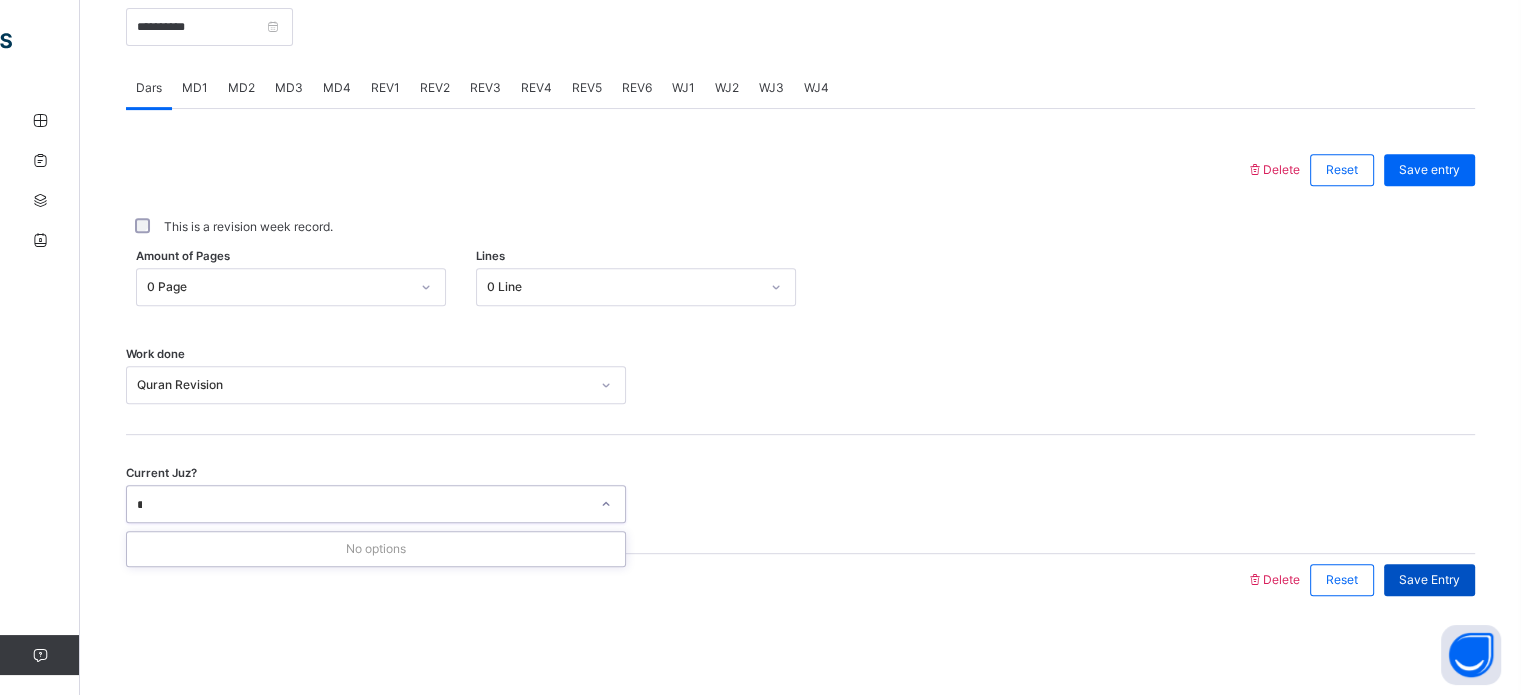 type on "*" 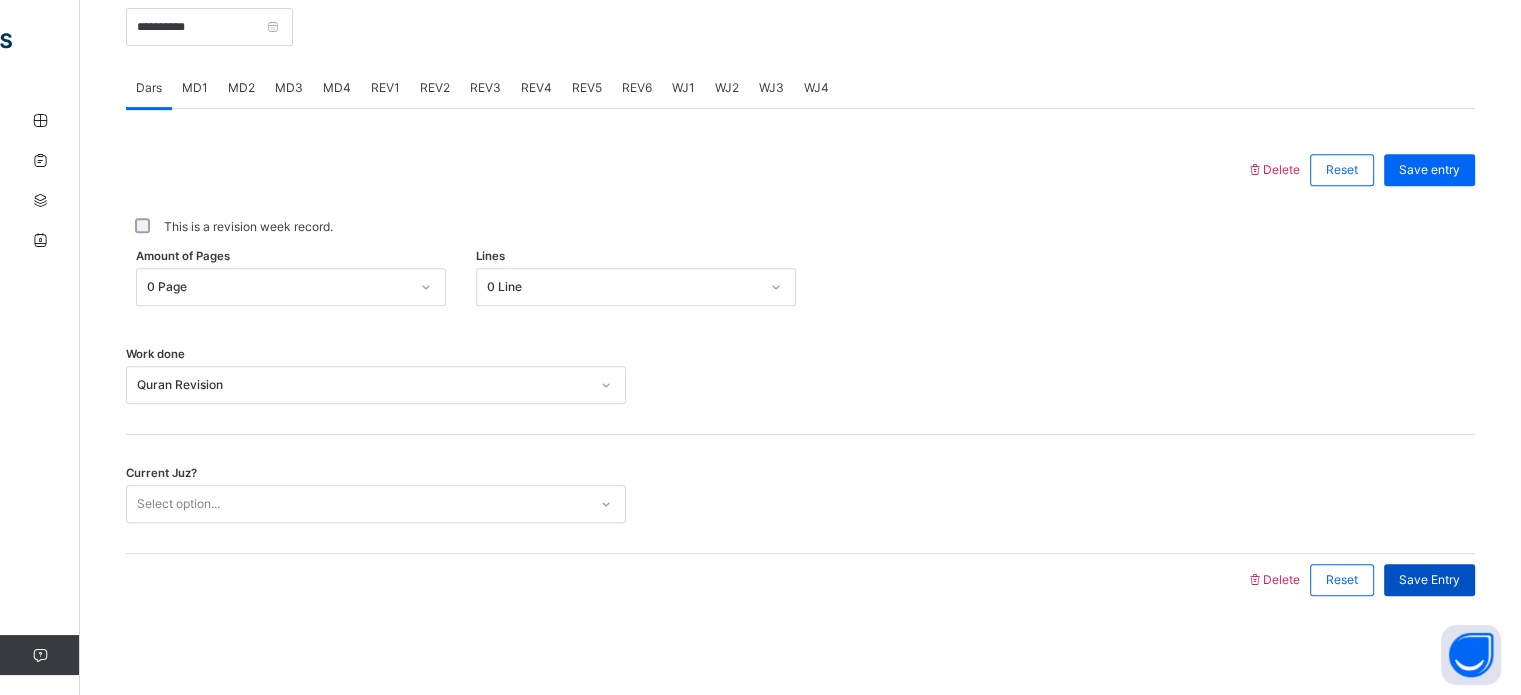 click on "Save Entry" at bounding box center [1429, 580] 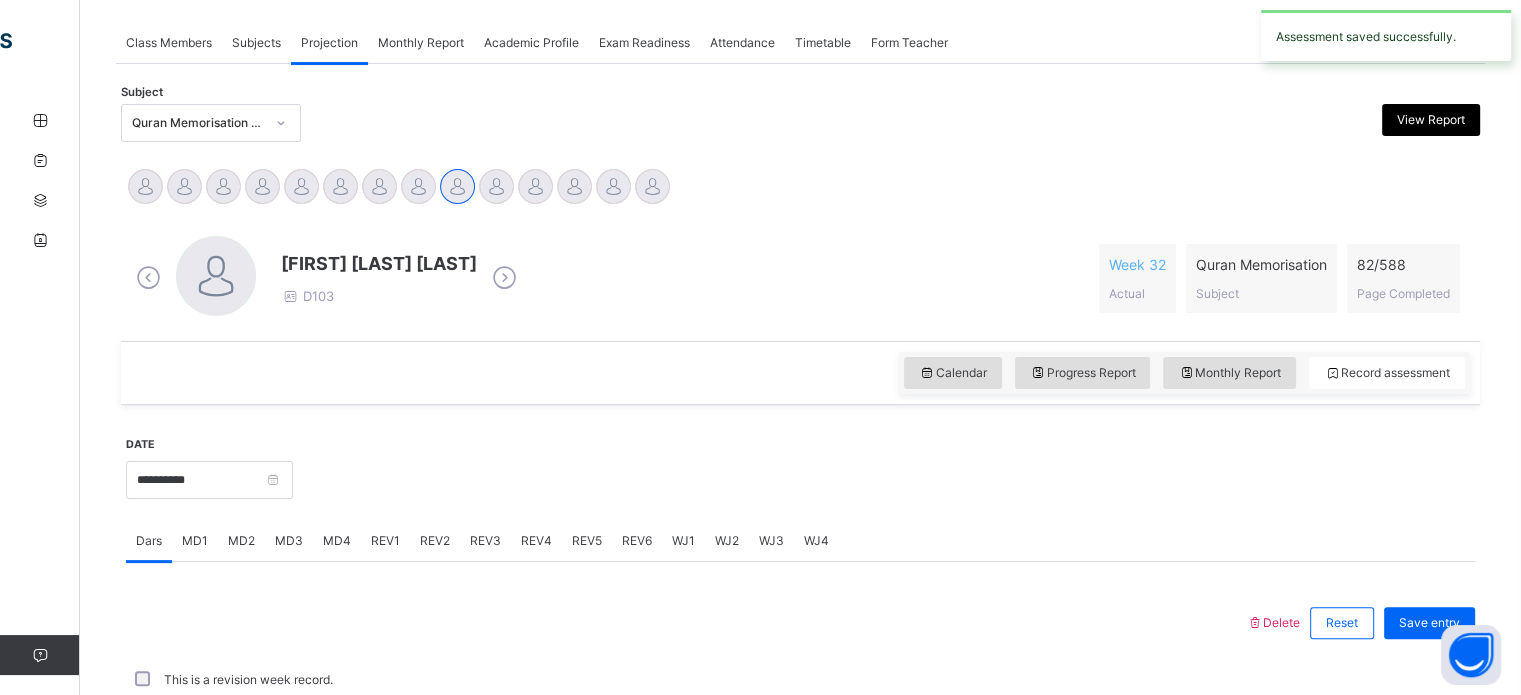 scroll, scrollTop: 806, scrollLeft: 0, axis: vertical 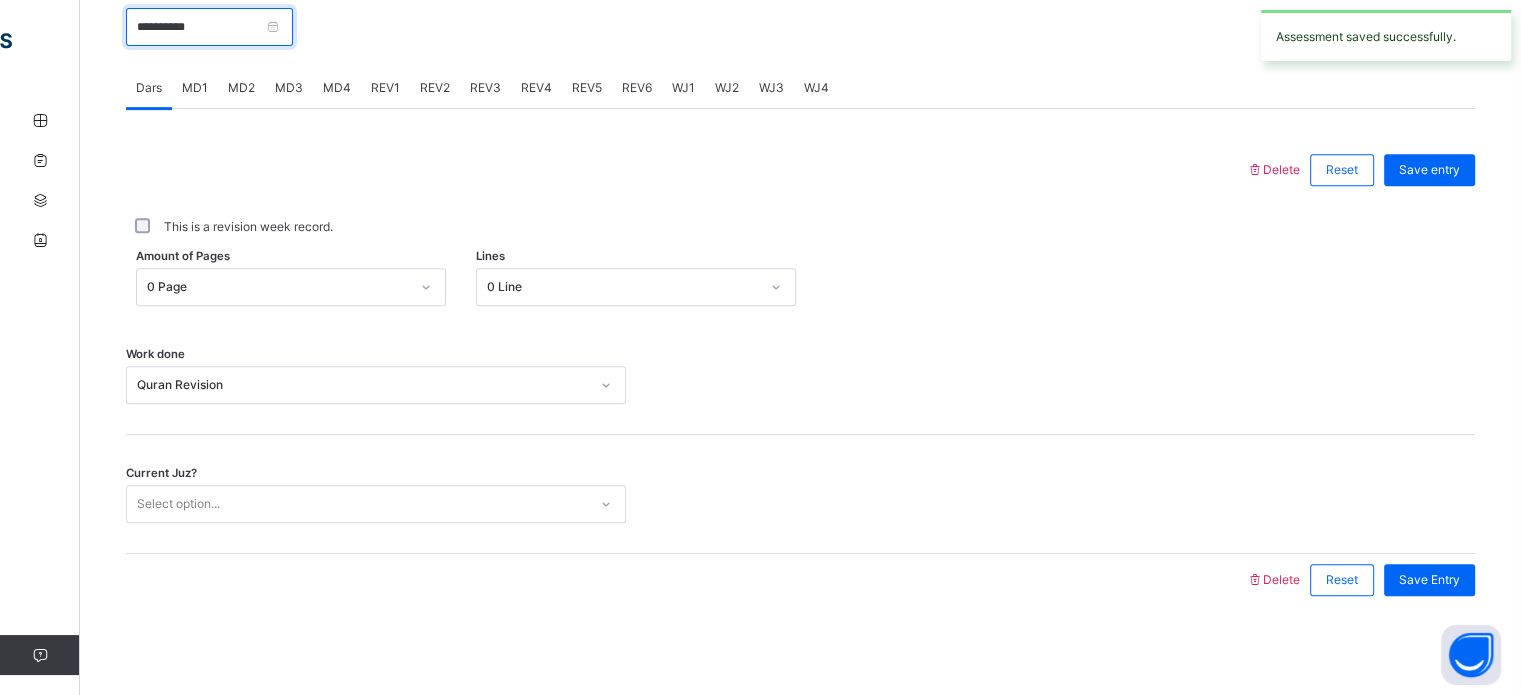 click on "**********" at bounding box center [209, 27] 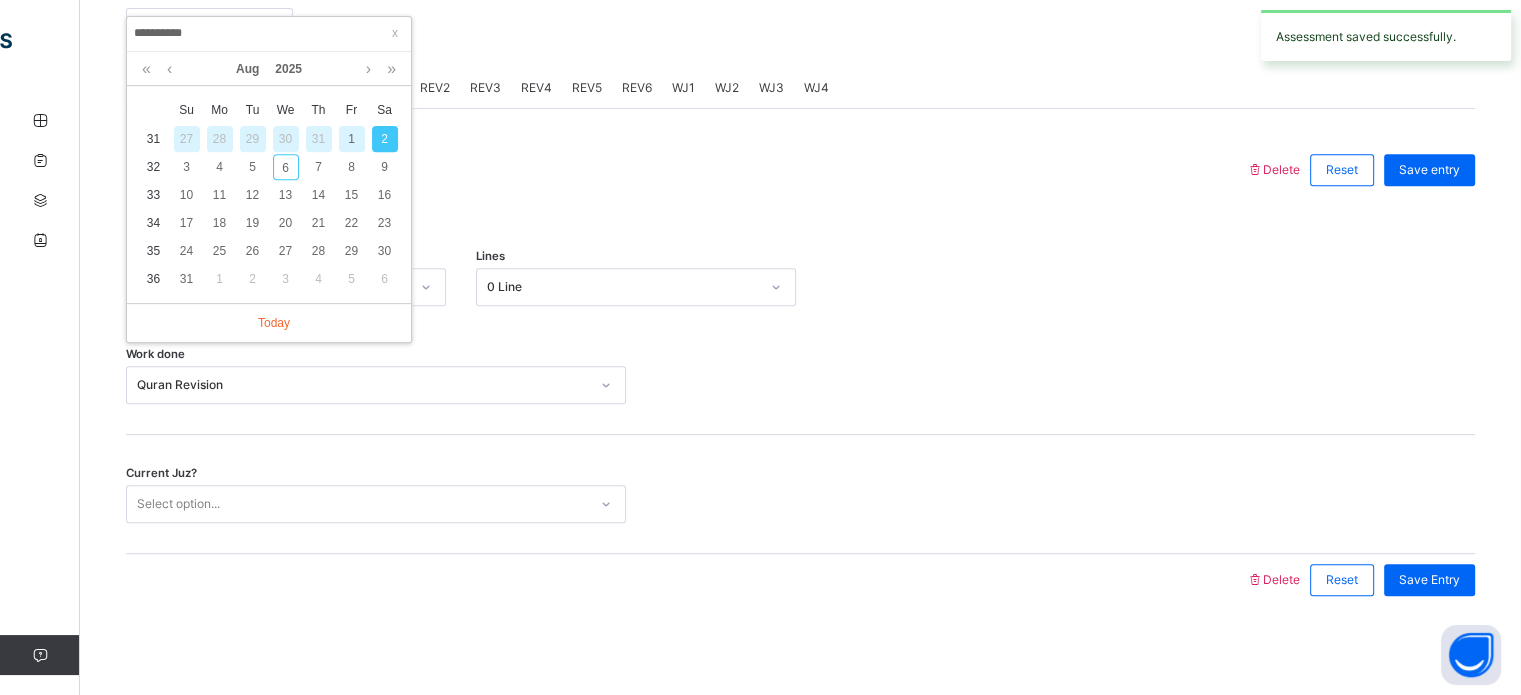 click on "1" at bounding box center [352, 139] 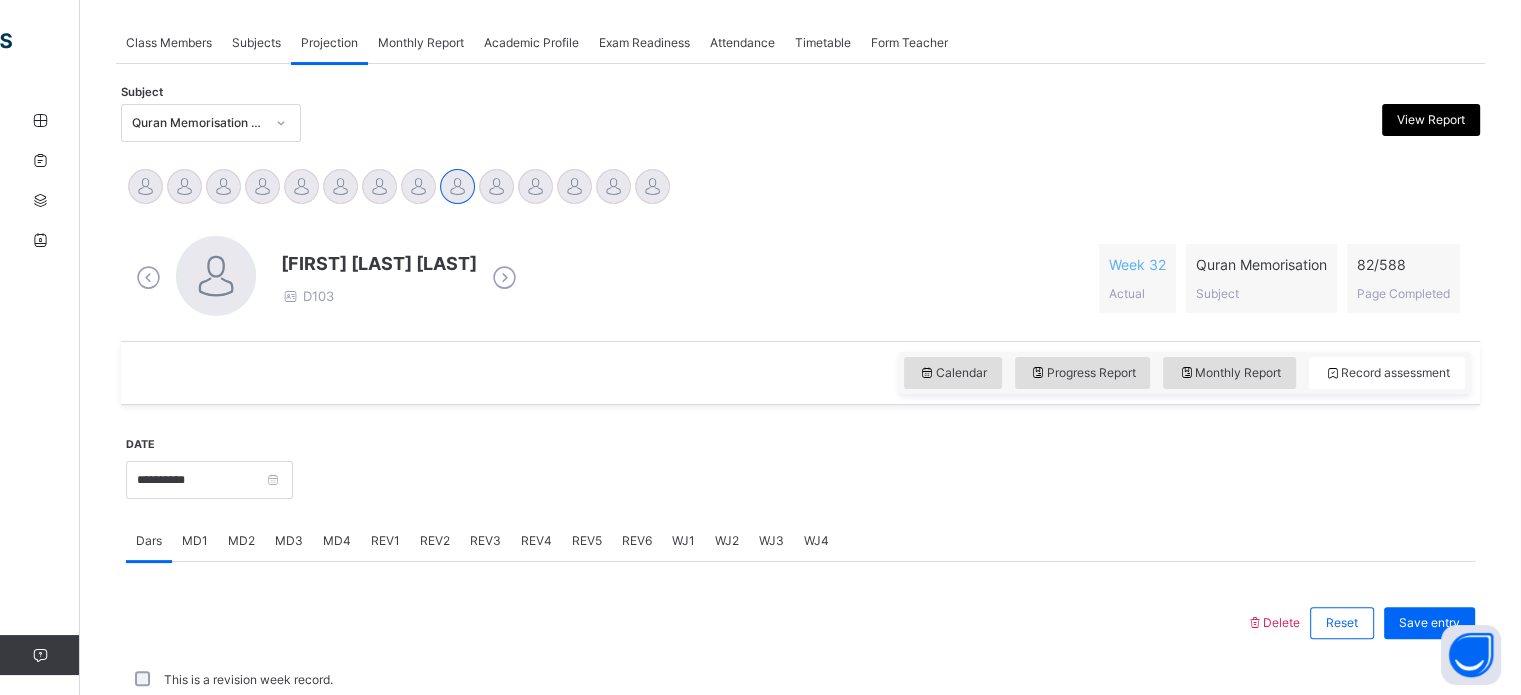 scroll, scrollTop: 806, scrollLeft: 0, axis: vertical 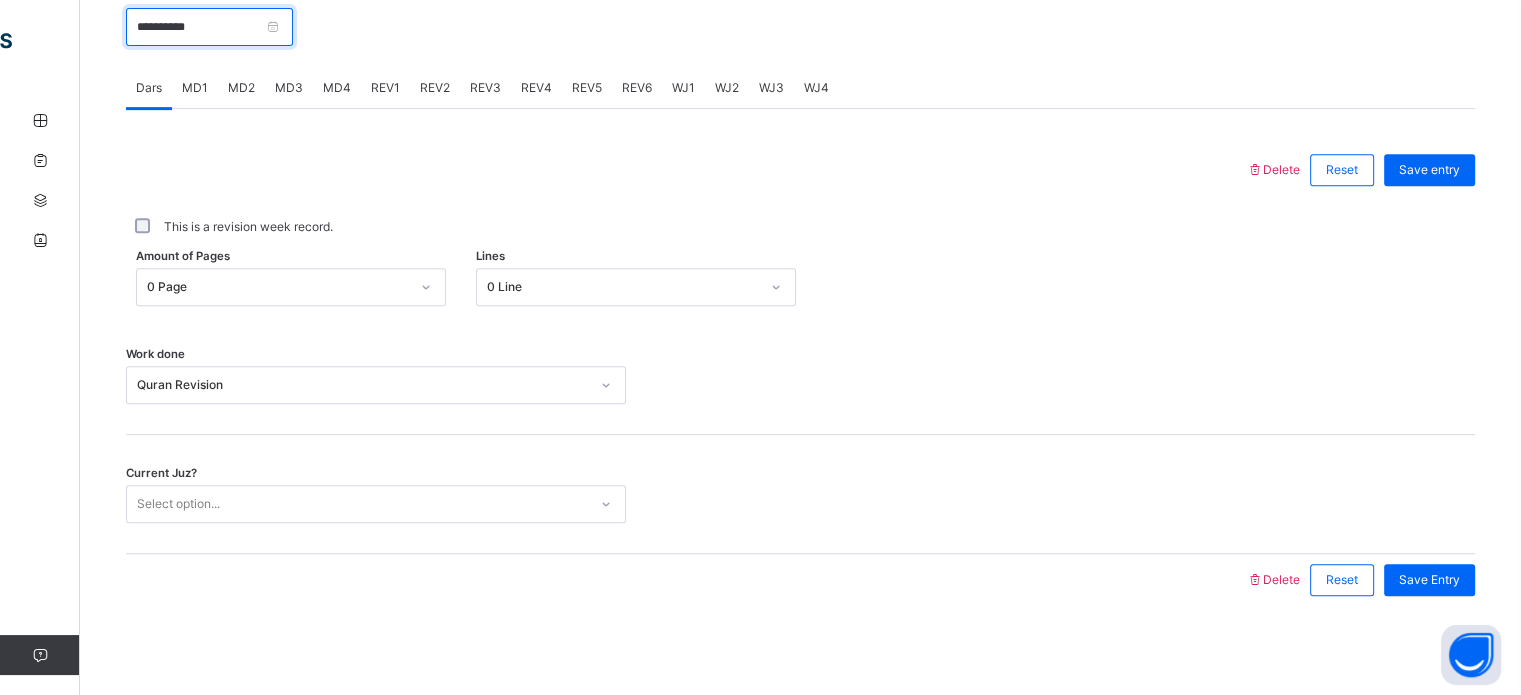 click on "**********" at bounding box center (209, 27) 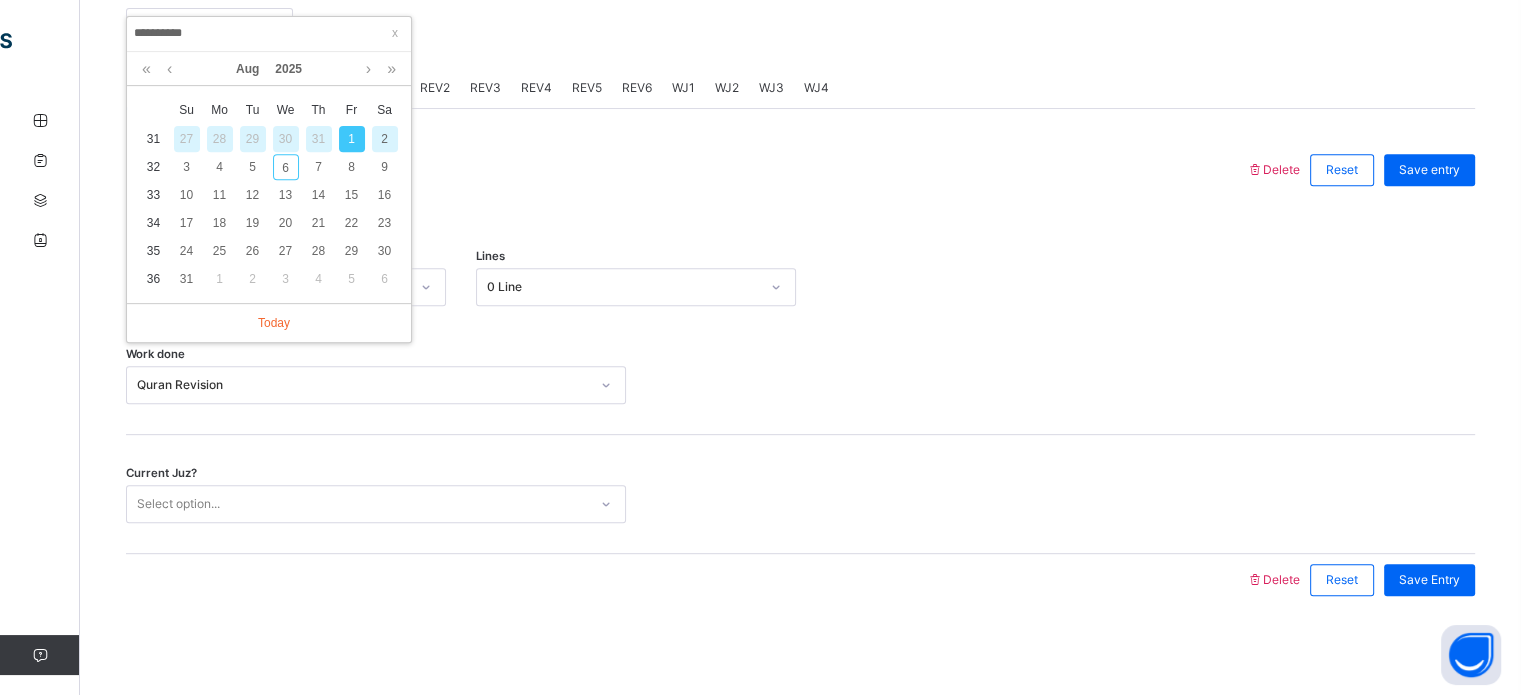 click on "2" at bounding box center (385, 139) 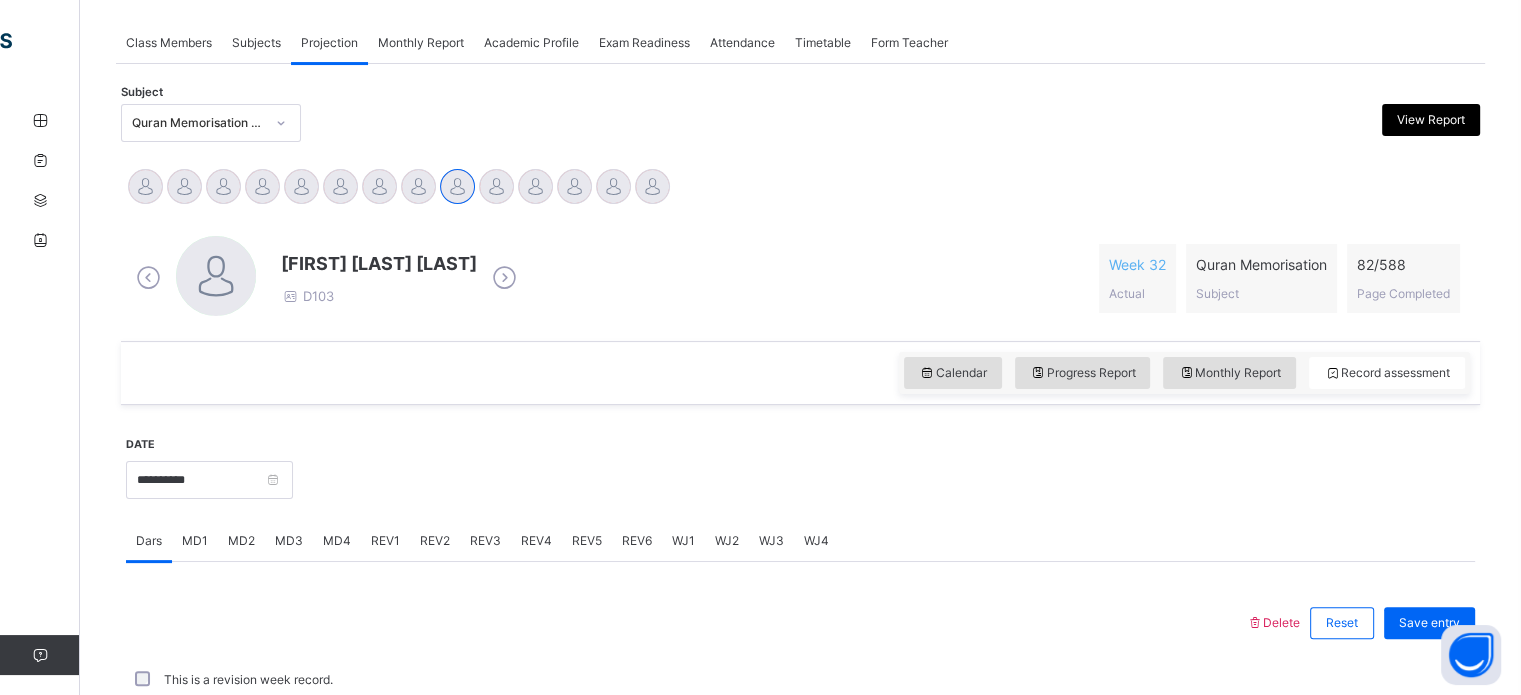 scroll, scrollTop: 806, scrollLeft: 0, axis: vertical 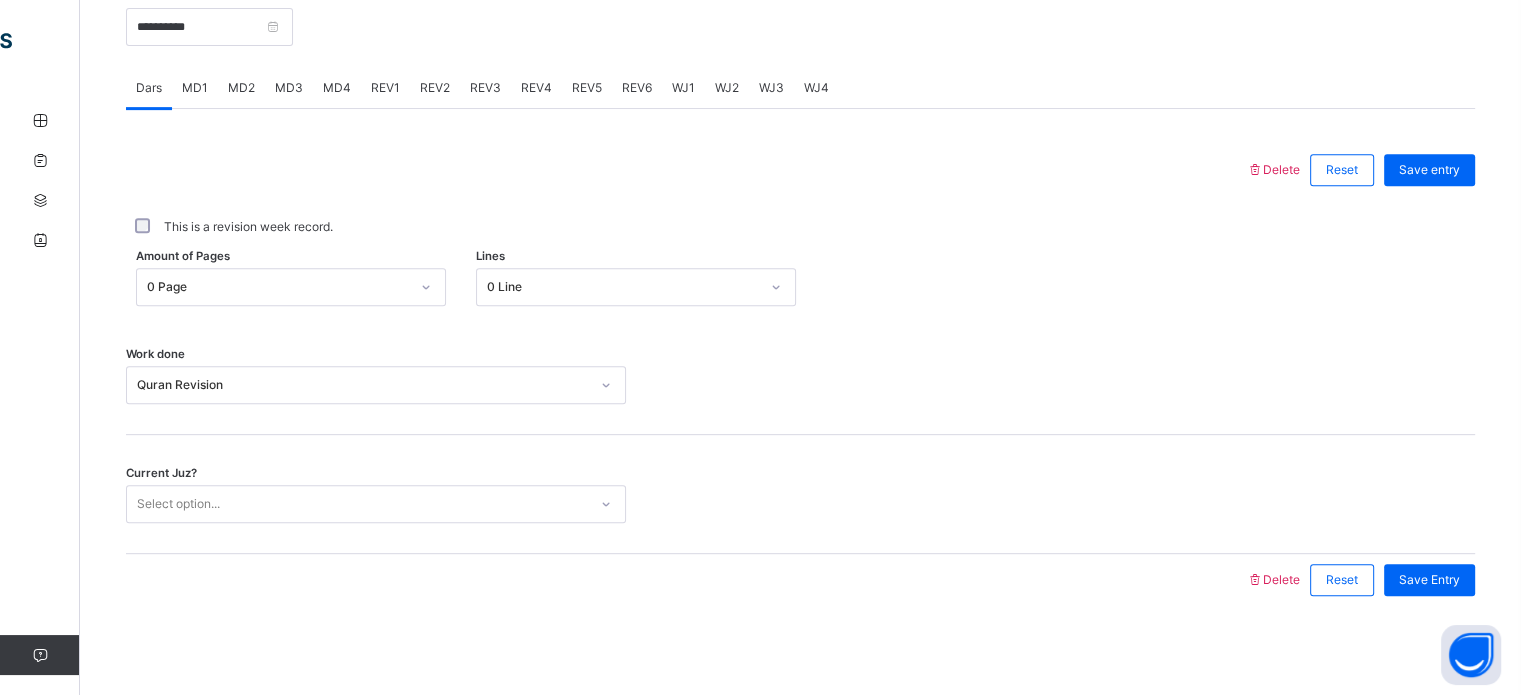 click on "**********" at bounding box center (800, 25) 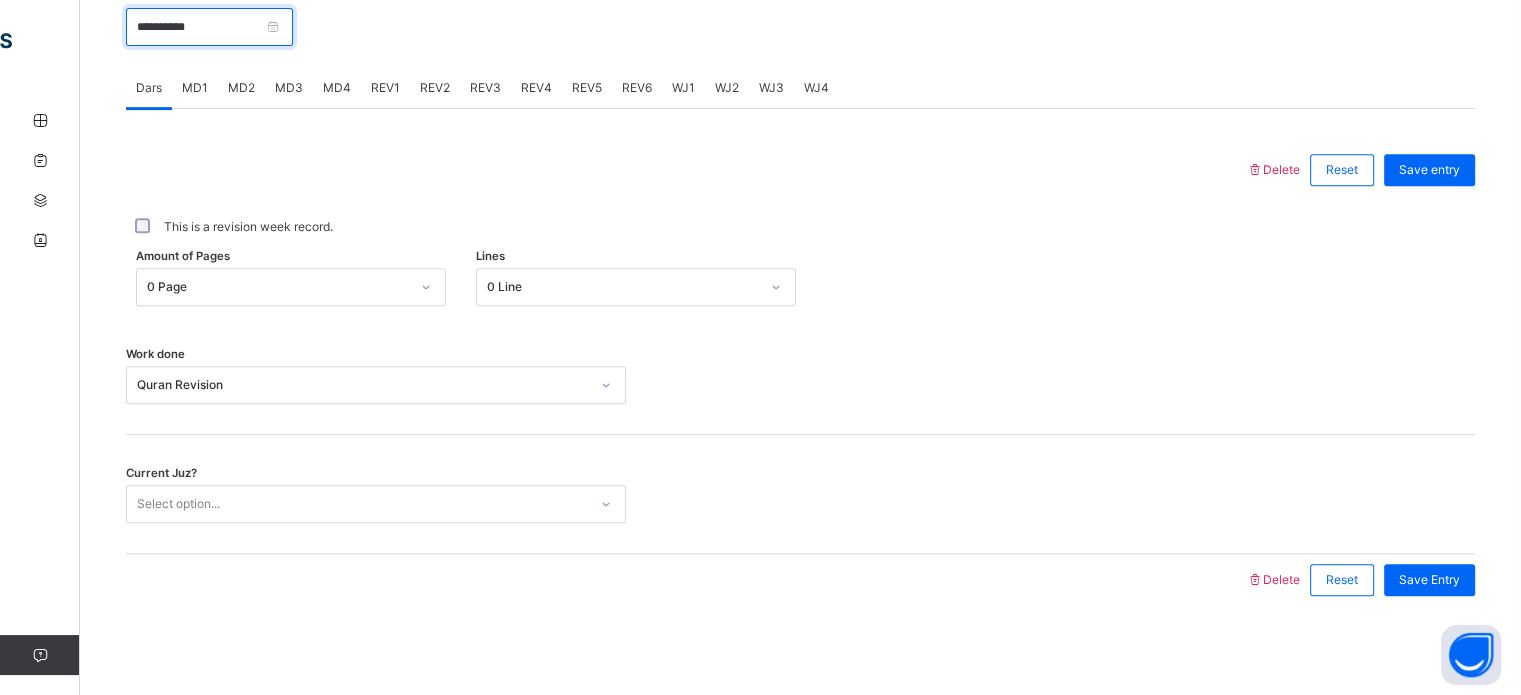 click on "**********" at bounding box center [209, 27] 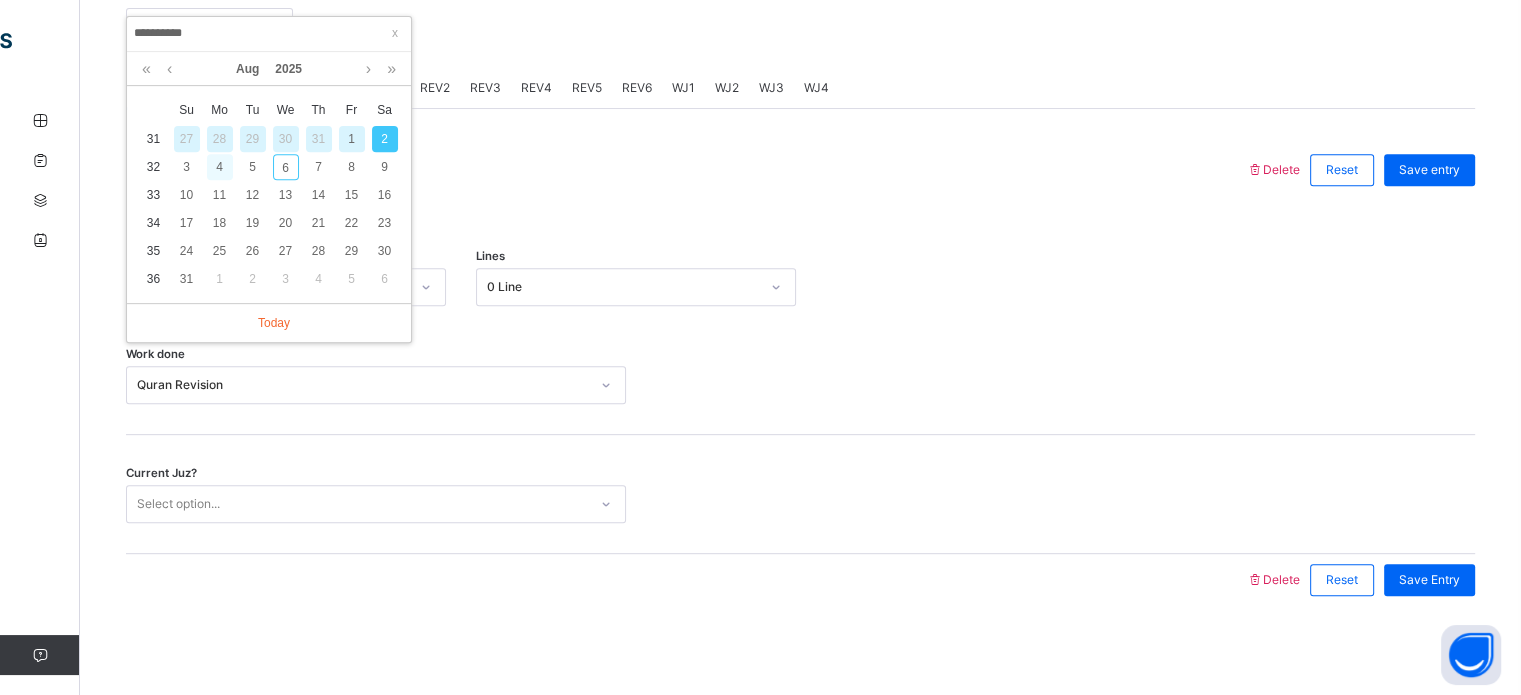 click on "4" at bounding box center (220, 167) 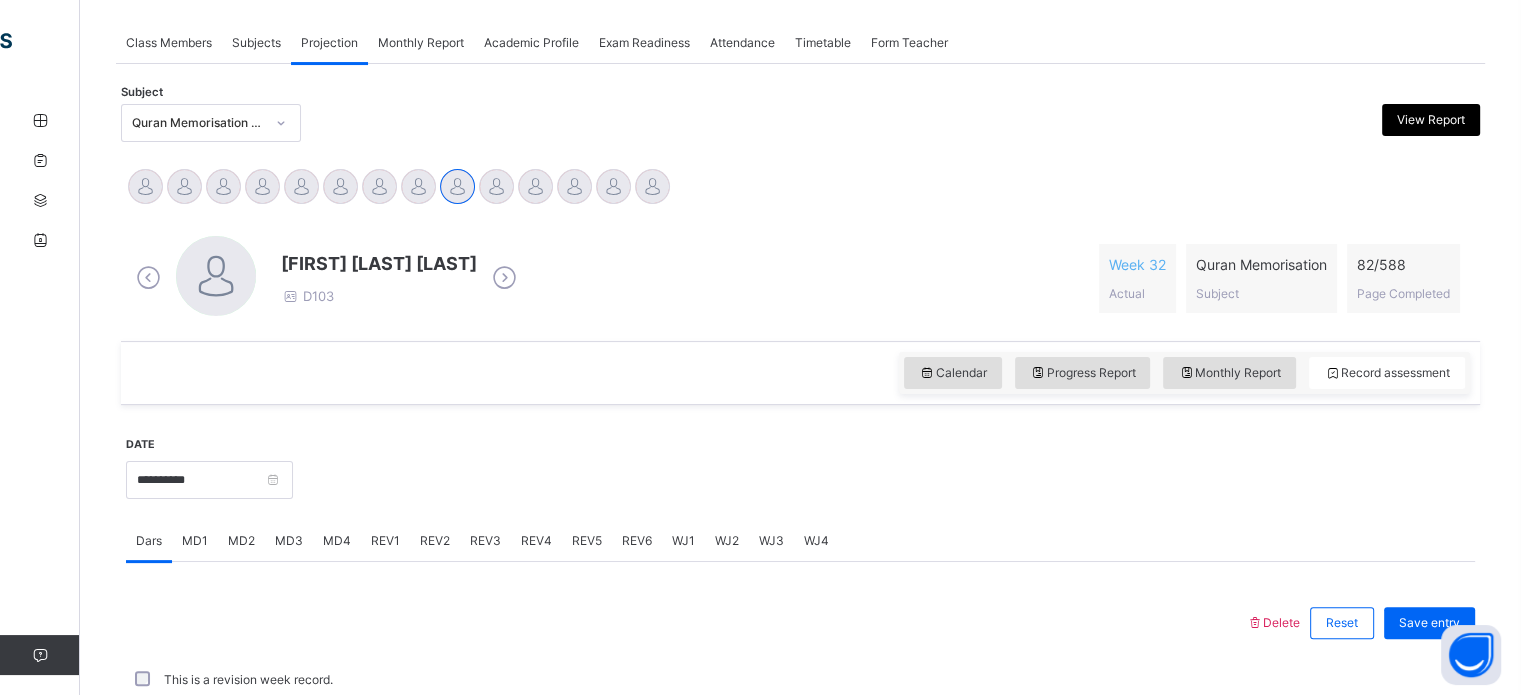 scroll, scrollTop: 806, scrollLeft: 0, axis: vertical 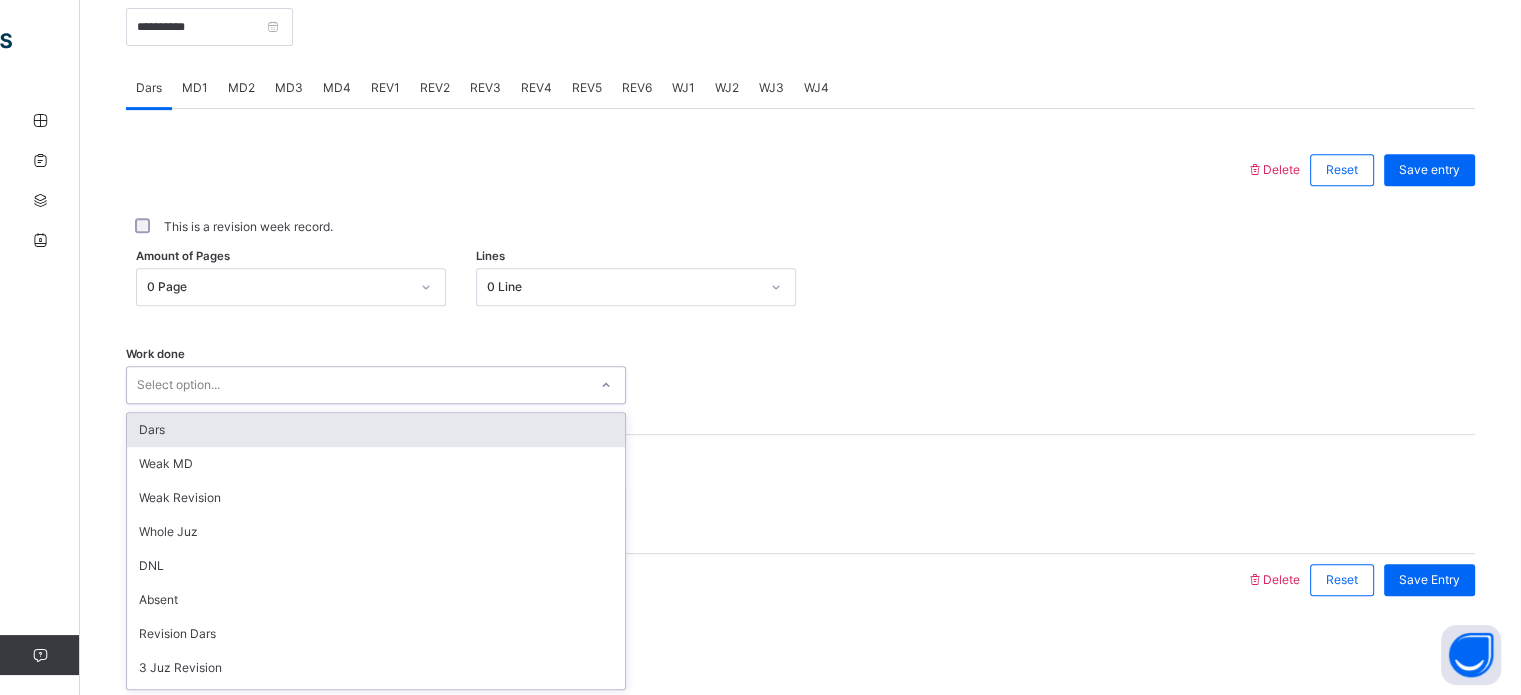 click on "Select option..." at bounding box center (357, 385) 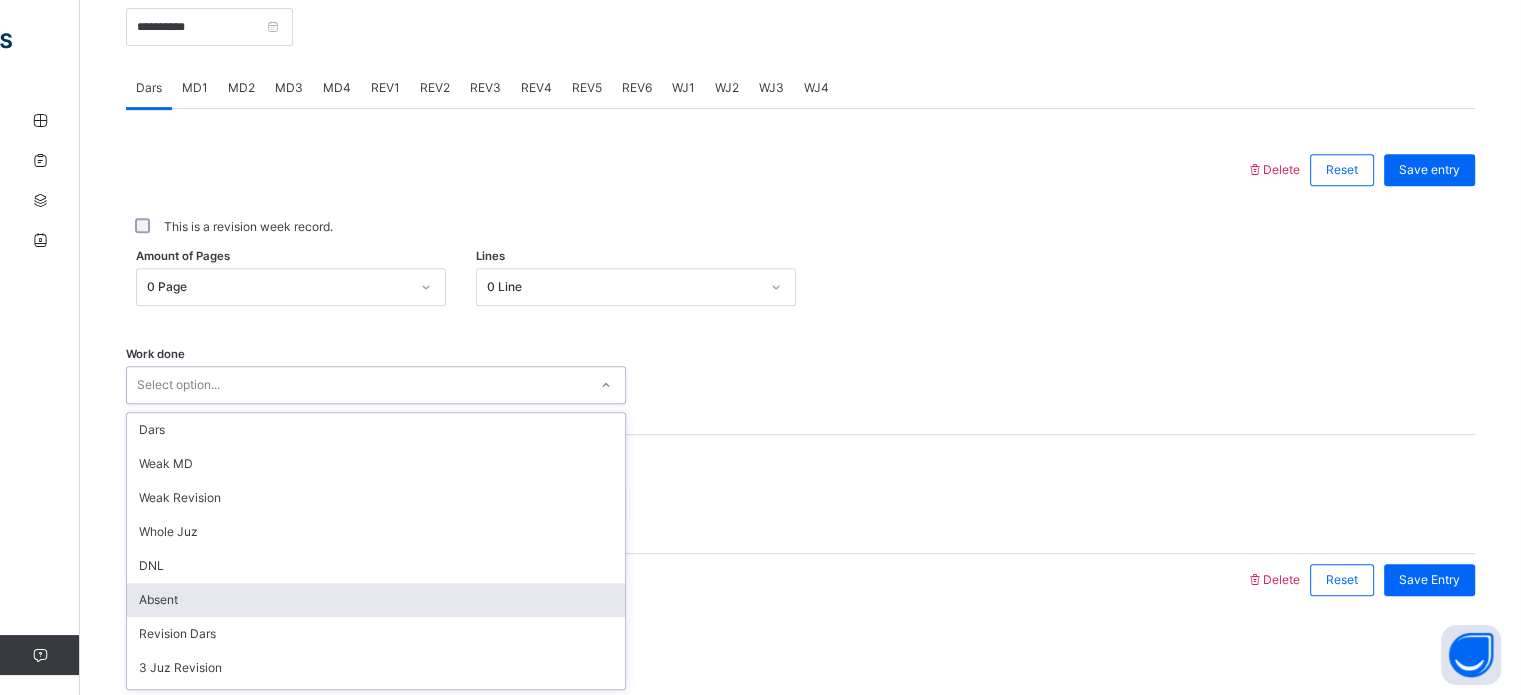 scroll, scrollTop: 200, scrollLeft: 0, axis: vertical 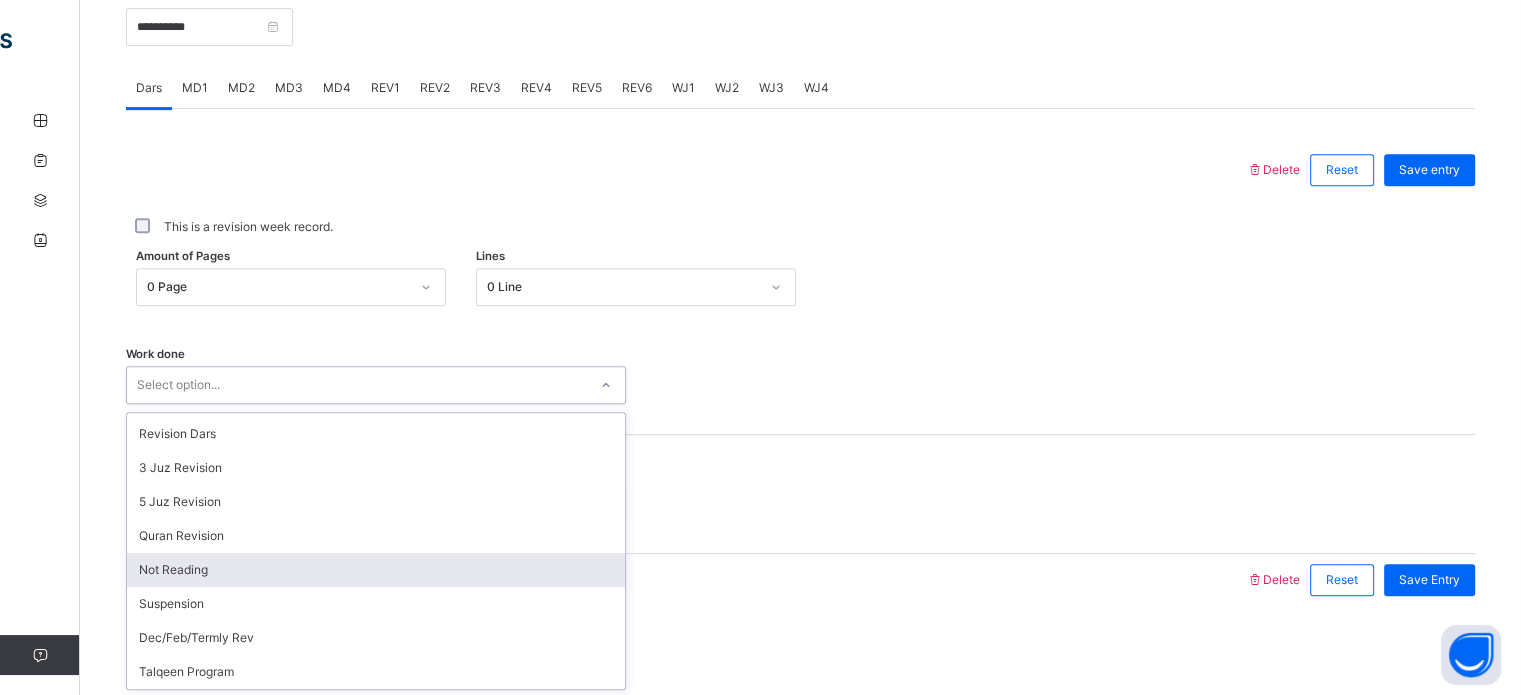 click on "Not Reading" at bounding box center [376, 570] 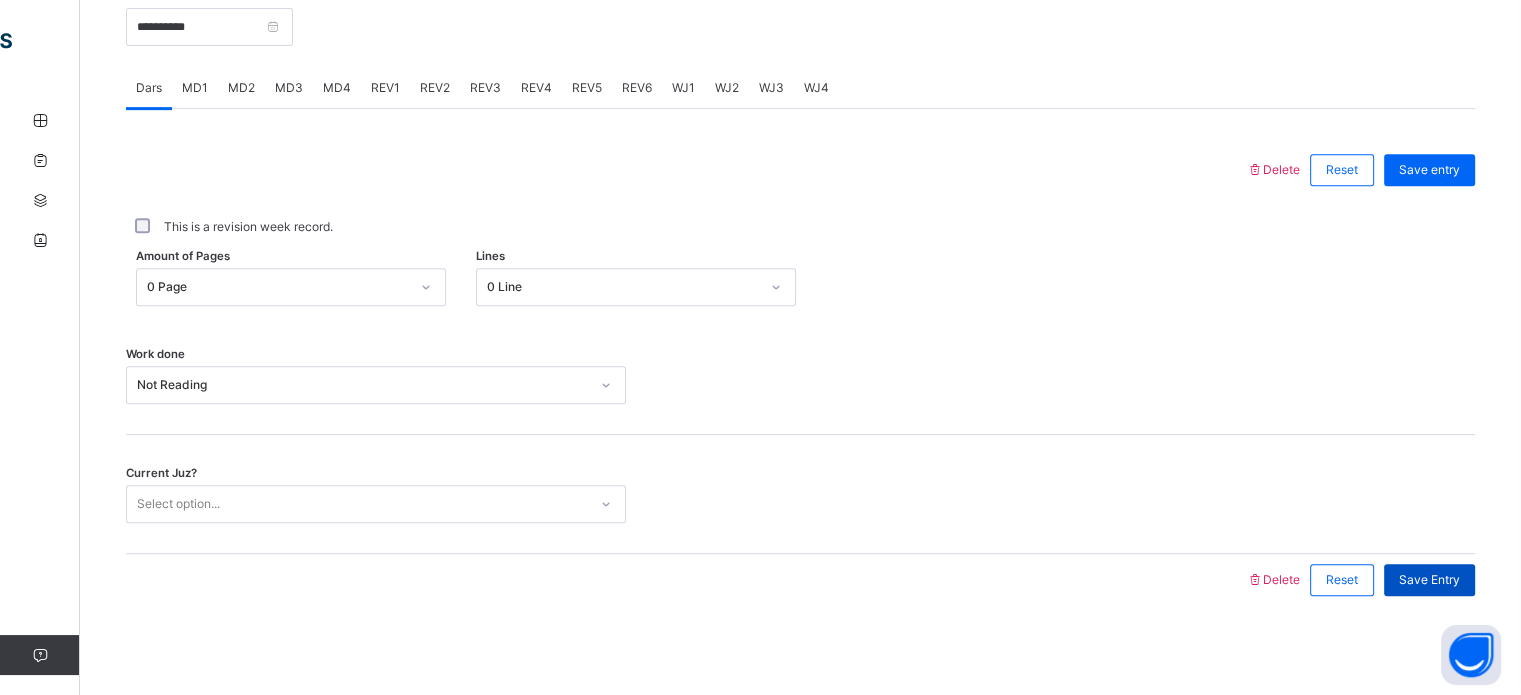 click on "Save Entry" at bounding box center (1429, 580) 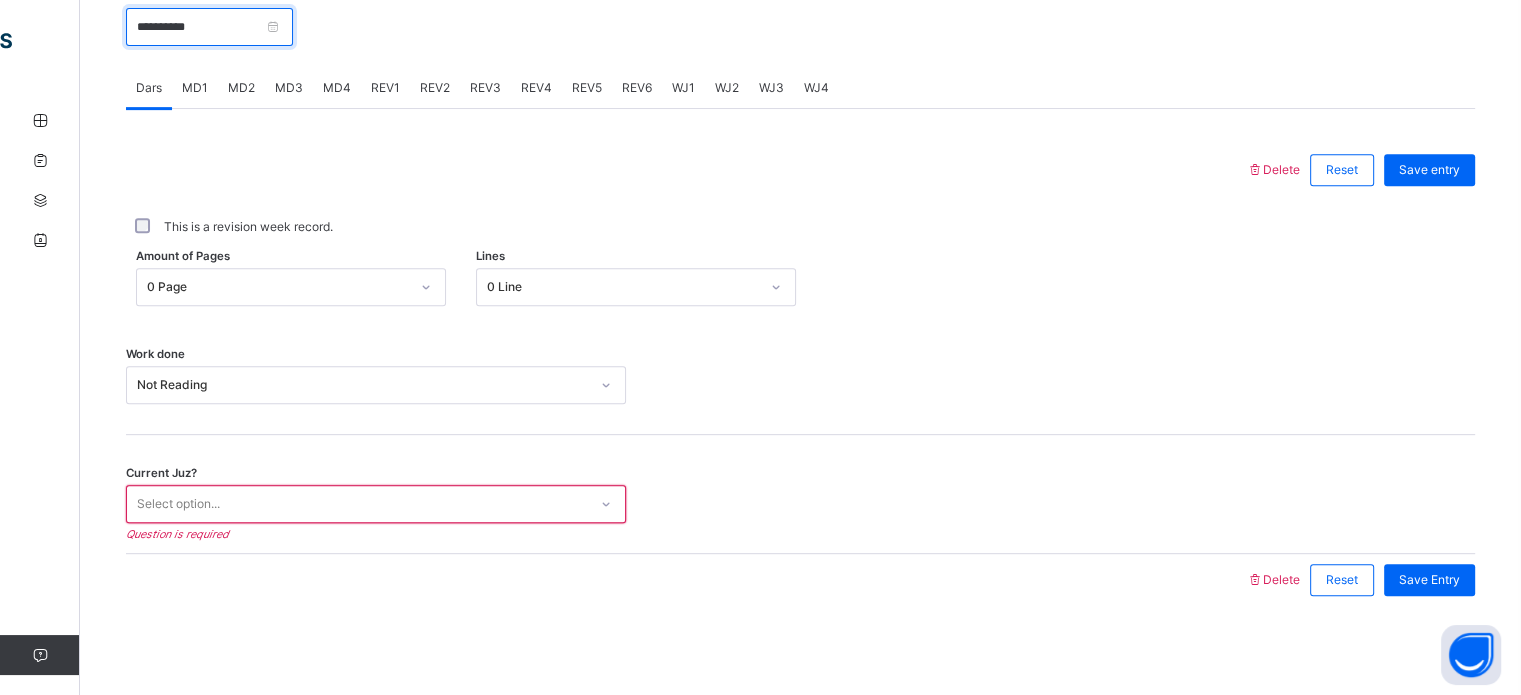 click on "**********" at bounding box center (209, 27) 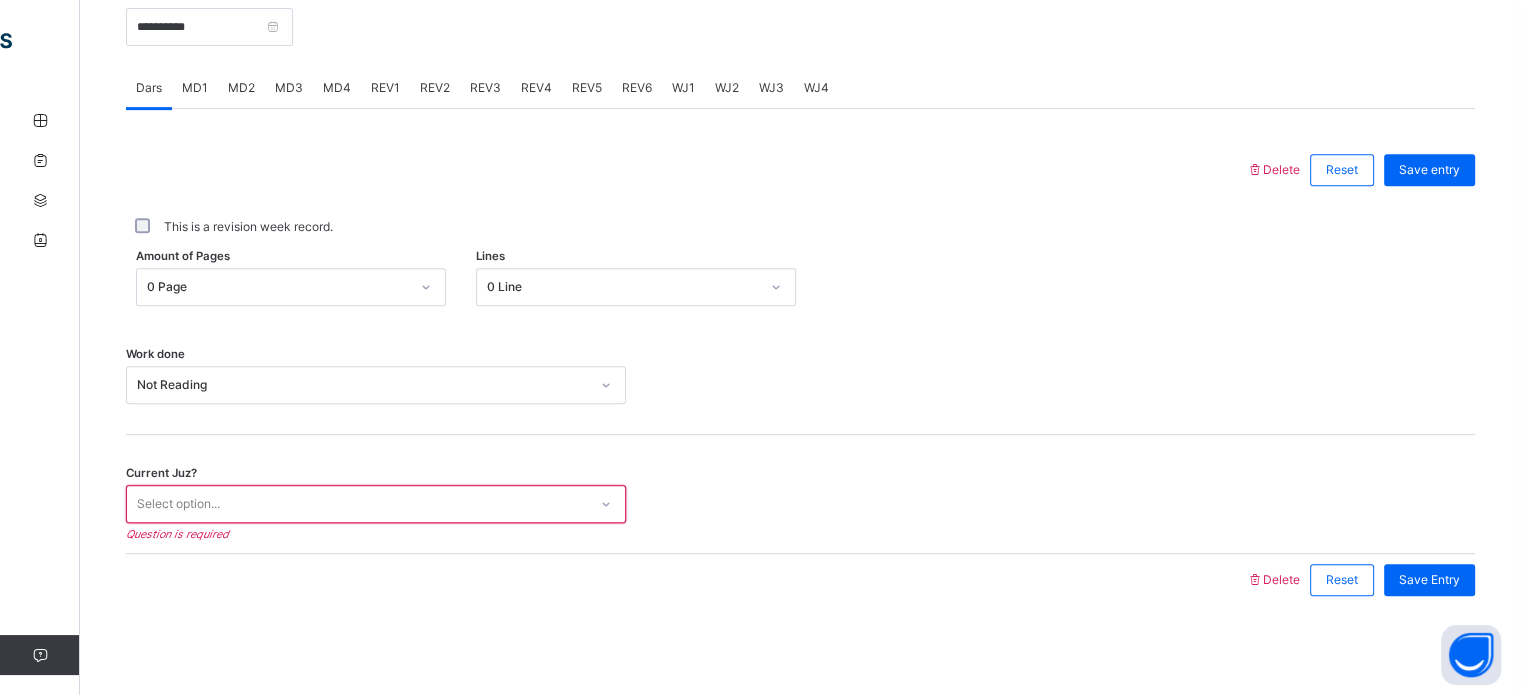 click on "This is a revision week record." at bounding box center (800, 227) 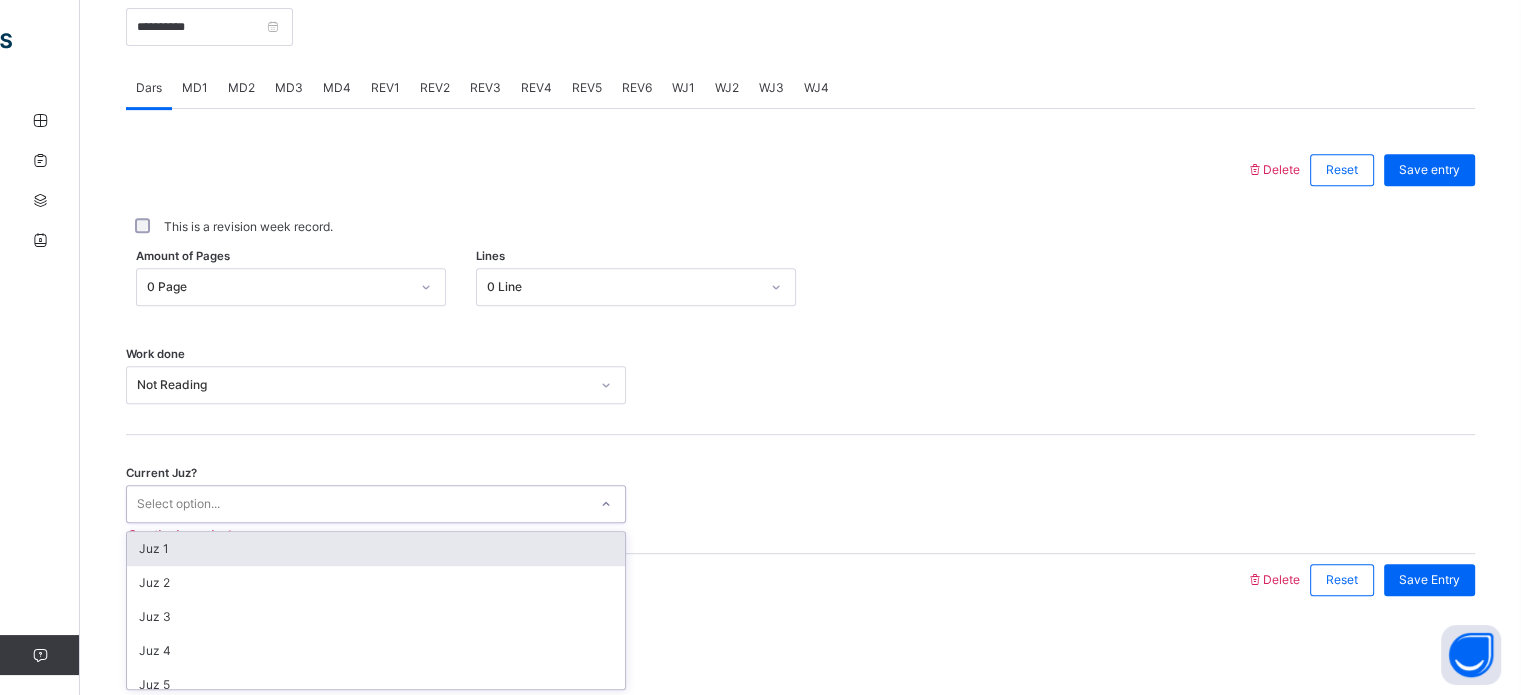 click on "Select option..." at bounding box center [376, 504] 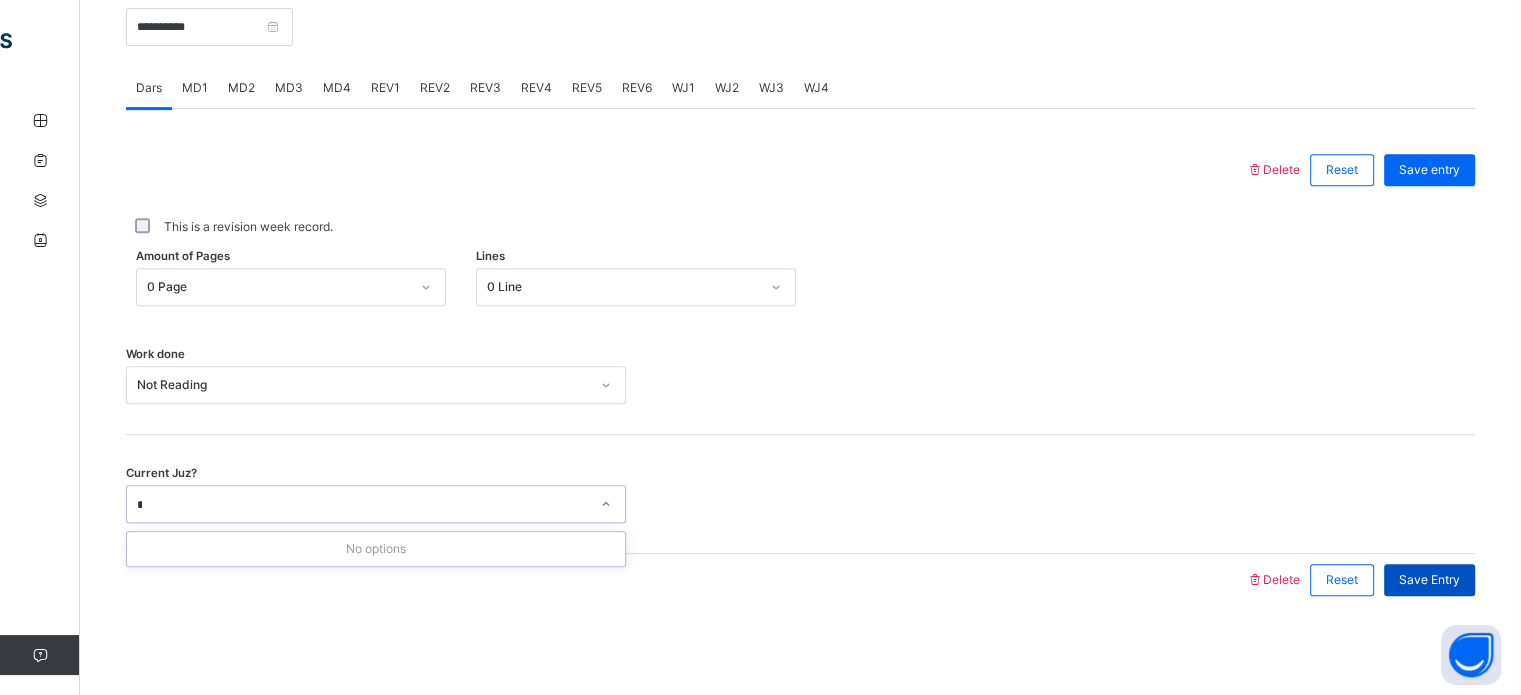type on "*" 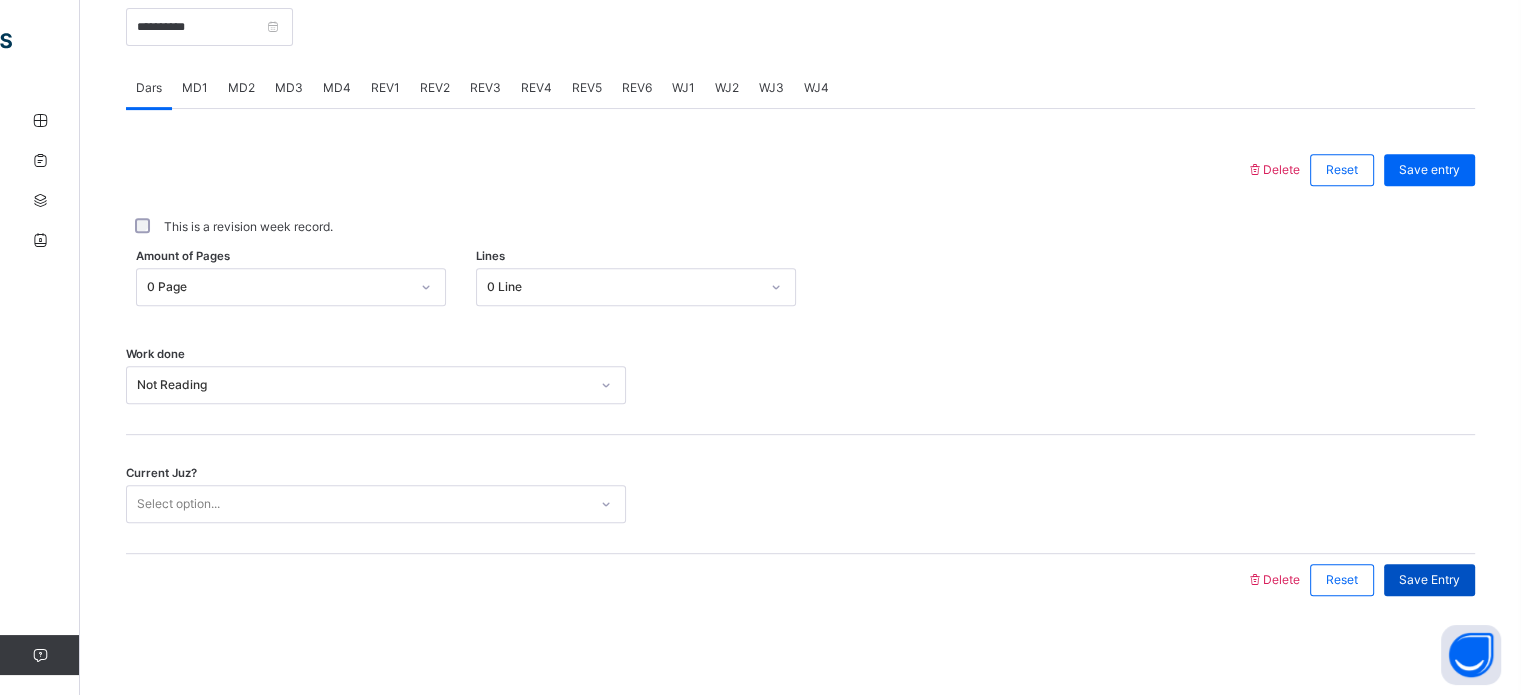 click on "Save Entry" at bounding box center [1429, 580] 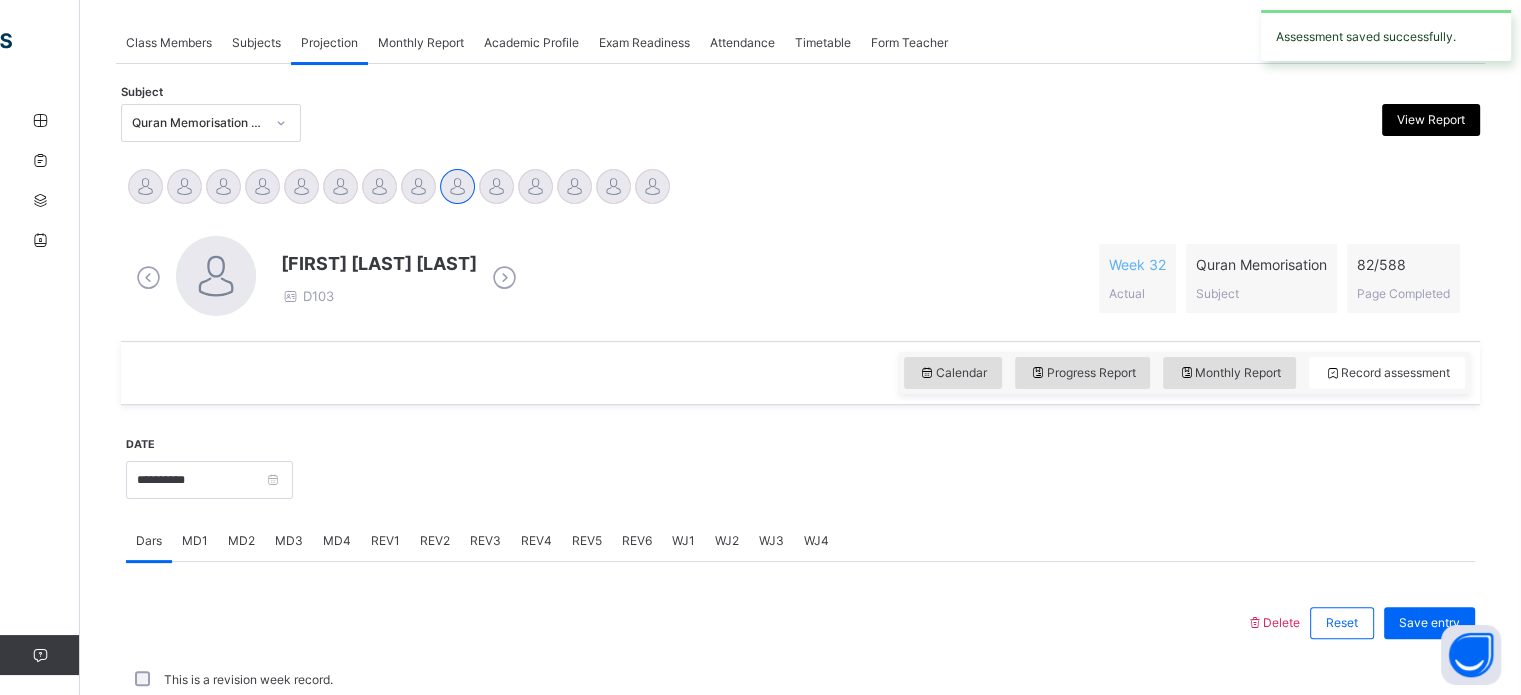 scroll, scrollTop: 806, scrollLeft: 0, axis: vertical 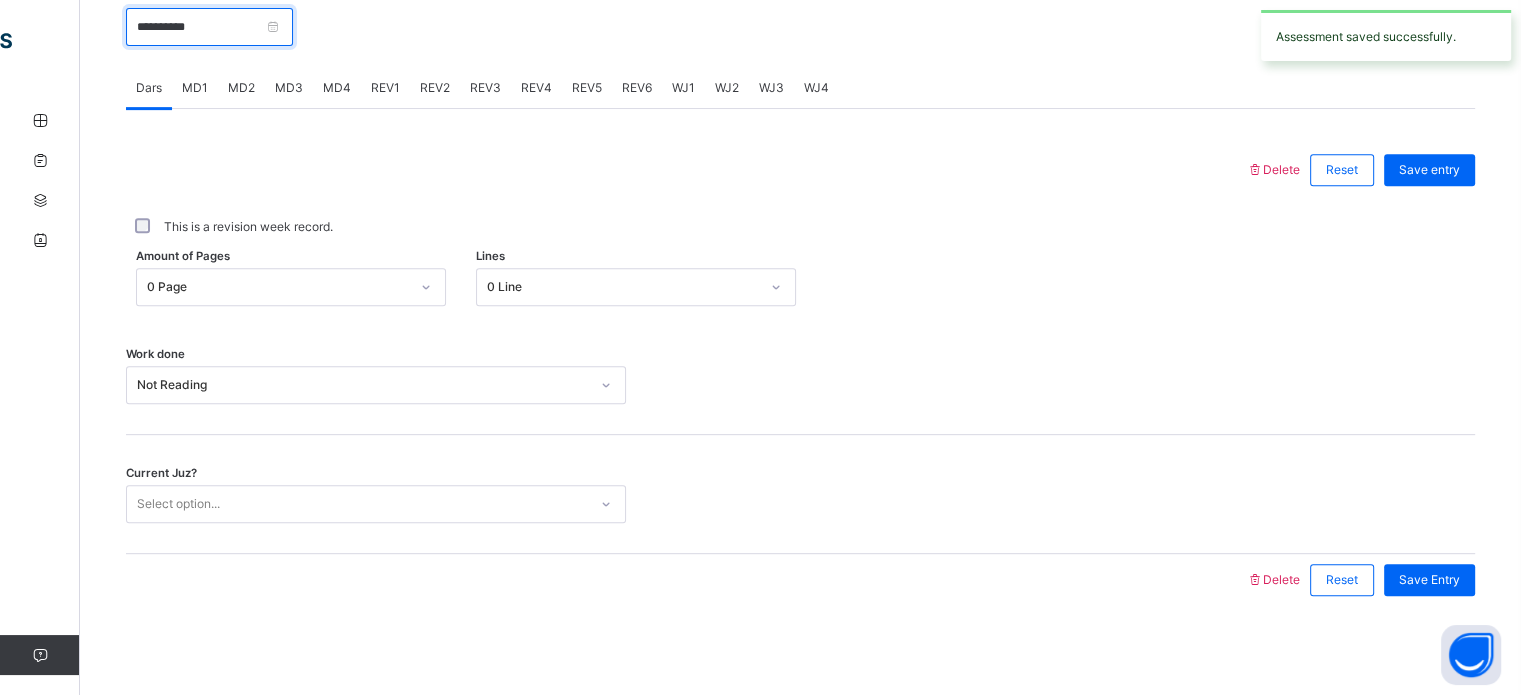 click on "**********" at bounding box center (209, 27) 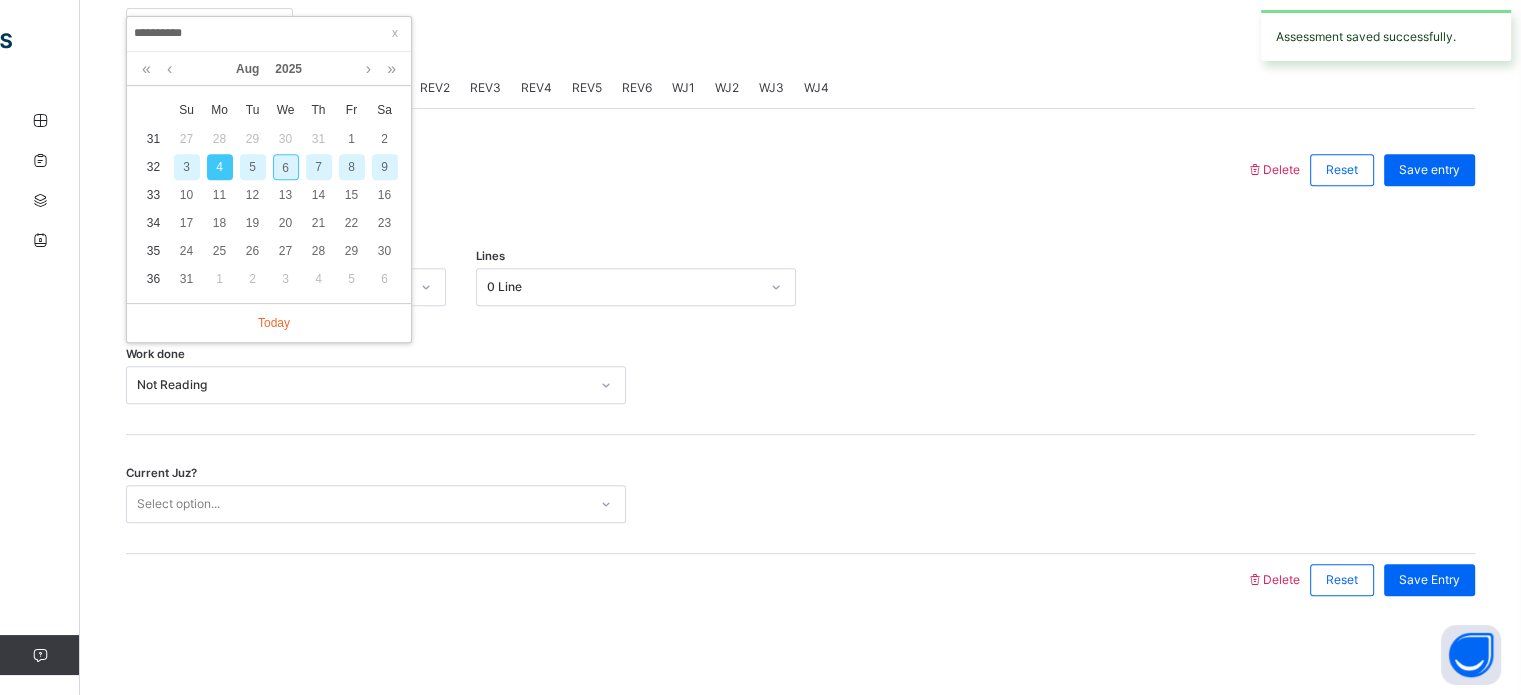 click on "5" at bounding box center (253, 167) 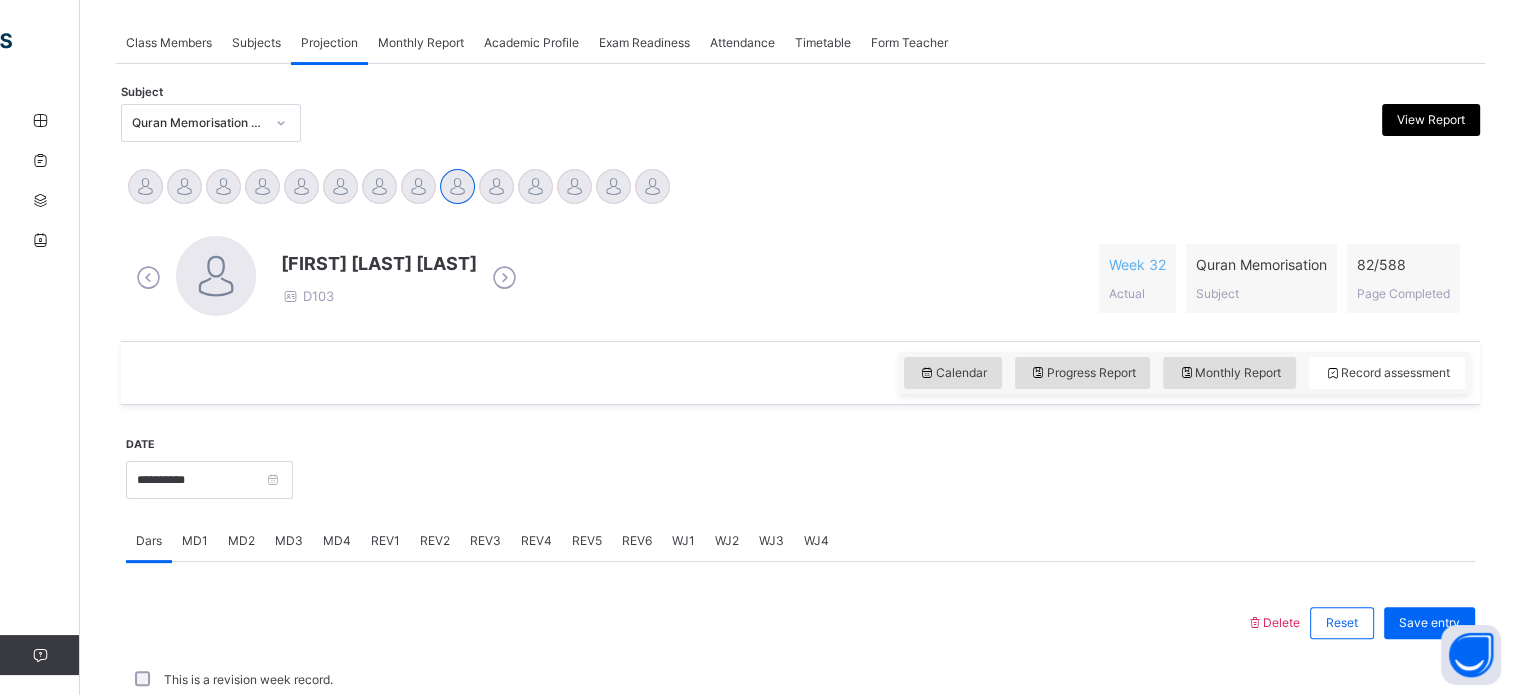 scroll, scrollTop: 806, scrollLeft: 0, axis: vertical 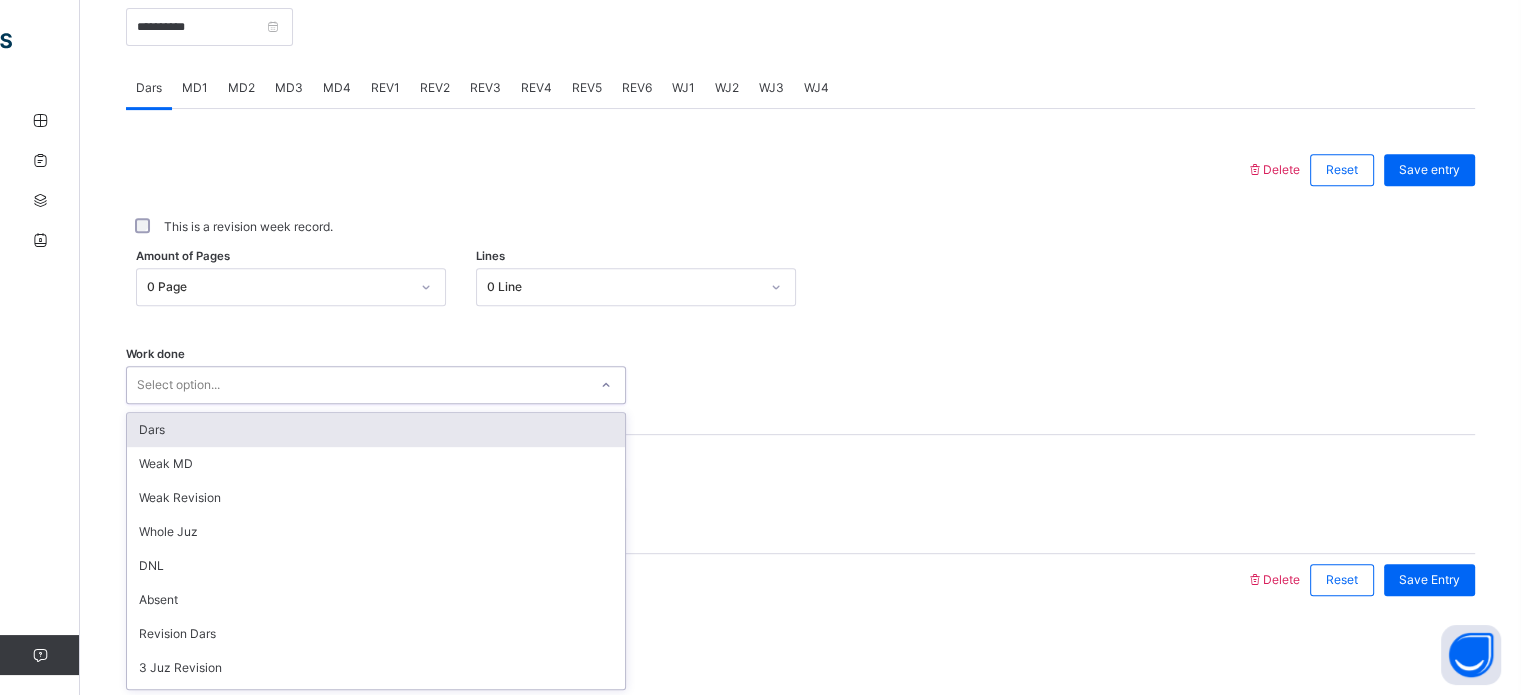click on "Select option..." at bounding box center [178, 385] 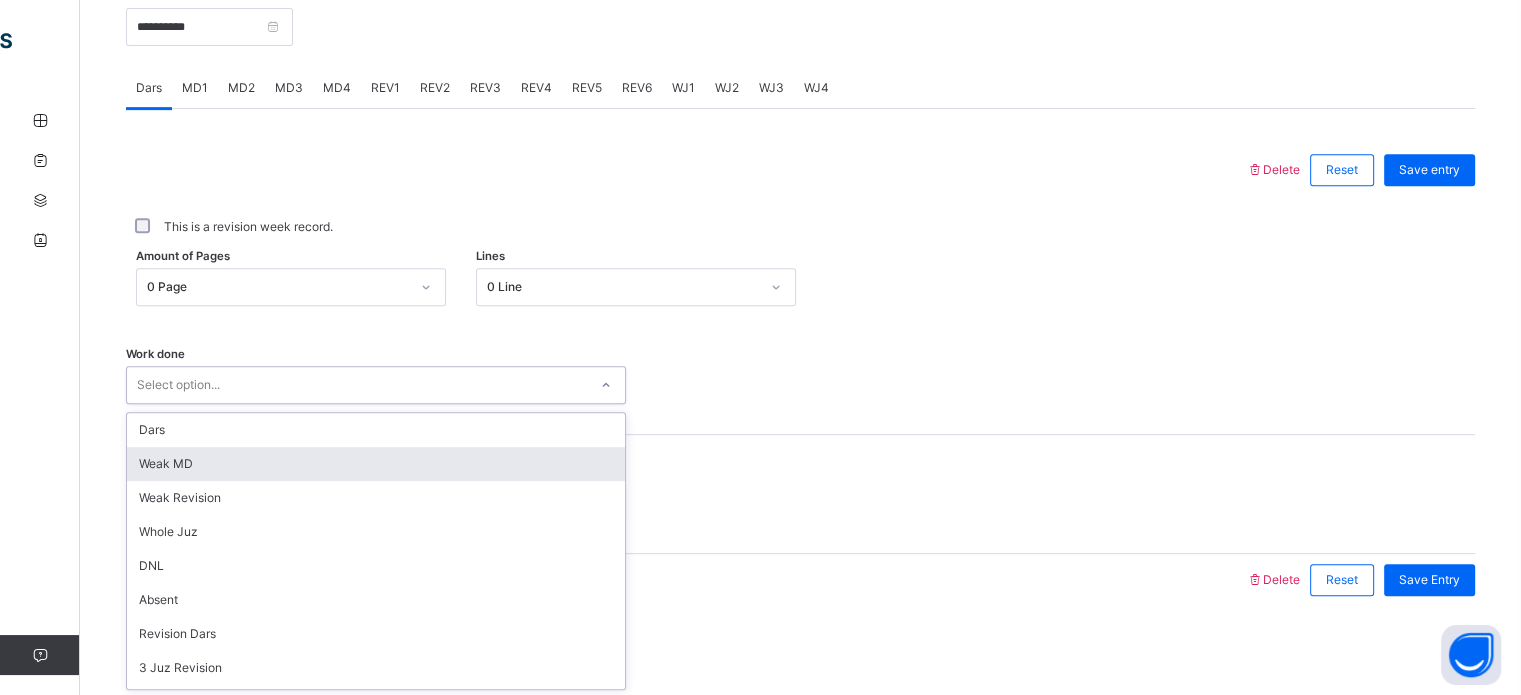 type on "*" 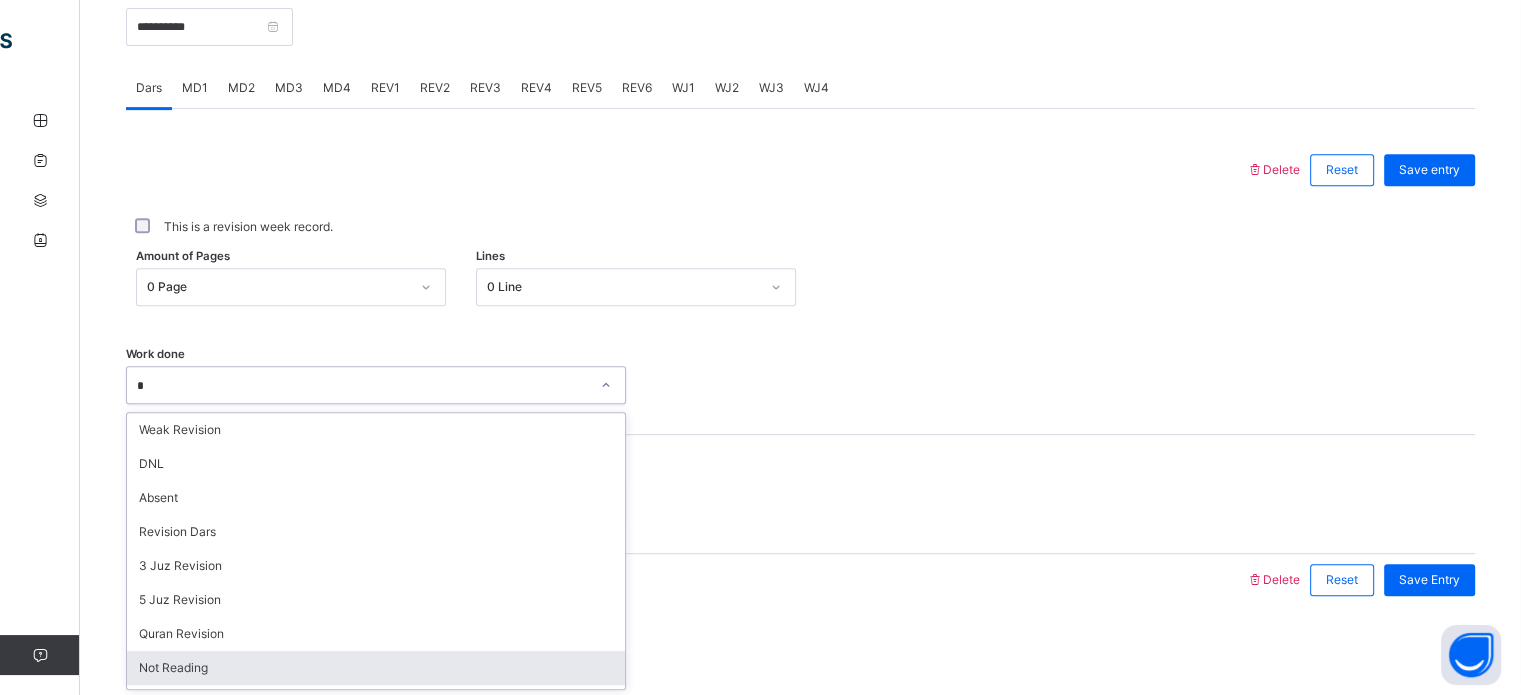 click on "Not Reading" at bounding box center (376, 668) 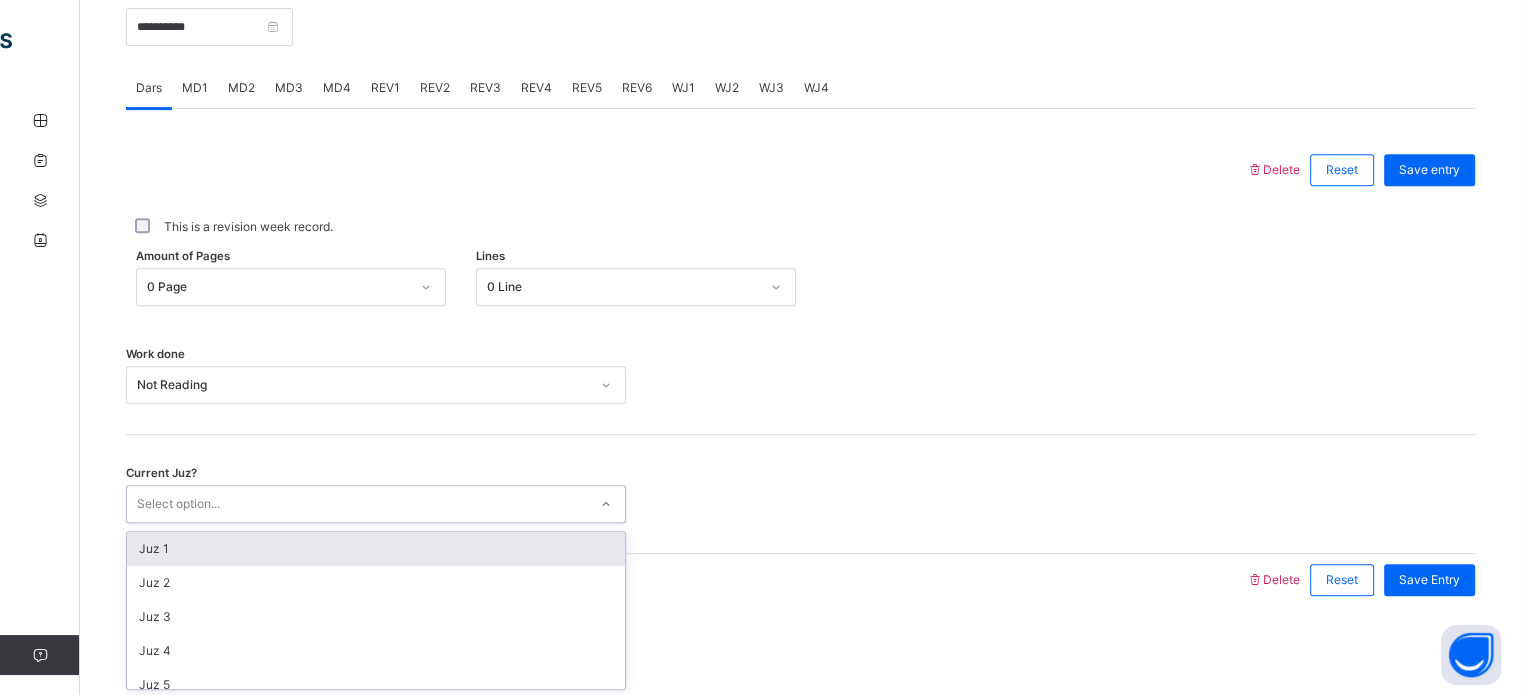 click on "Select option..." at bounding box center (178, 504) 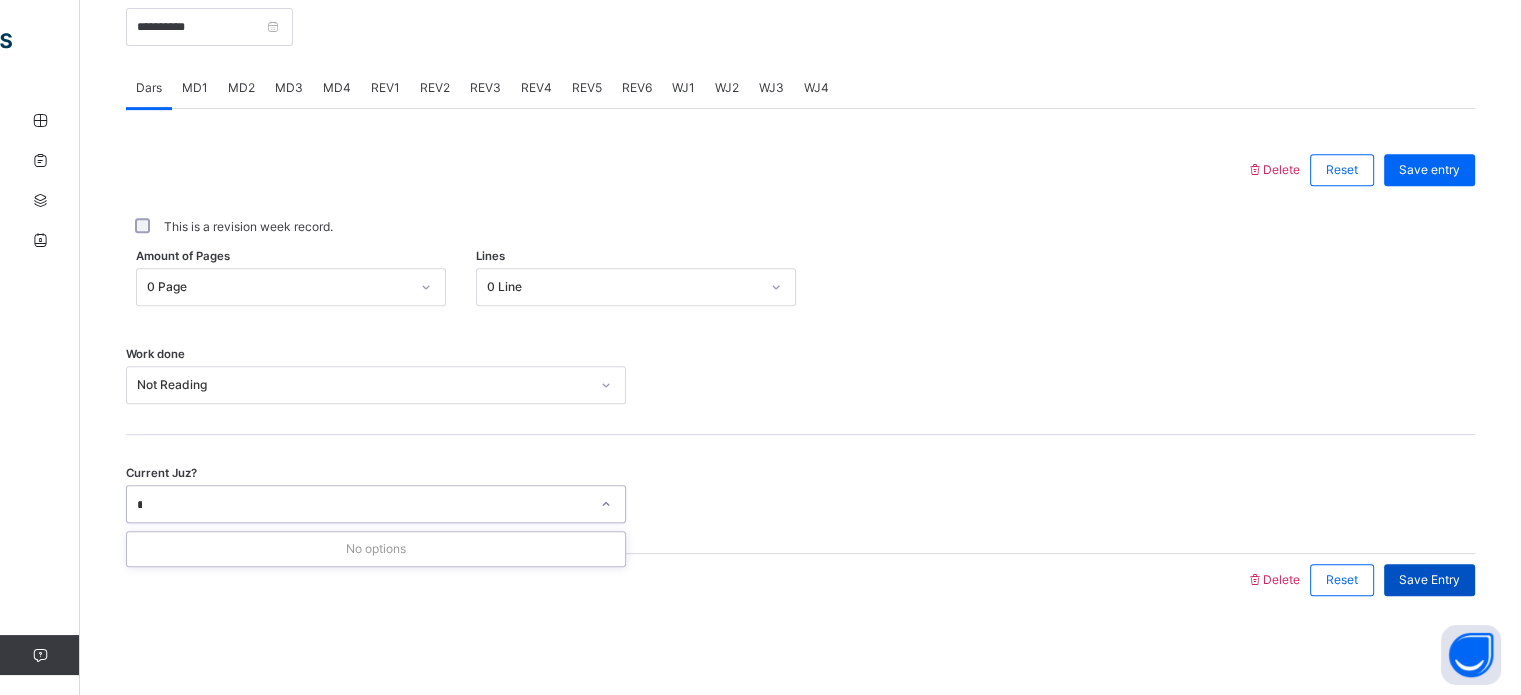 type on "*" 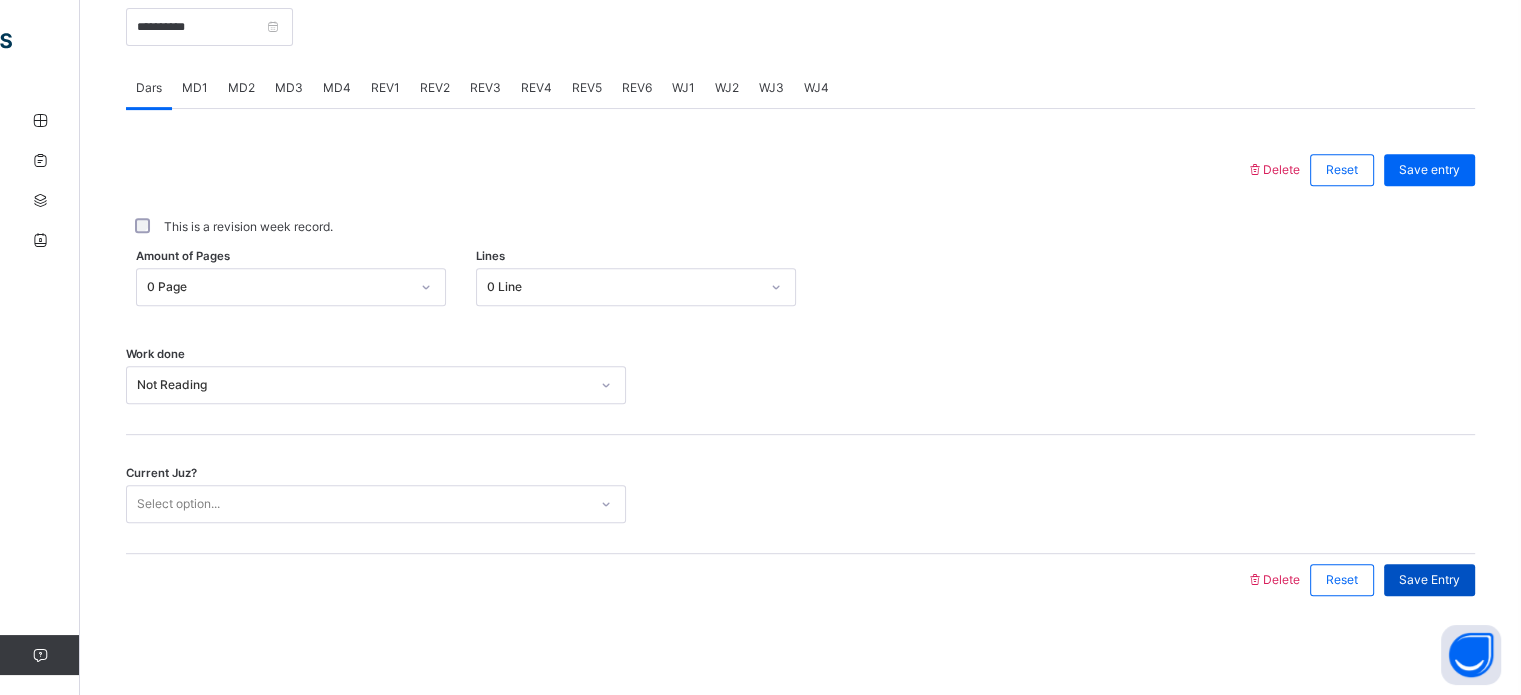 click on "Save Entry" at bounding box center [1429, 580] 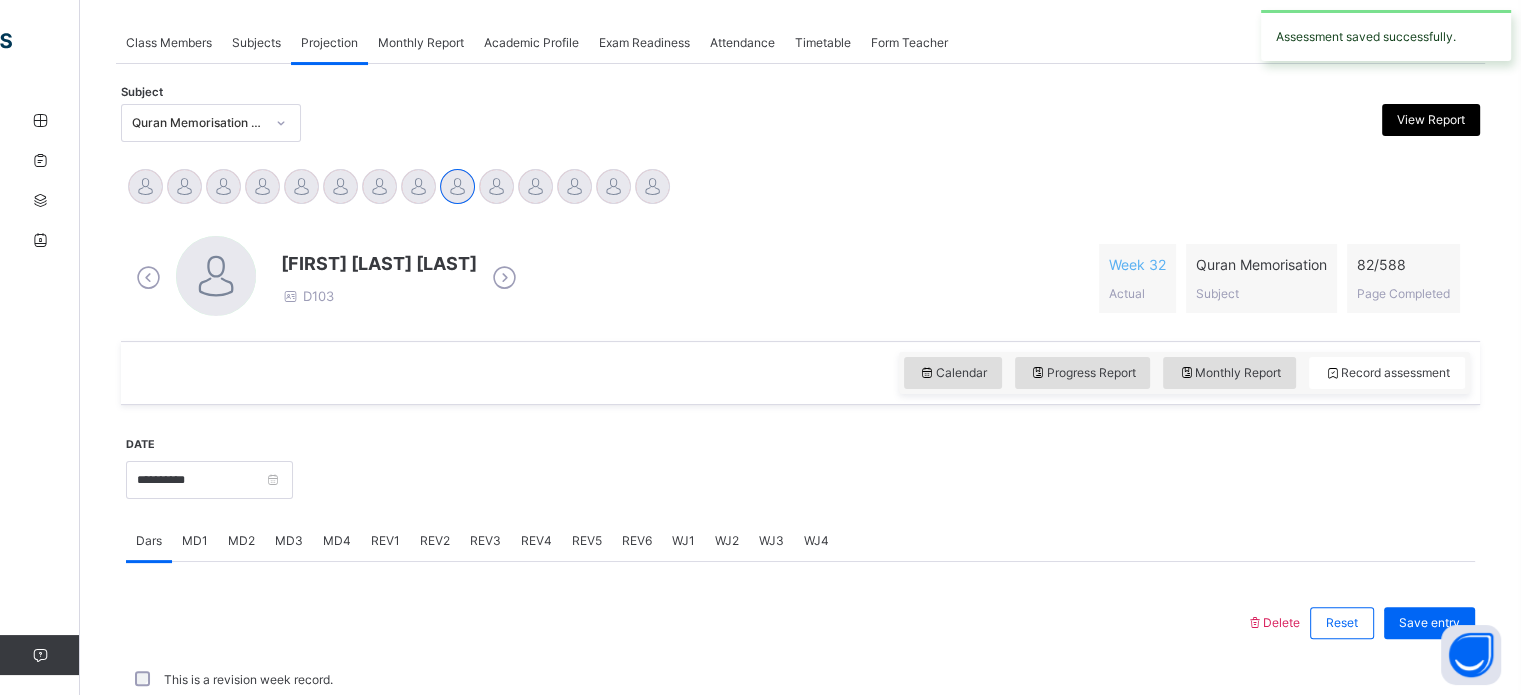 scroll, scrollTop: 806, scrollLeft: 0, axis: vertical 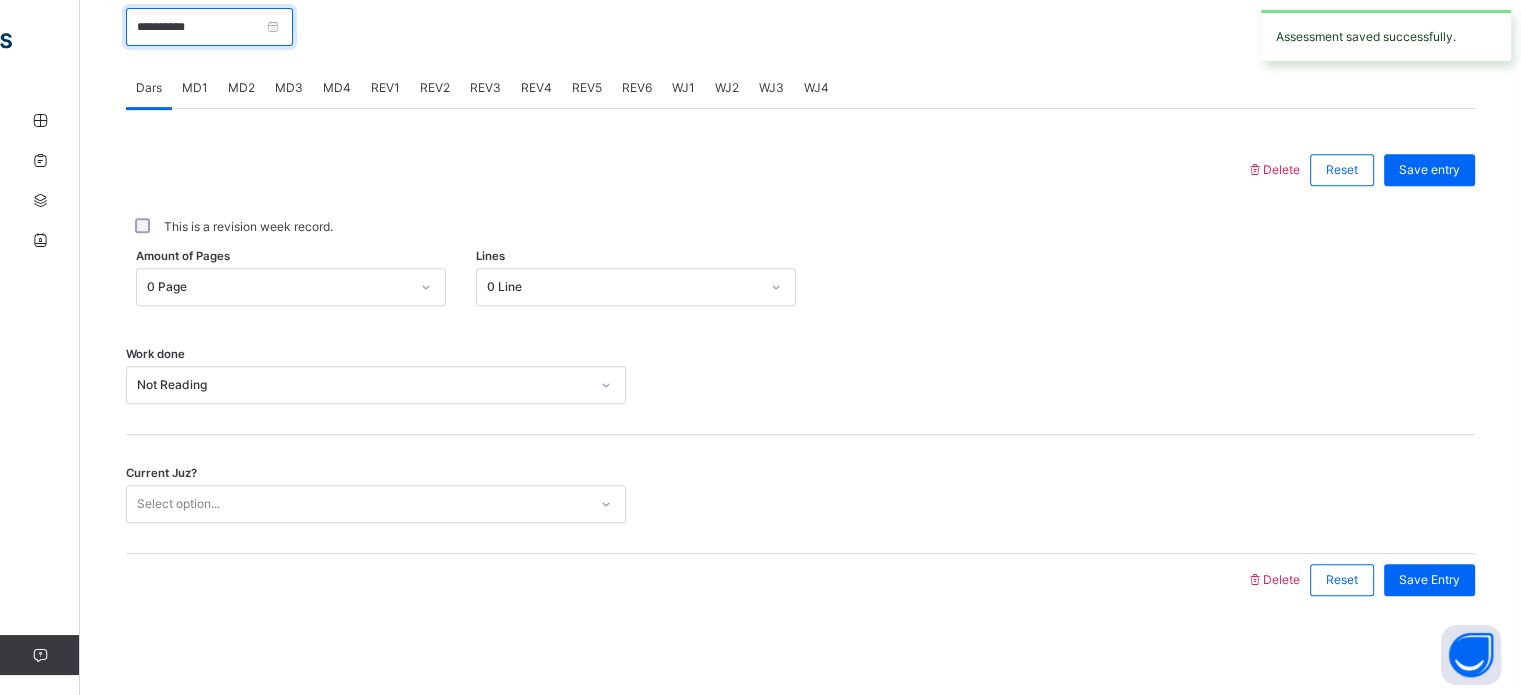 click on "**********" at bounding box center (209, 27) 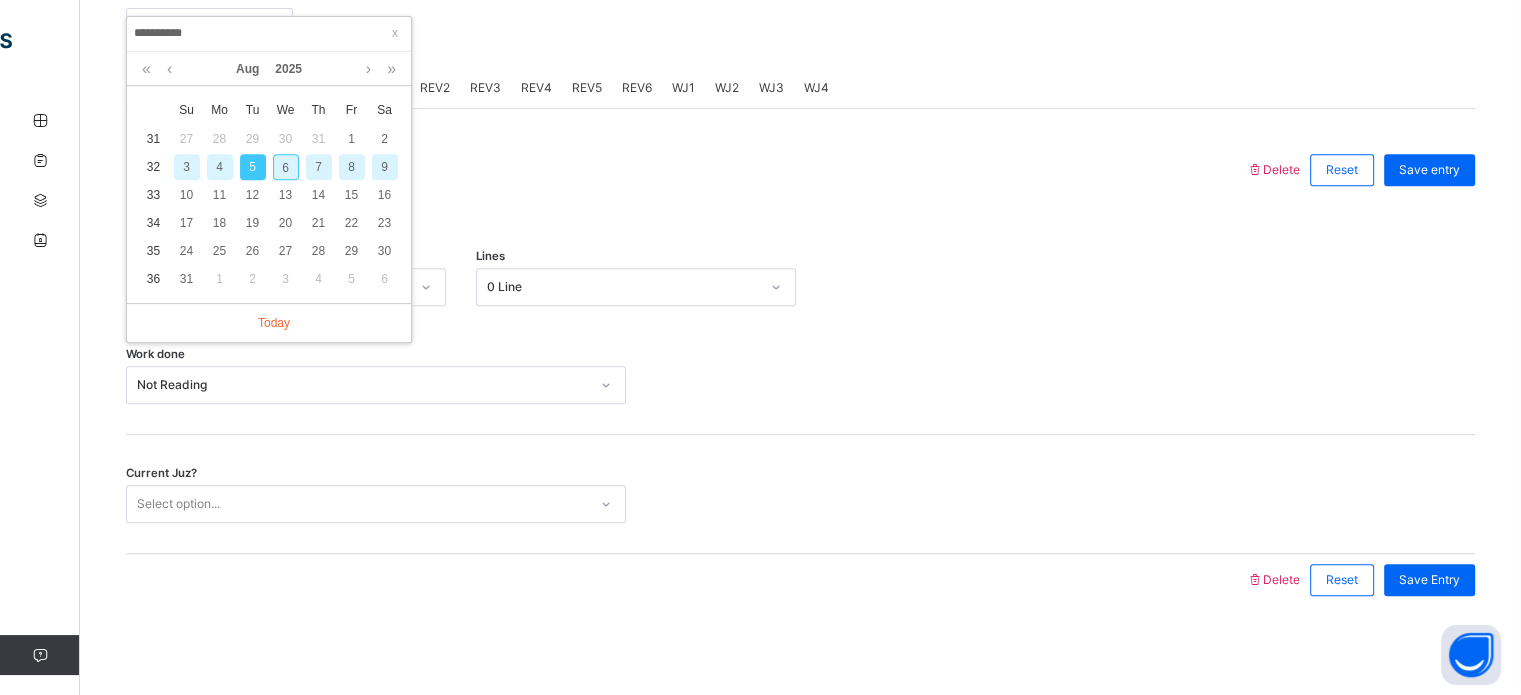 click on "5" at bounding box center (253, 167) 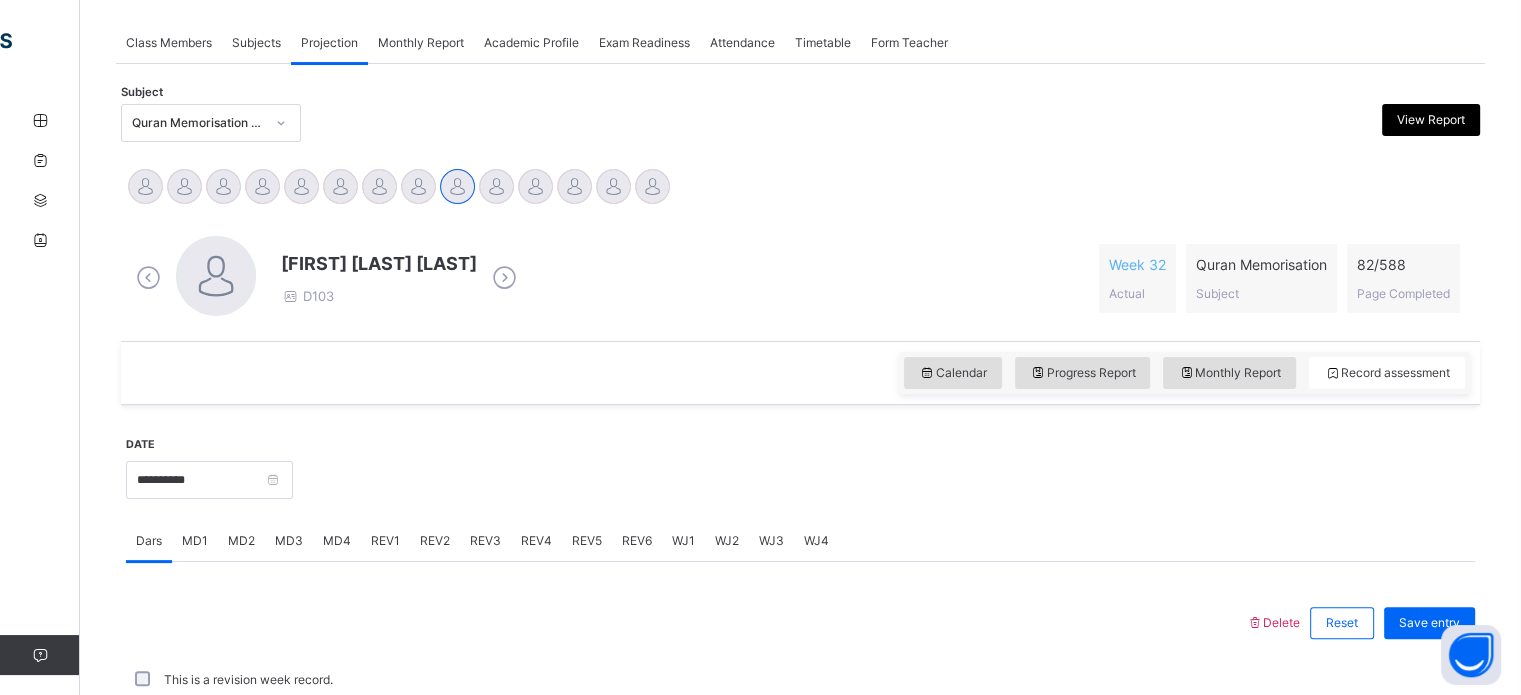 scroll, scrollTop: 806, scrollLeft: 0, axis: vertical 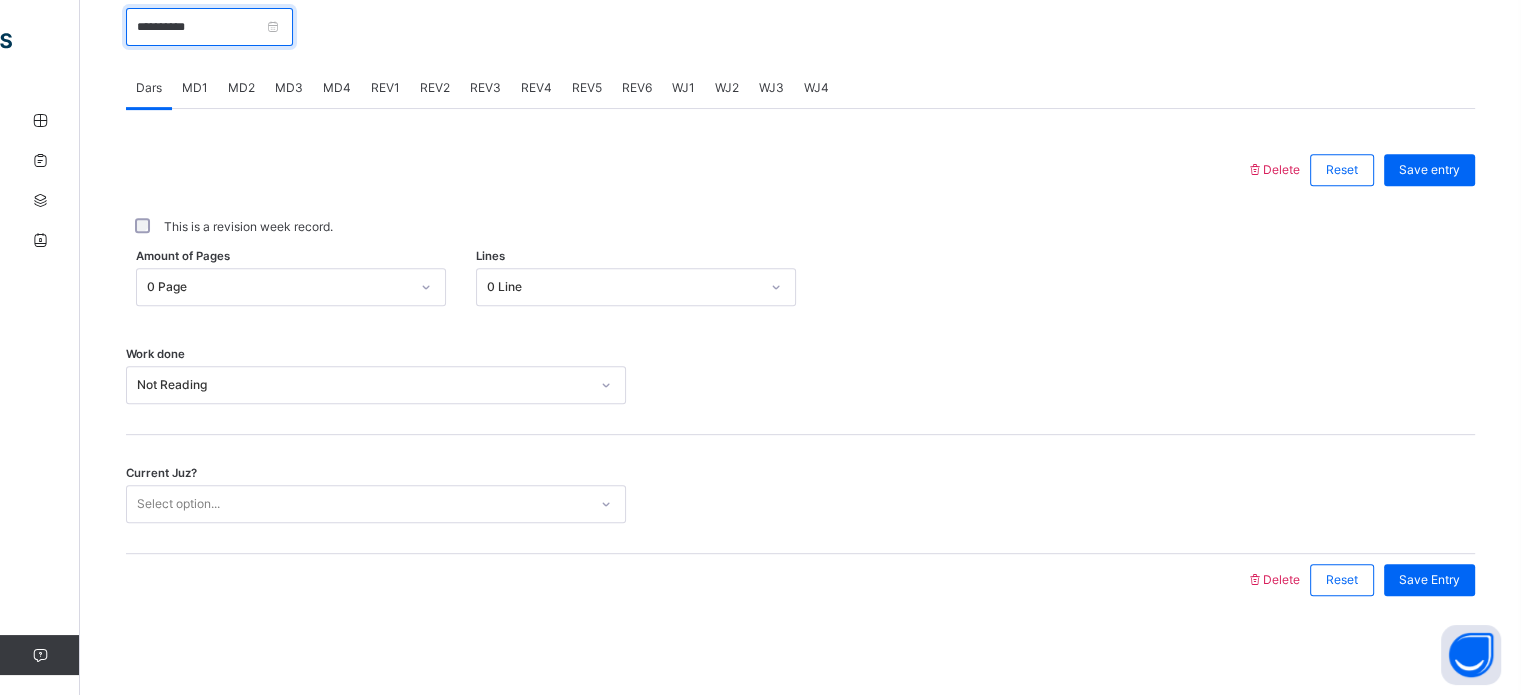 click on "**********" at bounding box center (209, 27) 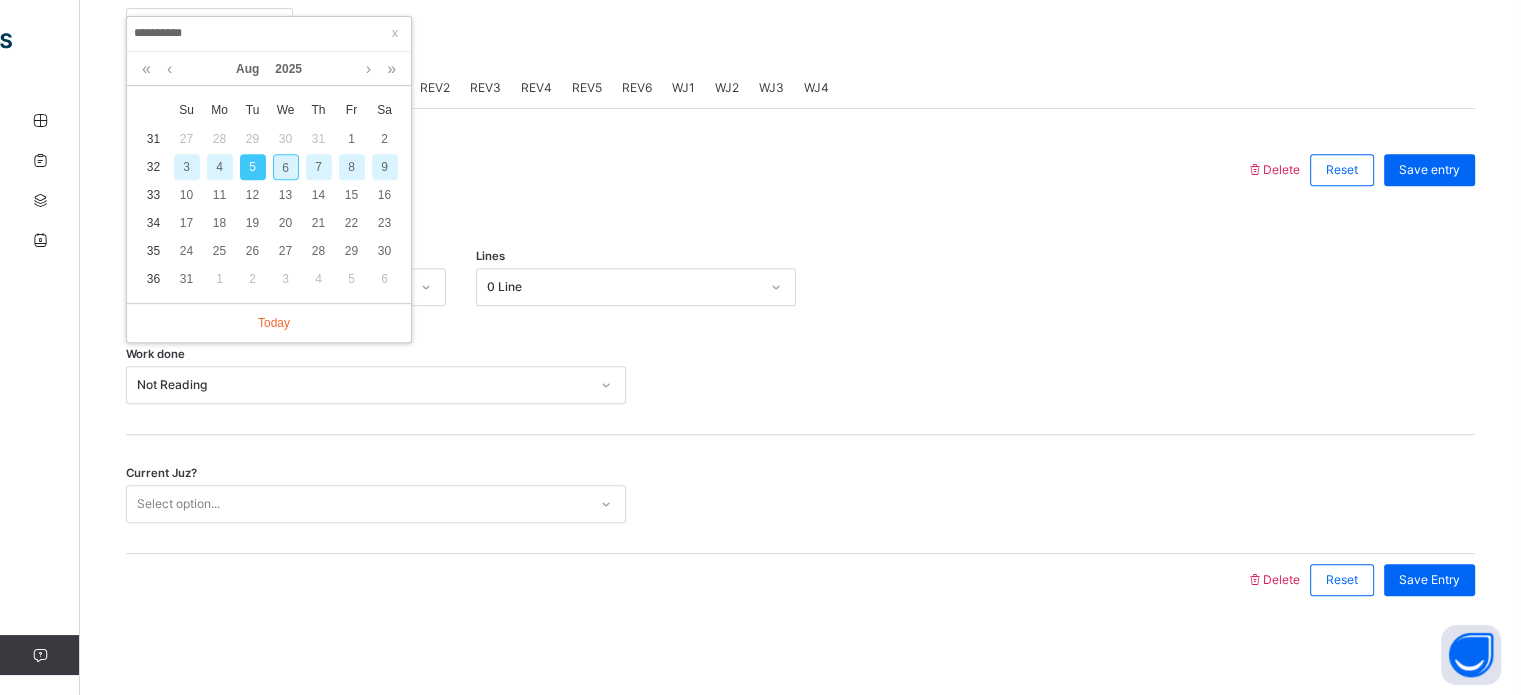 click on "4" at bounding box center [220, 167] 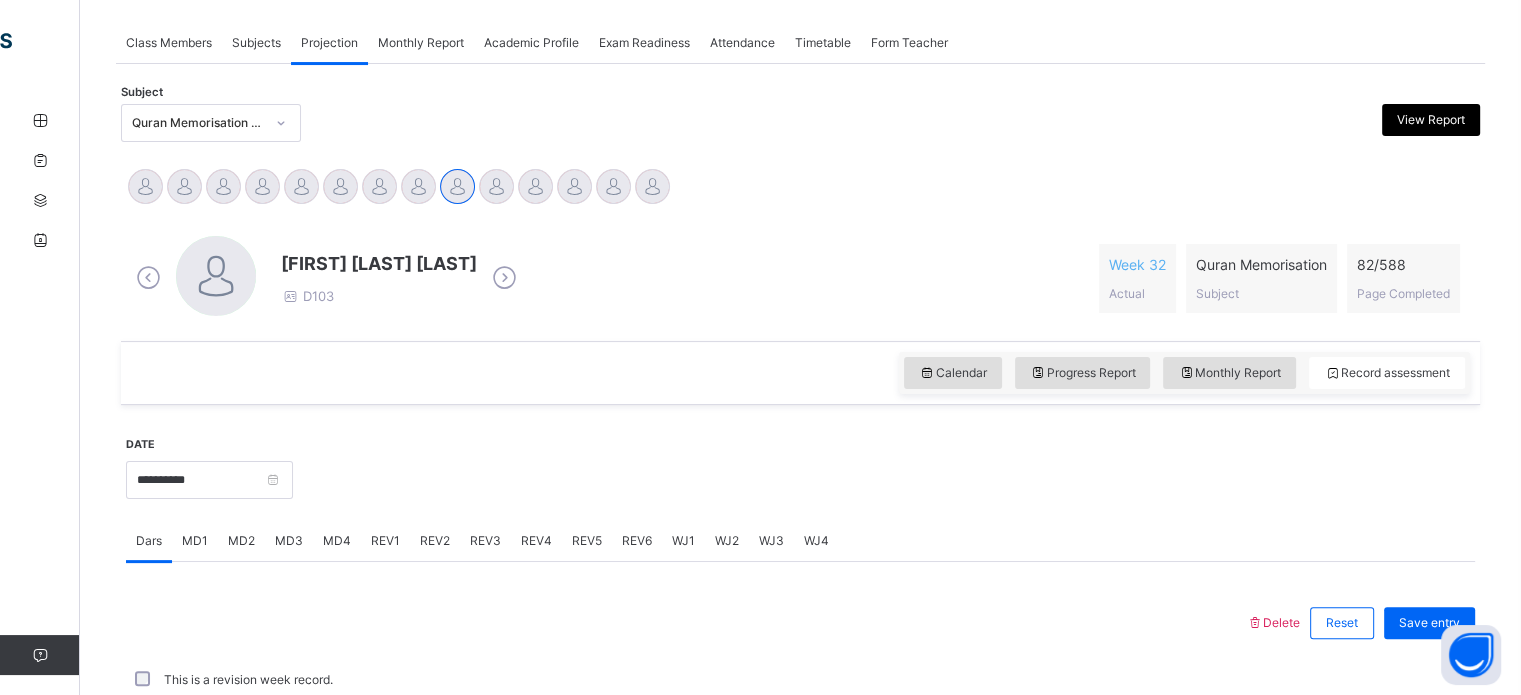 scroll, scrollTop: 806, scrollLeft: 0, axis: vertical 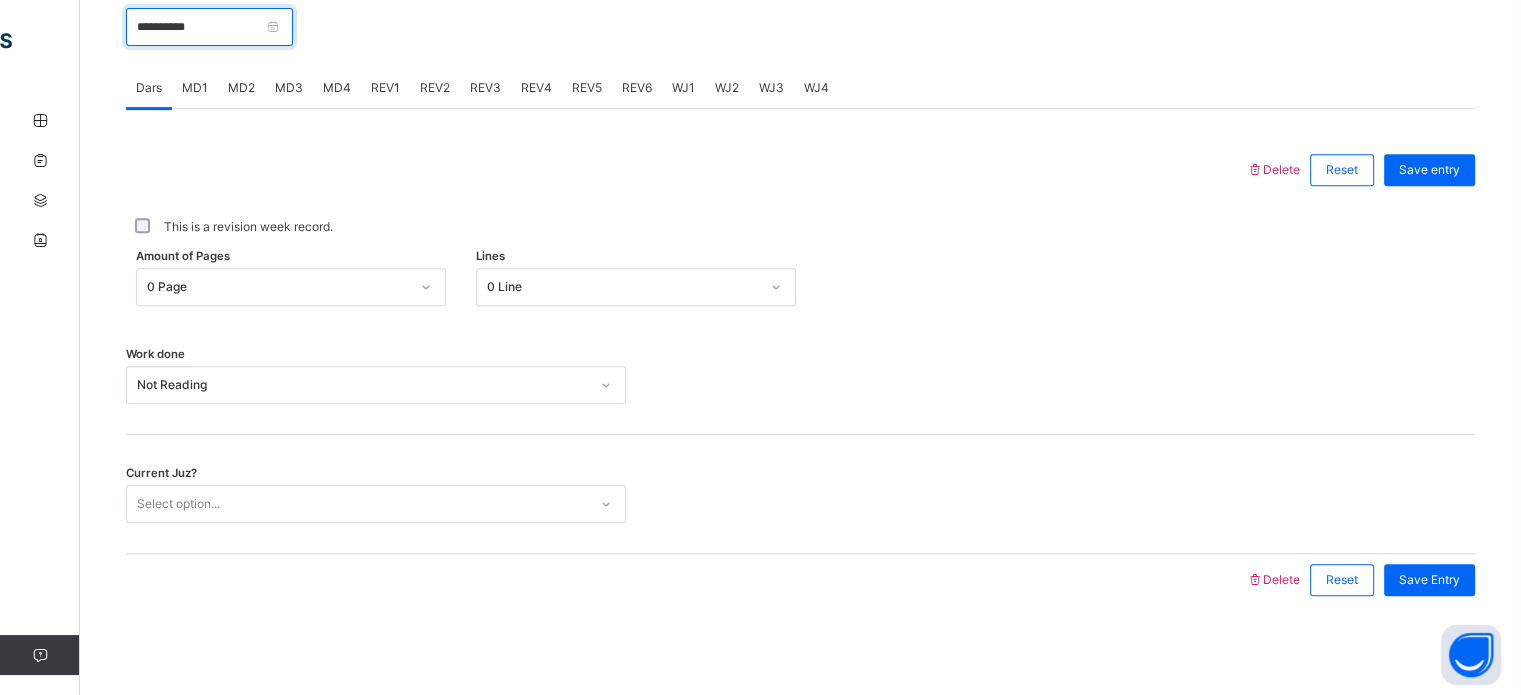 click on "**********" at bounding box center (209, 27) 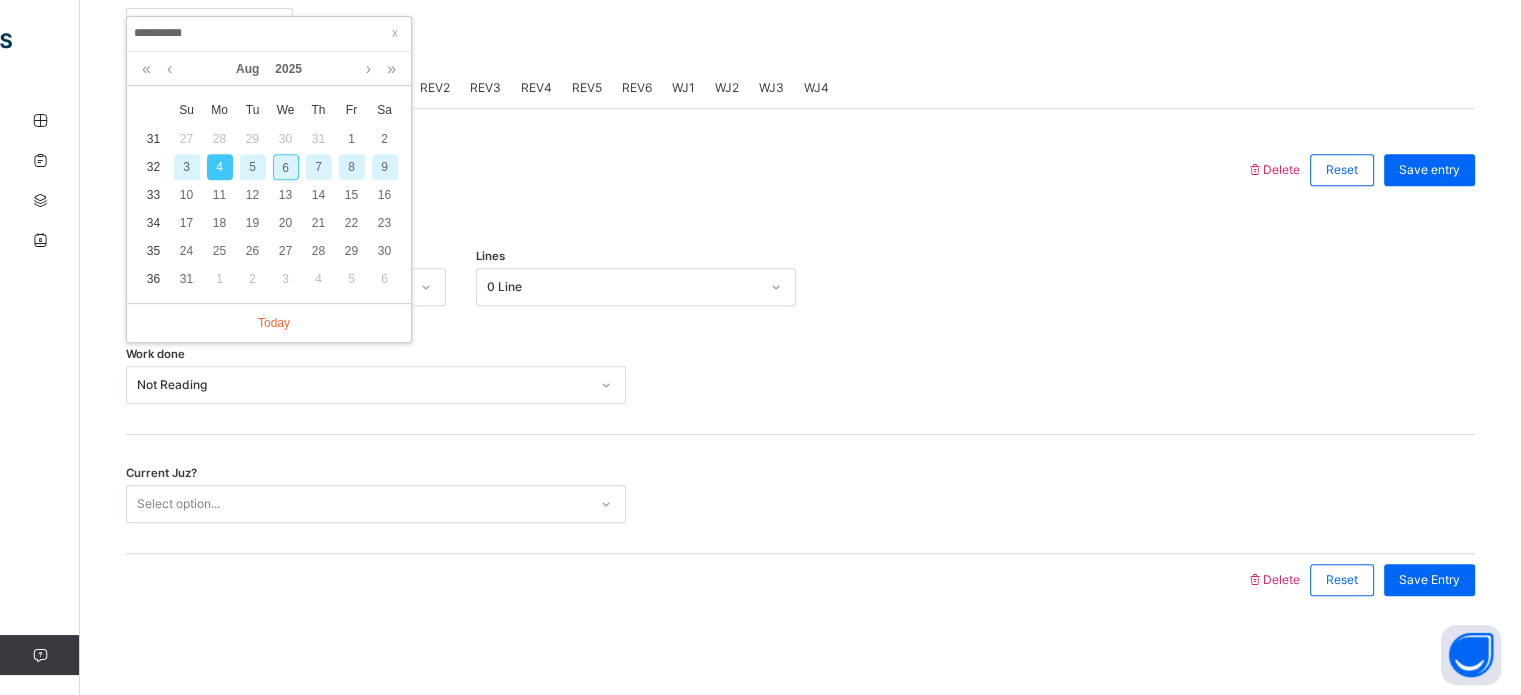 click on "5" at bounding box center (253, 167) 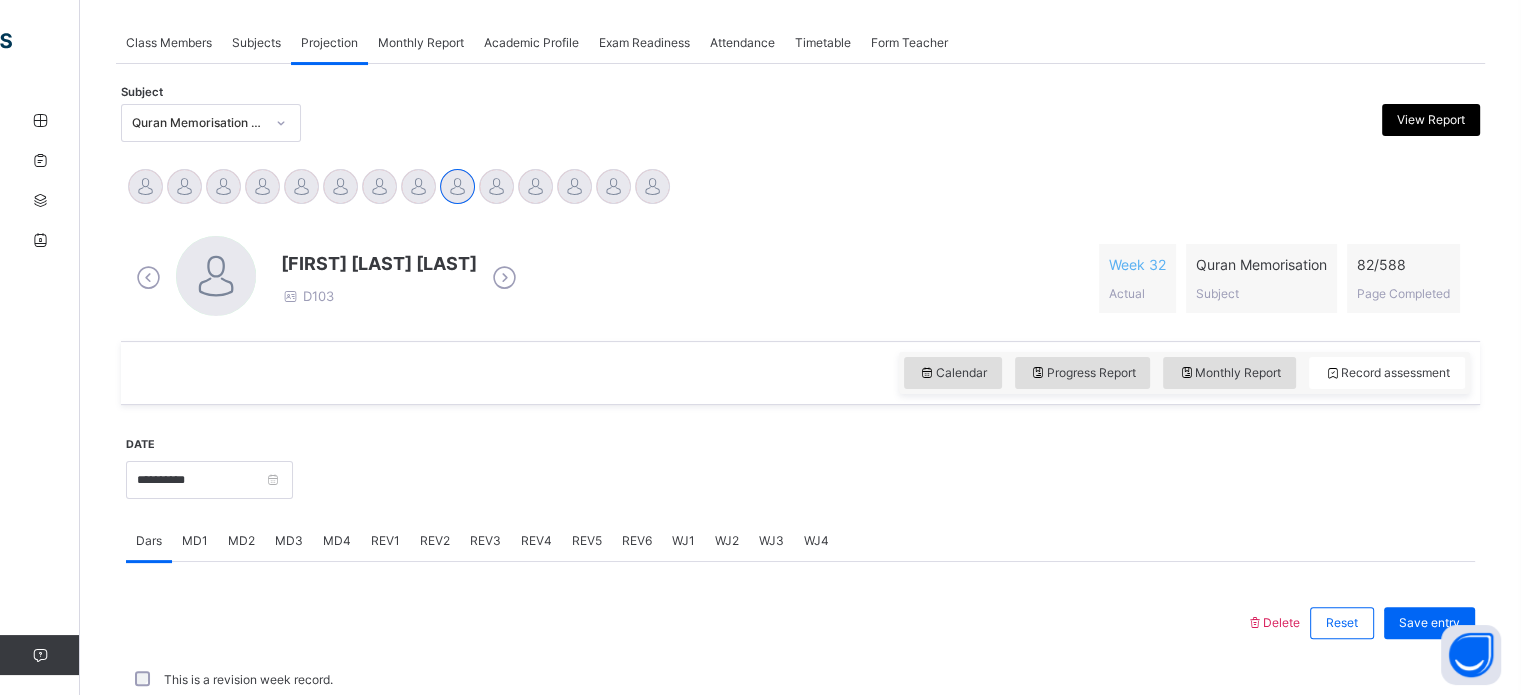 scroll, scrollTop: 806, scrollLeft: 0, axis: vertical 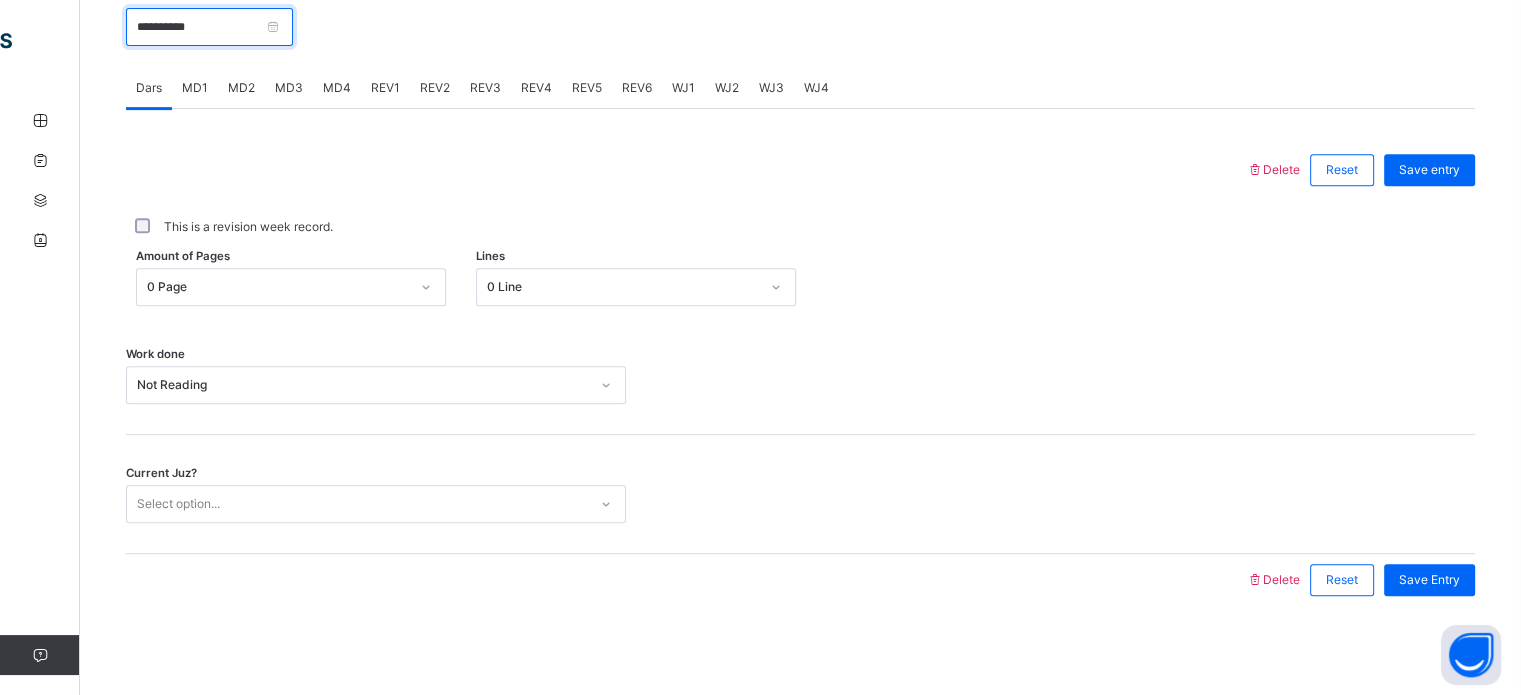 click on "**********" at bounding box center [209, 27] 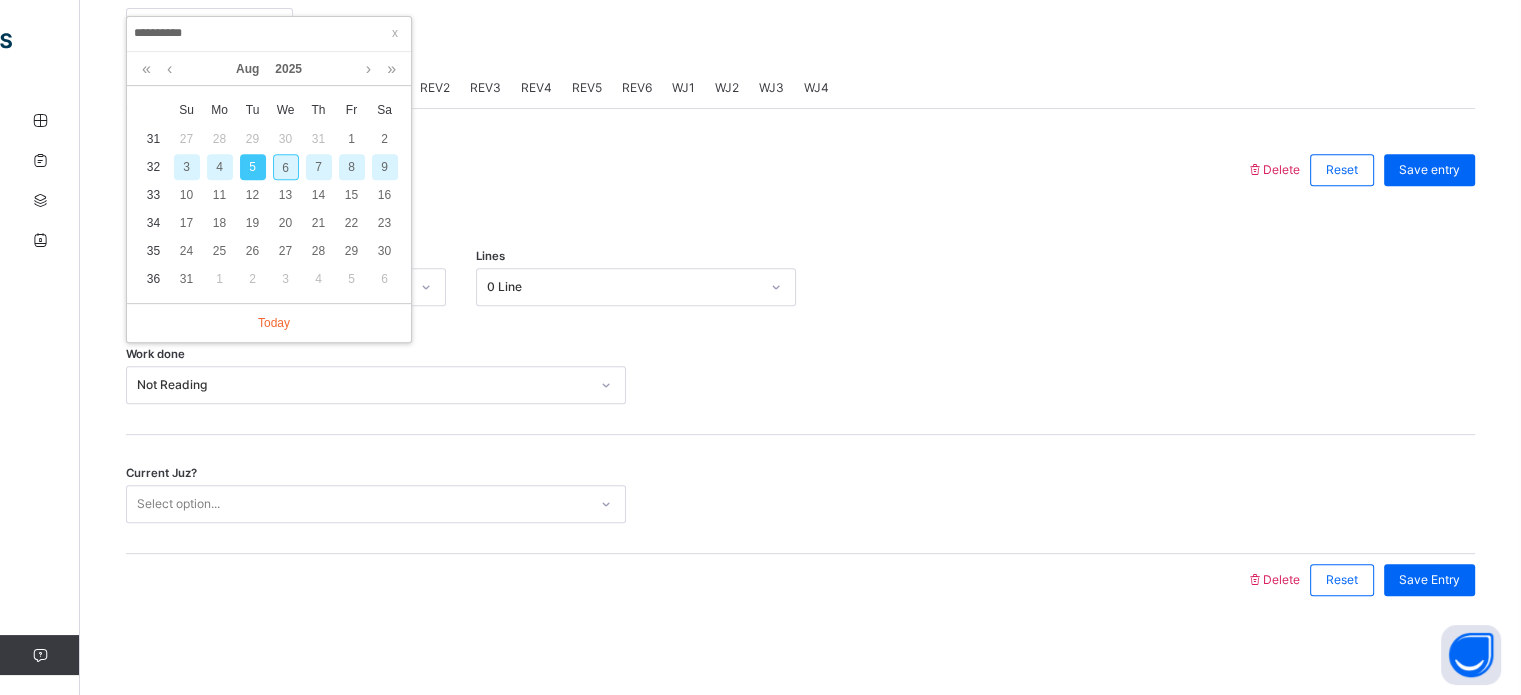 click on "5" at bounding box center (253, 167) 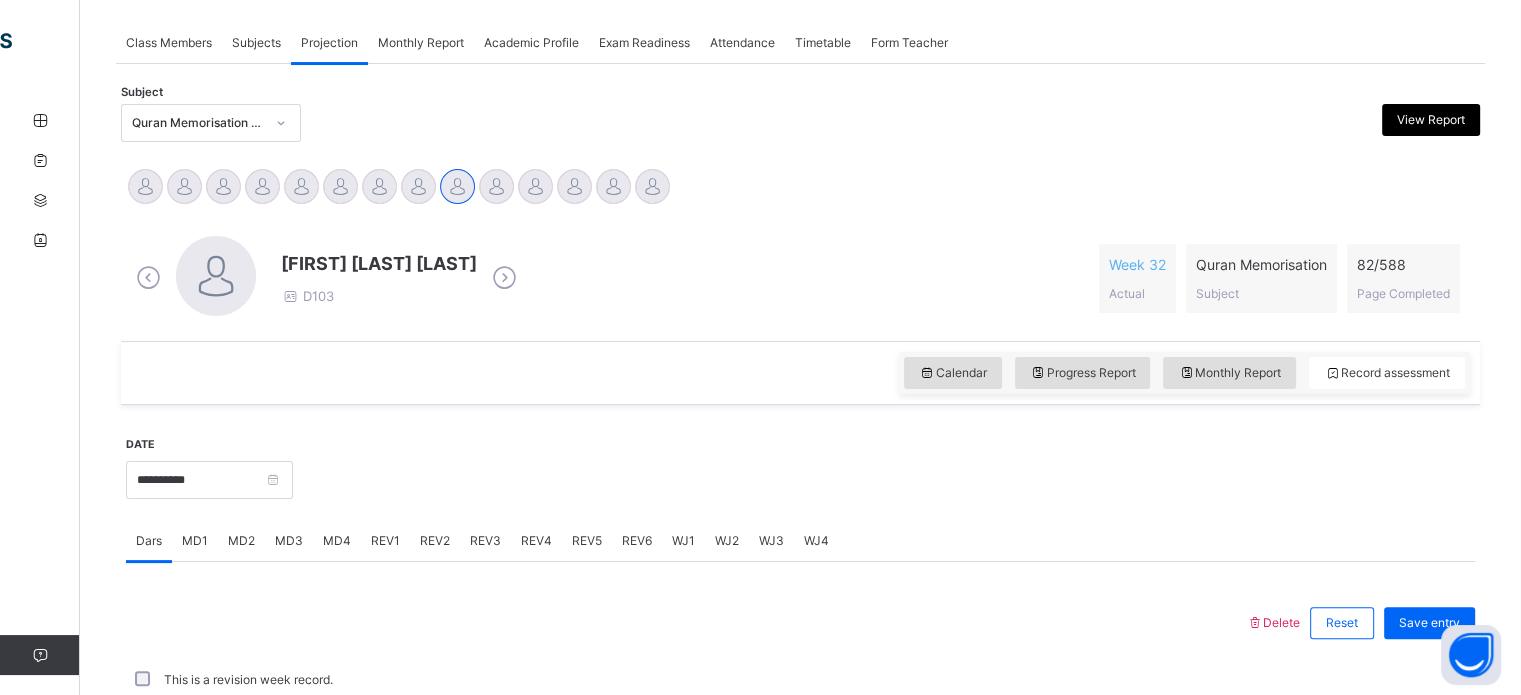 scroll, scrollTop: 806, scrollLeft: 0, axis: vertical 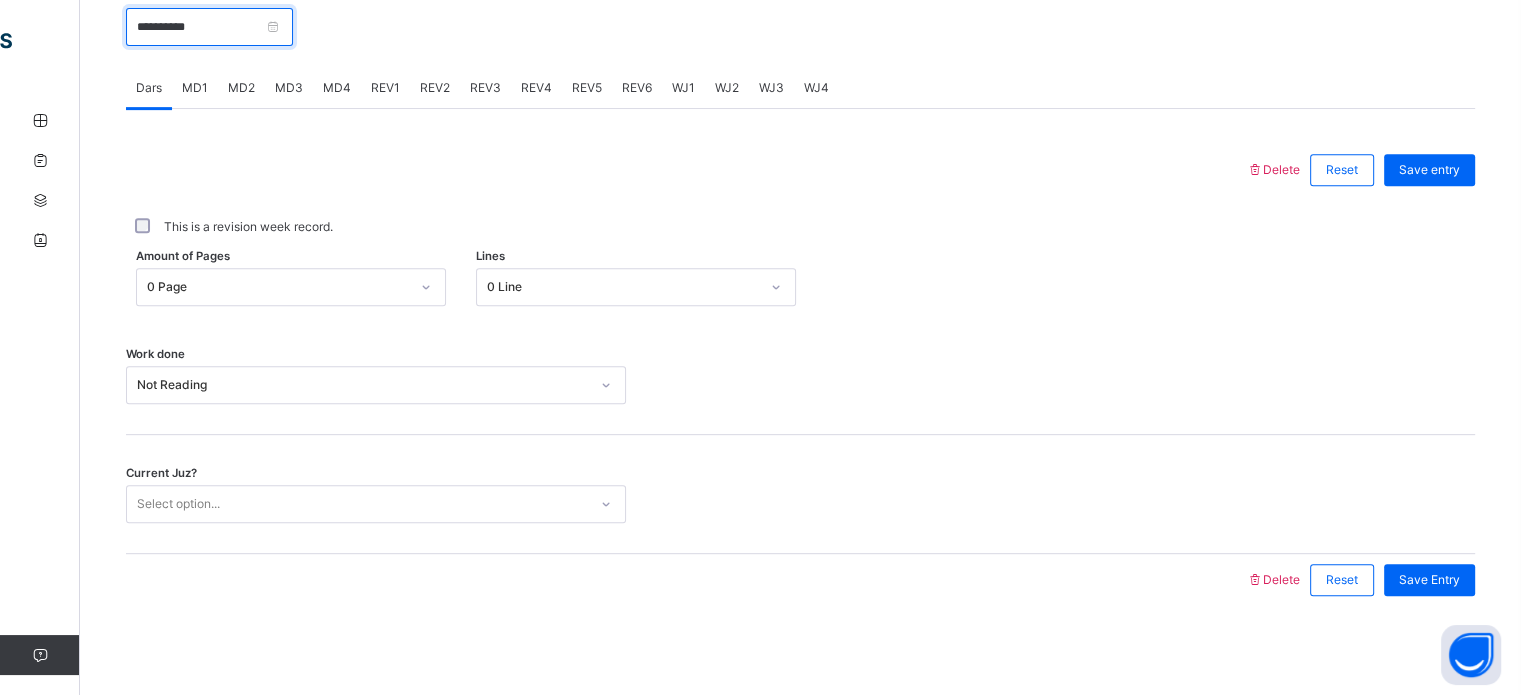 click on "**********" at bounding box center [209, 27] 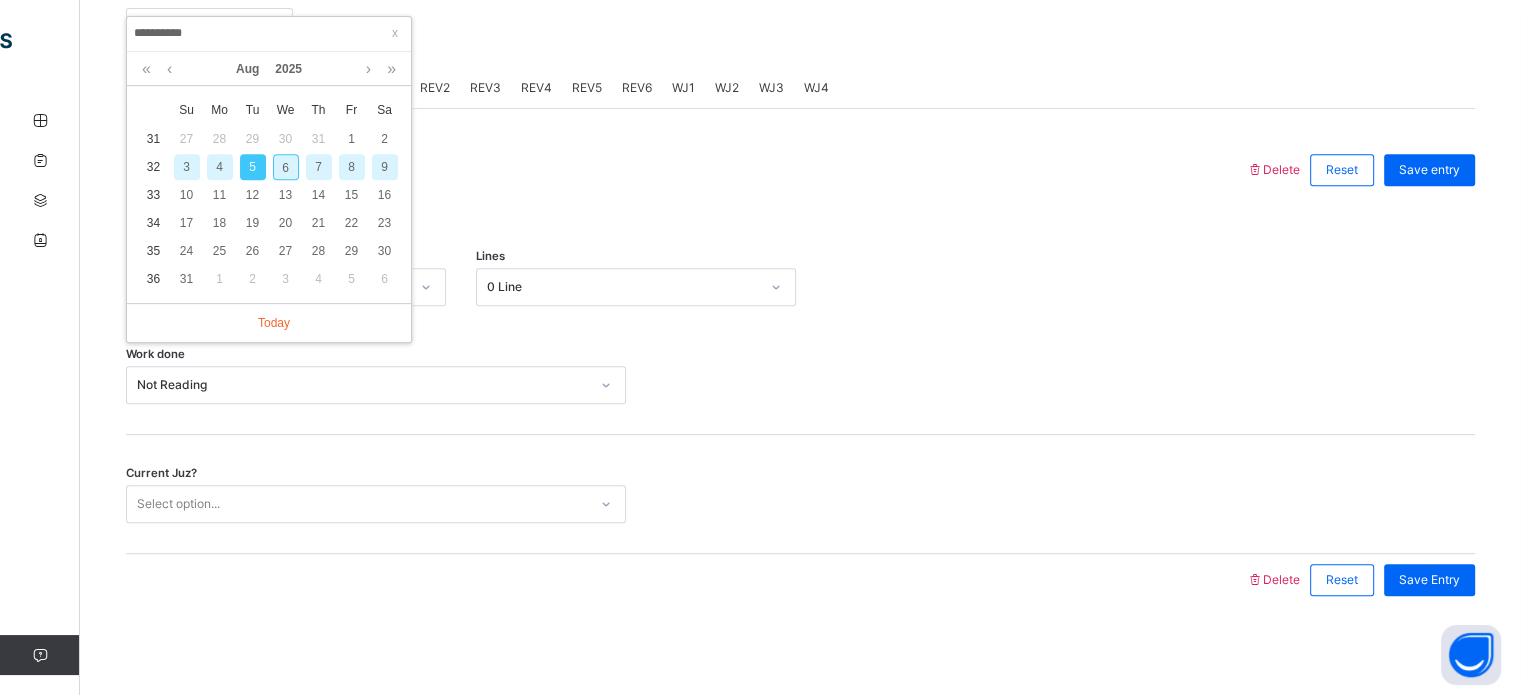 click on "4" at bounding box center [220, 167] 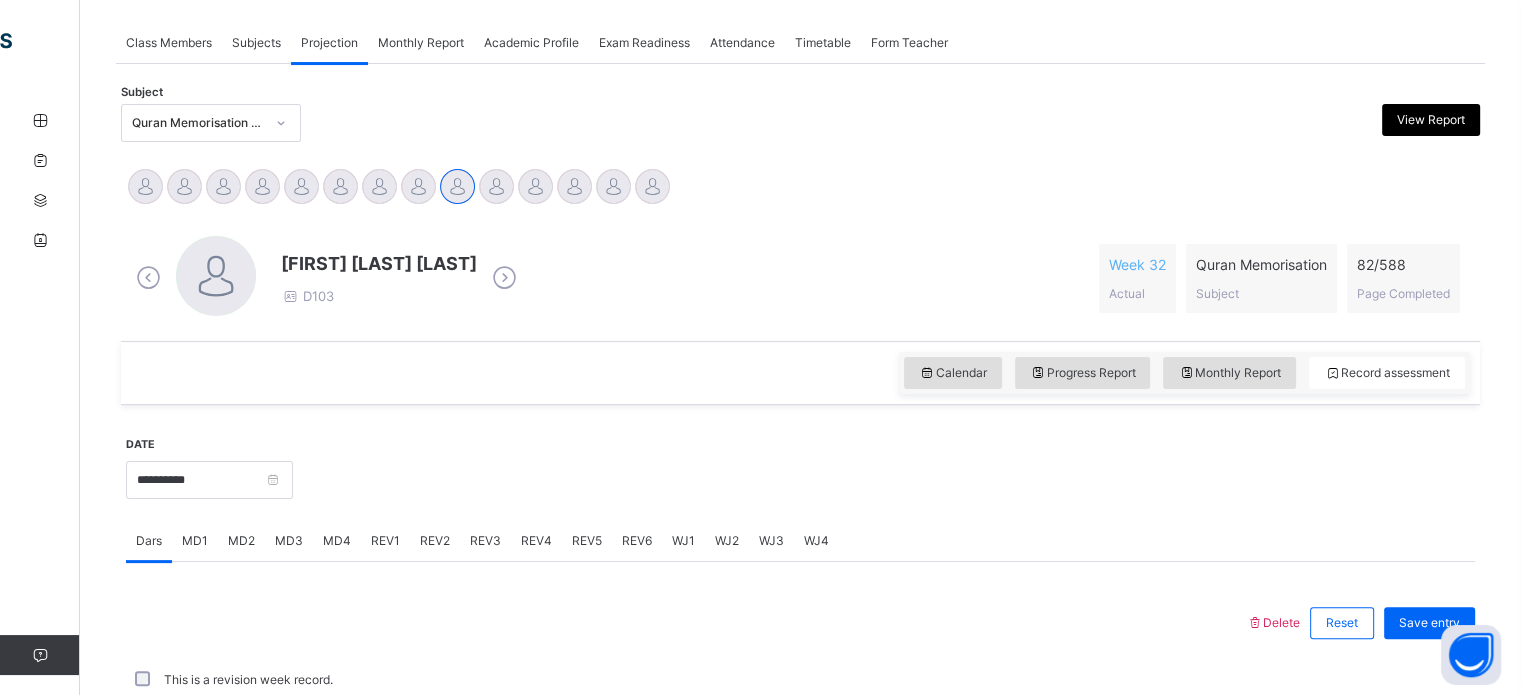 scroll, scrollTop: 806, scrollLeft: 0, axis: vertical 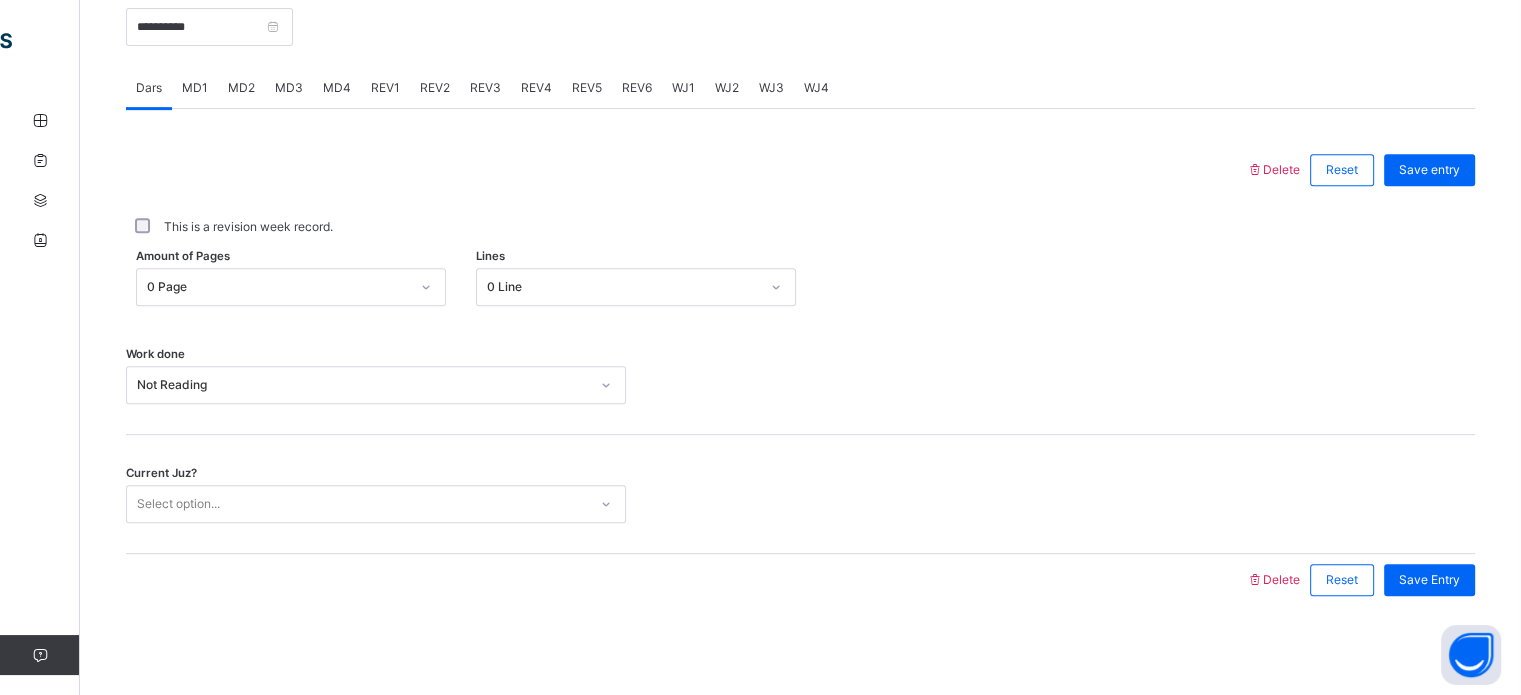 click on "This is a revision week record." at bounding box center [800, 227] 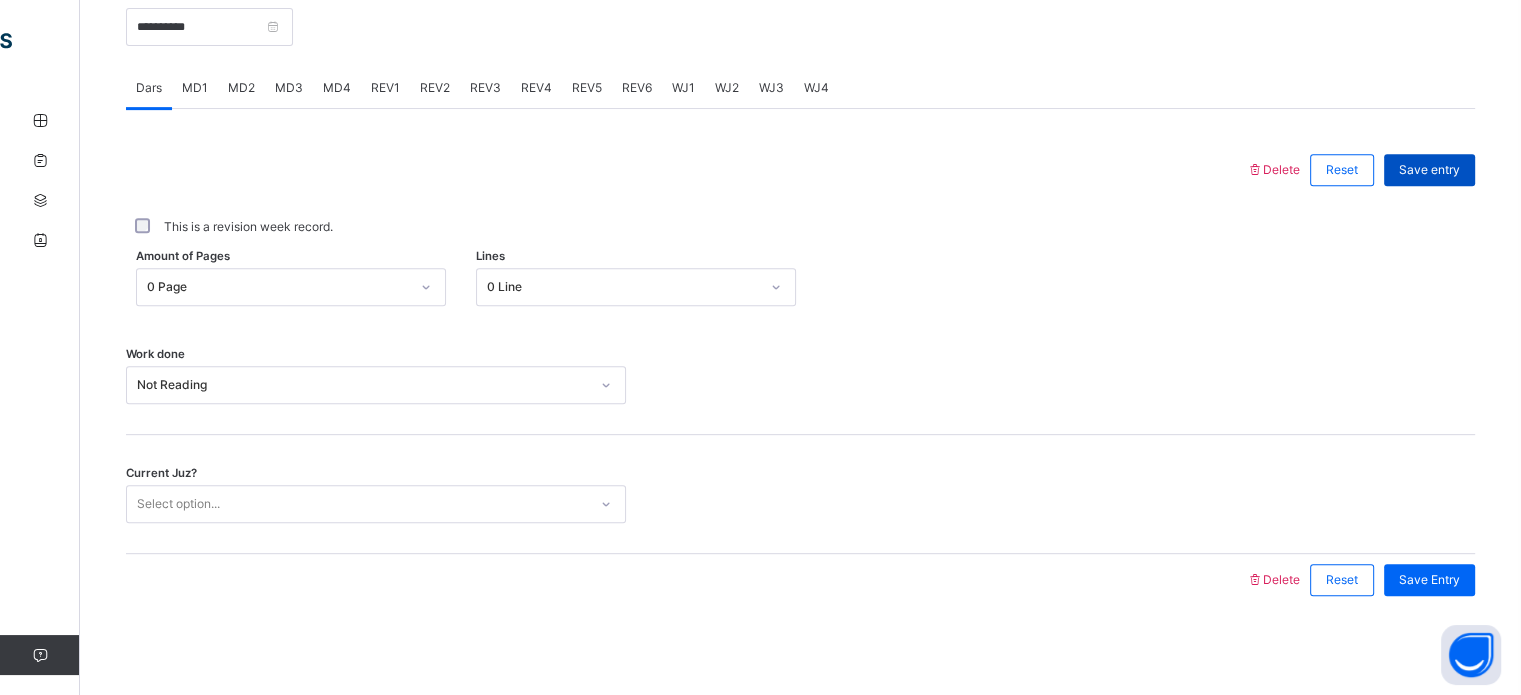 click on "Save entry" at bounding box center [1429, 170] 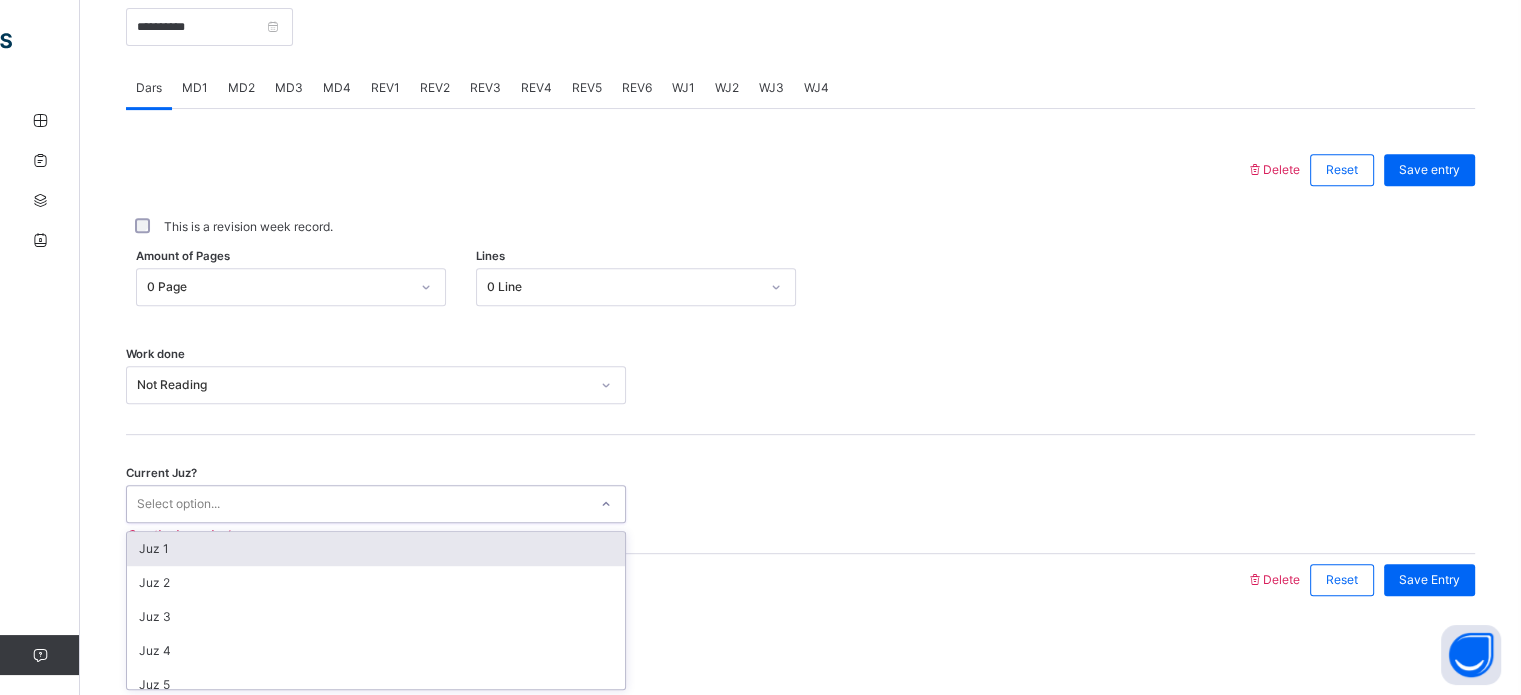 click on "Select option..." at bounding box center (357, 504) 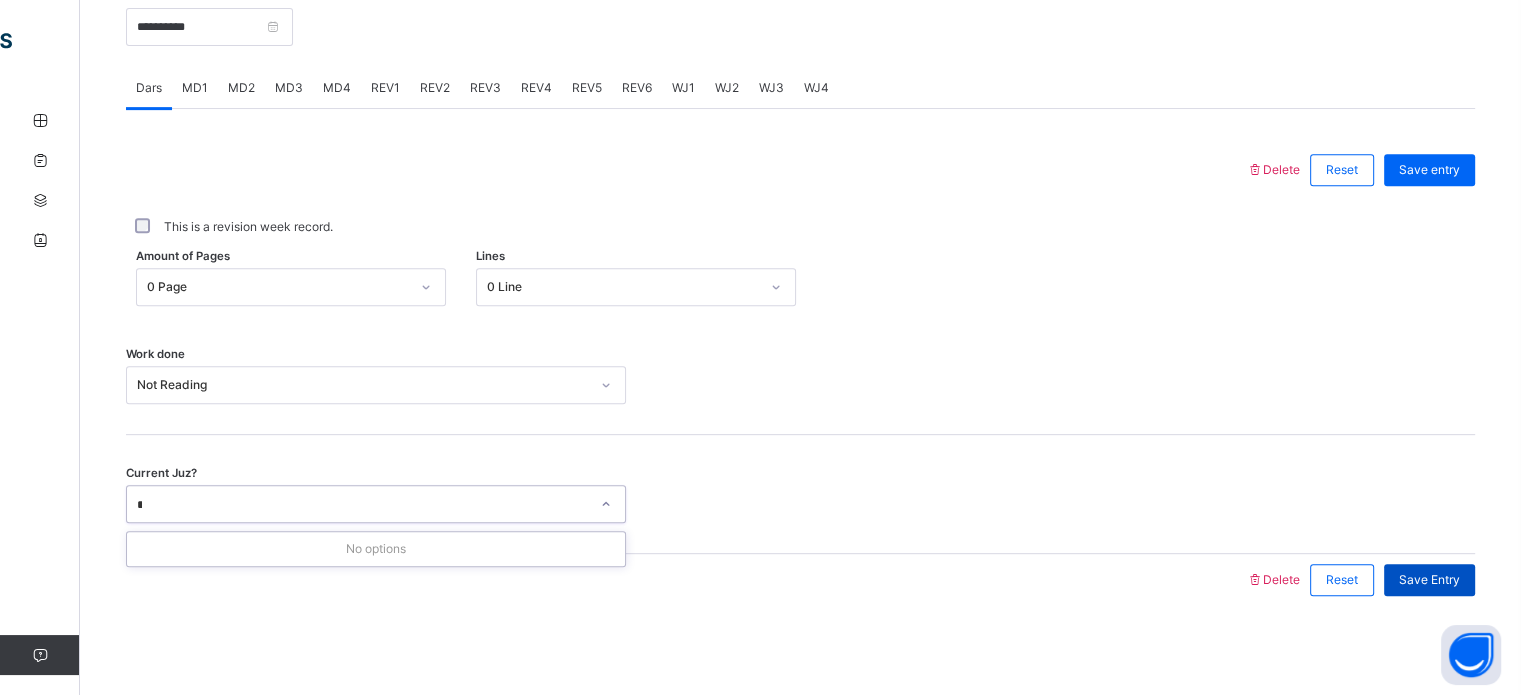 type on "*" 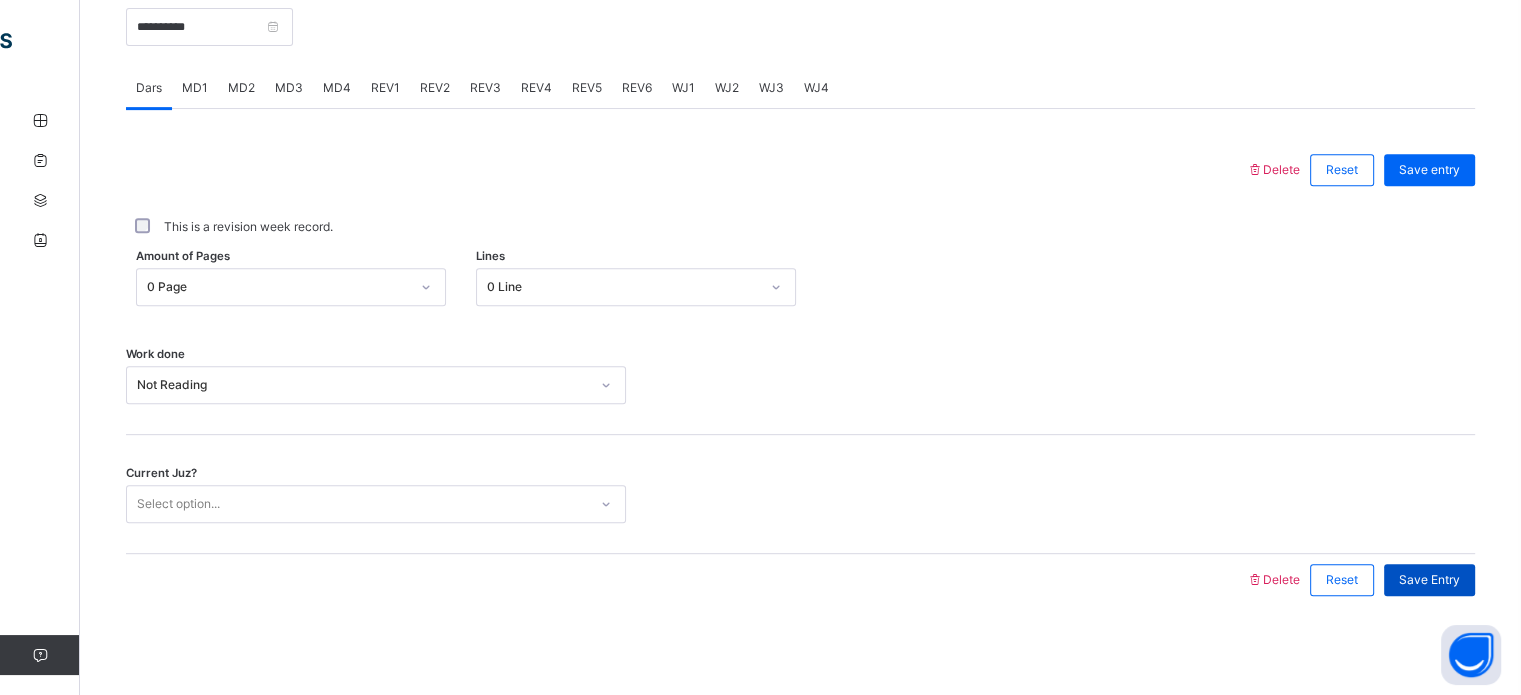 click on "Save Entry" at bounding box center [1429, 580] 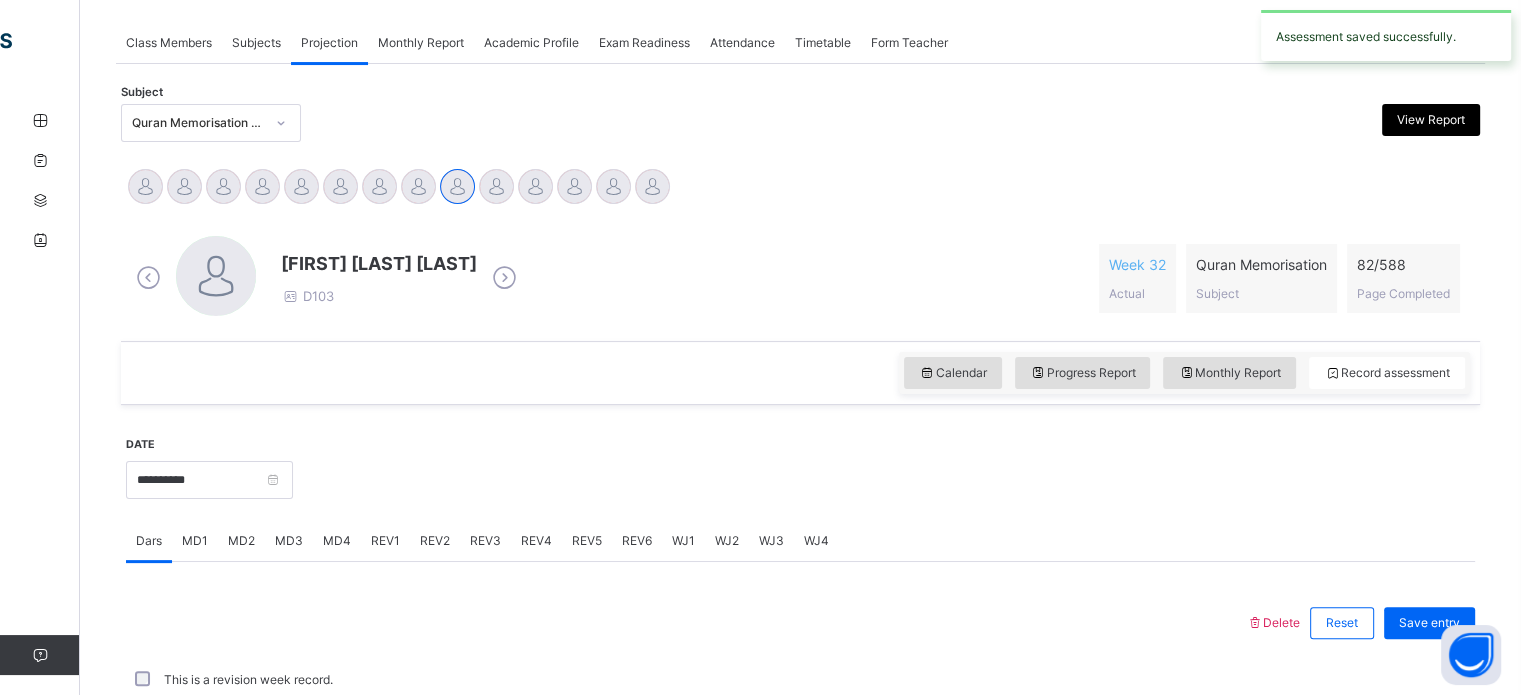scroll, scrollTop: 806, scrollLeft: 0, axis: vertical 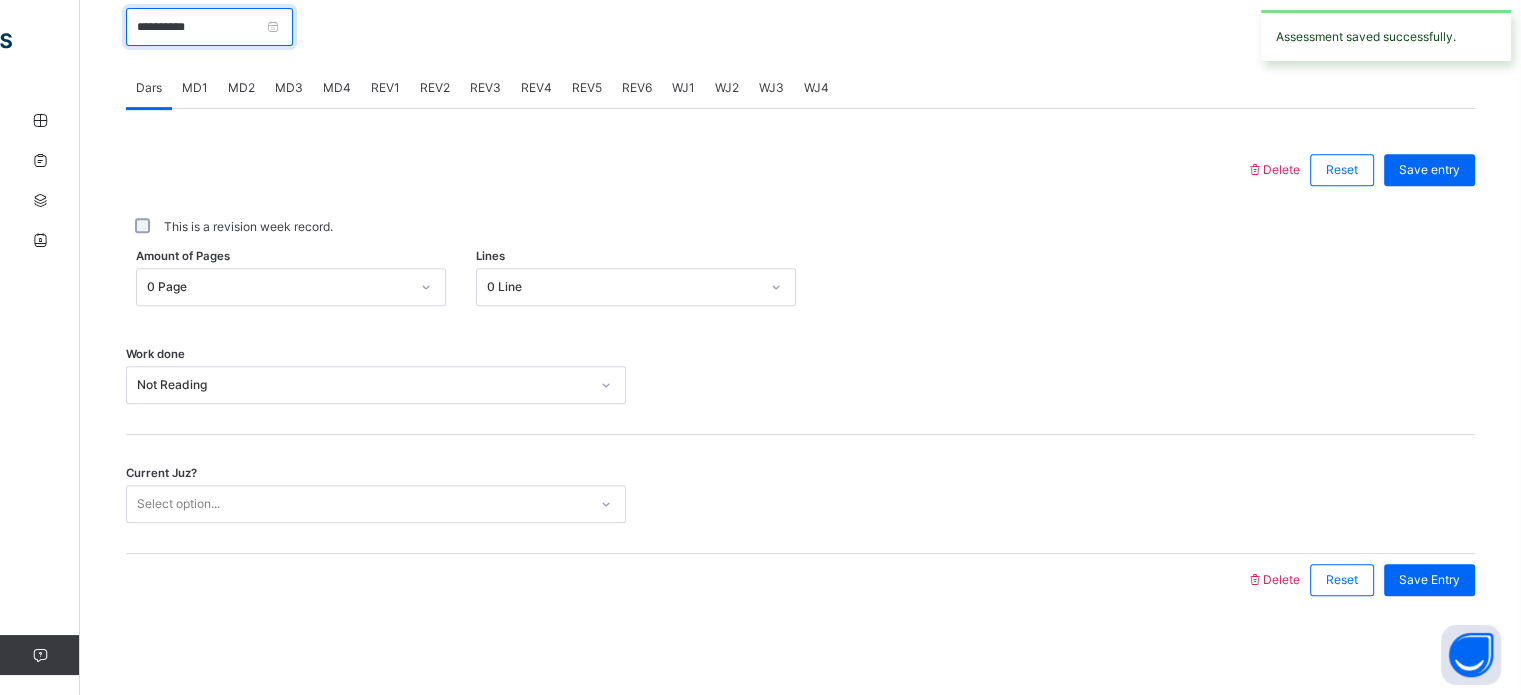 click on "**********" at bounding box center [209, 27] 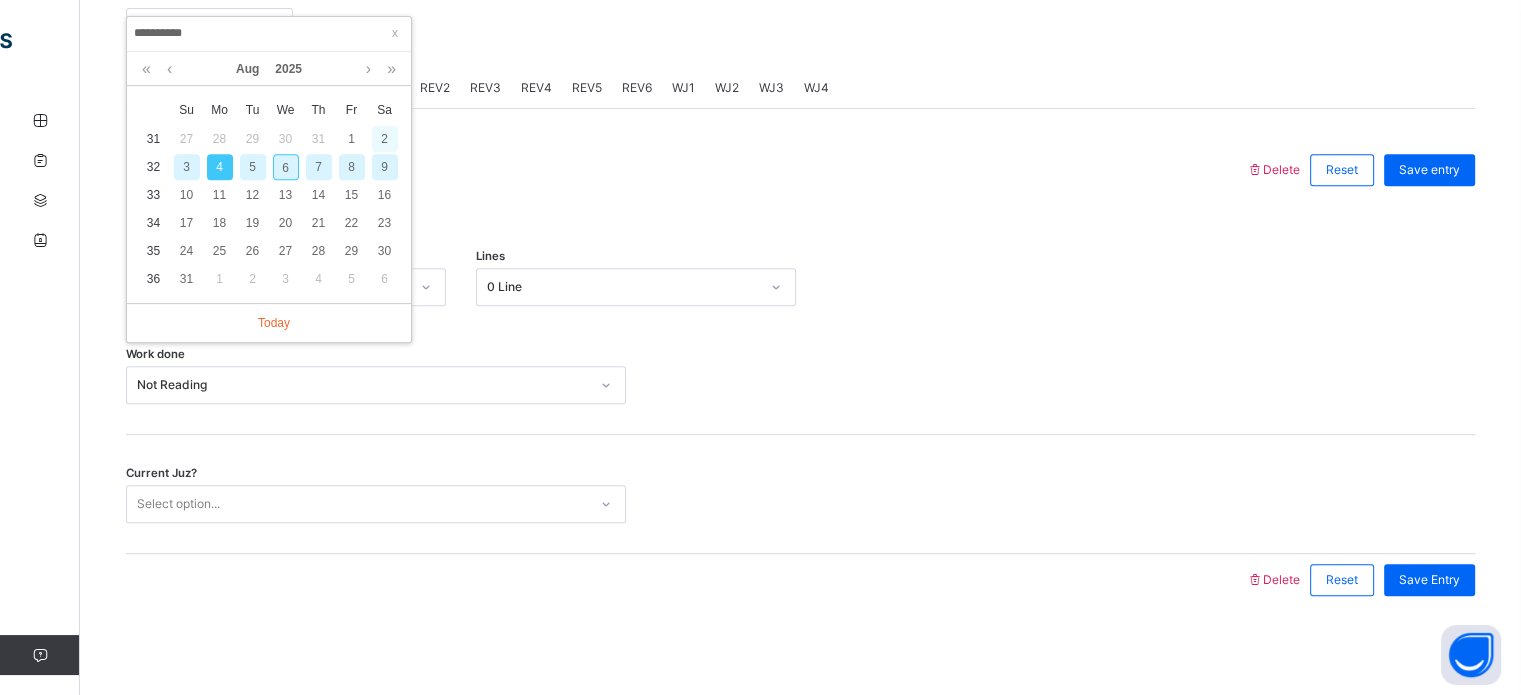 click on "2" at bounding box center [385, 139] 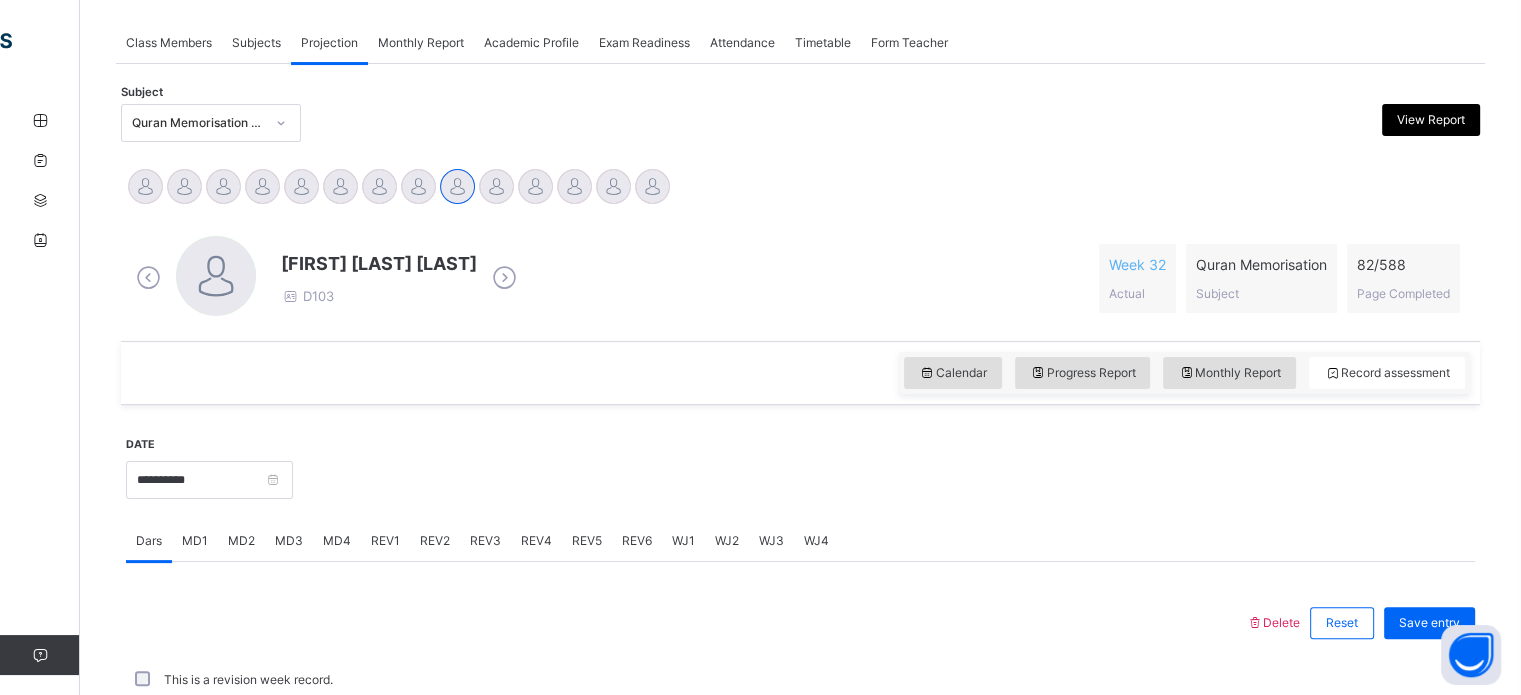 scroll, scrollTop: 806, scrollLeft: 0, axis: vertical 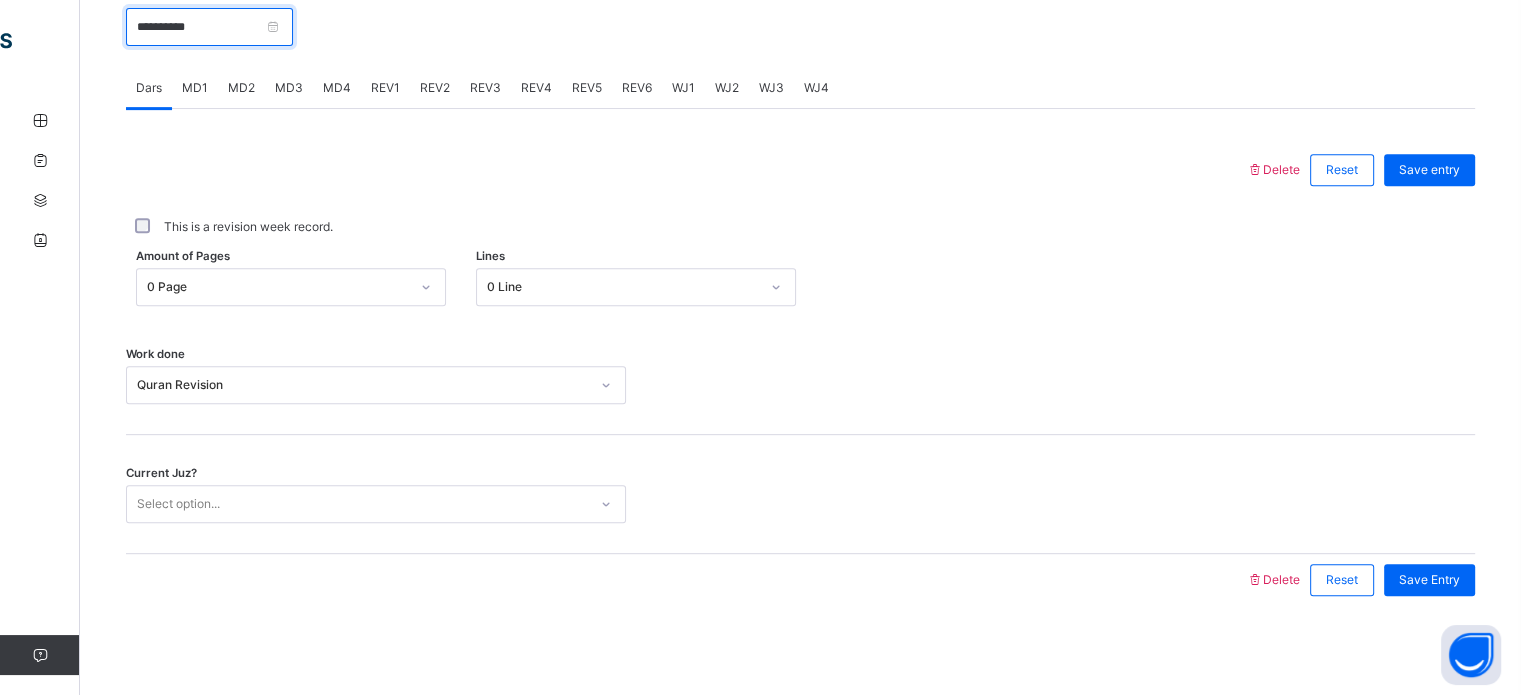 click on "**********" at bounding box center (209, 27) 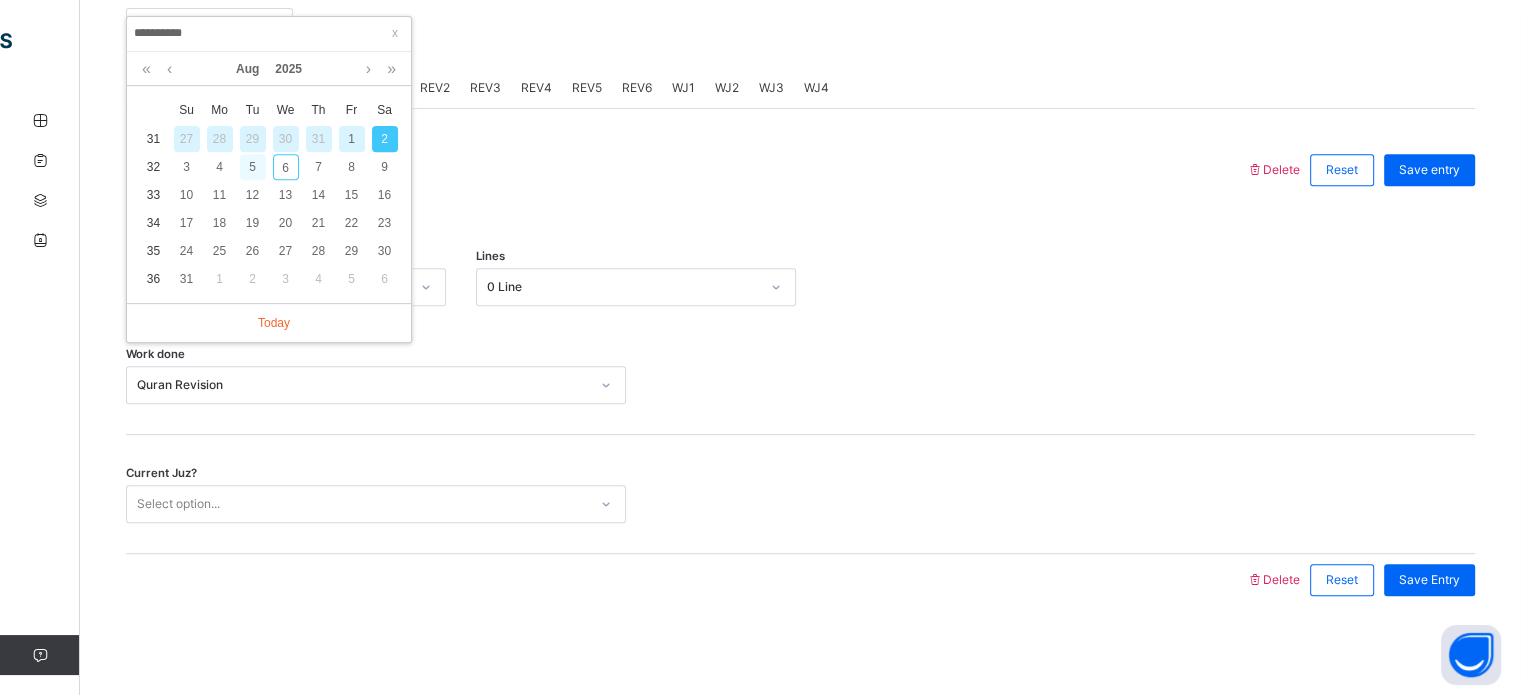 click on "5" at bounding box center (253, 167) 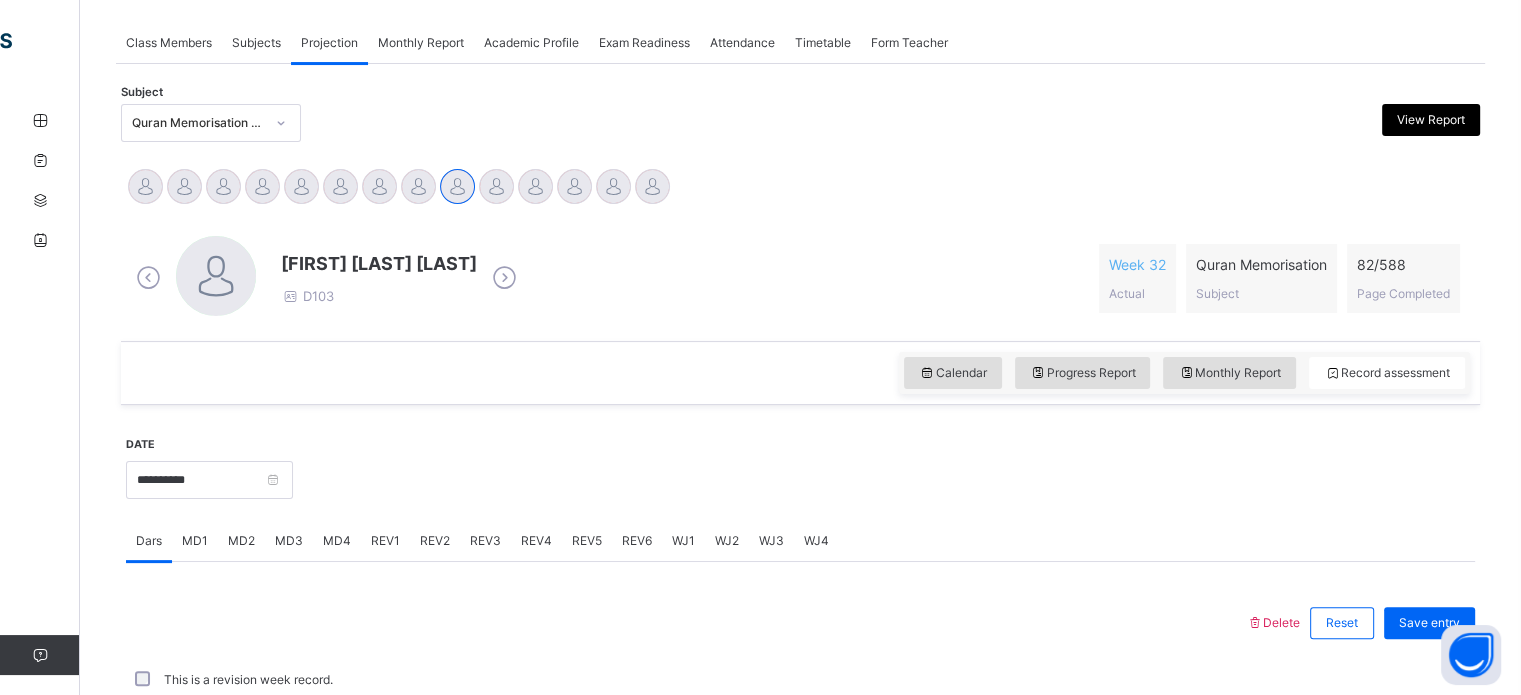scroll, scrollTop: 806, scrollLeft: 0, axis: vertical 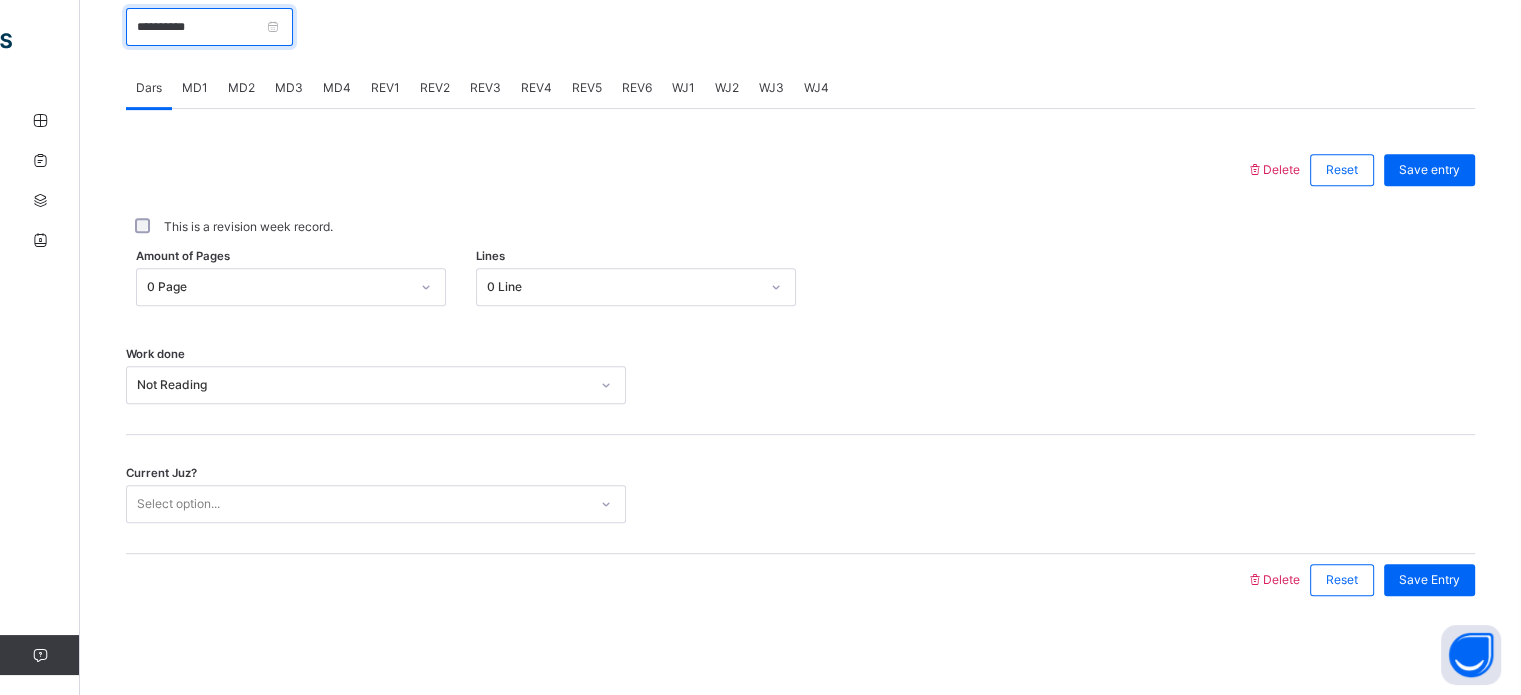click on "**********" at bounding box center [209, 27] 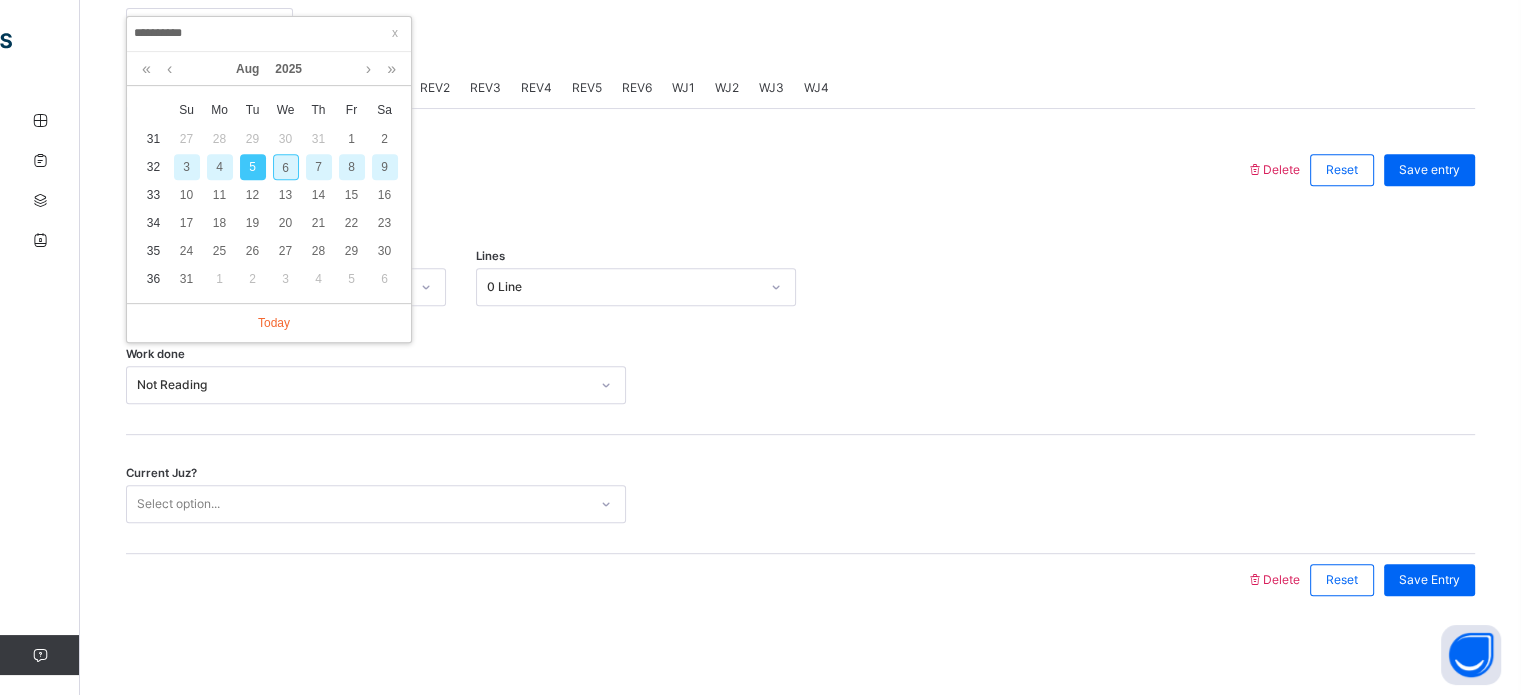 click on "4" at bounding box center (220, 167) 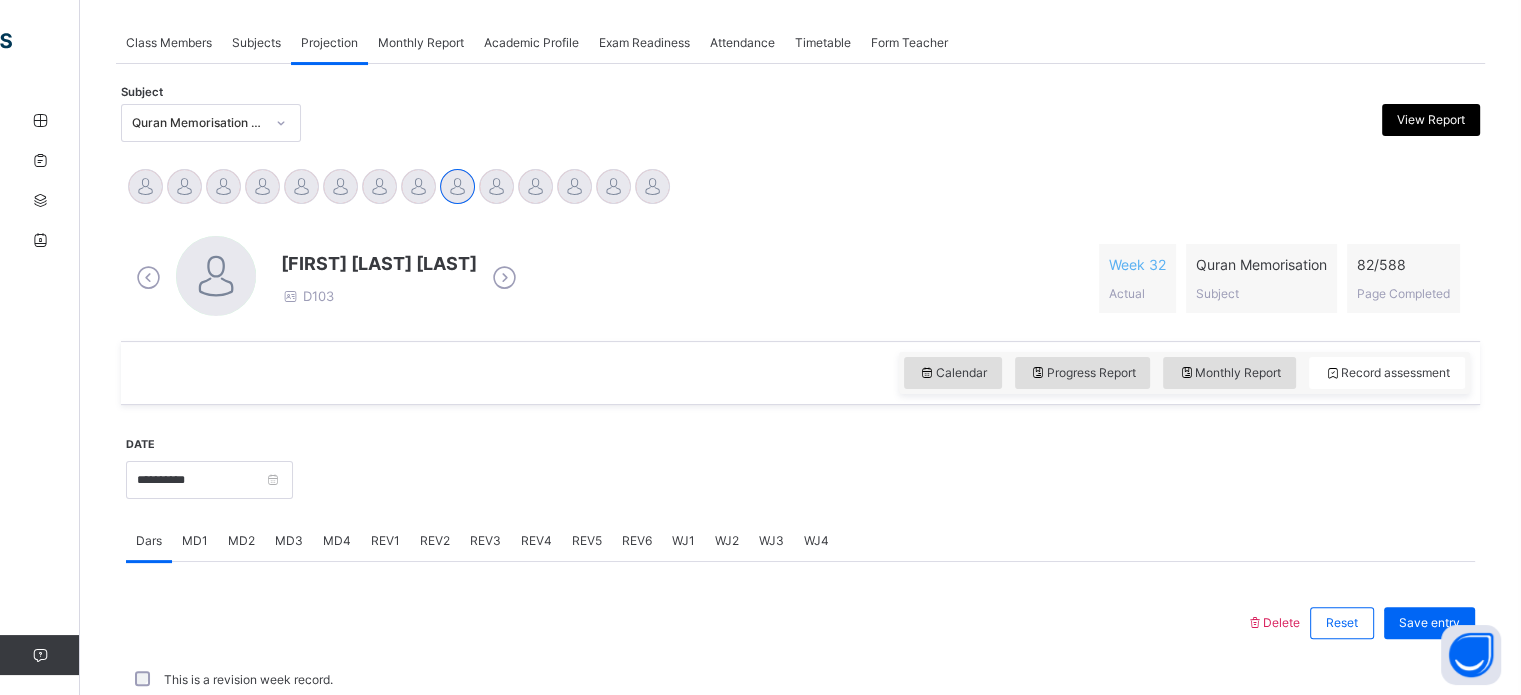 scroll, scrollTop: 806, scrollLeft: 0, axis: vertical 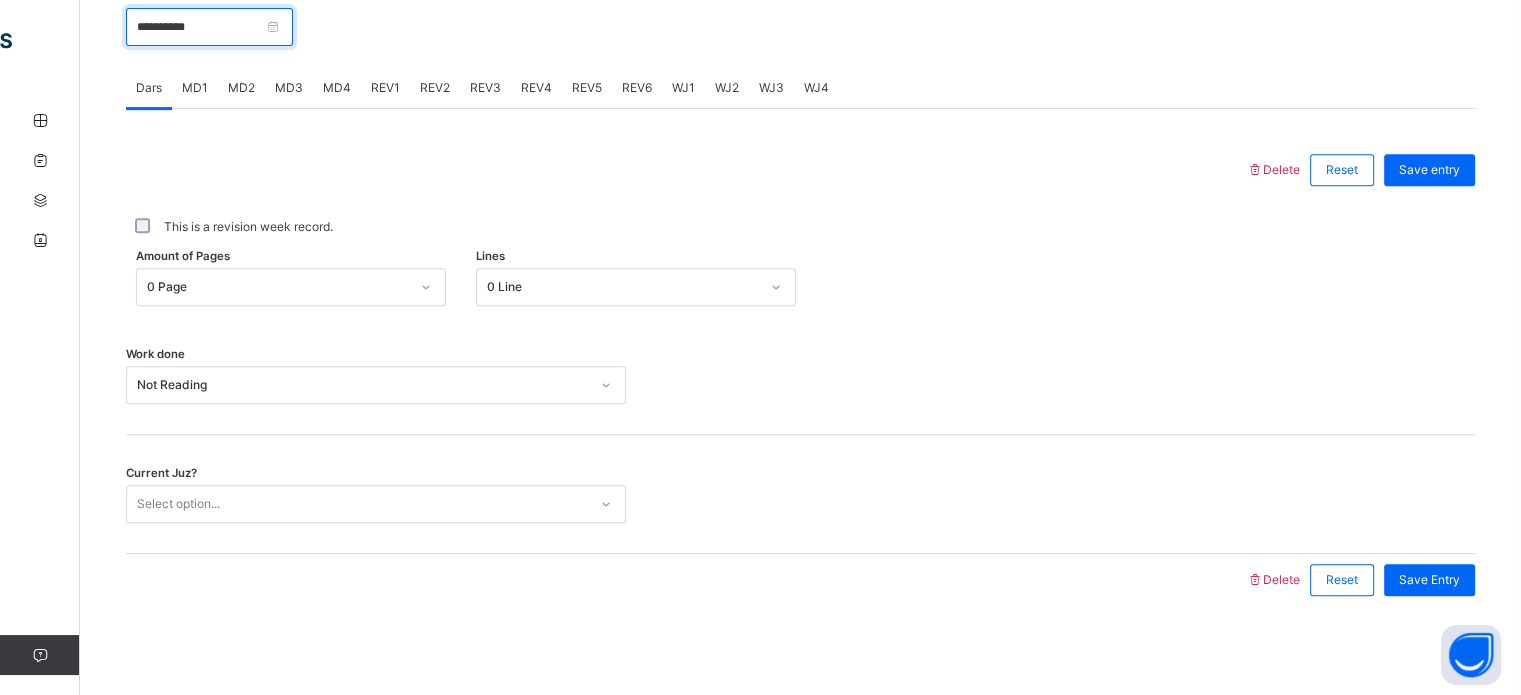 click on "**********" at bounding box center (209, 27) 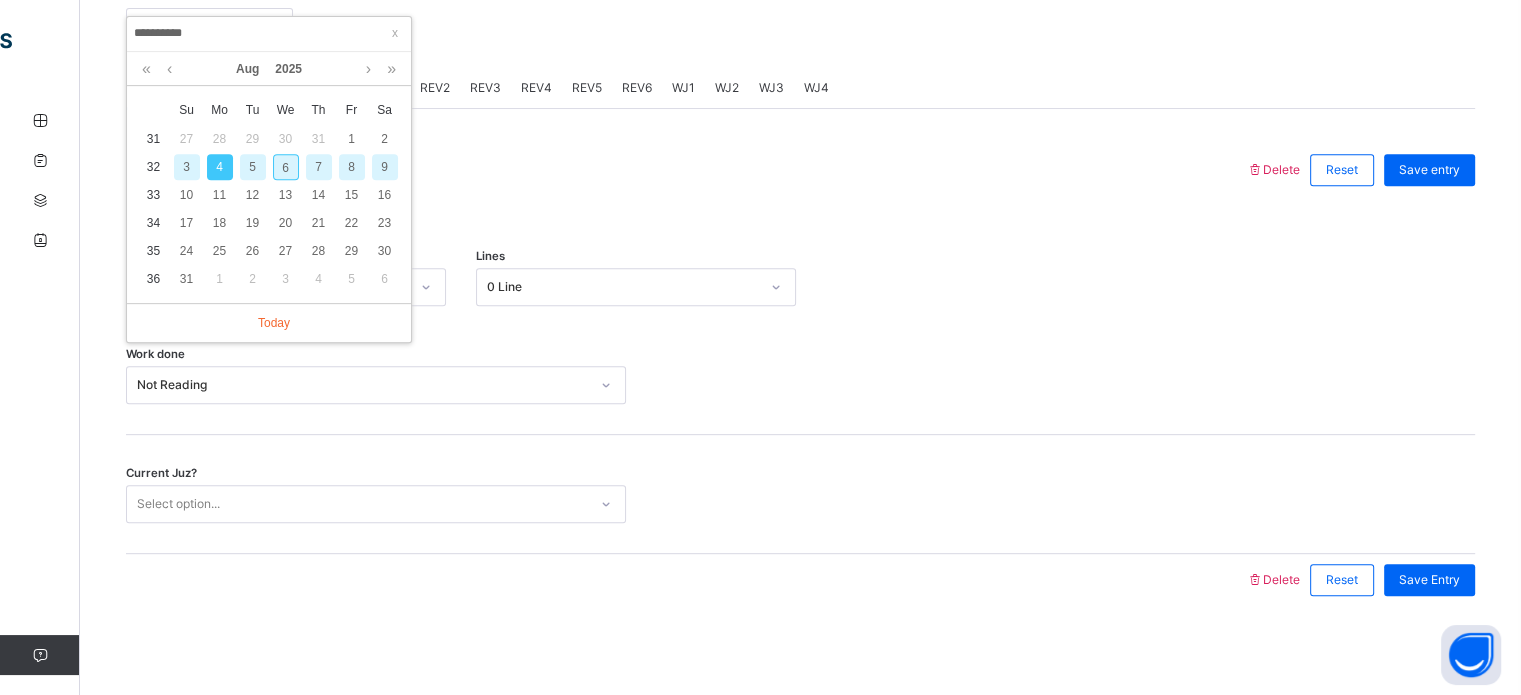 click on "6" at bounding box center (286, 167) 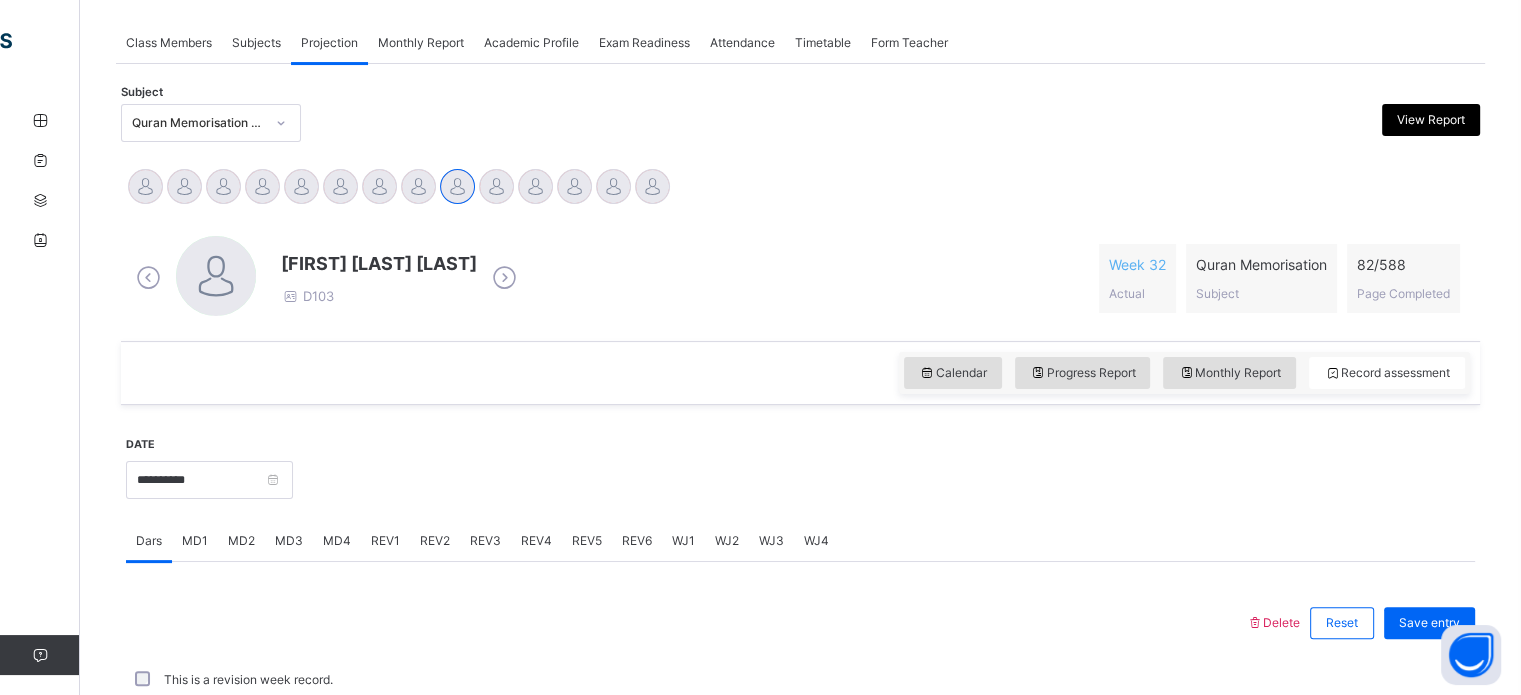 scroll, scrollTop: 806, scrollLeft: 0, axis: vertical 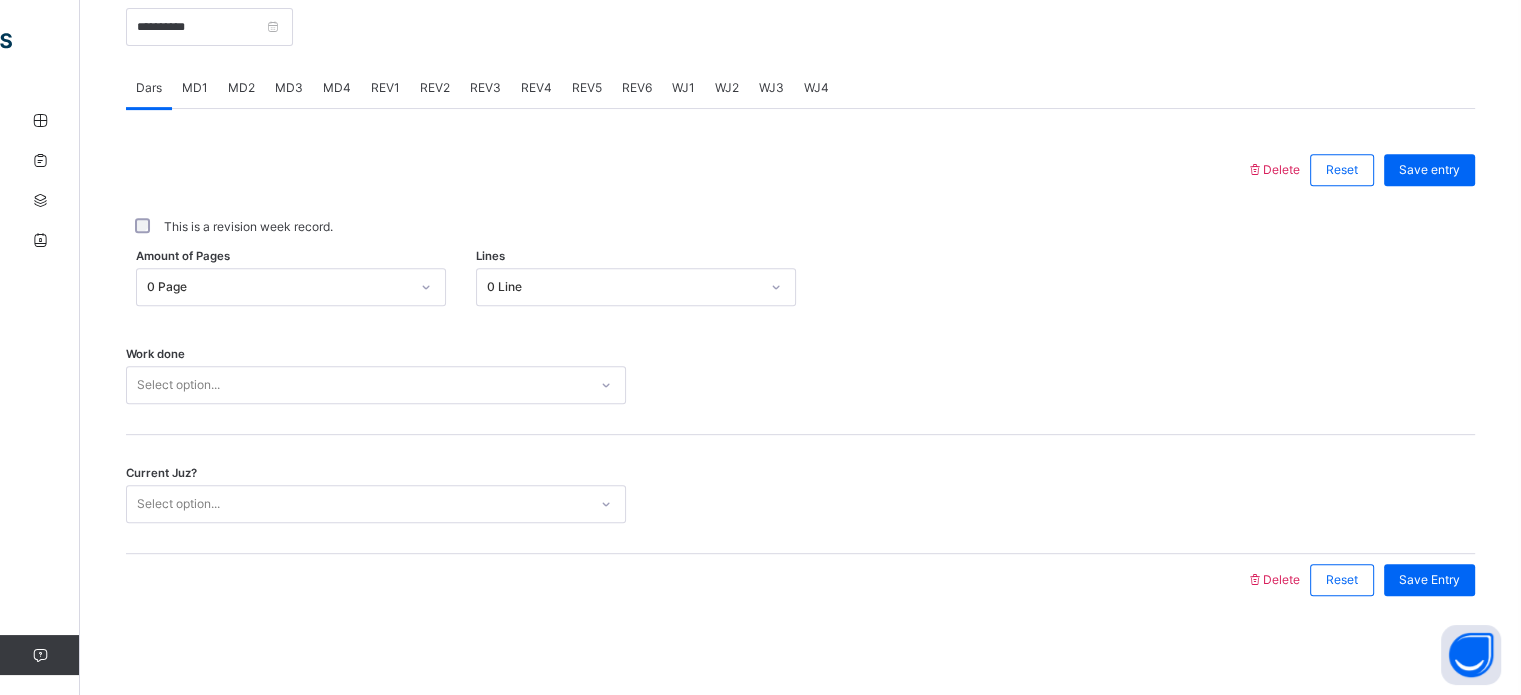 click on "Select option..." at bounding box center (178, 385) 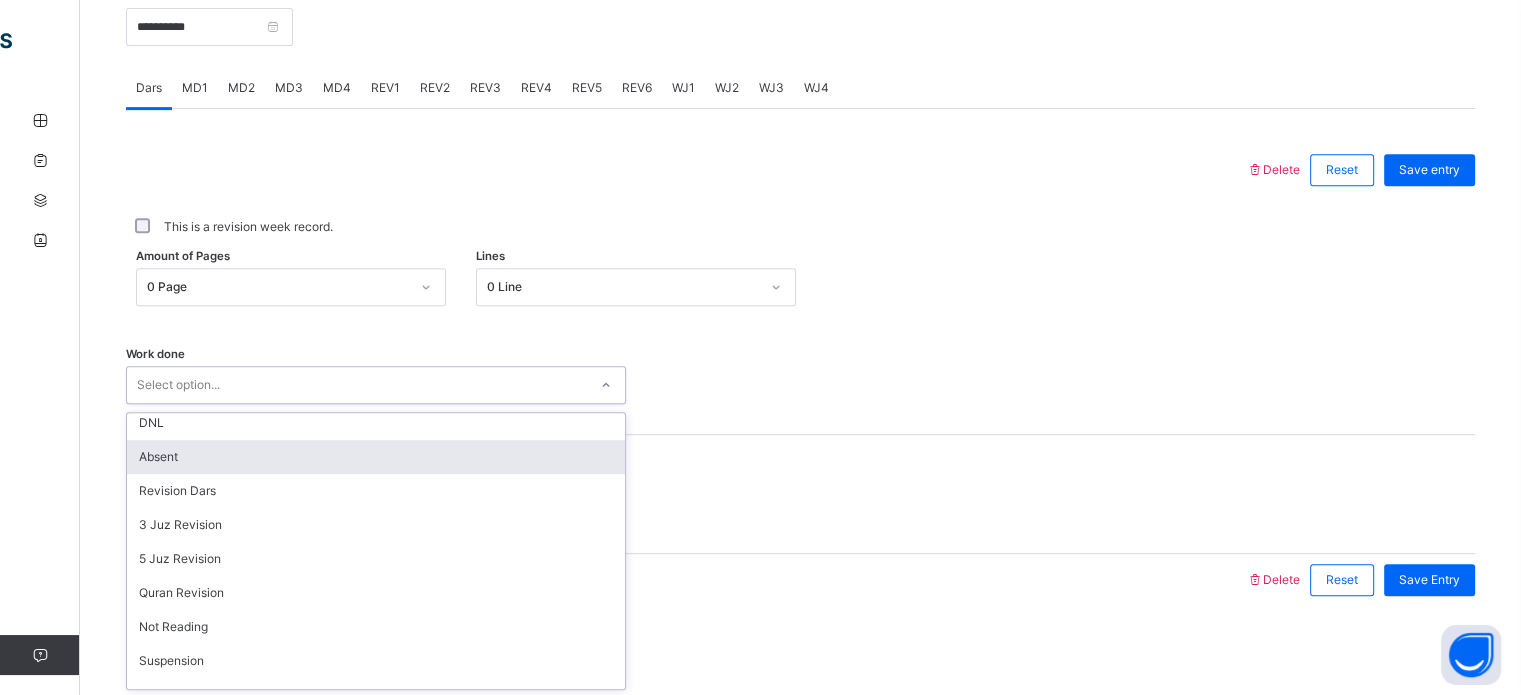 scroll, scrollTop: 152, scrollLeft: 0, axis: vertical 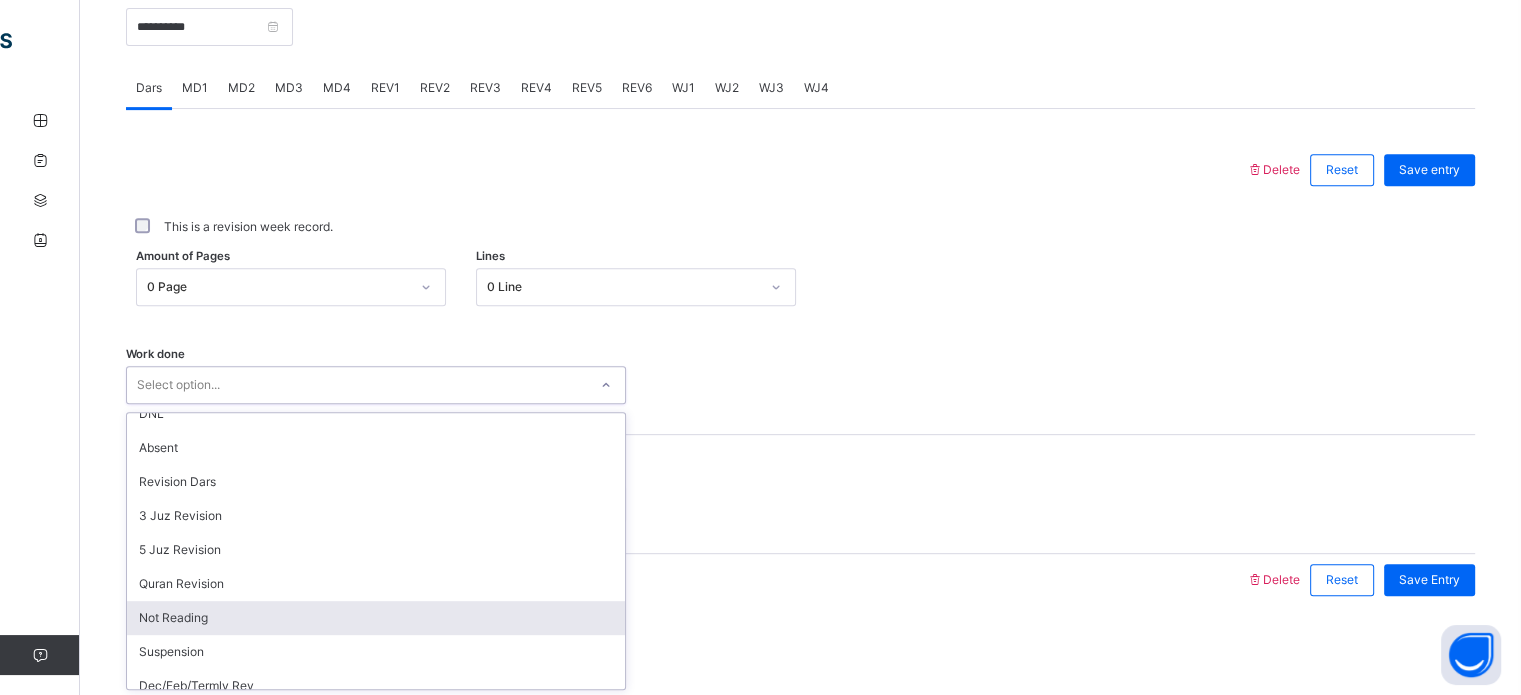 click on "Not Reading" at bounding box center (376, 618) 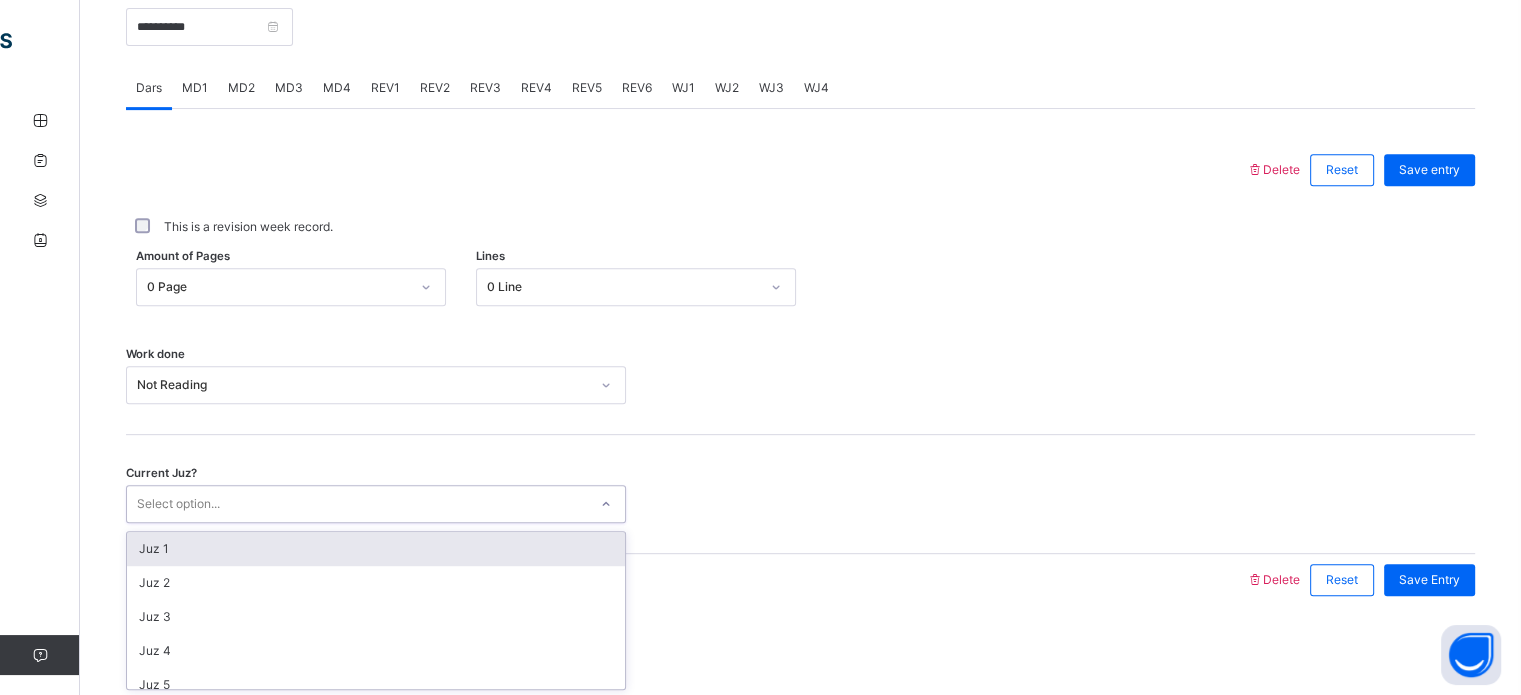 click on "Select option..." at bounding box center [178, 504] 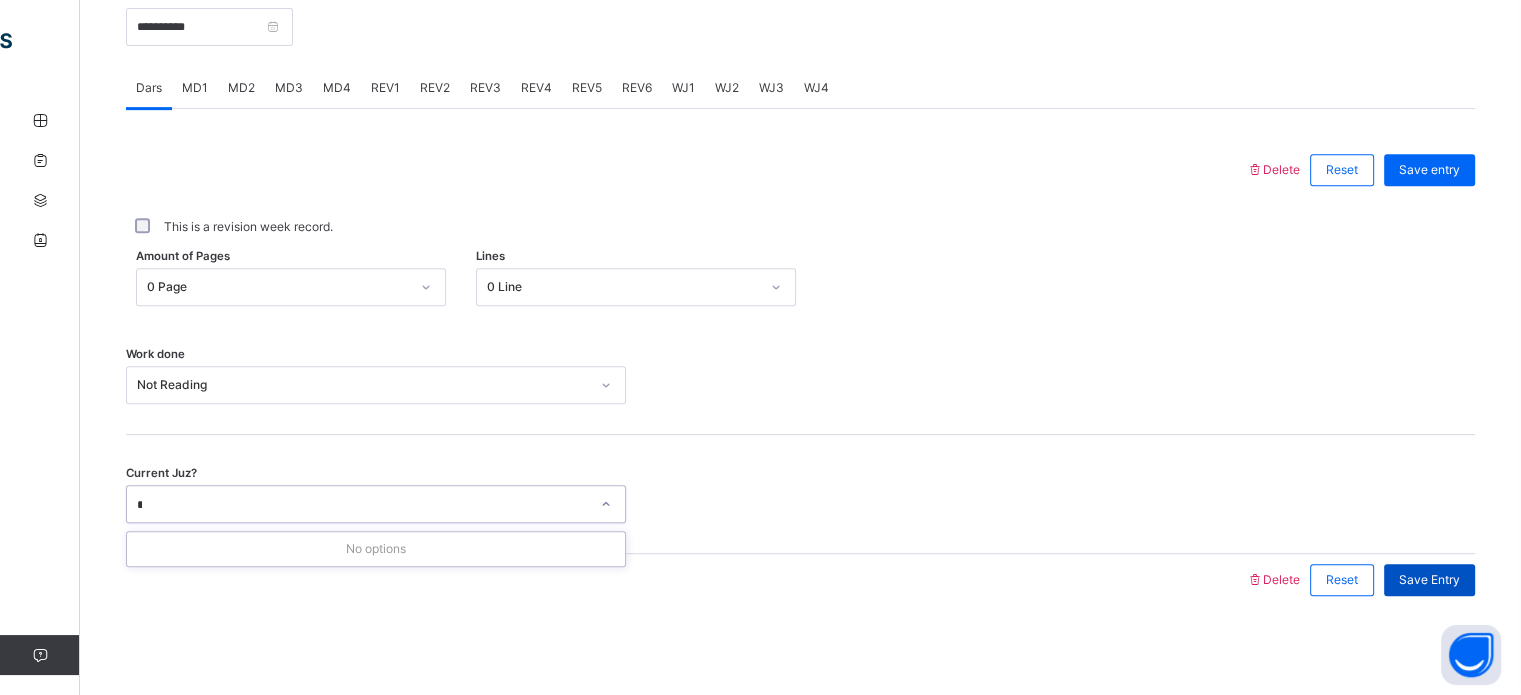 type on "*" 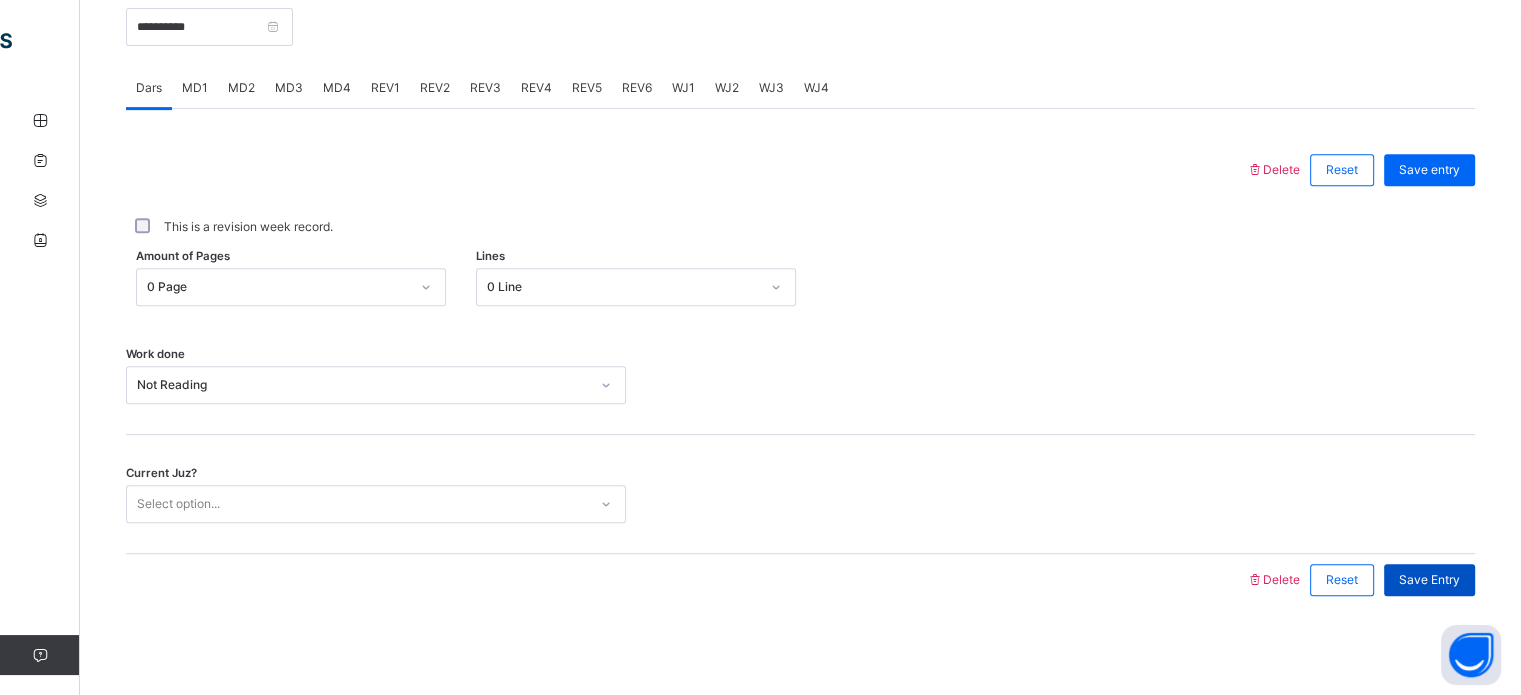 click on "Save Entry" at bounding box center (1429, 580) 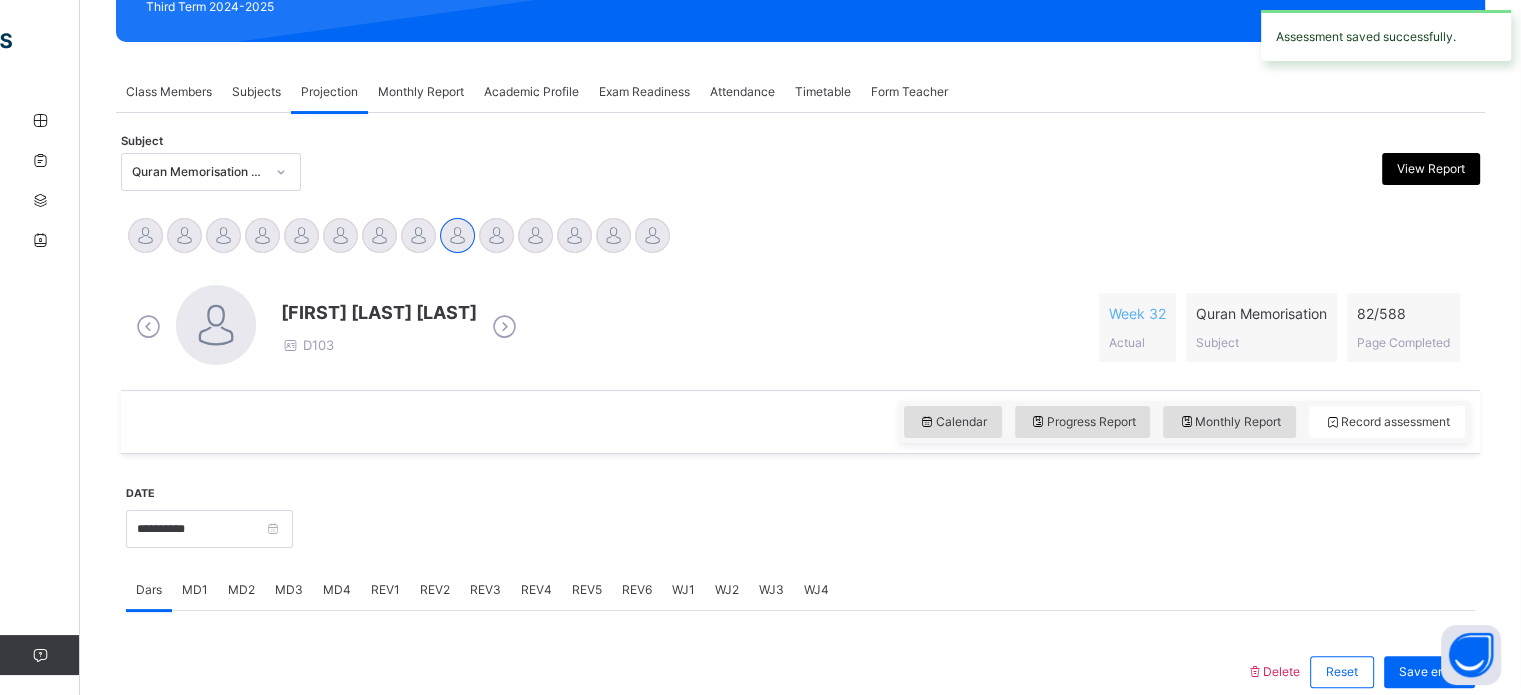 scroll, scrollTop: 0, scrollLeft: 0, axis: both 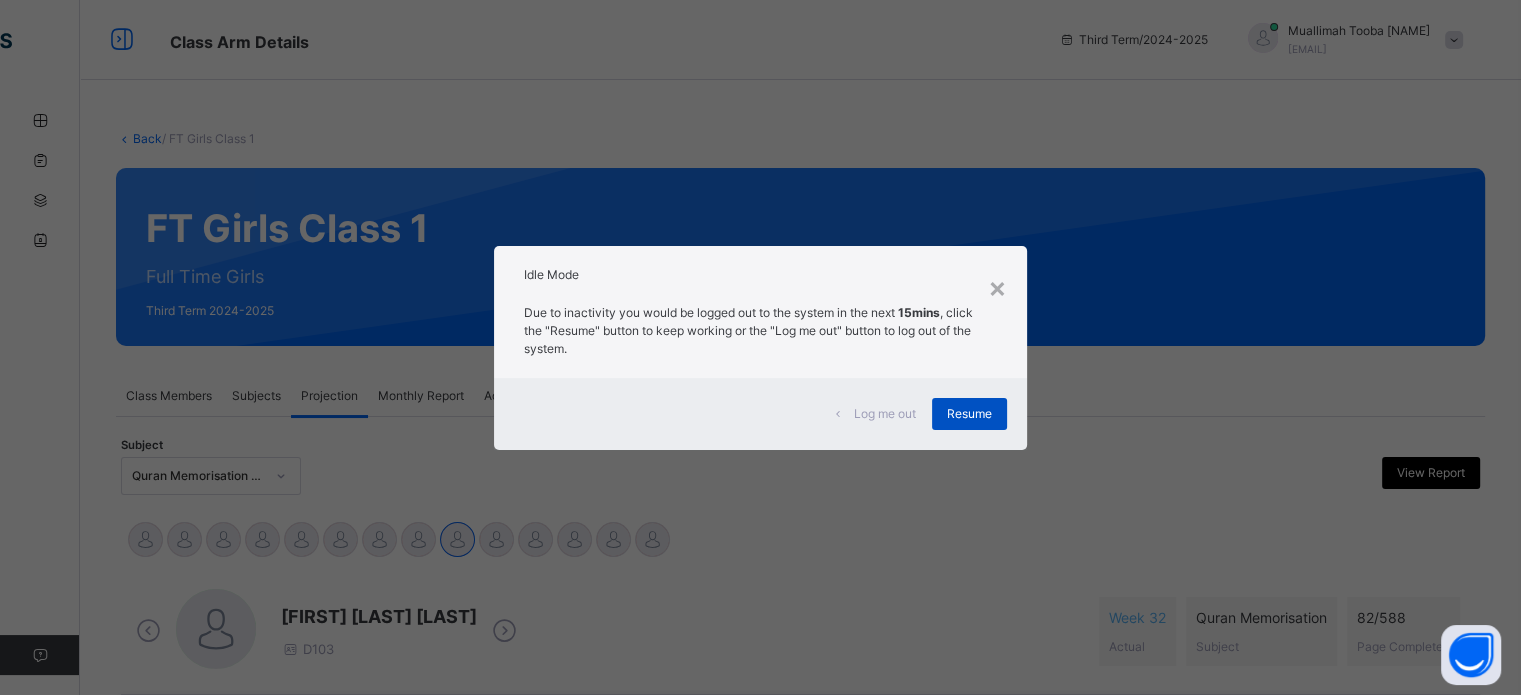 click on "Resume" at bounding box center (969, 414) 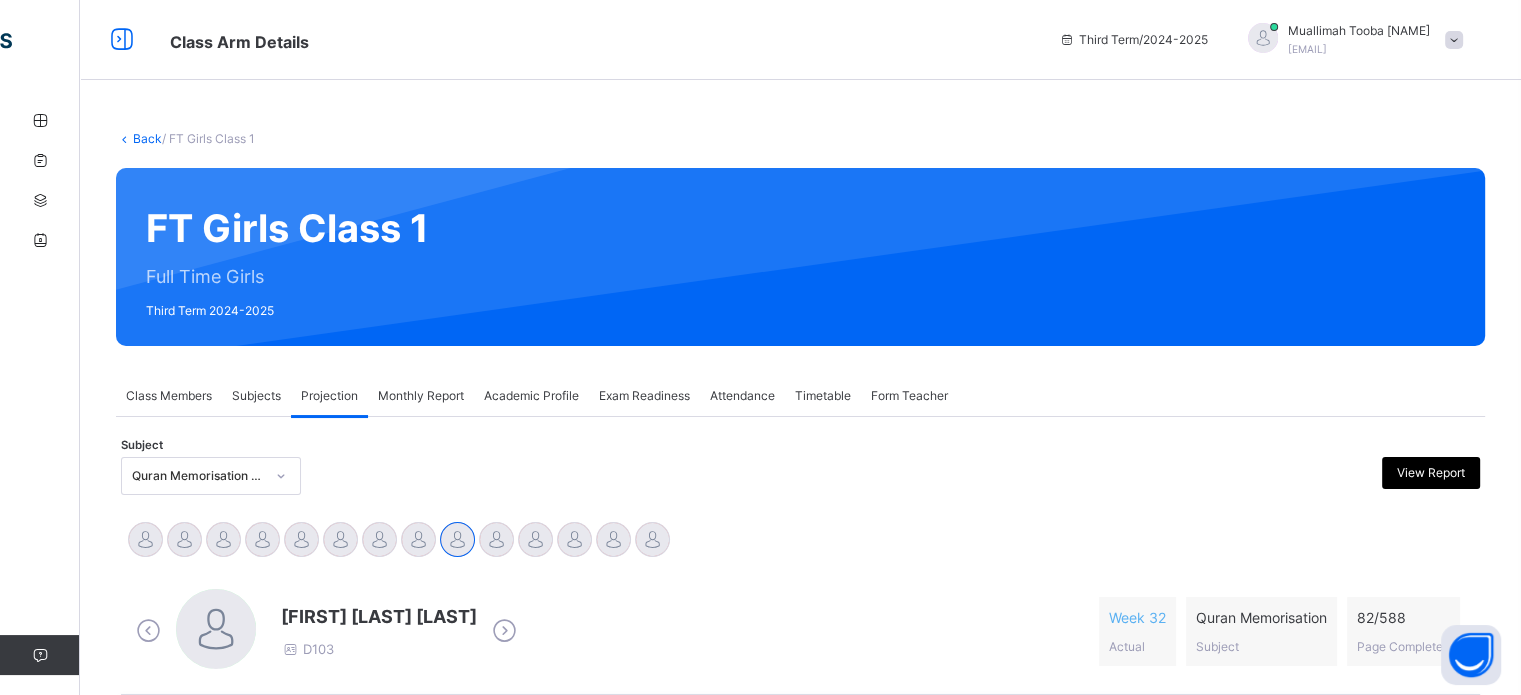 click on "[FIRST]  [LAST] [FIRST]  [LAST] [FIRST]  [LAST] [FIRST] [LAST]  [LAST] [FIRST]  [LAST] [FIRST]  [LAST] [FIRST]  [LAST] [FIRST]  [LAST] [FIRST]  [LAST] [FIRST]  [LAST] [FIRST]  [LAST] [FIRST]  [LAST] [FIRST]  [LAST] [FIRST]  [LAST]" at bounding box center (800, 542) 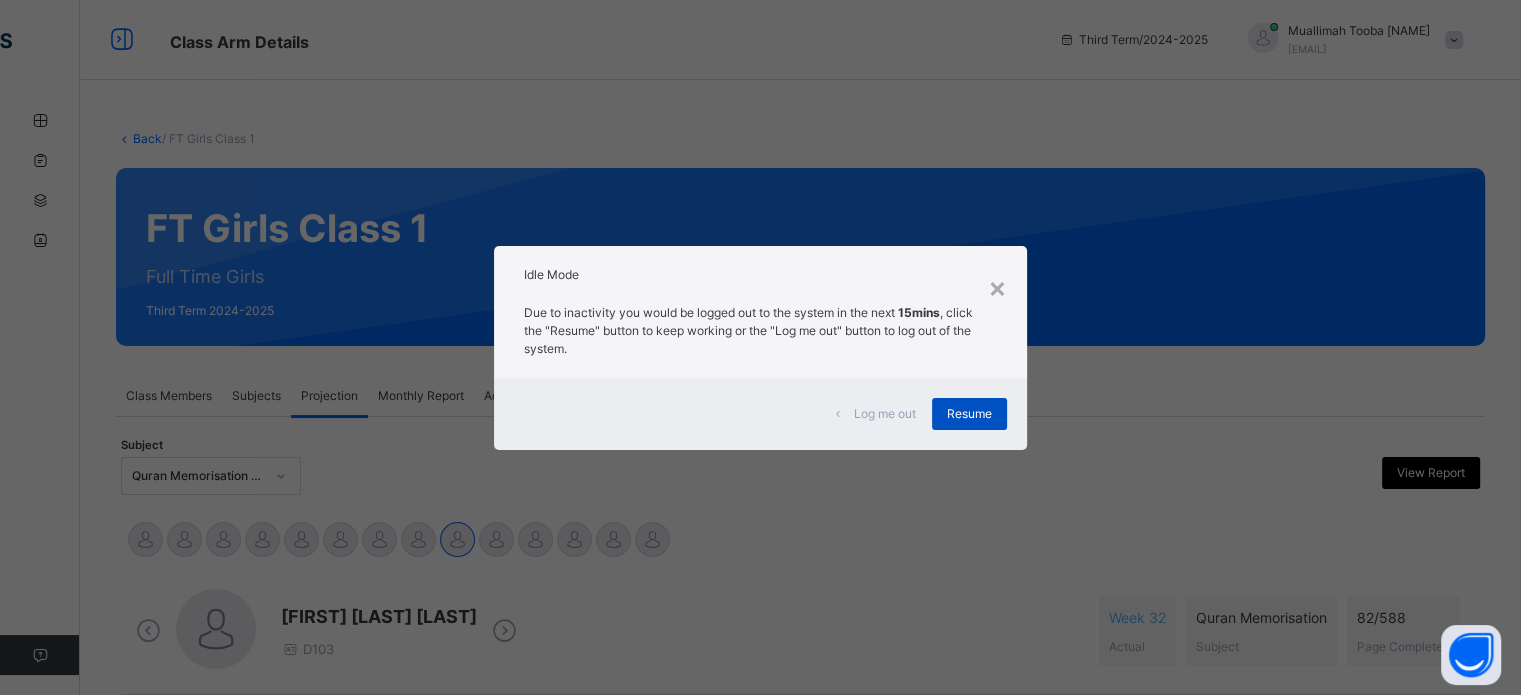 click on "Resume" at bounding box center (969, 414) 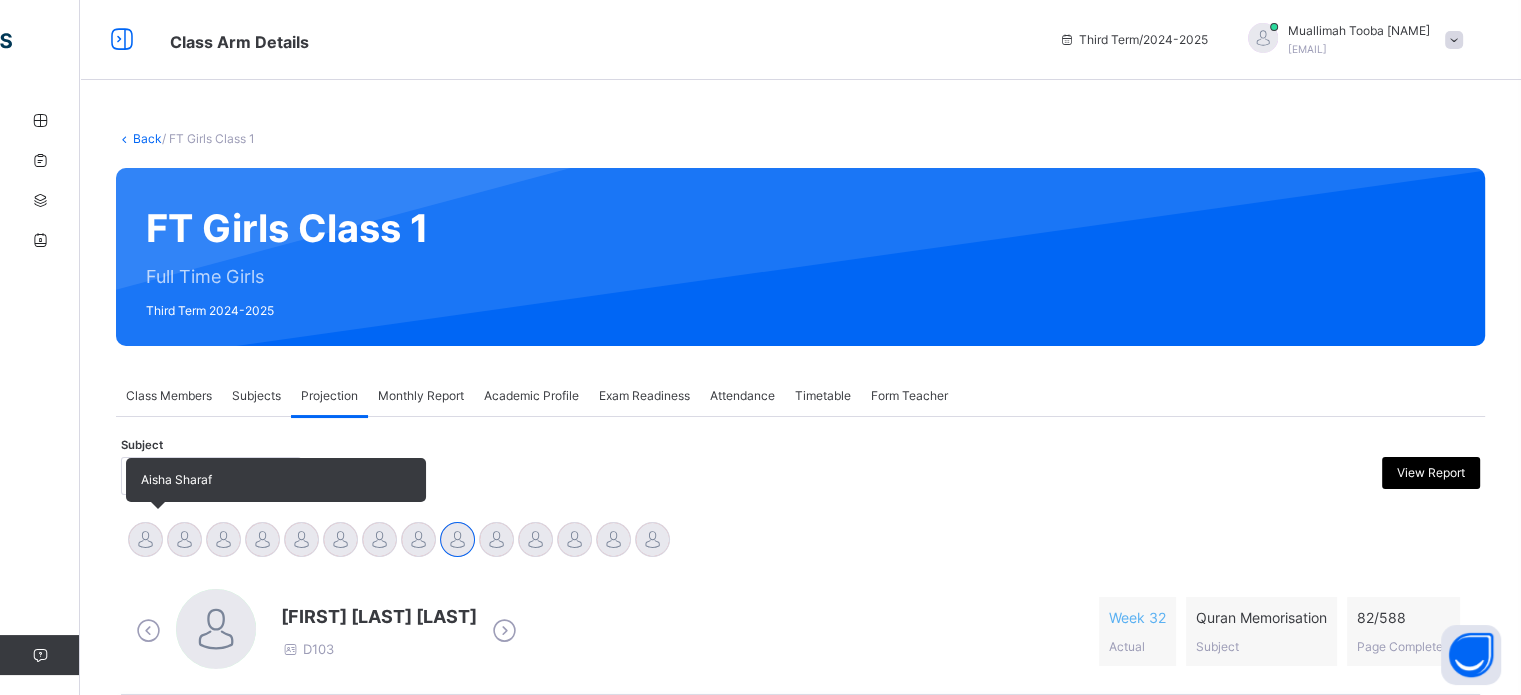click at bounding box center [145, 539] 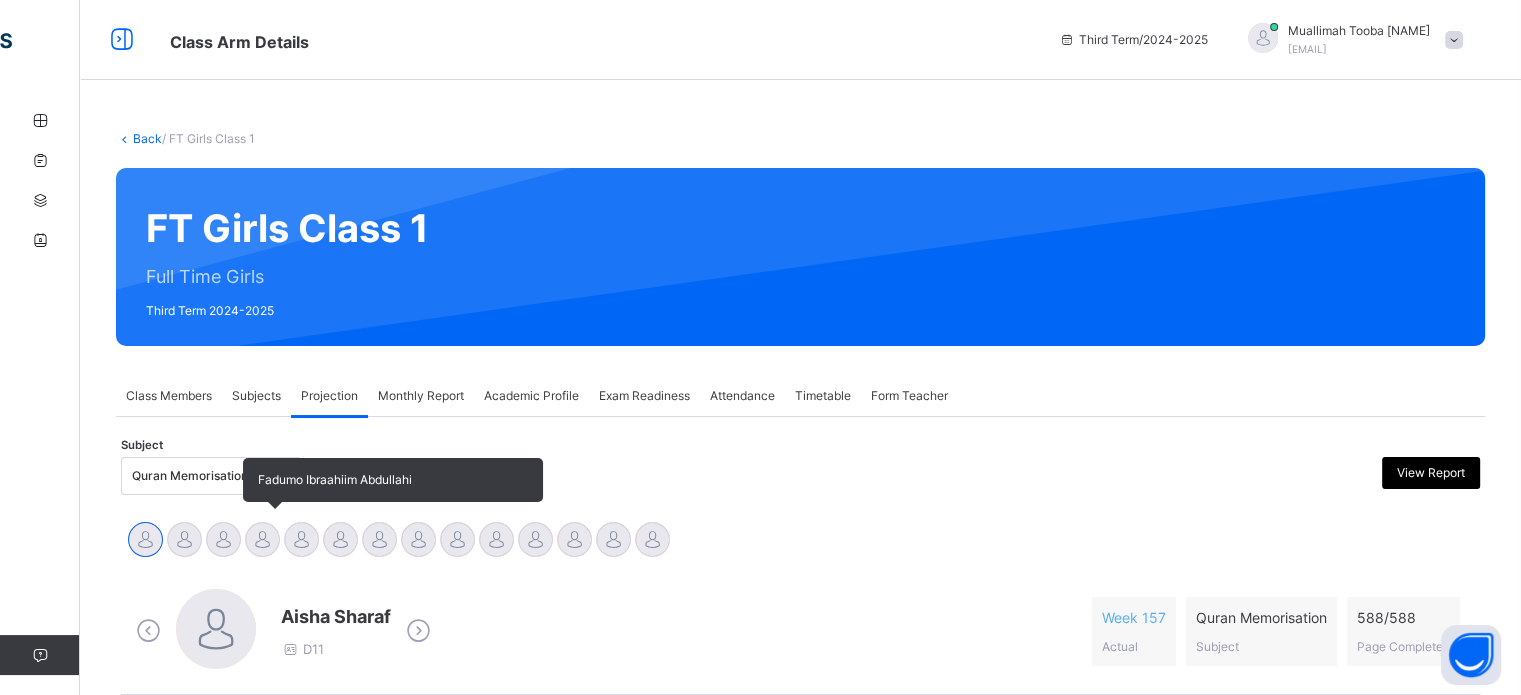 click at bounding box center (262, 539) 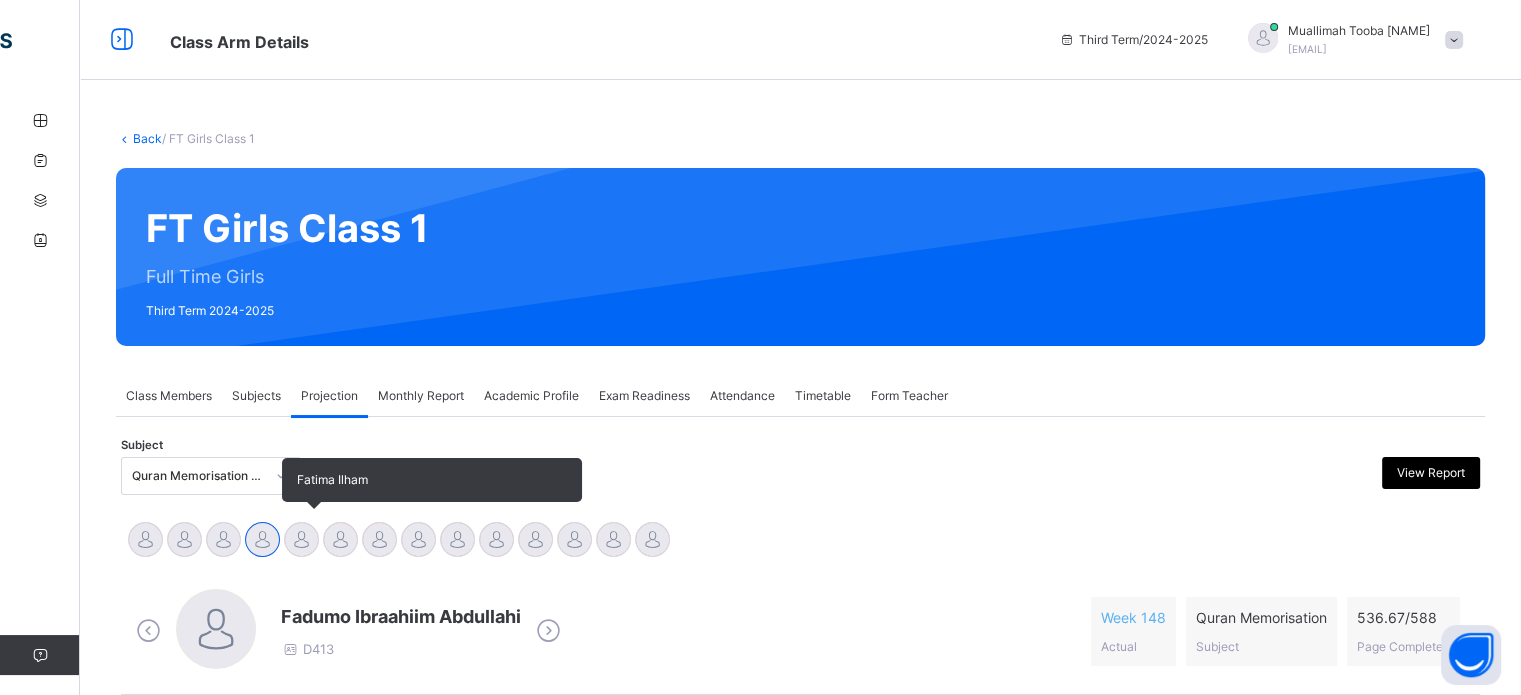 click at bounding box center (301, 539) 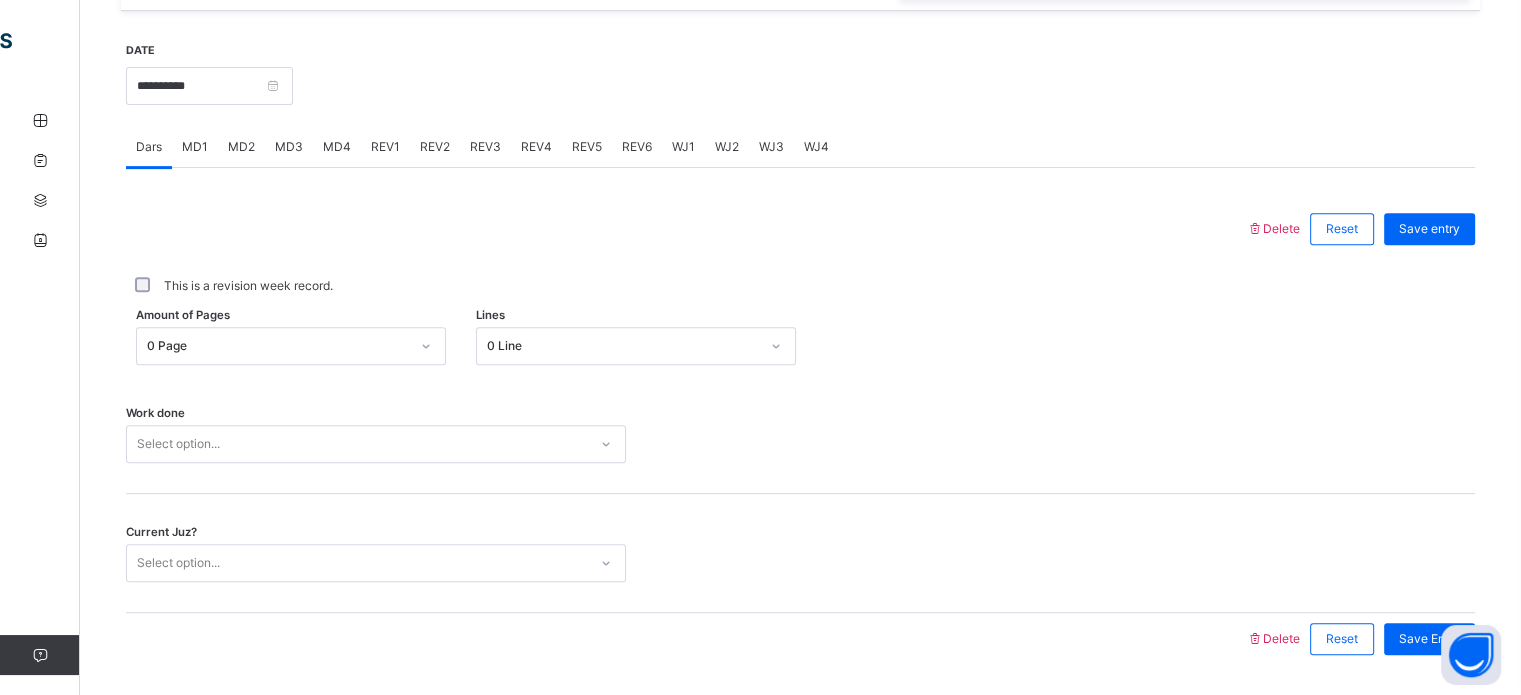 scroll, scrollTop: 806, scrollLeft: 0, axis: vertical 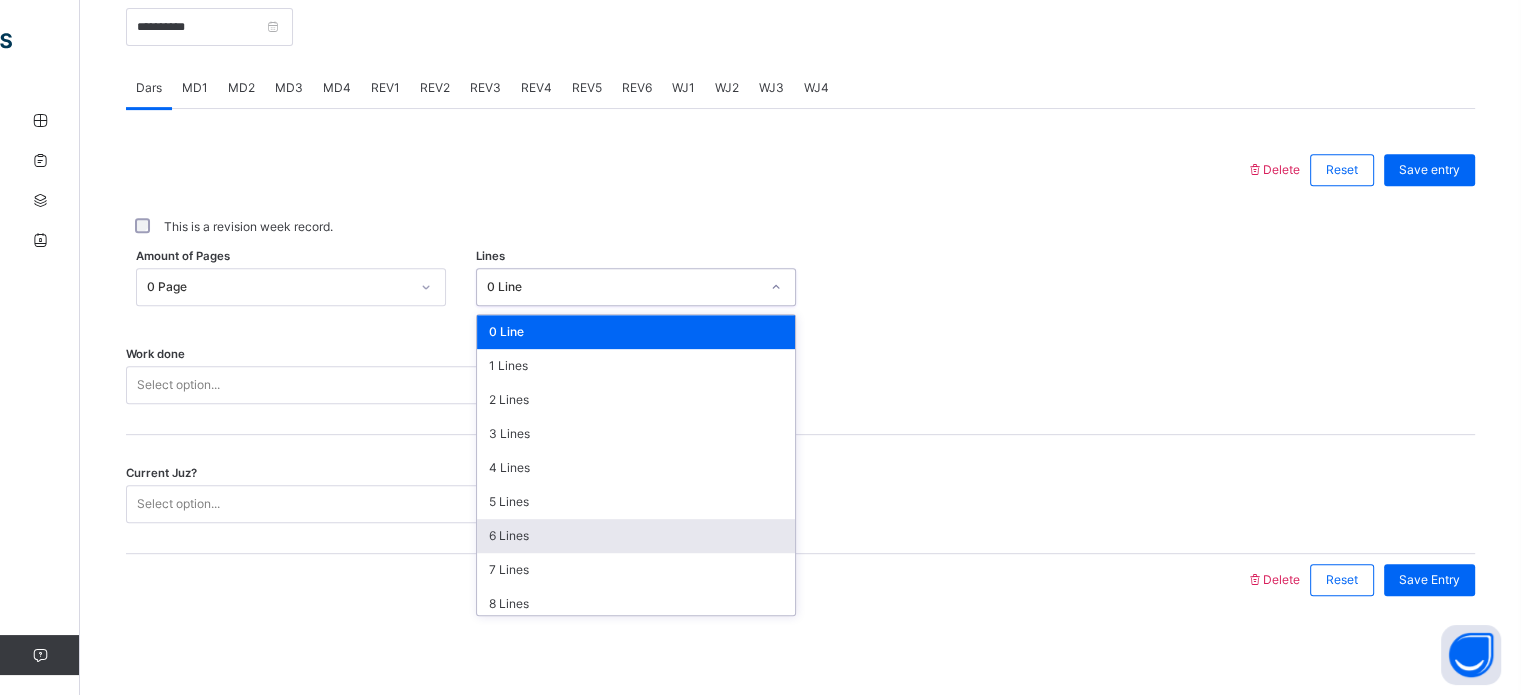 click on "6 Lines" at bounding box center (636, 536) 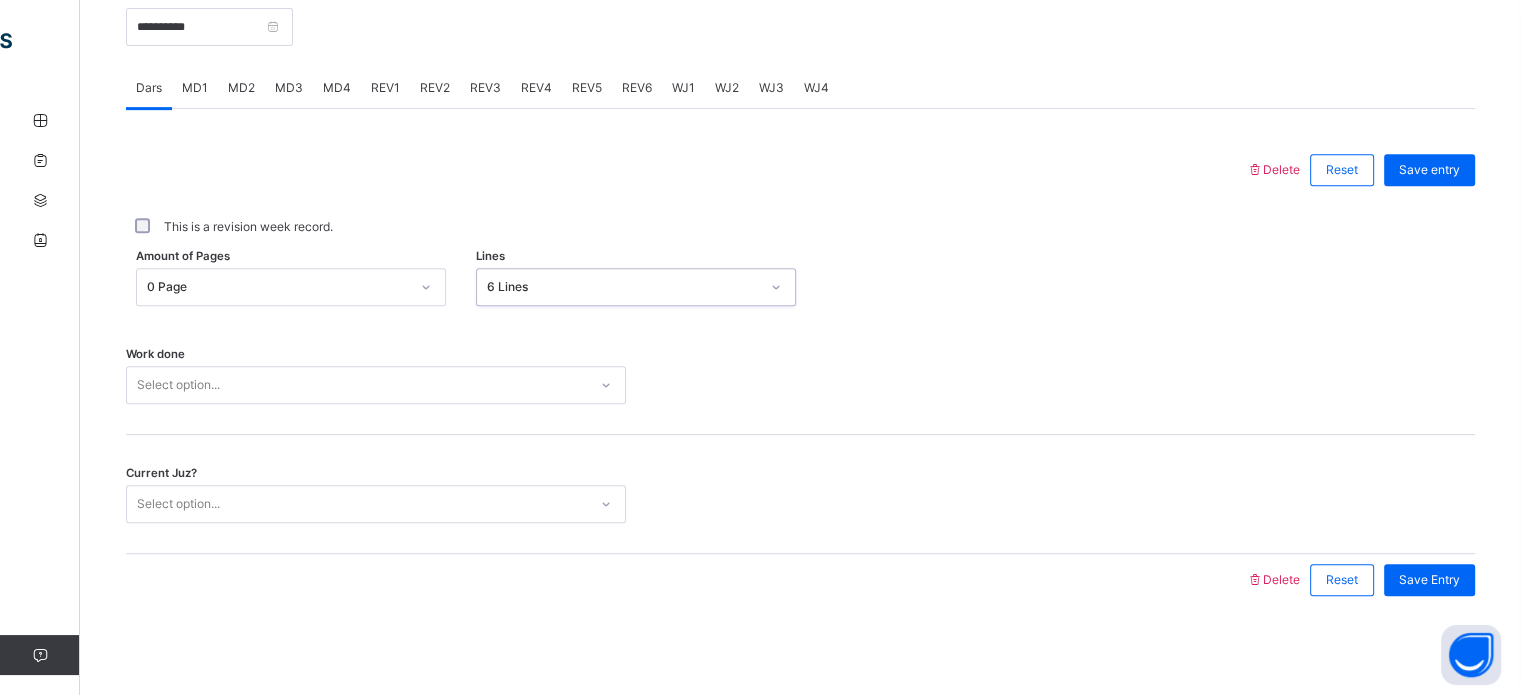 click on "Current Juz? Select option..." at bounding box center [800, 494] 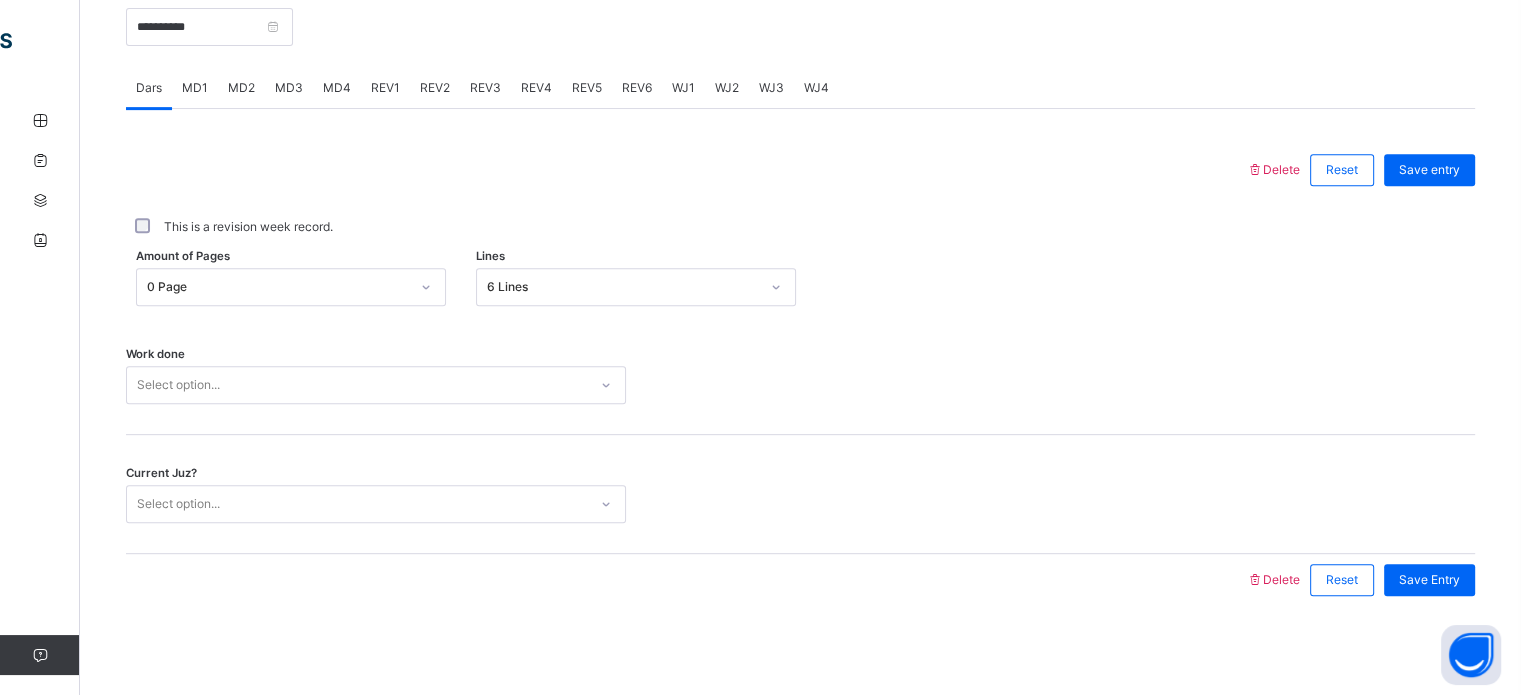 click on "This is a revision week record." at bounding box center (800, 227) 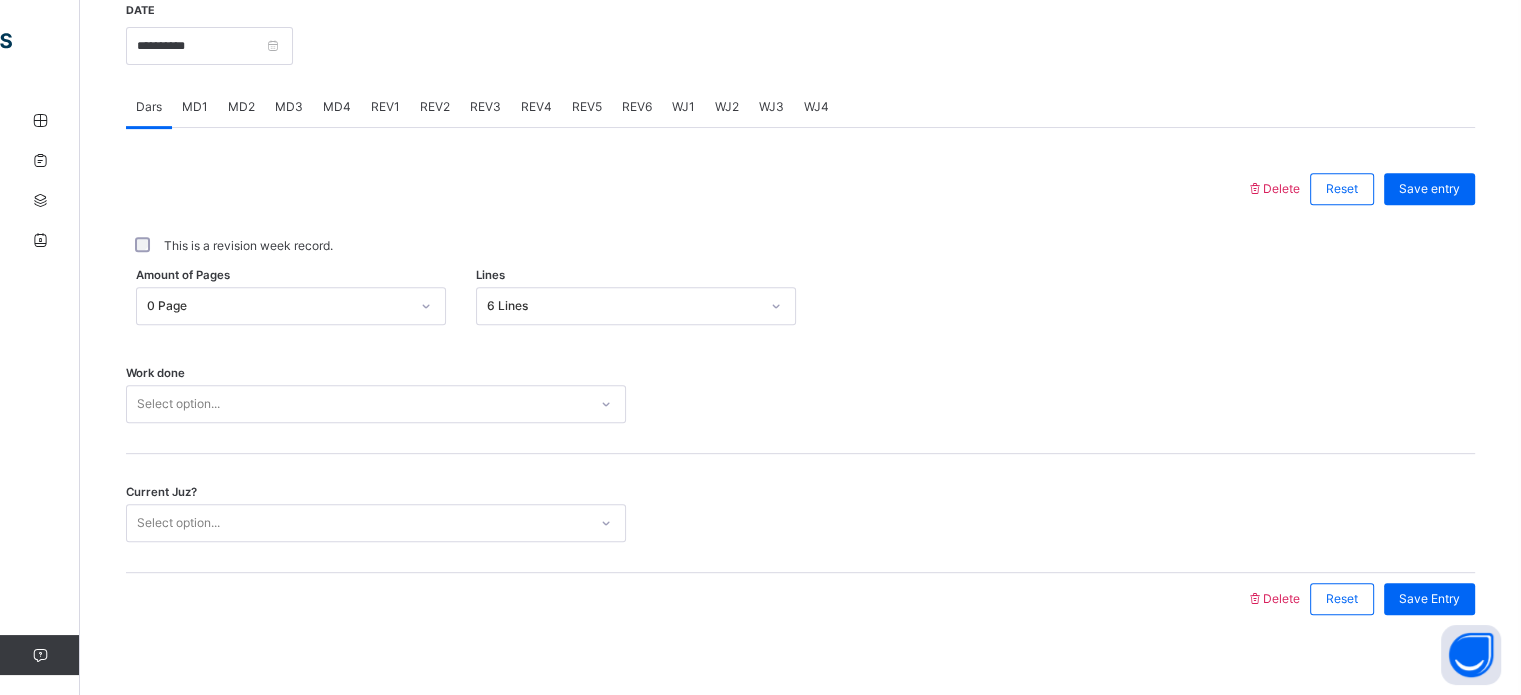 scroll, scrollTop: 788, scrollLeft: 0, axis: vertical 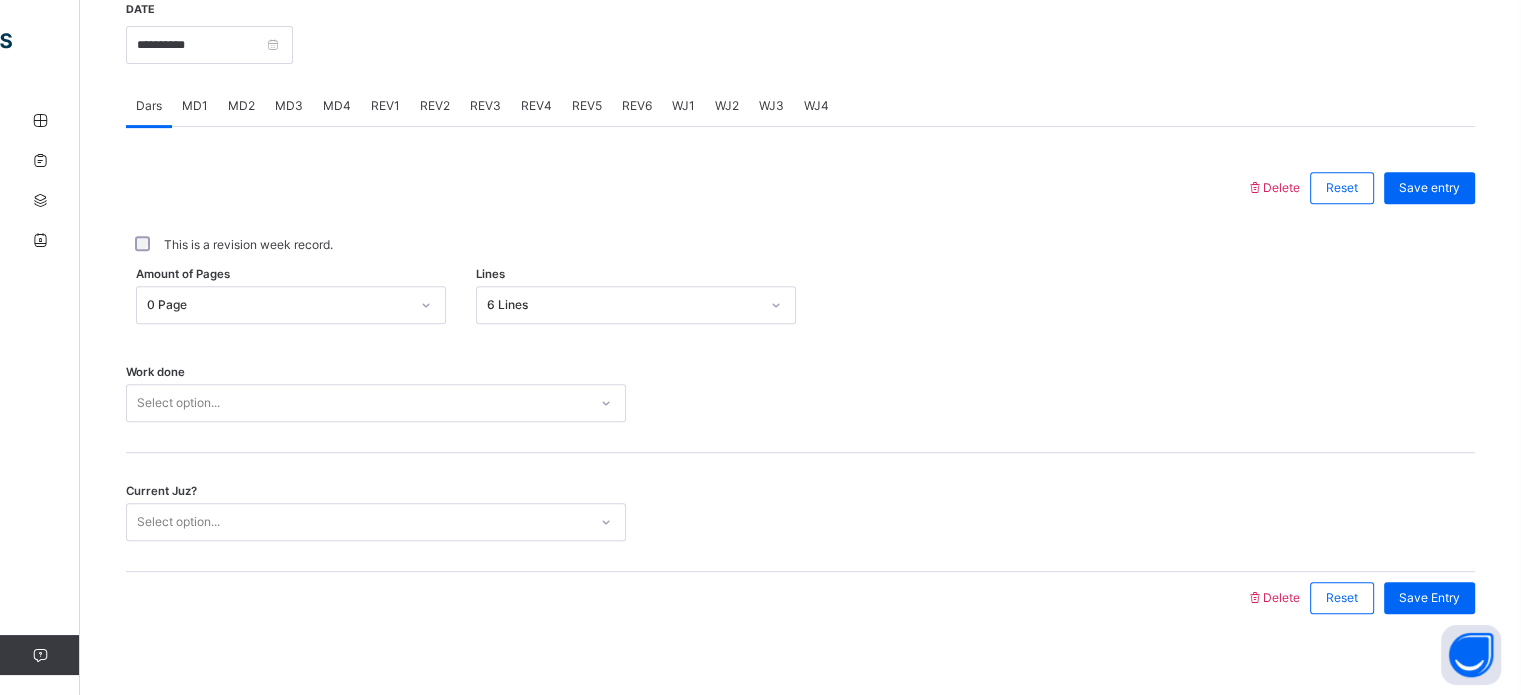 click on "Delete Reset Save entry This is a revision week record. Amount of Pages 0 Page Lines 6 Lines Work done Select option... Current Juz? Select option...  Delete Reset Save Entry" at bounding box center [800, 375] 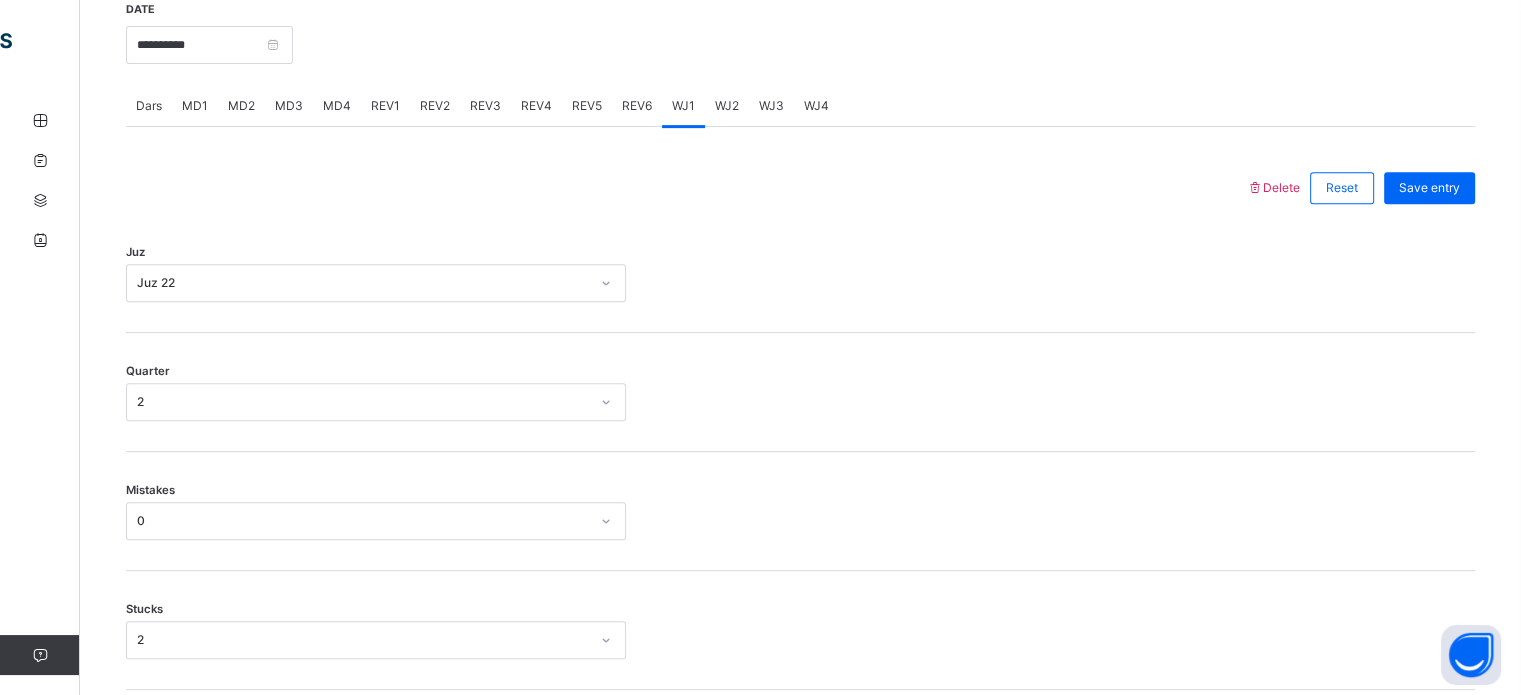 click on "WJ1" at bounding box center [683, 106] 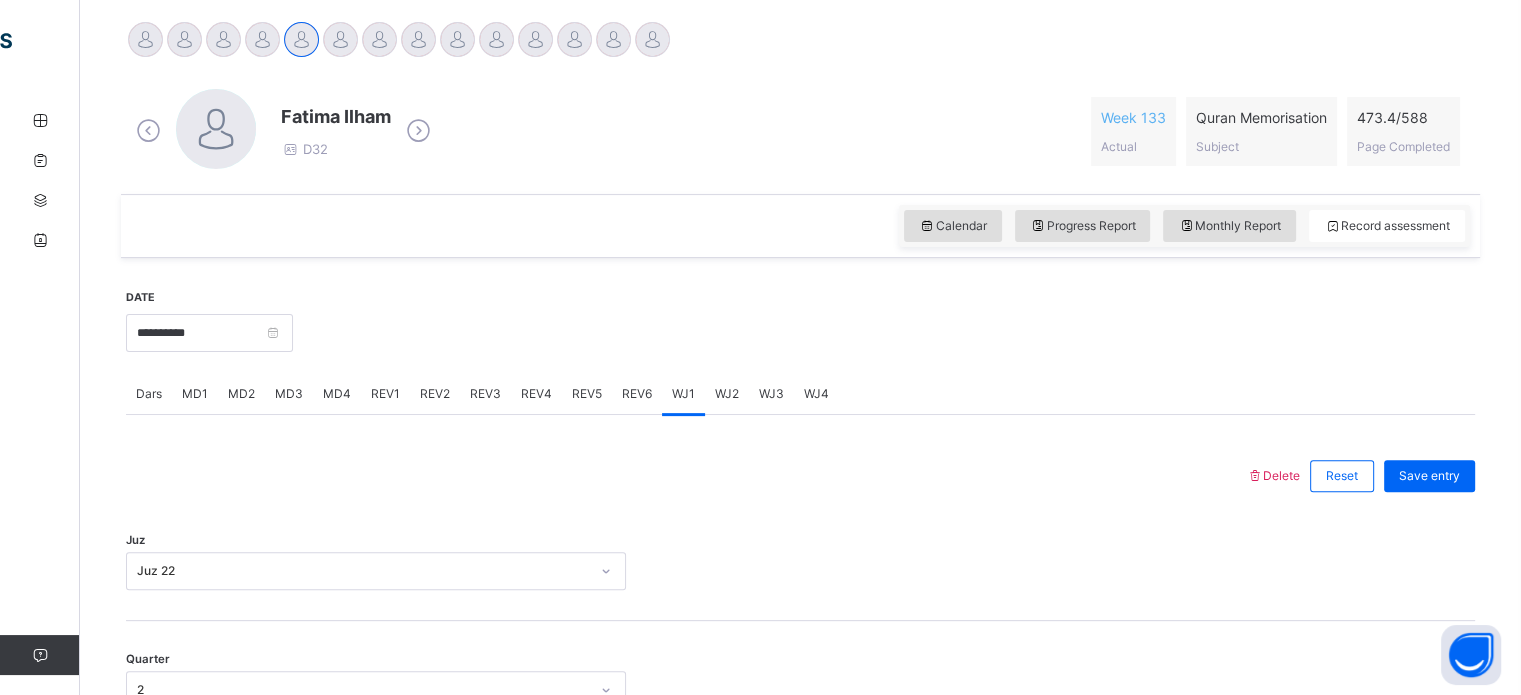 scroll, scrollTop: 499, scrollLeft: 0, axis: vertical 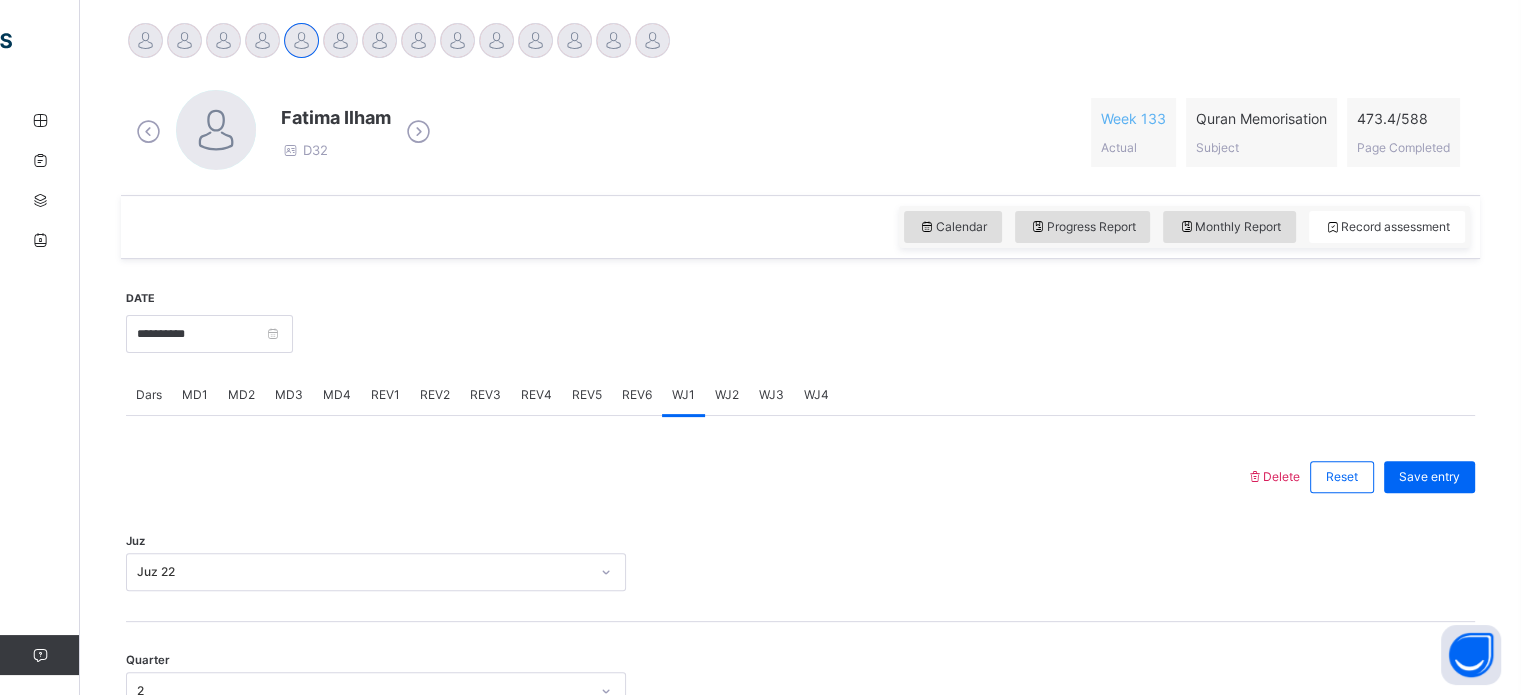click on "WJ2" at bounding box center [727, 395] 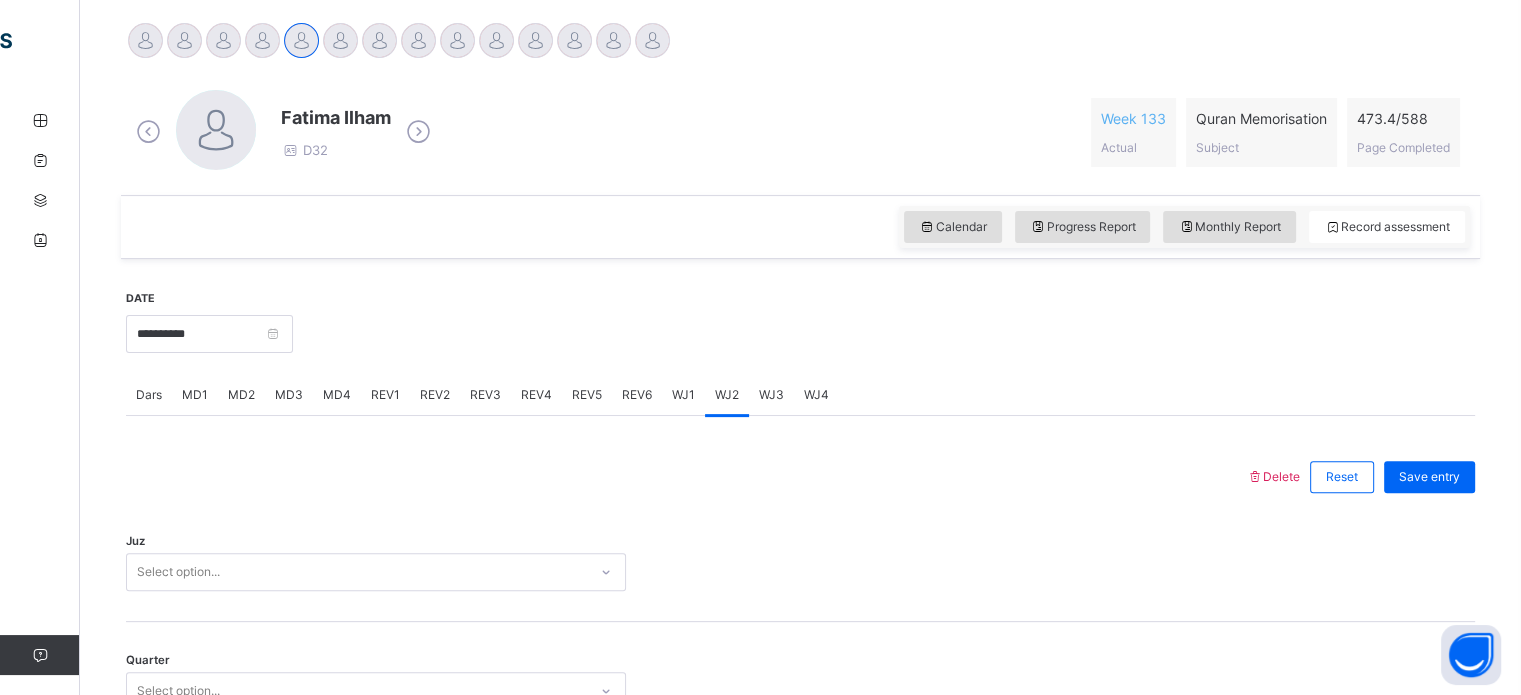 click on "WJ3" at bounding box center (771, 395) 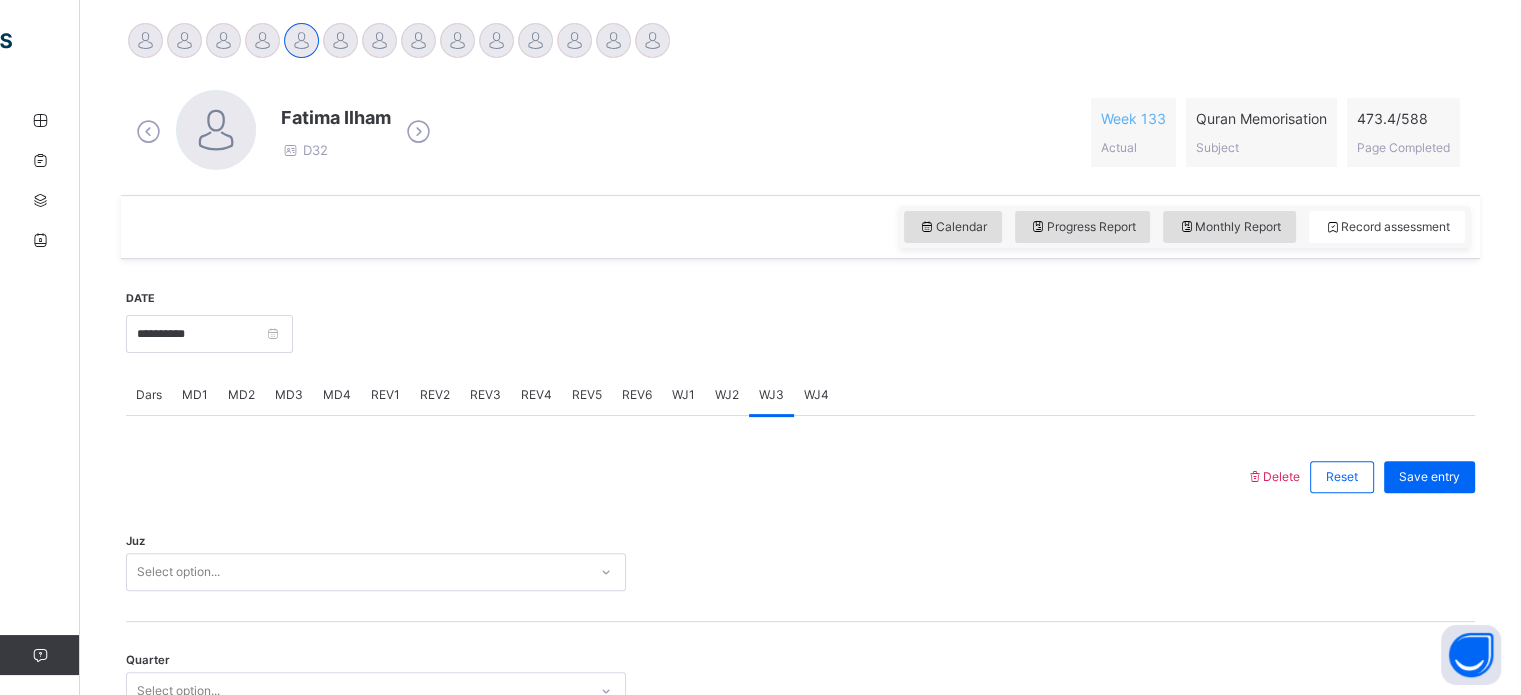 click on "WJ4" at bounding box center (816, 395) 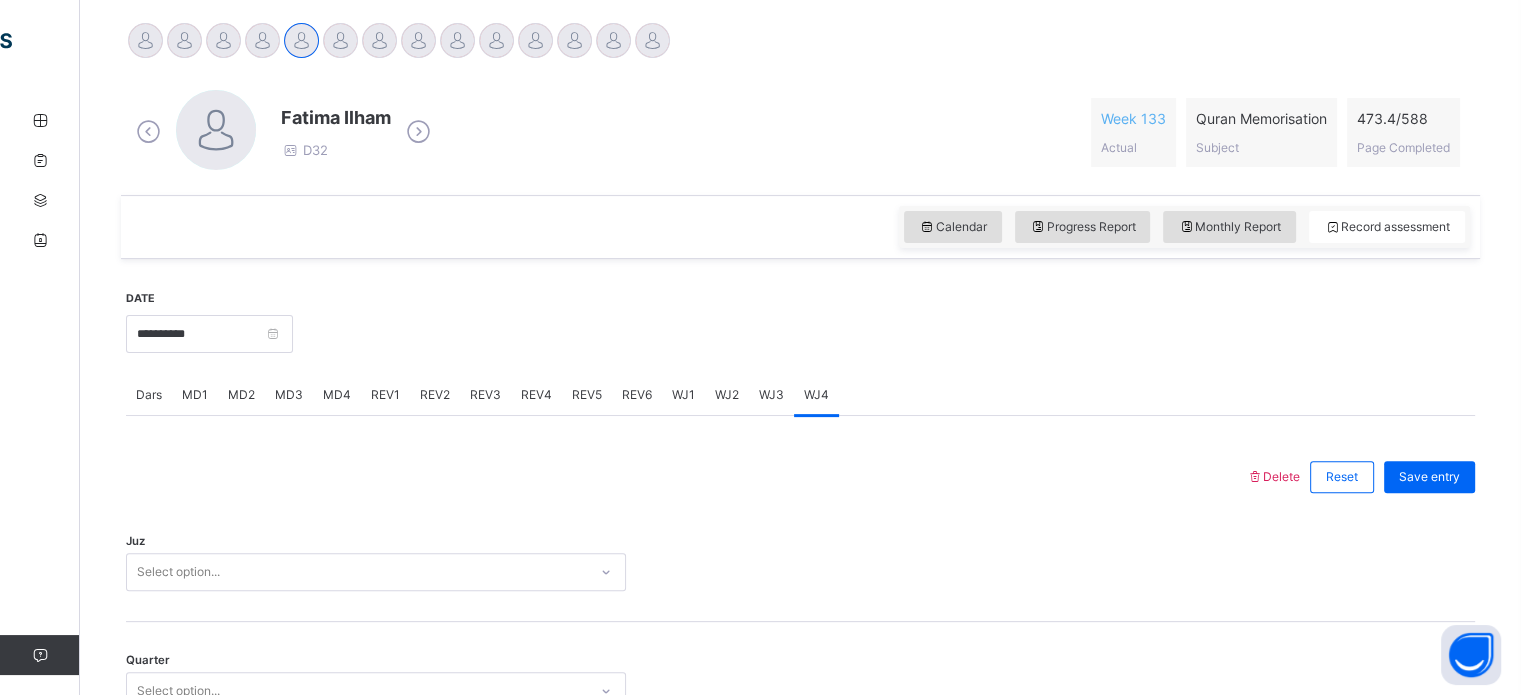 click on "WJ2" at bounding box center [727, 395] 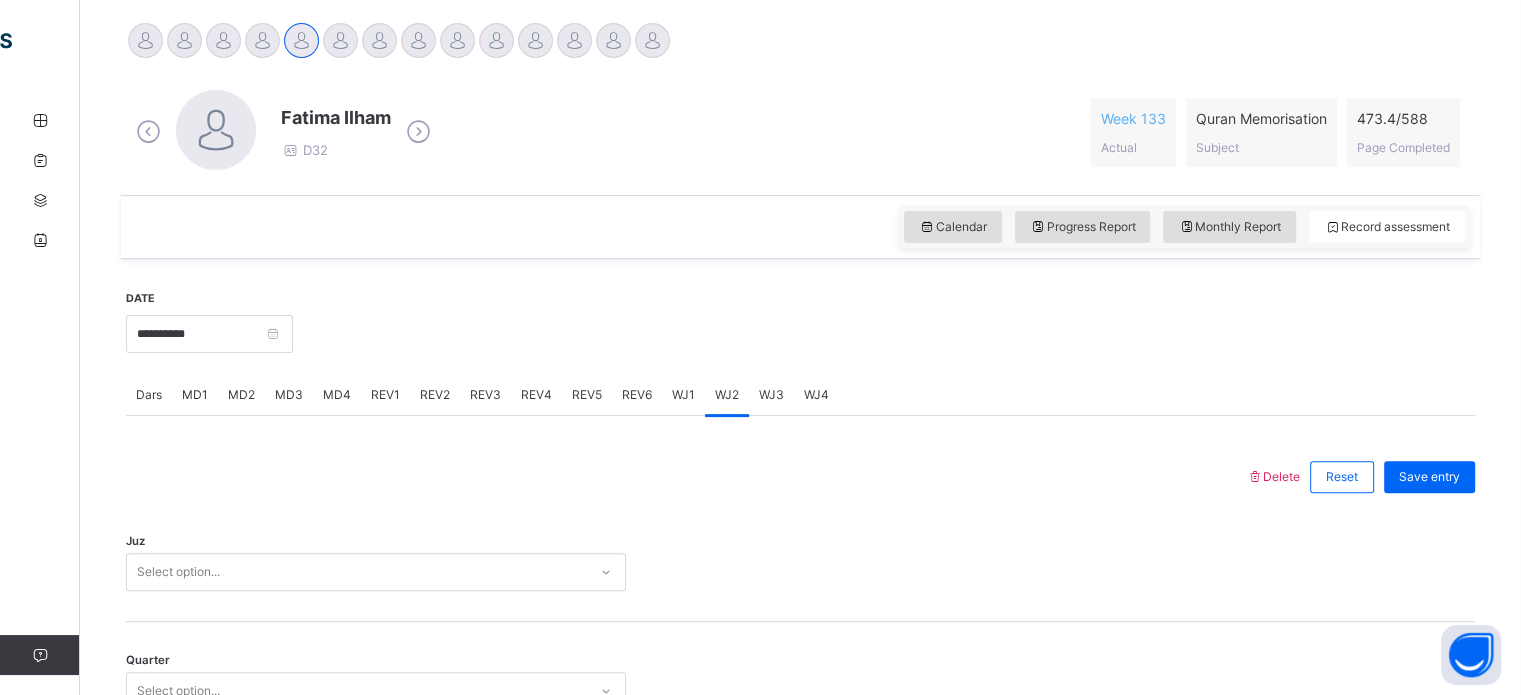 click on "Dars MD1 MD2 MD3 MD4 REV1 REV2 REV3 REV4 REV5 REV6 WJ1 WJ2 WJ3 WJ4" at bounding box center (800, 395) 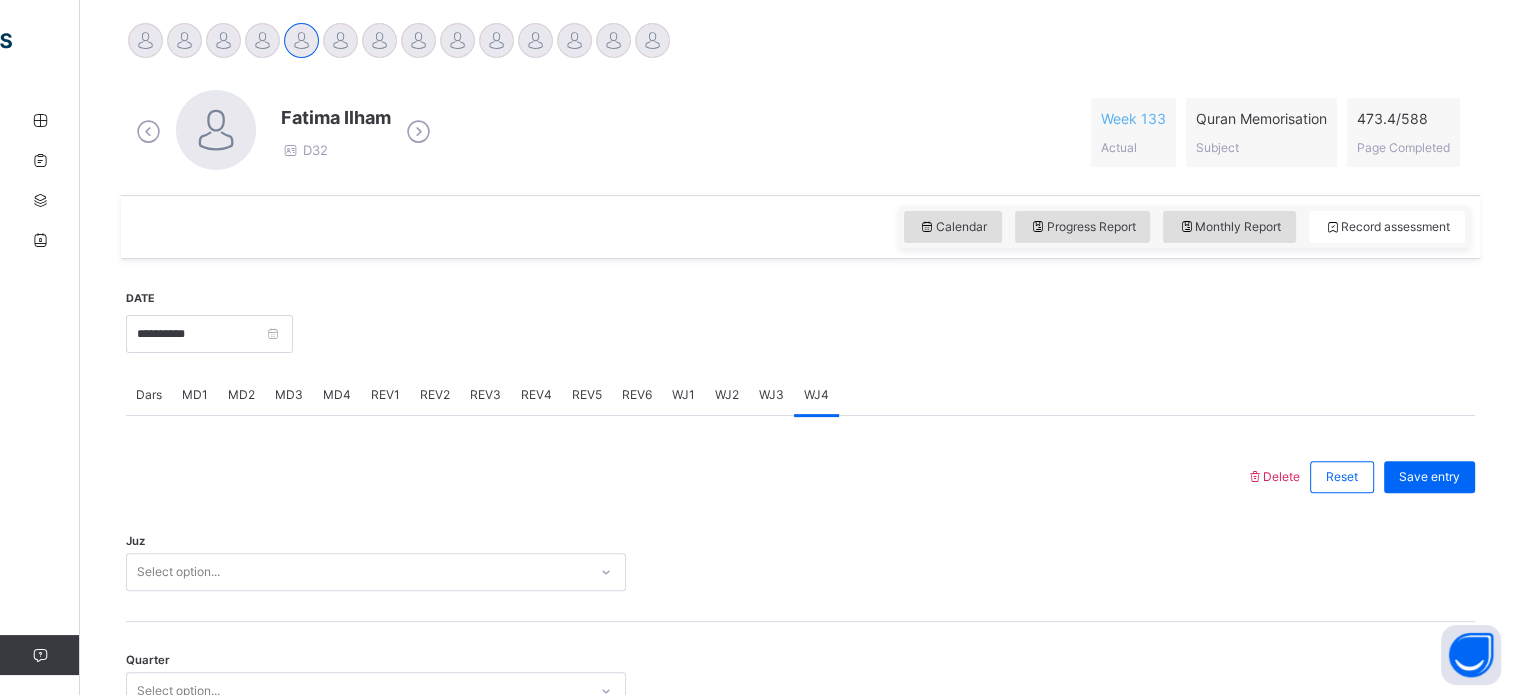 click at bounding box center (686, 477) 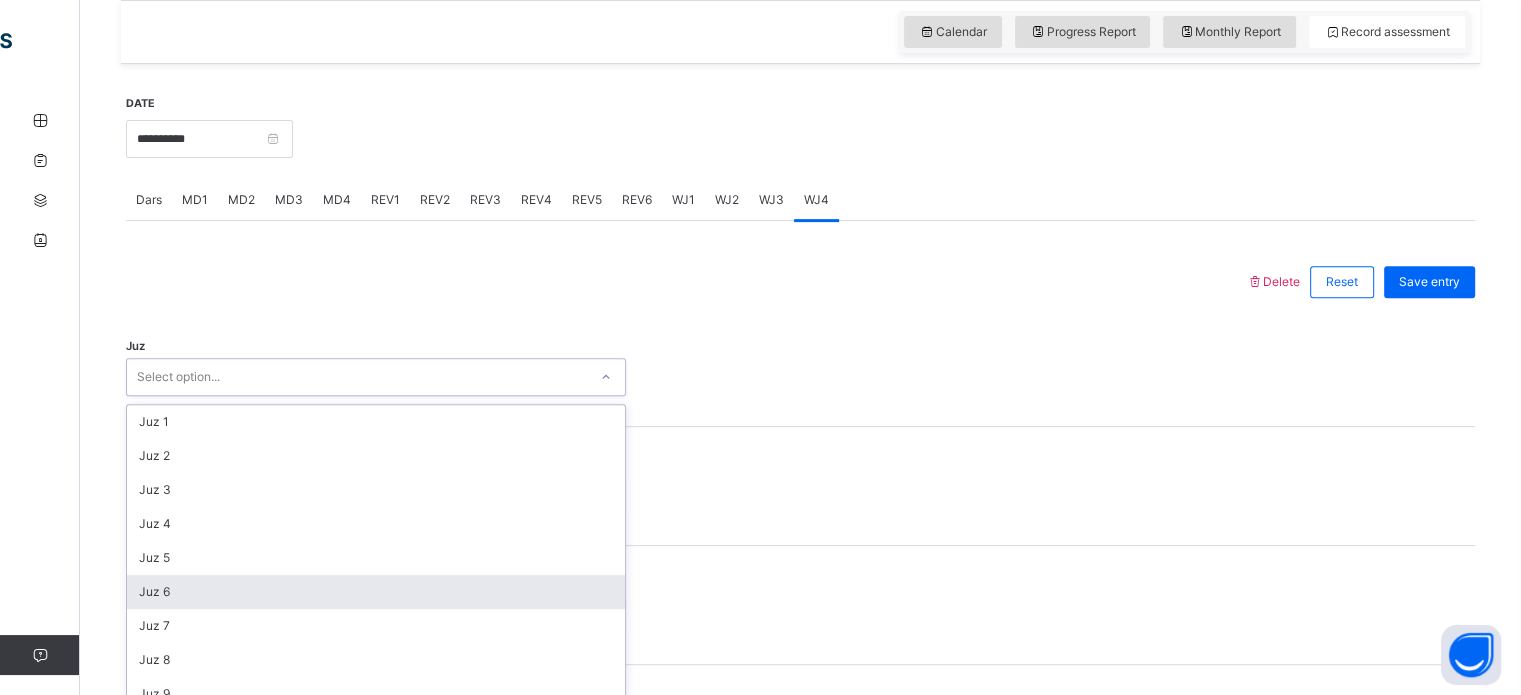 scroll, scrollTop: 712, scrollLeft: 0, axis: vertical 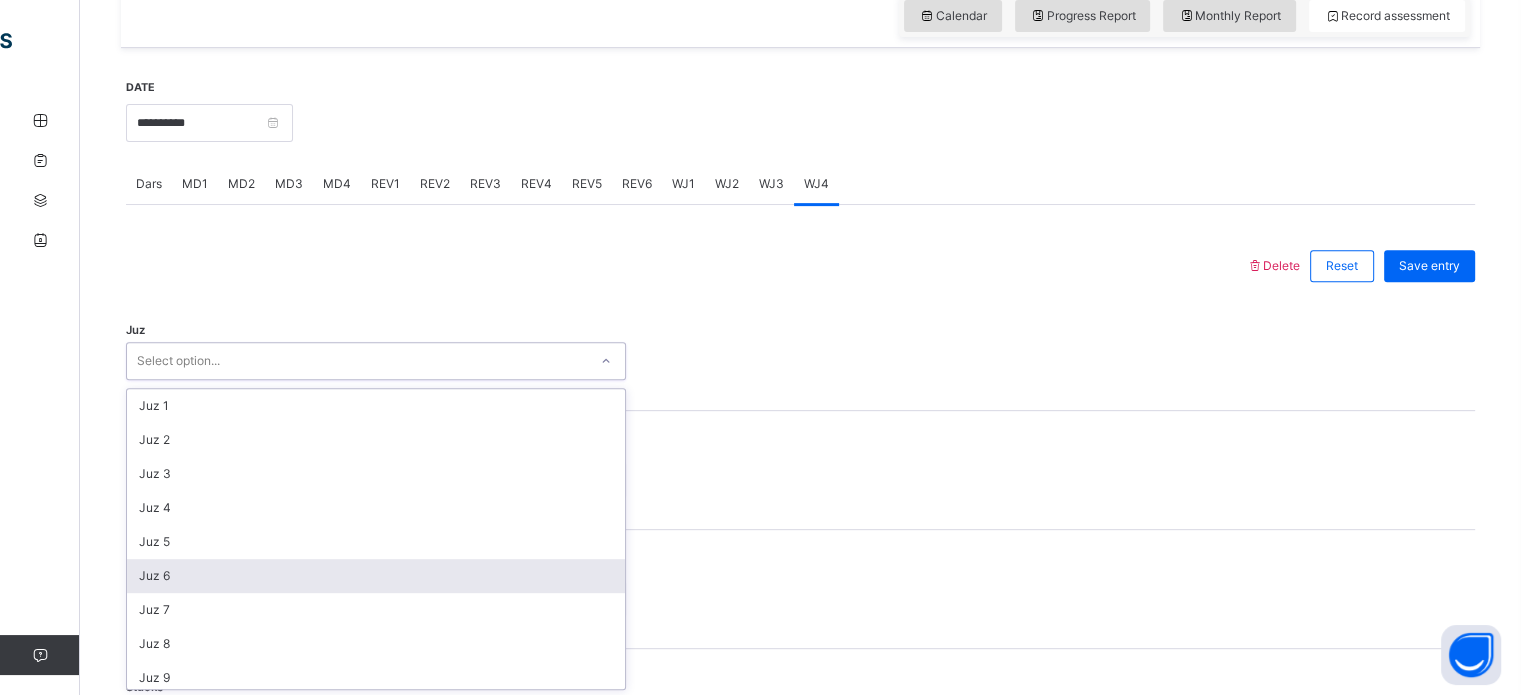 click on "option Juz 6 focused, 6 of 30. 30 results available. Use Up and Down to choose options, press Enter to select the currently focused option, press Escape to exit the menu, press Tab to select the option and exit the menu. Select option... Juz 1 Juz 2 Juz 3 Juz 4 Juz 5 Juz 6 Juz 7 Juz 8 Juz 9 Juz 10 Juz 11 Juz 12 Juz 13 Juz 14 Juz 15 Juz 16 Juz 17 Juz 18 Juz 19 Juz 20 Juz 21 Juz 22 Juz 23 Juz 24 Juz 25 Juz 26 Juz 27 Juz 28 Juz 29 Juz 30" at bounding box center (376, 361) 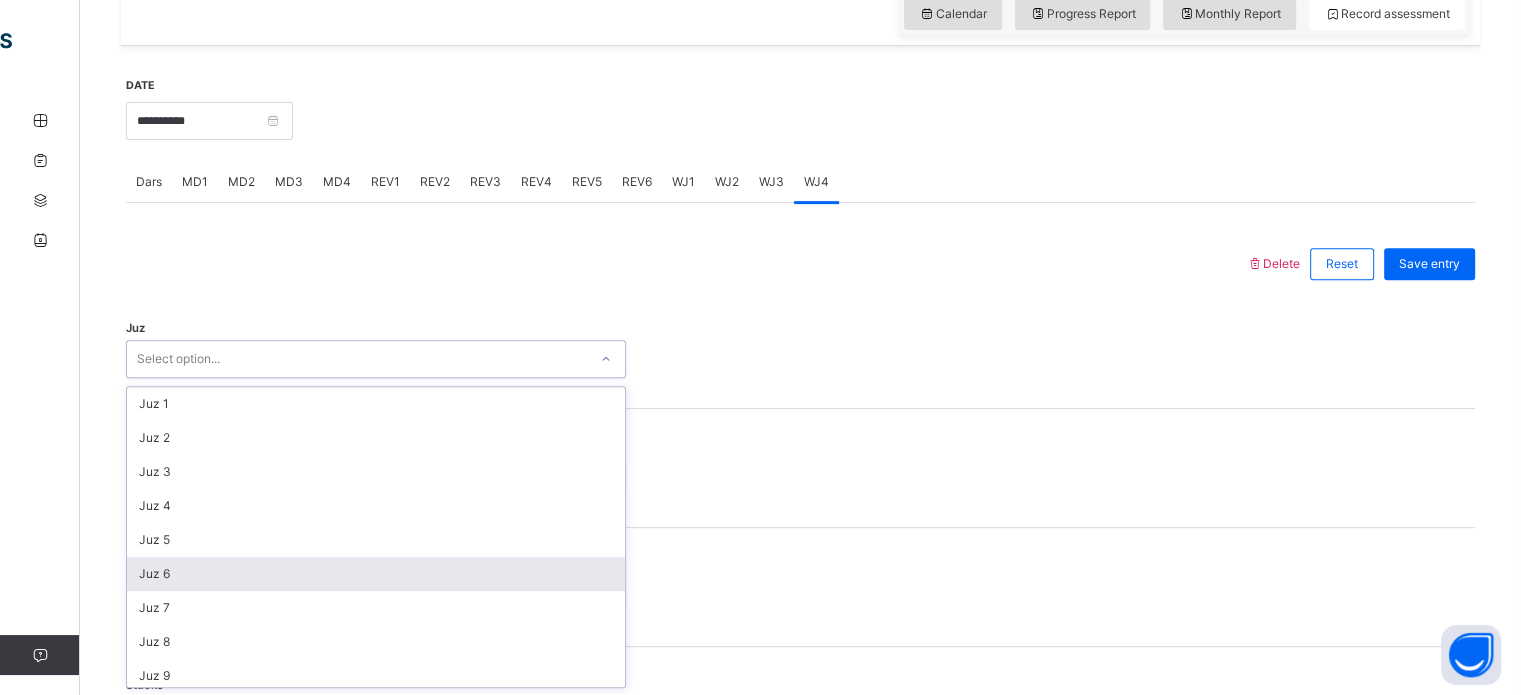 click on "Juz 6" at bounding box center [376, 574] 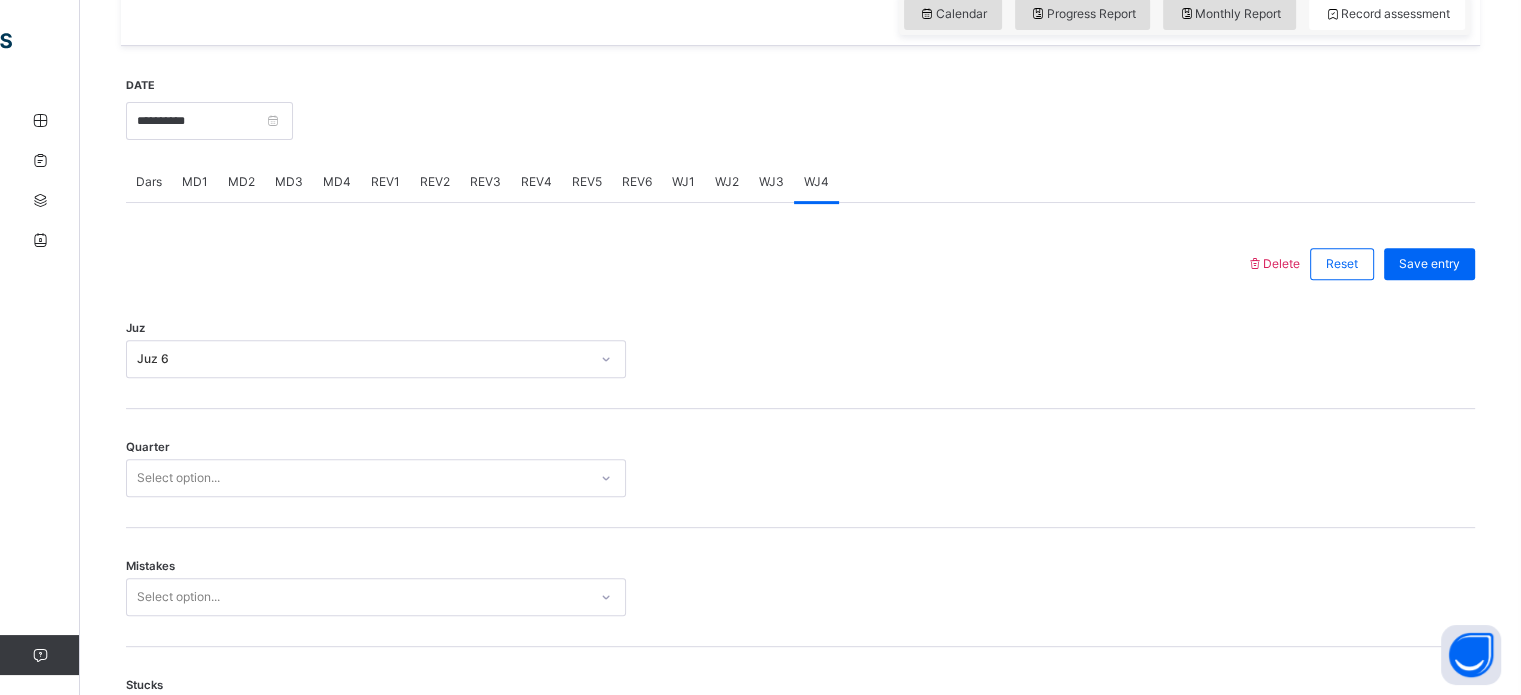 click on "WJ1" at bounding box center [683, 182] 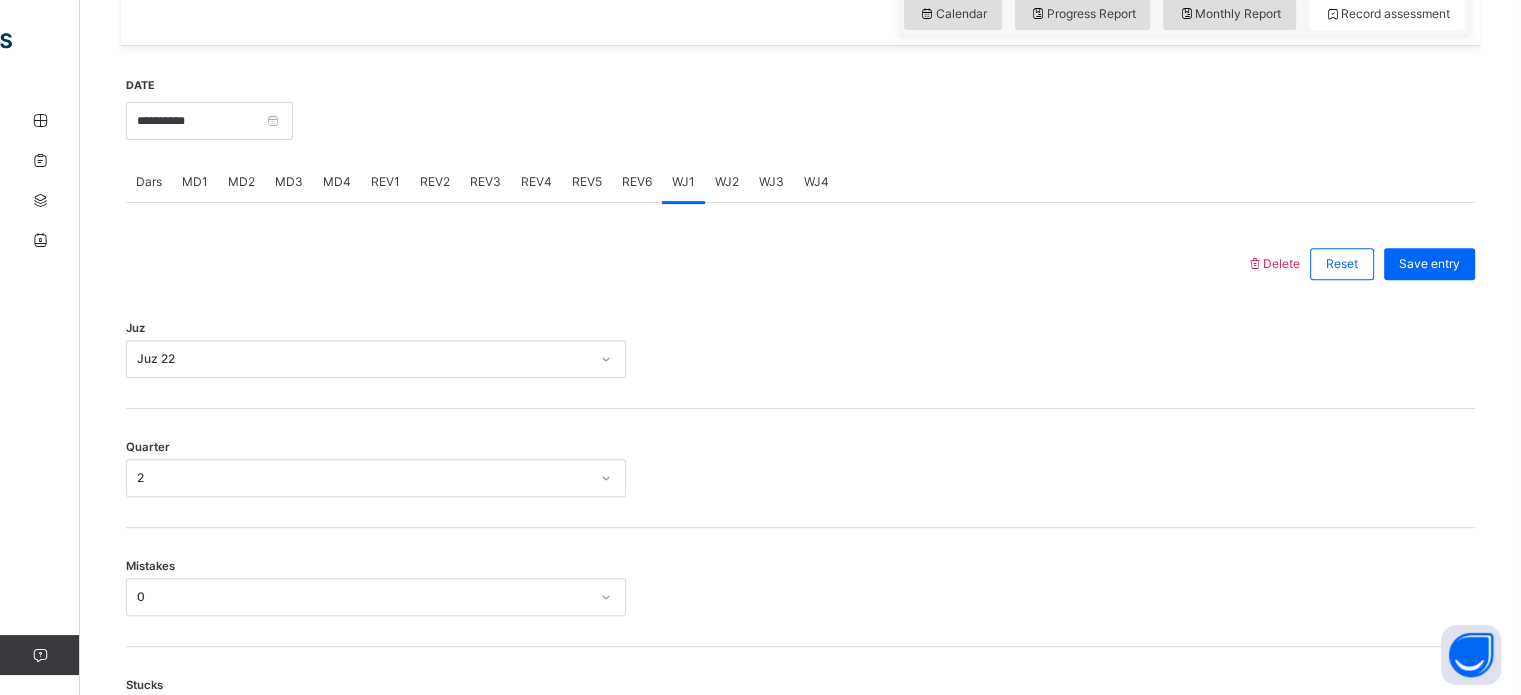 click on "WJ4" at bounding box center [816, 182] 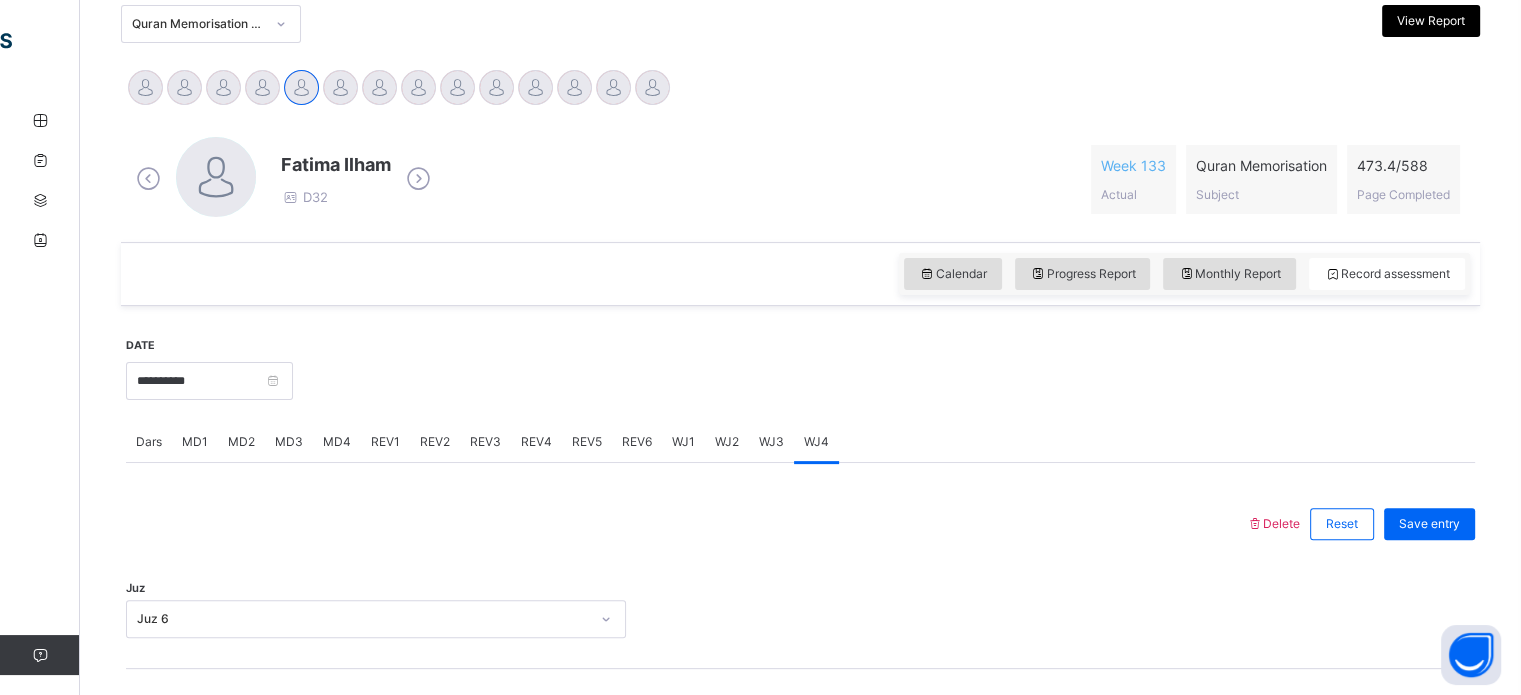 scroll, scrollTop: 452, scrollLeft: 0, axis: vertical 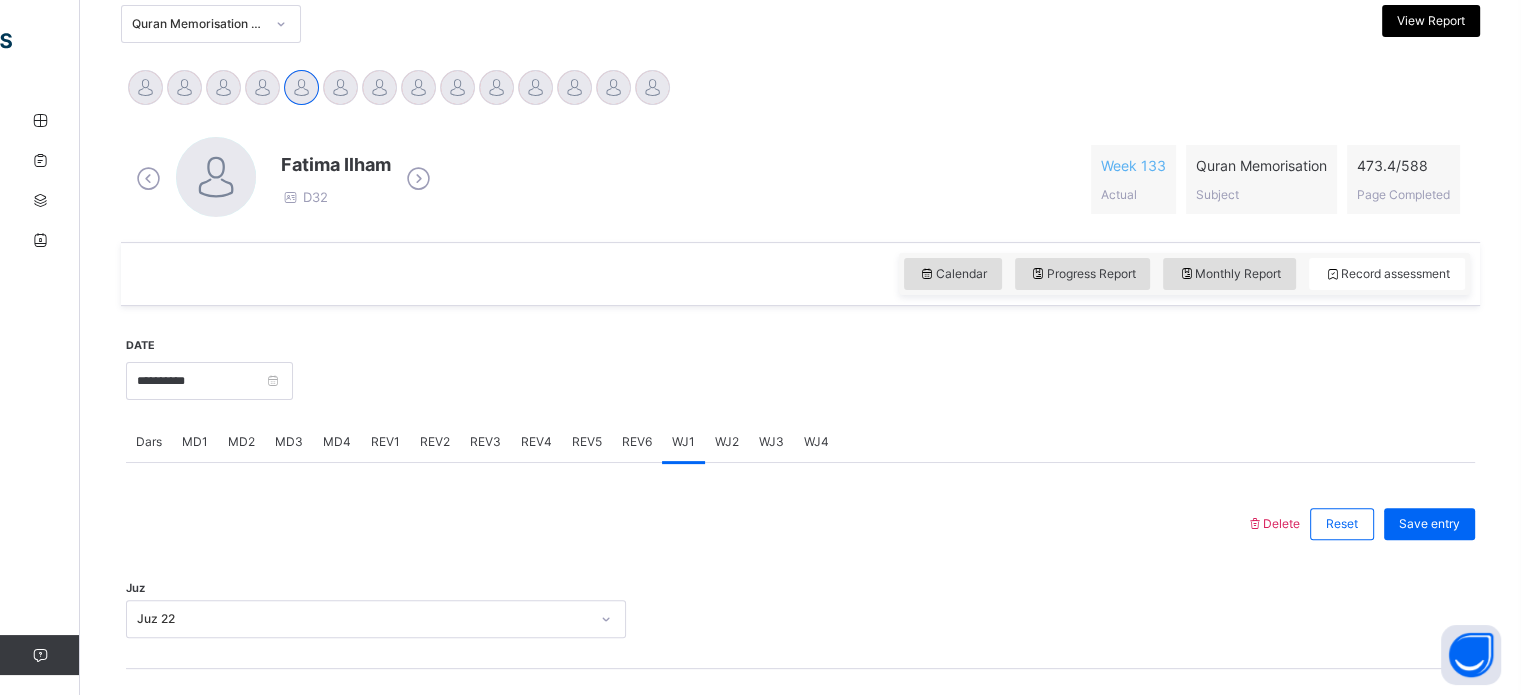 click on "Delete Reset Save entry Juz Juz 22 Quarter 2 Mistakes 0 Stucks 2 Comment Good Average Weak Old Mistake Marked Mistake Unclear DNK DNL DNR DNF Mutashabihaat Jali Khafi Tester's Name Muallimah [LAST]  [LAST]  Delete Reset Save Entry" at bounding box center [800, 1152] 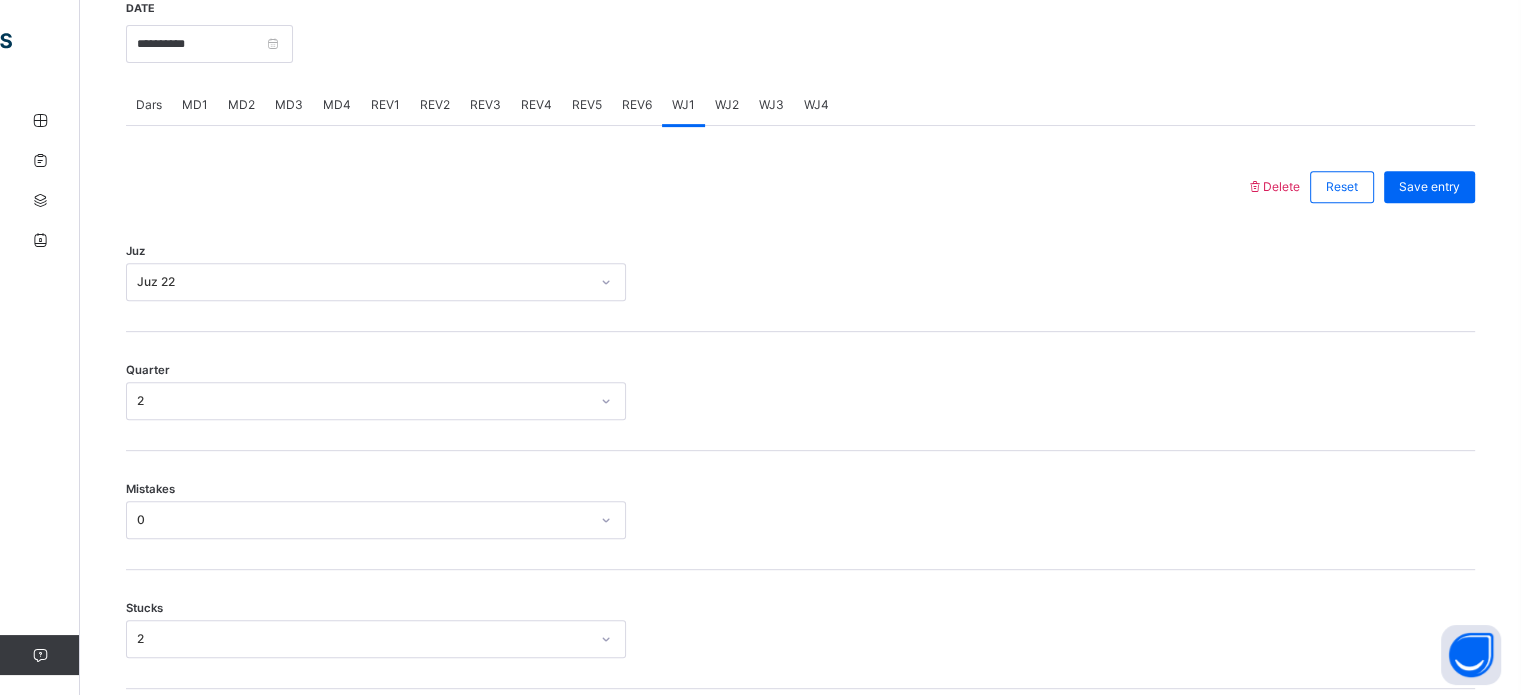 scroll, scrollTop: 804, scrollLeft: 0, axis: vertical 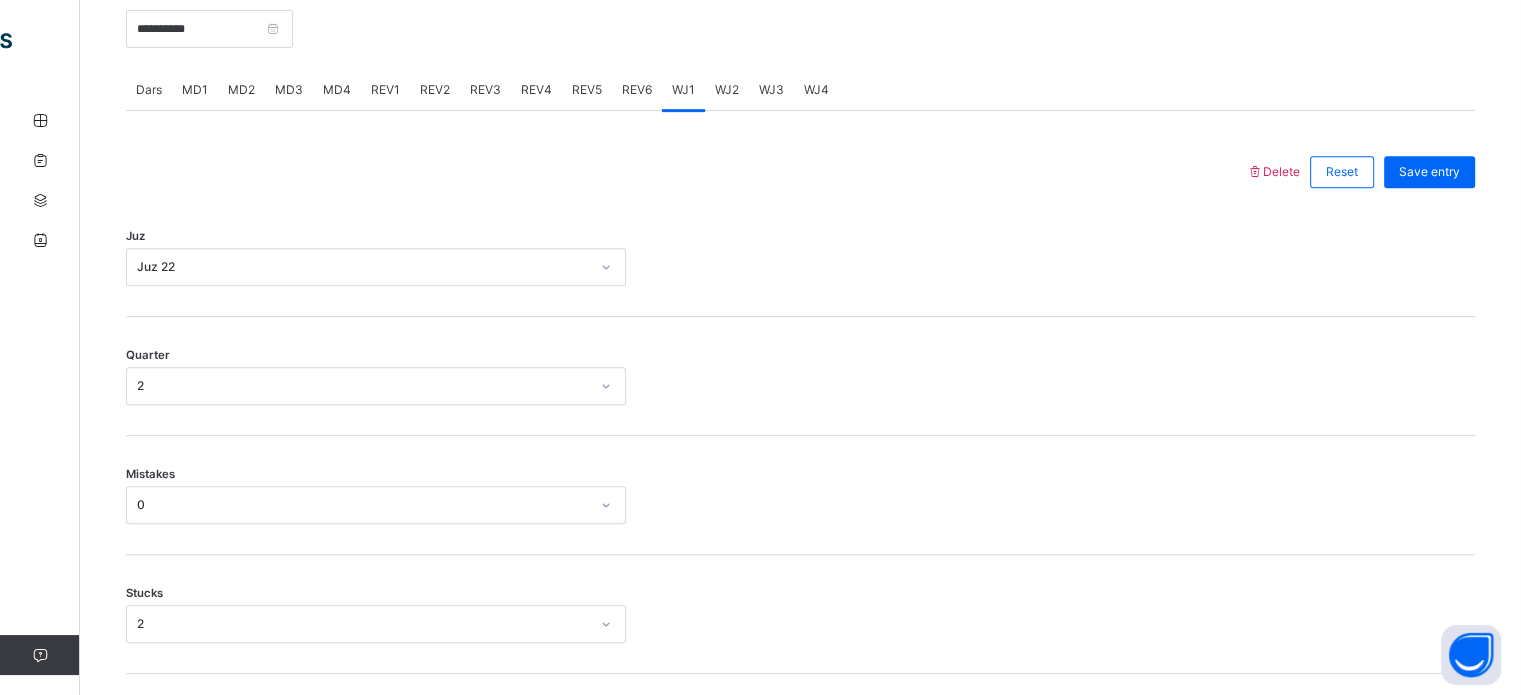 click on "Juz Juz 22" at bounding box center (800, 257) 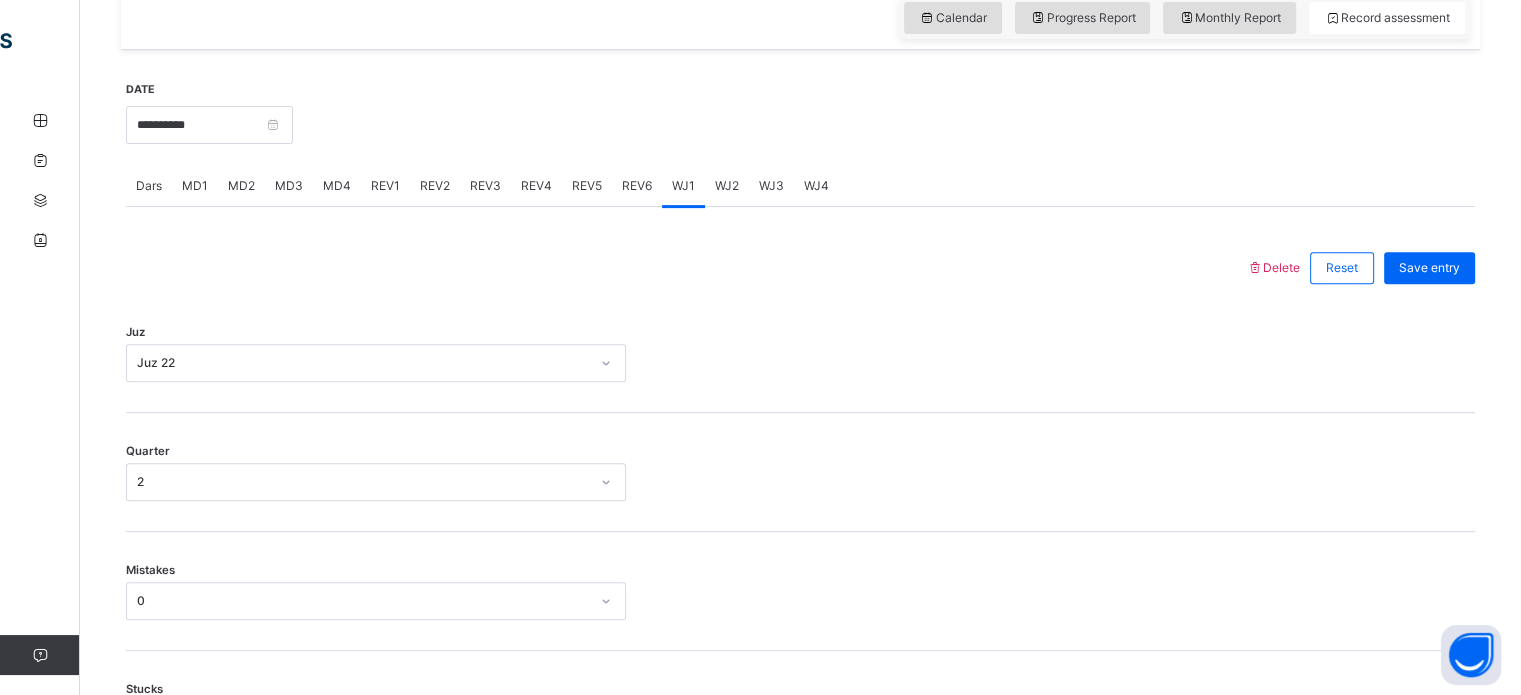 scroll, scrollTop: 709, scrollLeft: 0, axis: vertical 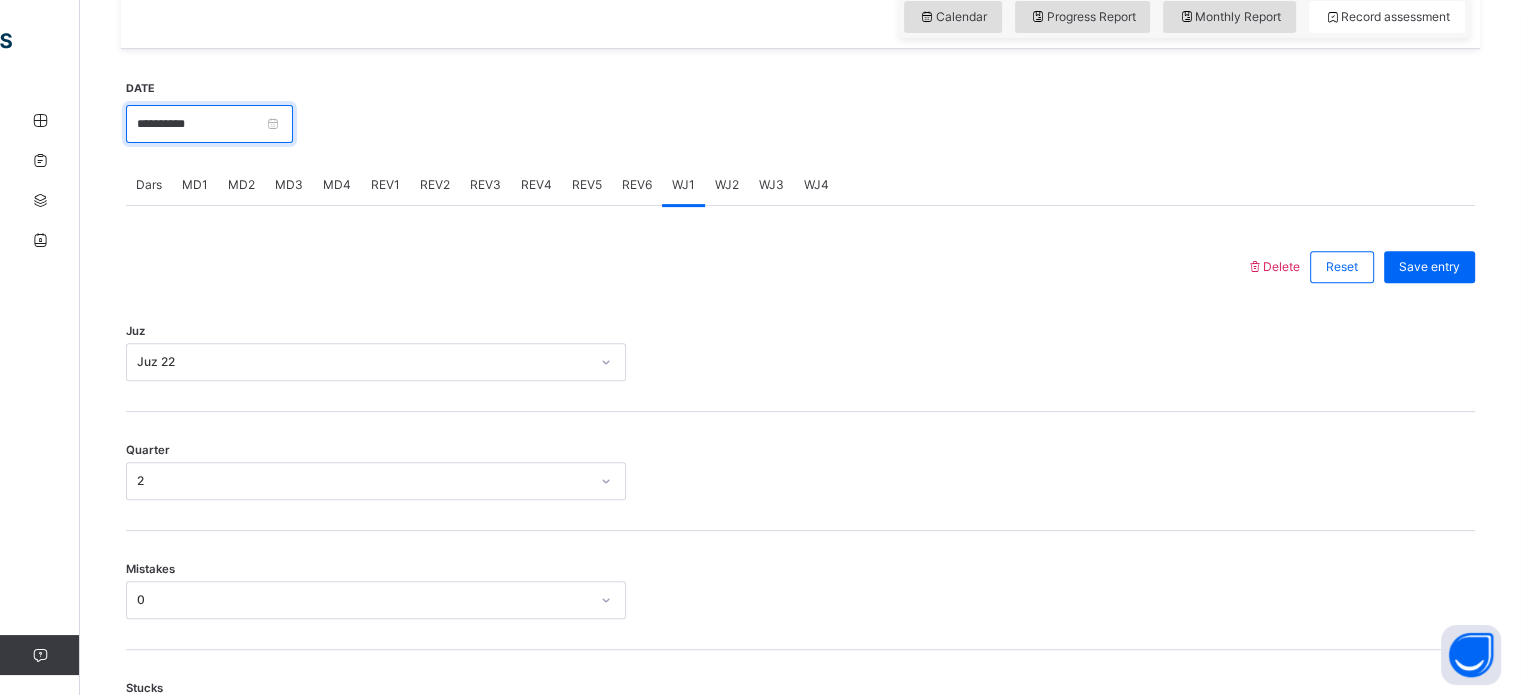 click on "**********" at bounding box center [209, 124] 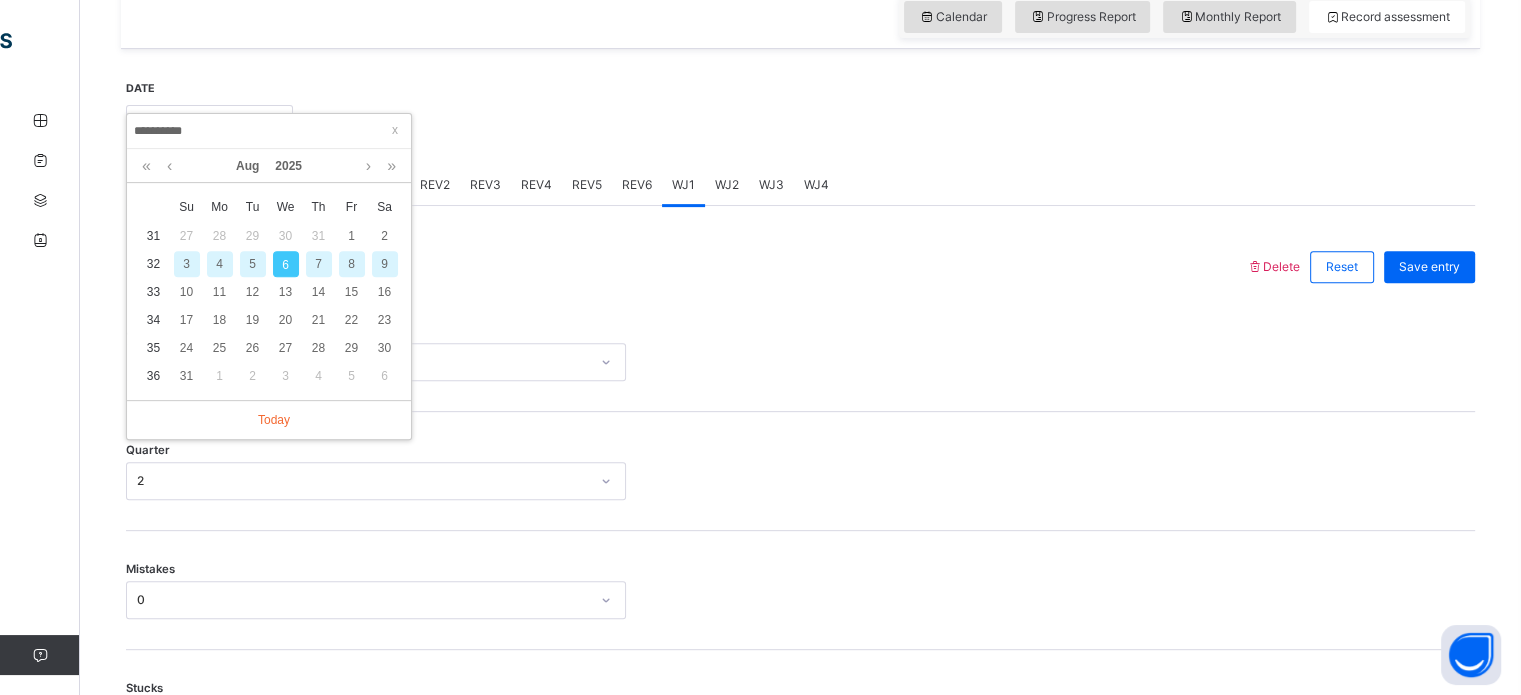 click on "5" at bounding box center [253, 264] 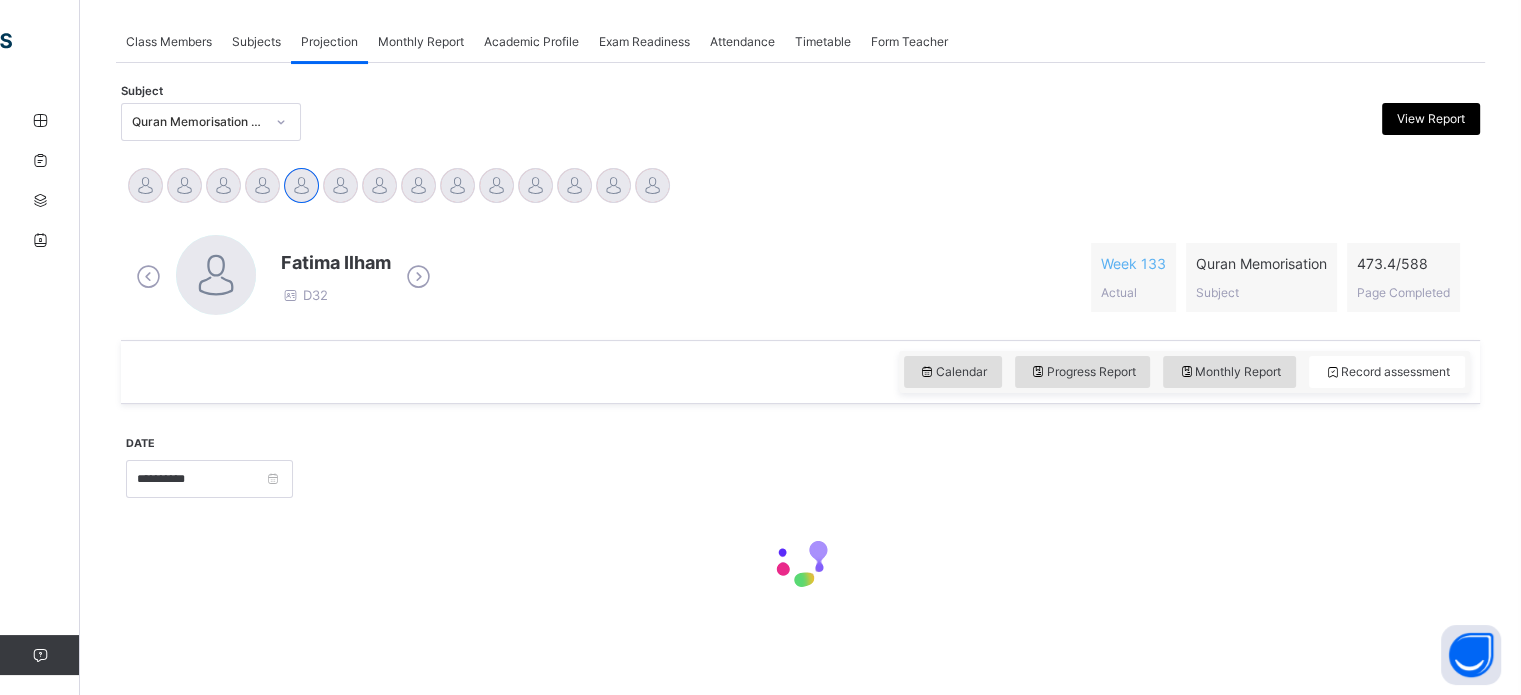 scroll, scrollTop: 353, scrollLeft: 0, axis: vertical 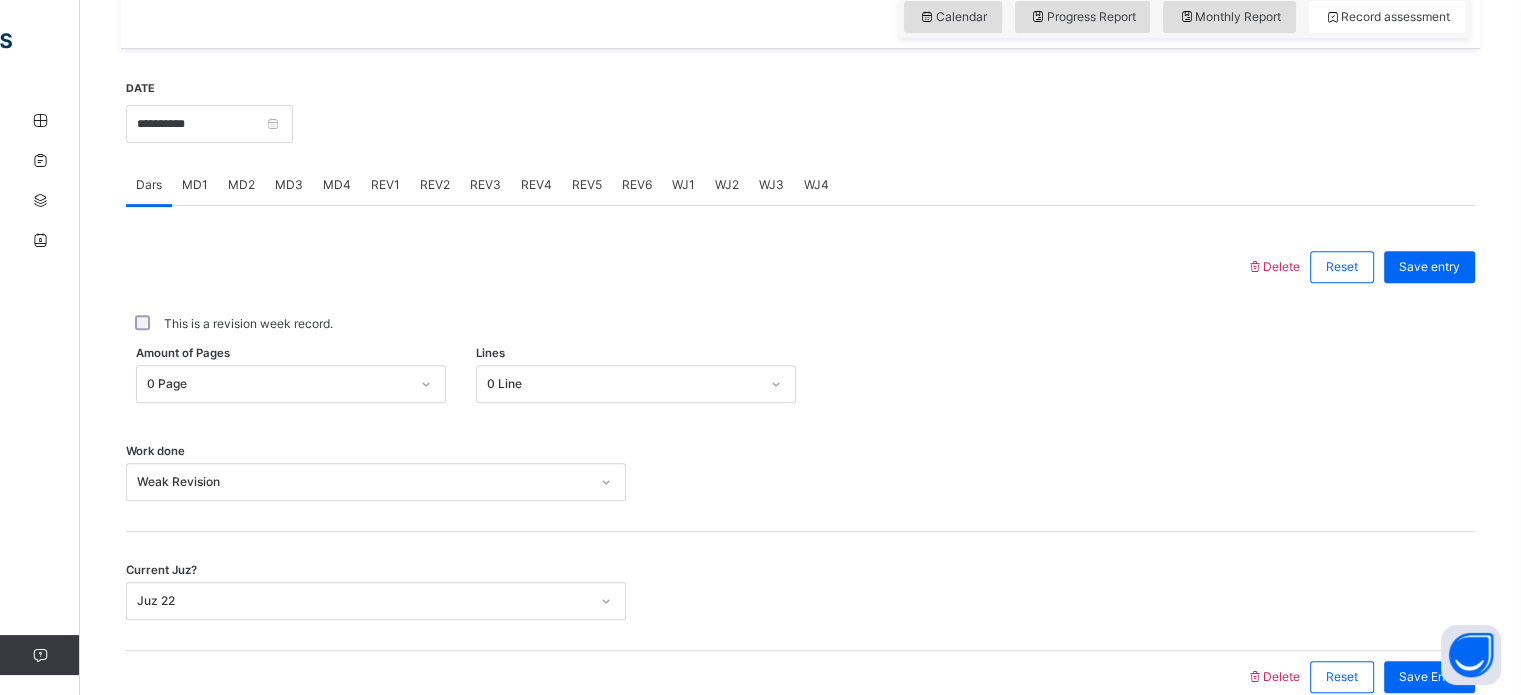 click on "Amount of Pages 0 Page Lines 0 Line" at bounding box center [800, 384] 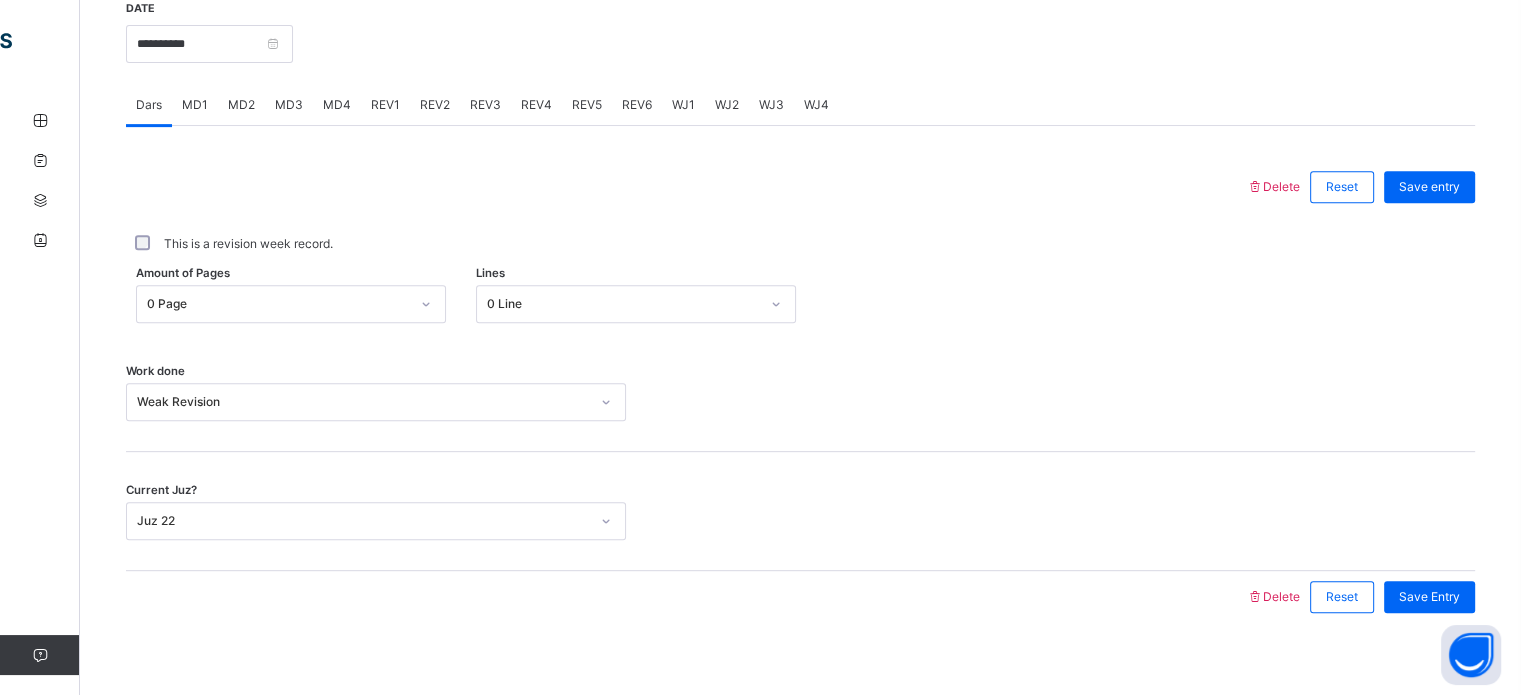 scroll, scrollTop: 793, scrollLeft: 0, axis: vertical 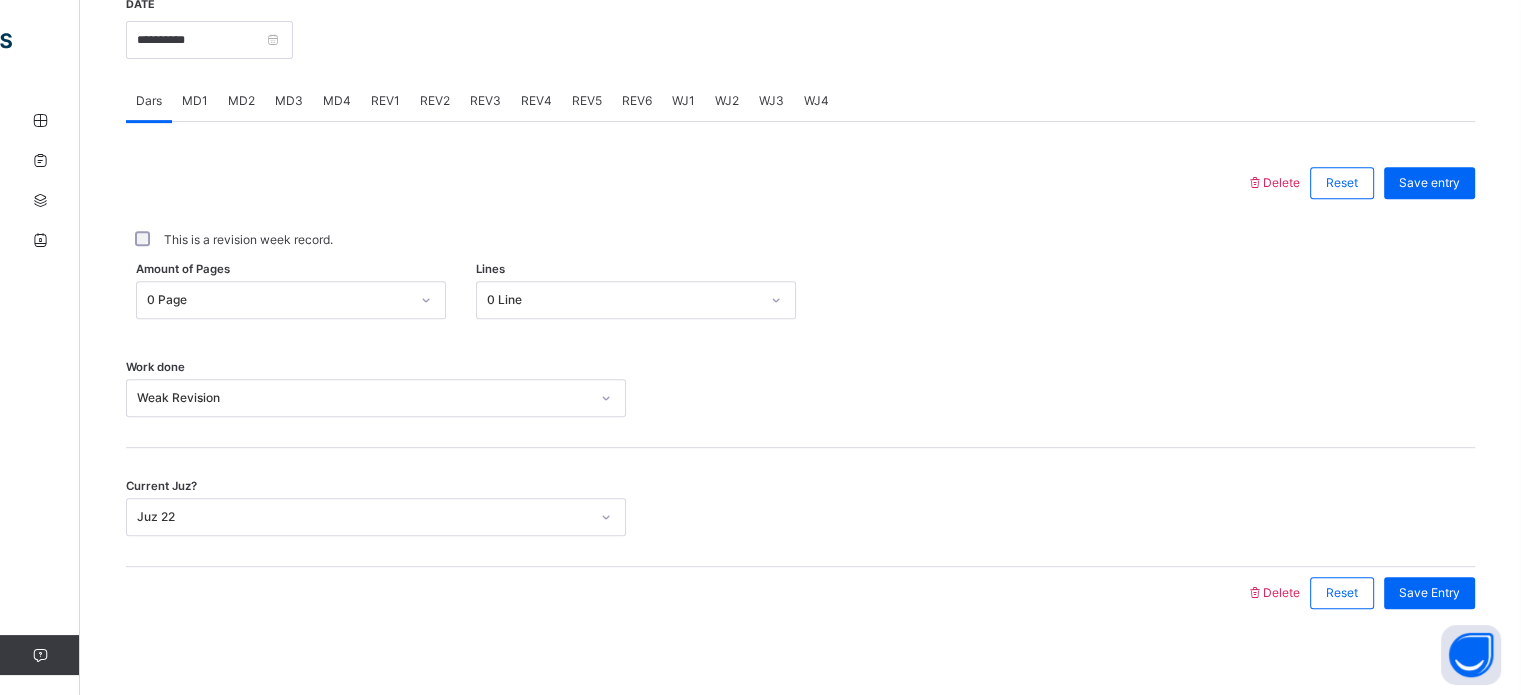 click on "WJ1" at bounding box center [683, 101] 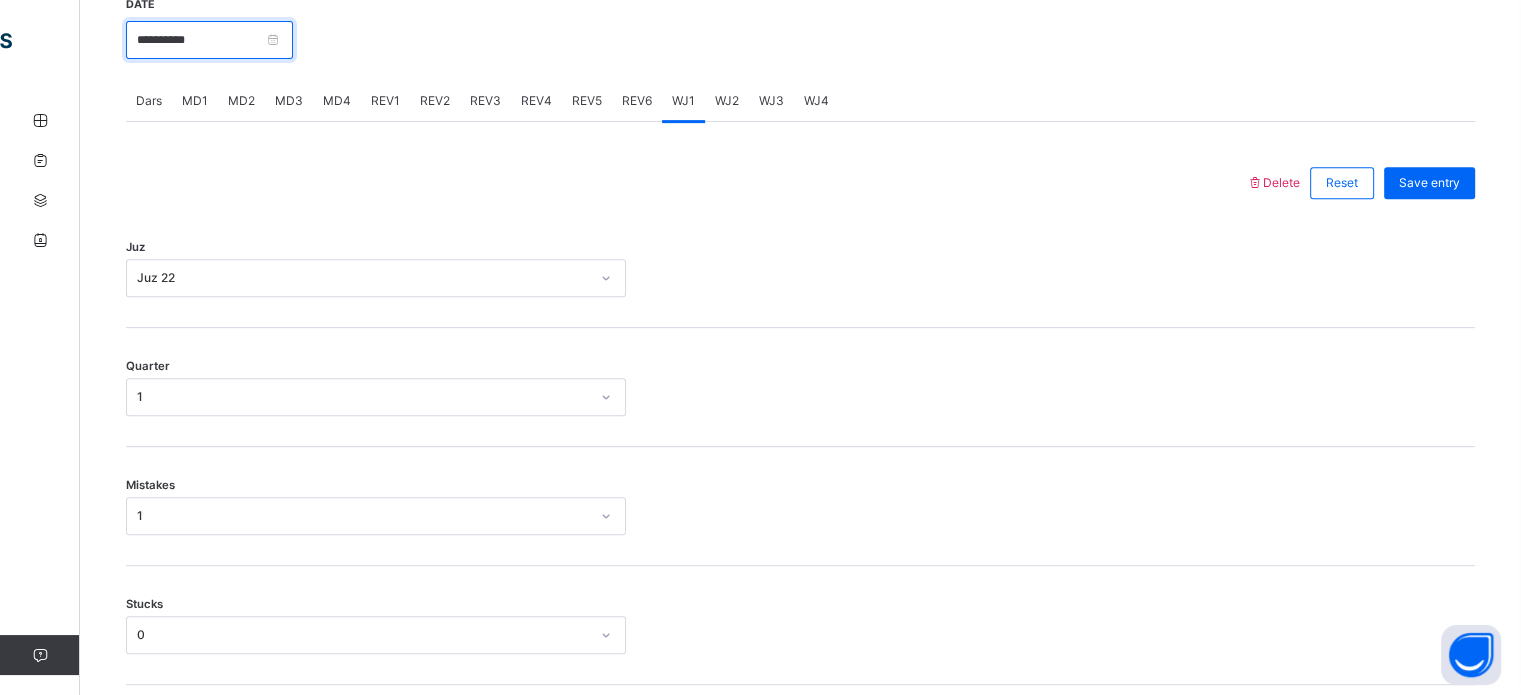 click on "**********" at bounding box center [209, 40] 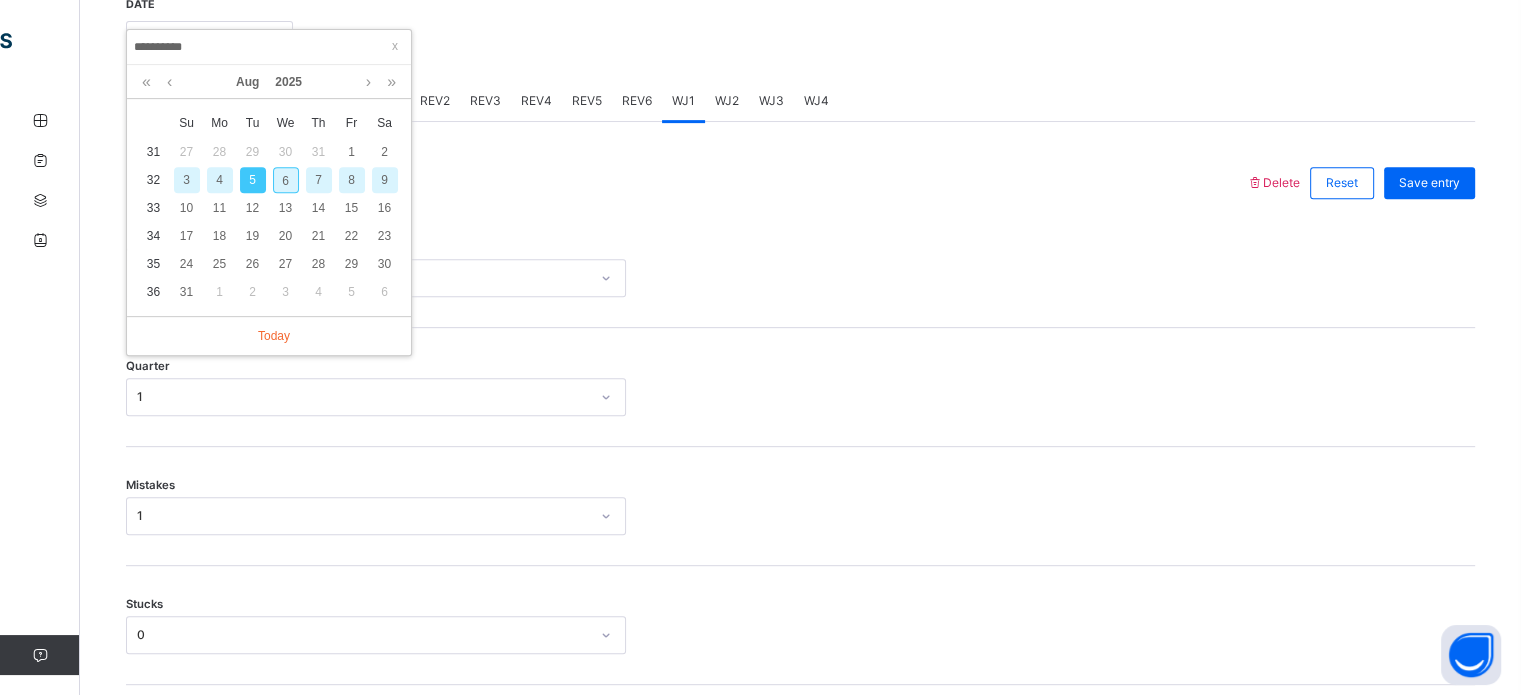 click on "6" at bounding box center (286, 180) 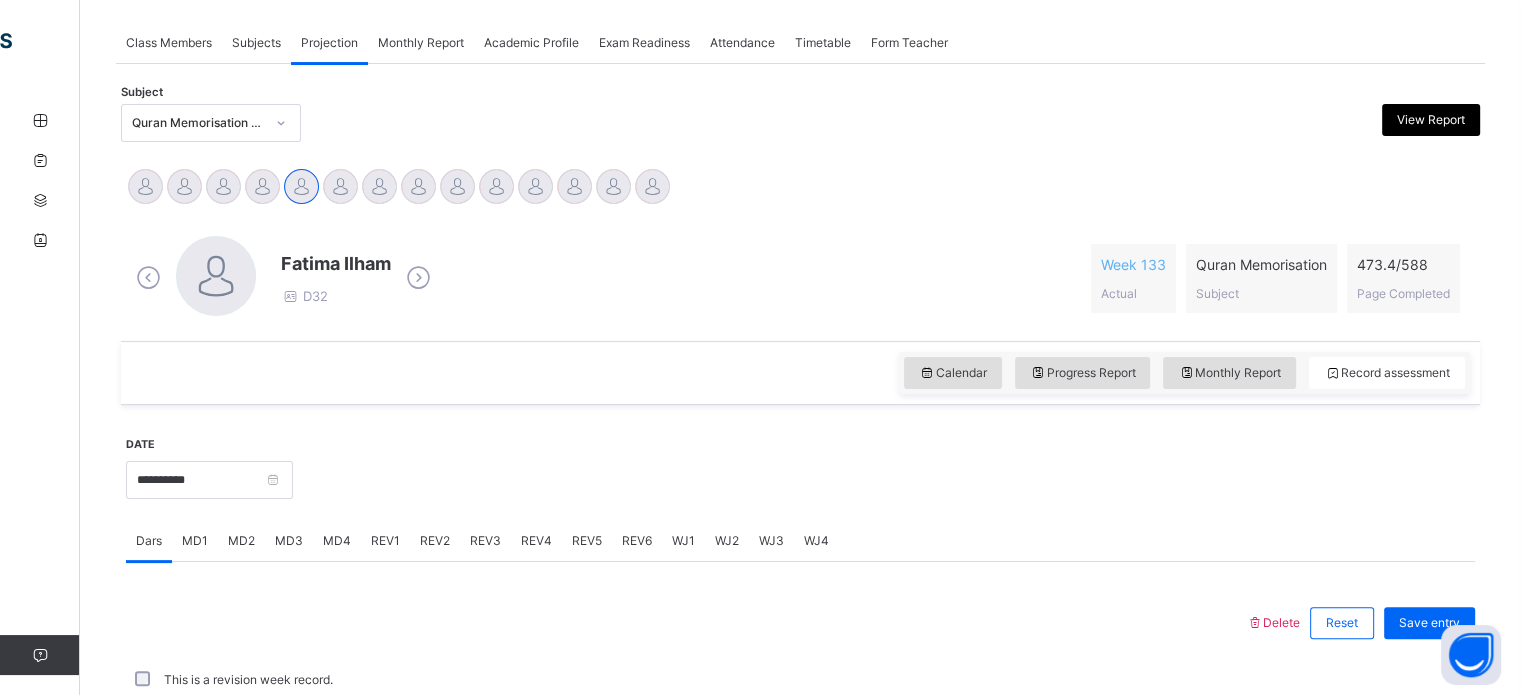 scroll, scrollTop: 793, scrollLeft: 0, axis: vertical 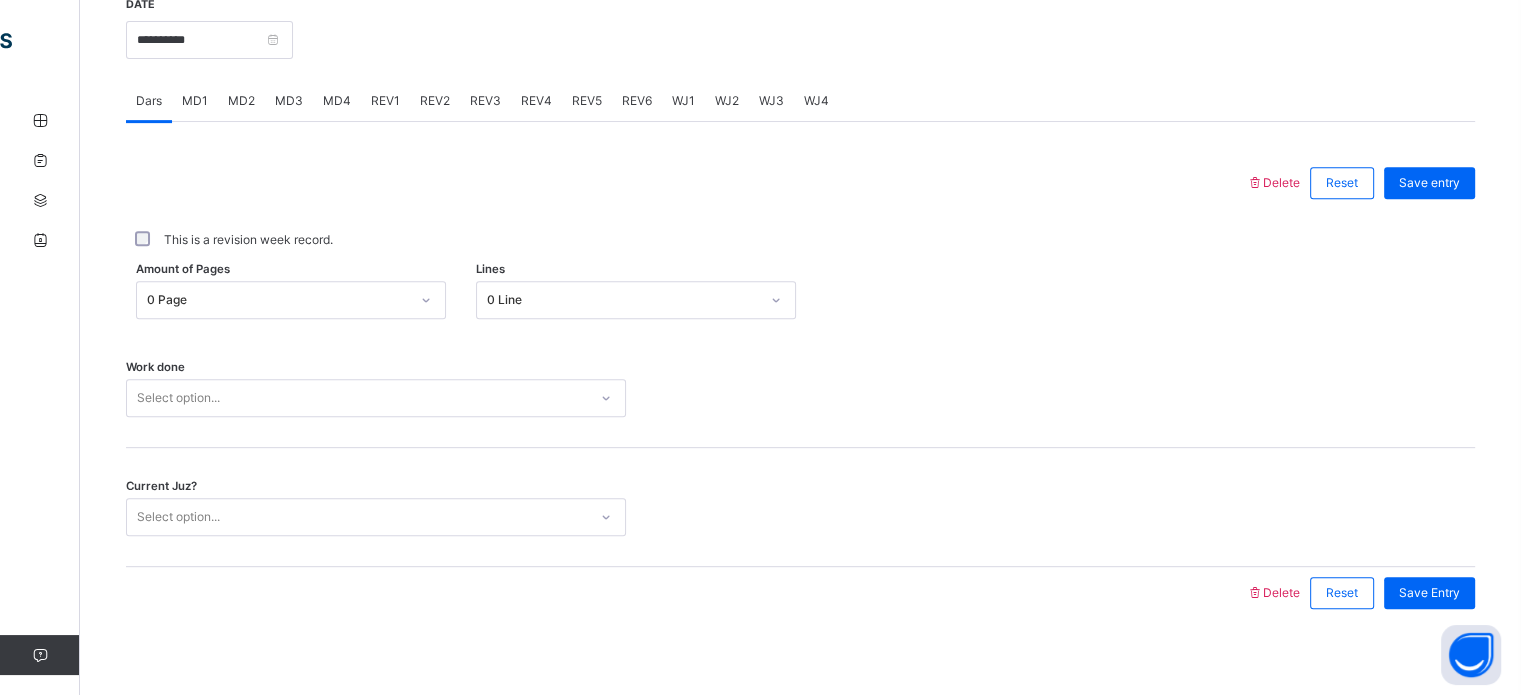 click on "WJ1" at bounding box center [683, 101] 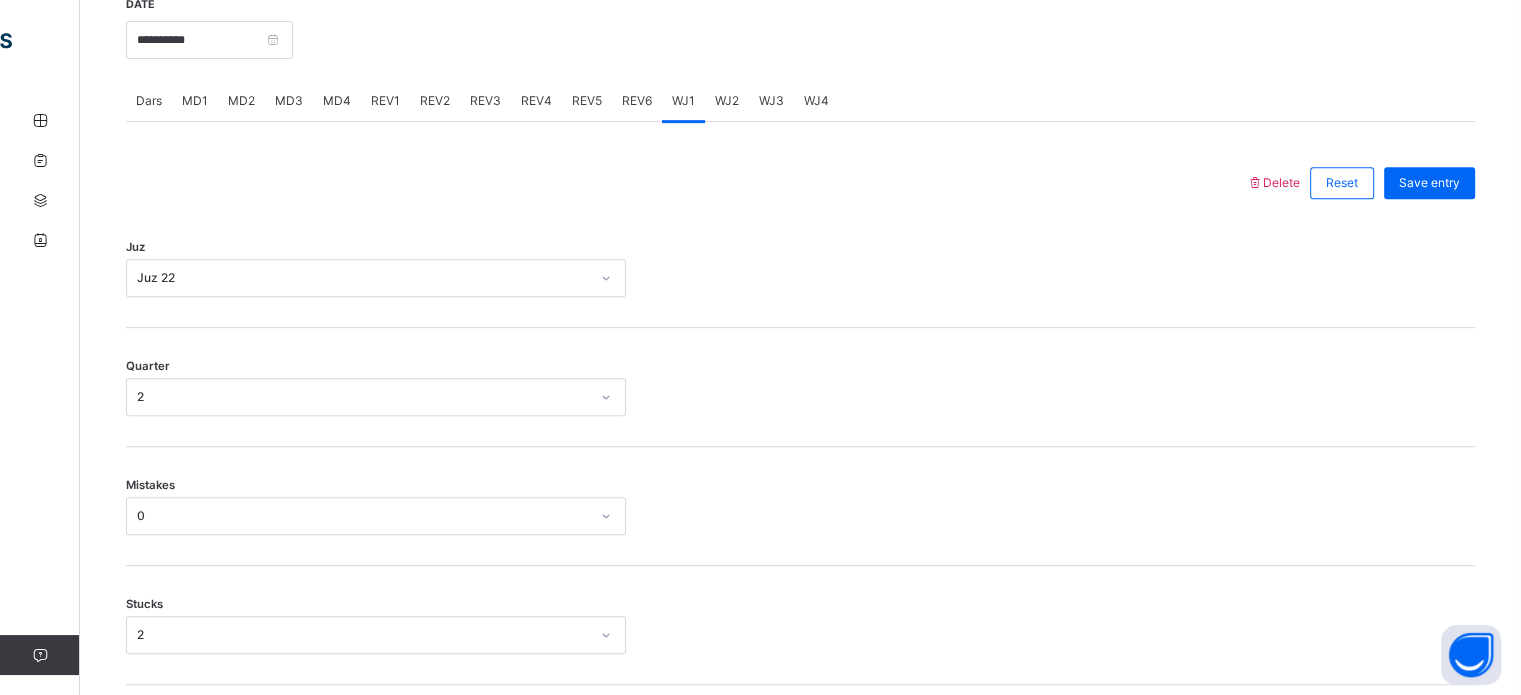 click on "Juz Juz 22" at bounding box center [800, 268] 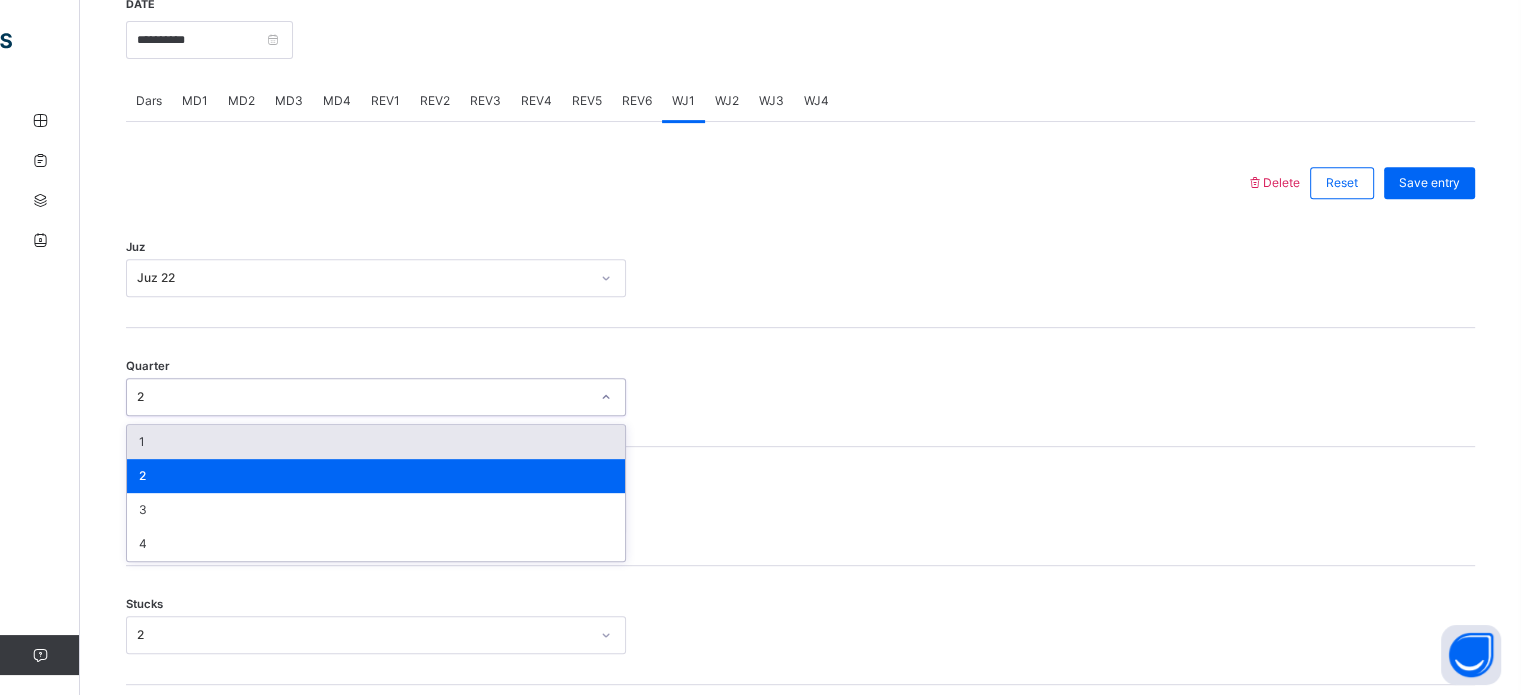 click on "2" at bounding box center [357, 397] 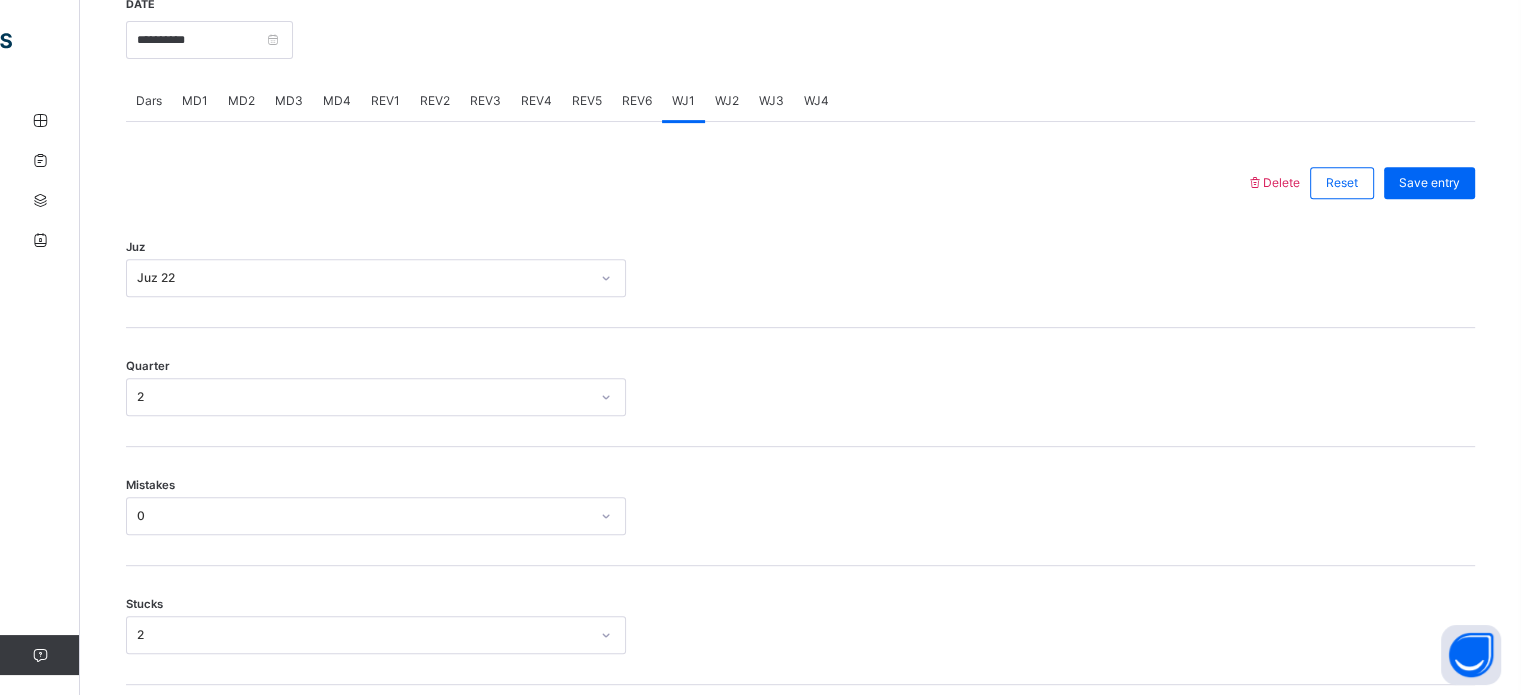 scroll, scrollTop: 702, scrollLeft: 0, axis: vertical 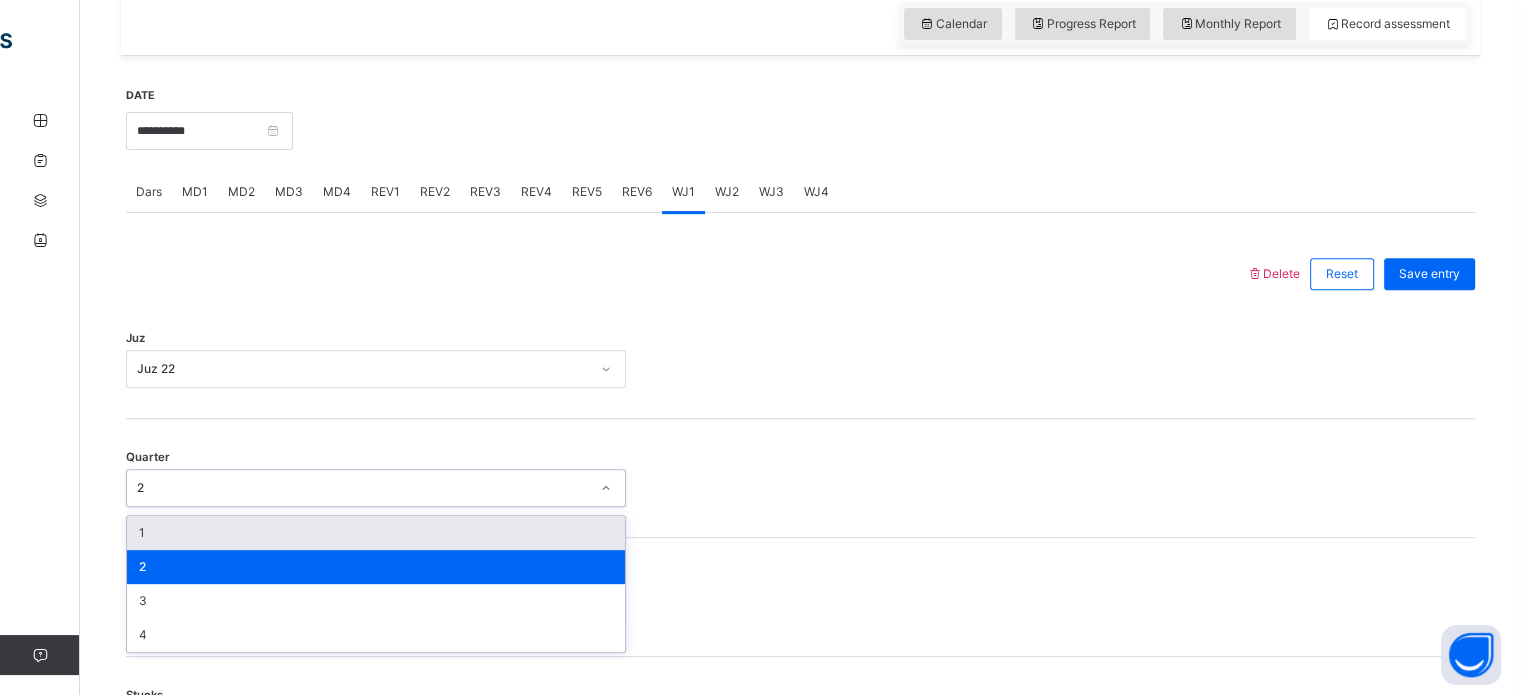 click on "2" at bounding box center (357, 488) 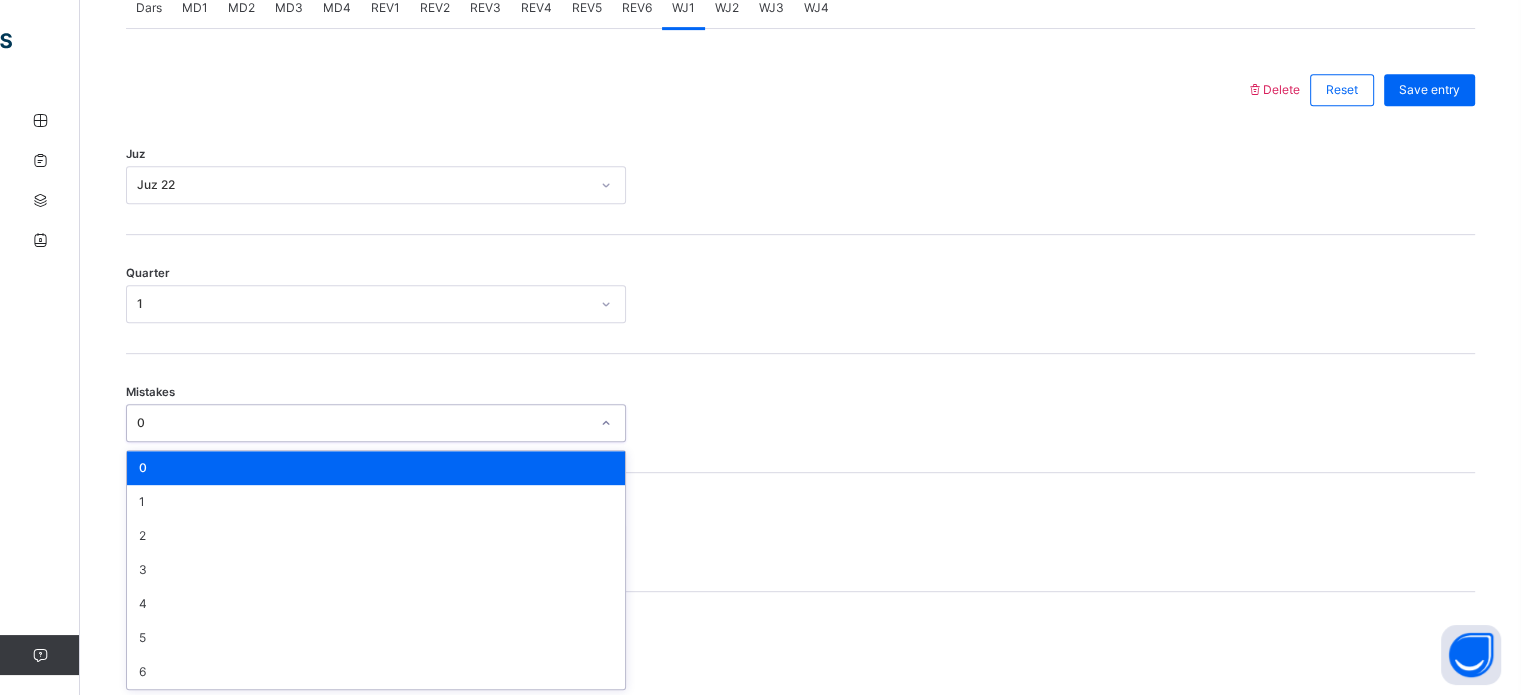 scroll, scrollTop: 888, scrollLeft: 0, axis: vertical 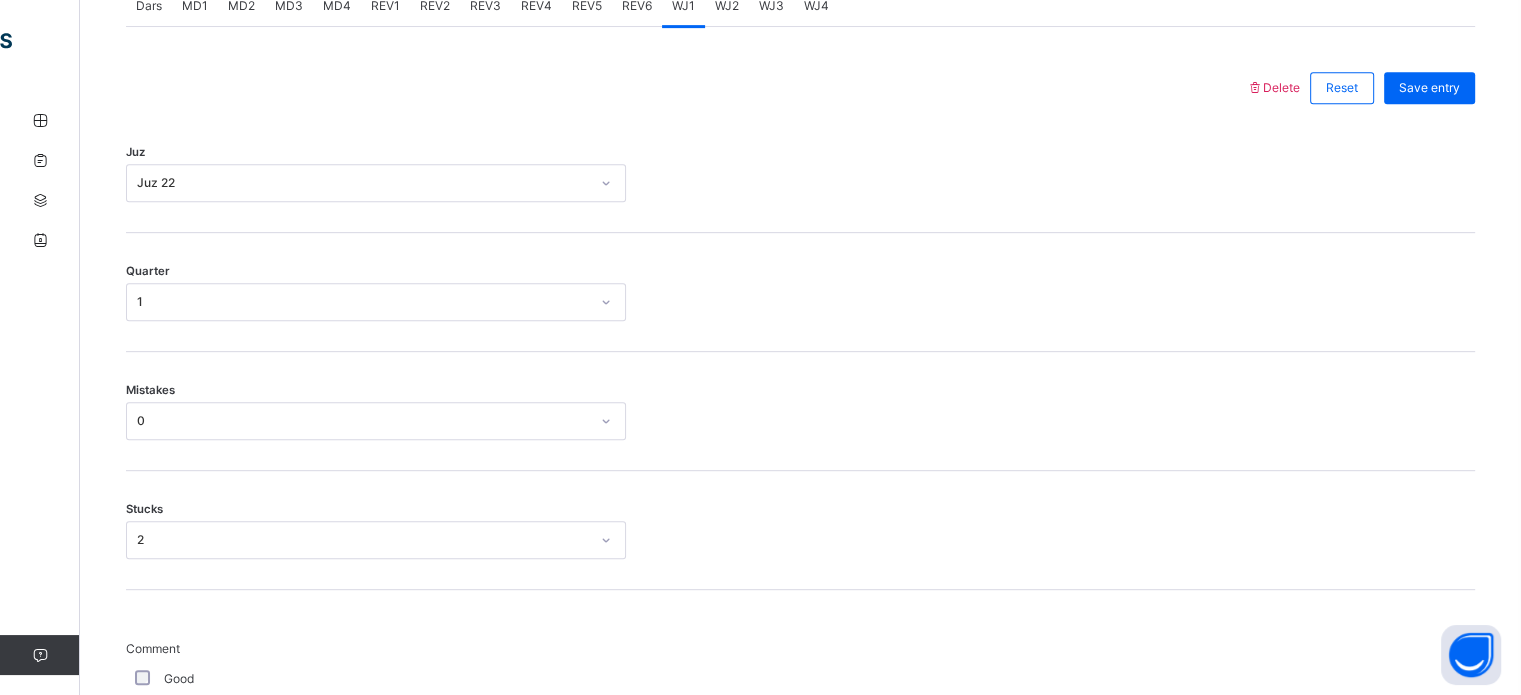click on "Quarter 1" at bounding box center [800, 292] 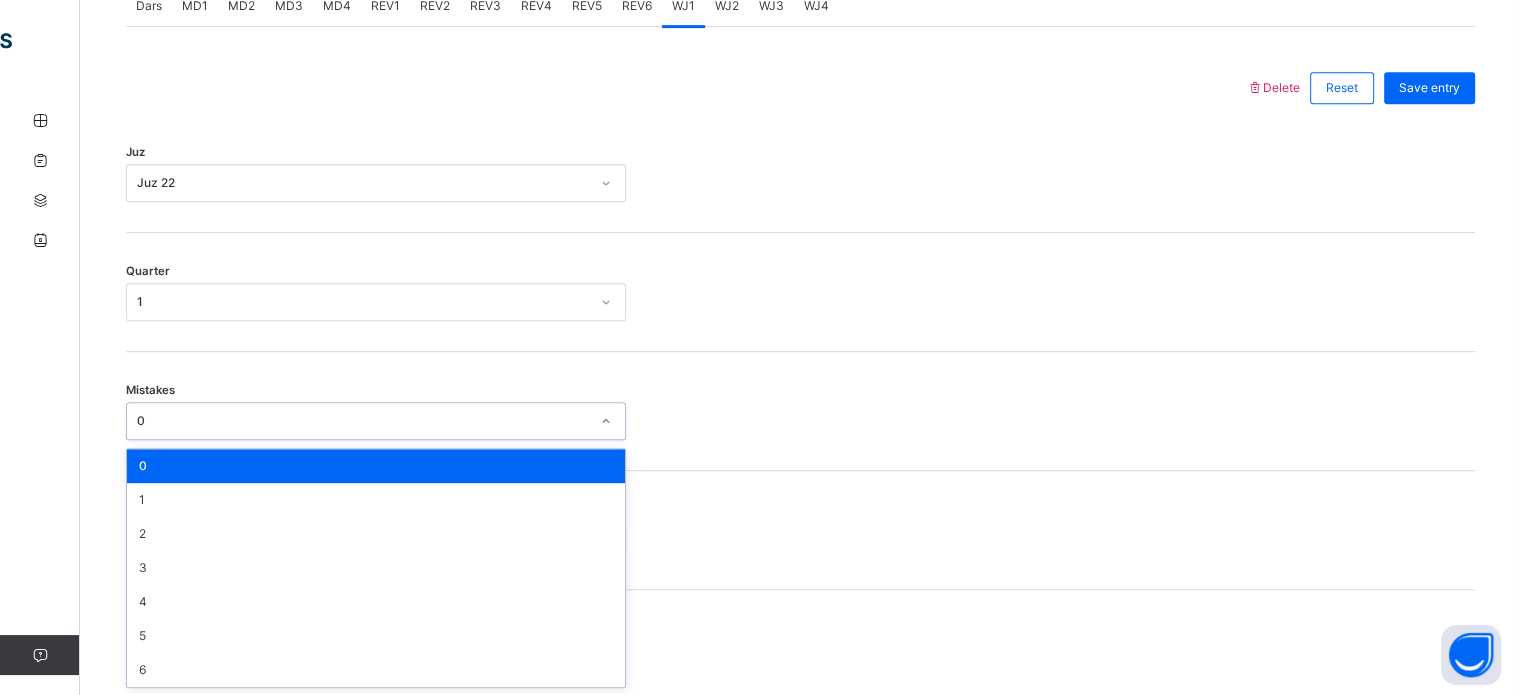 click on "0" at bounding box center (363, 421) 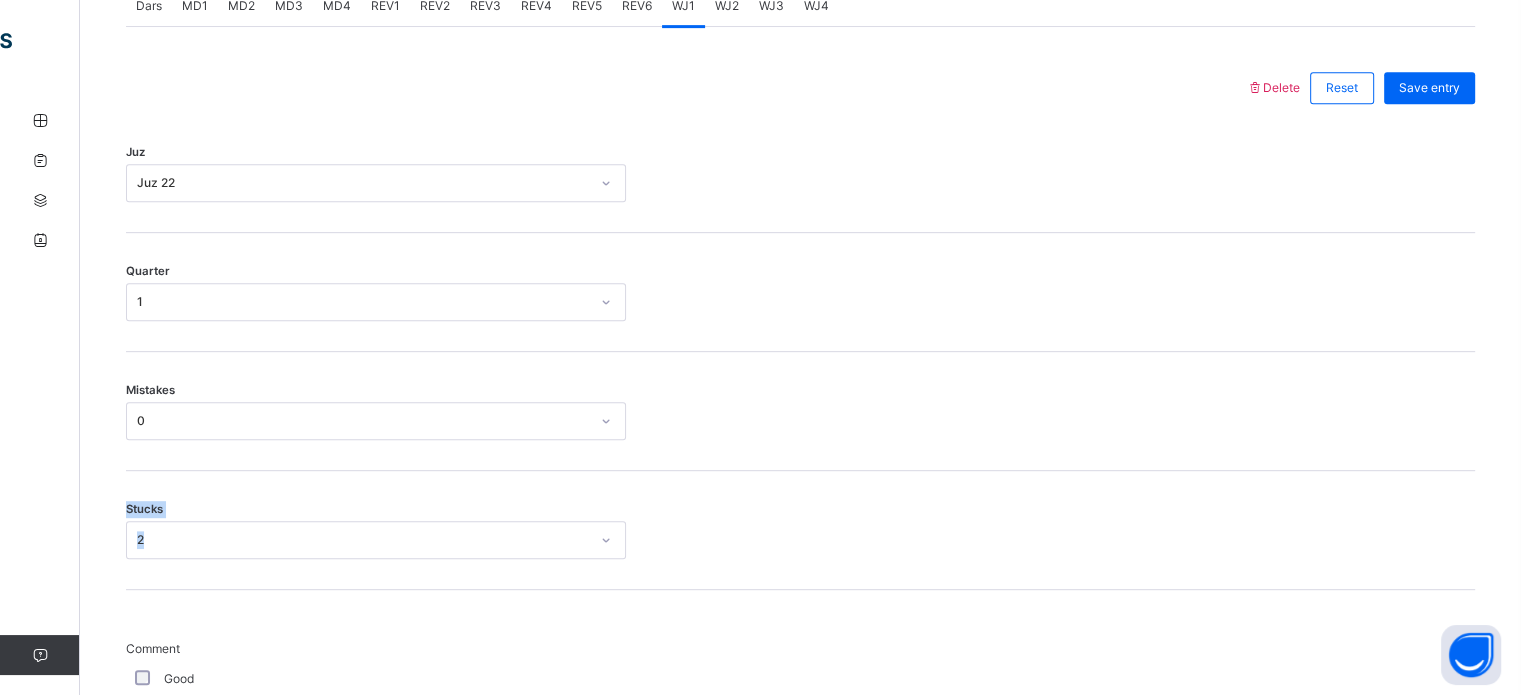 drag, startPoint x: 828, startPoint y: 399, endPoint x: 484, endPoint y: 567, distance: 382.83154 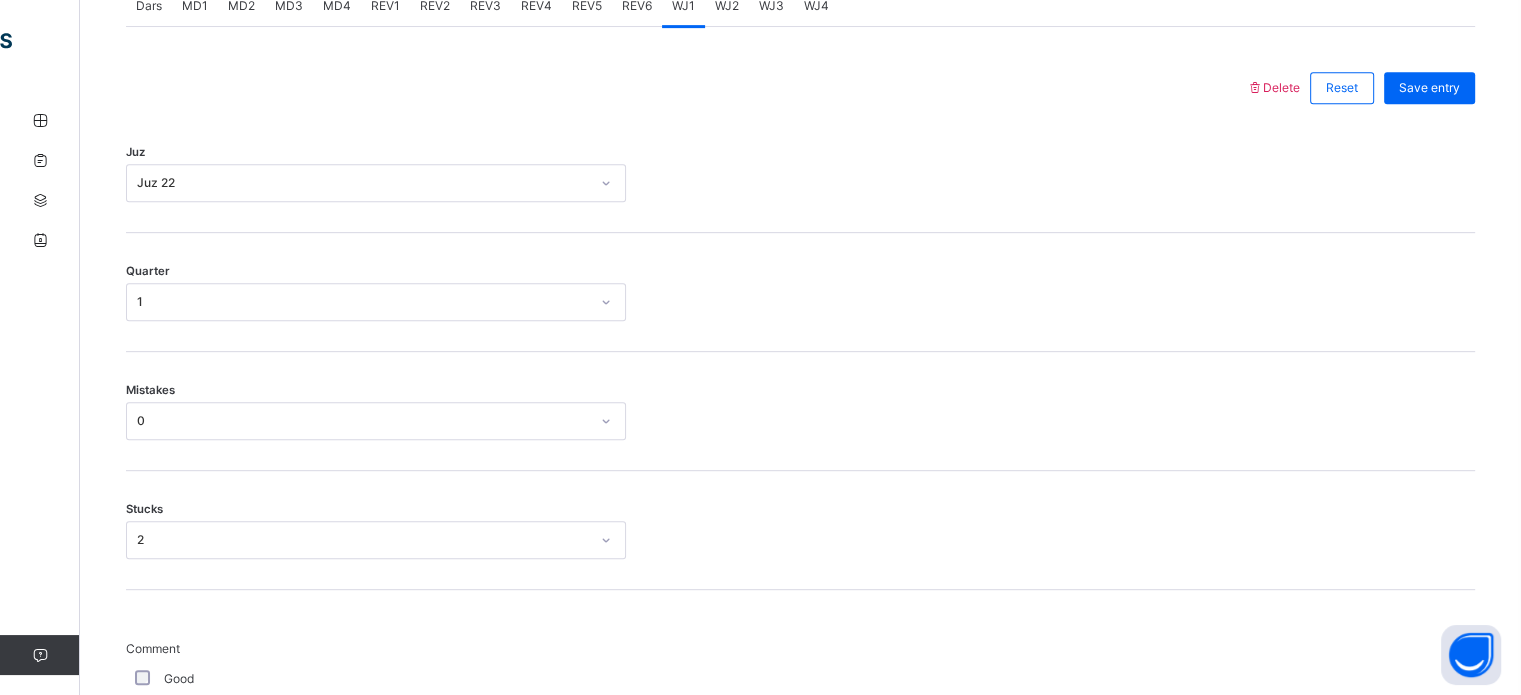 click on "Stucks 2" at bounding box center [800, 530] 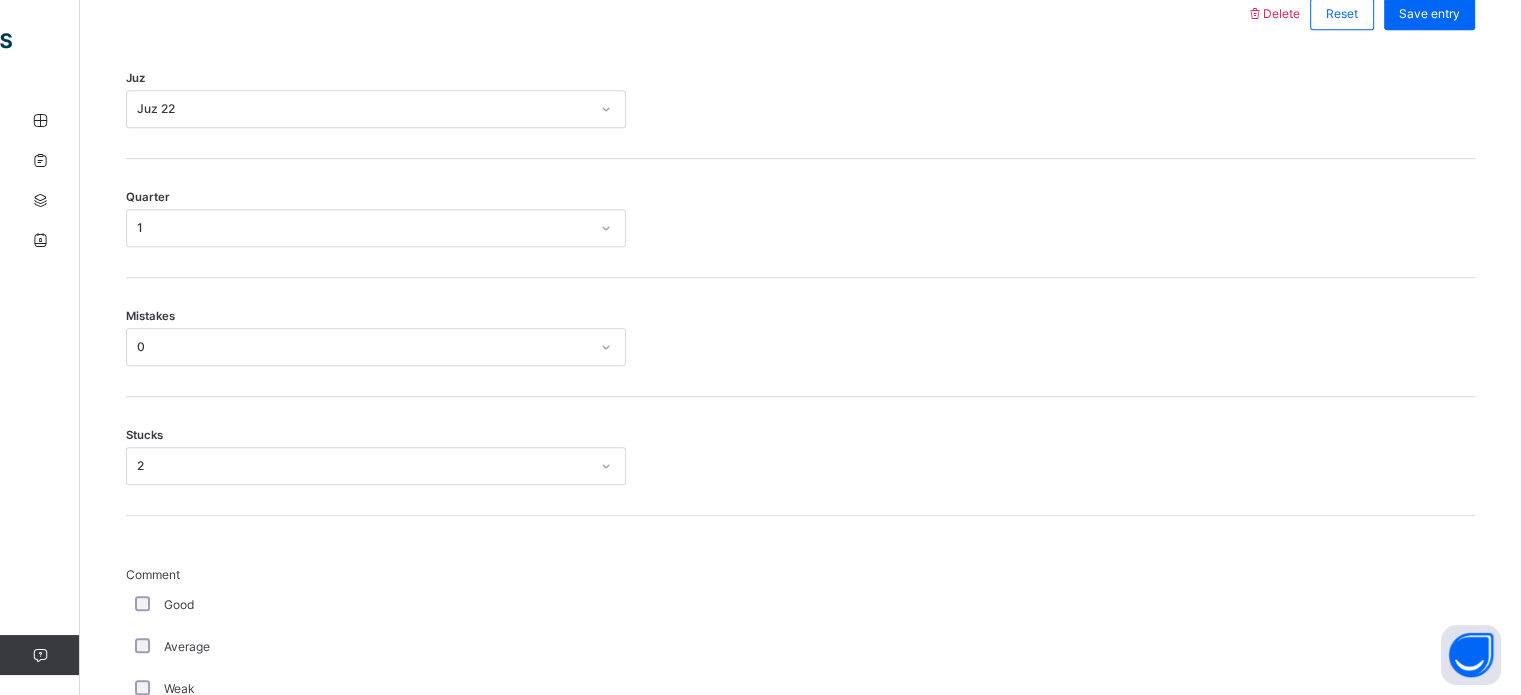 click on "2" at bounding box center [376, 466] 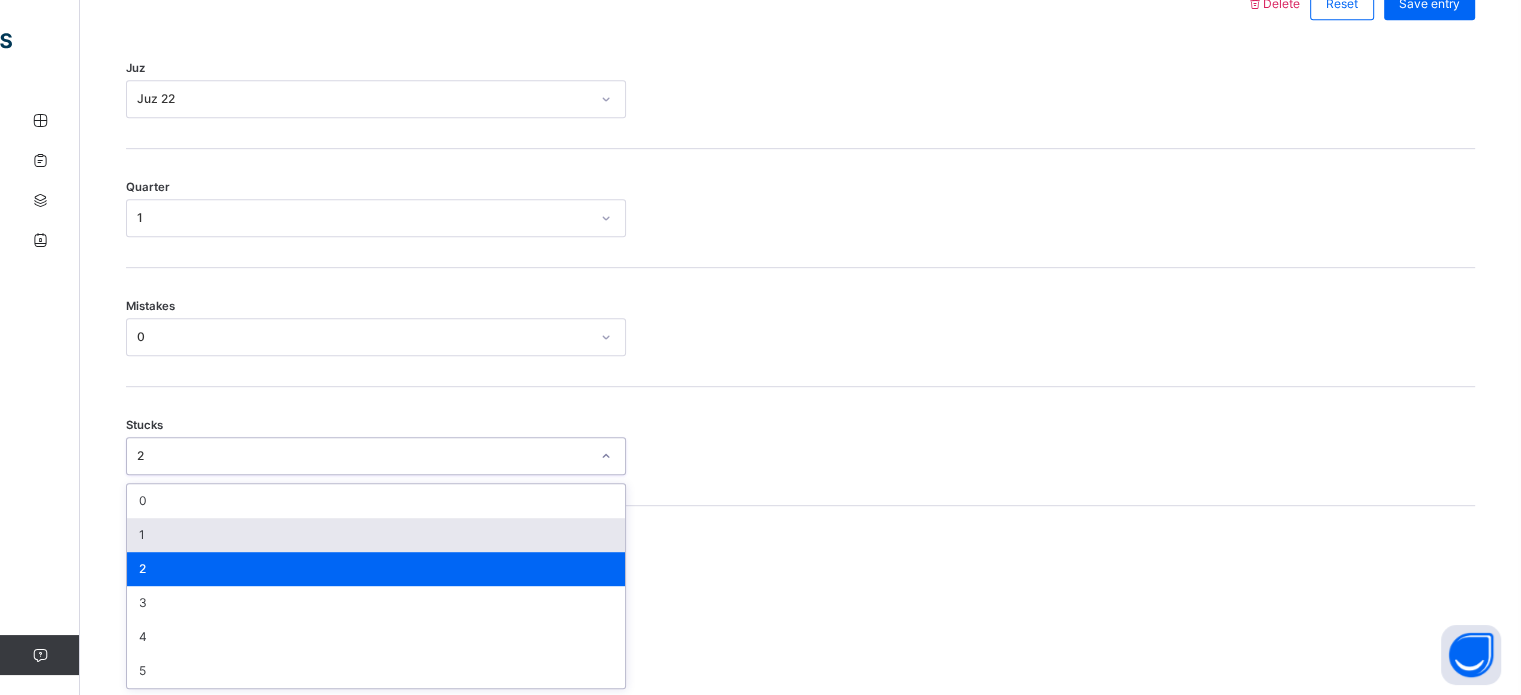 click on "1" at bounding box center (376, 535) 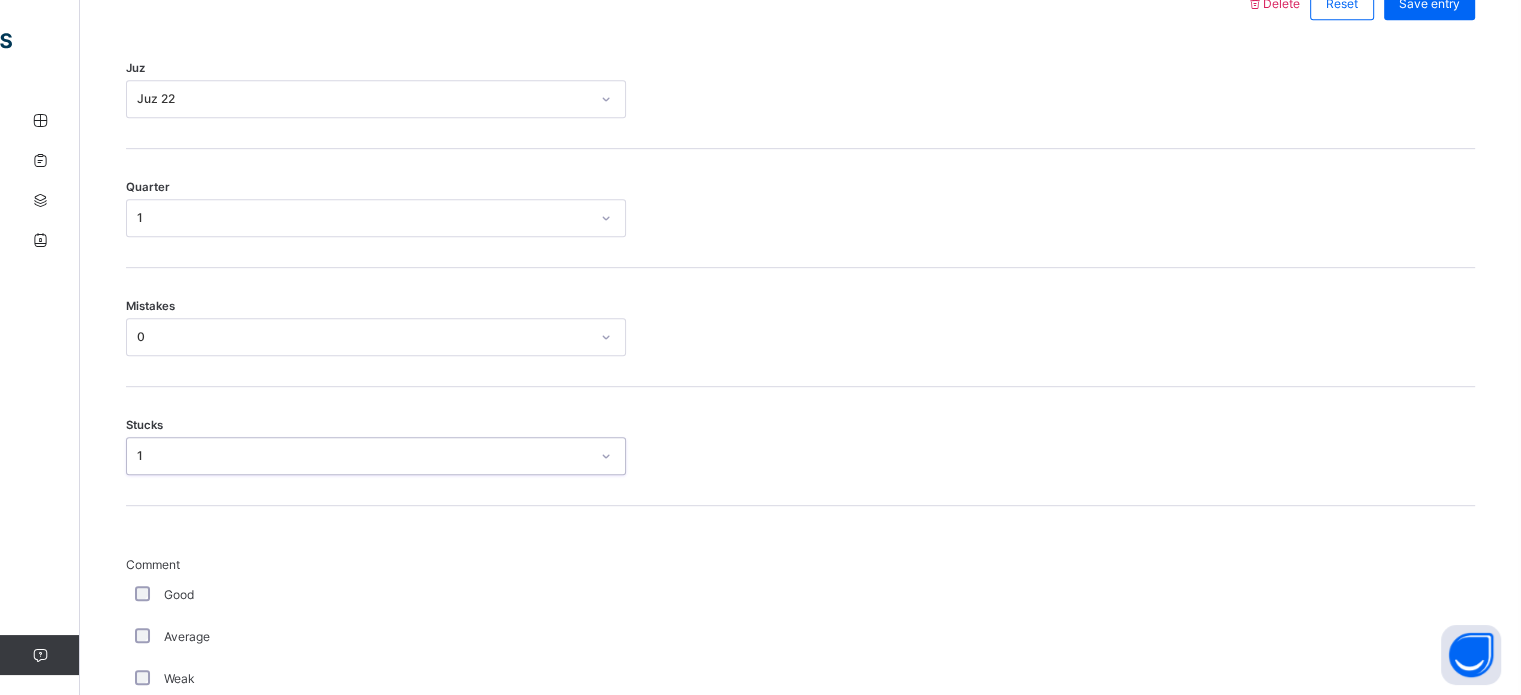 click on "Comment Good Average Weak Old Mistake Marked Mistake Unclear DNK DNL DNR DNF Mutashabihaat Jali Khafi" at bounding box center (800, 828) 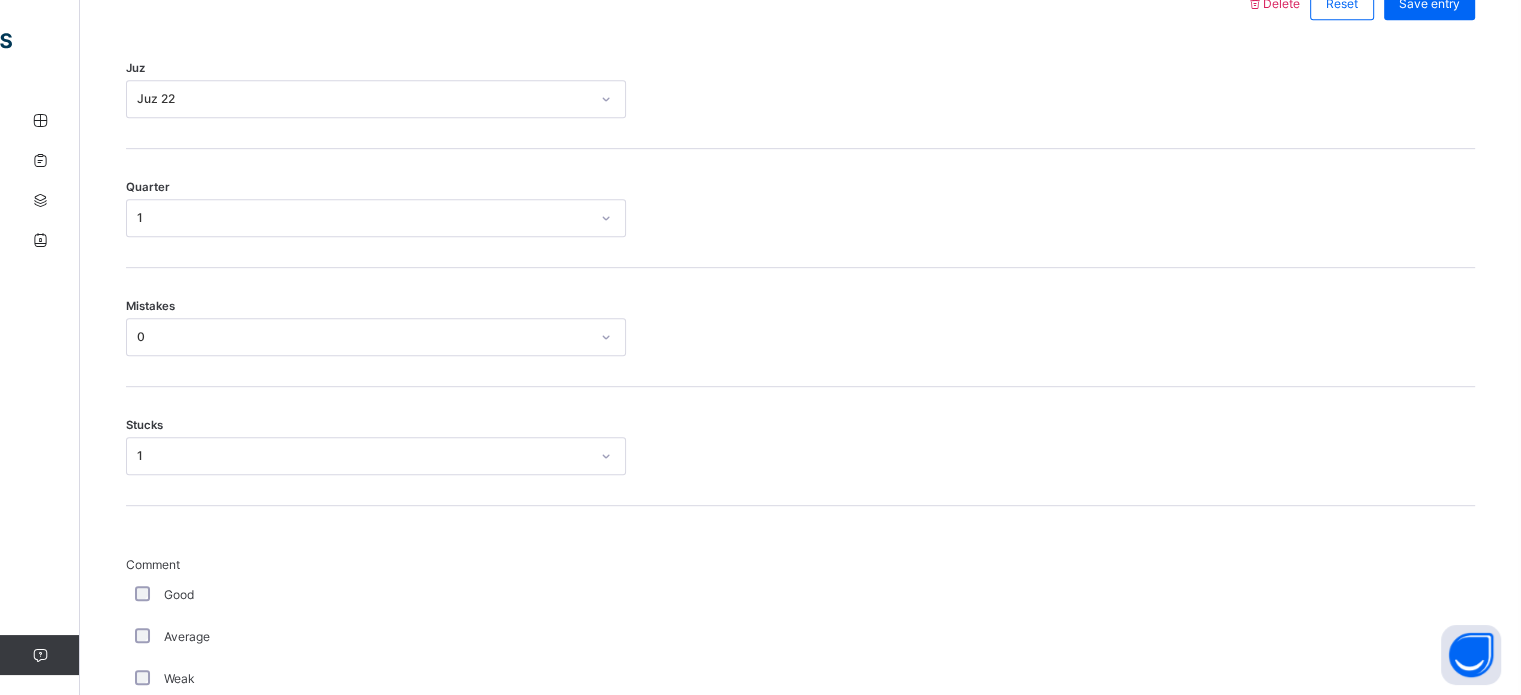 click on "**********" at bounding box center (800, 569) 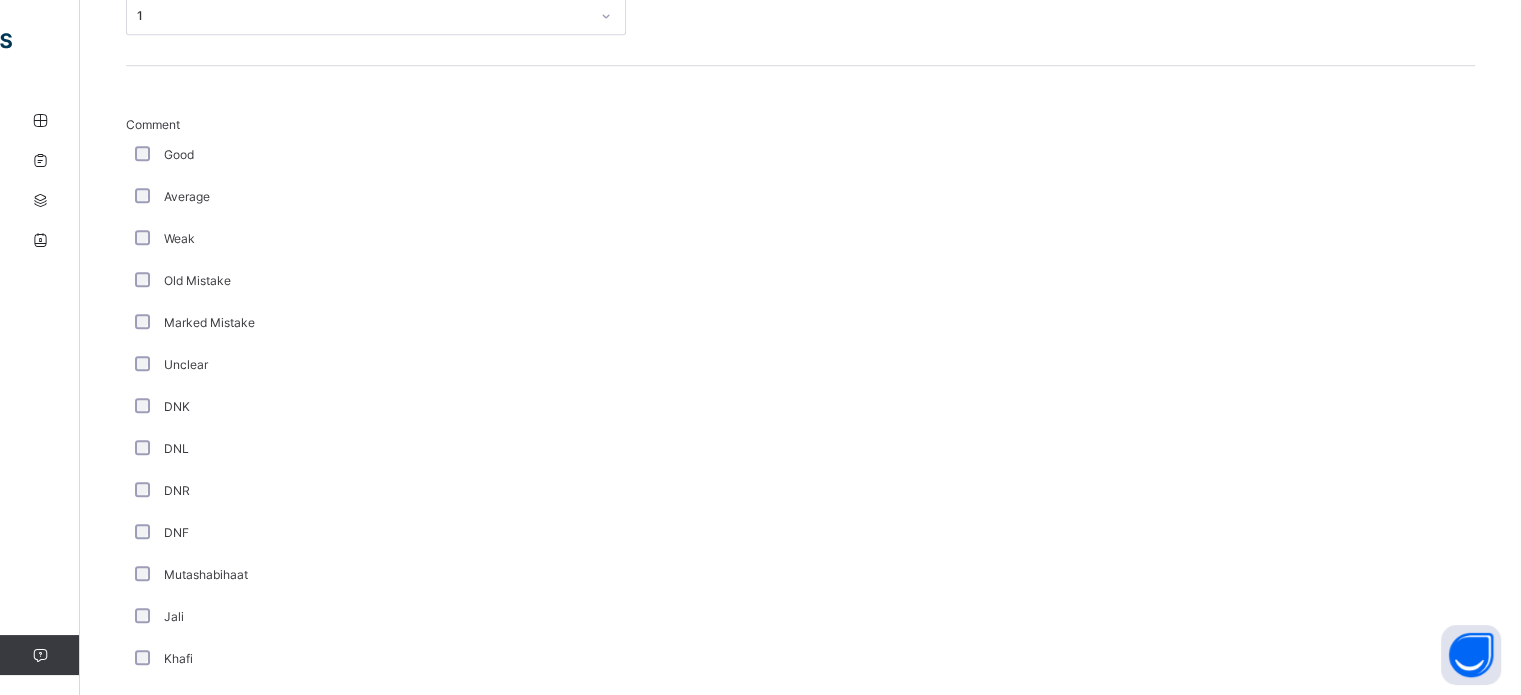 scroll, scrollTop: 1687, scrollLeft: 0, axis: vertical 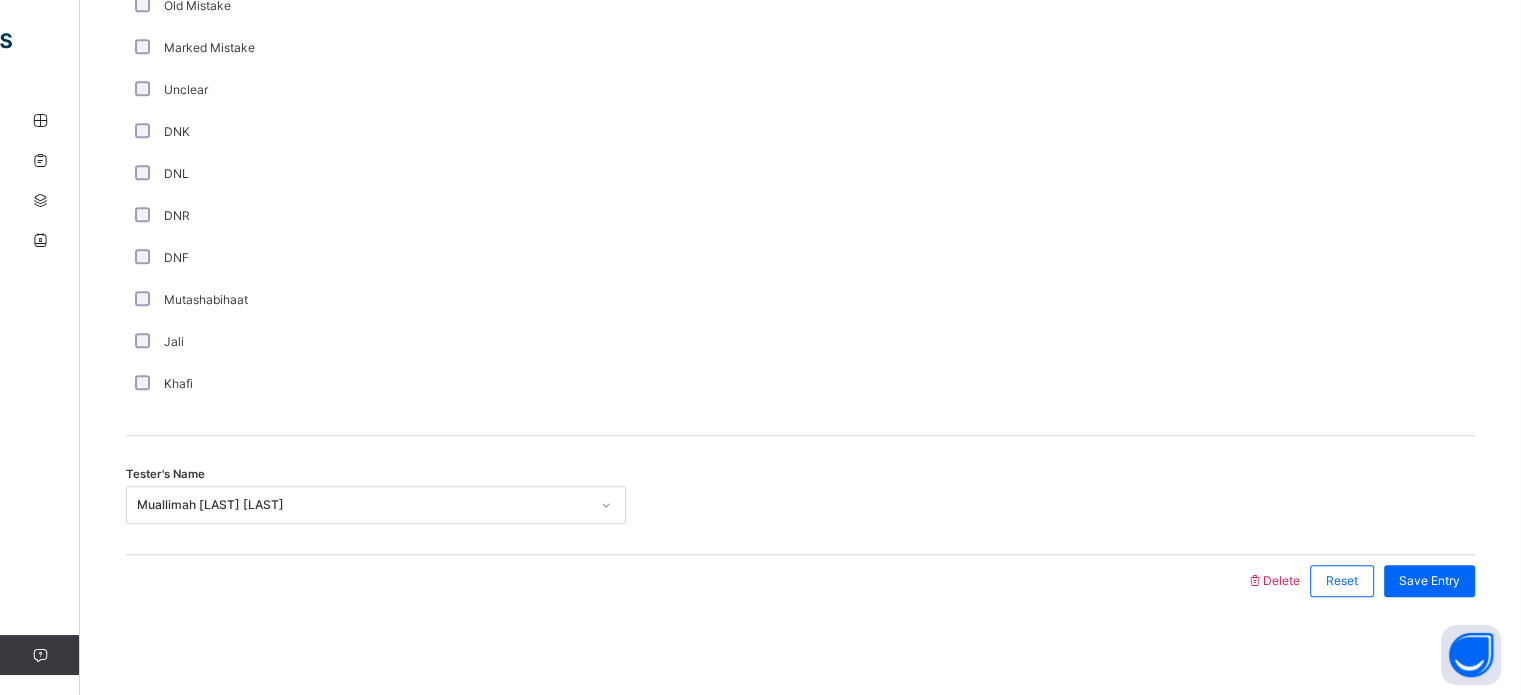 drag, startPoint x: 534, startPoint y: 538, endPoint x: 552, endPoint y: 499, distance: 42.953465 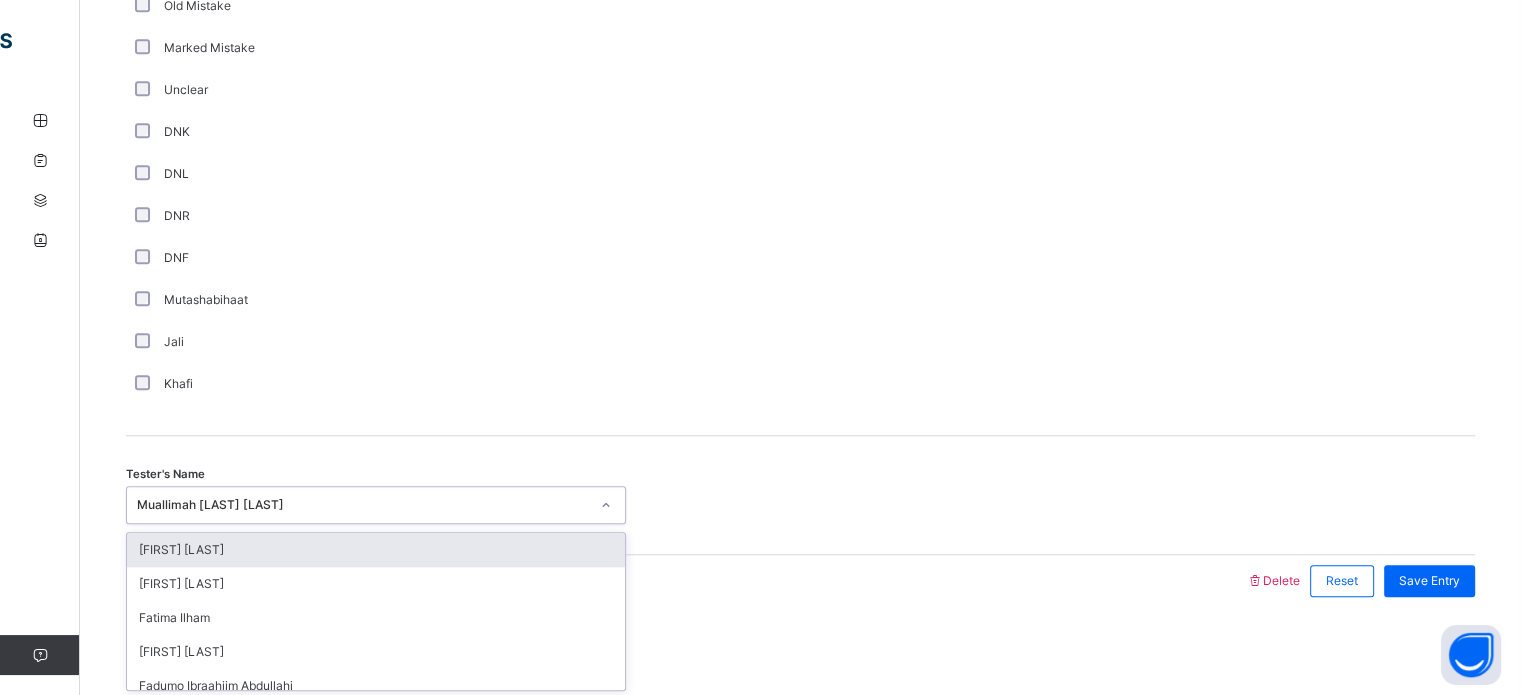 click on "Muallimah [LAST]  [LAST]" at bounding box center (363, 505) 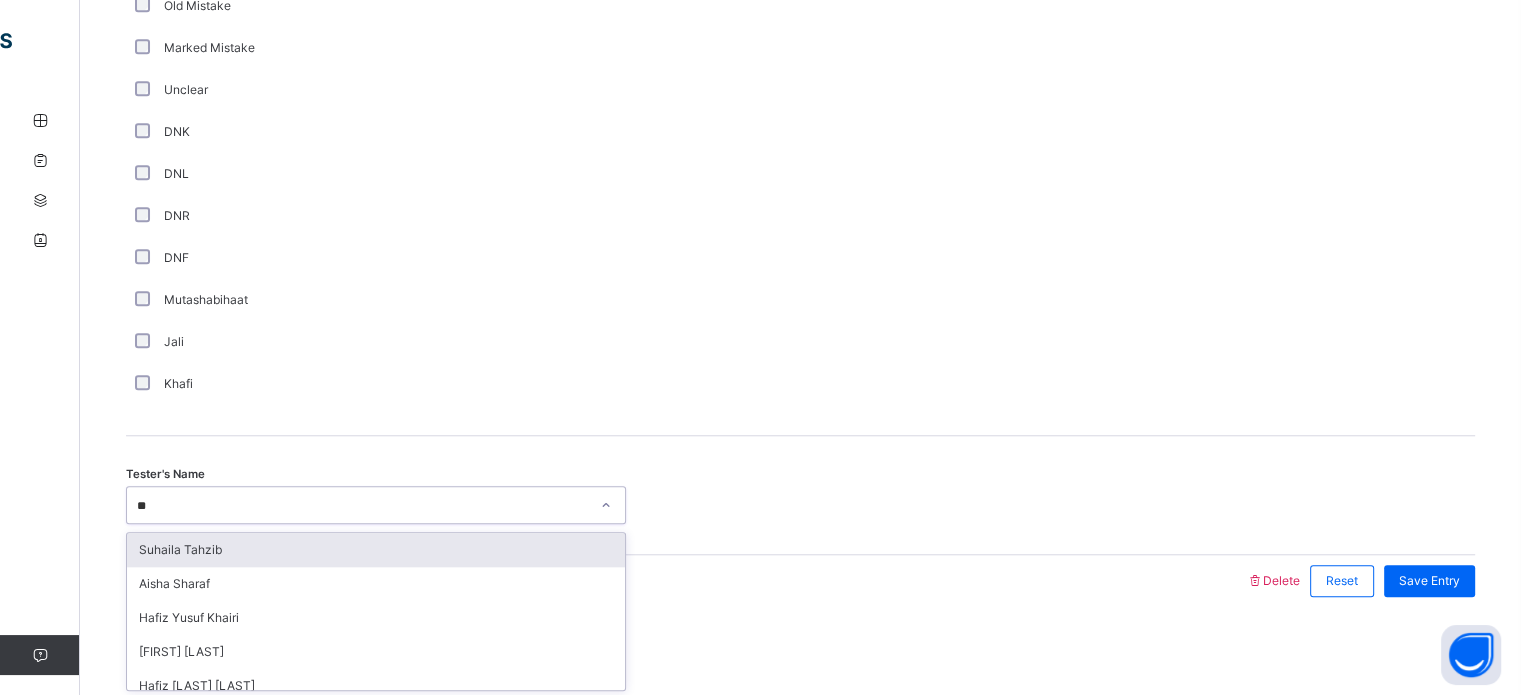 type on "***" 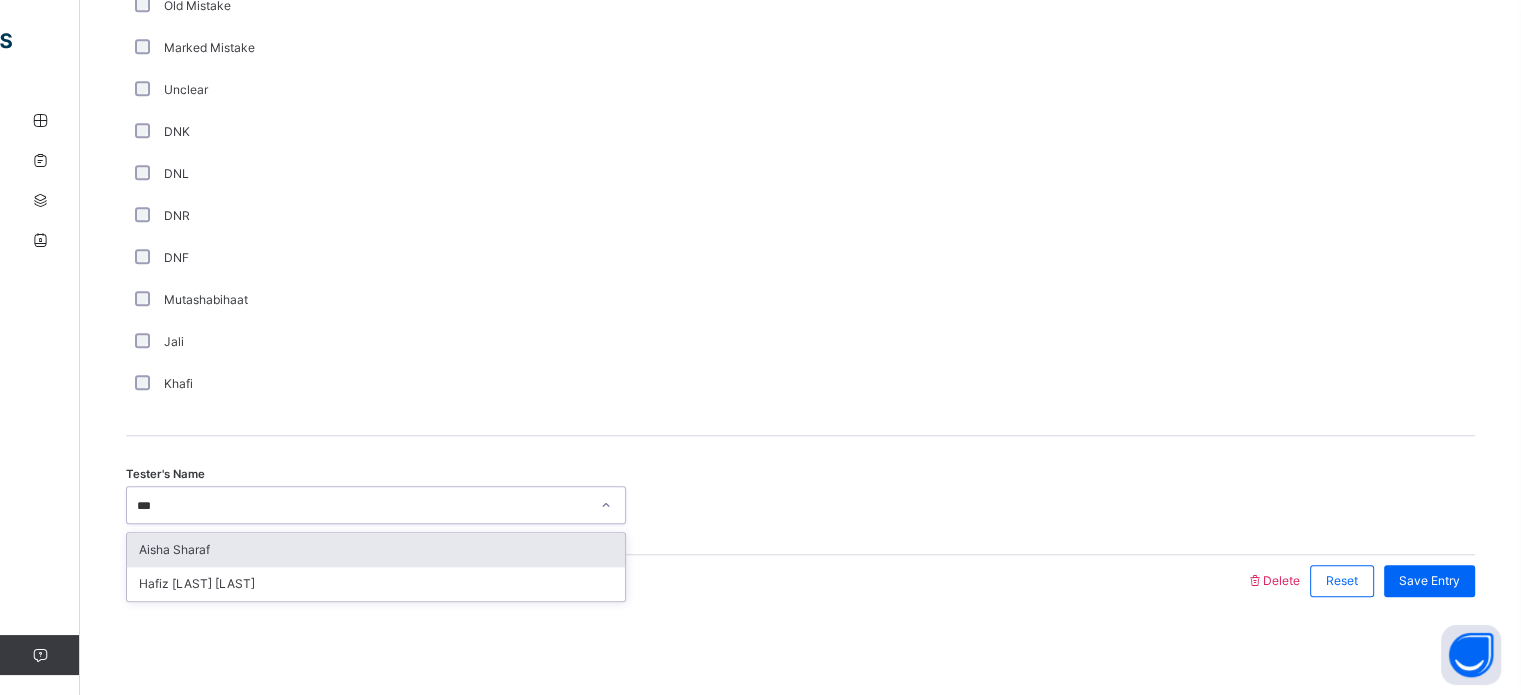 click on "Aisha  Sharaf" at bounding box center (376, 550) 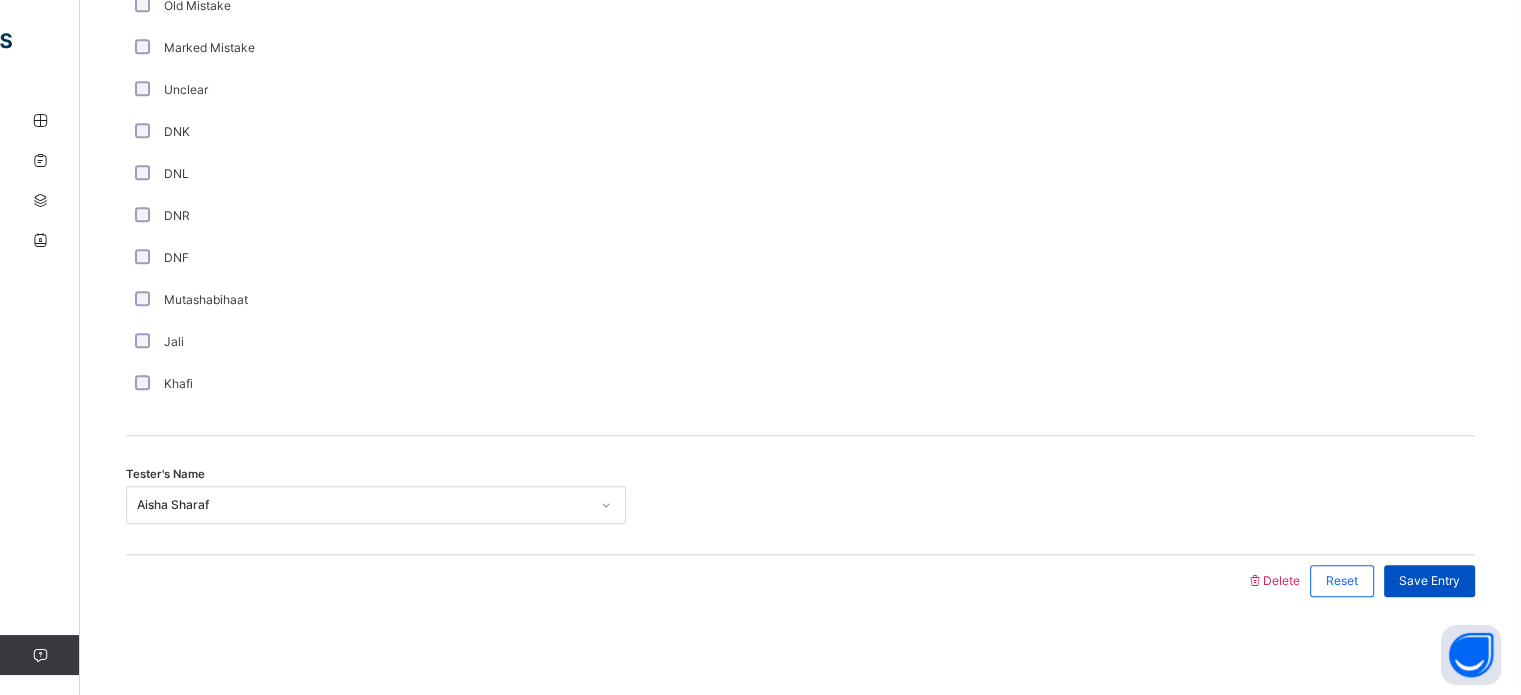 click on "Save Entry" at bounding box center [1429, 581] 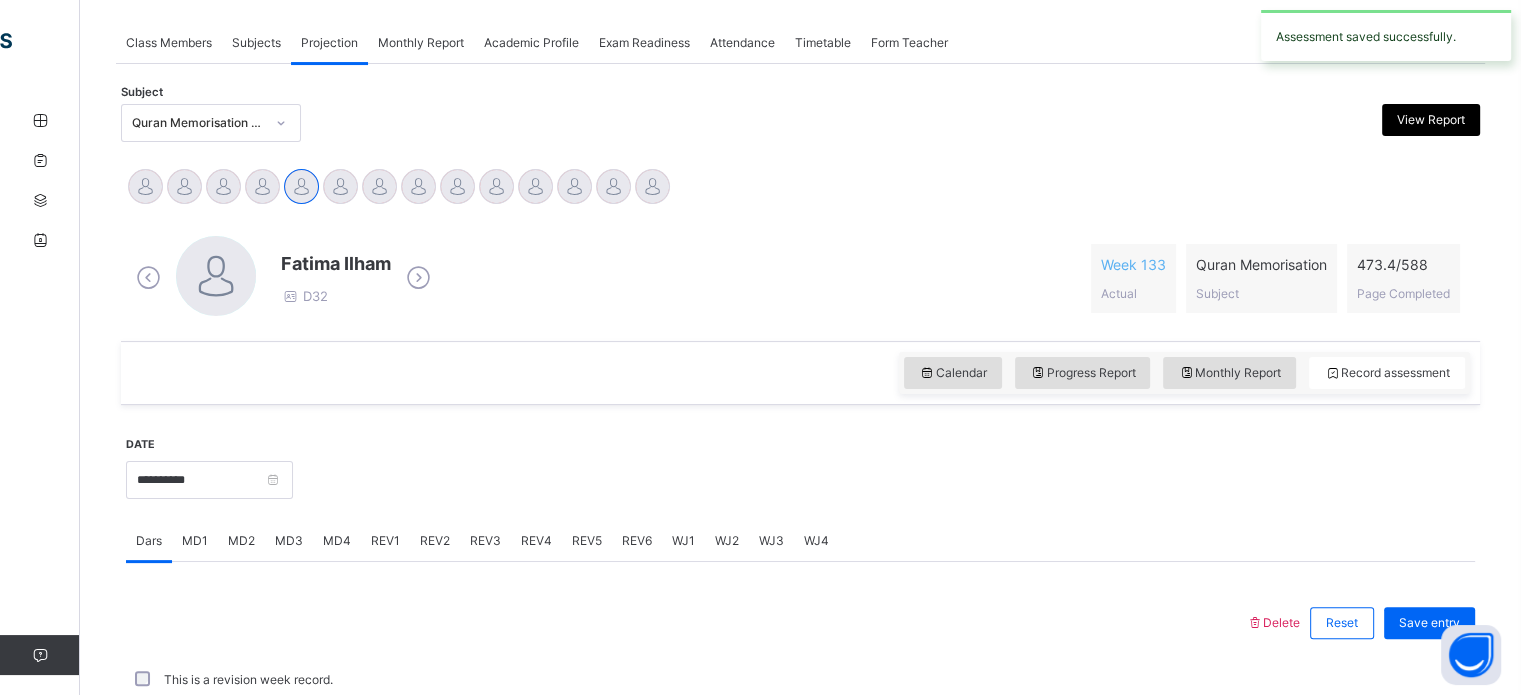 scroll, scrollTop: 806, scrollLeft: 0, axis: vertical 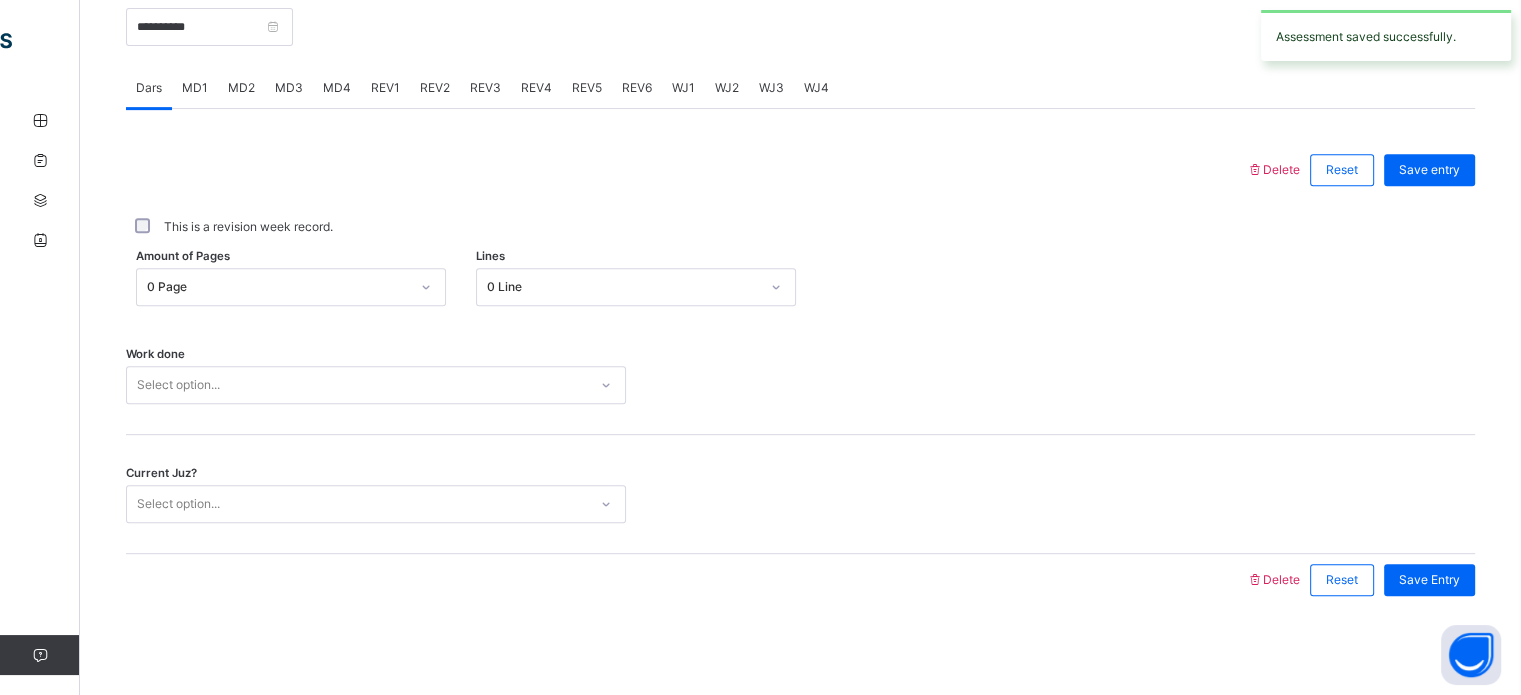 click on "WJ1" at bounding box center [683, 88] 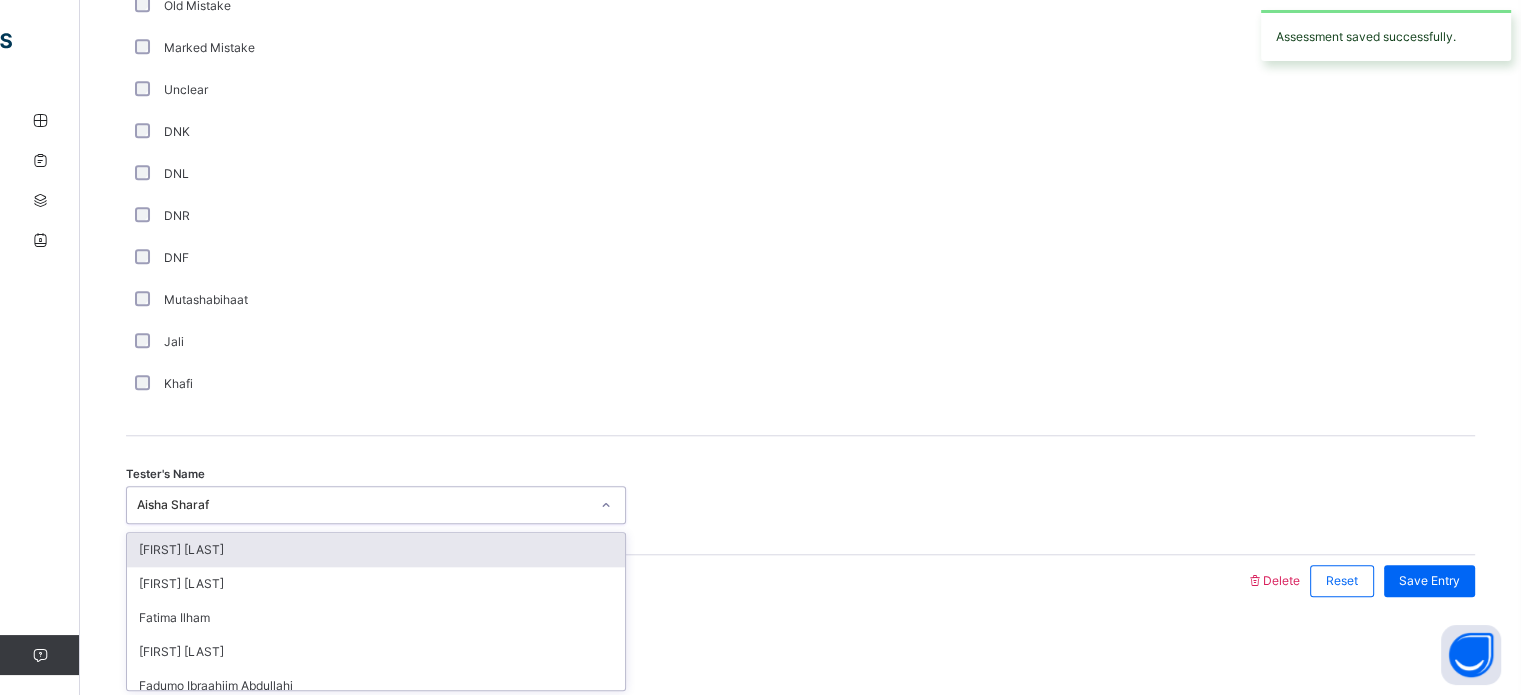 click at bounding box center [800, 505] 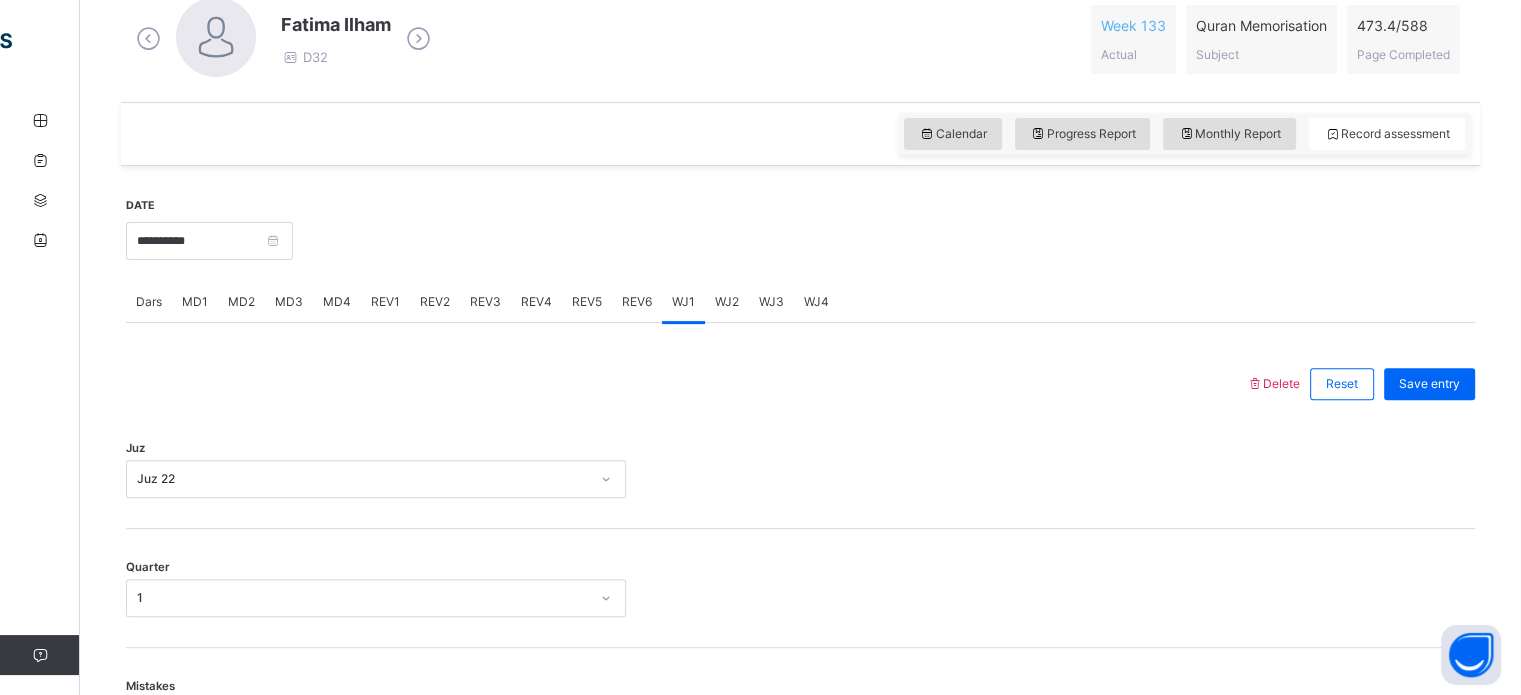 scroll, scrollTop: 591, scrollLeft: 0, axis: vertical 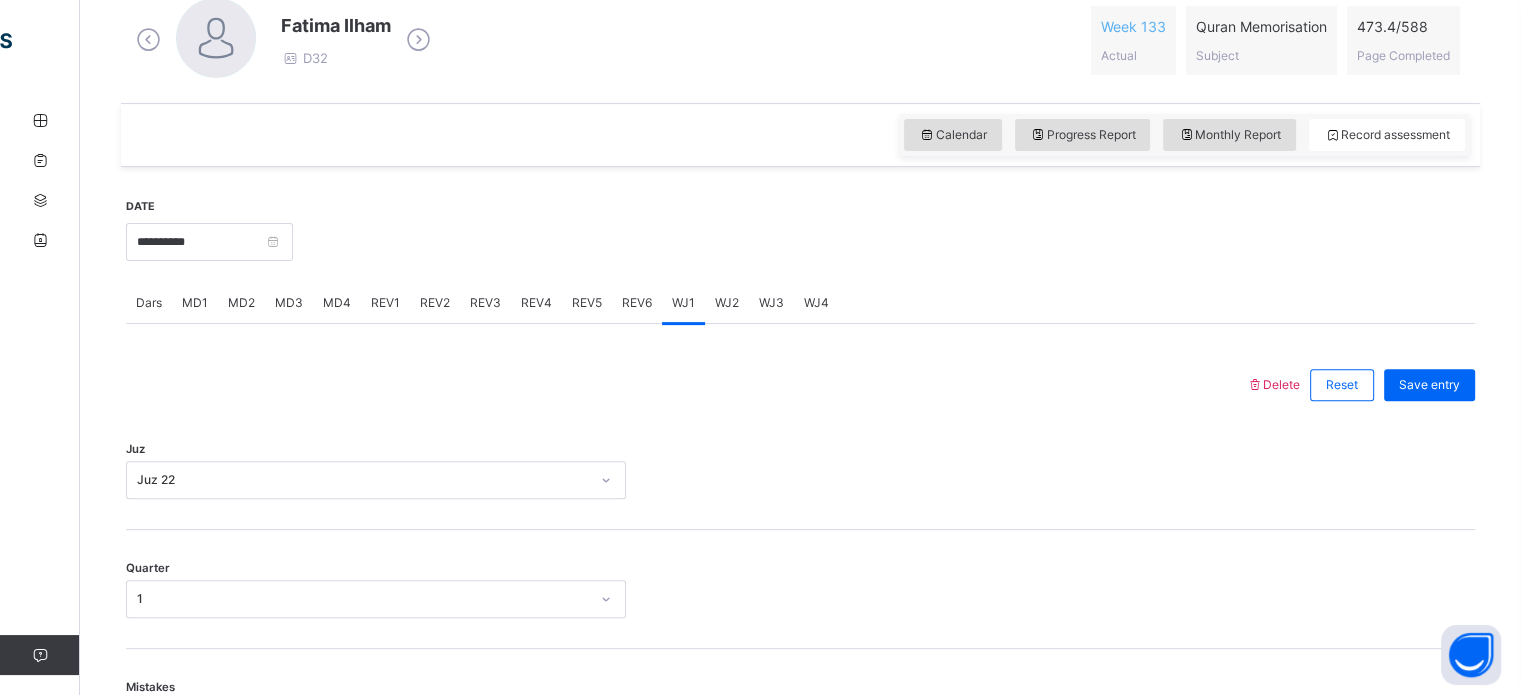 click on "WJ4" at bounding box center (816, 303) 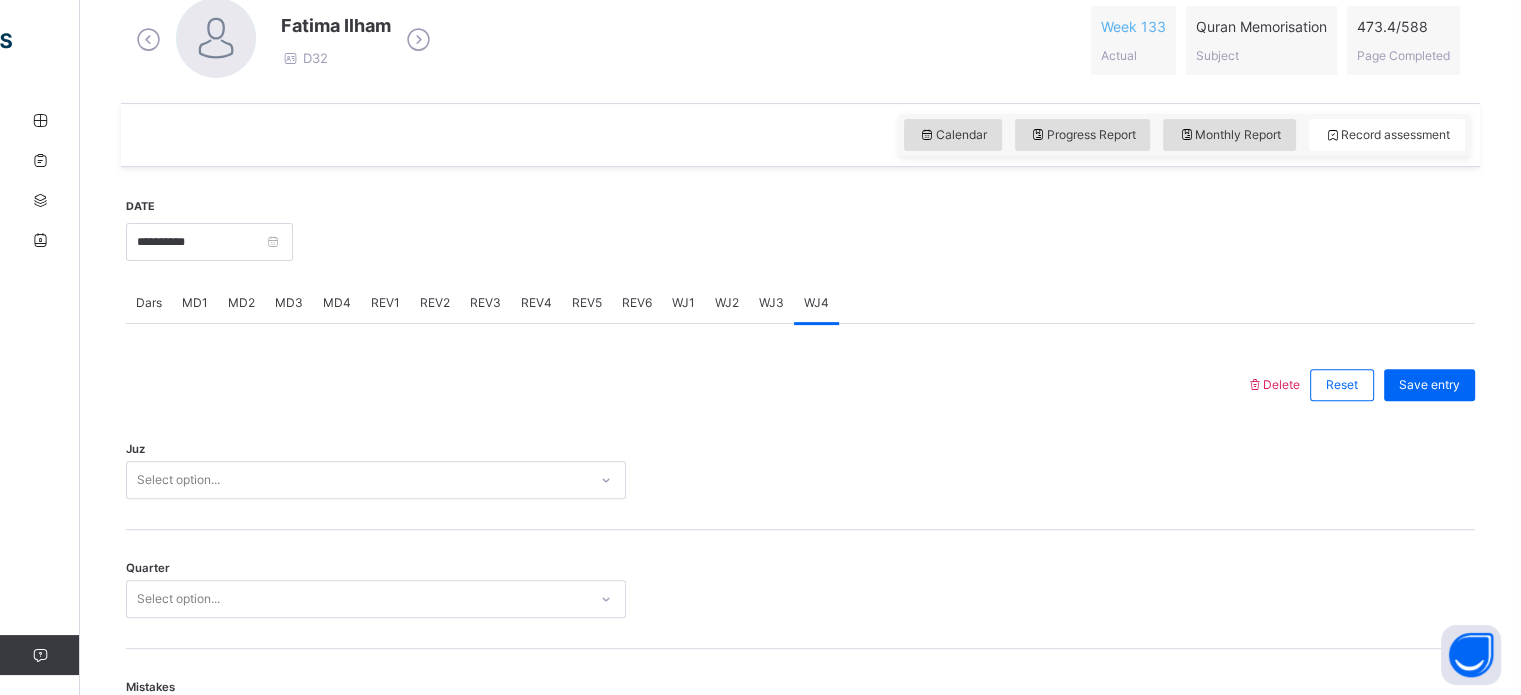 click on "WJ3" at bounding box center (771, 303) 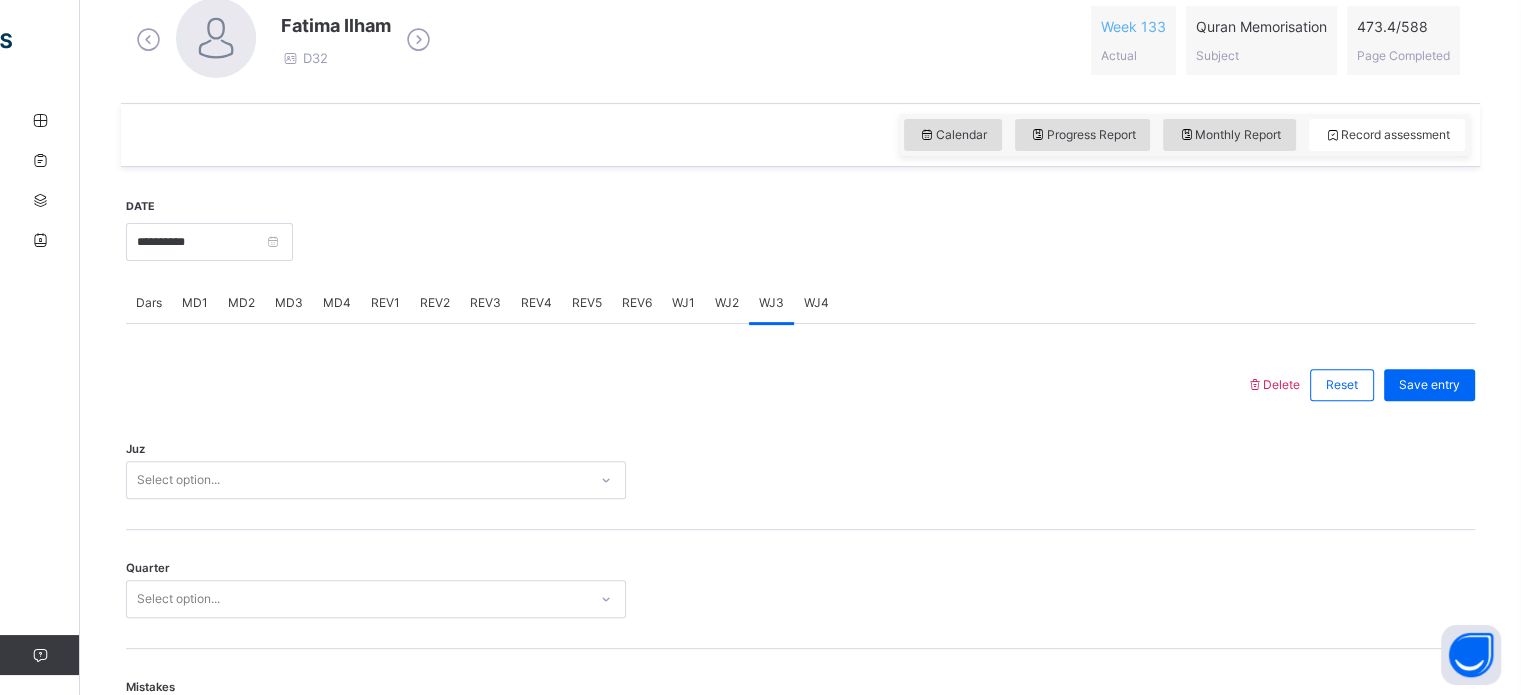 click on "WJ1" at bounding box center (683, 303) 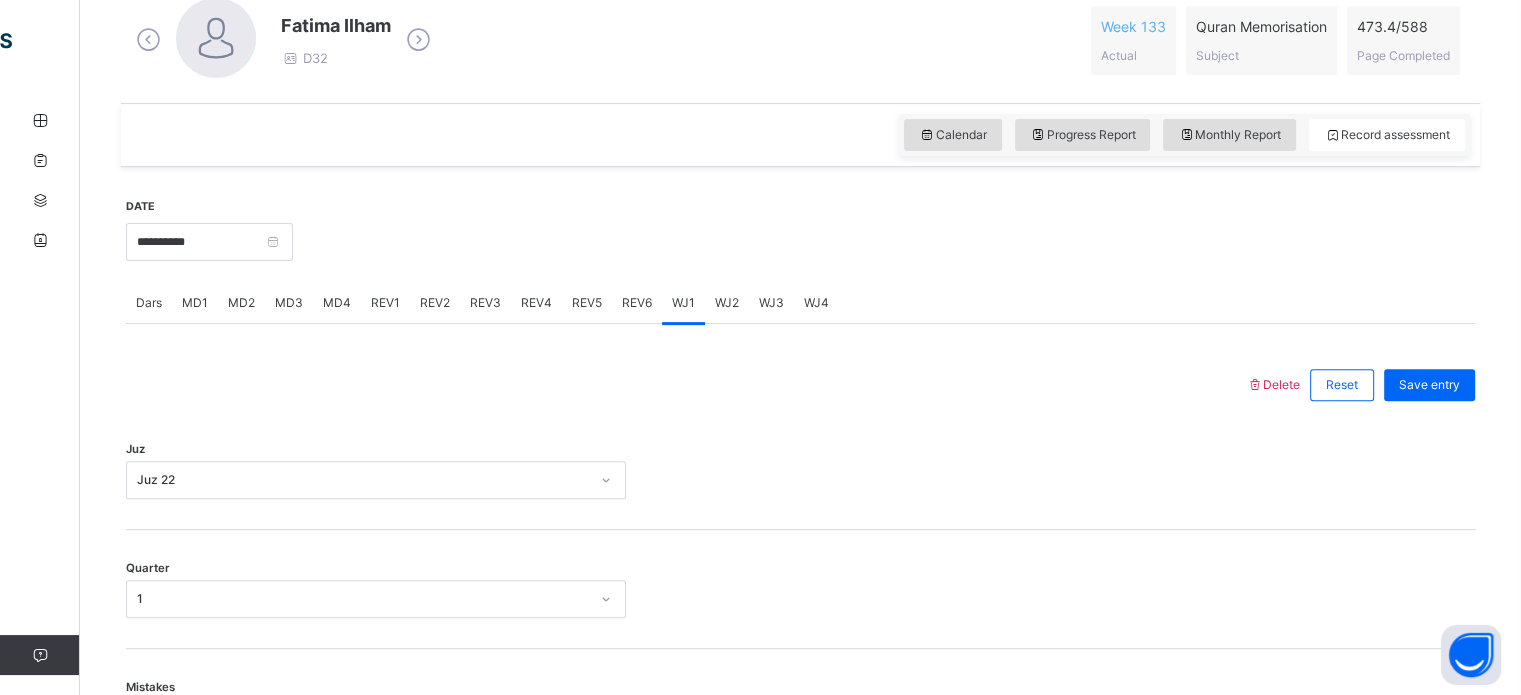 click on "WJ4" at bounding box center (816, 303) 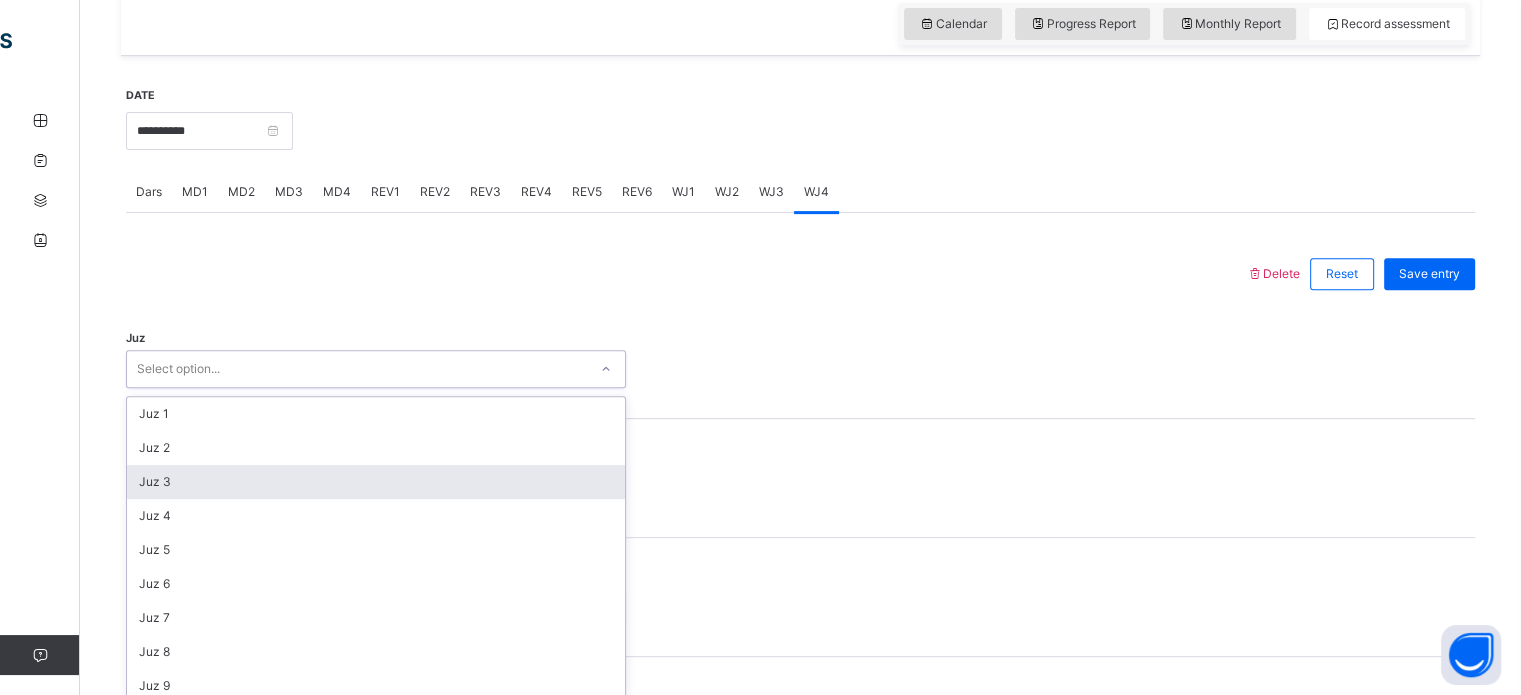 scroll, scrollTop: 712, scrollLeft: 0, axis: vertical 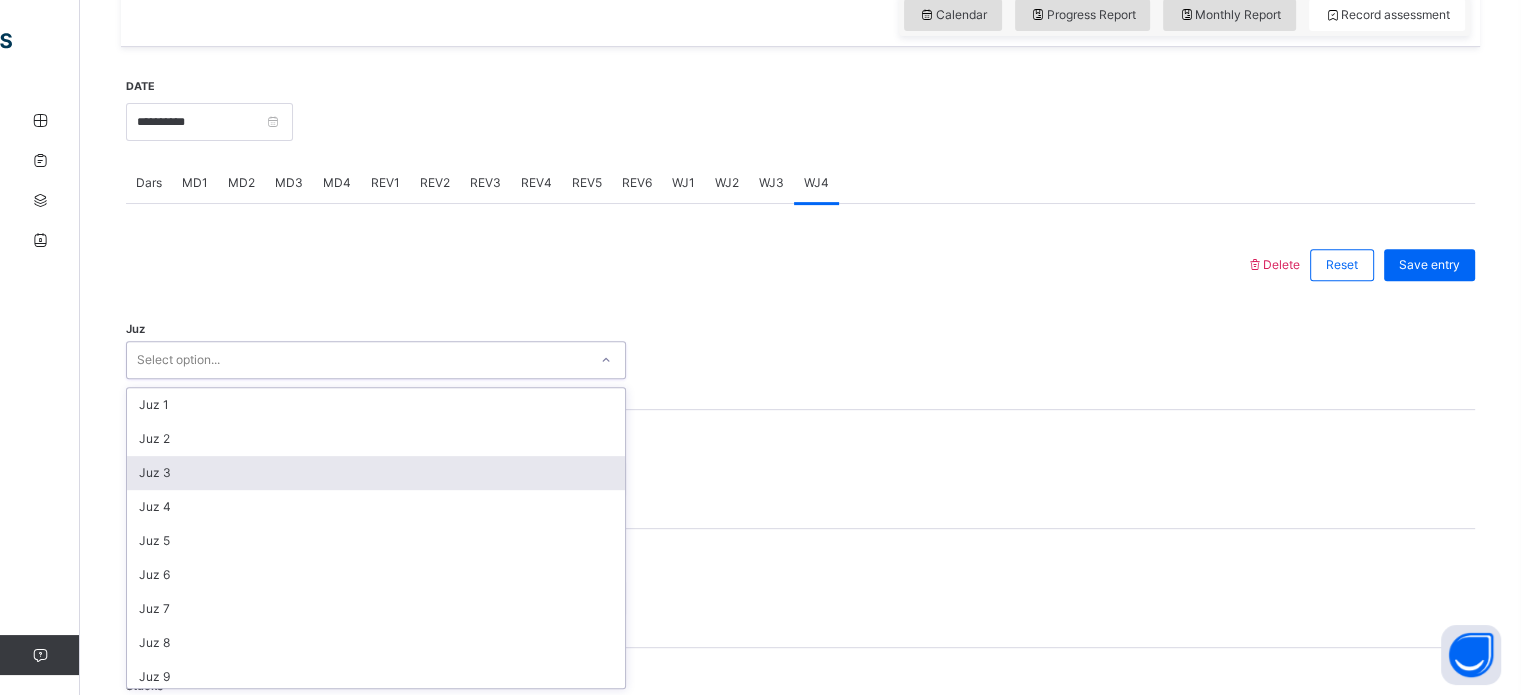 click on "option Juz 3 focused, 3 of 30. 30 results available. Use Up and Down to choose options, press Enter to select the currently focused option, press Escape to exit the menu, press Tab to select the option and exit the menu. Select option... Juz 1 Juz 2 Juz 3 Juz 4 Juz 5 Juz 6 Juz 7 Juz 8 Juz 9 Juz 10 Juz 11 Juz 12 Juz 13 Juz 14 Juz 15 Juz 16 Juz 17 Juz 18 Juz 19 Juz 20 Juz 21 Juz 22 Juz 23 Juz 24 Juz 25 Juz 26 Juz 27 Juz 28 Juz 29 Juz 30" at bounding box center (376, 360) 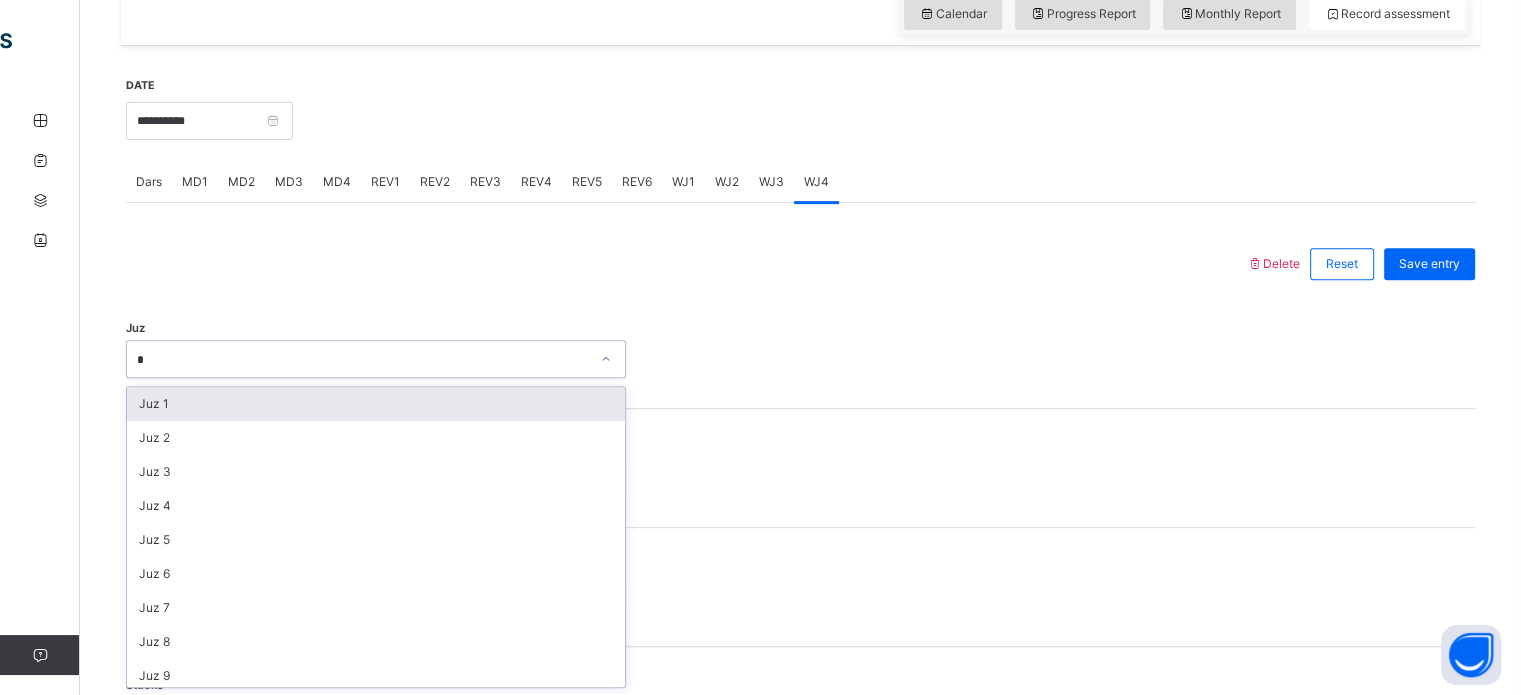 type on "**" 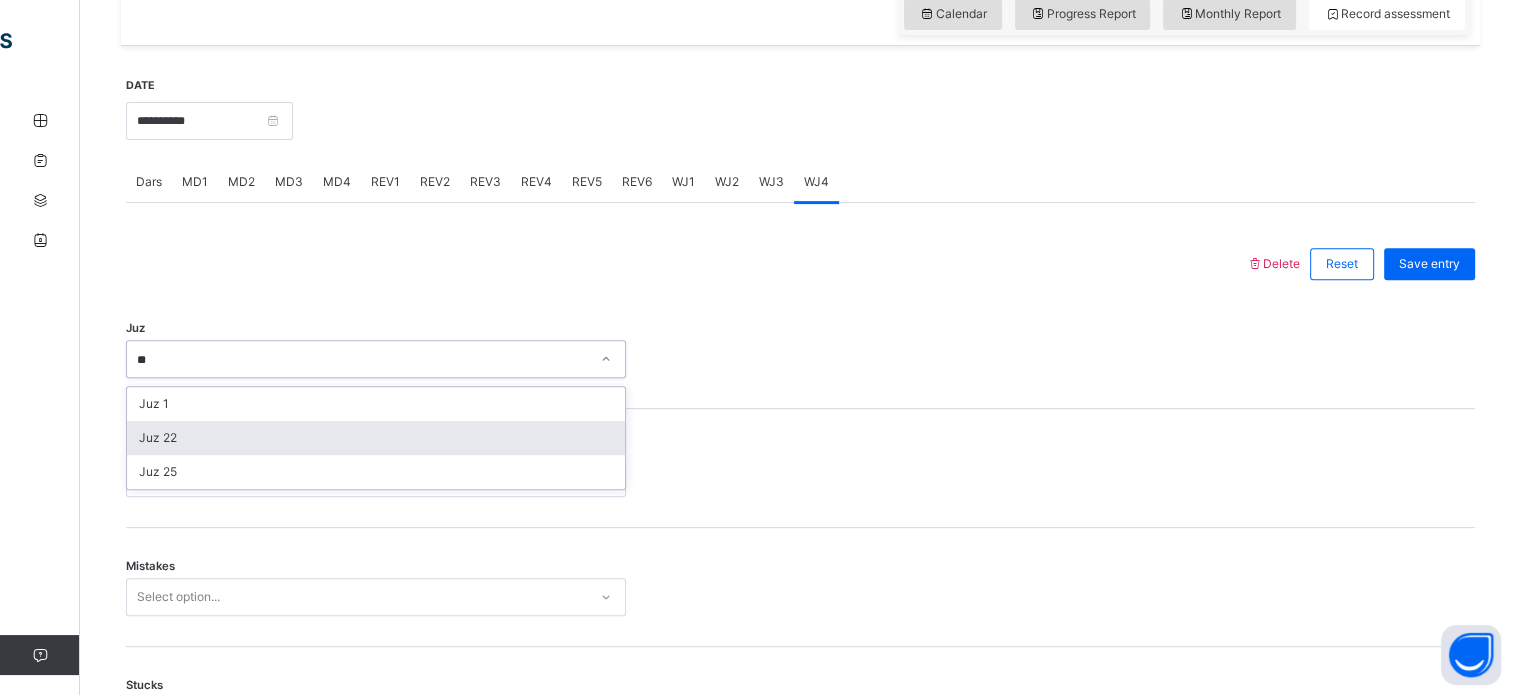 click on "Juz 22" at bounding box center [376, 438] 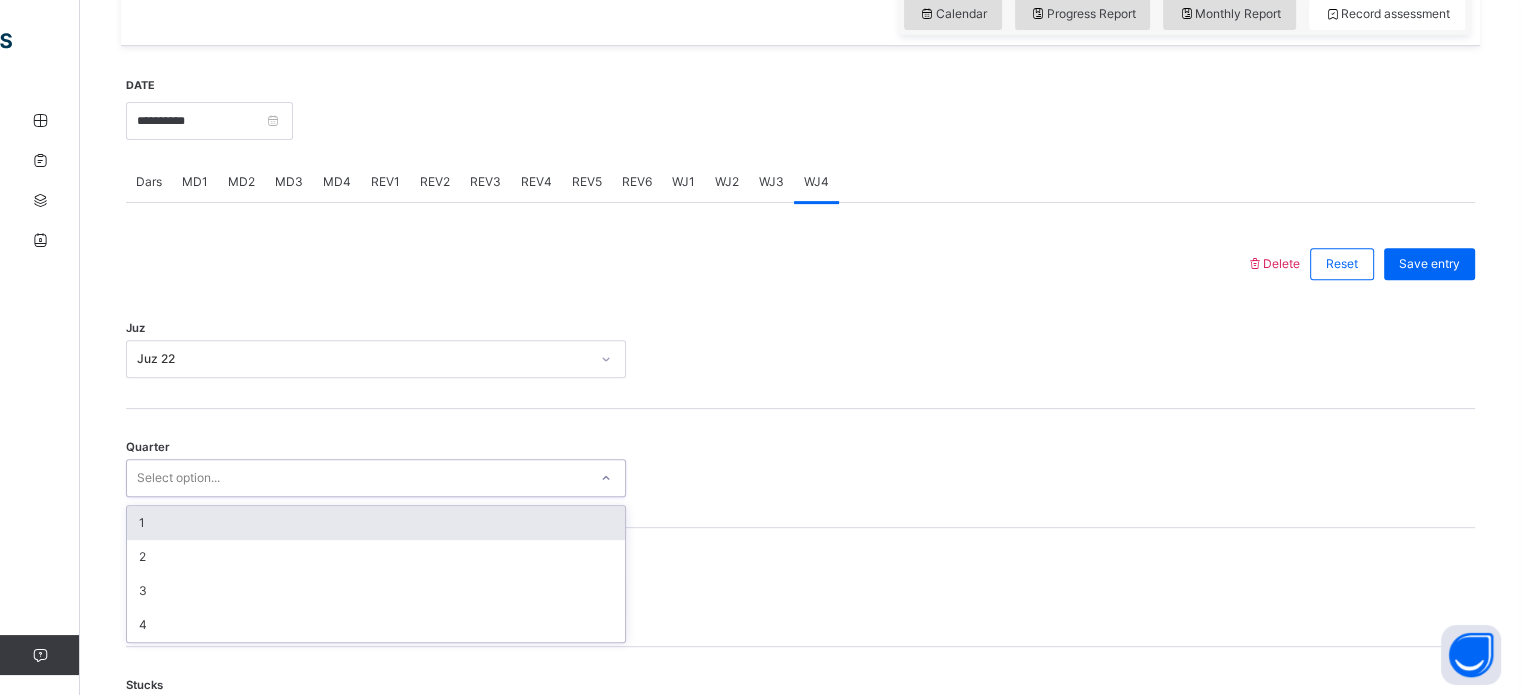 click on "Select option..." at bounding box center [357, 478] 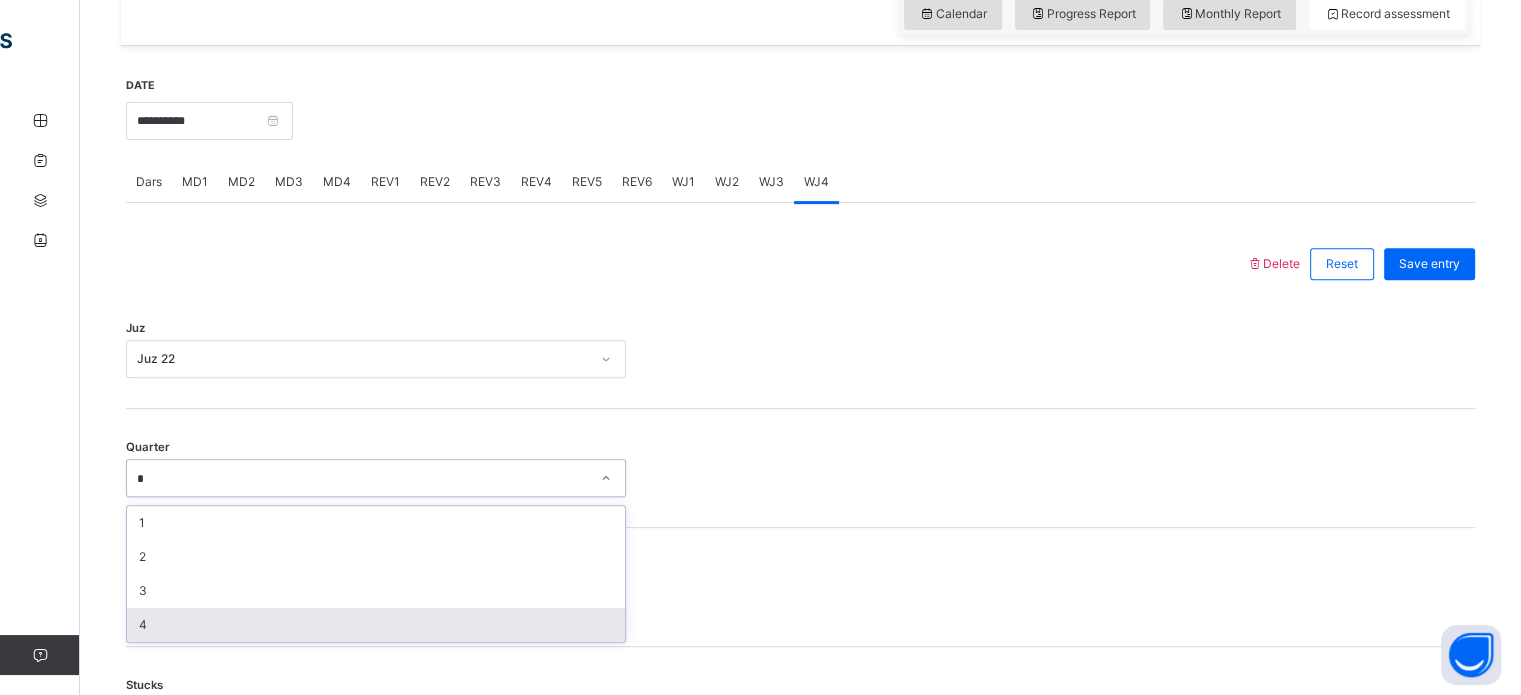 type on "*" 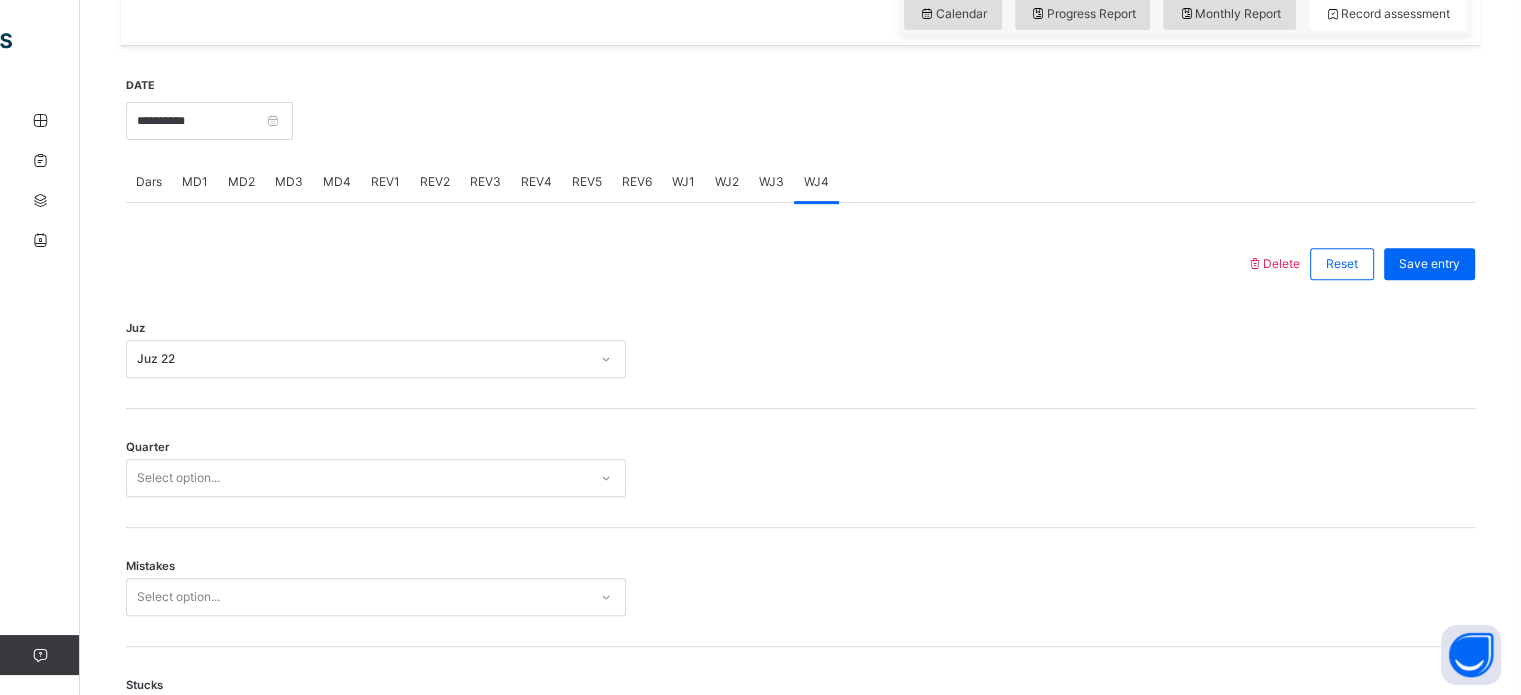click on "Stucks Select option..." at bounding box center (800, 706) 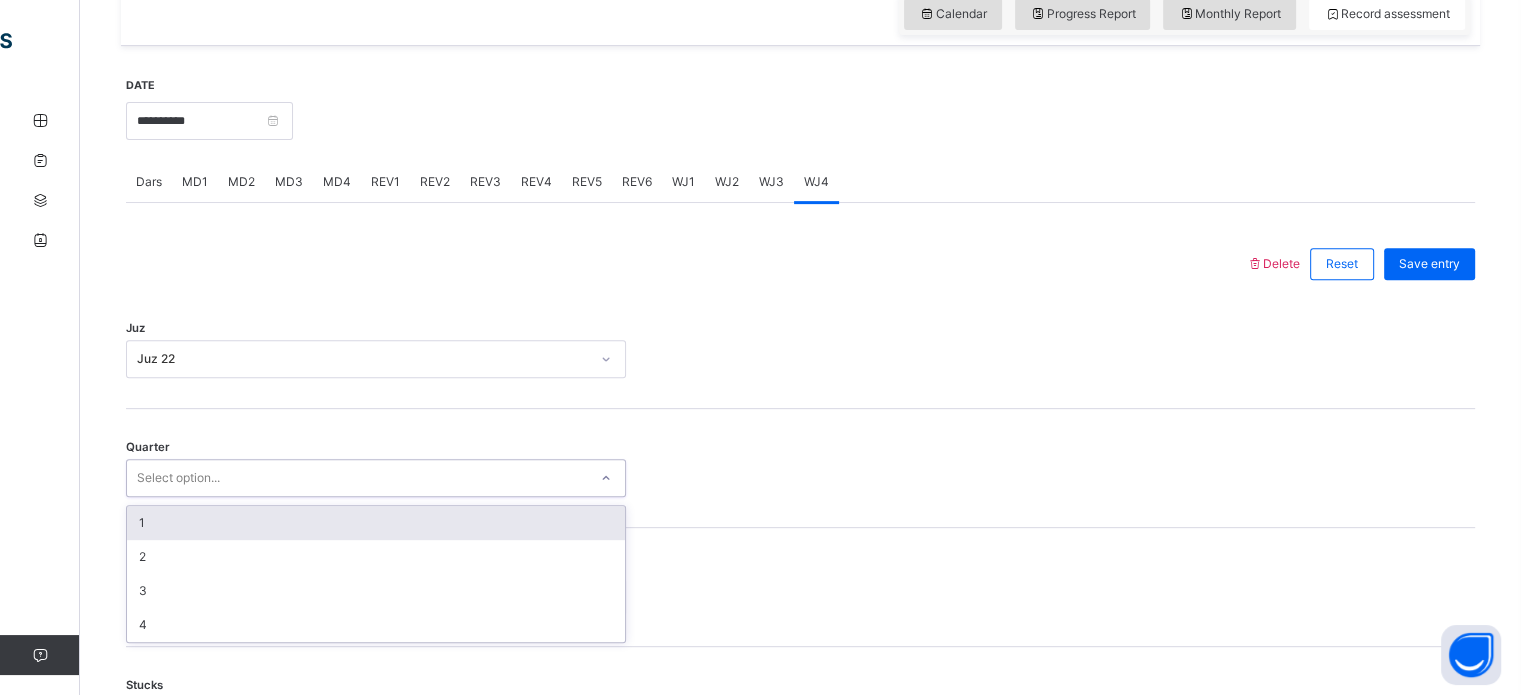 click on "Select option..." at bounding box center [357, 478] 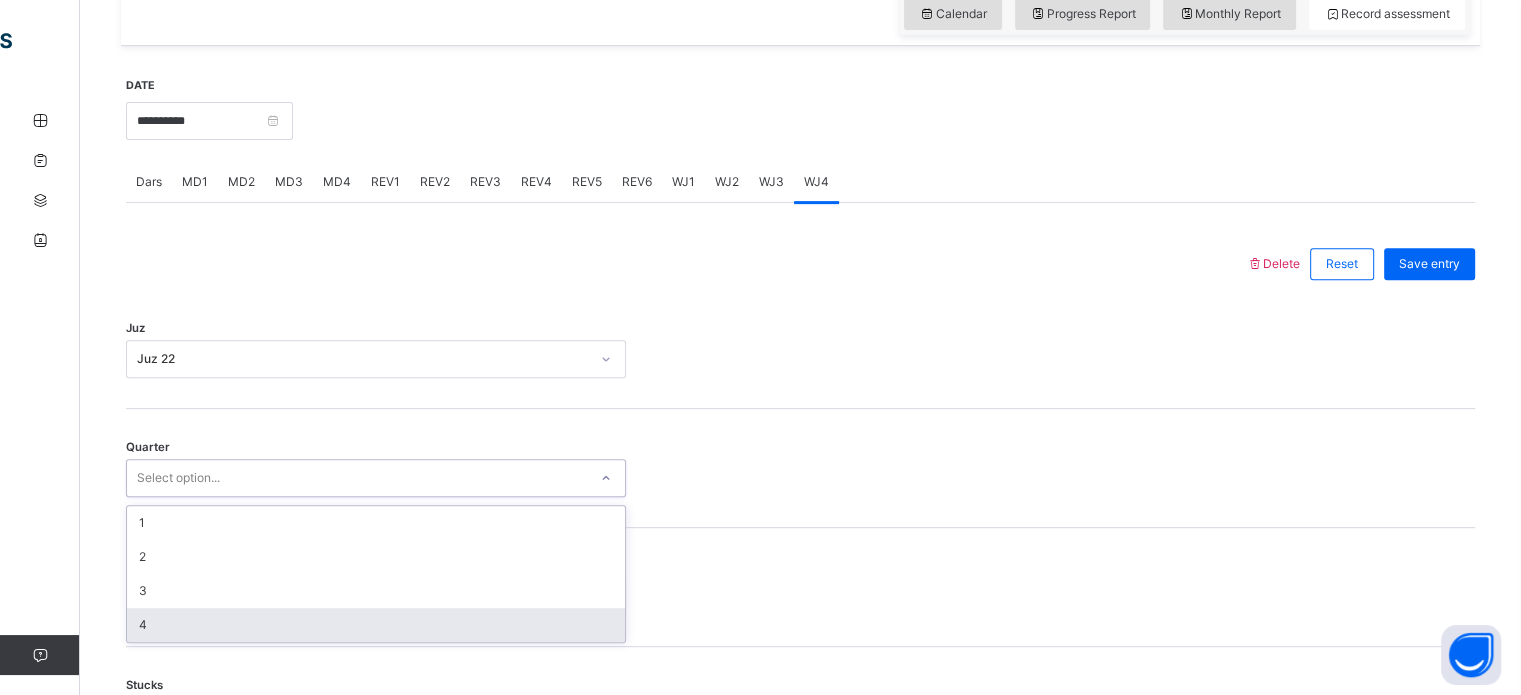 click on "4" at bounding box center [376, 625] 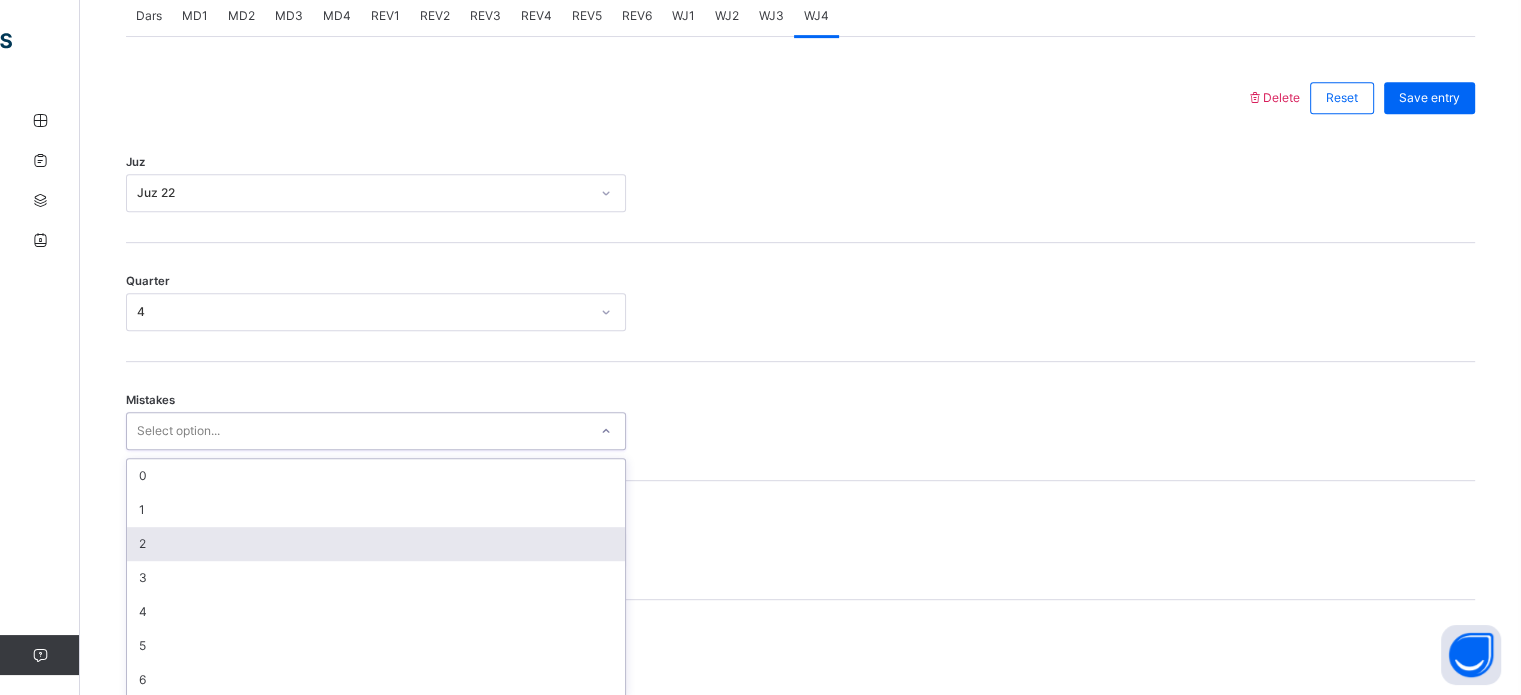 click on "option 2 focused, 3 of 7. 7 results available. Use Up and Down to choose options, press Enter to select the currently focused option, press Escape to exit the menu, press Tab to select the option and exit the menu. Select option... 0 1 2 3 4 5 6" at bounding box center (376, 431) 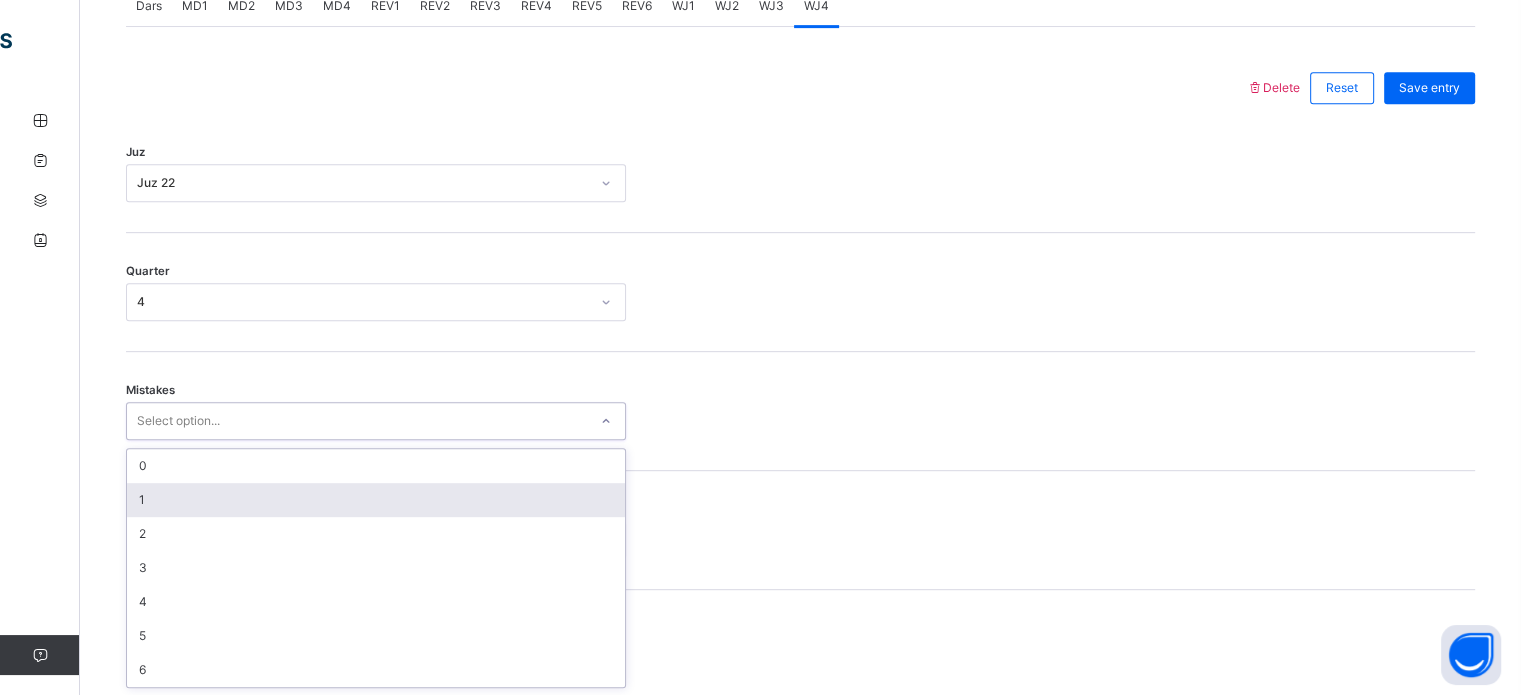 click on "1" at bounding box center (376, 500) 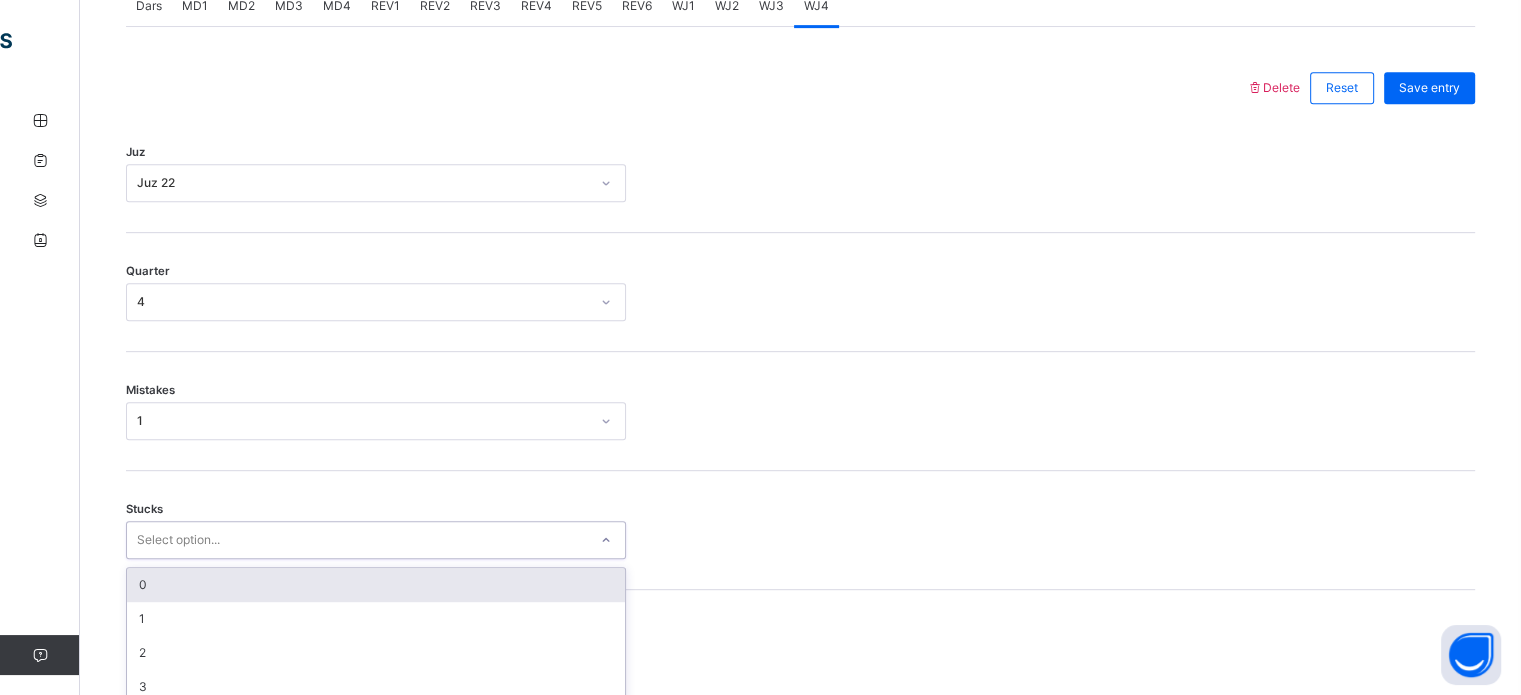 scroll, scrollTop: 972, scrollLeft: 0, axis: vertical 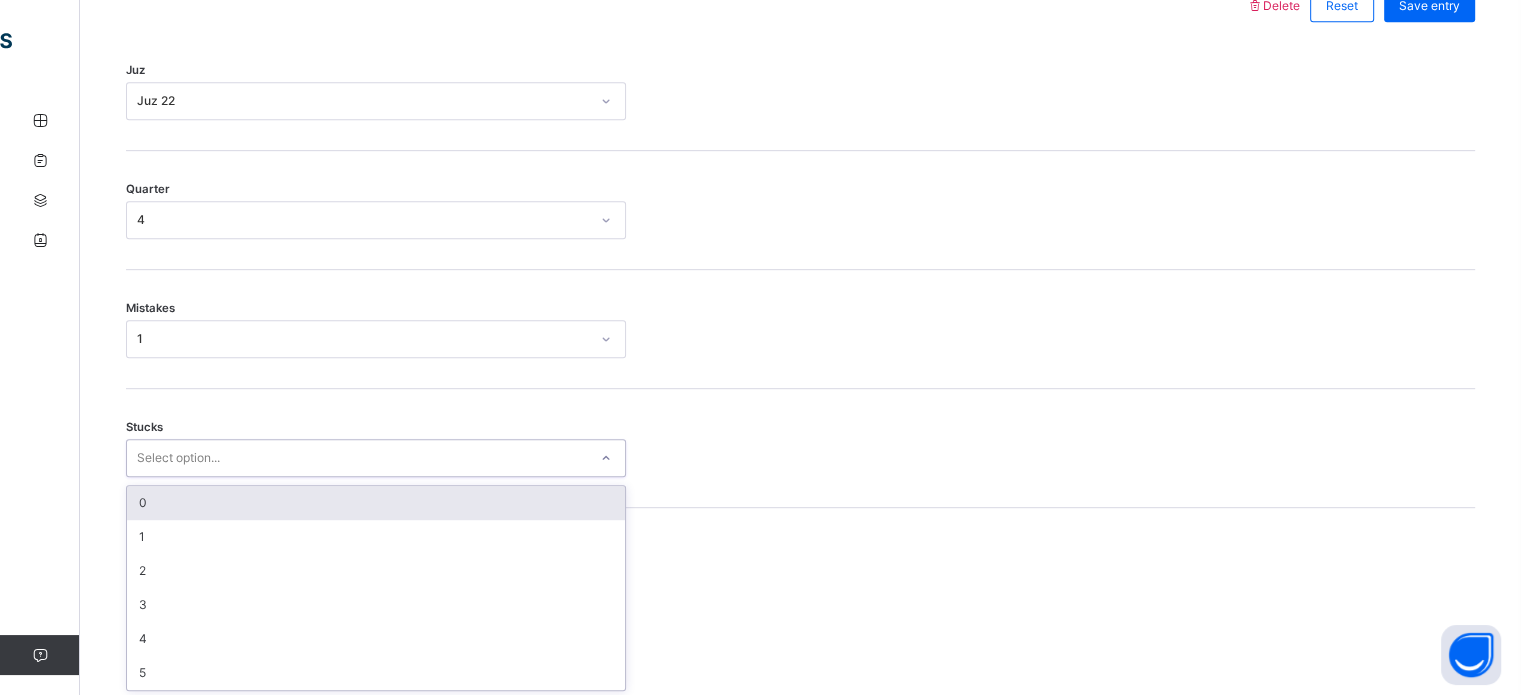 click on "option 0 focused, 1 of 6. 6 results available. Use Up and Down to choose options, press Enter to select the currently focused option, press Escape to exit the menu, press Tab to select the option and exit the menu. Select option... 0 1 2 3 4 5" at bounding box center (376, 458) 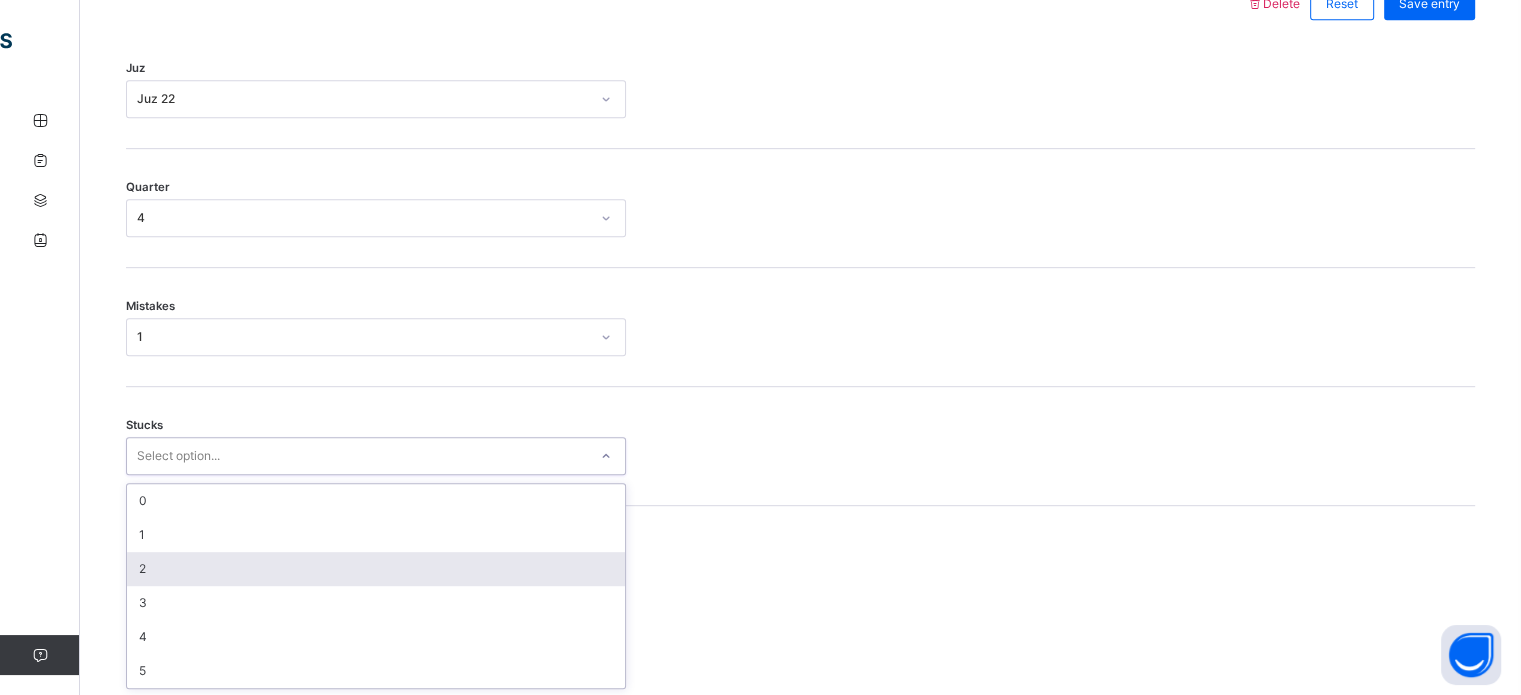 click on "2" at bounding box center [376, 569] 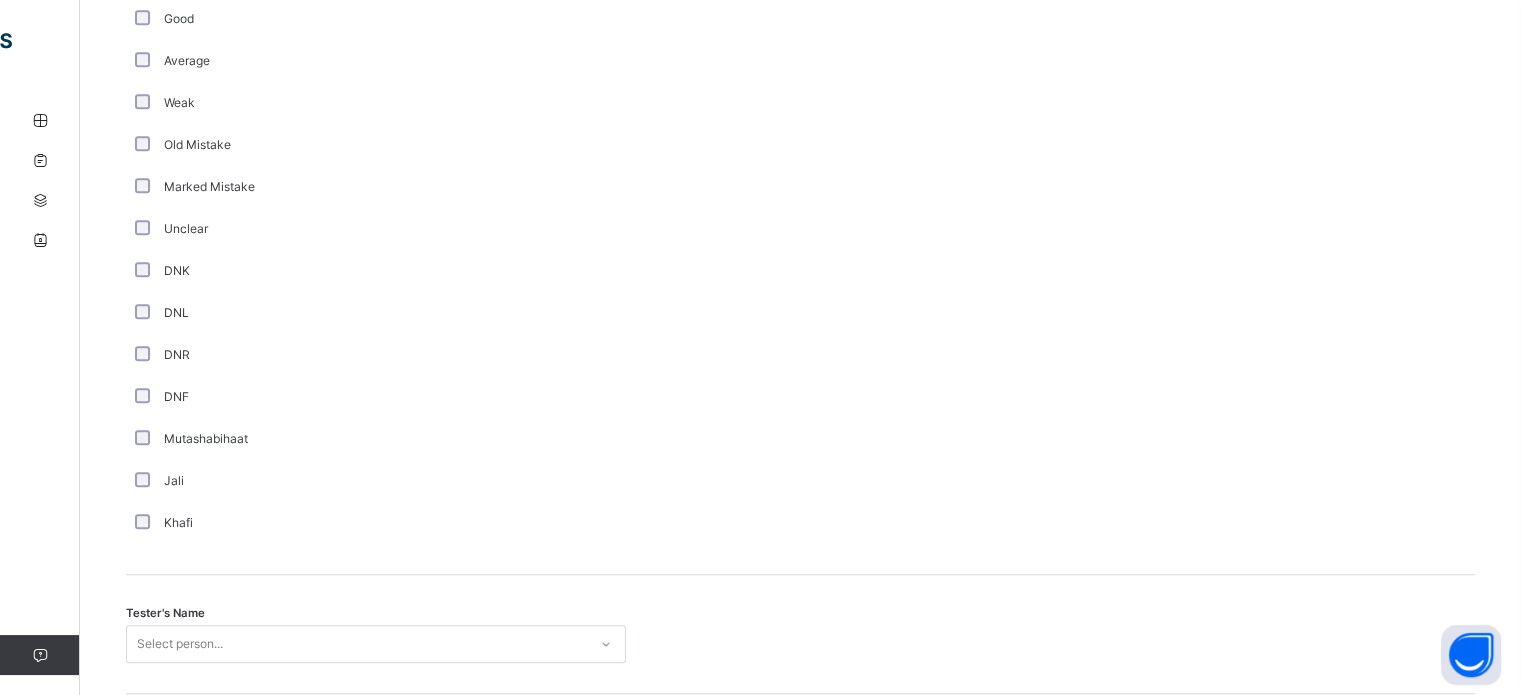 scroll, scrollTop: 1687, scrollLeft: 0, axis: vertical 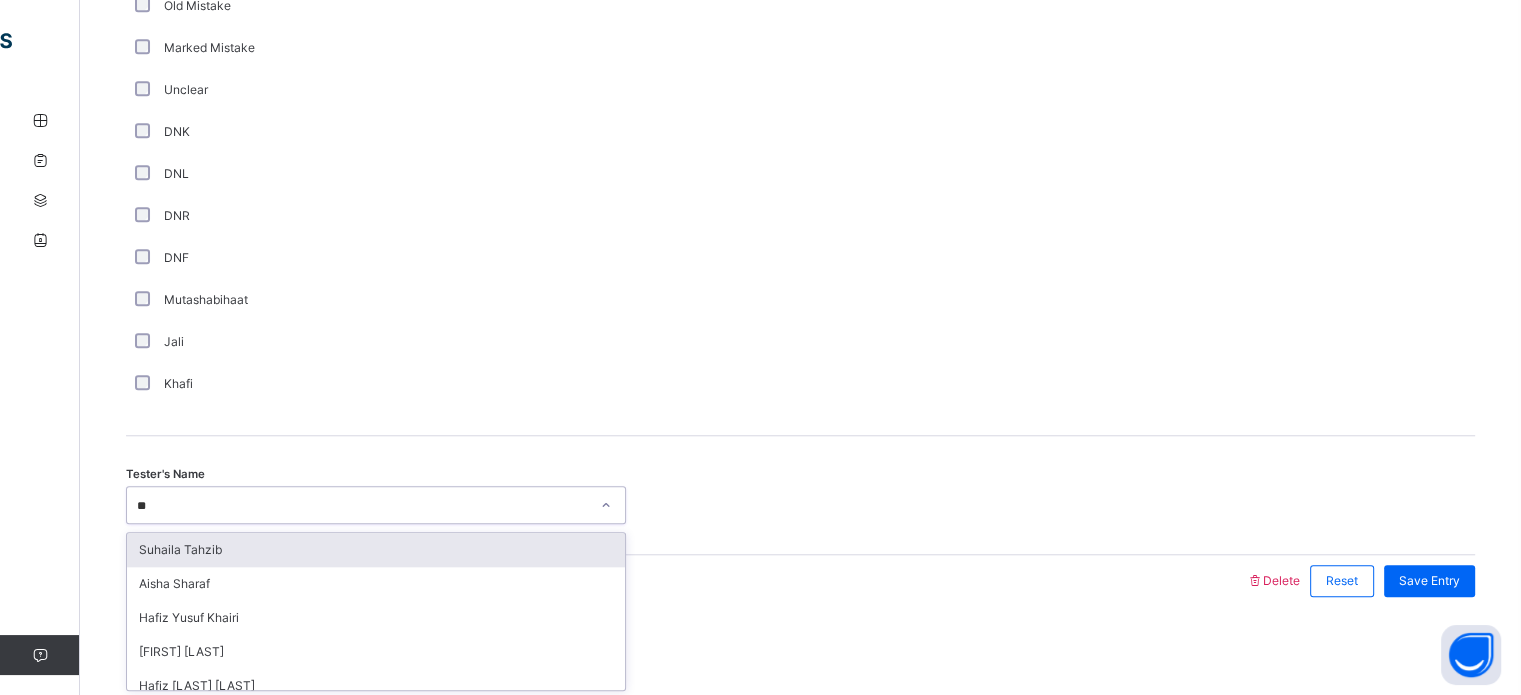 type on "***" 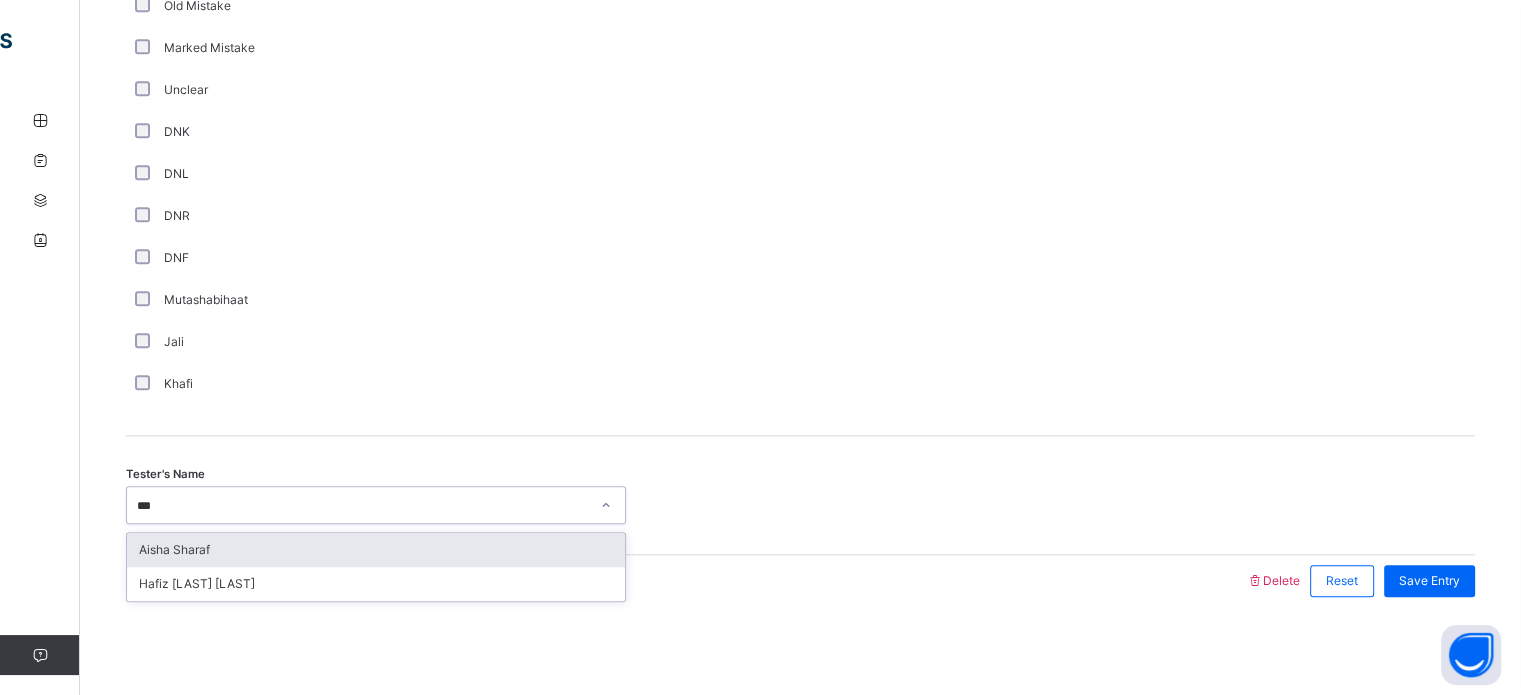 click on "Aisha  Sharaf" at bounding box center (376, 550) 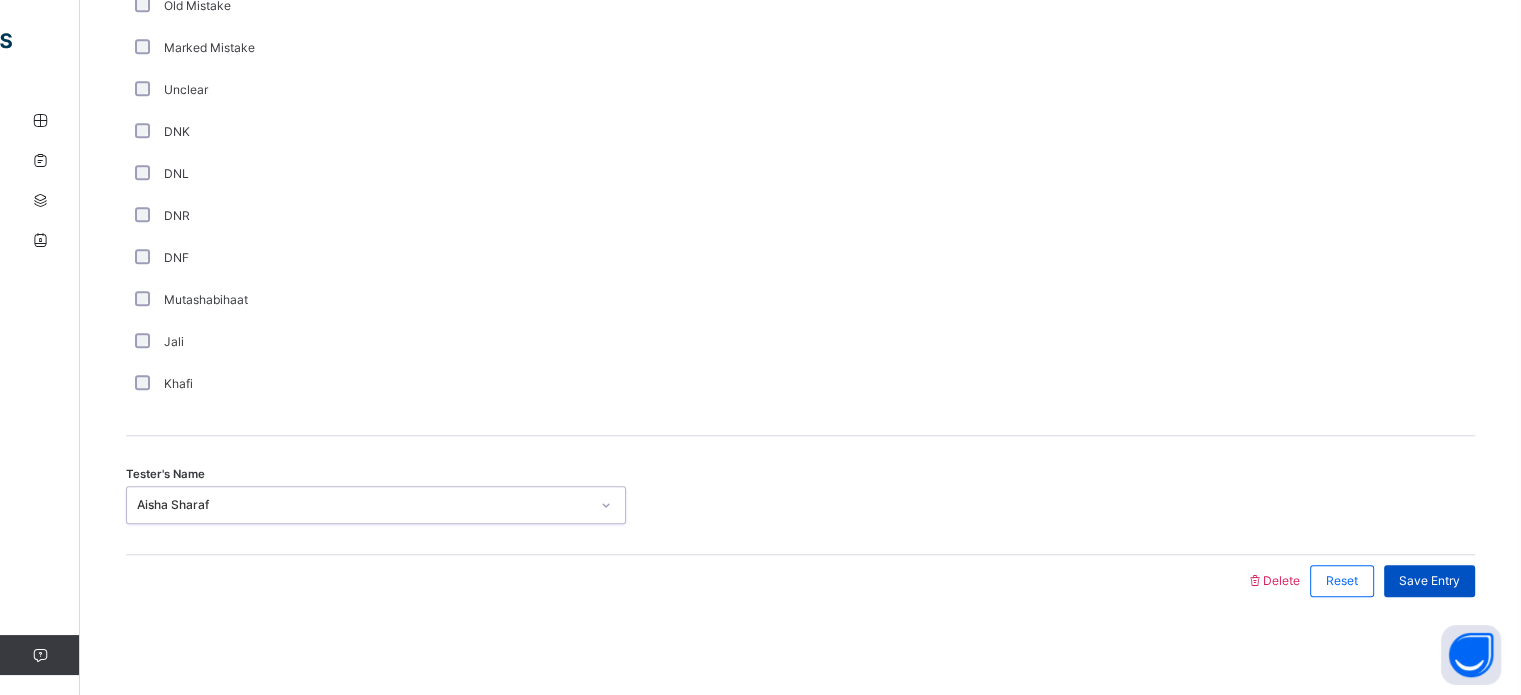 click on "Save Entry" at bounding box center [1429, 581] 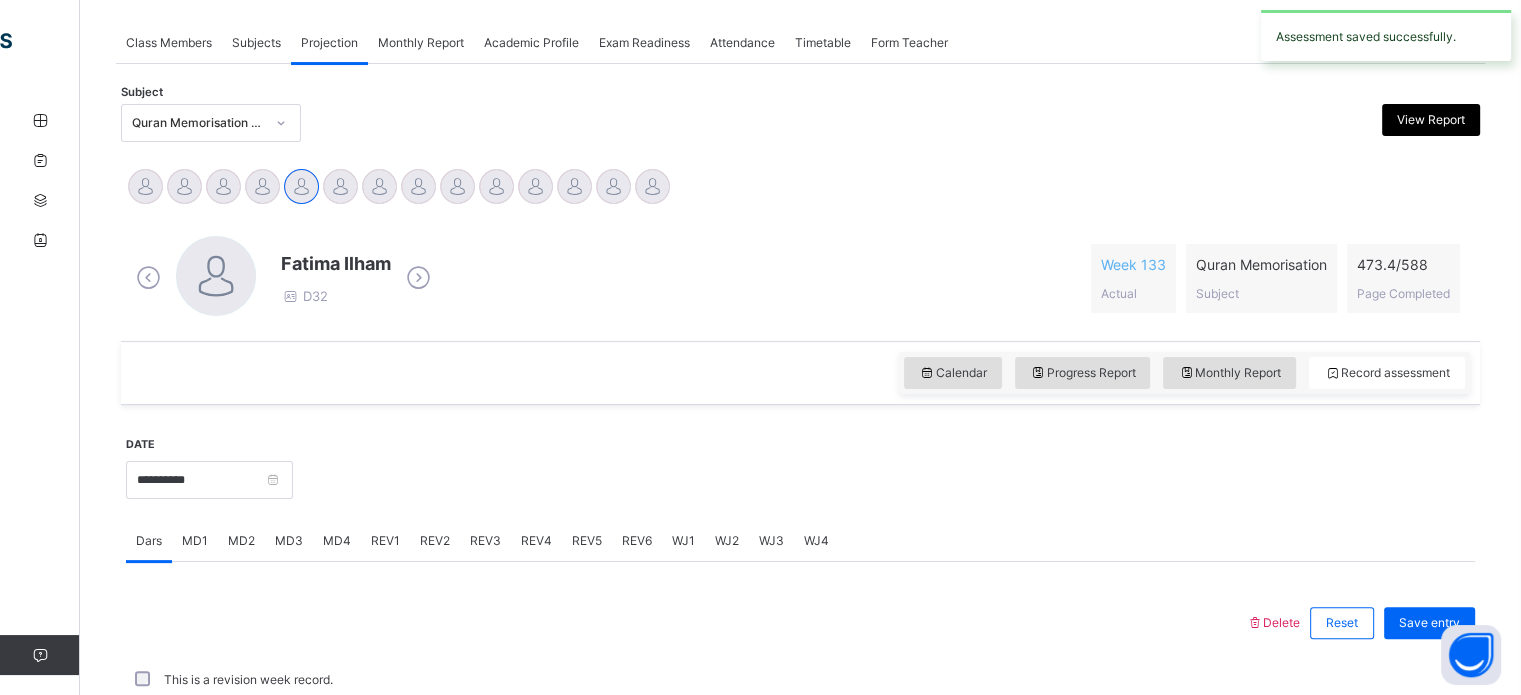 scroll, scrollTop: 806, scrollLeft: 0, axis: vertical 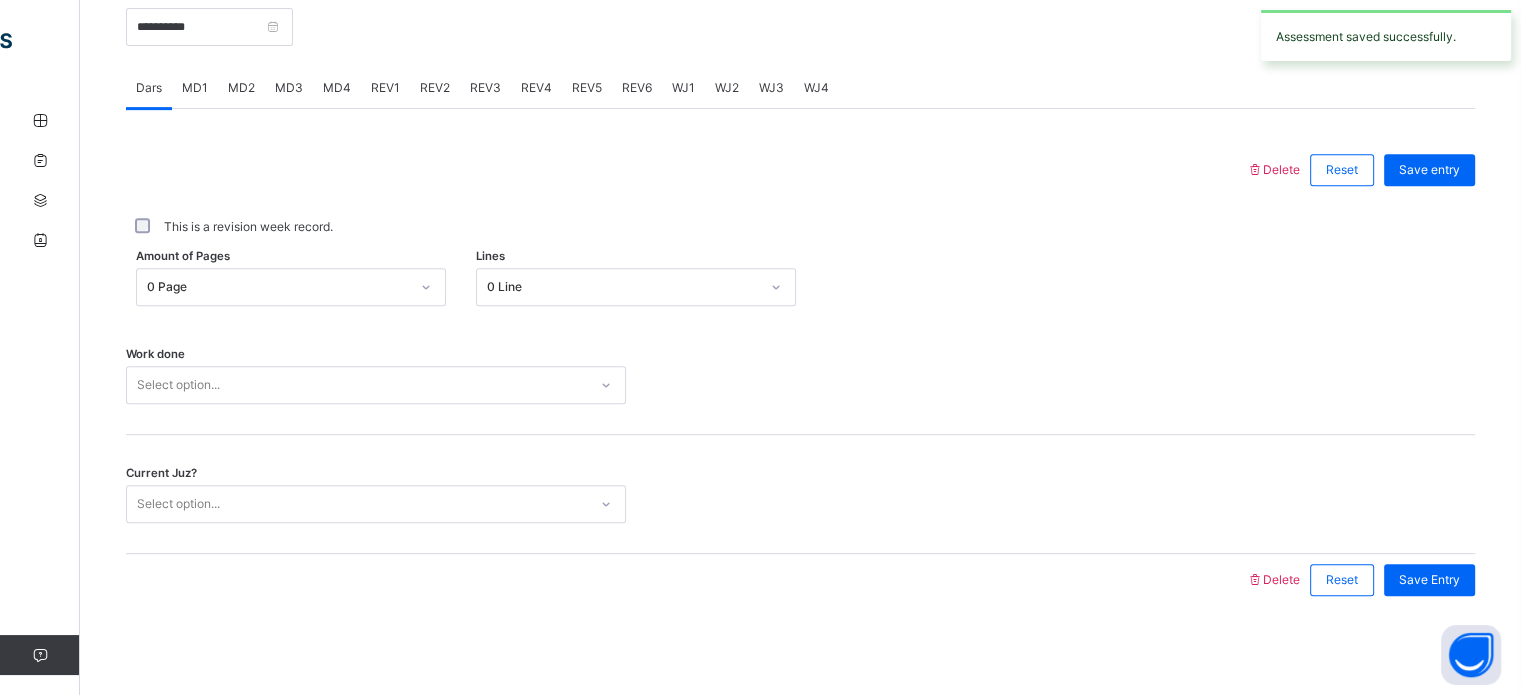 click on "**********" at bounding box center [800, 143] 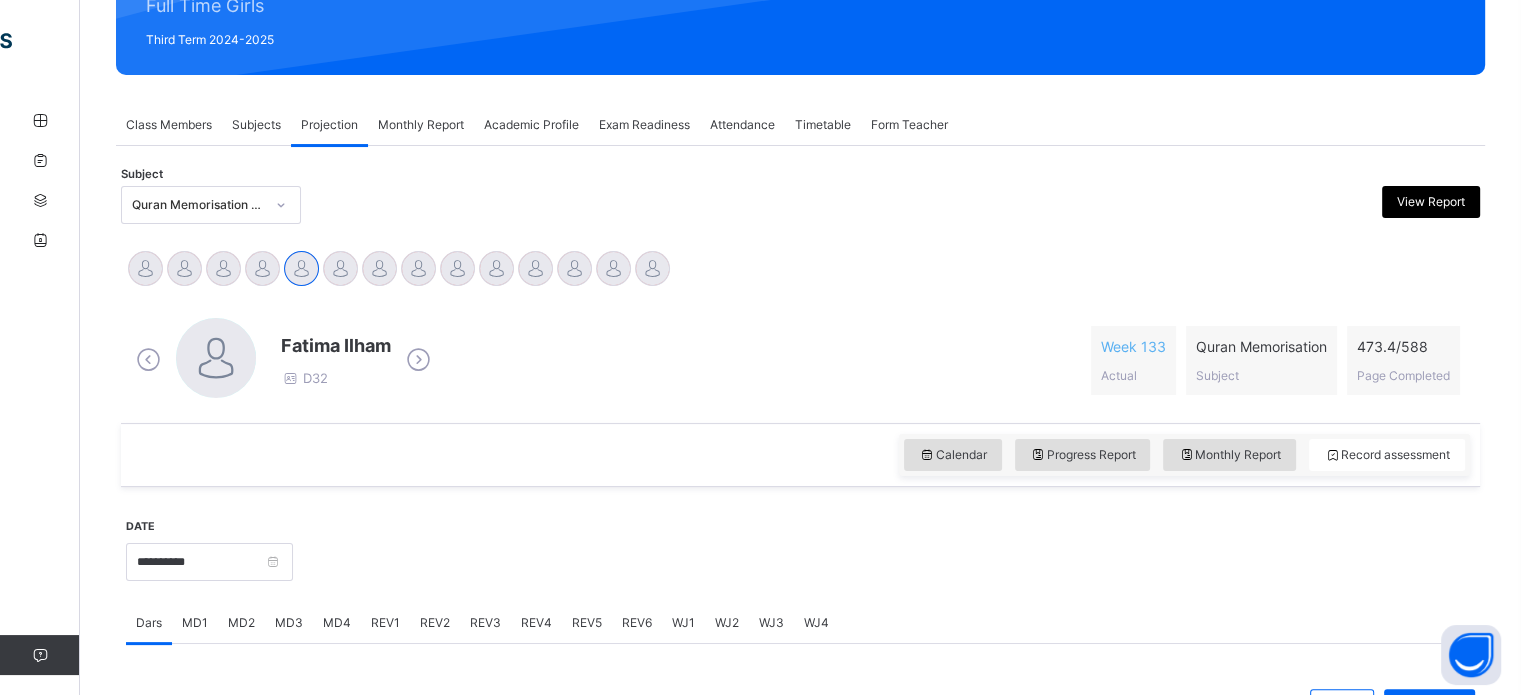 scroll, scrollTop: 487, scrollLeft: 0, axis: vertical 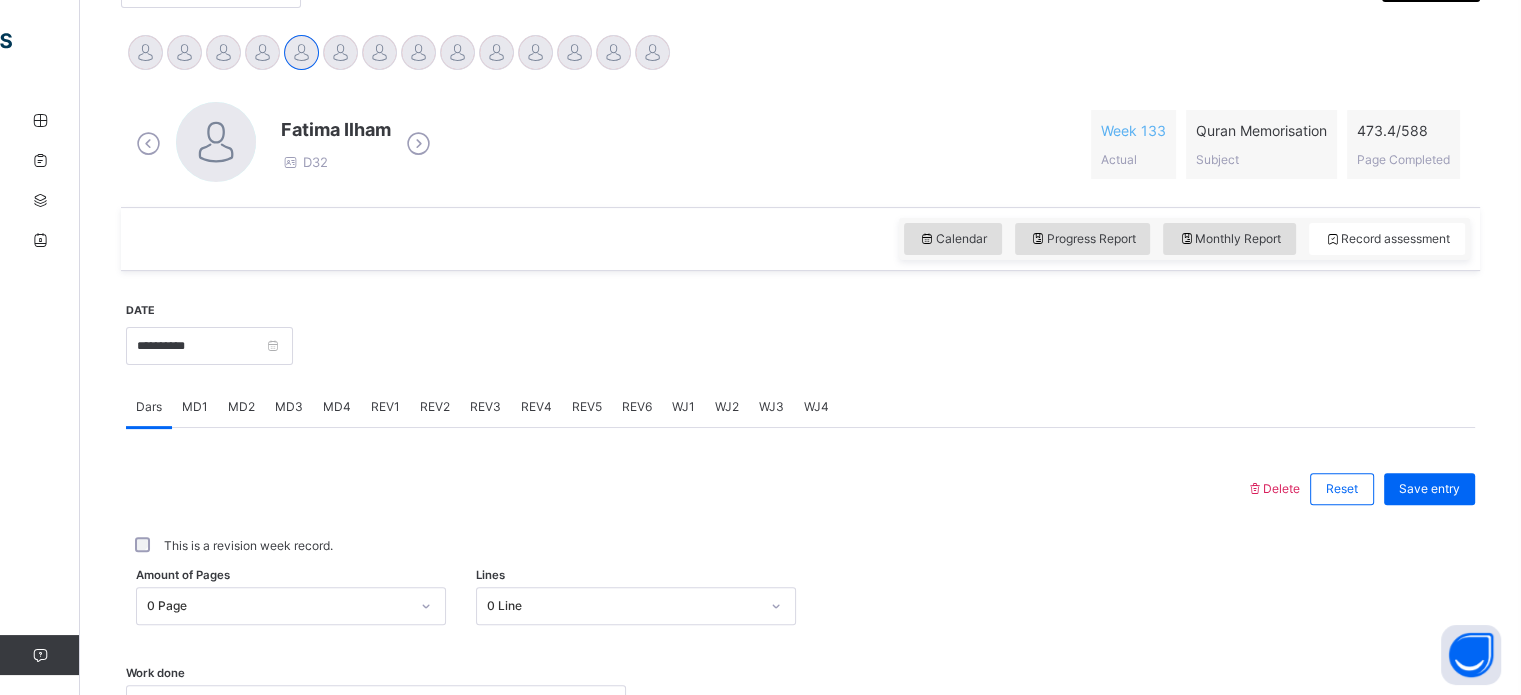 click on "WJ1" at bounding box center [683, 407] 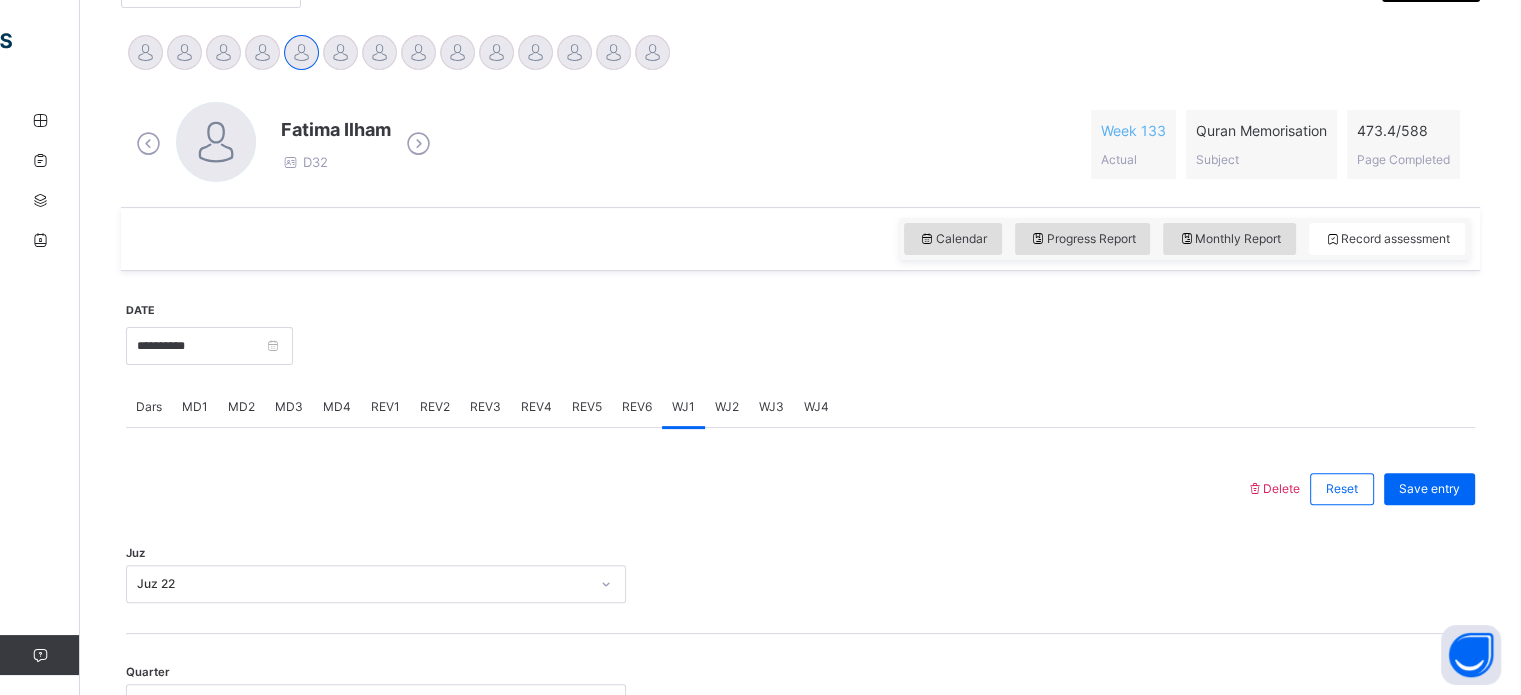 click on "WJ2" at bounding box center [727, 407] 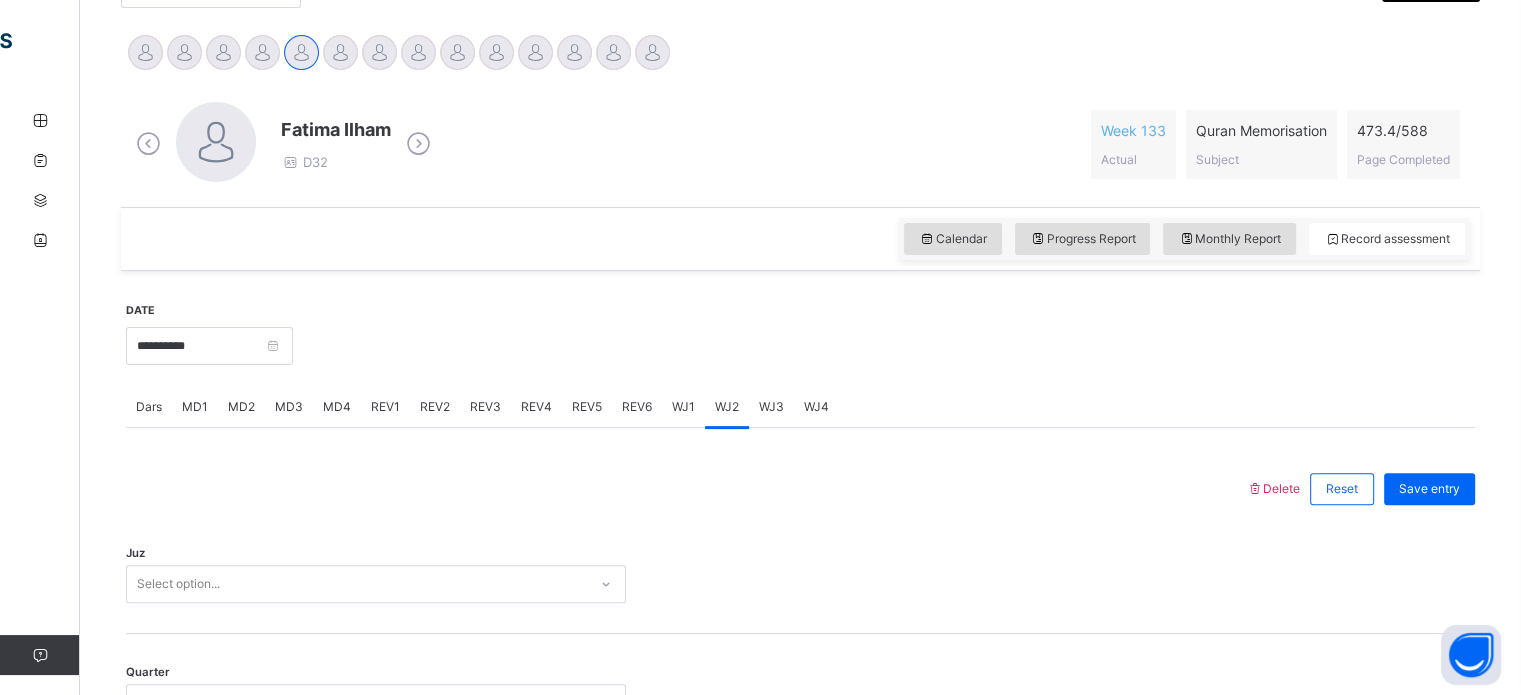 click on "WJ3" at bounding box center [771, 407] 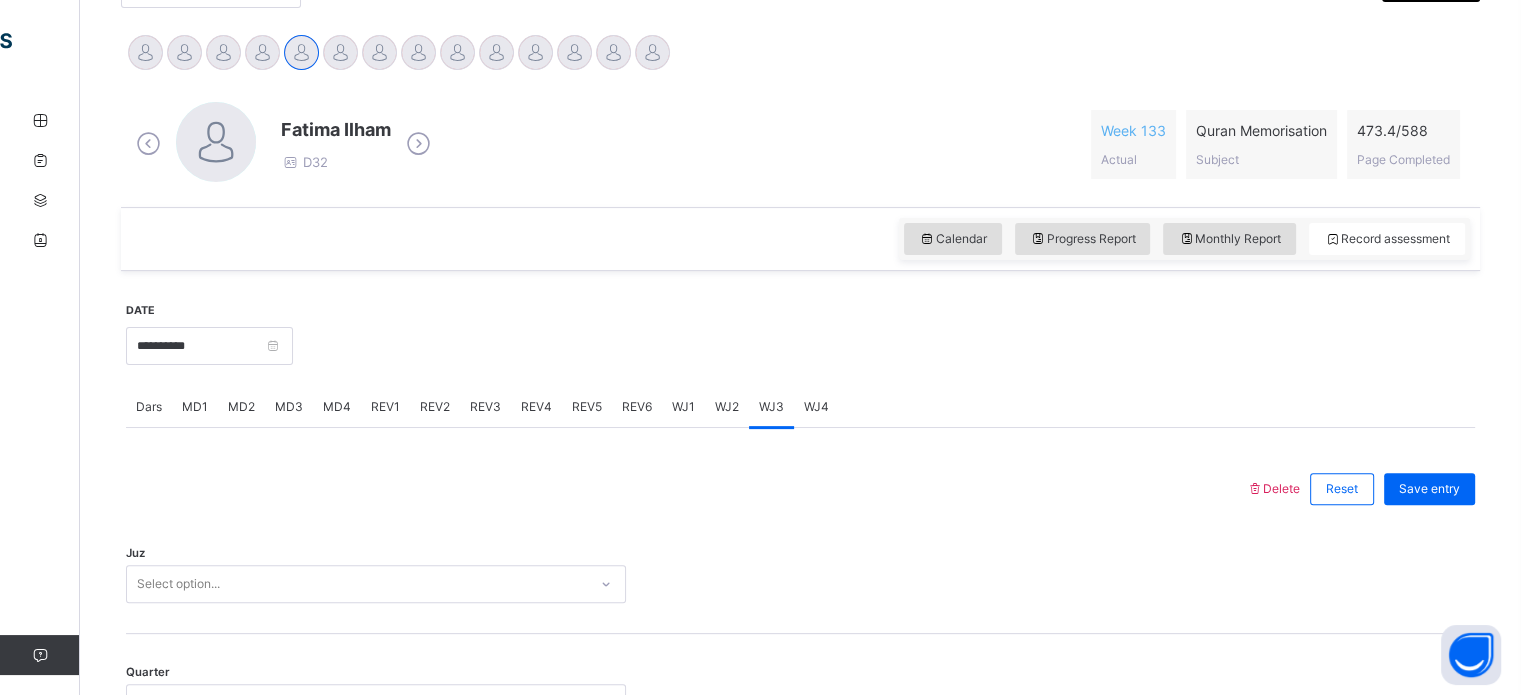click on "WJ3" at bounding box center (771, 407) 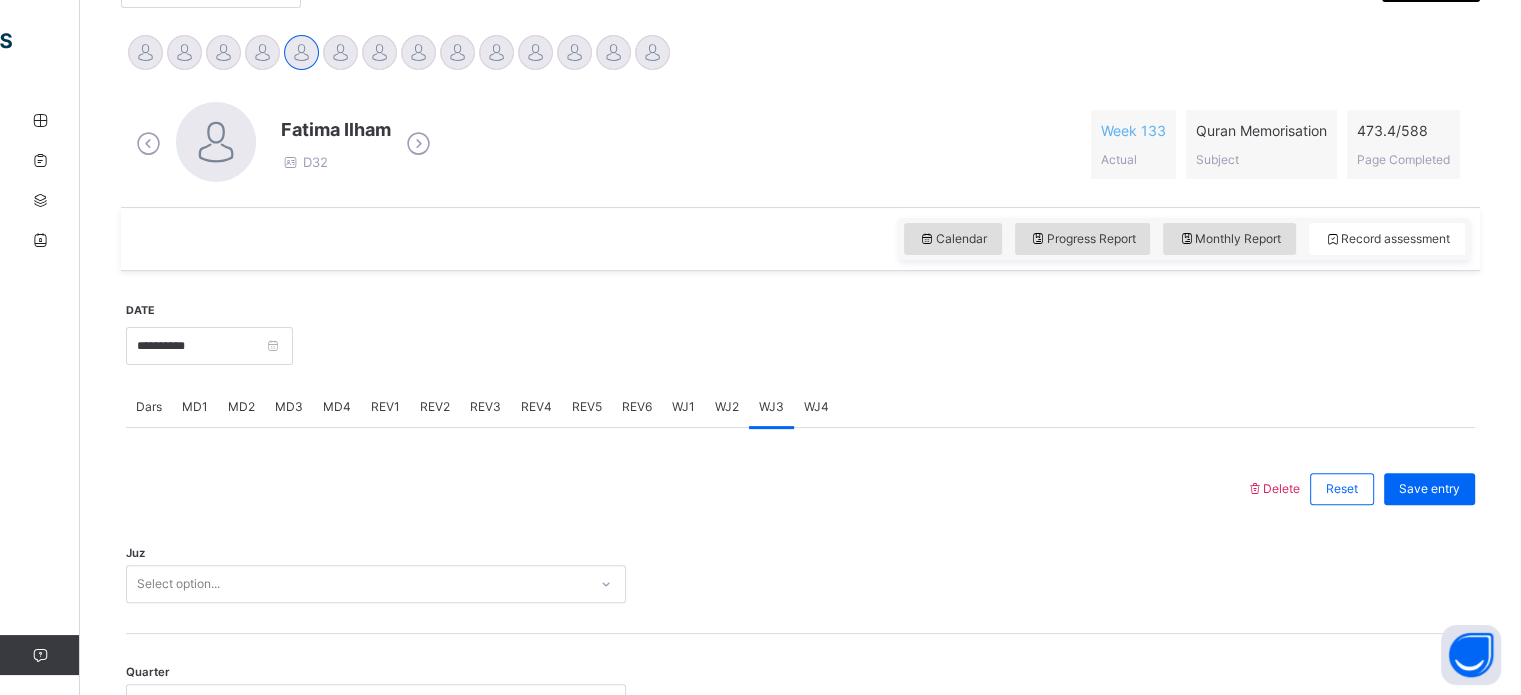 click on "WJ4" at bounding box center [816, 407] 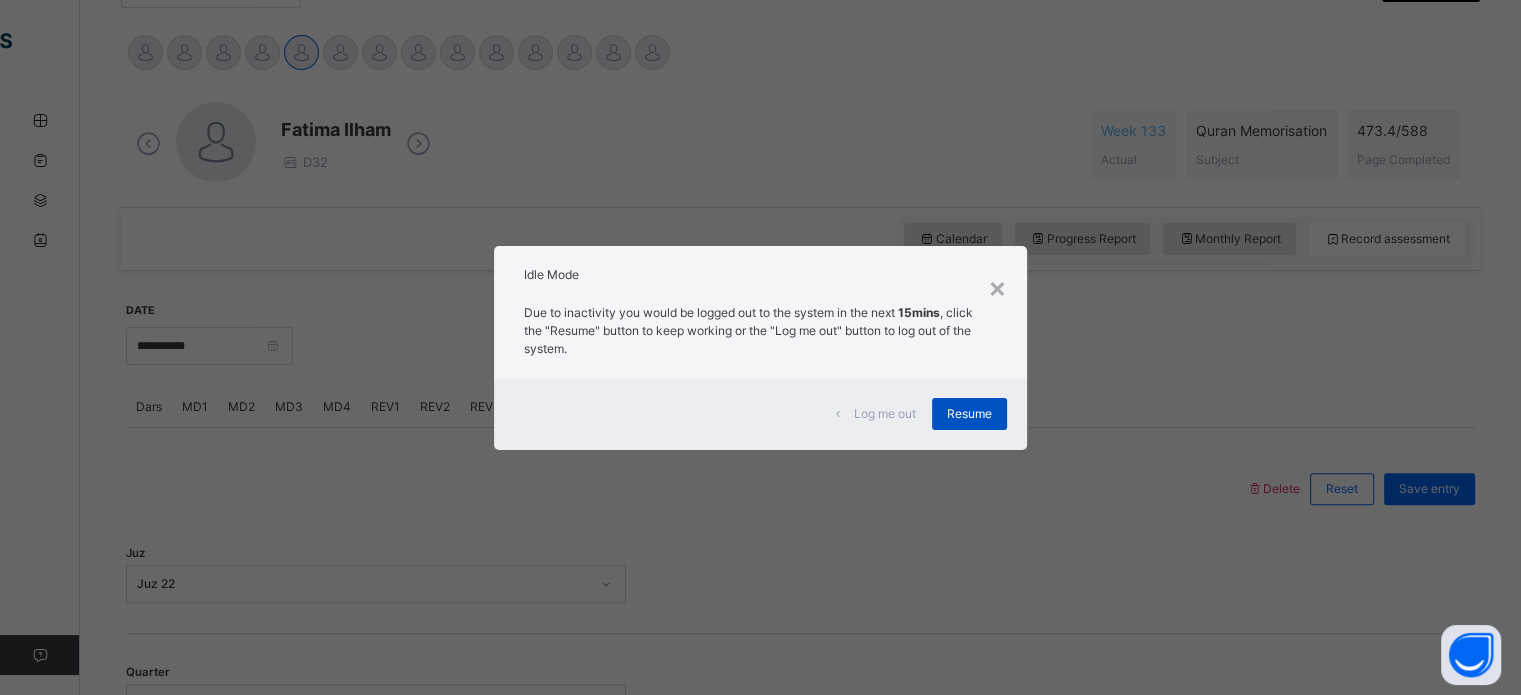 click on "Resume" at bounding box center (969, 414) 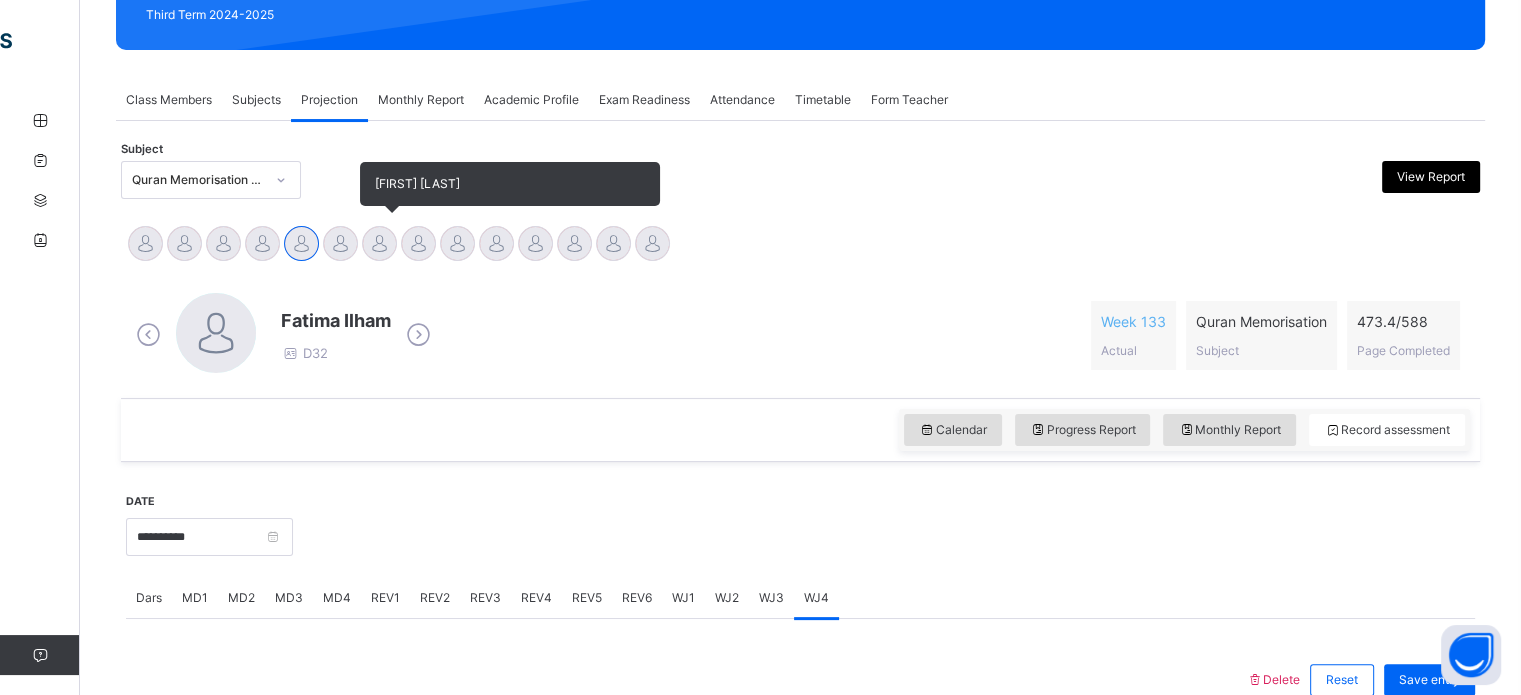 scroll, scrollTop: 295, scrollLeft: 0, axis: vertical 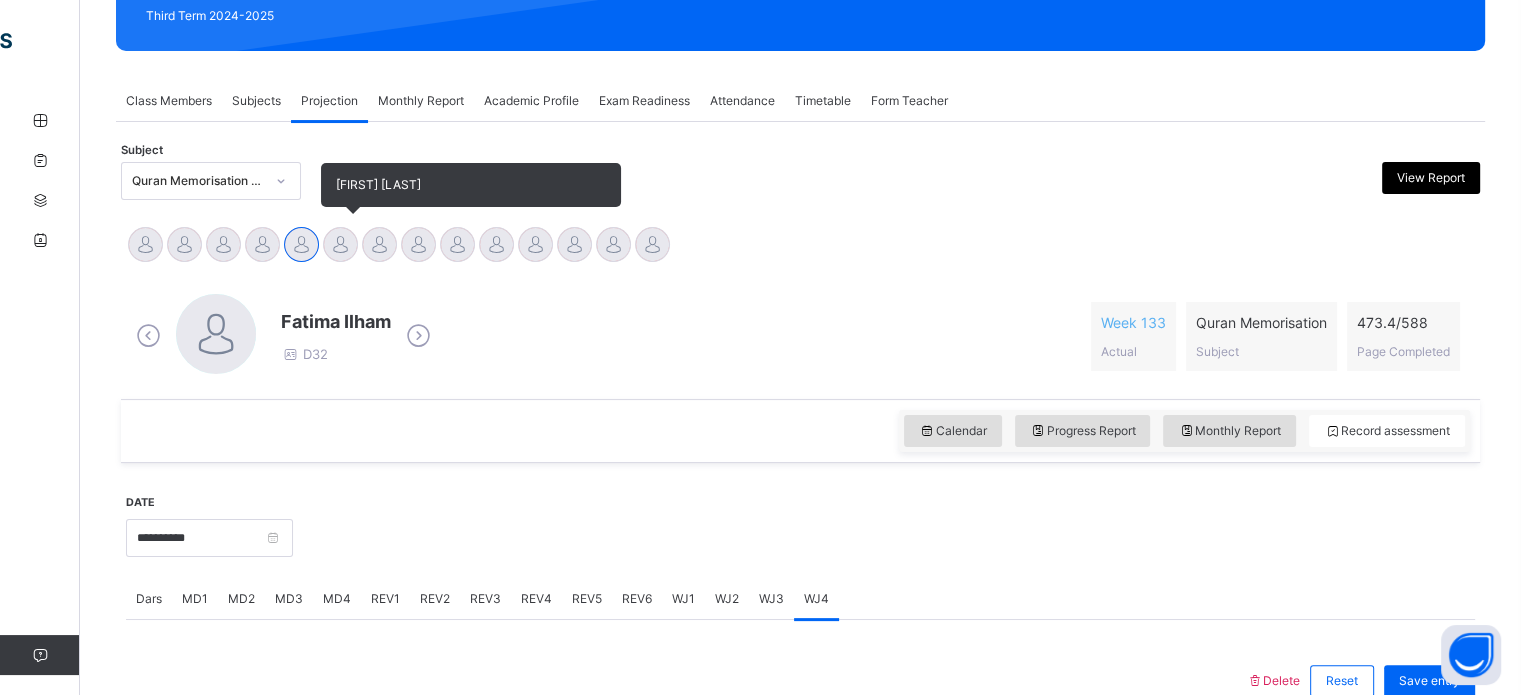 click at bounding box center [340, 244] 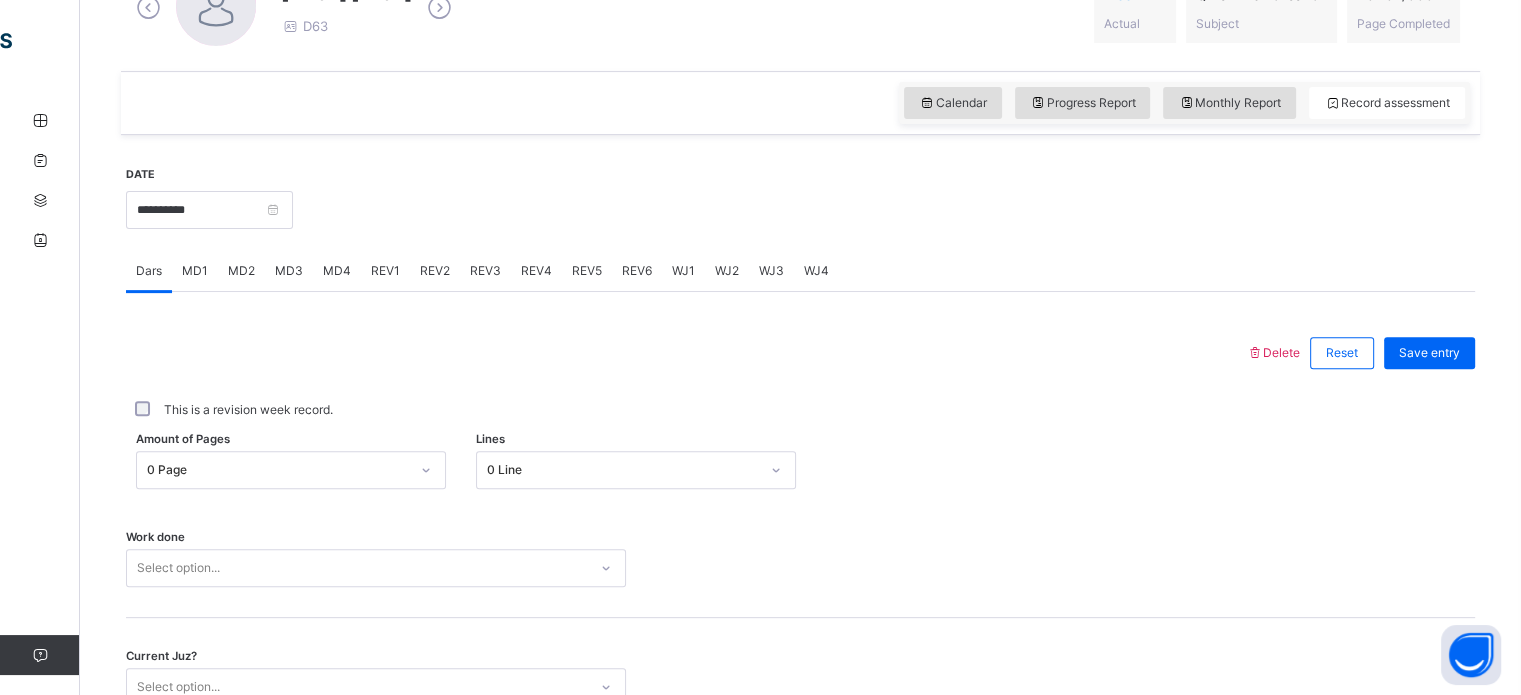 scroll, scrollTop: 630, scrollLeft: 0, axis: vertical 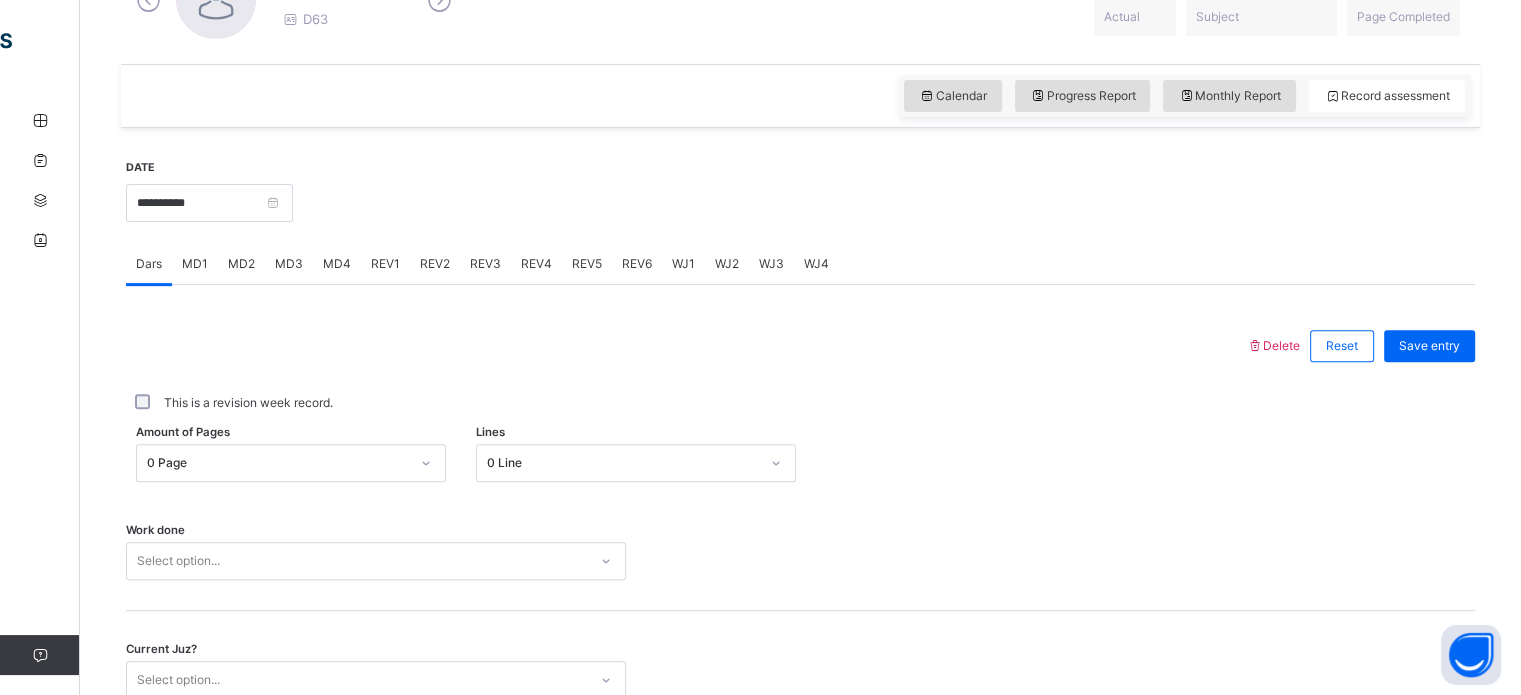 click on "REV1" at bounding box center [385, 264] 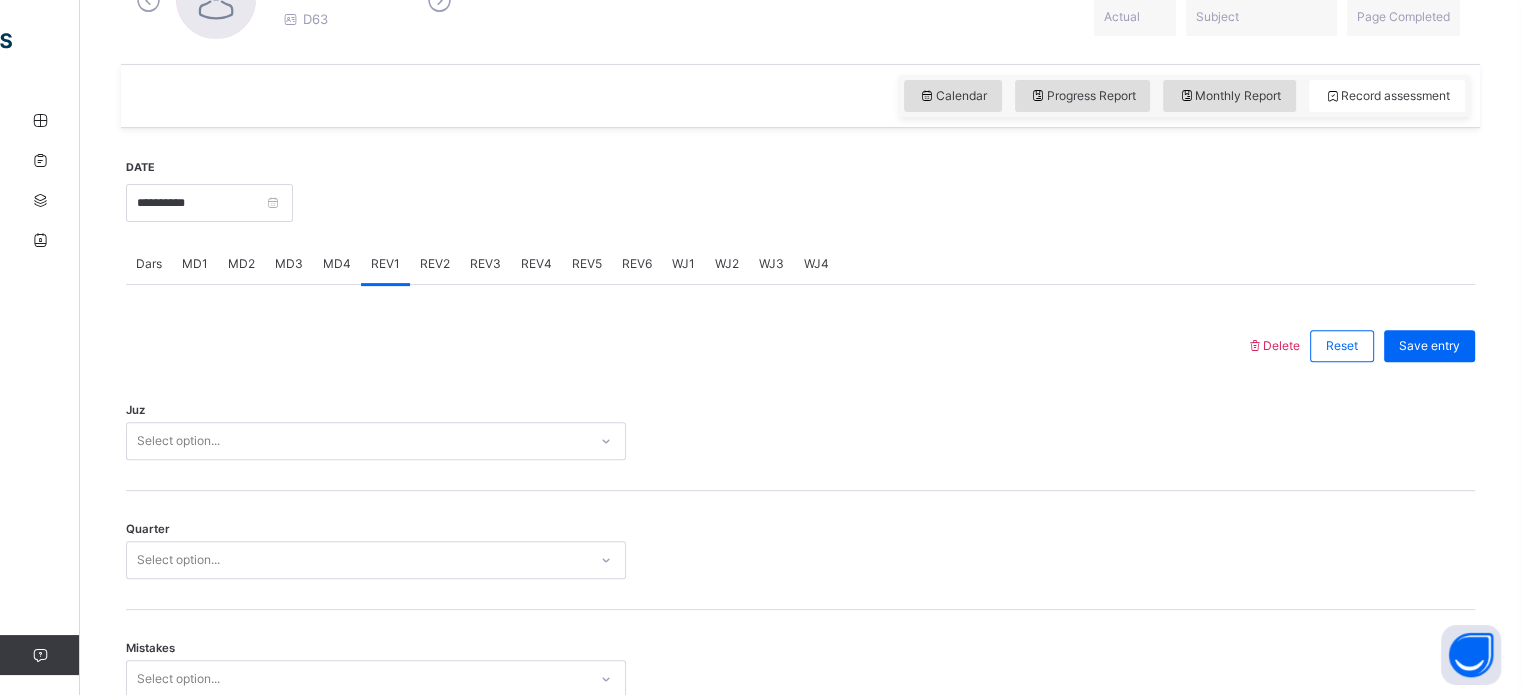 click on "REV2" at bounding box center [435, 264] 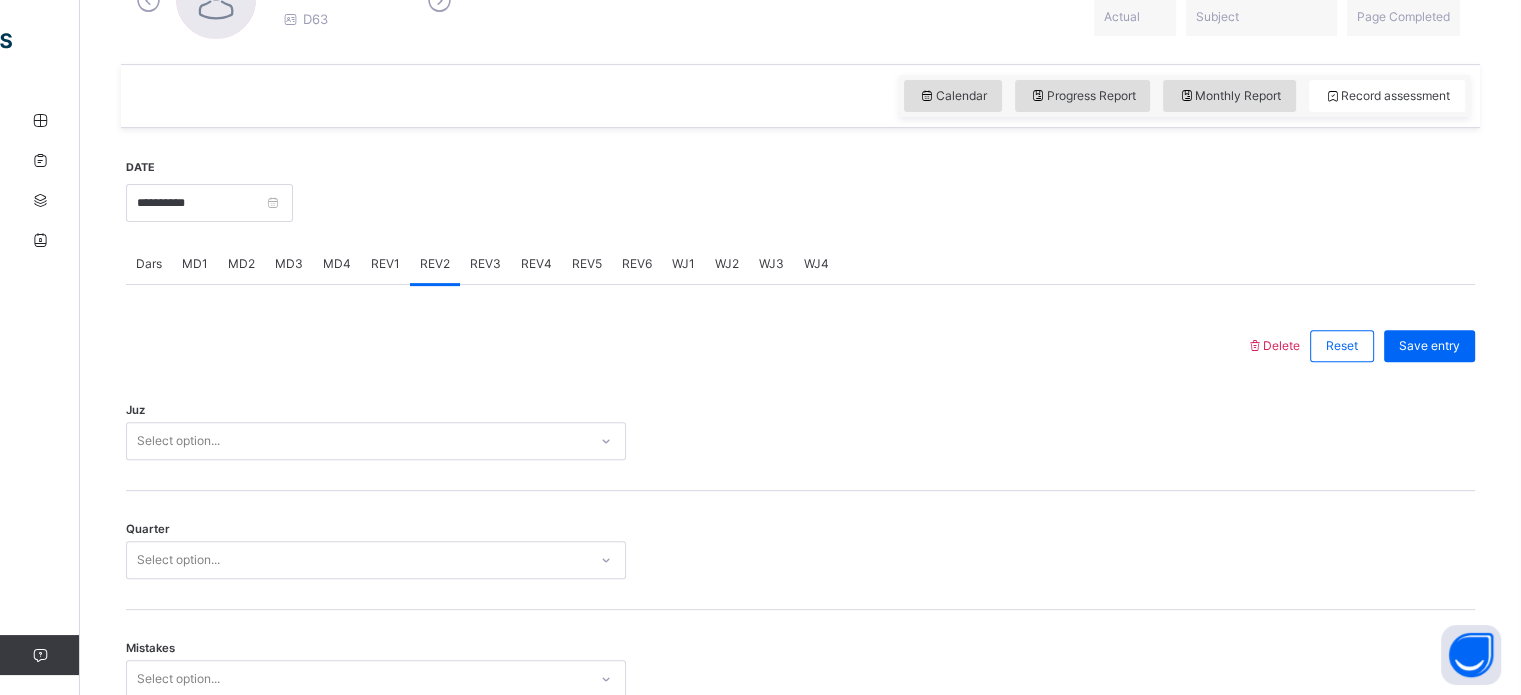 click on "REV3" at bounding box center [485, 264] 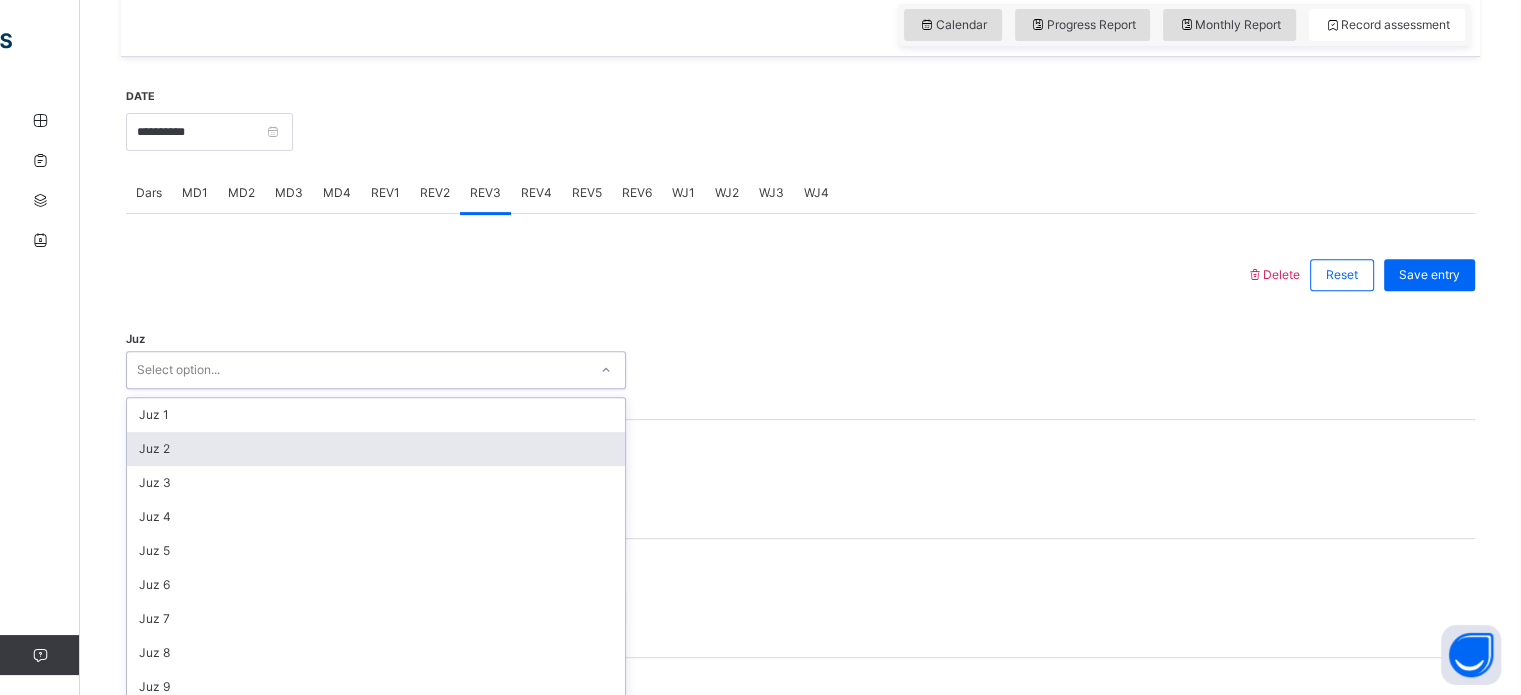 scroll, scrollTop: 712, scrollLeft: 0, axis: vertical 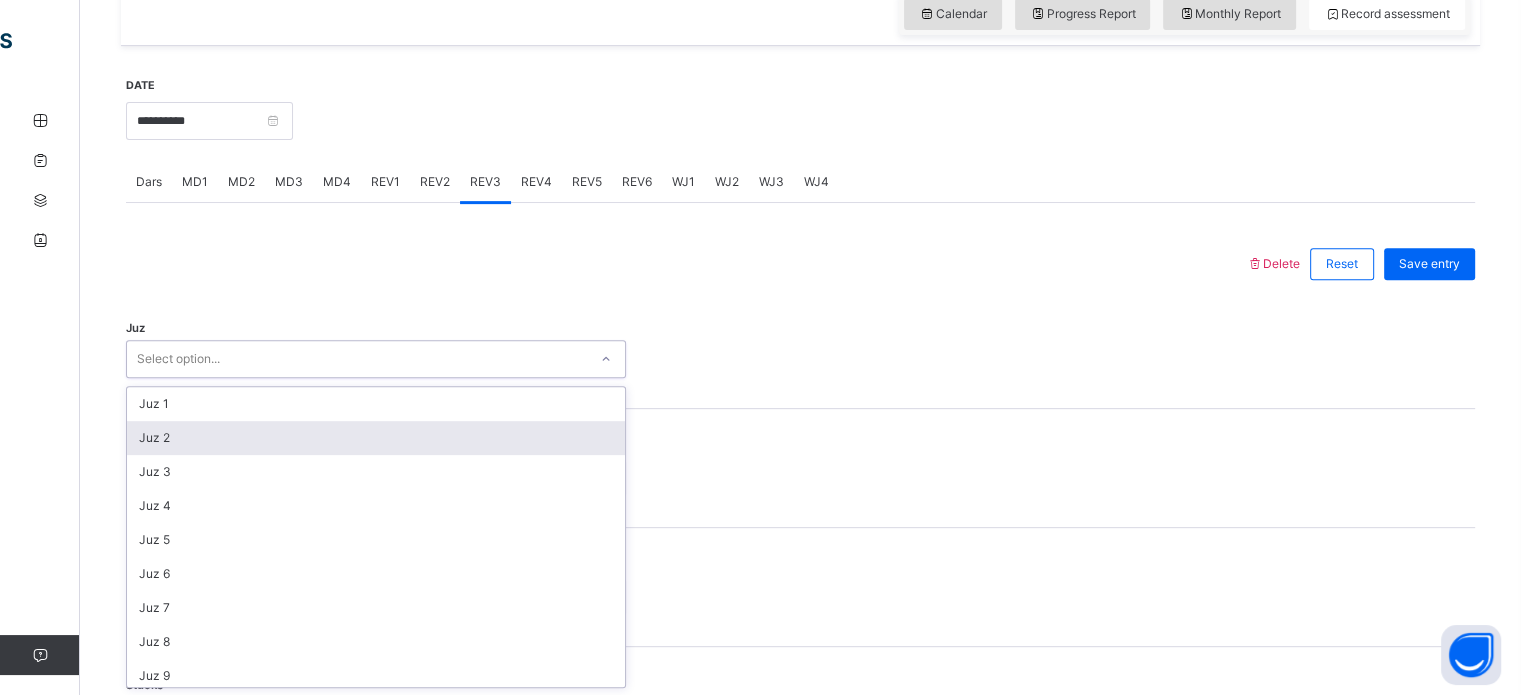 click on "option Juz 2 focused, 2 of 30. 30 results available. Use Up and Down to choose options, press Enter to select the currently focused option, press Escape to exit the menu, press Tab to select the option and exit the menu. Select option... Juz 1 Juz 2 Juz 3 Juz 4 Juz 5 Juz 6 Juz 7 Juz 8 Juz 9 Juz 10 Juz 11 Juz 12 Juz 13 Juz 14 Juz 15 Juz 16 Juz 17 Juz 18 Juz 19 Juz 20 Juz 21 Juz 22 Juz 23 Juz 24 Juz 25 Juz 26 Juz 27 Juz 28 Juz 29 Juz 30" at bounding box center [376, 359] 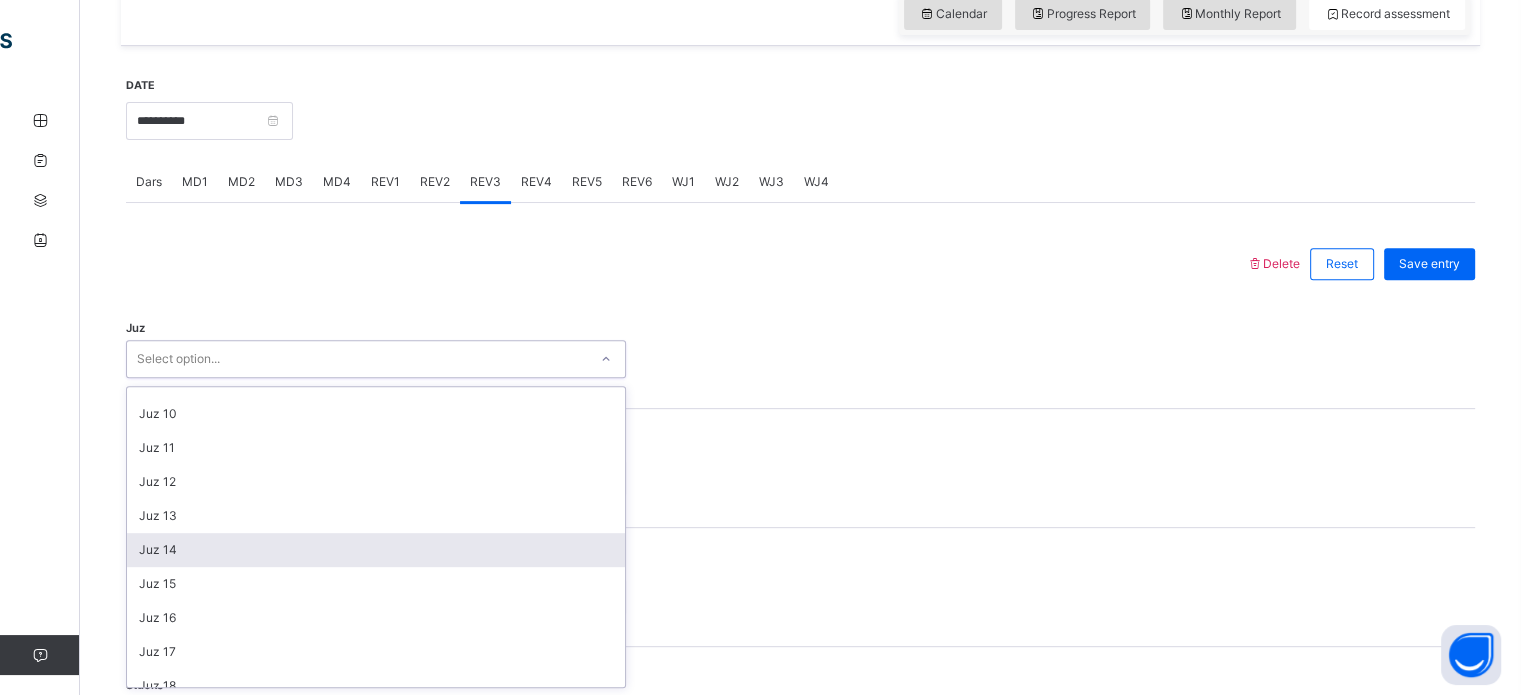 scroll, scrollTop: 326, scrollLeft: 0, axis: vertical 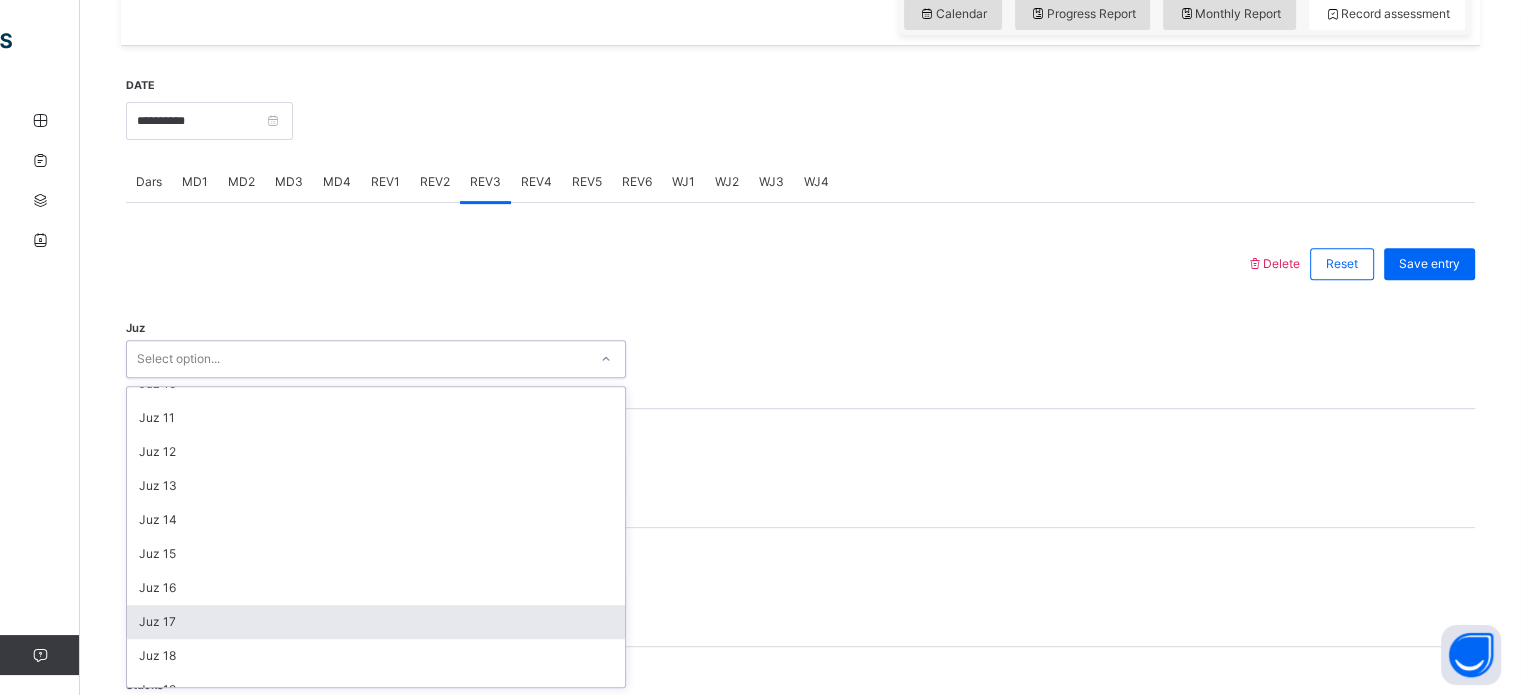 click on "Juz 17" at bounding box center [376, 622] 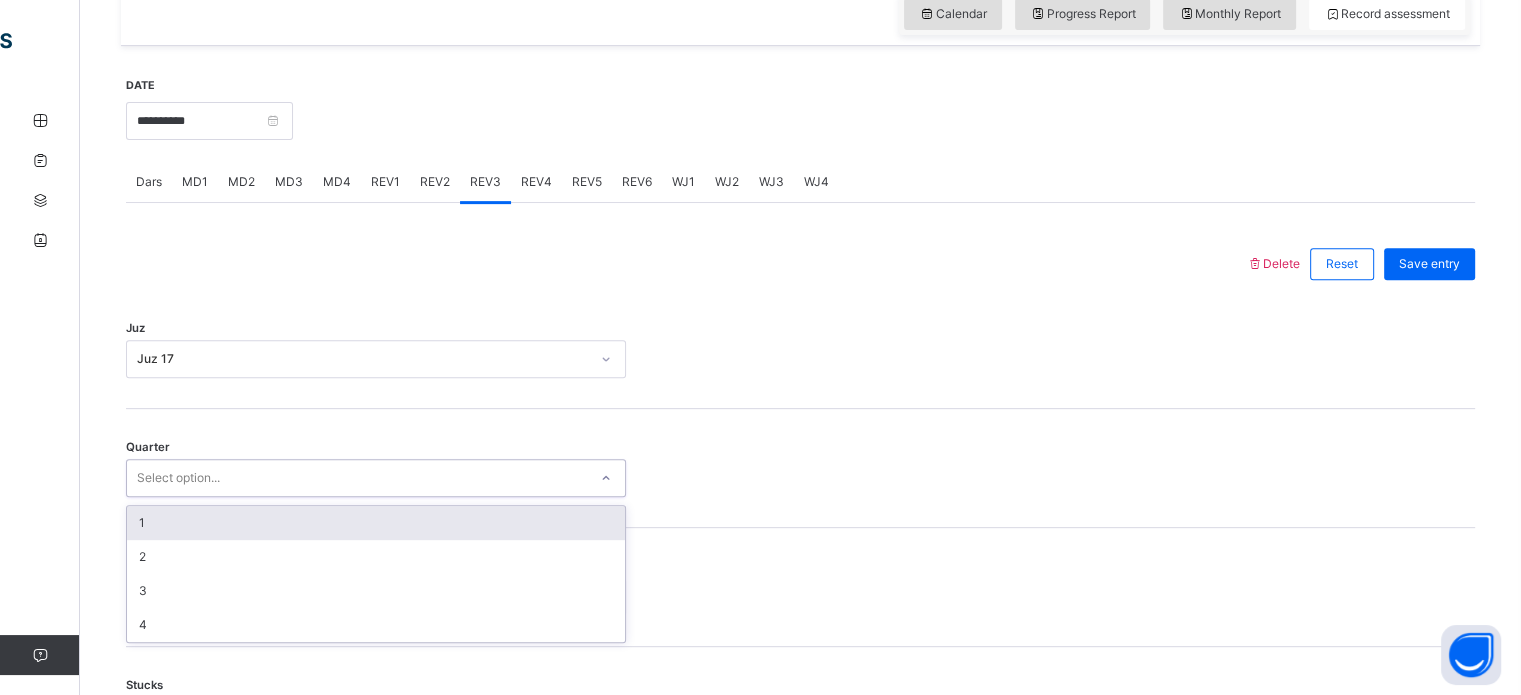 click on "Select option..." at bounding box center (178, 478) 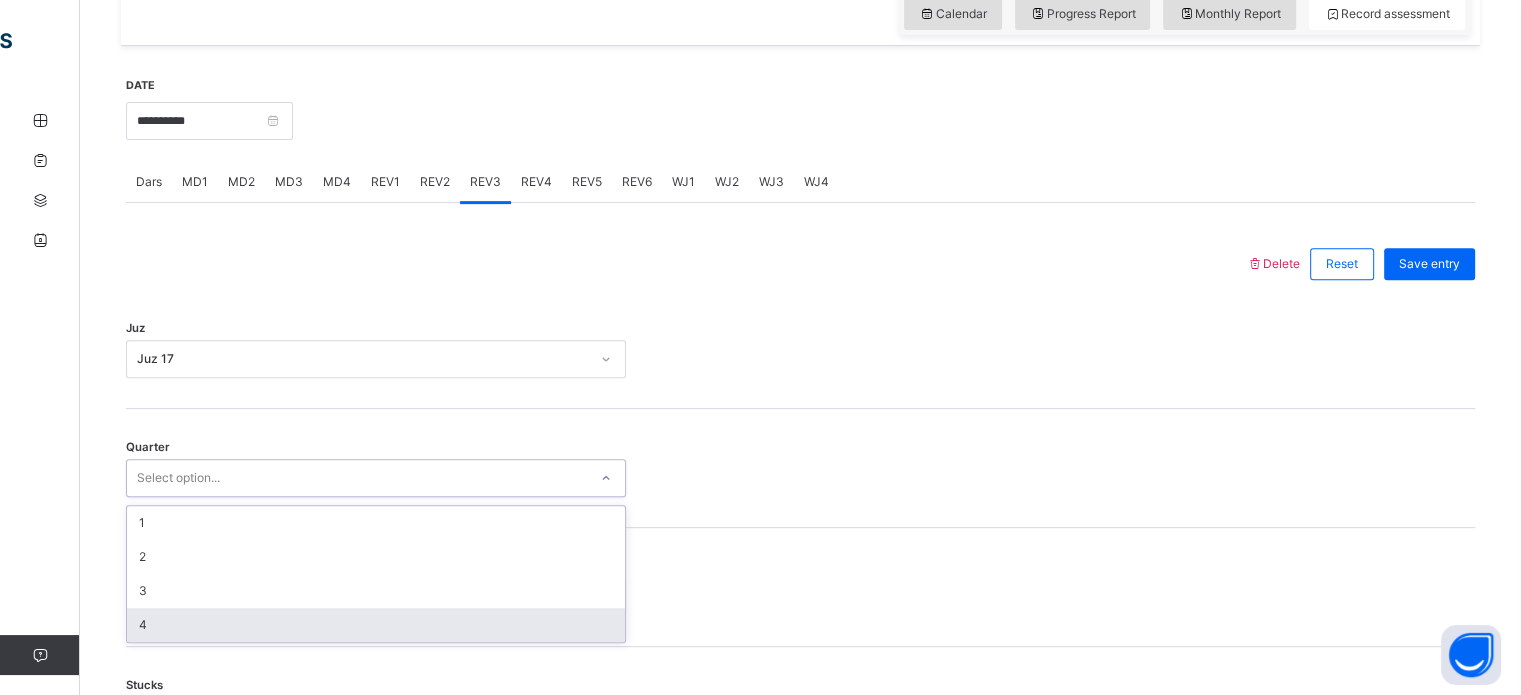 click on "4" at bounding box center (376, 625) 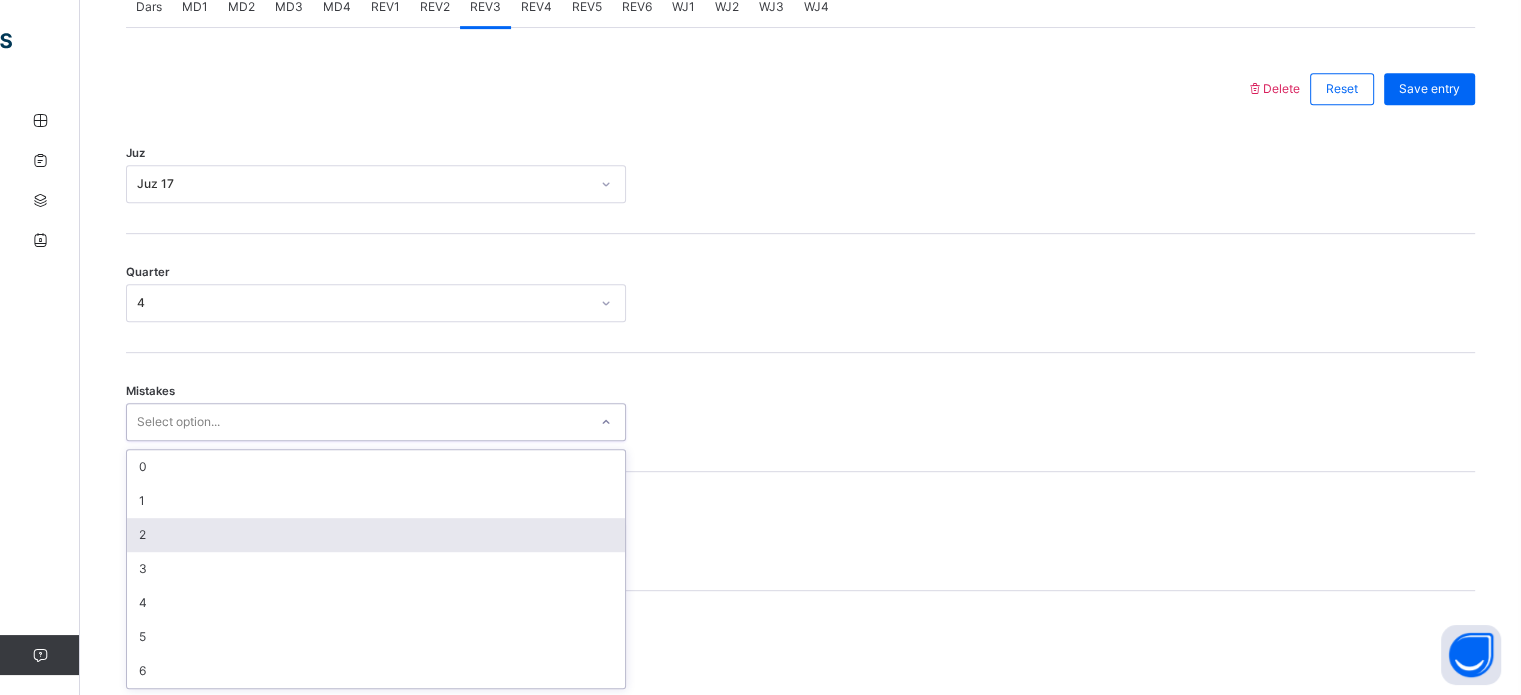 click on "option 2 focused, 3 of 7. 7 results available. Use Up and Down to choose options, press Enter to select the currently focused option, press Escape to exit the menu, press Tab to select the option and exit the menu. Select option... 0 1 2 3 4 5 6" at bounding box center (376, 422) 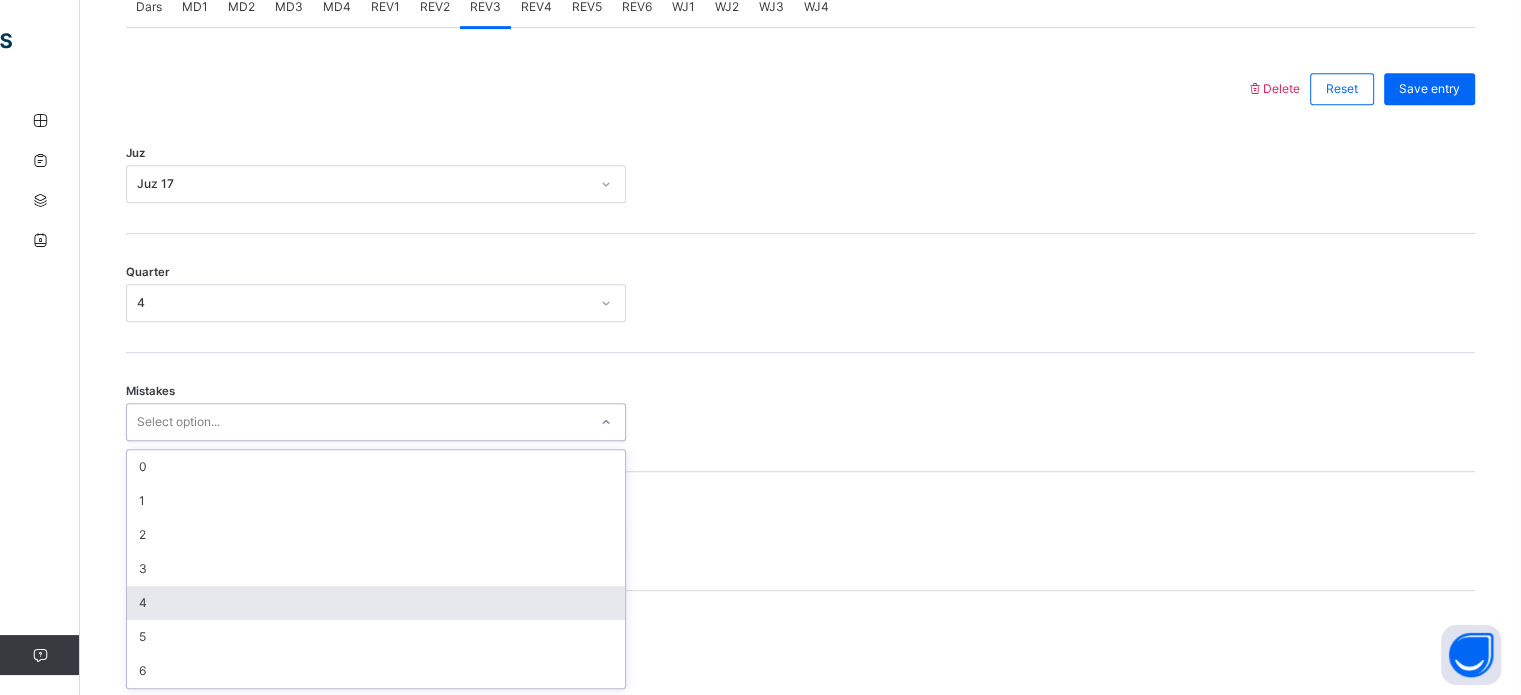 scroll, scrollTop: 888, scrollLeft: 0, axis: vertical 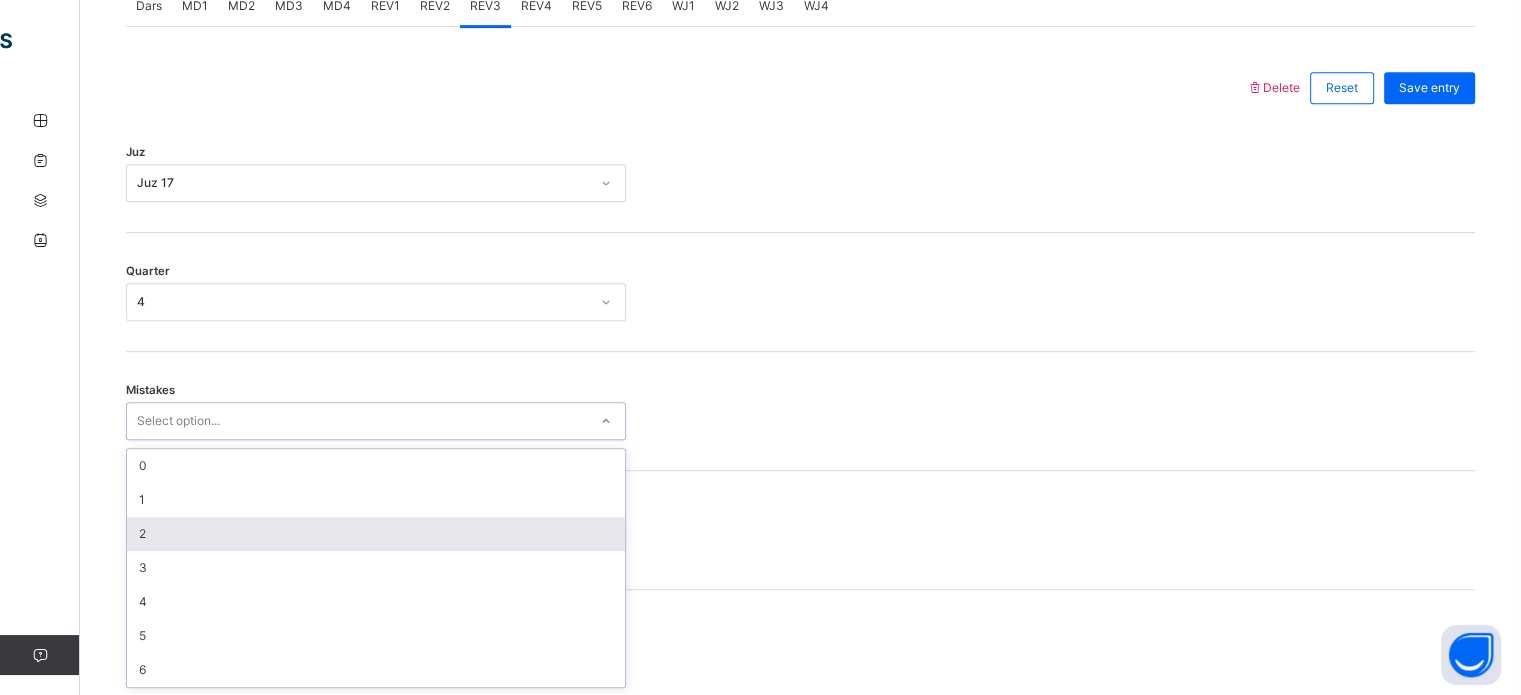 click on "2" at bounding box center [376, 534] 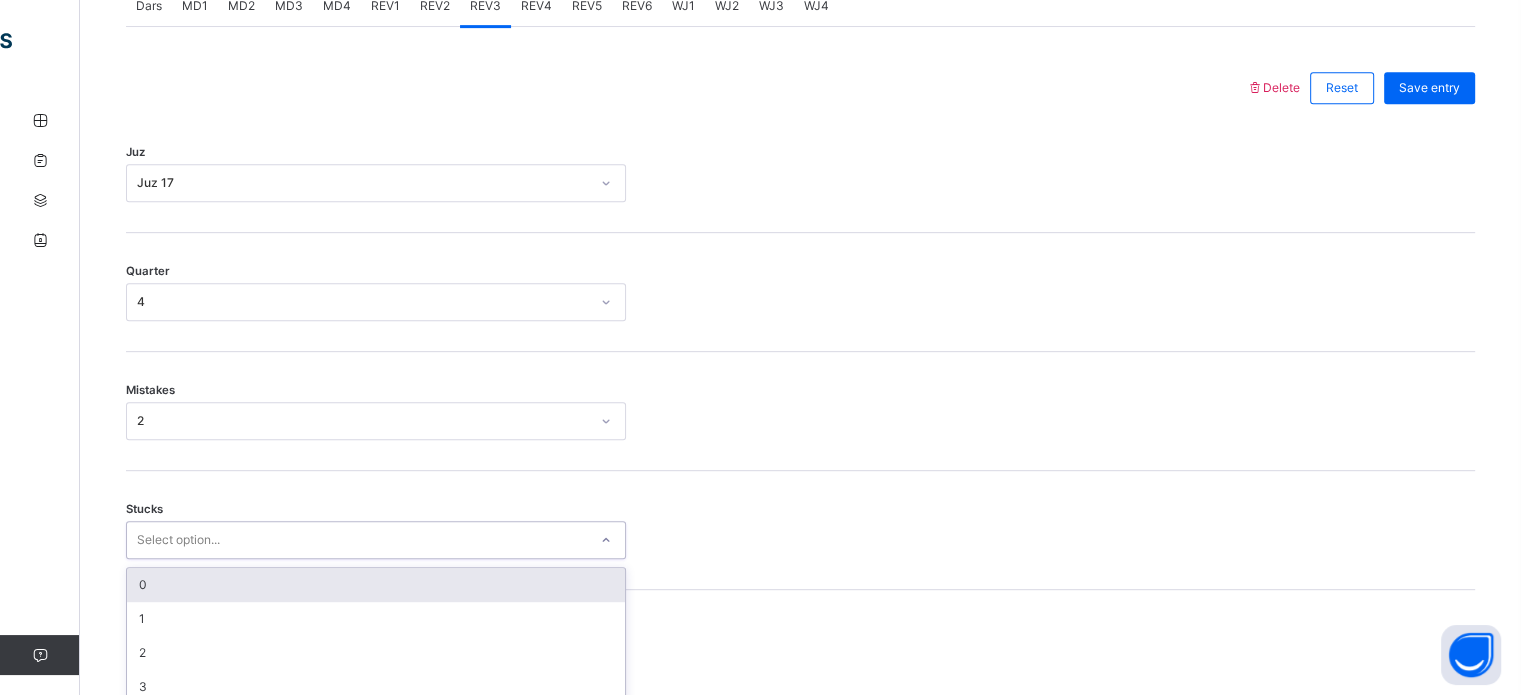 scroll, scrollTop: 972, scrollLeft: 0, axis: vertical 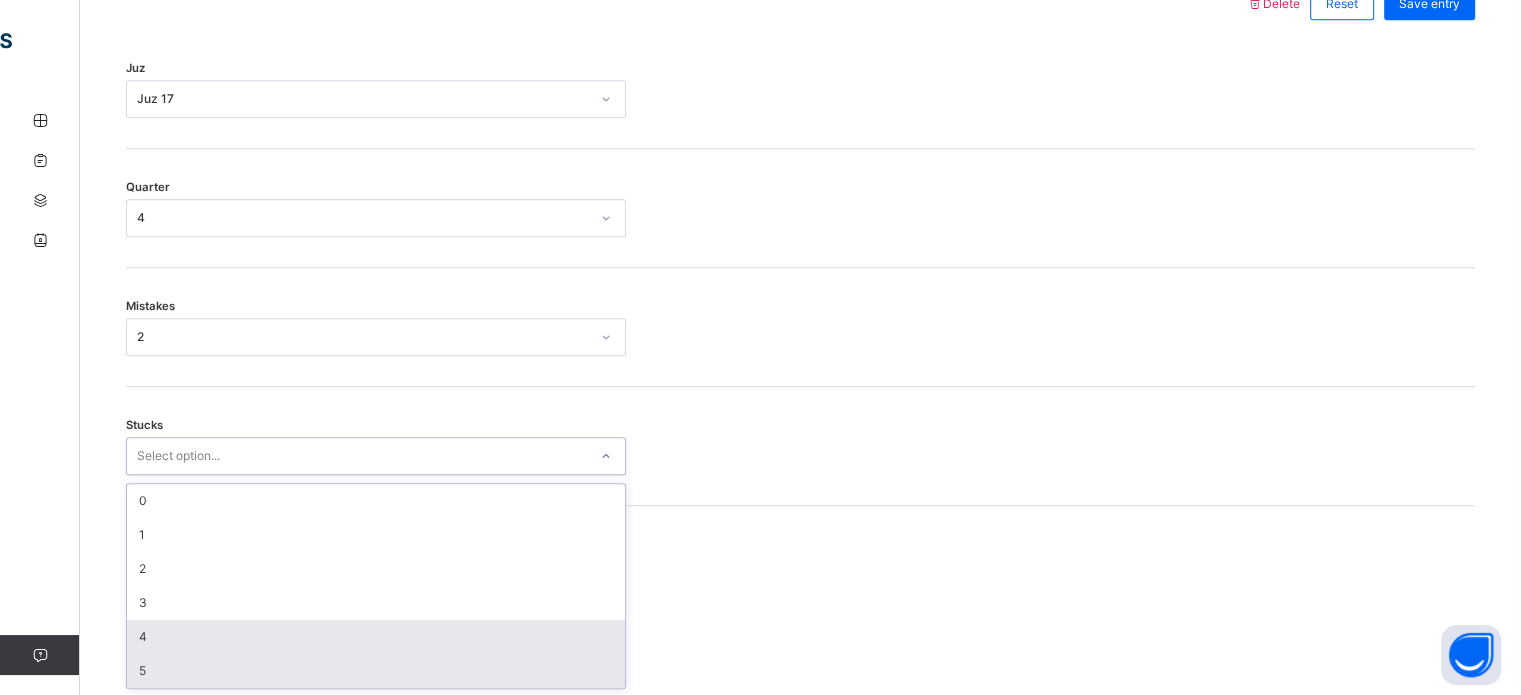 drag, startPoint x: 174, startPoint y: 531, endPoint x: 173, endPoint y: 660, distance: 129.00388 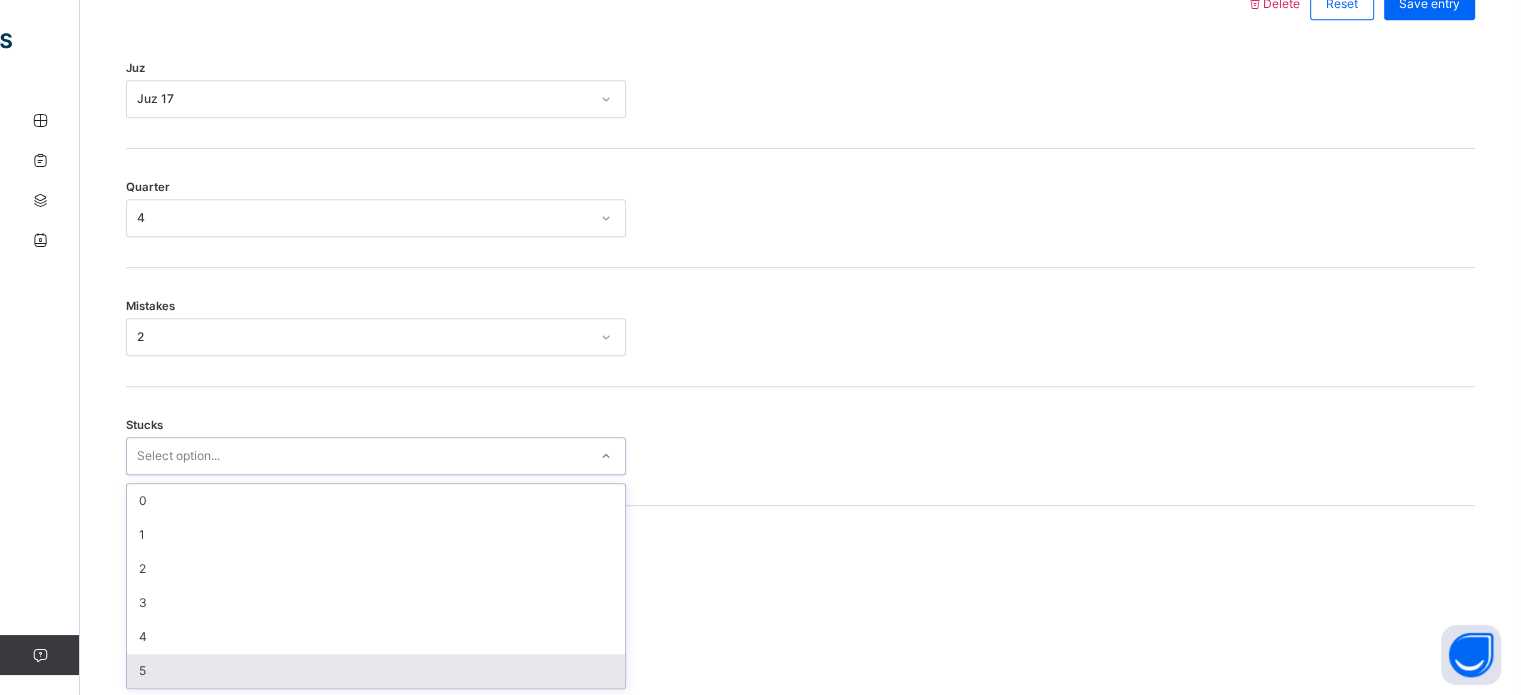 click on "5" at bounding box center [376, 671] 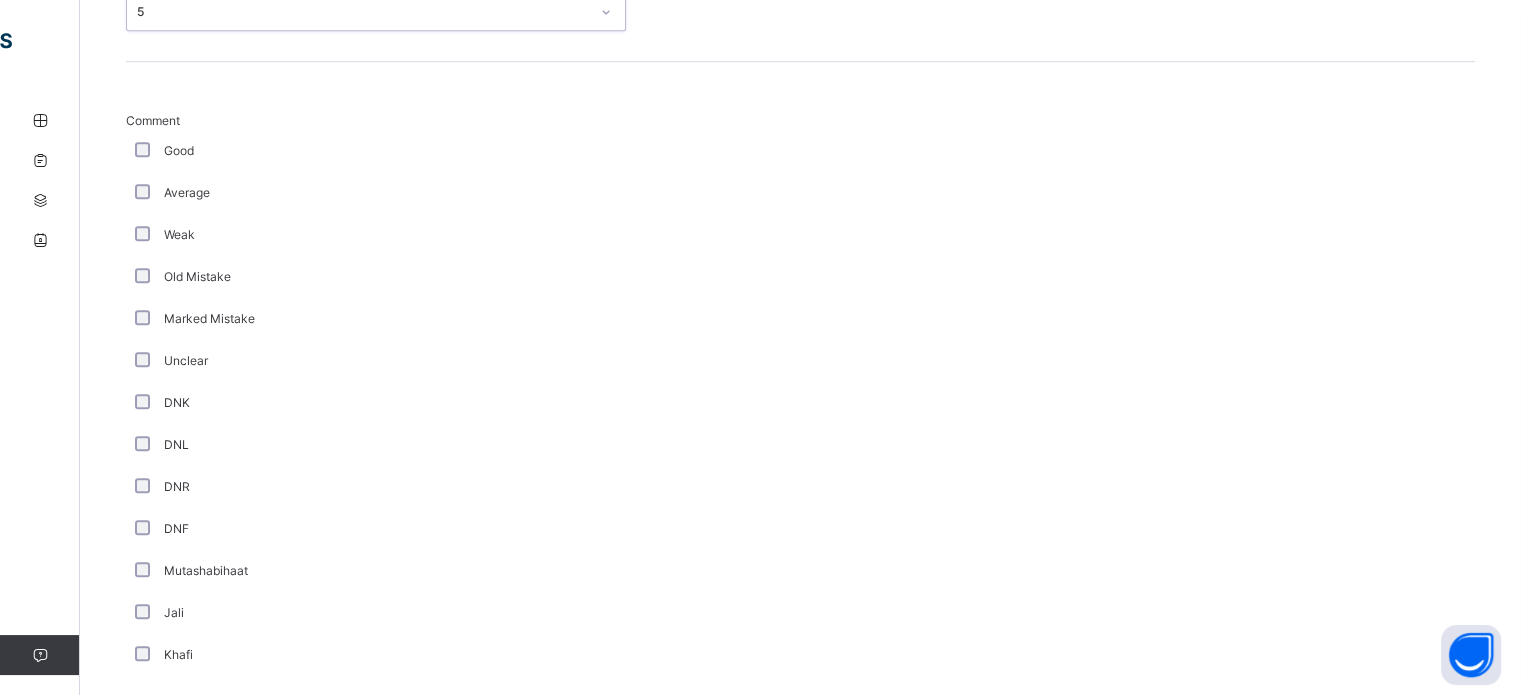 scroll, scrollTop: 1436, scrollLeft: 0, axis: vertical 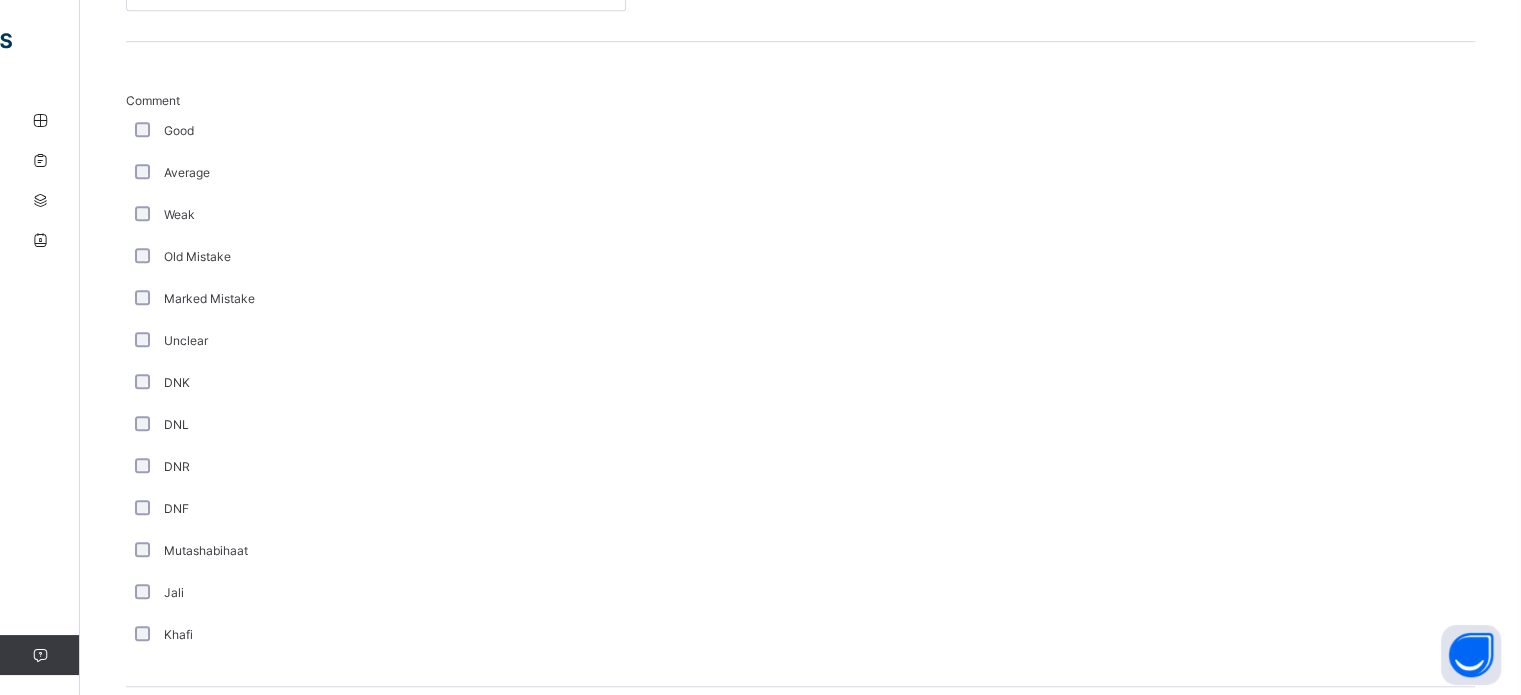 click on "Comment Good Average Weak Old Mistake Marked Mistake Unclear DNK DNL DNR DNF Mutashabihaat Jali Khafi" at bounding box center (376, 374) 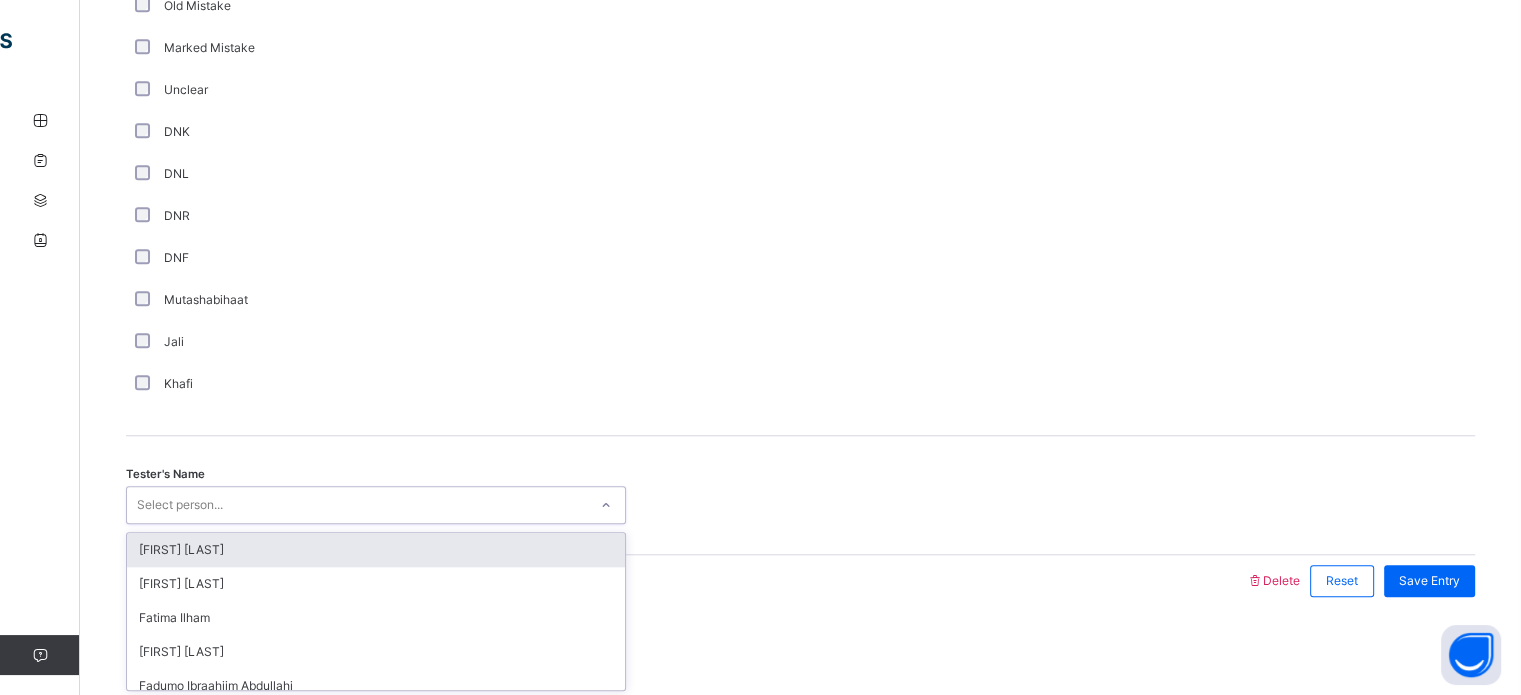 click on "Select person..." at bounding box center [357, 505] 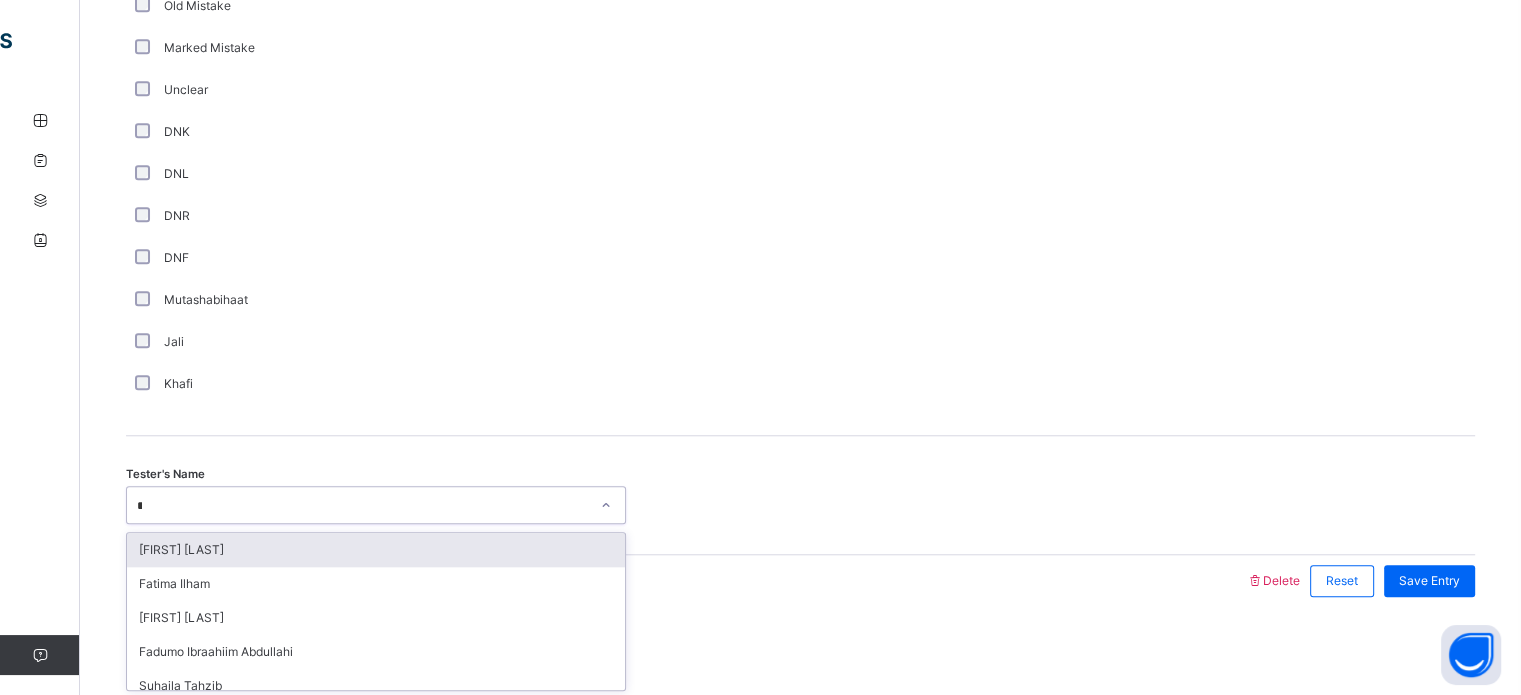 type on "***" 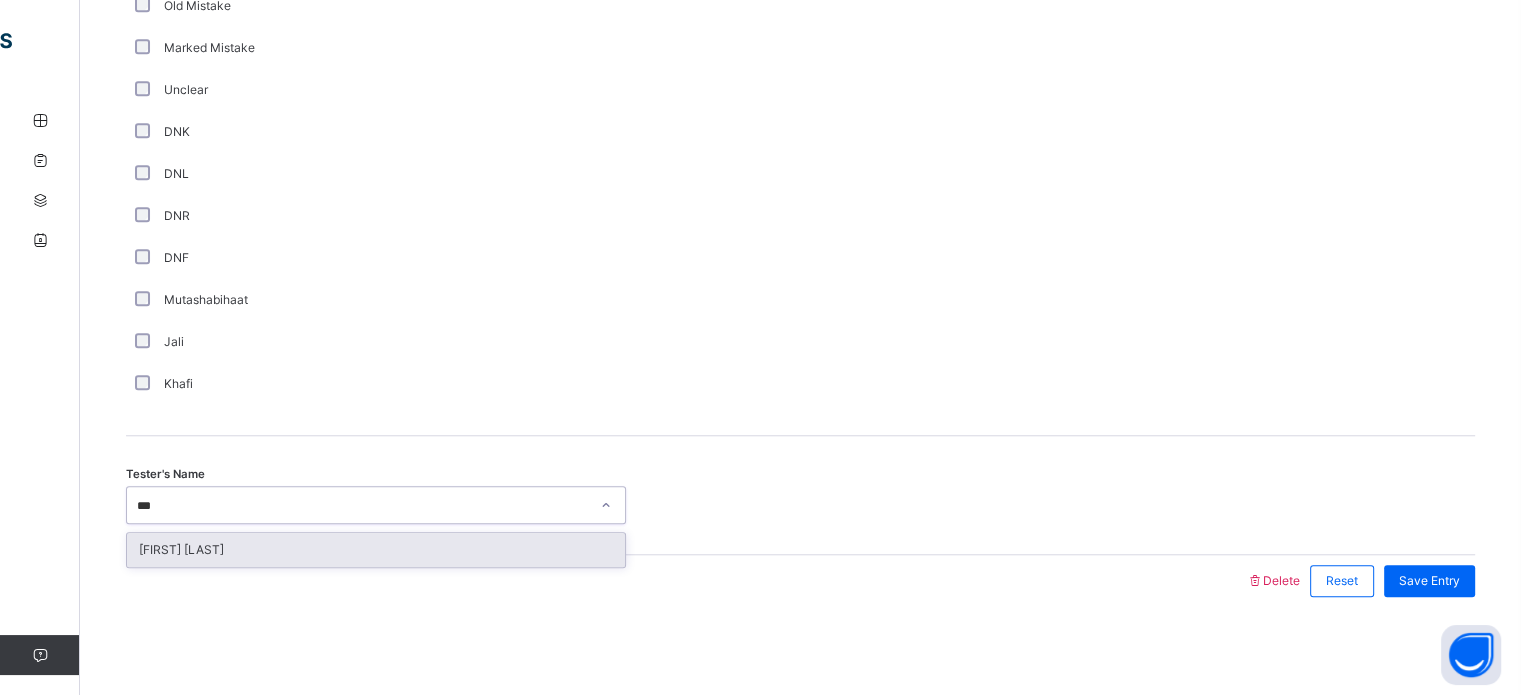 type 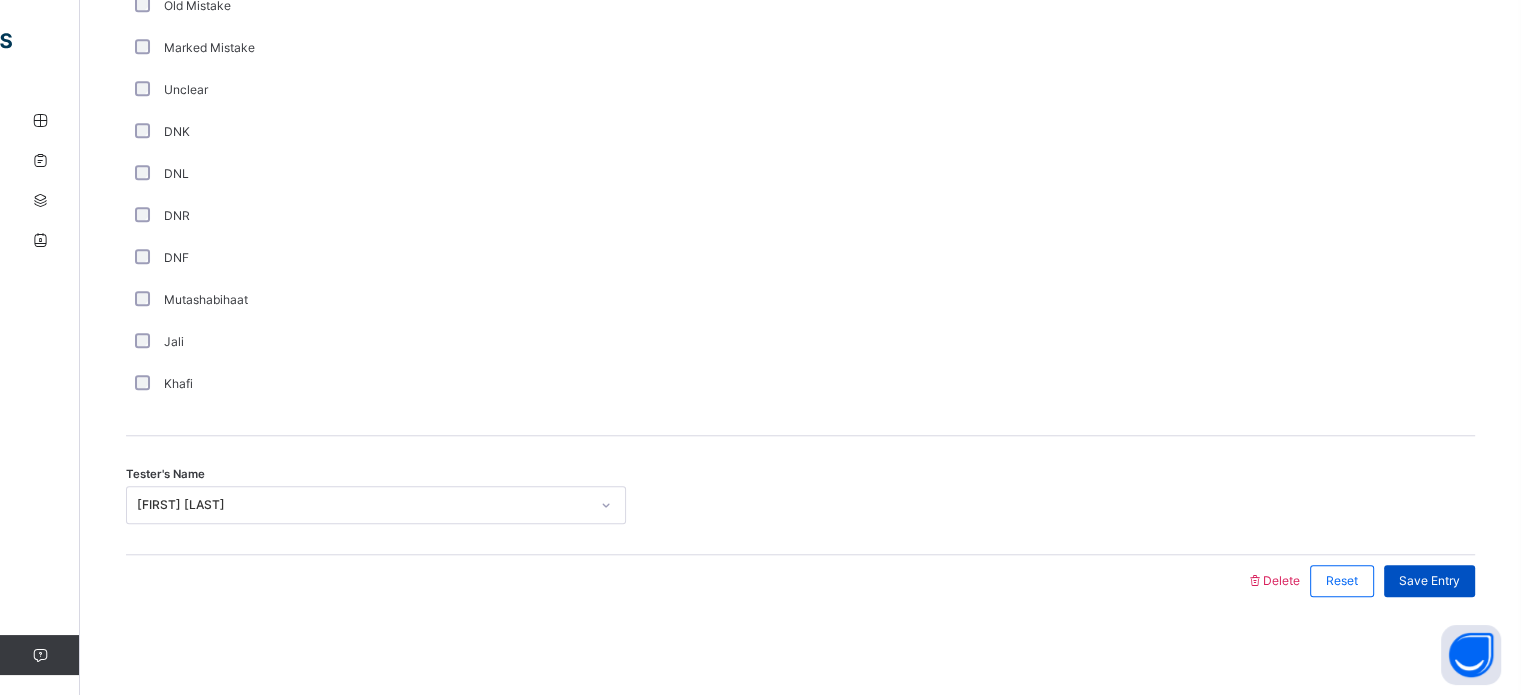 click on "Save Entry" at bounding box center [1429, 581] 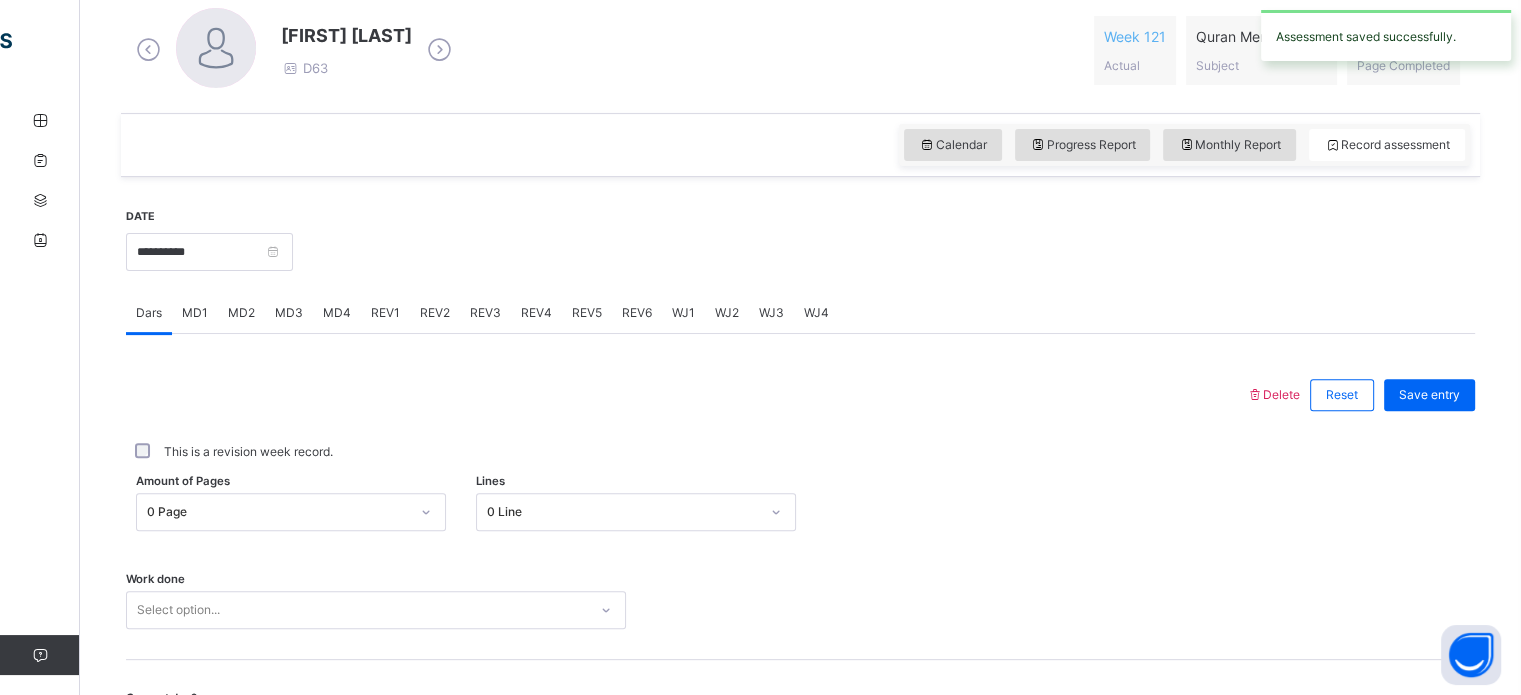 scroll, scrollTop: 579, scrollLeft: 0, axis: vertical 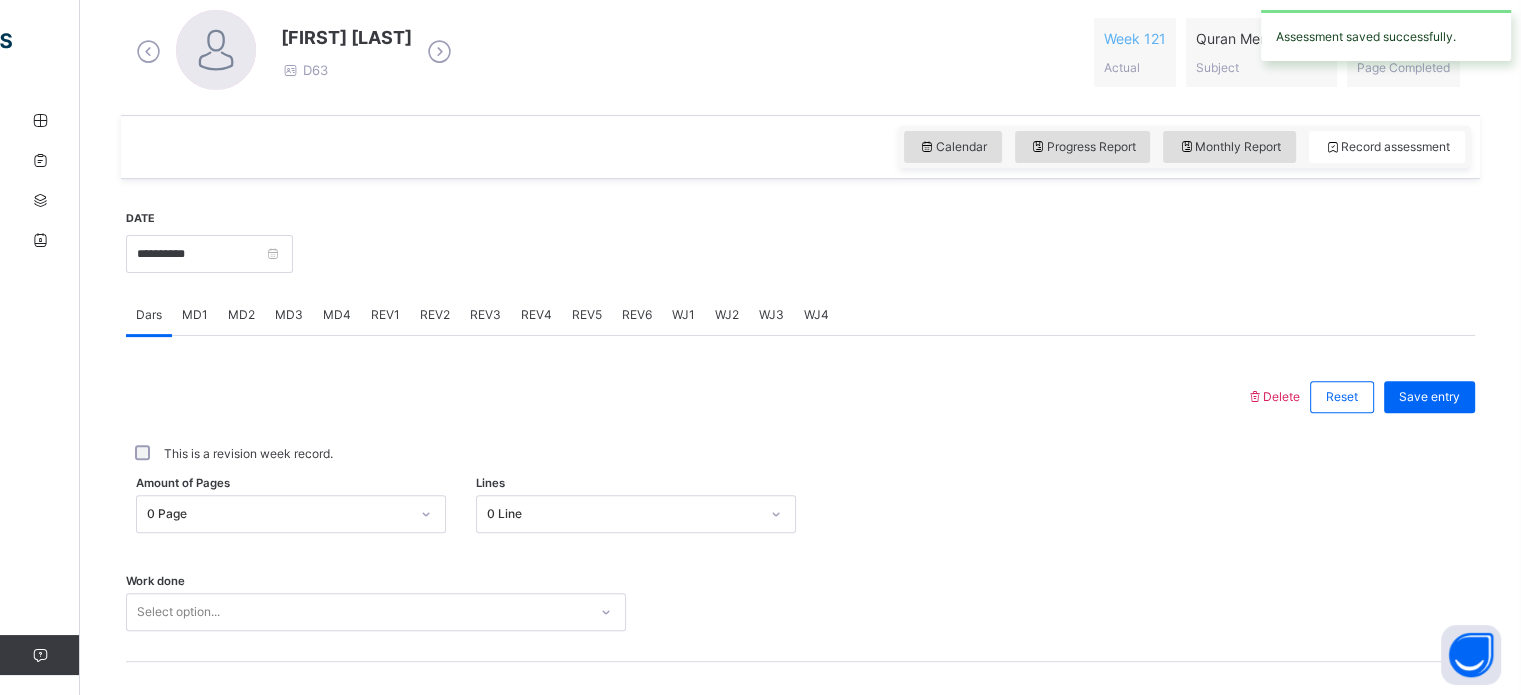 click on "REV4" at bounding box center [536, 315] 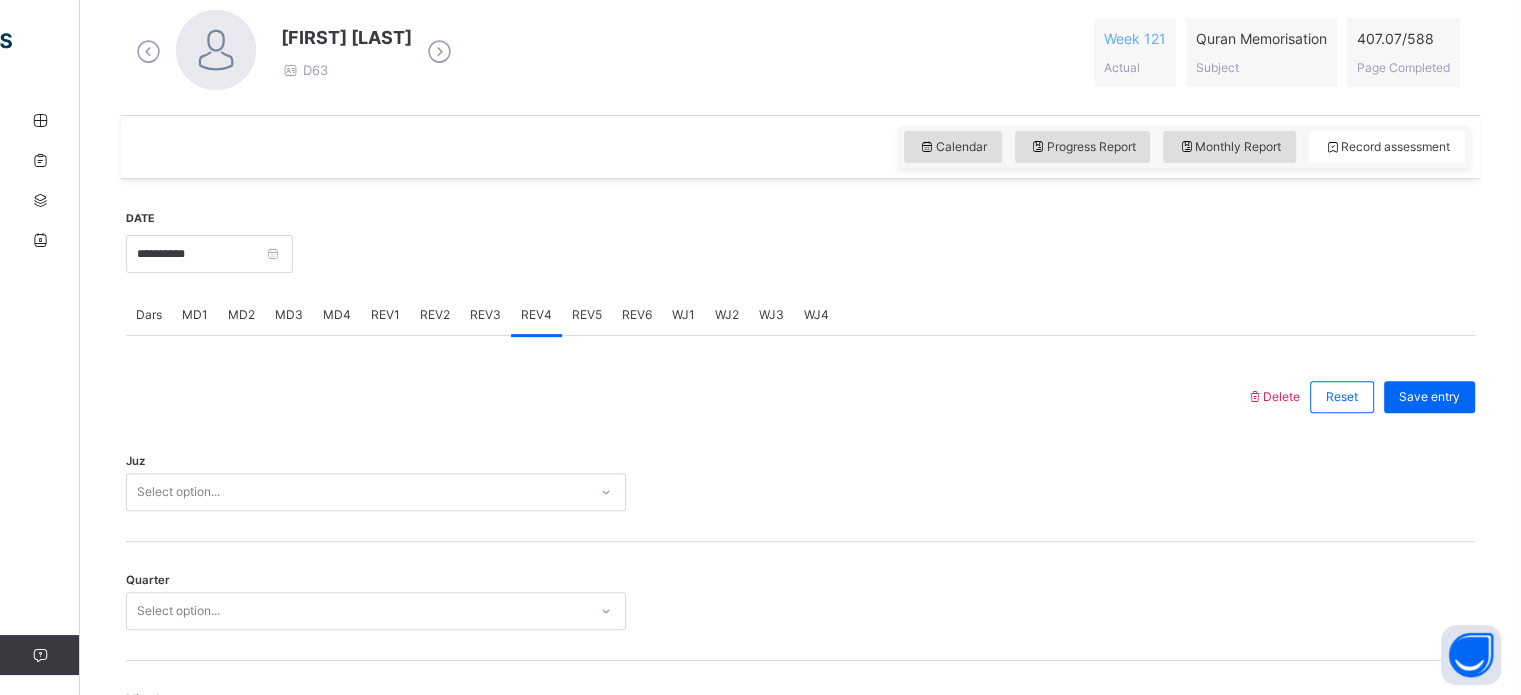 click on "REV3" at bounding box center [485, 315] 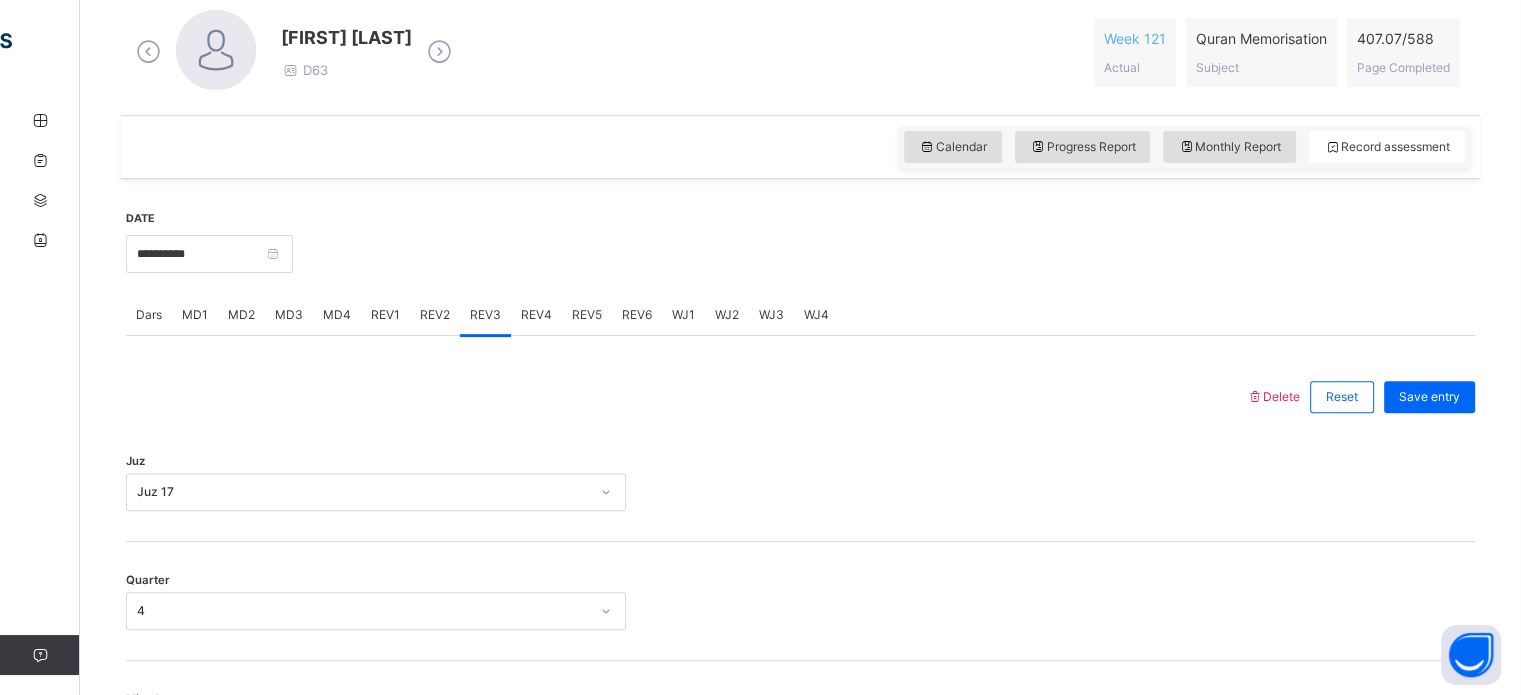 click on "REV4" at bounding box center (536, 315) 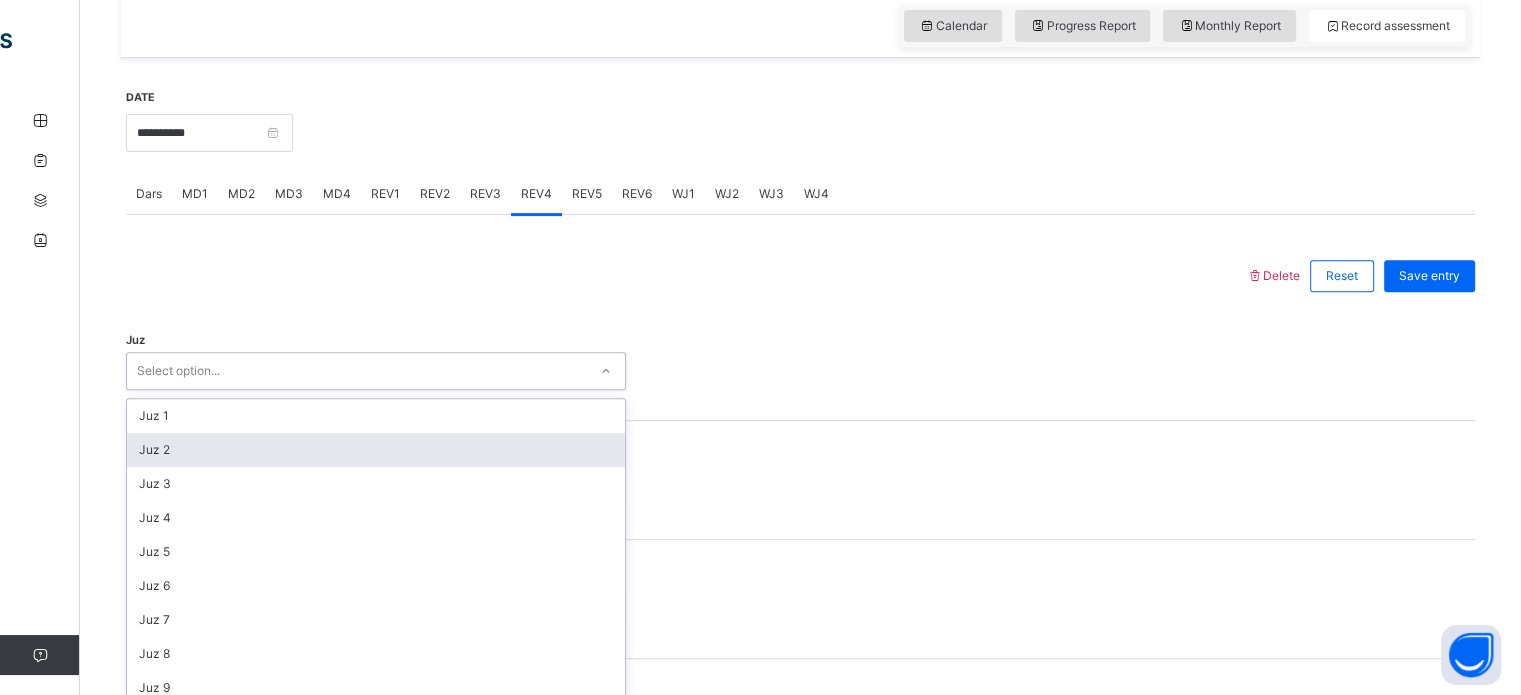 click on "option Juz 2 focused, 2 of 30. 30 results available. Use Up and Down to choose options, press Enter to select the currently focused option, press Escape to exit the menu, press Tab to select the option and exit the menu. Select option... Juz 1 Juz 2 Juz 3 Juz 4 Juz 5 Juz 6 Juz 7 Juz 8 Juz 9 Juz 10 Juz 11 Juz 12 Juz 13 Juz 14 Juz 15 Juz 16 Juz 17 Juz 18 Juz 19 Juz 20 Juz 21 Juz 22 Juz 23 Juz 24 Juz 25 Juz 26 Juz 27 Juz 28 Juz 29 Juz 30" at bounding box center (376, 371) 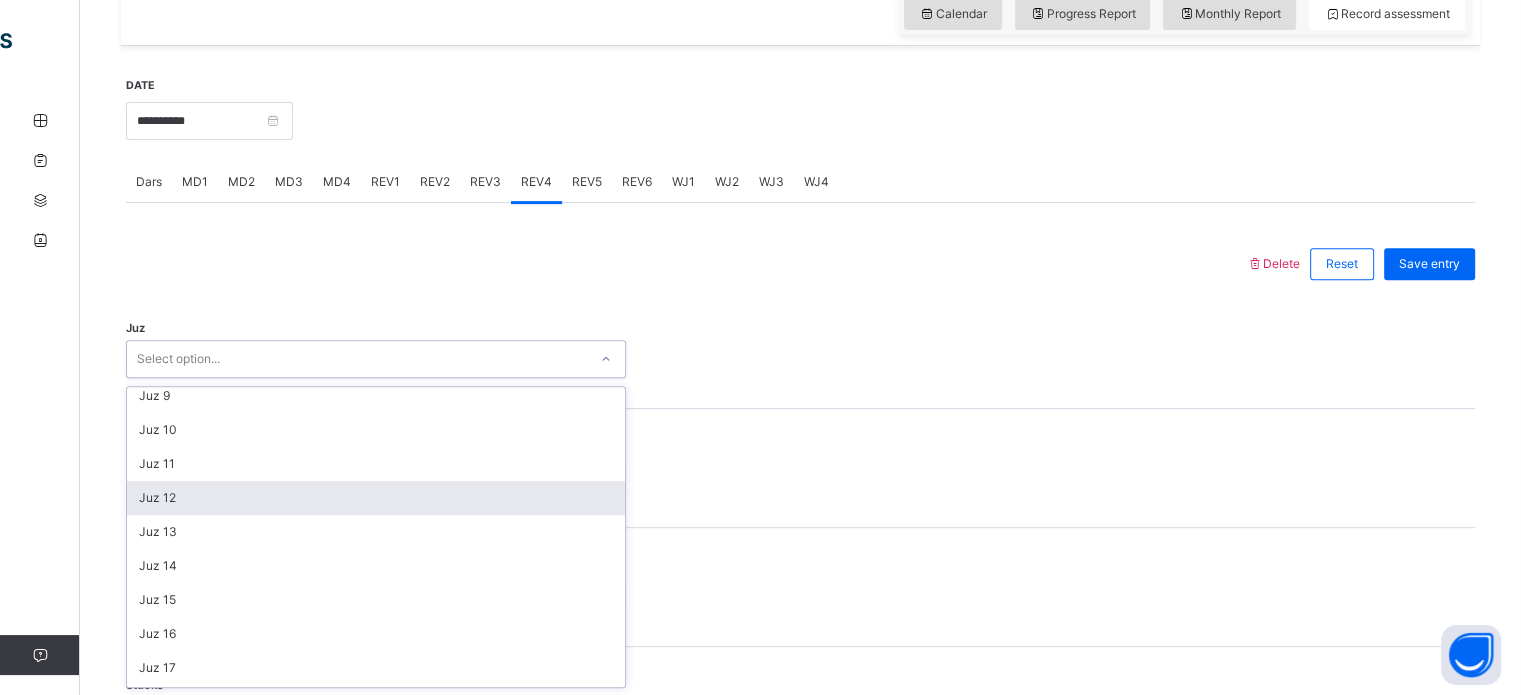 scroll, scrollTop: 438, scrollLeft: 0, axis: vertical 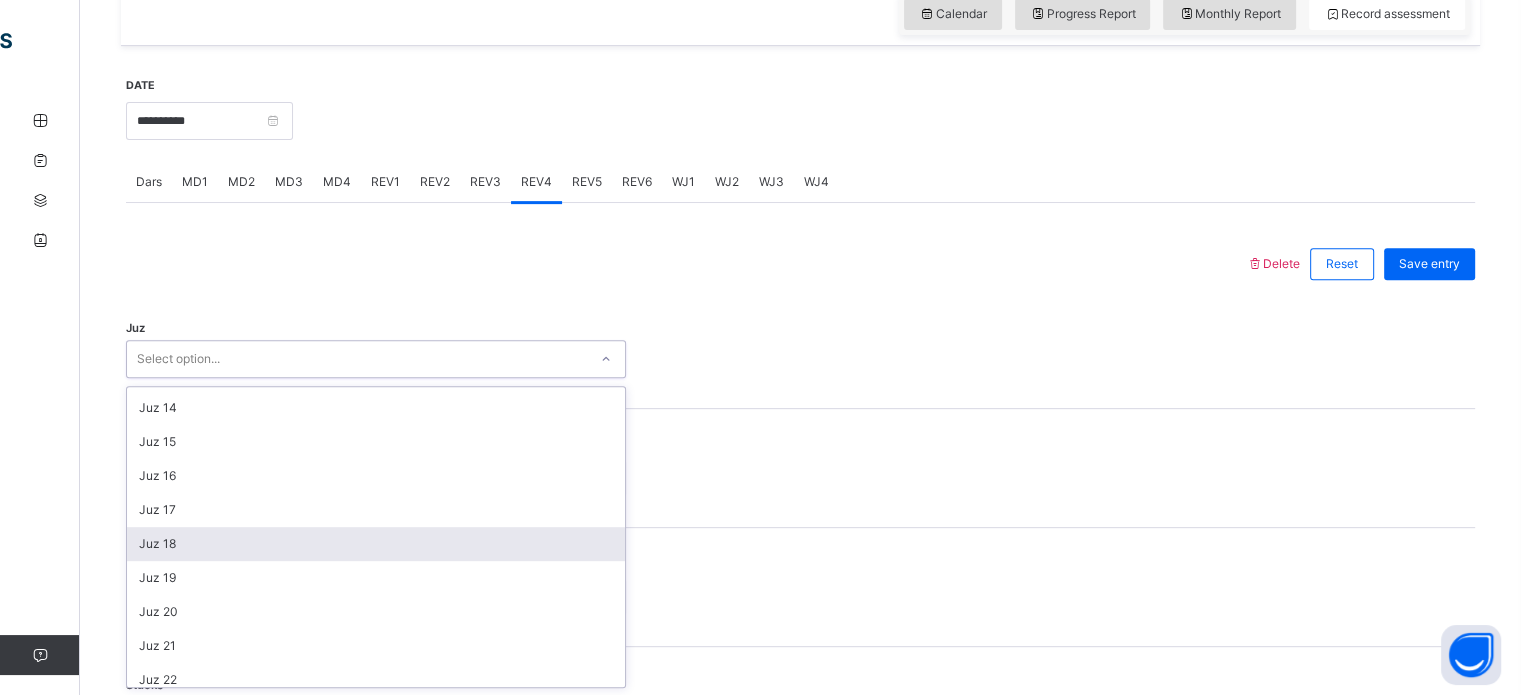 click on "Juz 18" at bounding box center (376, 544) 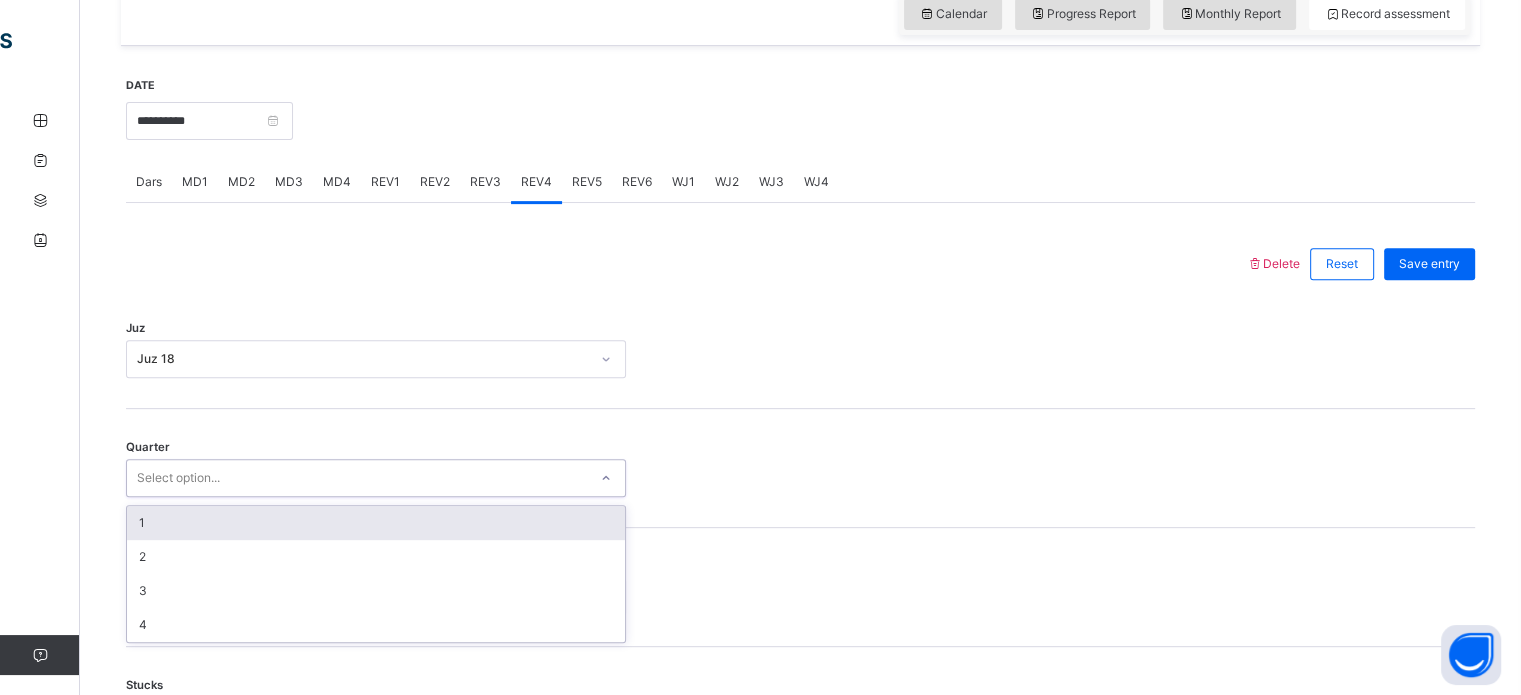 drag, startPoint x: 229, startPoint y: 477, endPoint x: 215, endPoint y: 518, distance: 43.32436 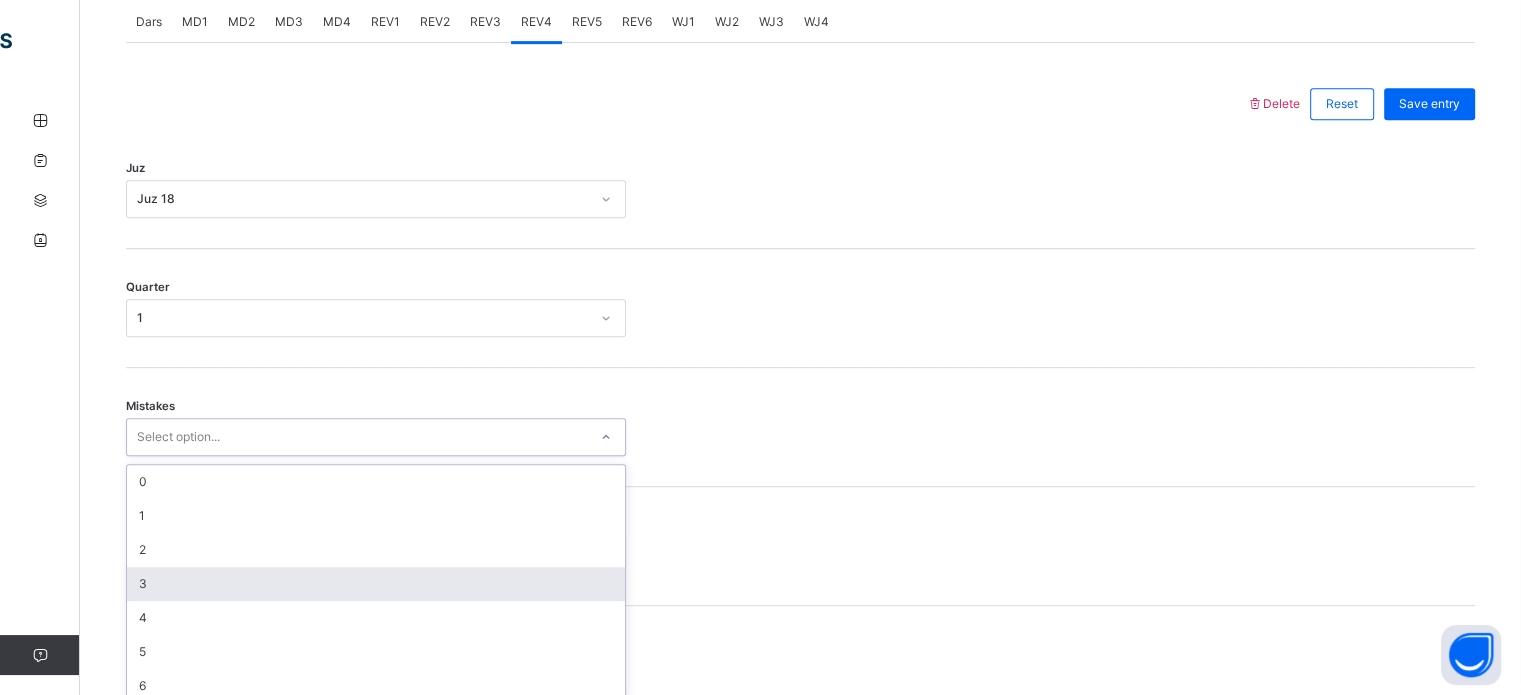 click on "option 3 focused, 4 of 7. 7 results available. Use Up and Down to choose options, press Enter to select the currently focused option, press Escape to exit the menu, press Tab to select the option and exit the menu. Select option... 0 1 2 3 4 5 6" at bounding box center (376, 437) 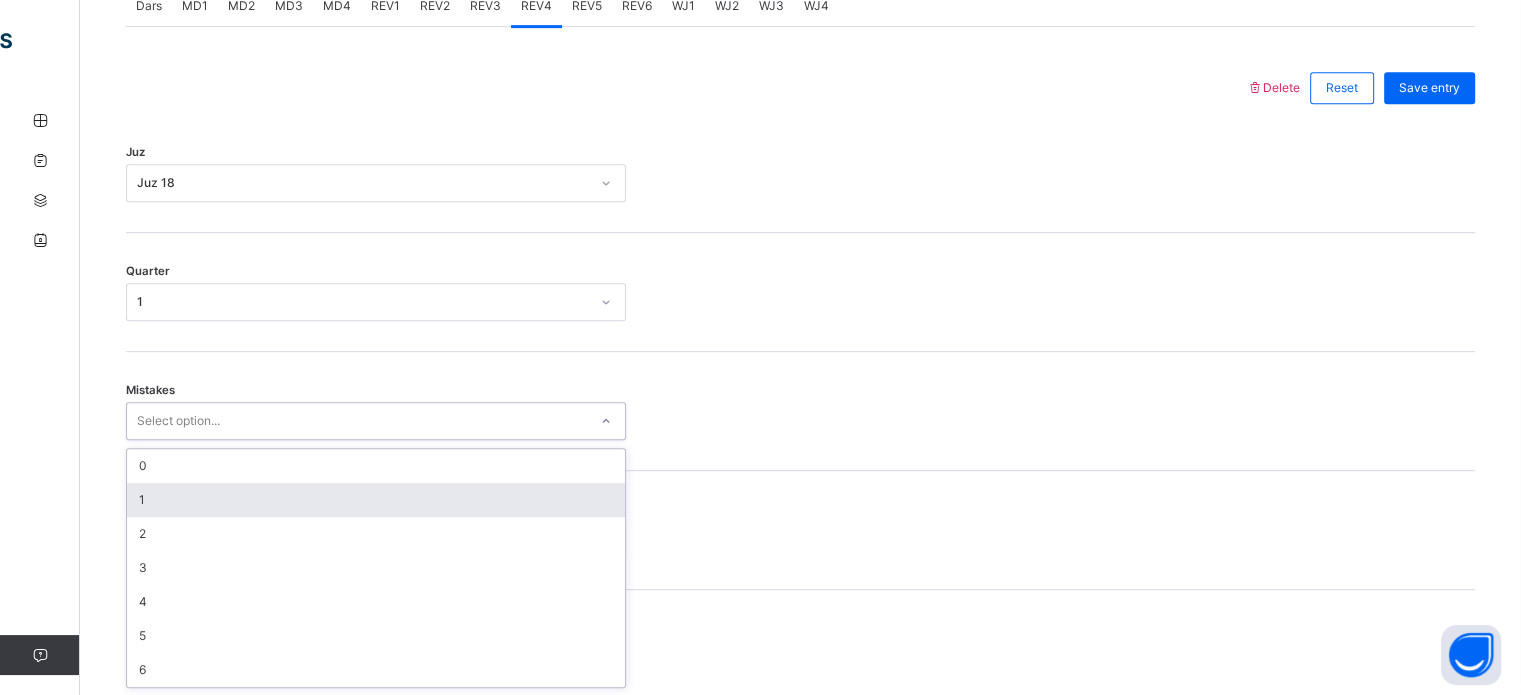click on "1" at bounding box center (376, 500) 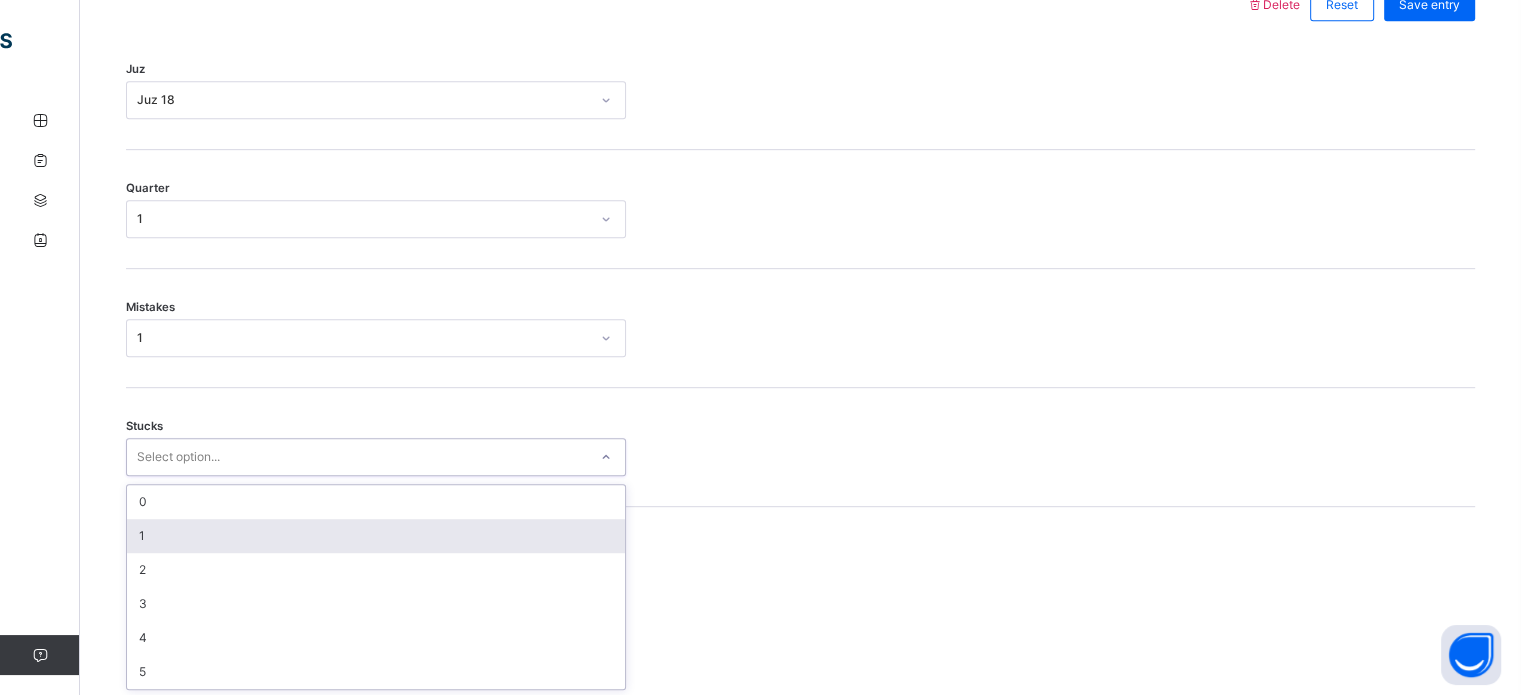 click on "option 1 focused, 2 of 6. 6 results available. Use Up and Down to choose options, press Enter to select the currently focused option, press Escape to exit the menu, press Tab to select the option and exit the menu. Select option... 0 1 2 3 4 5" at bounding box center (376, 457) 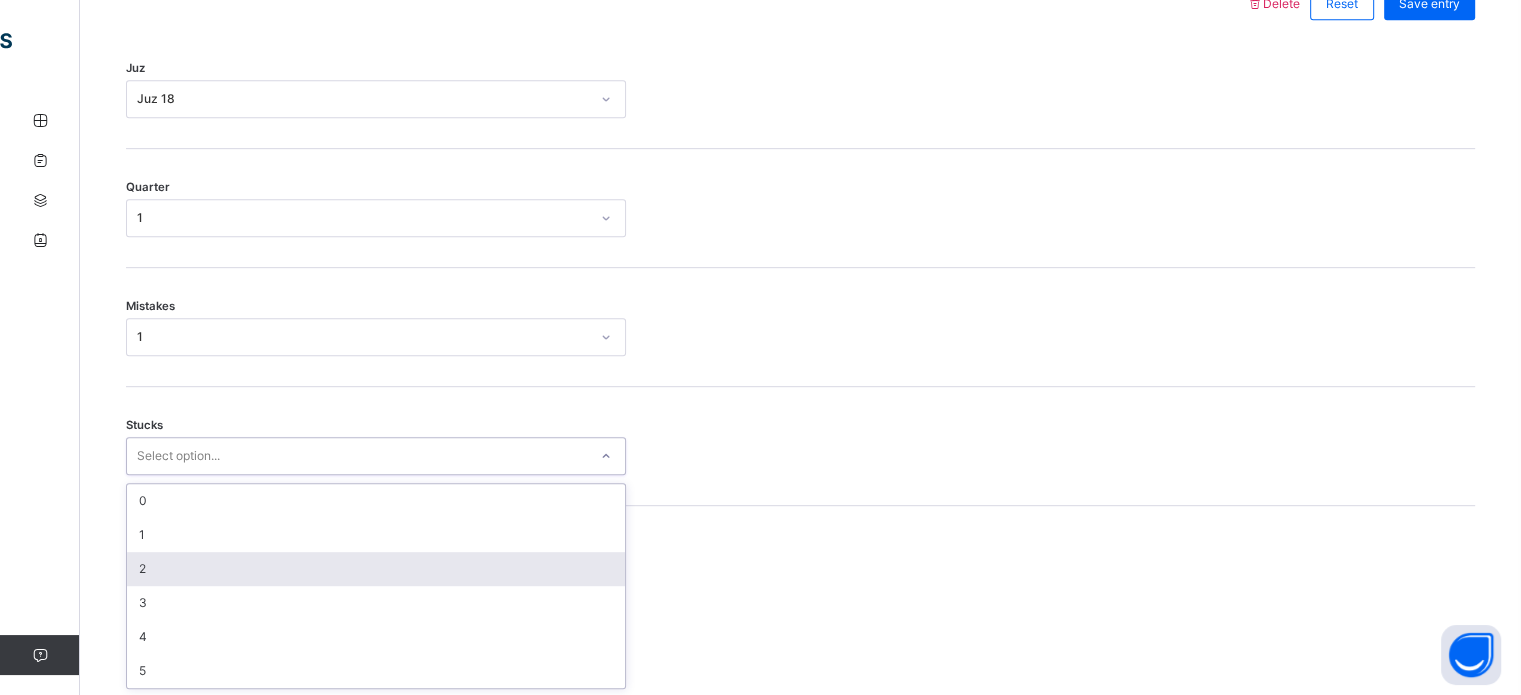 click on "2" at bounding box center (376, 569) 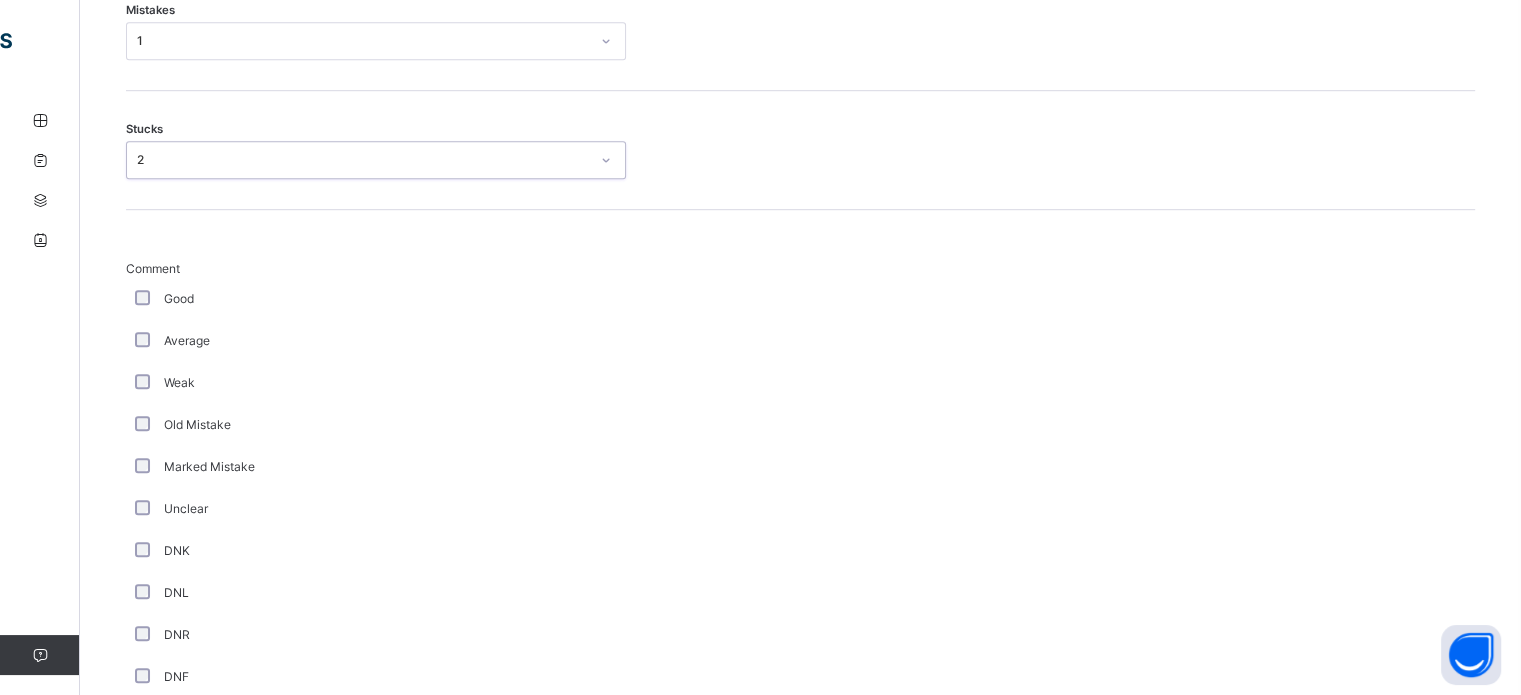 scroll, scrollTop: 1270, scrollLeft: 0, axis: vertical 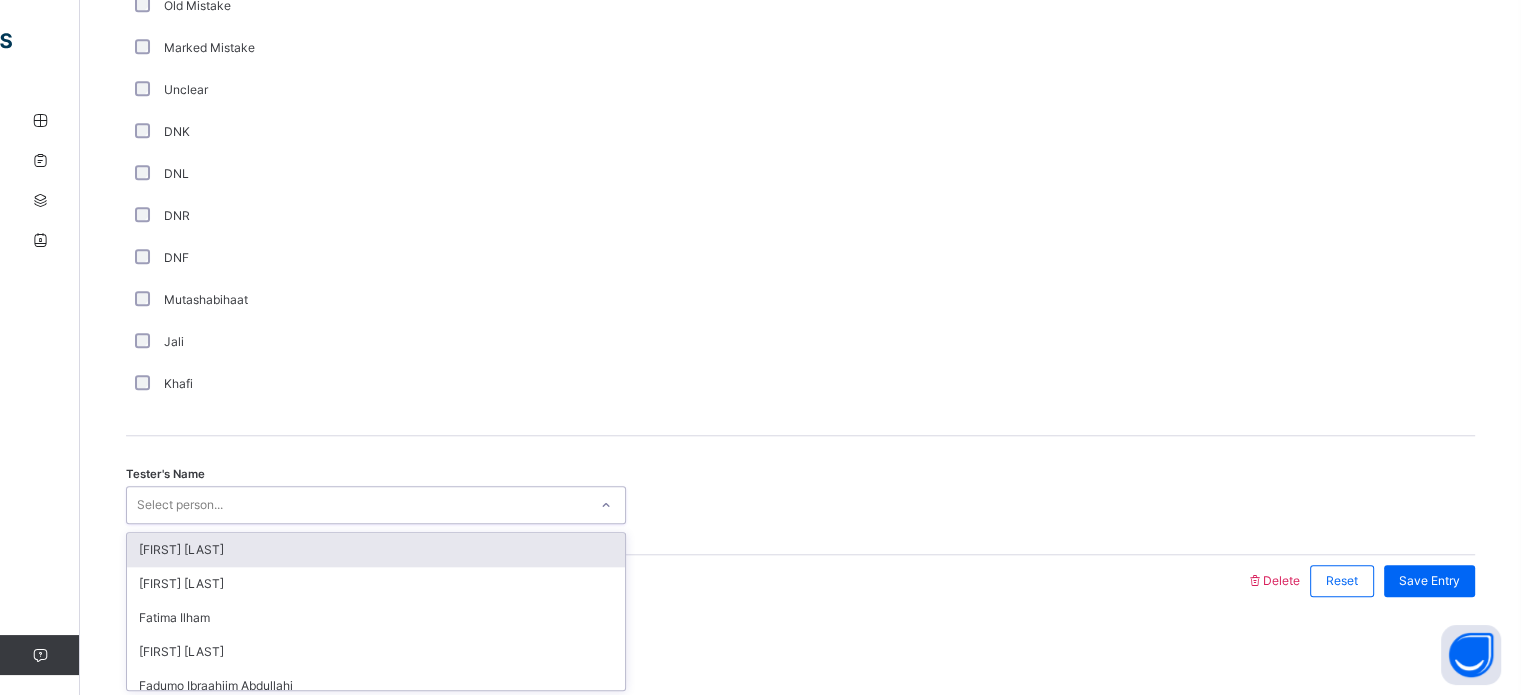 click on "Select person..." at bounding box center [357, 505] 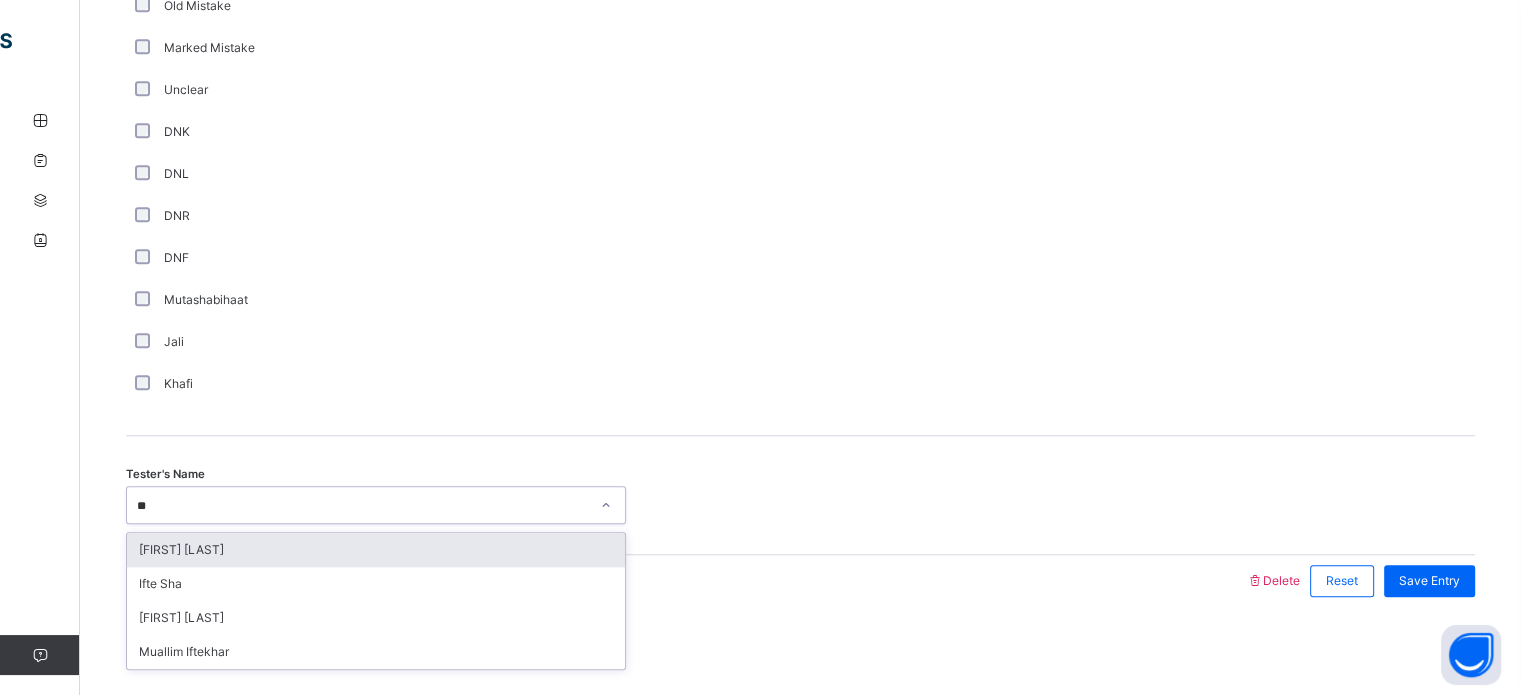 type on "***" 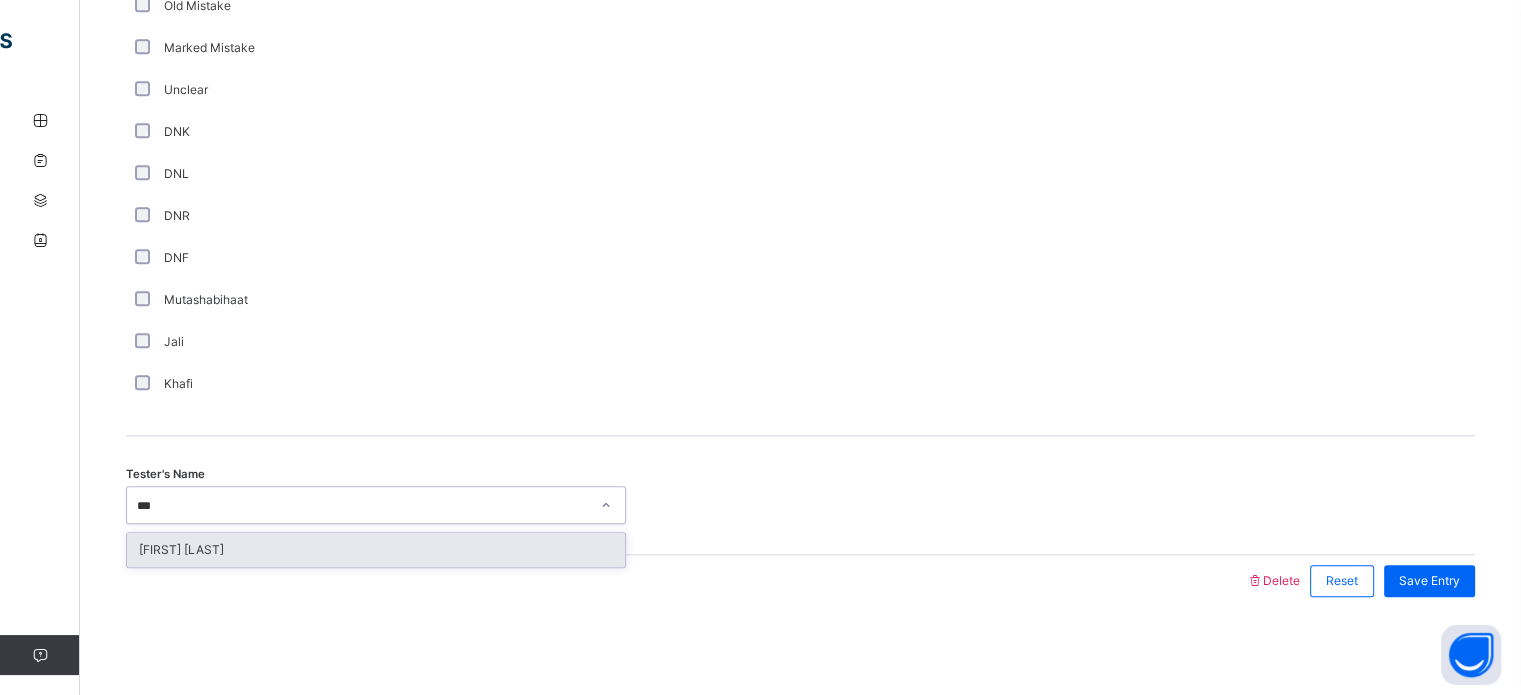 type 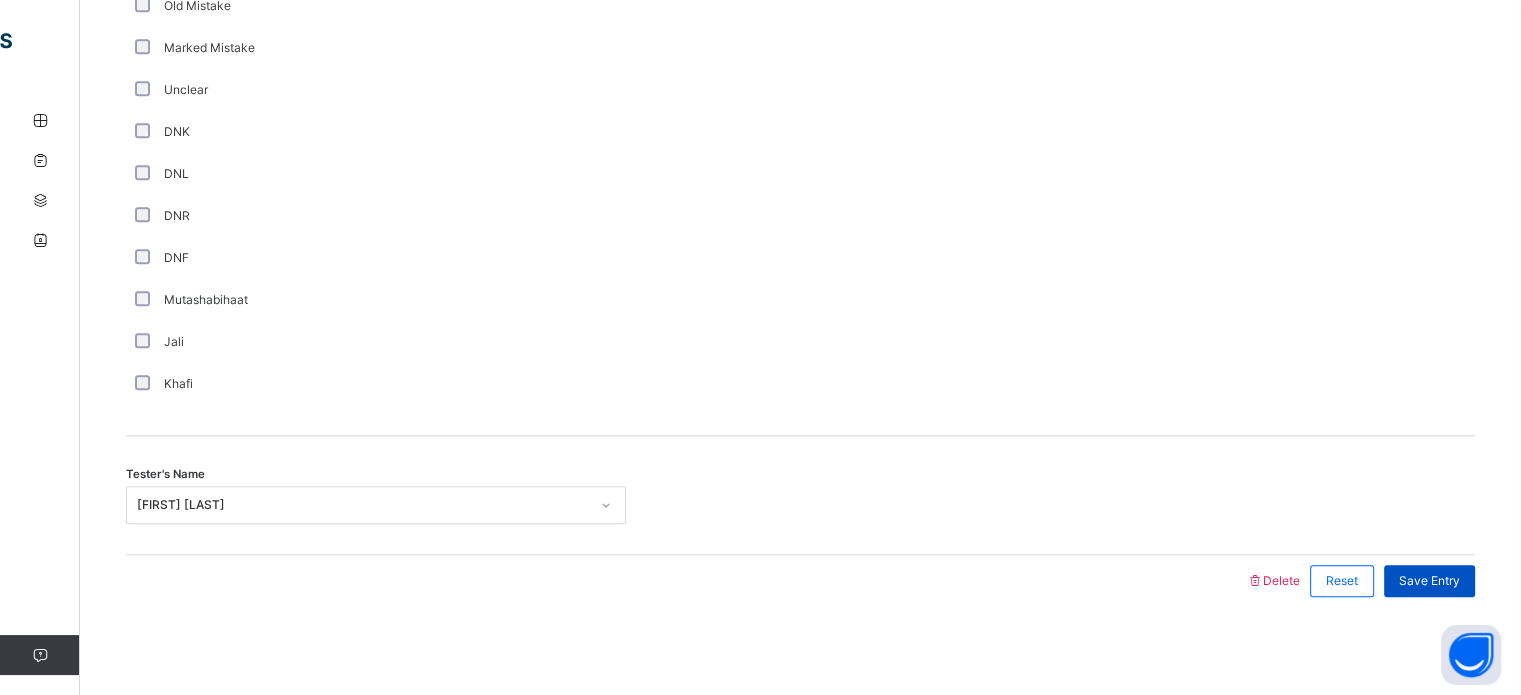 click on "Save Entry" at bounding box center [1429, 581] 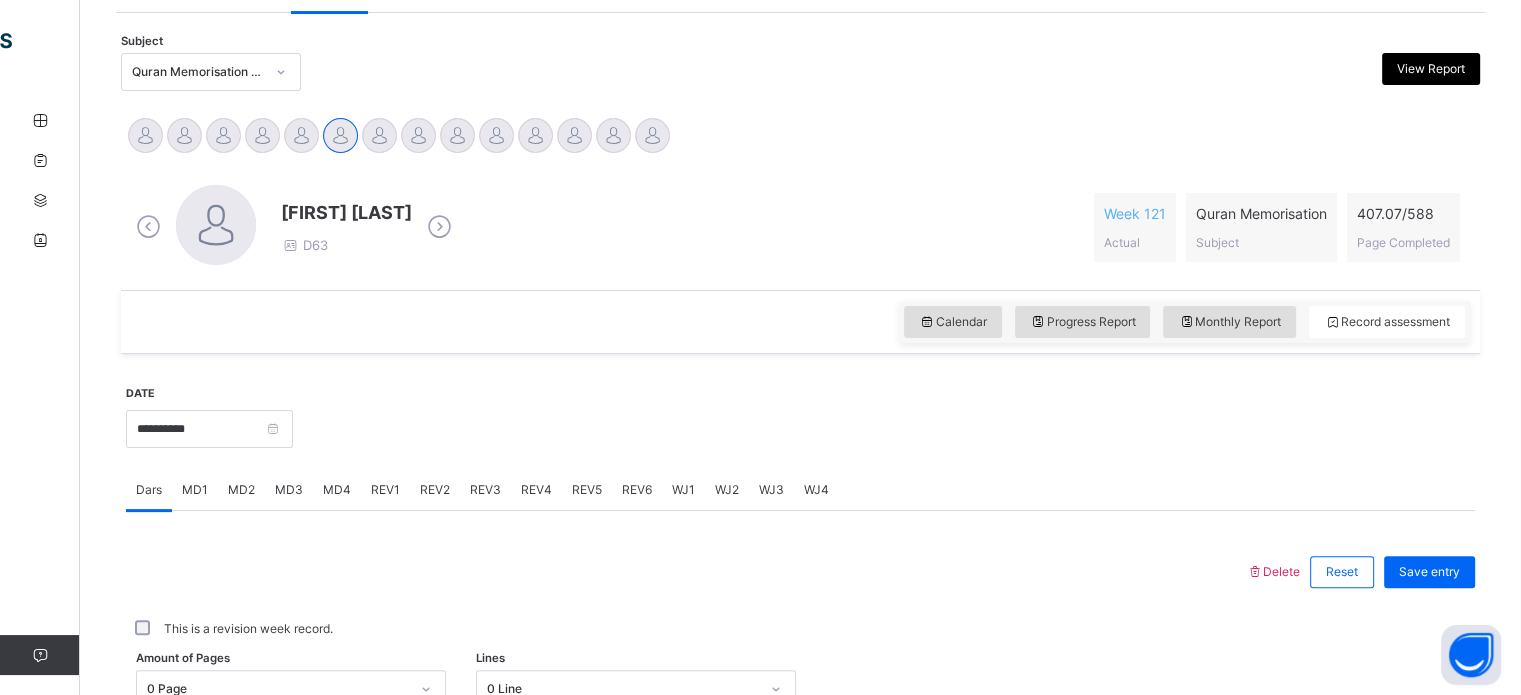 scroll, scrollTop: 403, scrollLeft: 0, axis: vertical 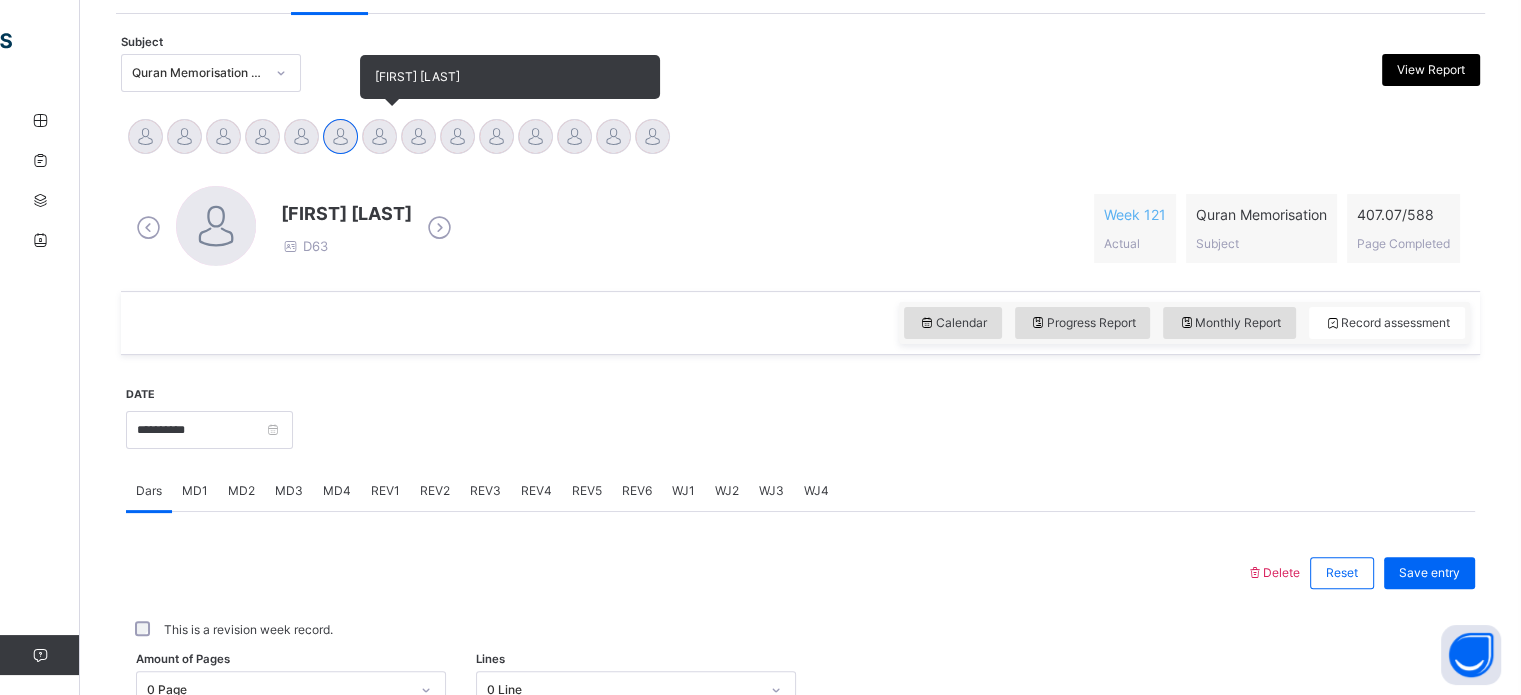 click at bounding box center [379, 136] 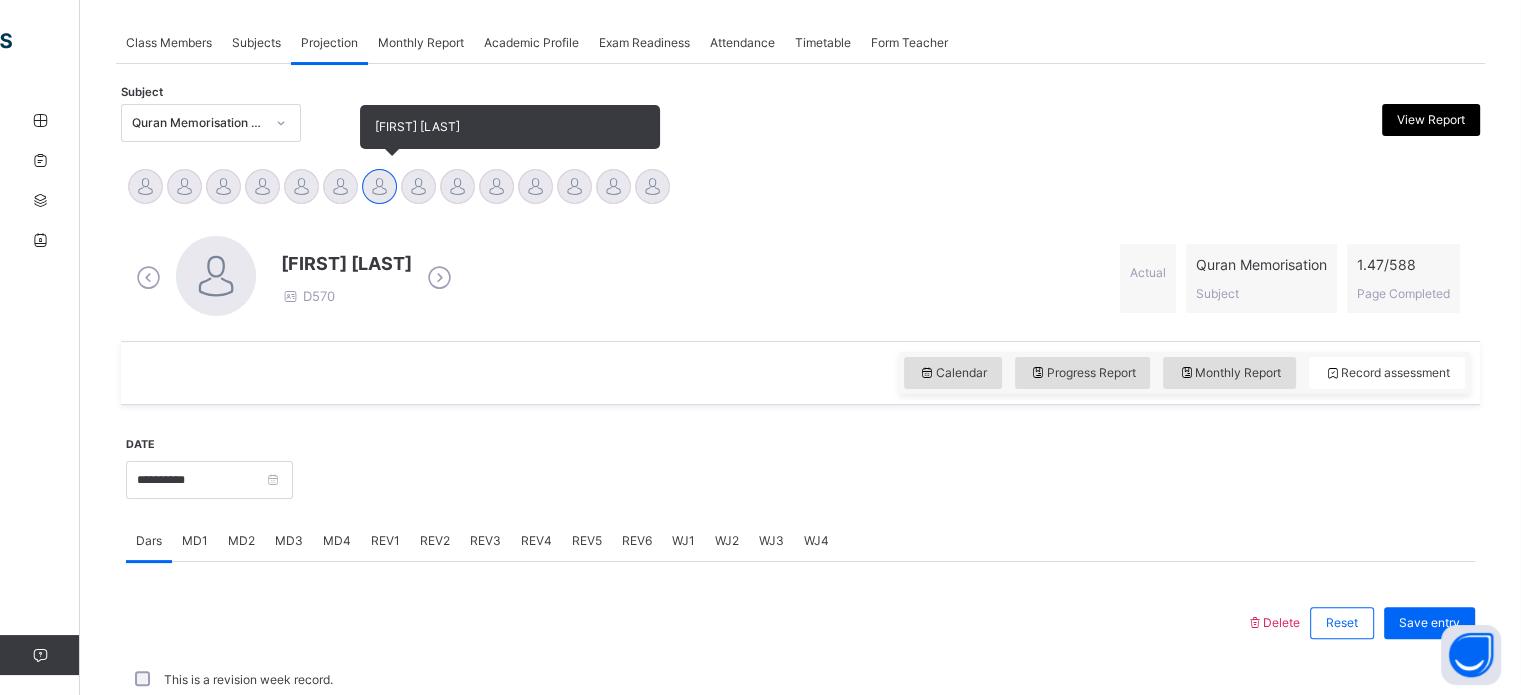 scroll, scrollTop: 403, scrollLeft: 0, axis: vertical 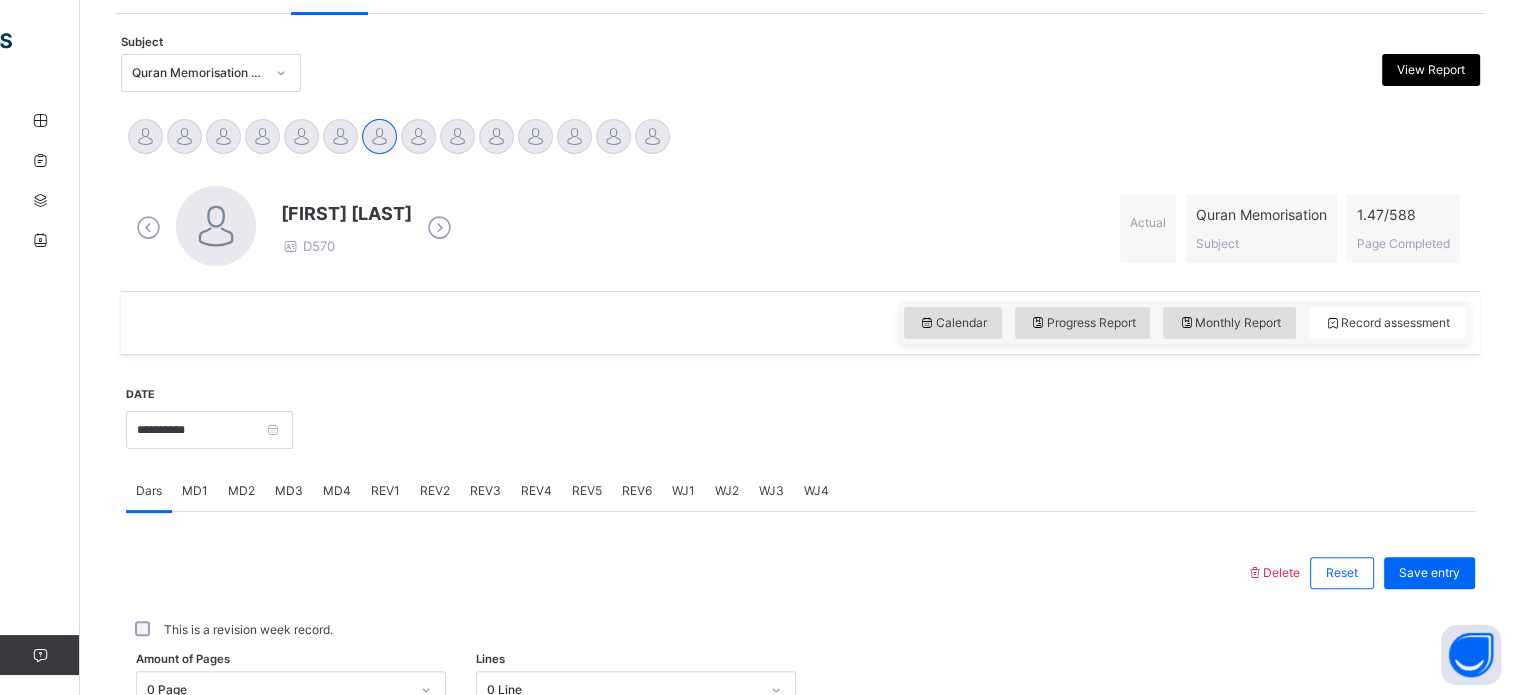 click on "MD4" at bounding box center [337, 491] 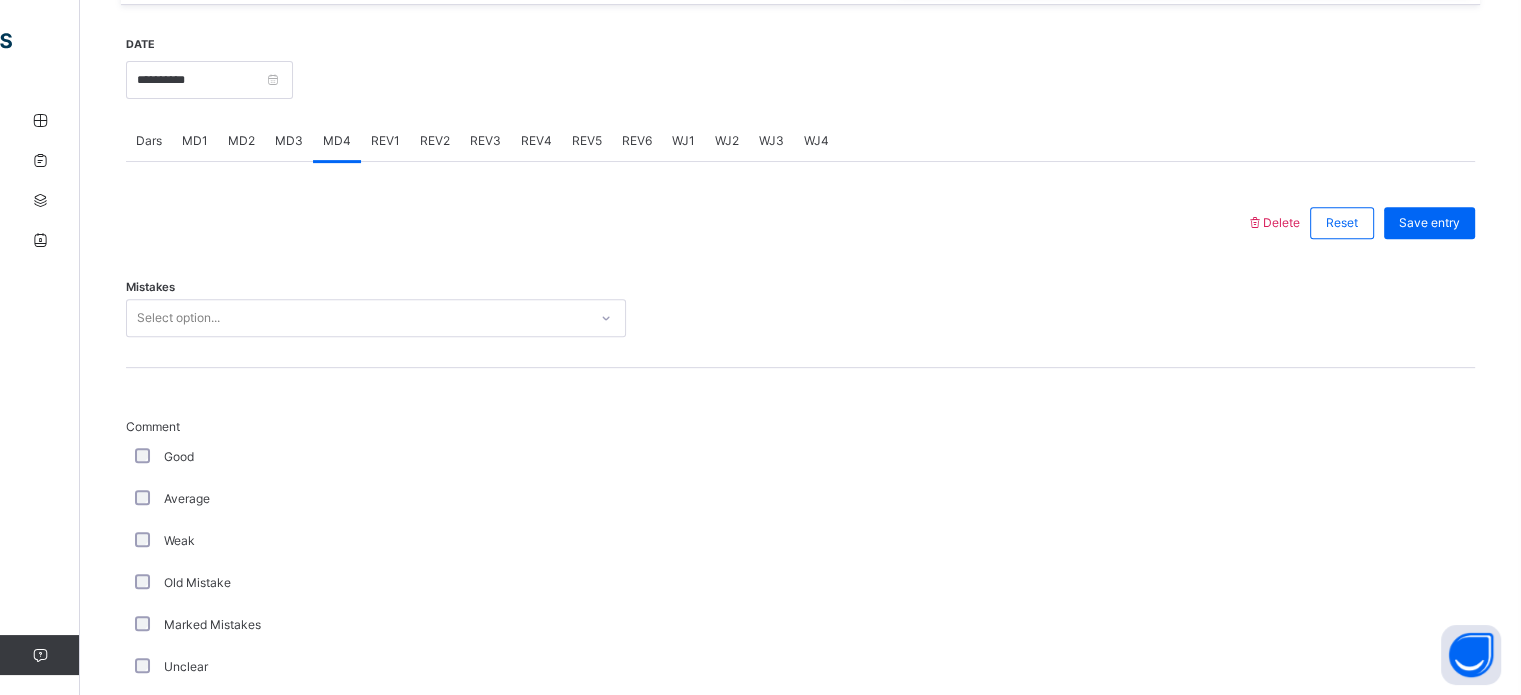 scroll, scrollTop: 757, scrollLeft: 0, axis: vertical 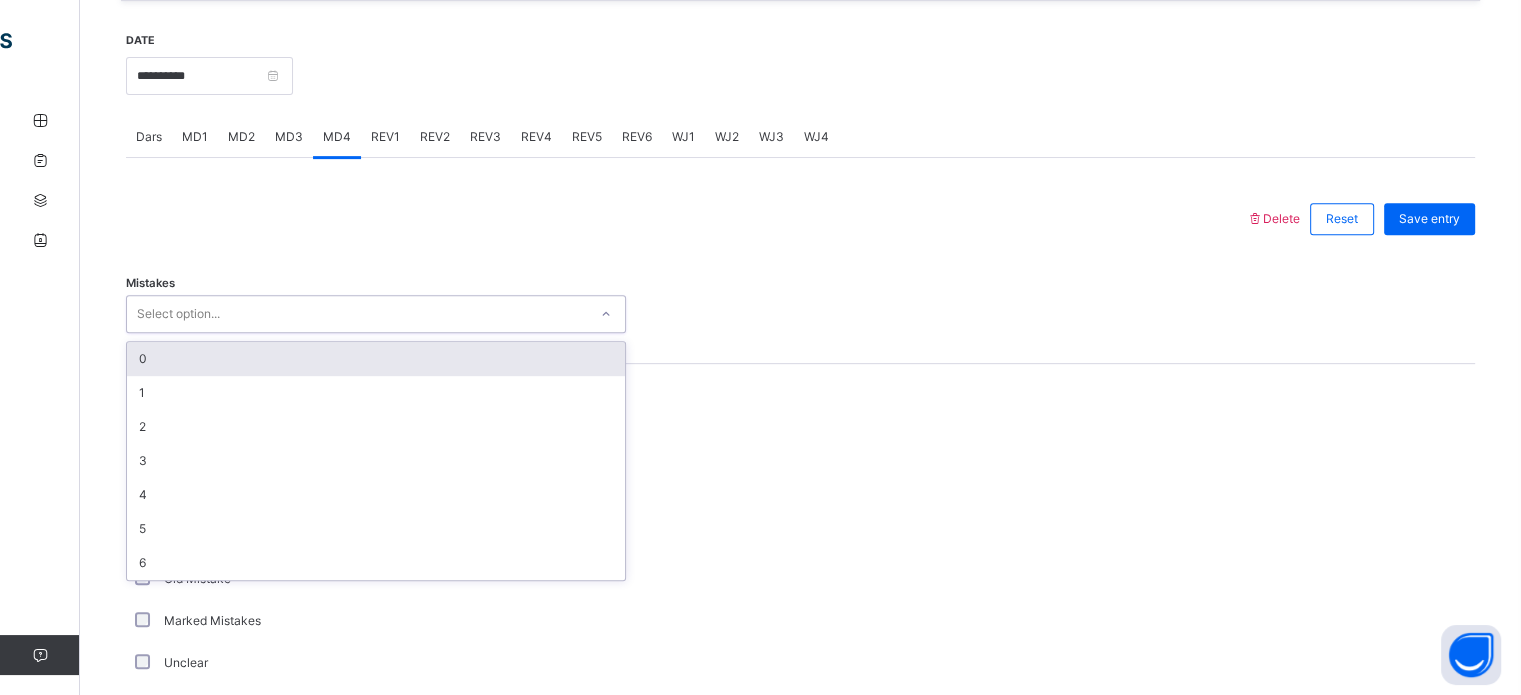 click on "Select option..." at bounding box center [357, 314] 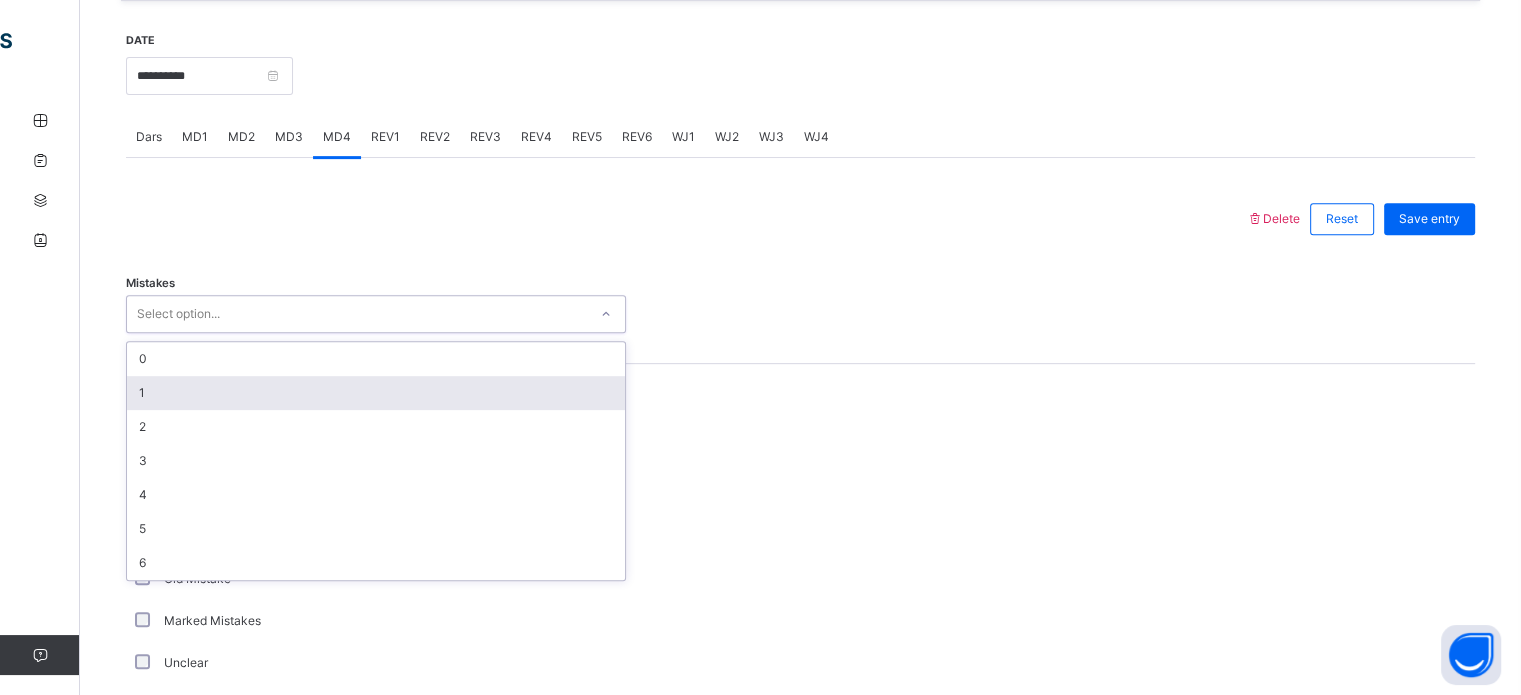 click on "1" at bounding box center [376, 393] 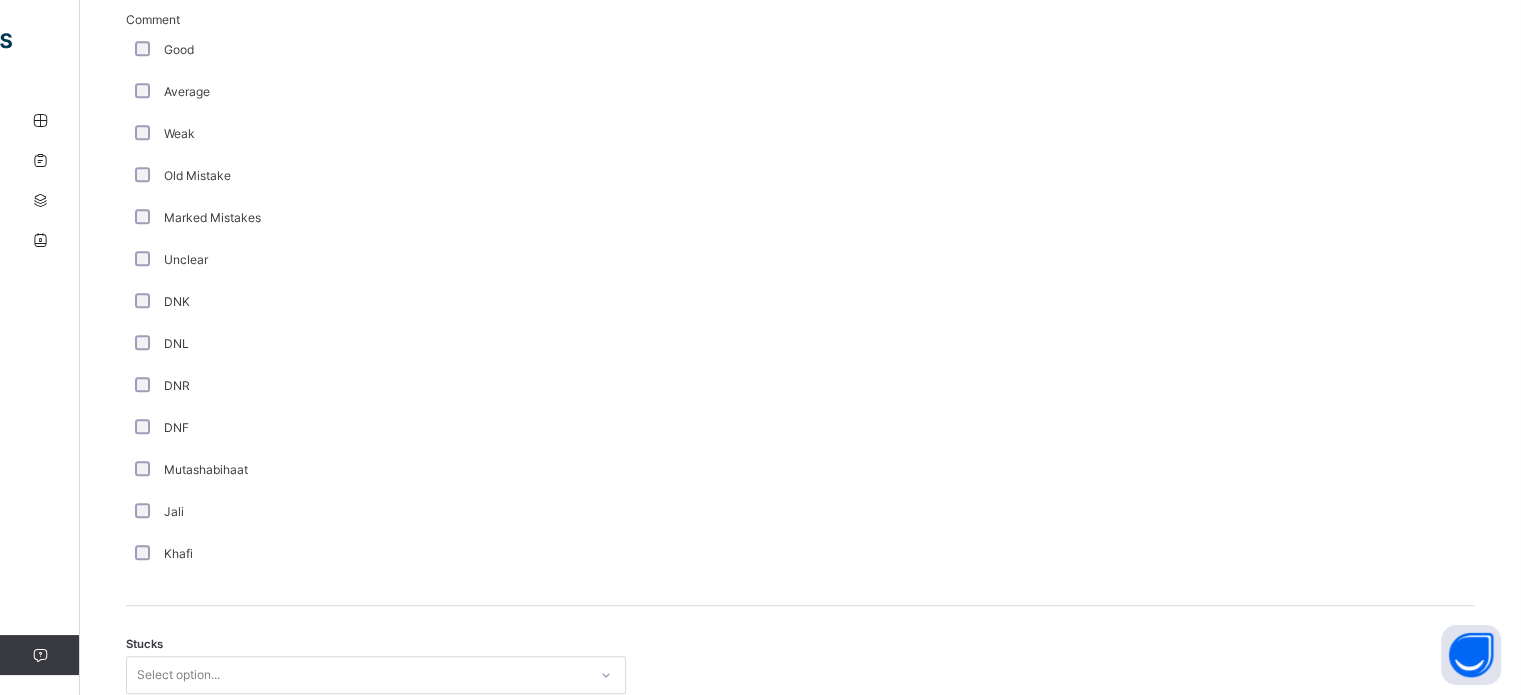 scroll, scrollTop: 1159, scrollLeft: 0, axis: vertical 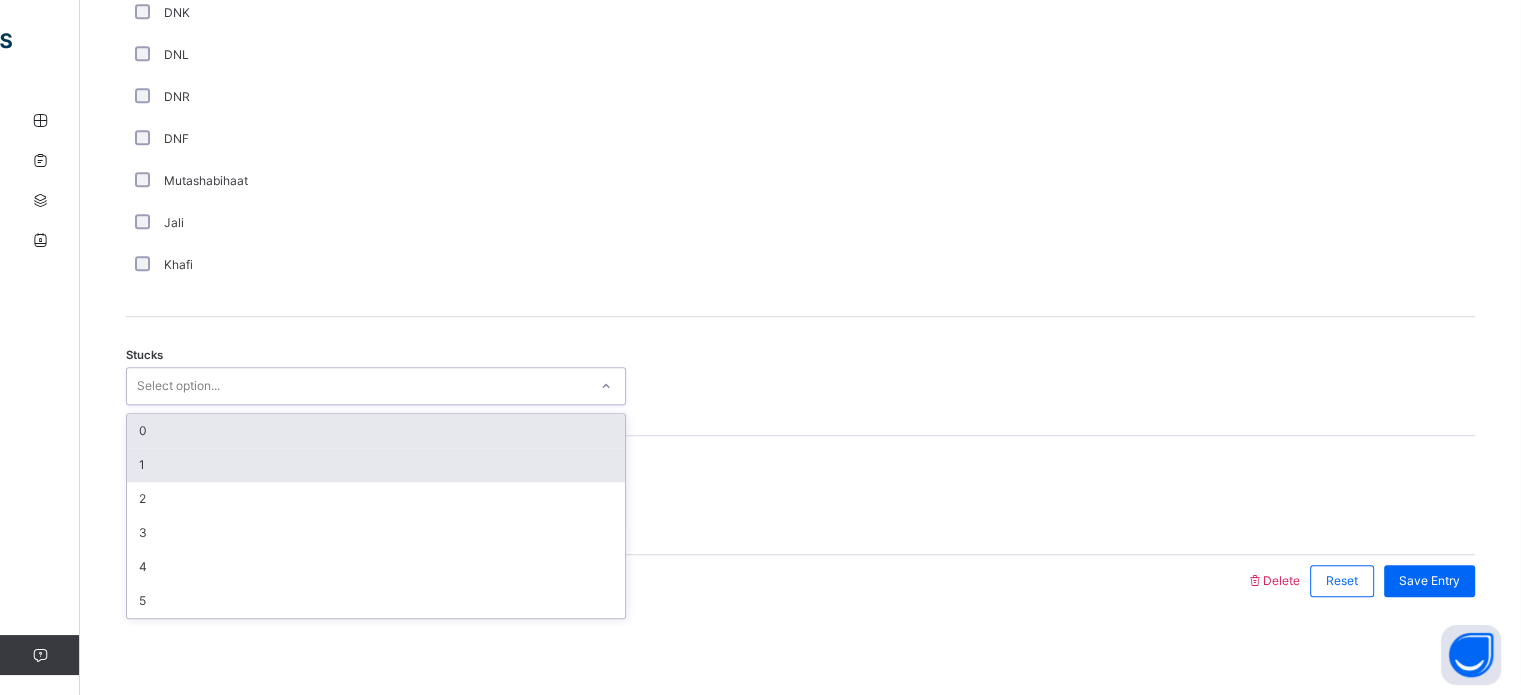 click on "1" at bounding box center (376, 465) 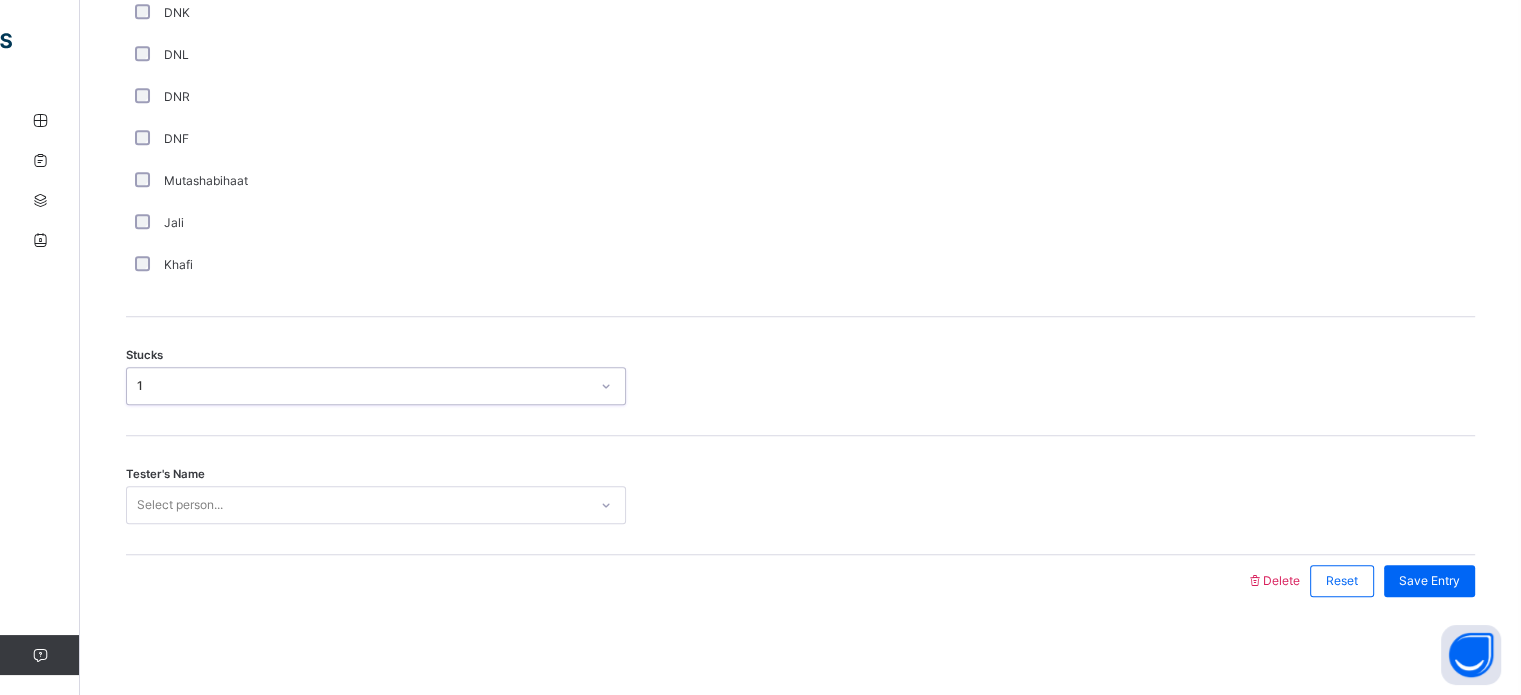 click on "Tester's Name Select person..." at bounding box center [800, 495] 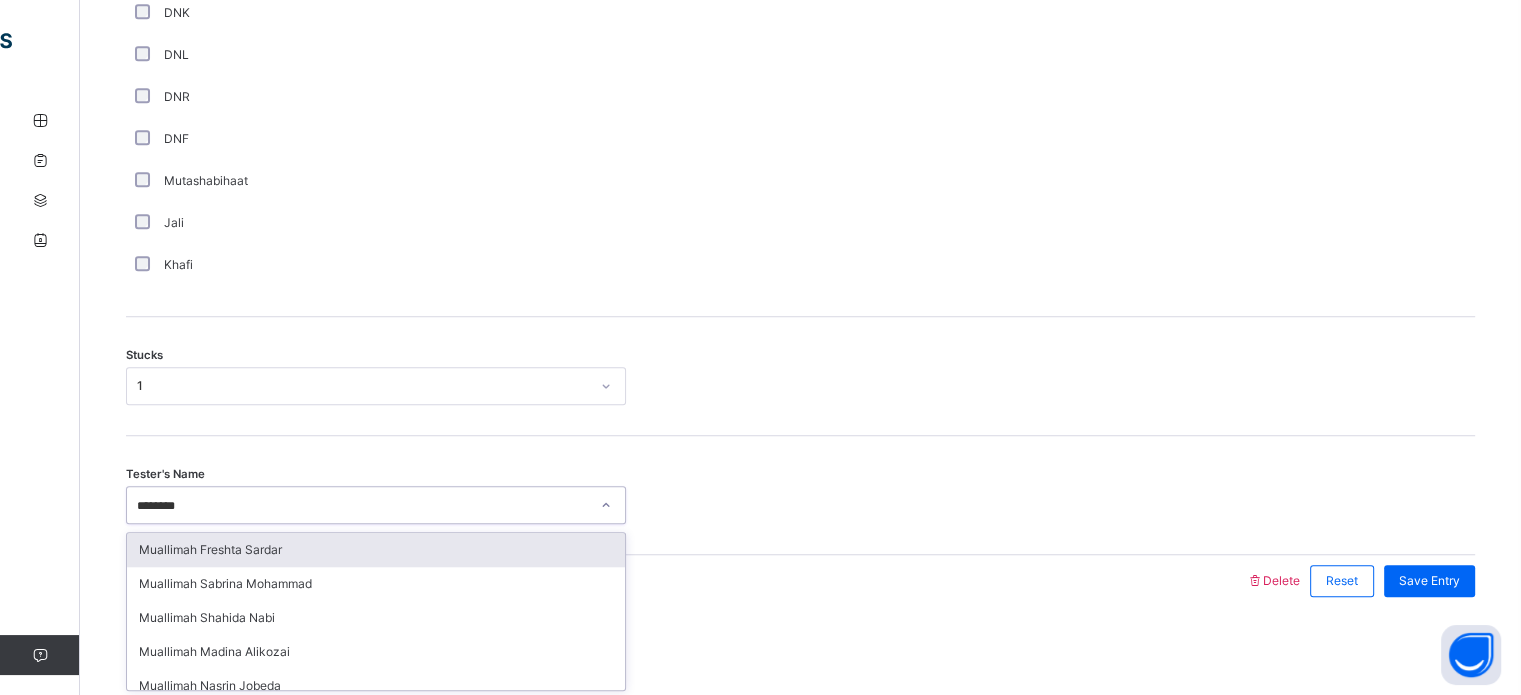 type on "*********" 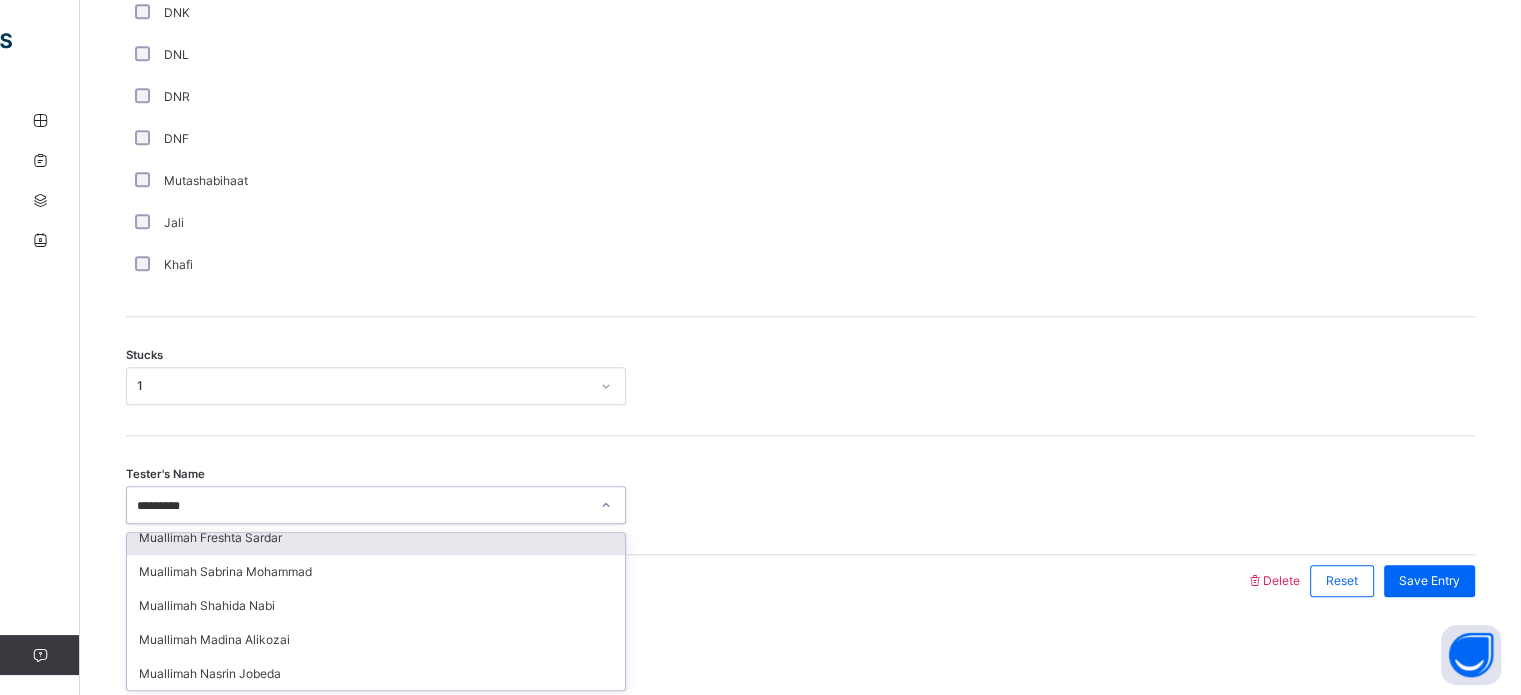 scroll, scrollTop: 47, scrollLeft: 0, axis: vertical 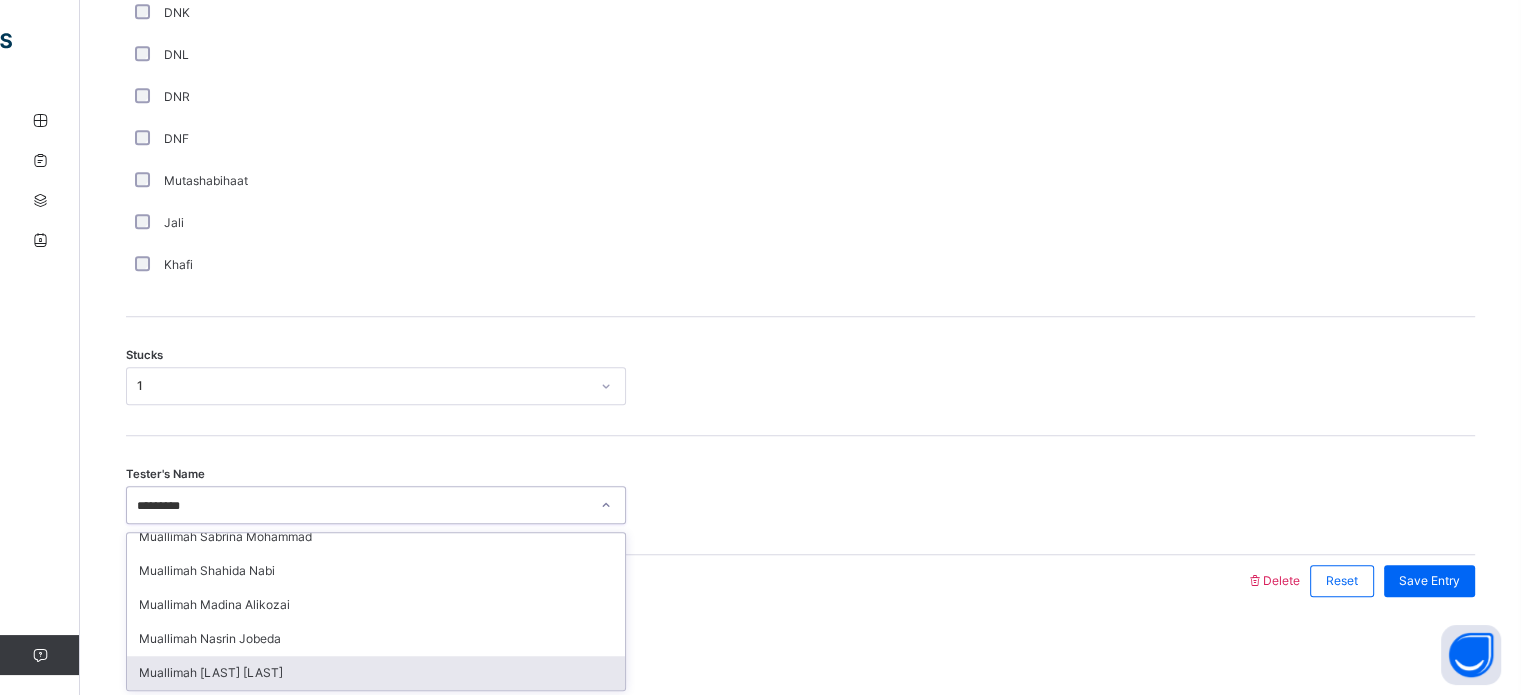 click on "Muallimah [LAST]  [LAST]" at bounding box center (376, 673) 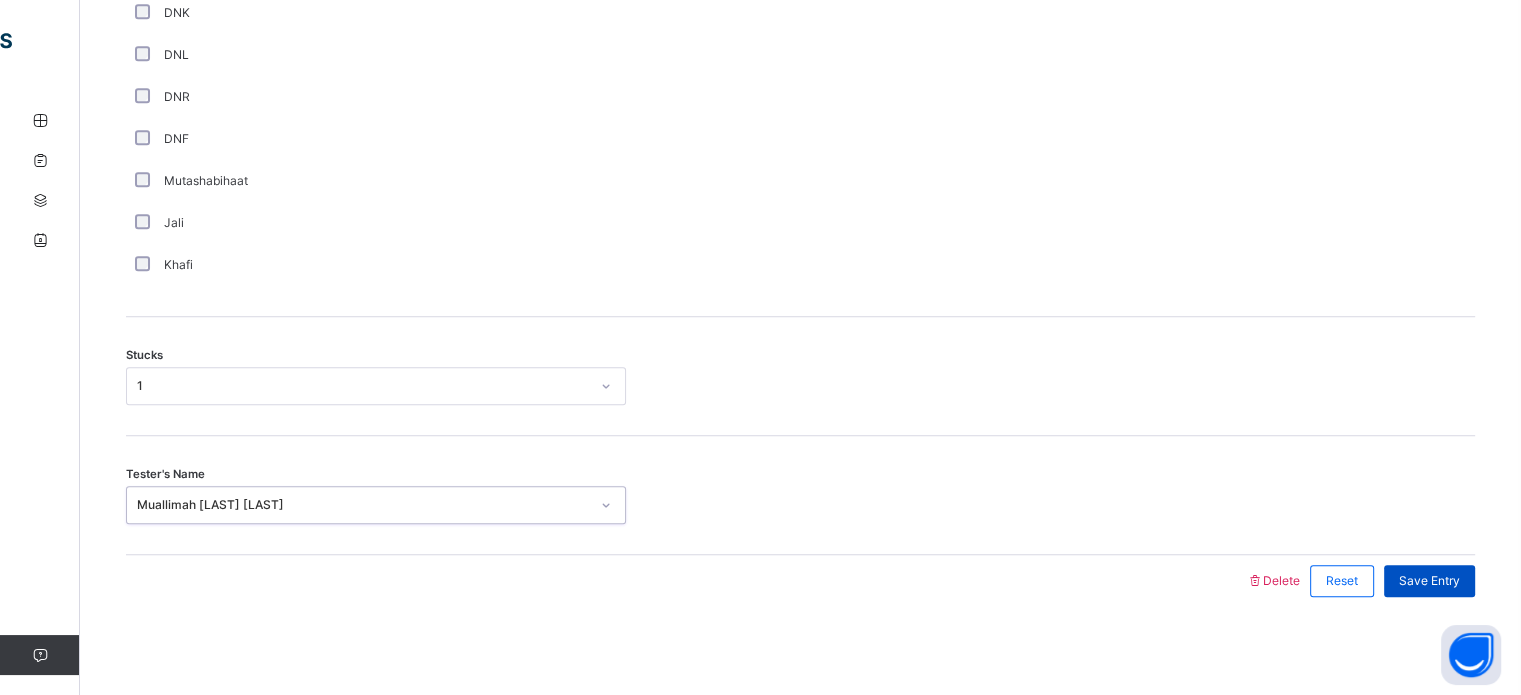 click on "Save Entry" at bounding box center [1429, 581] 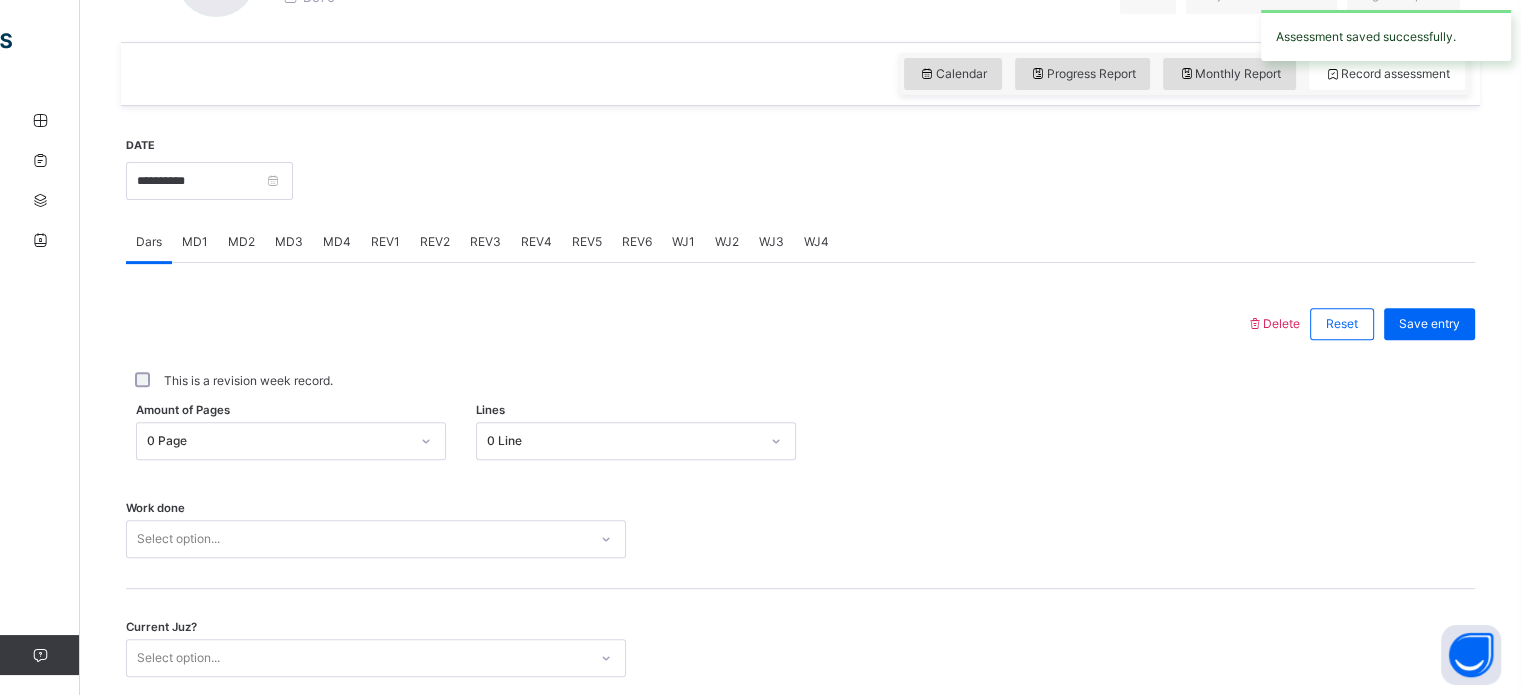 scroll, scrollTop: 649, scrollLeft: 0, axis: vertical 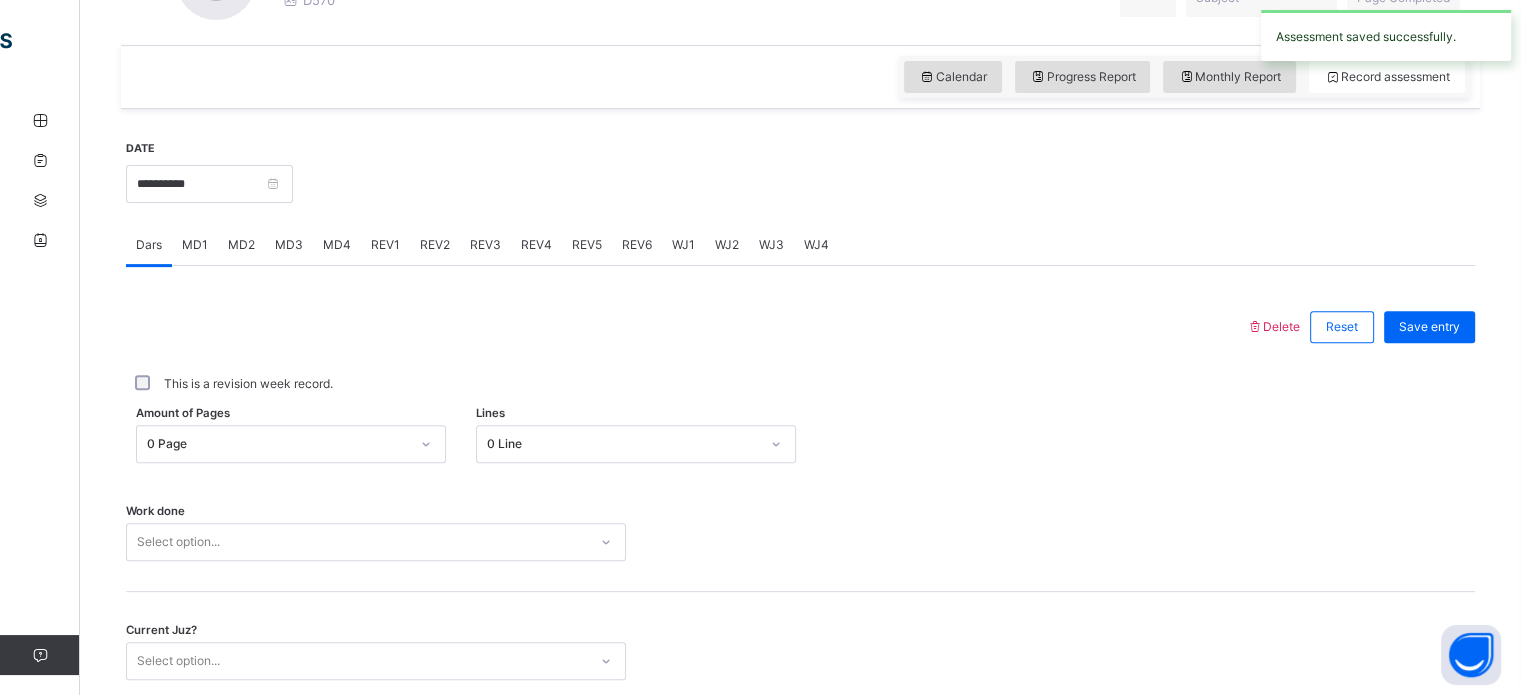 click on "REV1" at bounding box center [385, 245] 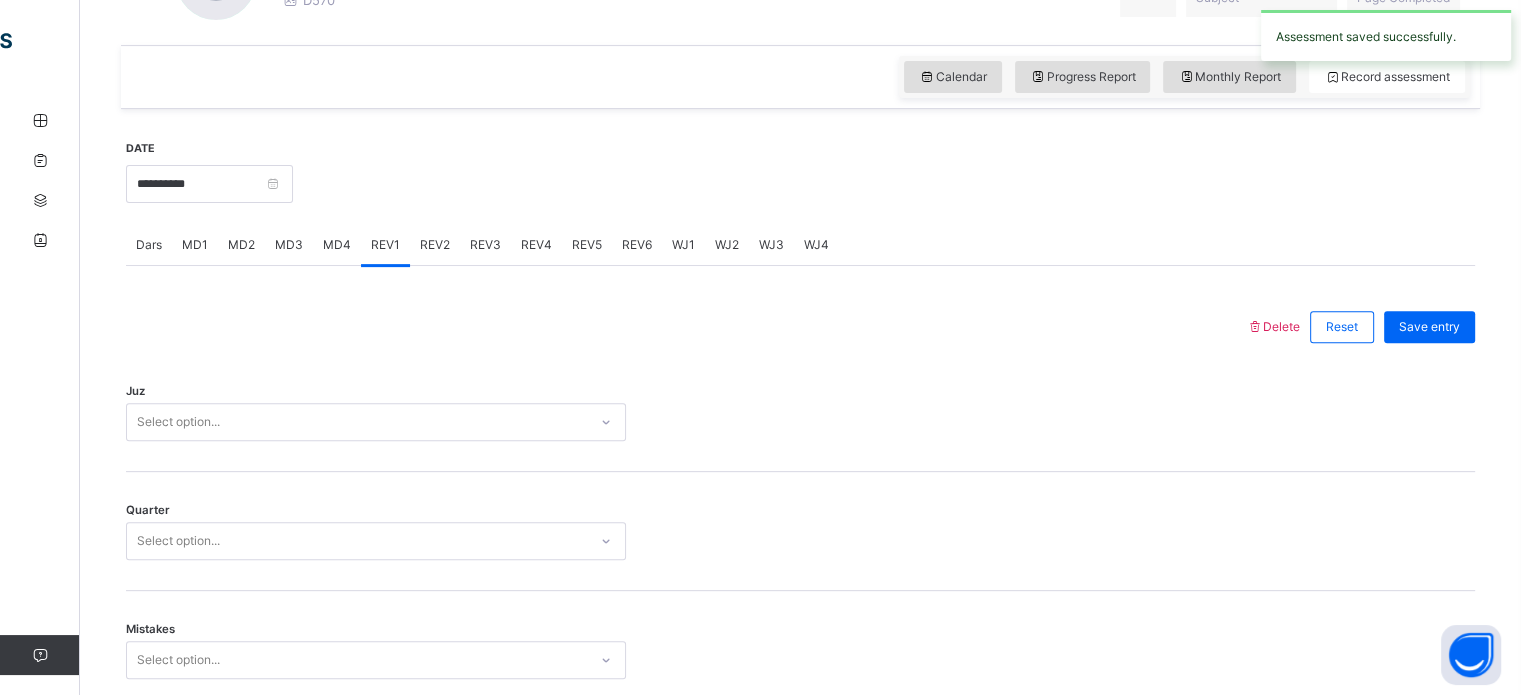 click on "MD4" at bounding box center (337, 245) 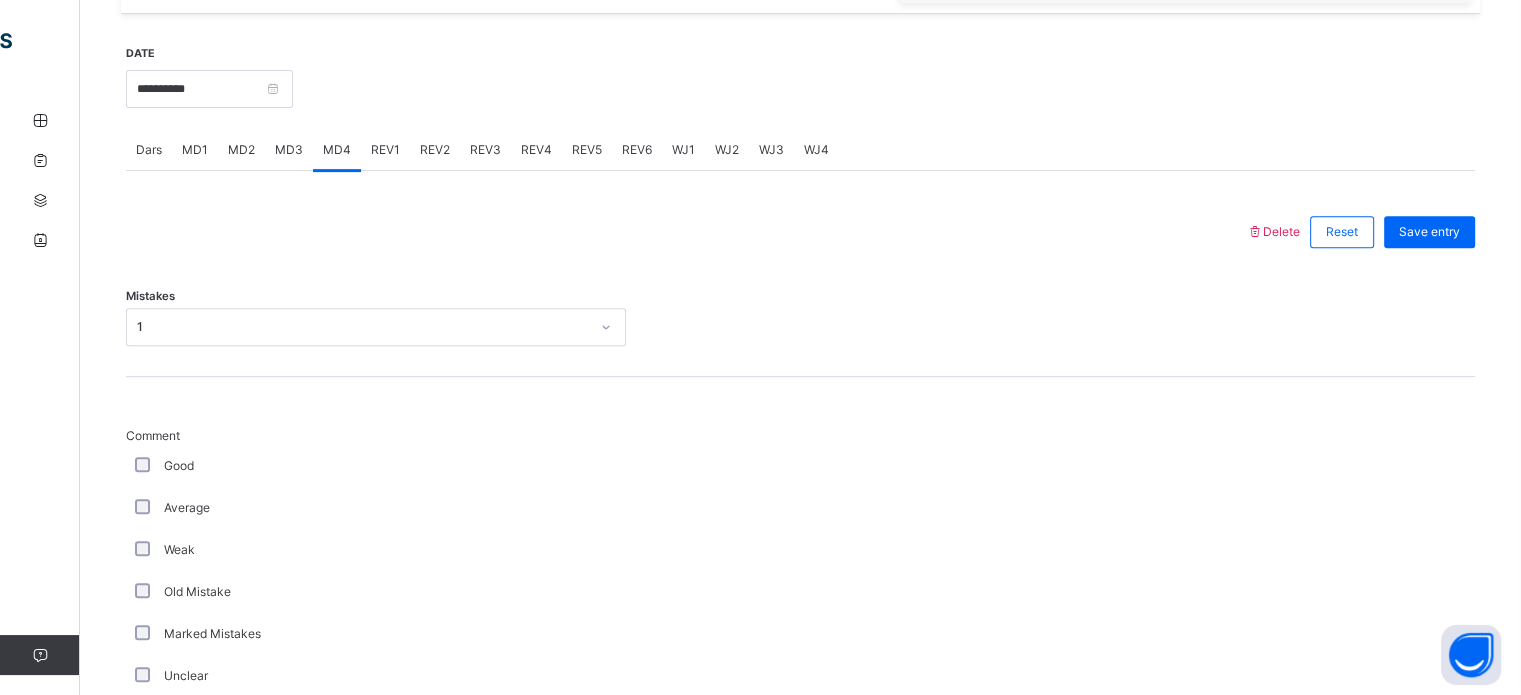 scroll, scrollTop: 716, scrollLeft: 0, axis: vertical 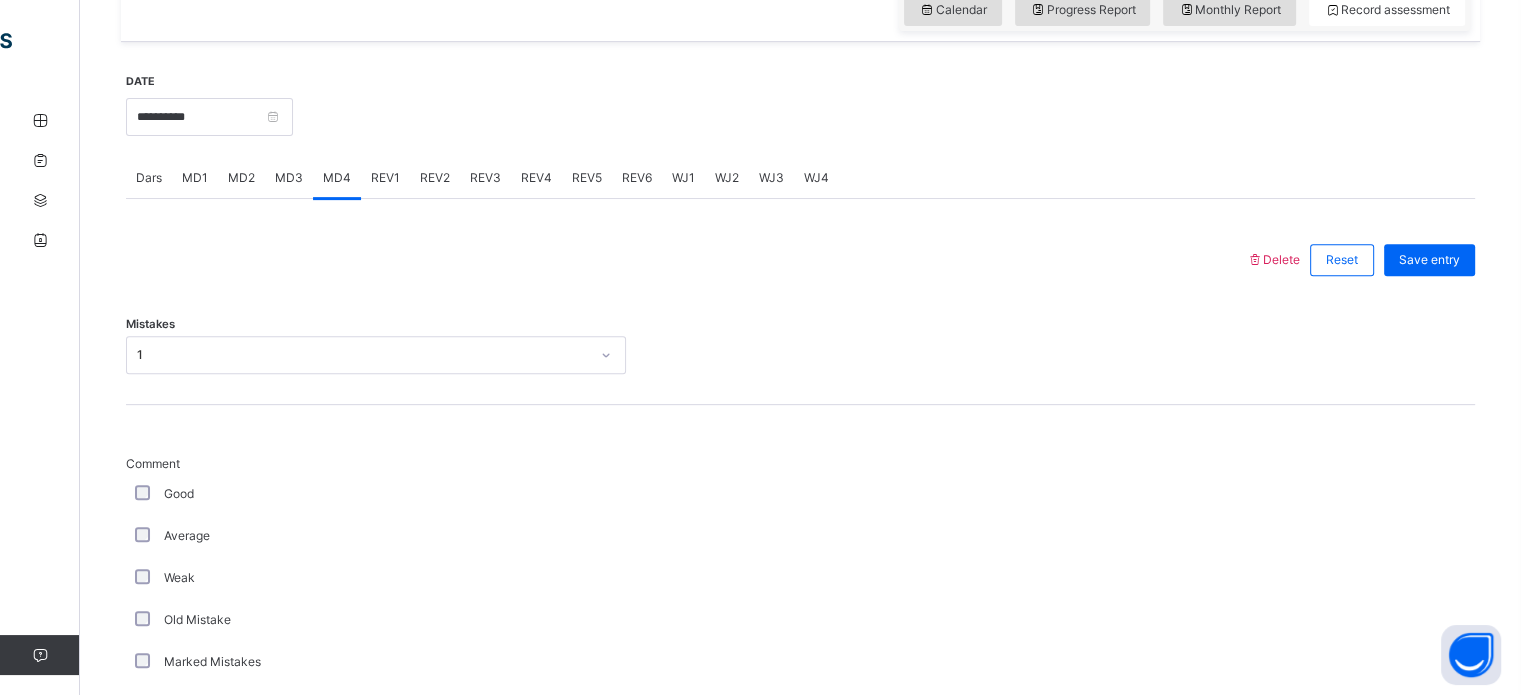 click on "Dars" at bounding box center (149, 178) 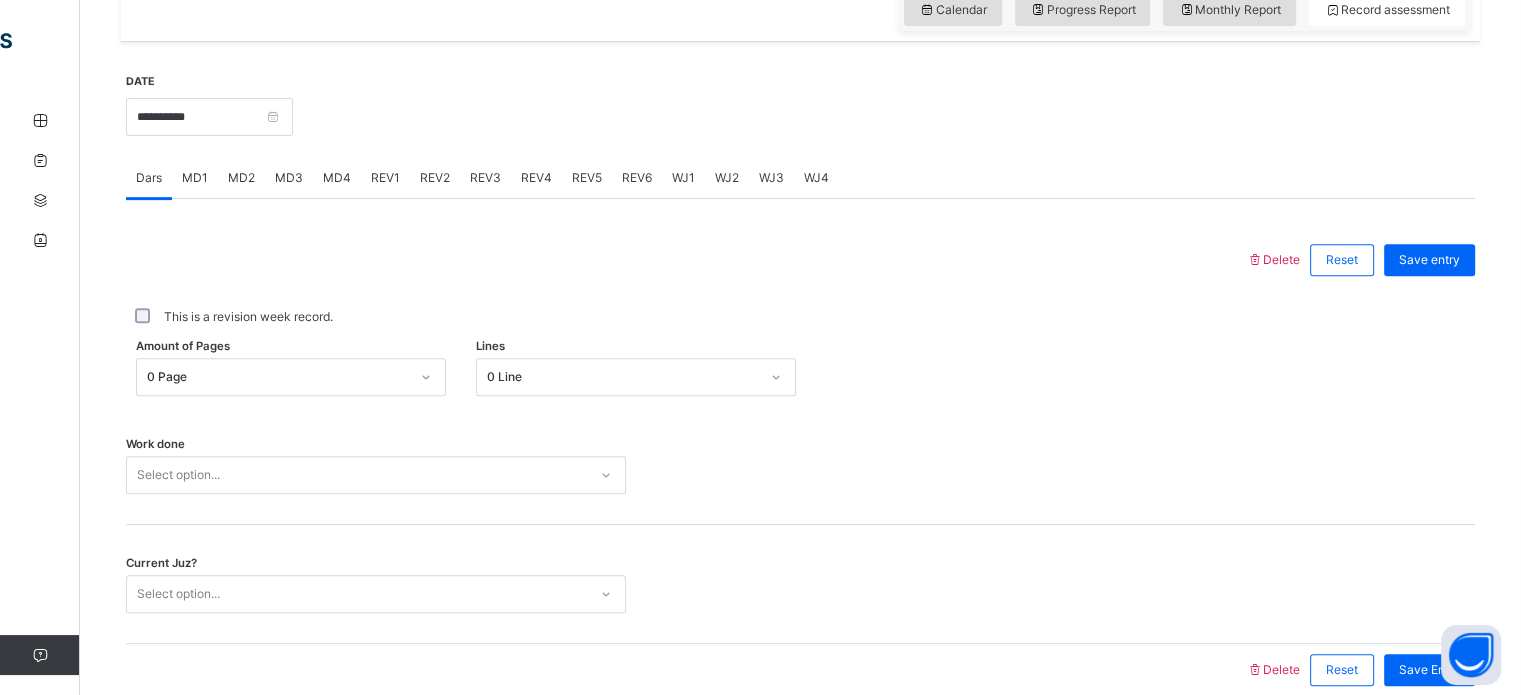 scroll, scrollTop: 713, scrollLeft: 0, axis: vertical 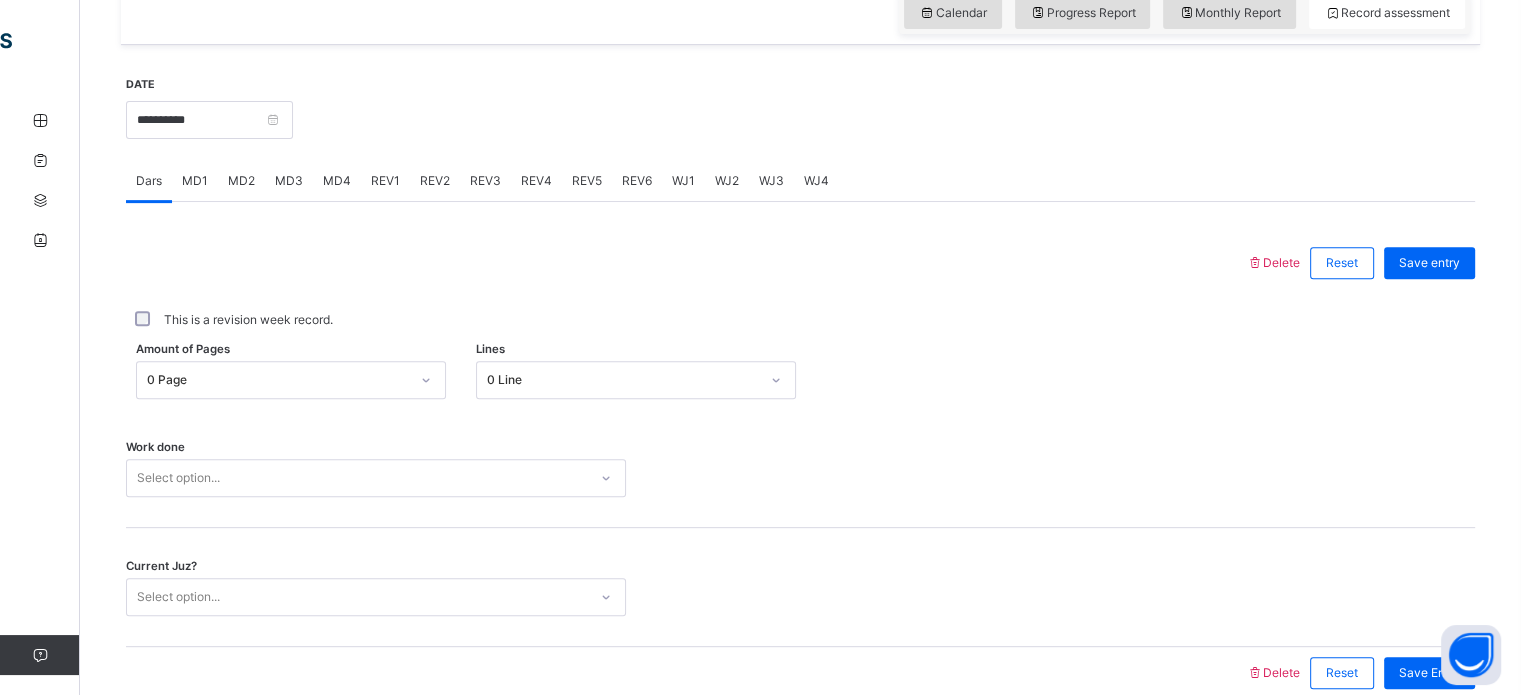 click on "MD4" at bounding box center [337, 181] 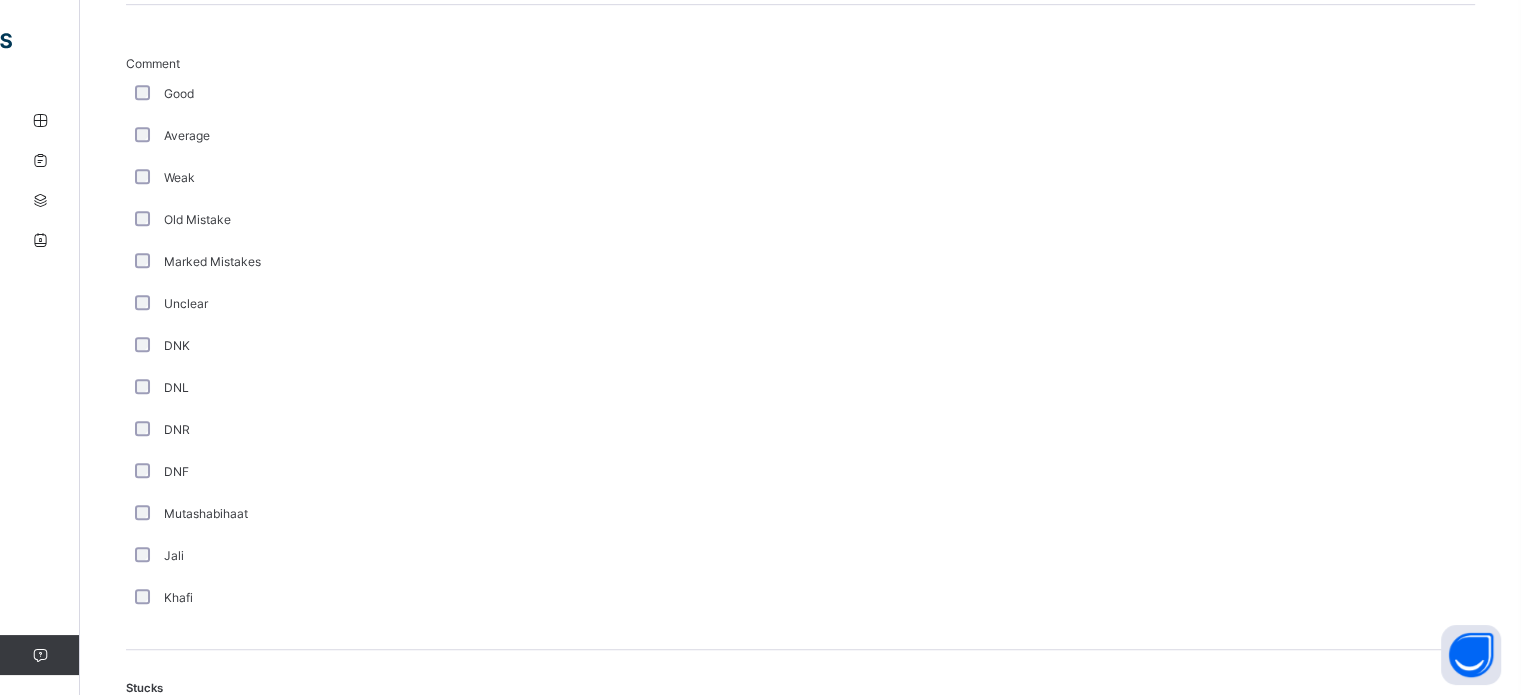 scroll, scrollTop: 1130, scrollLeft: 0, axis: vertical 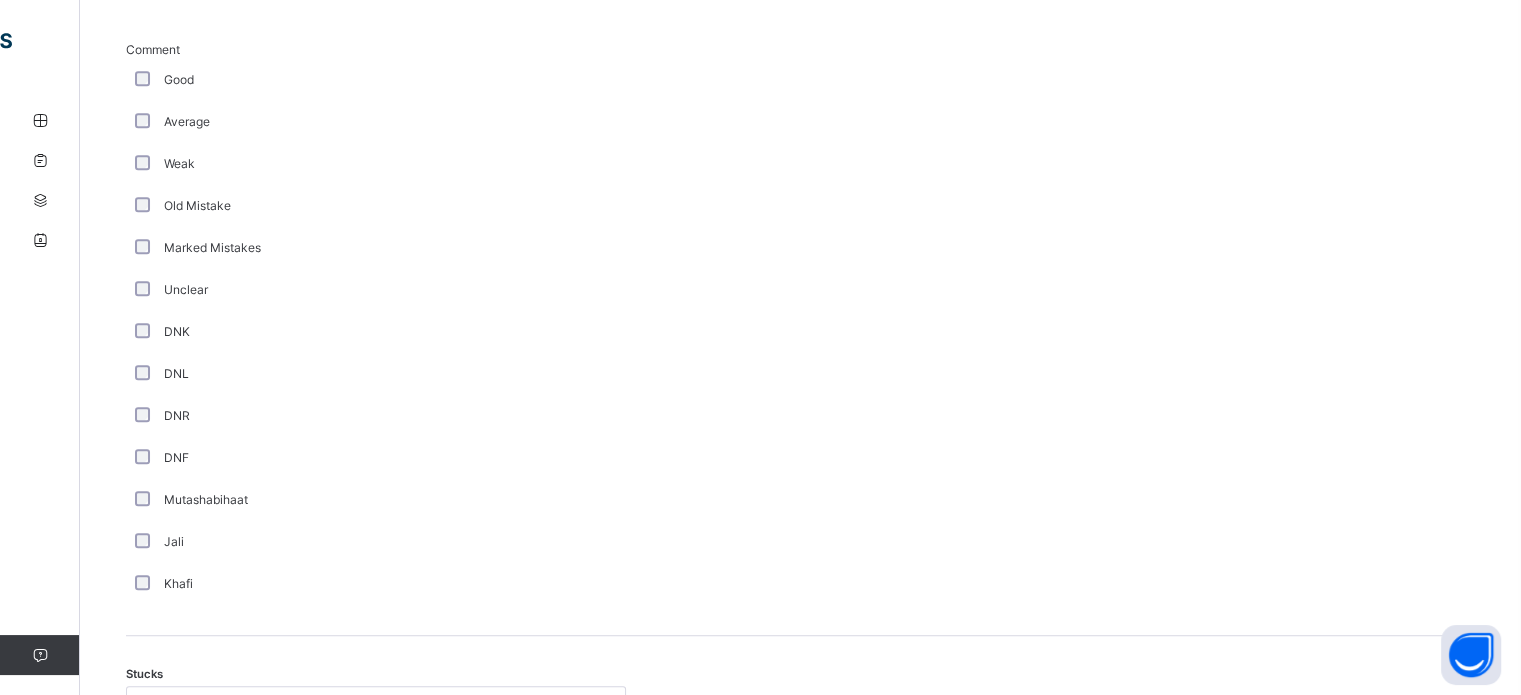 click on "DNL" at bounding box center [376, 374] 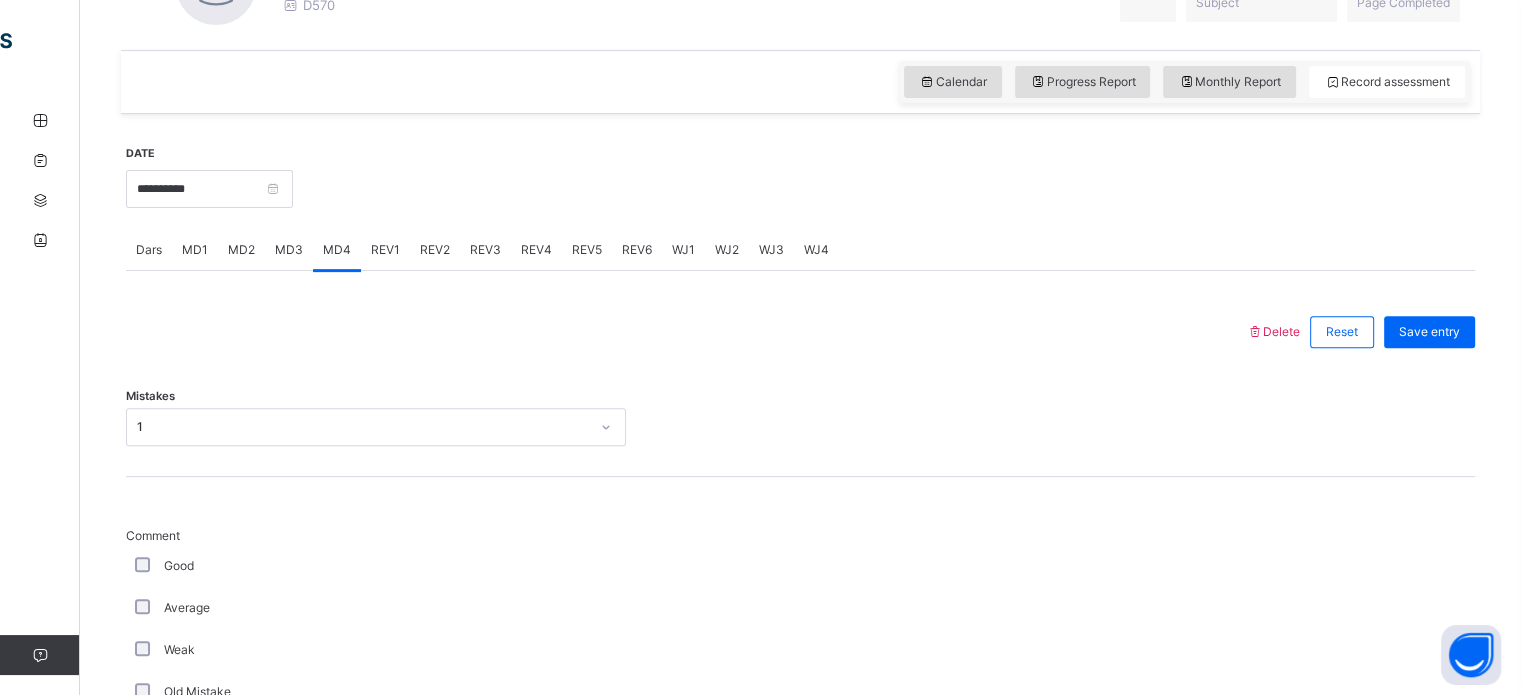 scroll, scrollTop: 616, scrollLeft: 0, axis: vertical 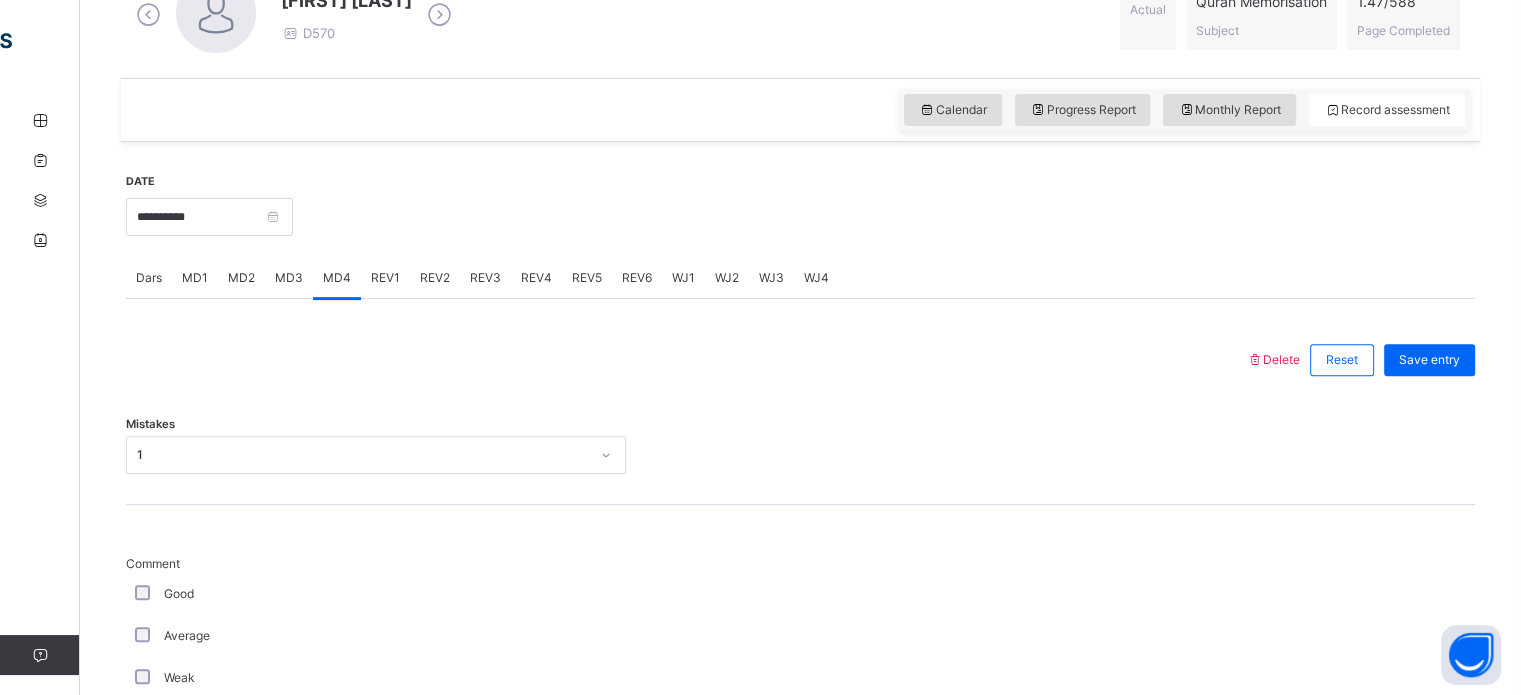 click on "Dars" at bounding box center [149, 278] 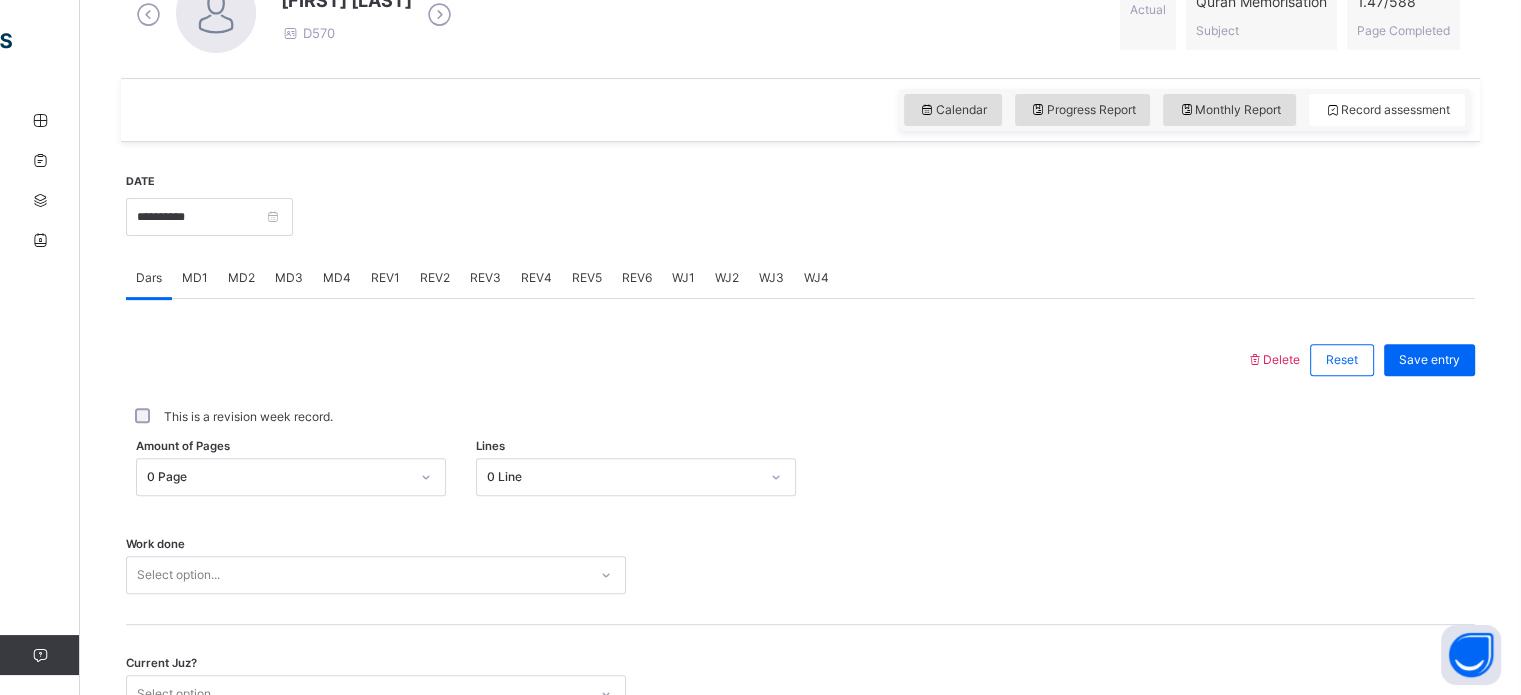 click on "Current Juz? Select option..." at bounding box center [800, 684] 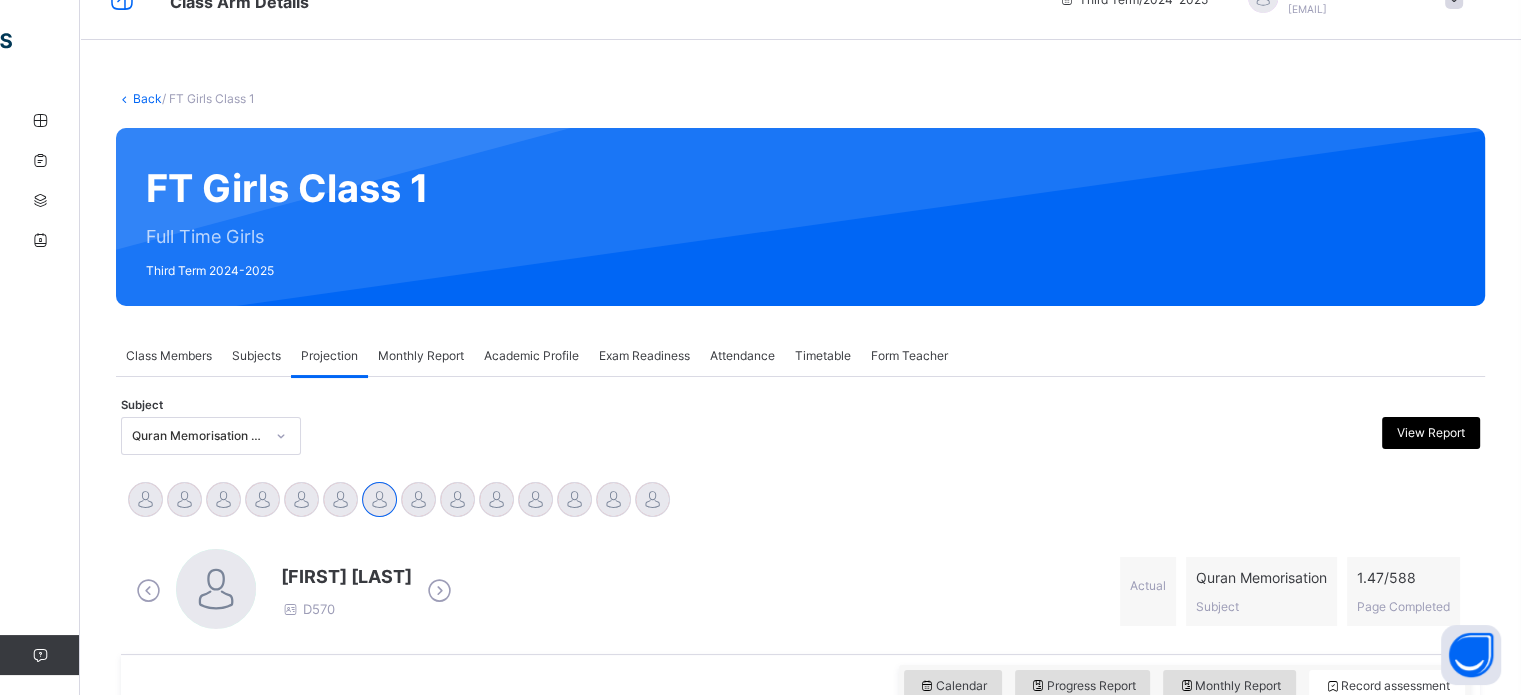 scroll, scrollTop: 39, scrollLeft: 0, axis: vertical 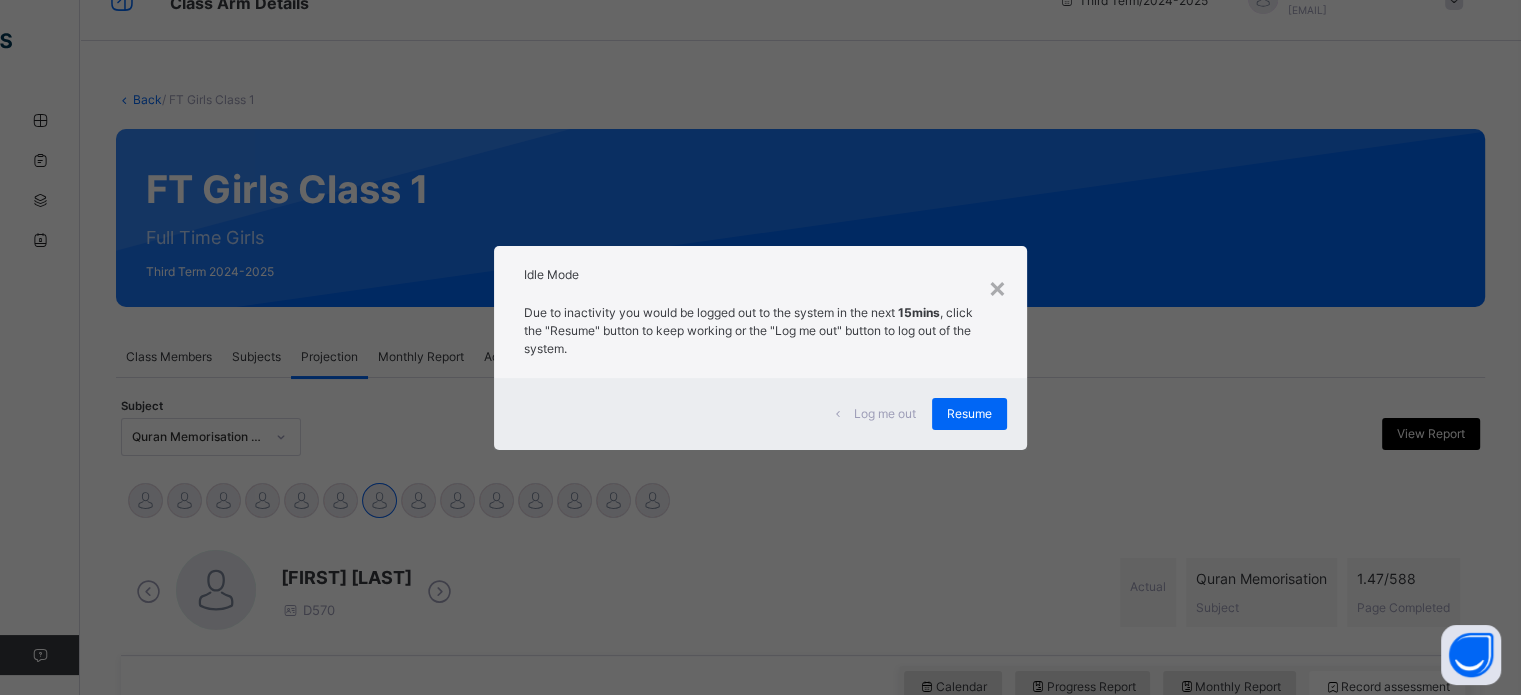 click on "× Idle Mode Due to inactivity you would be logged out to the system in the next   15mins , click the "Resume" button to keep working or the "Log me out" button to log out of the system. Log me out Resume" at bounding box center (760, 347) 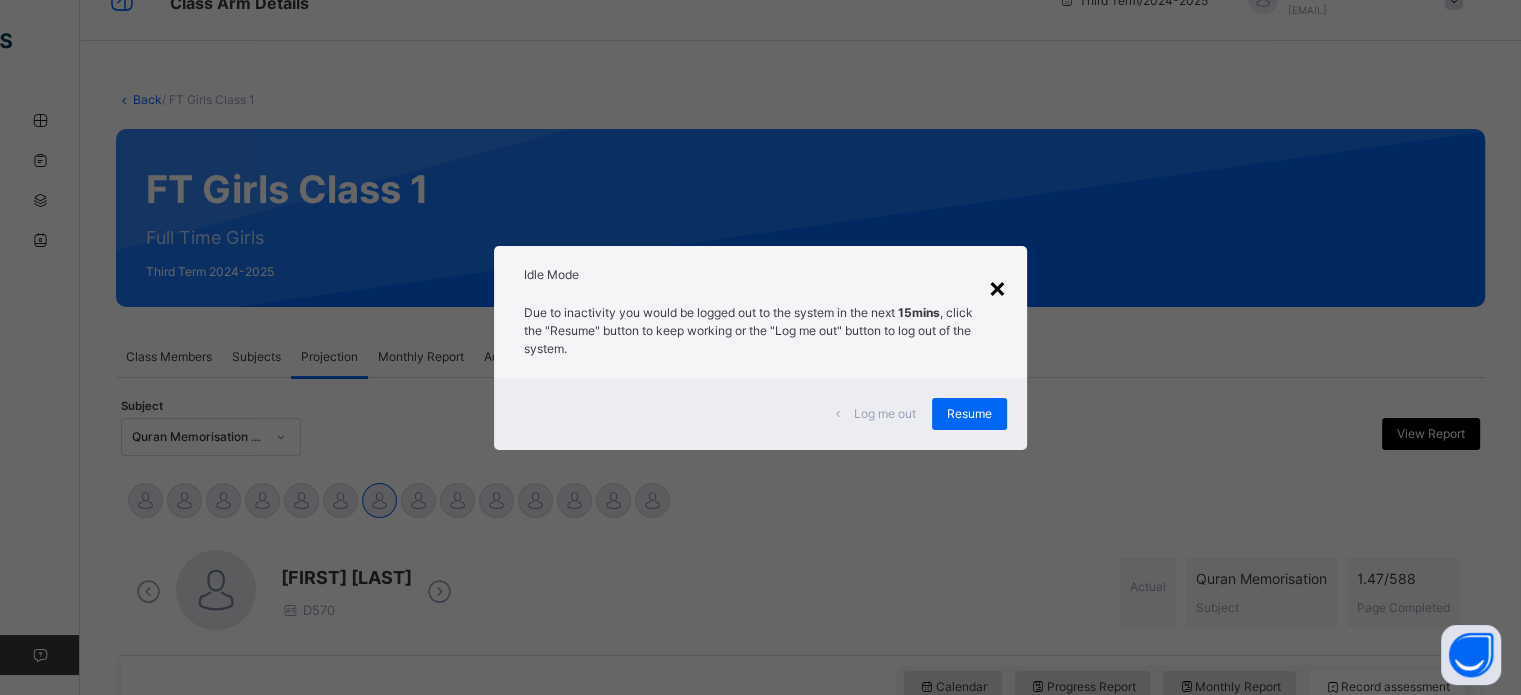 click on "×" at bounding box center [997, 287] 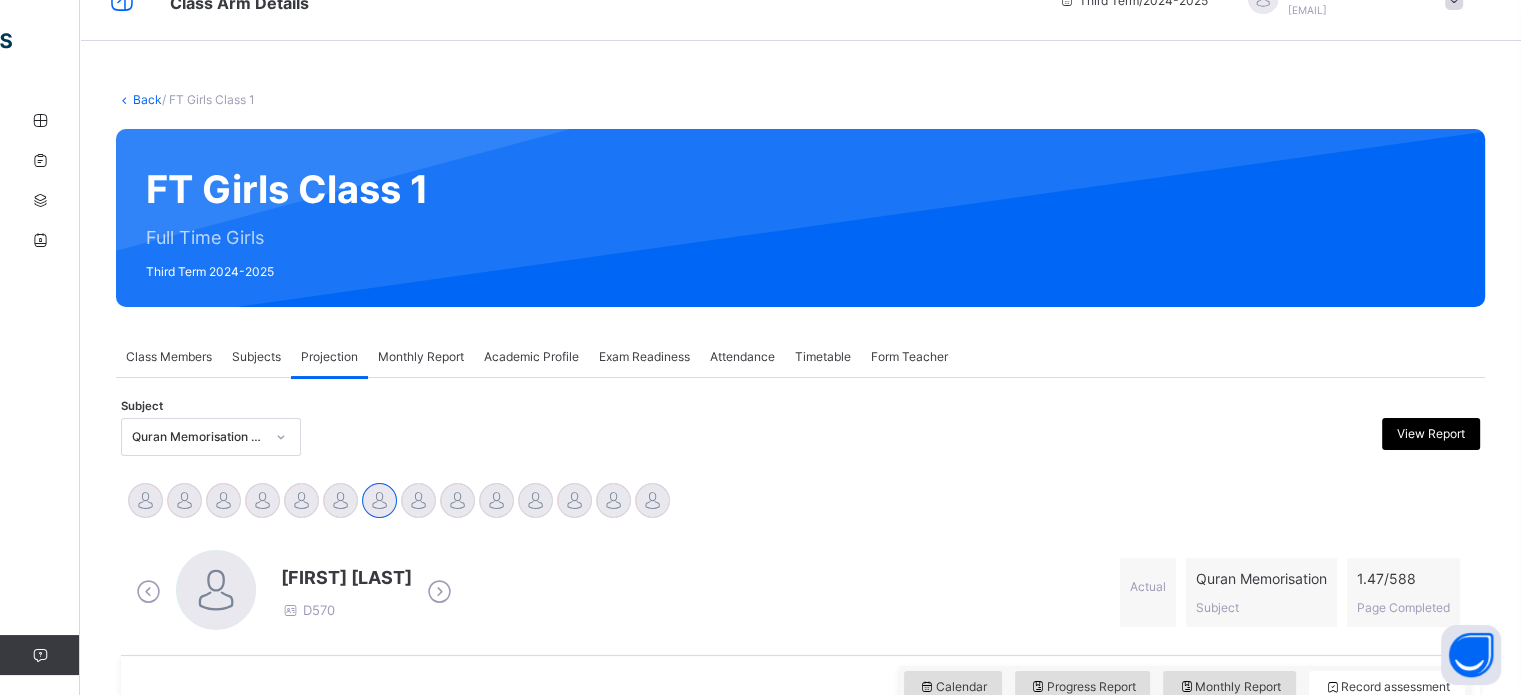 click at bounding box center [957, 218] 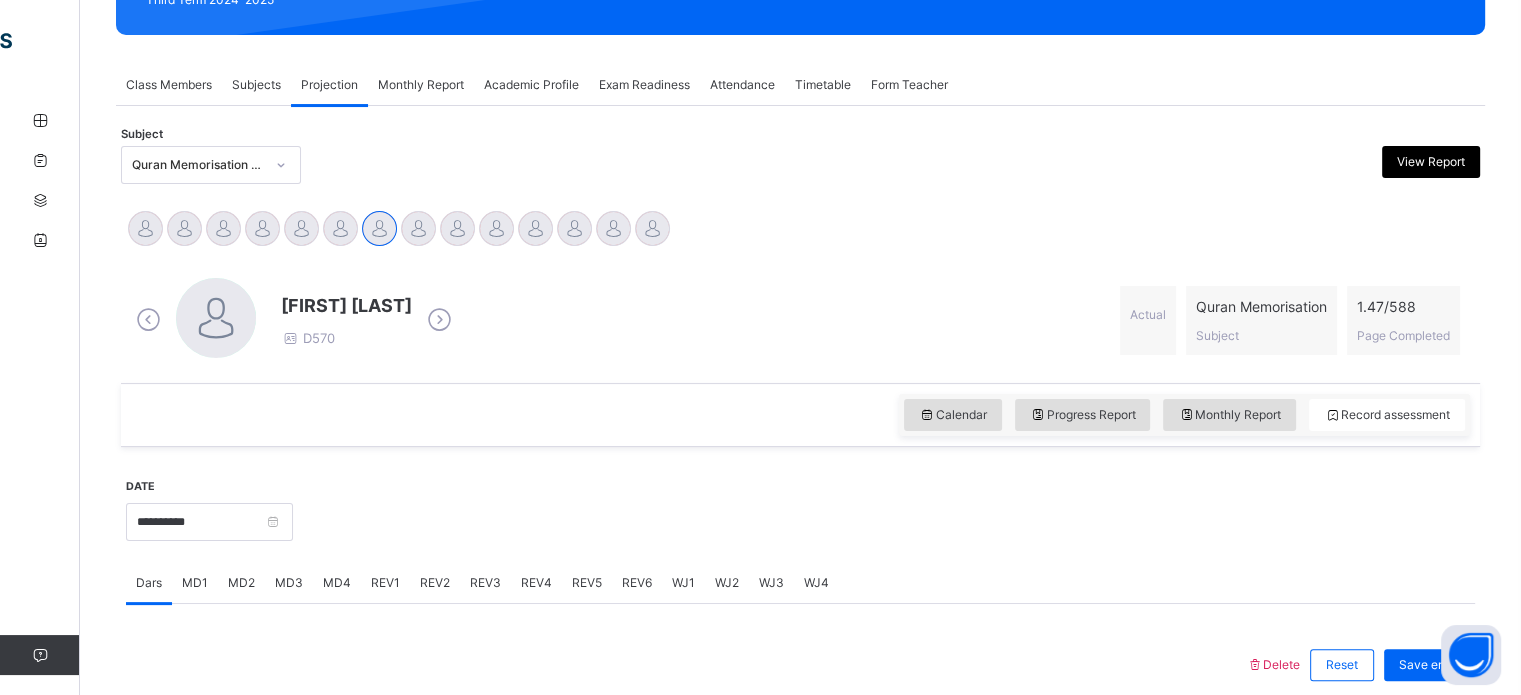 scroll, scrollTop: 313, scrollLeft: 0, axis: vertical 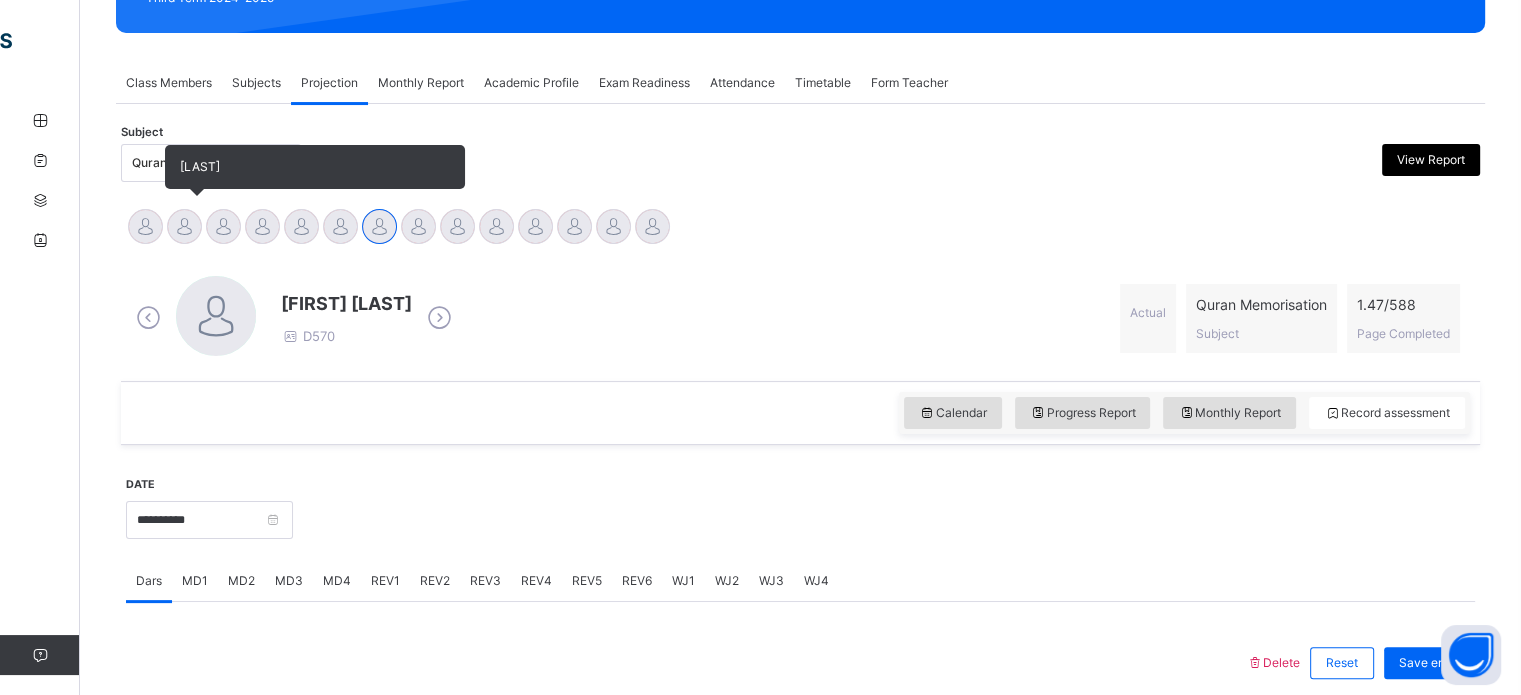click at bounding box center [184, 226] 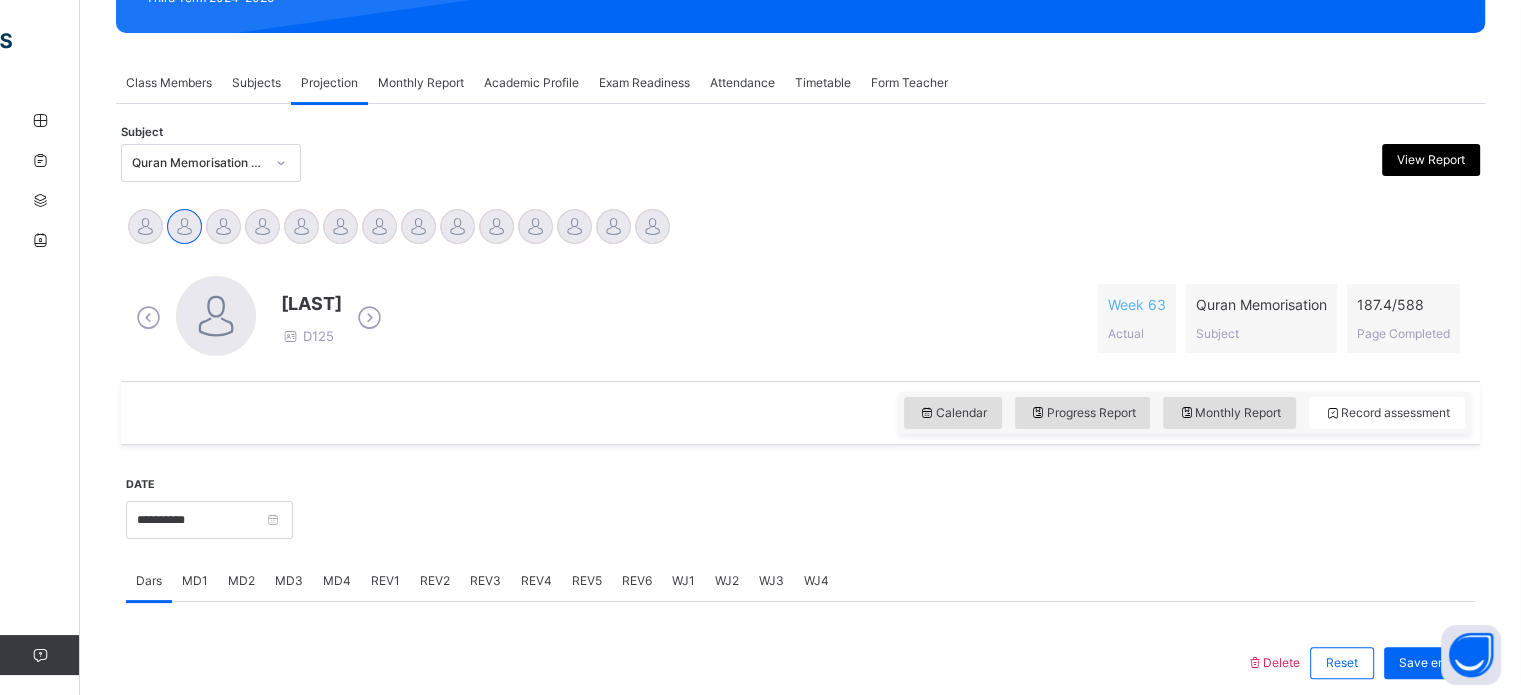 click on "REV4" at bounding box center (536, 581) 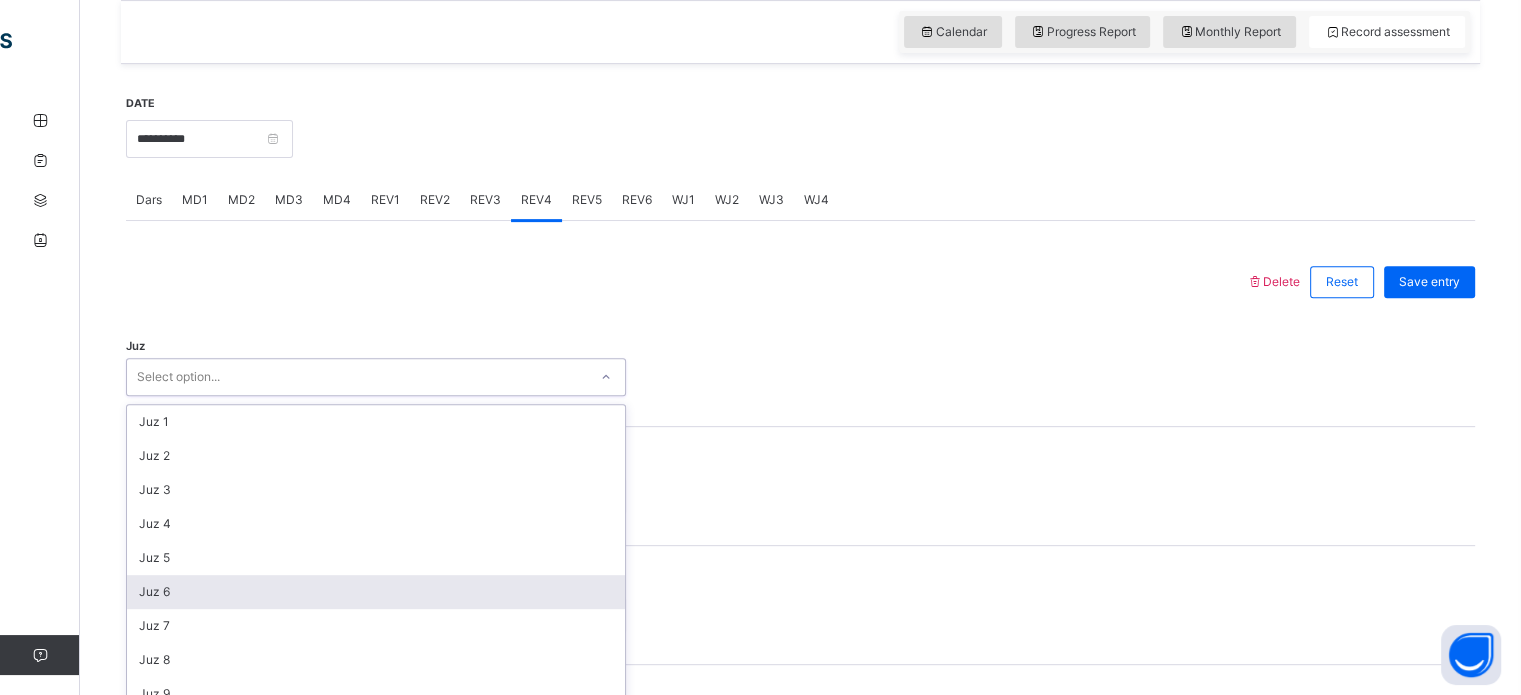 click on "option Juz 6 focused, 6 of 30. 30 results available. Use Up and Down to choose options, press Enter to select the currently focused option, press Escape to exit the menu, press Tab to select the option and exit the menu. Select option... Juz 1 Juz 2 Juz 3 Juz 4 Juz 5 Juz 6 Juz 7 Juz 8 Juz 9 Juz 10 Juz 11 Juz 12 Juz 13 Juz 14 Juz 15 Juz 16 Juz 17 Juz 18 Juz 19 Juz 20 Juz 21 Juz 22 Juz 23 Juz 24 Juz 25 Juz 26 Juz 27 Juz 28 Juz 29 Juz 30" at bounding box center [376, 377] 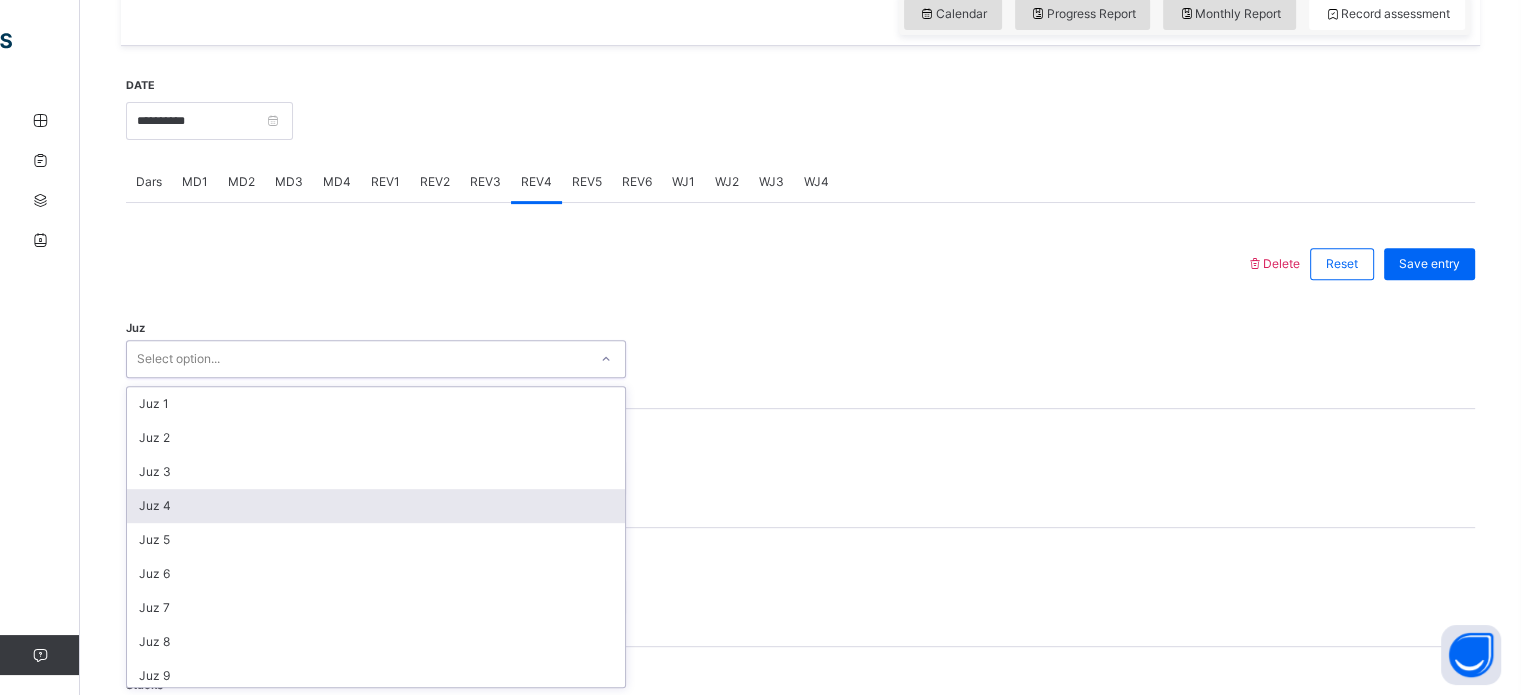 click on "Juz 4" at bounding box center [376, 506] 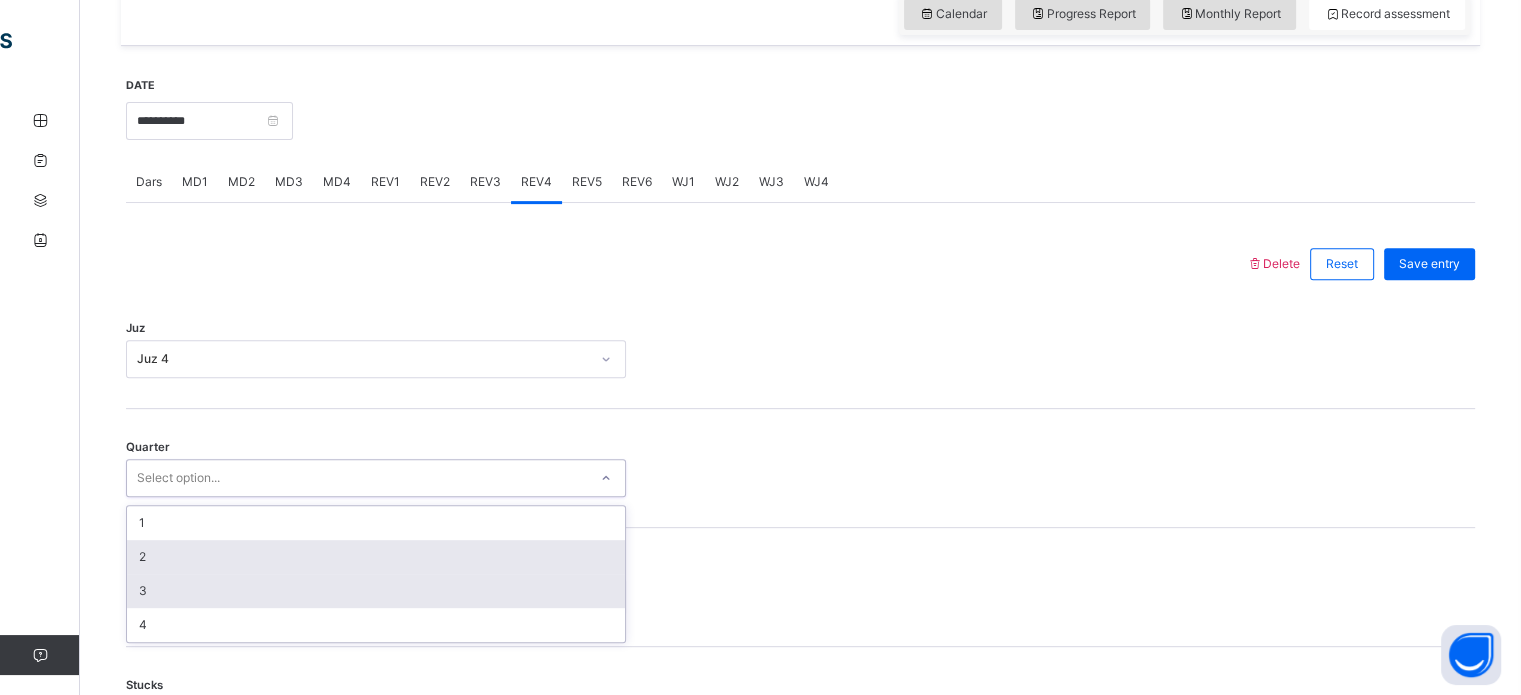 drag, startPoint x: 215, startPoint y: 478, endPoint x: 197, endPoint y: 583, distance: 106.531685 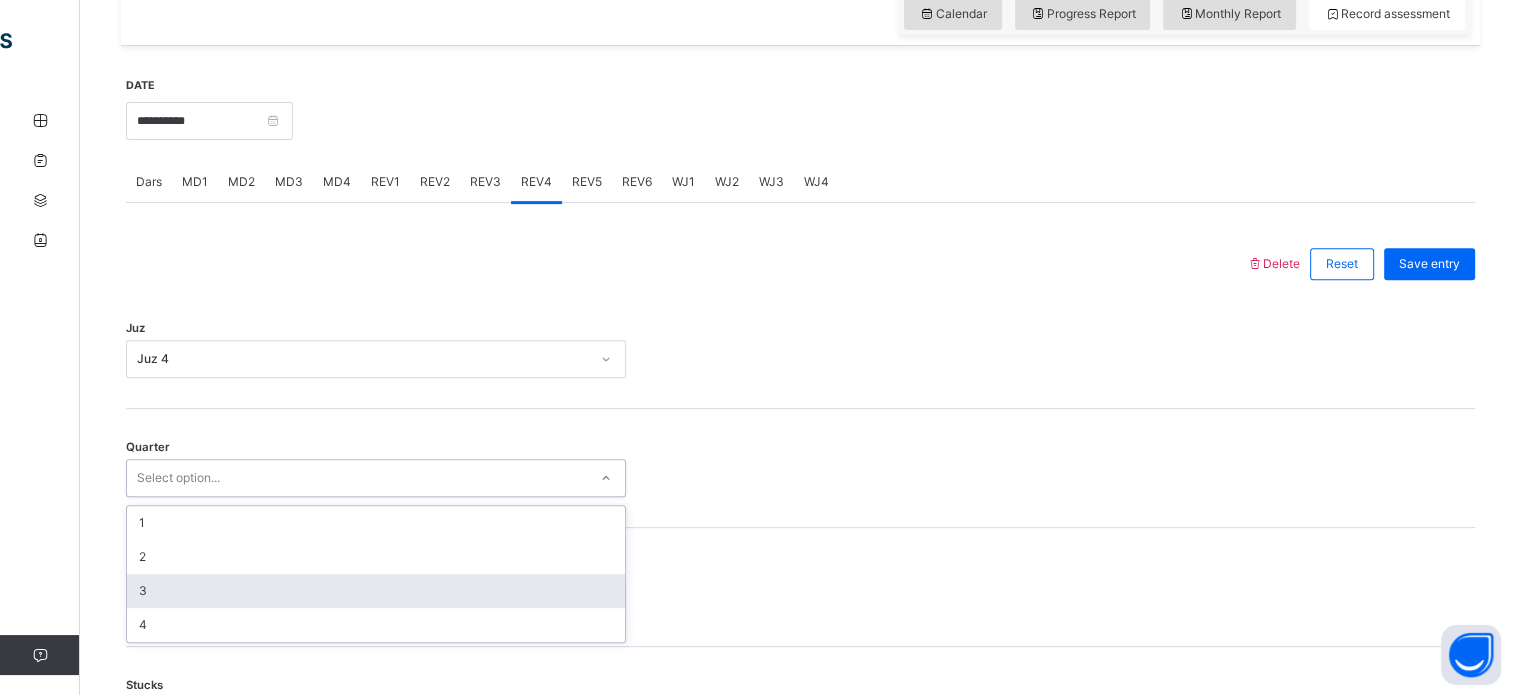 click on "3" at bounding box center [376, 591] 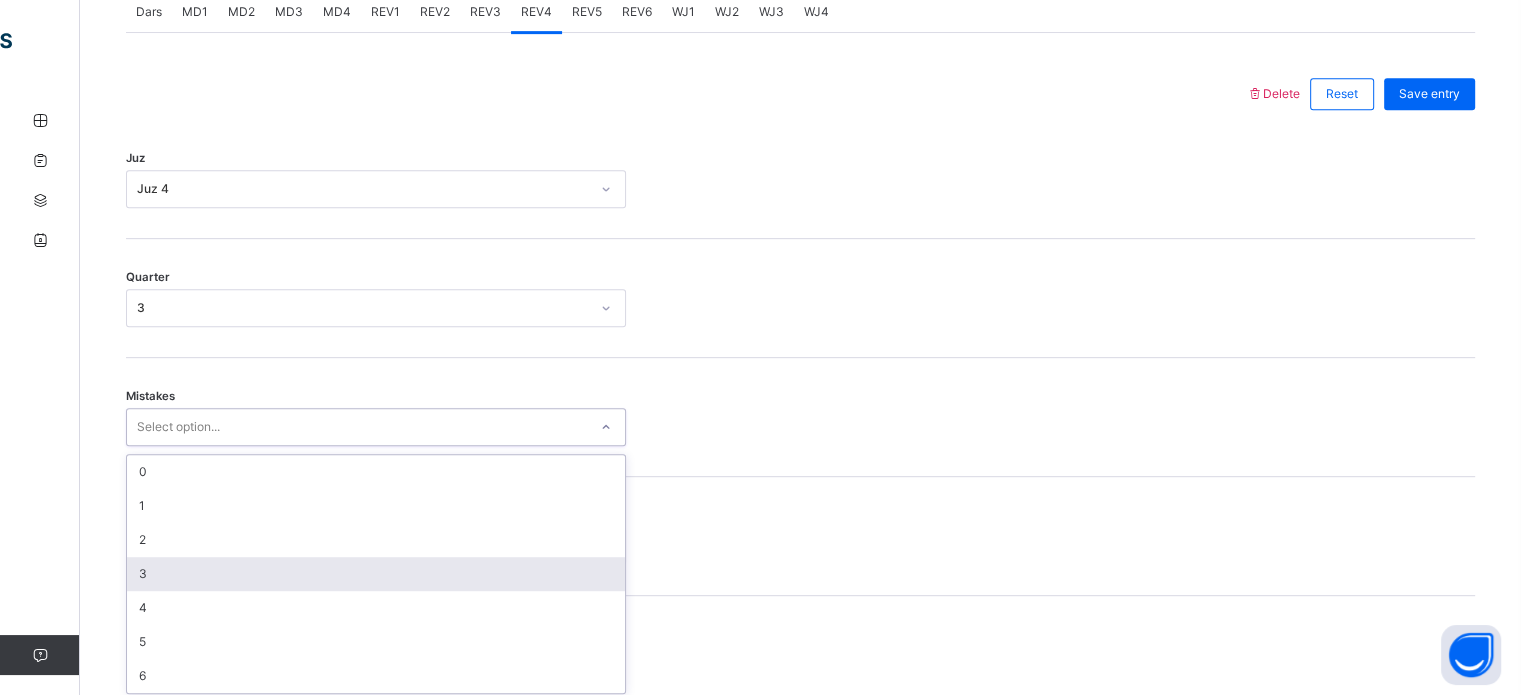 click on "option 3 focused, 4 of 7. 7 results available. Use Up and Down to choose options, press Enter to select the currently focused option, press Escape to exit the menu, press Tab to select the option and exit the menu. Select option... 0 1 2 3 4 5 6" at bounding box center [376, 427] 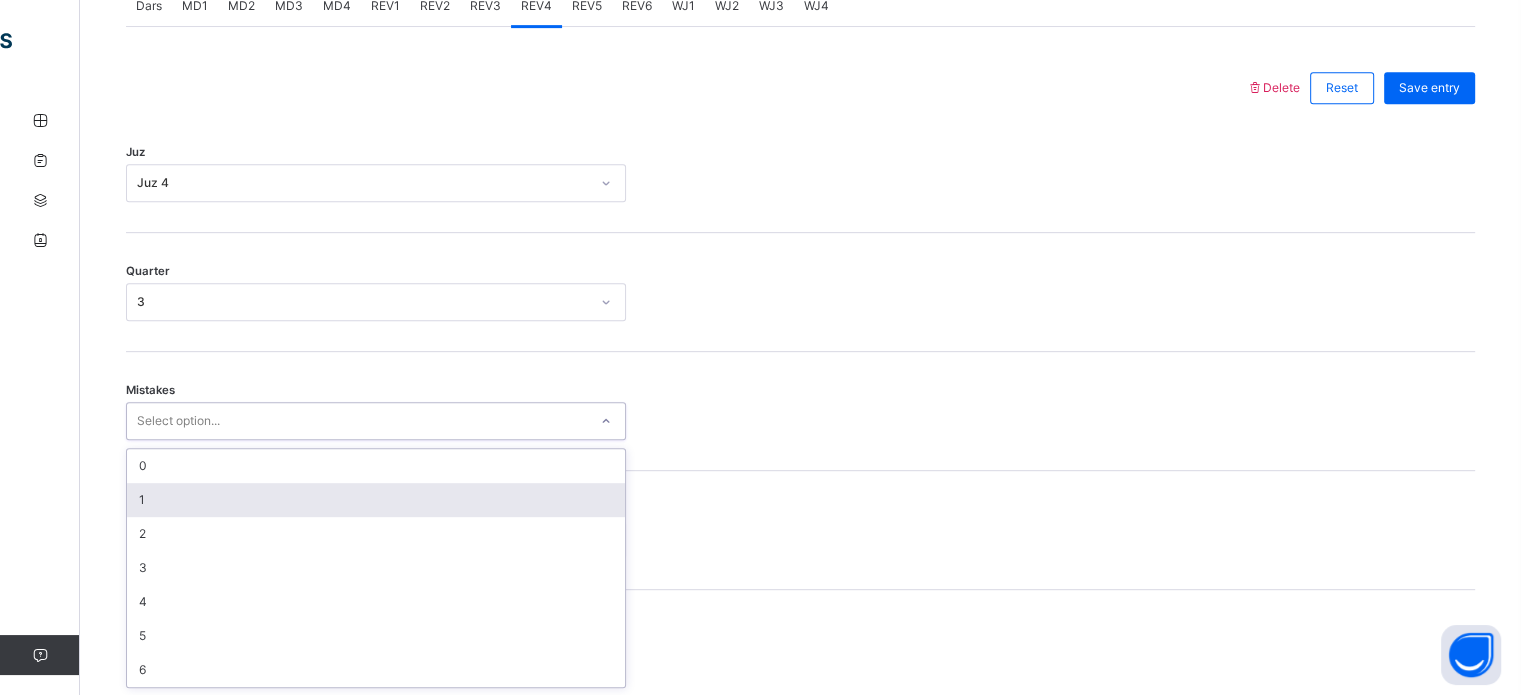 click on "1" at bounding box center (376, 500) 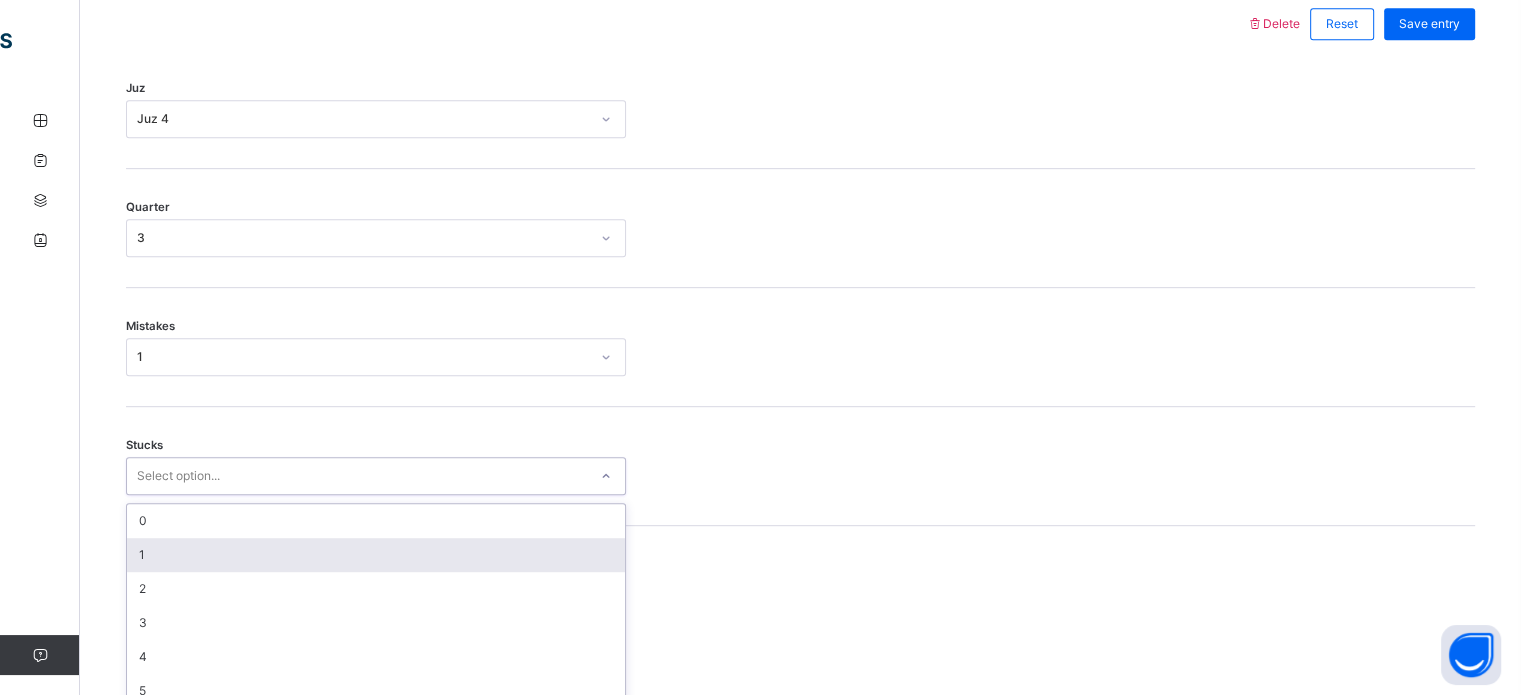 click on "option 1 focused, 2 of 6. 6 results available. Use Up and Down to choose options, press Enter to select the currently focused option, press Escape to exit the menu, press Tab to select the option and exit the menu. Select option... 0 1 2 3 4 5" at bounding box center [376, 476] 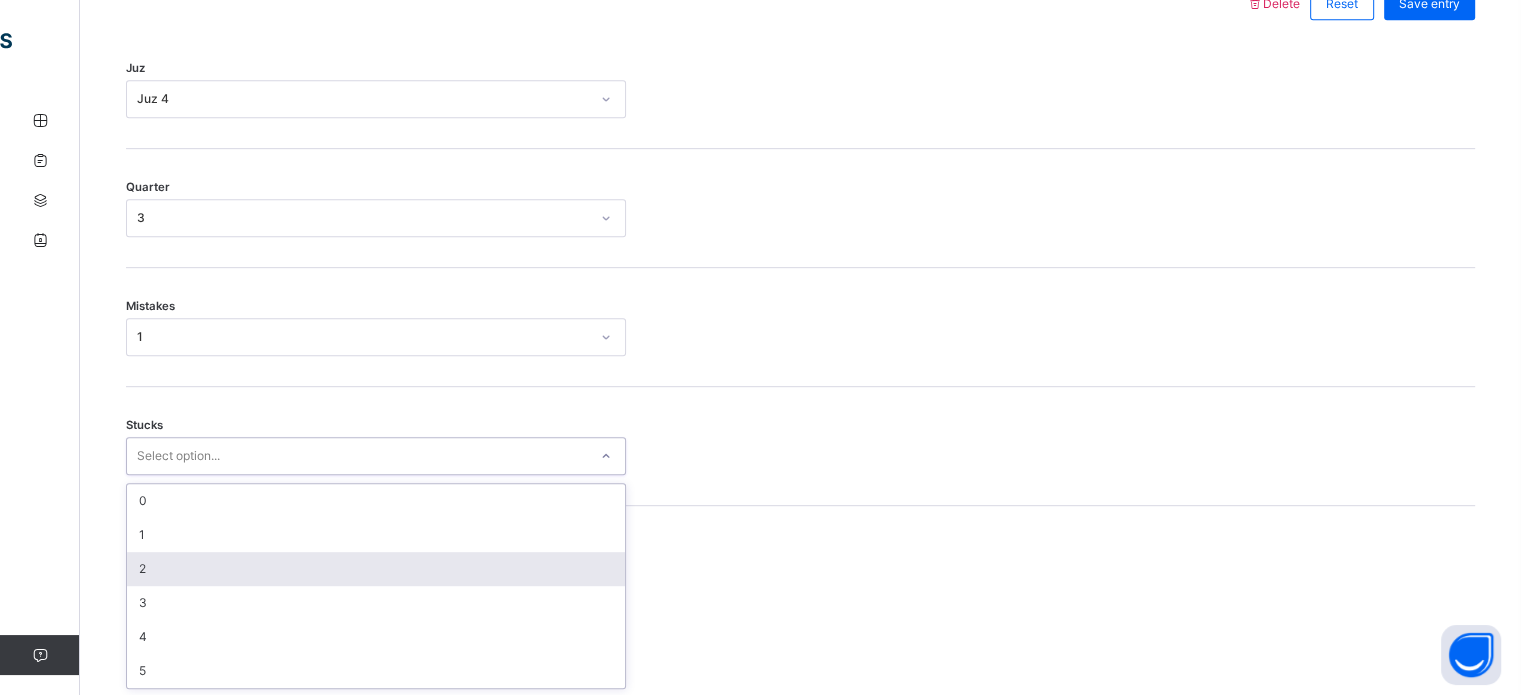 click on "2" at bounding box center (376, 569) 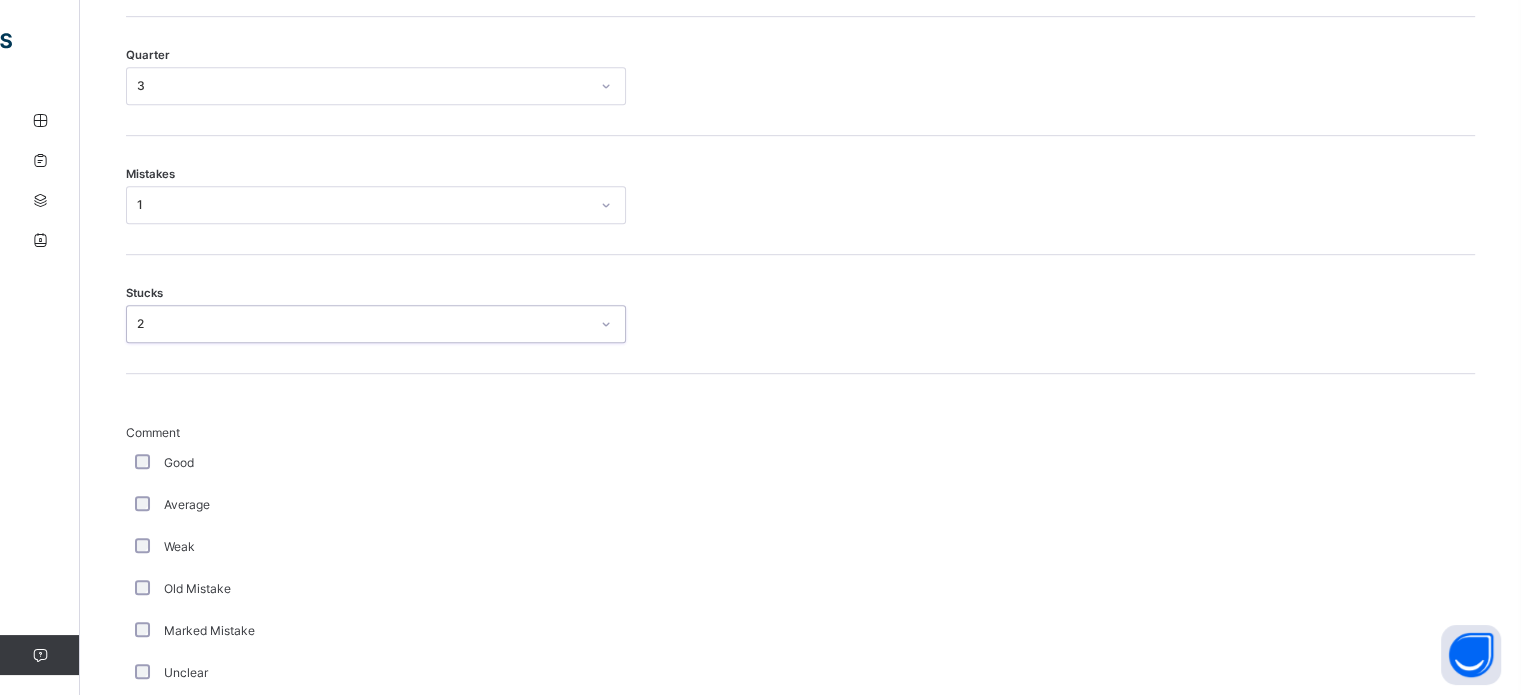 scroll, scrollTop: 1104, scrollLeft: 0, axis: vertical 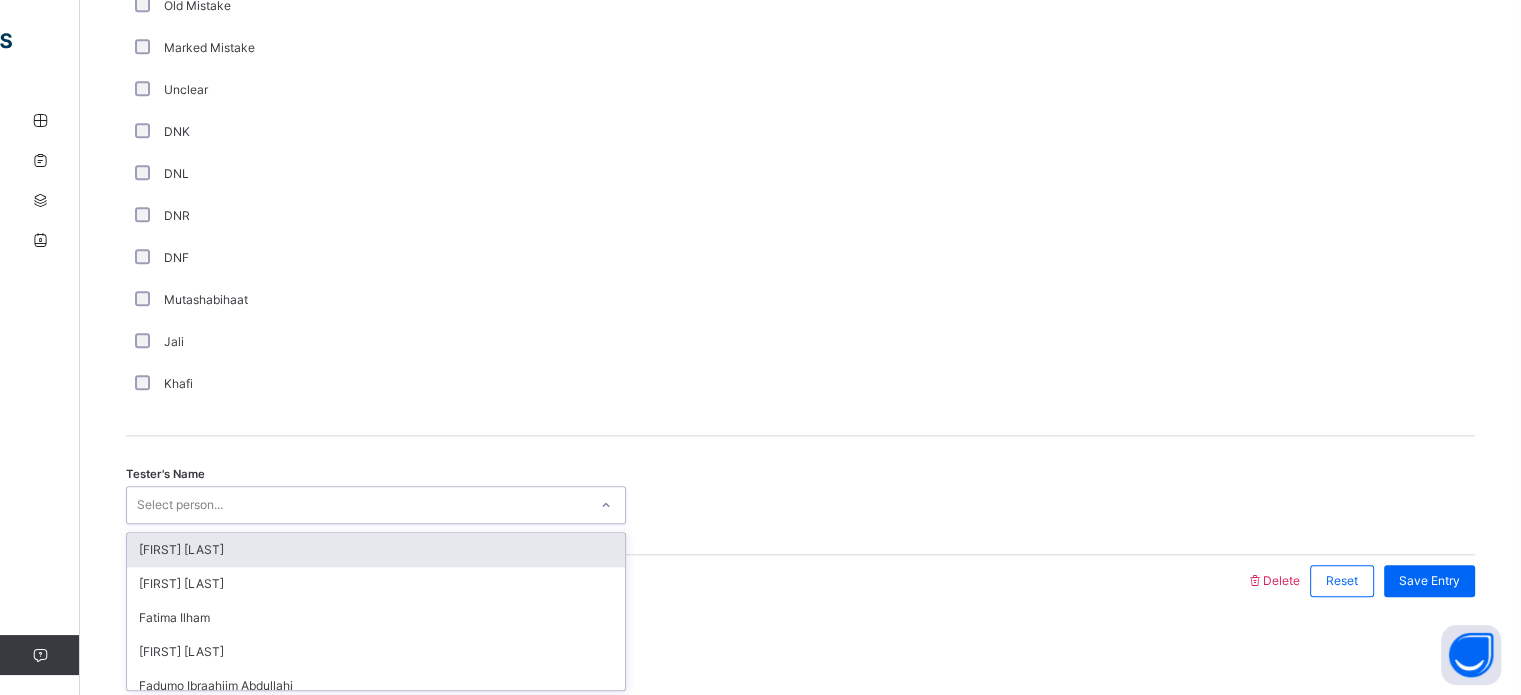 click on "Select person..." at bounding box center [357, 505] 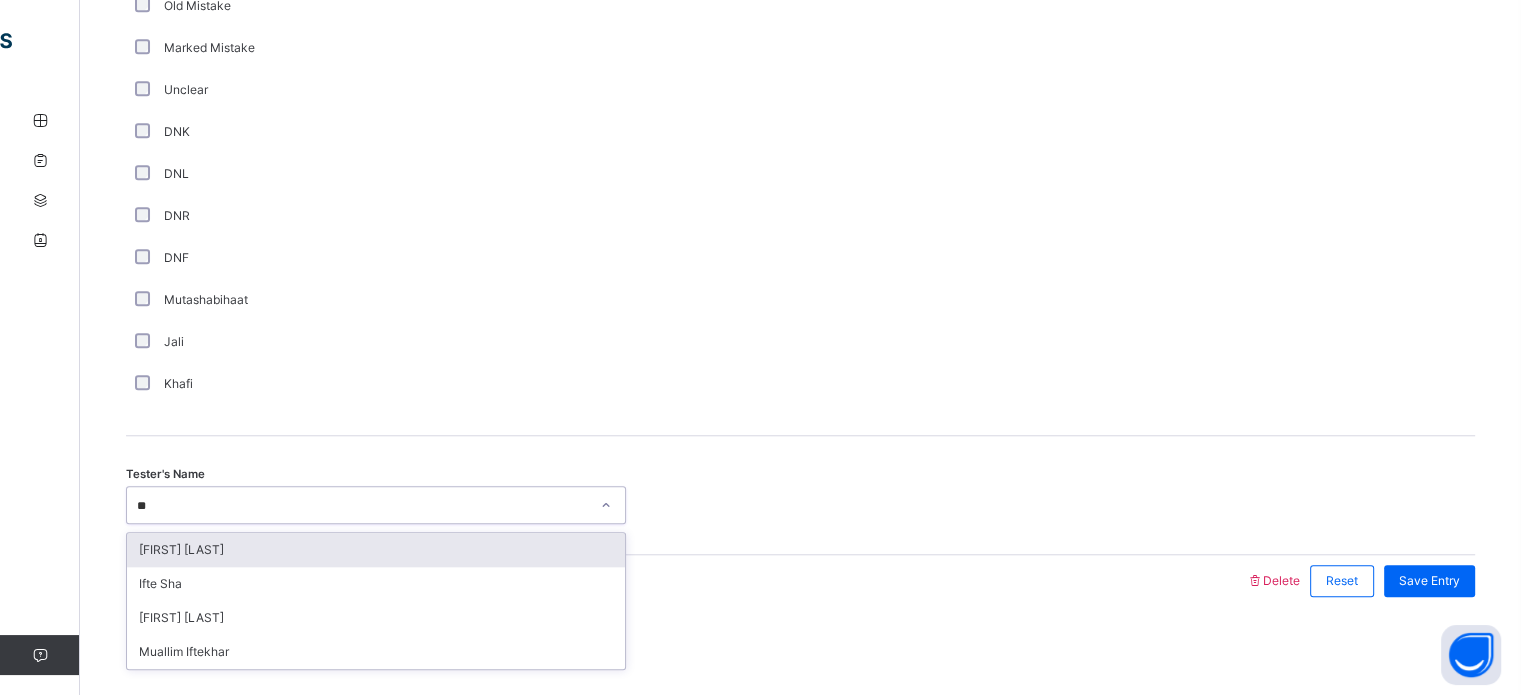 type on "***" 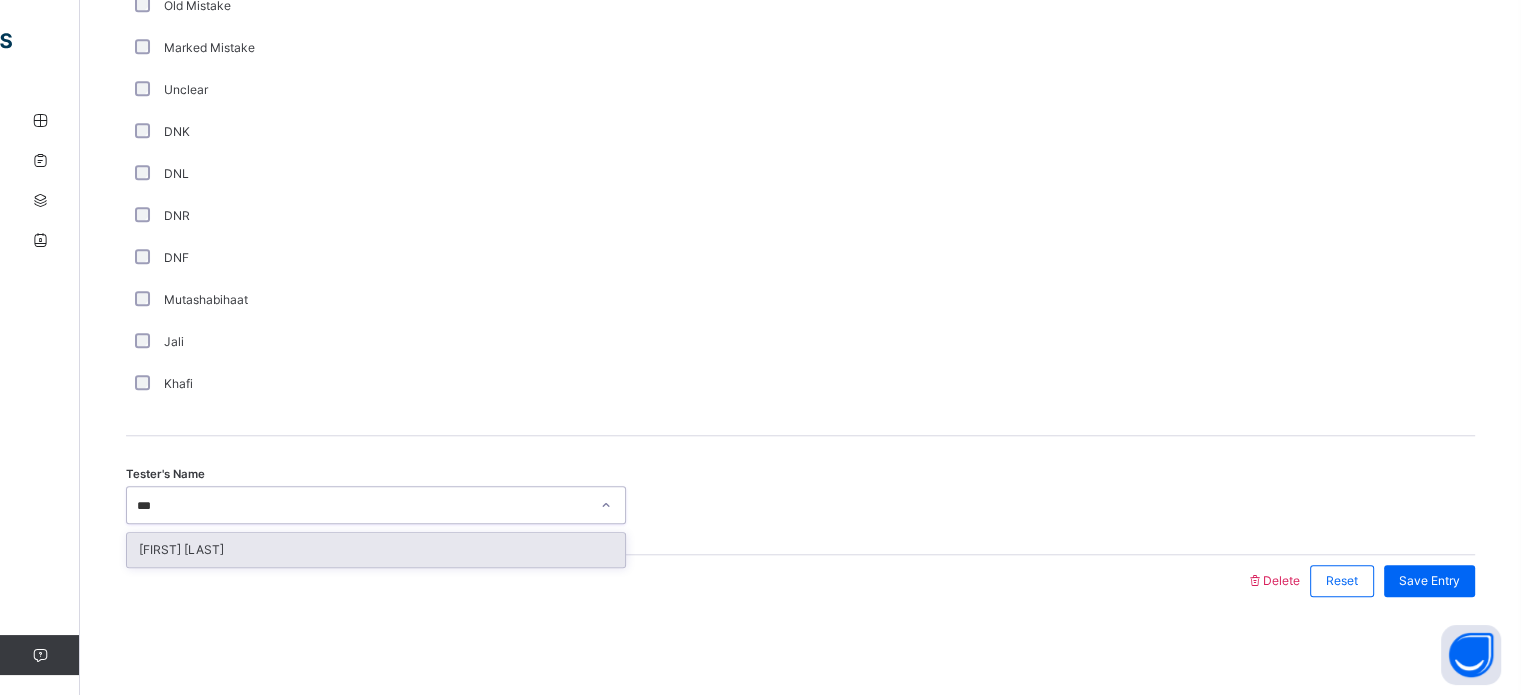 type 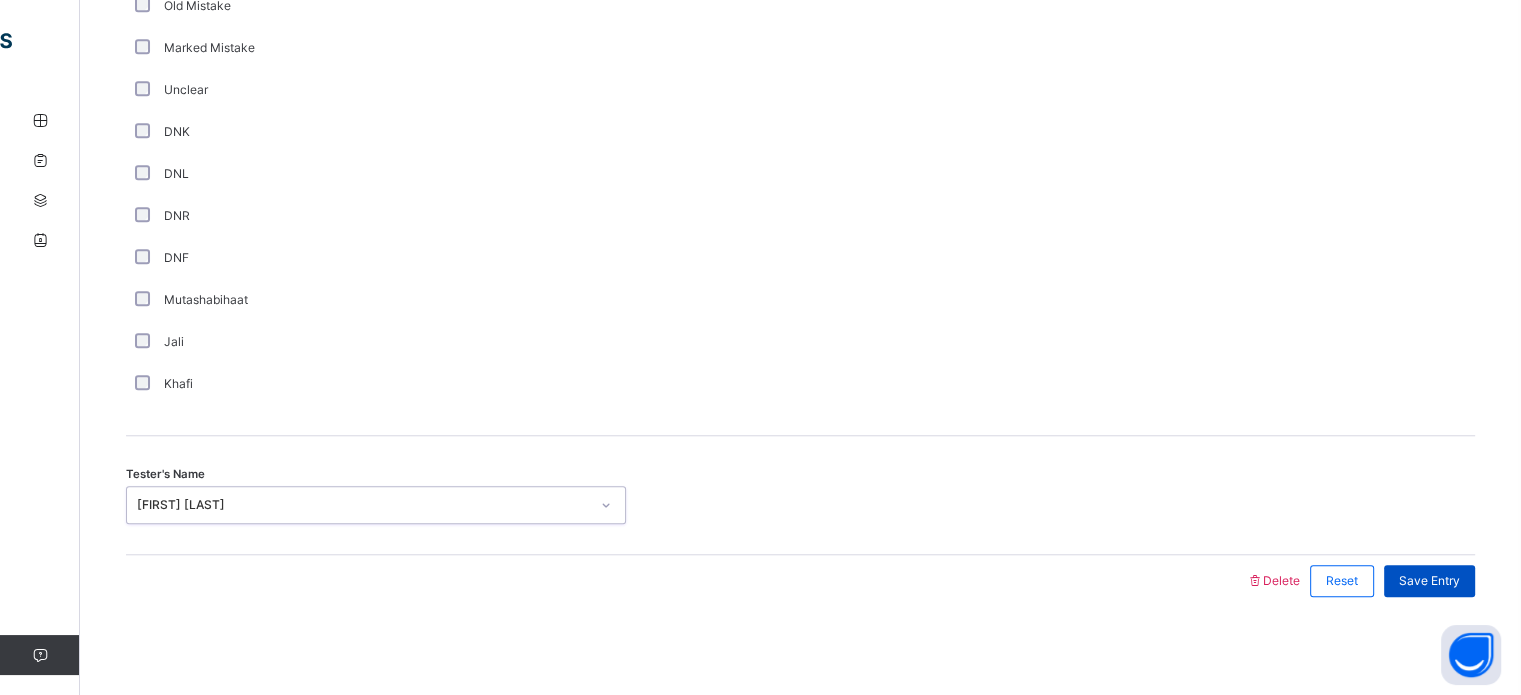 click on "Save Entry" at bounding box center [1429, 581] 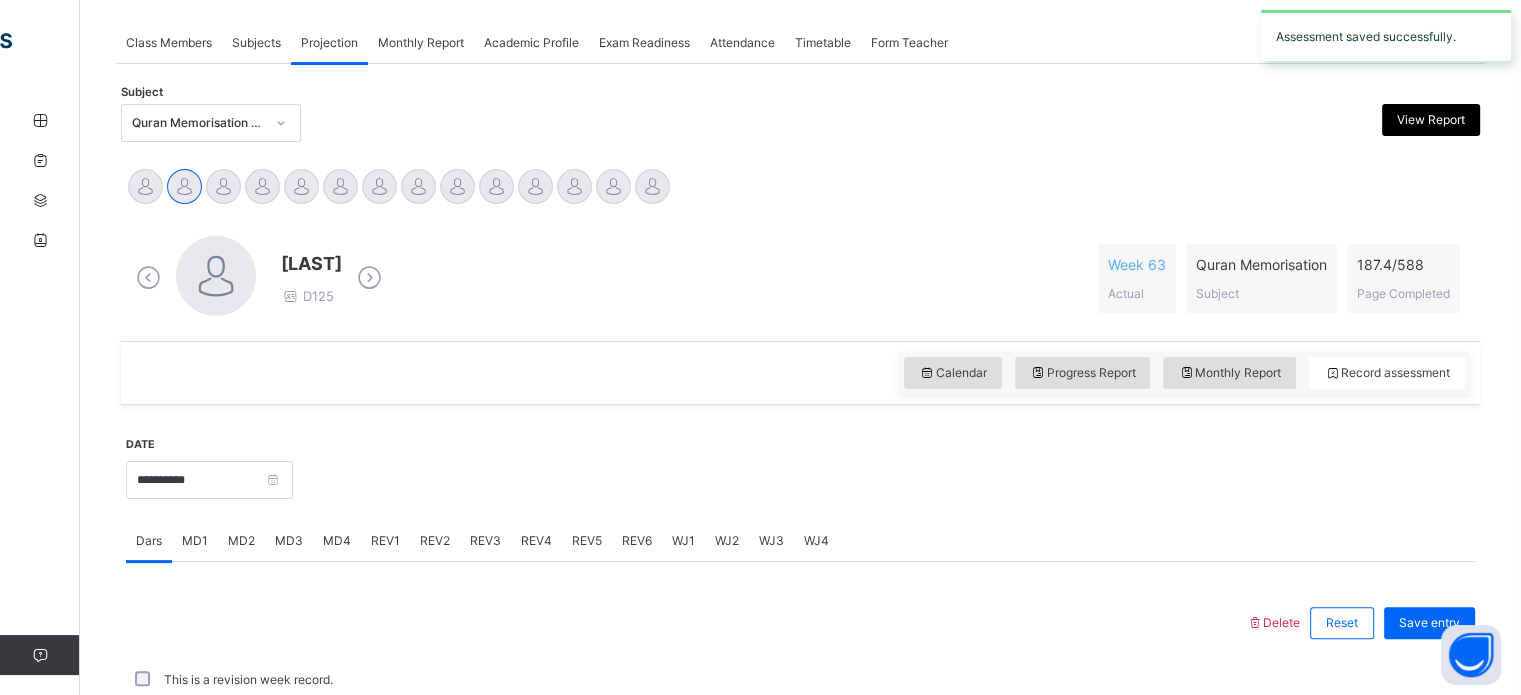 scroll, scrollTop: 806, scrollLeft: 0, axis: vertical 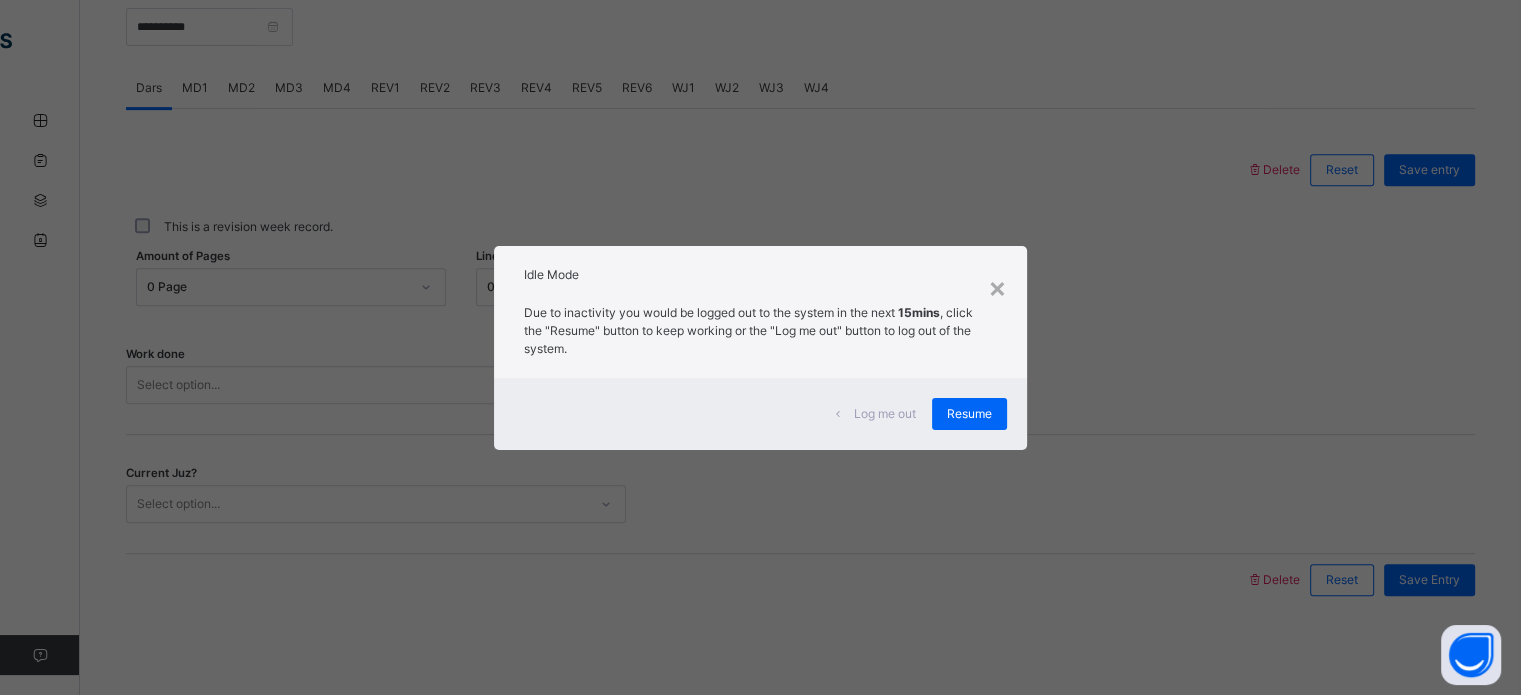 click on "Log me out Resume" at bounding box center (760, 414) 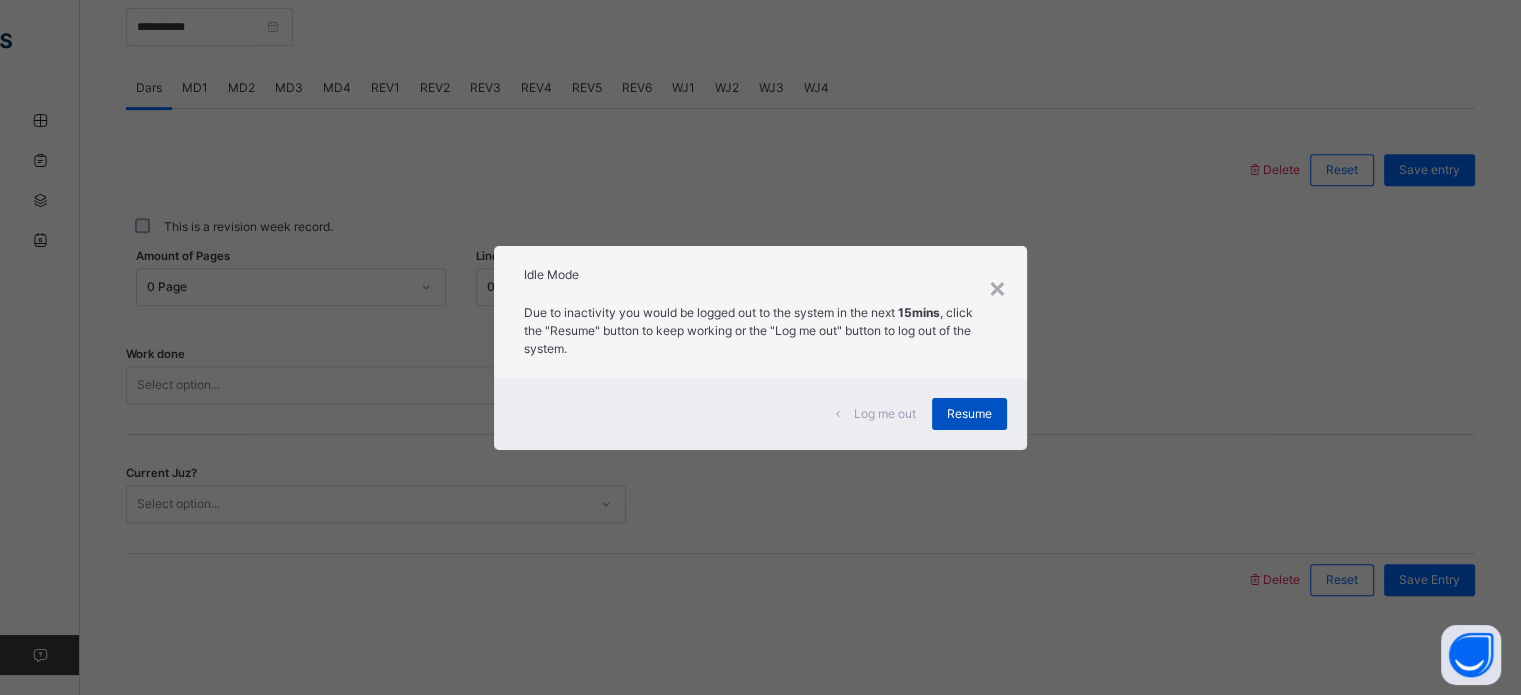 click on "Resume" at bounding box center [969, 414] 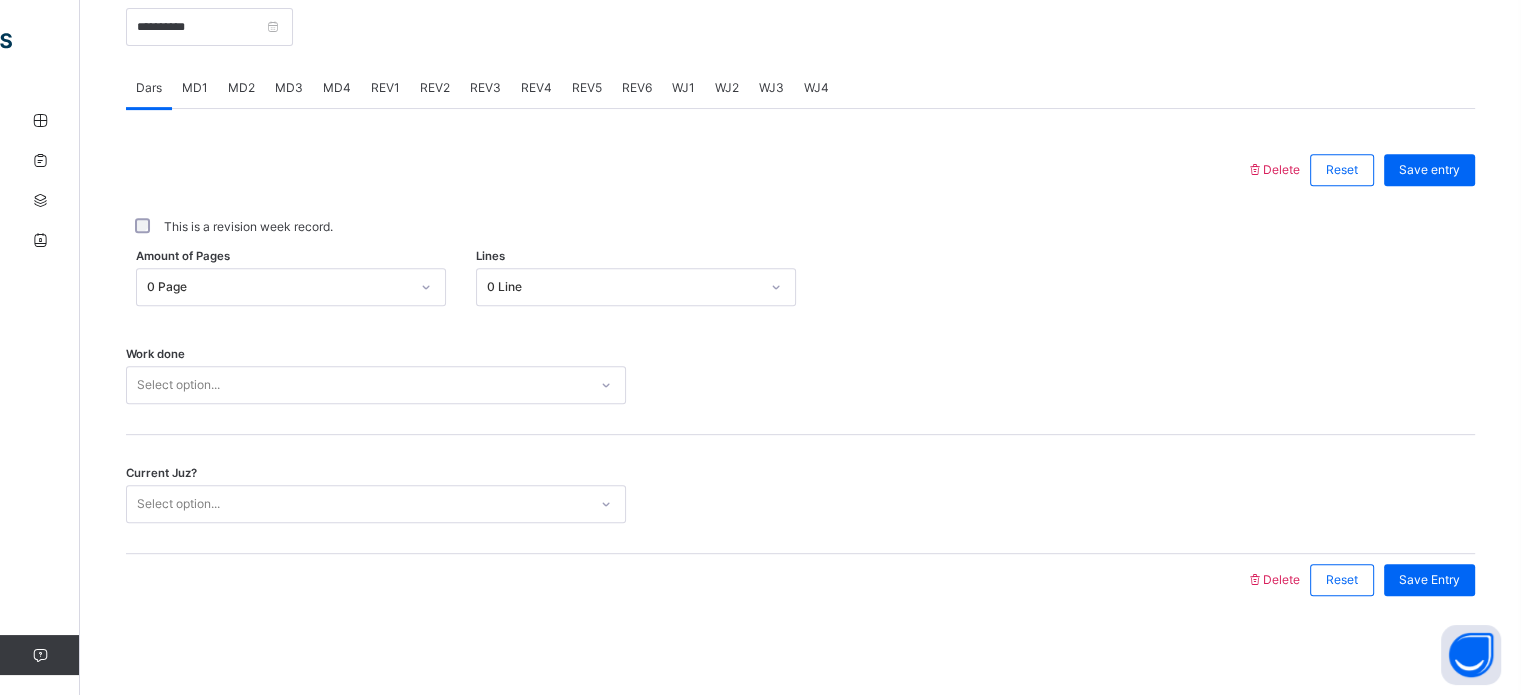 click on "Amount of Pages 0 Page Lines 0 Line" at bounding box center [800, 287] 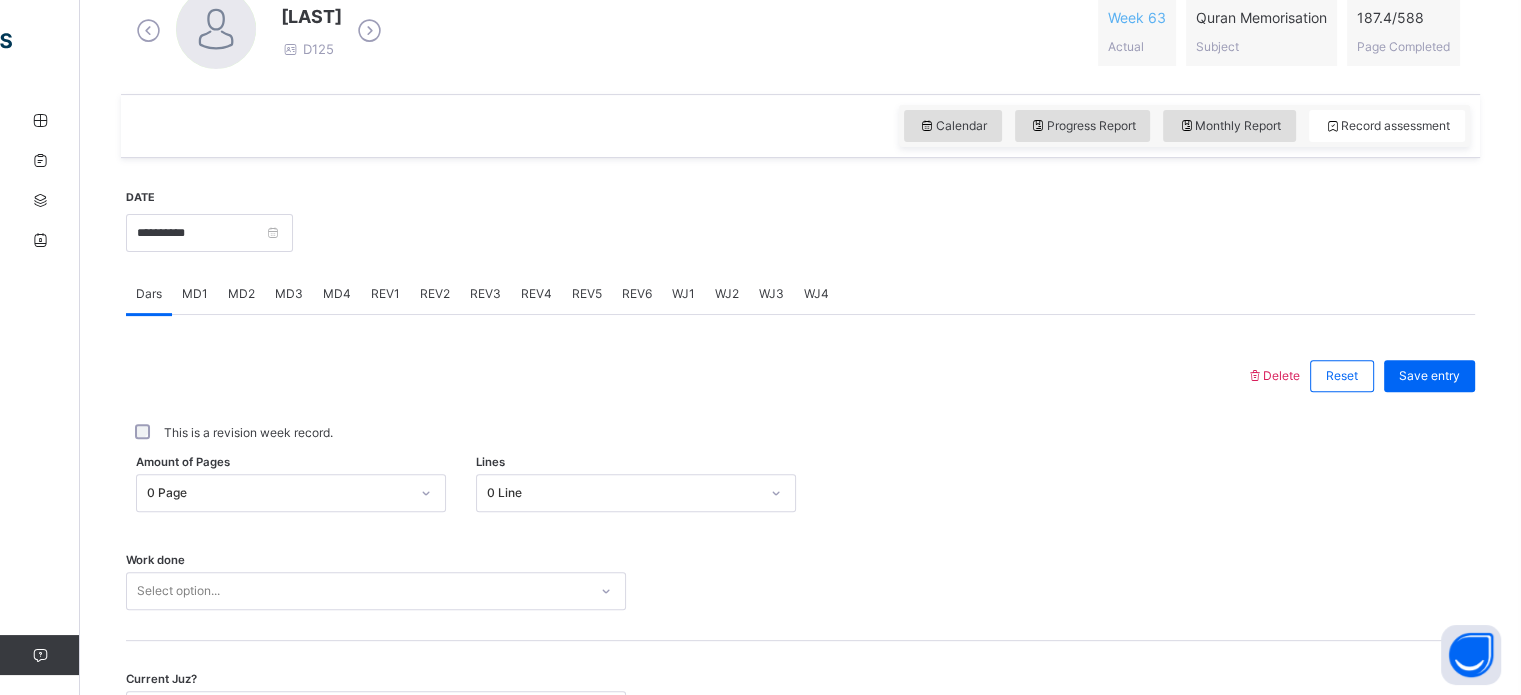 scroll, scrollTop: 602, scrollLeft: 0, axis: vertical 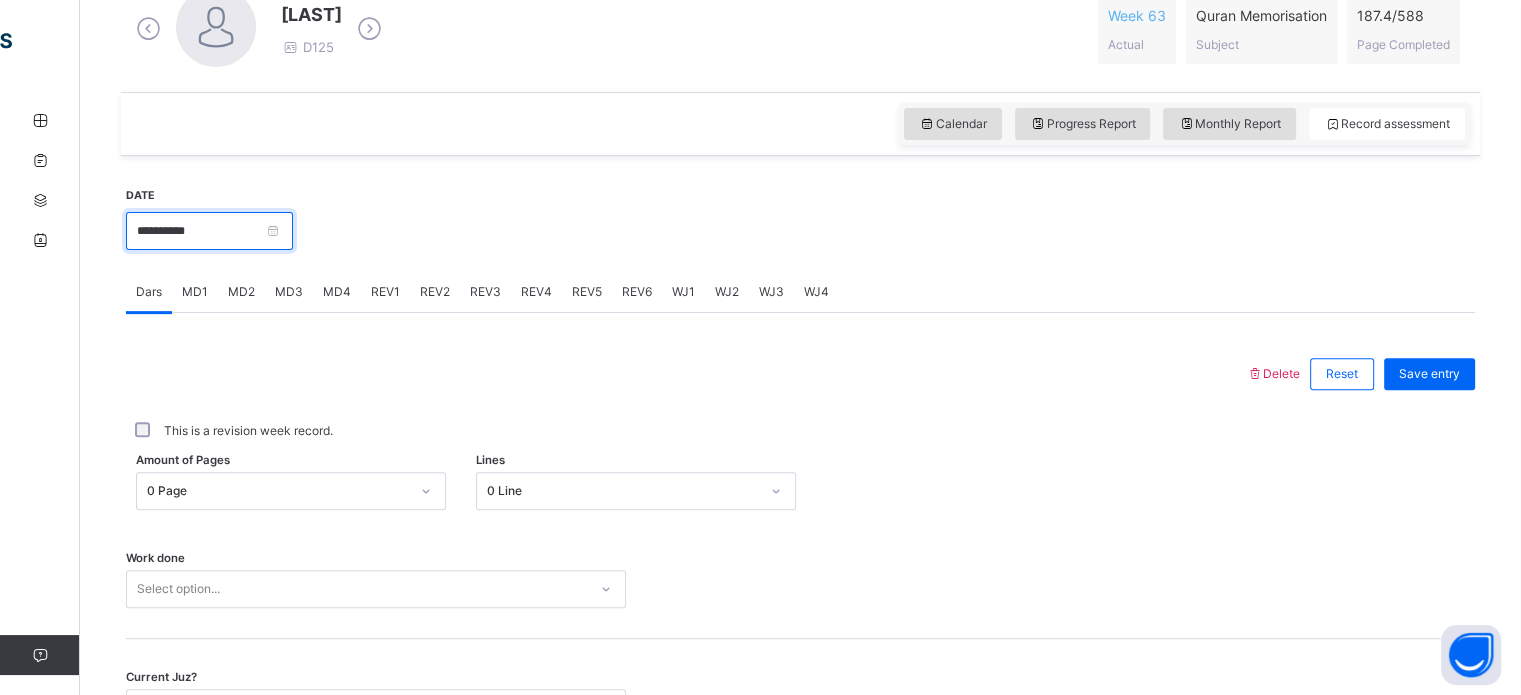 click on "**********" at bounding box center (209, 231) 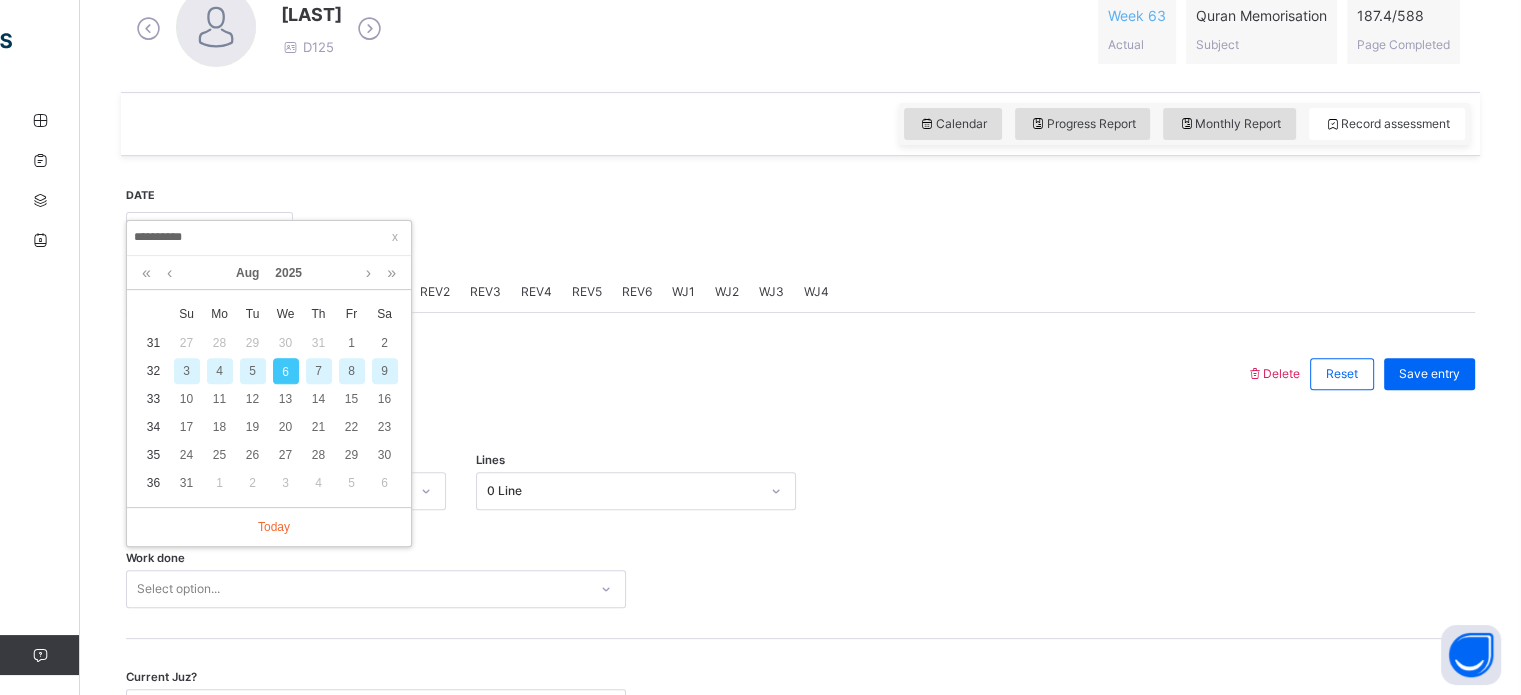 click on "5" at bounding box center [253, 371] 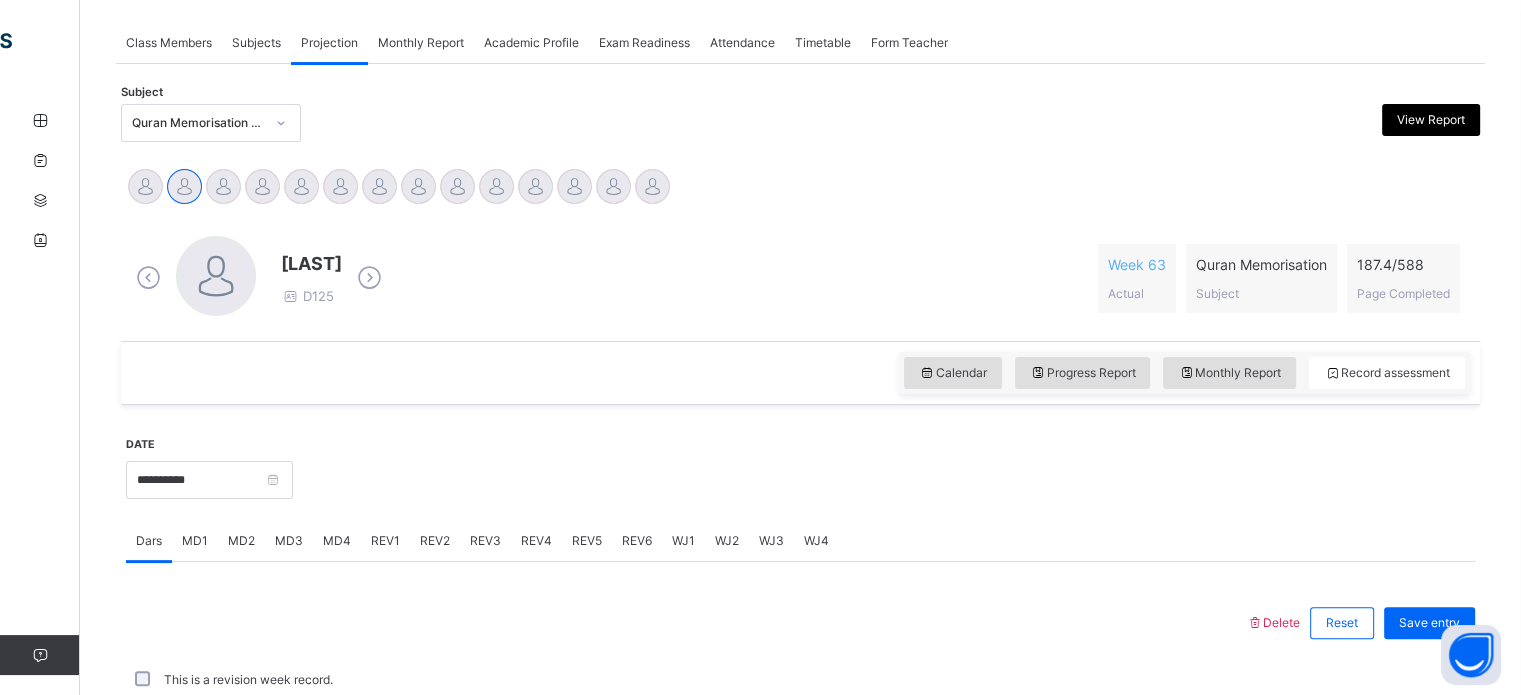 scroll, scrollTop: 602, scrollLeft: 0, axis: vertical 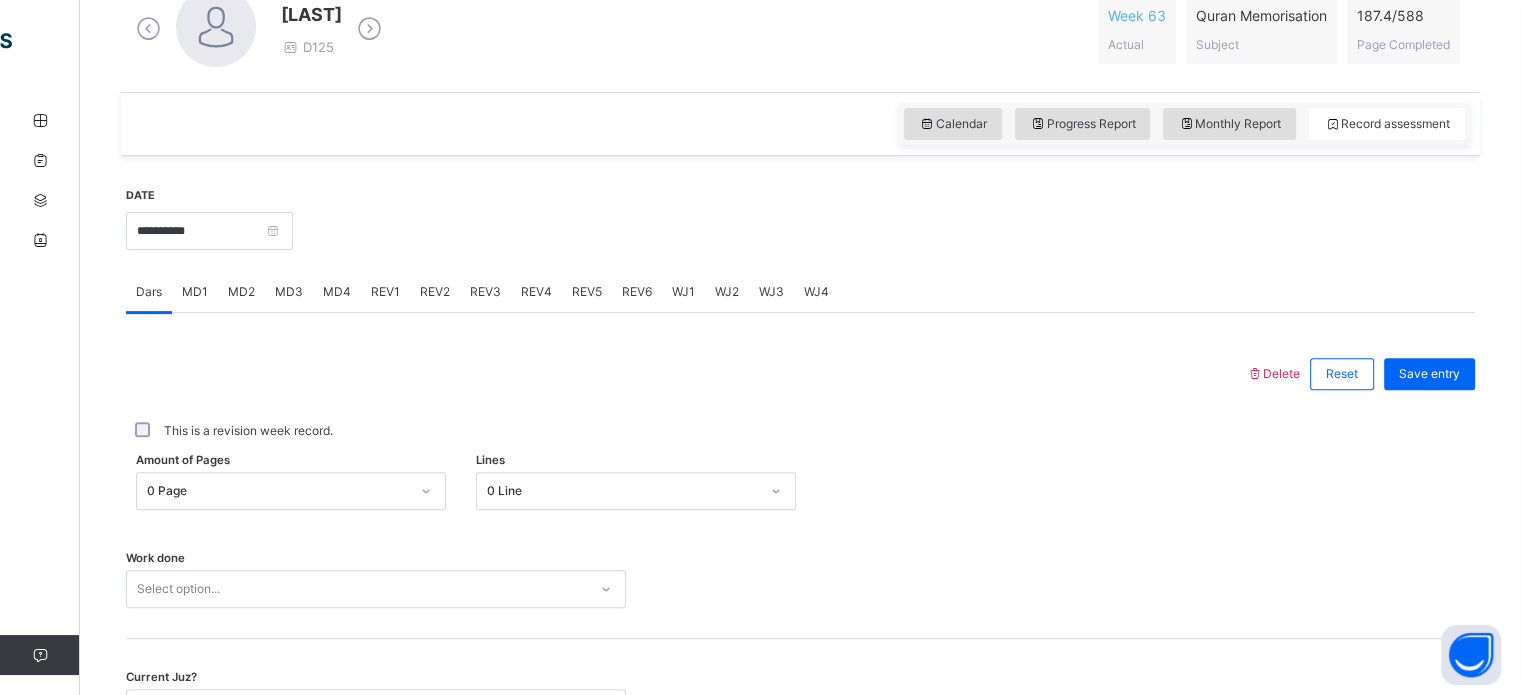 click on "Work done Select option..." at bounding box center [800, 579] 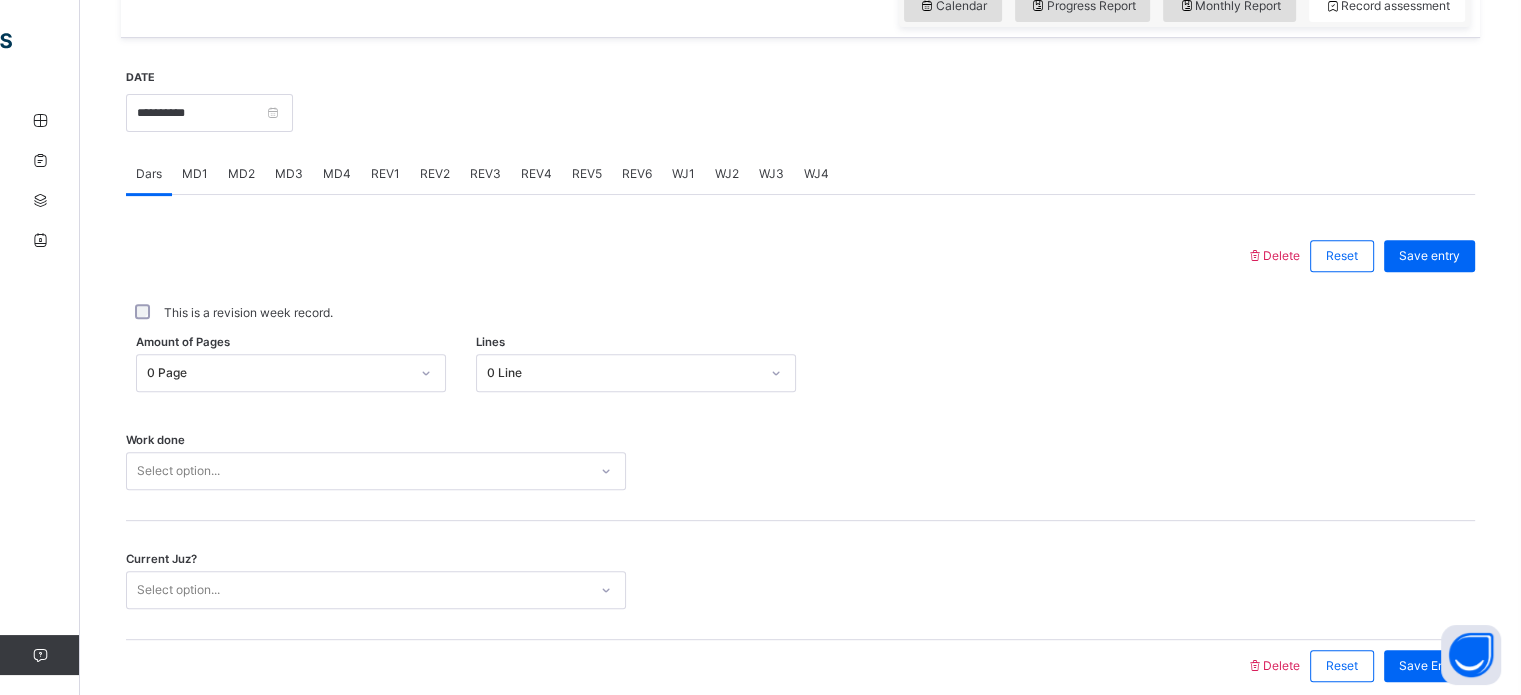 scroll, scrollTop: 806, scrollLeft: 0, axis: vertical 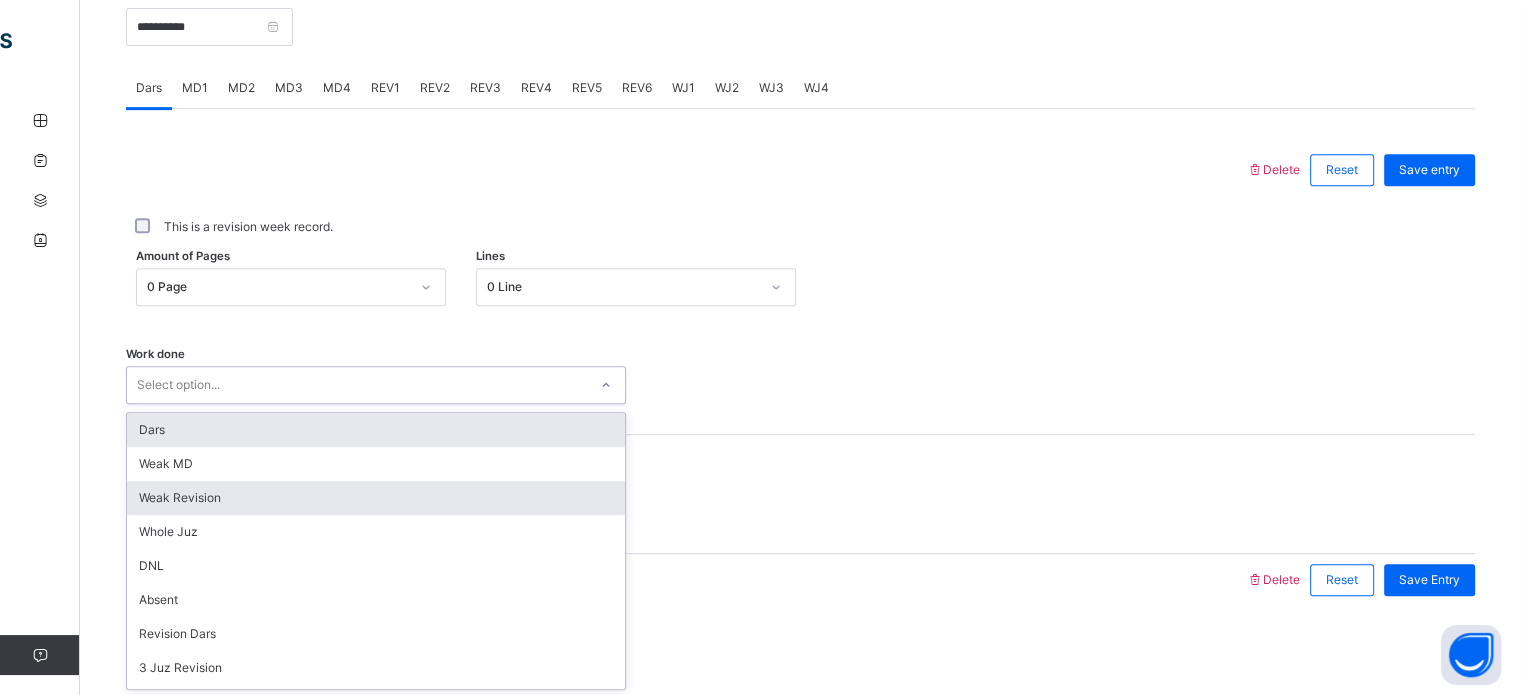 click on "Weak Revision" at bounding box center [376, 498] 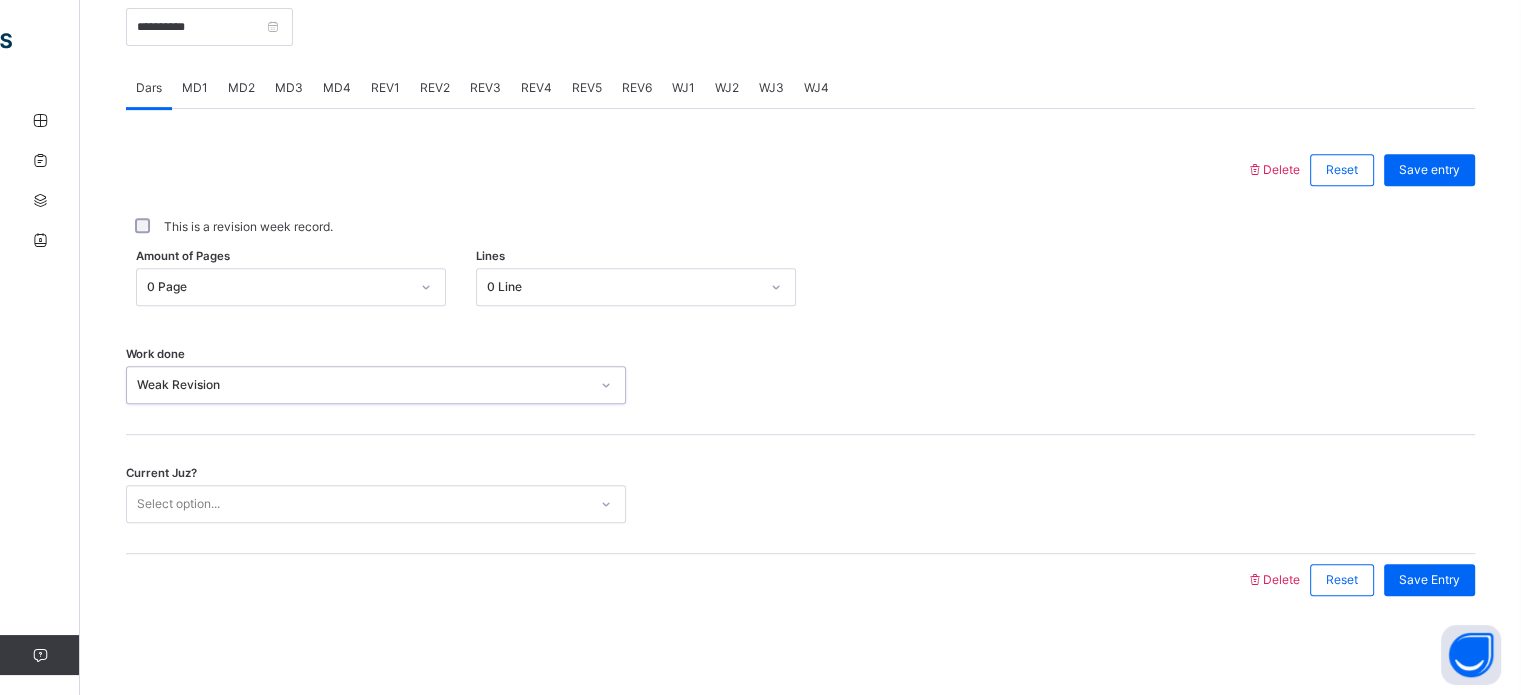 click on "Weak Revision" at bounding box center (363, 385) 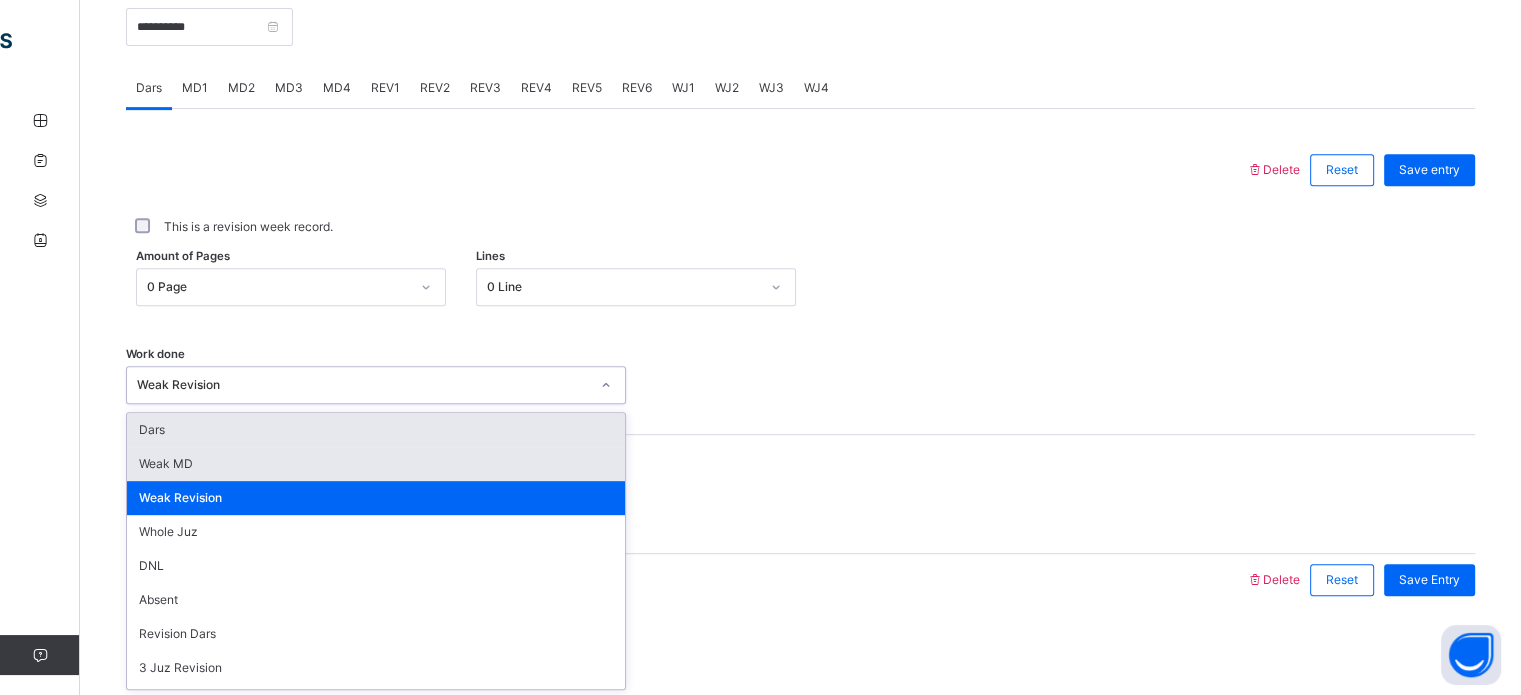 click on "Weak MD" at bounding box center (376, 464) 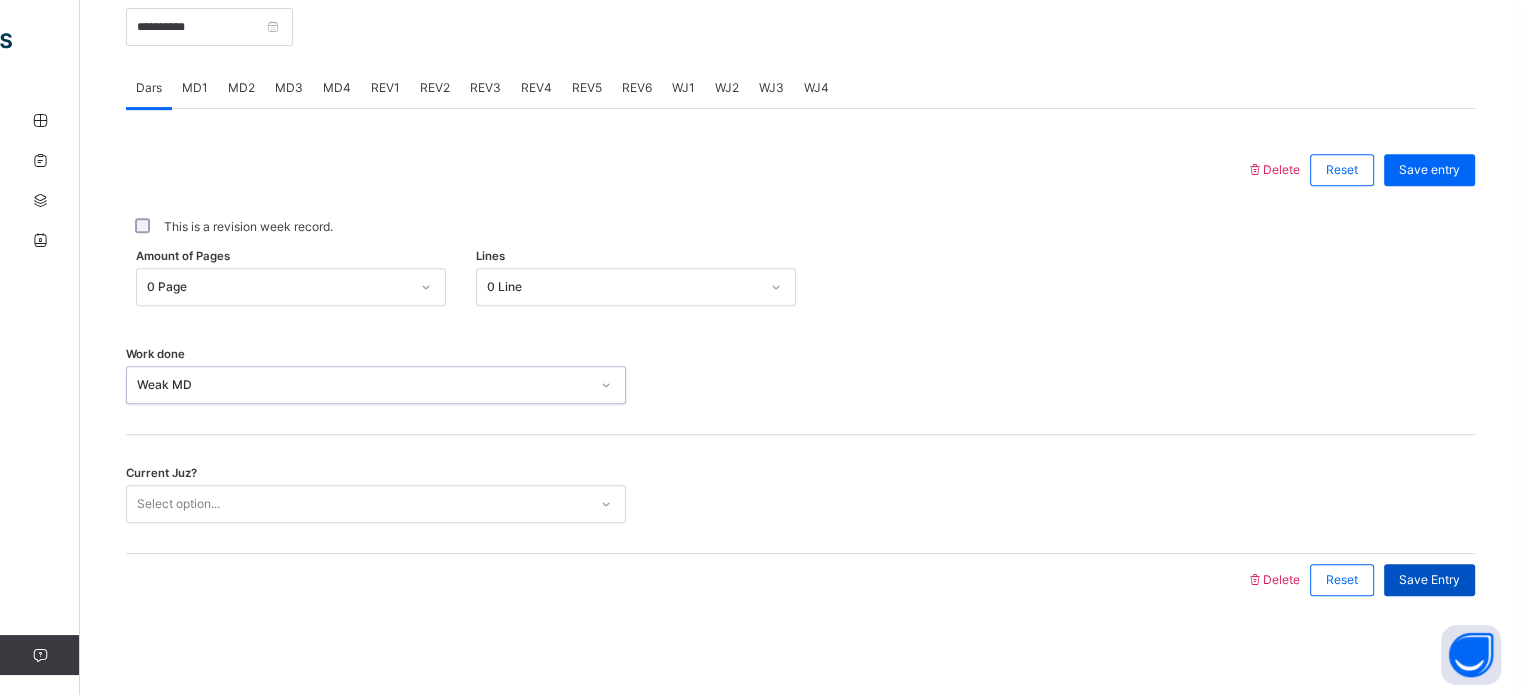 click on "Save Entry" at bounding box center [1429, 580] 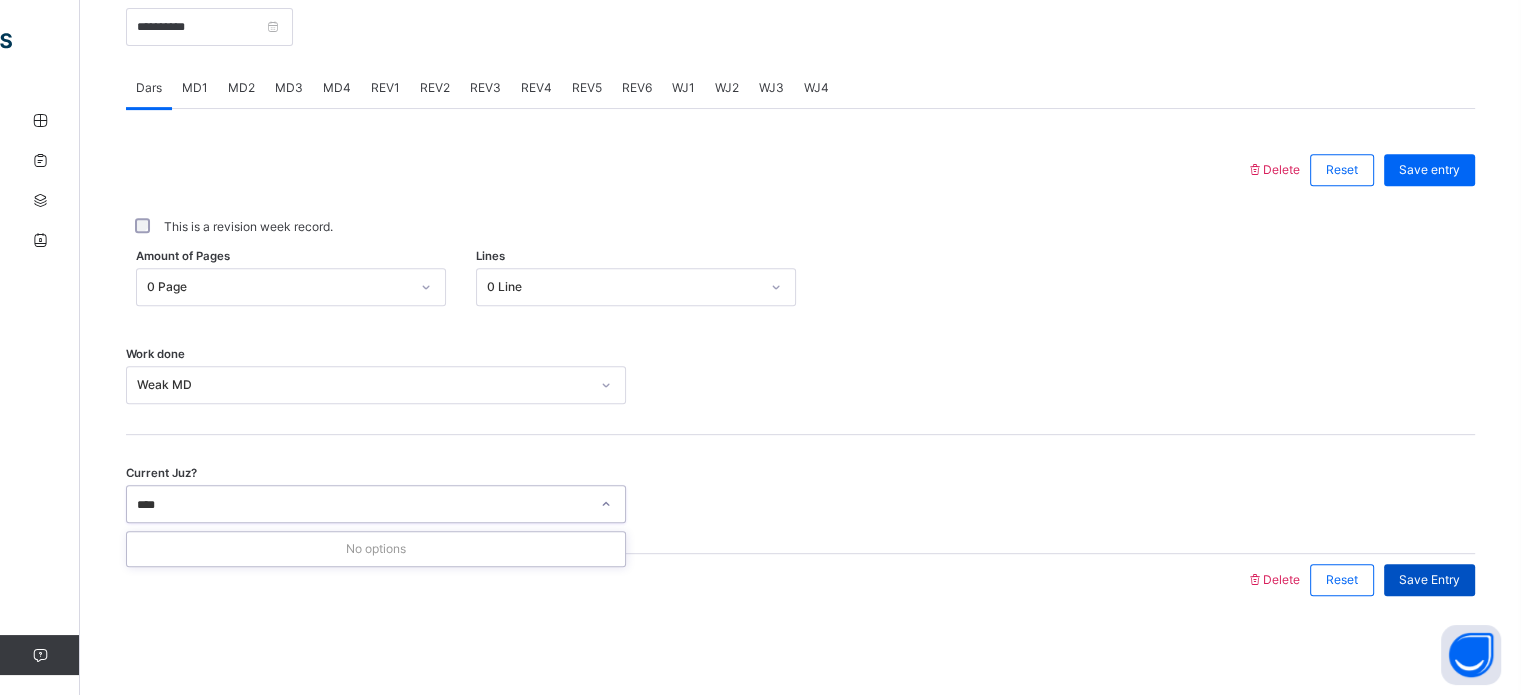 type on "*****" 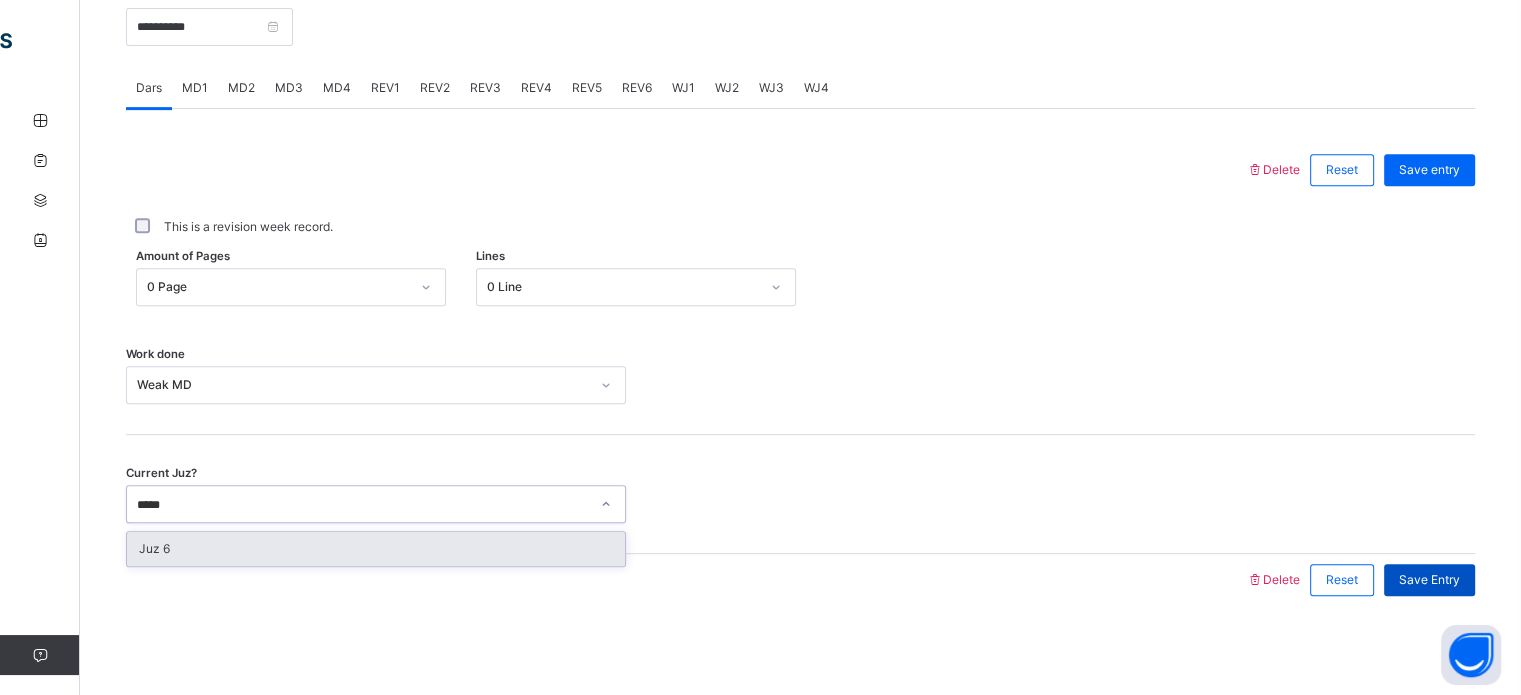 type 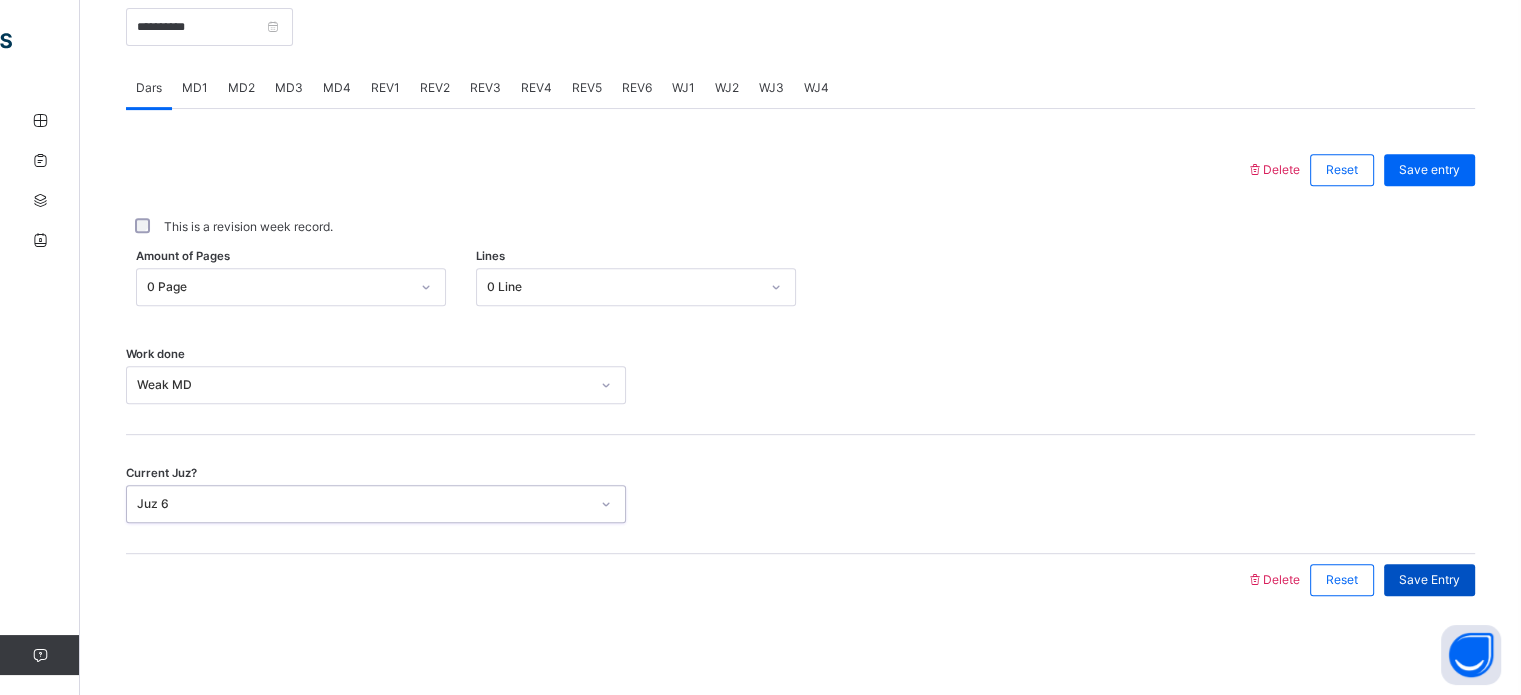click on "Save Entry" at bounding box center [1429, 580] 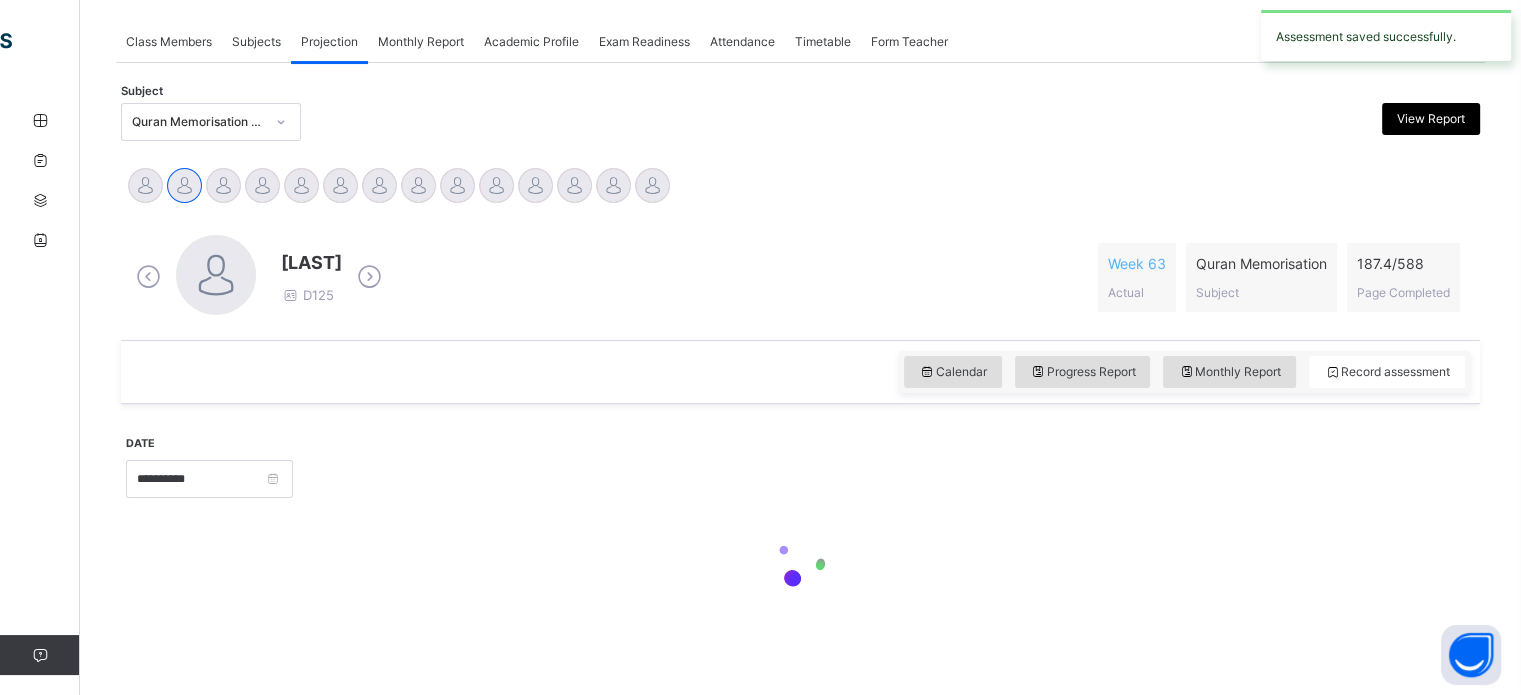scroll, scrollTop: 353, scrollLeft: 0, axis: vertical 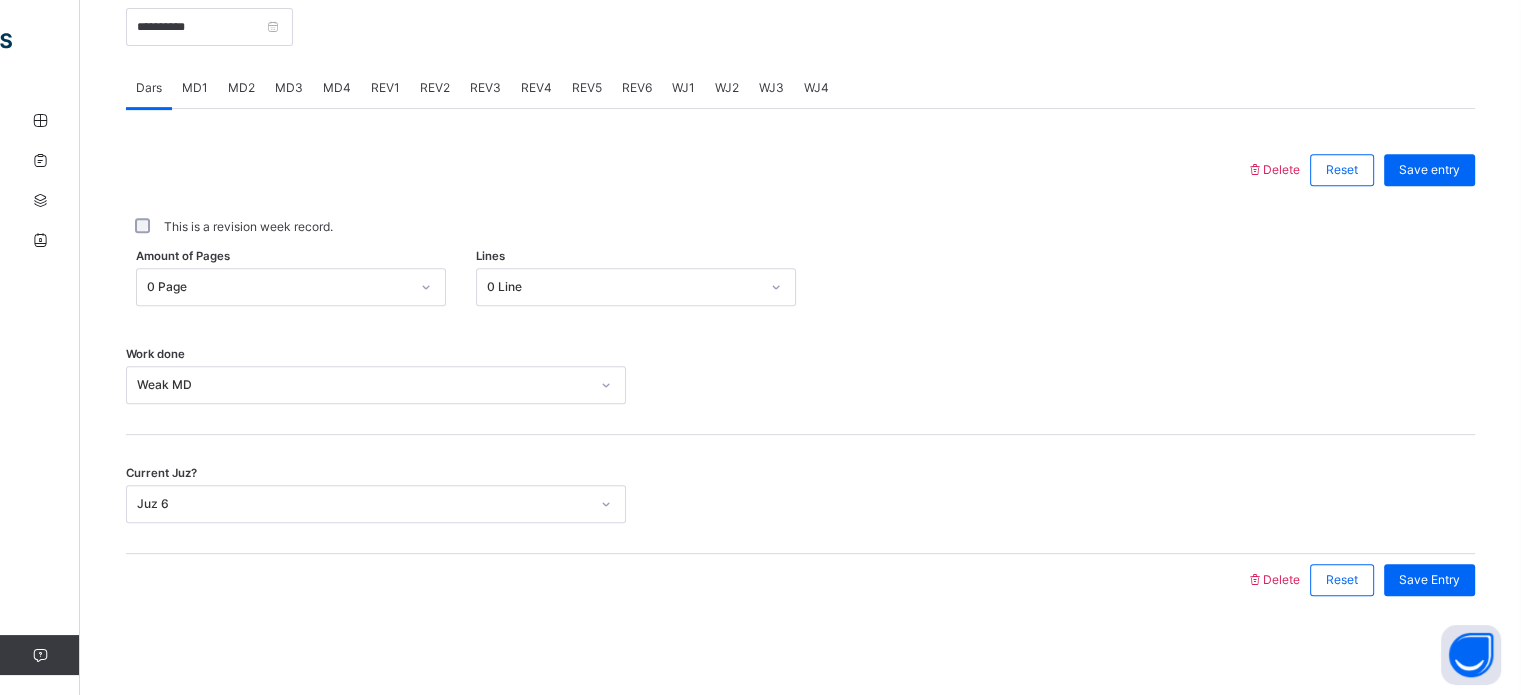 click on "Work done Weak MD" at bounding box center (800, 385) 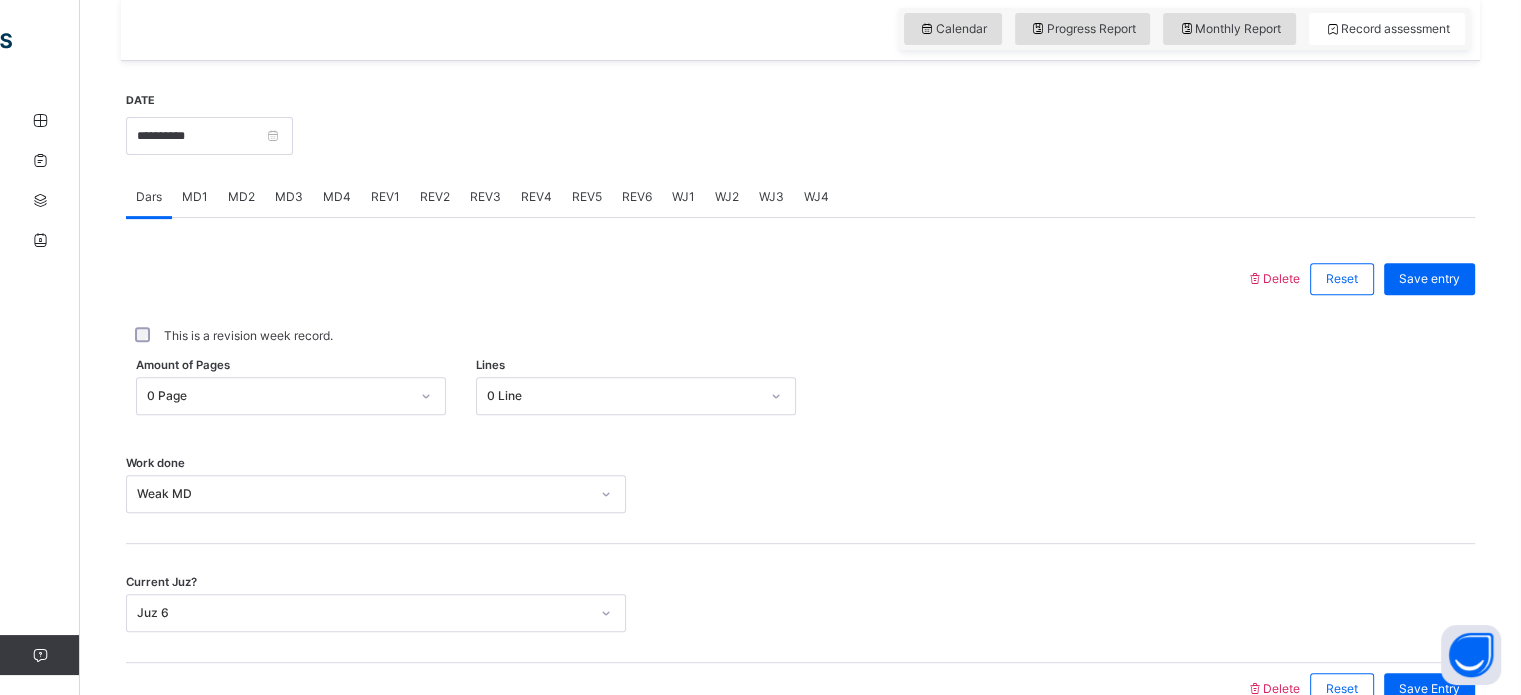 scroll, scrollTop: 806, scrollLeft: 0, axis: vertical 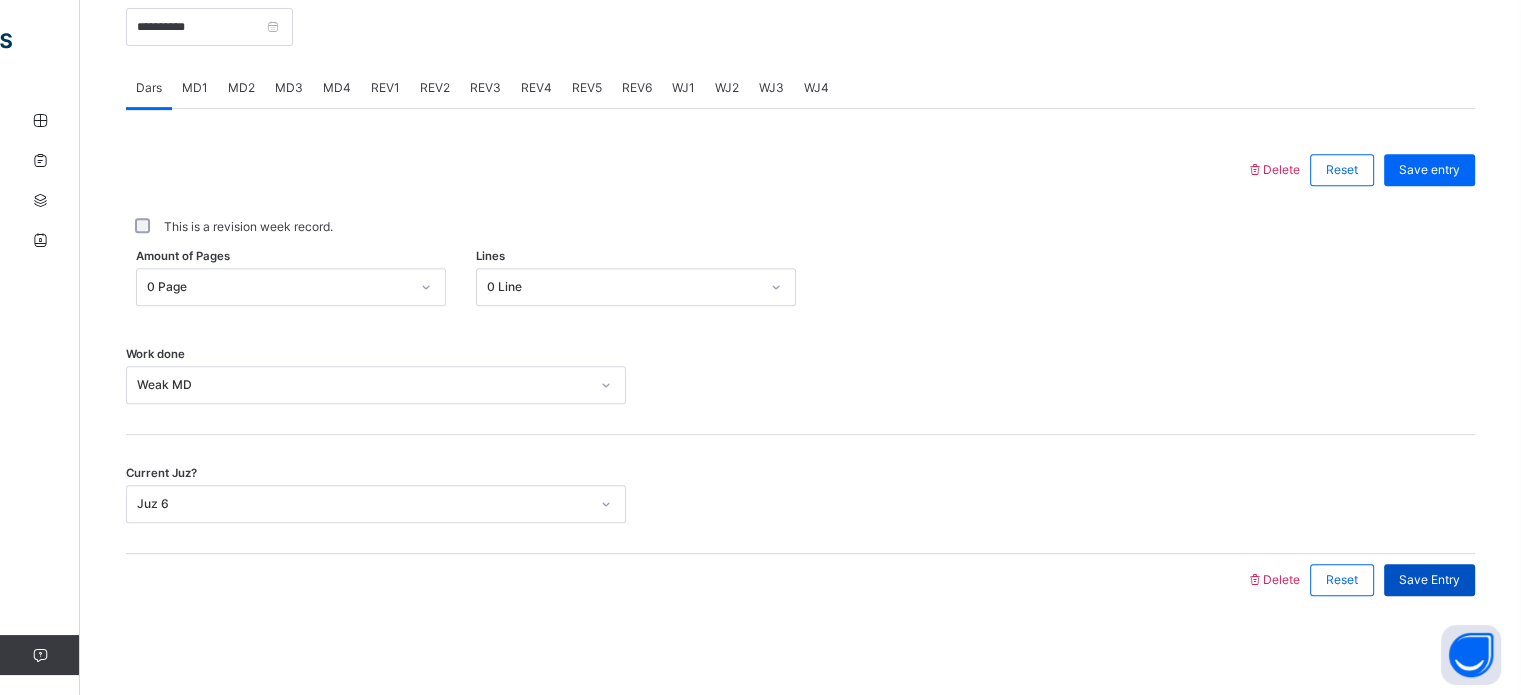 click on "Save Entry" at bounding box center (1429, 580) 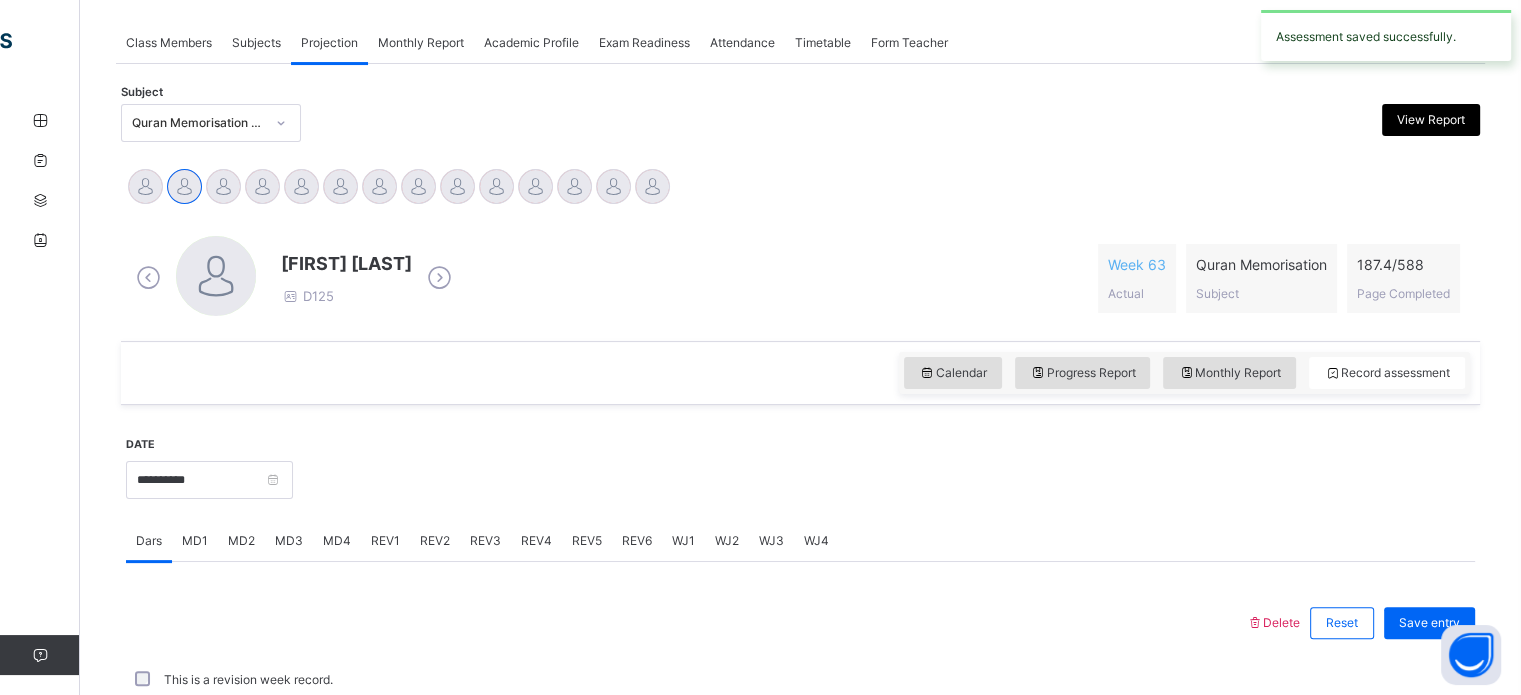 scroll, scrollTop: 806, scrollLeft: 0, axis: vertical 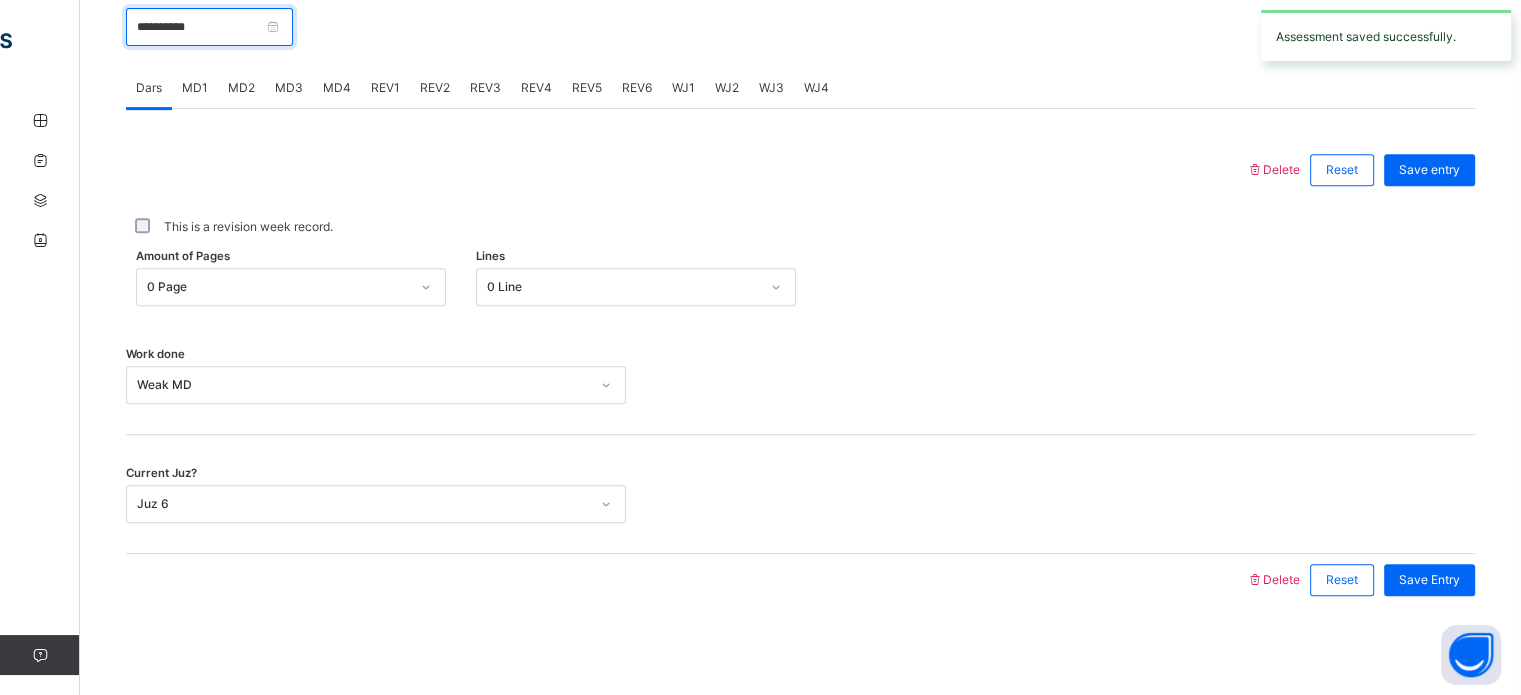 click on "**********" at bounding box center [209, 27] 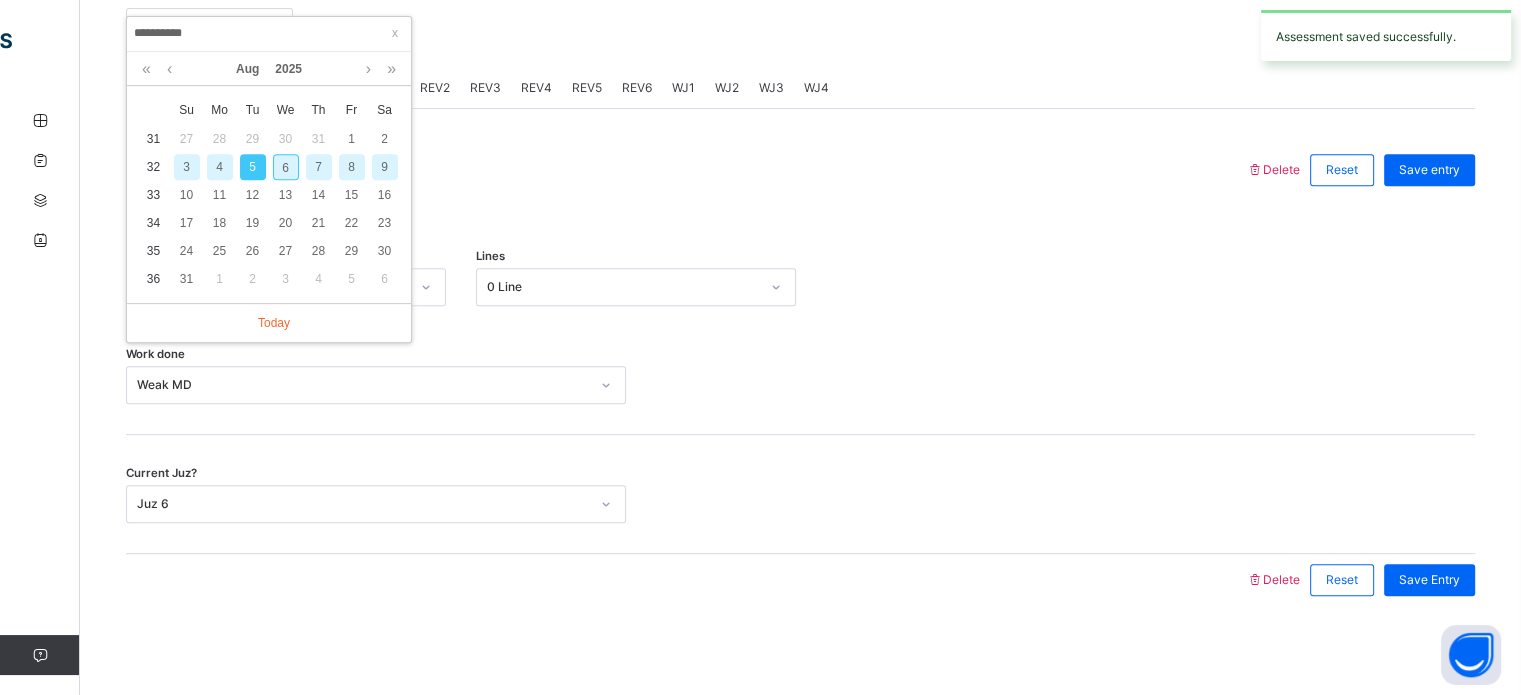 click on "6" at bounding box center [286, 167] 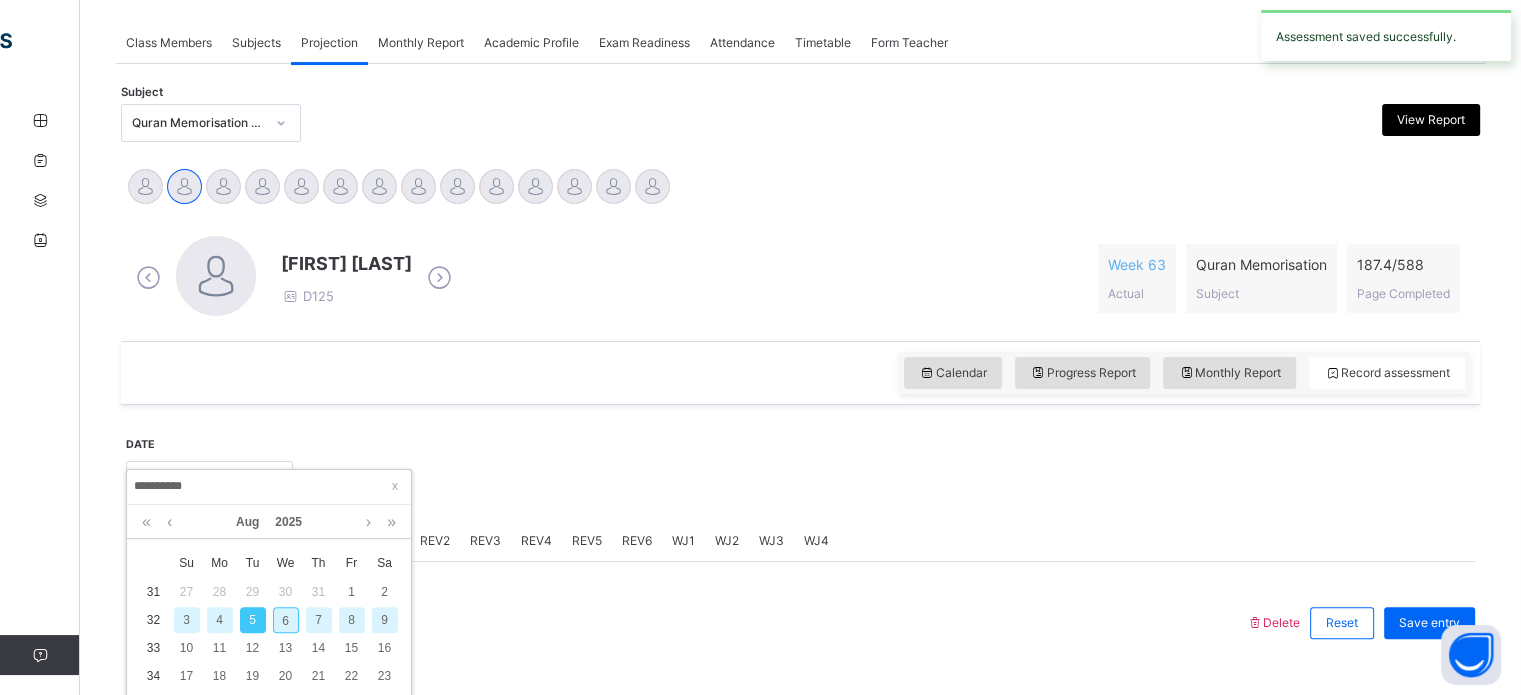 type on "**********" 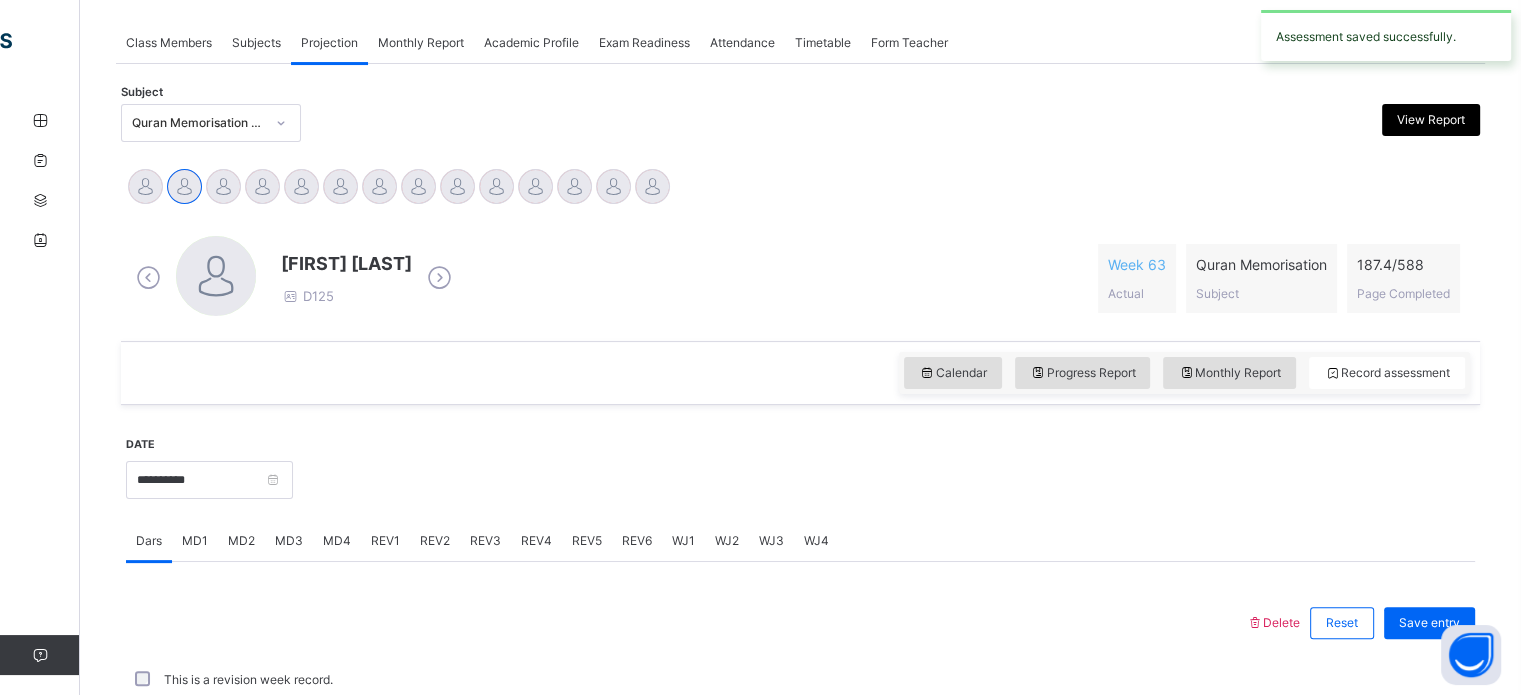 scroll, scrollTop: 806, scrollLeft: 0, axis: vertical 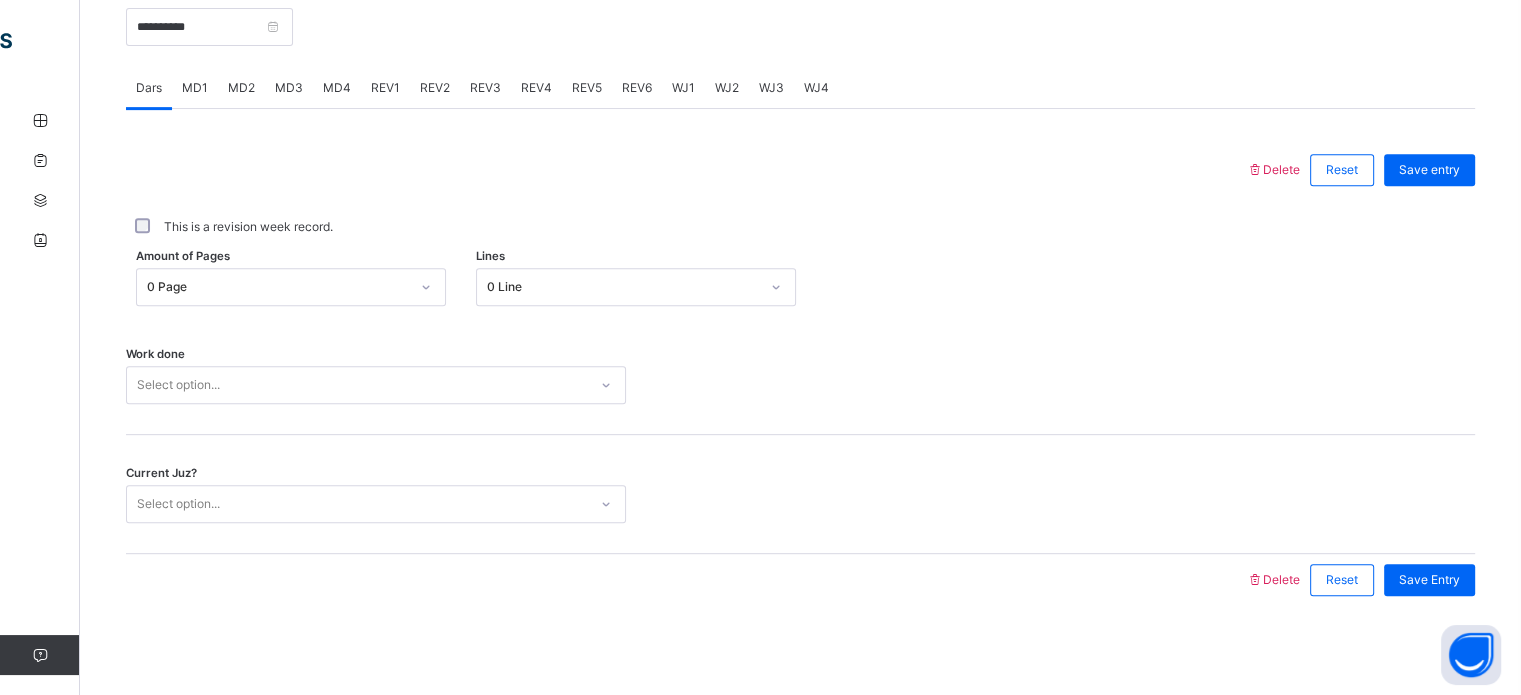 click on "Current Juz? Select option..." at bounding box center (800, 504) 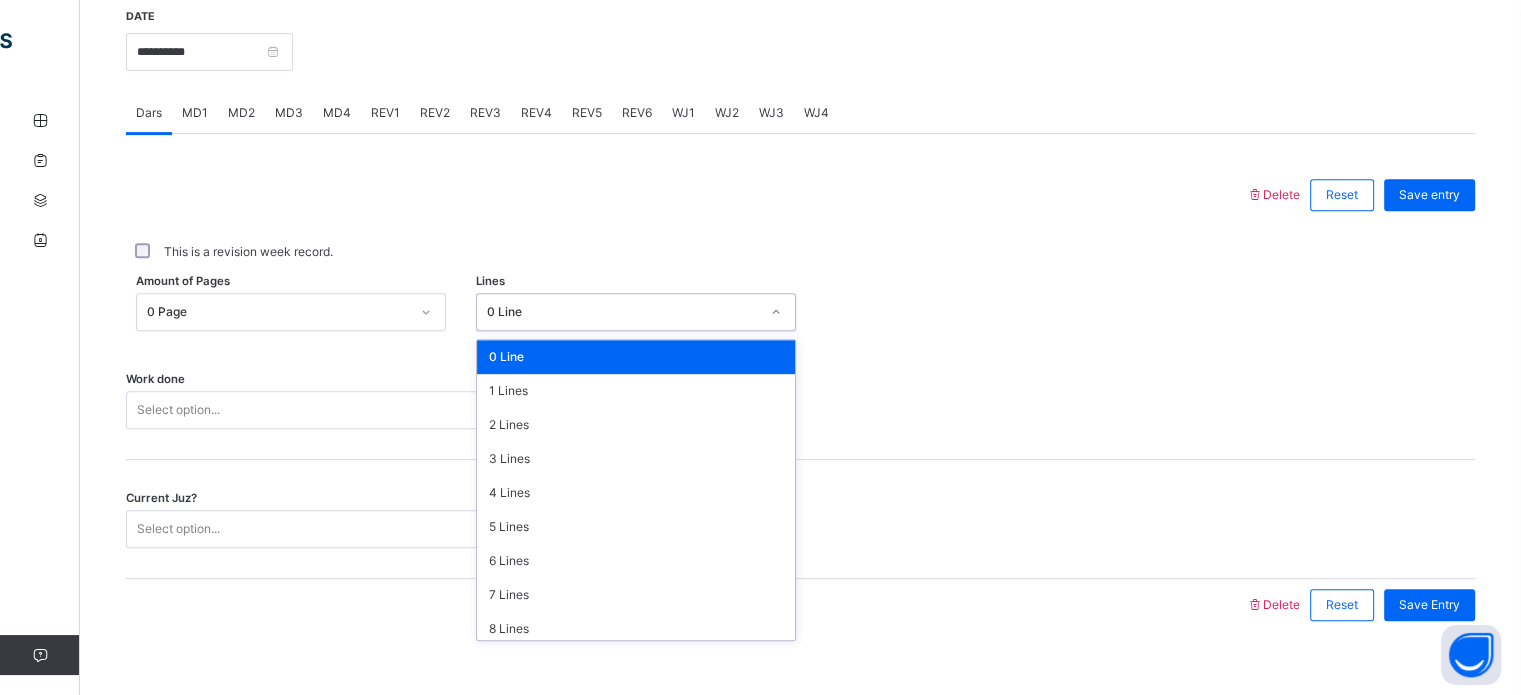 click on "Work done Select option..." at bounding box center (800, 400) 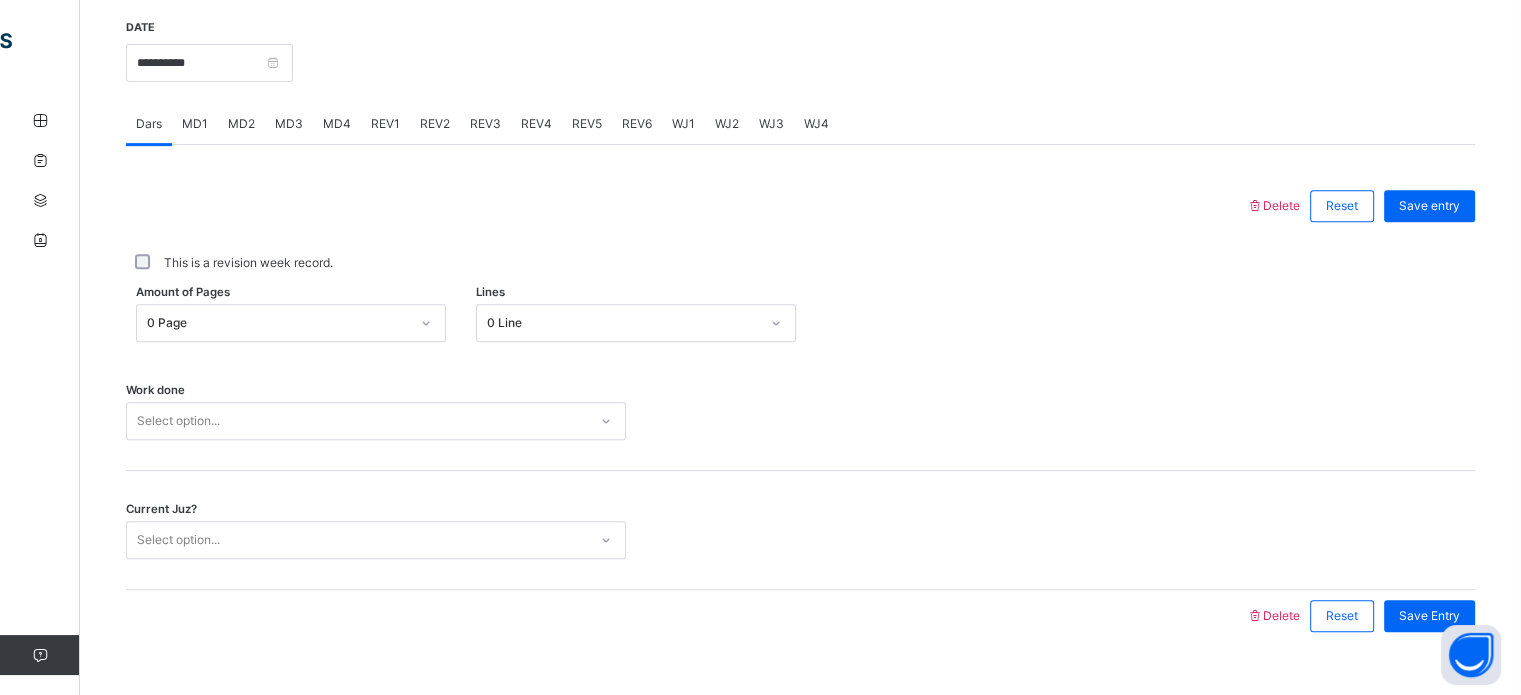 scroll, scrollTop: 762, scrollLeft: 0, axis: vertical 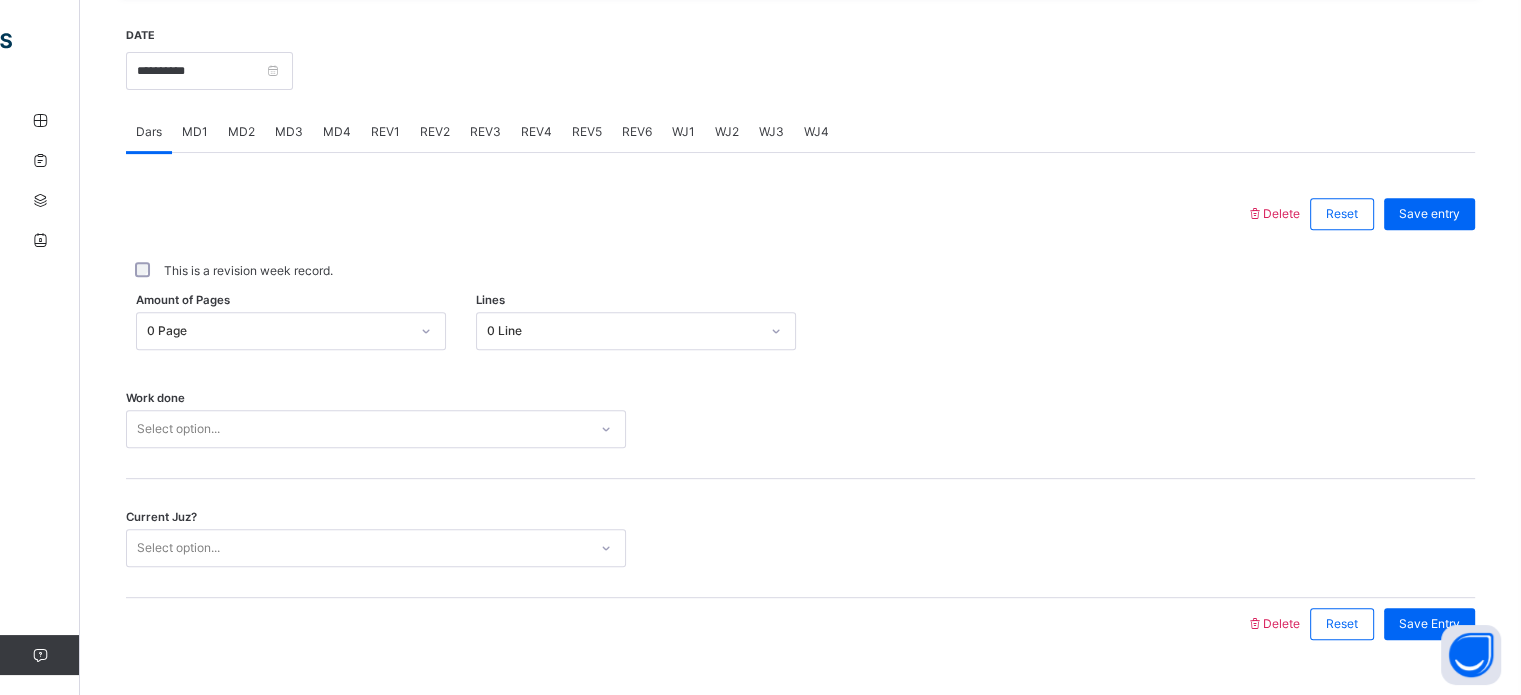 click on "Work done Select option..." at bounding box center [800, 419] 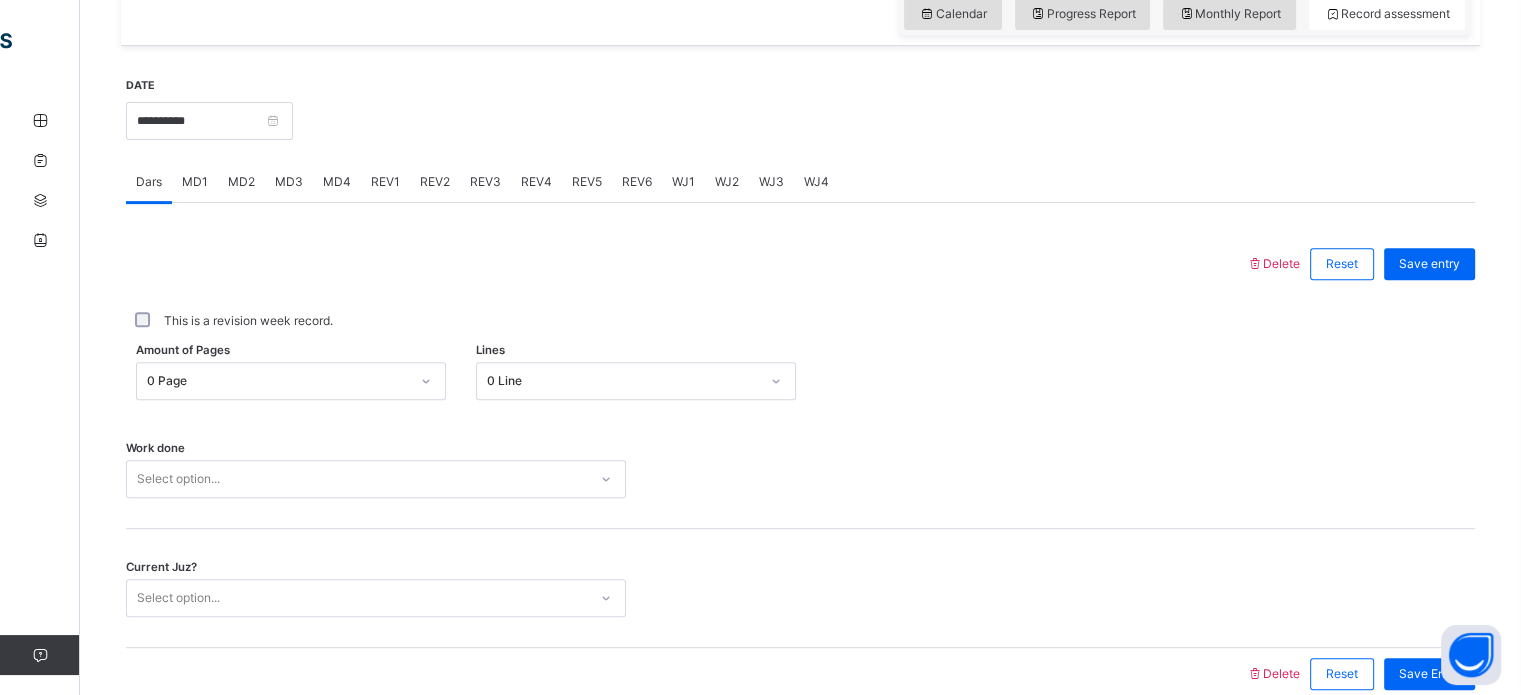 scroll, scrollTop: 806, scrollLeft: 0, axis: vertical 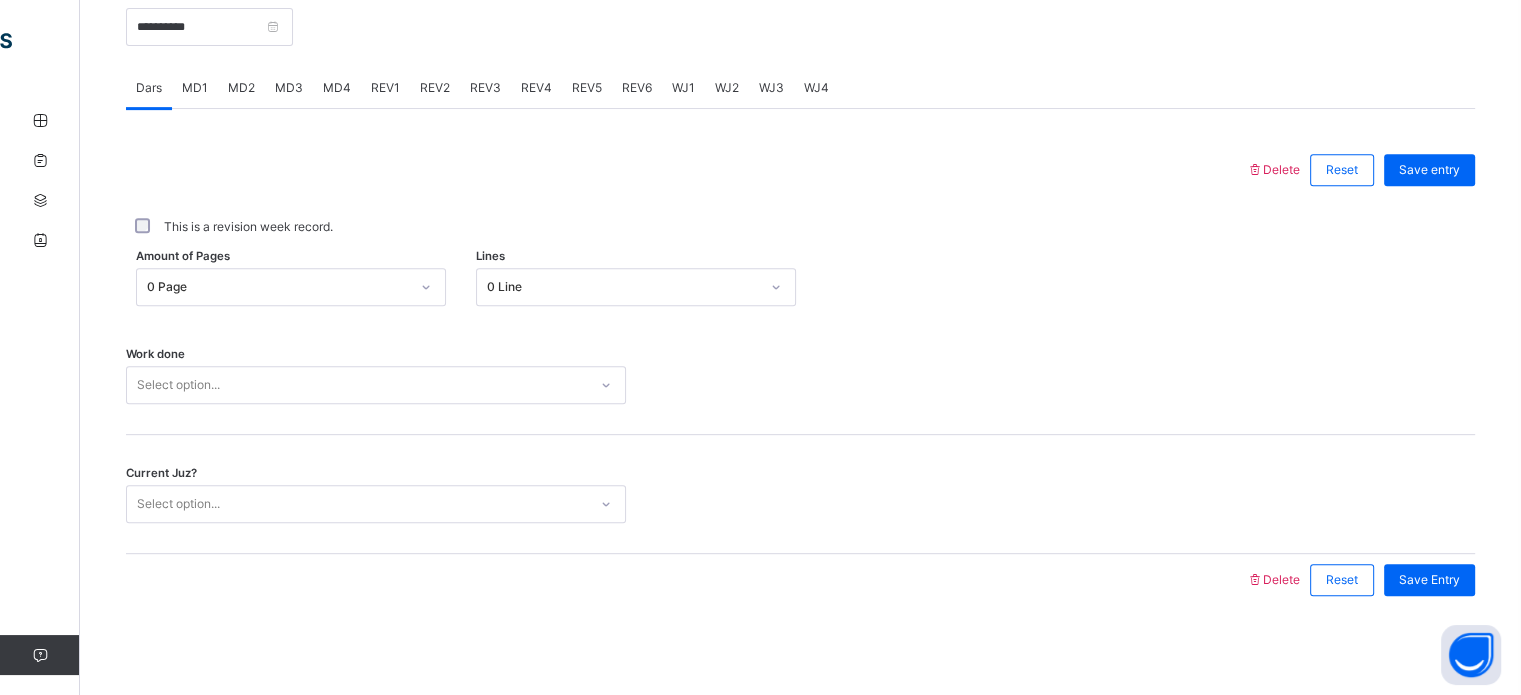click on "MD3" at bounding box center [289, 88] 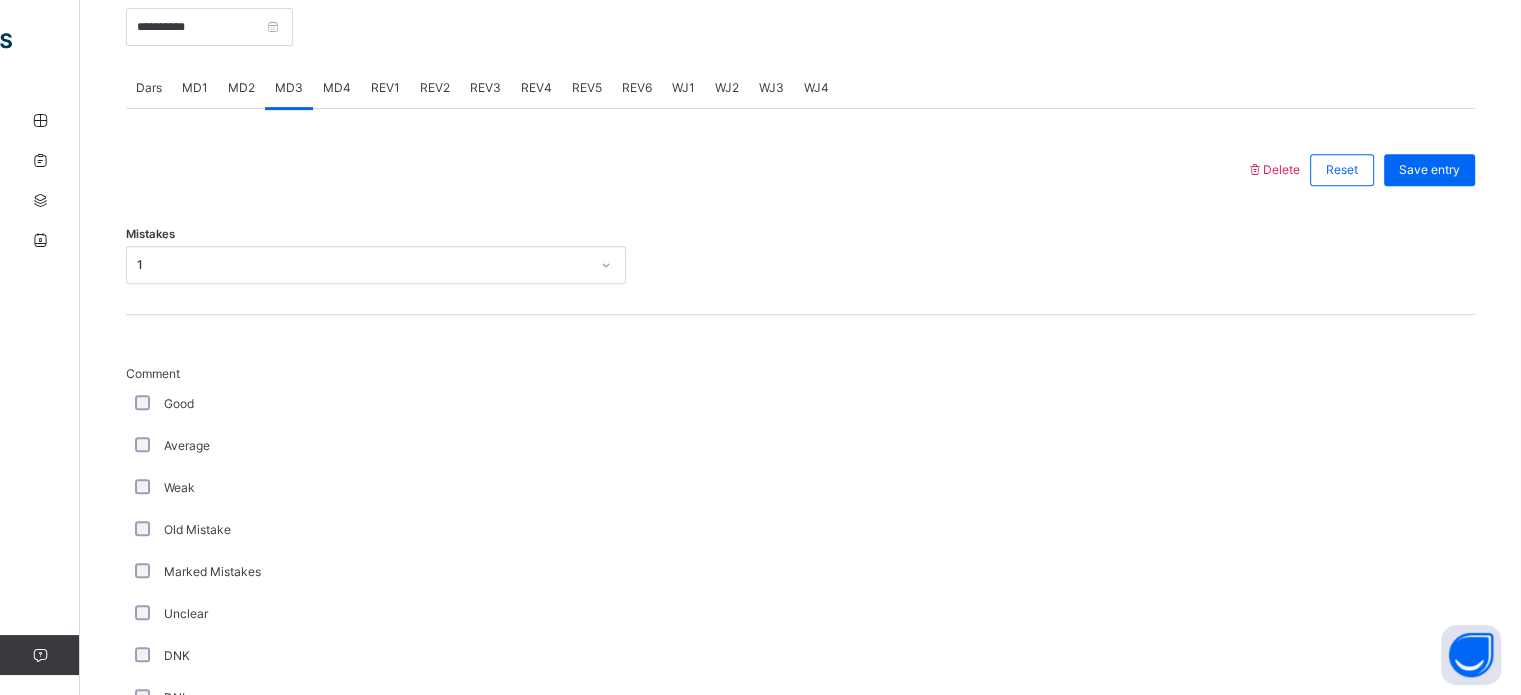 click at bounding box center [686, 170] 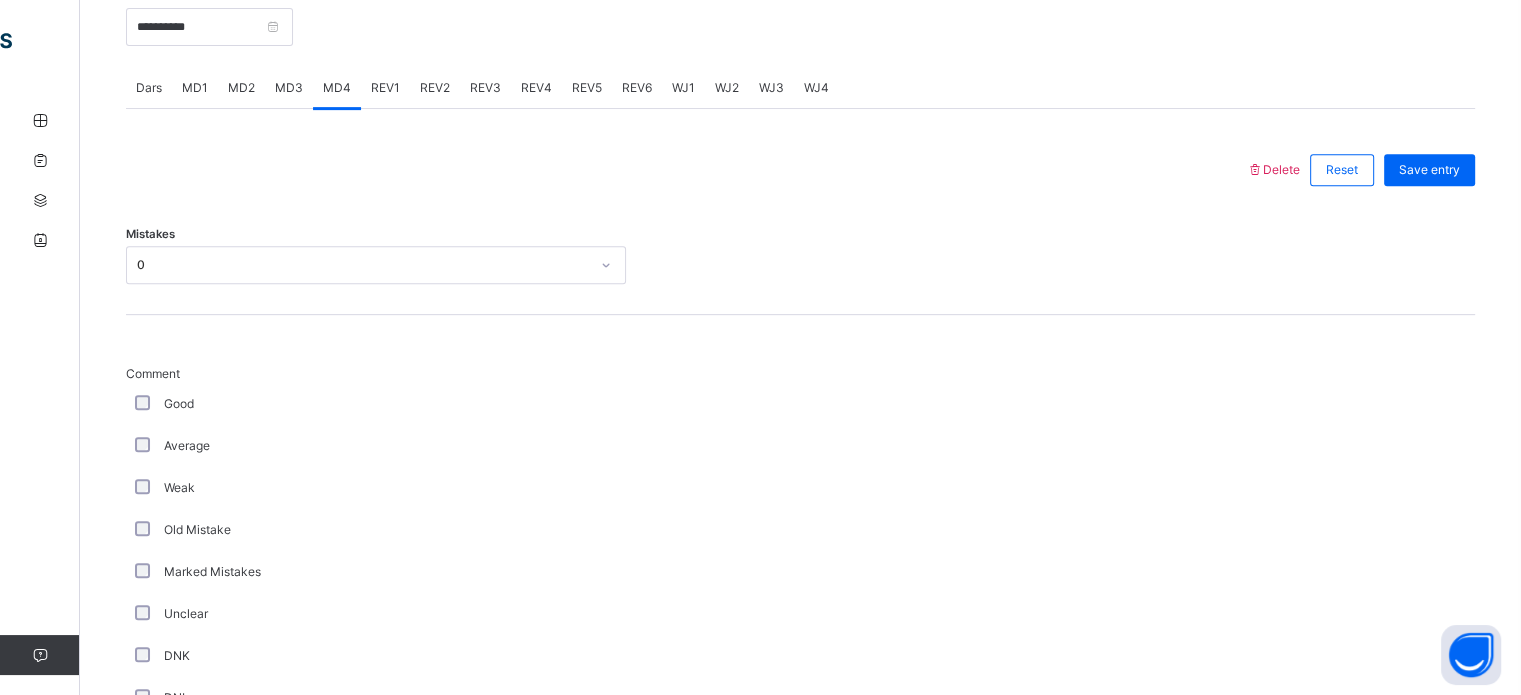 click on "REV1" at bounding box center [385, 88] 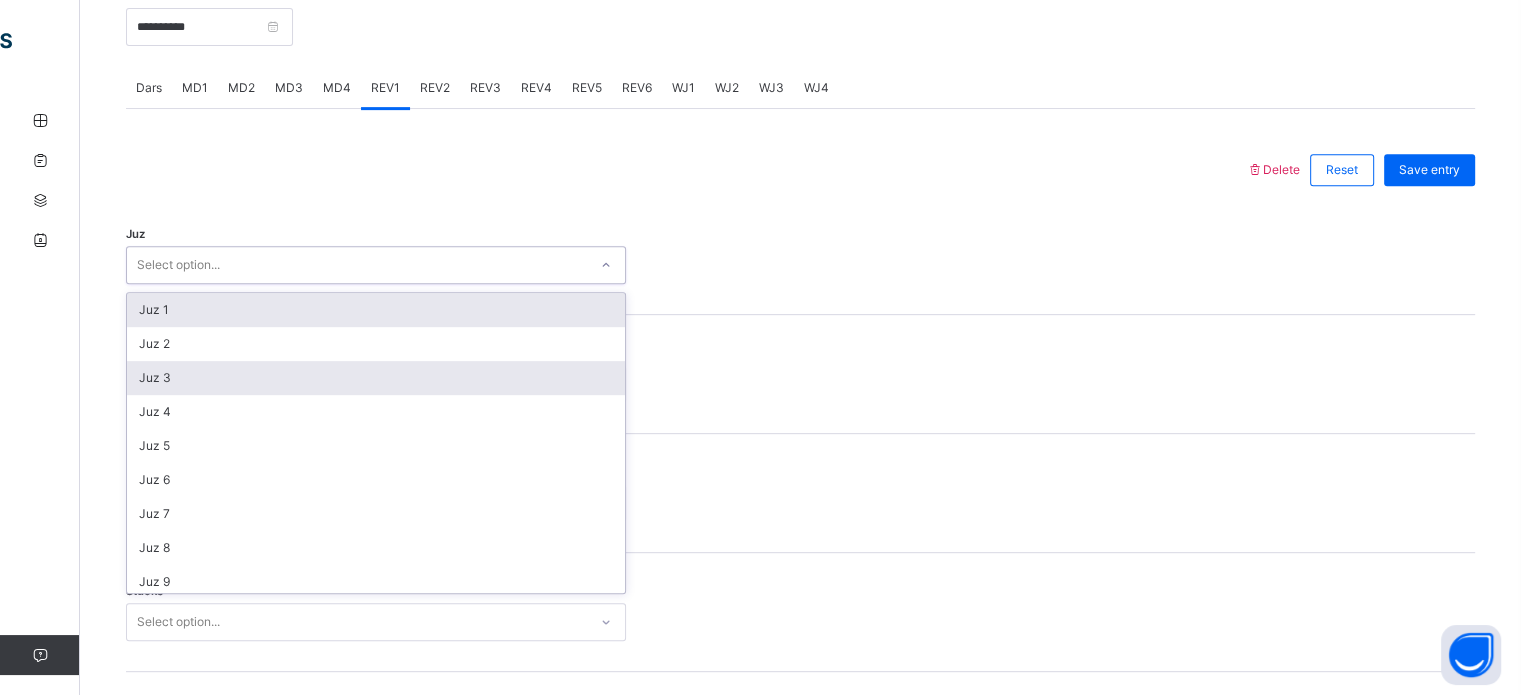 click on "Juz 3" at bounding box center [376, 378] 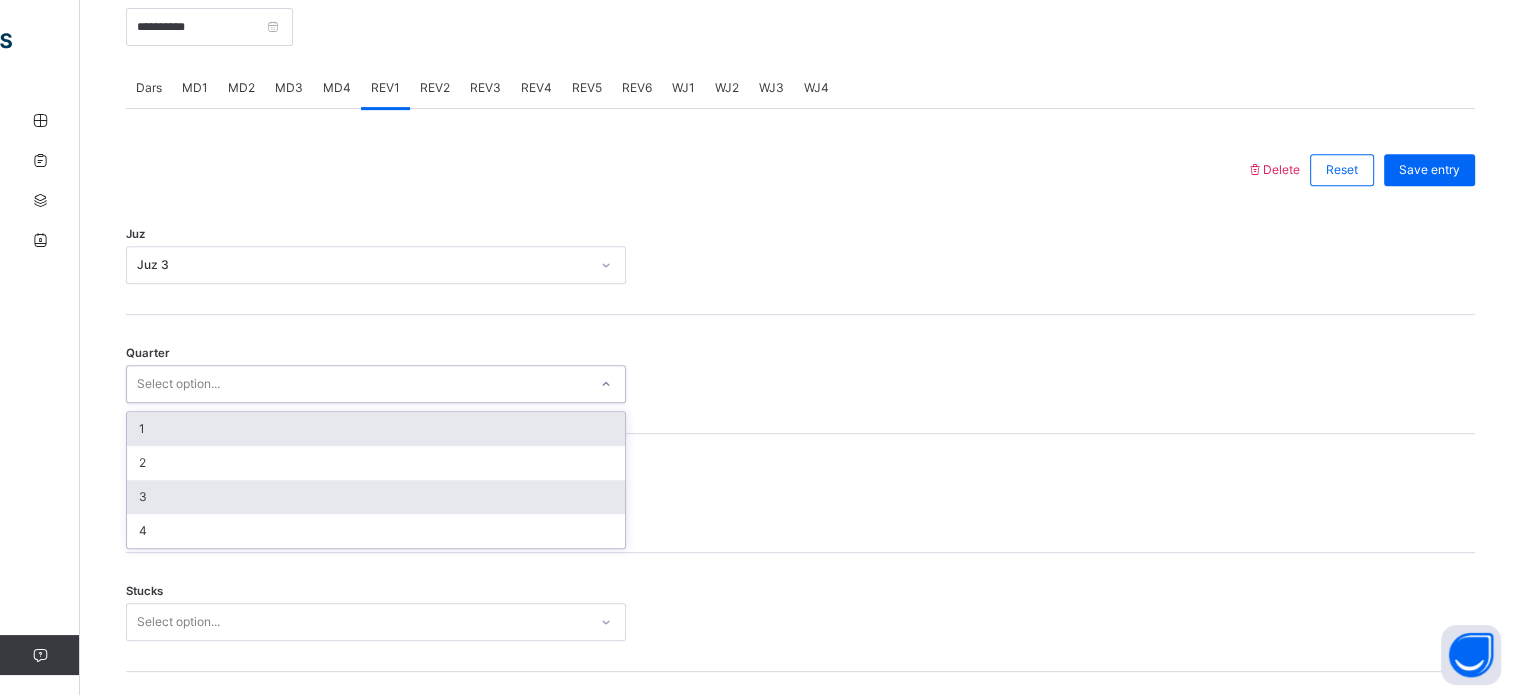 click on "3" at bounding box center [376, 497] 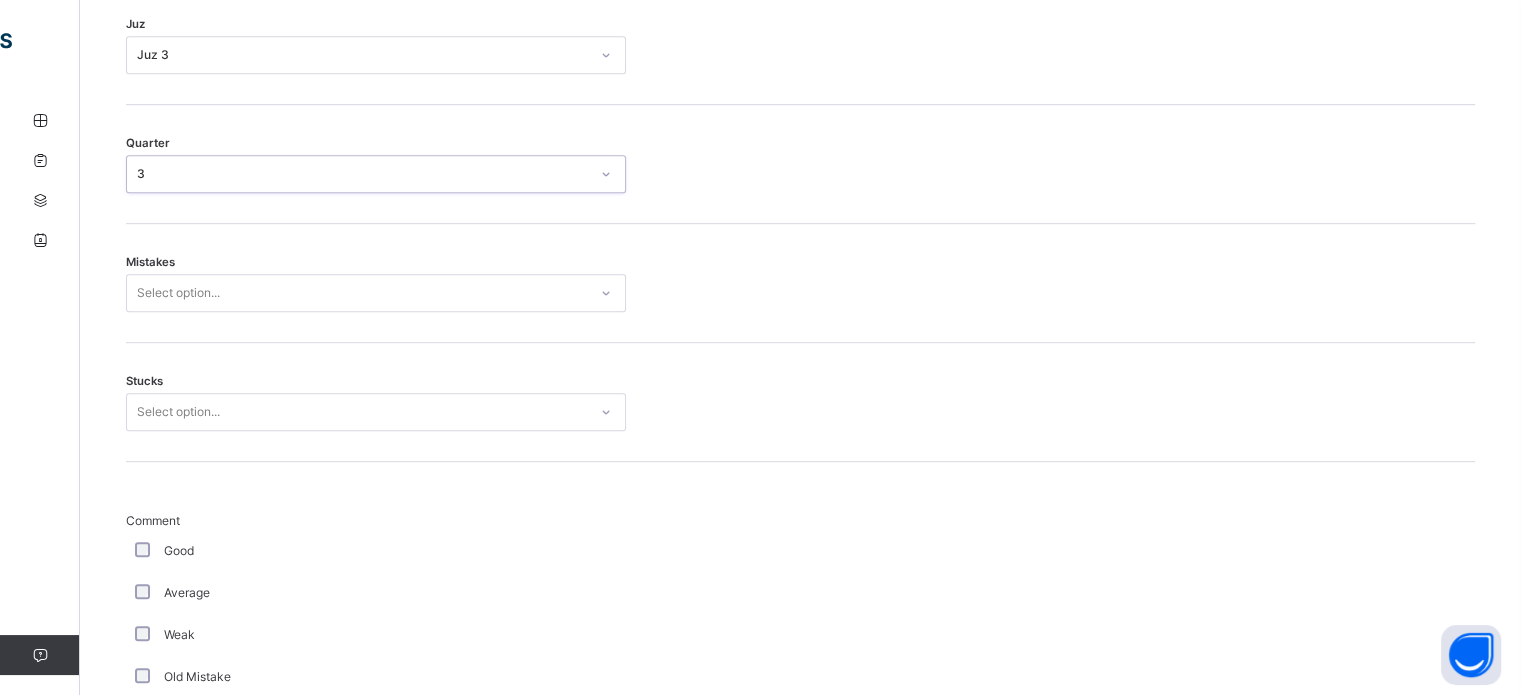 scroll, scrollTop: 1016, scrollLeft: 0, axis: vertical 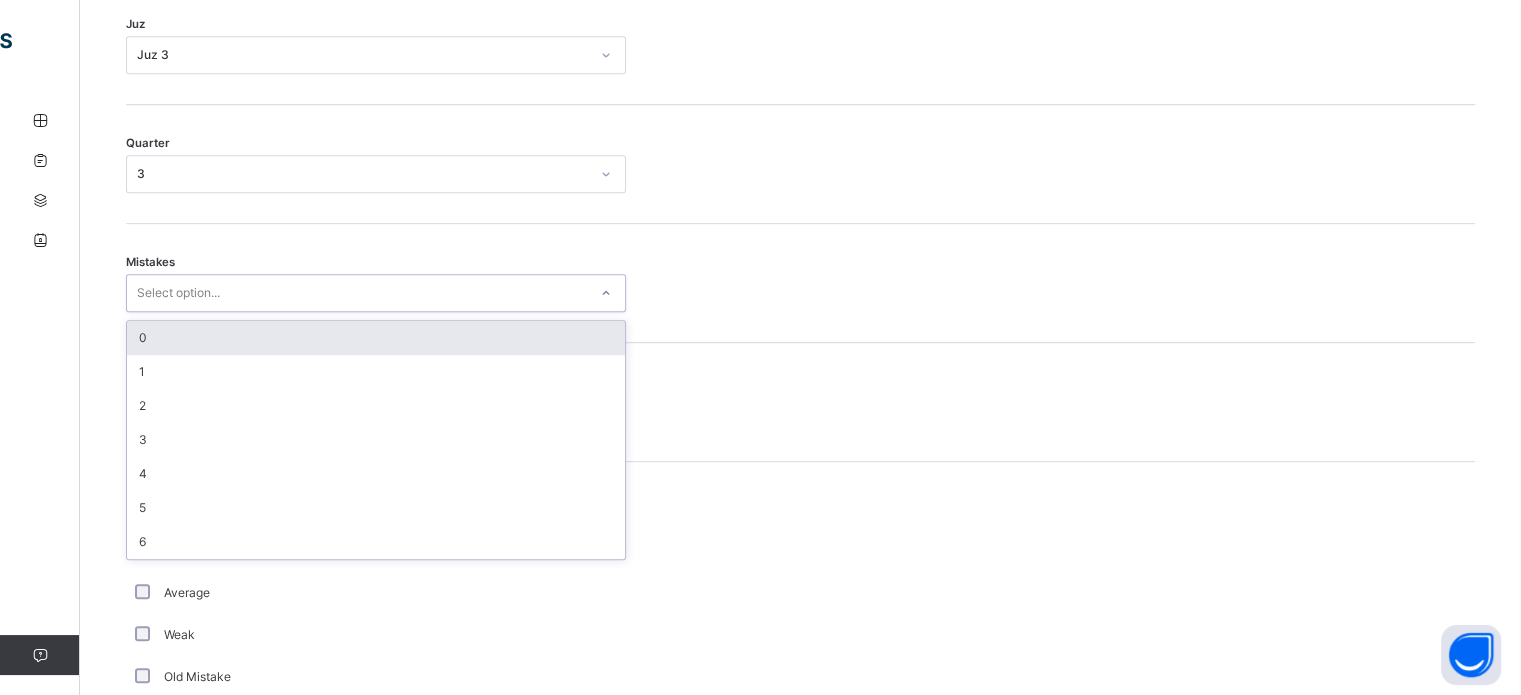 click on "0" at bounding box center [376, 338] 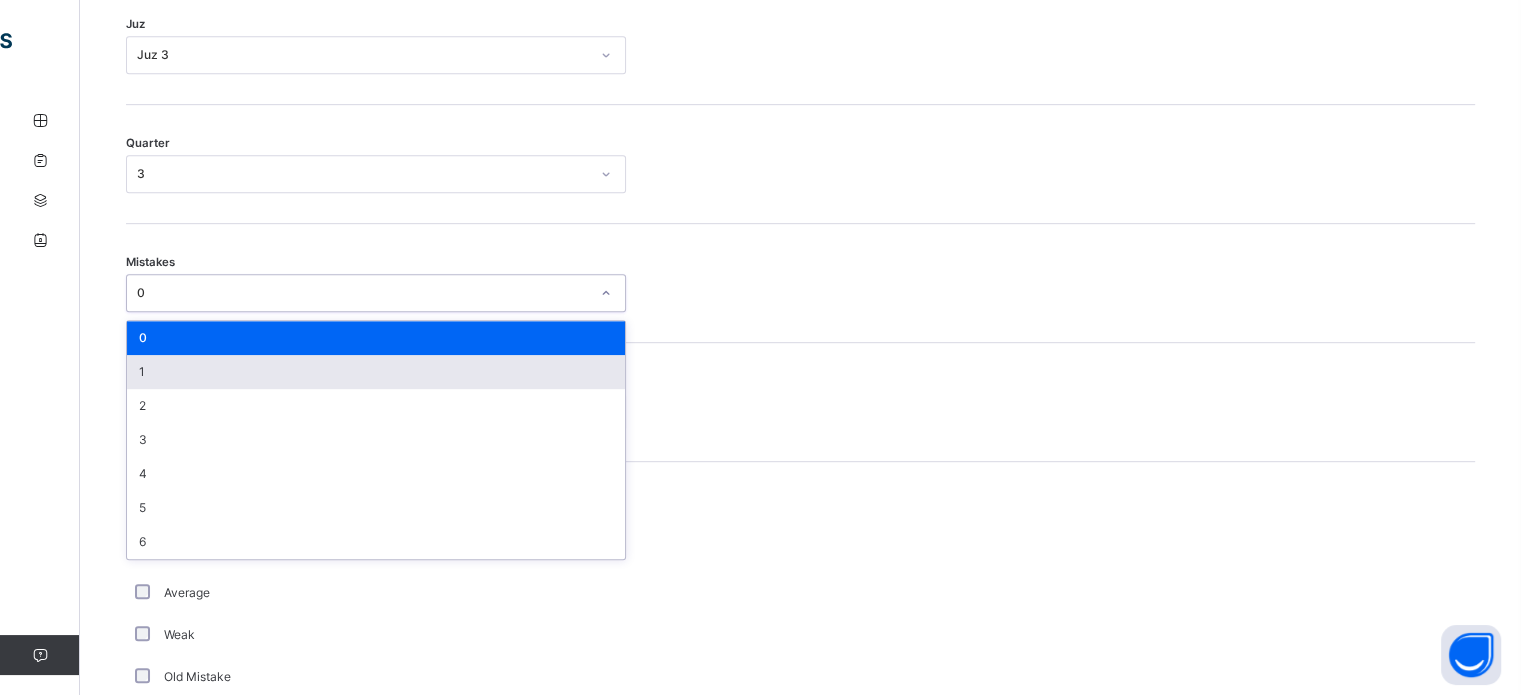click on "1" at bounding box center [376, 372] 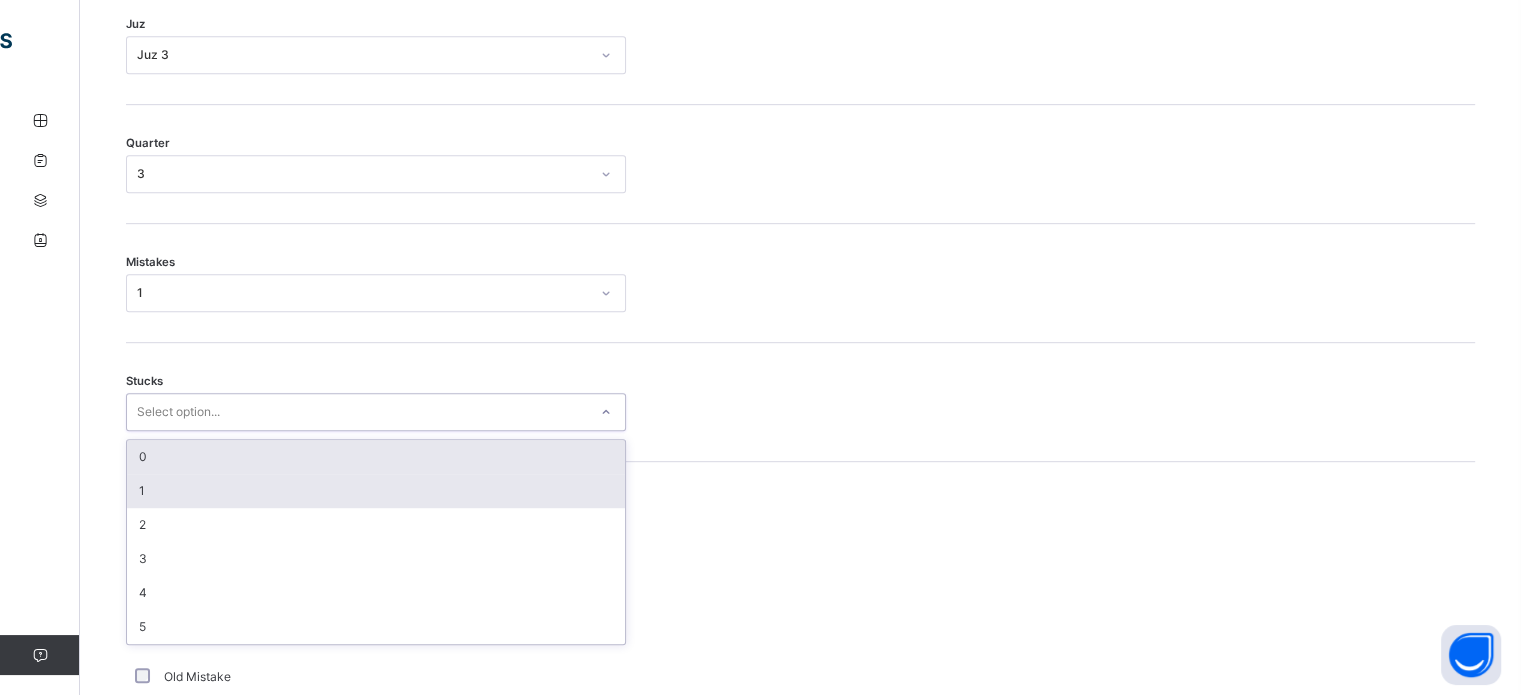 click on "1" at bounding box center (376, 491) 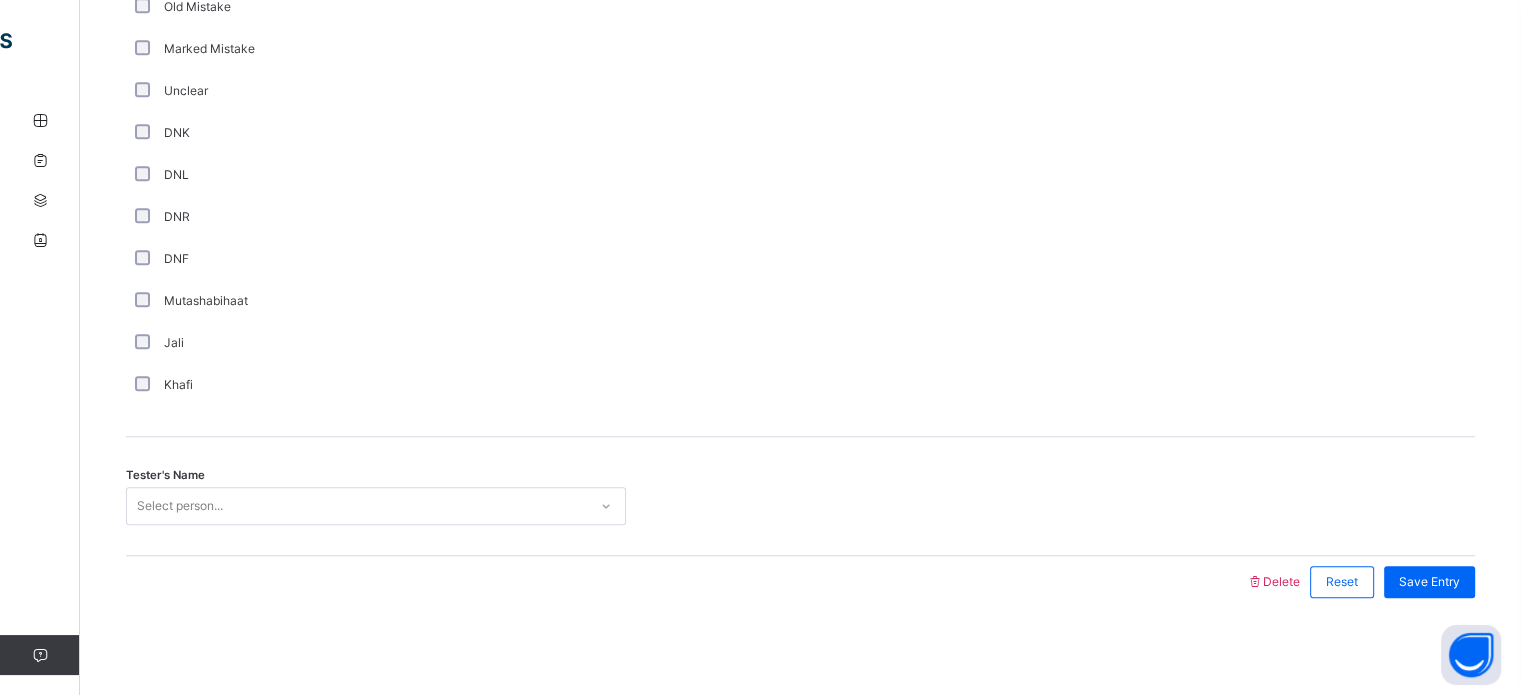 click on "Tester's Name Select person..." at bounding box center (800, 496) 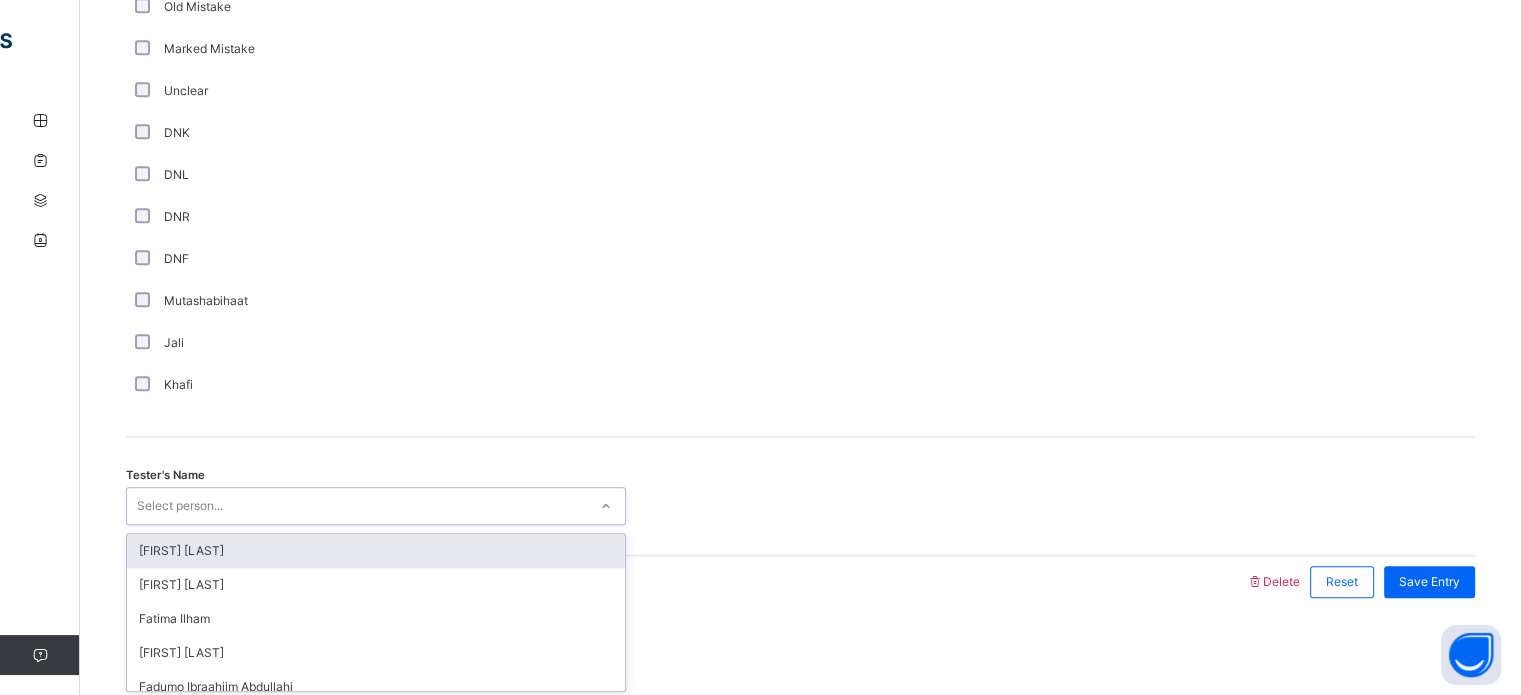 scroll, scrollTop: 1687, scrollLeft: 0, axis: vertical 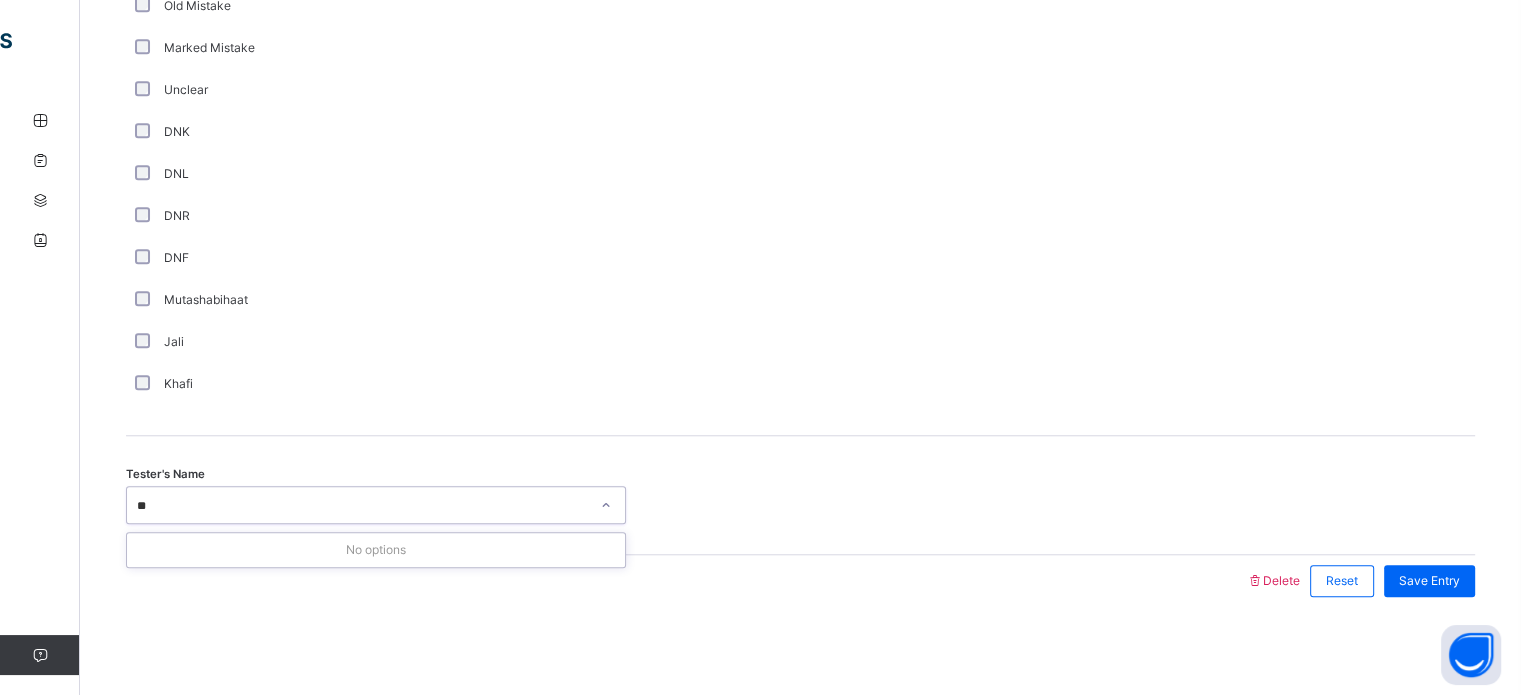 type on "*" 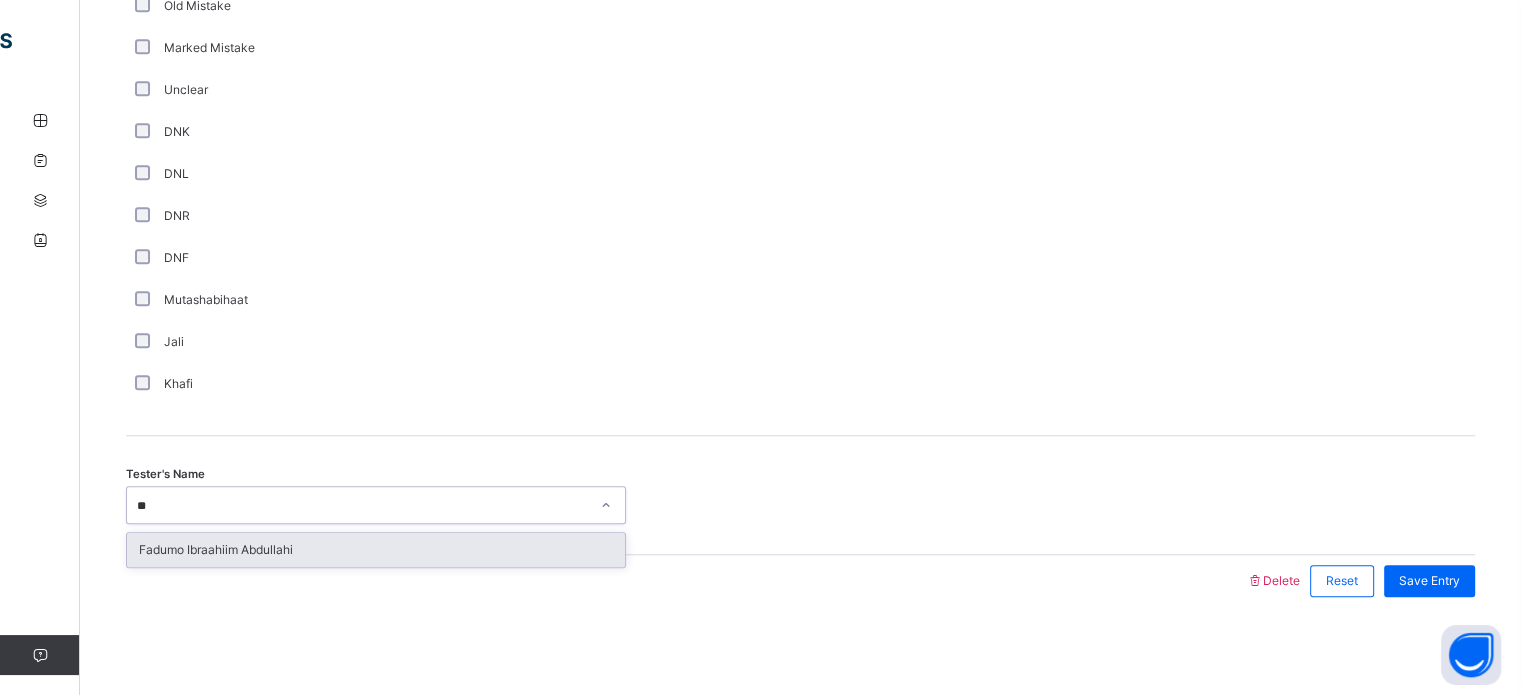 type on "*" 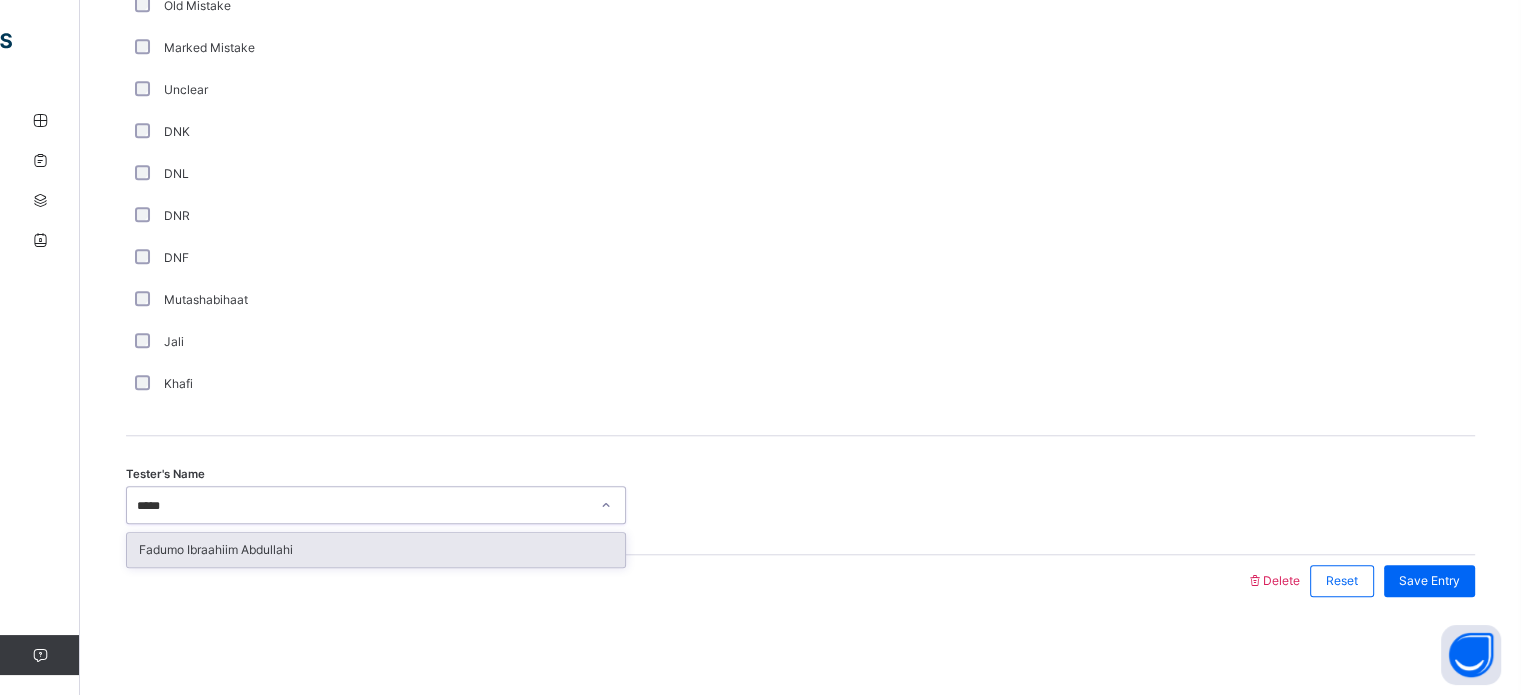 type on "******" 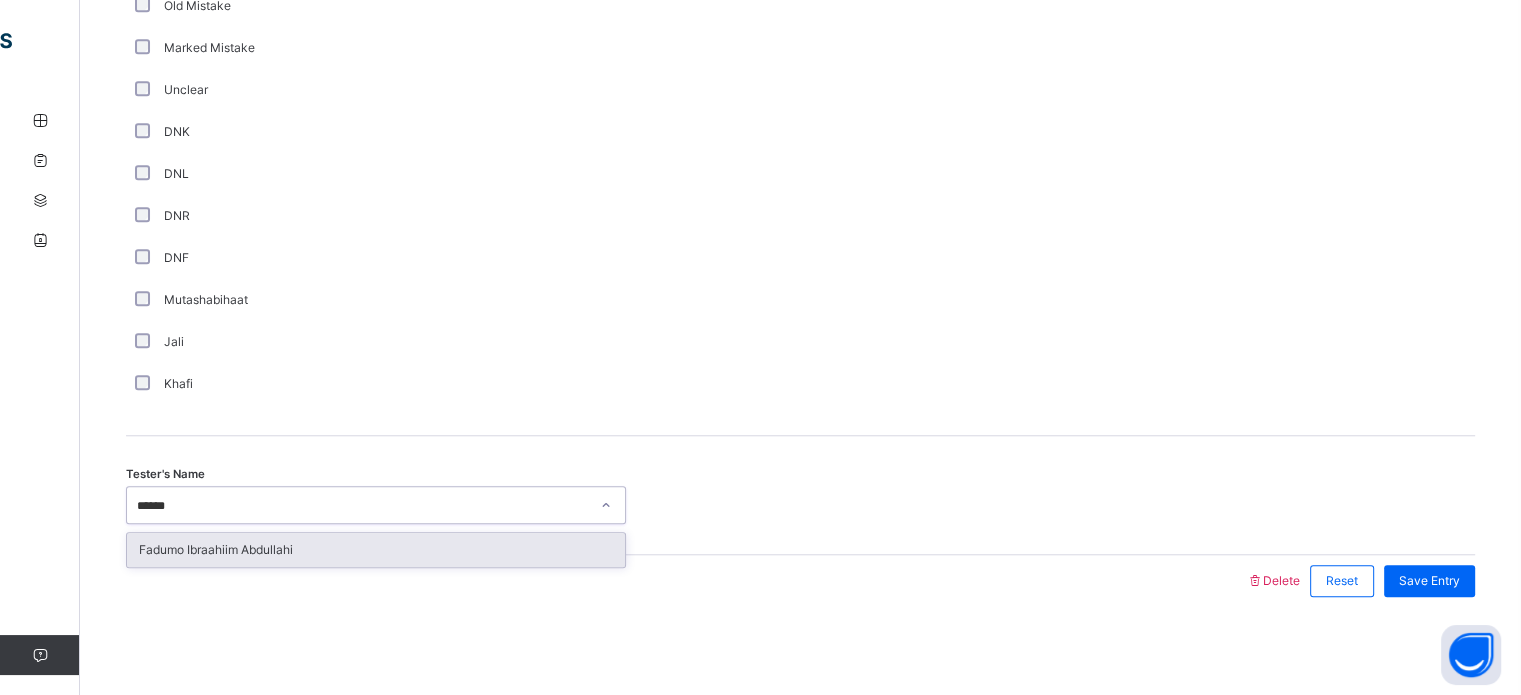 type 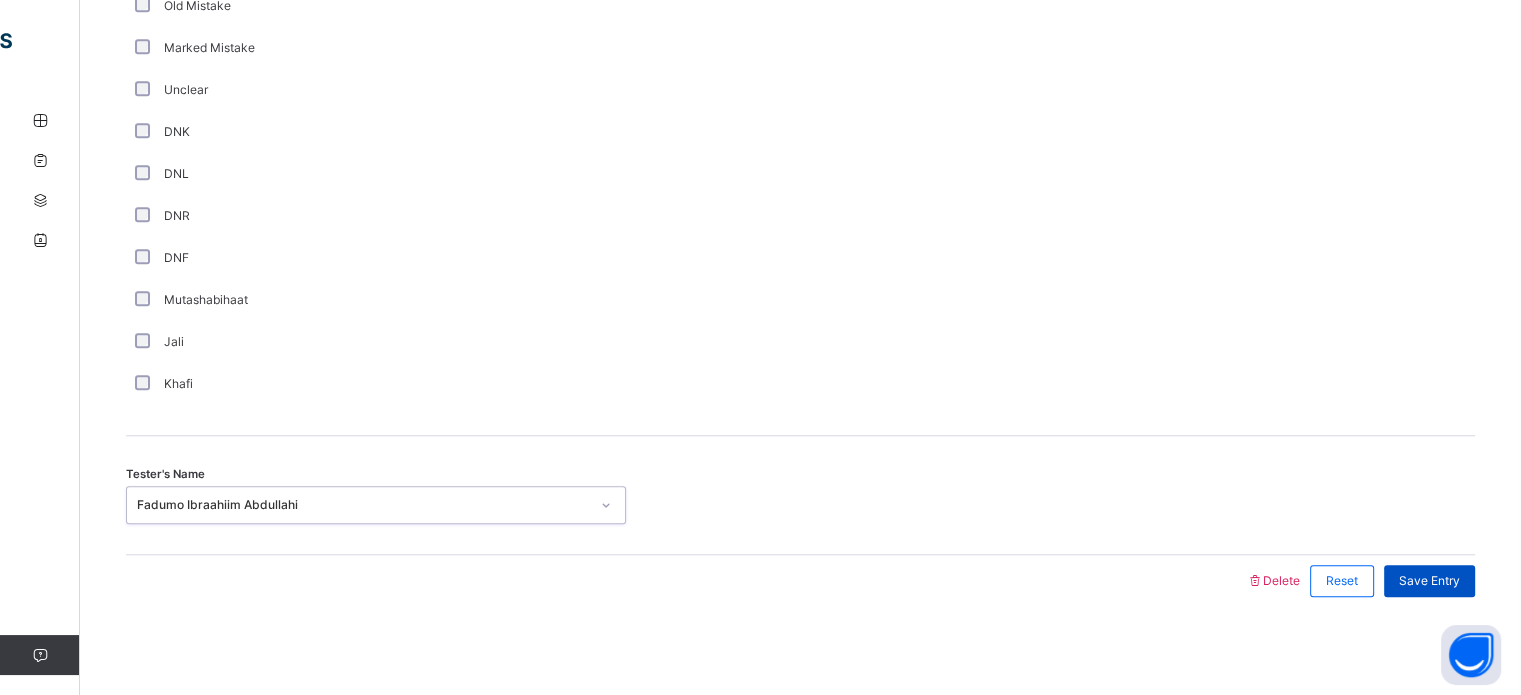 click on "Save Entry" at bounding box center (1429, 581) 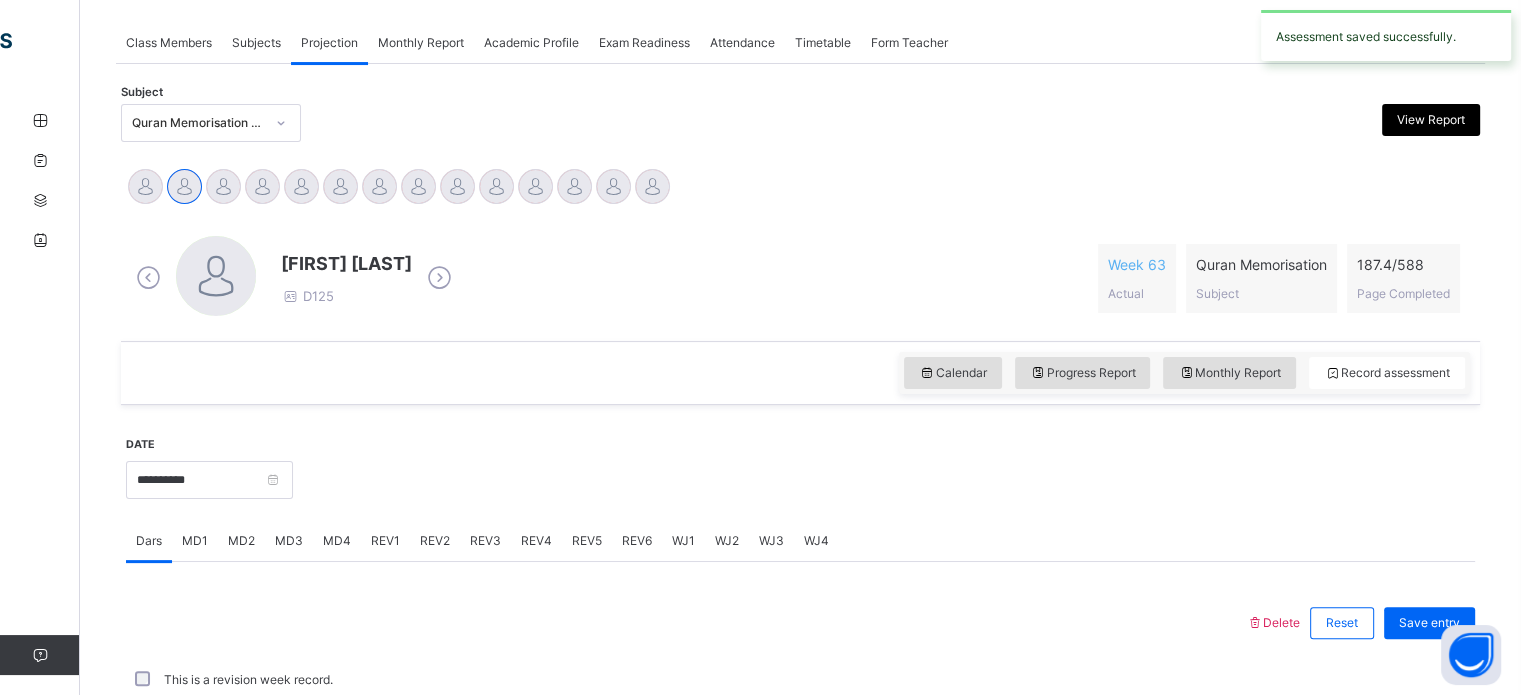 scroll, scrollTop: 806, scrollLeft: 0, axis: vertical 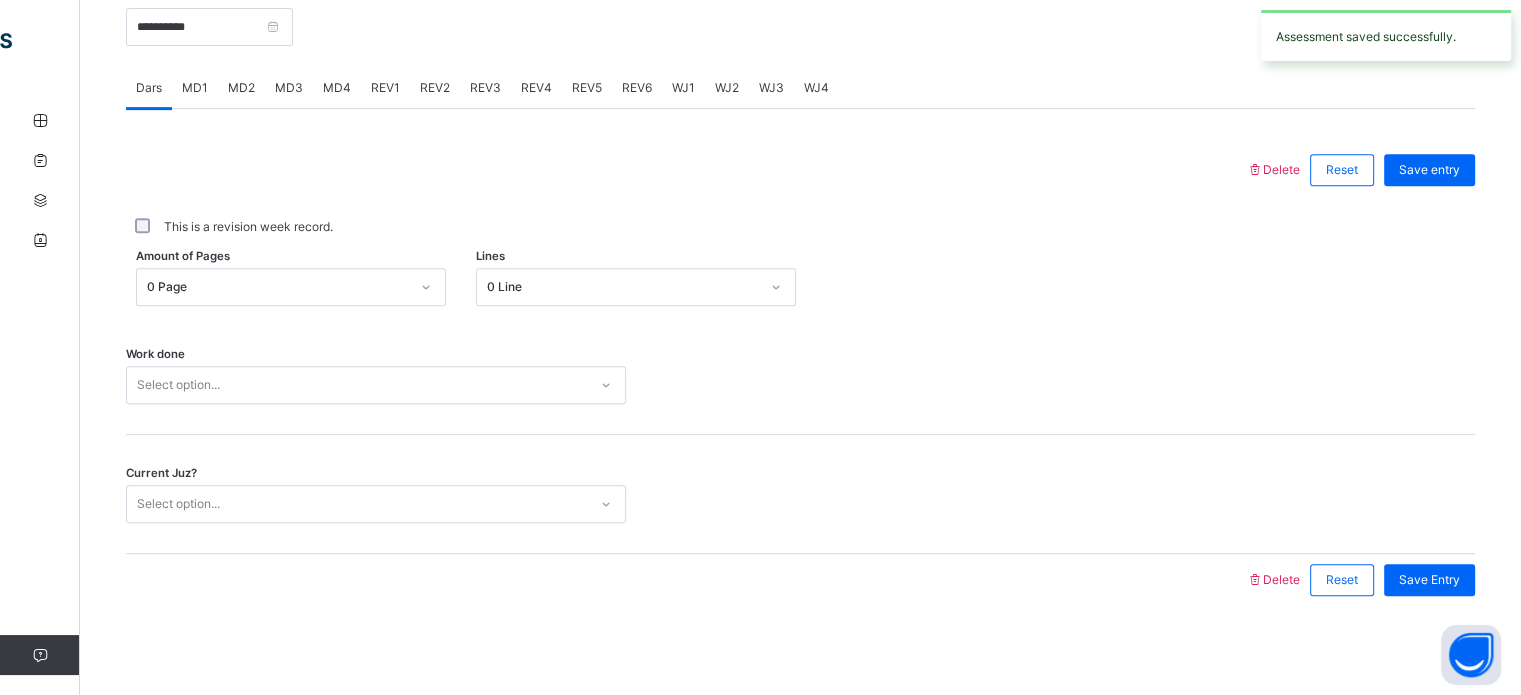 click on "REV1" at bounding box center [385, 88] 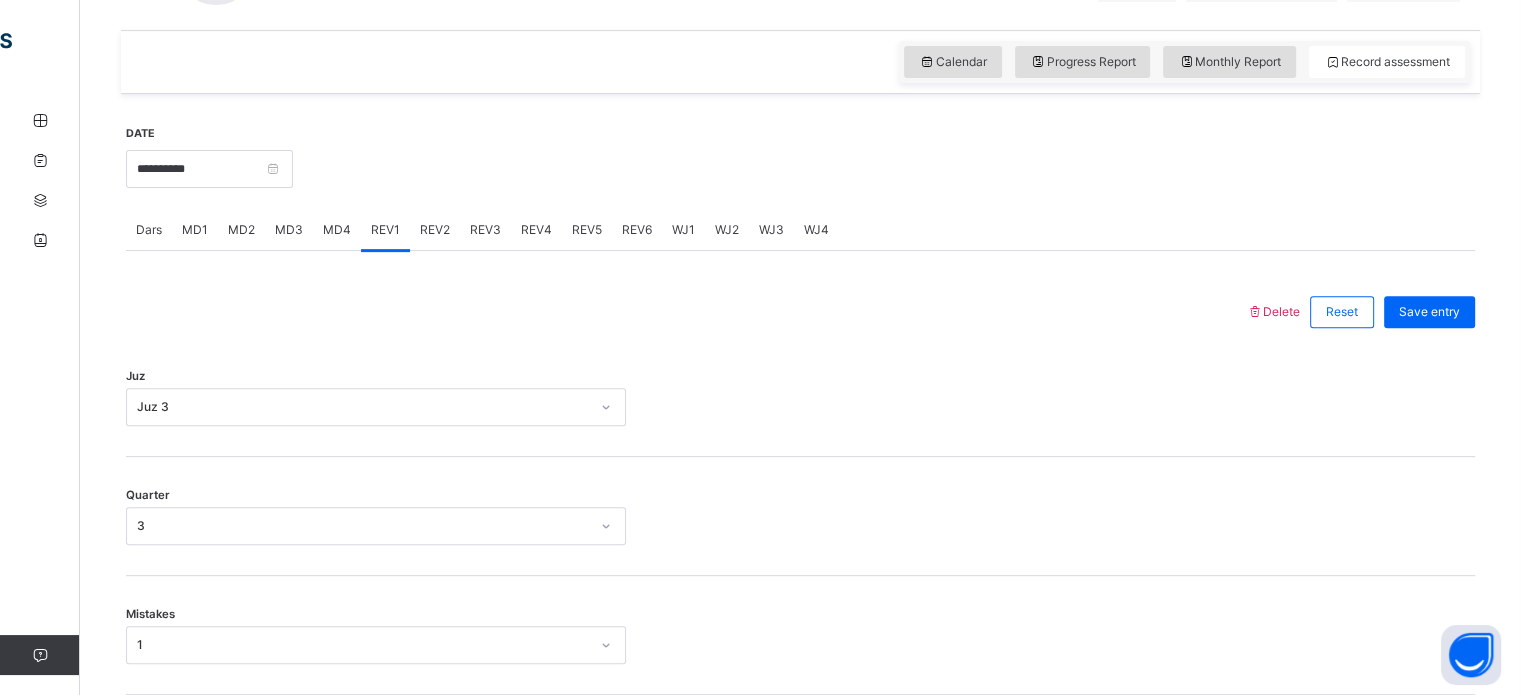 scroll, scrollTop: 660, scrollLeft: 0, axis: vertical 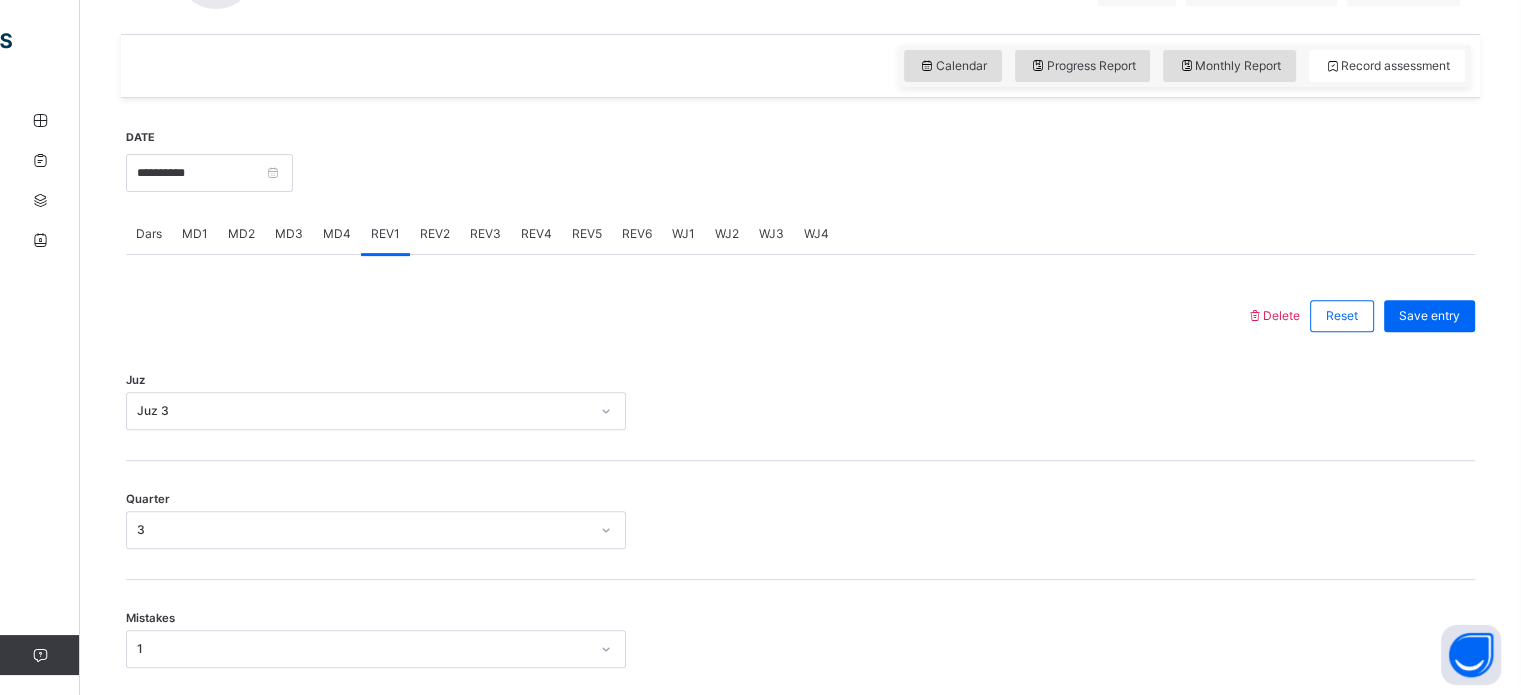 click on "REV2" at bounding box center [435, 234] 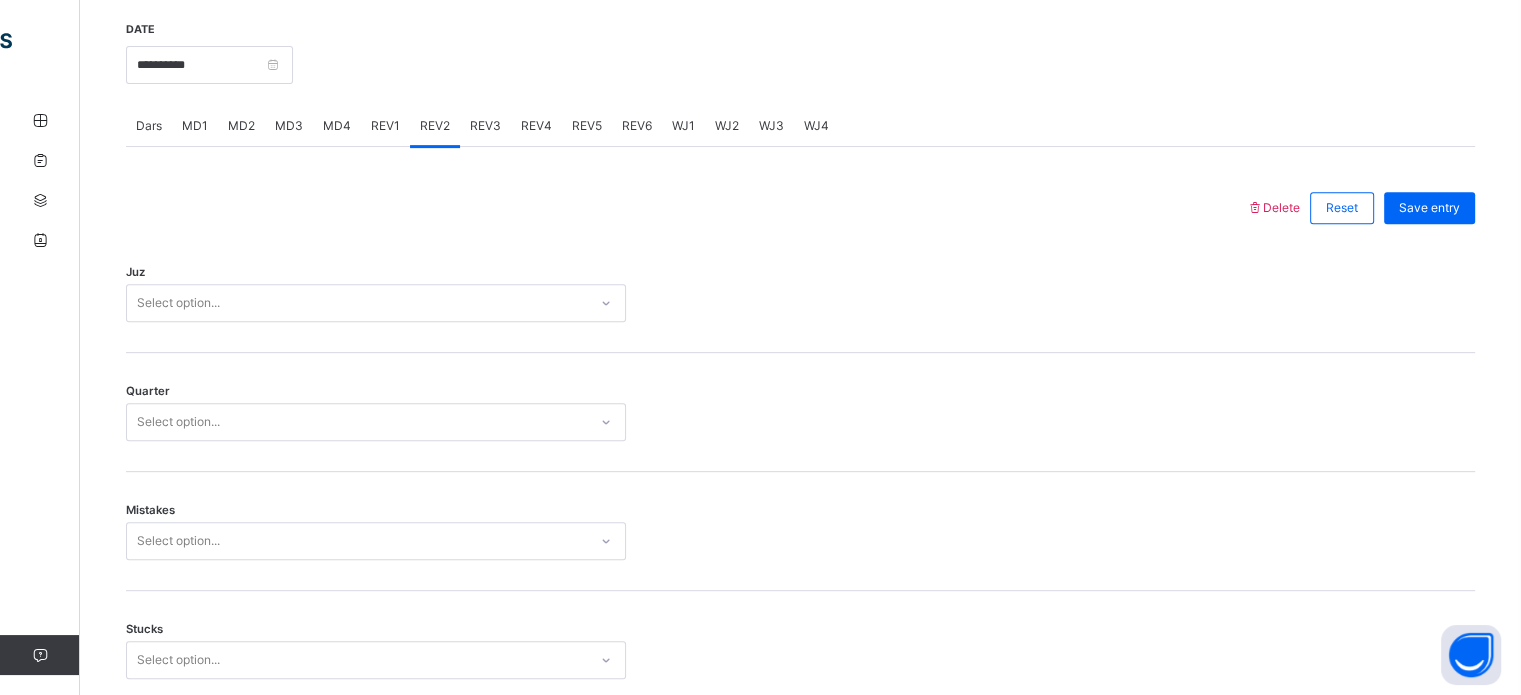 scroll, scrollTop: 771, scrollLeft: 0, axis: vertical 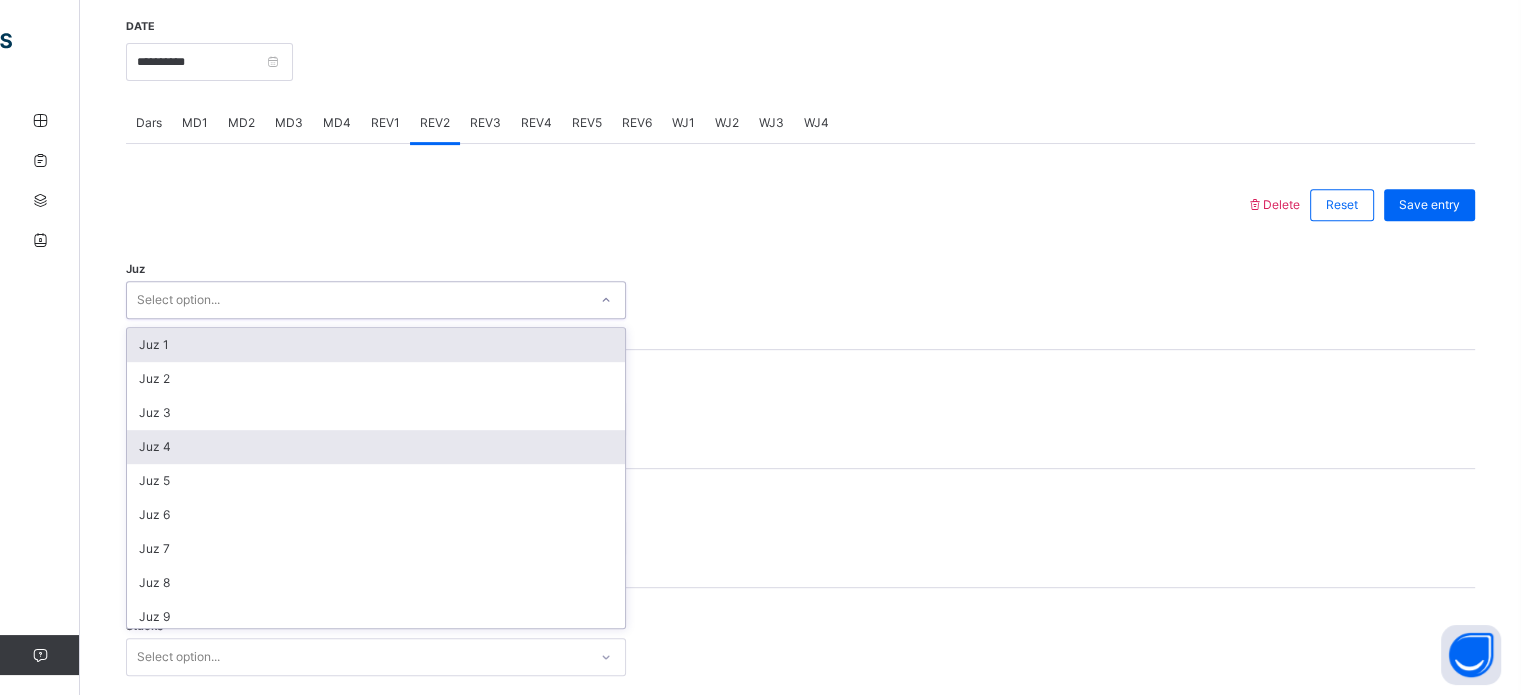 click on "Juz 4" at bounding box center (376, 447) 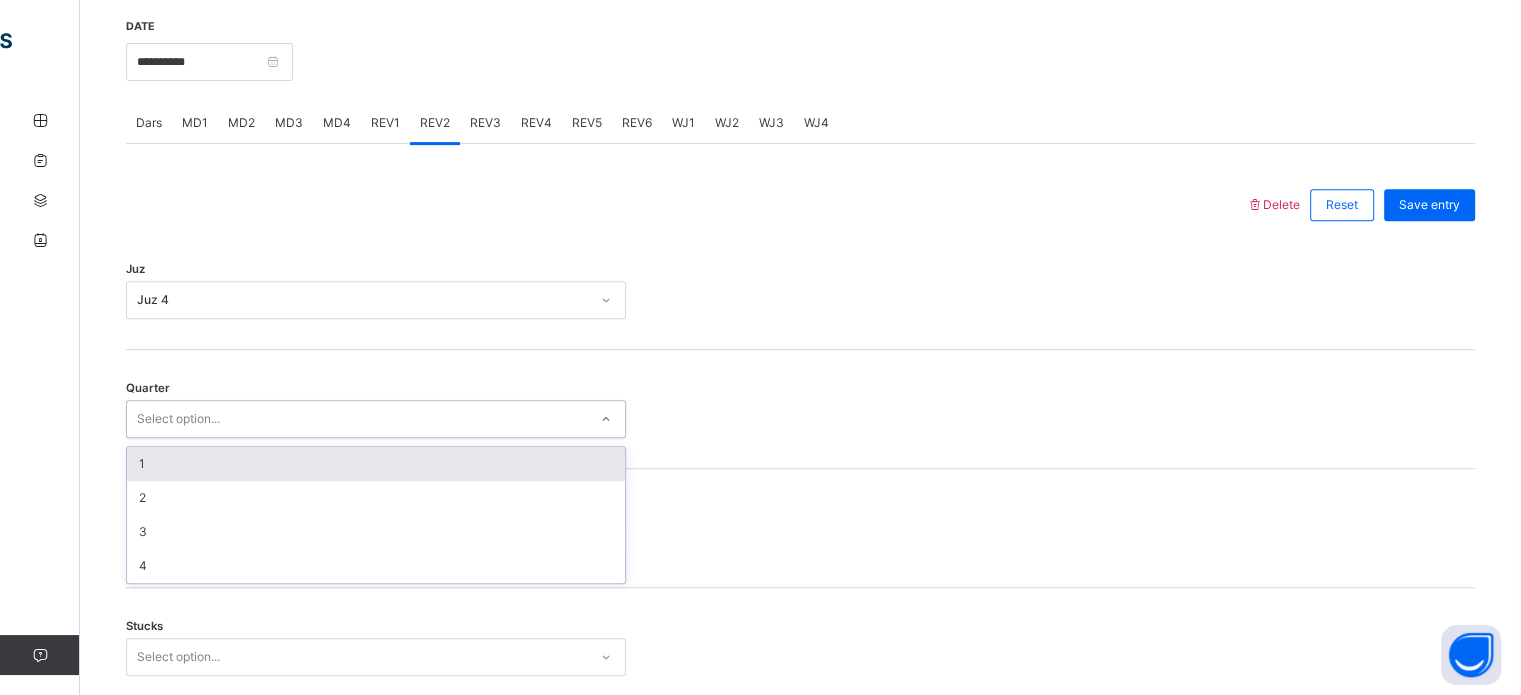 click on "1" at bounding box center [376, 464] 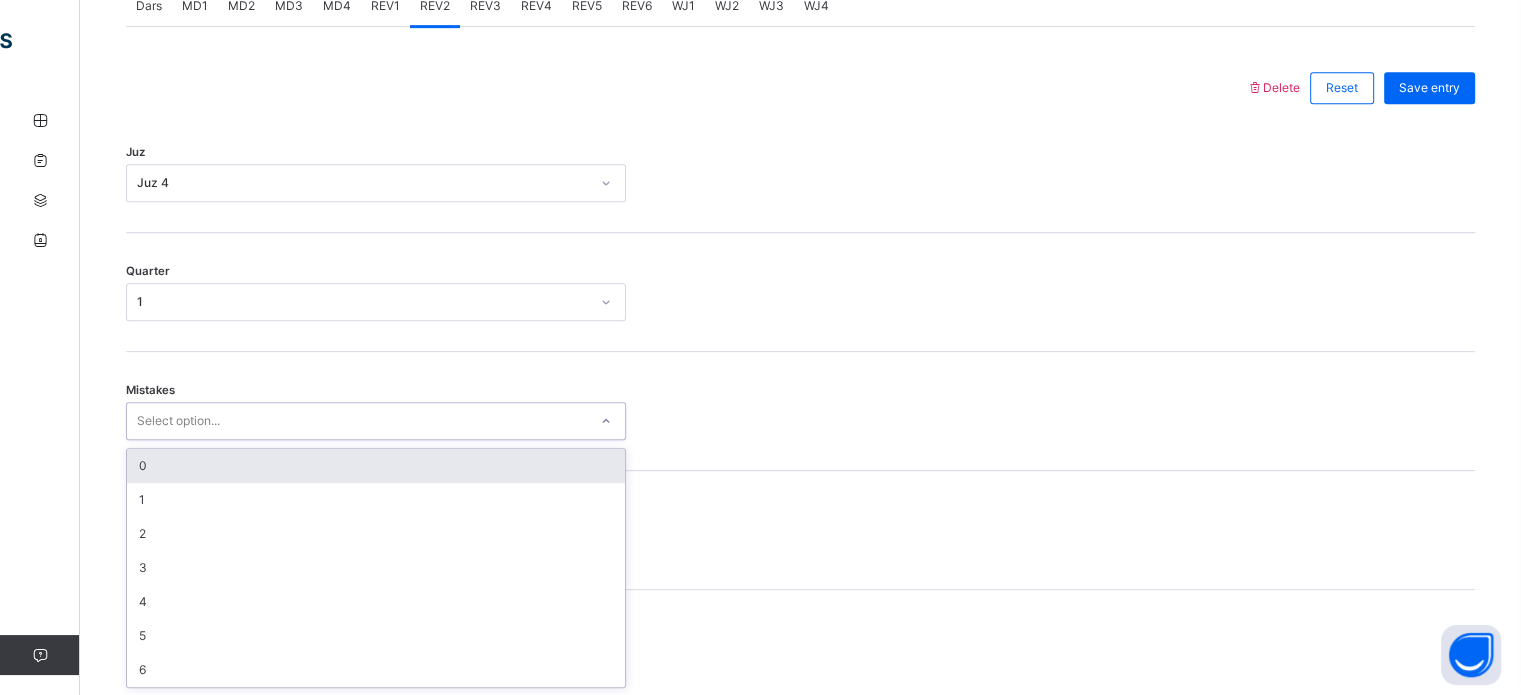 click on "0" at bounding box center [376, 466] 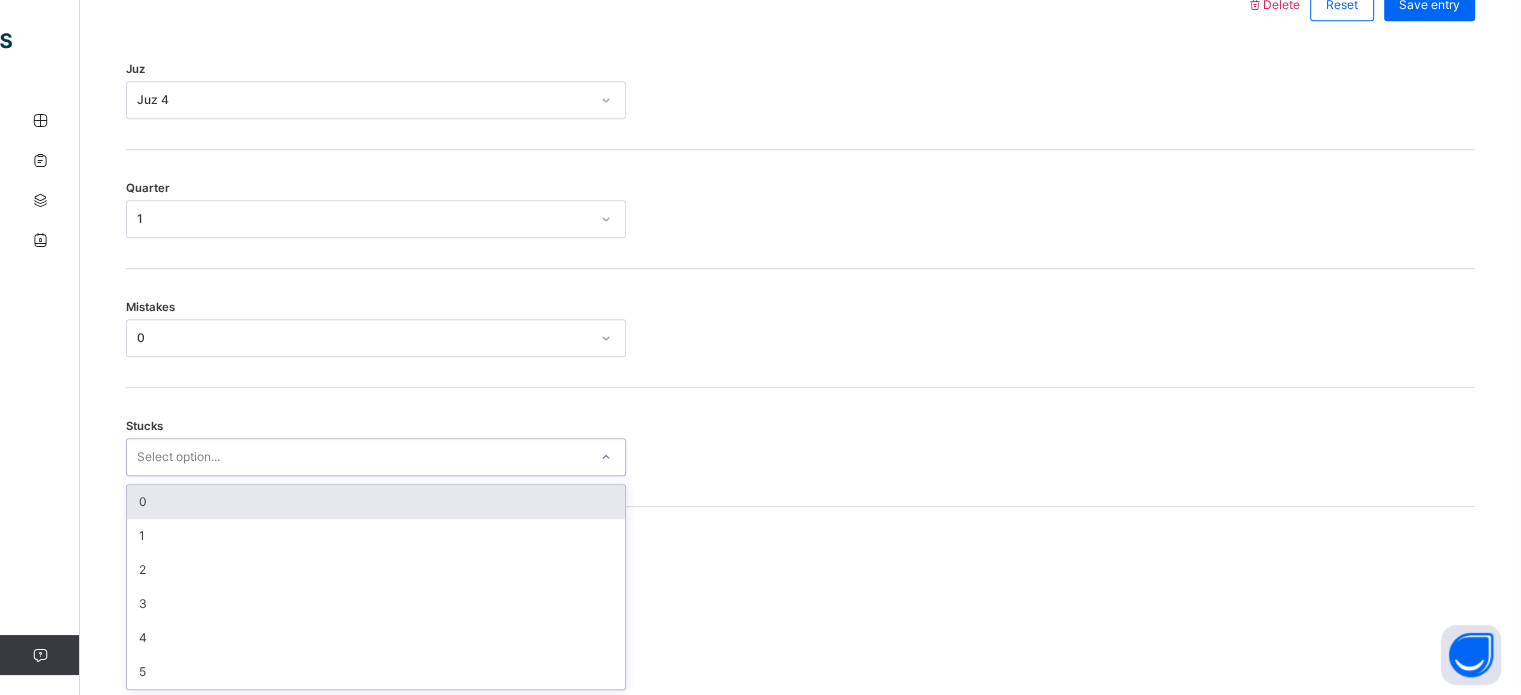 scroll, scrollTop: 972, scrollLeft: 0, axis: vertical 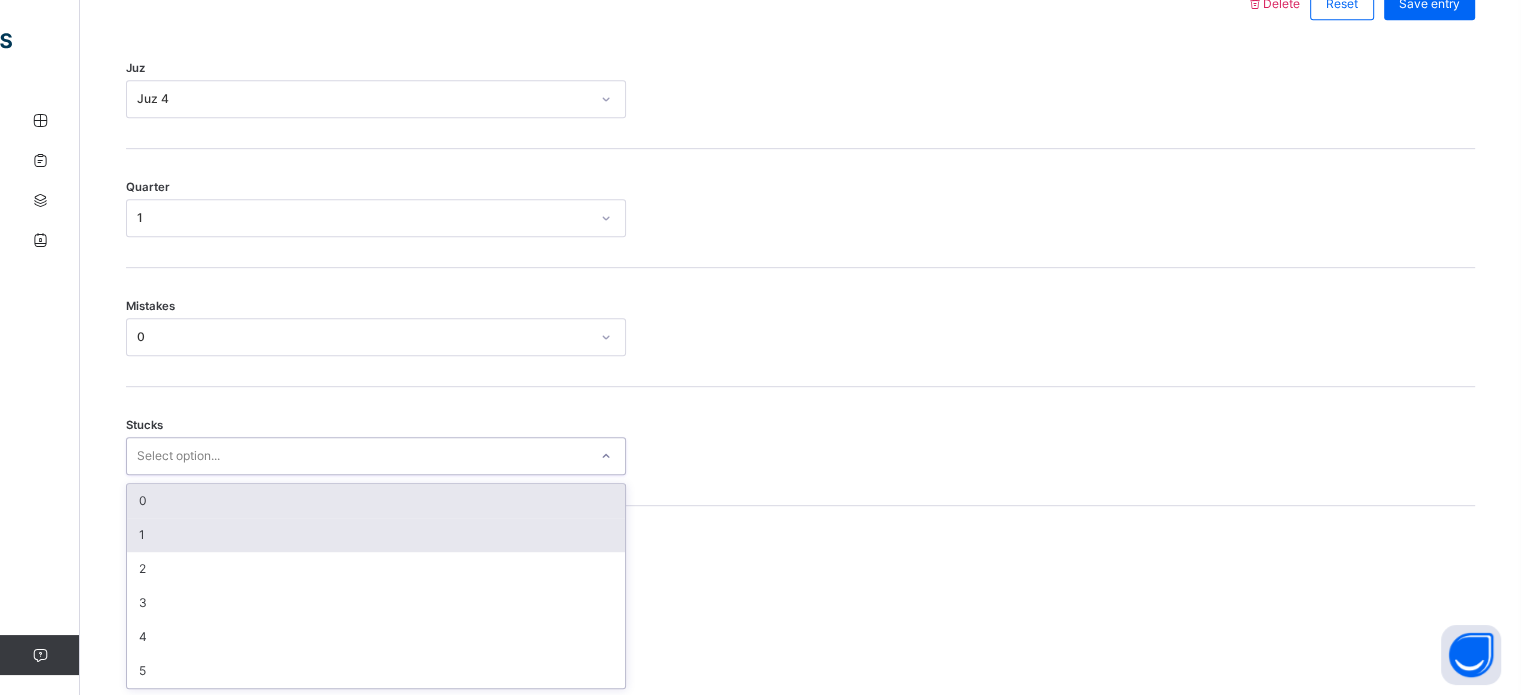click on "1" at bounding box center (376, 535) 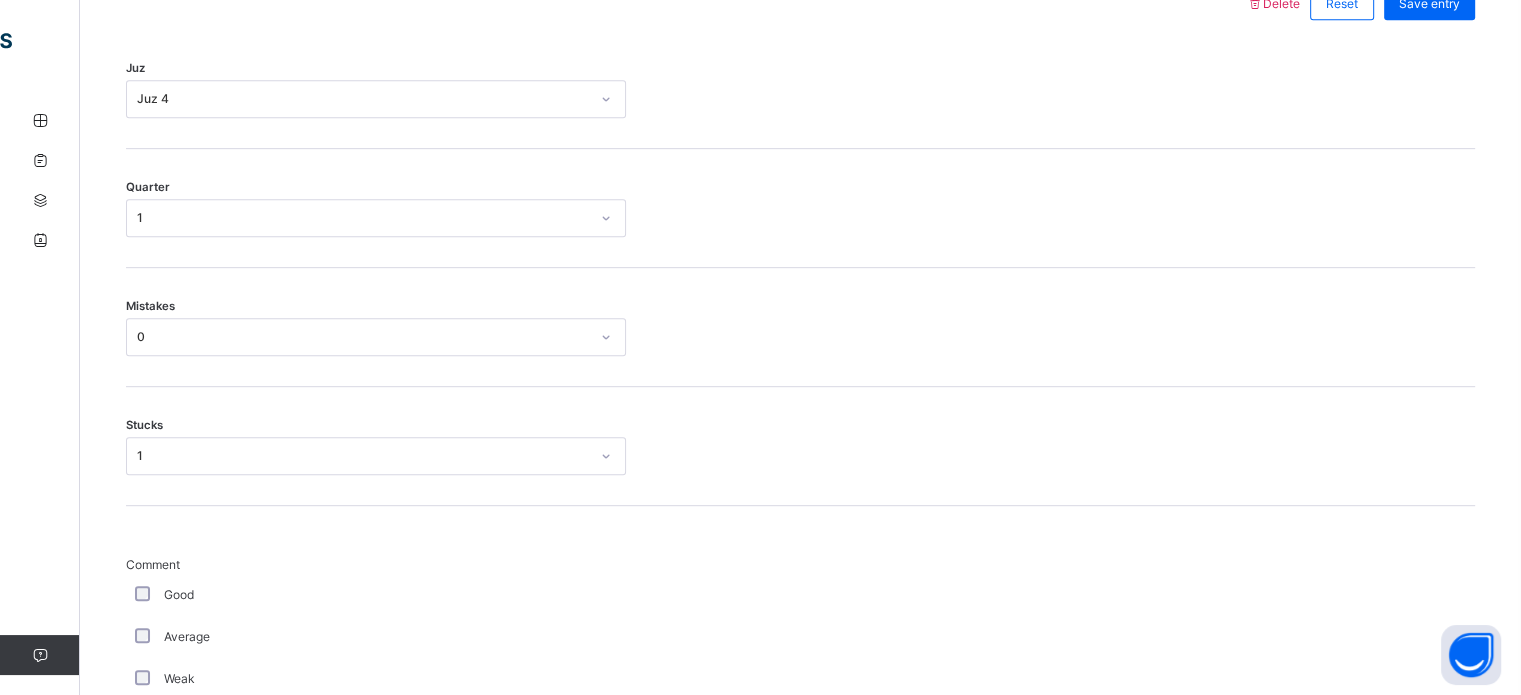 click on "Comment Good Average Weak Old Mistake Marked Mistake Unclear DNK DNL DNR DNF Mutashabihaat Jali Khafi" at bounding box center (800, 838) 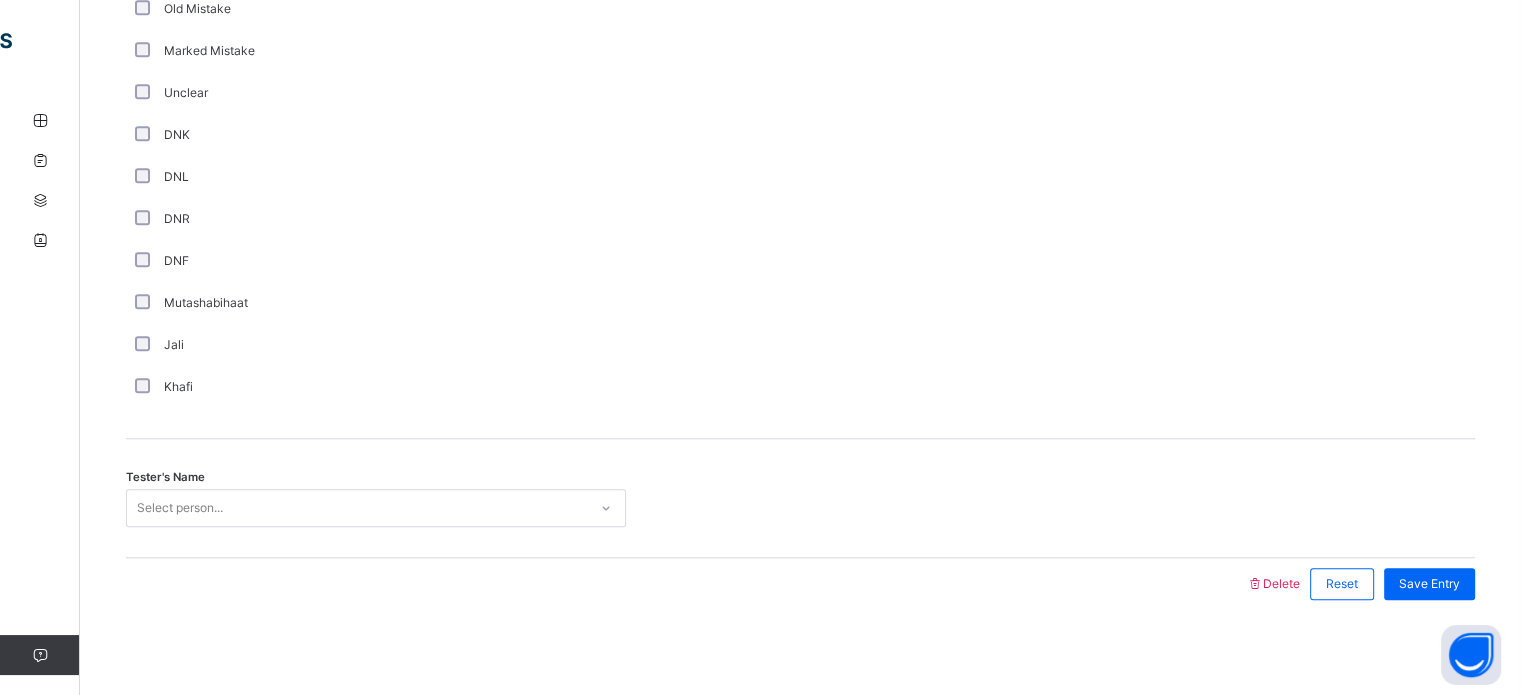 scroll, scrollTop: 1687, scrollLeft: 0, axis: vertical 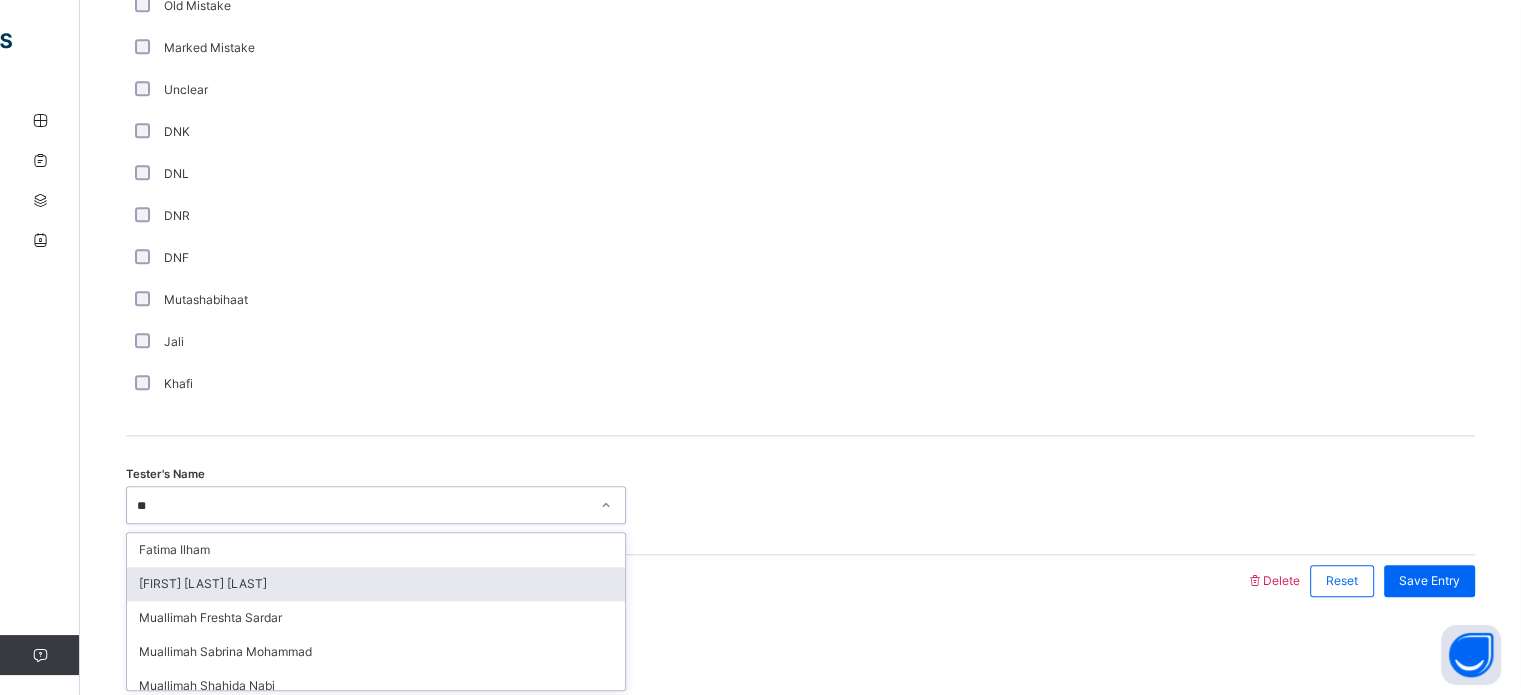 type on "*" 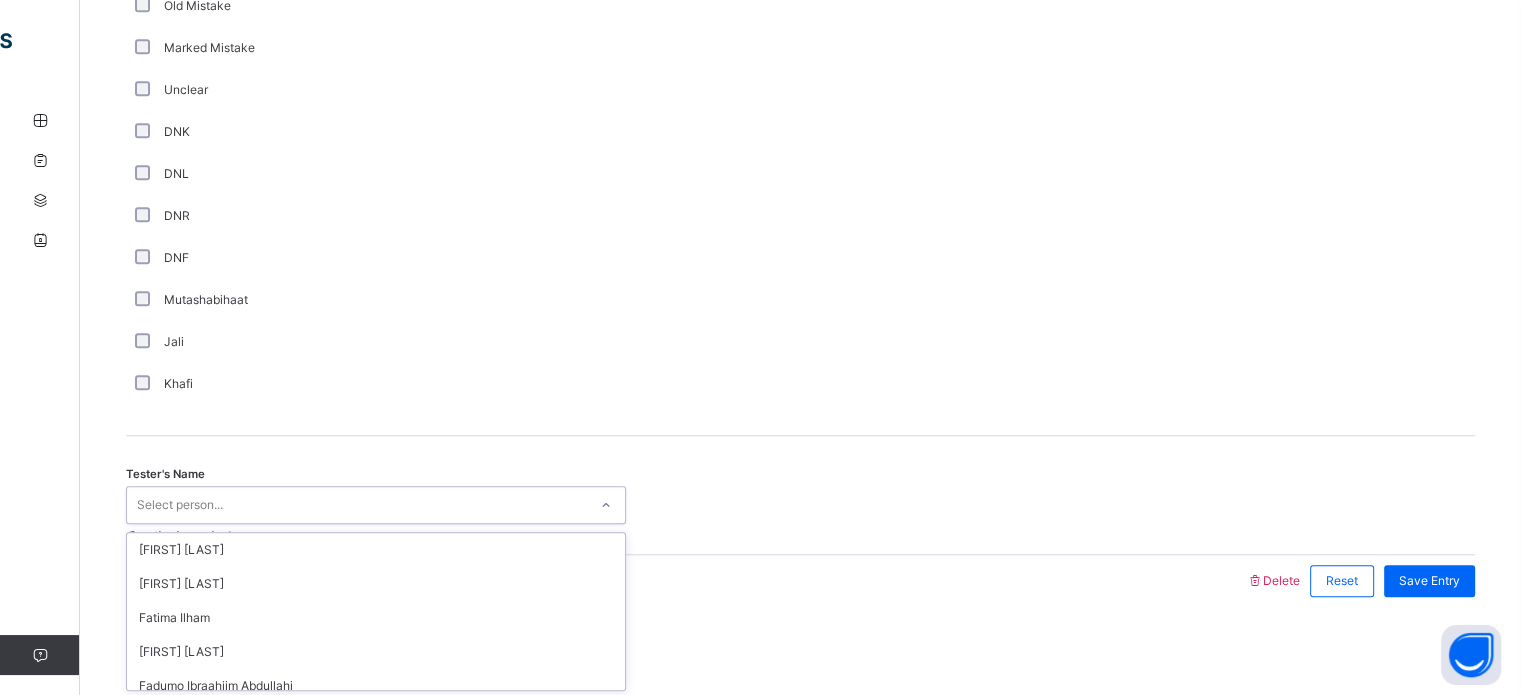 type on "*" 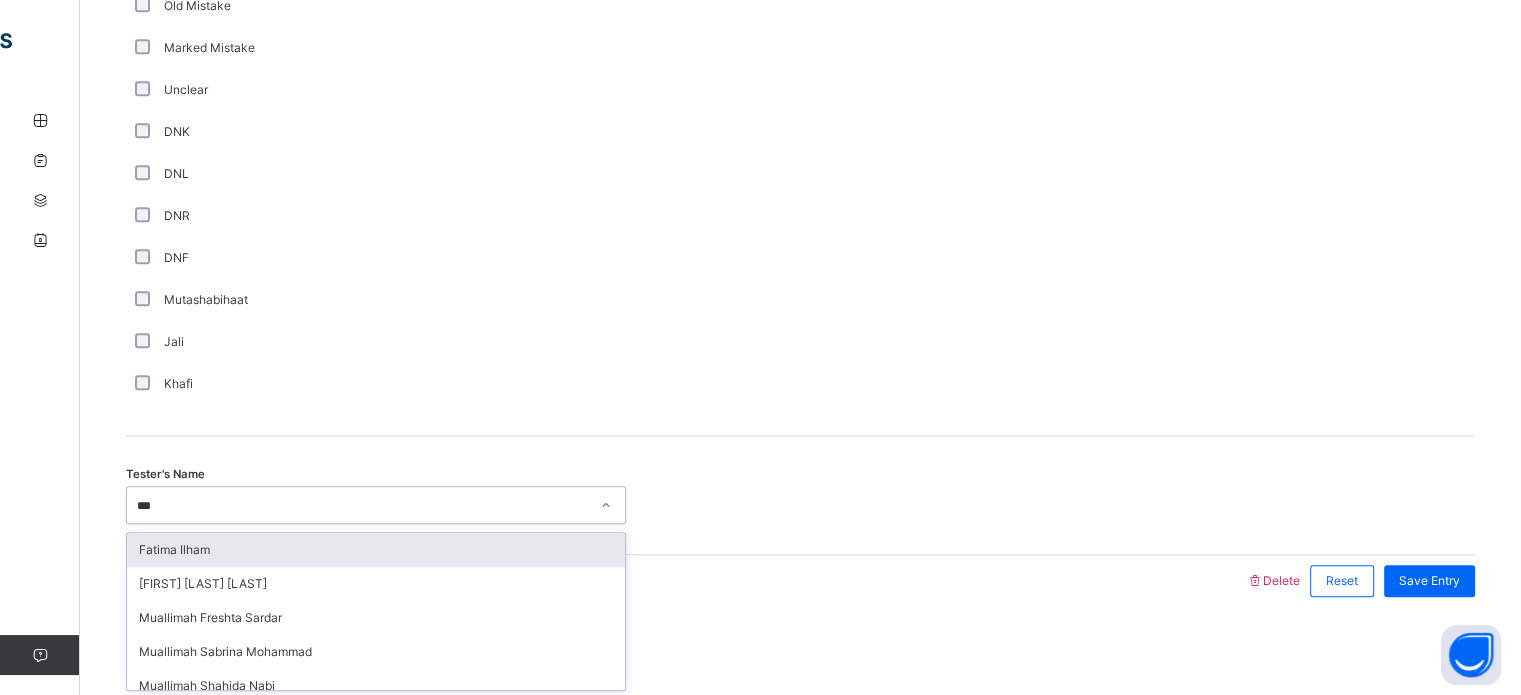 type on "****" 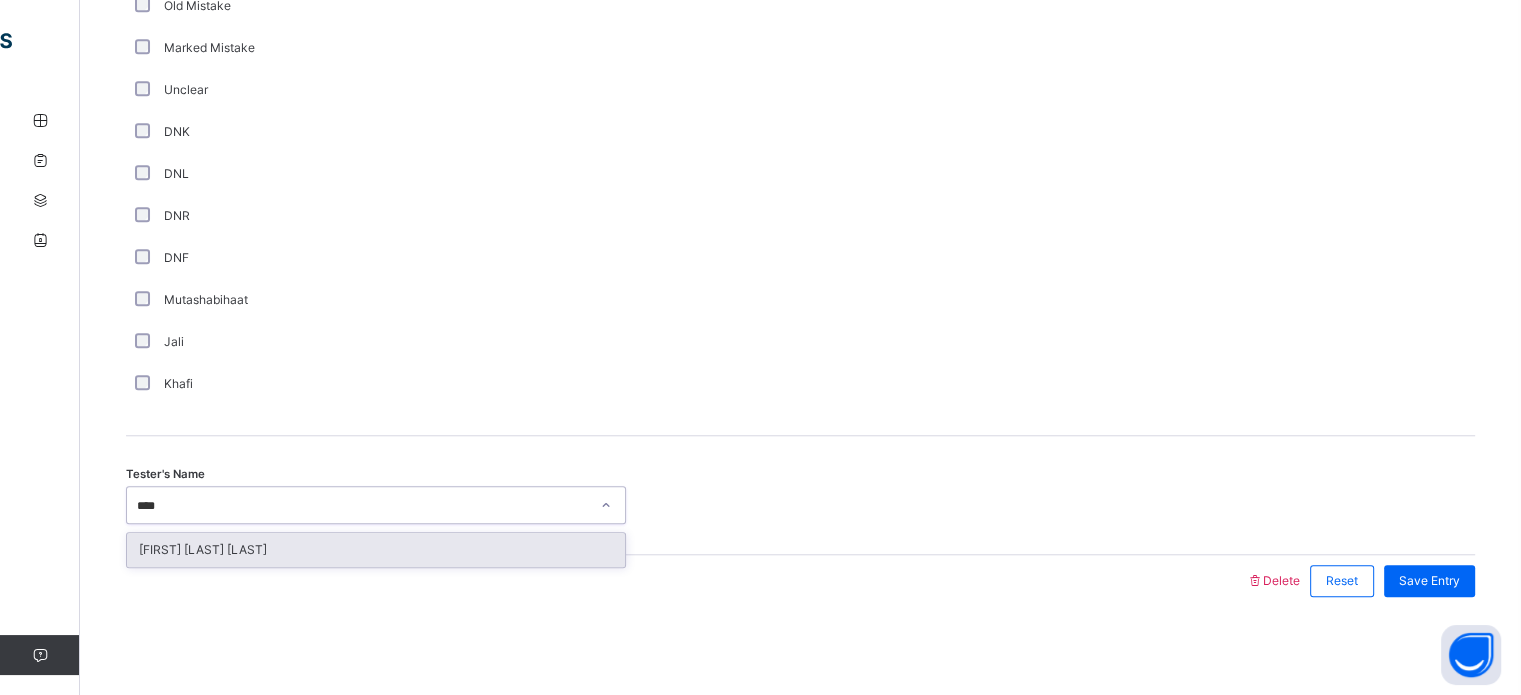 type 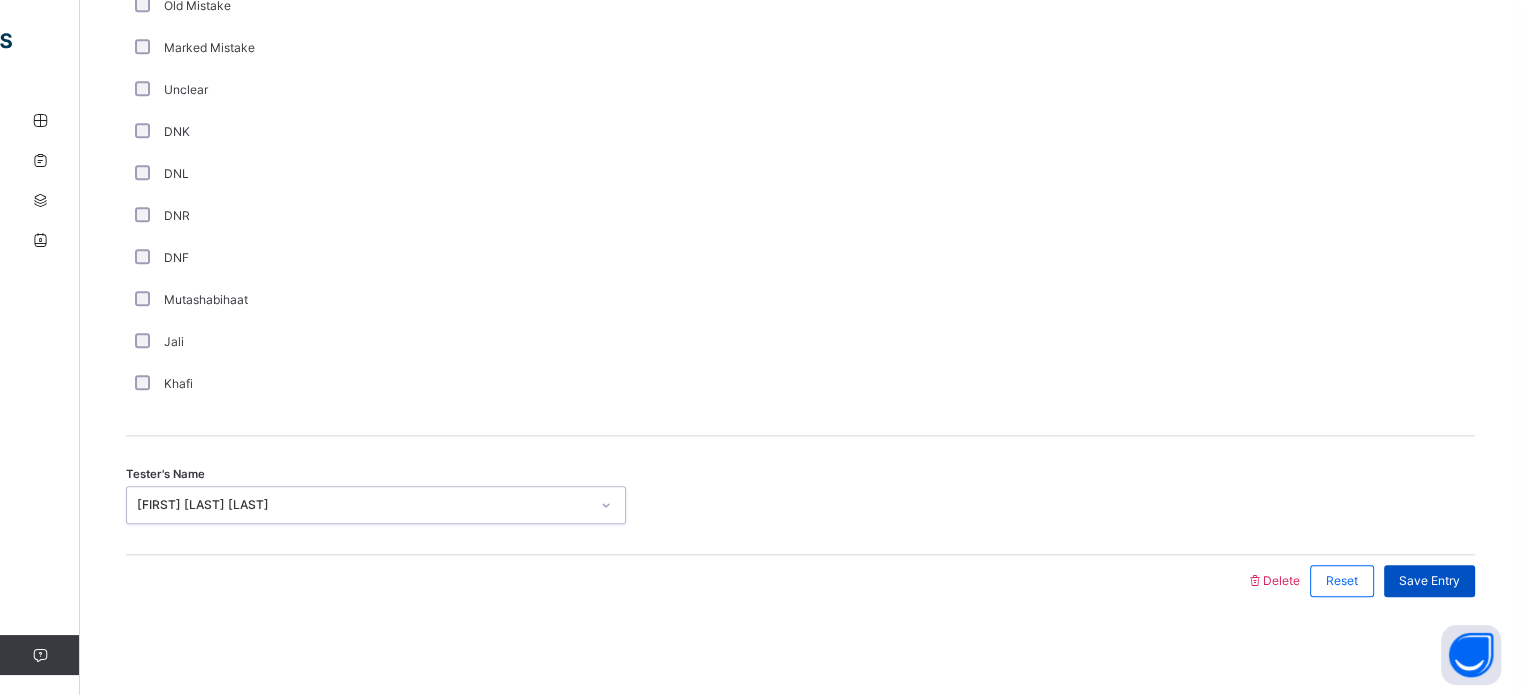 click on "Save Entry" at bounding box center [1429, 581] 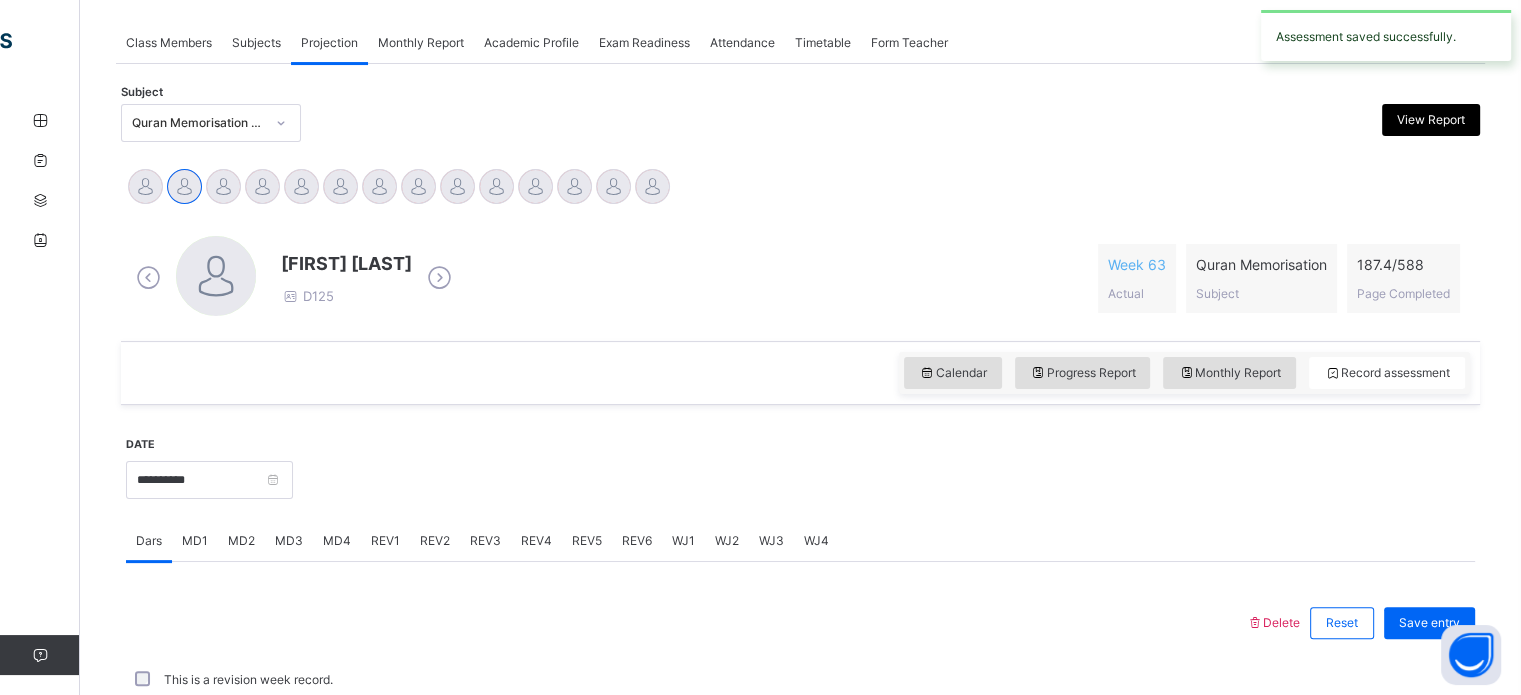 scroll, scrollTop: 806, scrollLeft: 0, axis: vertical 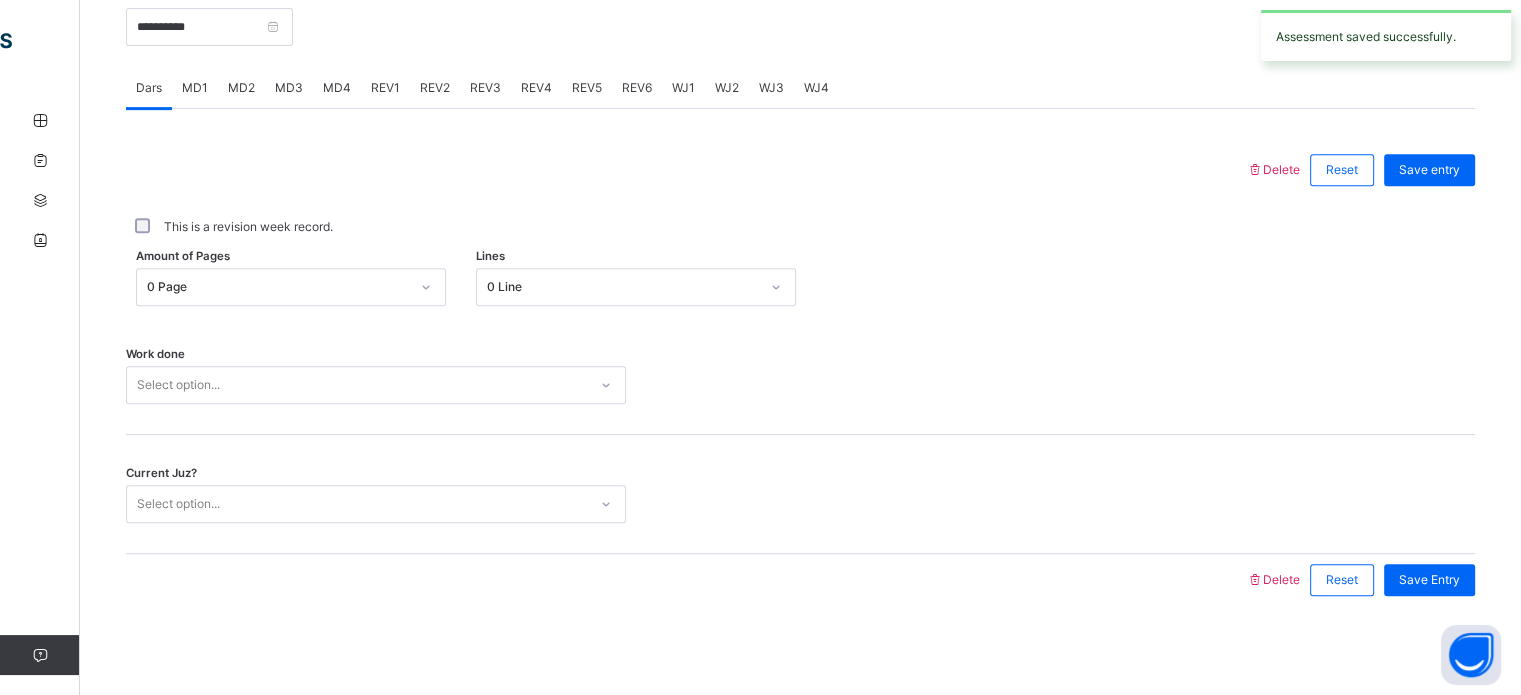 click on "REV4" at bounding box center [536, 88] 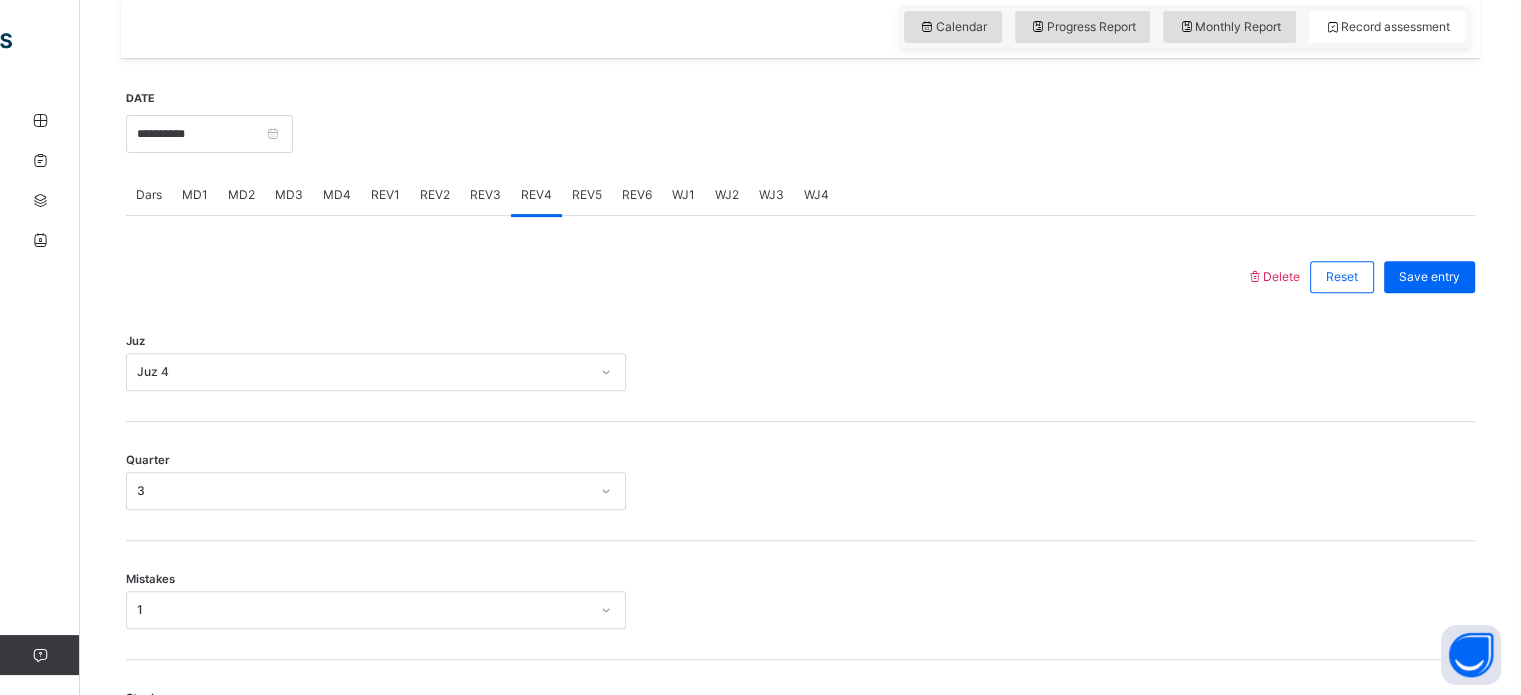 scroll, scrollTop: 687, scrollLeft: 0, axis: vertical 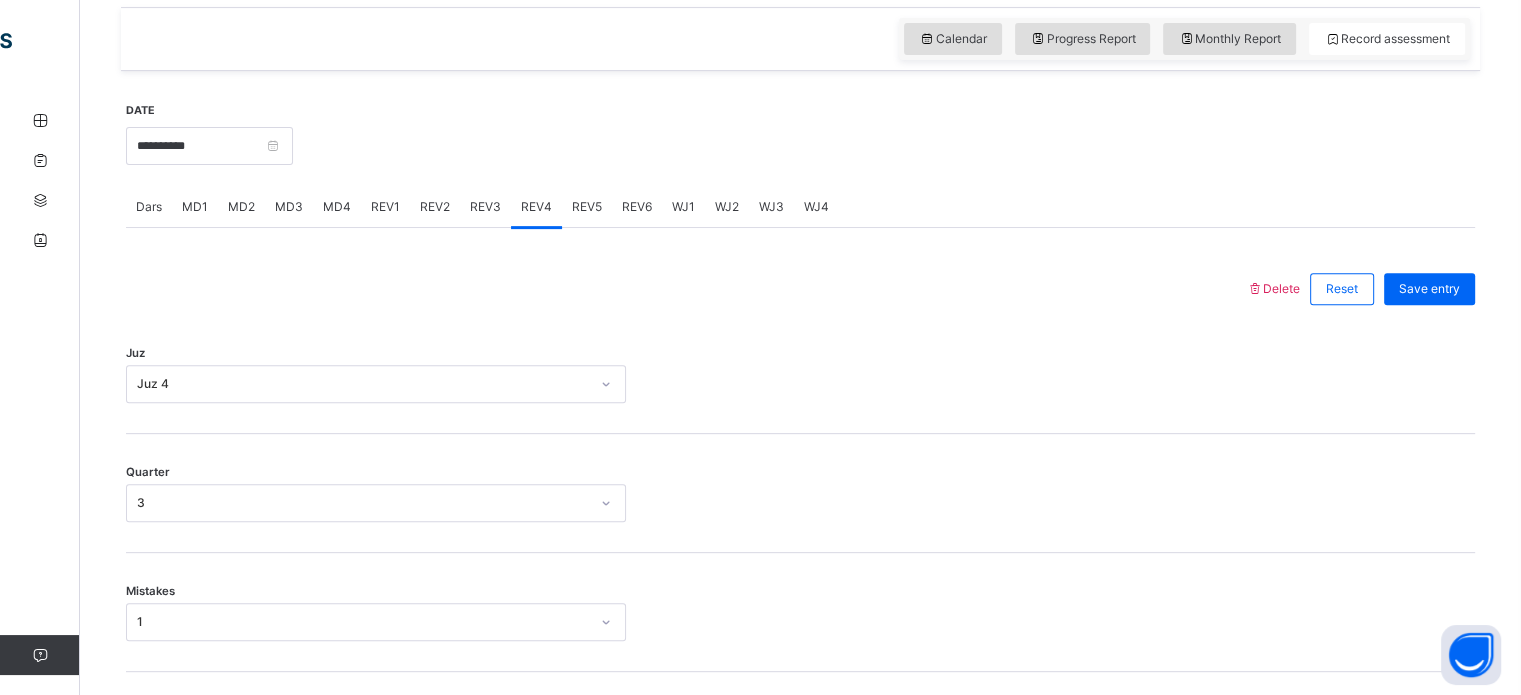 click on "Dars" at bounding box center [149, 207] 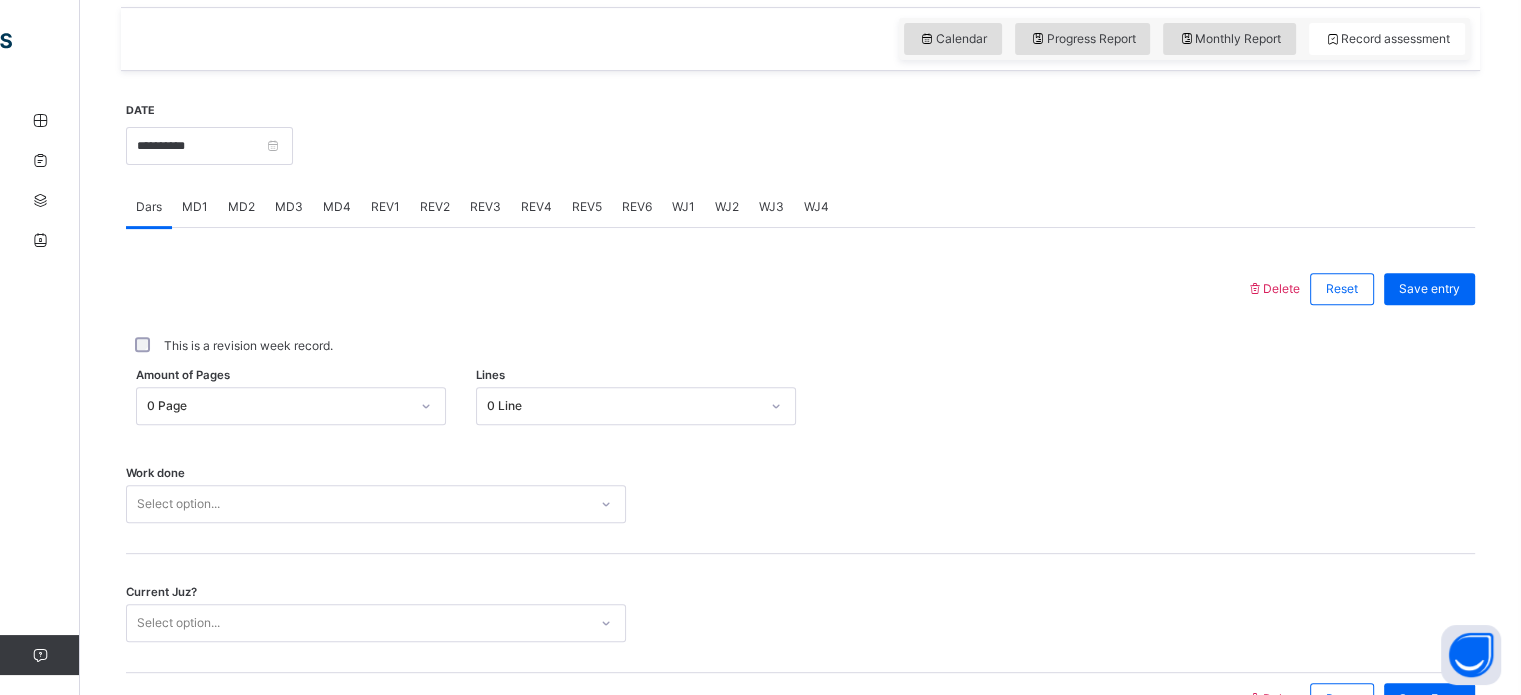 scroll, scrollTop: 806, scrollLeft: 0, axis: vertical 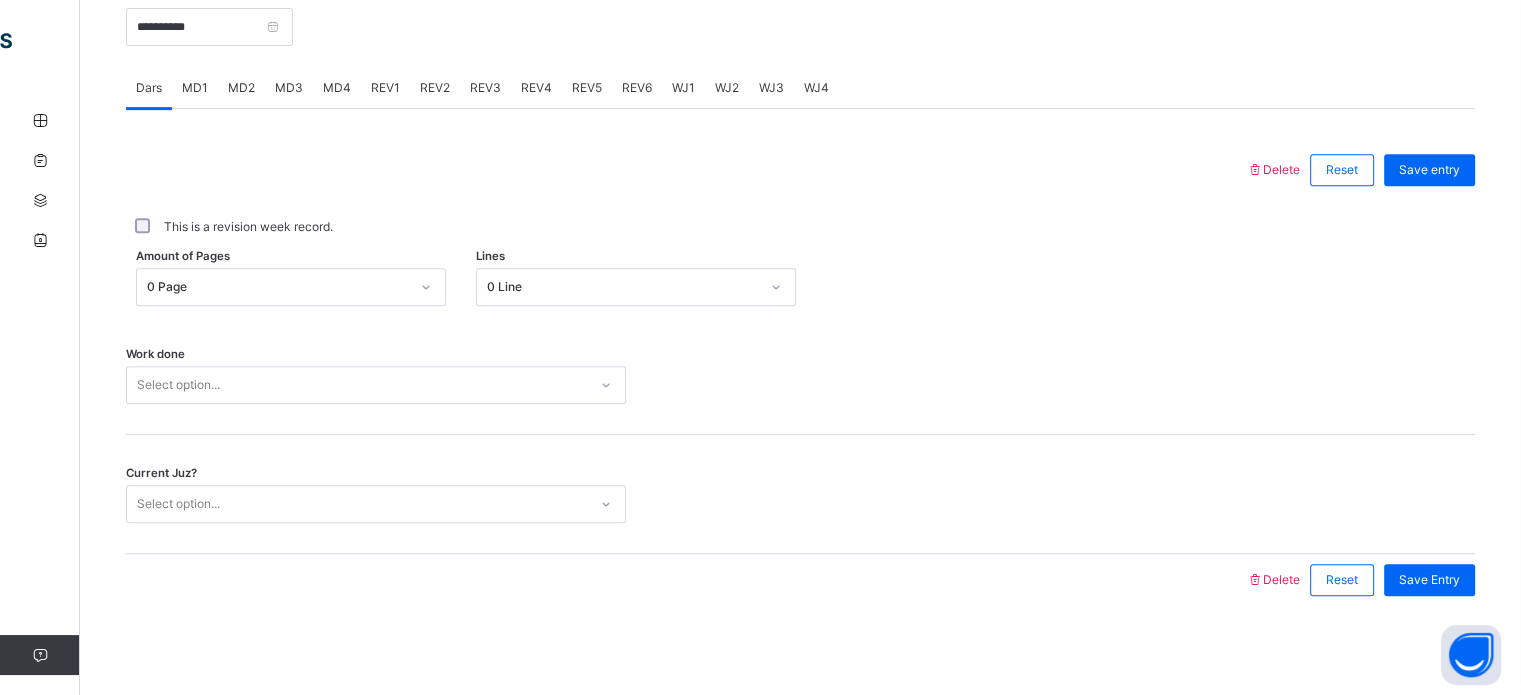 click at bounding box center [686, 170] 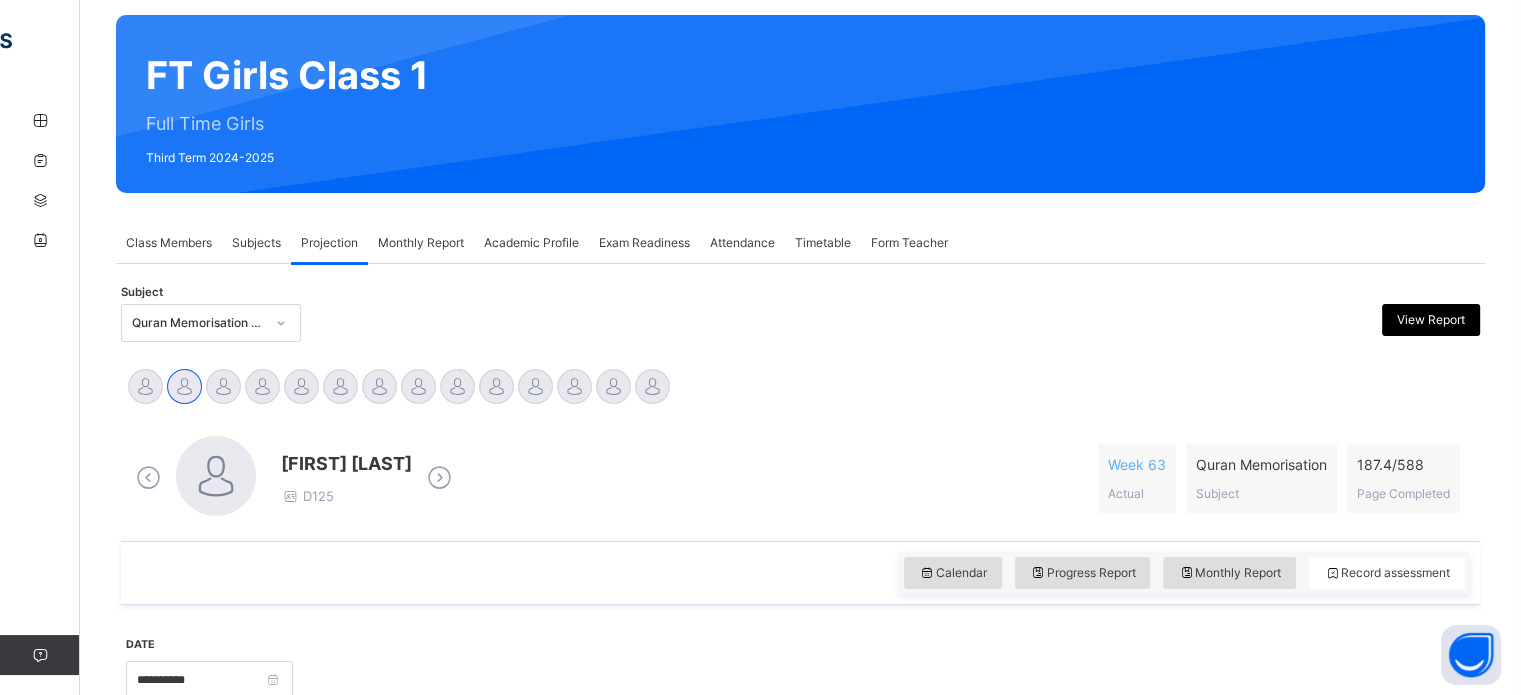 scroll, scrollTop: 148, scrollLeft: 0, axis: vertical 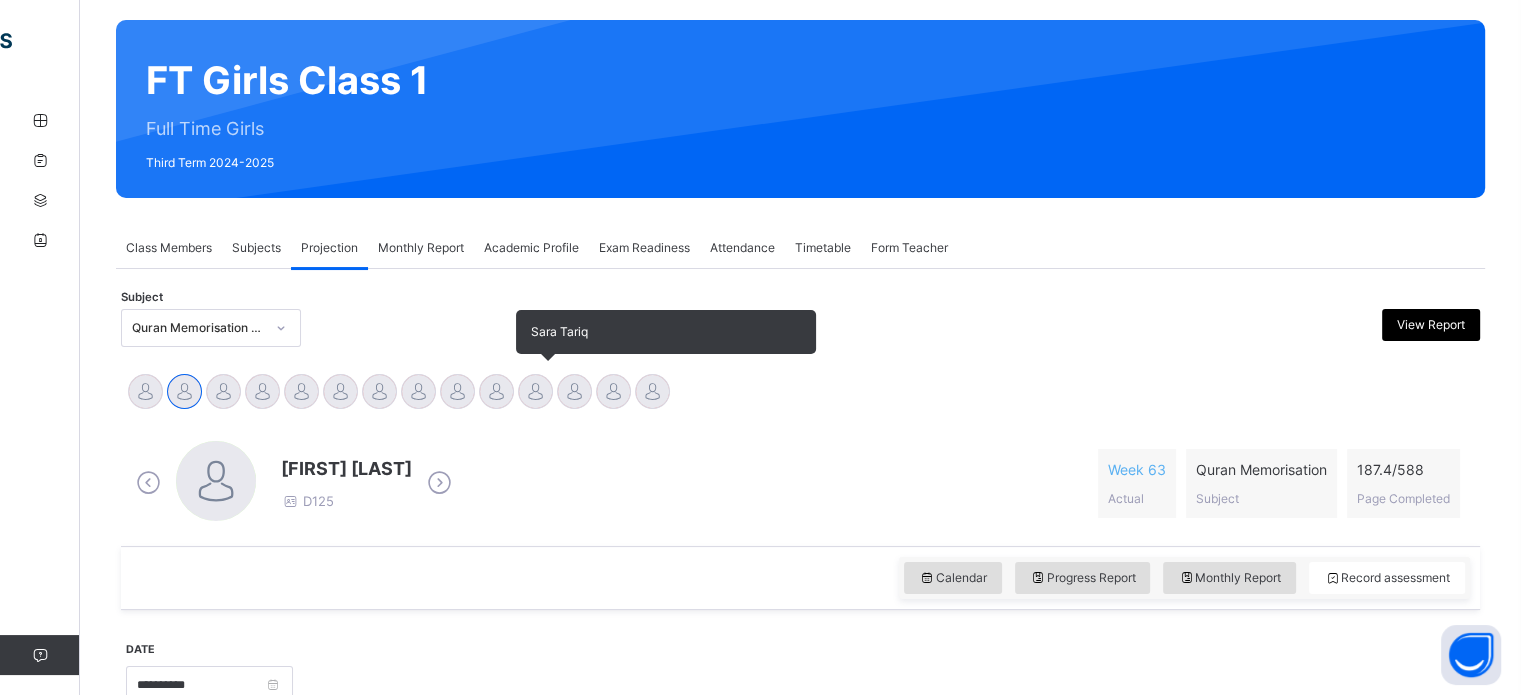 click on "Sara  Tariq" at bounding box center [535, 394] 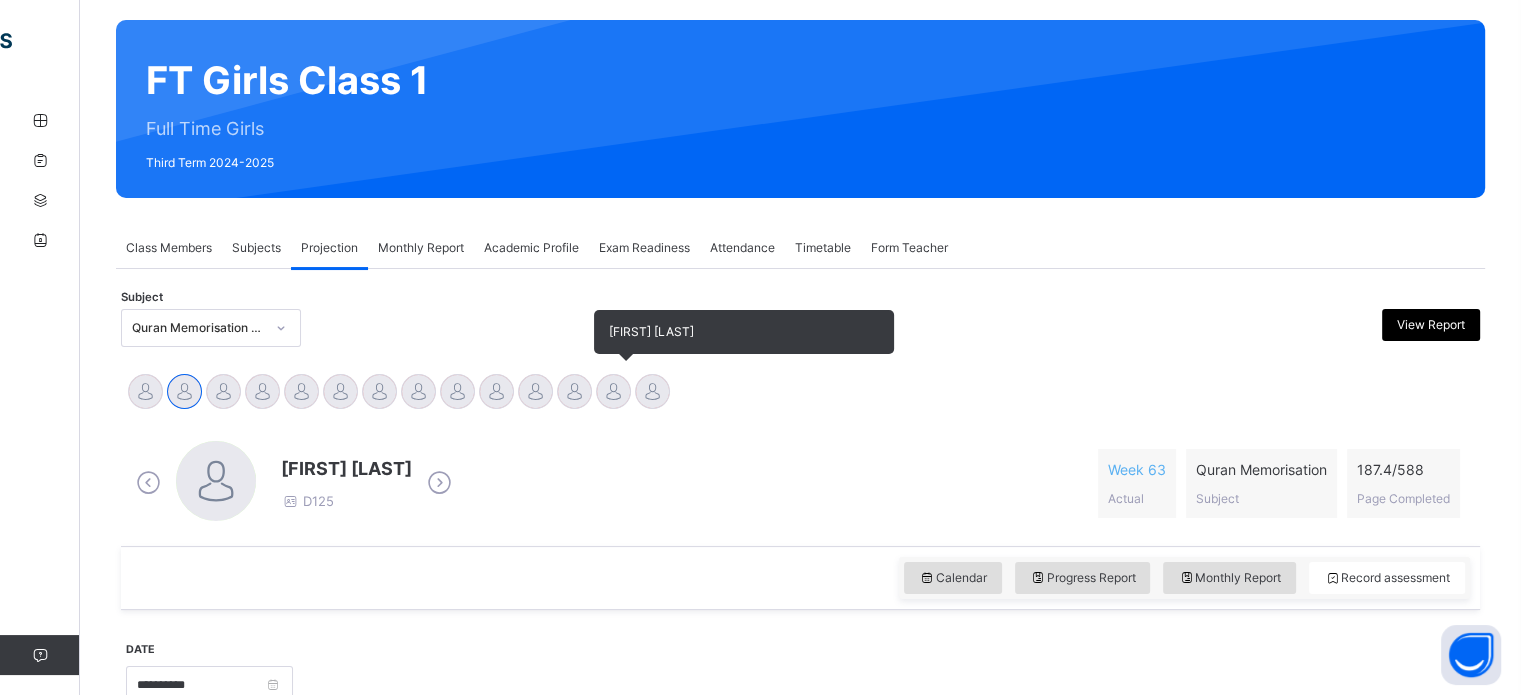 click at bounding box center [613, 391] 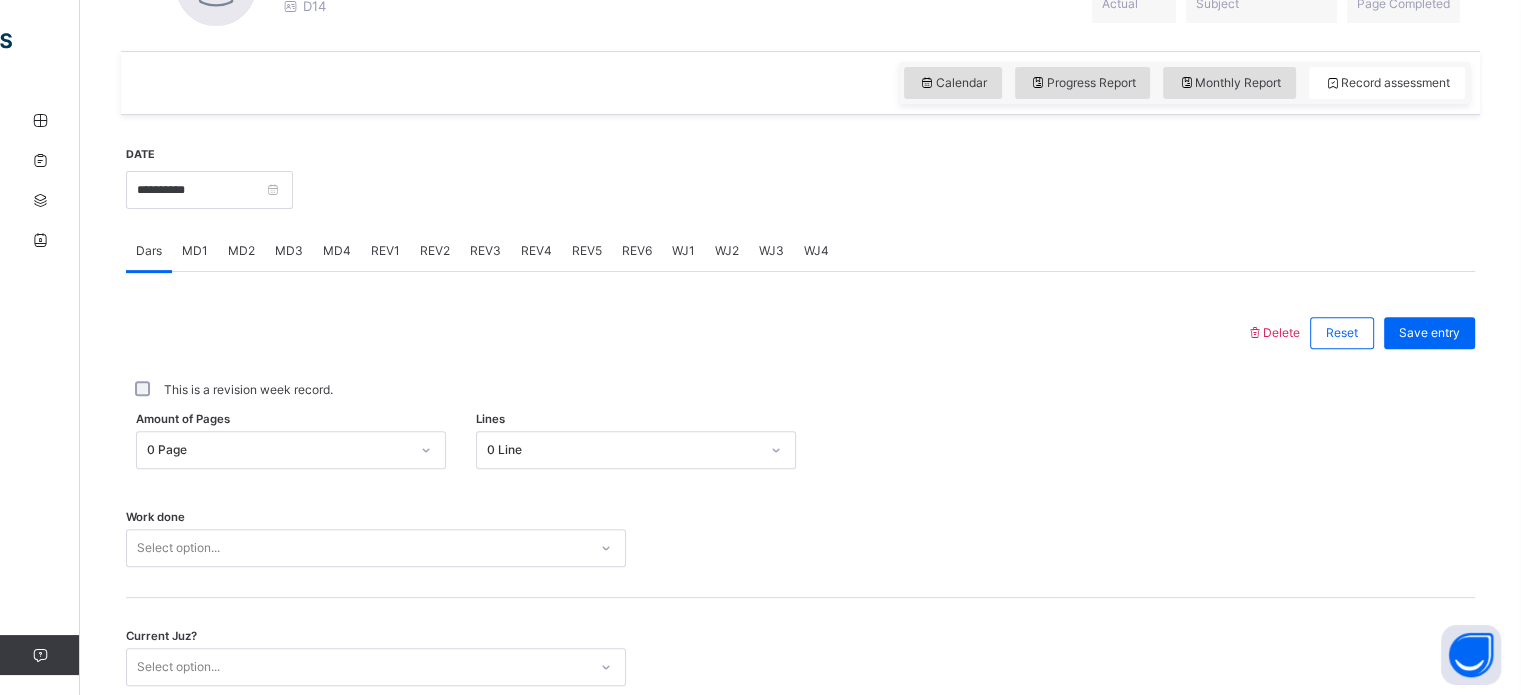 scroll, scrollTop: 644, scrollLeft: 0, axis: vertical 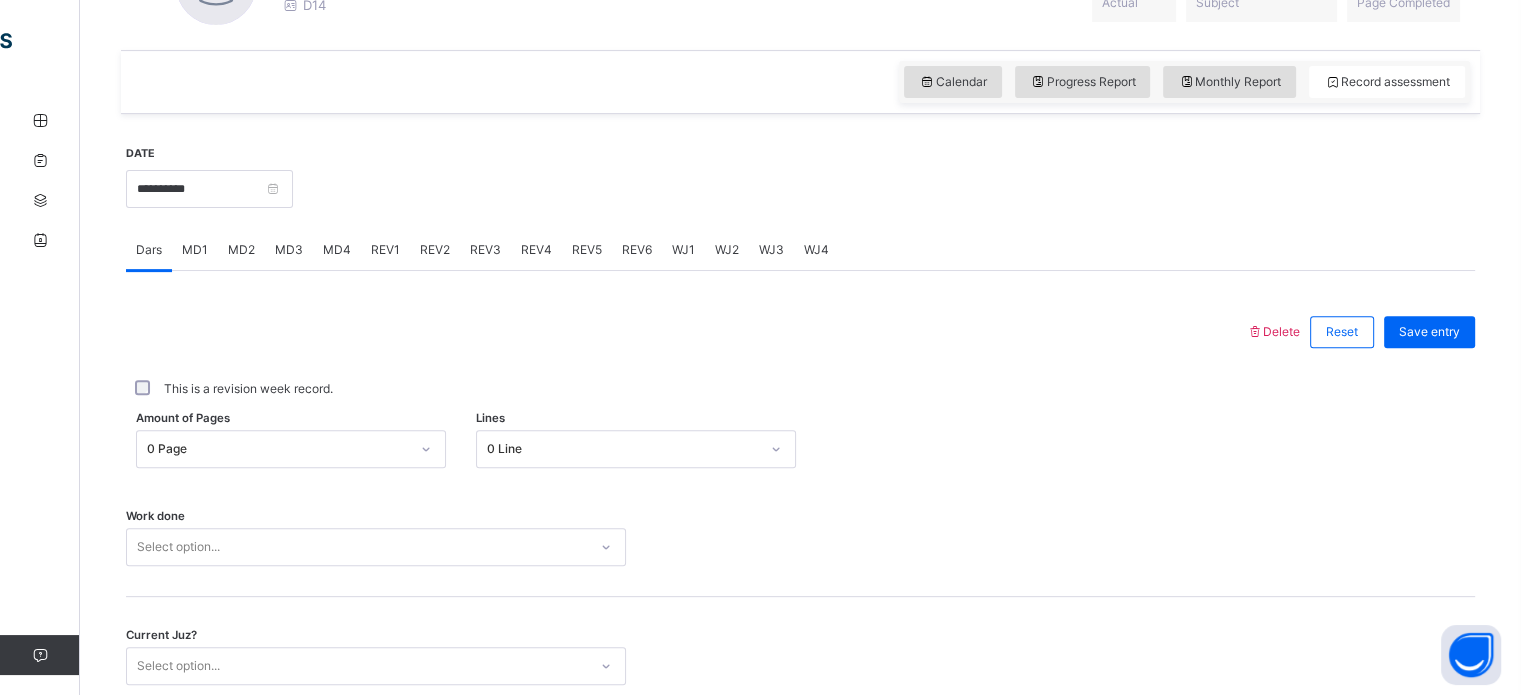 click on "REV4" at bounding box center (536, 250) 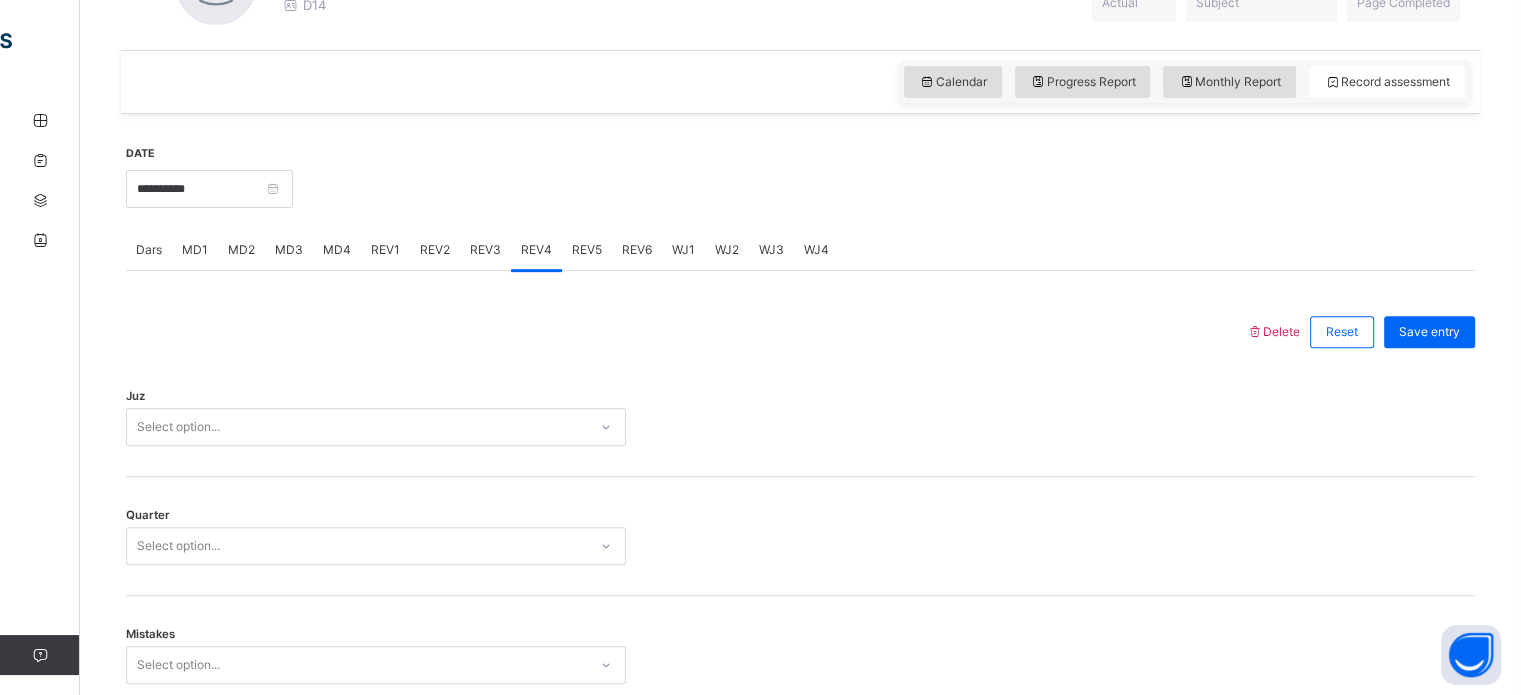 click on "REV5" at bounding box center [587, 250] 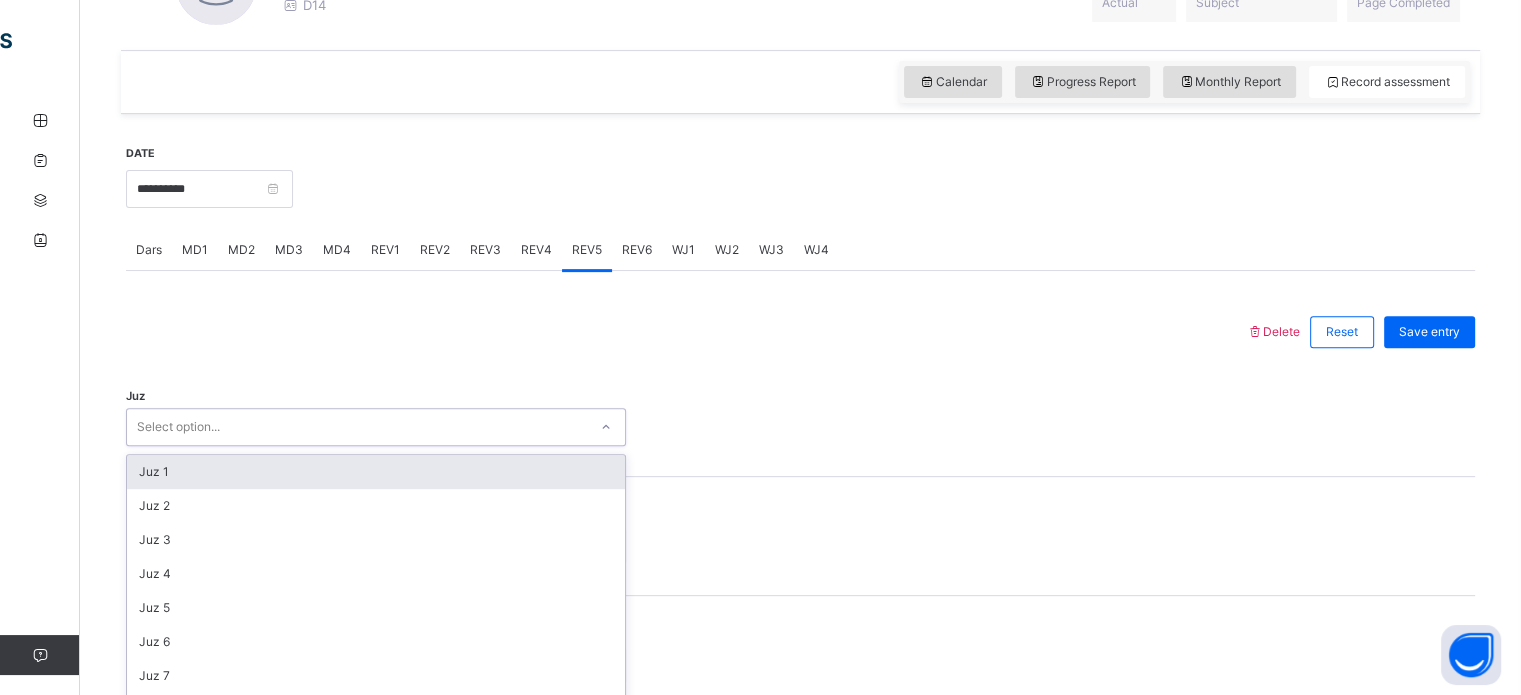 scroll, scrollTop: 712, scrollLeft: 0, axis: vertical 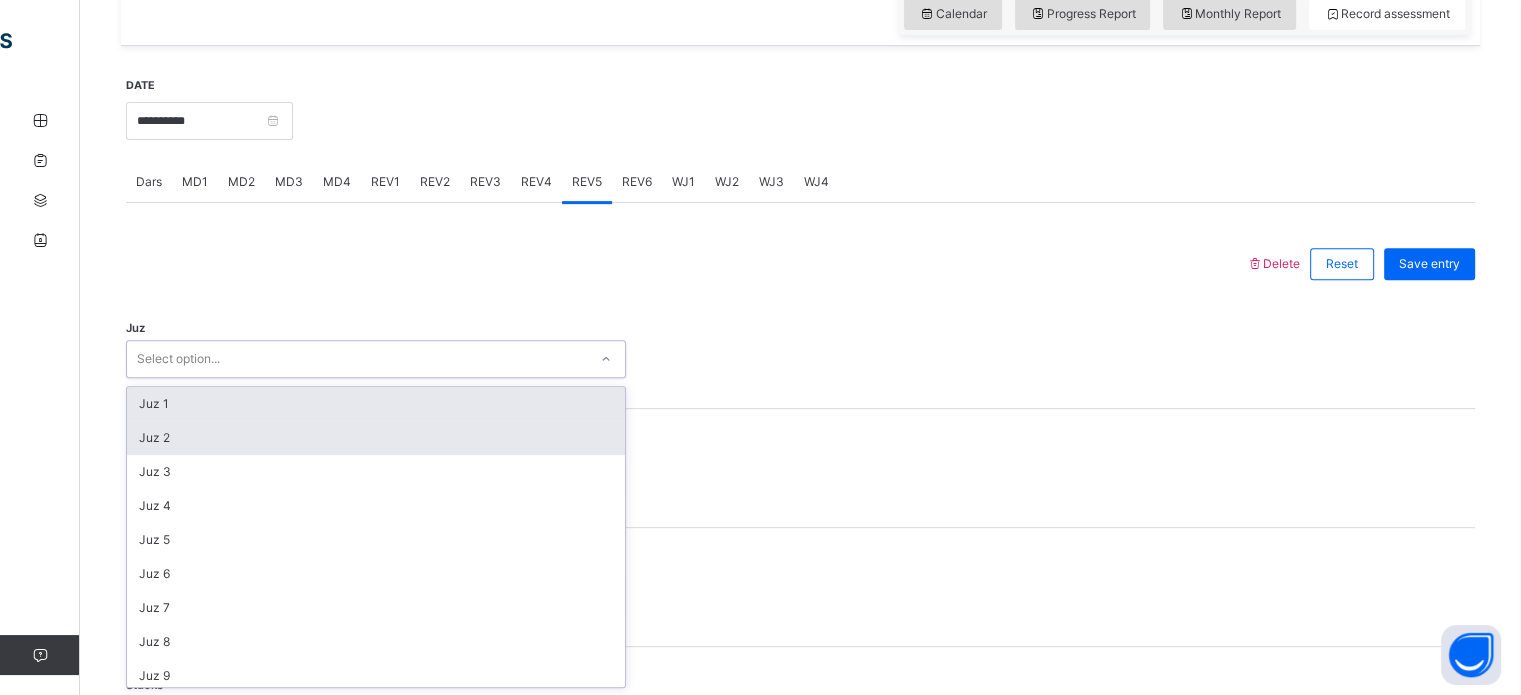 click on "Juz 2" at bounding box center (376, 438) 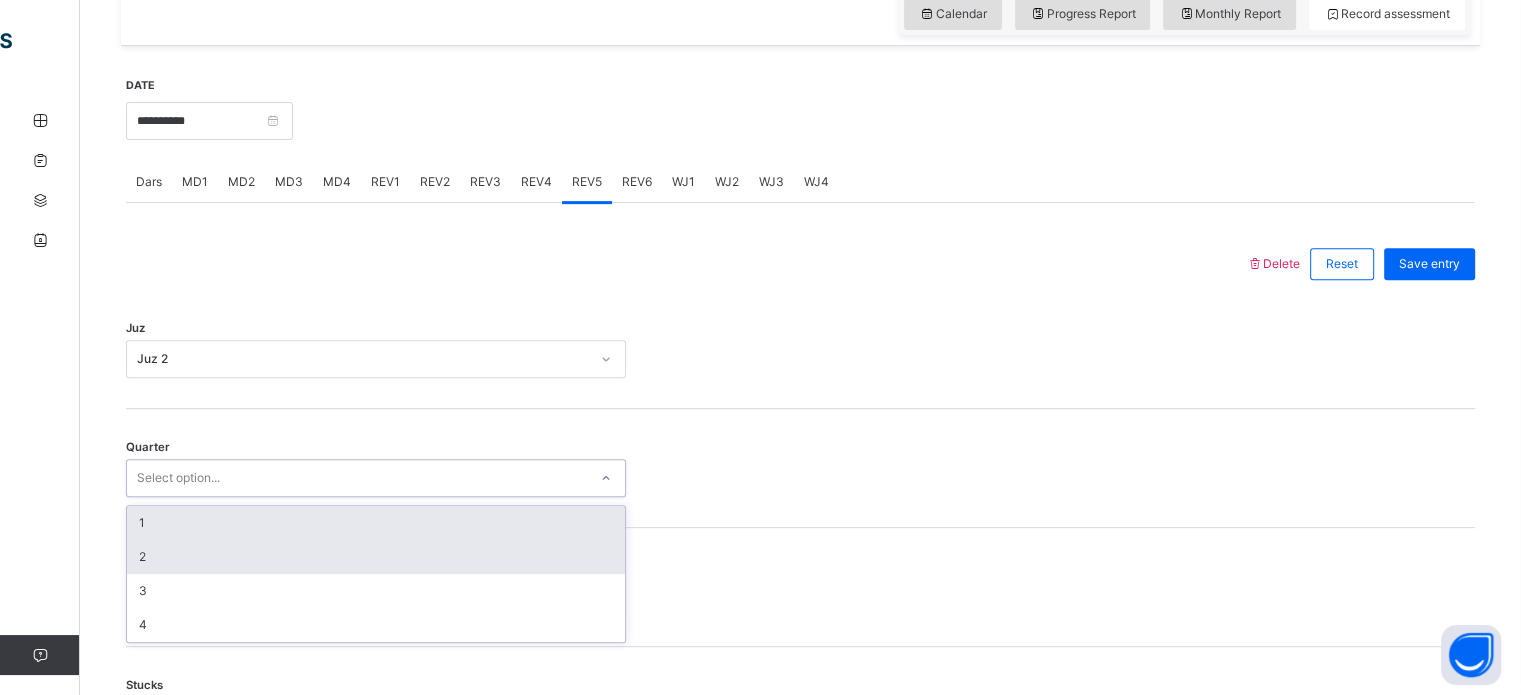 click on "2" at bounding box center (376, 557) 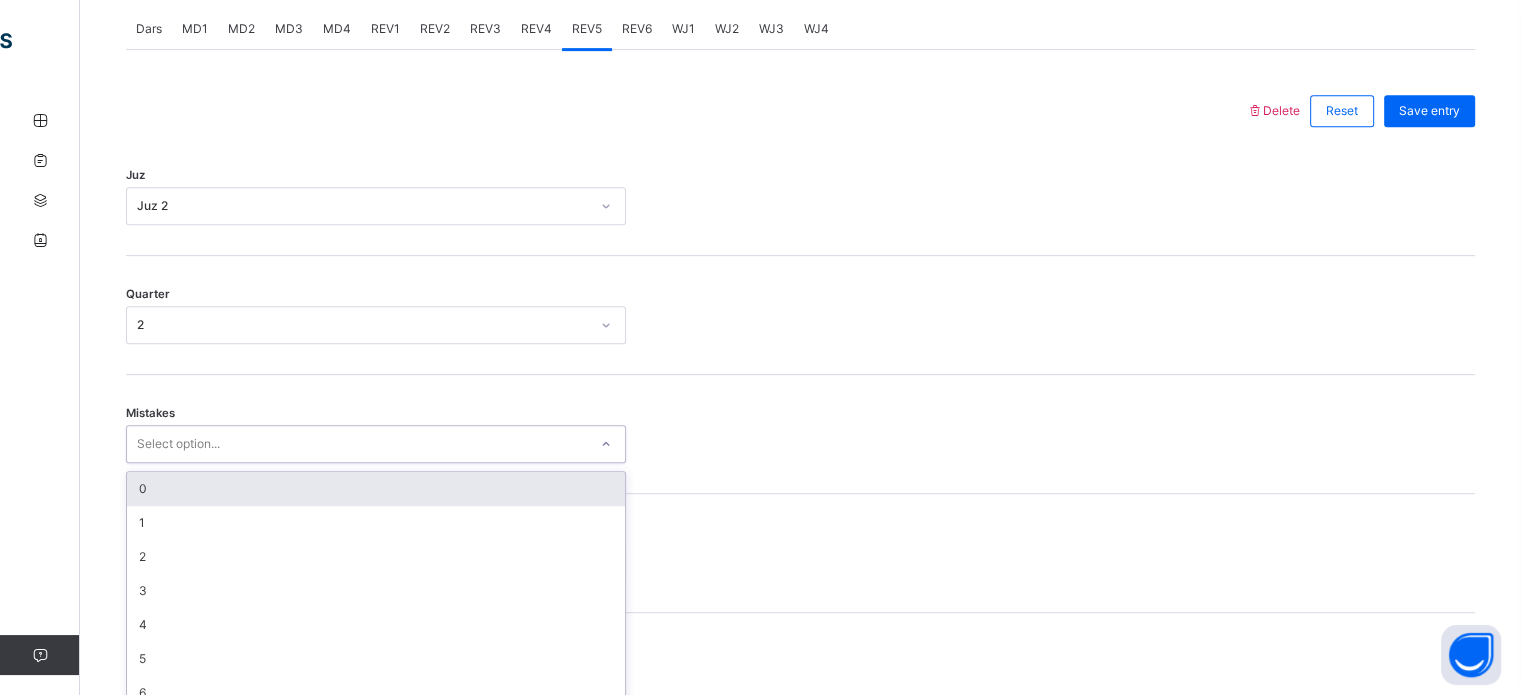 scroll, scrollTop: 888, scrollLeft: 0, axis: vertical 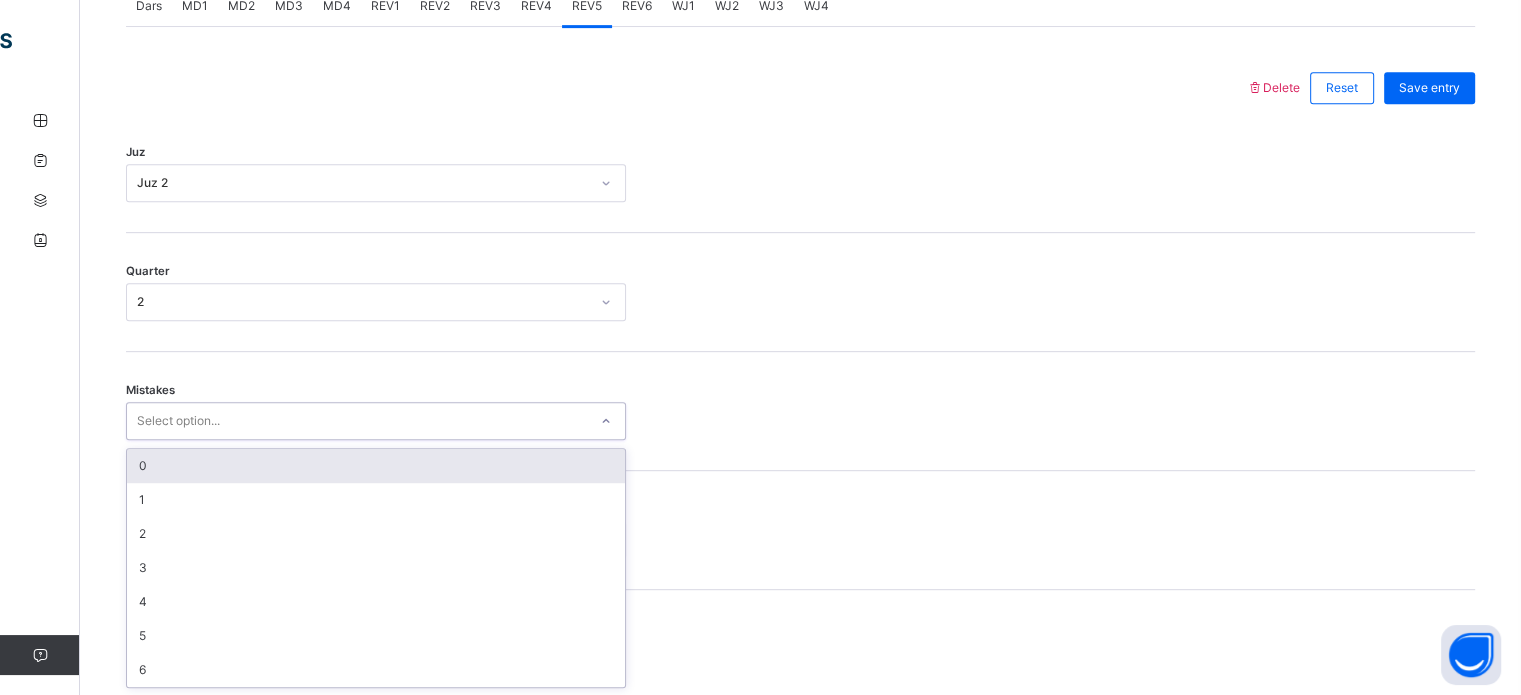 click on "0" at bounding box center [376, 466] 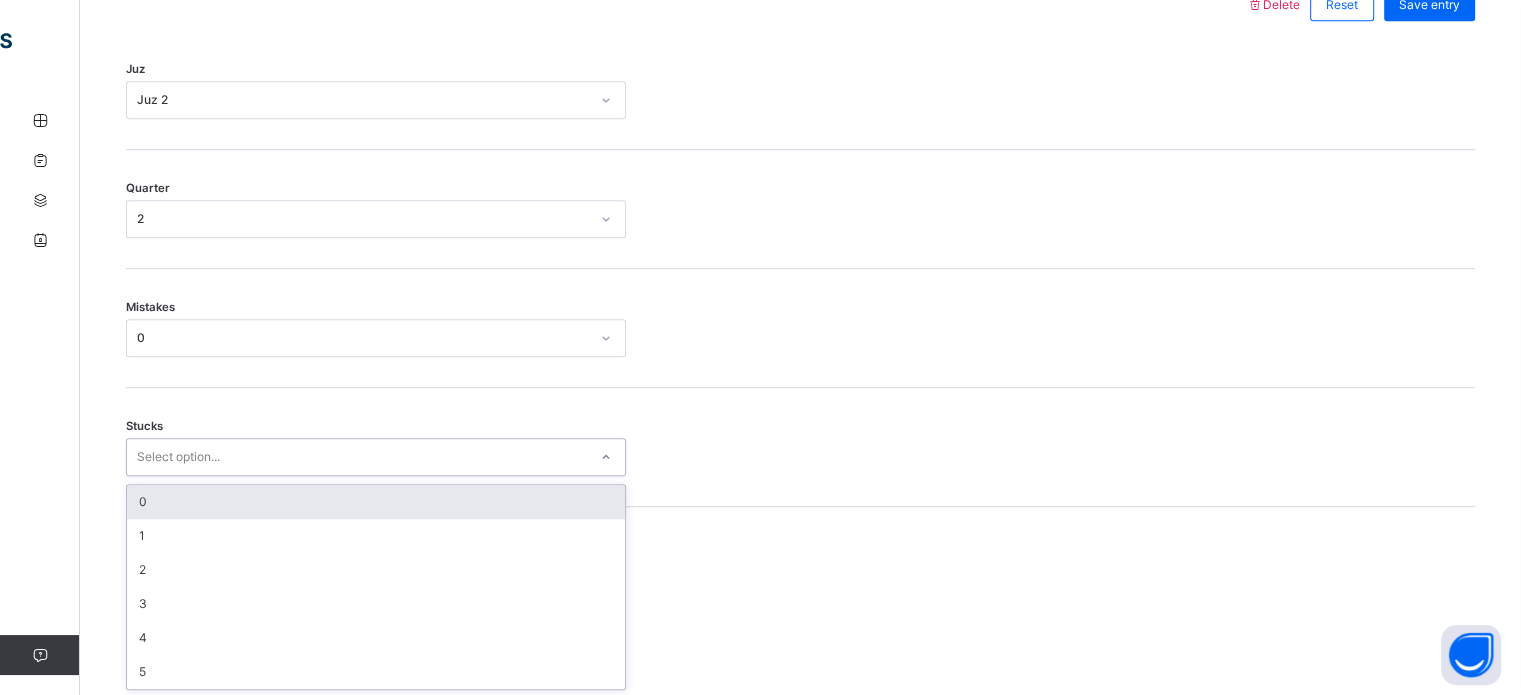 scroll, scrollTop: 972, scrollLeft: 0, axis: vertical 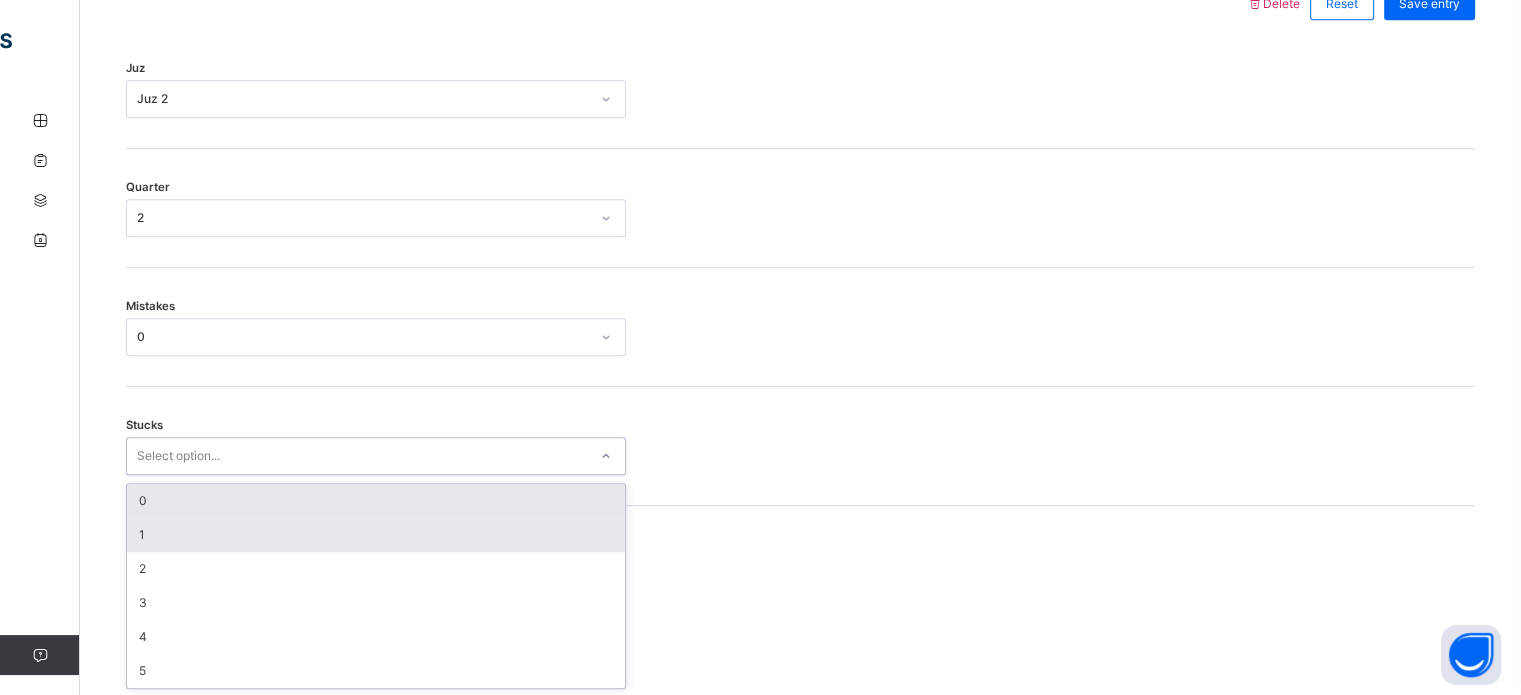click on "1" at bounding box center [376, 535] 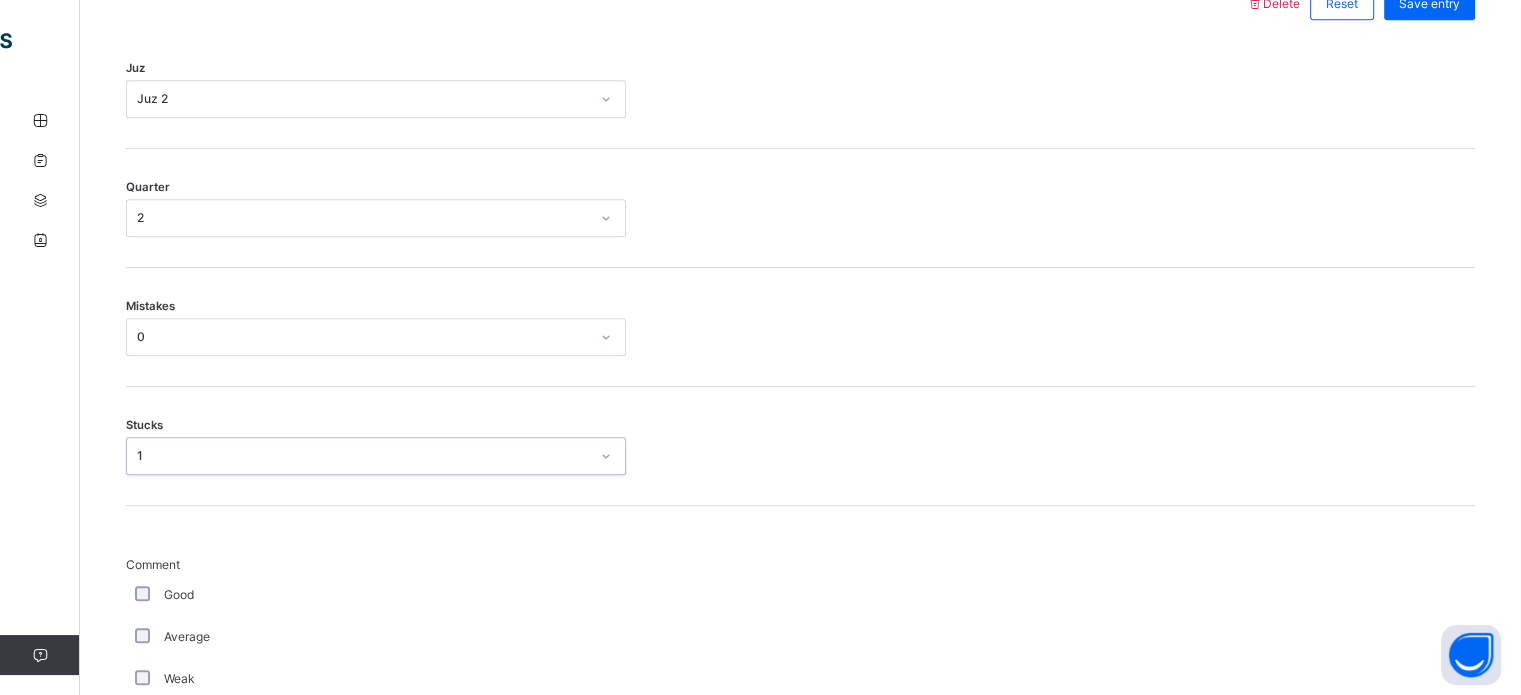 click on "Good" at bounding box center (179, 595) 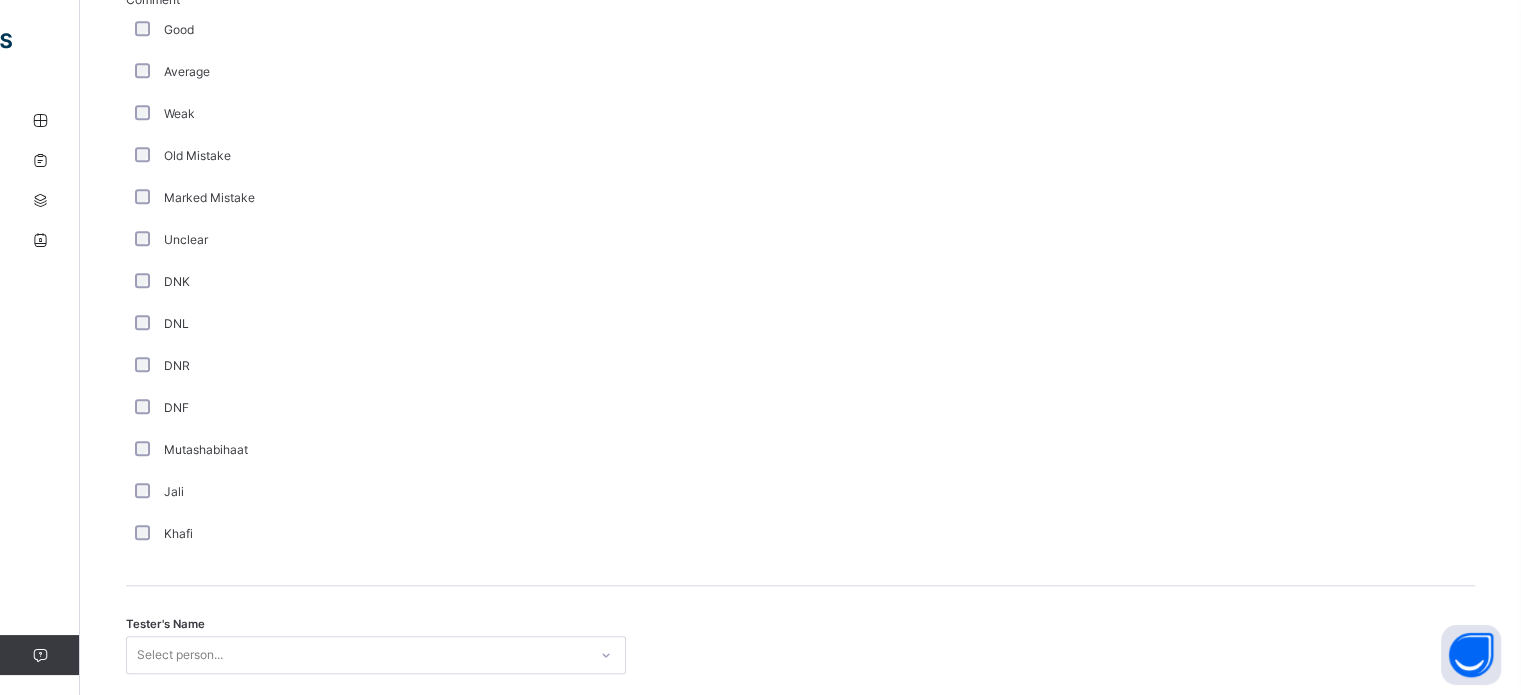 scroll, scrollTop: 1687, scrollLeft: 0, axis: vertical 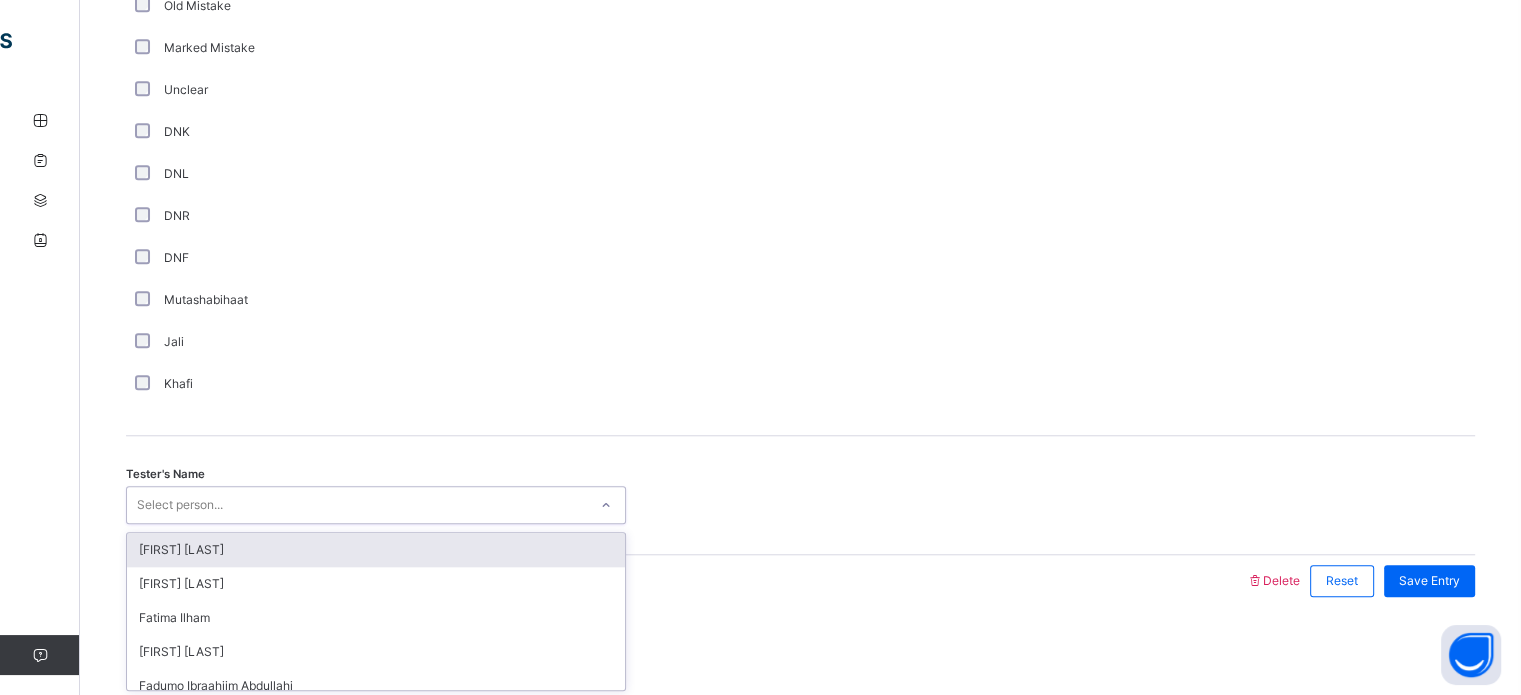 click on "[FIRST]  [LAST]" at bounding box center [376, 550] 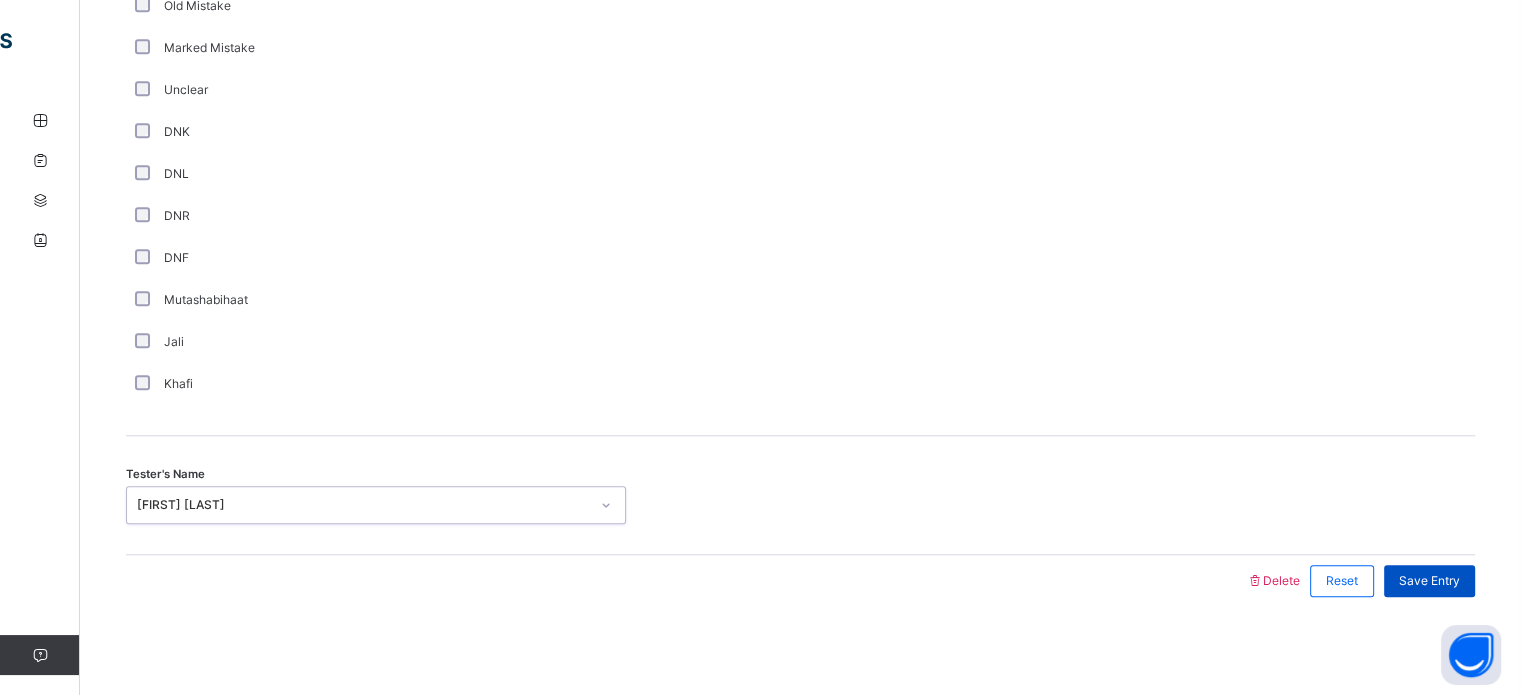 click on "Save Entry" at bounding box center (1429, 581) 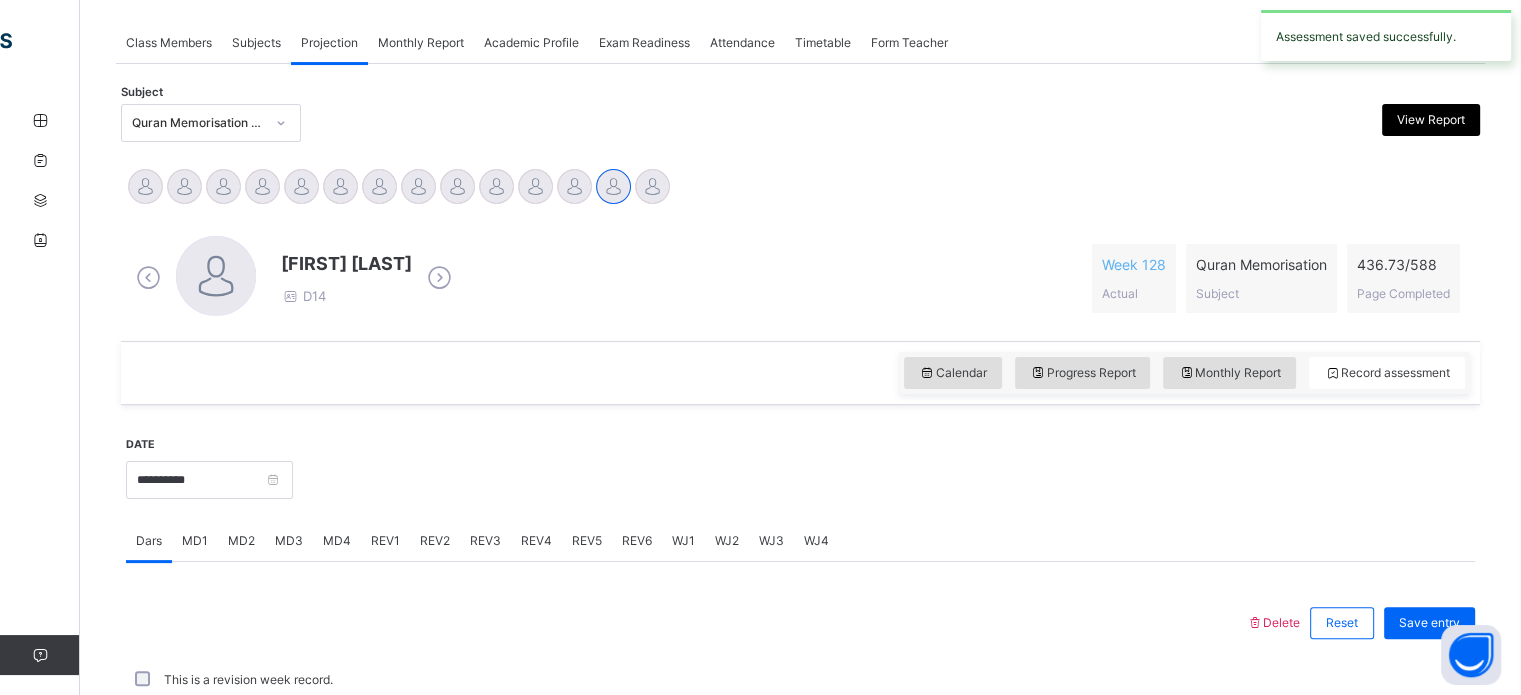scroll, scrollTop: 806, scrollLeft: 0, axis: vertical 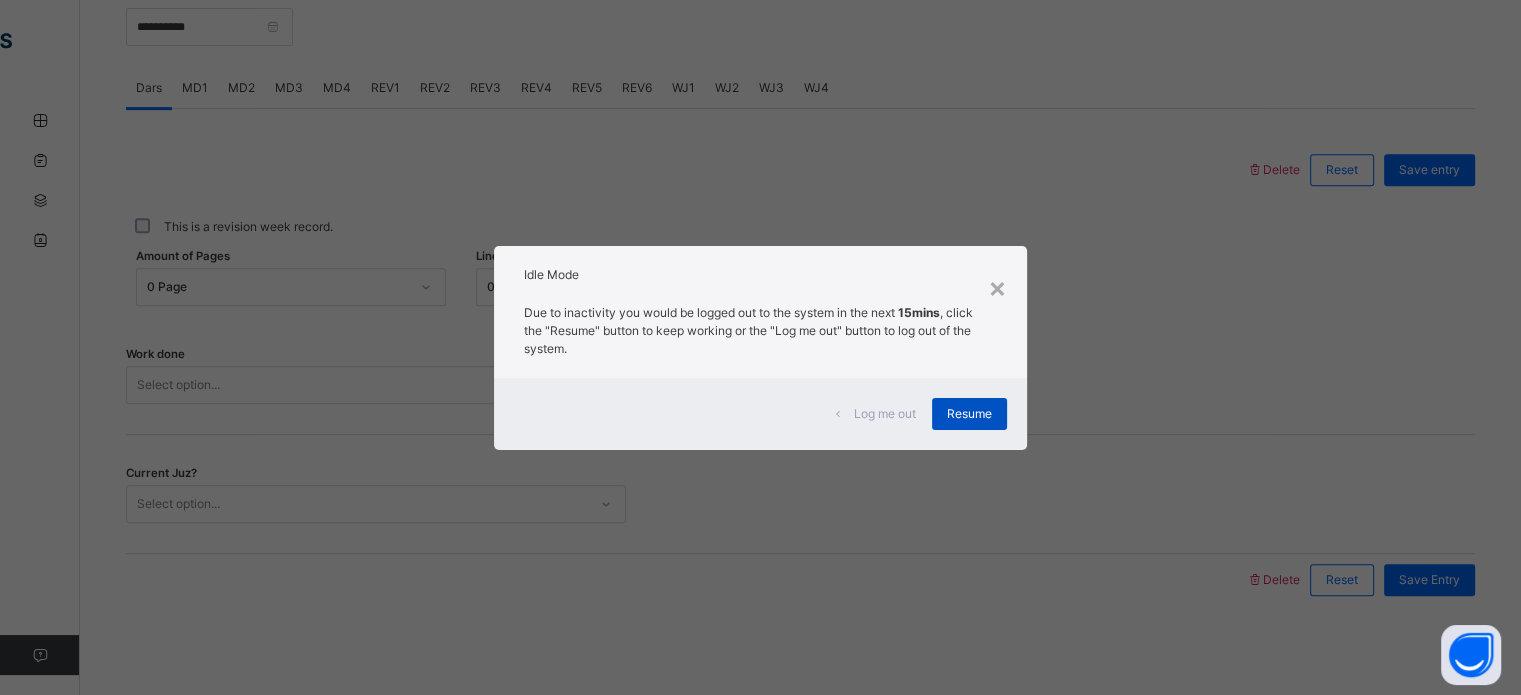 click on "Resume" at bounding box center (969, 414) 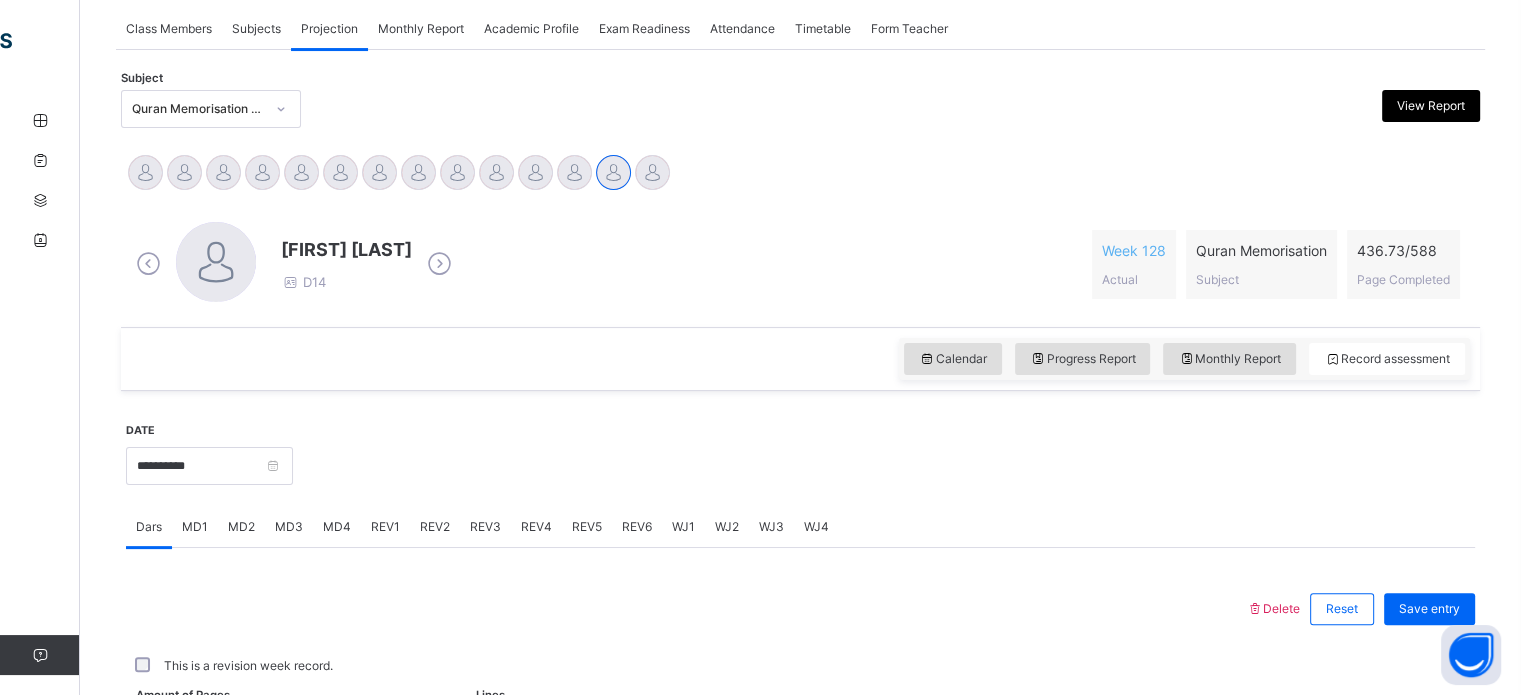 scroll, scrollTop: 361, scrollLeft: 0, axis: vertical 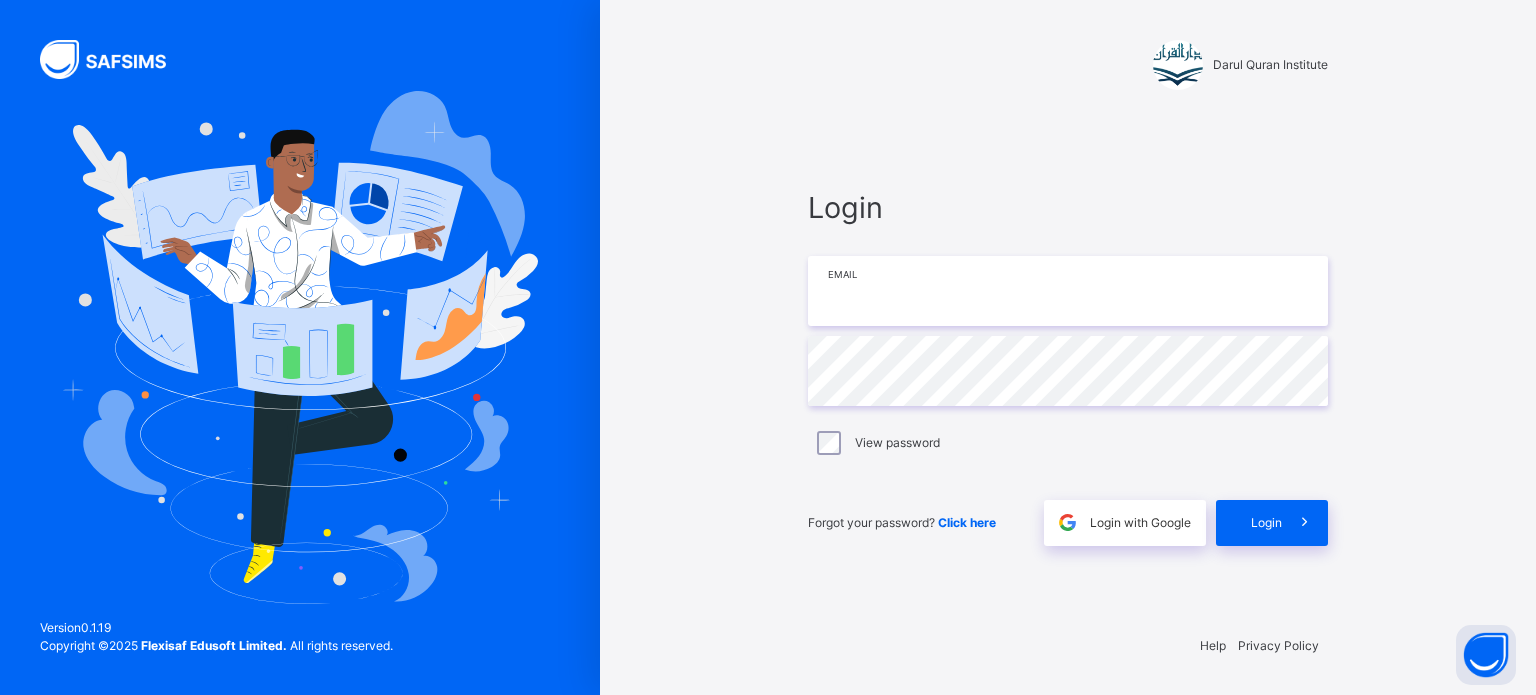 type on "**********" 